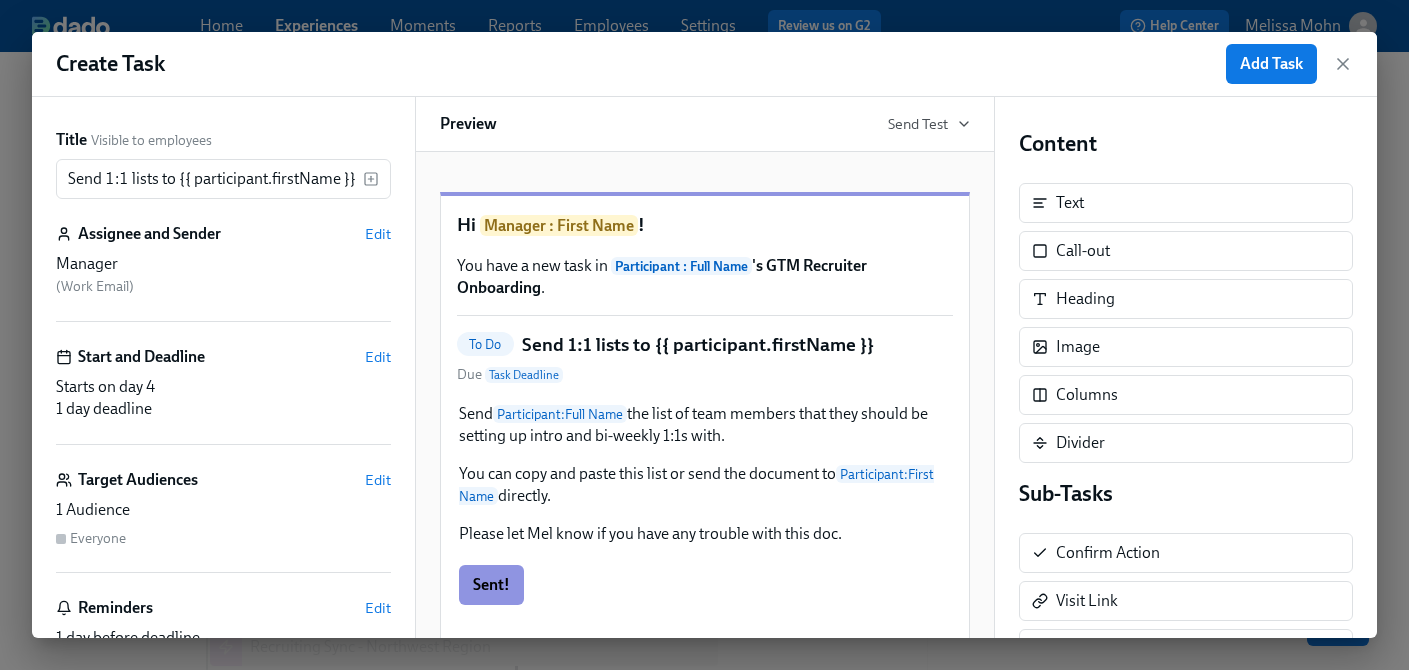 scroll, scrollTop: 648, scrollLeft: 0, axis: vertical 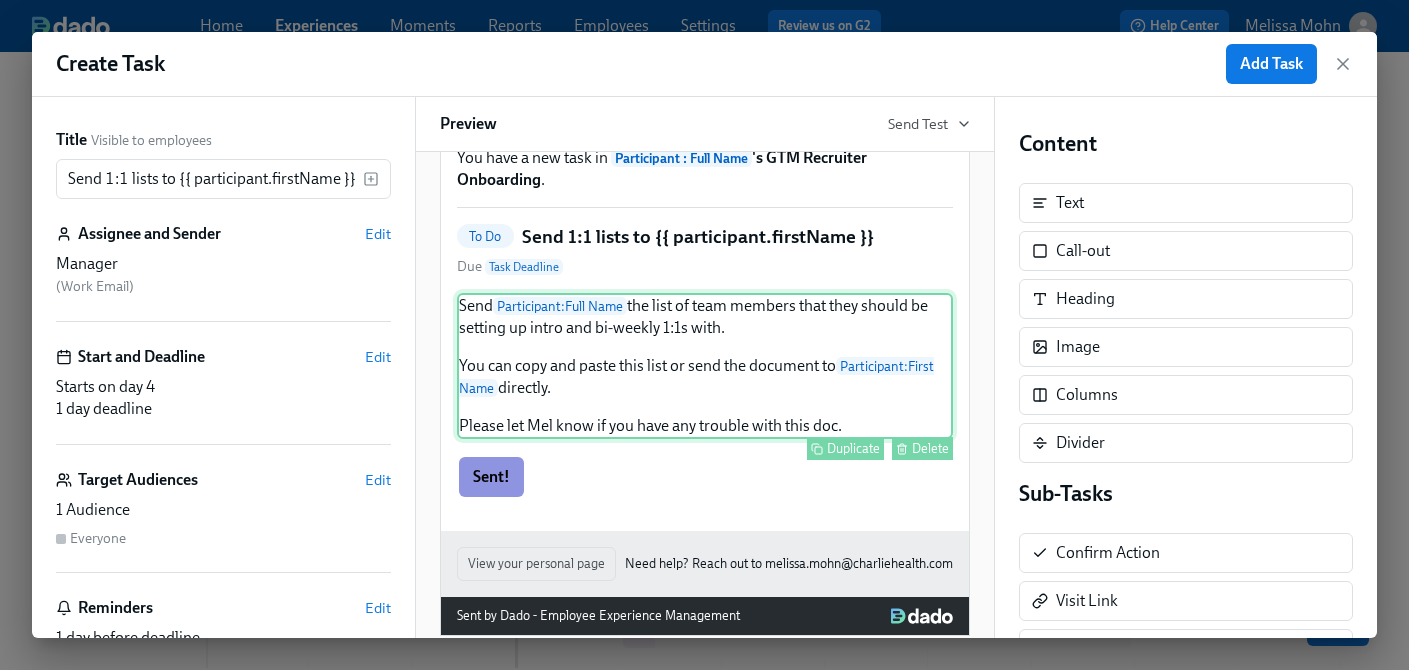 click on "Send  Participant :  Full Name  the list of team members that they should be setting up intro and bi-weekly 1:1s with.
You can copy and paste this list or send the document to  Participant :  First Name  directly.
Please let Mel know if you have any trouble with this doc.   Duplicate   Delete" at bounding box center (705, 366) 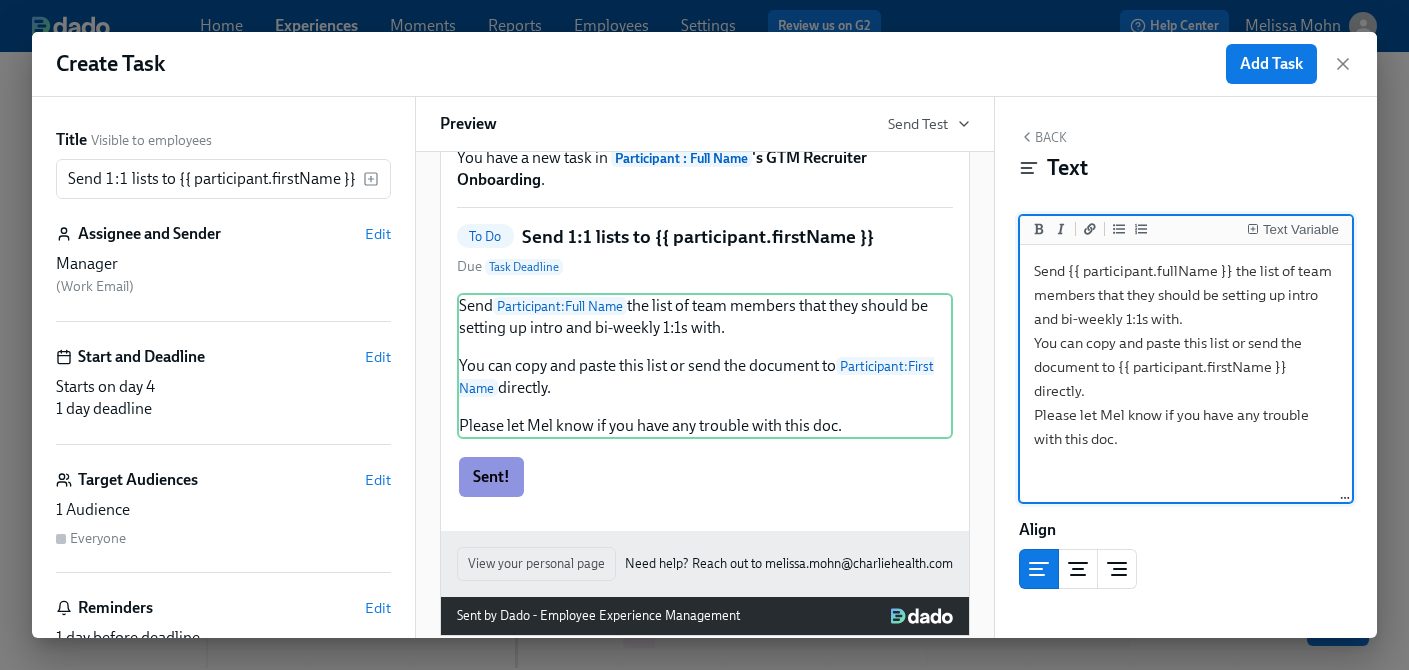 drag, startPoint x: 1229, startPoint y: 363, endPoint x: 1184, endPoint y: 363, distance: 45 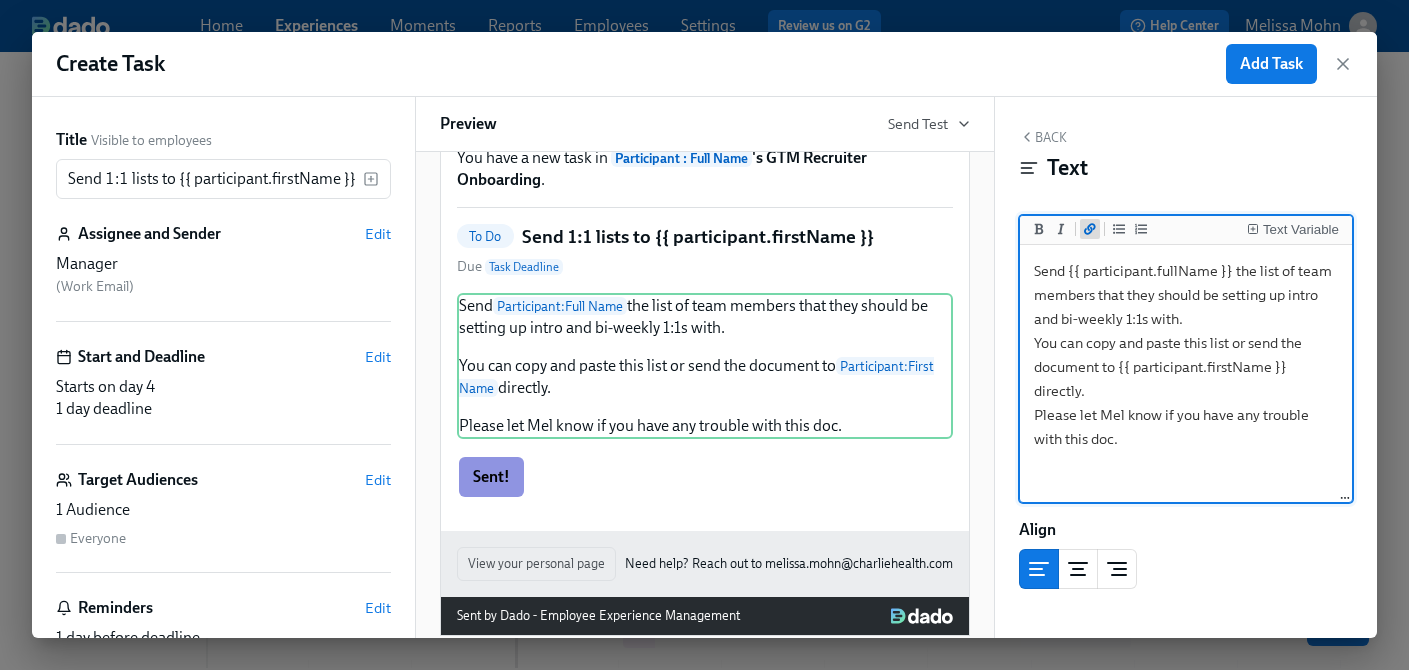 click 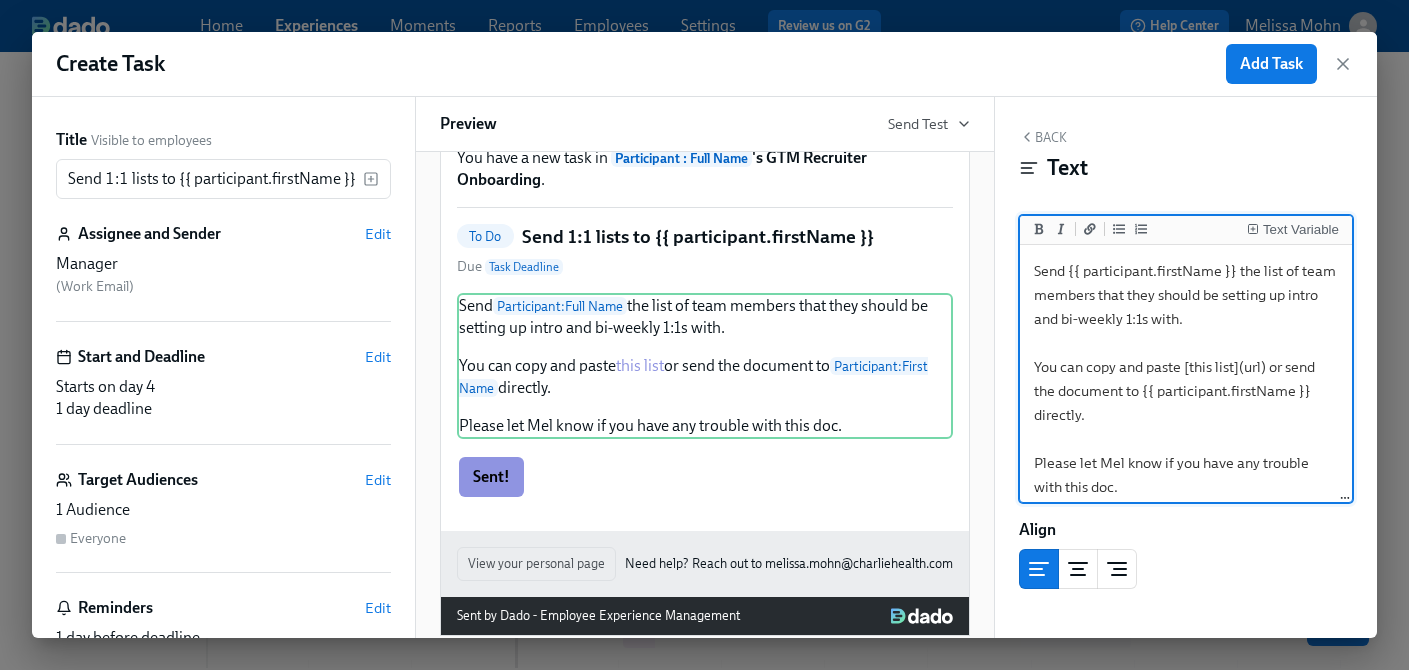 drag, startPoint x: 1261, startPoint y: 363, endPoint x: 1246, endPoint y: 363, distance: 15 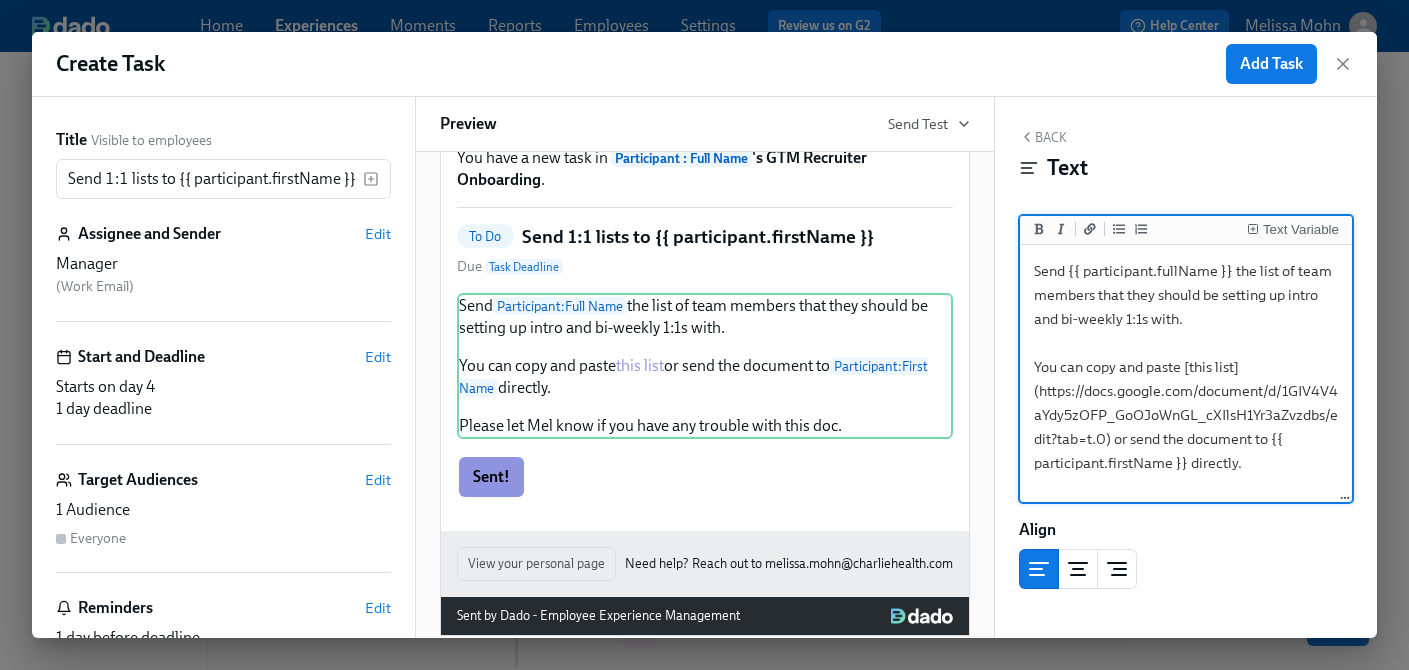 scroll, scrollTop: 57, scrollLeft: 0, axis: vertical 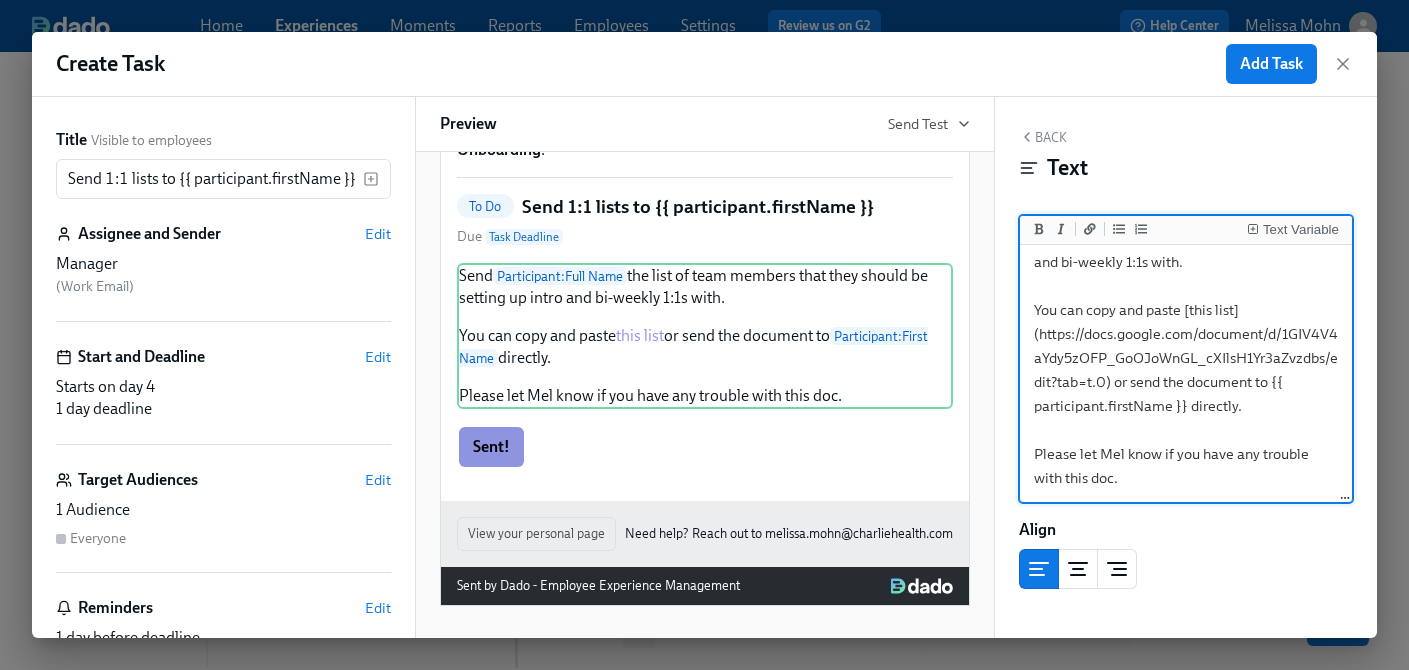 type on "Send {{ participant.fullName }} the list of team members that they should be setting up intro and bi-weekly 1:1s with.
You can copy and paste [this list](https://docs.google.com/document/d/1GIV4V4aYdy5zOFP_GoOJoWnGL_cXIlsH1Yr3aZvzdbs/edit?tab=t.0) or send the document to {{ participant.firstName }} directly.
Please let Mel know if you have any trouble with this doc." 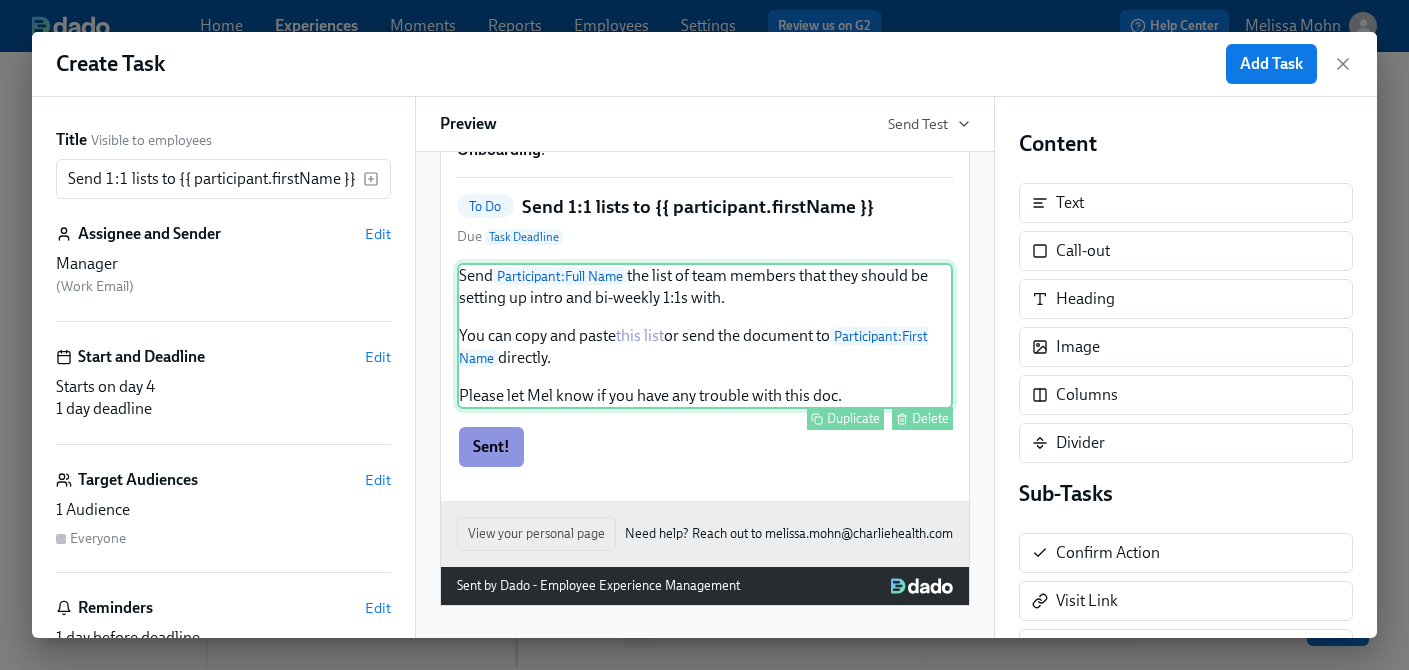 click on "Send  Participant :  [FULL NAME]  the list of team members that they should be setting up intro and bi-weekly 1:1s with.
You can copy and paste  this list  or send the document to  Participant :  [FIRST]   directly.
Please let Mel know if you have any trouble with this doc.   Duplicate   Delete" at bounding box center [705, 336] 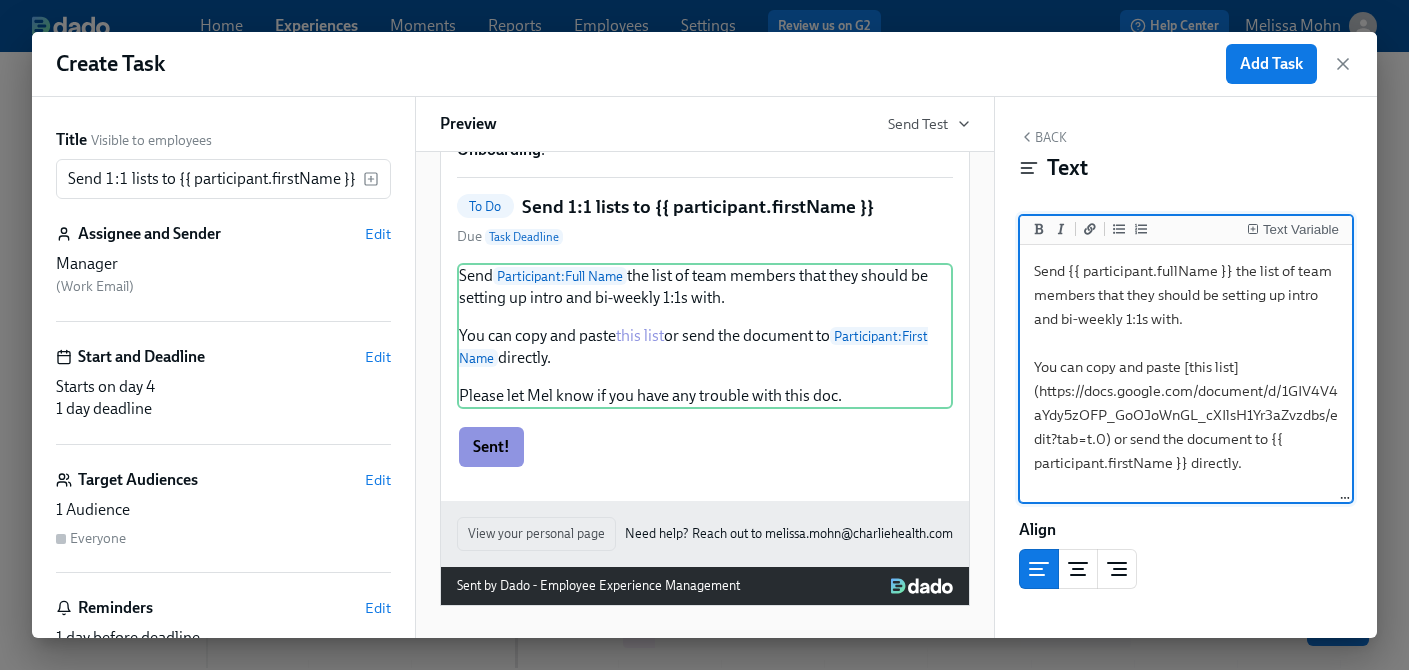 click on "Send {{ participant.fullName }} the list of team members that they should be setting up intro and bi-weekly 1:1s with.
You can copy and paste [this list](https://docs.google.com/document/d/1GIV4V4aYdy5zOFP_GoOJoWnGL_cXIlsH1Yr3aZvzdbs/edit?tab=t.0) or send the document to {{ participant.firstName }} directly.
Please let Mel know if you have any trouble with this doc." at bounding box center [1186, 403] 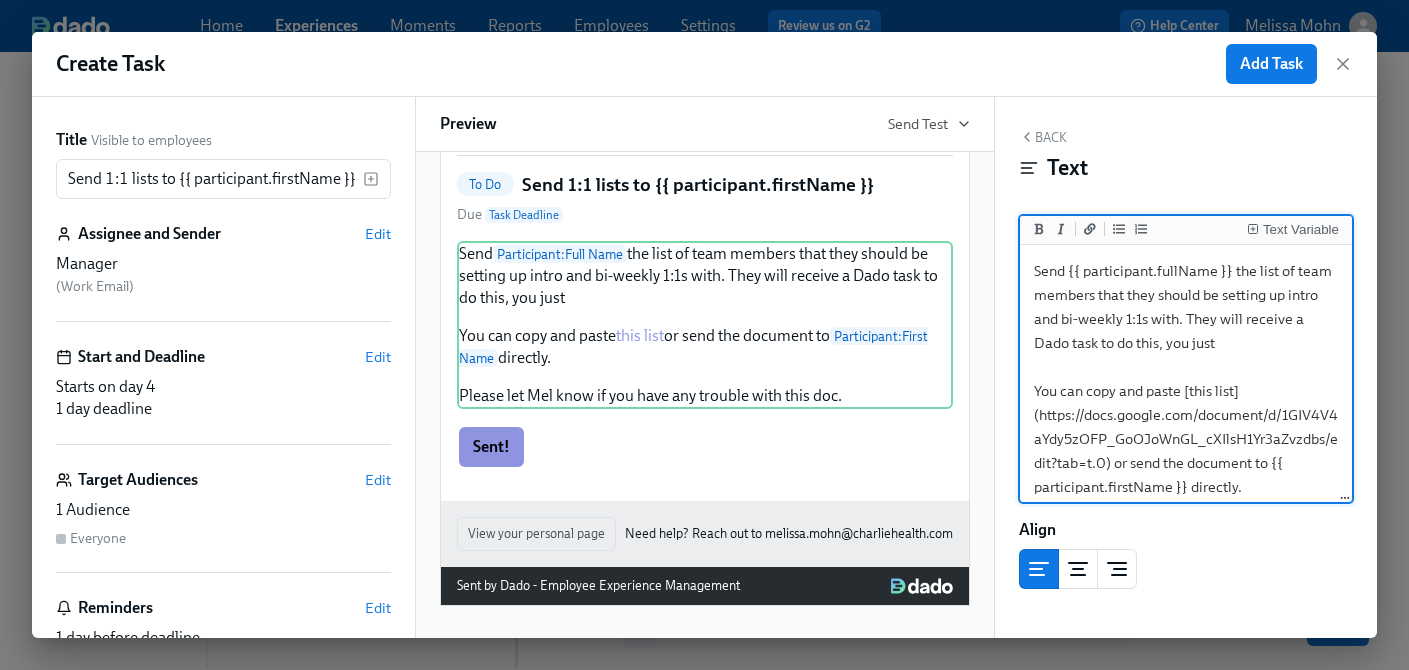 drag, startPoint x: 1190, startPoint y: 343, endPoint x: 1187, endPoint y: 326, distance: 17.262676 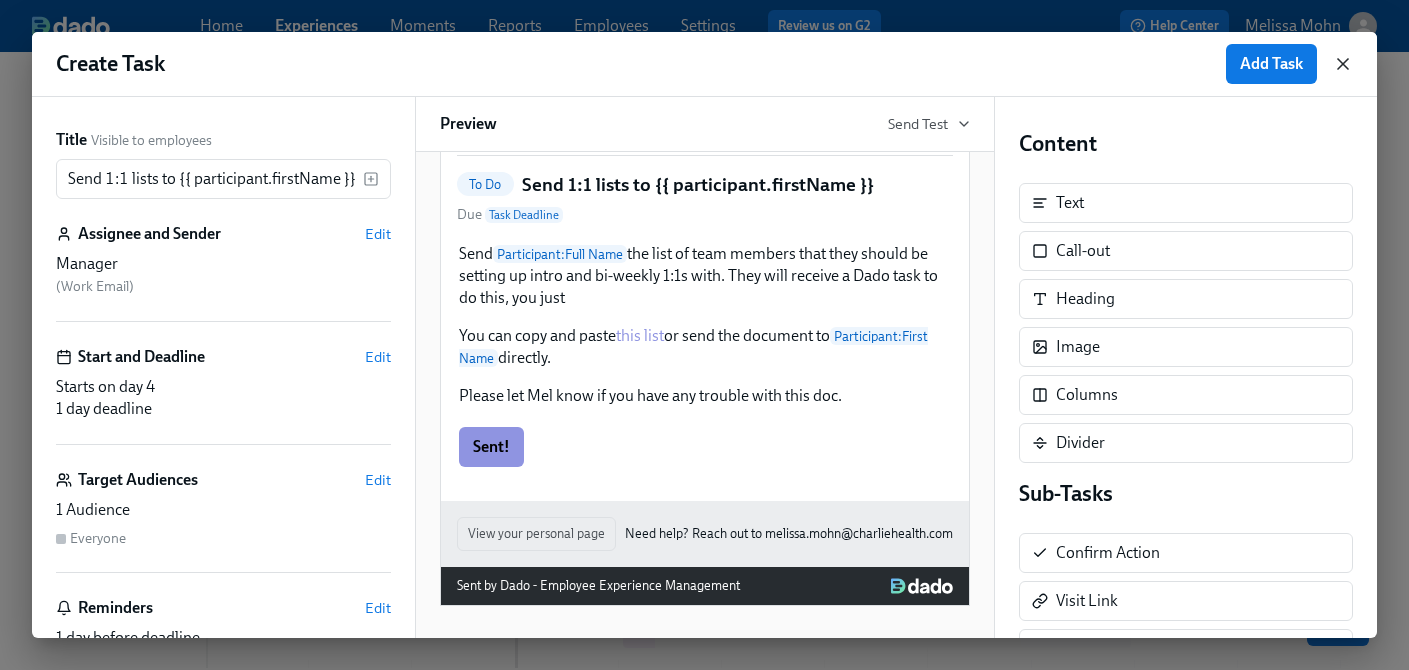 click 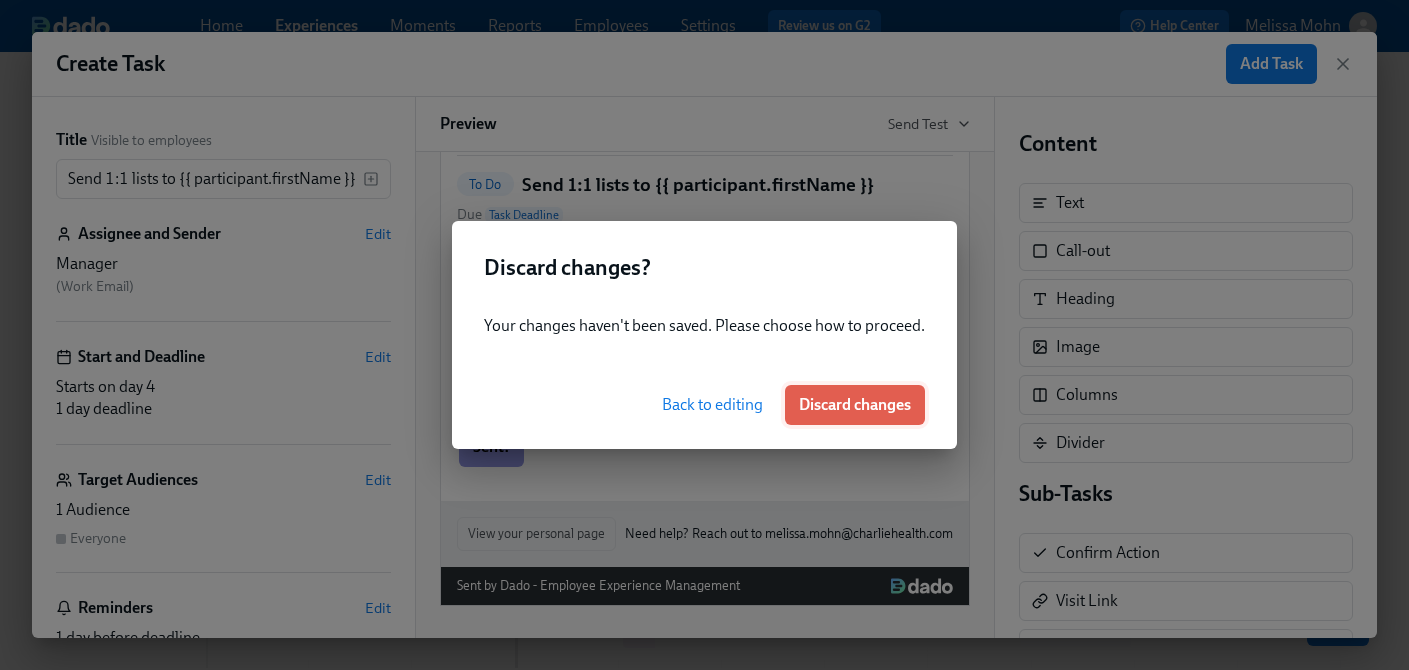 click on "Discard changes" at bounding box center (855, 405) 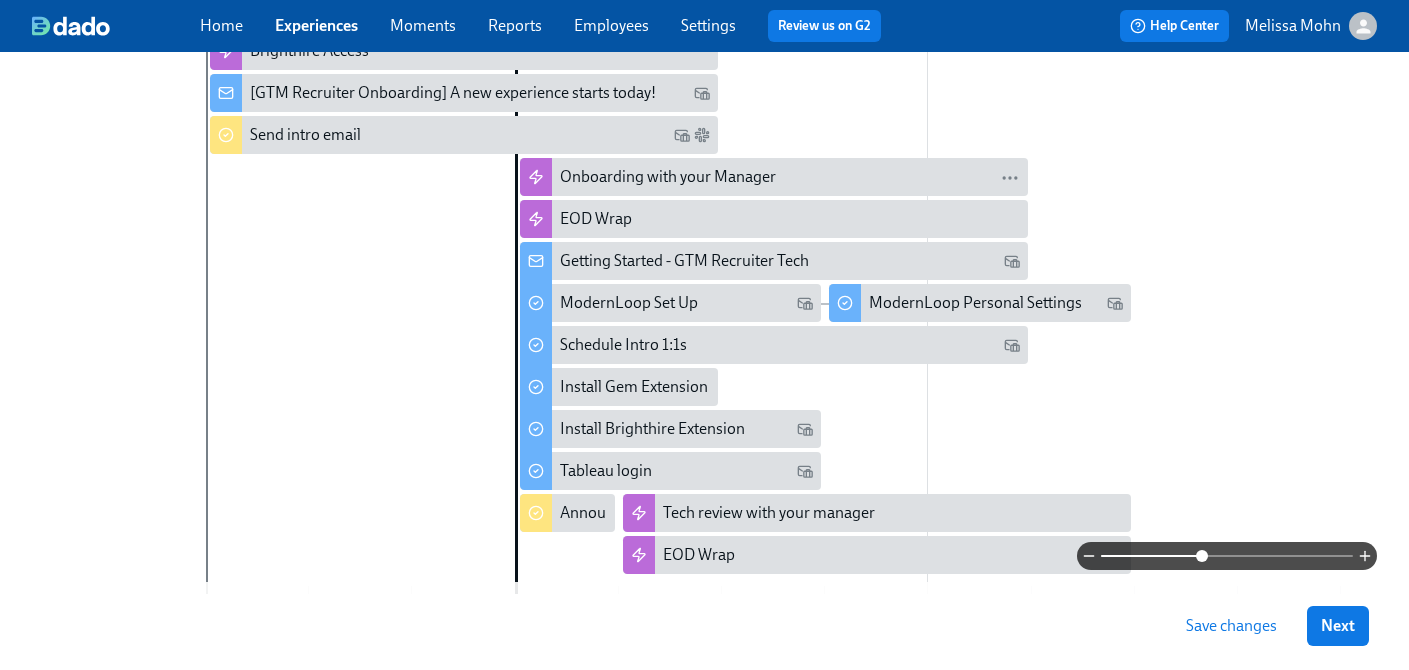 scroll, scrollTop: 727, scrollLeft: 0, axis: vertical 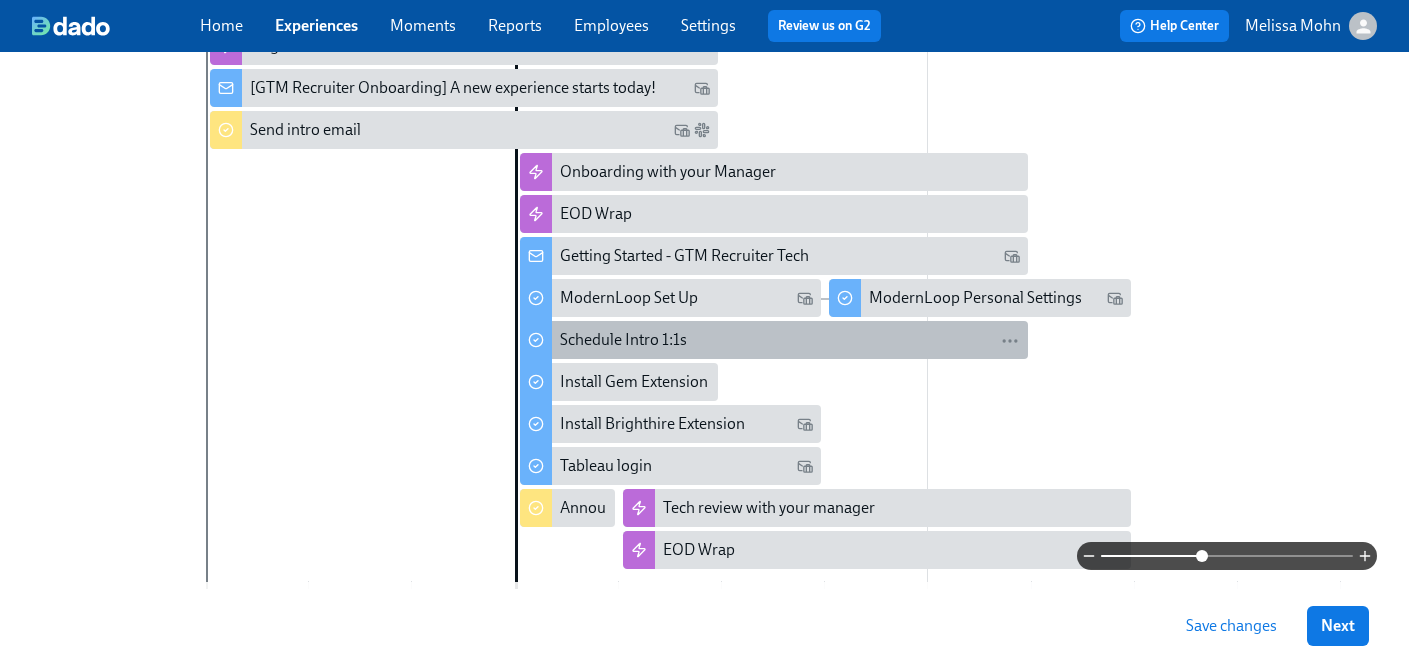 click on "Schedule Intro 1:1s" at bounding box center (790, 340) 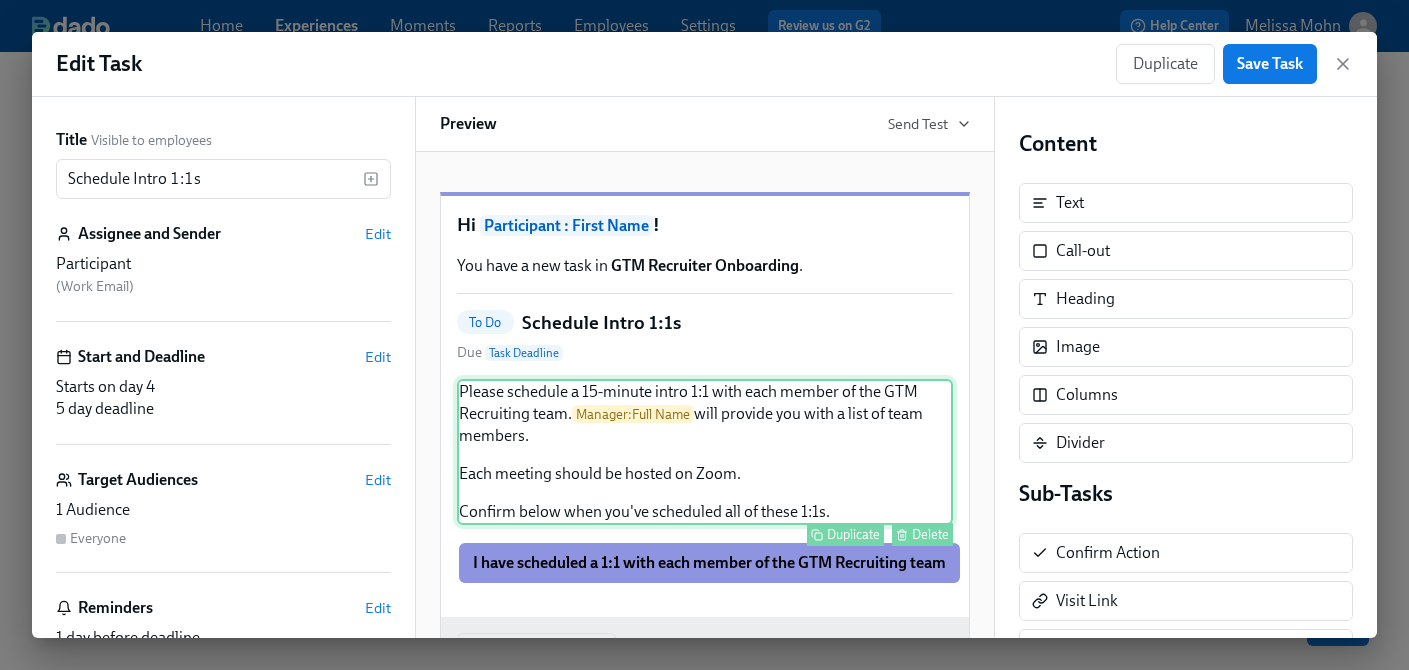 click on "Please schedule a 15-minute intro 1:1 with each member of the GTM Recruiting team. Manager : [FULL NAME] will provide you with a list of team members.
Each meeting should be hosted on Zoom.
Confirm below when you've scheduled all of these 1:1s. Duplicate Delete" at bounding box center [705, 452] 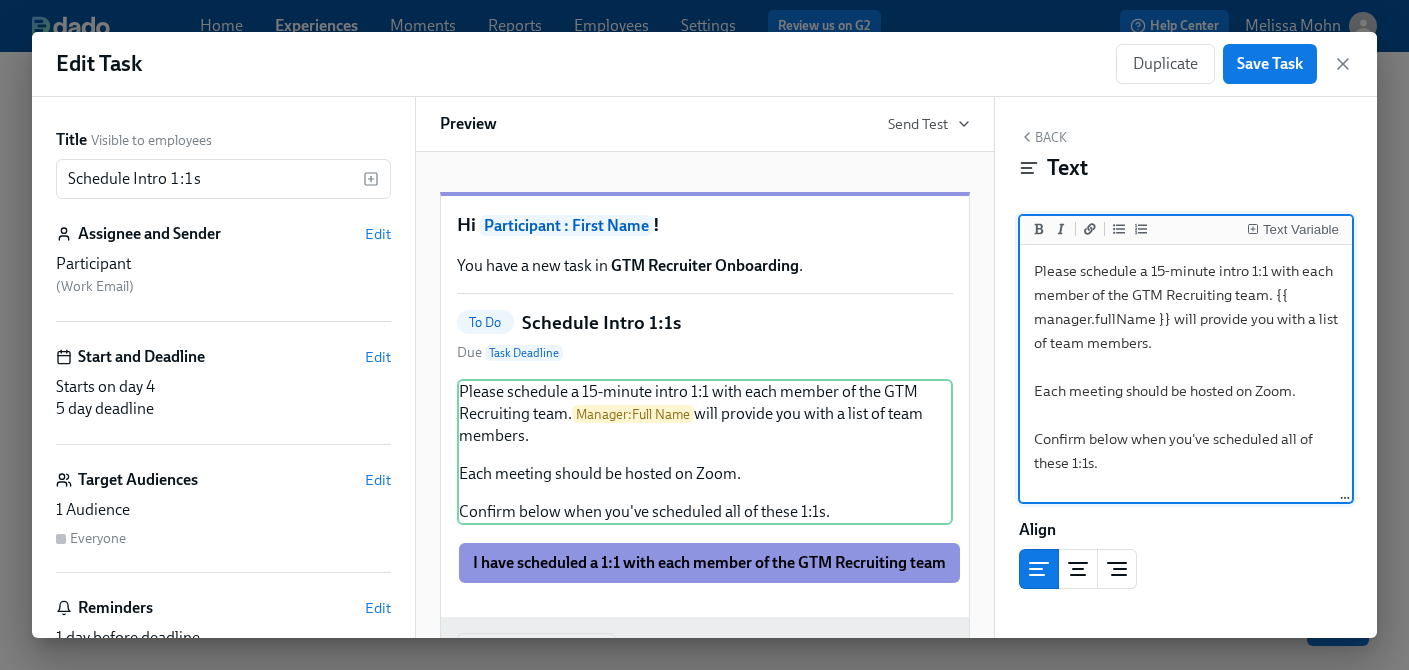 click on "Please schedule a 15-minute intro 1:1 with each member of the GTM Recruiting team. {{ manager.fullName }} will provide you with a list of team members.
Each meeting should be hosted on Zoom.
Confirm below when you've scheduled all of these 1:1s." at bounding box center [1186, 374] 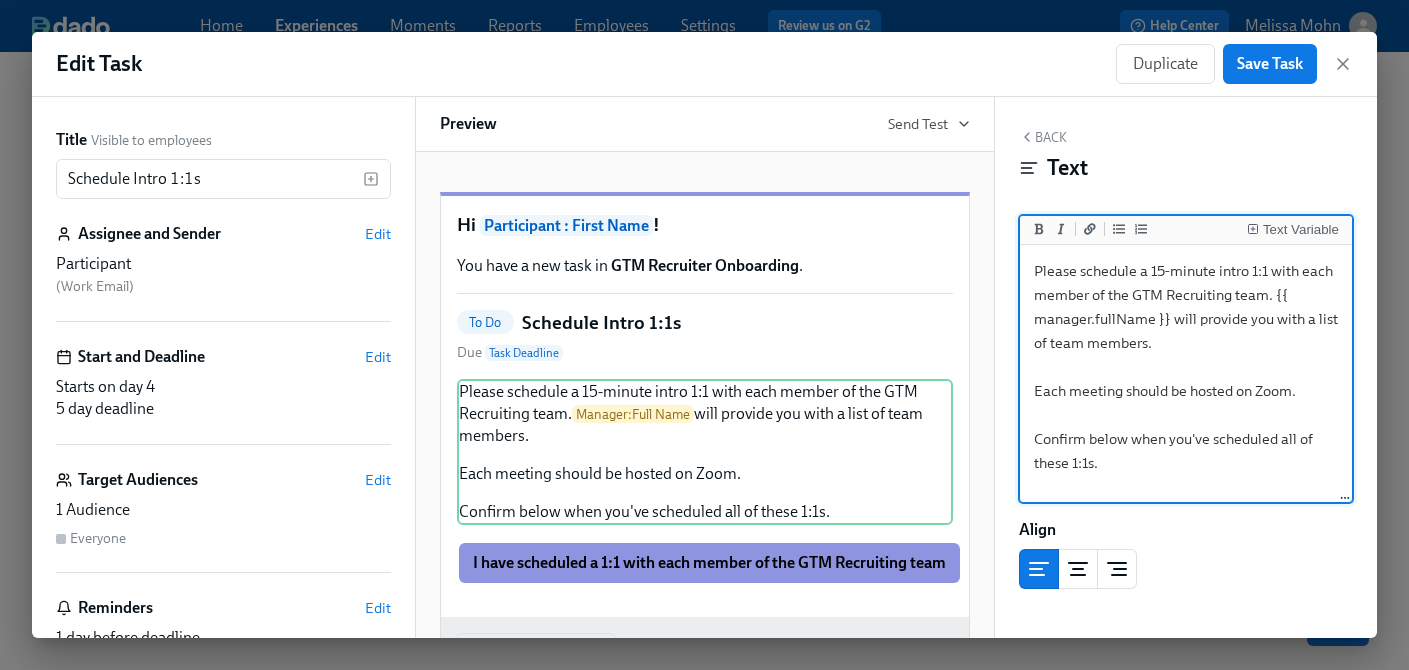 drag, startPoint x: 1166, startPoint y: 349, endPoint x: 1139, endPoint y: 264, distance: 89.1852 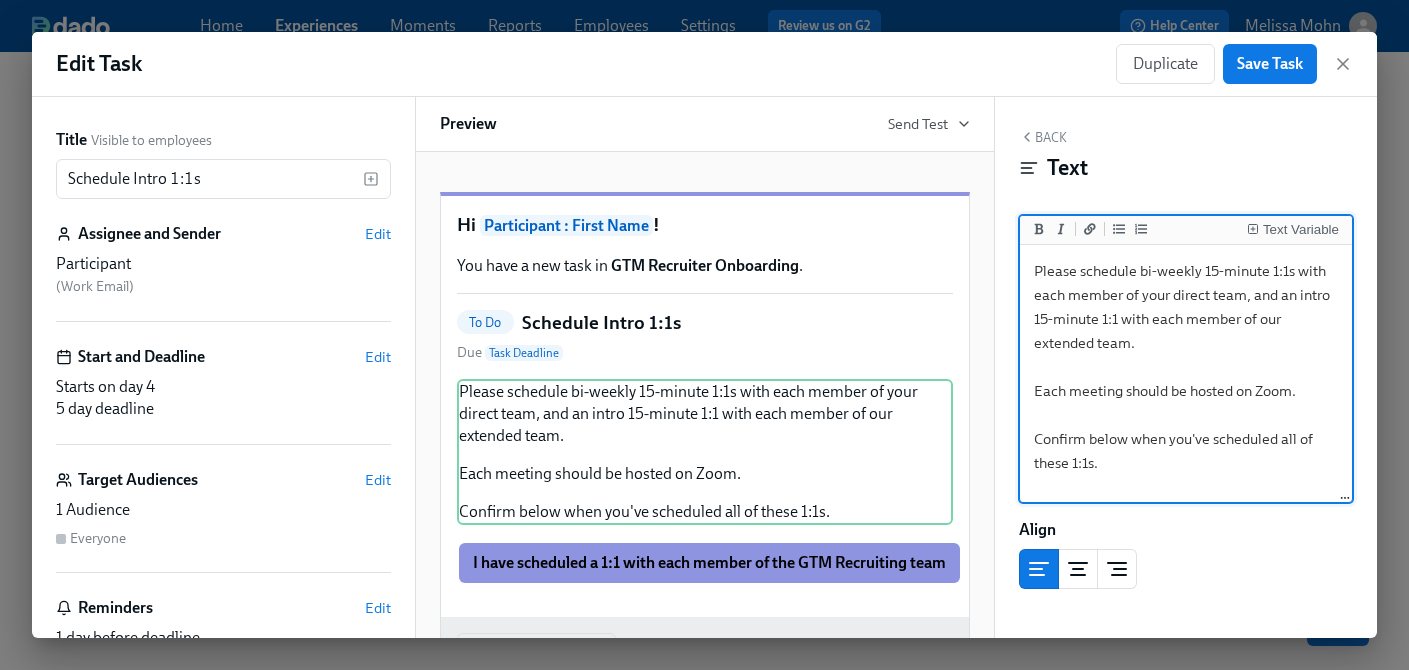 click on "Please schedule bi-weekly 15-minute 1:1s with each member of your direct team, and an intro 15-minute 1:1 with each member of our extended team.
Each meeting should be hosted on Zoom.
Confirm below when you've scheduled all of these 1:1s." at bounding box center [1186, 374] 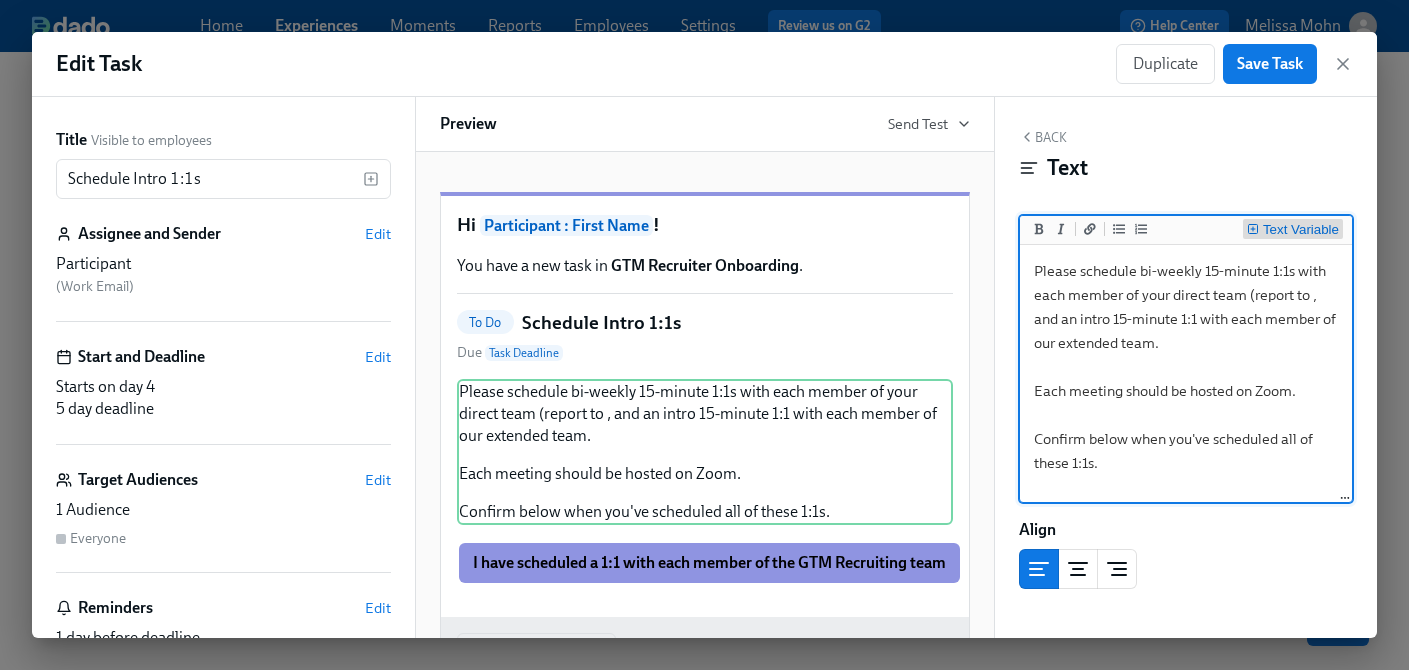 click on "Text Variable" at bounding box center [1293, 229] 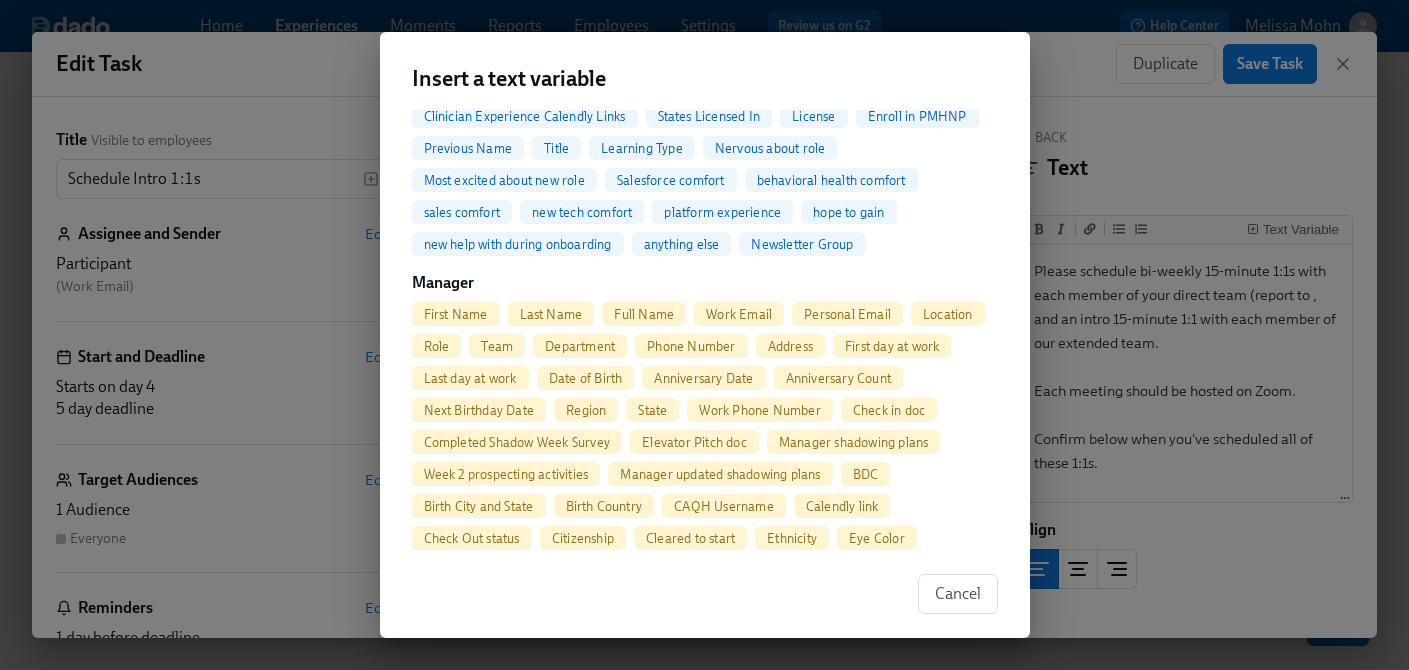scroll, scrollTop: 891, scrollLeft: 0, axis: vertical 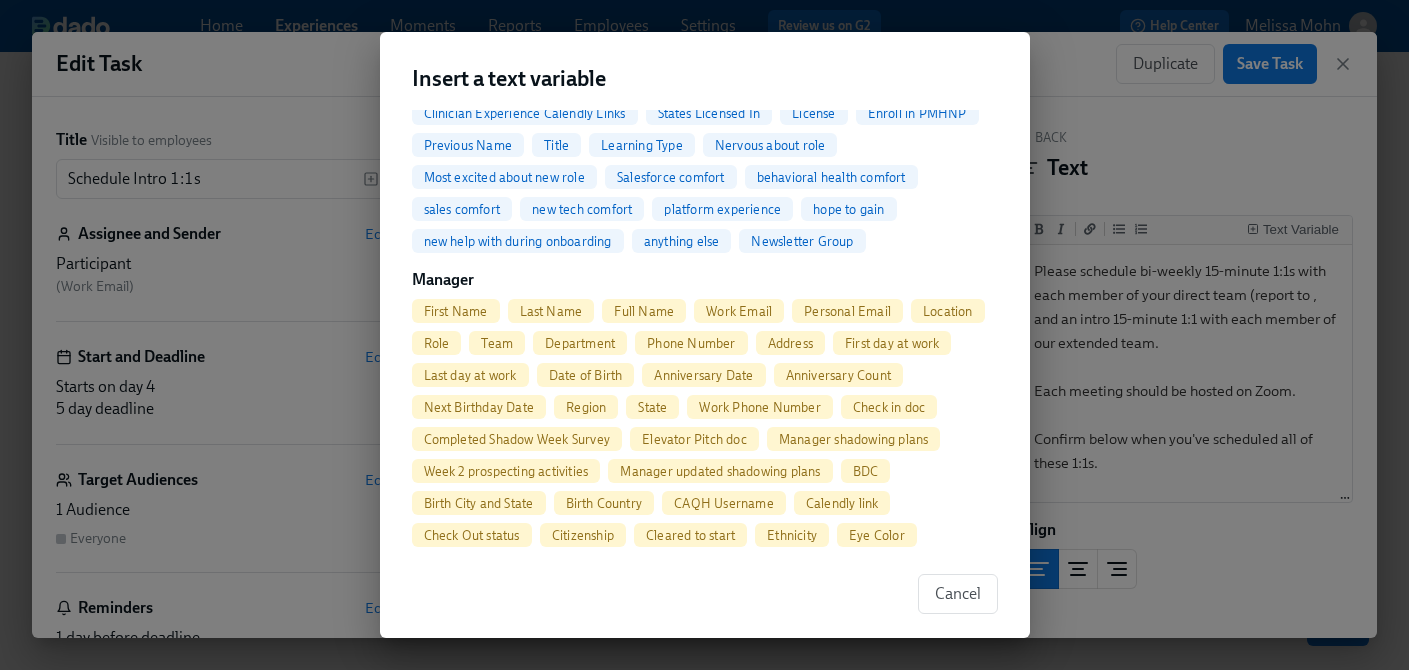 click on "Full Name" at bounding box center (644, 311) 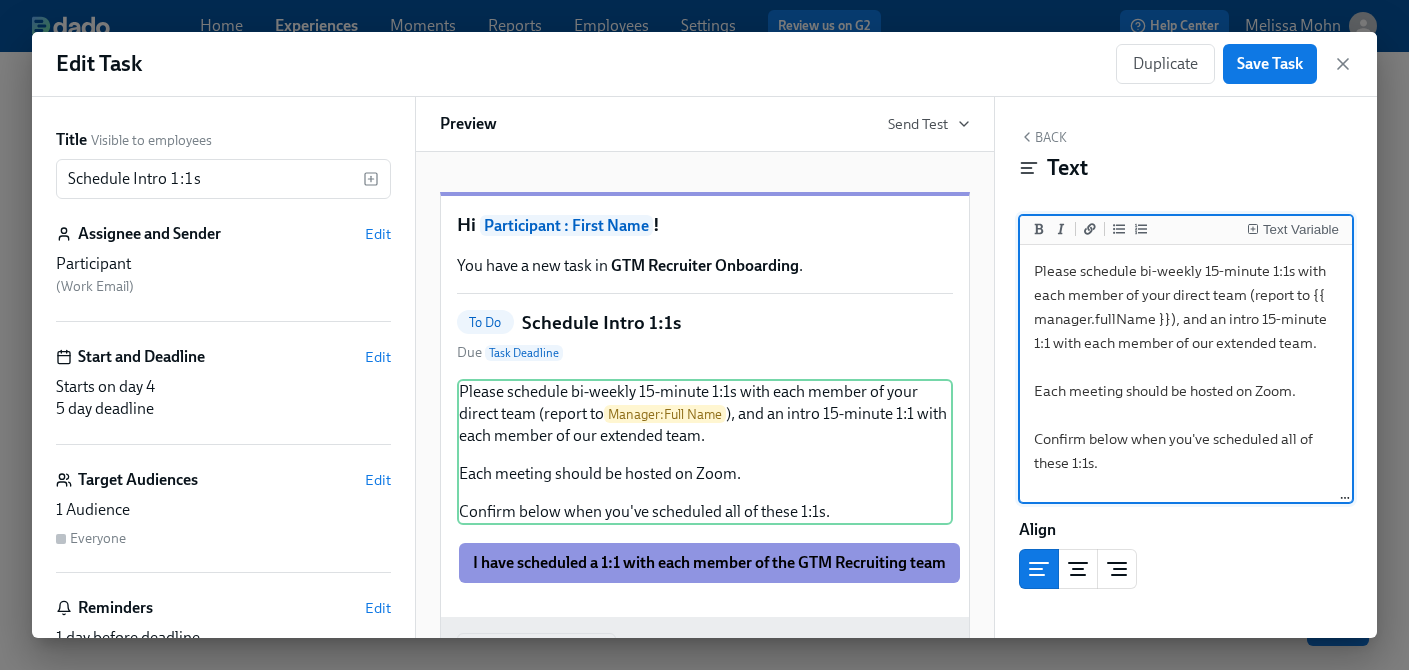 click on "Please schedule bi-weekly 15-minute 1:1s with each member of your direct team (report to {{ manager.fullName }}), and an intro 15-minute 1:1 with each member of our extended team.
Each meeting should be hosted on Zoom.
Confirm below when you've scheduled all of these 1:1s." at bounding box center [1186, 374] 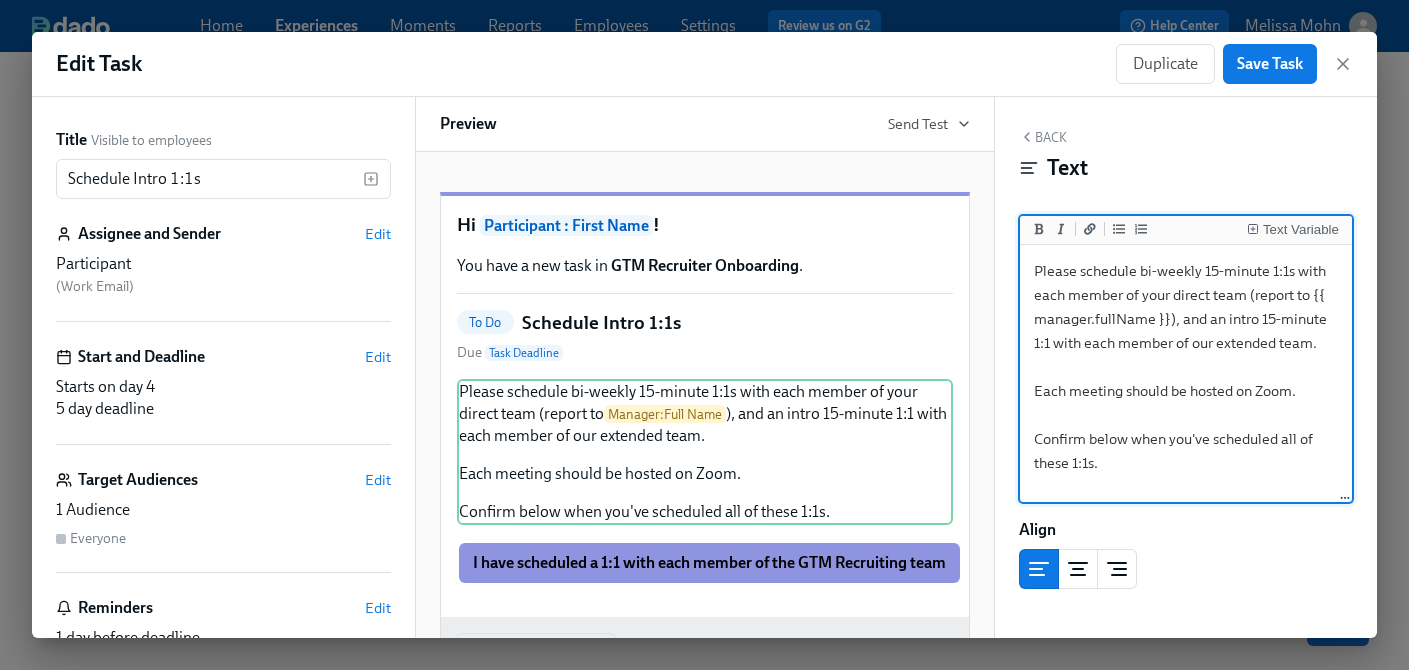 scroll, scrollTop: 21, scrollLeft: 0, axis: vertical 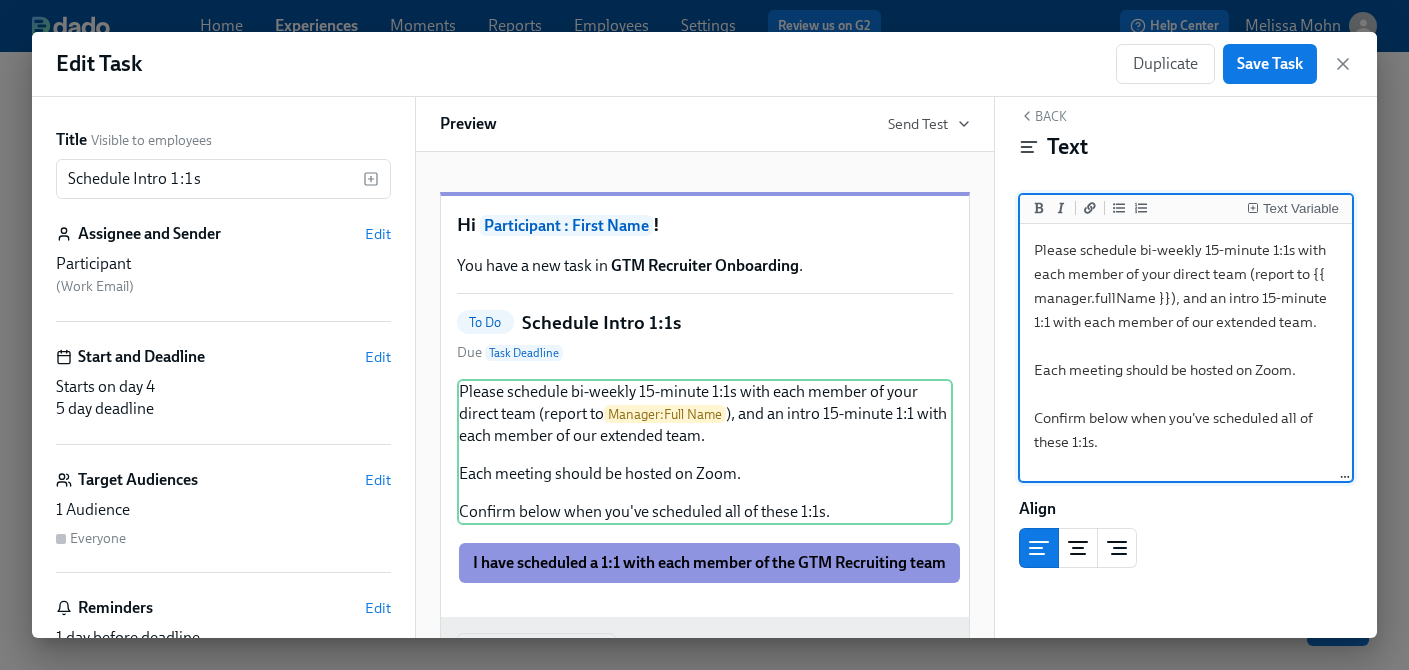 click on "Please schedule bi-weekly 15-minute 1:1s with each member of your direct team (report to {{ manager.fullName }}), and an intro 15-minute 1:1 with each member of our extended team.
Each meeting should be hosted on Zoom.
Confirm below when you've scheduled all of these 1:1s." at bounding box center (1186, 353) 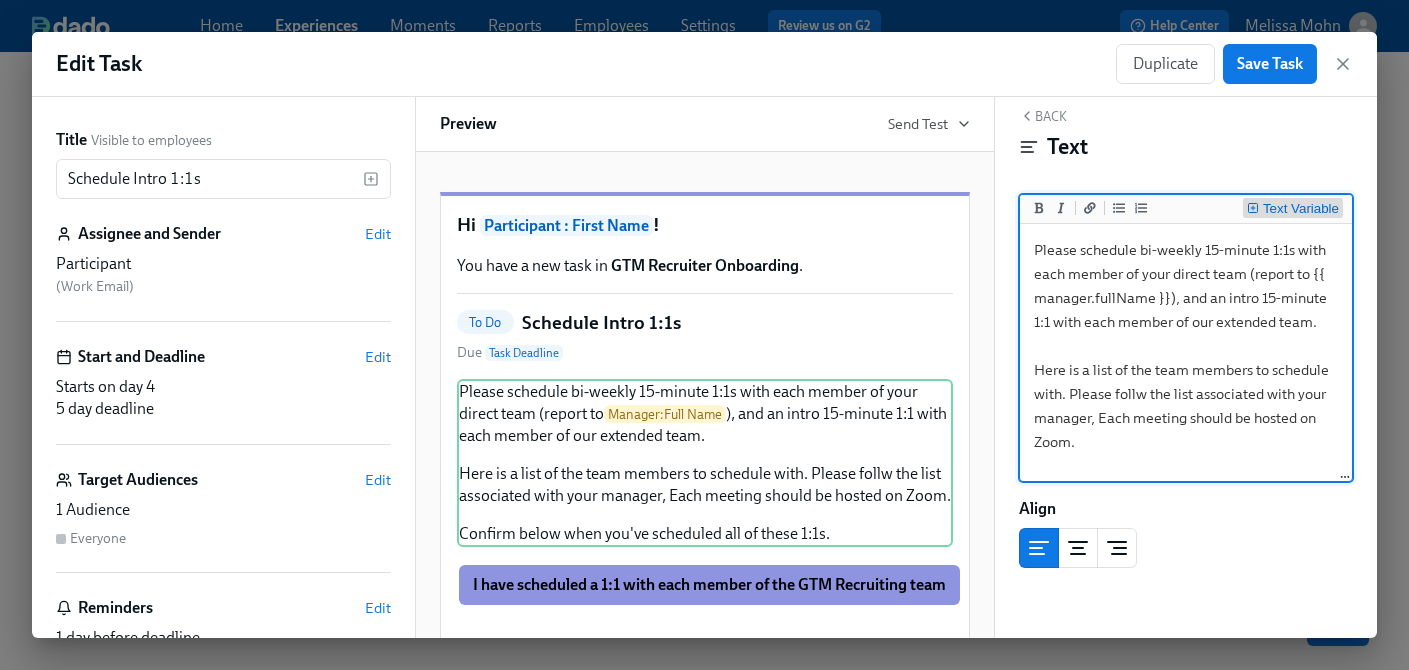 click on "Text Variable" at bounding box center (1301, 209) 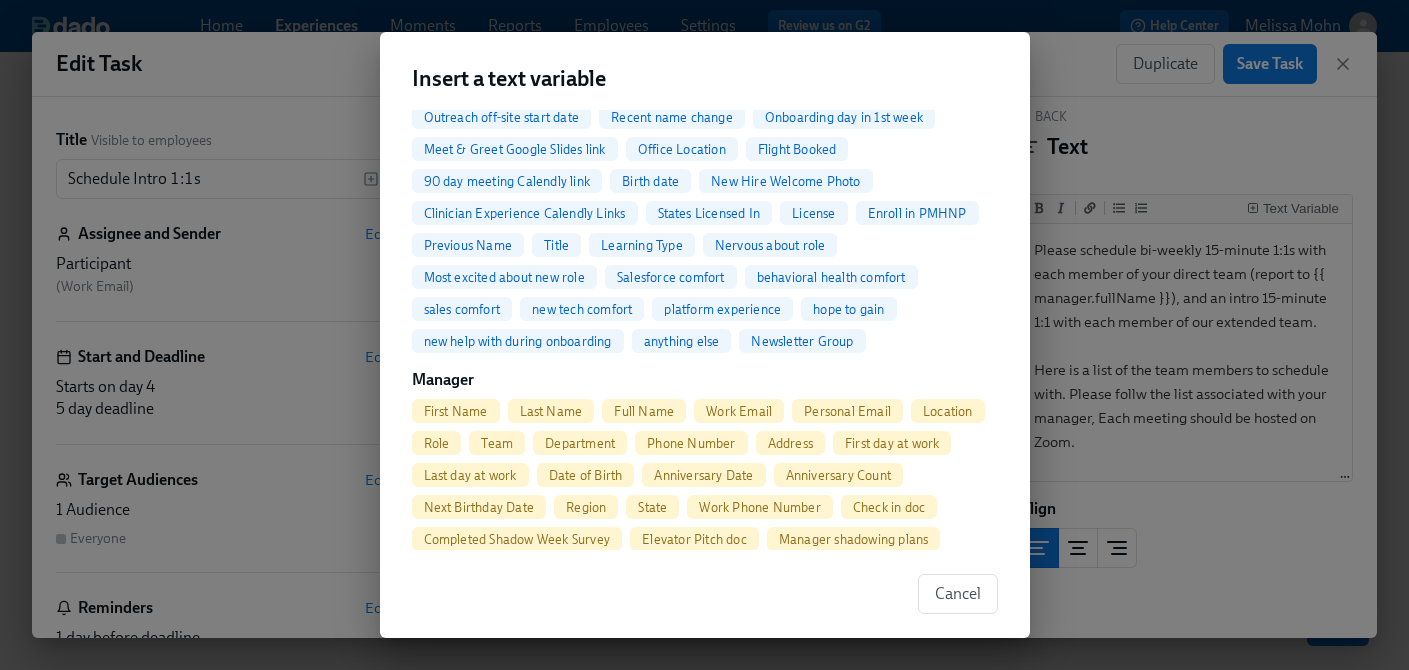 scroll, scrollTop: 796, scrollLeft: 0, axis: vertical 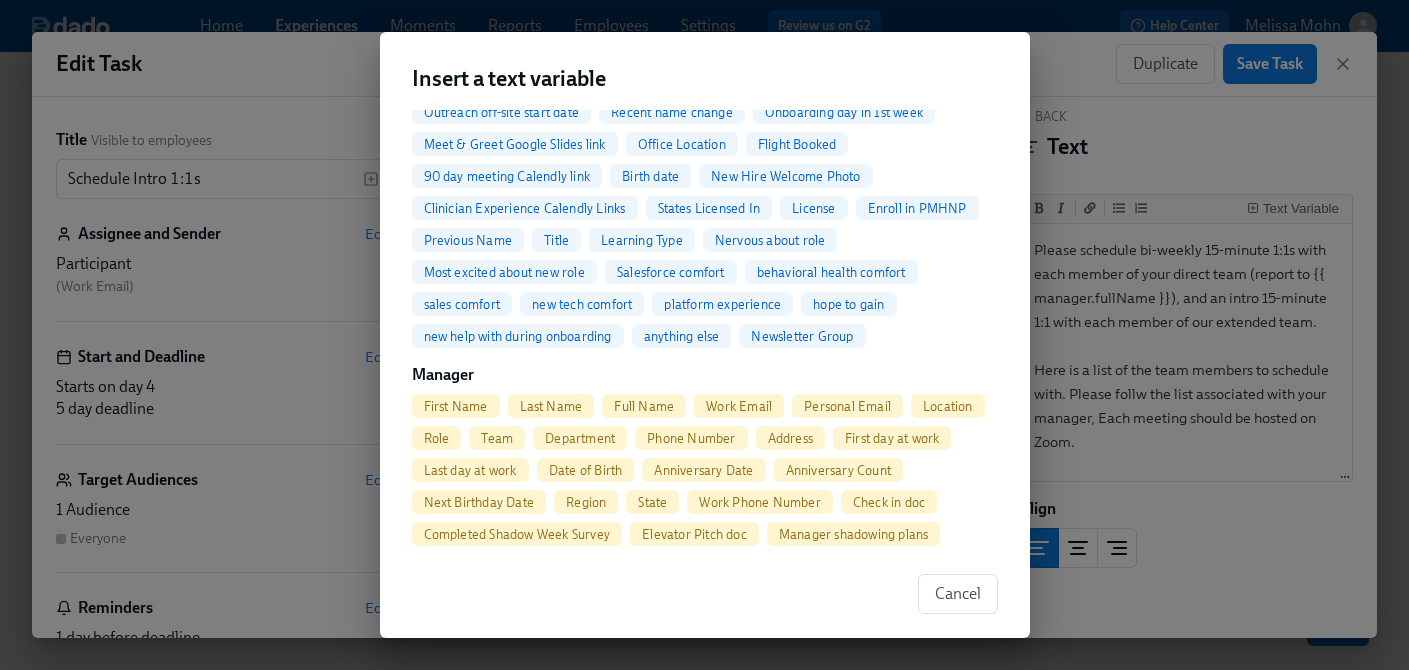 click on "Full Name" at bounding box center [644, 406] 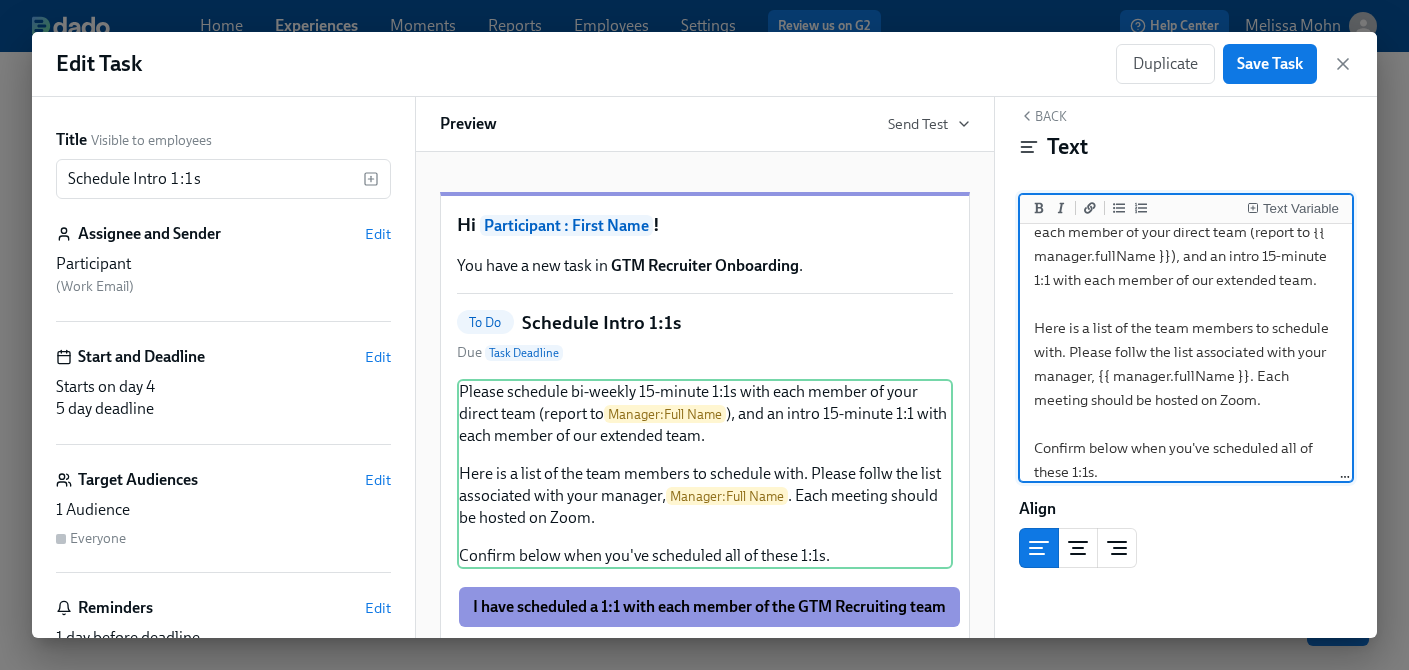scroll, scrollTop: 57, scrollLeft: 0, axis: vertical 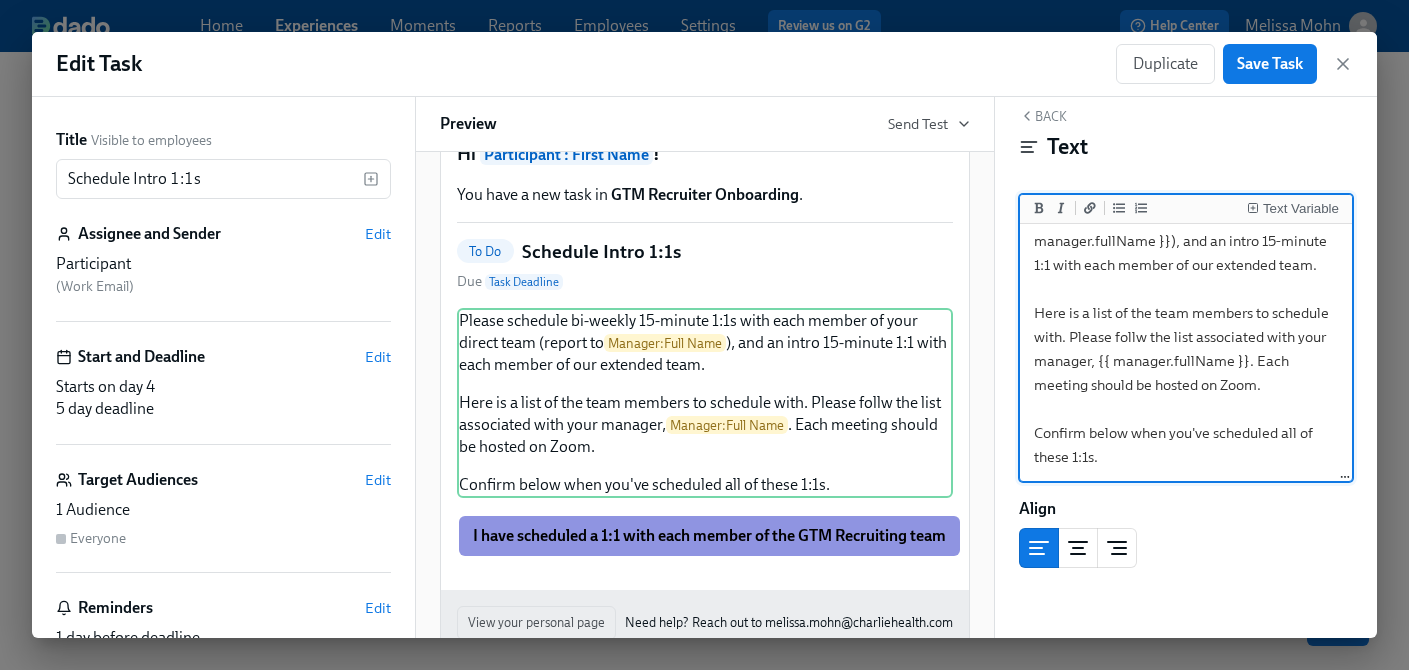 type on "Please schedule bi-weekly 15-minute 1:1s with each member of your direct team (report to {{ manager.fullName }}), and an intro 15-minute 1:1 with each member of our extended team.
Here is a list of the team members to schedule with. Please follw the list associated with your manager, {{ manager.fullName }}. Each meeting should be hosted on Zoom.
Confirm below when you've scheduled all of these 1:1s." 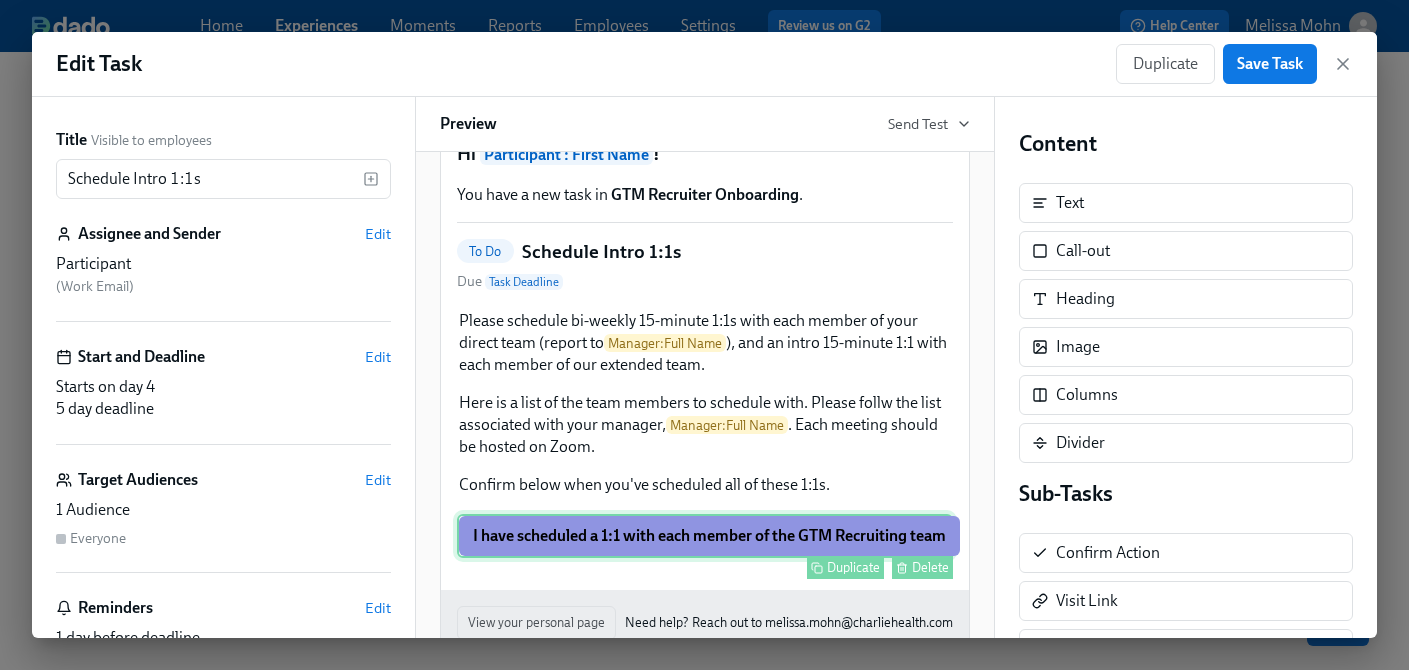 click on "I have scheduled a 1:1 with each member of the GTM Recruiting team   Duplicate   Delete" at bounding box center (705, 536) 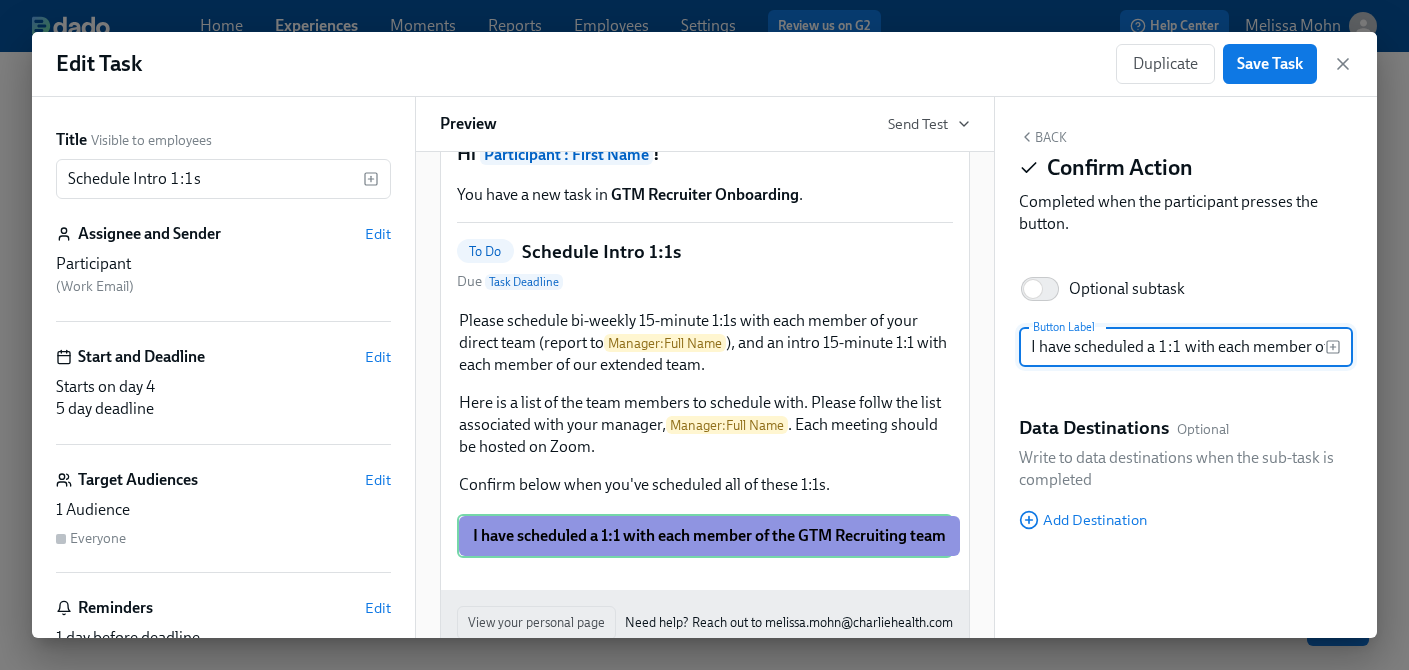 scroll, scrollTop: 0, scrollLeft: 178, axis: horizontal 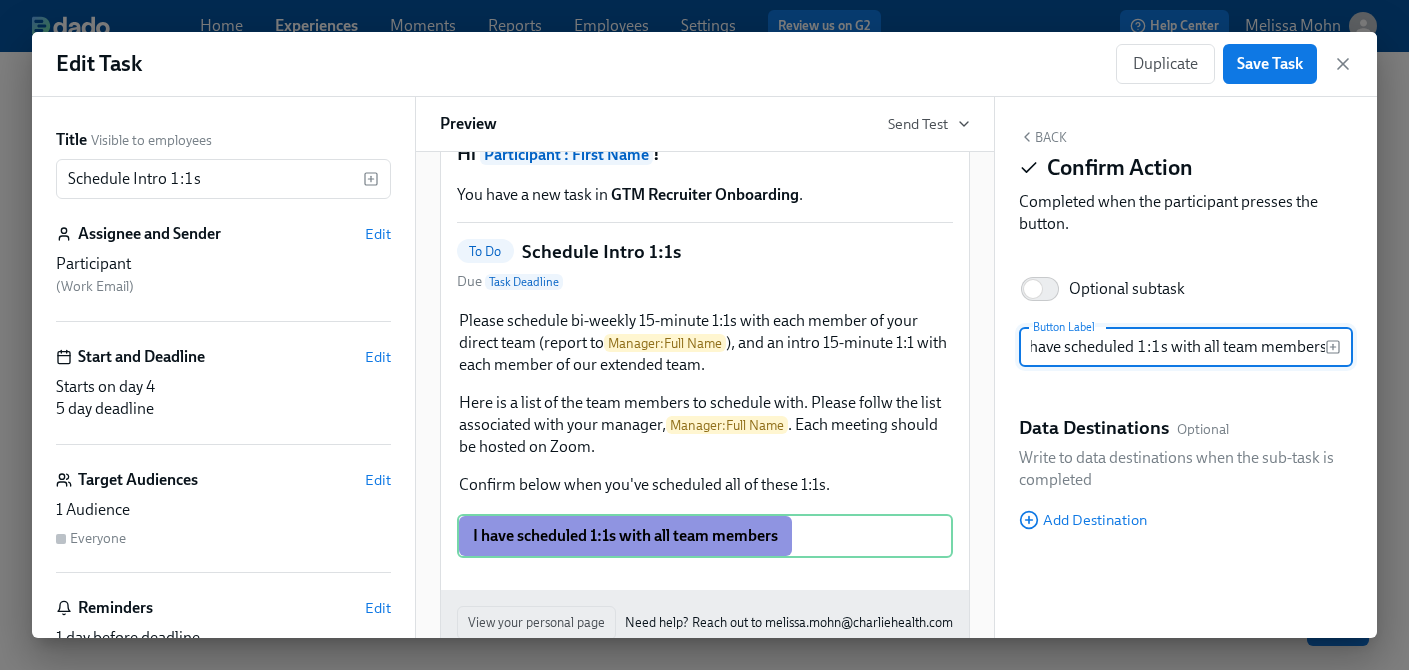 type on "I have scheduled 1:1s with all team members" 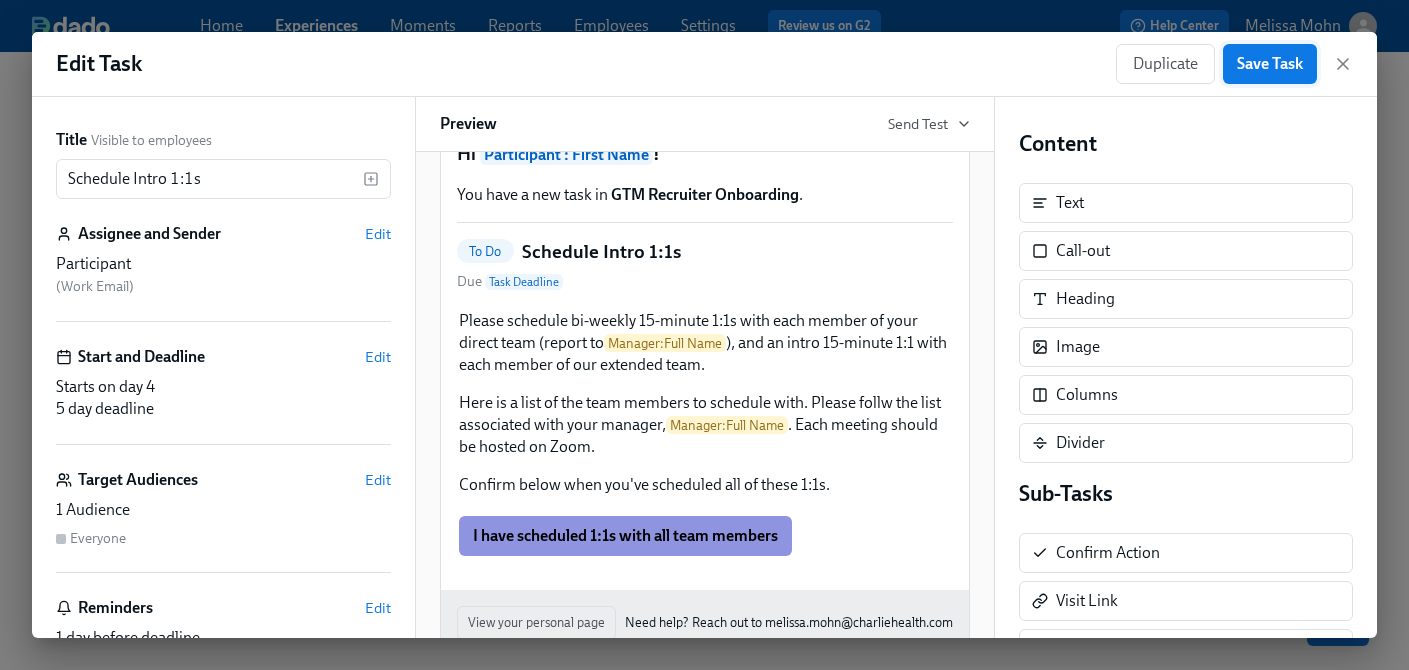 click on "Save Task" at bounding box center [1270, 64] 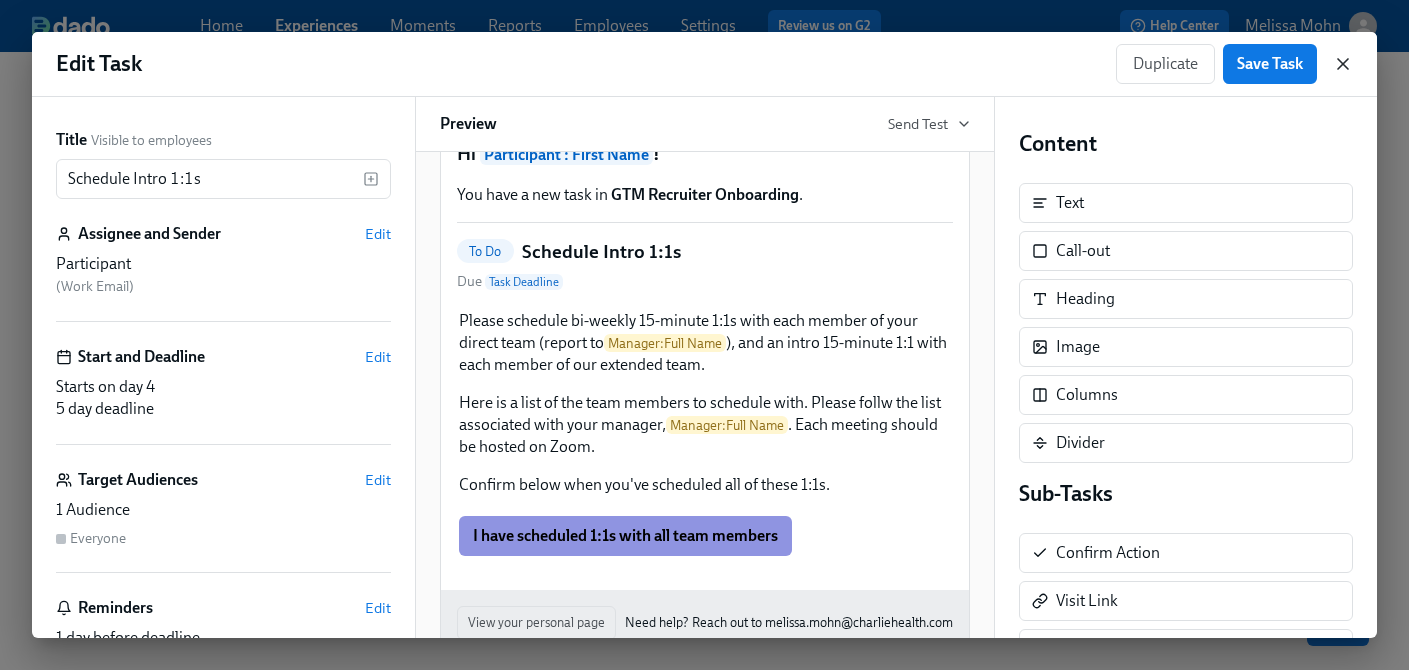 click 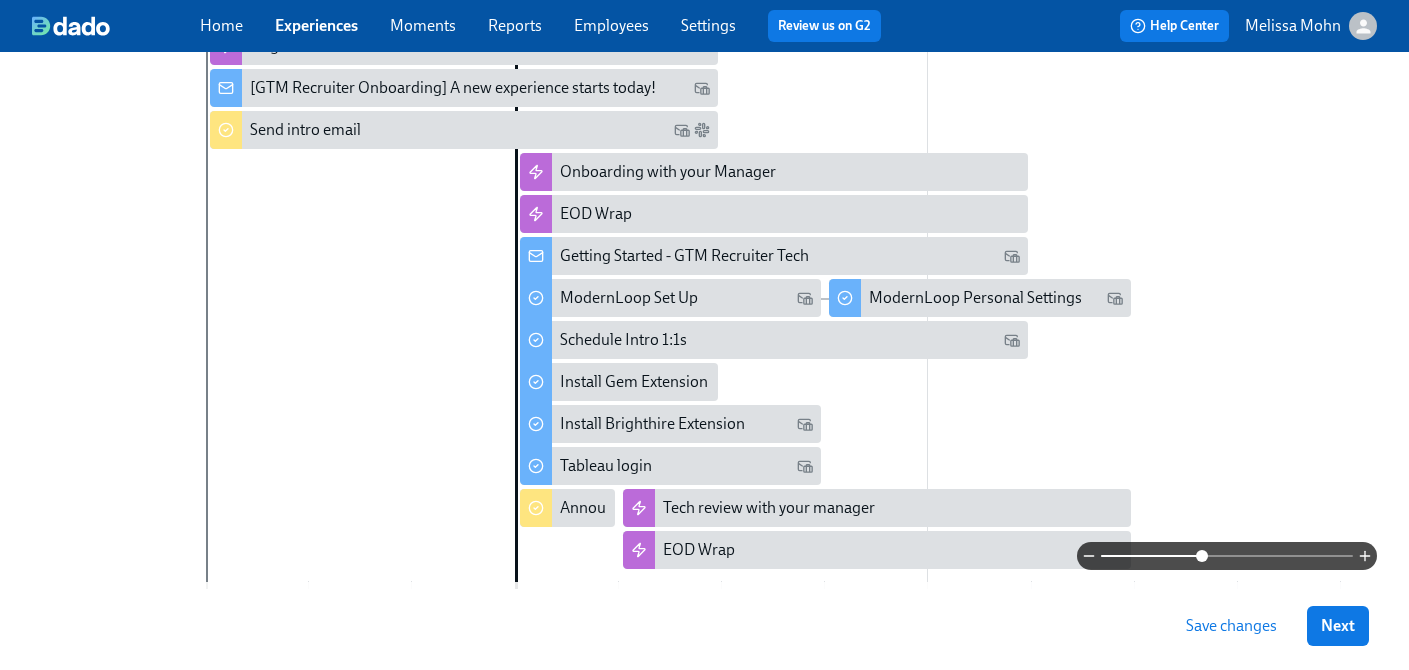 click on "Save changes" at bounding box center [1231, 626] 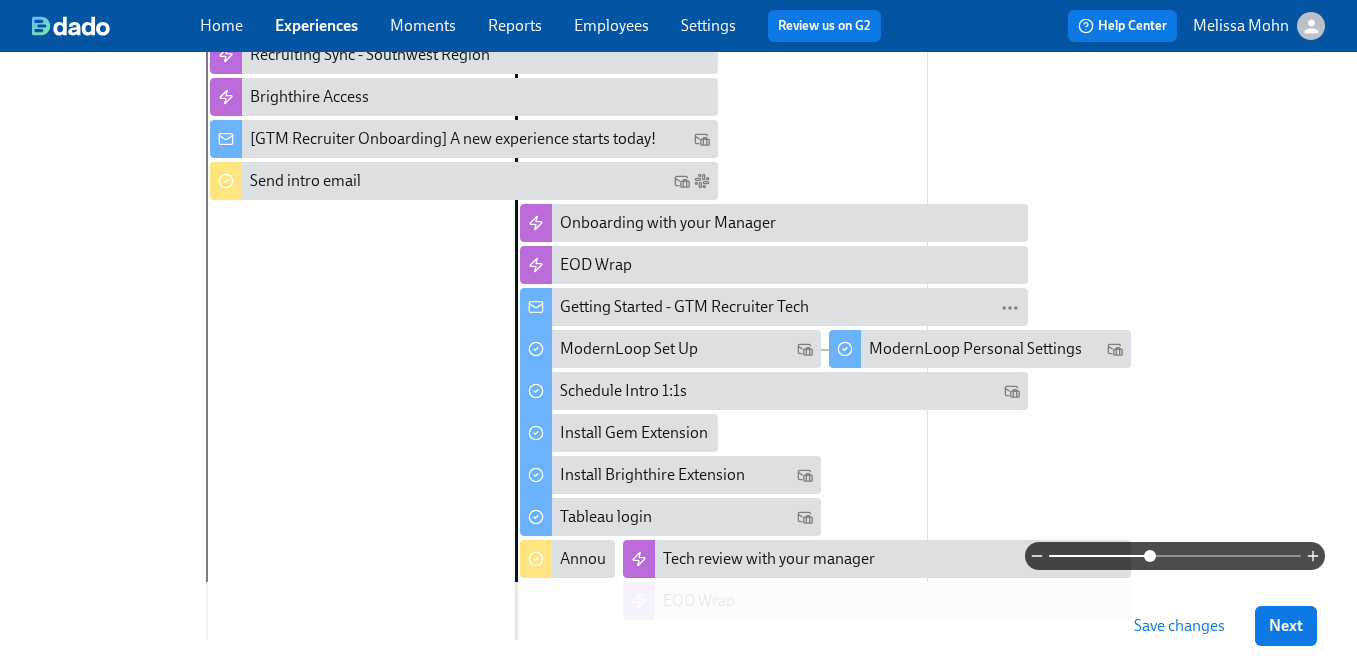 scroll, scrollTop: 826, scrollLeft: 0, axis: vertical 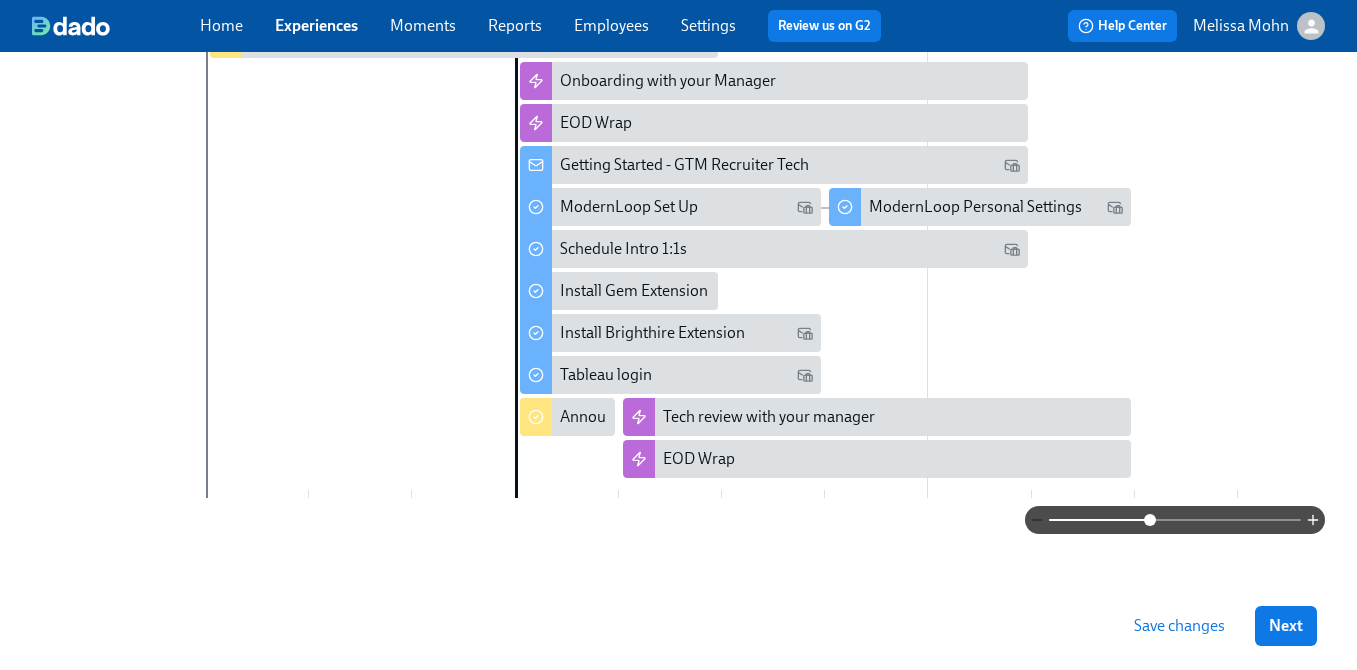 click 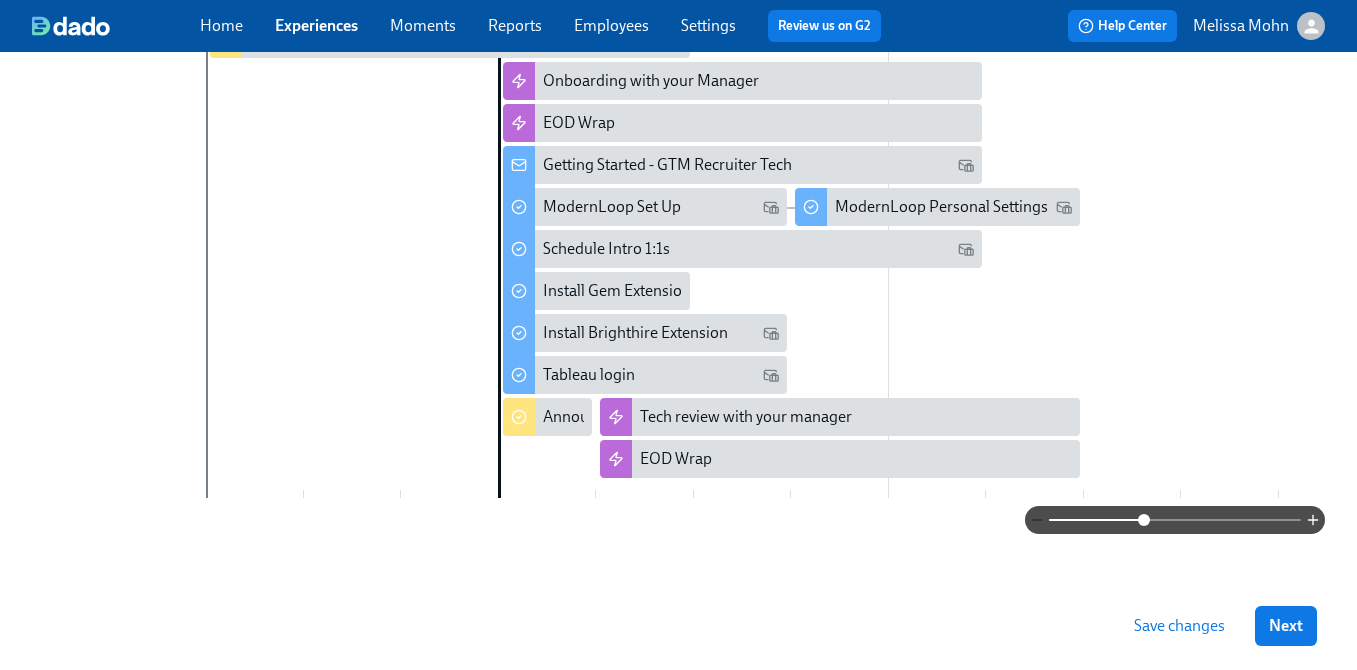 click 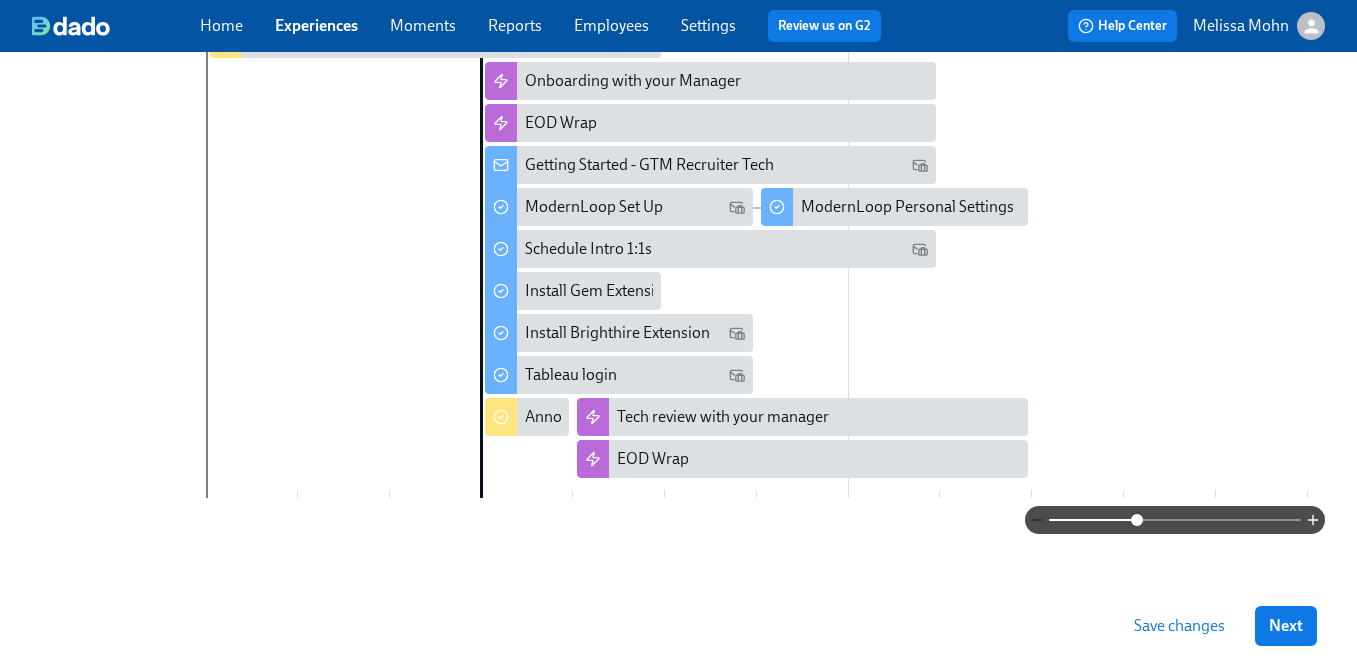 click 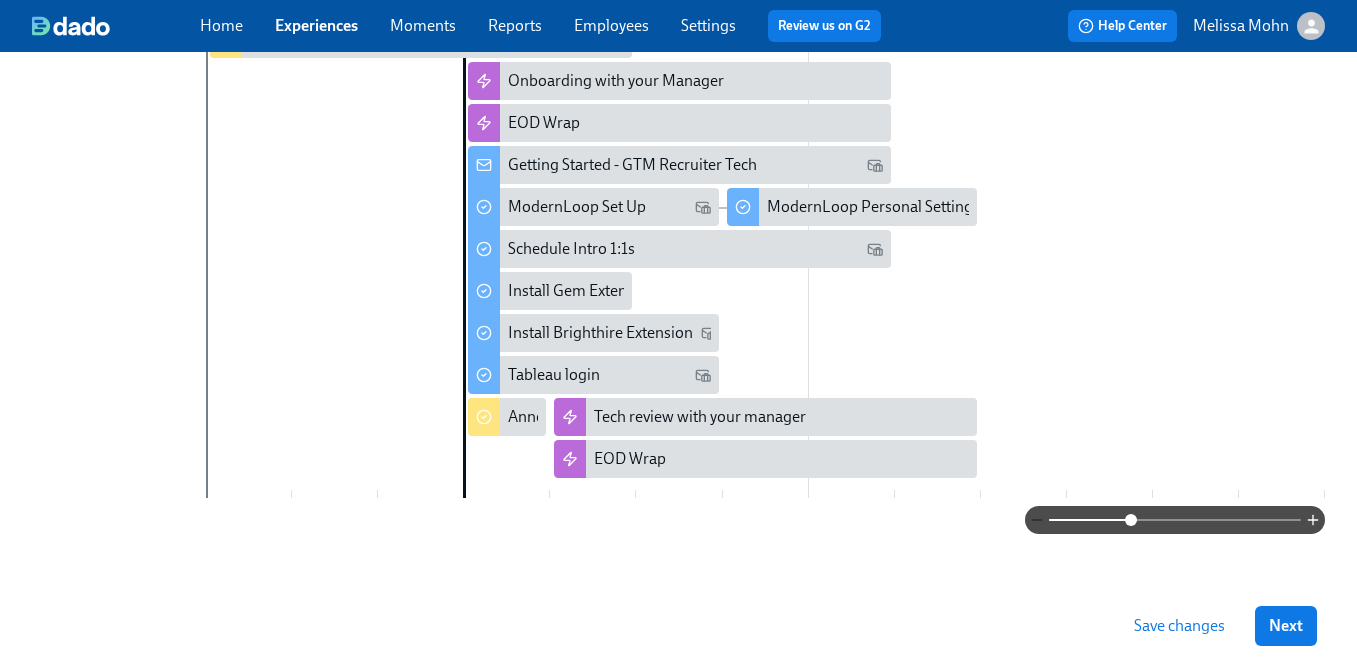 click 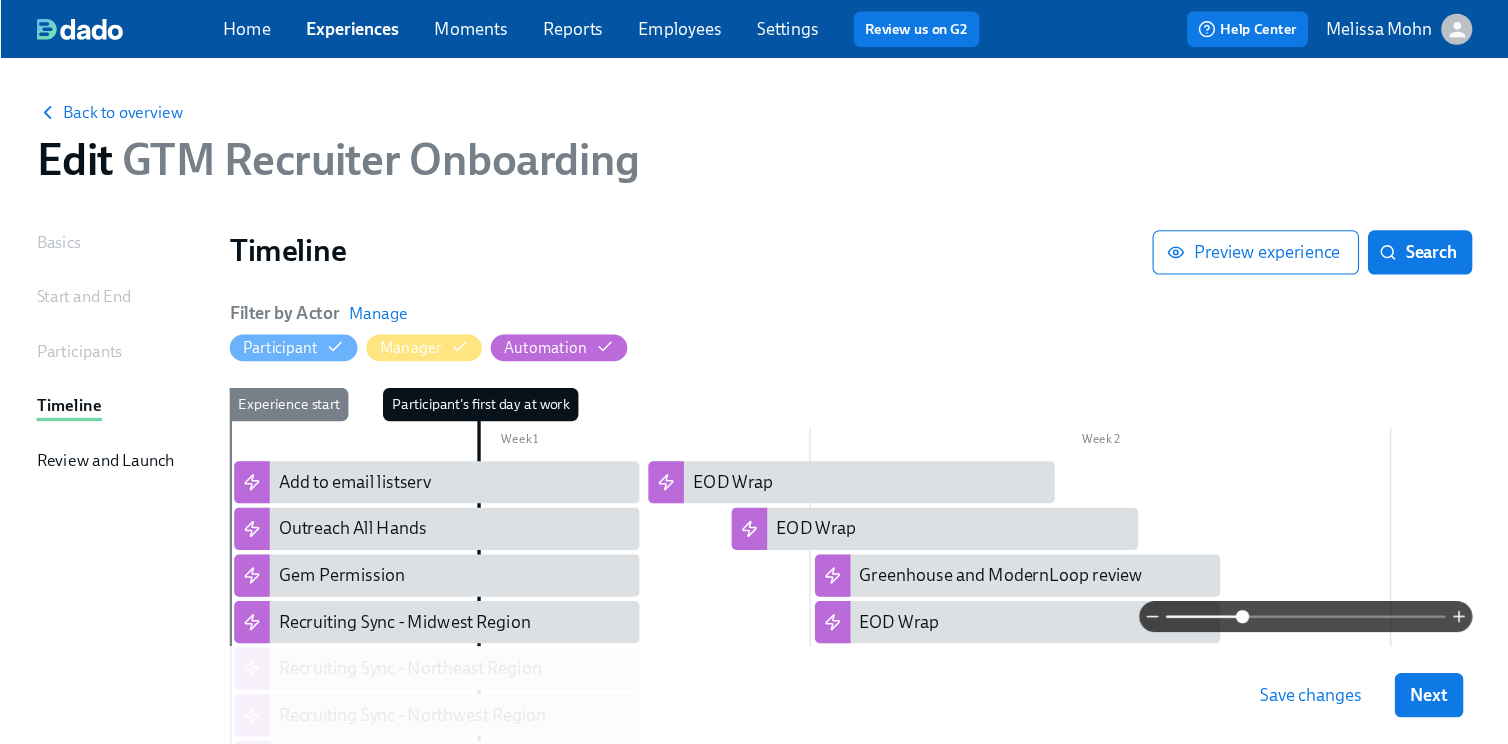 scroll, scrollTop: 0, scrollLeft: 0, axis: both 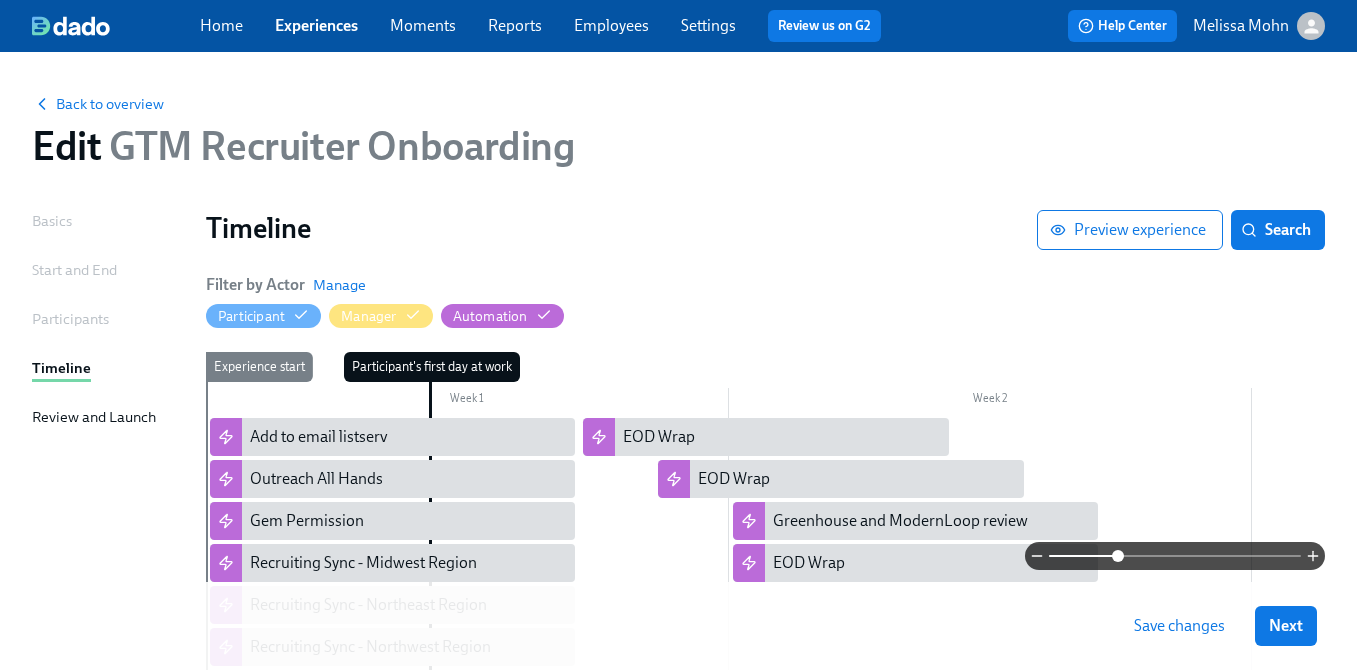 type 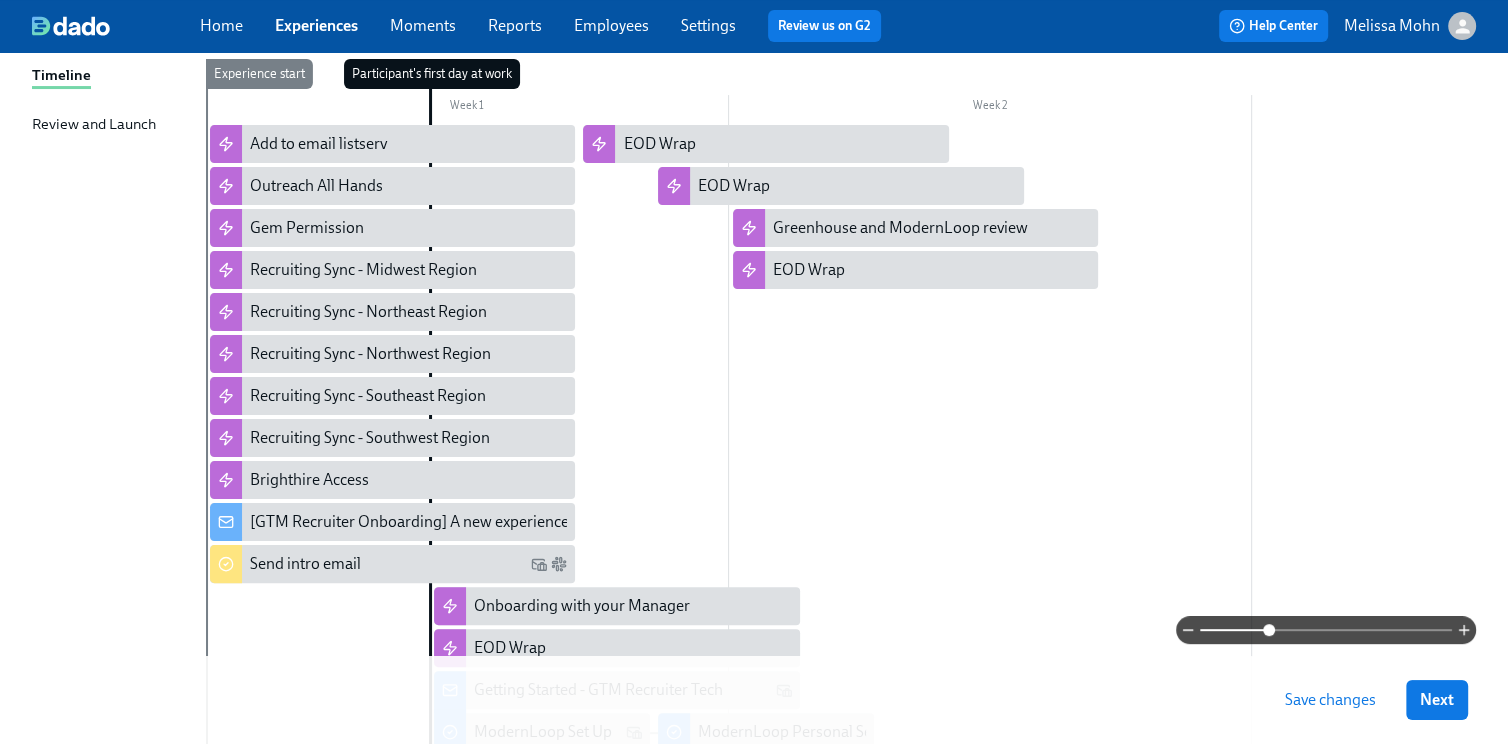 scroll, scrollTop: 295, scrollLeft: 0, axis: vertical 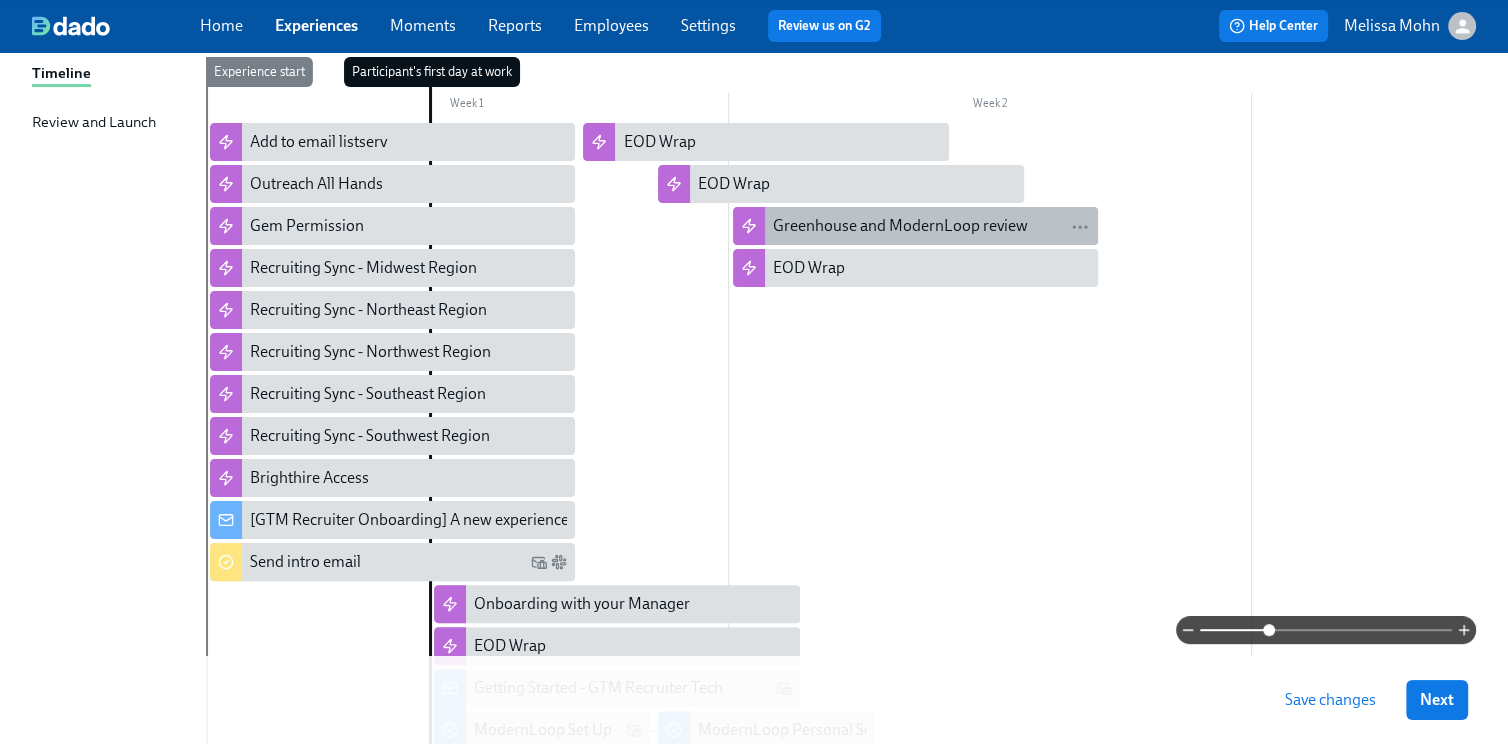 click on "Greenhouse and ModernLoop review" at bounding box center (900, 226) 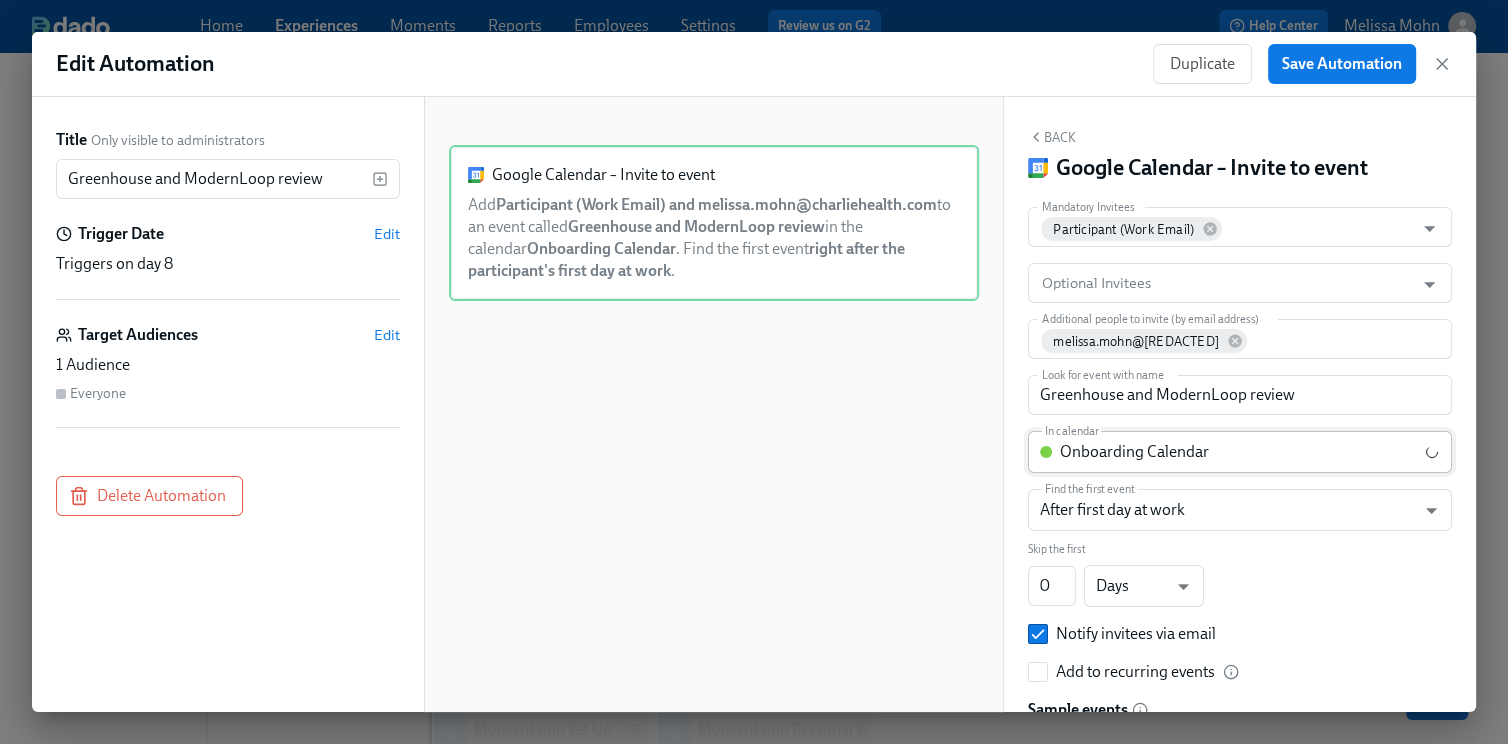 click on "Home Experiences Moments Reports Employees Settings Review us on G2 Help Center Melissa Mohn Back to overview Edit   GTM Recruiter Onboarding Basics Start and End Participants Timeline Review and Launch Timeline Preview experience Search Filter by Actor Manage Participant Manager Automation Week 1 Week 2 Week 3 Week 4 Experience start Participant's first day at work Experience end Add to email listserv Outreach All Hands Gem Permission Recruiting Sync - Midwest Region Recruiting Sync - Northeast Region  Recruiting Sync - Northwest Region Recruiting Sync - Southeast Region Recruiting Sync - Southwest Region Brighthire Access Onboarding with your Manager EOD Wrap  Tech review with your manager EOD Wrap  EOD Wrap  EOD Wrap  Greenhouse and ModernLoop review EOD Wrap  [GTM Recruiter Onboarding] A new experience starts today! Getting Started - GTM Recruiter Tech ModernLoop Set Up Schedule Intro 1:1s Install Gem Extension Install Brighthire Extension Tableau login Send intro email  Save changes Next" at bounding box center (754, 449) 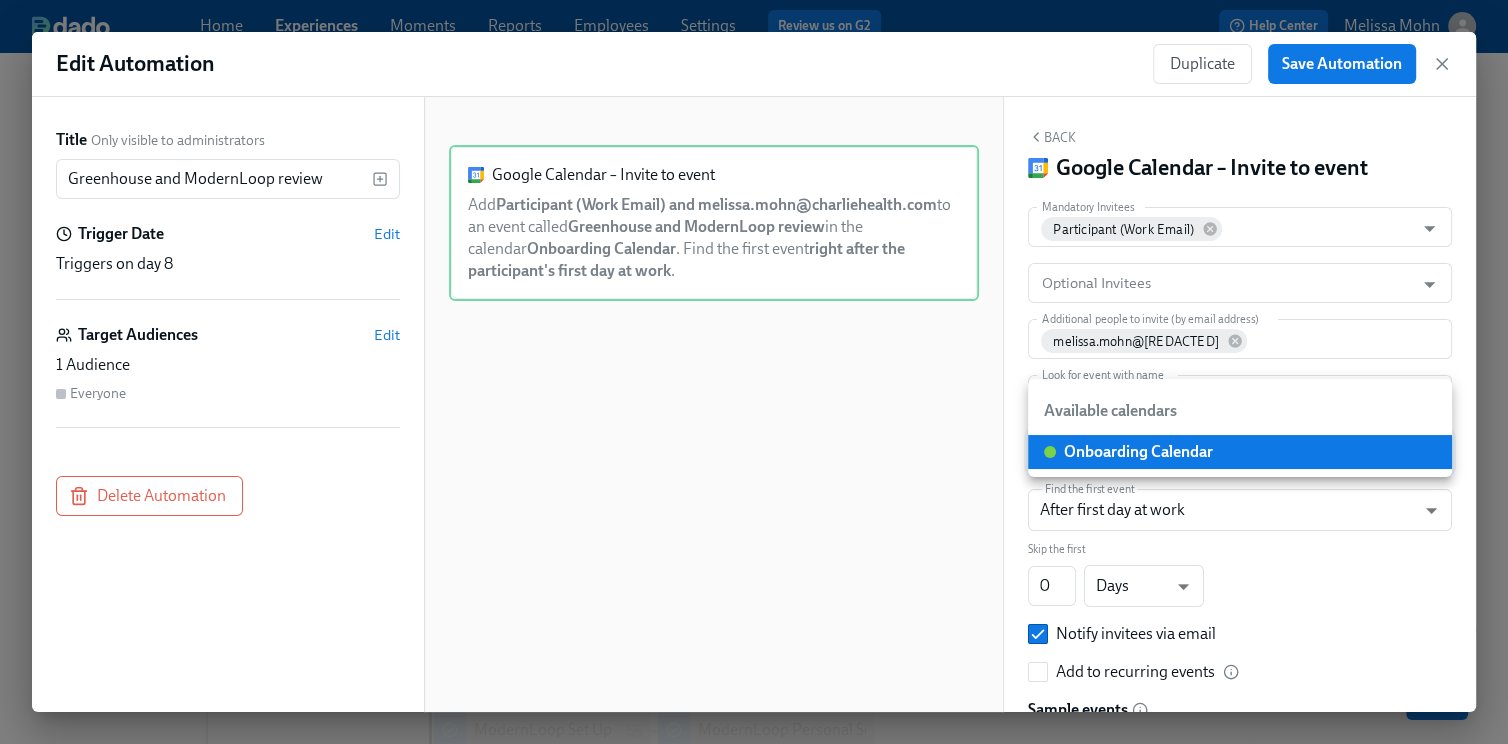 click at bounding box center [754, 372] 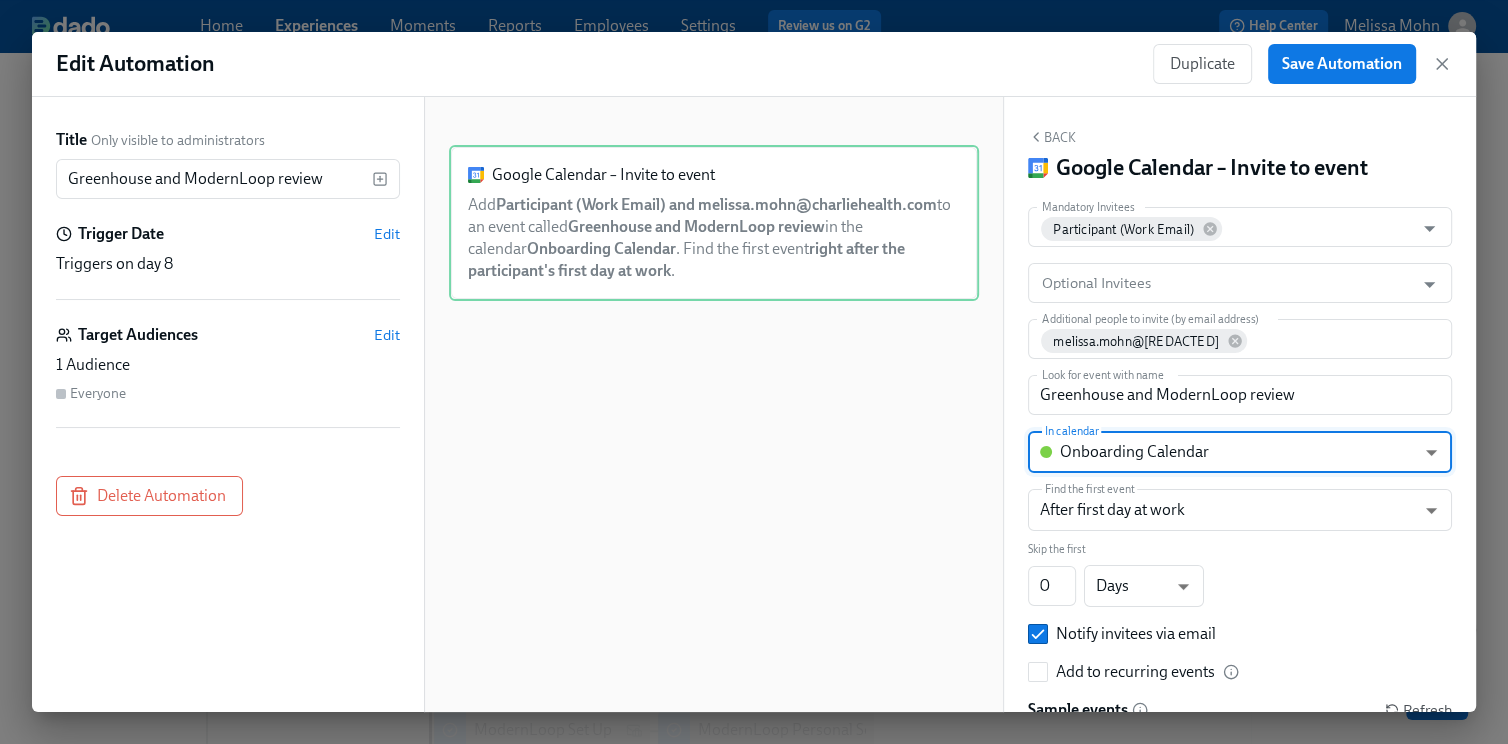 click on "Home Experiences Moments Reports Employees Settings Review us on G2 Help Center Melissa Mohn Back to overview Edit   GTM Recruiter Onboarding Basics Start and End Participants Timeline Review and Launch Timeline Preview experience Search Filter by Actor Manage Participant Manager Automation Week 1 Week 2 Week 3 Week 4 Experience start Participant's first day at work Experience end Add to email listserv Outreach All Hands Gem Permission Recruiting Sync - Midwest Region Recruiting Sync - Northeast Region  Recruiting Sync - Northwest Region Recruiting Sync - Southeast Region Recruiting Sync - Southwest Region Brighthire Access Onboarding with your Manager EOD Wrap  Tech review with your manager EOD Wrap  EOD Wrap  EOD Wrap  Greenhouse and ModernLoop review EOD Wrap  [GTM Recruiter Onboarding] A new experience starts today! Getting Started - GTM Recruiter Tech ModernLoop Set Up Schedule Intro 1:1s Install Gem Extension Install Brighthire Extension Tableau login Send intro email  Save changes Next" at bounding box center (754, 449) 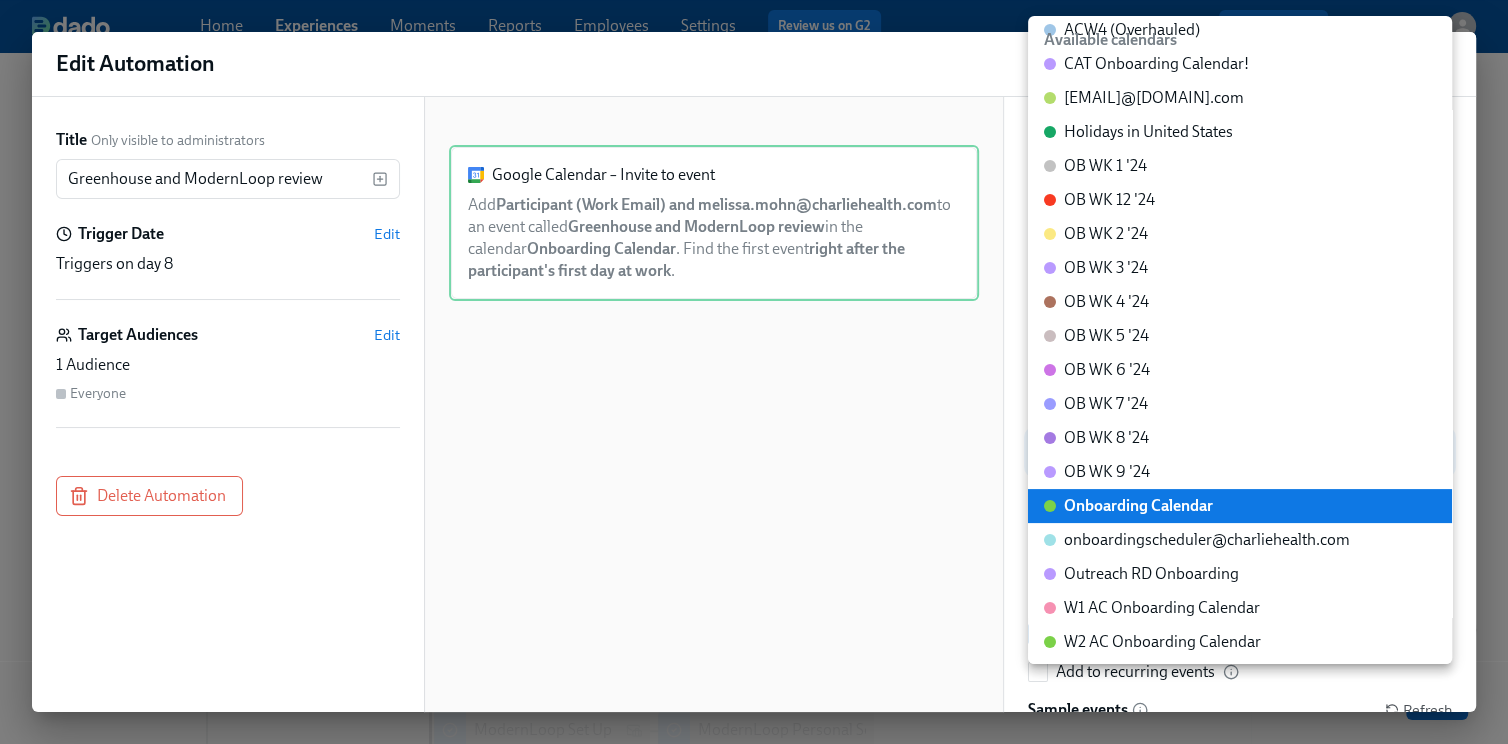 scroll, scrollTop: 197, scrollLeft: 0, axis: vertical 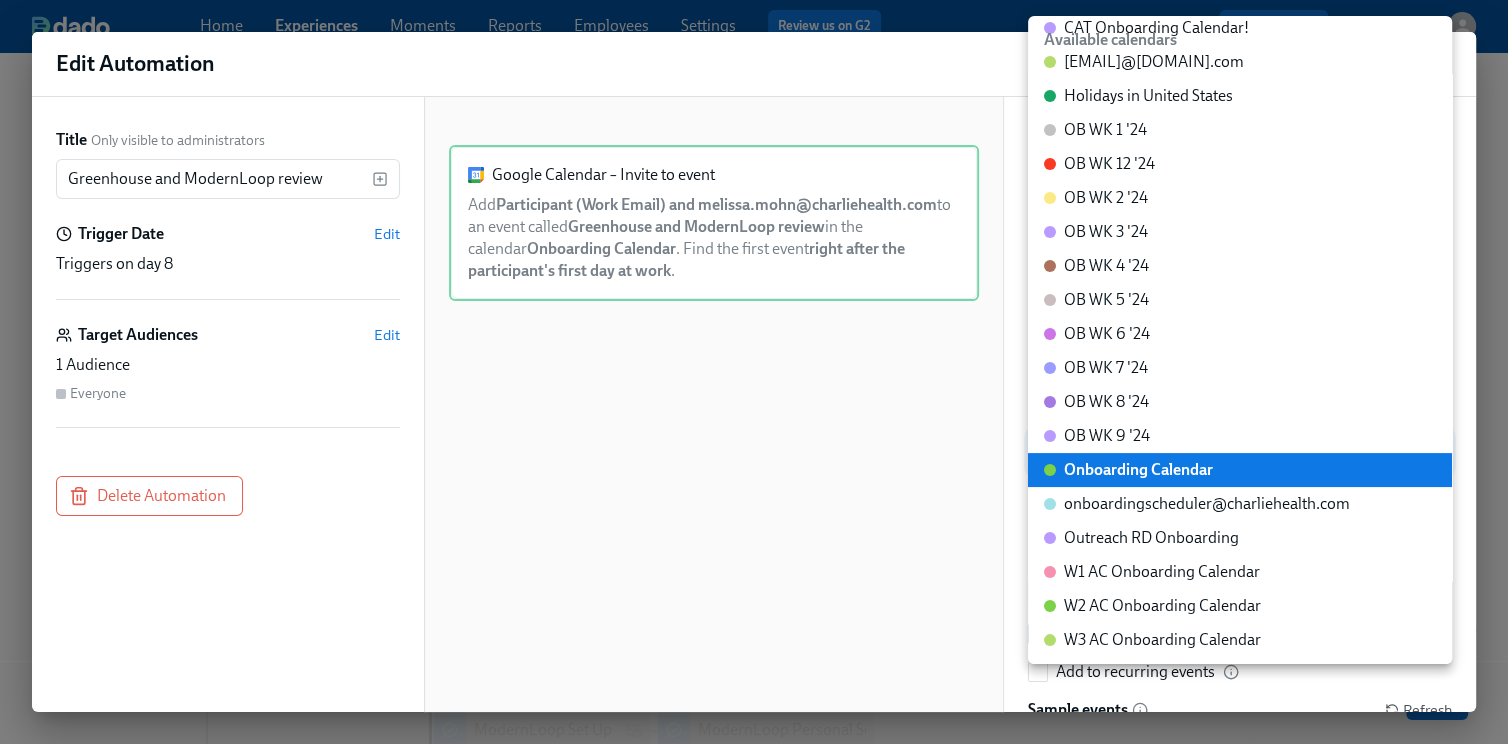 click at bounding box center [754, 372] 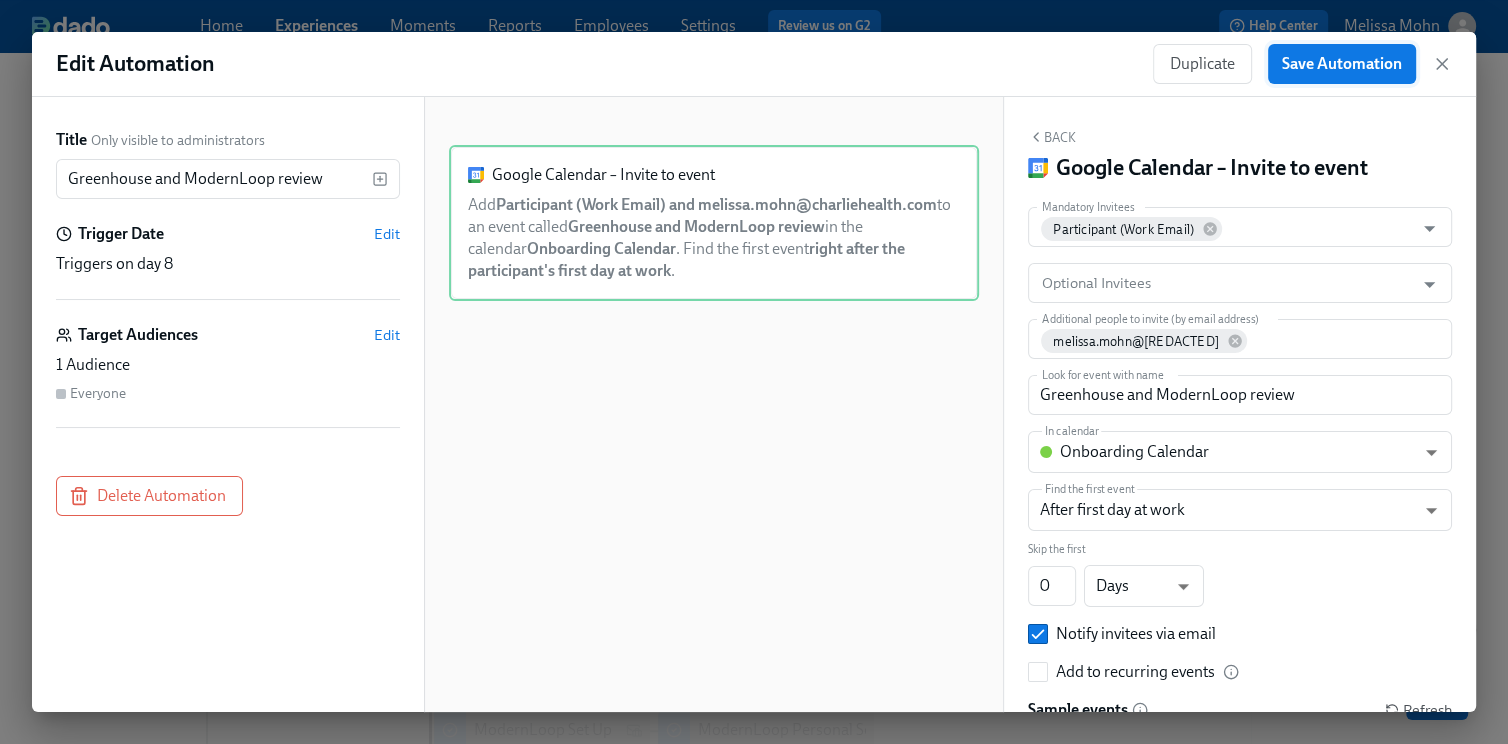 click on "Save Automation" at bounding box center (1342, 64) 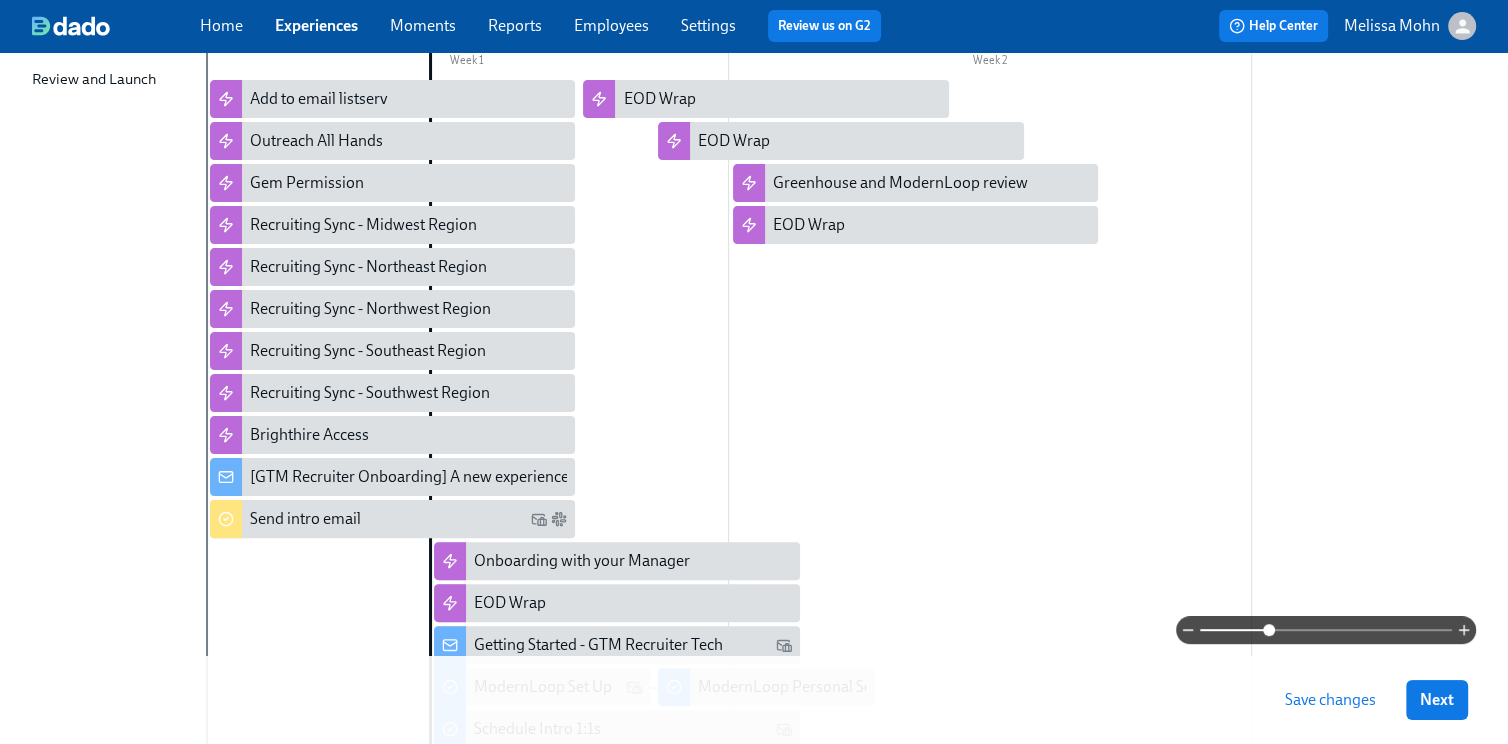 scroll, scrollTop: 337, scrollLeft: 0, axis: vertical 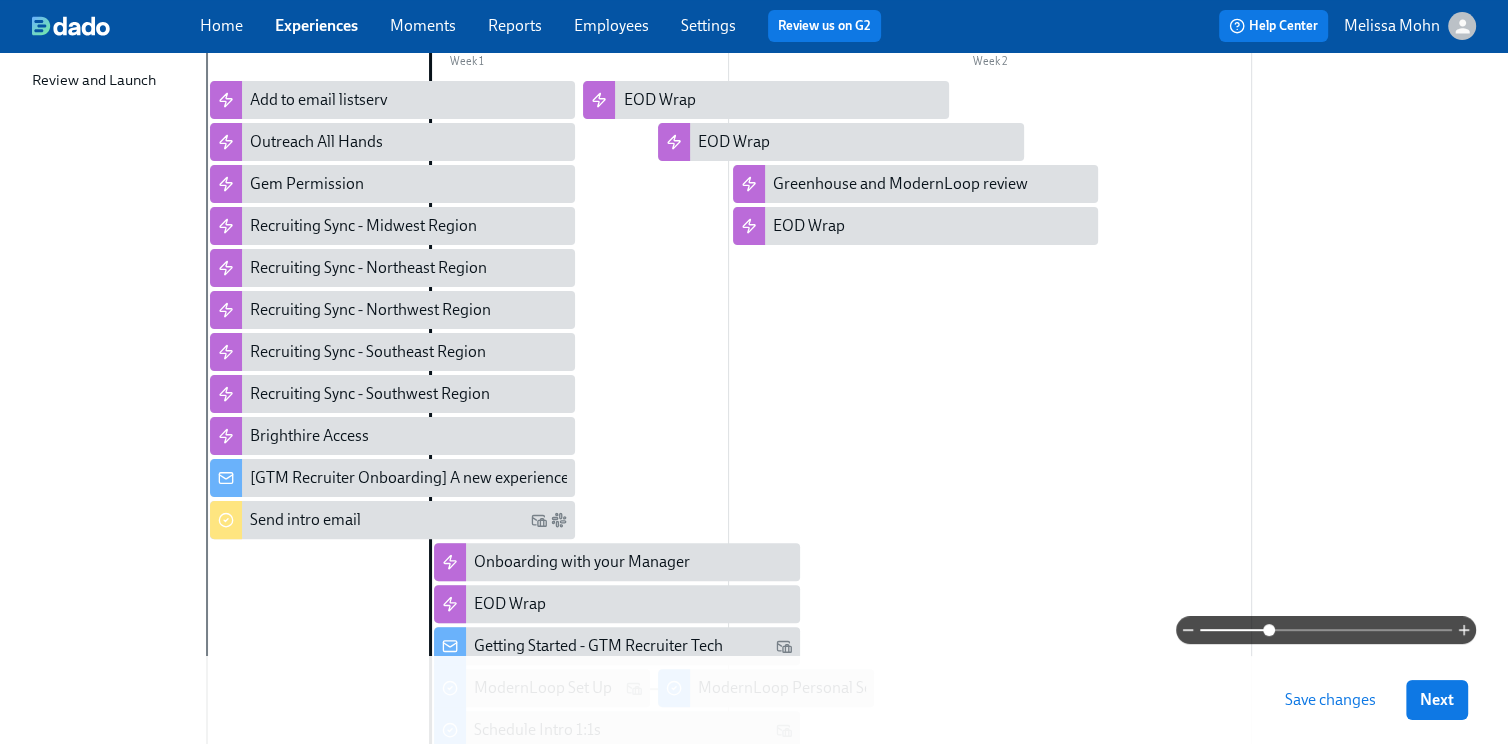 click at bounding box center (1251, 530) 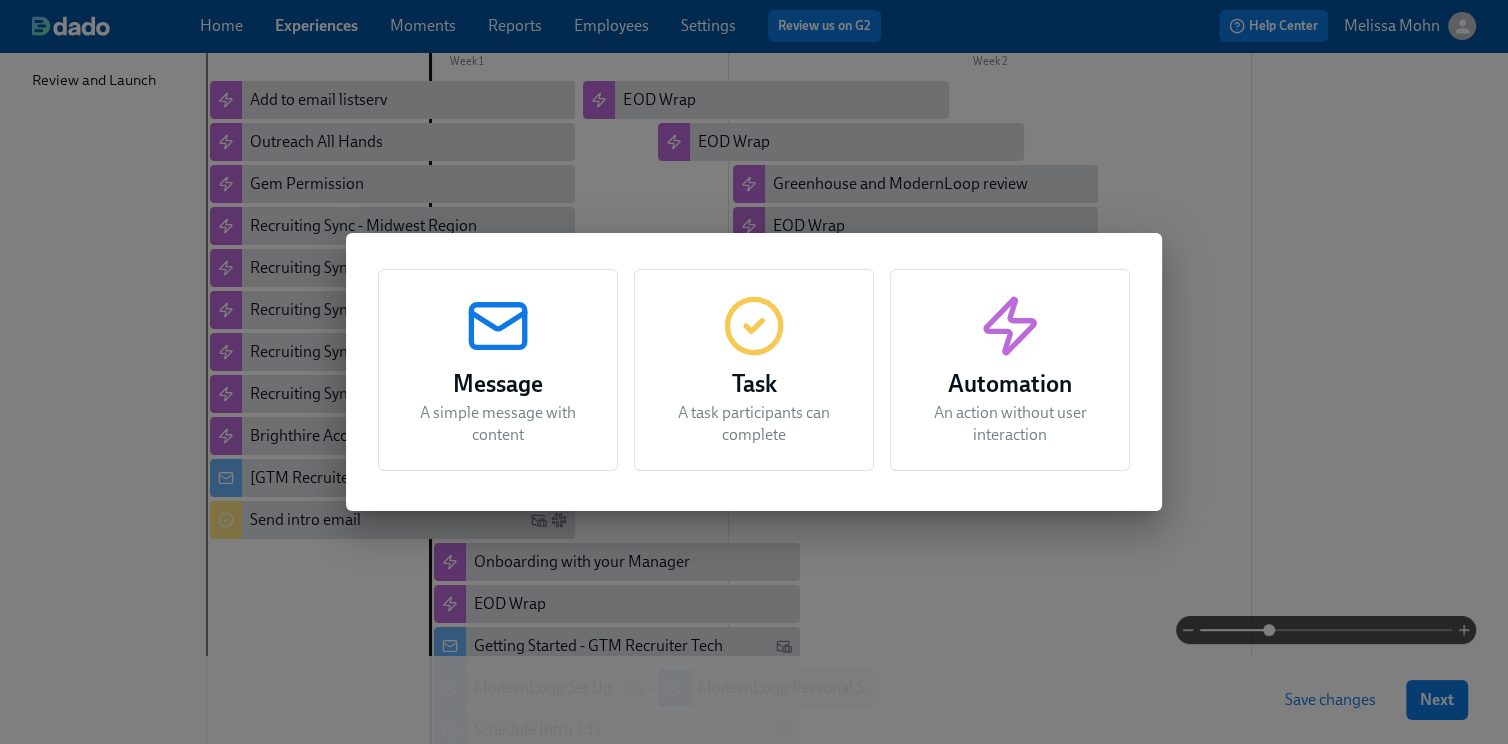 click on "Task" at bounding box center [754, 384] 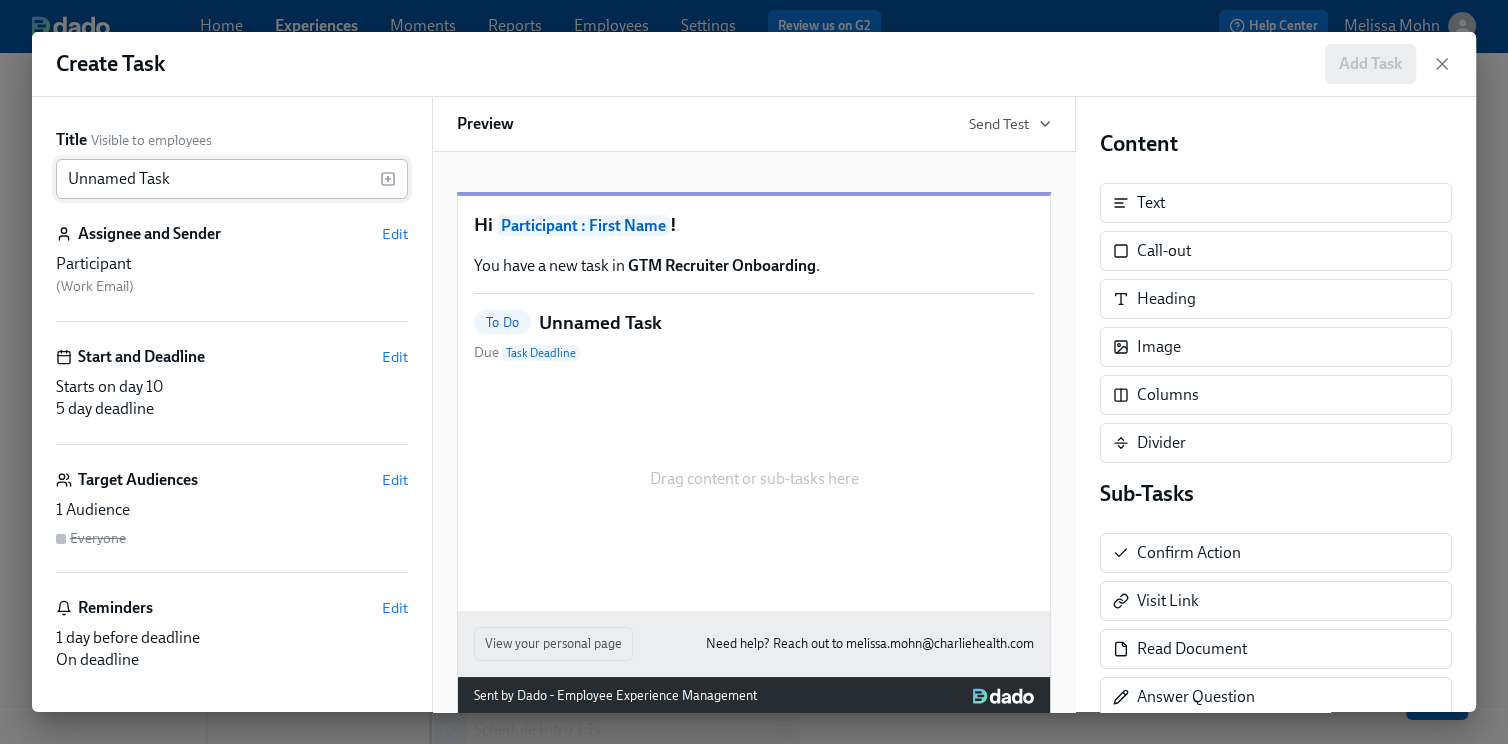 click on "Unnamed Task" at bounding box center (218, 179) 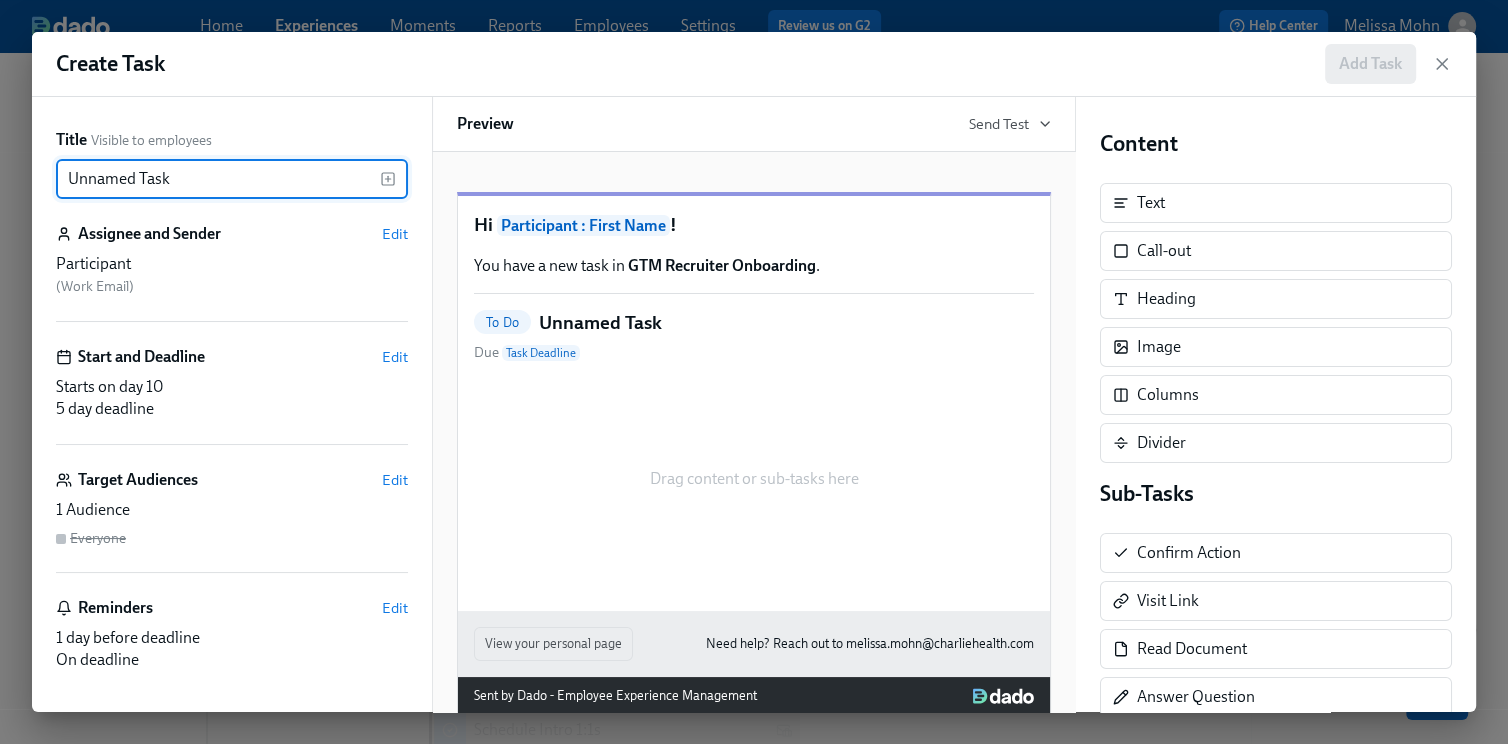 click on "Unnamed Task" at bounding box center (218, 179) 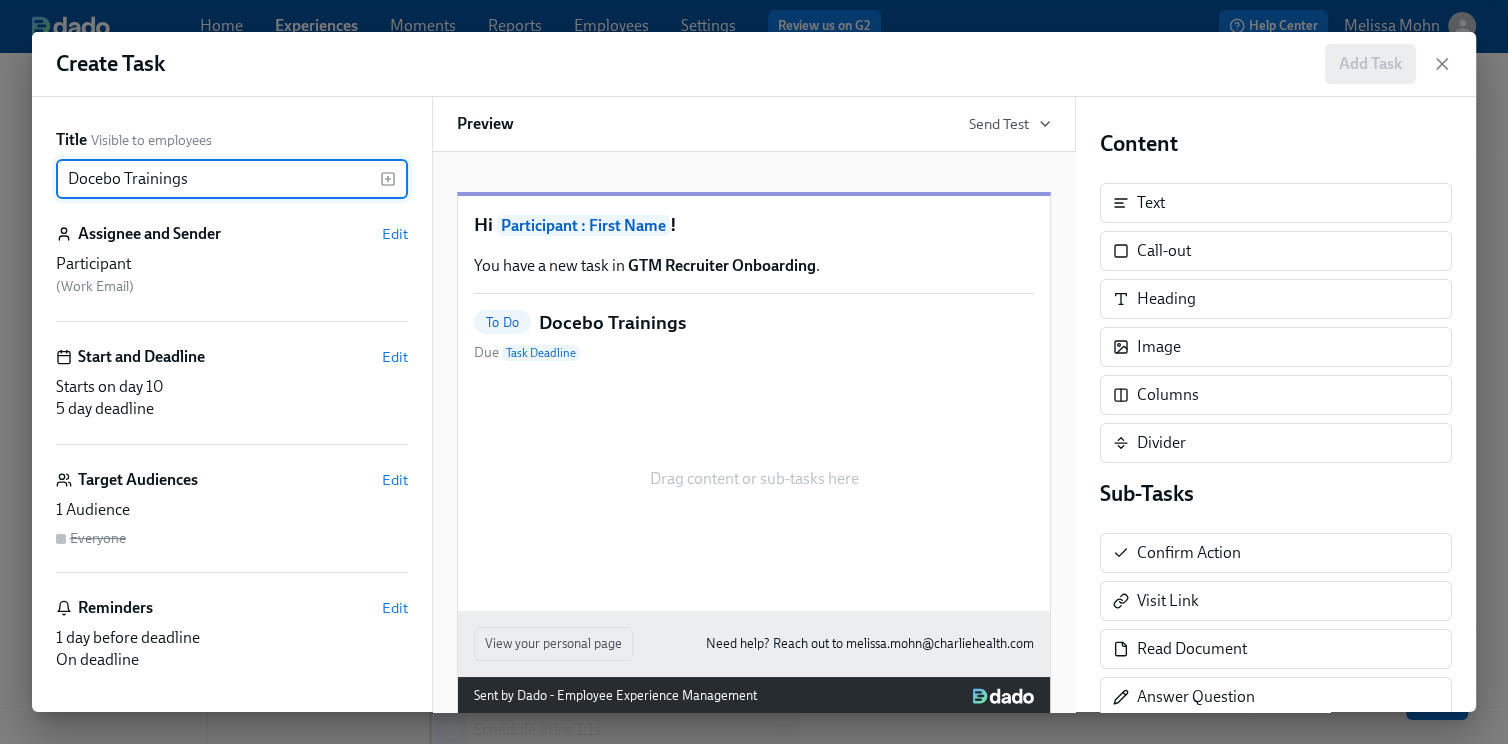 type on "Docebo Trainings" 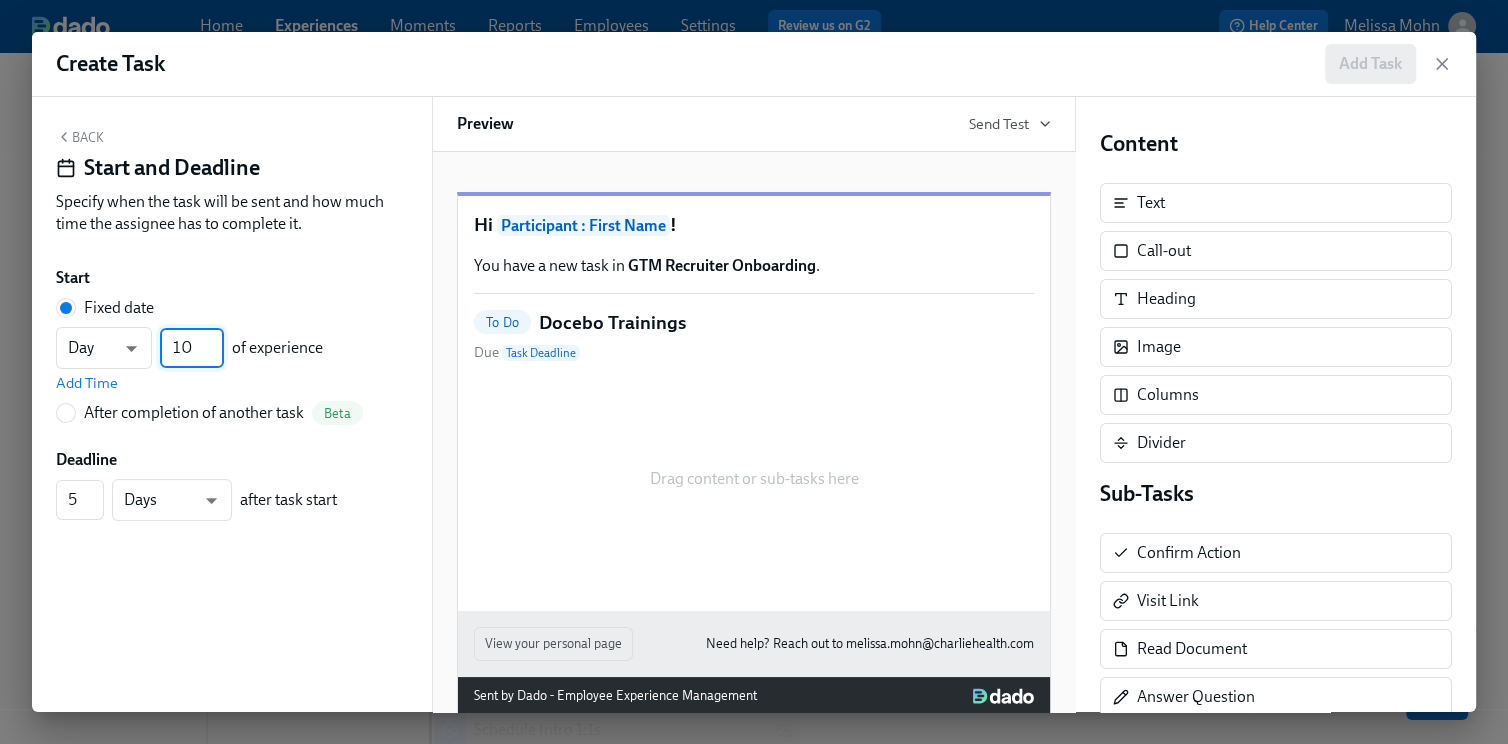 drag, startPoint x: 194, startPoint y: 346, endPoint x: 166, endPoint y: 346, distance: 28 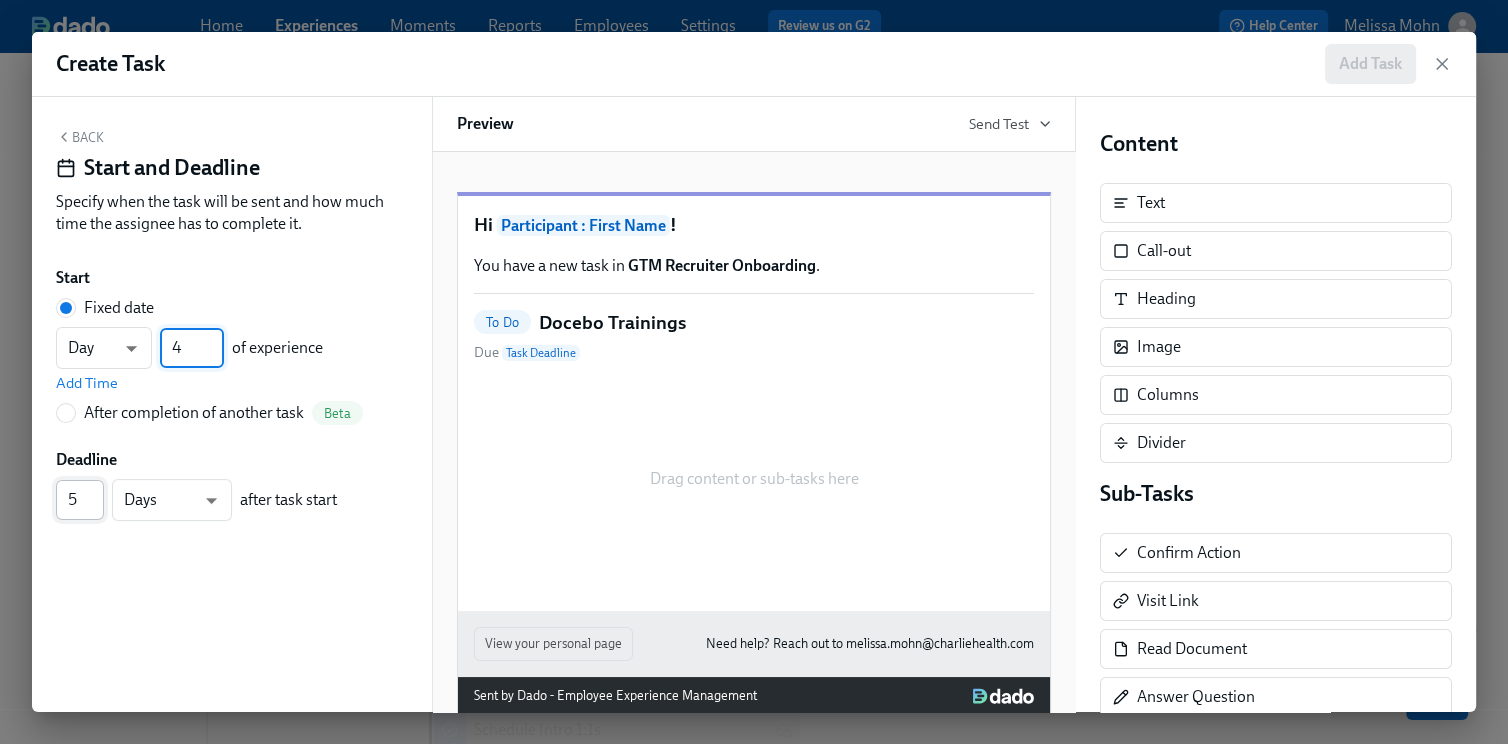 type on "4" 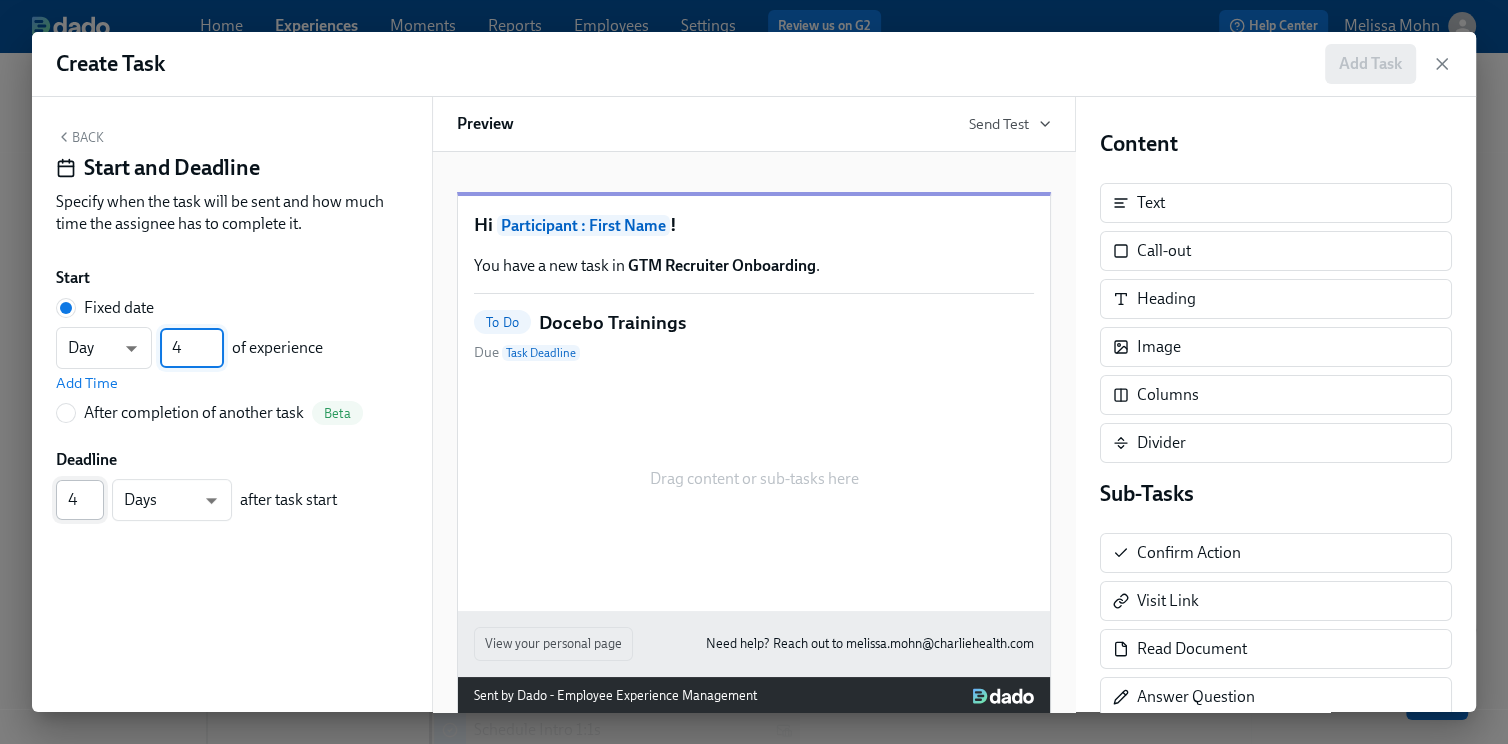 click on "4" at bounding box center [80, 500] 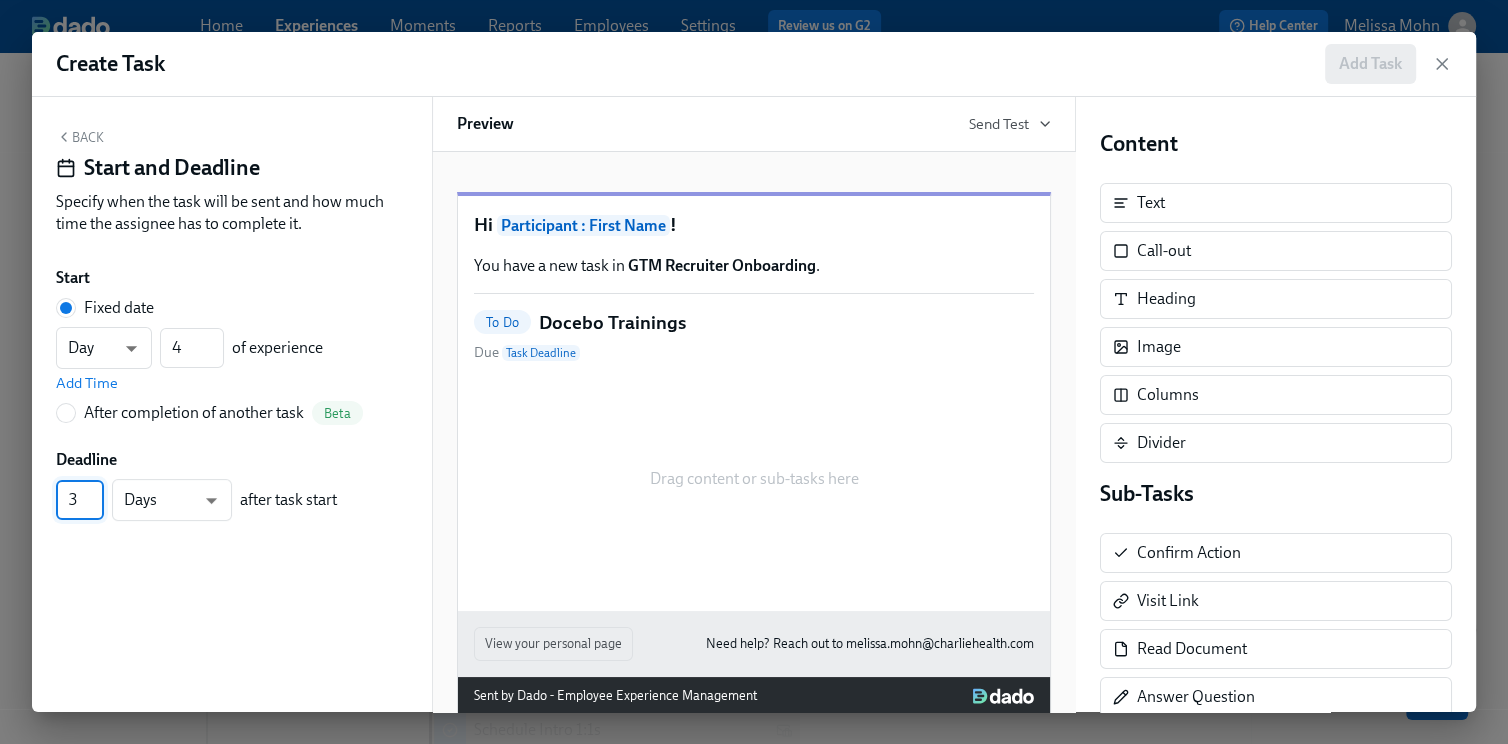 type on "3" 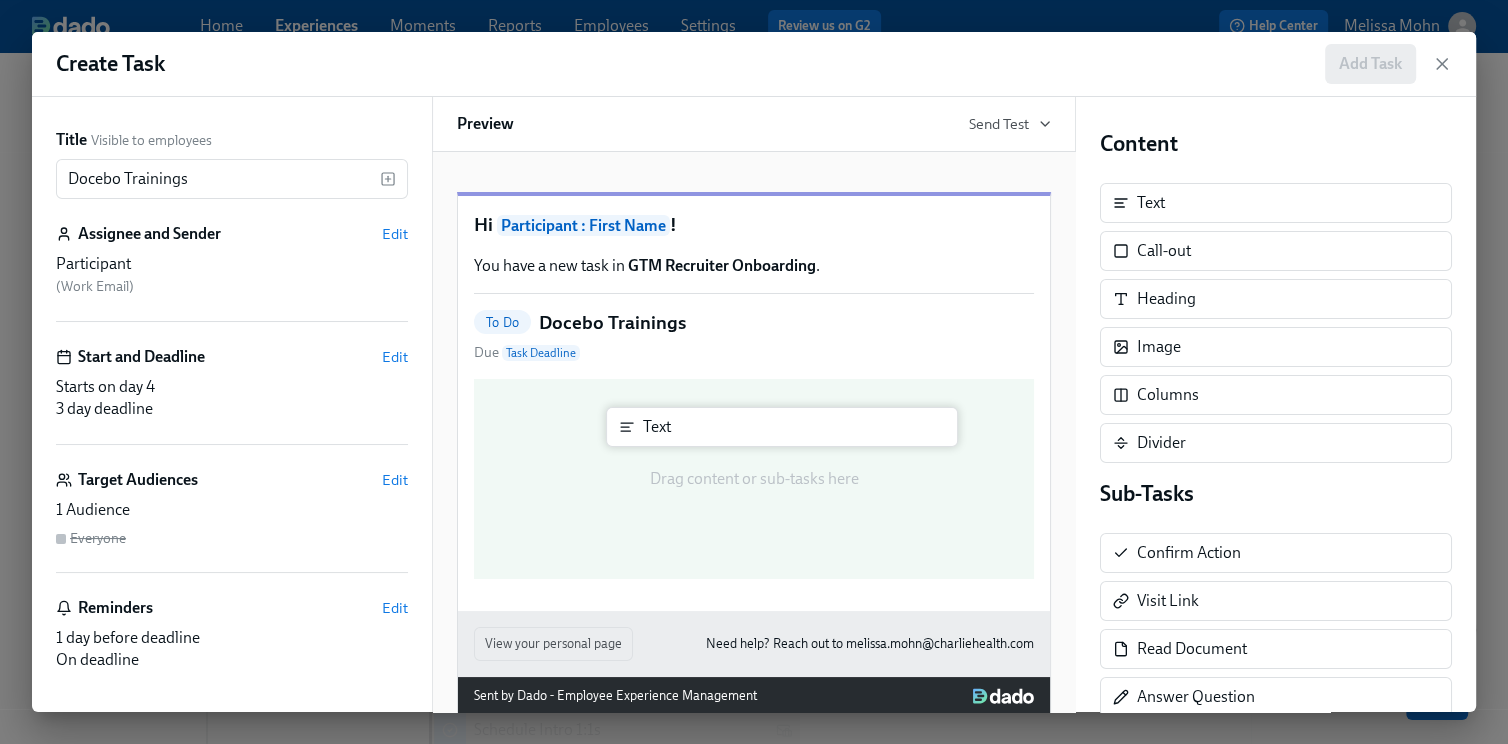 drag, startPoint x: 1167, startPoint y: 214, endPoint x: 652, endPoint y: 444, distance: 564.0257 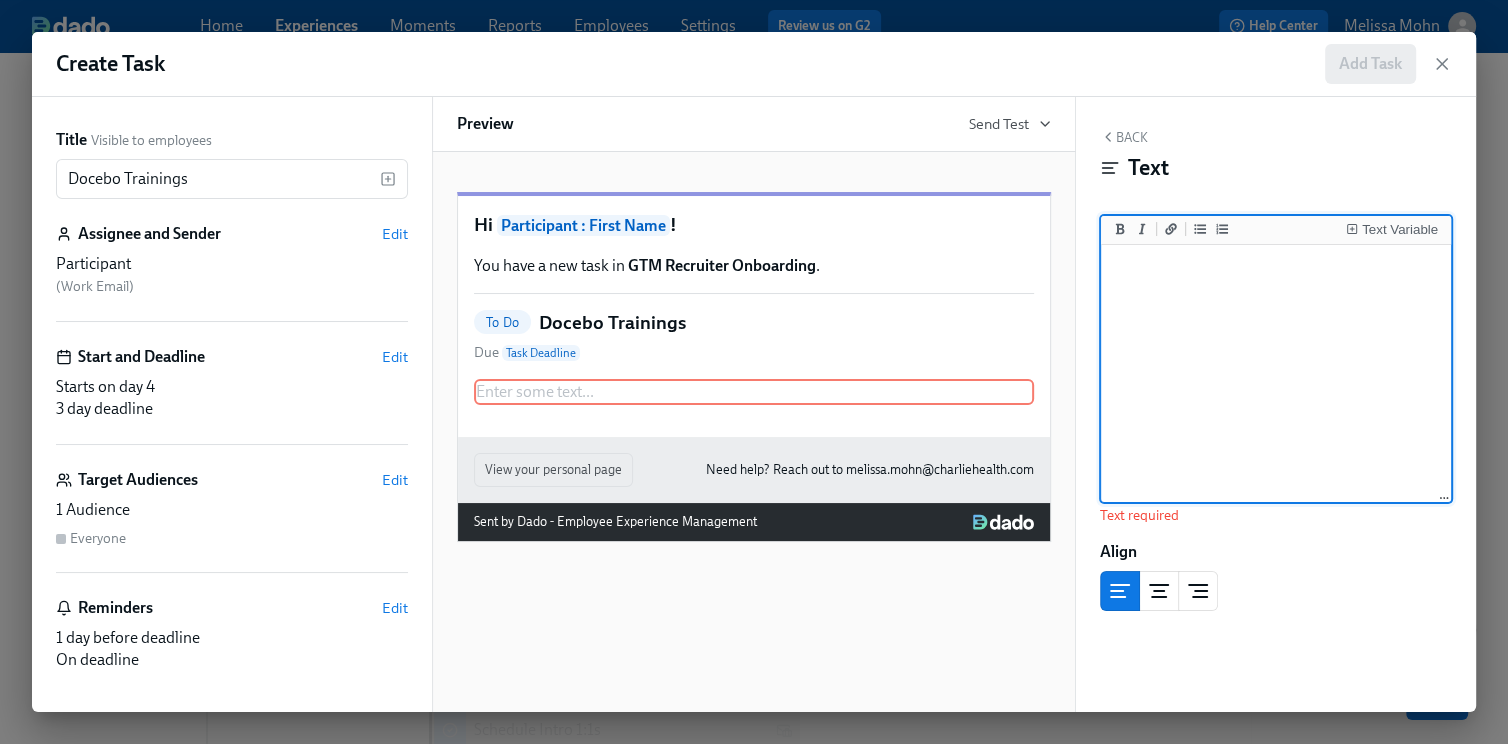 paste on "Self Guided Trainings through Docebo
⏳ You can complete these trainings throughout the day as time allows.
● Welcome to [COMPANY] 2025
● Healthcare 101 (Talent)
● Talent Team Overview
● Recruiting Tech Setup
● IOP Overview &amp; Client Journey
● [COMPANY] Teams | Cross Functional Collaboration
● UKG 101
● Slack 101
● Benefits 101
● Ramp 101
● Payroll 101
● Compliance courses (workplace violence, HIPAA, security, fraud waste abuse, etc)" 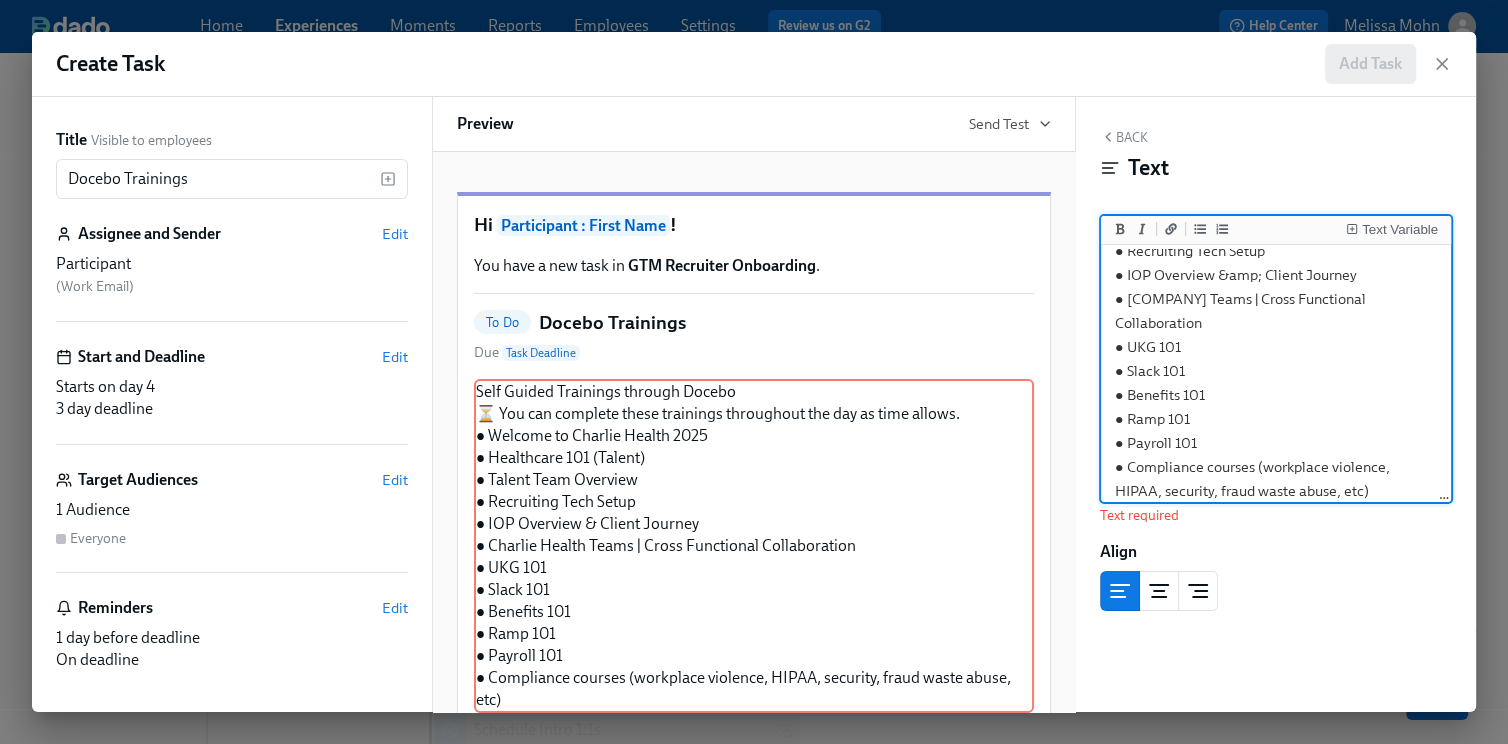 scroll, scrollTop: 0, scrollLeft: 0, axis: both 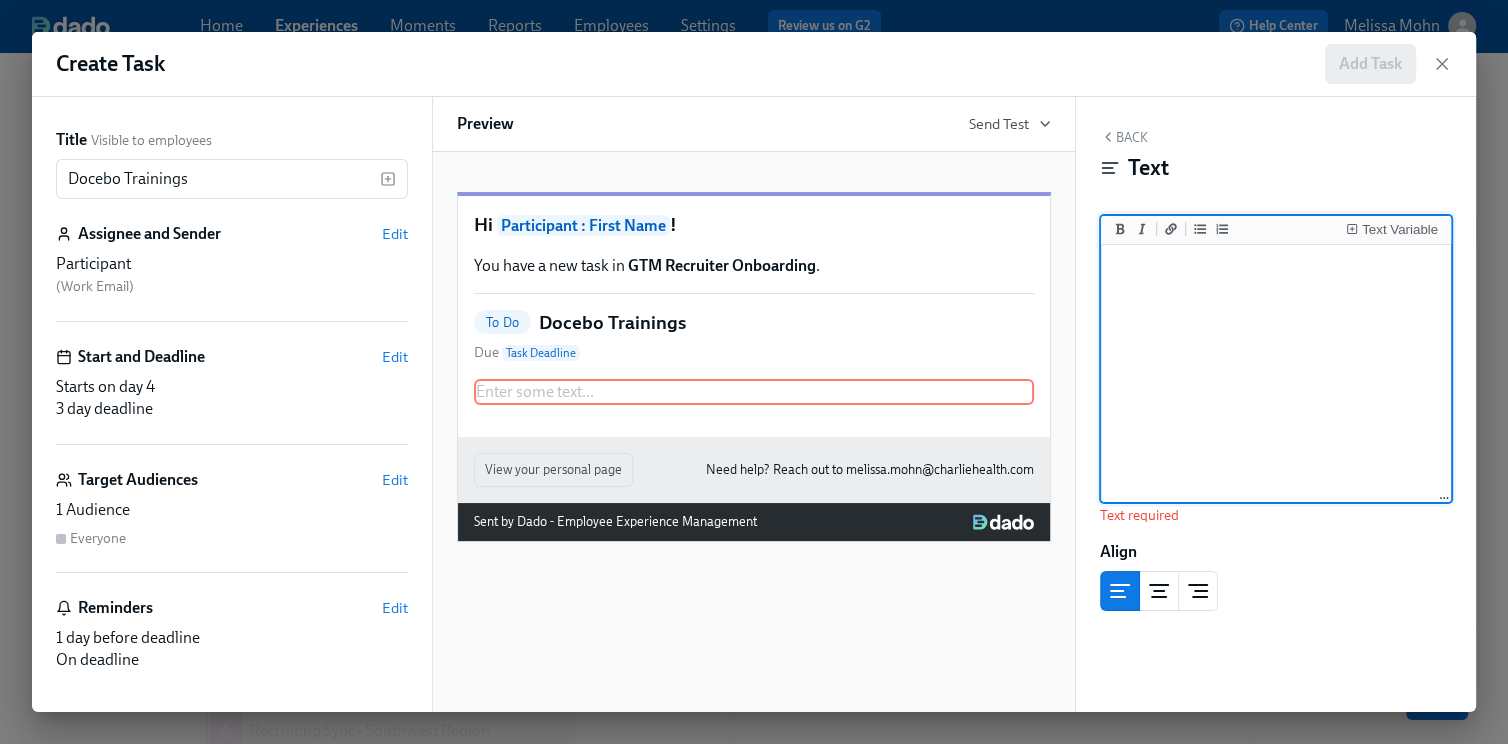 paste on "Self Guided Trainings through Docebo
⏳ You can complete these trainings throughout the day as time allows.
● Welcome to [COMPANY] 2025
● Healthcare 101 (Talent)
● Talent Team Overview
● Recruiting Tech Setup
● IOP Overview &amp; Client Journey
● [COMPANY] Teams | Cross Functional Collaboration
● UKG 101
● Slack 101
● Benefits 101
● Ramp 101
● Payroll 101
● Compliance courses (workplace violence, HIPAA, security, fraud waste abuse, etc)" 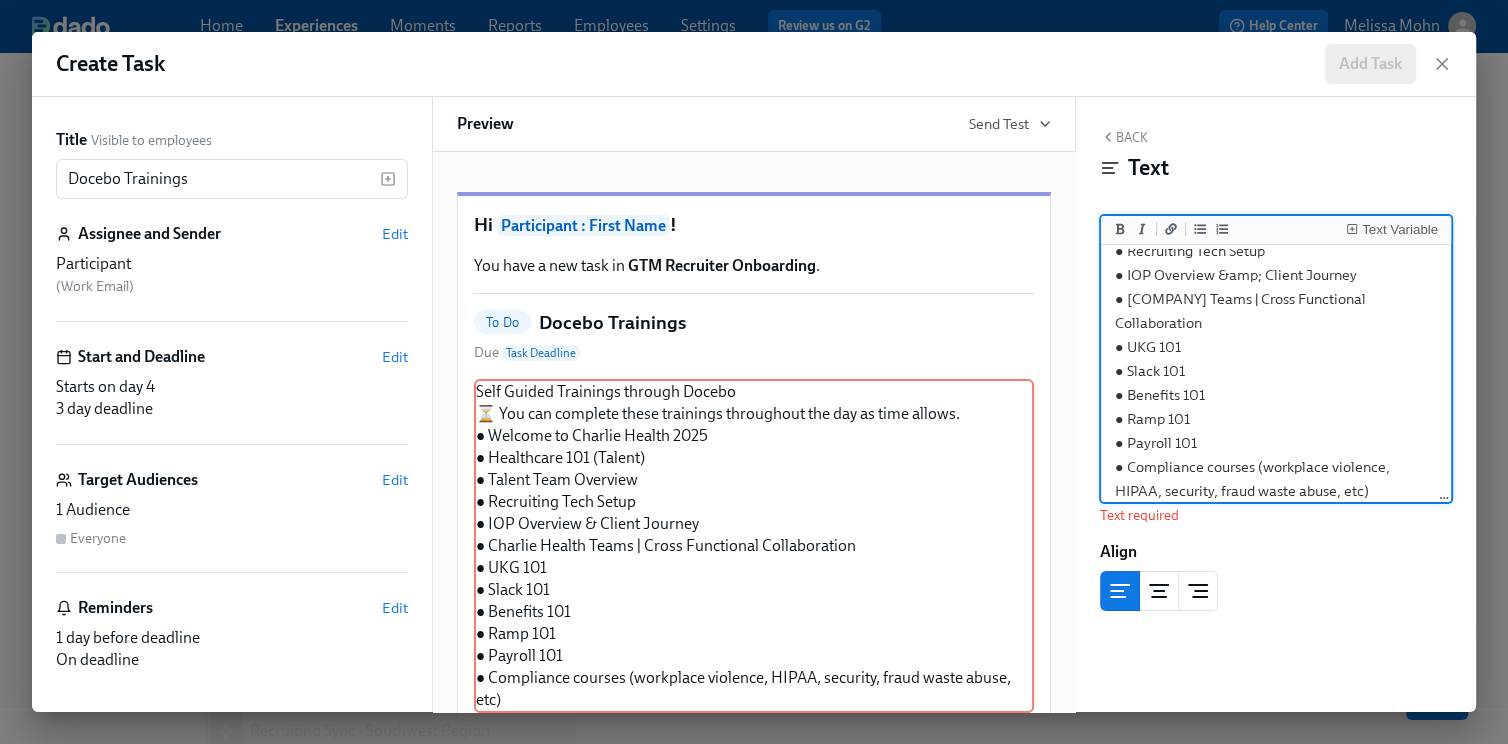 scroll, scrollTop: 0, scrollLeft: 0, axis: both 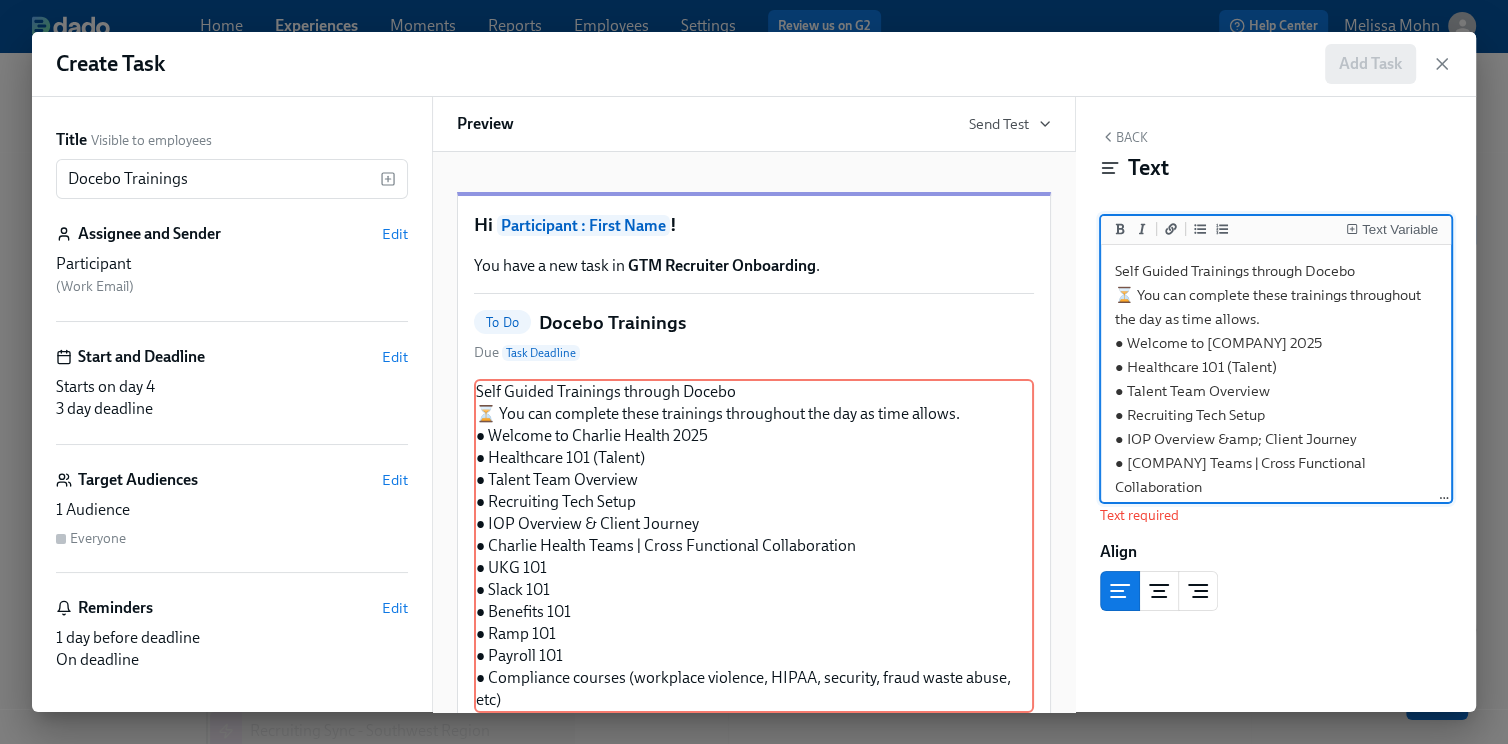 click on "Self Guided Trainings through Docebo
⏳ You can complete these trainings throughout the day as time allows.
● Welcome to [COMPANY] 2025
● Healthcare 101 (Talent)
● Talent Team Overview
● Recruiting Tech Setup
● IOP Overview &amp; Client Journey
● [COMPANY] Teams | Cross Functional Collaboration
● UKG 101
● Slack 101
● Benefits 101
● Ramp 101
● Payroll 101
● Compliance courses (workplace violence, HIPAA, security, fraud waste abuse, etc)" at bounding box center (1276, 463) 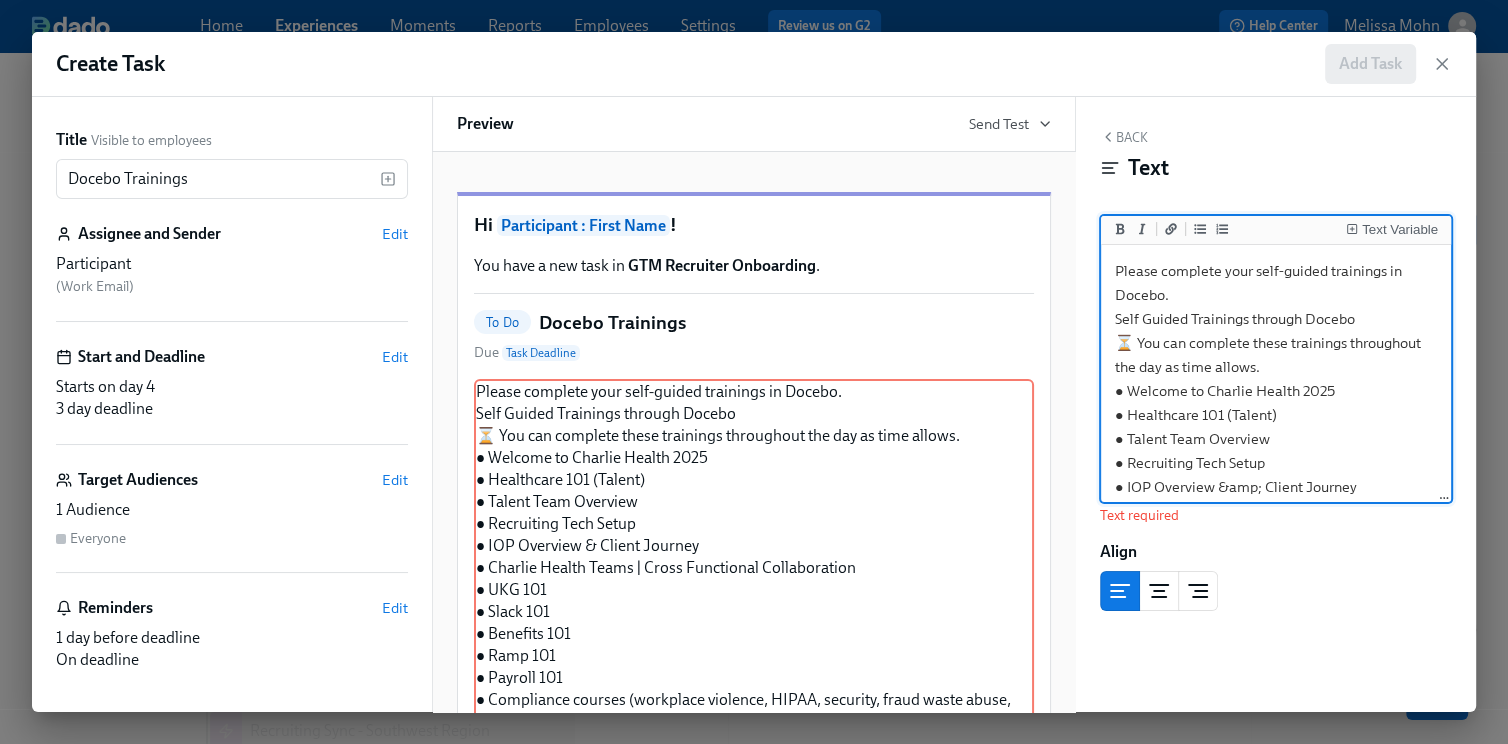 drag, startPoint x: 1250, startPoint y: 267, endPoint x: 1225, endPoint y: 267, distance: 25 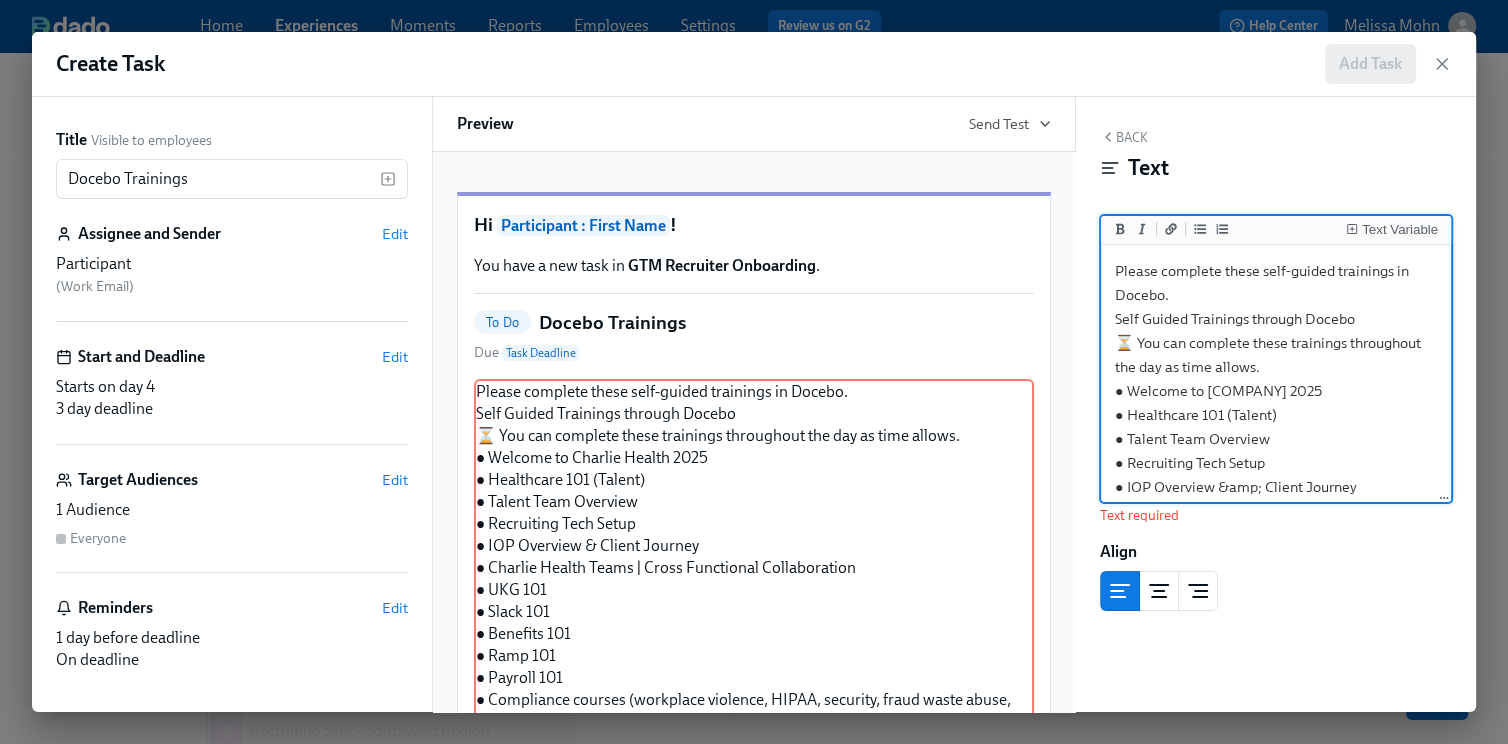 click on "Please complete these self-guided trainings in Docebo.
Self Guided Trainings through Docebo
⏳ You can complete these trainings throughout the day as time allows.
● Welcome to [COMPANY] 2025
● Healthcare 101 (Talent)
● Talent Team Overview
● Recruiting Tech Setup
● IOP Overview &amp; Client Journey
● [COMPANY] Teams | Cross Functional Collaboration
● UKG 101
● Slack 101
● Benefits 101
● Ramp 101
● Payroll 101
● Compliance courses (workplace violence, HIPAA, security, fraud waste abuse, etc)" at bounding box center [1276, 487] 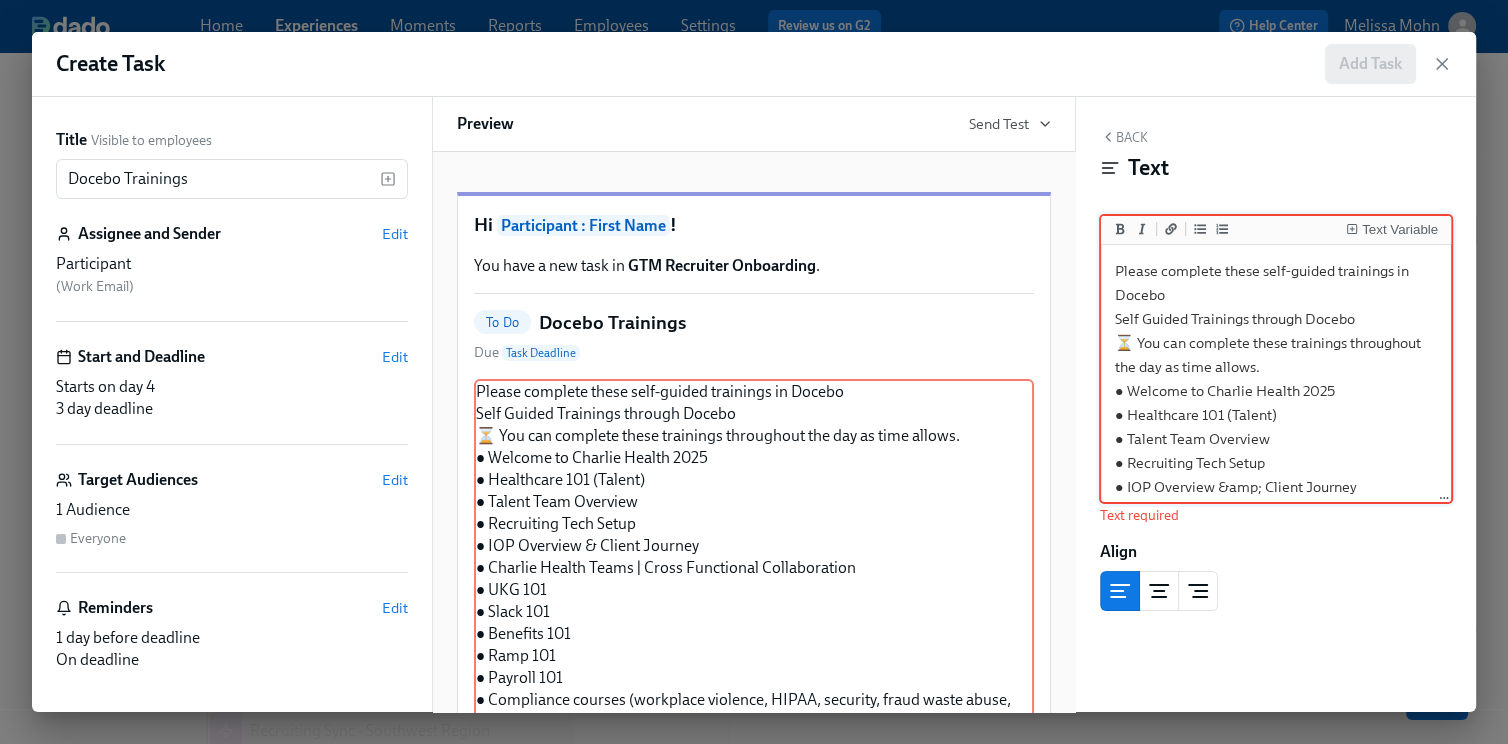 drag, startPoint x: 1271, startPoint y: 361, endPoint x: 1085, endPoint y: 323, distance: 189.84204 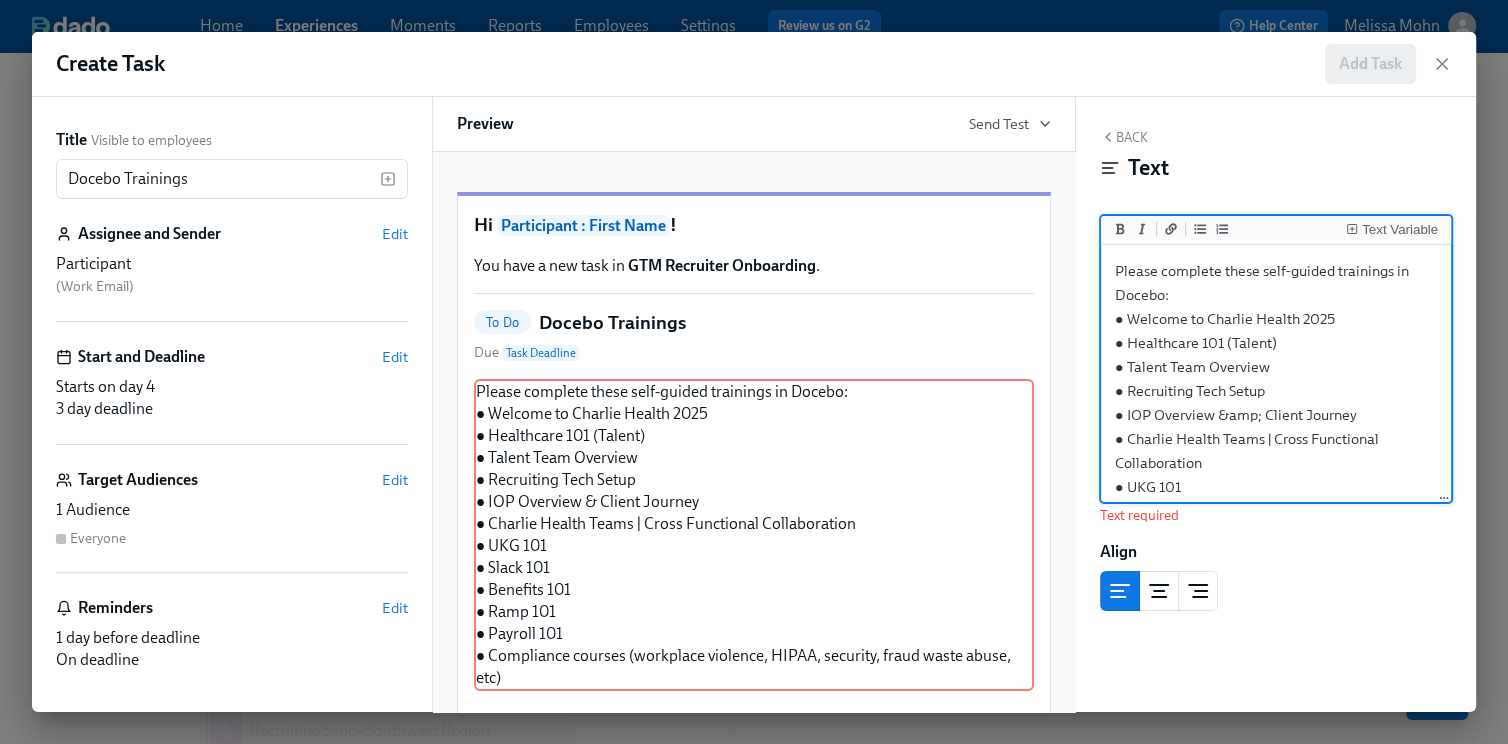 click on "Please complete these self-guided trainings in Docebo:
● Welcome to Charlie Health 2025
● Healthcare 101 (Talent)
● Talent Team Overview
● Recruiting Tech Setup
● IOP Overview &amp; Client Journey
● Charlie Health Teams | Cross Functional Collaboration
● UKG 101
● Slack 101
● Benefits 101
● Ramp 101
● Payroll 101
● Compliance courses (workplace violence, HIPAA, security, fraud waste abuse, etc)" at bounding box center [1276, 451] 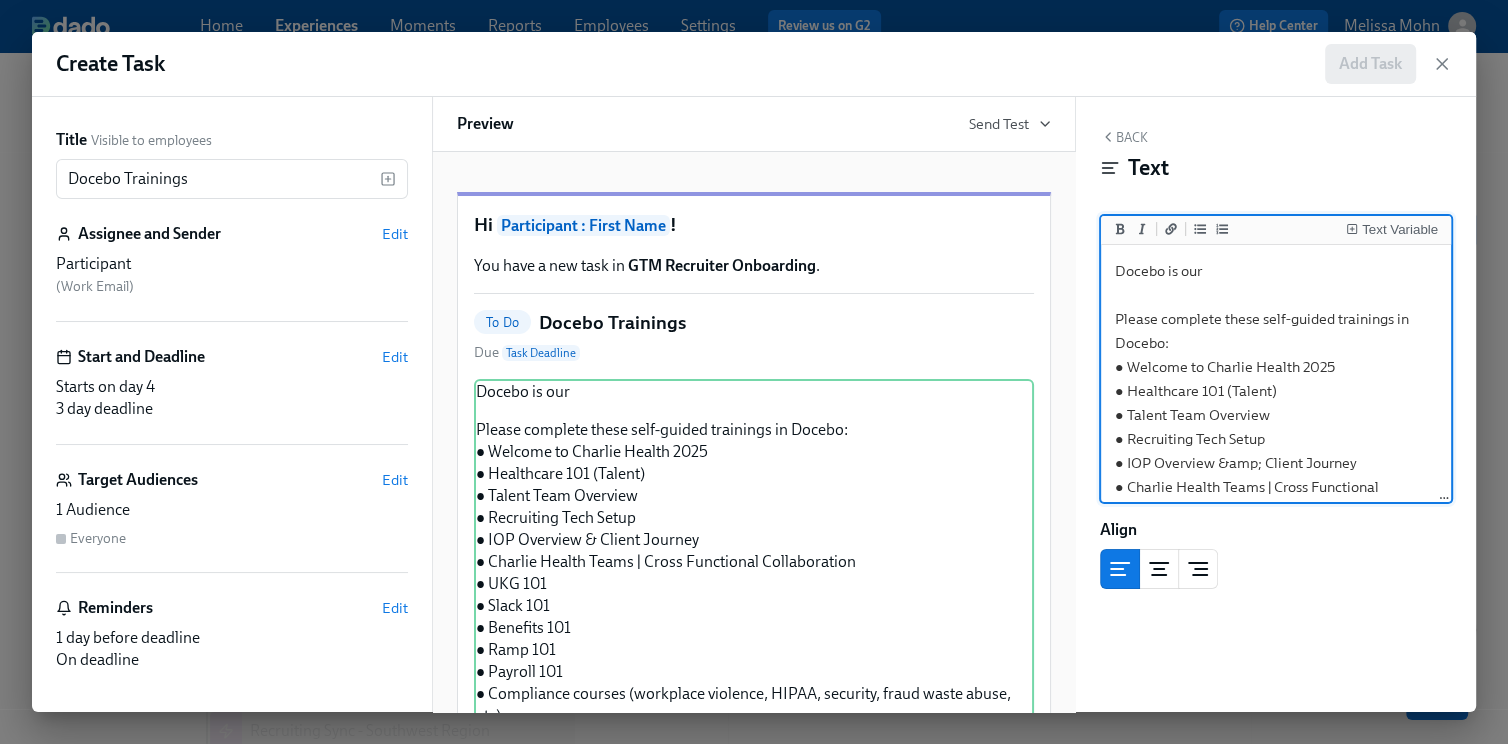 drag, startPoint x: 1216, startPoint y: 269, endPoint x: 1127, endPoint y: 271, distance: 89.02247 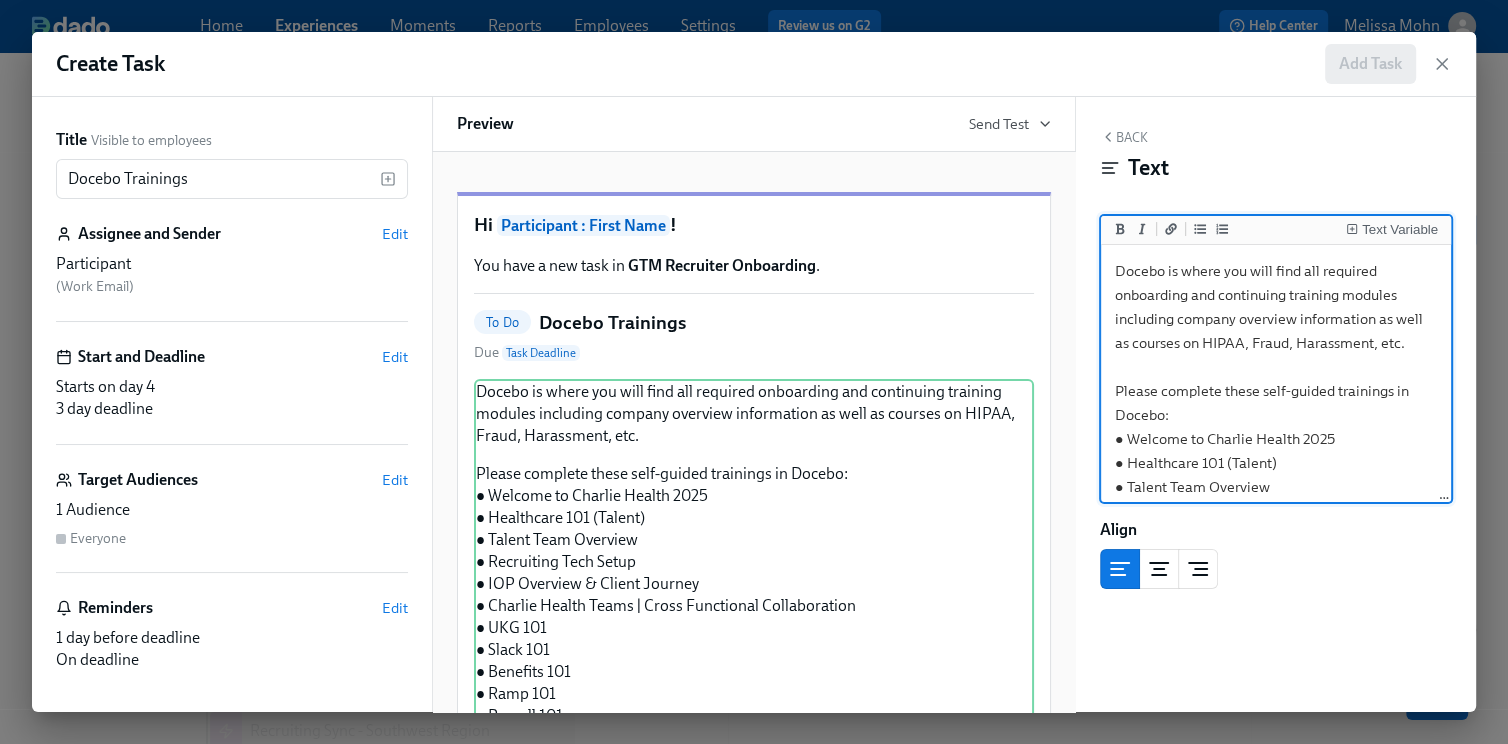 click on "Docebo is where you will find all required onboarding and continuing training modules including company overview information as well as courses on HIPAA, Fraud, Harassment, etc.
Please complete these self-guided trainings in Docebo:
● Welcome to Charlie Health 2025
● Healthcare 101 (Talent)
● Talent Team Overview
● Recruiting Tech Setup
● IOP Overview &amp; Client Journey
● Charlie Health Teams | Cross Functional Collaboration
● UKG 101
● Slack 101
● Benefits 101
● Ramp 101
● Payroll 101
● Compliance courses (workplace violence, HIPAA, security, fraud waste abuse, etc)" at bounding box center [1276, 511] 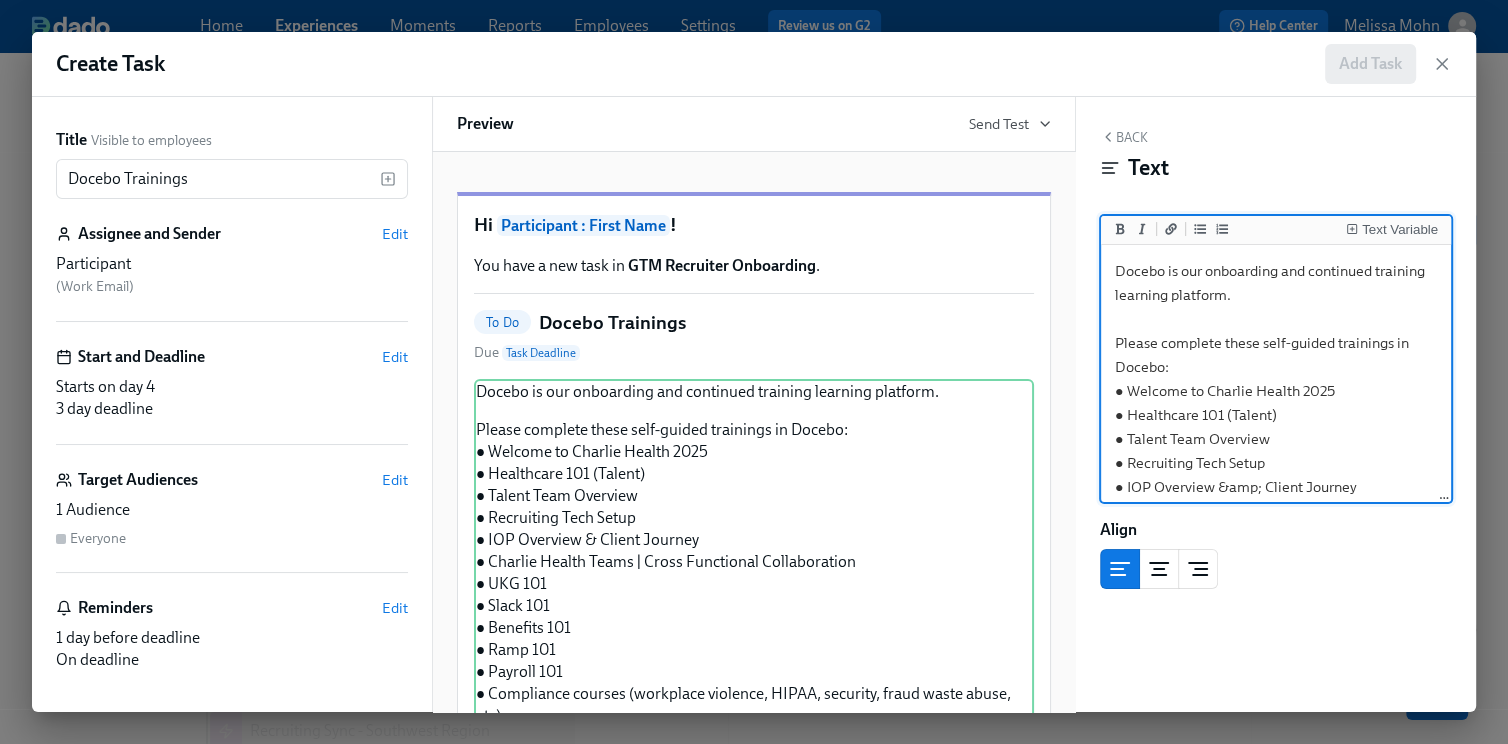 drag, startPoint x: 1160, startPoint y: 365, endPoint x: 1112, endPoint y: 365, distance: 48 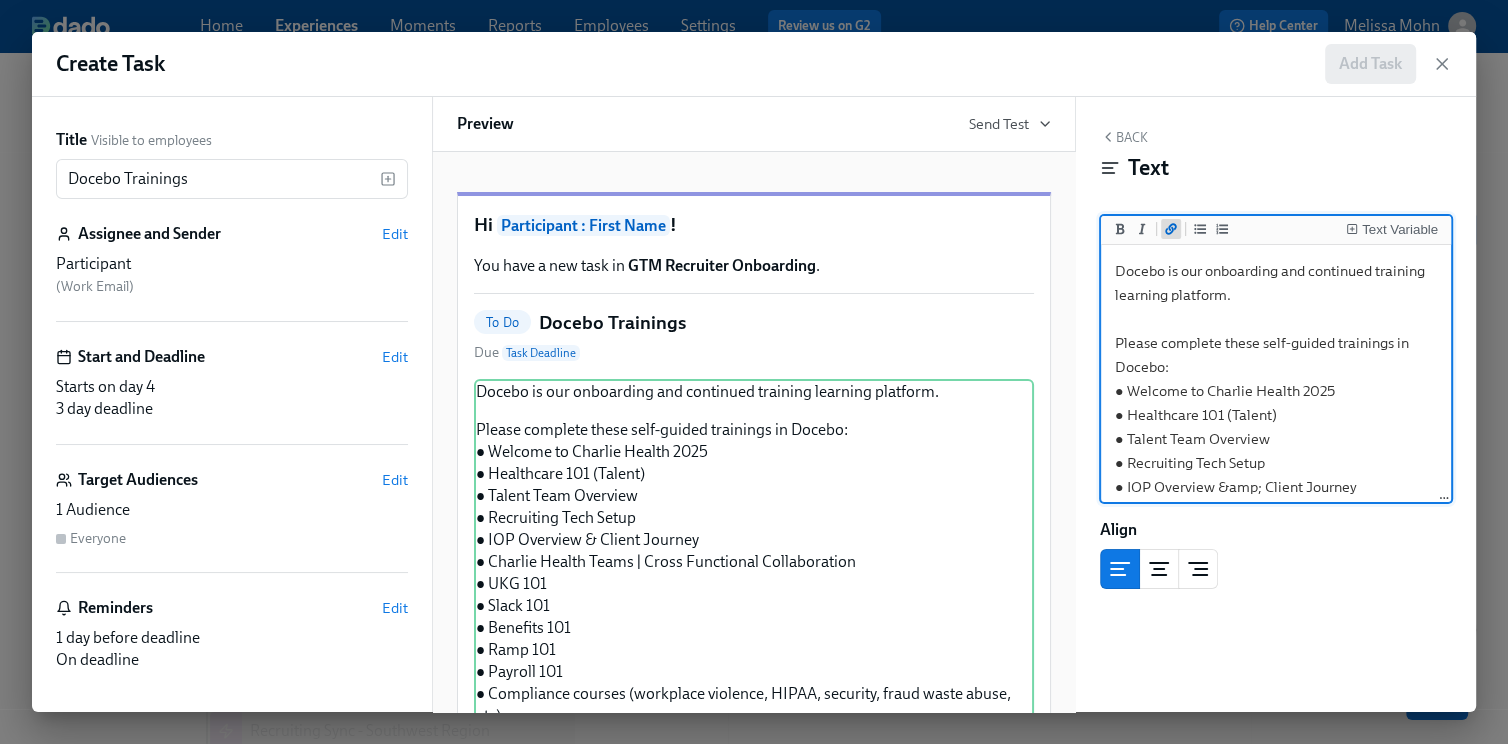 click 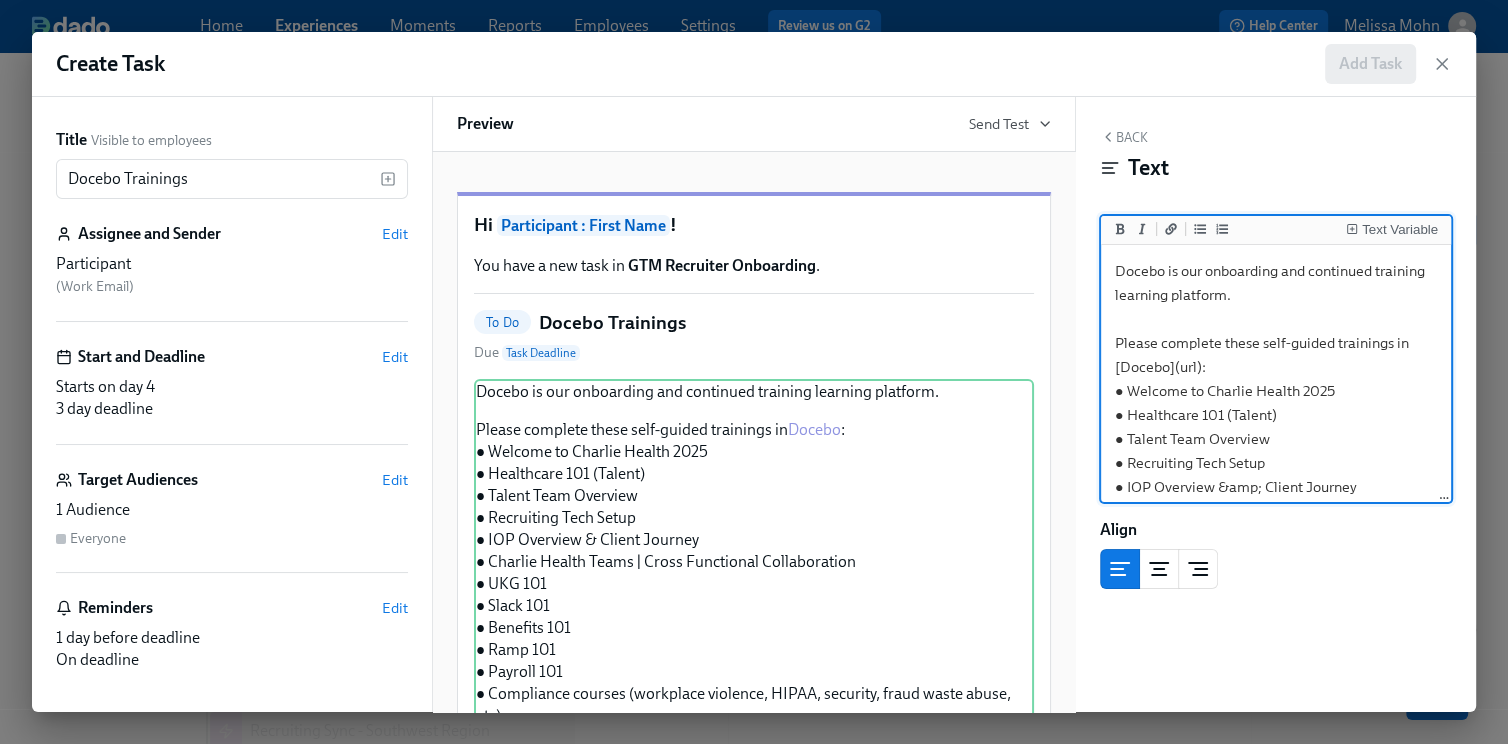drag, startPoint x: 1194, startPoint y: 364, endPoint x: 1184, endPoint y: 362, distance: 10.198039 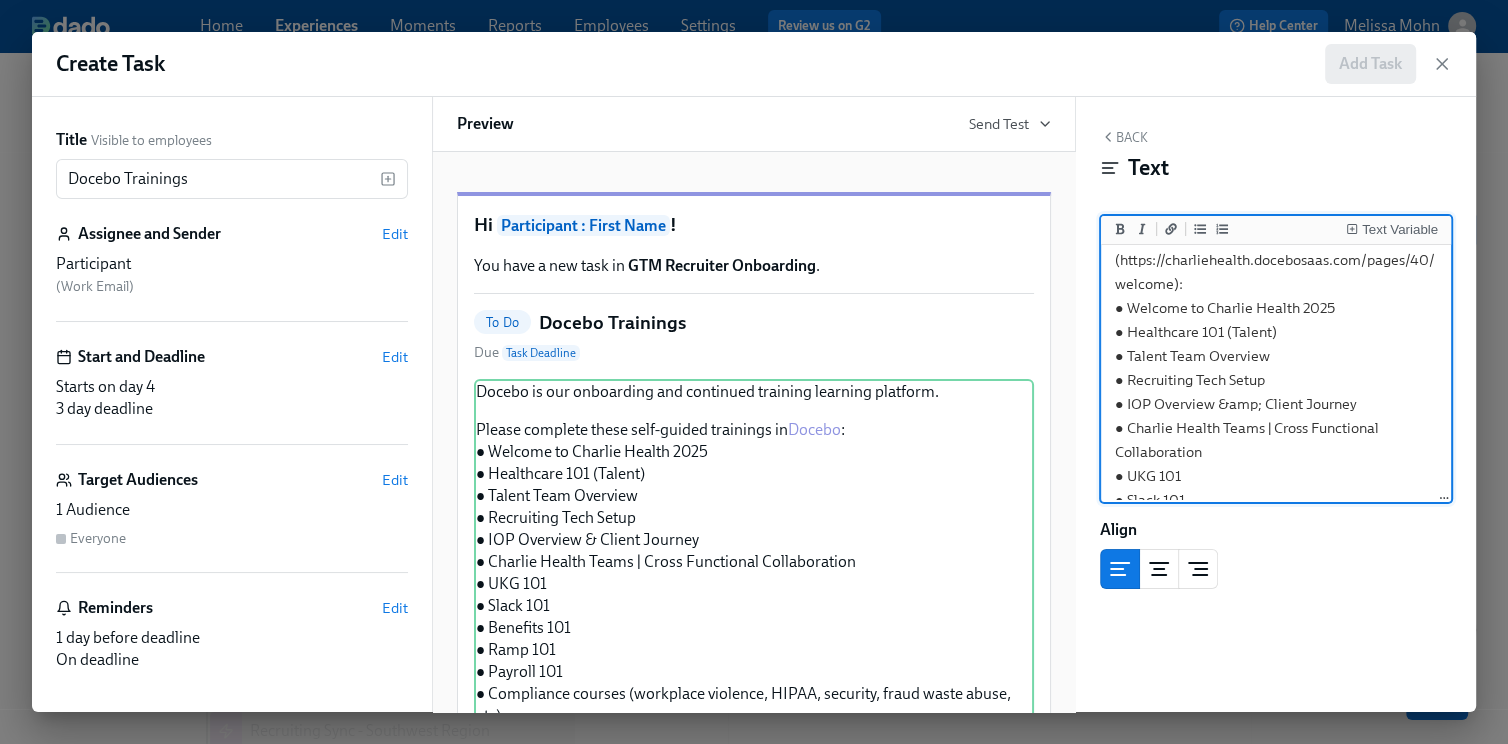 scroll, scrollTop: 272, scrollLeft: 0, axis: vertical 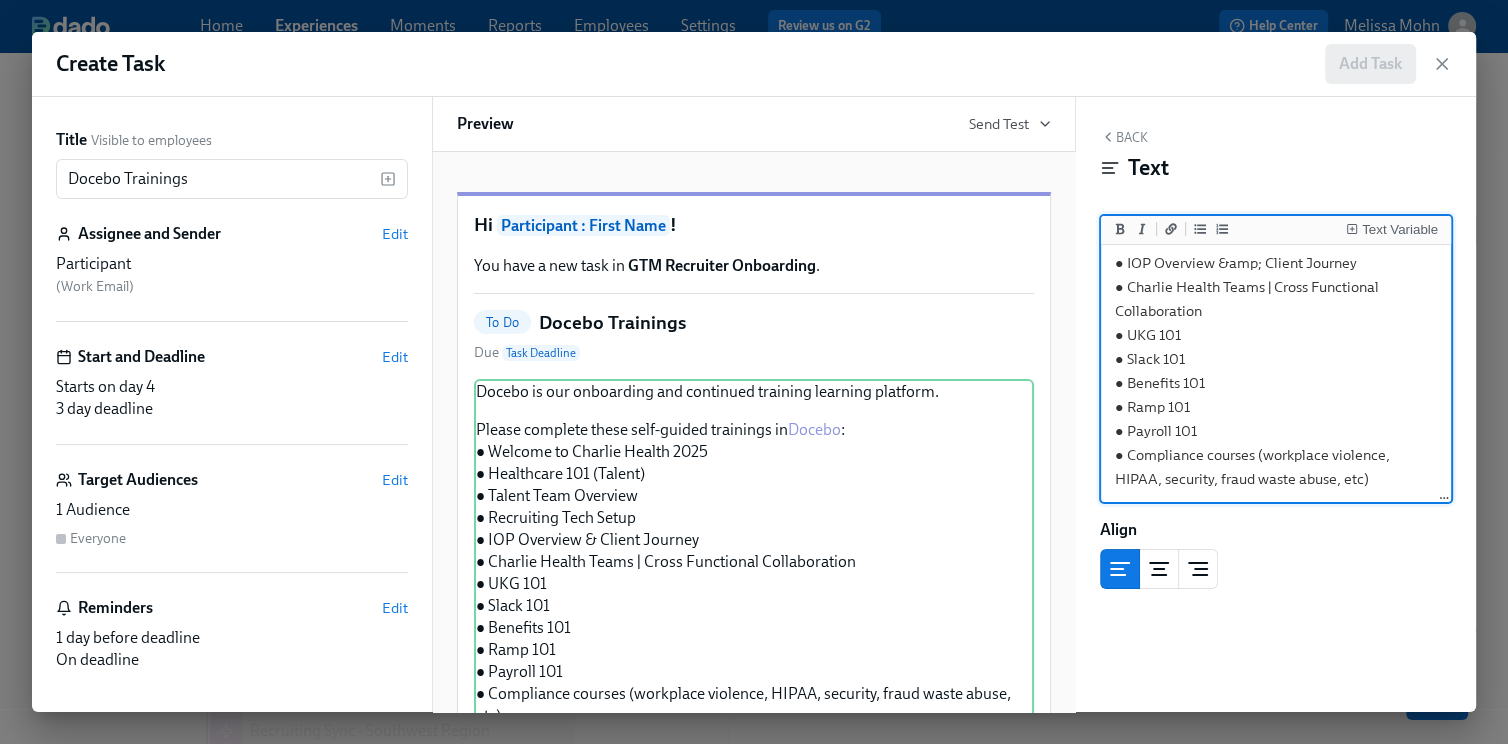 click on "Docebo is our onboarding and continued training learning platform.
Please complete these self-guided trainings in [Docebo](https://charliehealth.docebosaas.com/pages/40/welcome):
● Welcome to Charlie Health 2025
● Healthcare 101 (Talent)
● Talent Team Overview
● Recruiting Tech Setup
● IOP Overview &amp; Client Journey
● Charlie Health Teams | Cross Functional Collaboration
● UKG 101
● Slack 101
● Benefits 101
● Ramp 101
● Payroll 101
● Compliance courses (workplace violence, HIPAA, security, fraud waste abuse, etc)" at bounding box center [1276, 239] 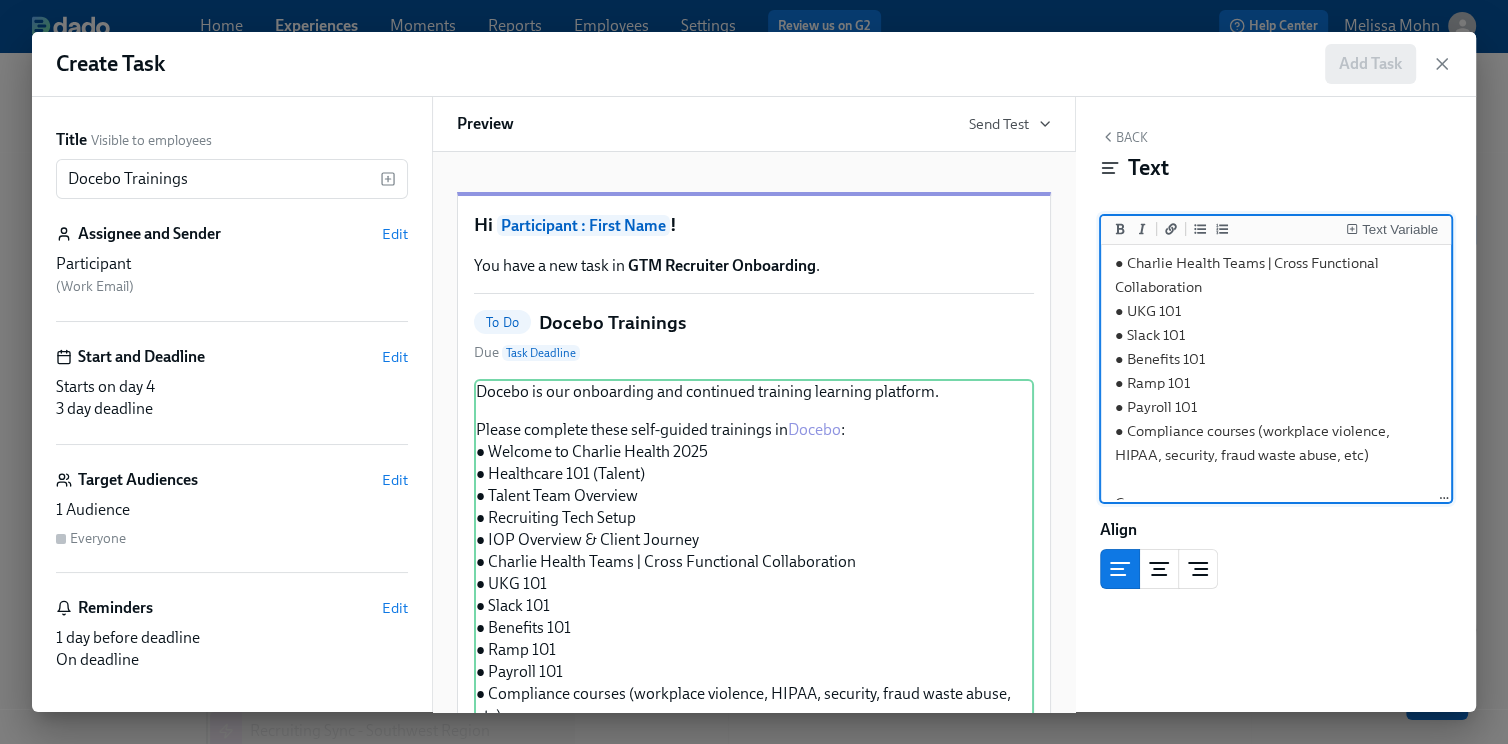 scroll, scrollTop: 308, scrollLeft: 0, axis: vertical 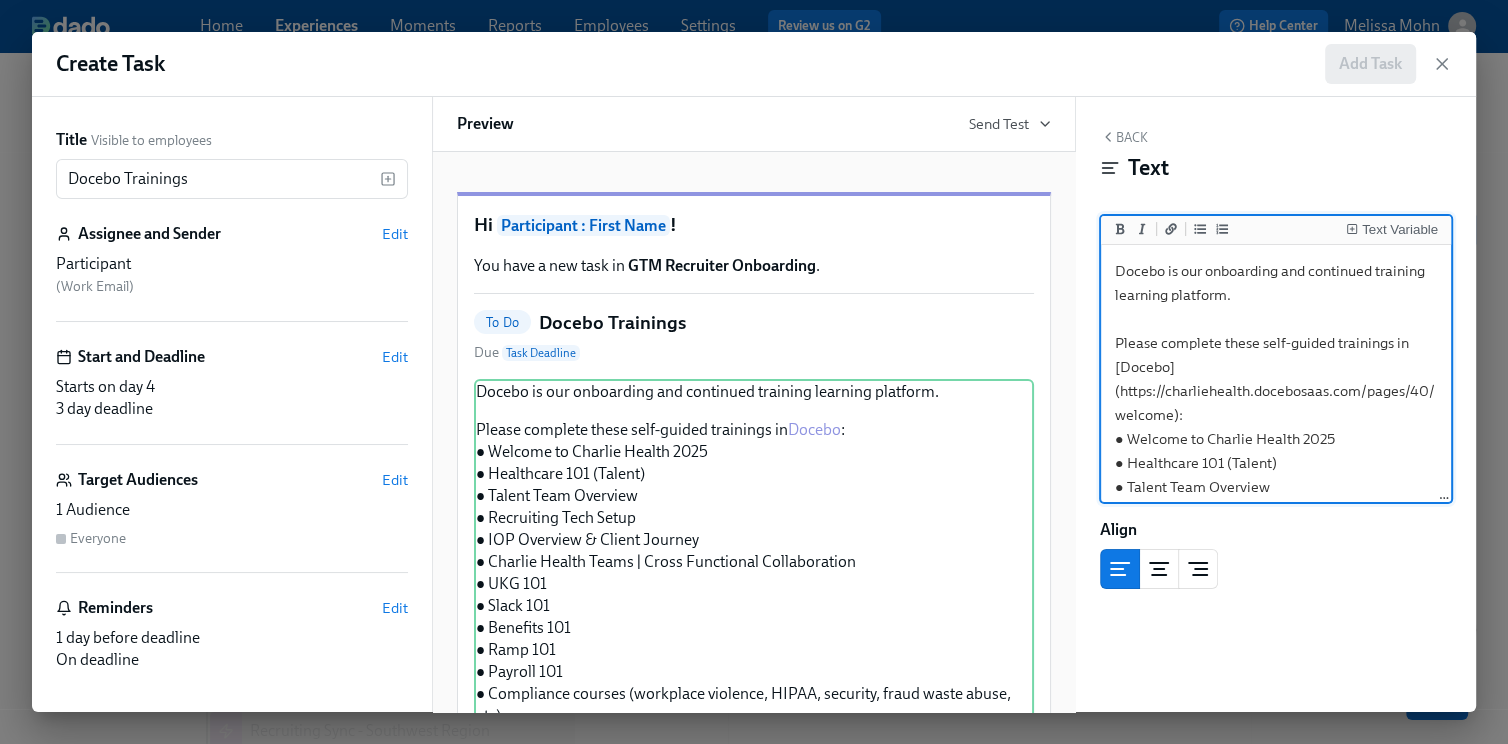 drag, startPoint x: 1331, startPoint y: 418, endPoint x: 1105, endPoint y: 435, distance: 226.63847 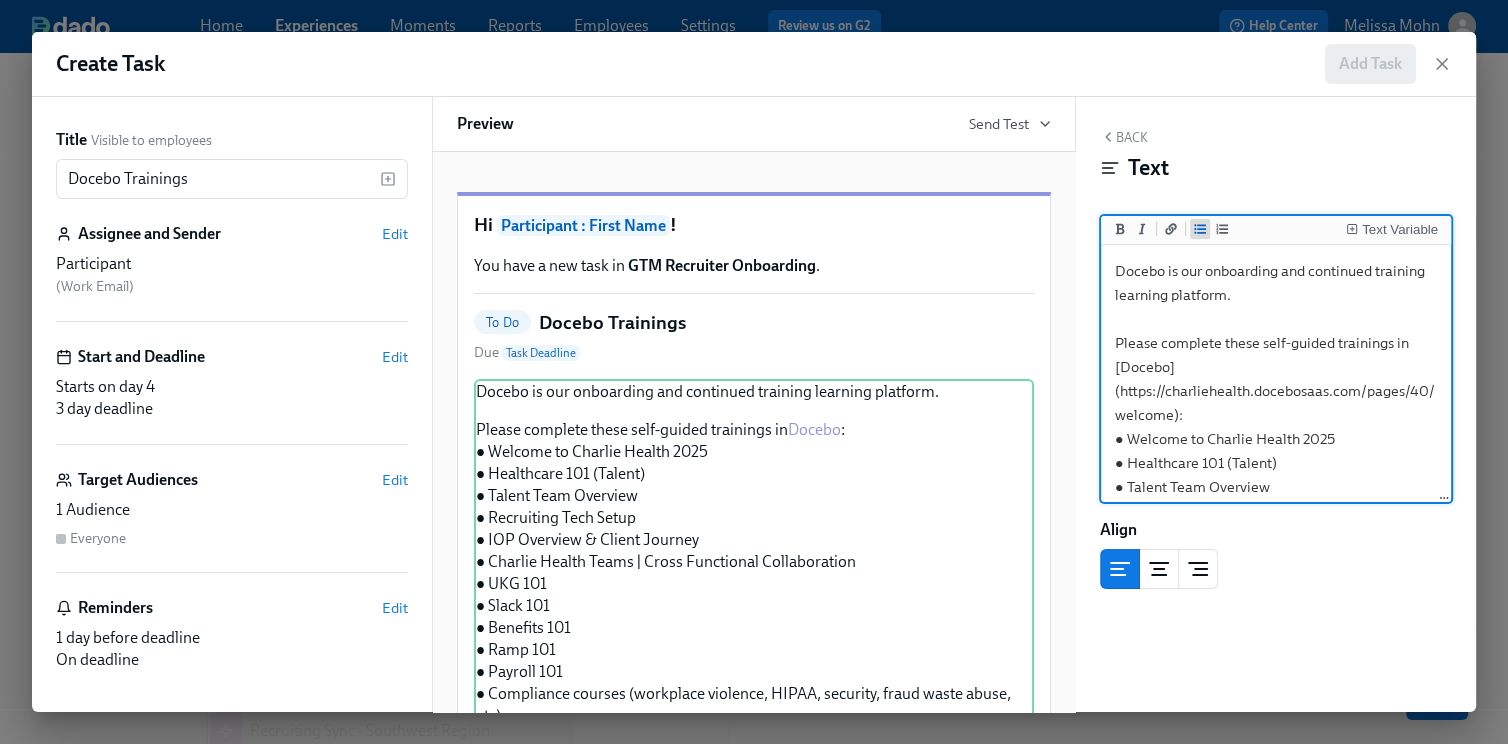 click 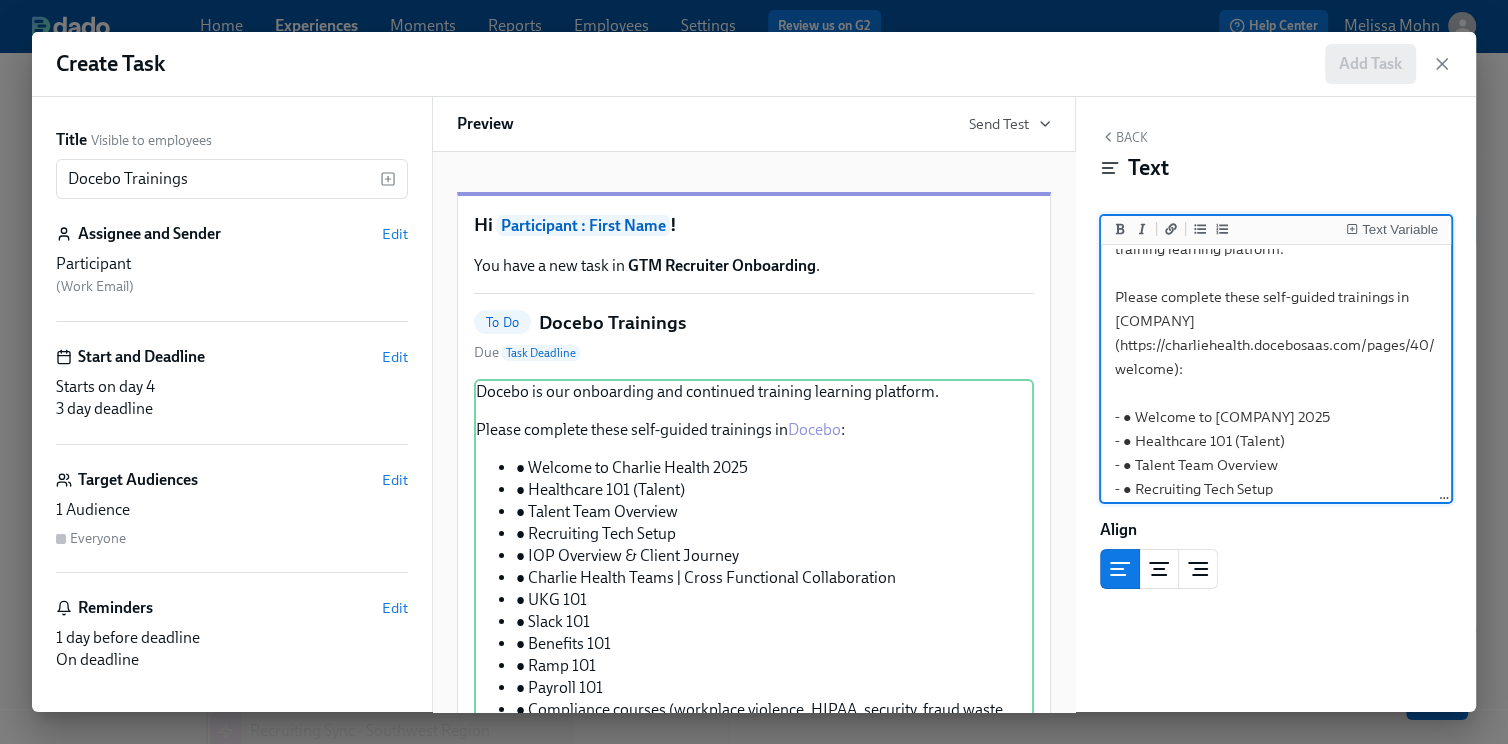scroll, scrollTop: 55, scrollLeft: 0, axis: vertical 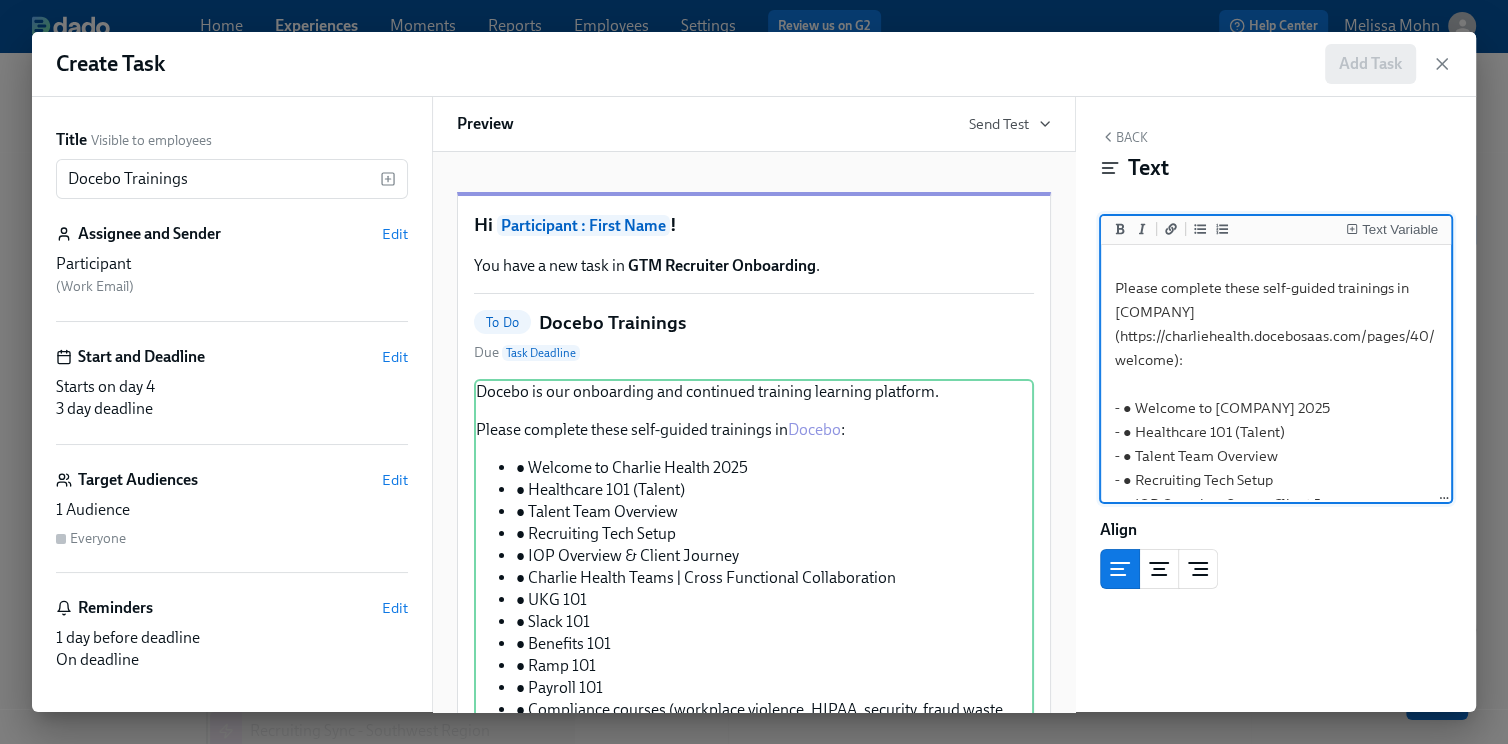 click on "[COMPANY] is our onboarding and continued training learning platform.
Please complete these self-guided trainings in [COMPANY](https://charliehealth.docebosaas.com/pages/40/welcome):
- ● Welcome to [COMPANY] 2025
- ● Healthcare 101 (Talent)
- ● Talent Team Overview
- ● Recruiting Tech Setup
- ● IOP Overview &amp; Client Journey
- ● [COMPANY] Teams | Cross Functional Collaboration
- ● UKG 101
- ● Slack 101
- ● Benefits 101
- ● Ramp 101
- ● Payroll 101
- ● Compliance courses (workplace violence, HIPAA, security, fraud waste abuse, etc)
Confirm below when you have completed all of your assigned [COMPANY] trainings." at bounding box center (1276, 504) 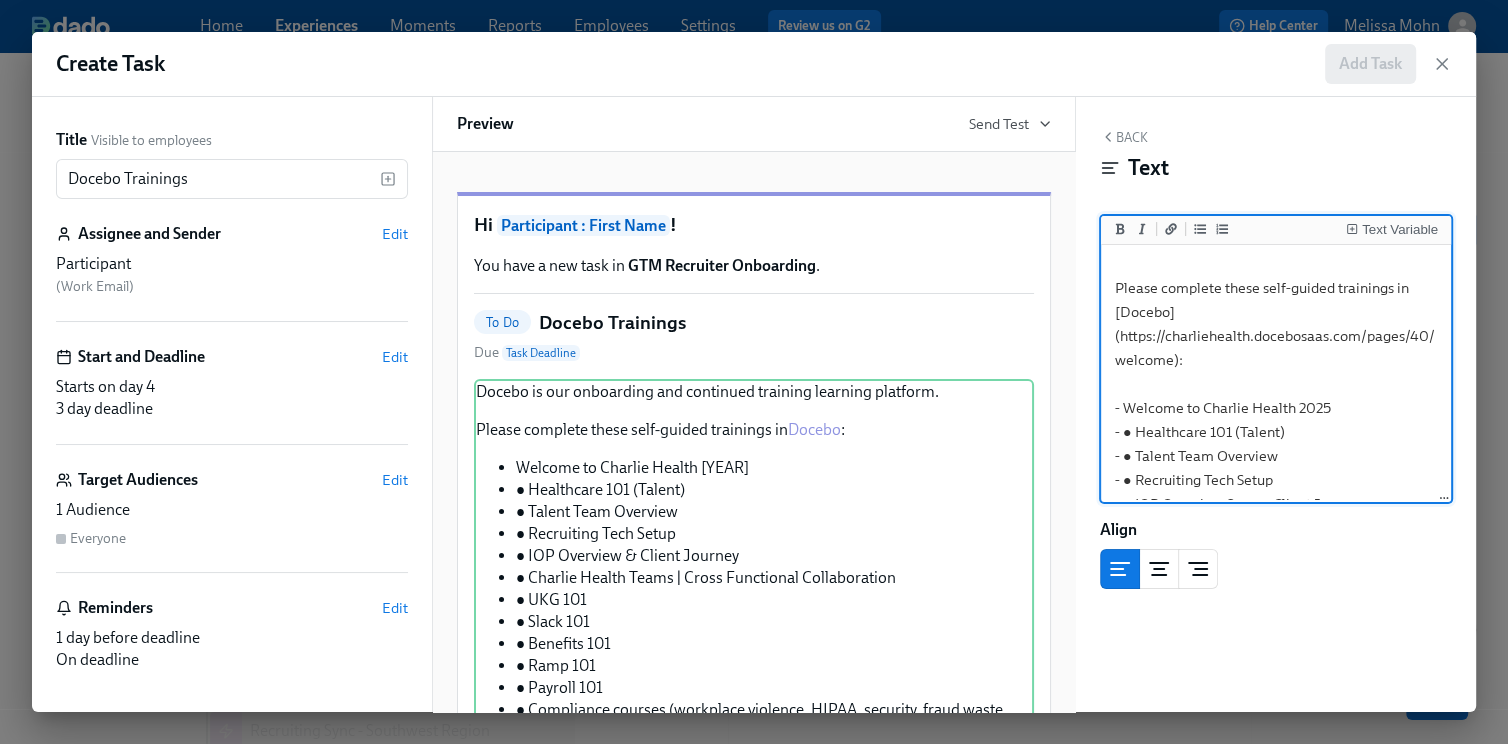 click on "Docebo is our onboarding and continued training learning platform.
Please complete these self-guided trainings in [Docebo](https://charliehealth.docebosaas.com/pages/40/welcome):
- Welcome to Charlie Health 2025
- ● Healthcare 101 (Talent)
- ● Talent Team Overview
- ● Recruiting Tech Setup
- ● IOP Overview &amp; Client Journey
- ● Charlie Health Teams | Cross Functional Collaboration
- ● UKG 101
- ● Slack 101
- ● Benefits 101
- ● Ramp 101
- ● Payroll 101
- ● Compliance courses (workplace violence, HIPAA, security, fraud waste abuse, etc)
Confirm below when you have completed all of your assigned Docebo trainings." at bounding box center [1276, 504] 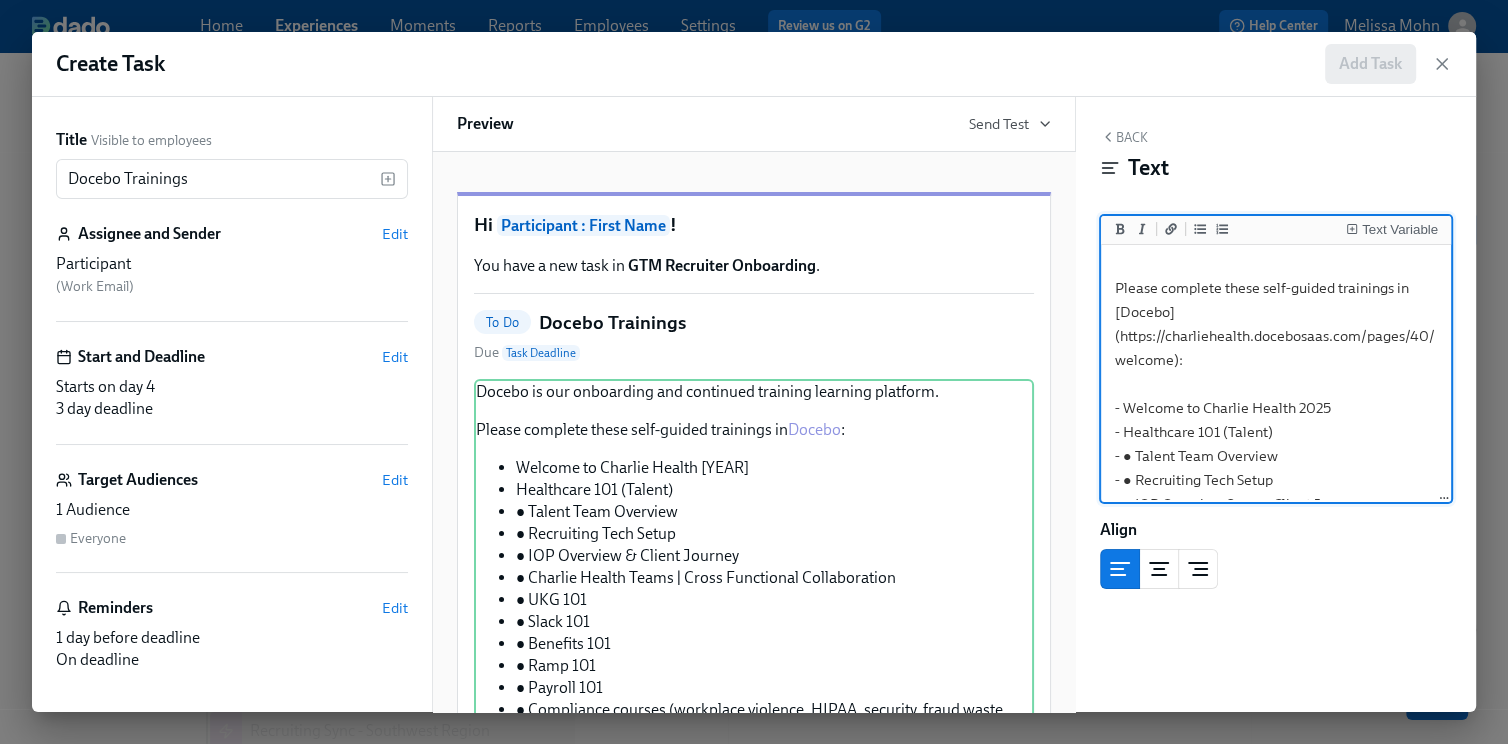 click on "Docebo is our onboarding and continued training learning platform.
Please complete these self-guided trainings in [Docebo](https://charliehealth.docebosaas.com/pages/40/welcome):
- Welcome to Charlie Health 2025
- Healthcare 101 (Talent)
- ● Talent Team Overview
- ● Recruiting Tech Setup
- ● IOP Overview &amp; Client Journey
- ● Charlie Health Teams | Cross Functional Collaboration
- ● UKG 101
- ● Slack 101
- ● Benefits 101
- ● Ramp 101
- ● Payroll 101
- ● Compliance courses (workplace violence, HIPAA, security, fraud waste abuse, etc)
Confirm below when you have completed all of your assigned Docebo trainings." at bounding box center (1276, 504) 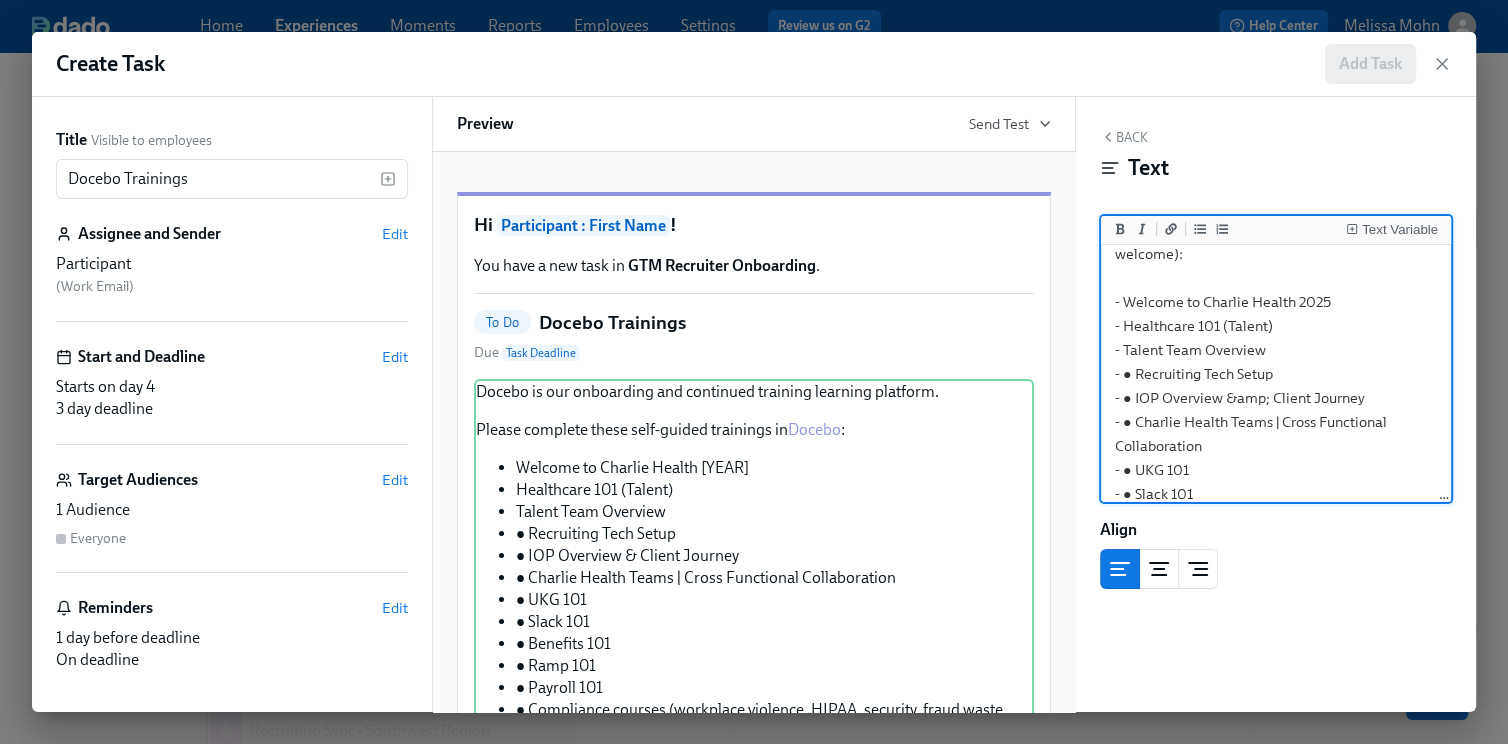 scroll, scrollTop: 190, scrollLeft: 0, axis: vertical 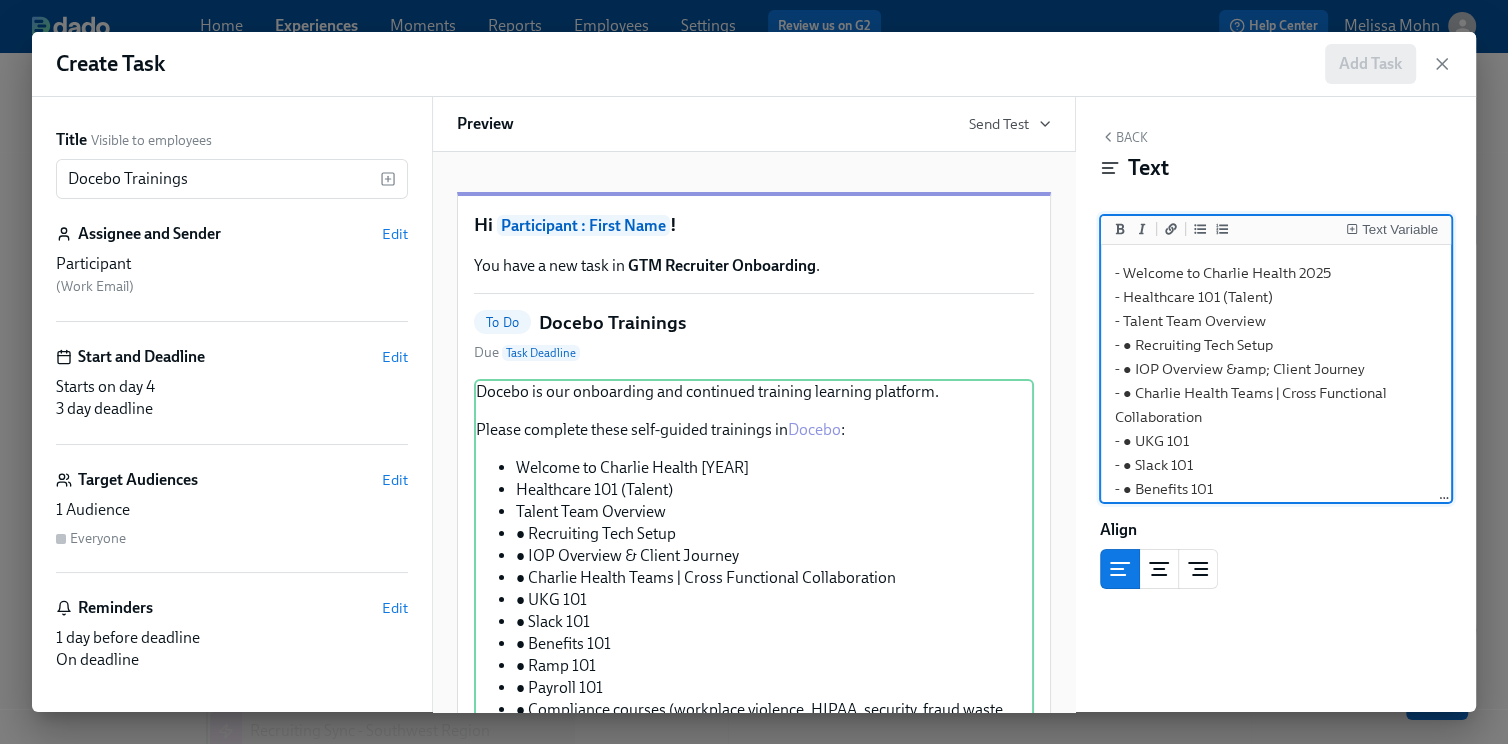 click on "Docebo is our onboarding and continued training learning platform.
Please complete these self-guided trainings in [Docebo](https://charliehealth.docebosaas.com/pages/40/welcome):
- Welcome to Charlie Health 2025
- Healthcare 101 (Talent)
- Talent Team Overview
- ● Recruiting Tech Setup
- ● IOP Overview &amp; Client Journey
- ● Charlie Health Teams | Cross Functional Collaboration
- ● UKG 101
- ● Slack 101
- ● Benefits 101
- ● Ramp 101
- ● Payroll 101
- ● Compliance courses (workplace violence, HIPAA, security, fraud waste abuse, etc)
Confirm below when you have completed all of your assigned Docebo trainings." at bounding box center [1276, 369] 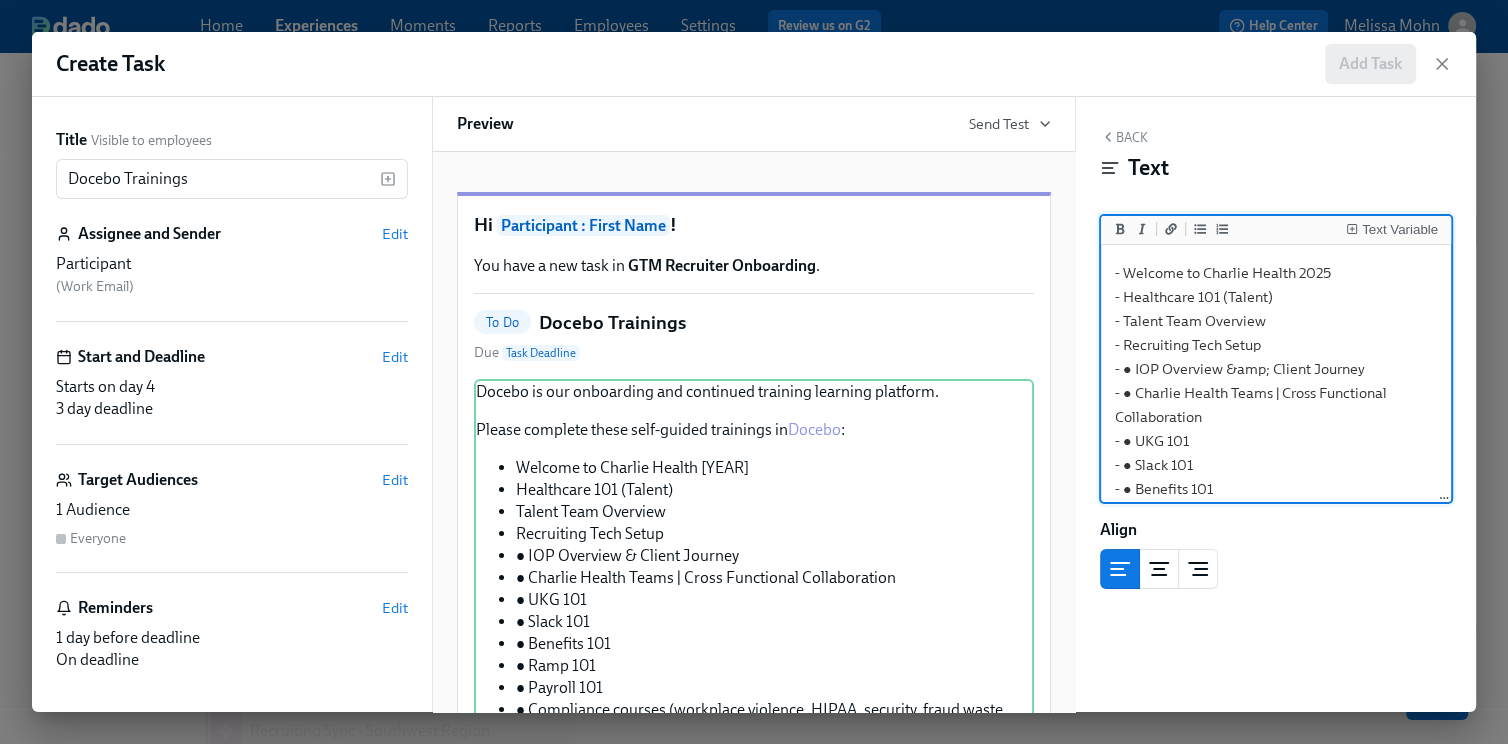 click on "Docebo is our onboarding and continued training learning platform.
Please complete these self-guided trainings in [Docebo](https://charliehealth.docebosaas.com/pages/40/welcome):
- Welcome to Charlie Health 2025
- Healthcare 101 (Talent)
- Talent Team Overview
- Recruiting Tech Setup
- ● IOP Overview &amp; Client Journey
- ● Charlie Health Teams | Cross Functional Collaboration
- ● UKG 101
- ● Slack 101
- ● Benefits 101
- ● Ramp 101
- ● Payroll 101
- ● Compliance courses (workplace violence, HIPAA, security, fraud waste abuse, etc)
Confirm below when you have completed all of your assigned Docebo trainings." at bounding box center (1276, 369) 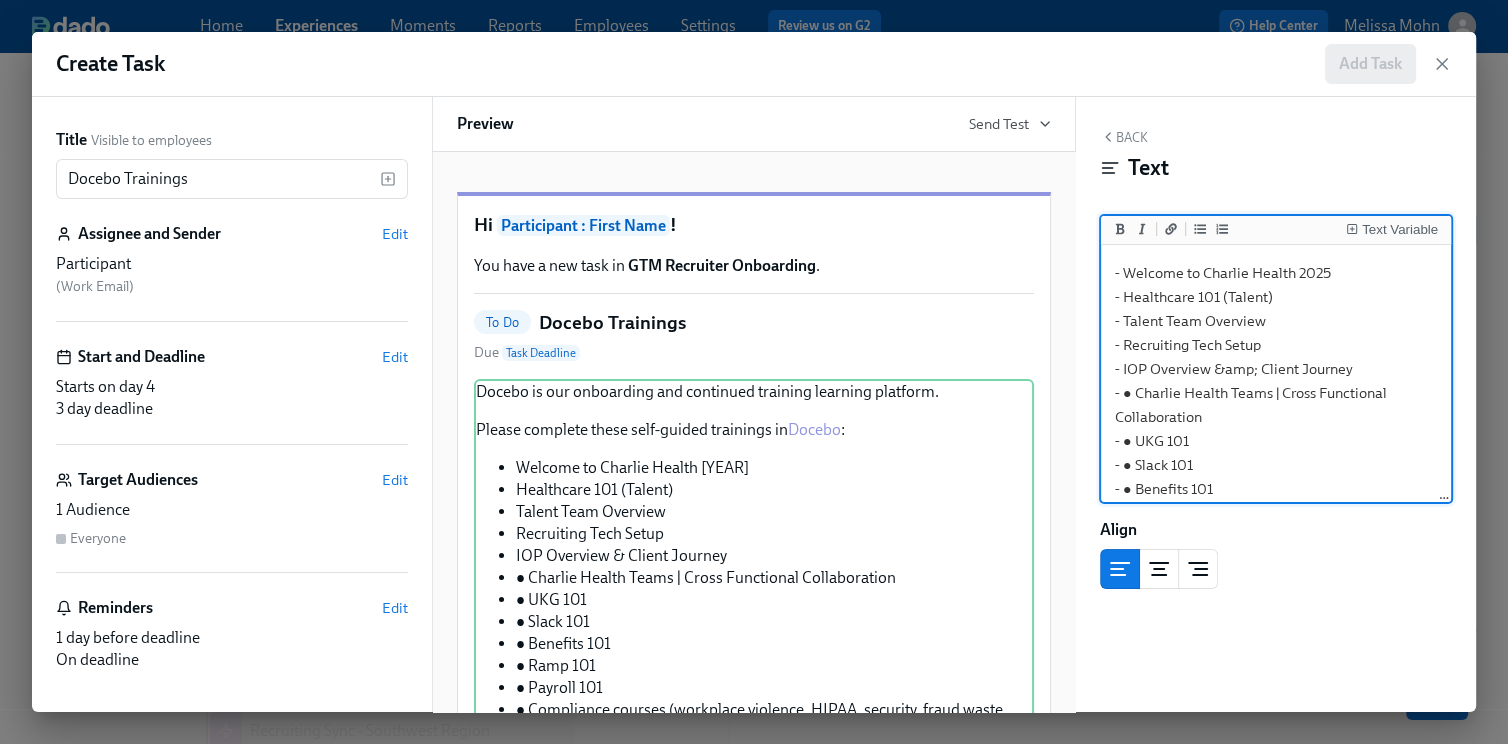 click on "Docebo is our onboarding and continued training learning platform.
Please complete these self-guided trainings in [Docebo](https://charliehealth.docebosaas.com/pages/40/welcome):
- Welcome to Charlie Health 2025
- Healthcare 101 (Talent)
- Talent Team Overview
- Recruiting Tech Setup
- IOP Overview &amp; Client Journey
- ● Charlie Health Teams | Cross Functional Collaboration
- ● UKG 101
- ● Slack 101
- ● Benefits 101
- ● Ramp 101
- ● Payroll 101
- ● Compliance courses (workplace violence, HIPAA, security, fraud waste abuse, etc)
Confirm below when you have completed all of your assigned Docebo trainings." at bounding box center (1276, 369) 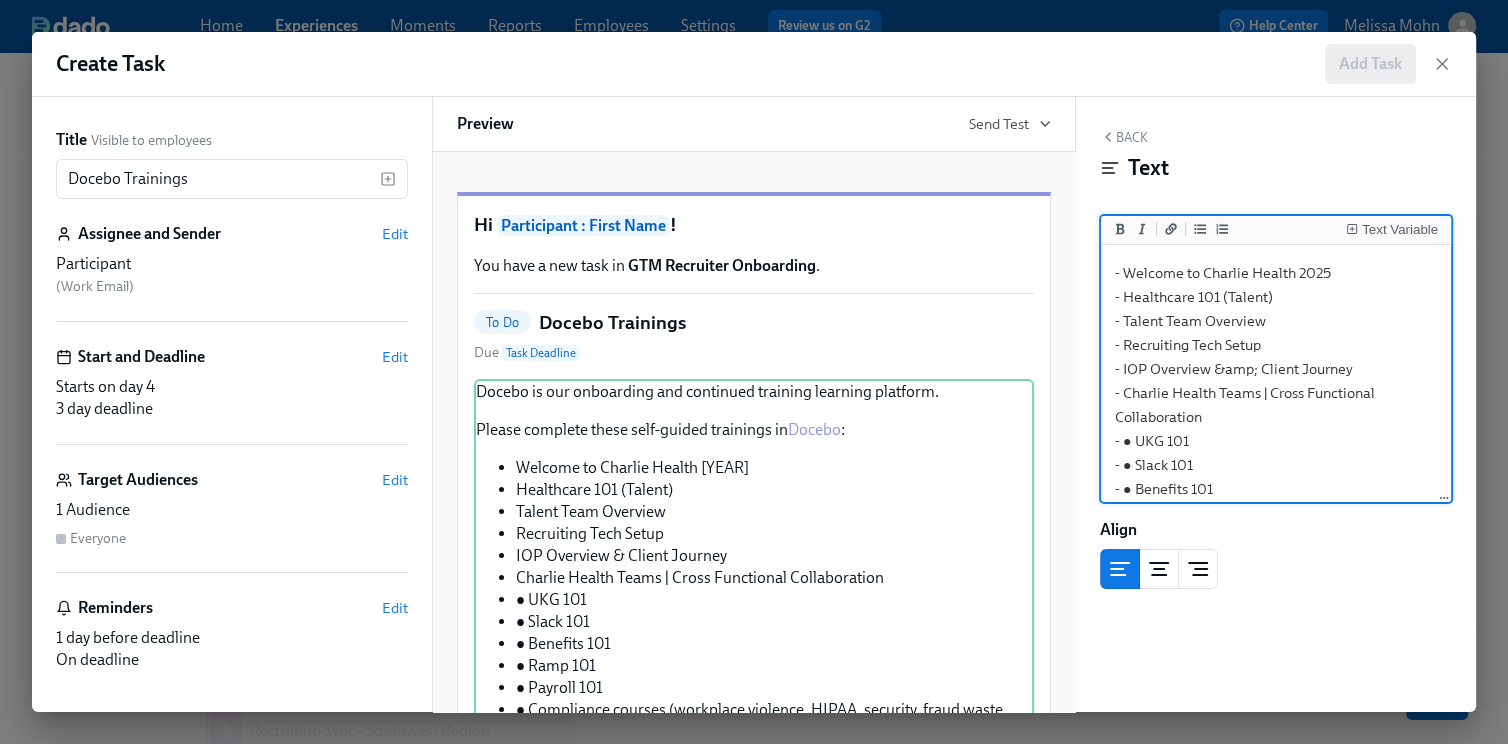 click on "Docebo is our onboarding and continued training learning platform.
Please complete these self-guided trainings in [Docebo](https://charliehealth.docebosaas.com/pages/40/welcome):
- Welcome to Charlie Health 2025
- Healthcare 101 (Talent)
- Talent Team Overview
- Recruiting Tech Setup
- IOP Overview &amp; Client Journey
- Charlie Health Teams | Cross Functional Collaboration
- ● UKG 101
- ● Slack 101
- ● Benefits 101
- ● Ramp 101
- ● Payroll 101
- ● Compliance courses (workplace violence, HIPAA, security, fraud waste abuse, etc)
Confirm below when you have completed all of your assigned Docebo trainings." at bounding box center (1276, 369) 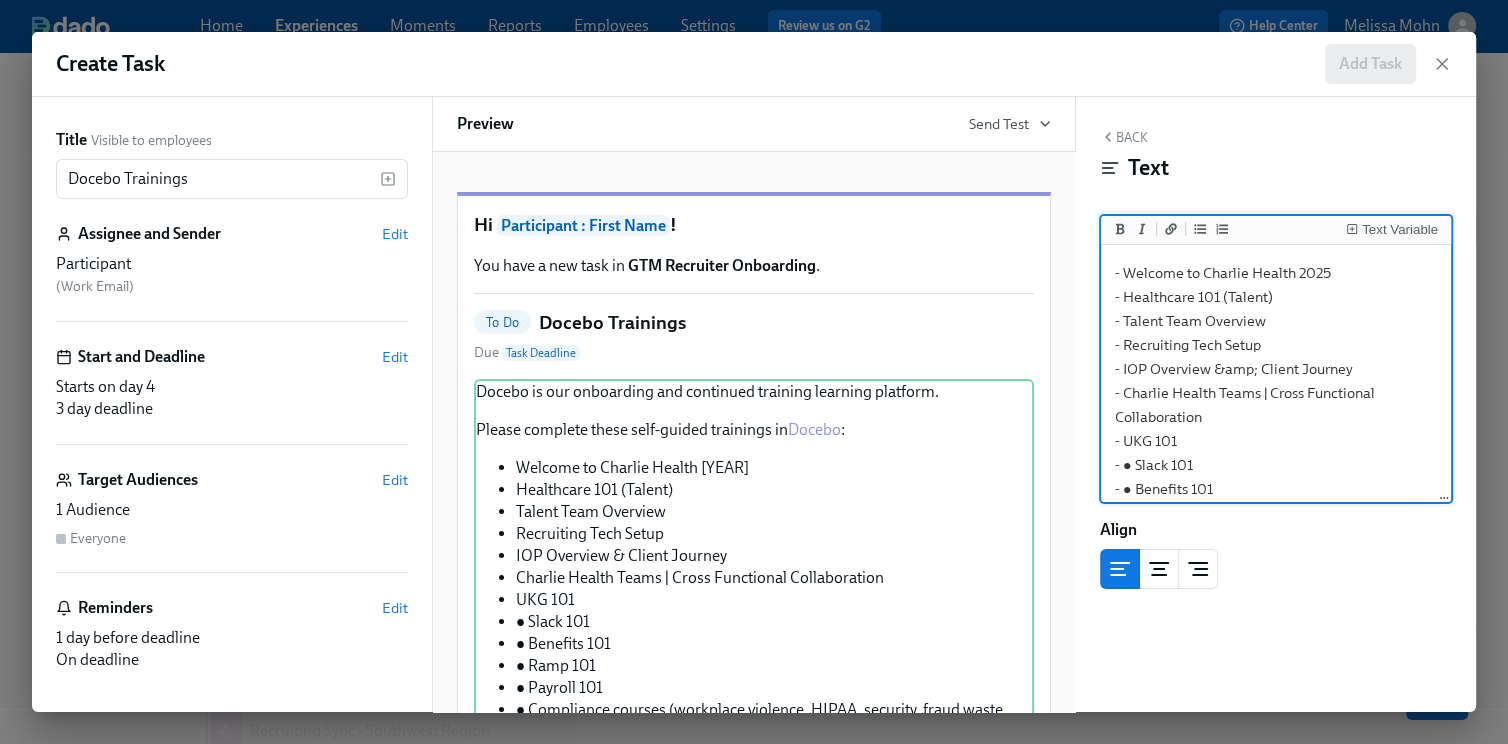 click on "Docebo is our onboarding and continued training learning platform.
Please complete these self-guided trainings in [Docebo](https://charliehealth.docebosaas.com/pages/40/welcome):
- Welcome to Charlie Health 2025
- Healthcare 101 (Talent)
- Talent Team Overview
- Recruiting Tech Setup
- IOP Overview &amp; Client Journey
- Charlie Health Teams | Cross Functional Collaboration
- UKG 101
- ● Slack 101
- ● Benefits 101
- ● Ramp 101
- ● Payroll 101
- ● Compliance courses (workplace violence, HIPAA, security, fraud waste abuse, etc)
Confirm below when you have completed all of your assigned Docebo trainings." at bounding box center (1276, 369) 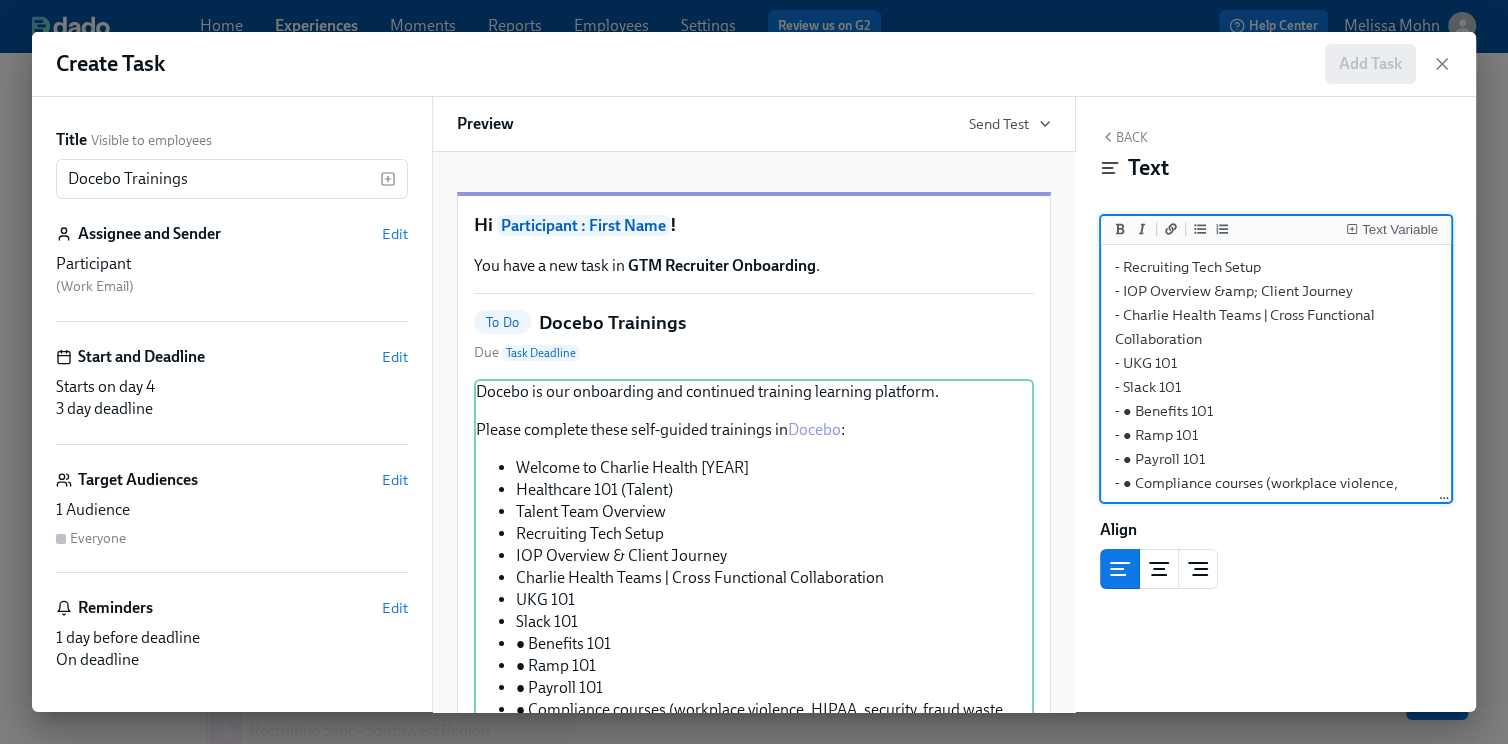 scroll, scrollTop: 293, scrollLeft: 0, axis: vertical 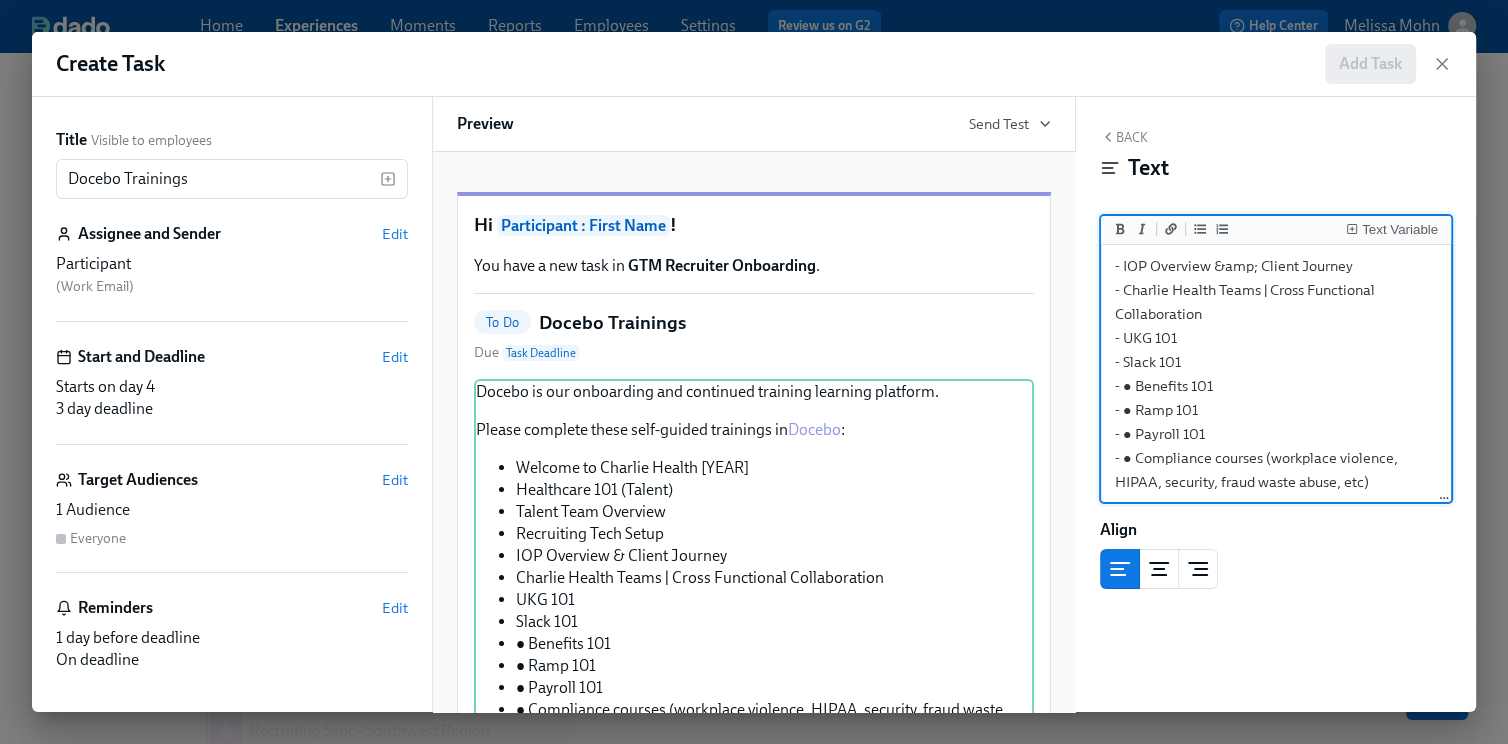 click on "Docebo is our onboarding and continued training learning platform.
Please complete these self-guided trainings in [Docebo](https://charliehealth.docebosaas.com/pages/40/welcome):
- Welcome to Charlie Health 2025
- Healthcare 101 (Talent)
- Talent Team Overview
- Recruiting Tech Setup
- IOP Overview &amp; Client Journey
- Charlie Health Teams | Cross Functional Collaboration
- UKG 101
- Slack 101
- ● Benefits 101
- ● Ramp 101
- ● Payroll 101
- ● Compliance courses (workplace violence, HIPAA, security, fraud waste abuse, etc)
Confirm below when you have completed all of your assigned Docebo trainings." at bounding box center (1276, 266) 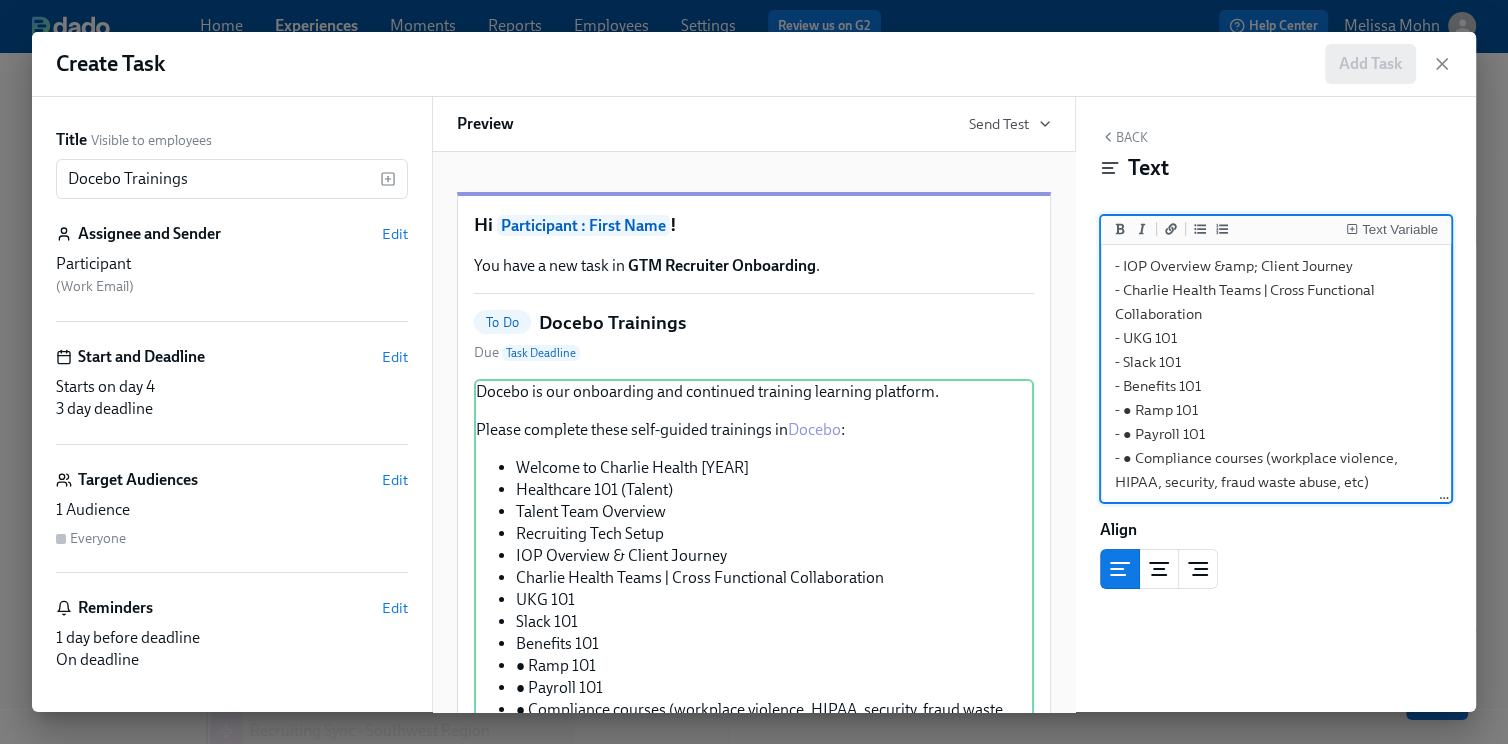 click on "Docebo is our onboarding and continued training learning platform.
Please complete these self-guided trainings in [Docebo](https://charliehealth.docebosaas.com/pages/40/welcome):
- Welcome to Charlie Health 2025
- Healthcare 101 (Talent)
- Talent Team Overview
- Recruiting Tech Setup
- IOP Overview &amp; Client Journey
- Charlie Health Teams | Cross Functional Collaboration
- UKG 101
- Slack 101
- Benefits 101
- ● Ramp 101
- ● Payroll 101
- ● Compliance courses (workplace violence, HIPAA, security, fraud waste abuse, etc)
Confirm below when you have completed all of your assigned Docebo trainings." at bounding box center [1276, 266] 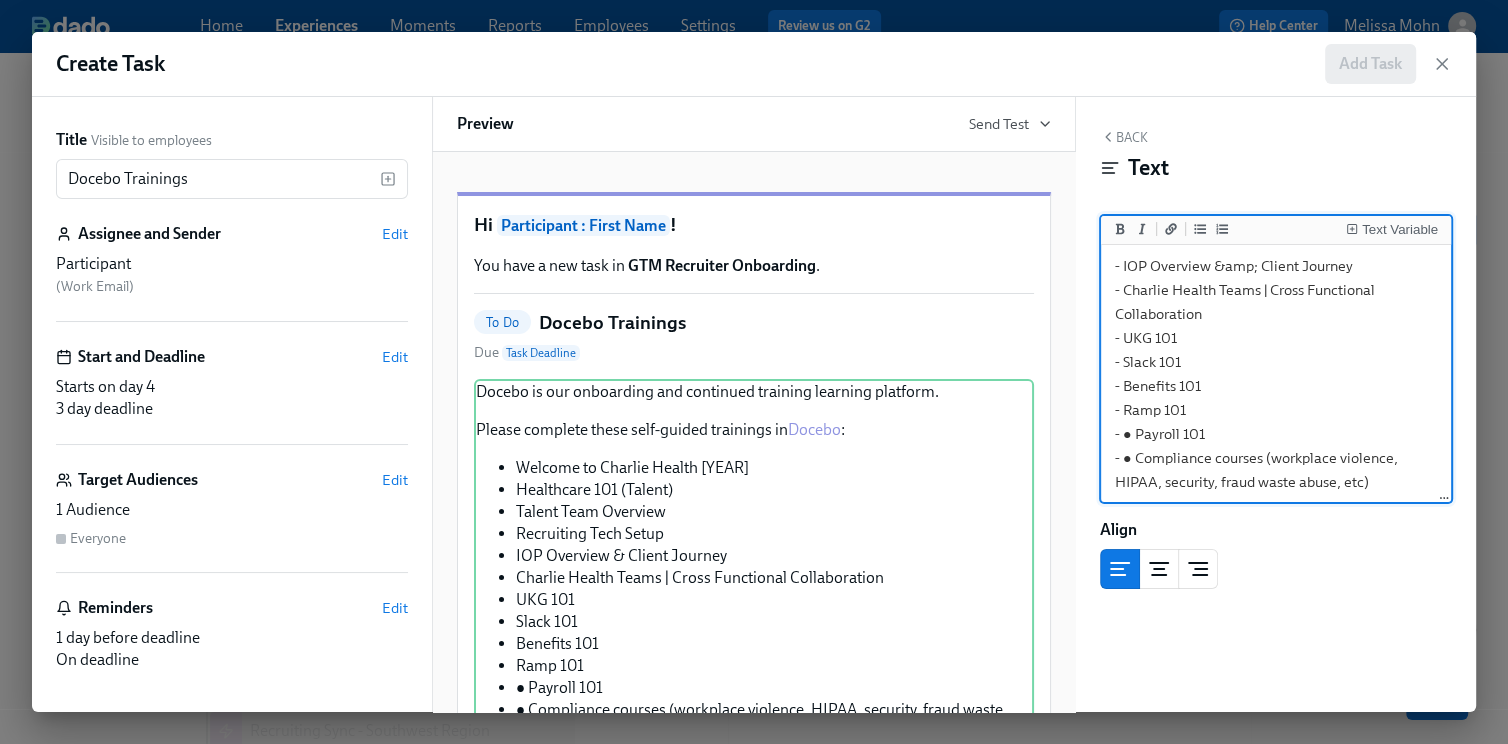 click on "Docebo is our onboarding and continued training learning platform.
Please complete these self-guided trainings in [Docebo](https://charliehealth.docebosaas.com/pages/40/welcome):
- Welcome to Charlie Health 2025
- Healthcare 101 (Talent)
- Talent Team Overview
- Recruiting Tech Setup
- IOP Overview &amp; Client Journey
- Charlie Health Teams | Cross Functional Collaboration
- UKG 101
- Slack 101
- Benefits 101
- Ramp 101
- ● Payroll 101
- ● Compliance courses (workplace violence, HIPAA, security, fraud waste abuse, etc)
Confirm below when you have completed all of your assigned Docebo trainings." at bounding box center [1276, 266] 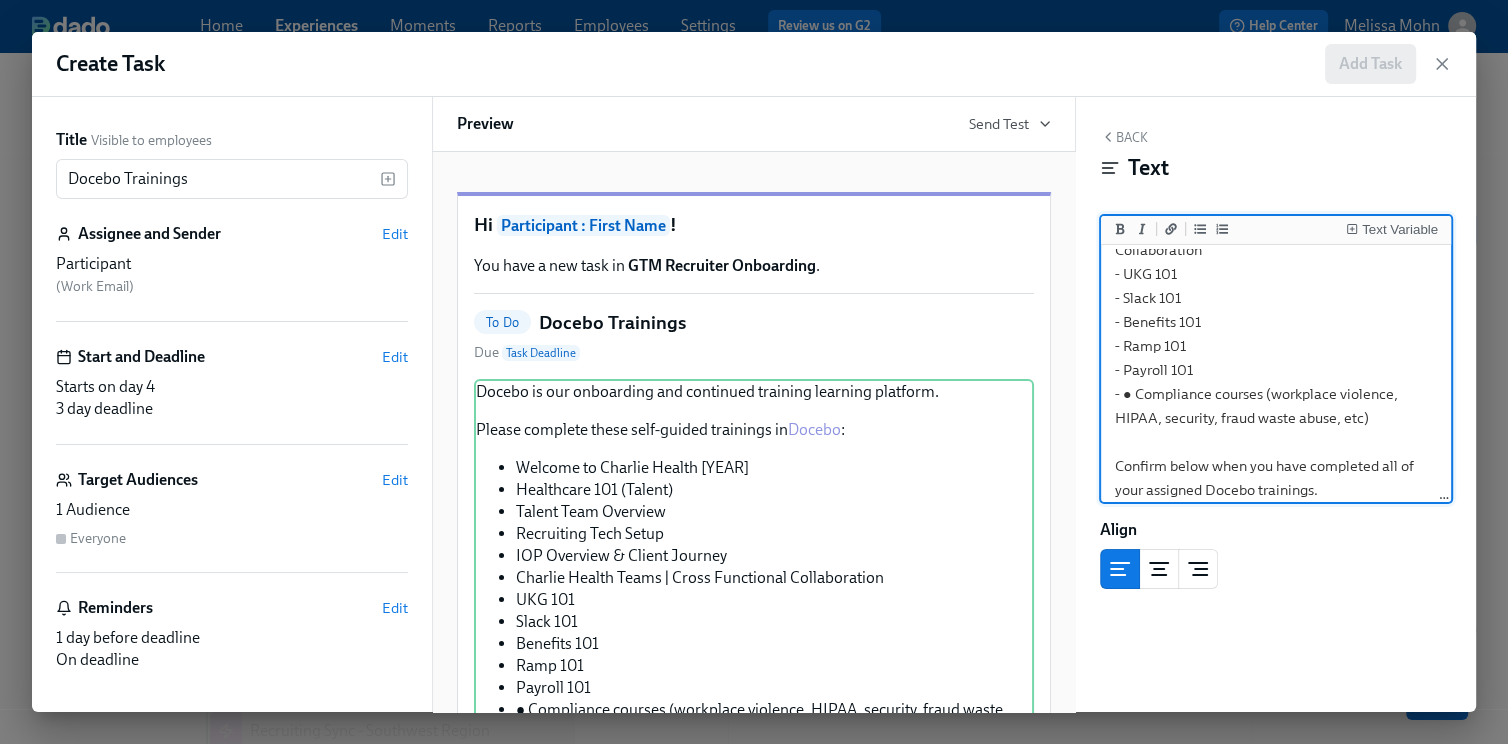 scroll, scrollTop: 368, scrollLeft: 0, axis: vertical 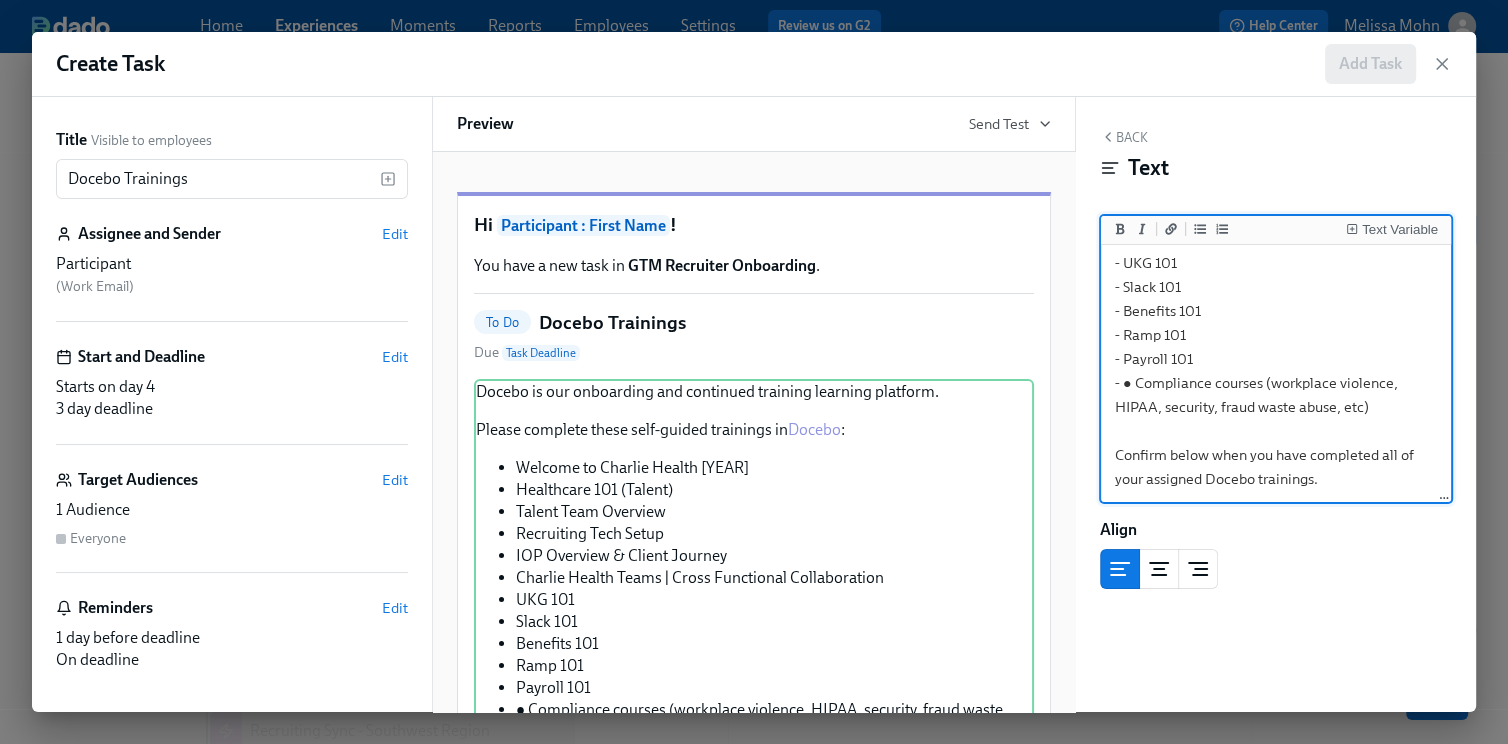 click on "Docebo is our onboarding and continued training learning platform.
Please complete these self-guided trainings in [Docebo](https://charliehealth.docebosaas.com/pages/40/welcome):
- Welcome to Charlie Health 2025
- Healthcare 101 (Talent)
- Talent Team Overview
- Recruiting Tech Setup
- IOP Overview &amp; Client Journey
- Charlie Health Teams | Cross Functional Collaboration
- UKG 101
- Slack 101
- Benefits 101
- Ramp 101
- Payroll 101
- ● Compliance courses (workplace violence, HIPAA, security, fraud waste abuse, etc)
Confirm below when you have completed all of your assigned Docebo trainings." at bounding box center (1276, 191) 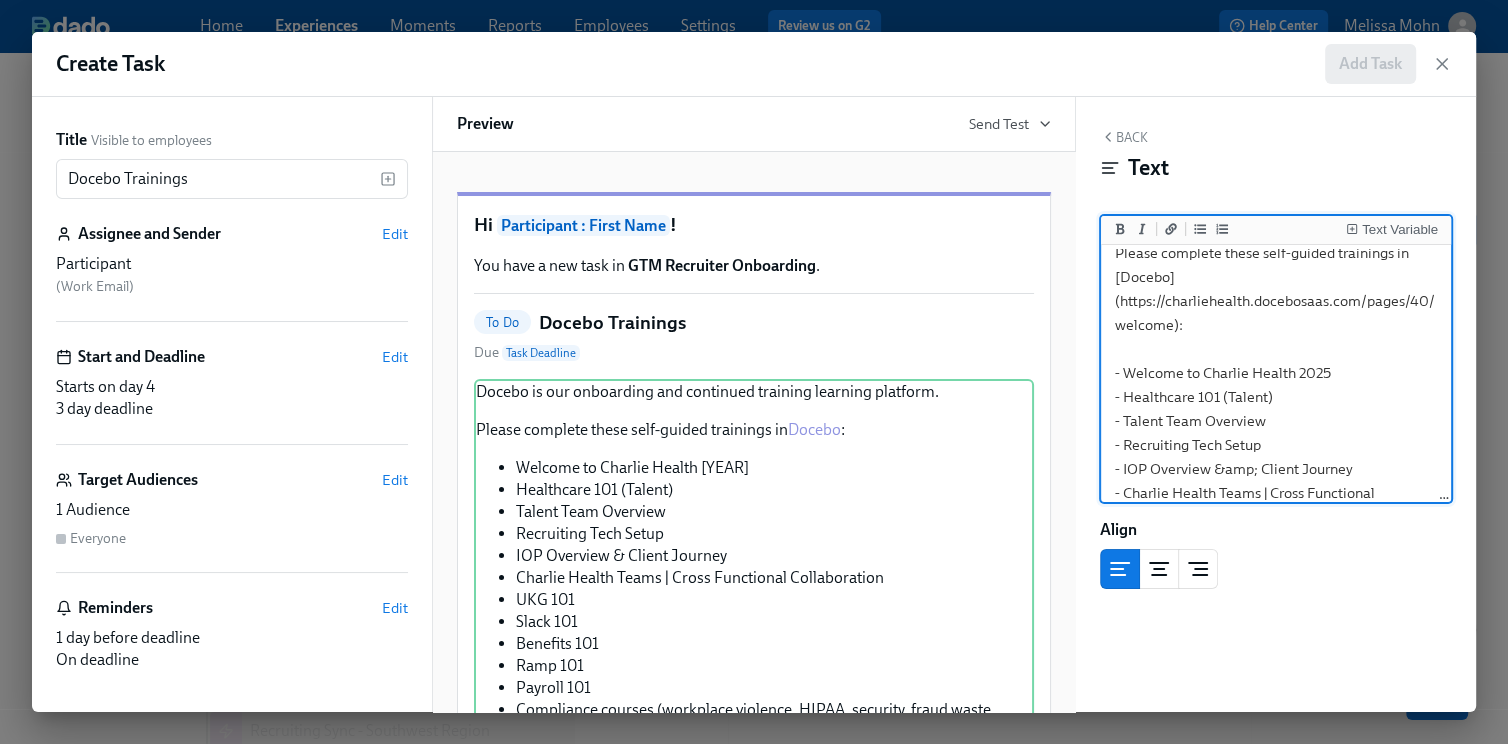 scroll, scrollTop: 54, scrollLeft: 0, axis: vertical 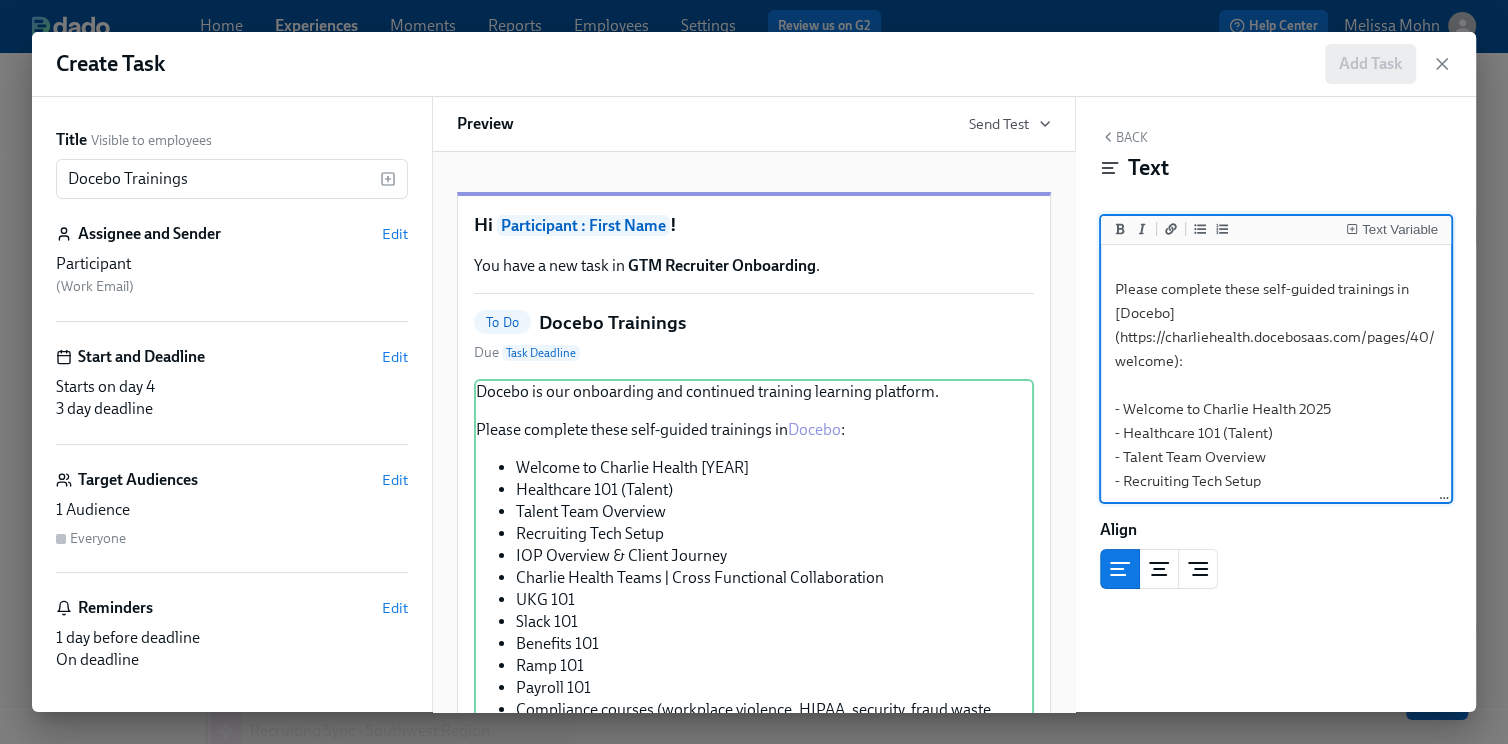 type on "Docebo is our onboarding and continued training learning platform.
Please complete these self-guided trainings in [Docebo](https://charliehealth.docebosaas.com/pages/40/welcome):
- Welcome to Charlie Health 2025
- Healthcare 101 (Talent)
- Talent Team Overview
- Recruiting Tech Setup
- IOP Overview &amp; Client Journey
- Charlie Health Teams | Cross Functional Collaboration
- UKG 101
- Slack 101
- Benefits 101
- Ramp 101
- Payroll 101
- Compliance courses (workplace violence, HIPAA, security, fraud waste abuse, etc)
Confirm below when you have completed all of your assigned Docebo trainings." 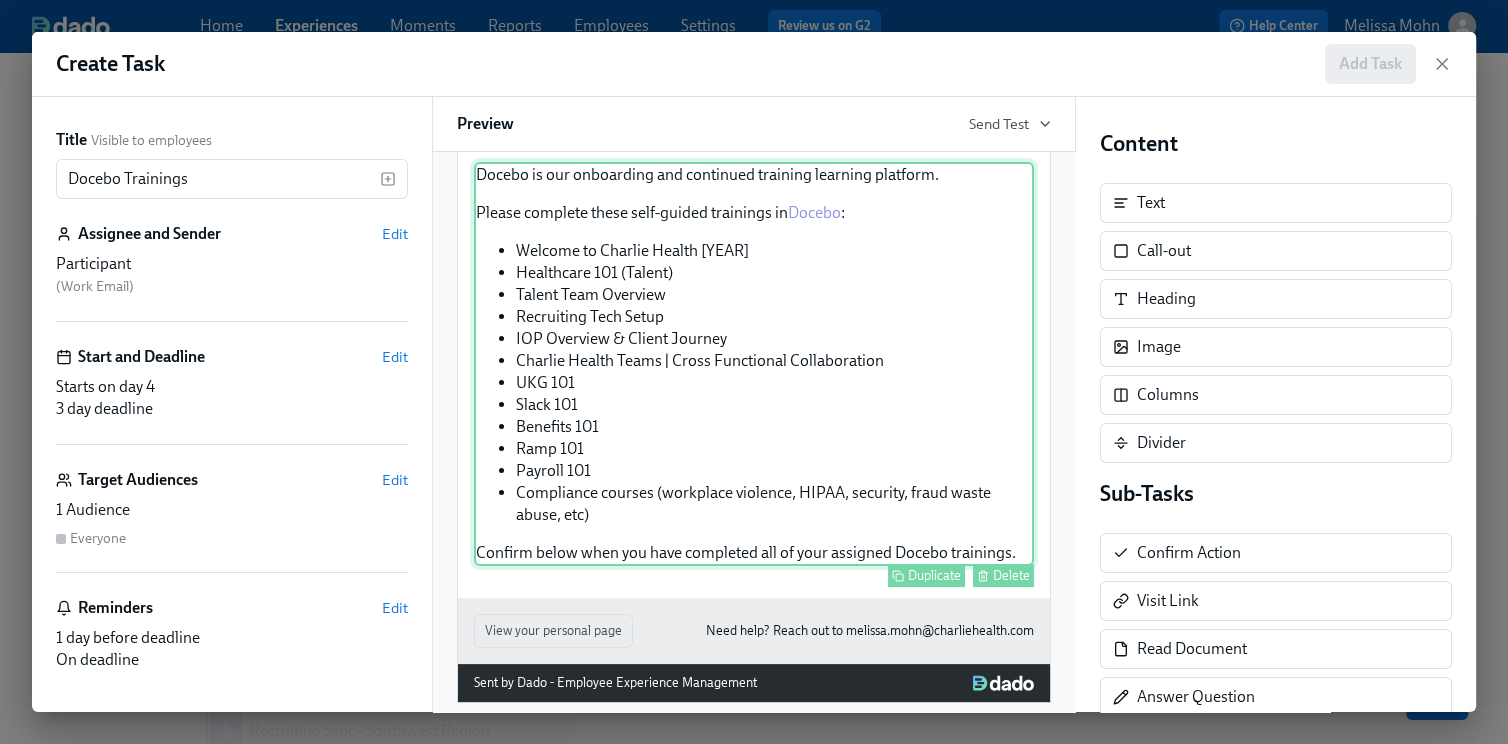 scroll, scrollTop: 262, scrollLeft: 0, axis: vertical 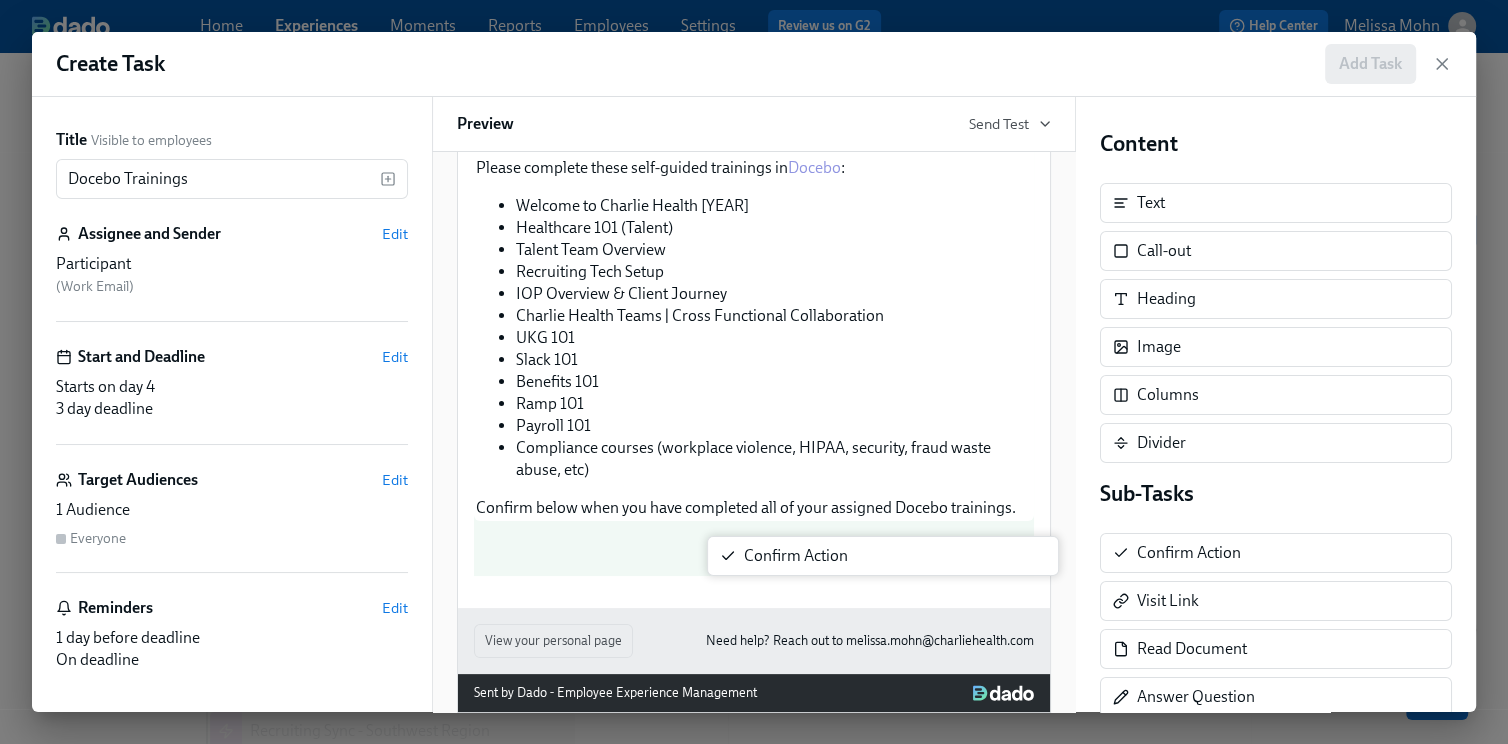 drag, startPoint x: 1129, startPoint y: 542, endPoint x: 715, endPoint y: 557, distance: 414.27164 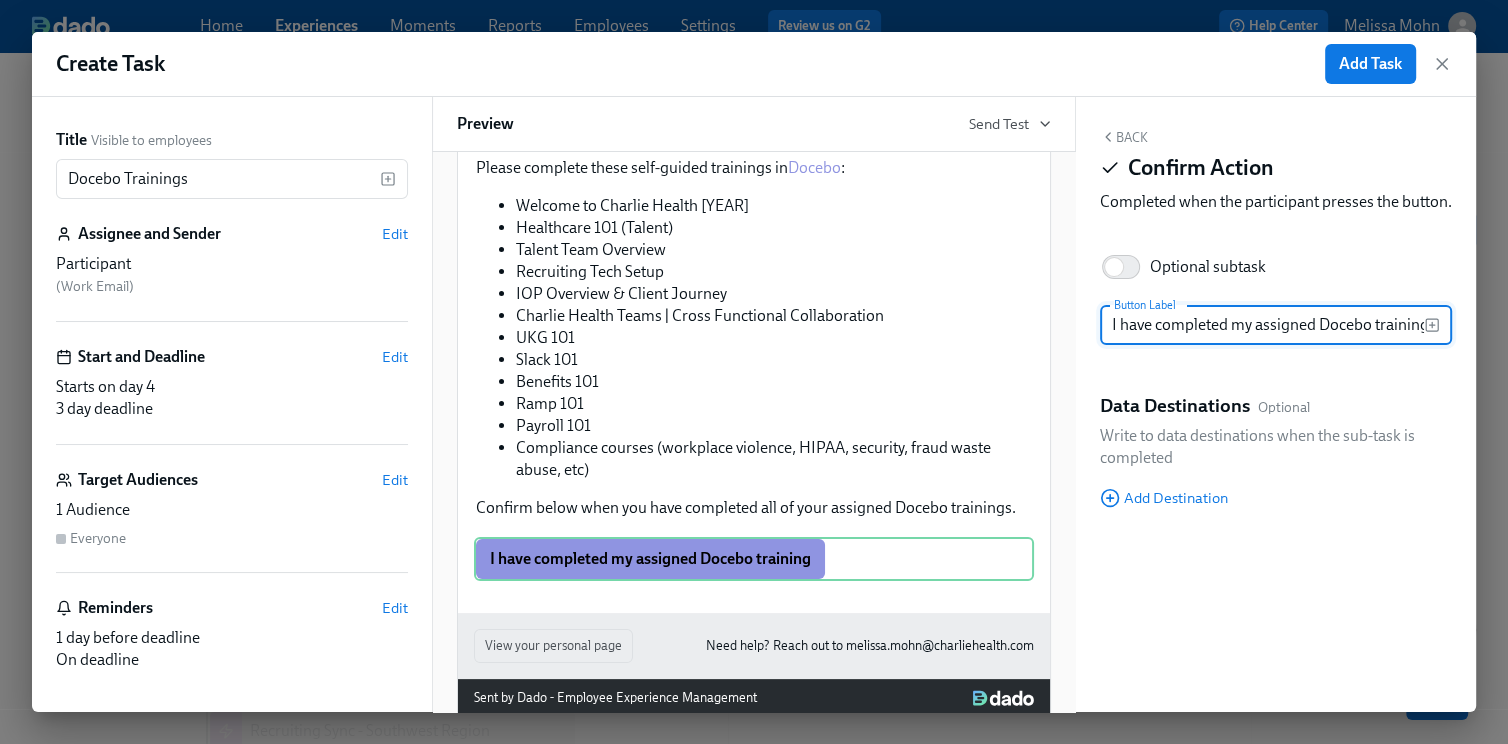 scroll, scrollTop: 0, scrollLeft: 10, axis: horizontal 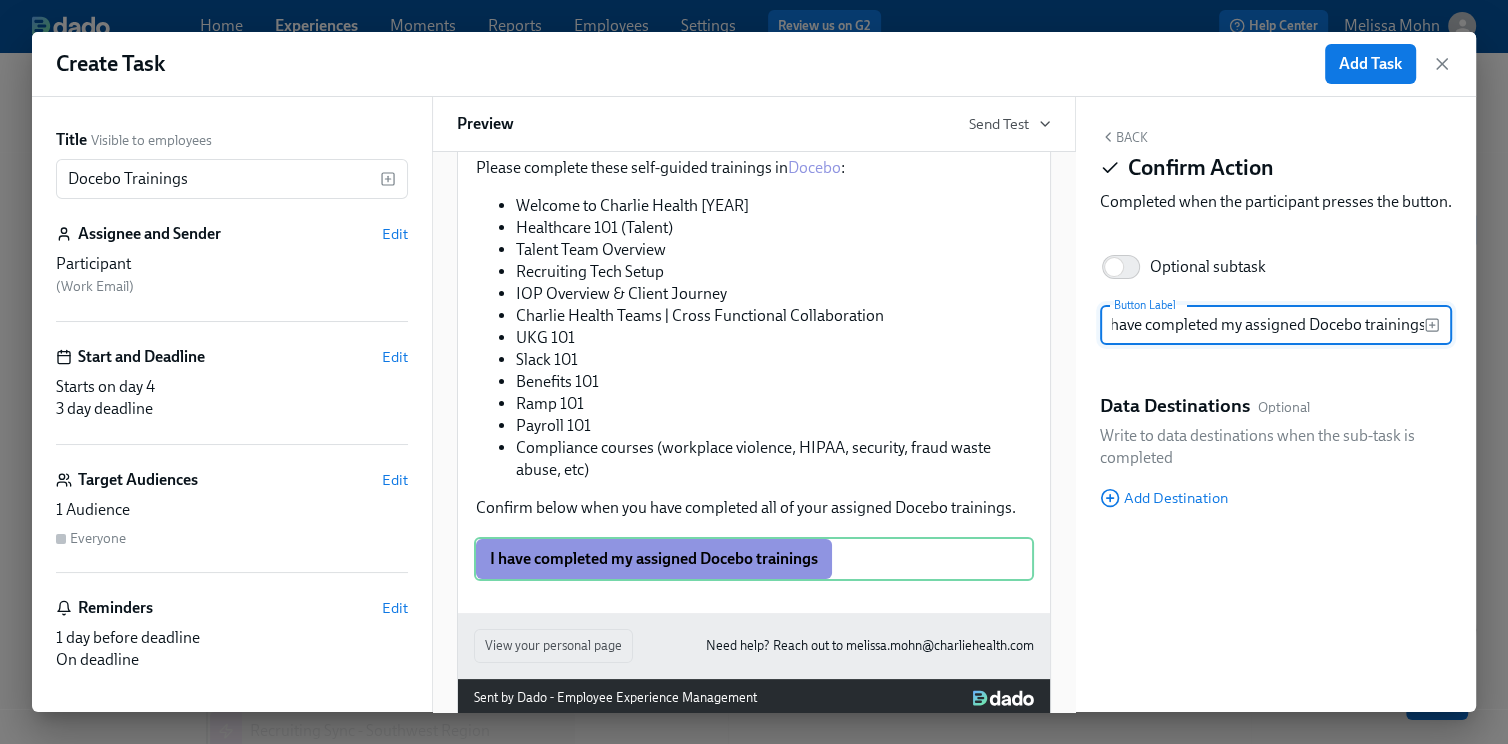type on "I have completed my assigned Docebo trainings" 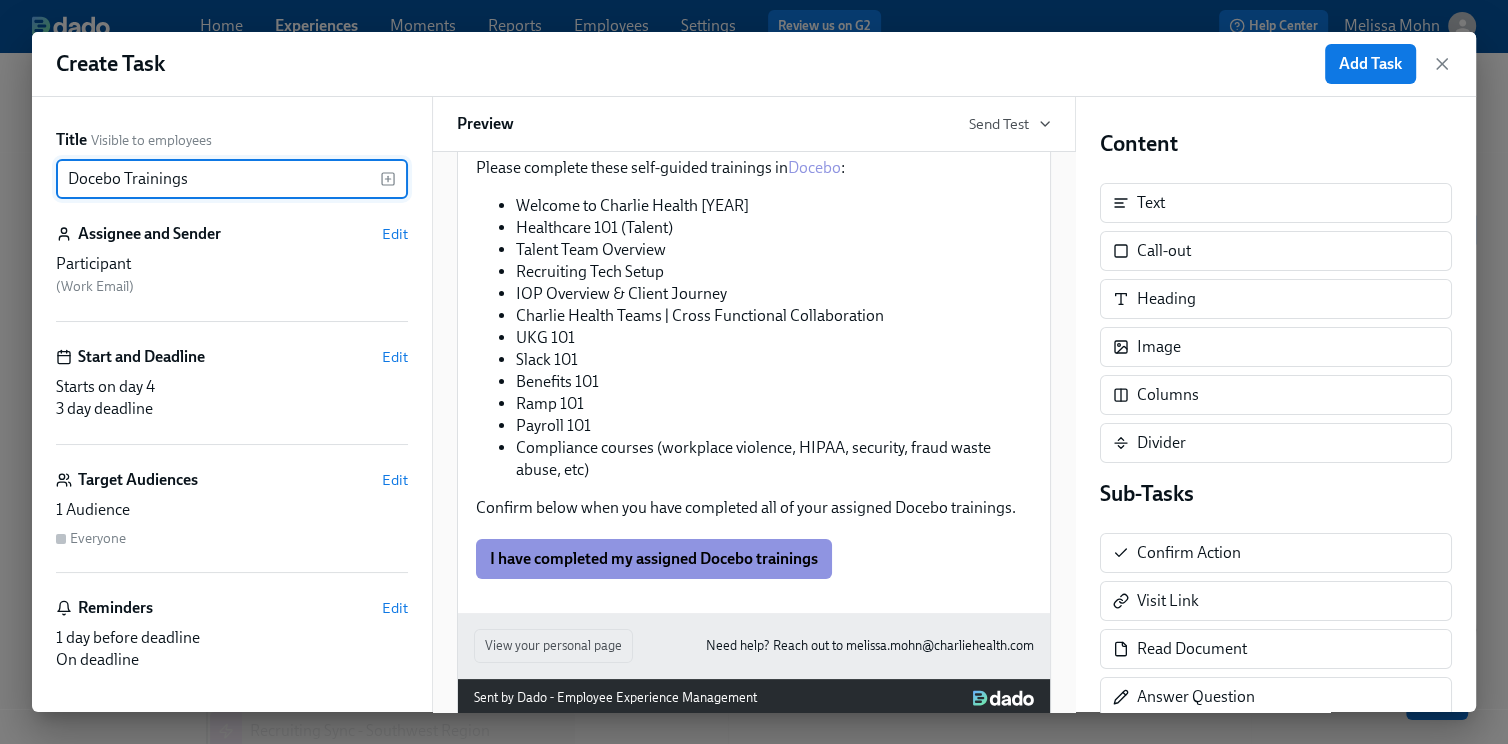 click on "Docebo Trainings" at bounding box center [218, 179] 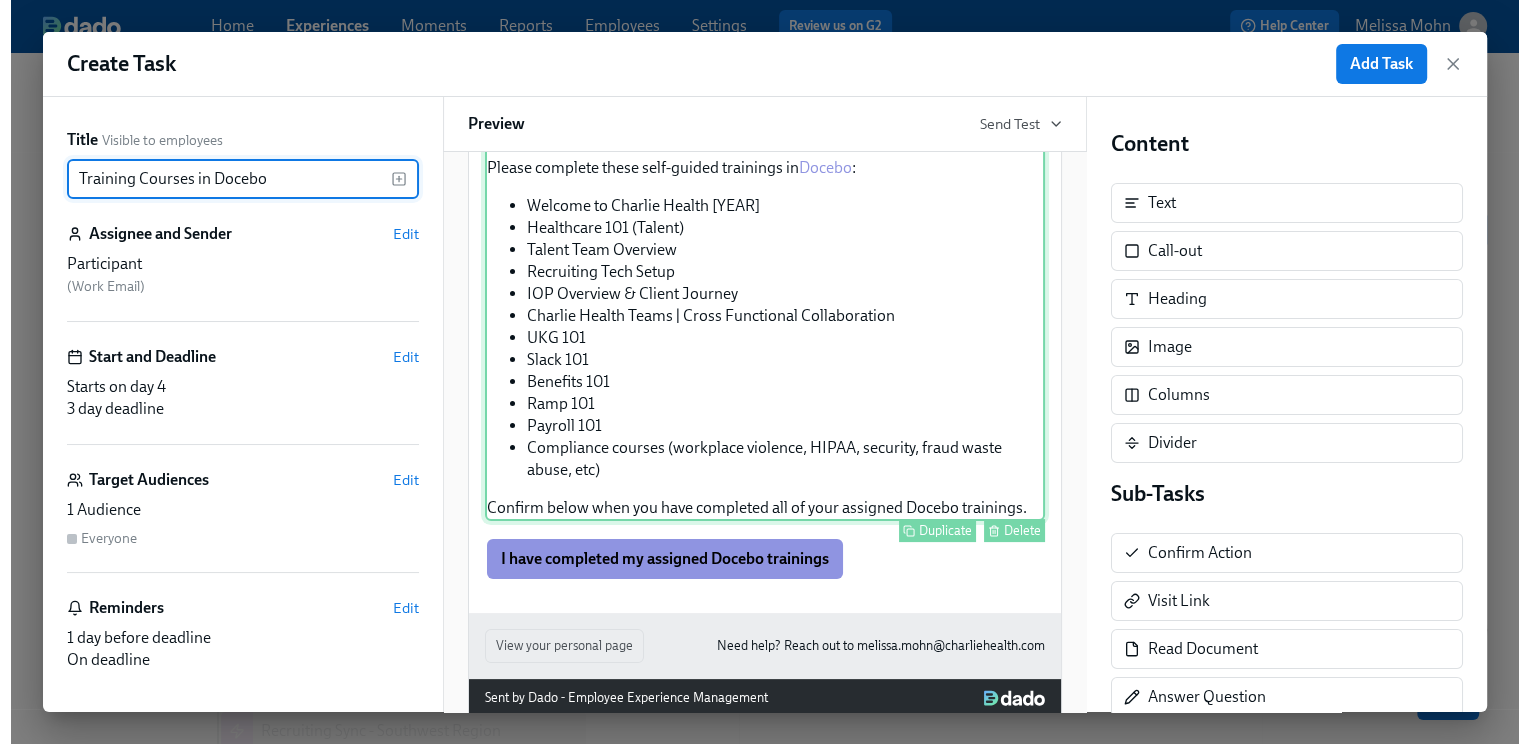 scroll, scrollTop: 0, scrollLeft: 0, axis: both 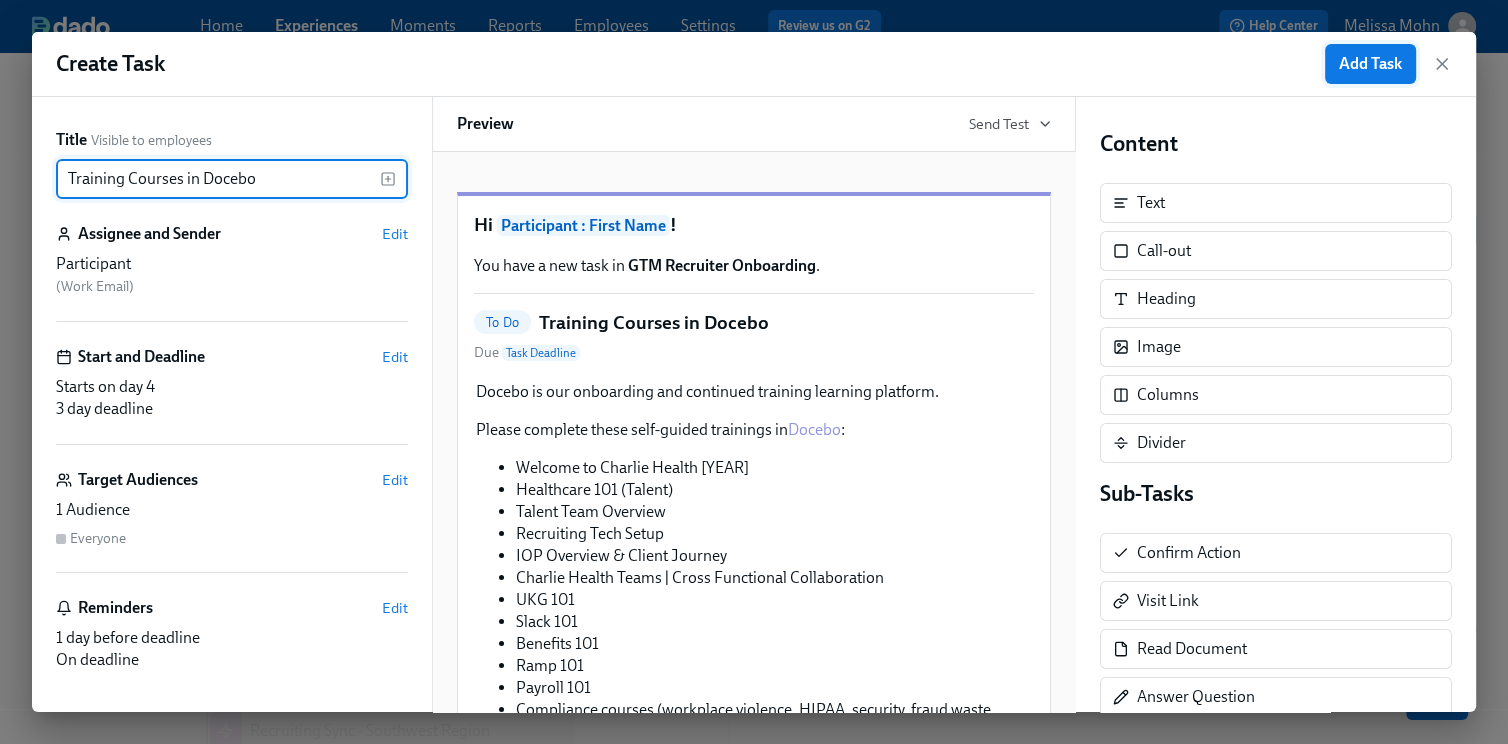 type on "Training Courses in Docebo" 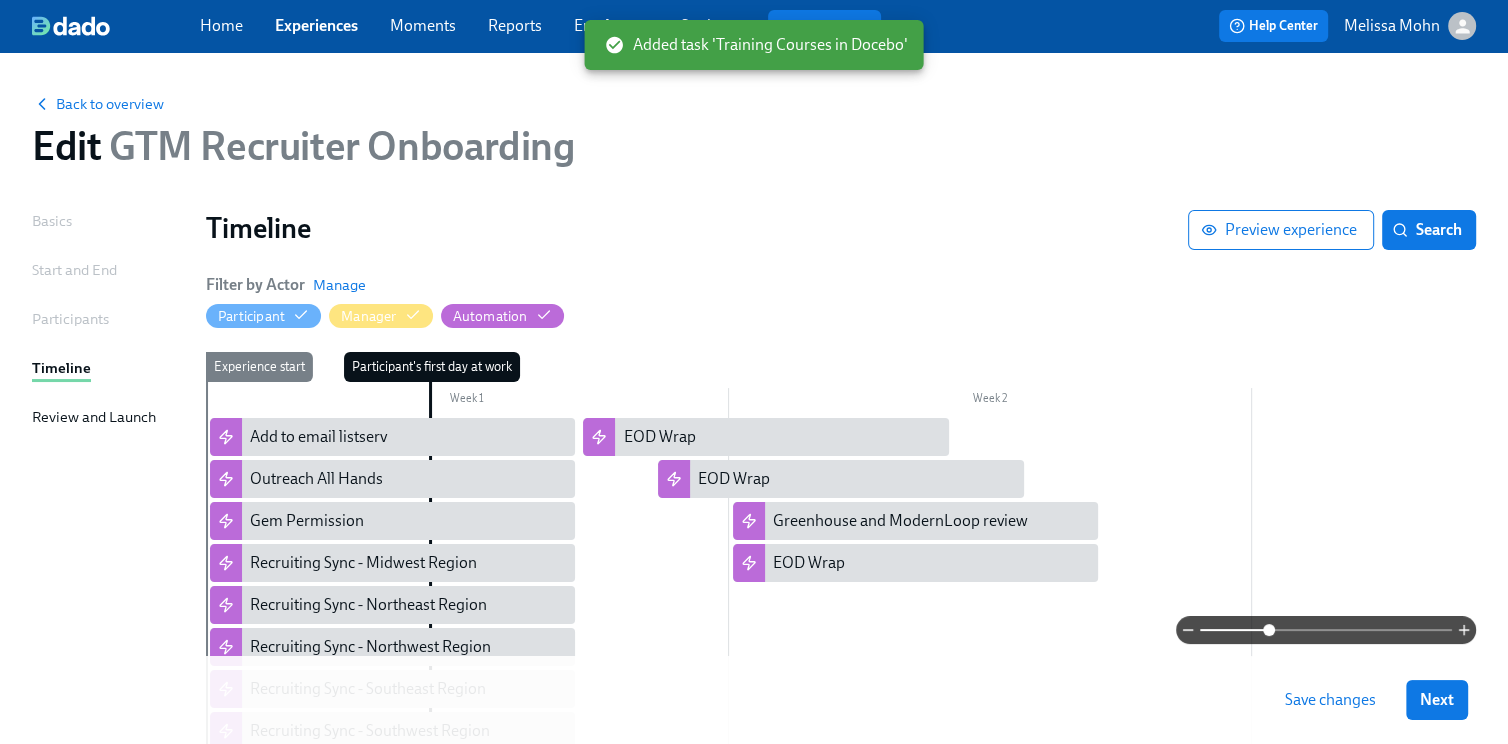 click on "Save changes" at bounding box center (1330, 700) 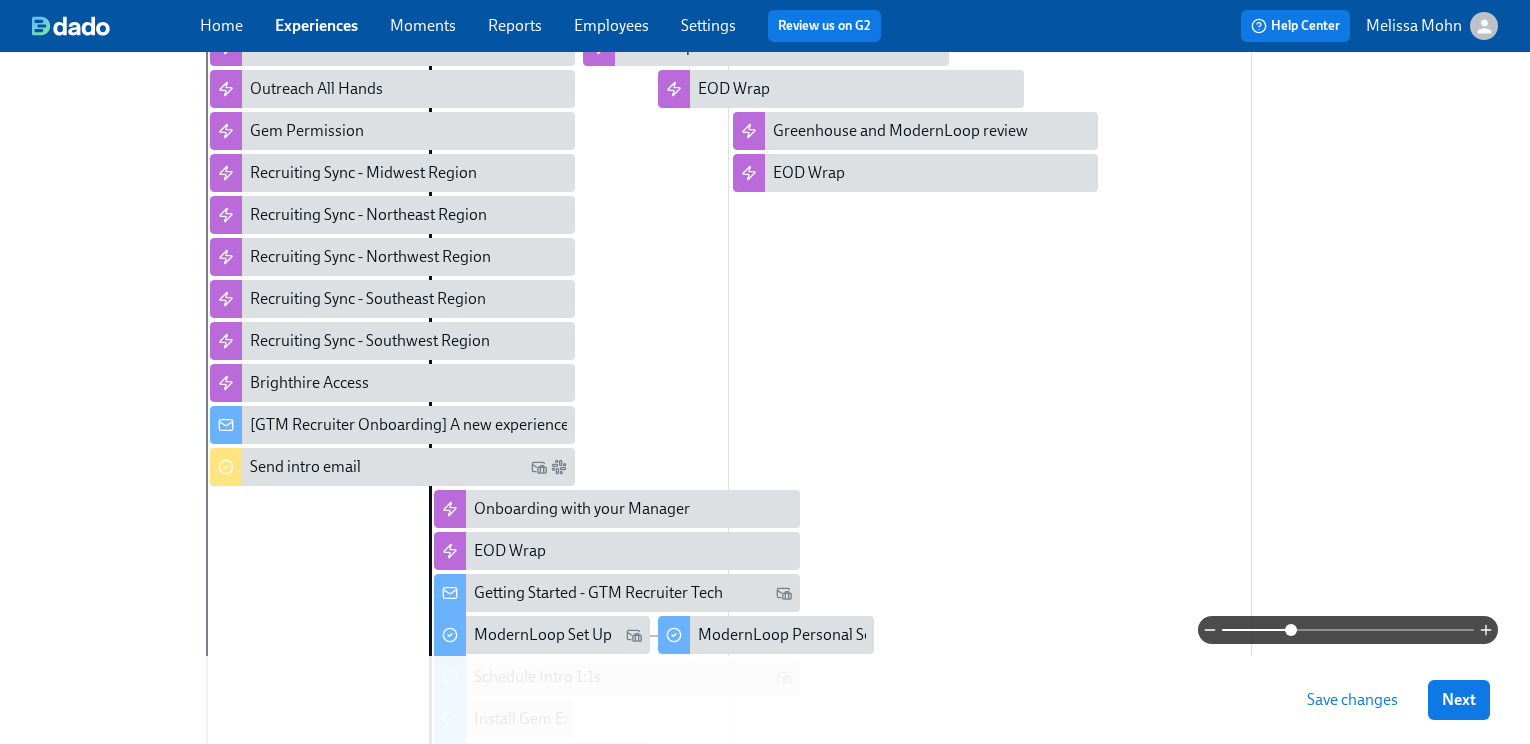 scroll, scrollTop: 391, scrollLeft: 0, axis: vertical 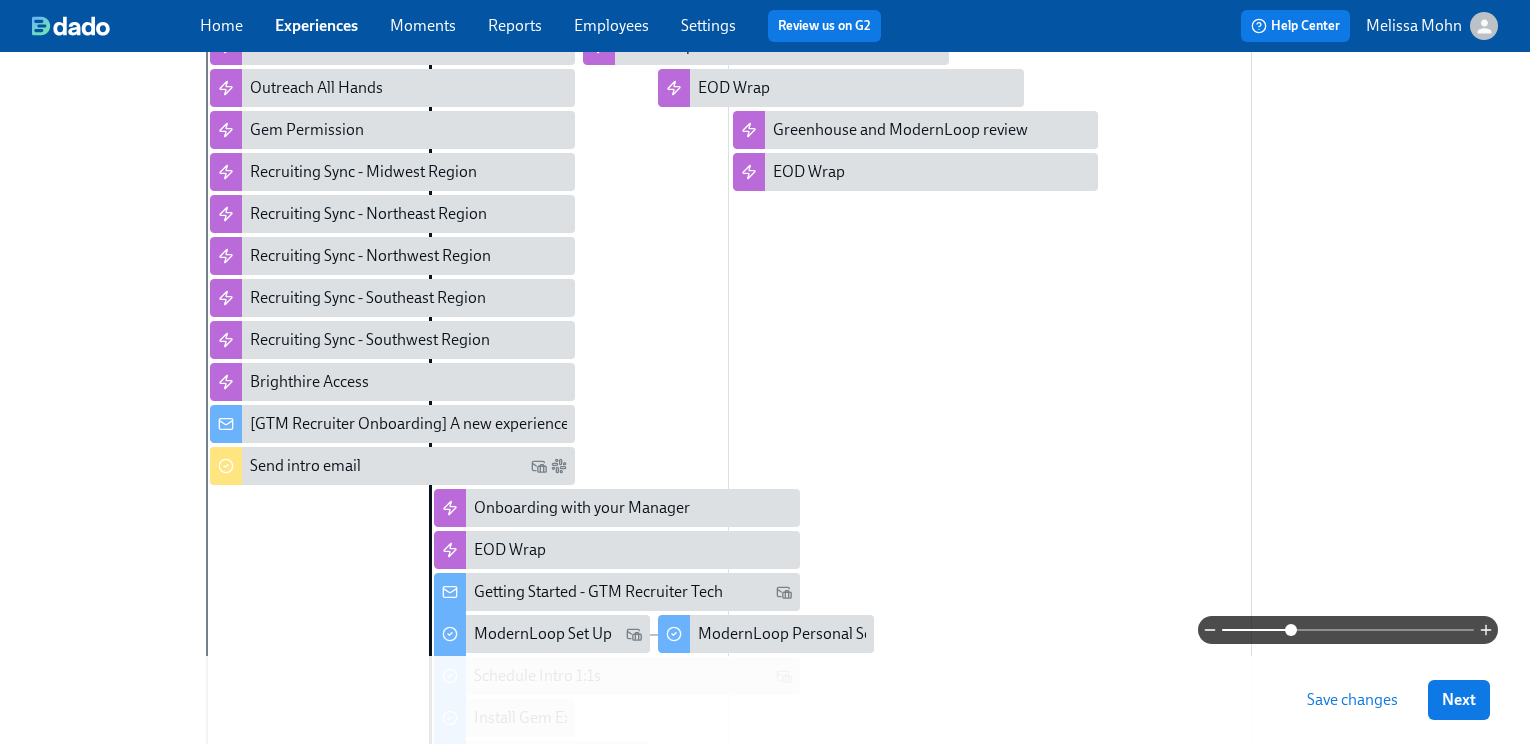 click at bounding box center (1251, 497) 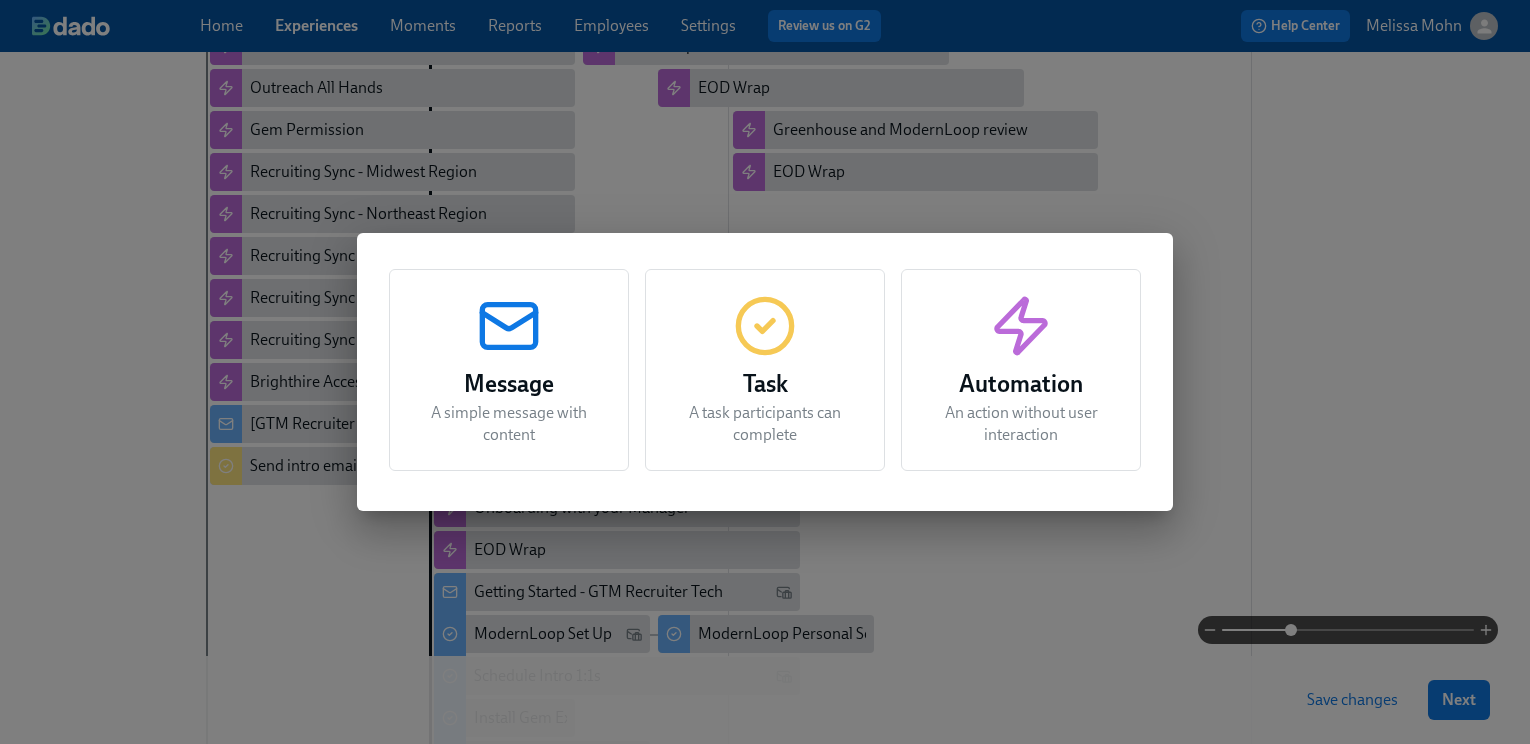 click on "Task A task participants can complete" at bounding box center (765, 370) 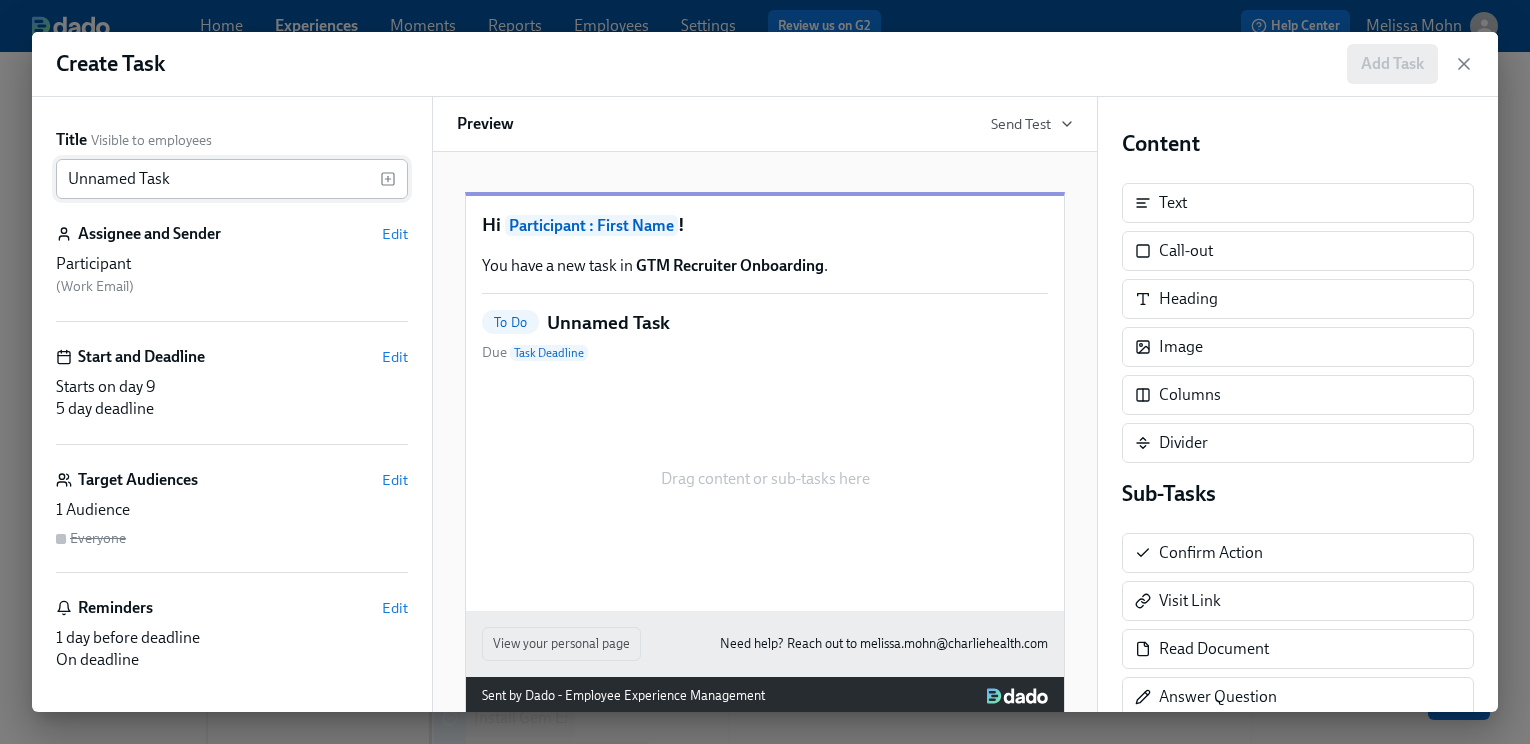 click on "Unnamed Task" at bounding box center [218, 179] 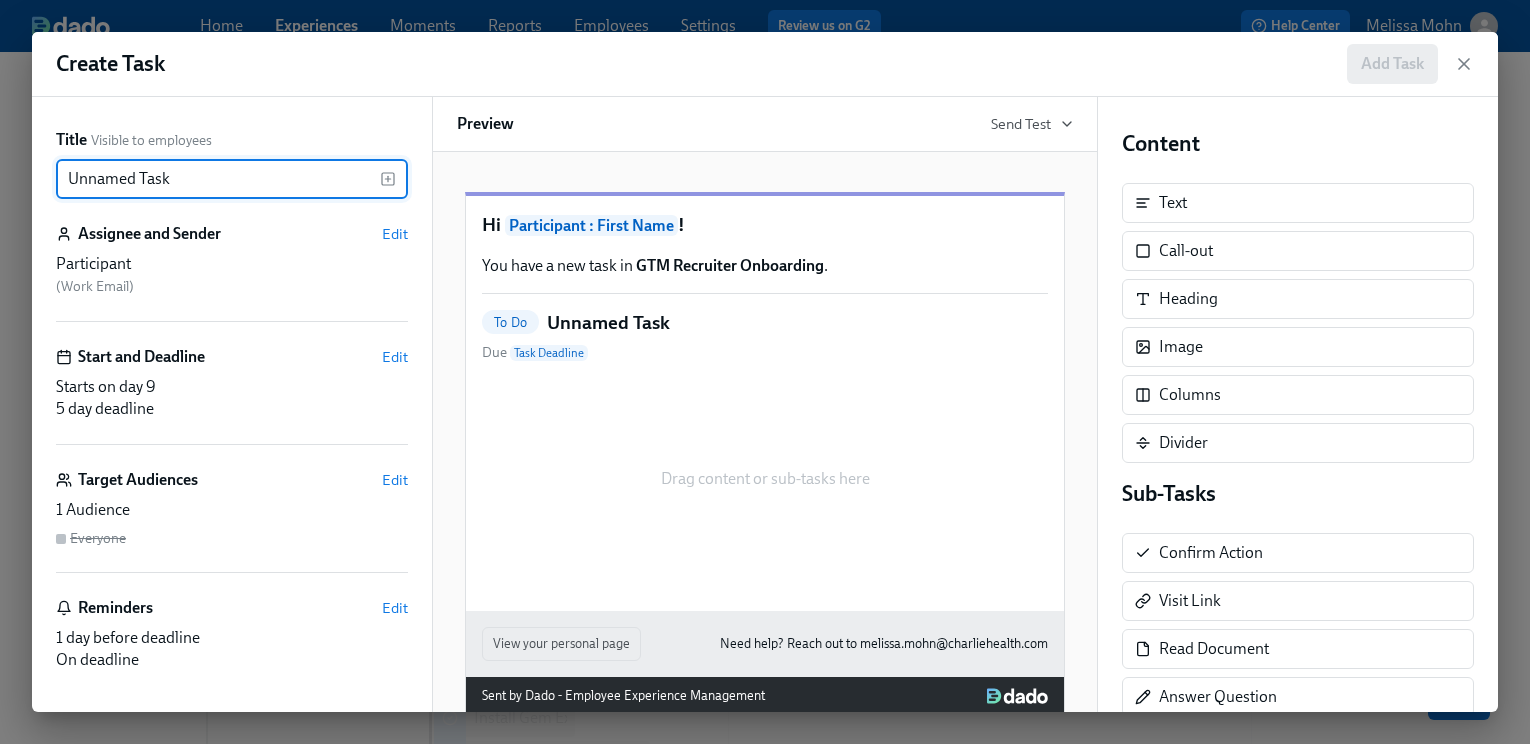 click on "Unnamed Task" at bounding box center (218, 179) 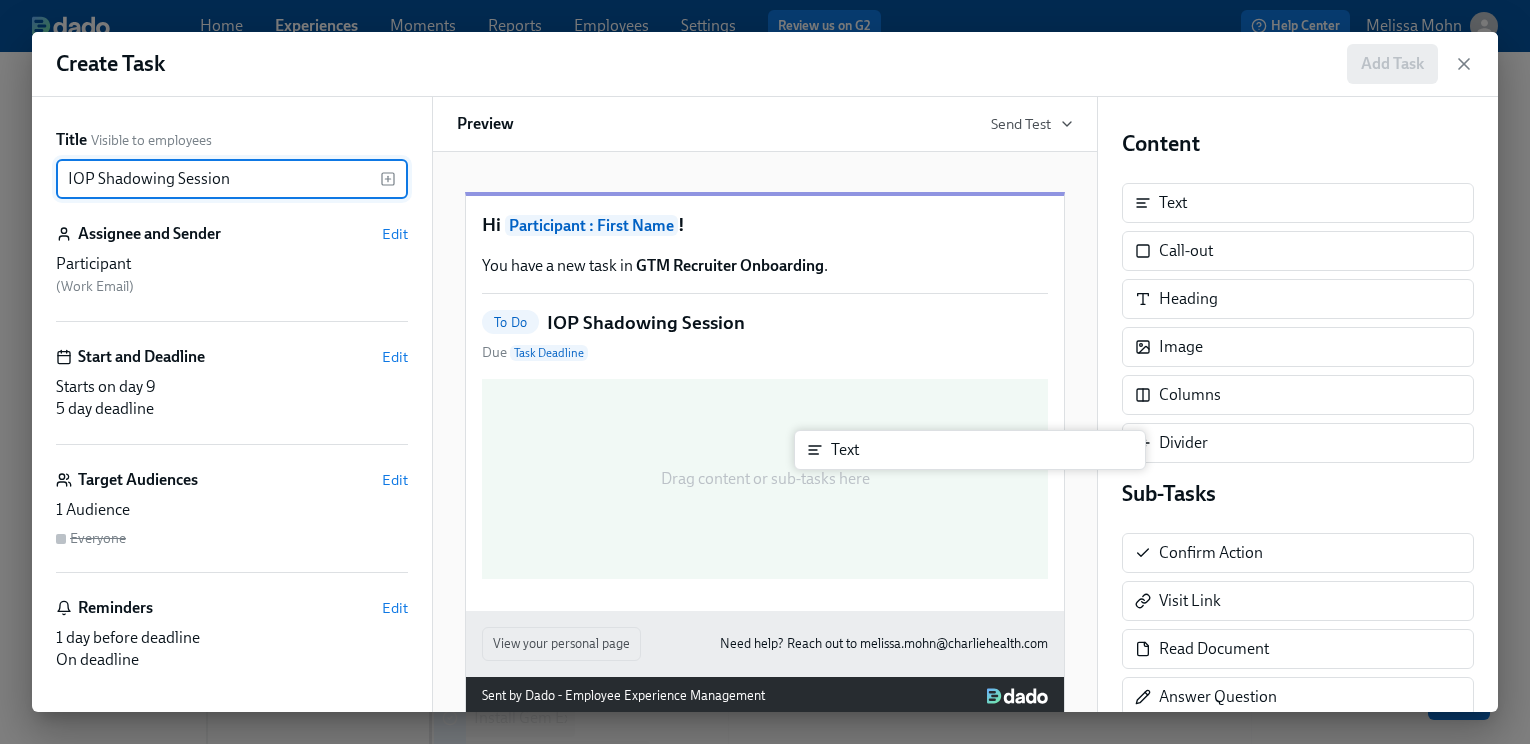 drag, startPoint x: 1182, startPoint y: 207, endPoint x: 846, endPoint y: 454, distance: 417.0192 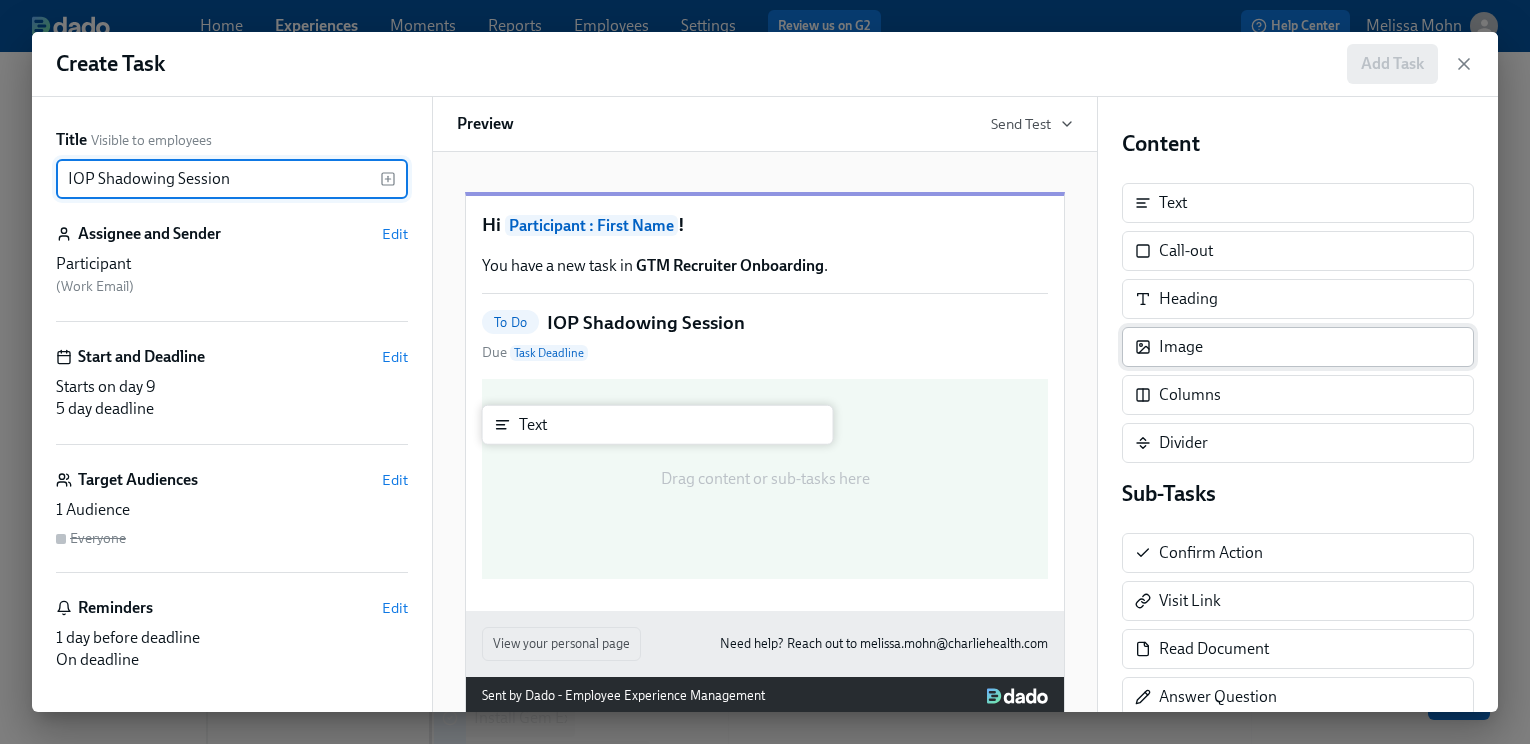 type on "IOP Shadowing Session" 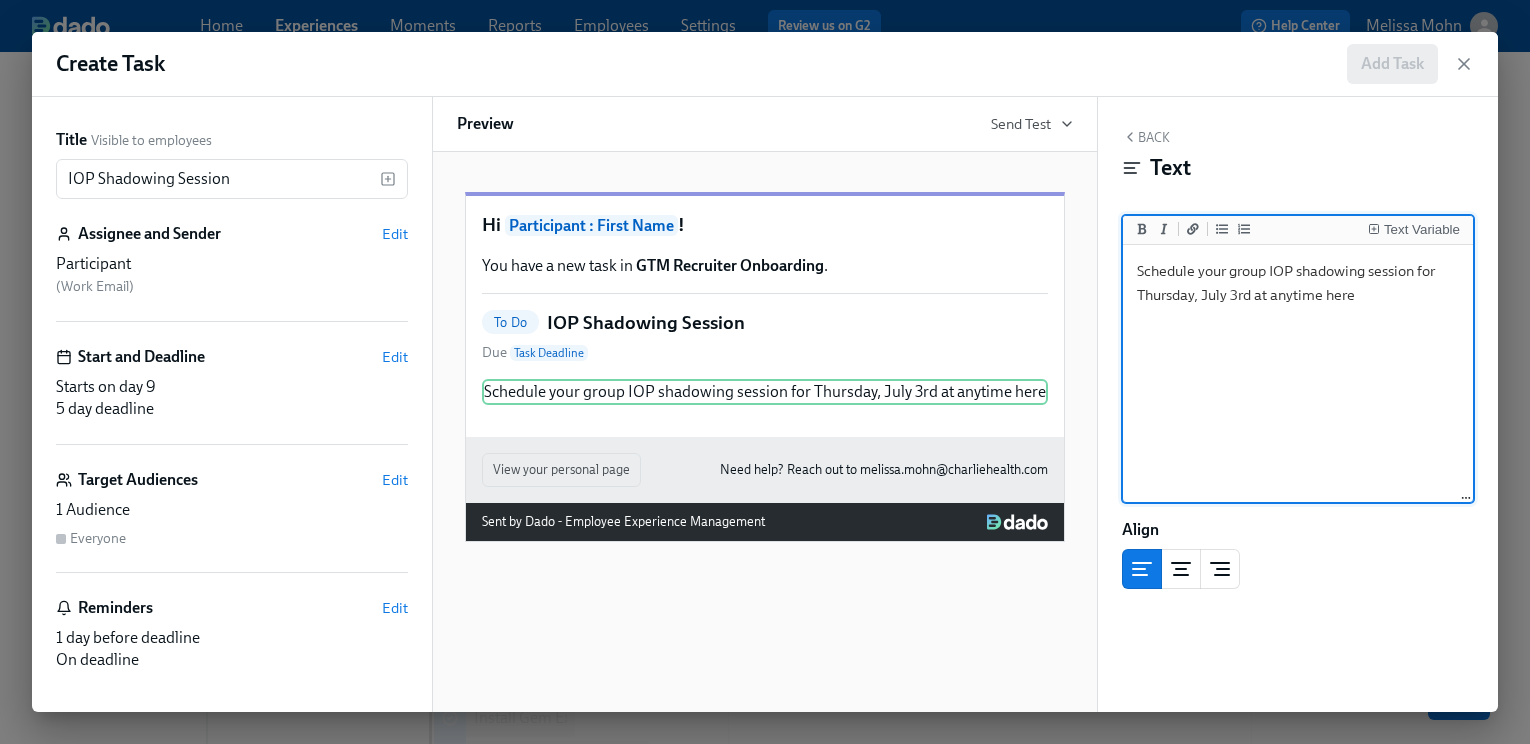 click on "Schedule your group IOP shadowing session for Thursday, July 3rd at anytime here" at bounding box center (1298, 374) 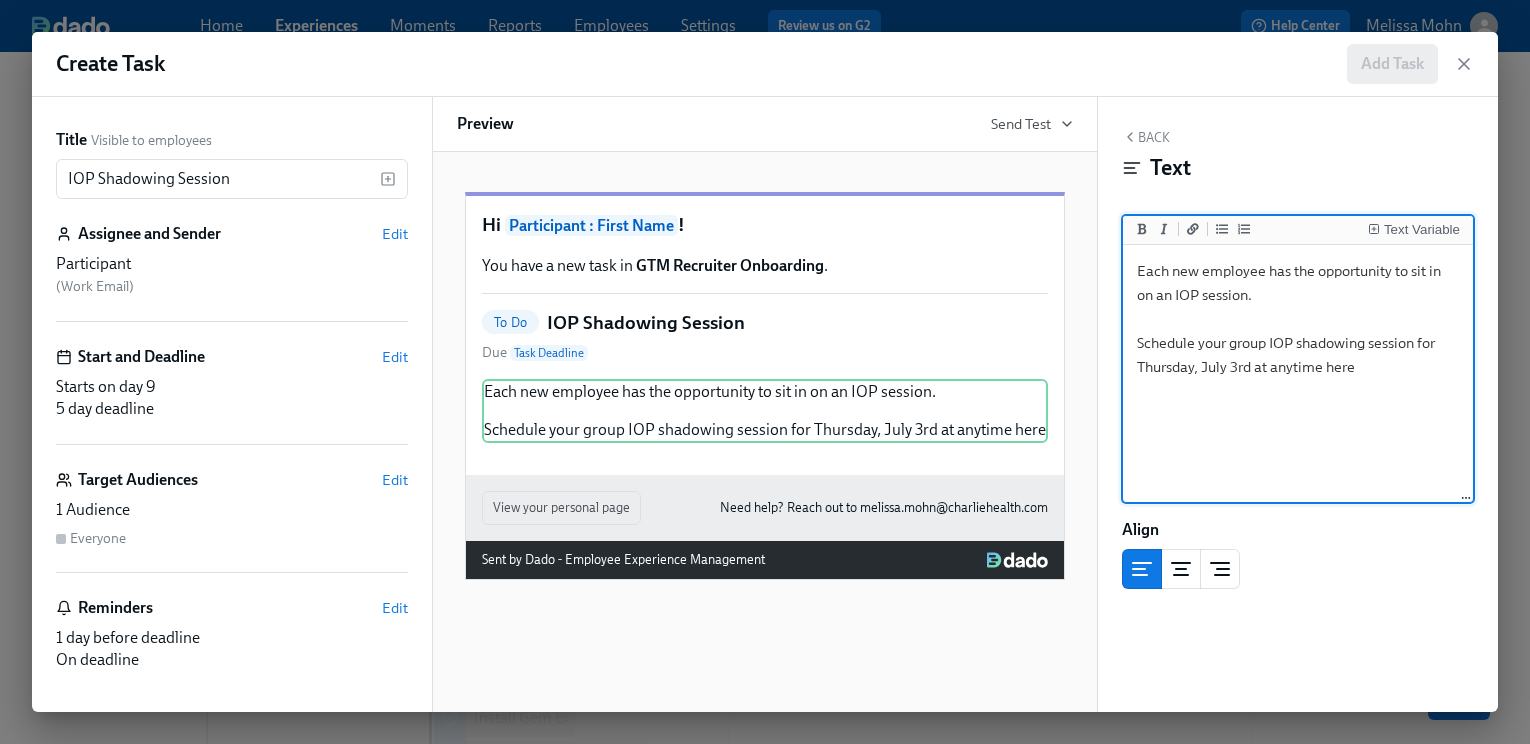 click on "Each new employee has the opportunity to sit in on an IOP session.
Schedule your group IOP shadowing session for Thursday, July 3rd at anytime here" at bounding box center (1298, 374) 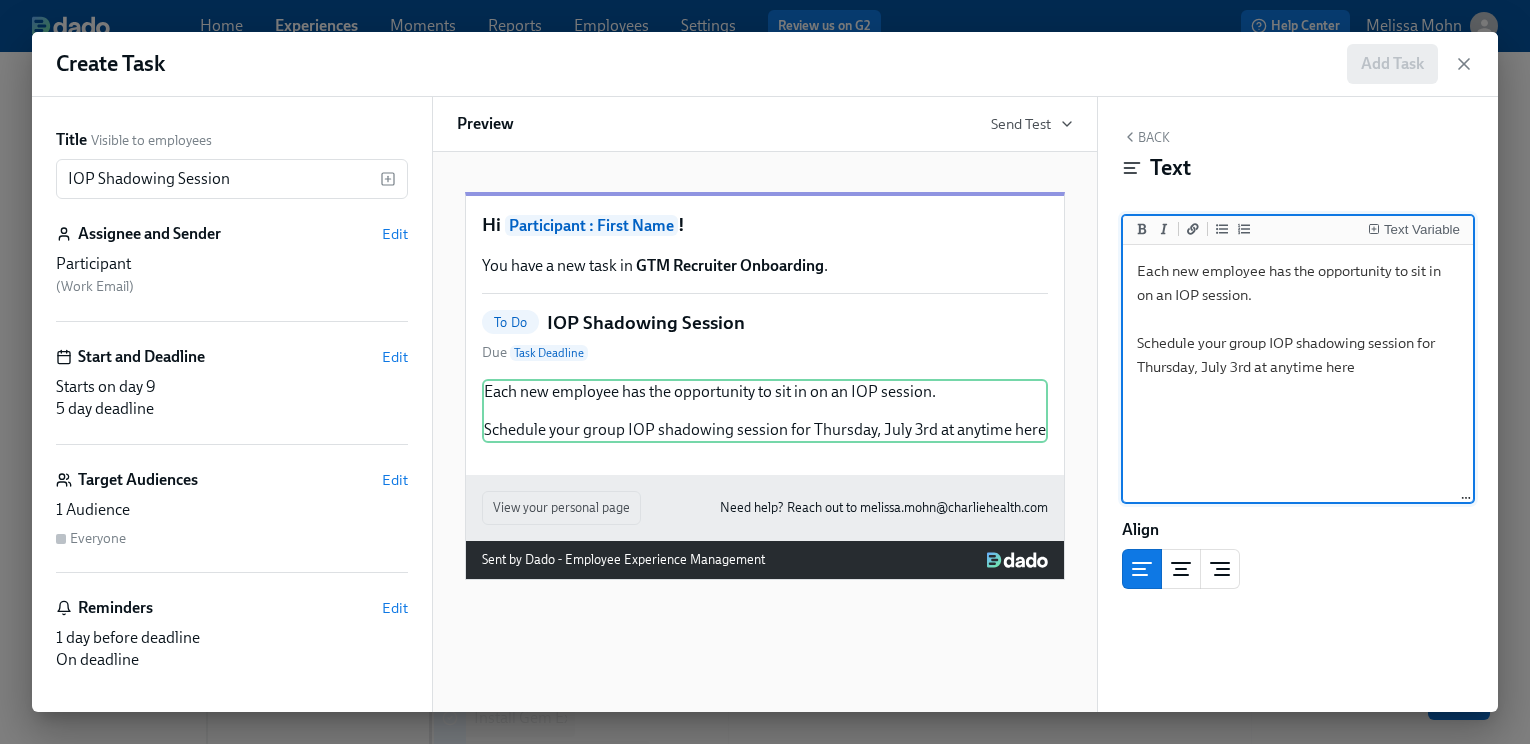 click on "Each new employee has the opportunity to sit in on an IOP session.
Schedule your group IOP shadowing session for Thursday, July 3rd at anytime here" at bounding box center [1298, 374] 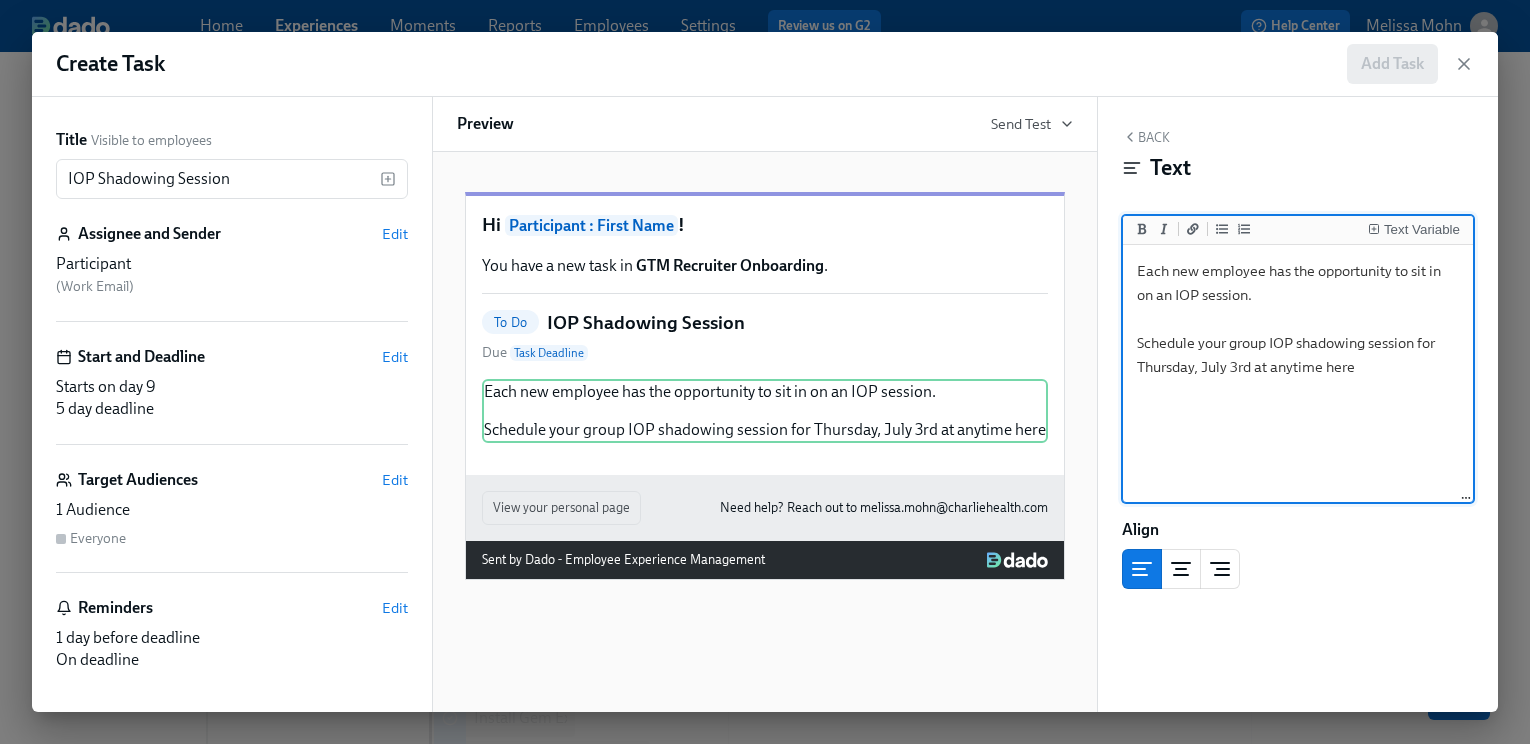 drag, startPoint x: 1248, startPoint y: 364, endPoint x: 1137, endPoint y: 360, distance: 111.07205 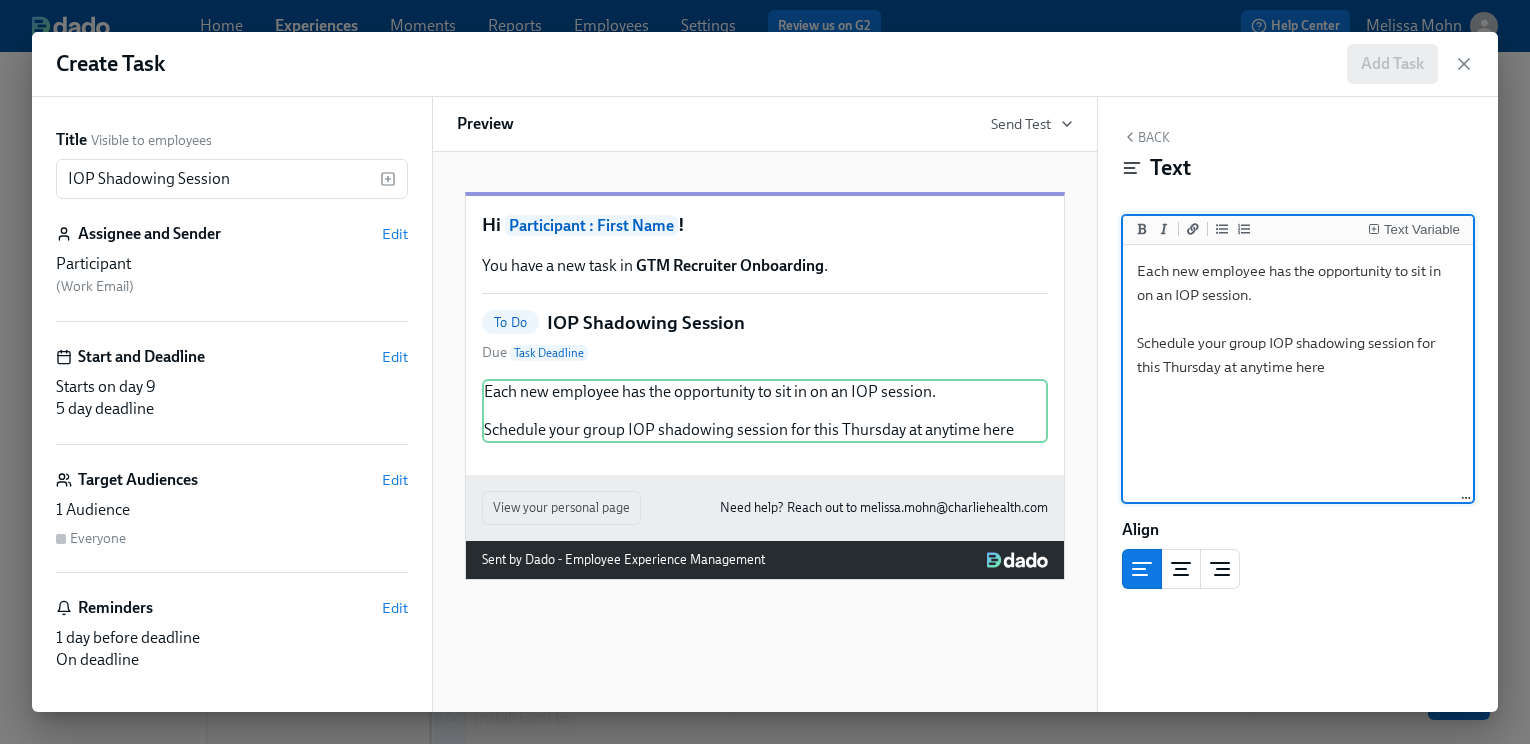 click on "Each new employee has the opportunity to sit in on an IOP session.
Schedule your group IOP shadowing session for this Thursday at anytime here" at bounding box center (1298, 374) 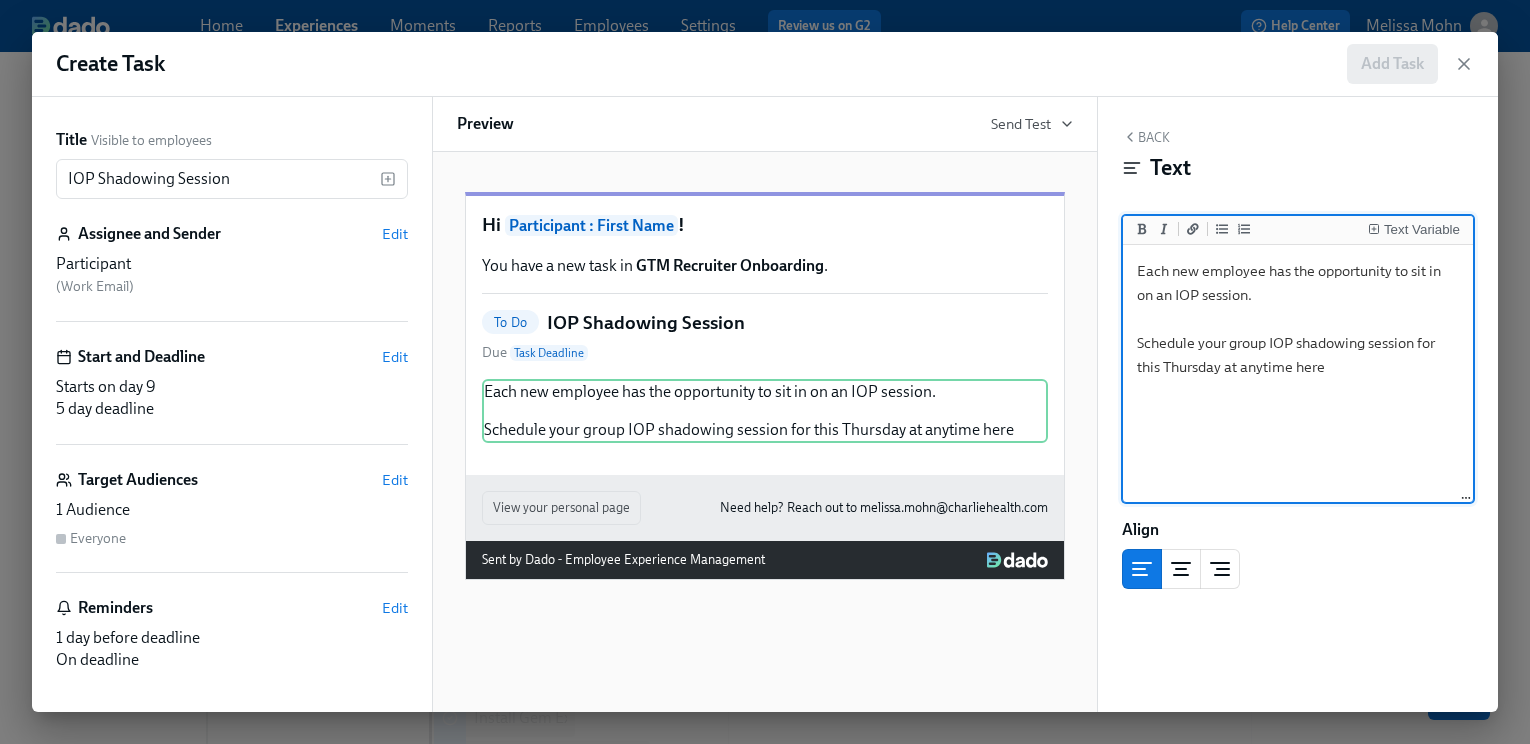 click on "Each new employee has the opportunity to sit in on an IOP session.
Schedule your group IOP shadowing session for this Thursday at anytime here" at bounding box center [1298, 374] 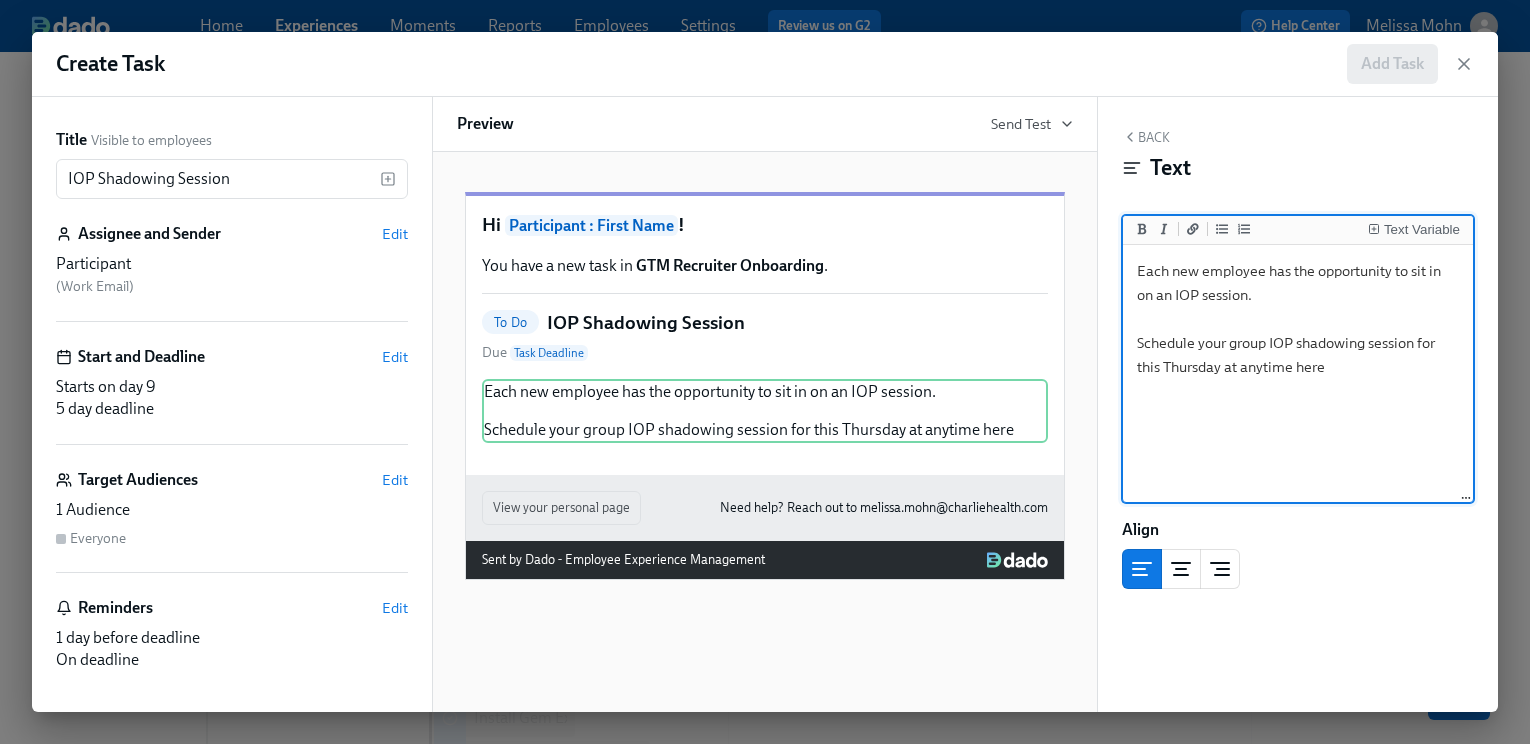 drag, startPoint x: 1333, startPoint y: 365, endPoint x: 1223, endPoint y: 363, distance: 110.01818 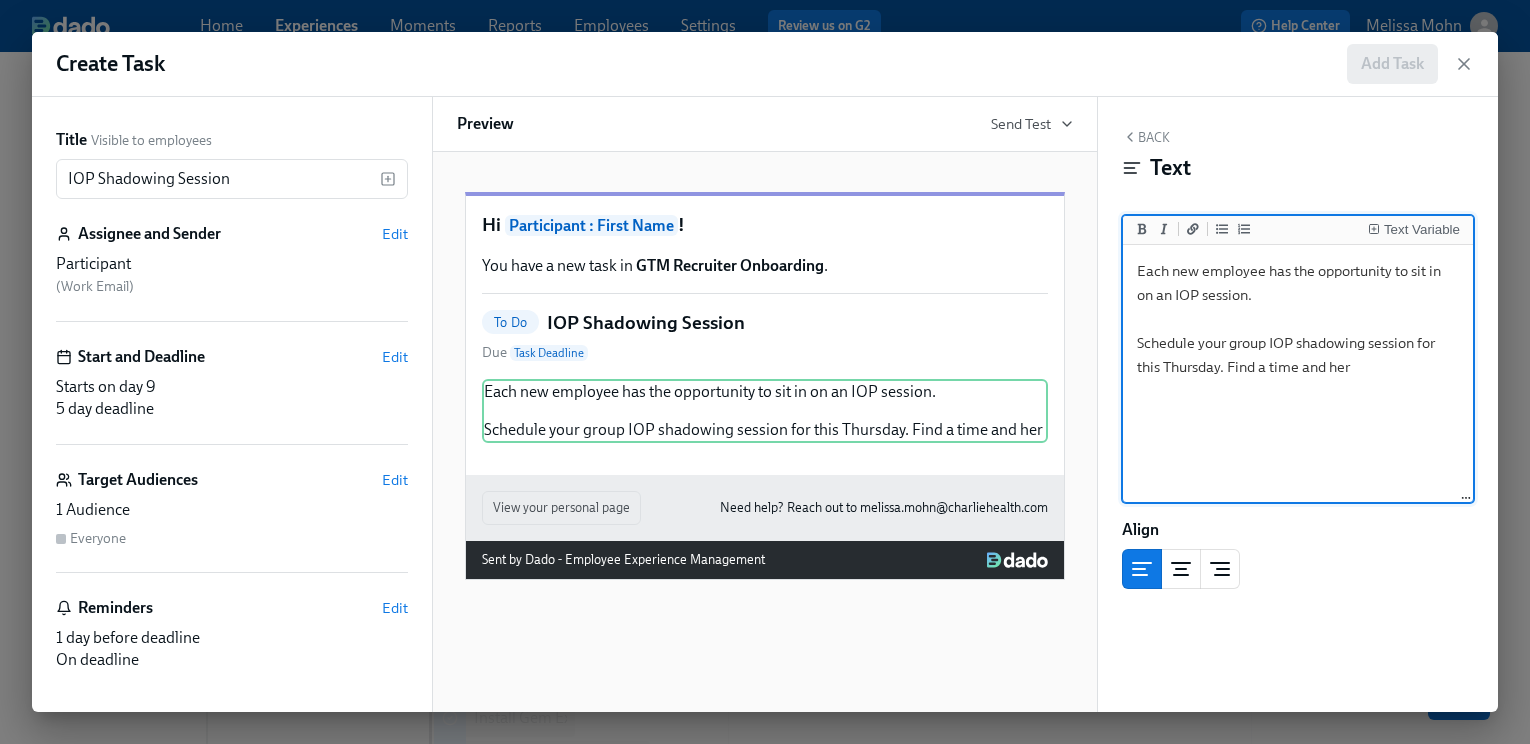 click on "Each new employee has the opportunity to sit in on an IOP session.
Schedule your group IOP shadowing session for this Thursday. Find a time and her" at bounding box center [1298, 374] 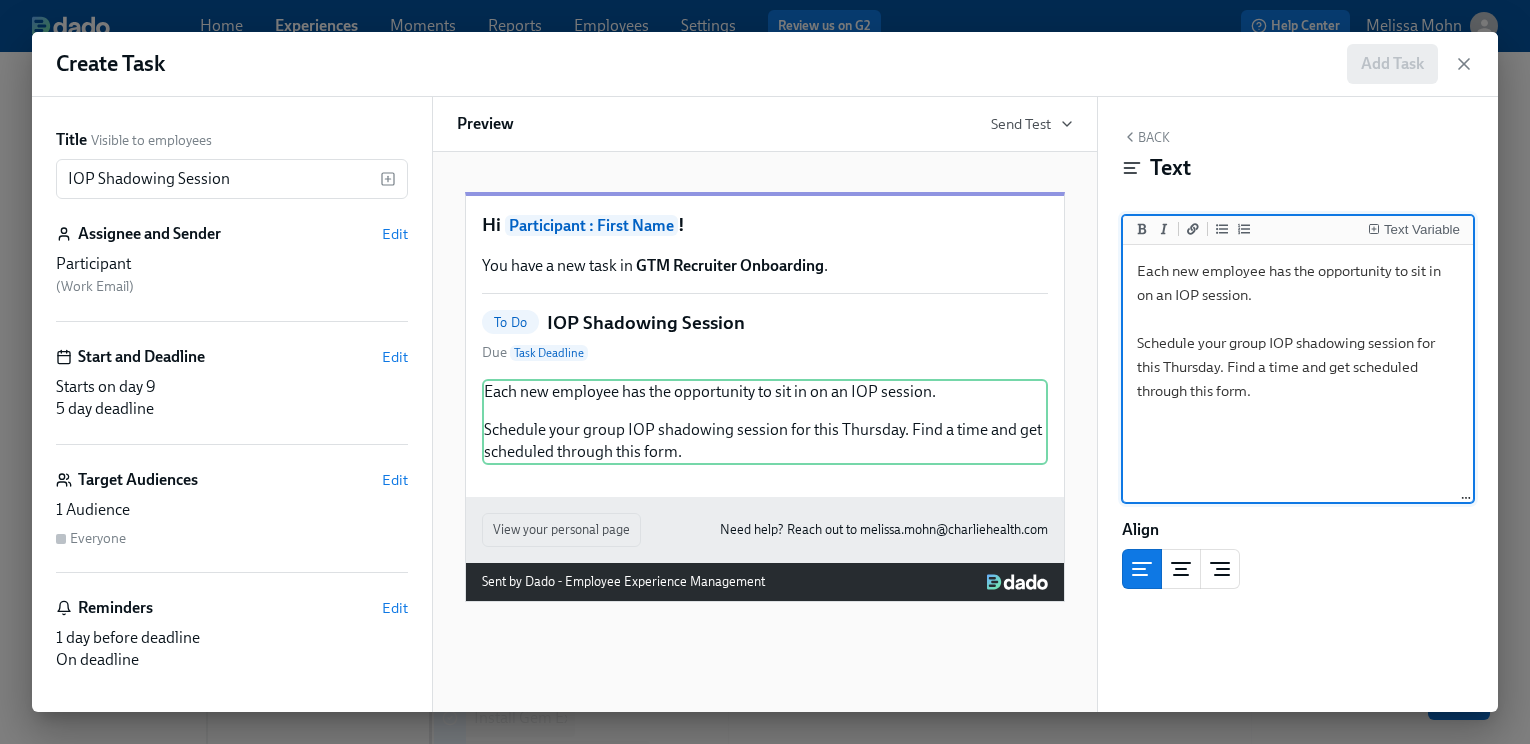 drag, startPoint x: 1245, startPoint y: 388, endPoint x: 1192, endPoint y: 392, distance: 53.15073 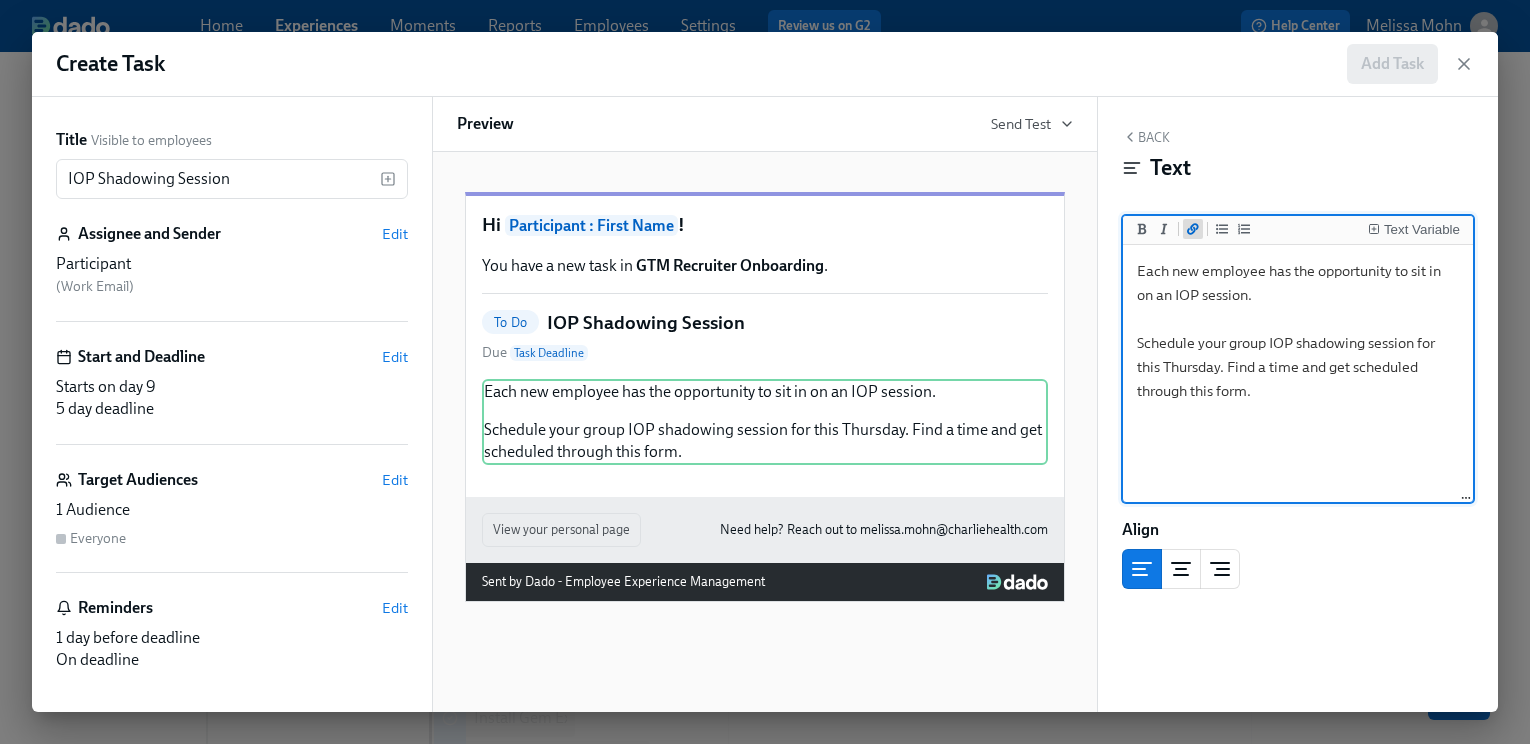 click 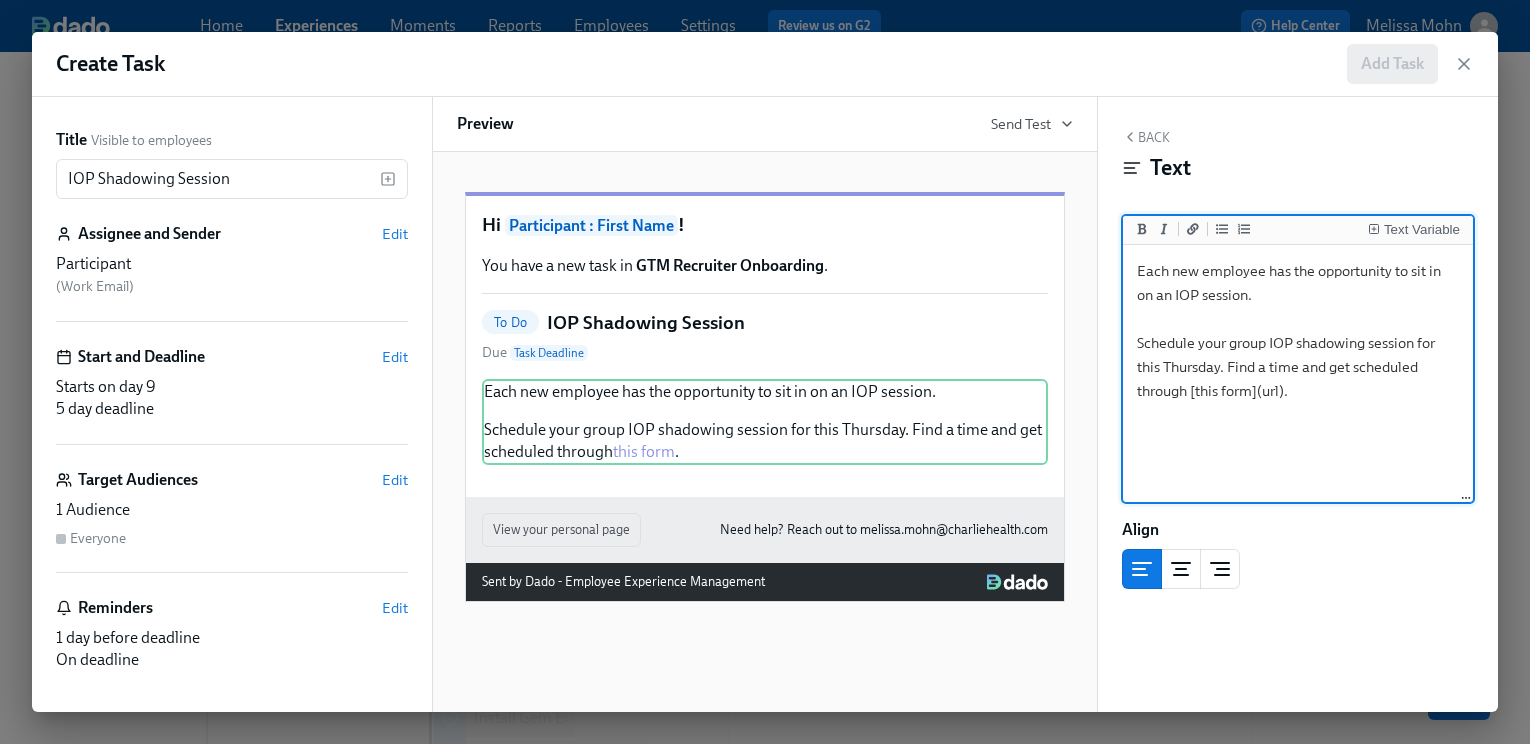 drag, startPoint x: 1283, startPoint y: 388, endPoint x: 1267, endPoint y: 387, distance: 16.03122 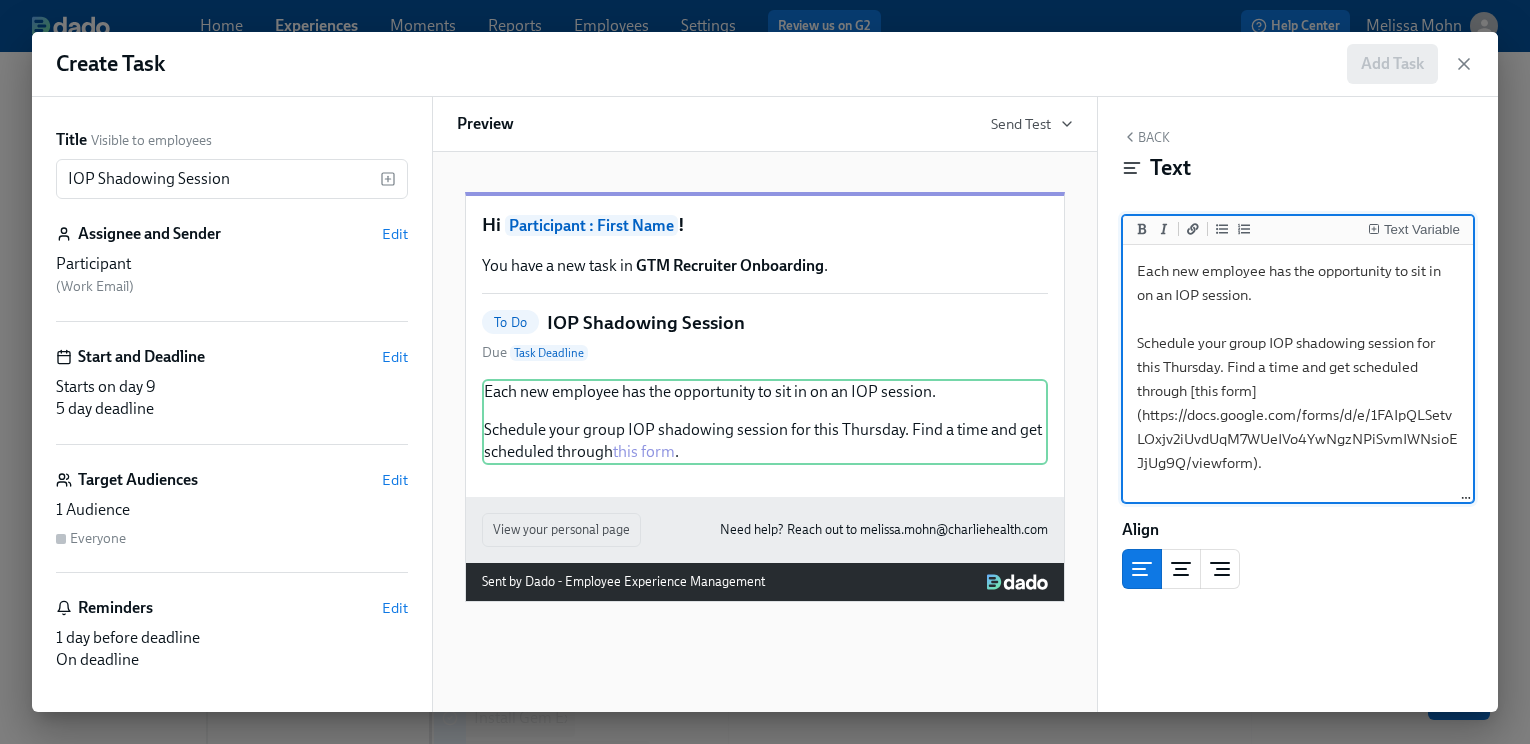 click on "Each new employee has the opportunity to sit in on an IOP session.
Schedule your group IOP shadowing session for this Thursday. Find a time and get scheduled through [this form](https://docs.google.com/forms/d/e/1FAIpQLSetvLOxjv2iUvdUqM7WUeIVo4YwNgzNPiSvmIWNsioEJjUg9Q/viewform)." at bounding box center (1298, 374) 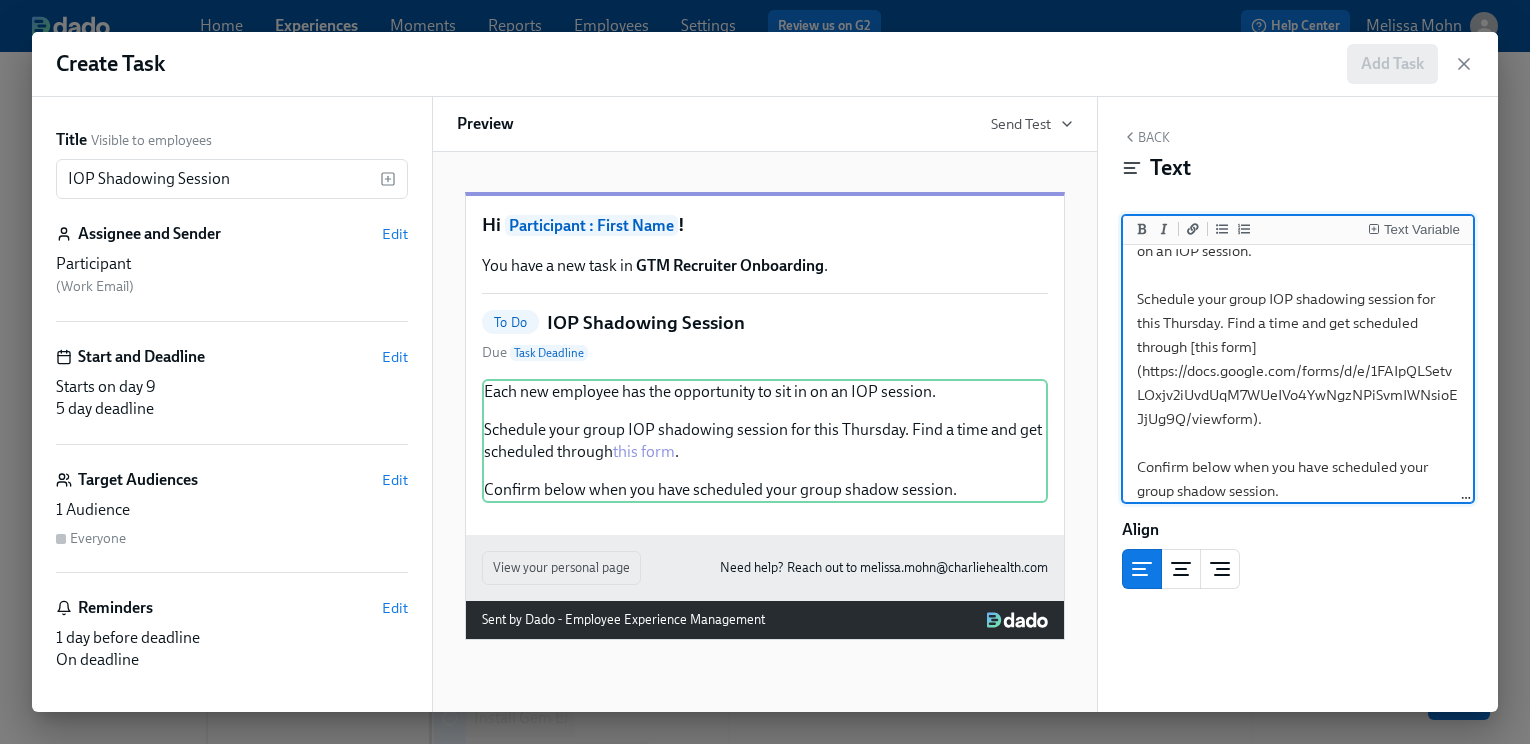 scroll, scrollTop: 56, scrollLeft: 0, axis: vertical 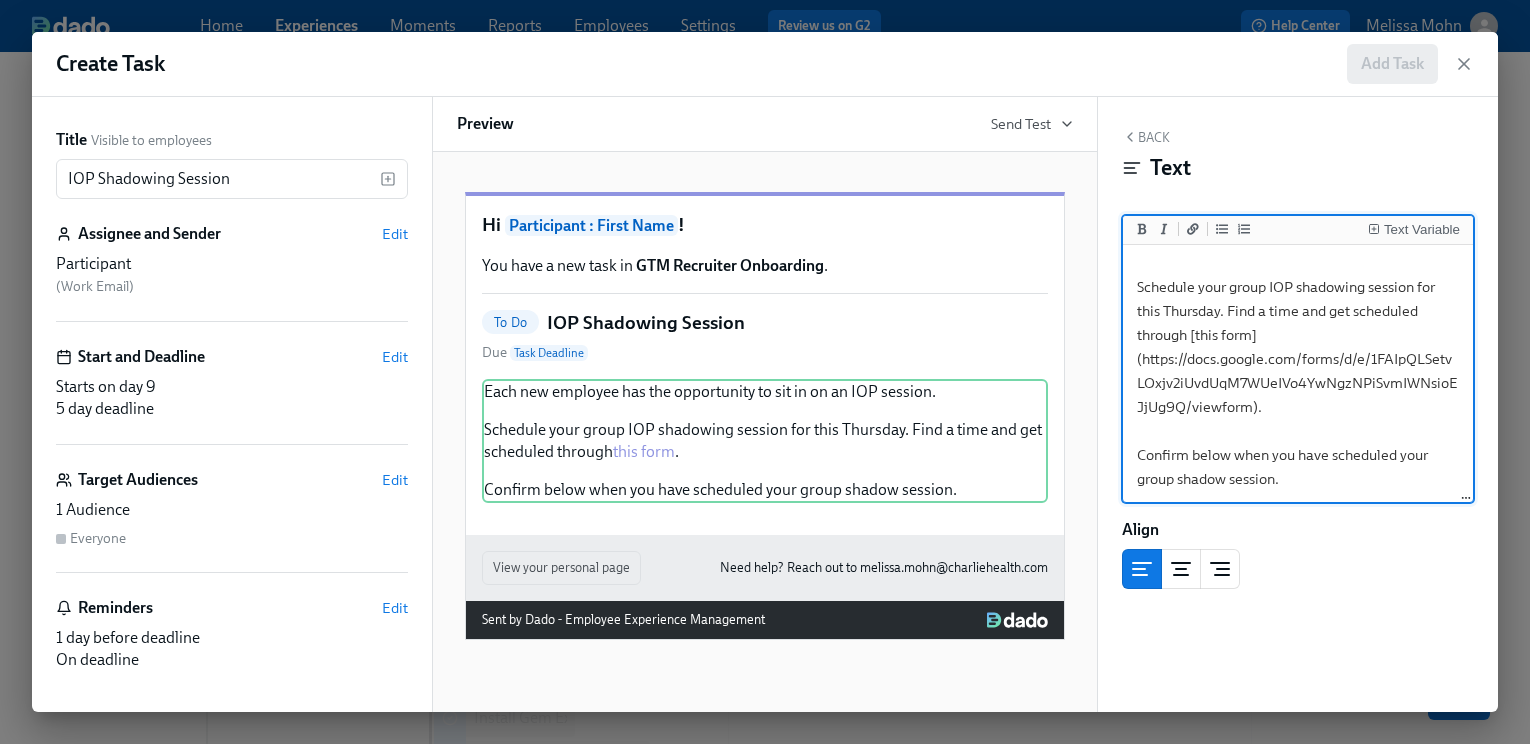 type on "Each new employee has the opportunity to sit in on an IOP session.
Schedule your group IOP shadowing session for this Thursday. Find a time and get scheduled through [this form](https://docs.google.com/forms/d/e/1FAIpQLSetvLOxjv2iUvdUqM7WUeIVo4YwNgzNPiSvmIWNsioEJjUg9Q/viewform).
Confirm below when you have scheduled your group shadow session." 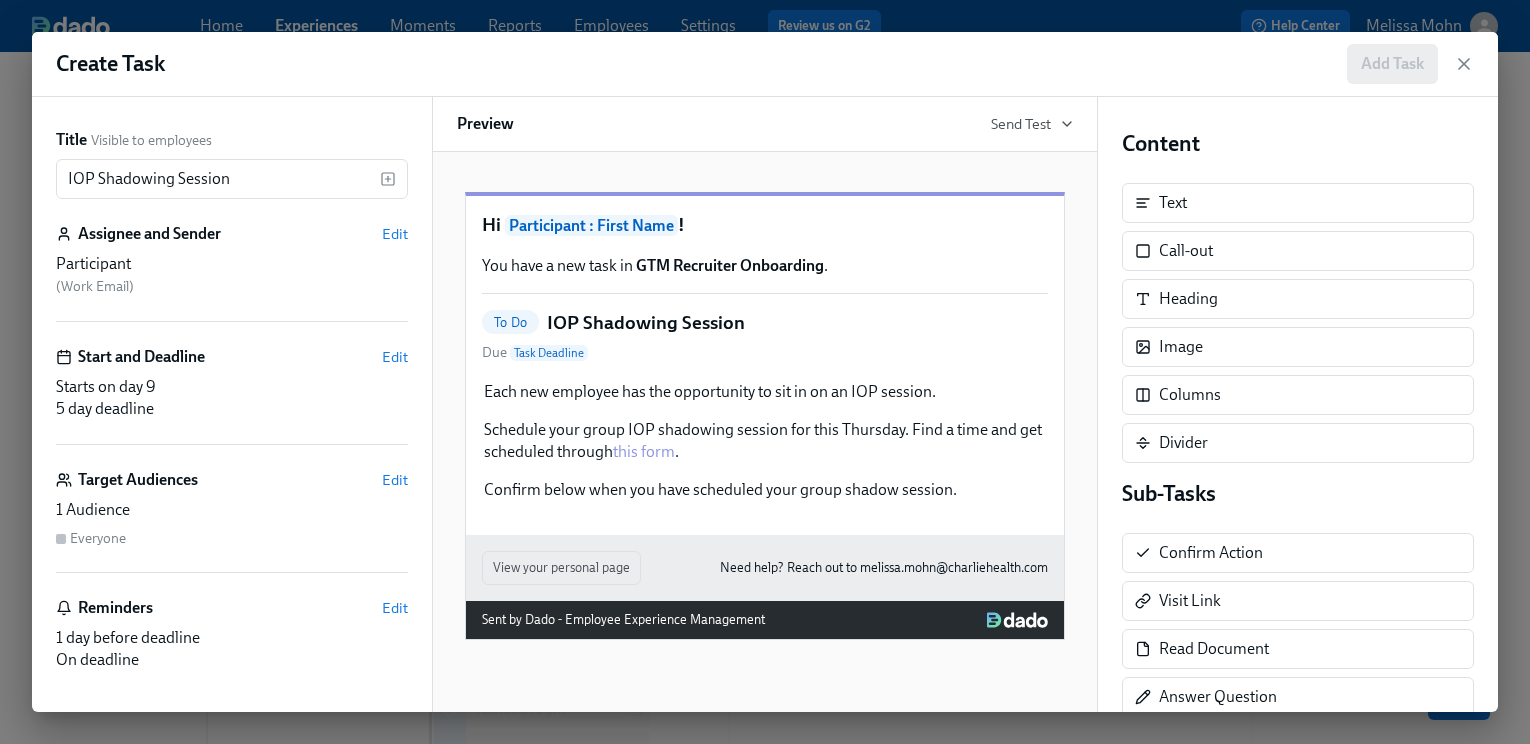 scroll, scrollTop: 486, scrollLeft: 0, axis: vertical 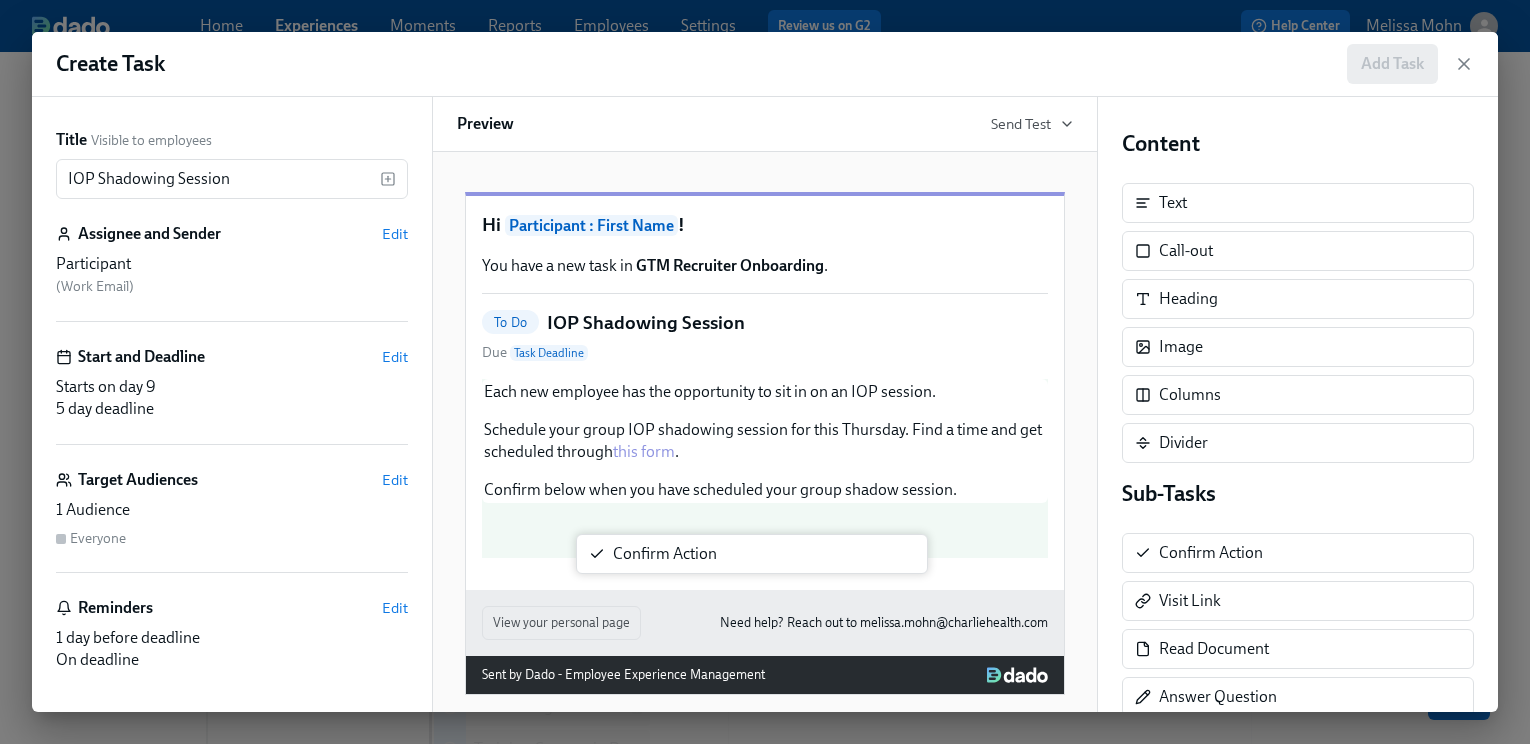 drag, startPoint x: 1177, startPoint y: 548, endPoint x: 613, endPoint y: 555, distance: 564.04346 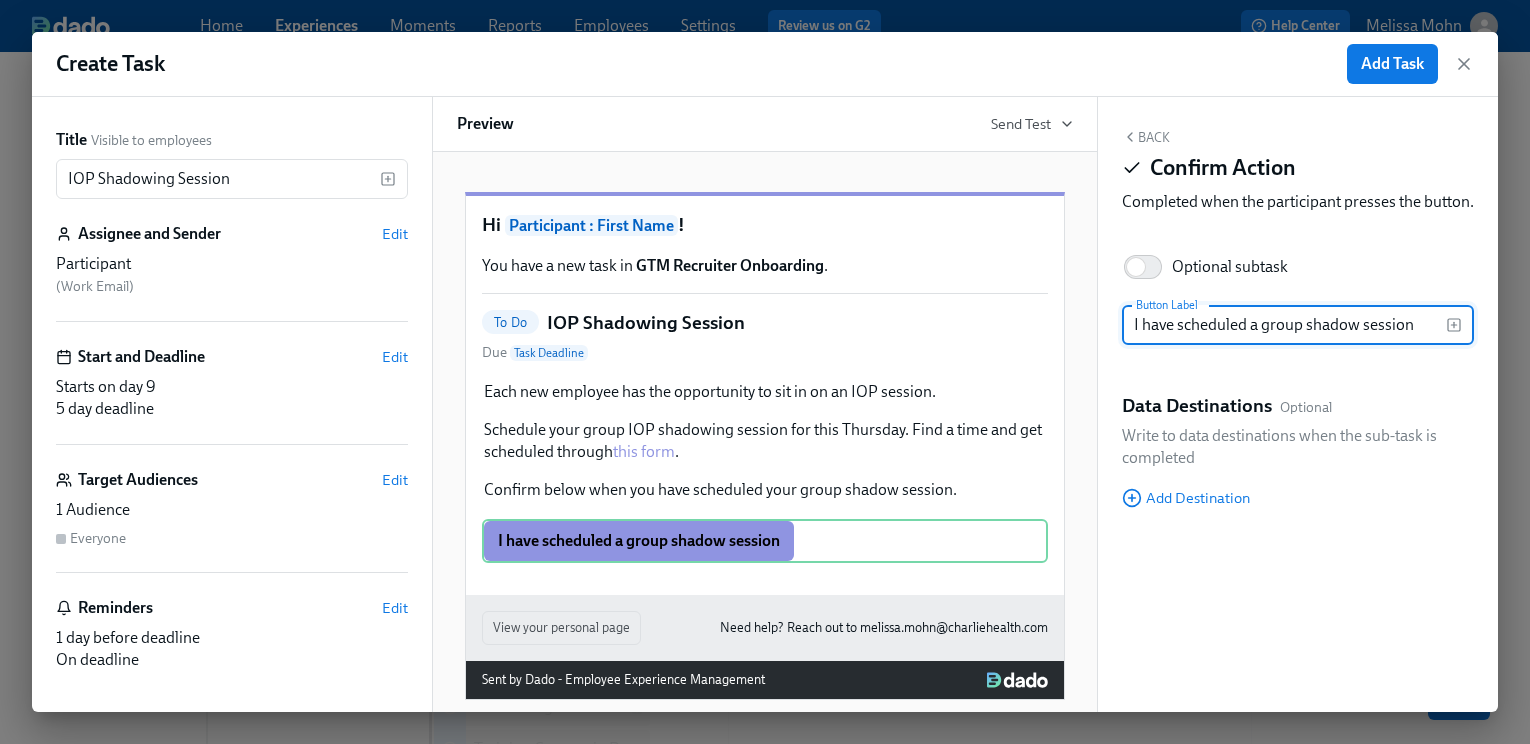 type on "I have scheduled a group shadow session" 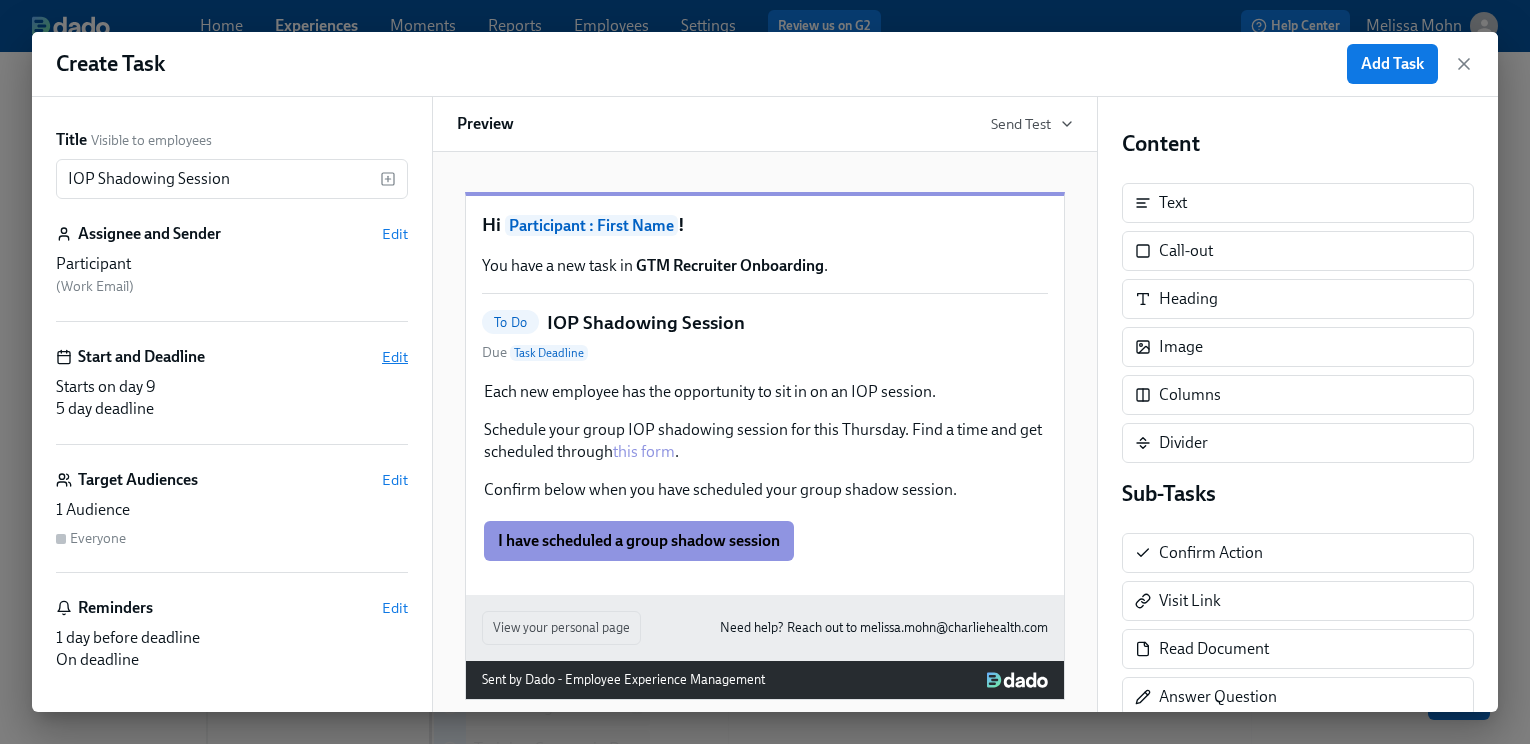 click on "Edit" at bounding box center [395, 357] 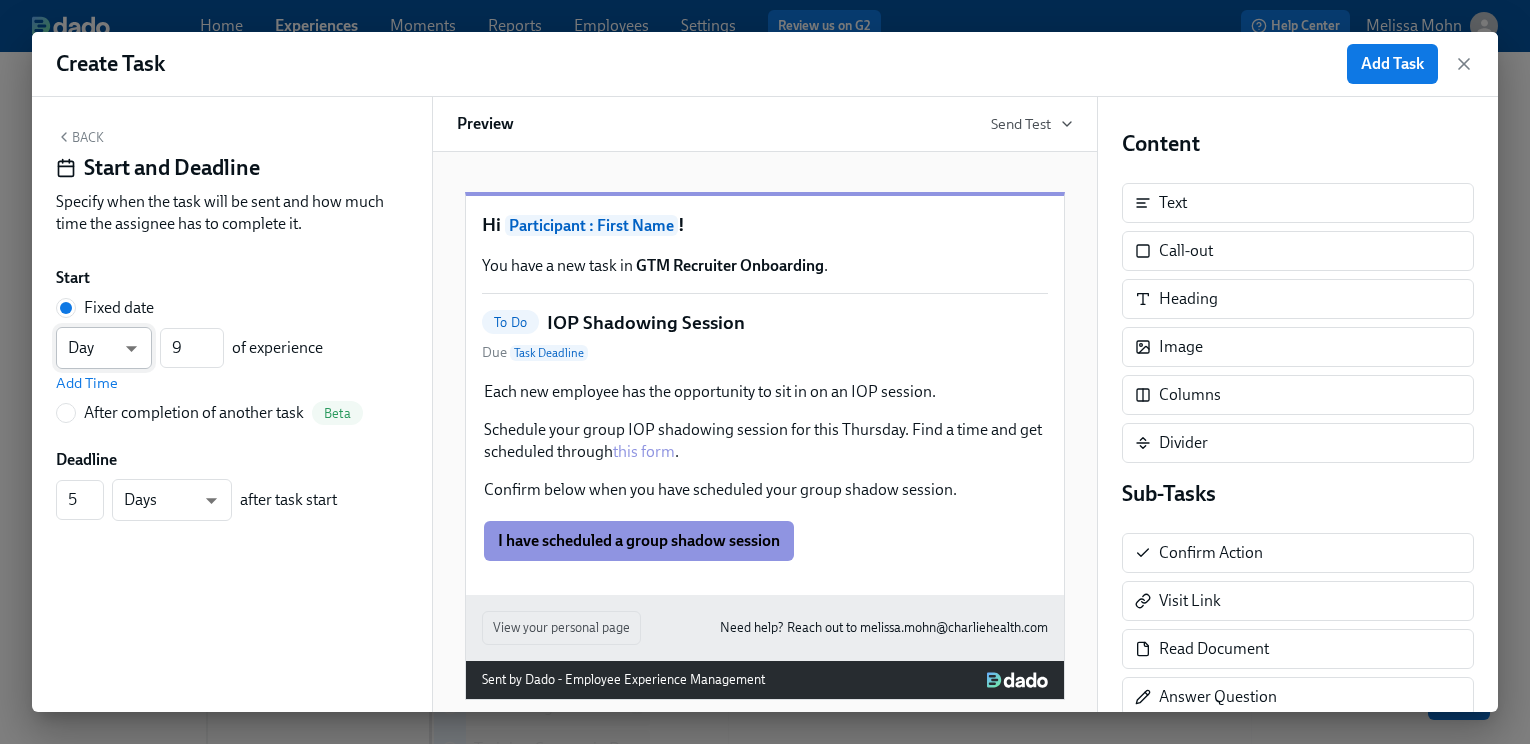 click on "Home Experiences Moments Reports Employees Settings Review us on G2 Help Center Melissa Mohn Back to overview Edit   GTM Recruiter Onboarding Basics Start and End Participants Timeline Review and Launch Timeline Preview experience Search Filter by Actor Manage Participant Manager Automation Week 1 Week 2 Week 3 Week 4 Experience start Participant's first day at work Experience end Add to email listserv Outreach All Hands Gem Permission Recruiting Sync - Midwest Region Recruiting Sync - Northeast Region  Recruiting Sync - Northwest Region Recruiting Sync - Southeast Region Recruiting Sync - Southwest Region Brighthire Access Onboarding with your Manager EOD Wrap  Tech review with your manager EOD Wrap  EOD Wrap  EOD Wrap  Greenhouse and ModernLoop review EOD Wrap  [GTM Recruiter Onboarding] A new experience starts today! Getting Started - GTM Recruiter Tech ModernLoop Set Up Schedule Intro 1:1s Install Gem Extension Install Brighthire Extension Tableau login Training Courses in Docebo Save changes" at bounding box center (765, 279) 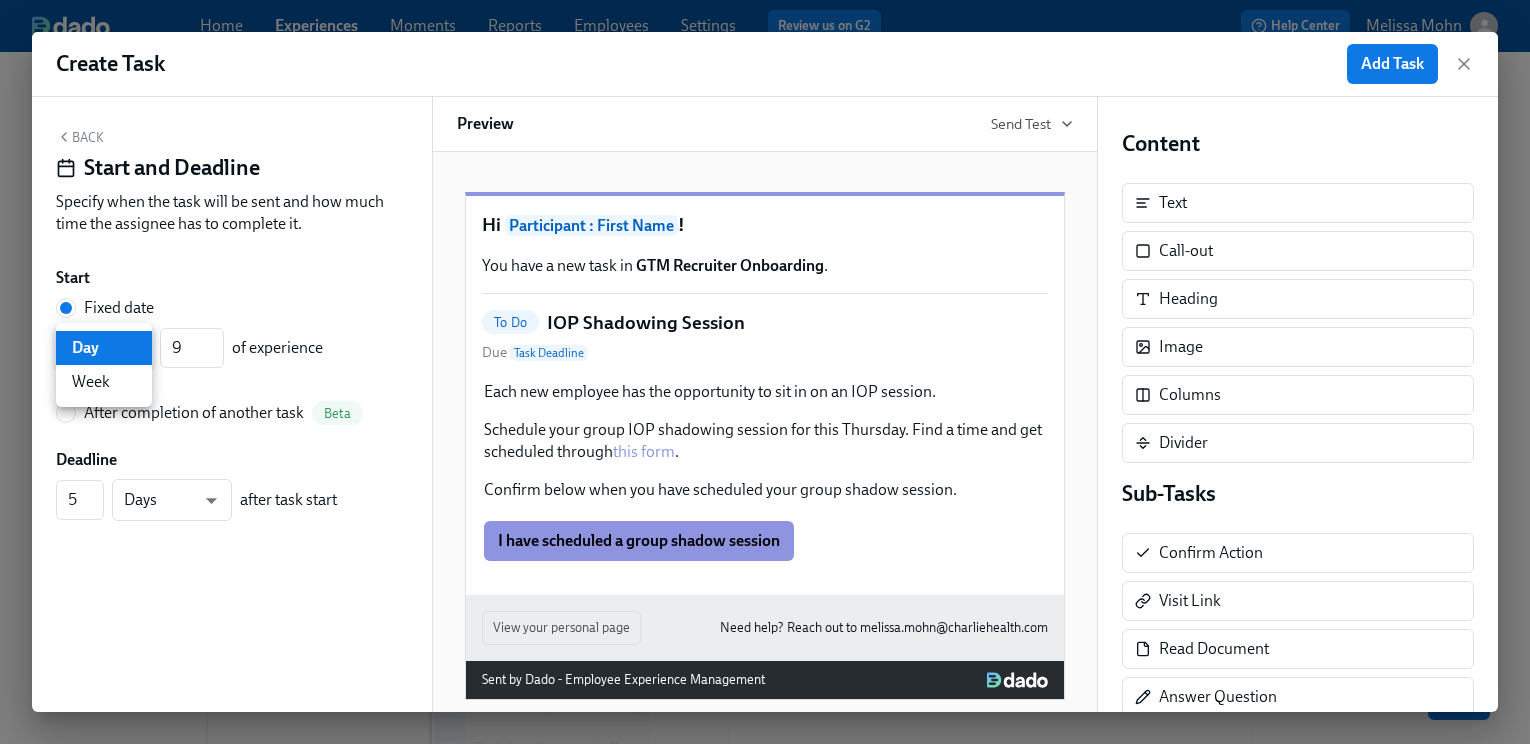 click on "Day" at bounding box center [104, 348] 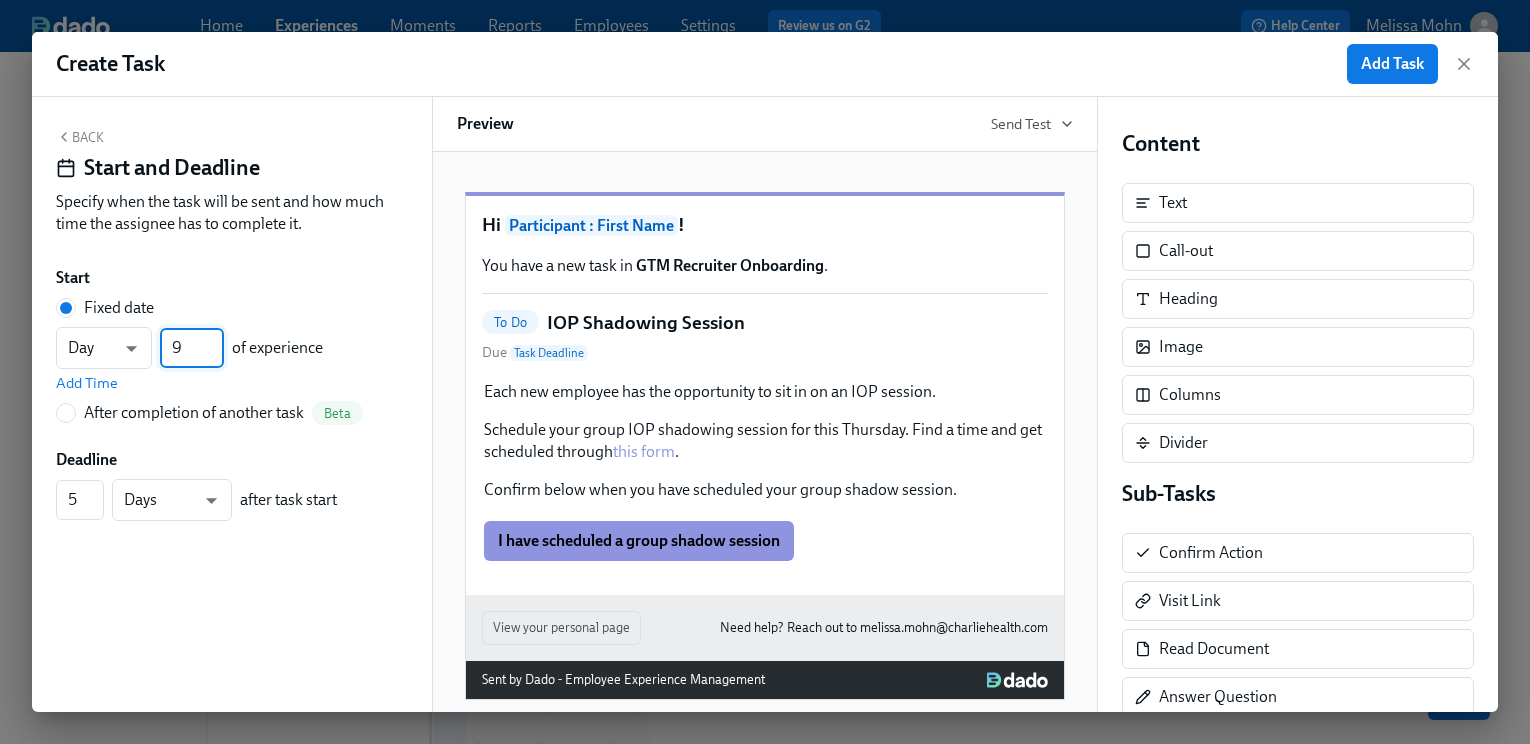 drag, startPoint x: 185, startPoint y: 342, endPoint x: 159, endPoint y: 342, distance: 26 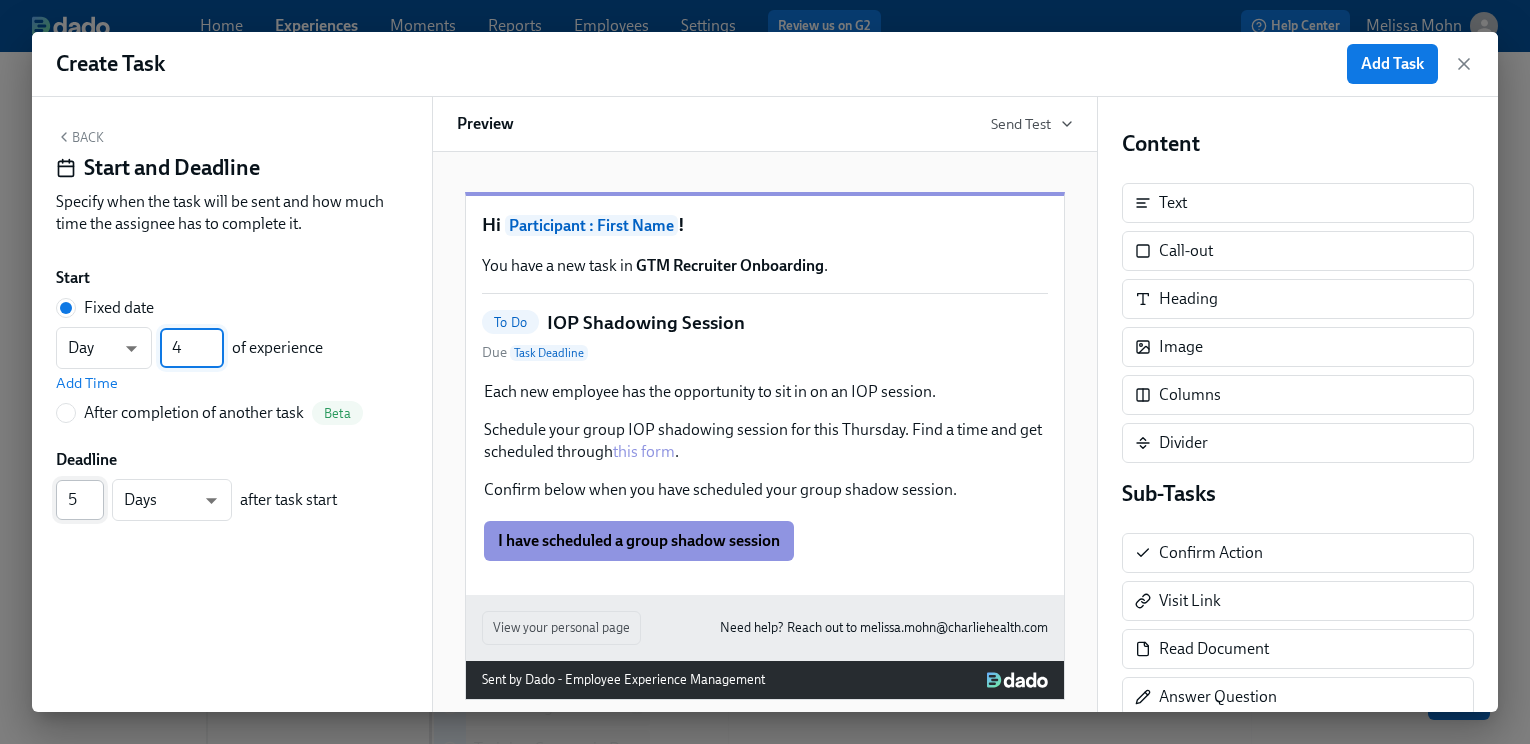type on "4" 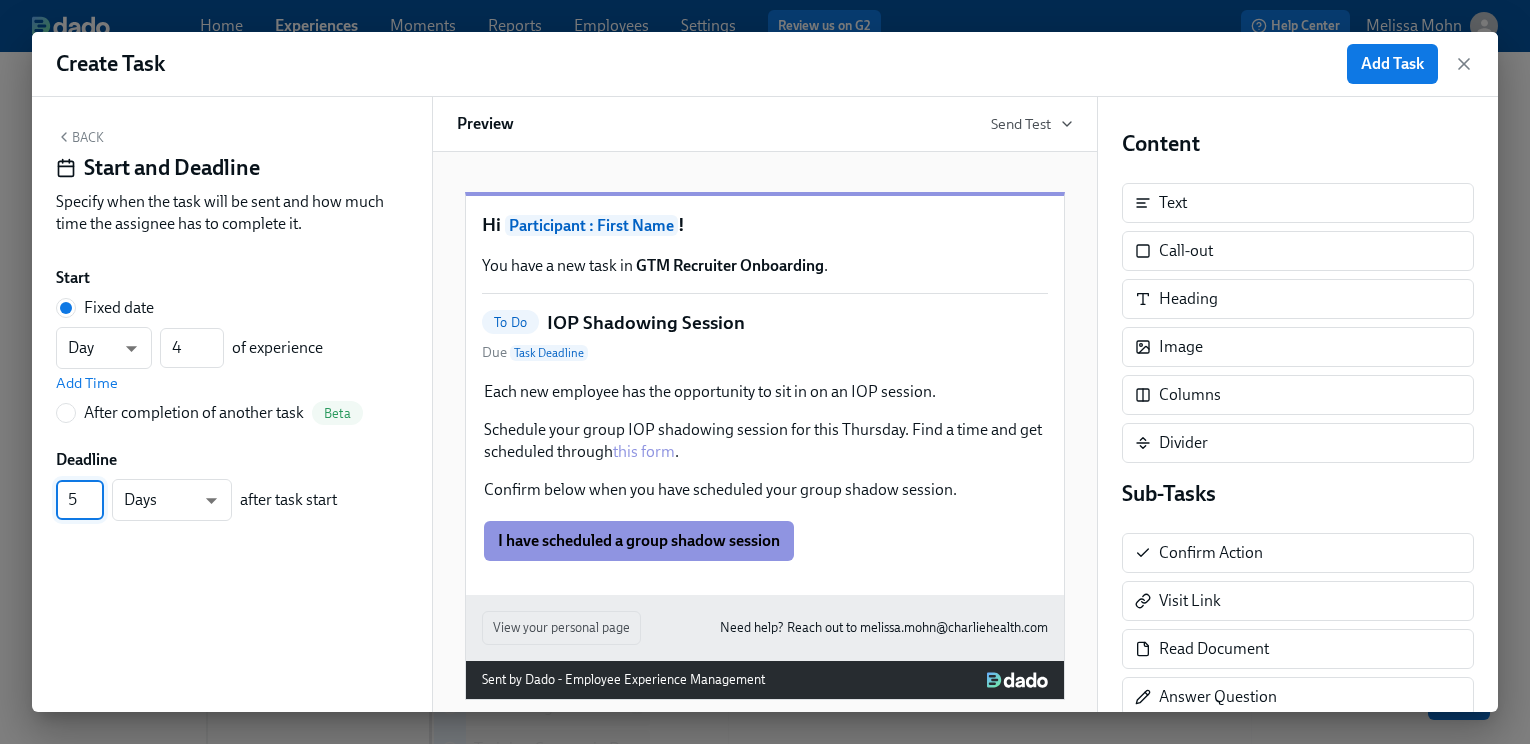 drag, startPoint x: 86, startPoint y: 490, endPoint x: 49, endPoint y: 488, distance: 37.054016 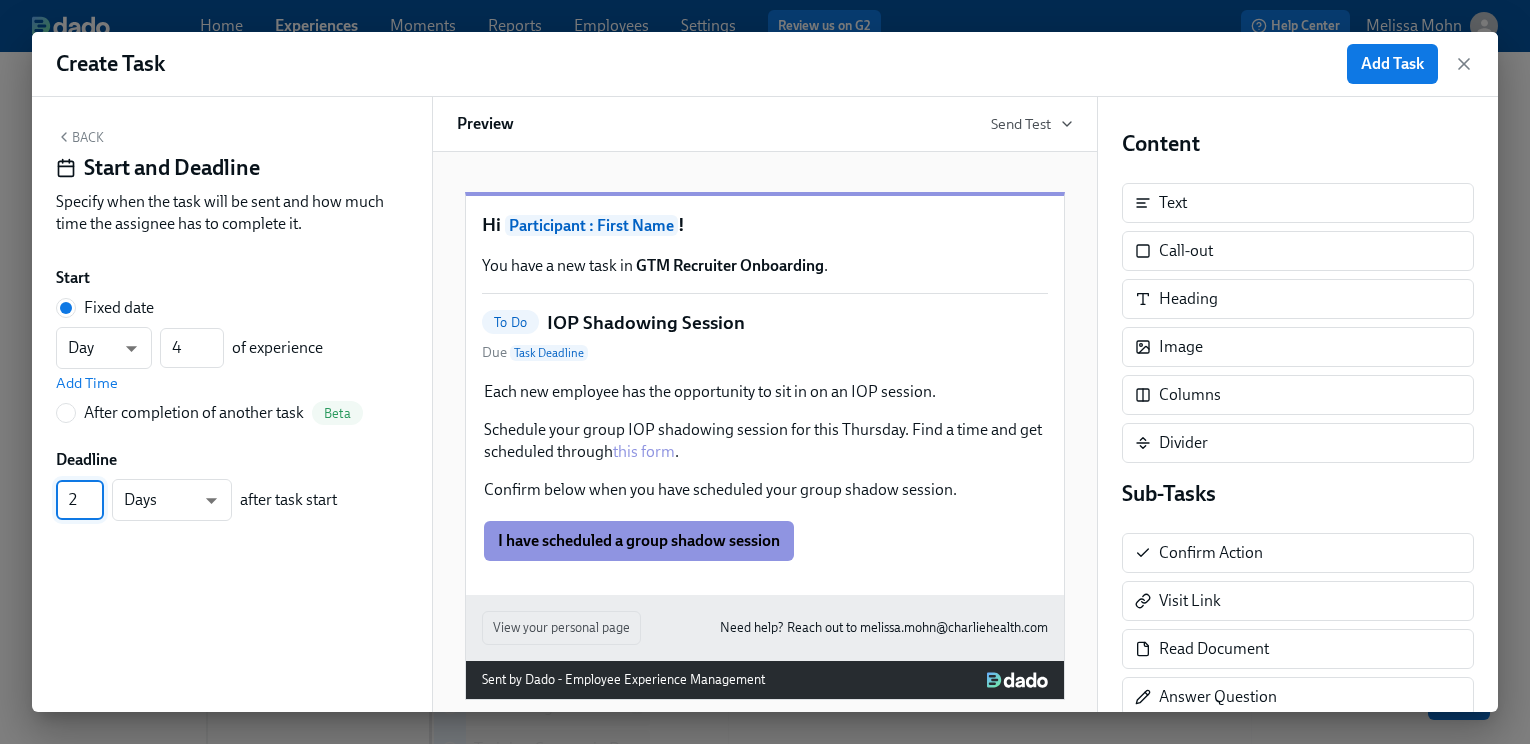 type on "2" 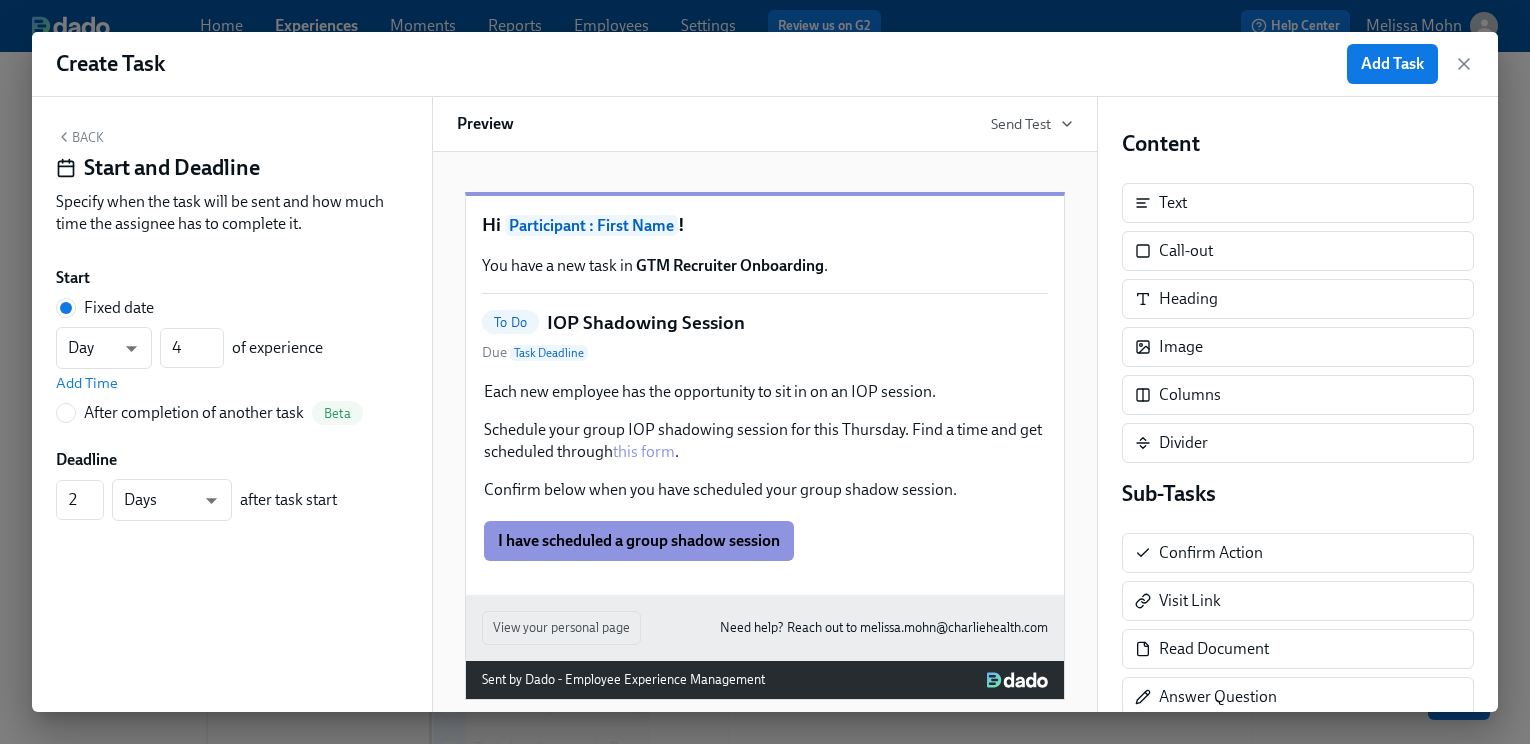 click on "Start" at bounding box center (232, 278) 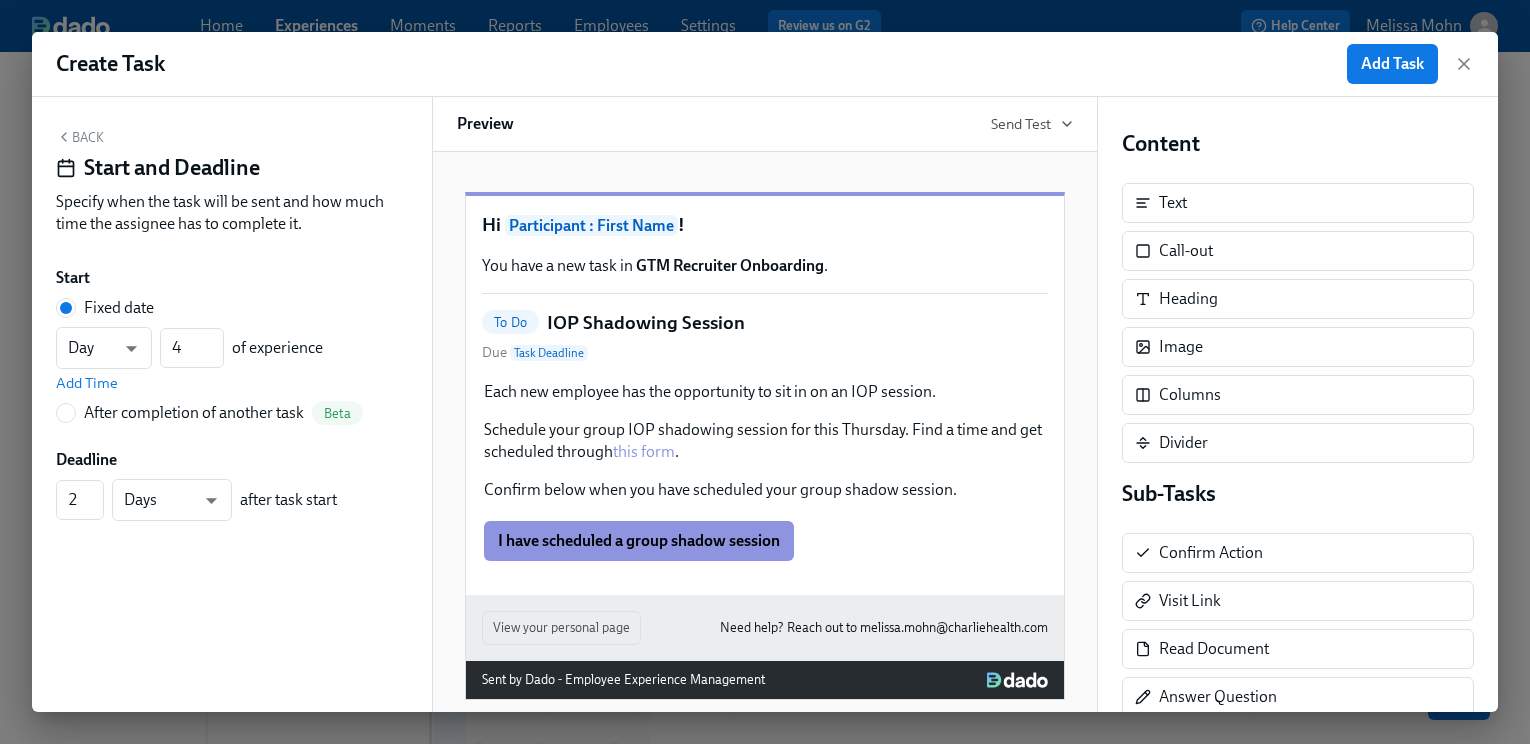 click on "Back" at bounding box center [80, 137] 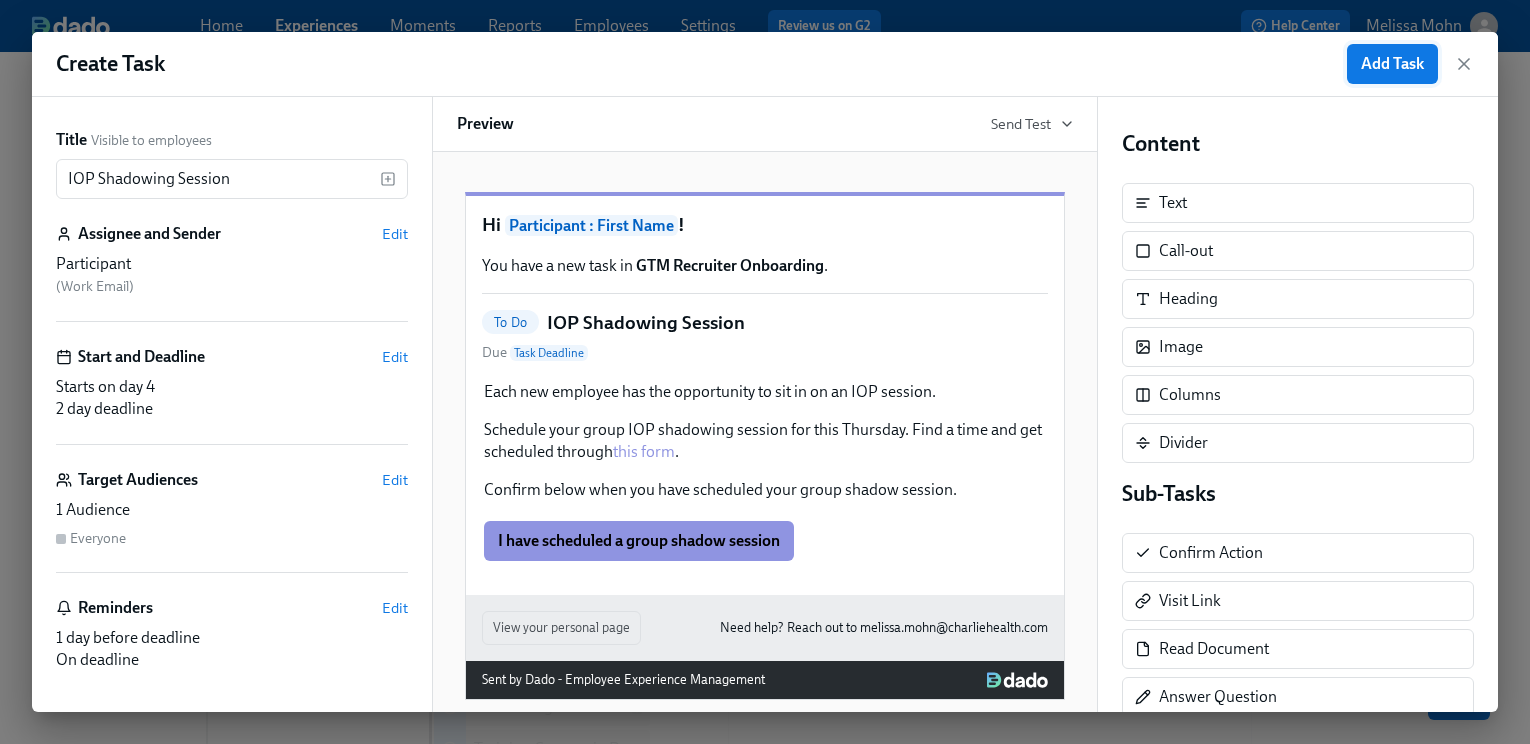 click on "Add Task" at bounding box center (1392, 64) 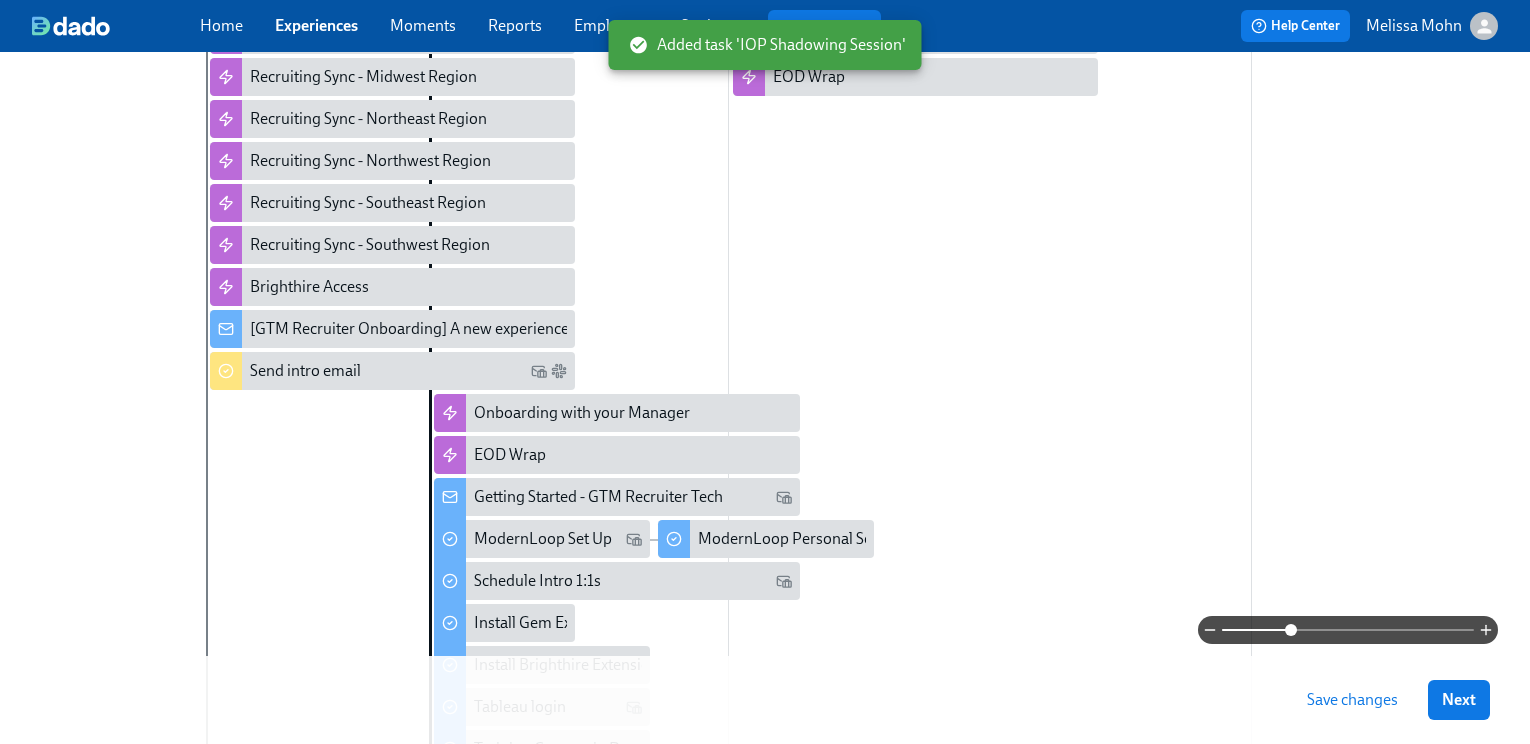 click on "Save changes" at bounding box center (1352, 700) 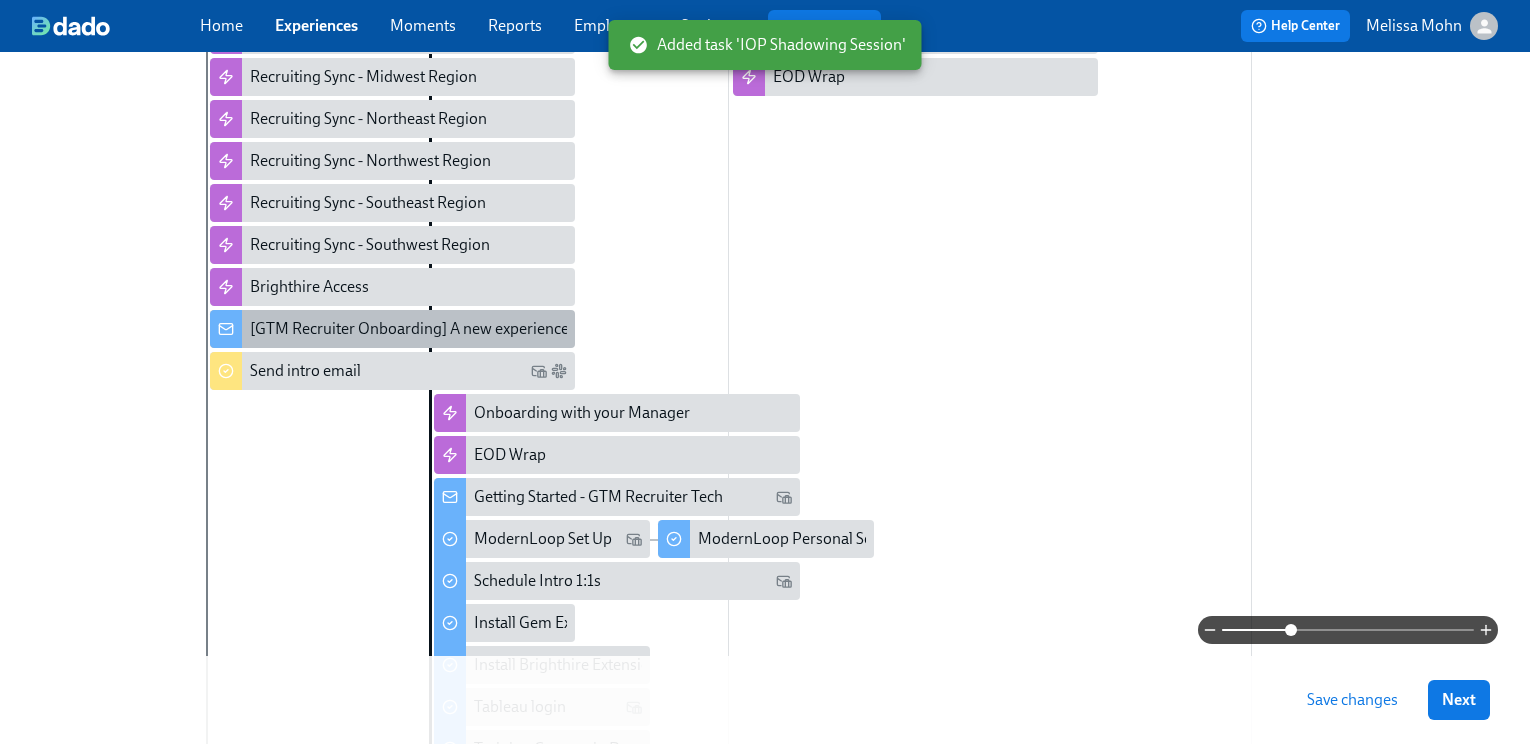click on "[GTM Recruiter Onboarding] A new experience starts today!" at bounding box center (453, 329) 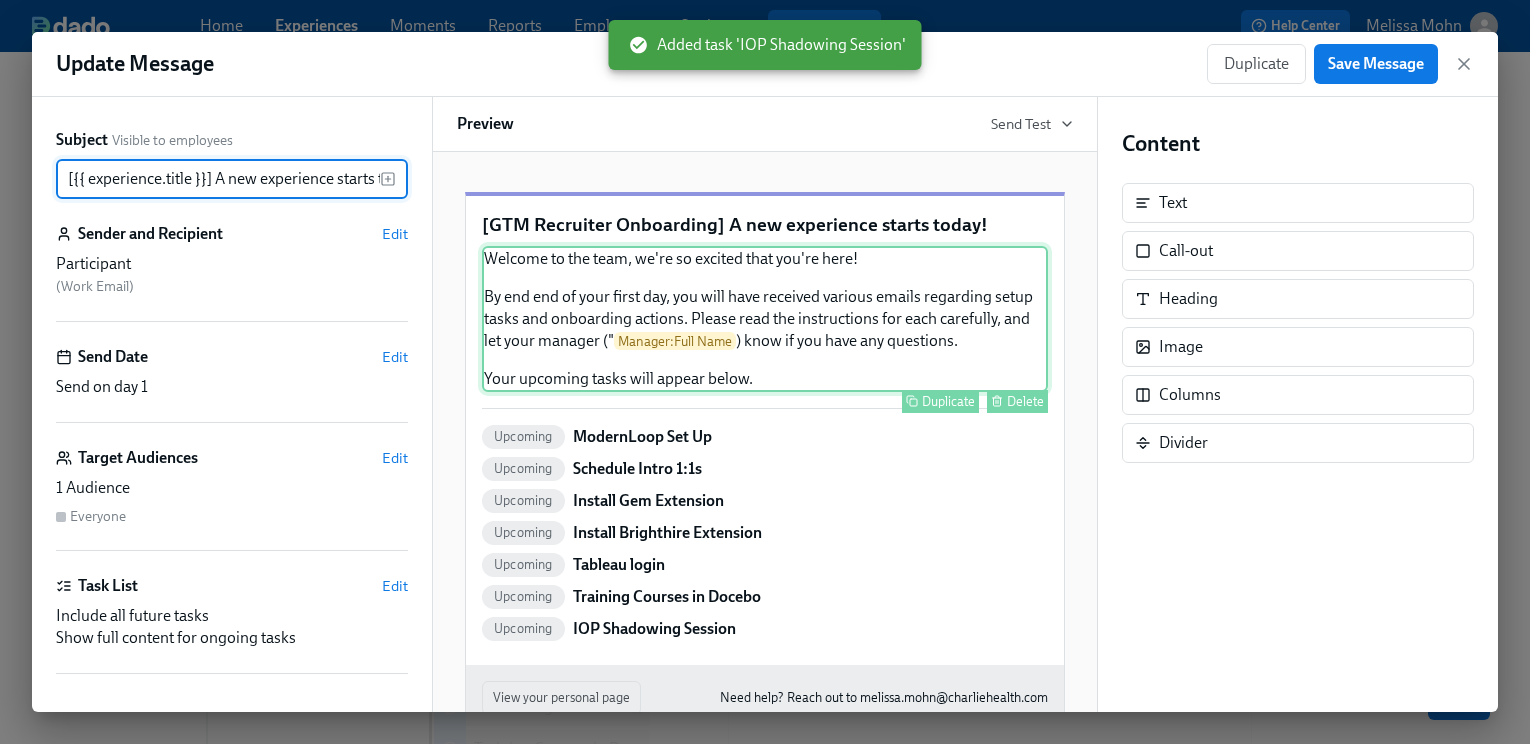 scroll, scrollTop: 0, scrollLeft: 43, axis: horizontal 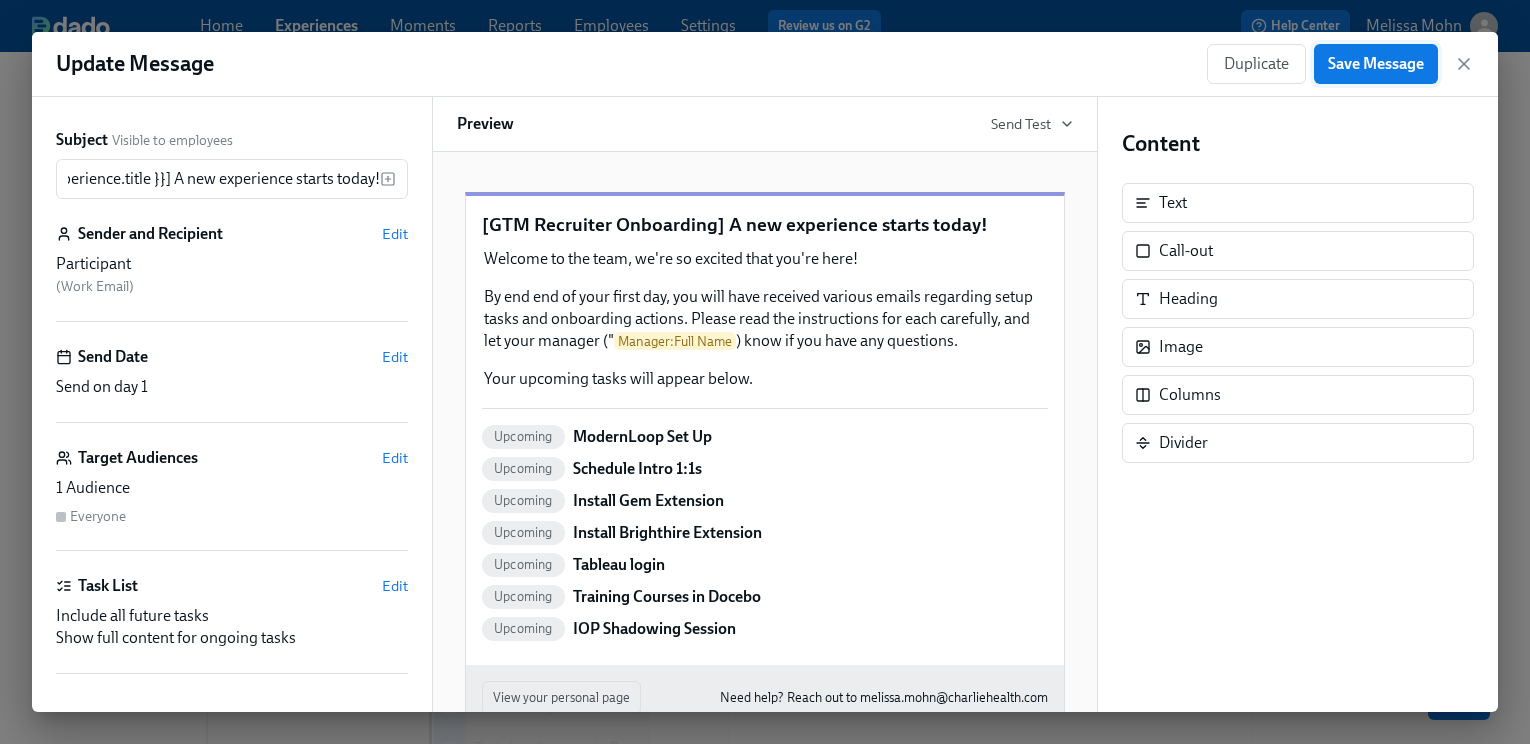 click on "Save Message" at bounding box center [1376, 64] 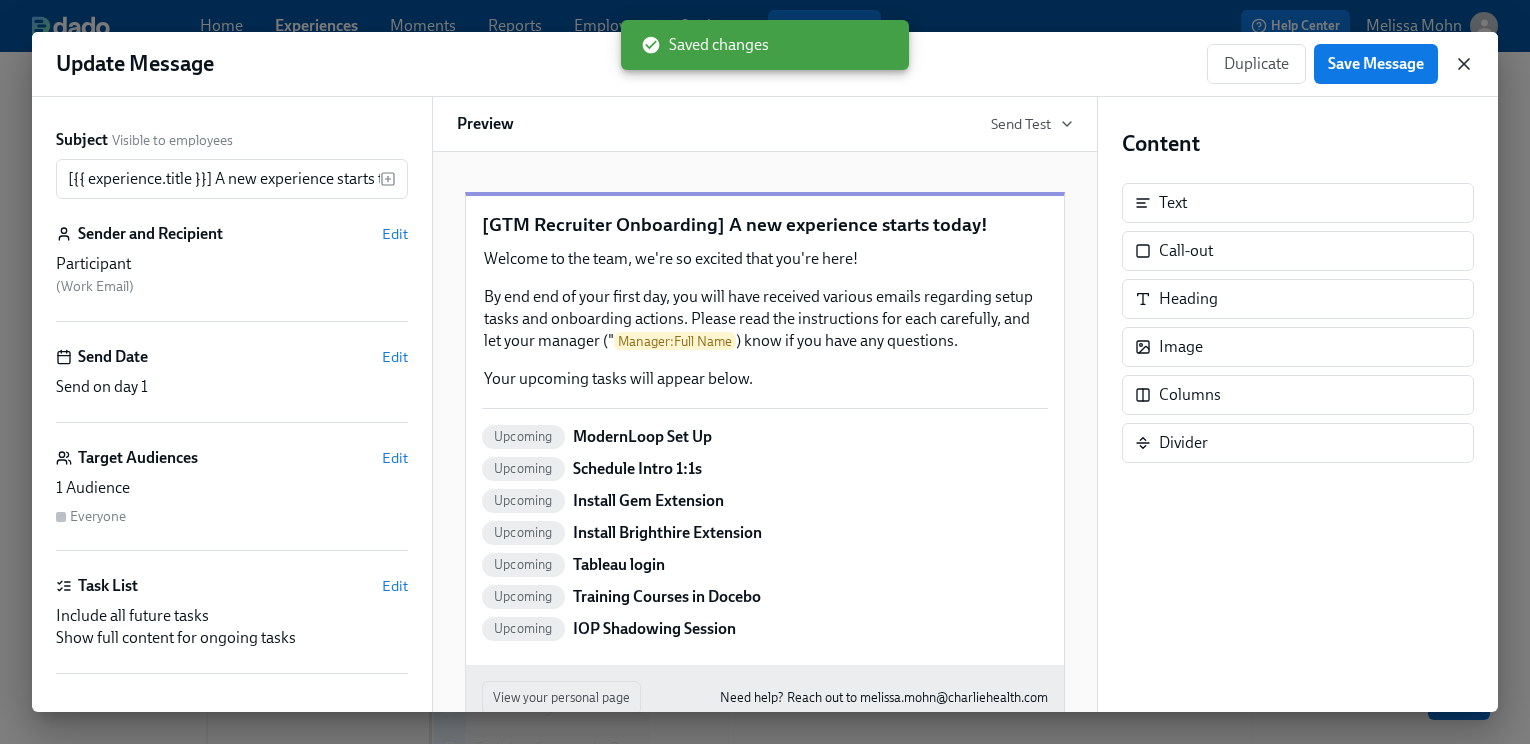click 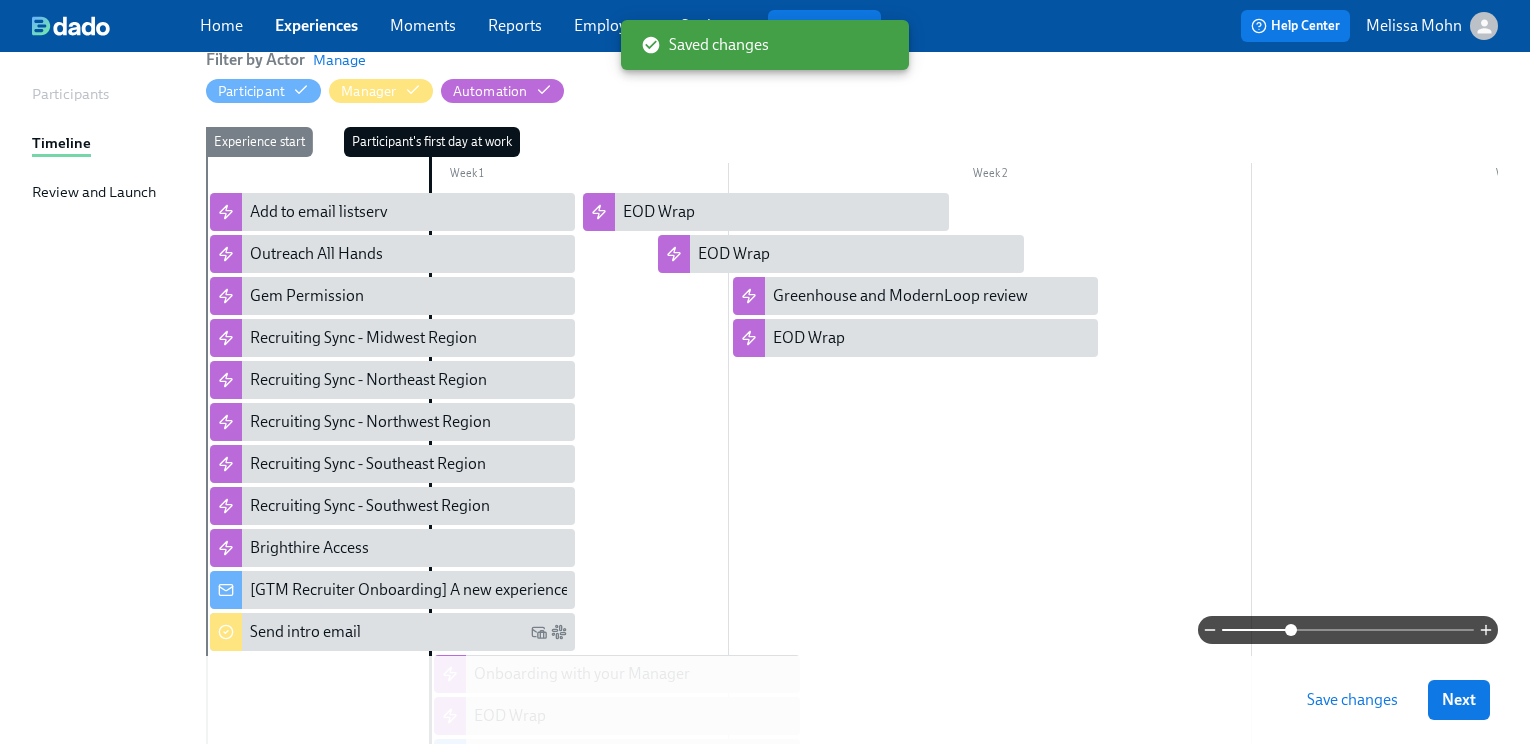 scroll, scrollTop: 216, scrollLeft: 0, axis: vertical 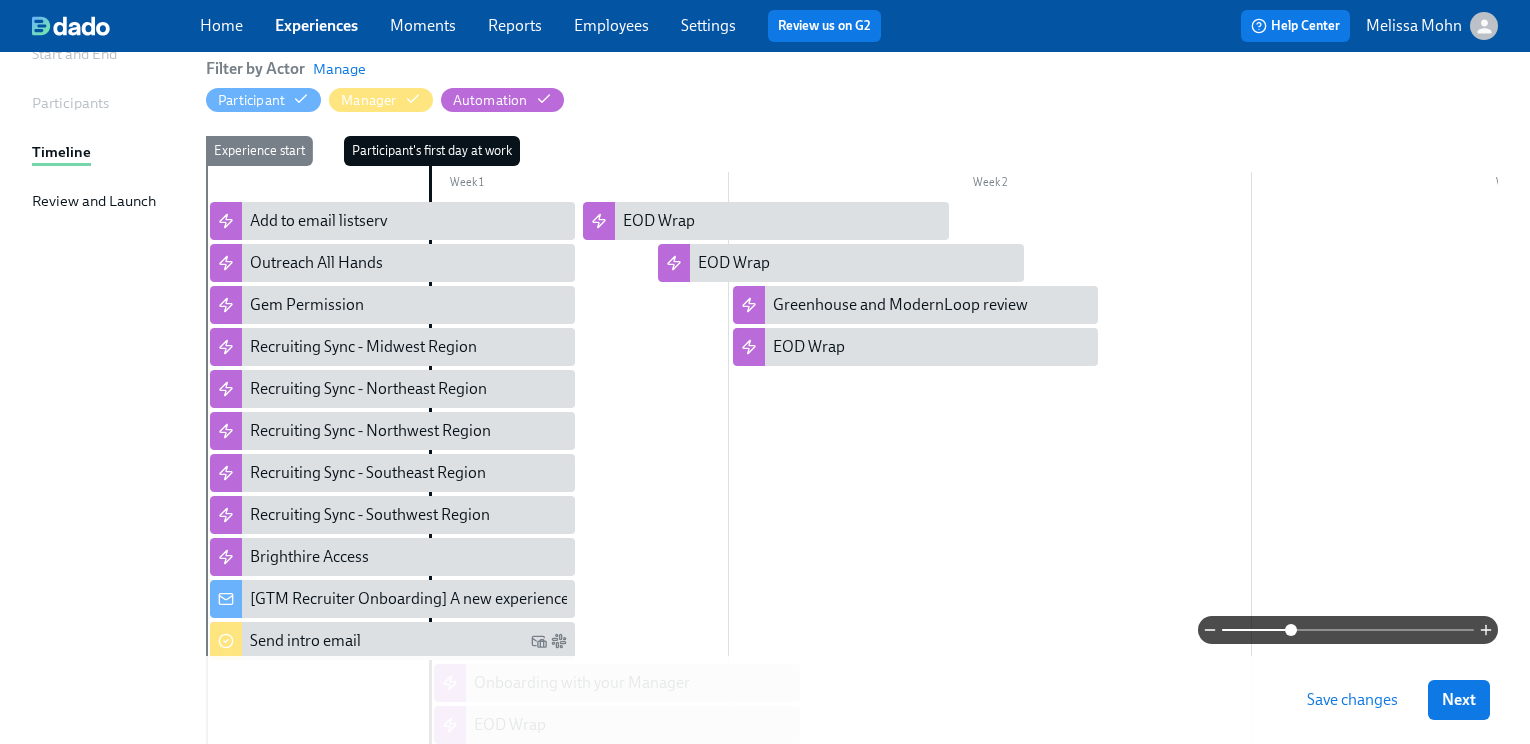click at bounding box center [1251, 693] 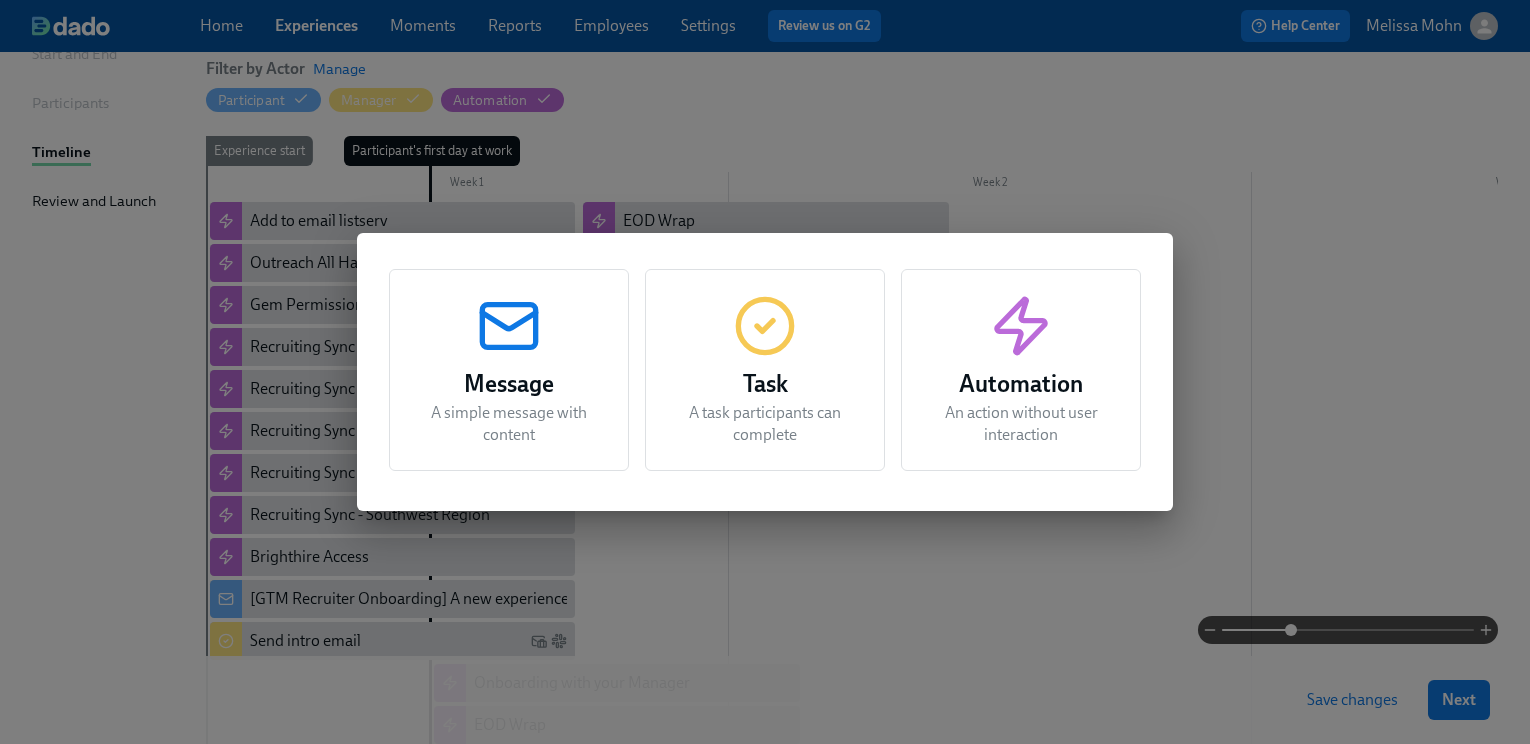 click on "A task participants can complete" at bounding box center [765, 424] 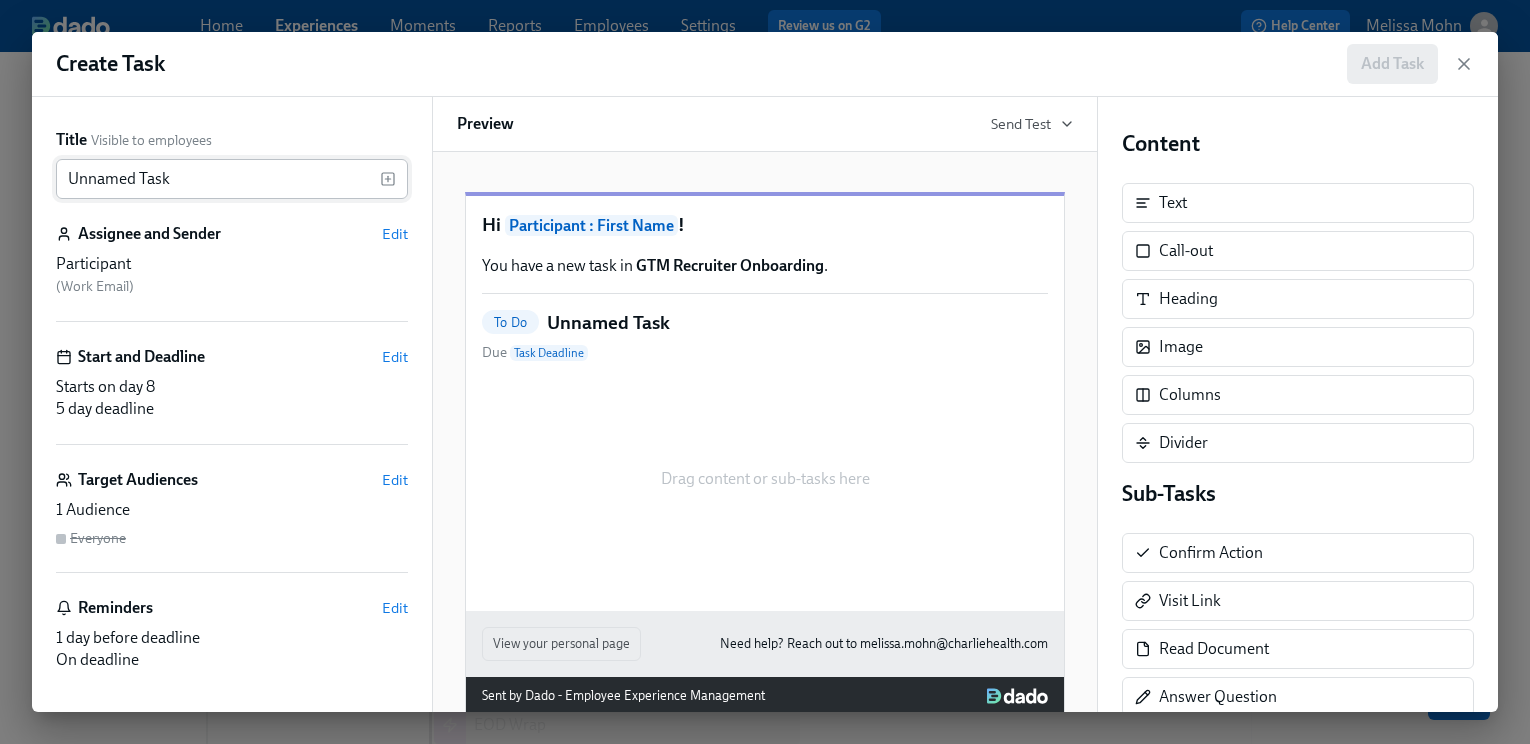 click on "Unnamed Task" at bounding box center (218, 179) 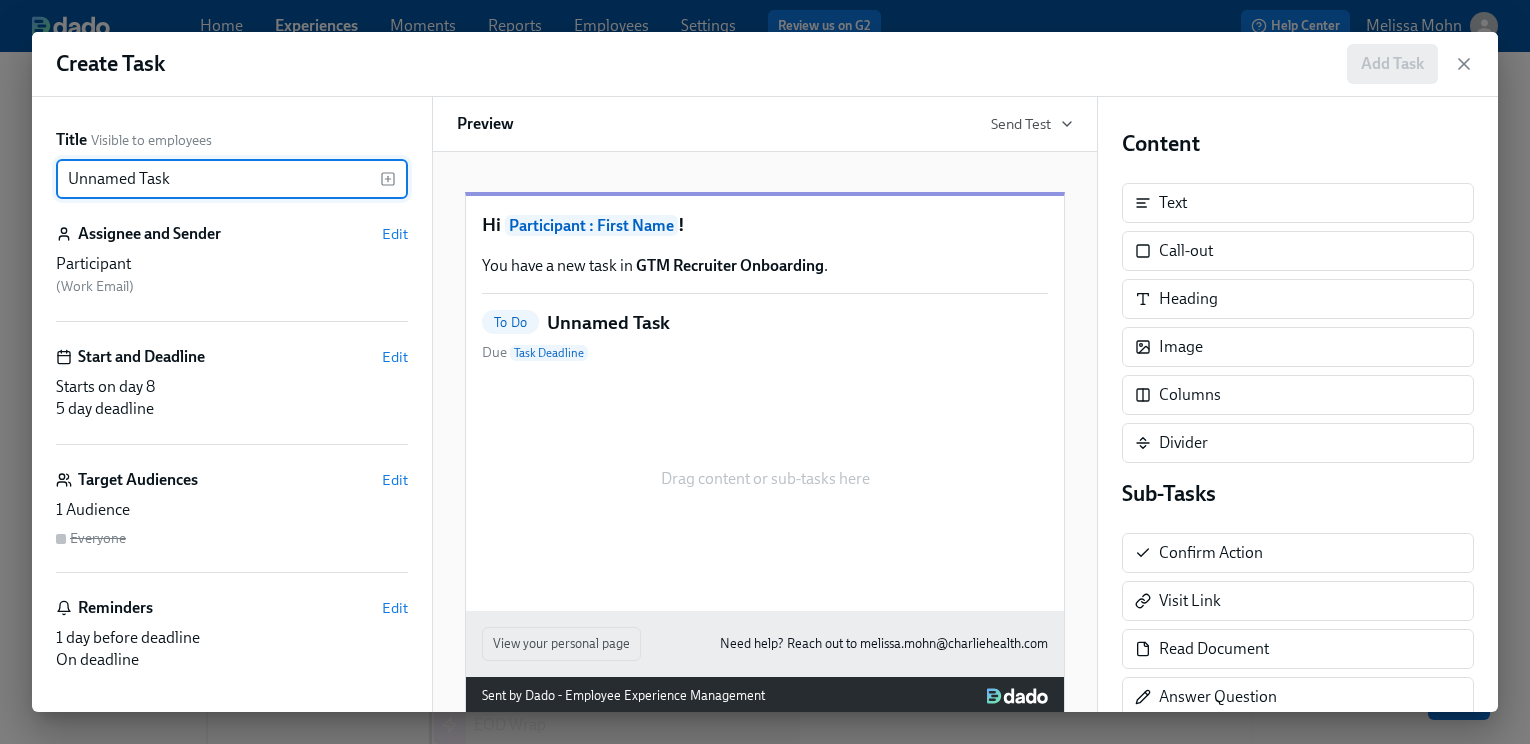 click on "Unnamed Task" at bounding box center [218, 179] 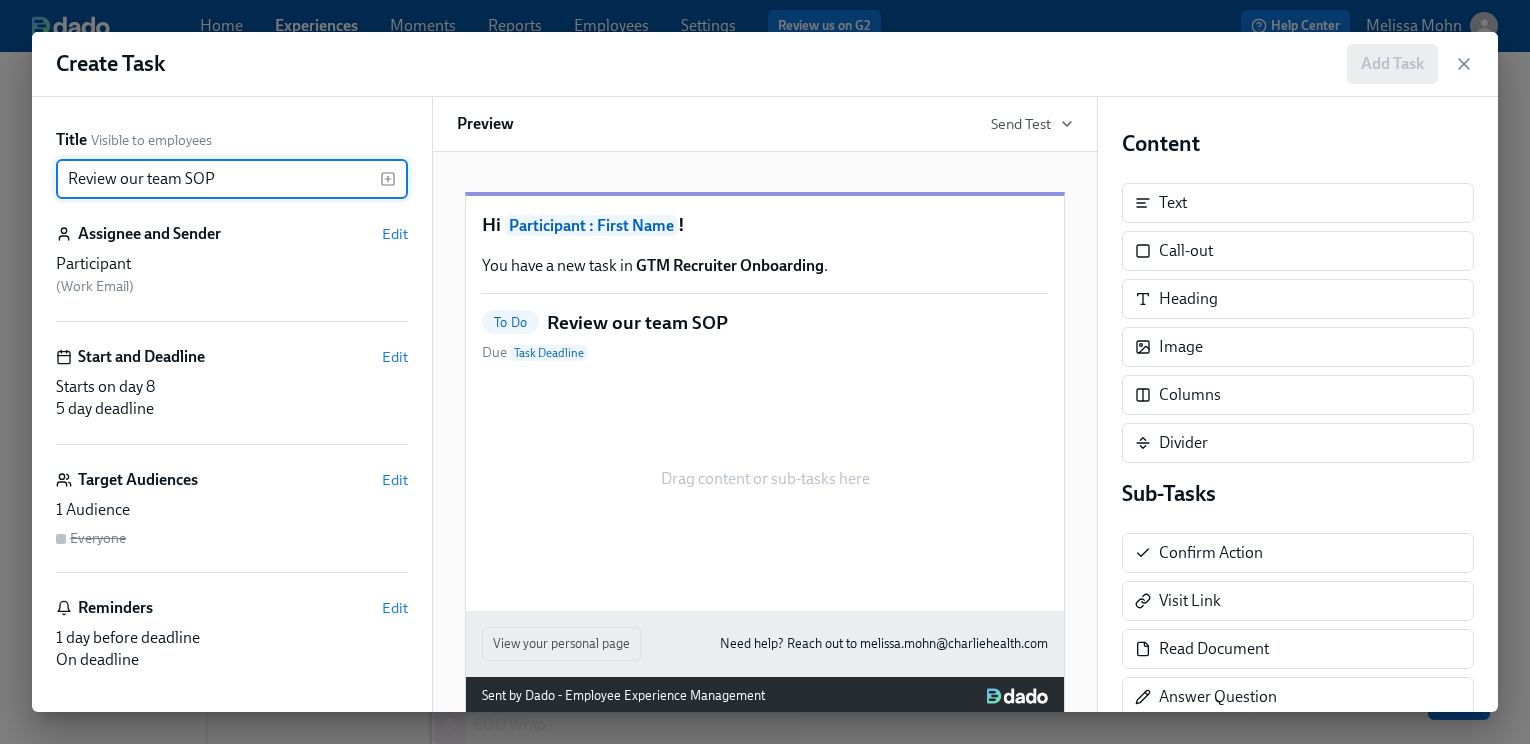 type on "Review our team SOP" 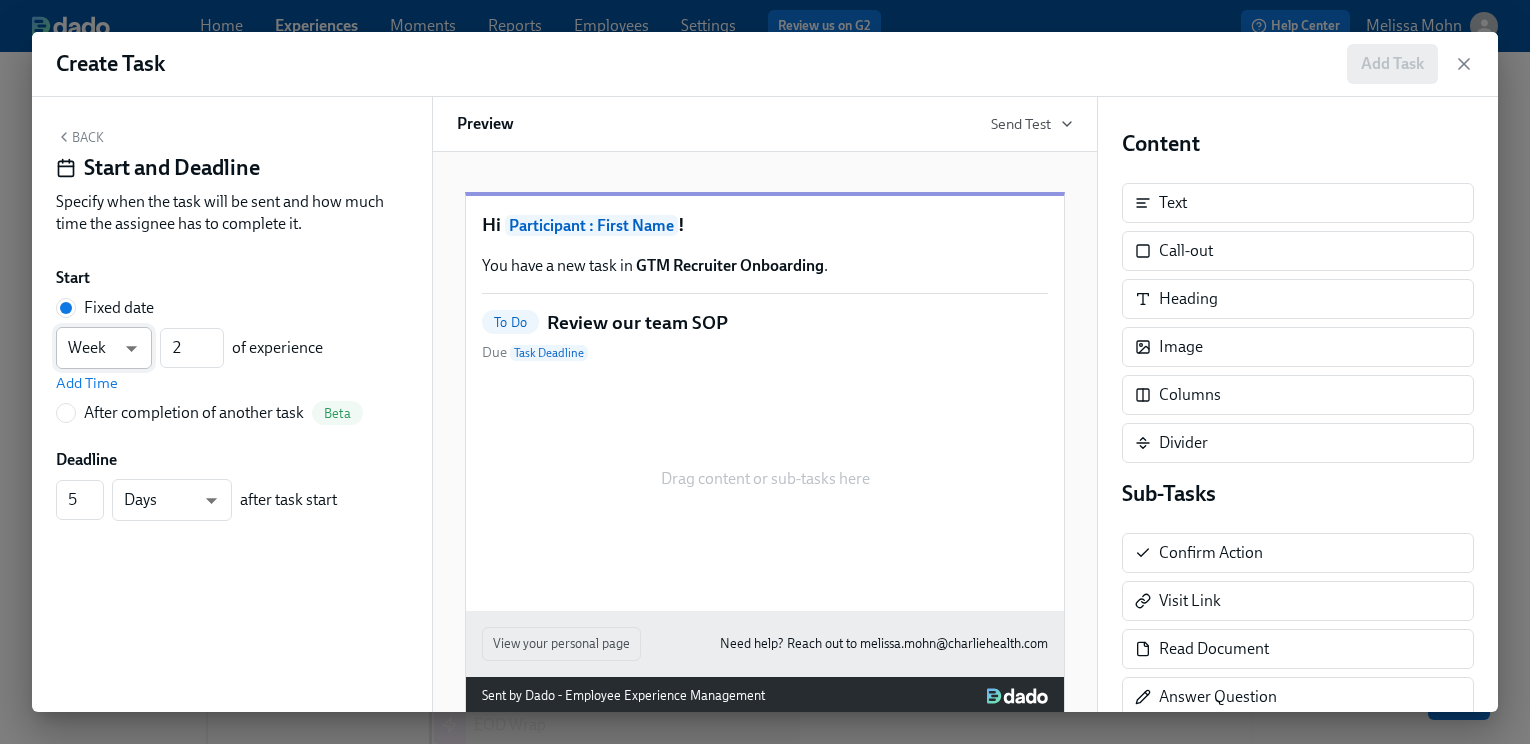 click on "Home Experiences Moments Reports Employees Settings Review us on G2 Help Center Melissa Mohn Back to overview Edit   GTM Recruiter Onboarding Basics Start and End Participants Timeline Review and Launch Timeline Preview experience Search Filter by Actor Manage Participant Manager Automation Week 1 Week 2 Week 3 Week 4 Experience start Participant's first day at work Experience end Add to email listserv Outreach All Hands Gem Permission Recruiting Sync - Midwest Region Recruiting Sync - Northeast Region  Recruiting Sync - Northwest Region Recruiting Sync - Southeast Region Recruiting Sync - Southwest Region Brighthire Access Onboarding with your Manager EOD Wrap  Tech review with your manager EOD Wrap  EOD Wrap  EOD Wrap  Greenhouse and ModernLoop review EOD Wrap  [GTM Recruiter Onboarding] A new experience starts today! Getting Started - GTM Recruiter Tech ModernLoop Set Up Schedule Intro 1:1s Install Gem Extension Install Brighthire Extension Tableau login Training Courses in Docebo Save changes" at bounding box center [765, 570] 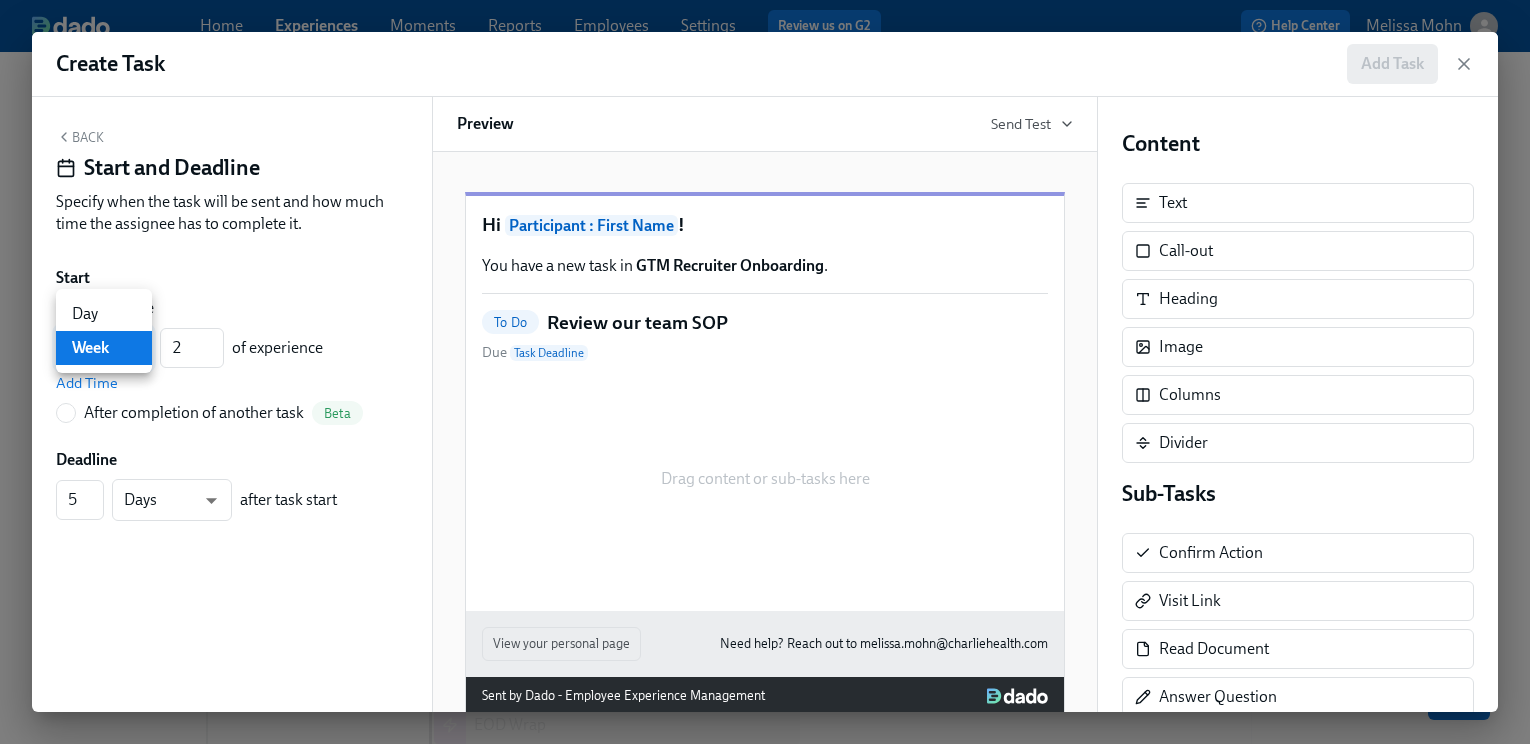 click on "Day" at bounding box center (104, 314) 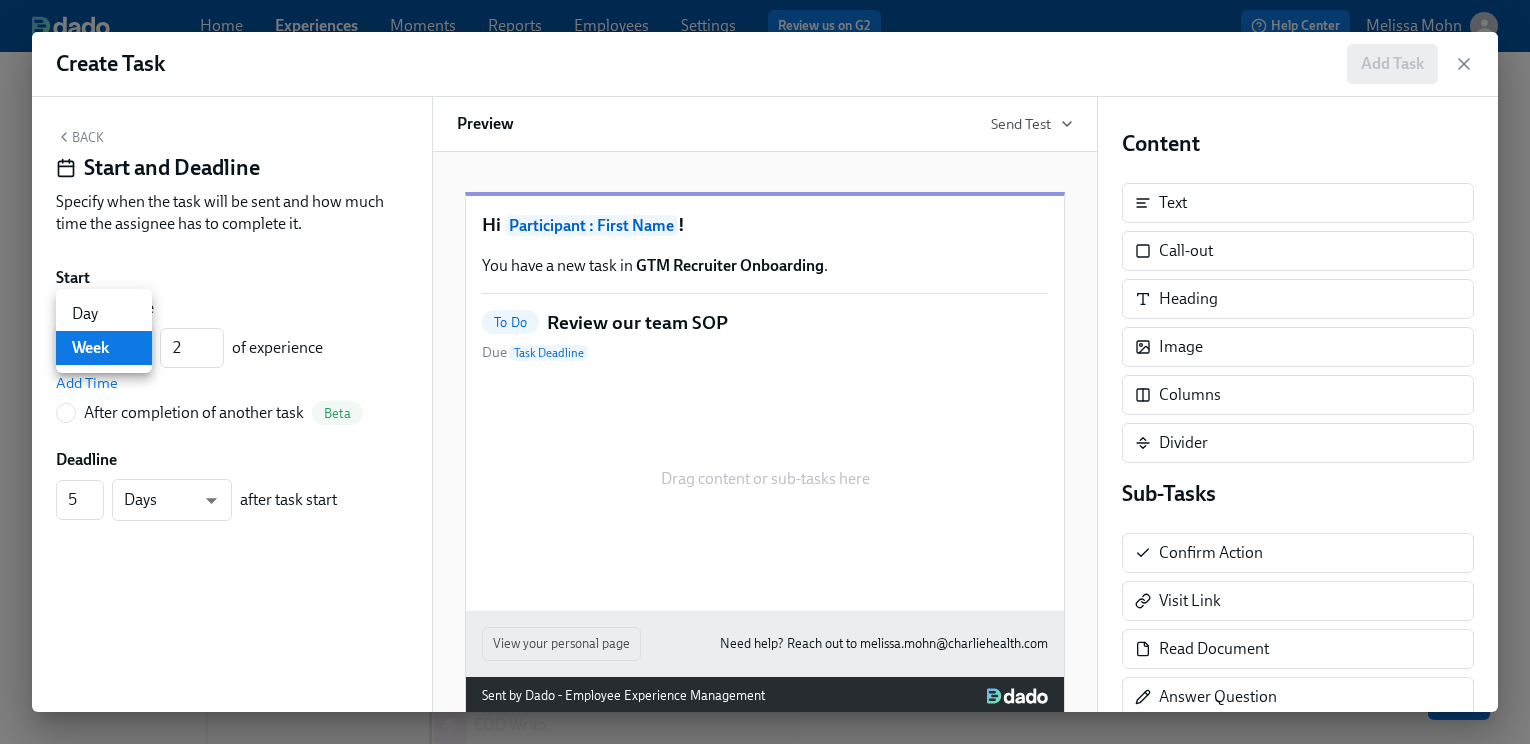 type on "d" 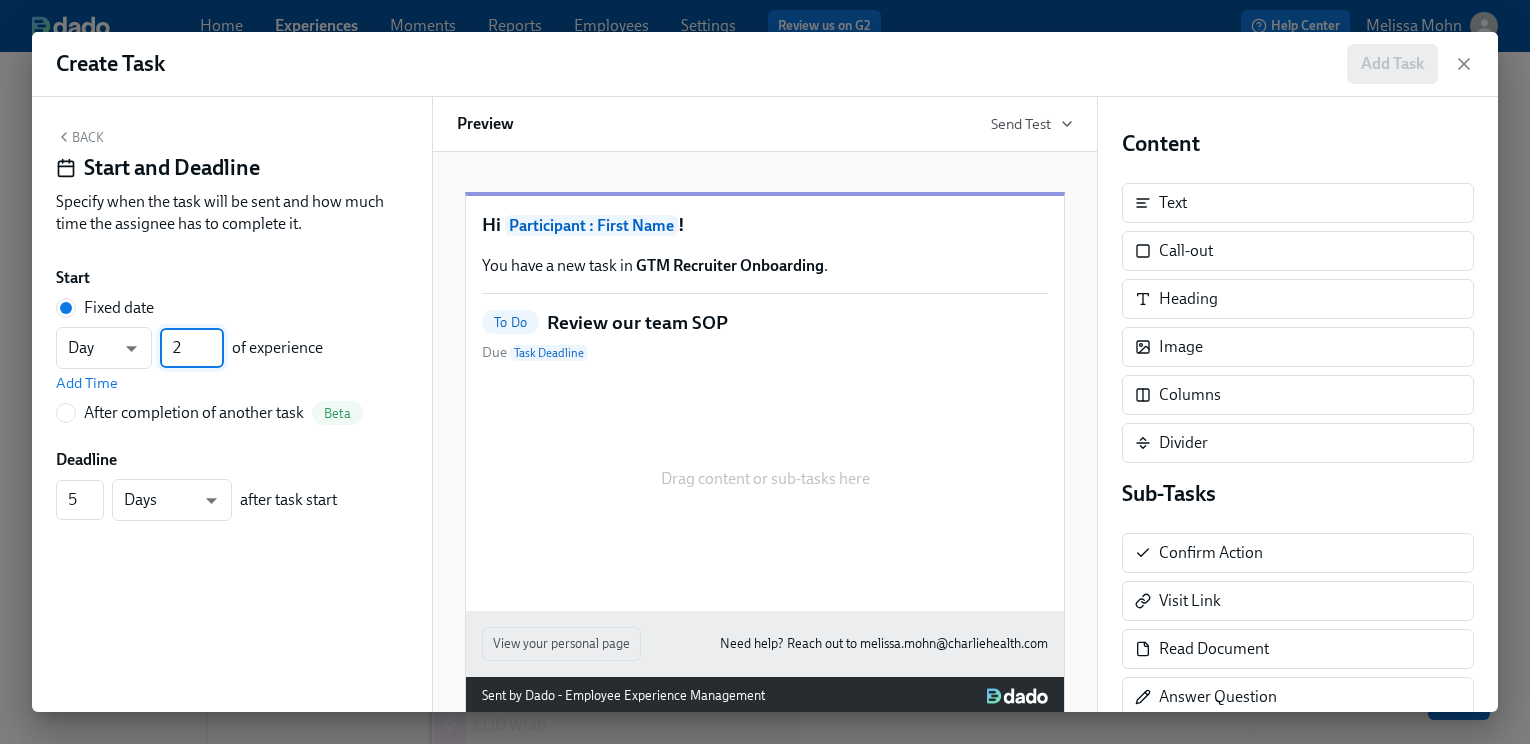 drag, startPoint x: 192, startPoint y: 346, endPoint x: 161, endPoint y: 346, distance: 31 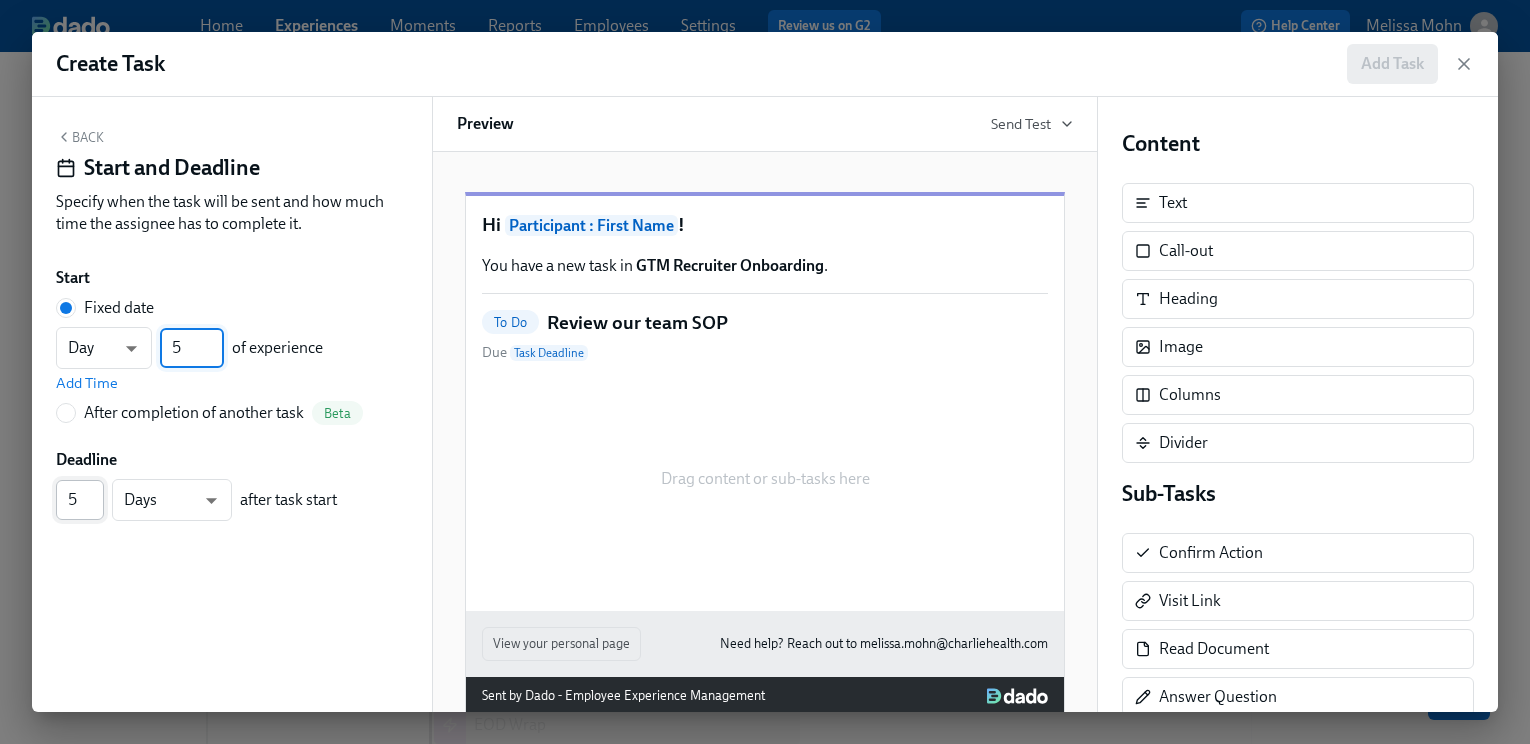 type on "5" 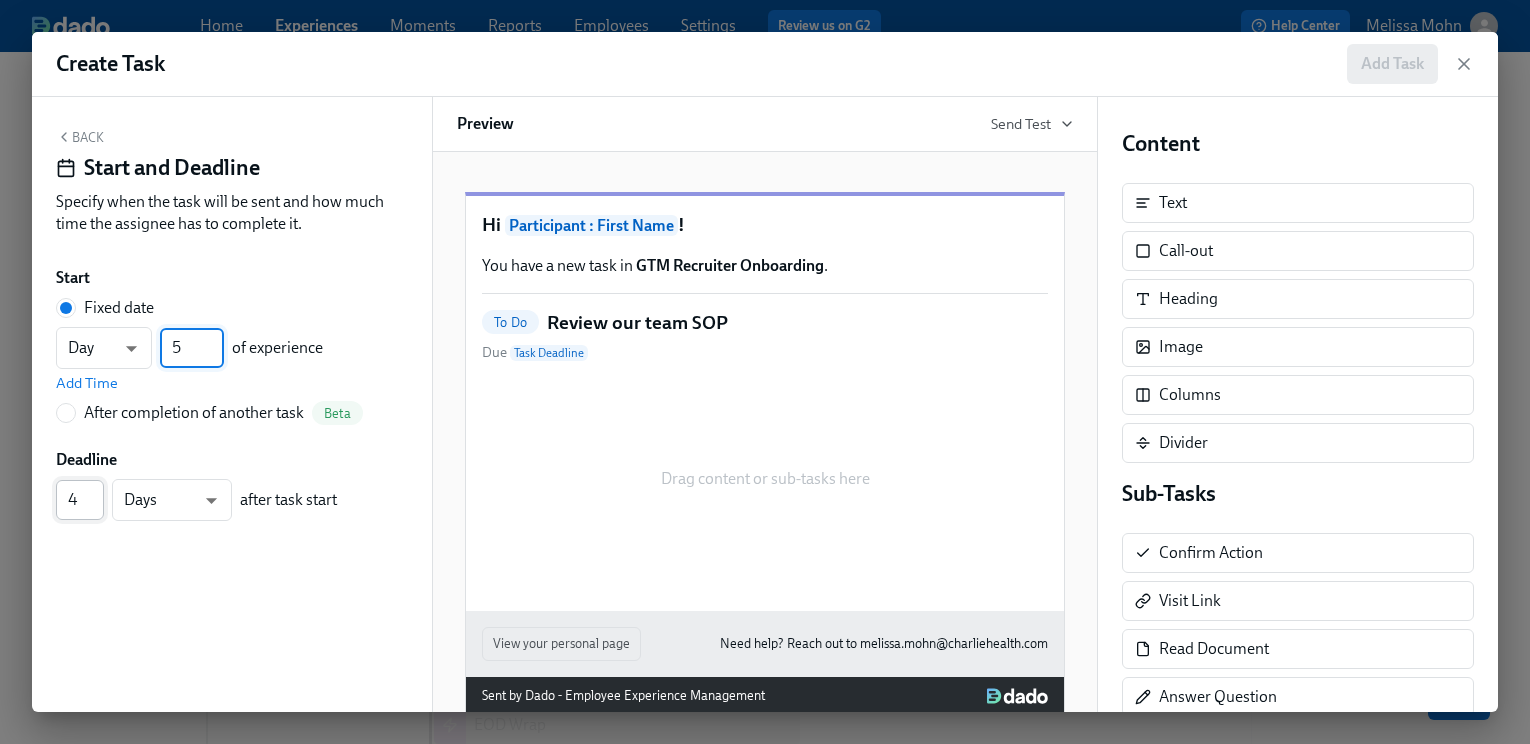click on "4" at bounding box center [80, 500] 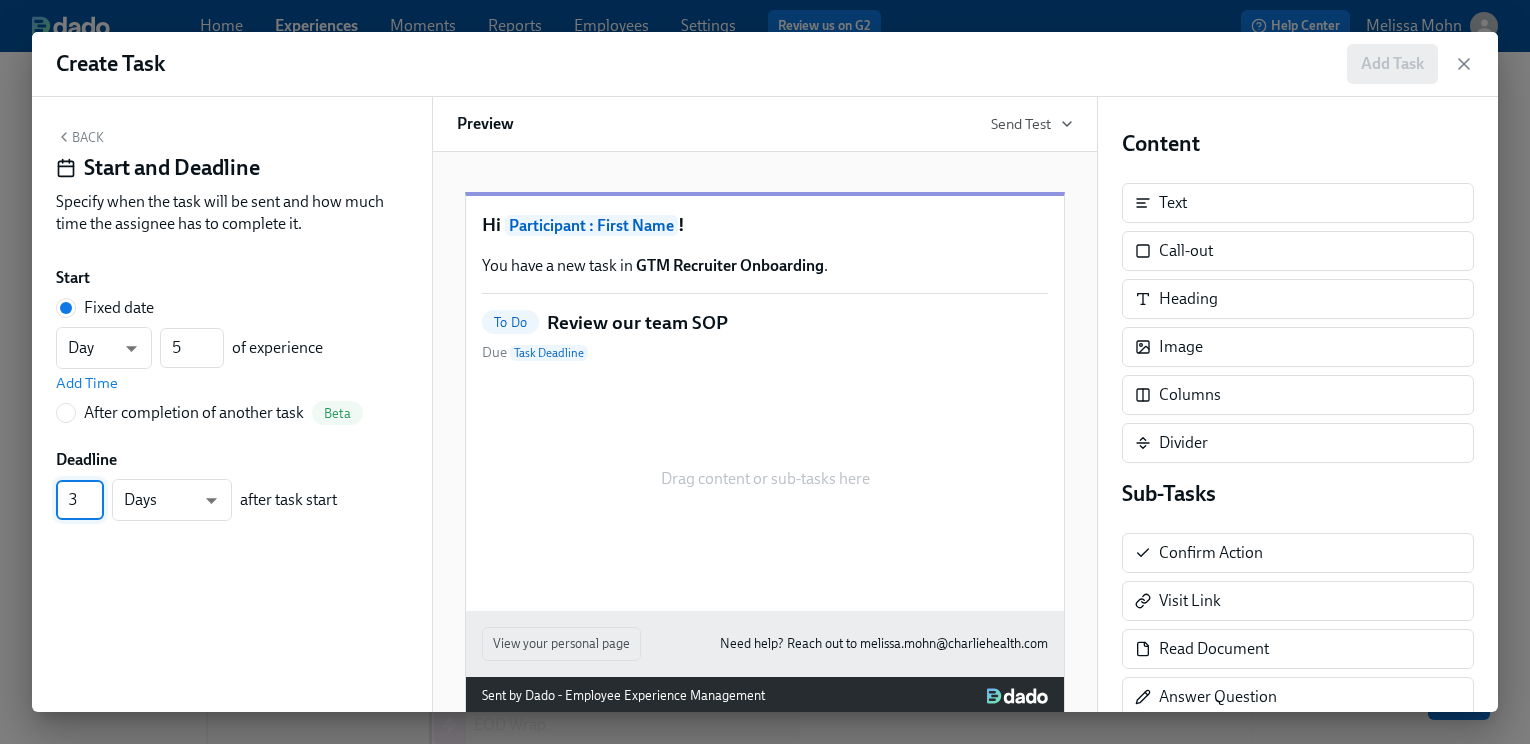 type on "3" 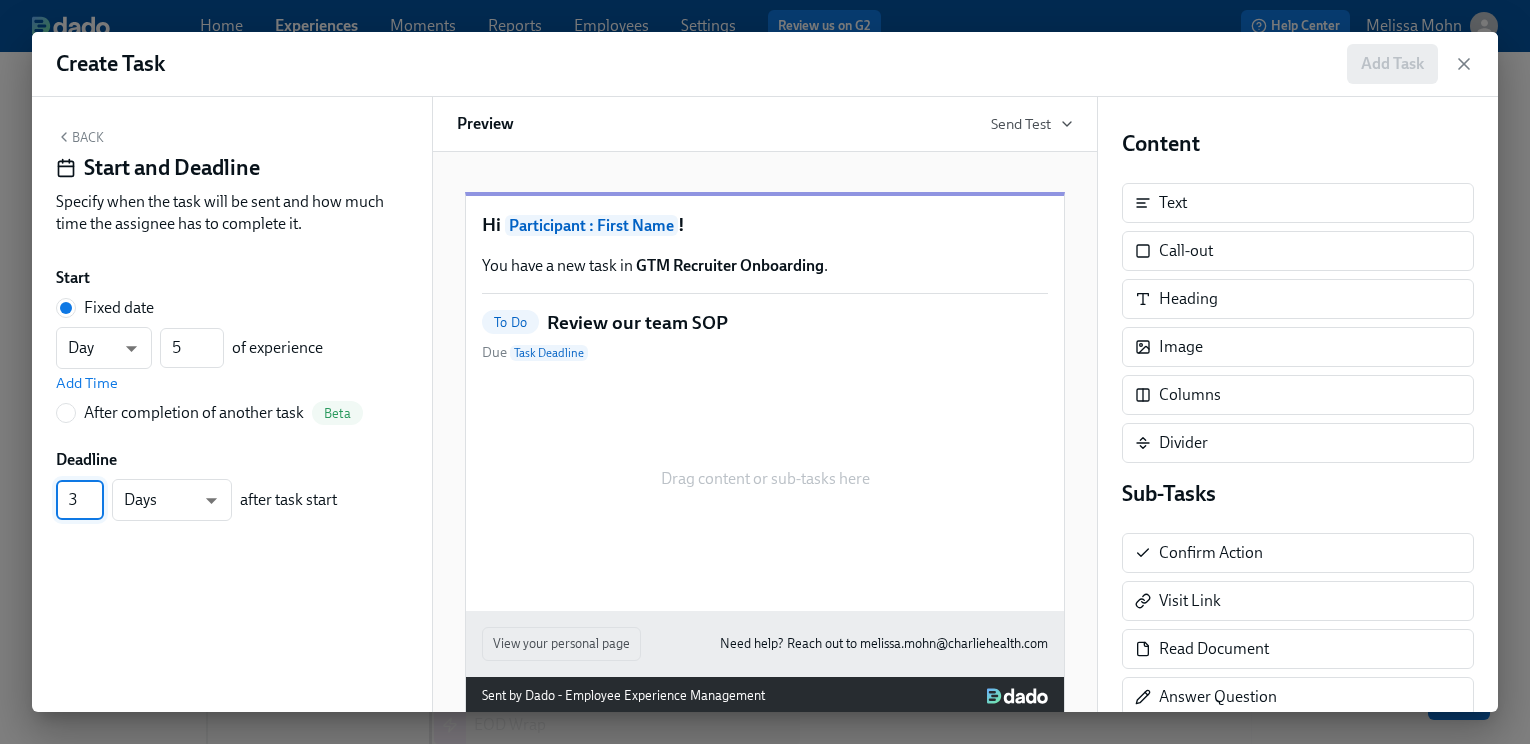 click on "Back" at bounding box center (80, 137) 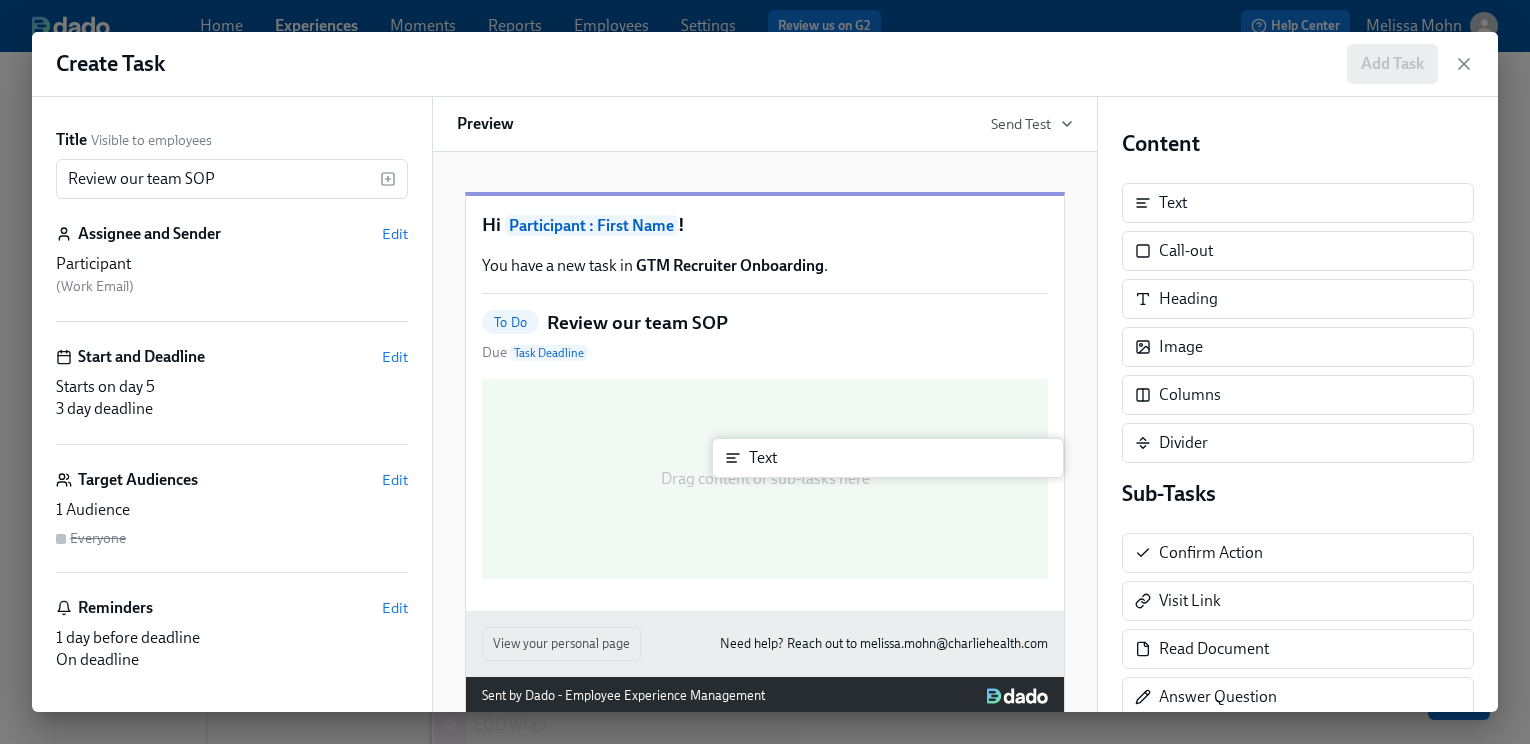 drag, startPoint x: 1210, startPoint y: 214, endPoint x: 789, endPoint y: 470, distance: 492.72406 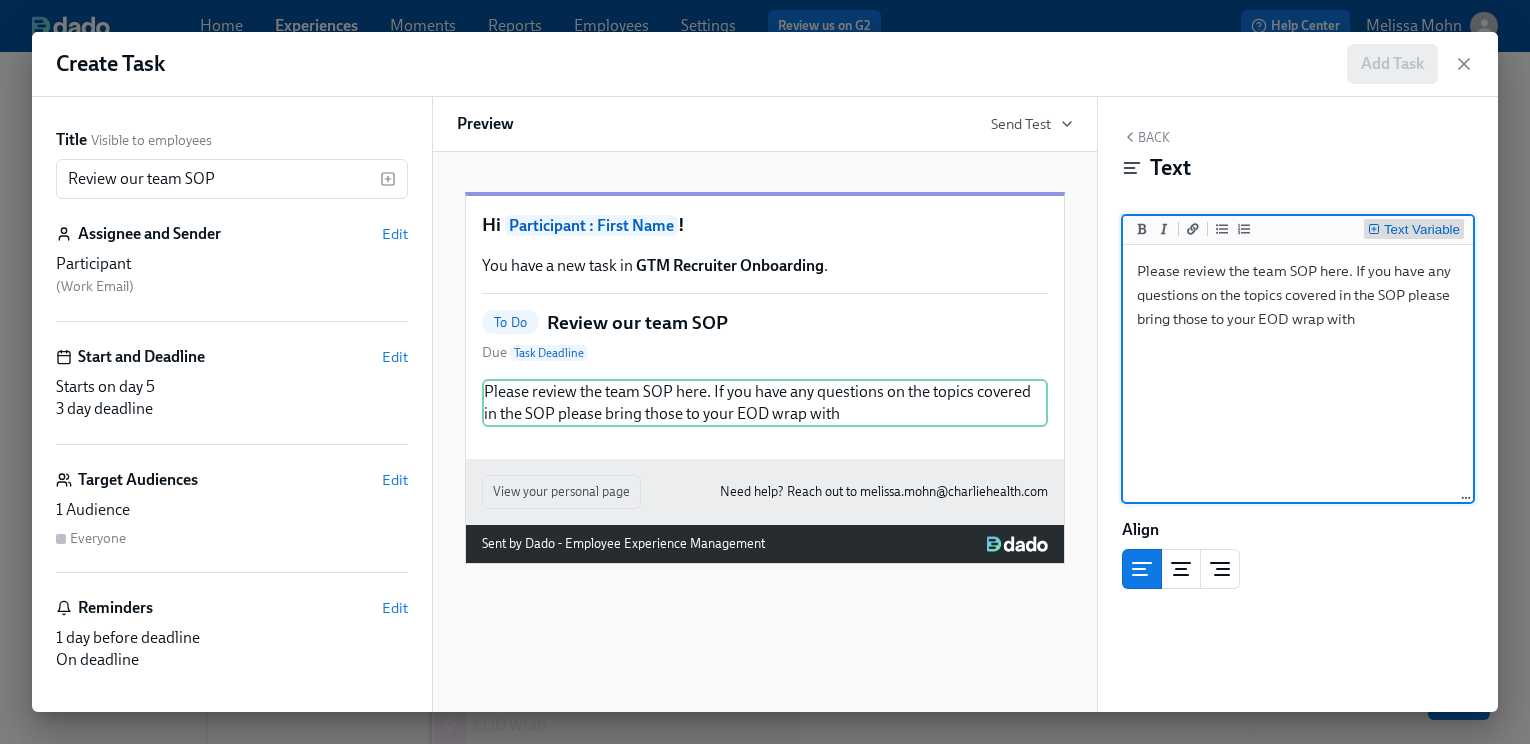 click on "Text Variable" at bounding box center [1422, 230] 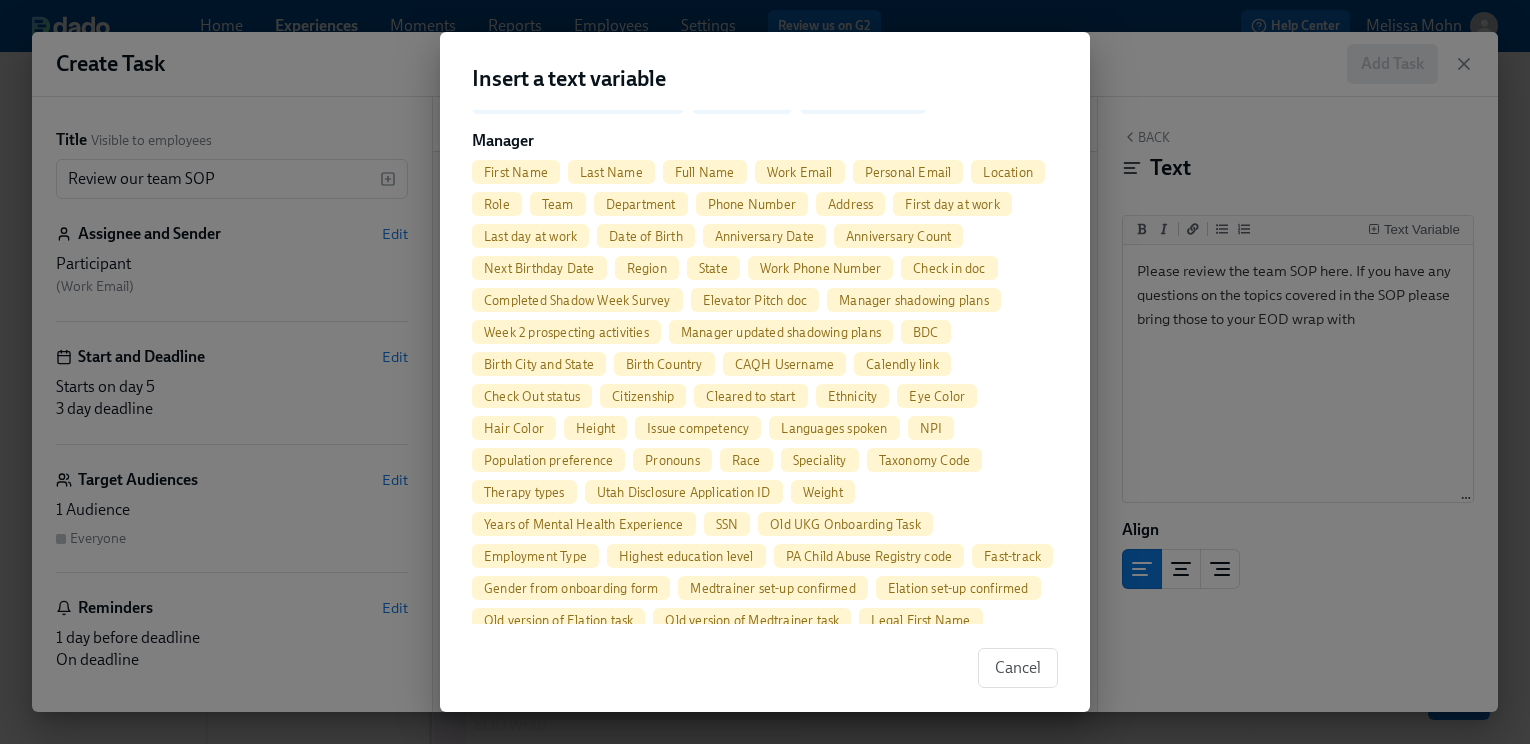 scroll, scrollTop: 938, scrollLeft: 0, axis: vertical 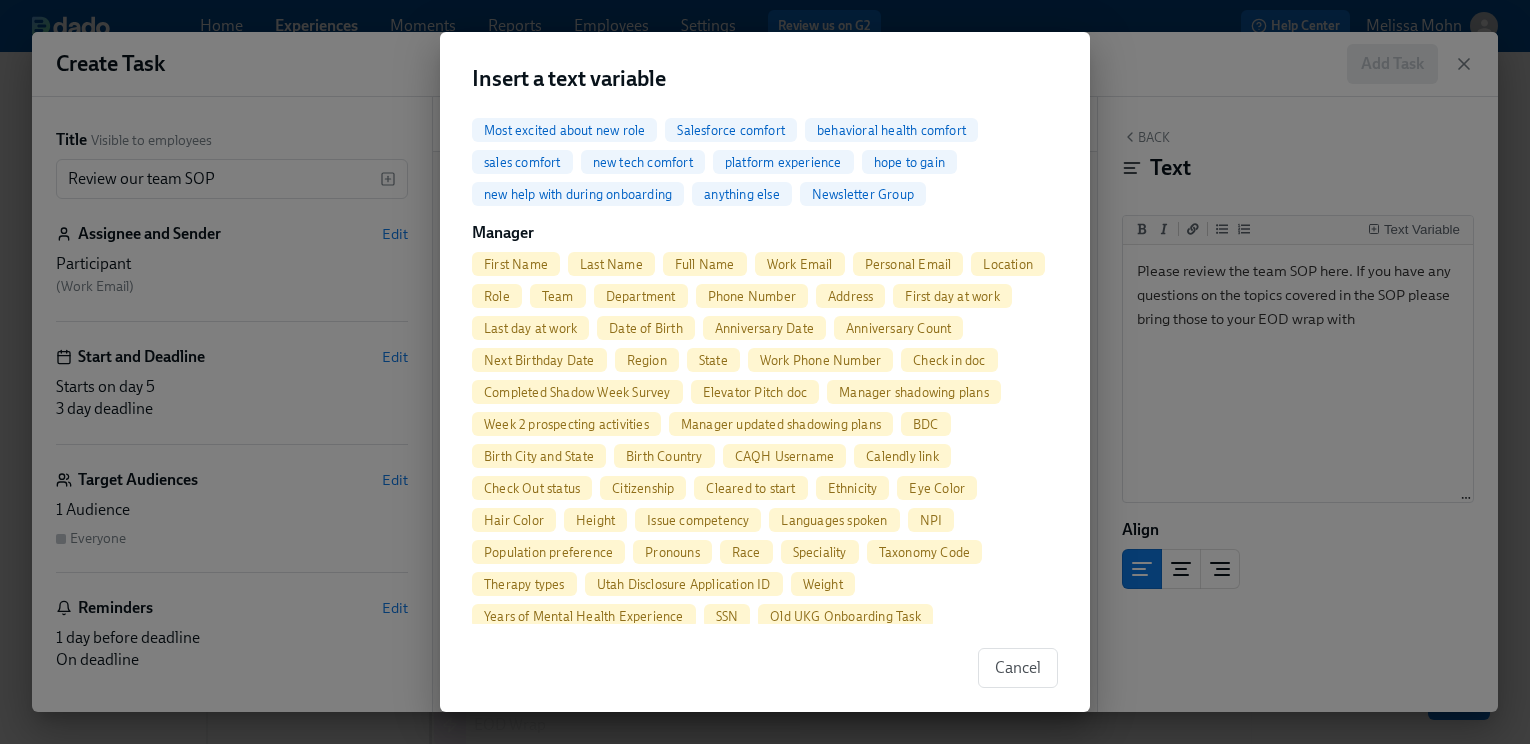 click on "First Name" at bounding box center [516, 264] 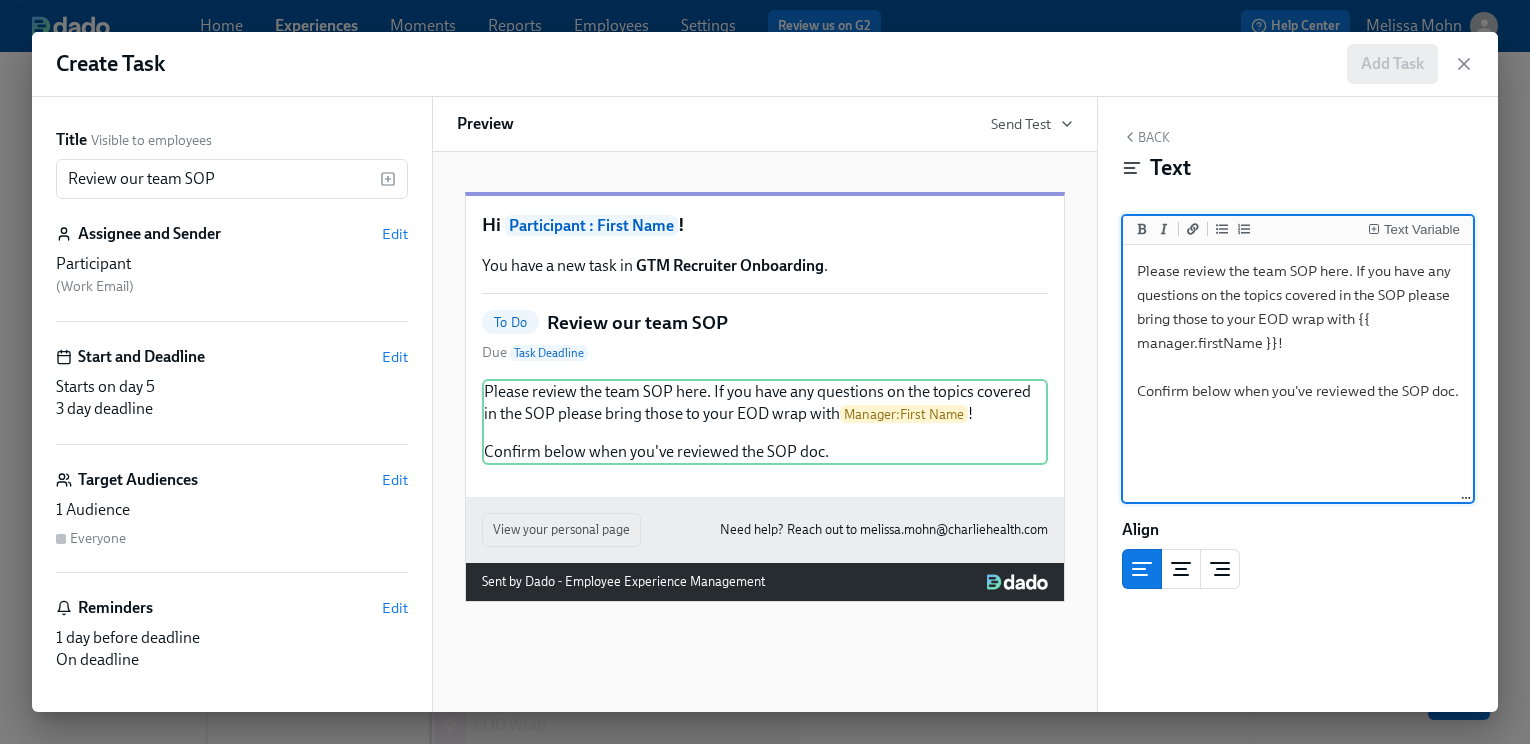 type on "Please review the team SOP here. If you have any questions on the topics covered in the SOP please bring those to your EOD wrap with {{ manager.firstName }}!
Confirm below when you've reviewed the SOP doc." 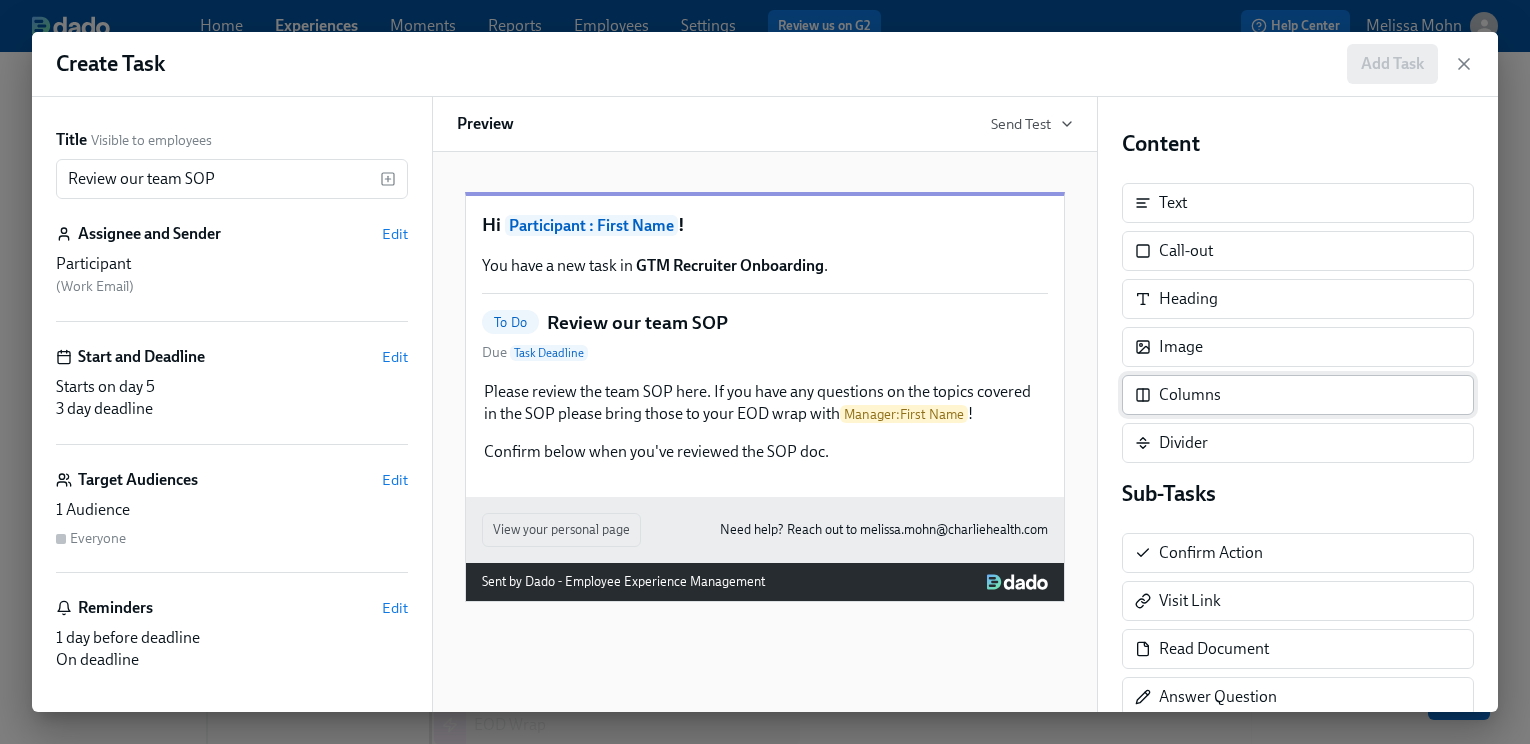 scroll, scrollTop: 208, scrollLeft: 0, axis: vertical 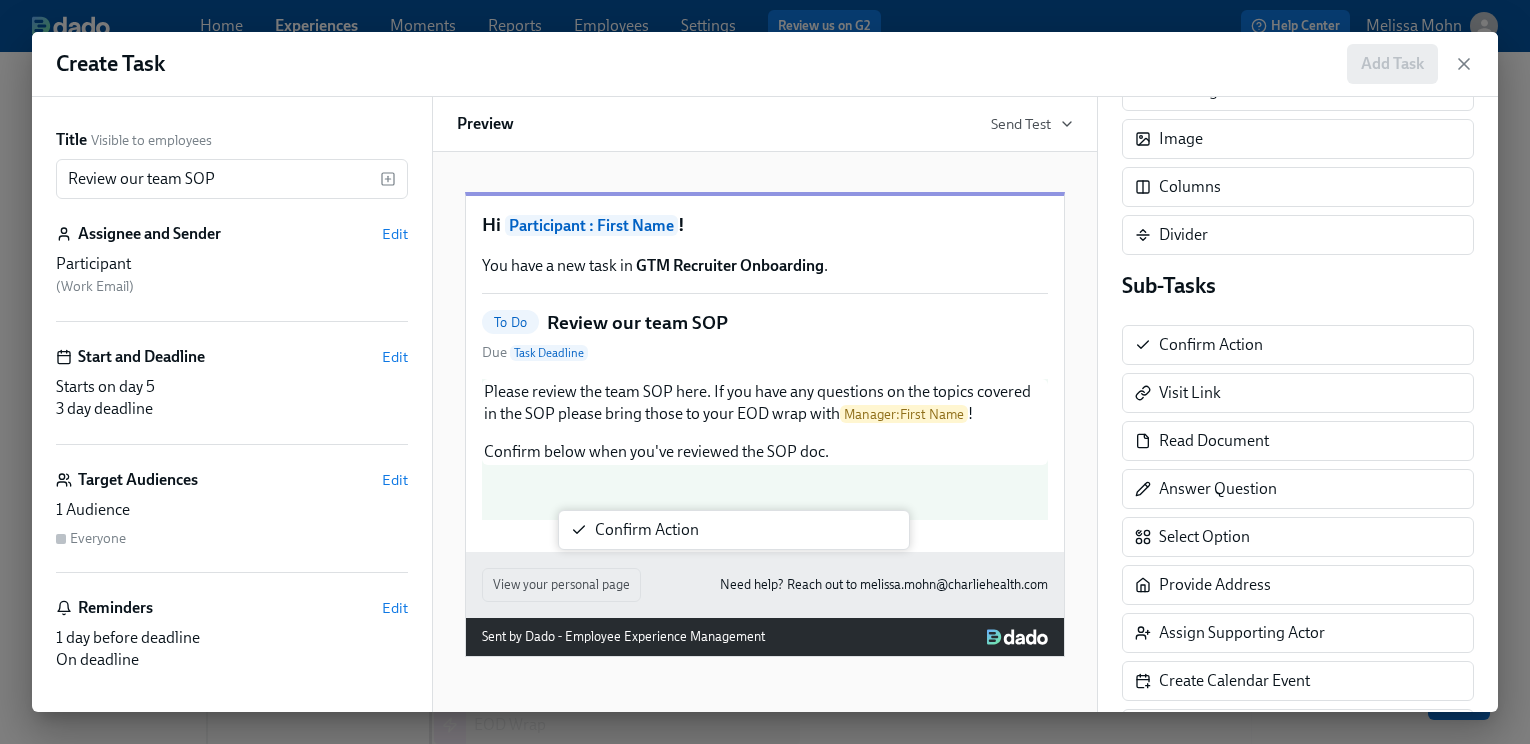 drag, startPoint x: 1222, startPoint y: 348, endPoint x: 642, endPoint y: 546, distance: 612.8654 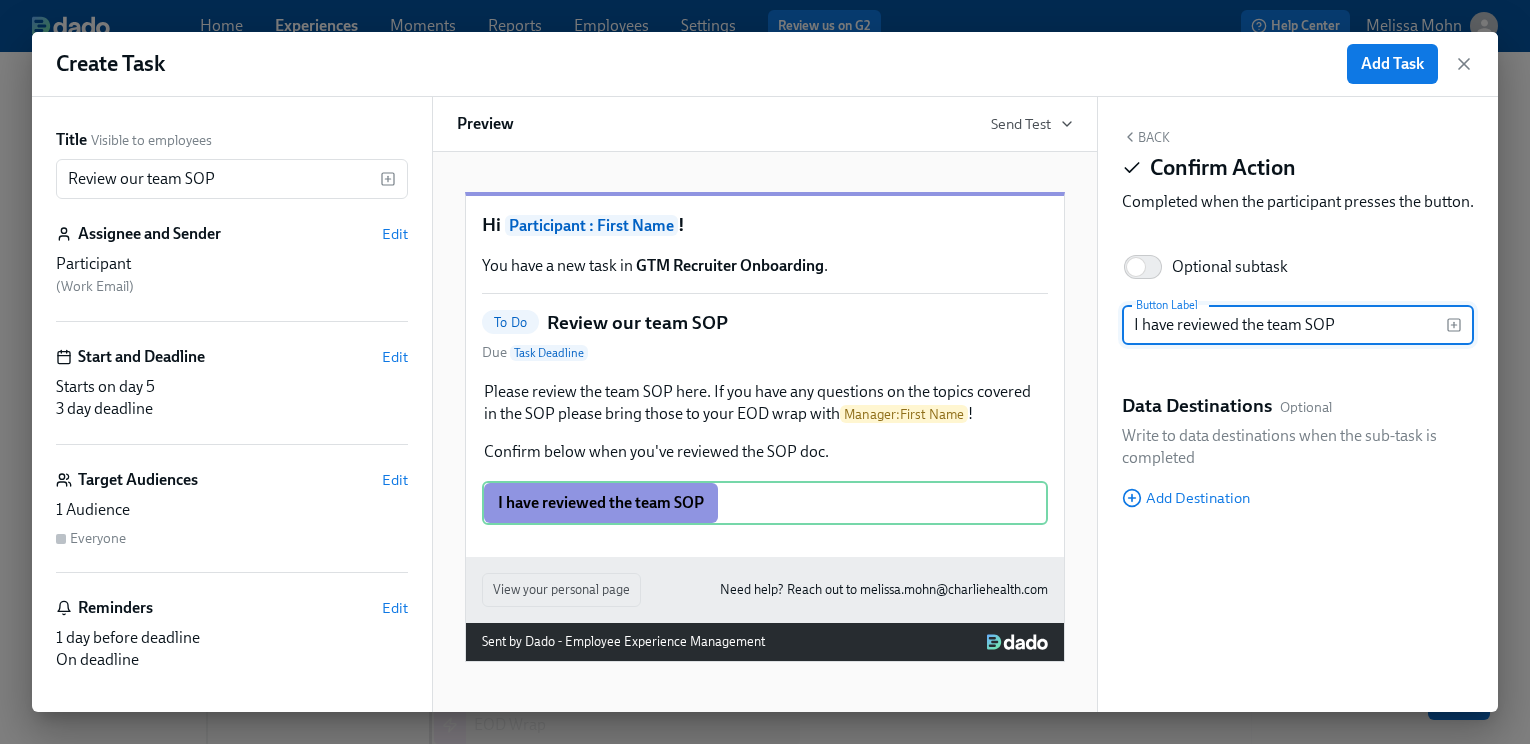 type on "I have reviewed the team SOP" 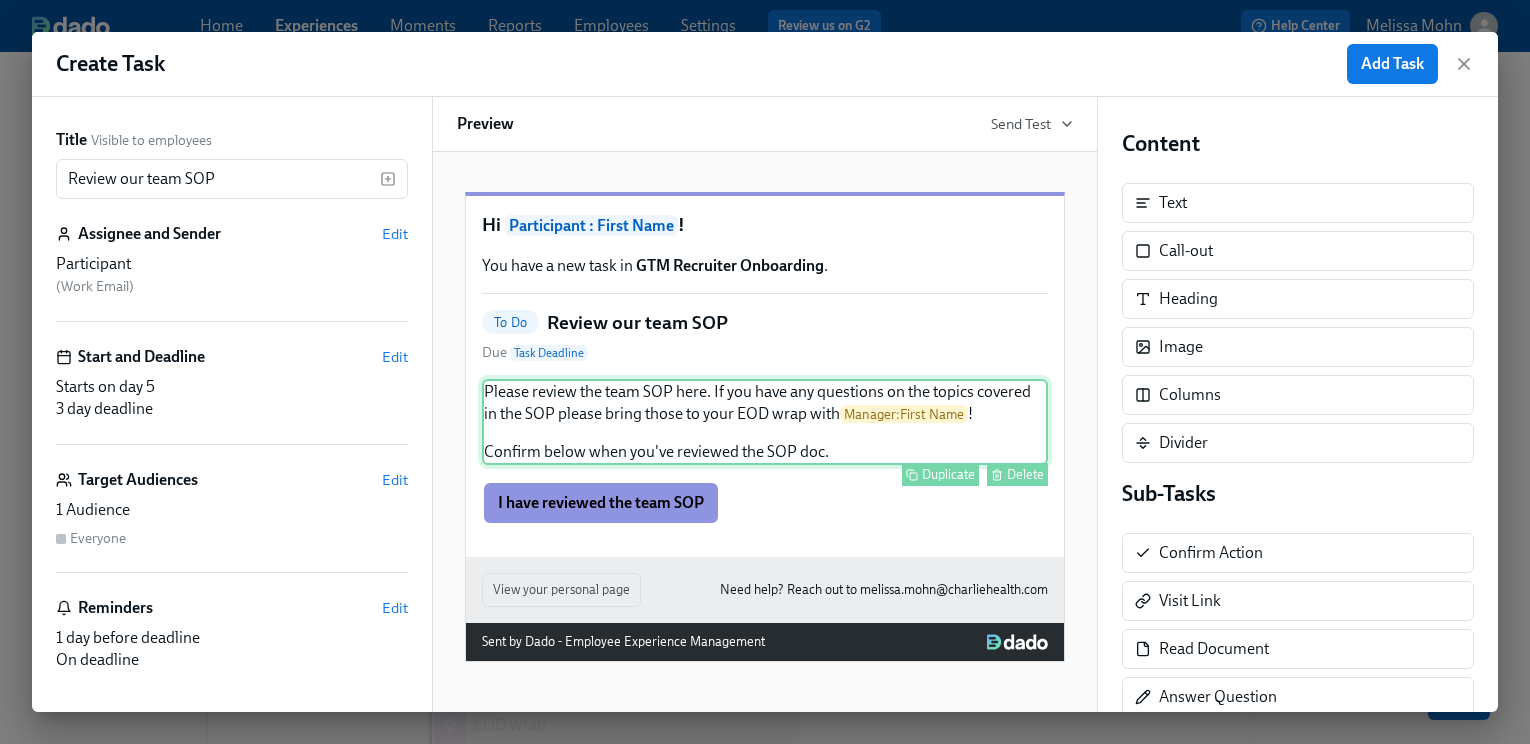 click on "Please review the team SOP here. If you have any questions on the topics covered in the SOP please bring those to your EOD wrap with  Manager :  First Name !
Confirm below when you've reviewed the SOP doc.   Duplicate   Delete" at bounding box center [765, 422] 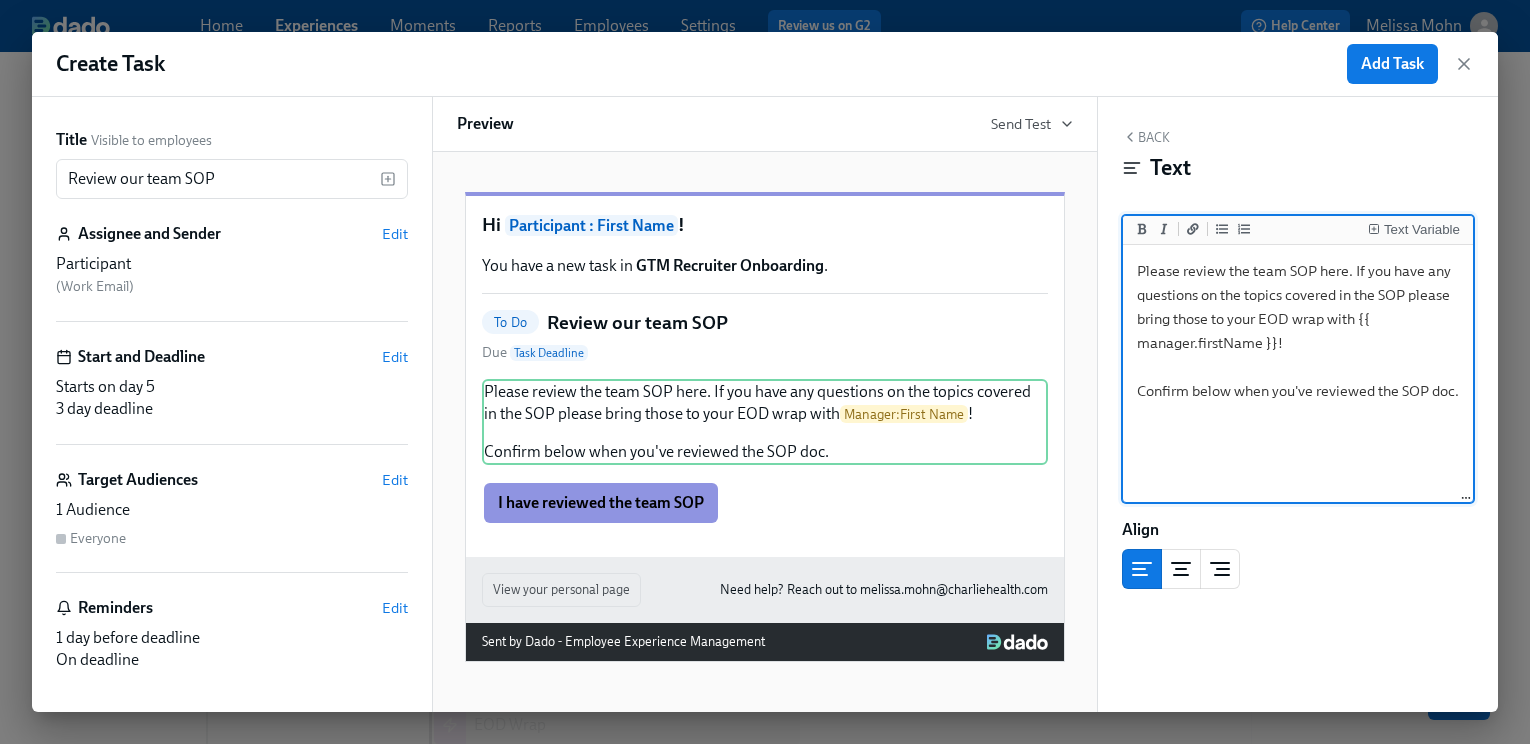 drag, startPoint x: 1344, startPoint y: 269, endPoint x: 1319, endPoint y: 268, distance: 25.019993 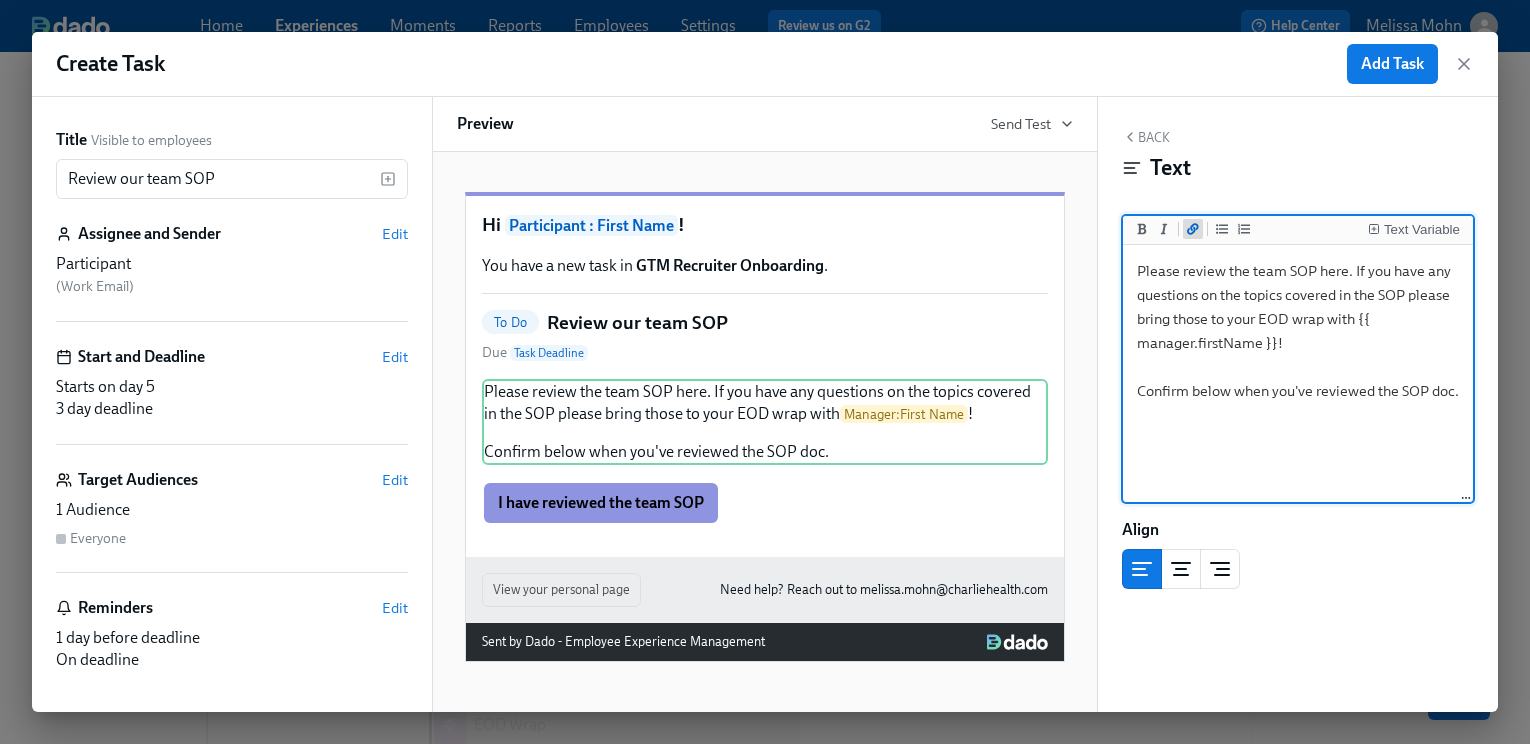 click at bounding box center [1193, 229] 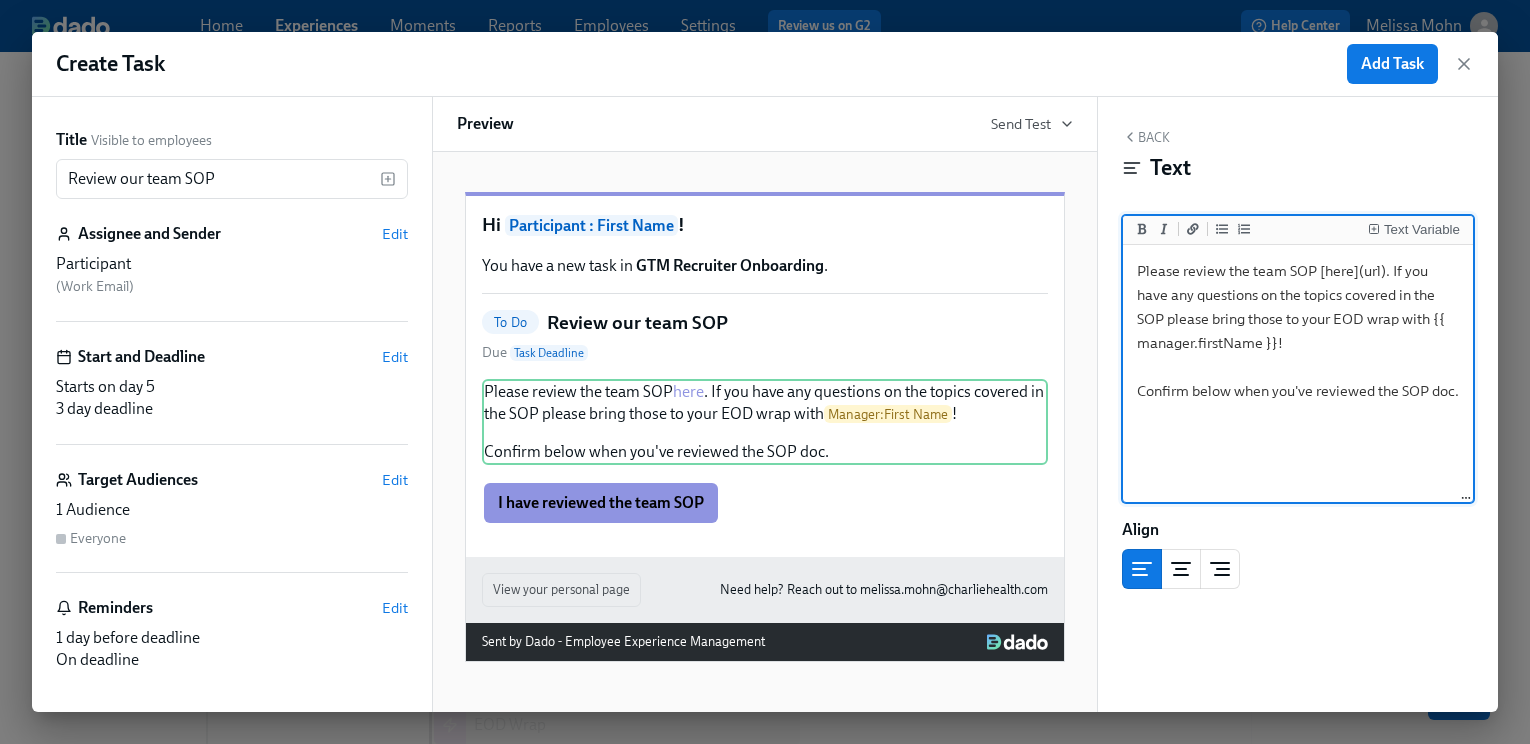 drag, startPoint x: 1377, startPoint y: 268, endPoint x: 1361, endPoint y: 269, distance: 16.03122 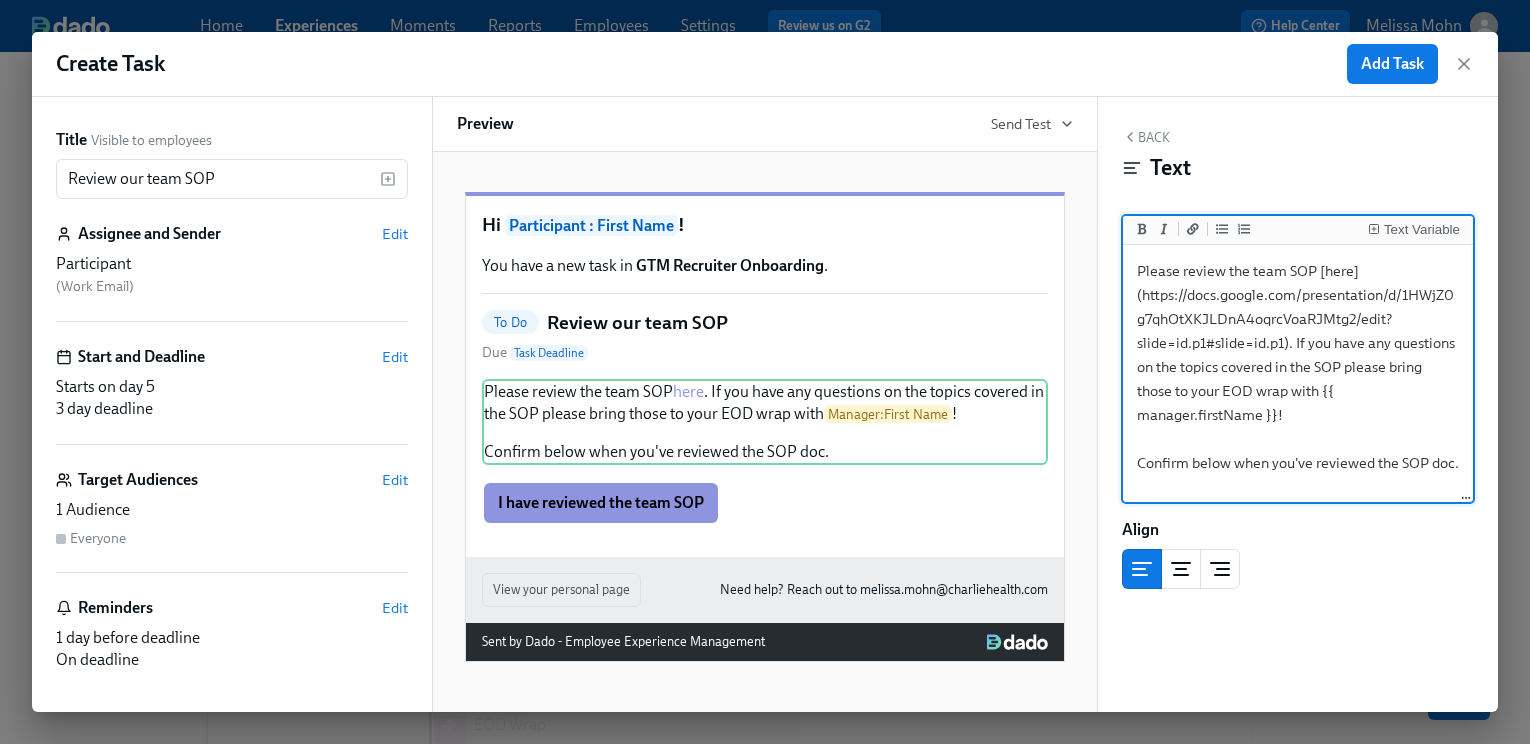 type on "Please review the team SOP [here](https://docs.google.com/presentation/d/1HWjZ0g7qhOtXKJLDnA4oqrcVoaRJMtg2/edit?slide=id.p1#slide=id.p1). If you have any questions on the topics covered in the SOP please bring those to your EOD wrap with {{ manager.firstName }}!
Confirm below when you've reviewed the SOP doc." 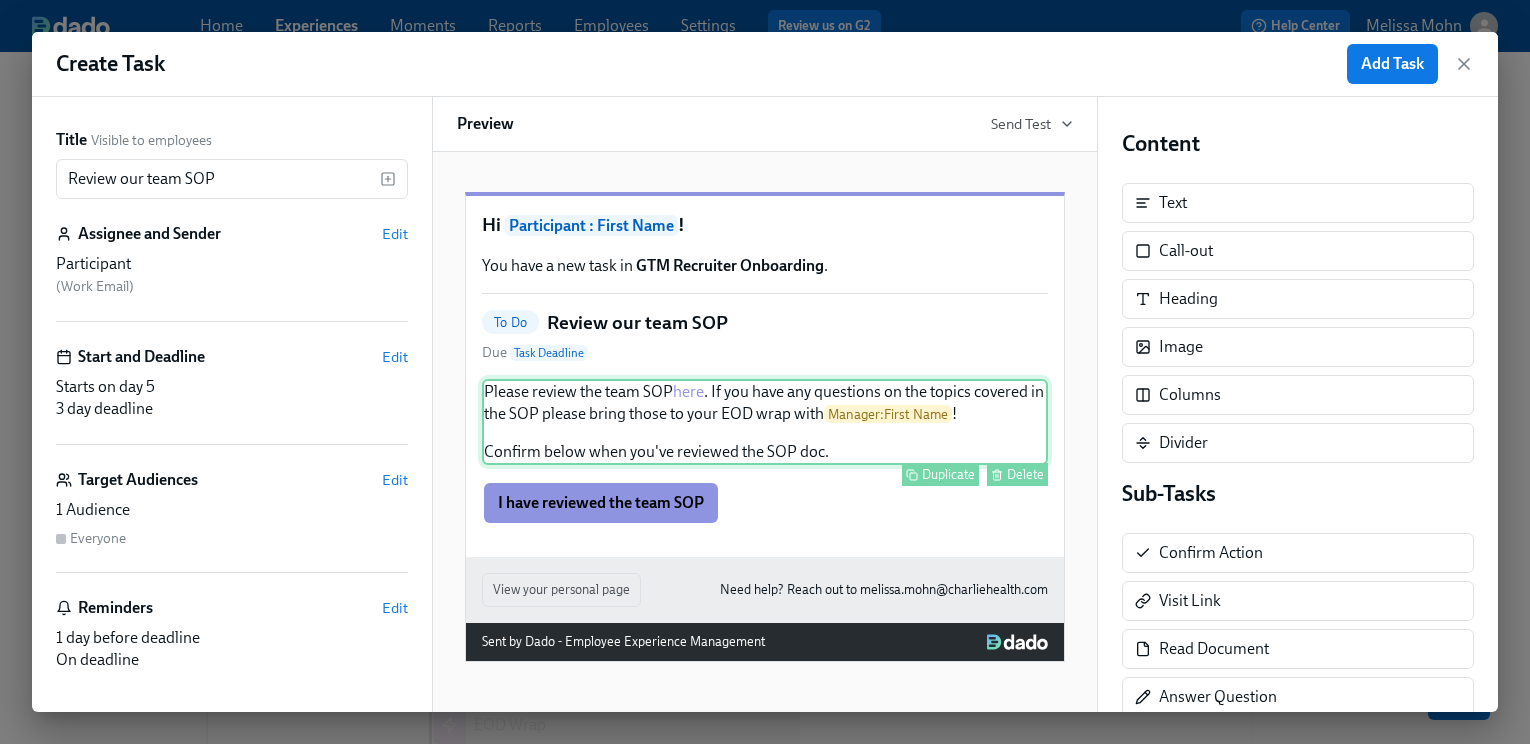 click on "Please review the team SOP  here . If you have any questions on the topics covered in the SOP please bring those to your EOD wrap with  Manager :  [FIRST] !
Confirm below when you've reviewed the SOP doc.   Duplicate   Delete" at bounding box center [765, 422] 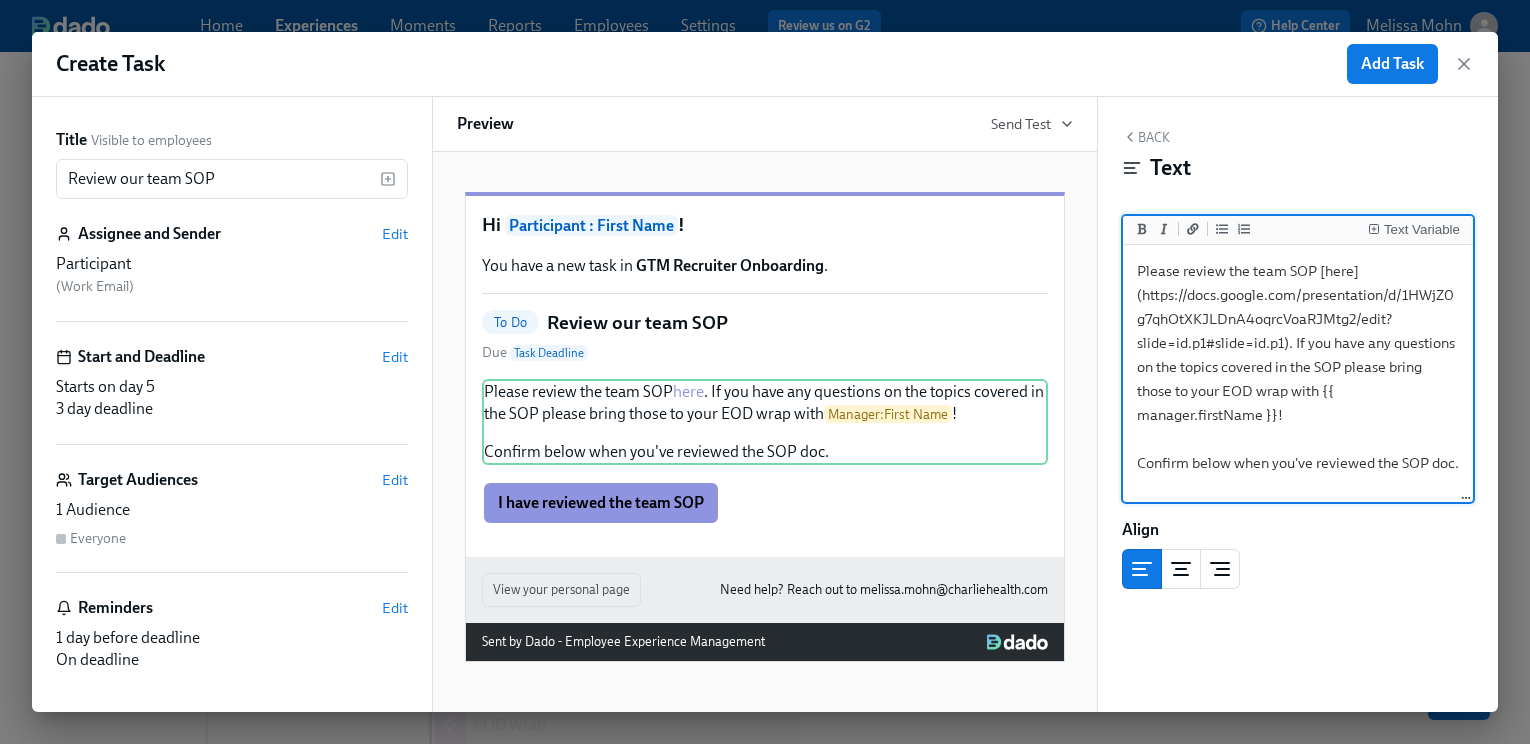click on "Please review the team SOP [here](https://docs.google.com/presentation/d/1HWjZ0g7qhOtXKJLDnA4oqrcVoaRJMtg2/edit?slide=id.p1#slide=id.p1). If you have any questions on the topics covered in the SOP please bring those to your EOD wrap with {{ manager.firstName }}!
Confirm below when you've reviewed the SOP doc." at bounding box center (1298, 374) 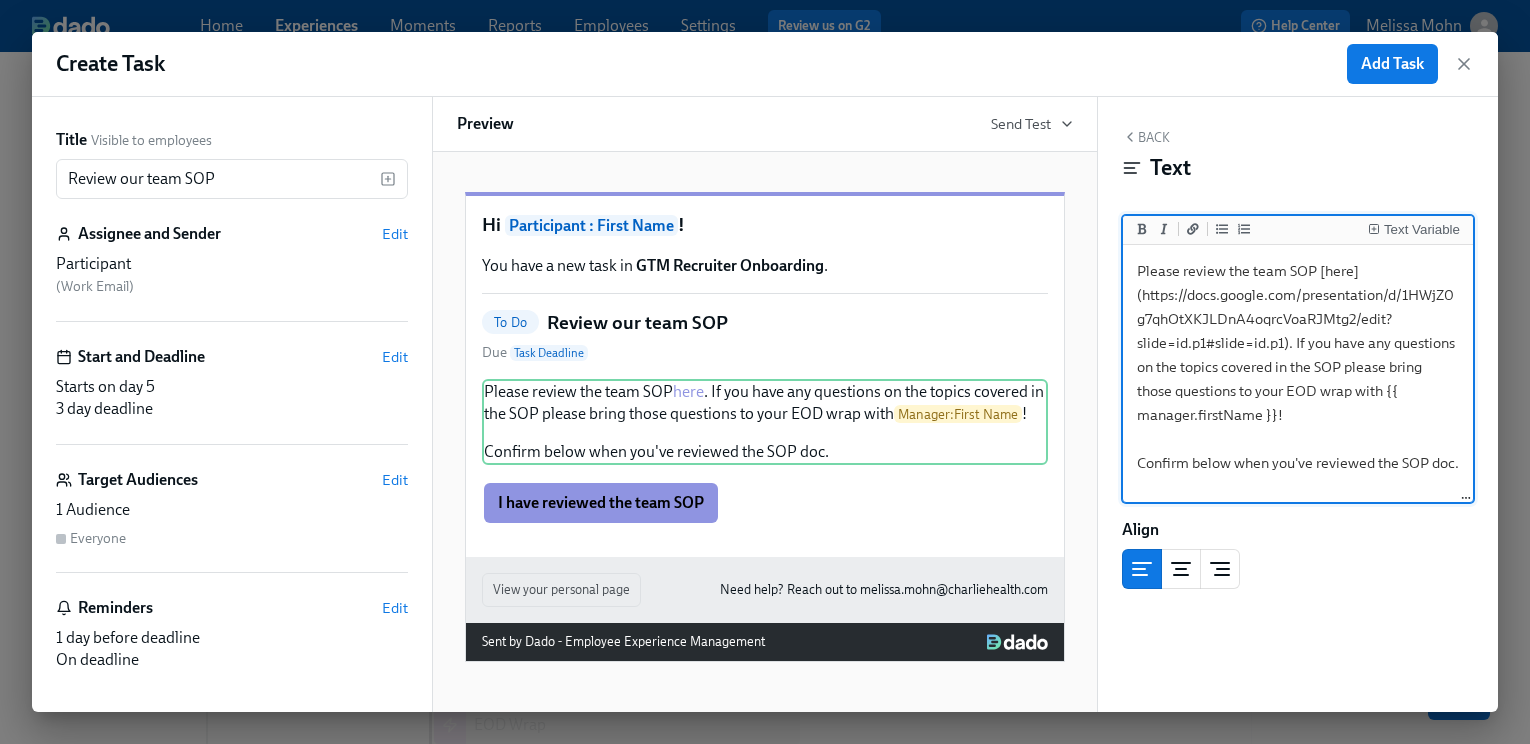 type on "Please review the team SOP [here](https://docs.google.com/presentation/d/1HWjZ0g7qhOtXKJLDnA4oqrcVoaRJMtg2/edit?slide=id.p1#slide=id.p1). If you have any questions on the topics covered in the SOP please bring those questions to your EOD wrap with {{ manager.firstName }}!
Confirm below when you've reviewed the SOP doc." 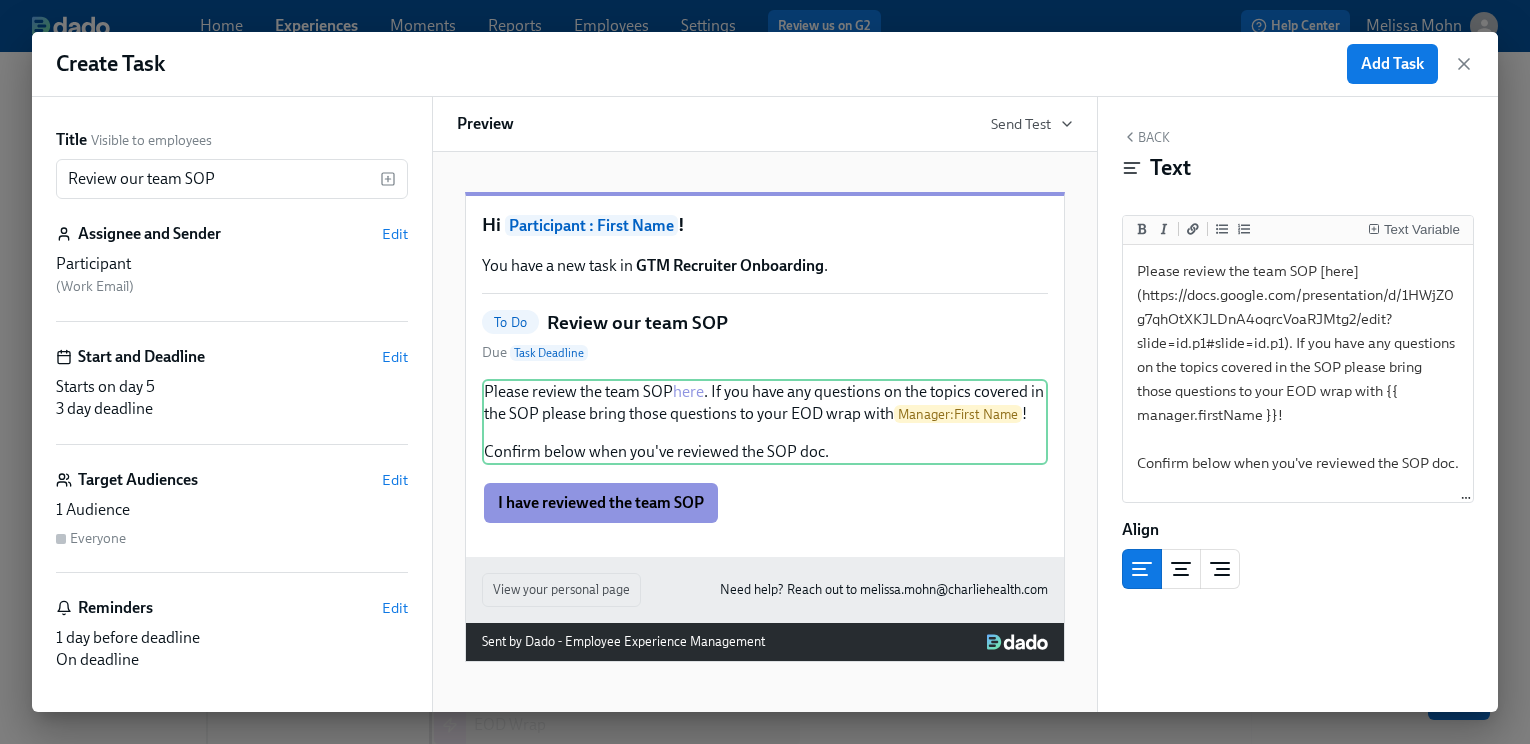 click on "Back" at bounding box center (1146, 137) 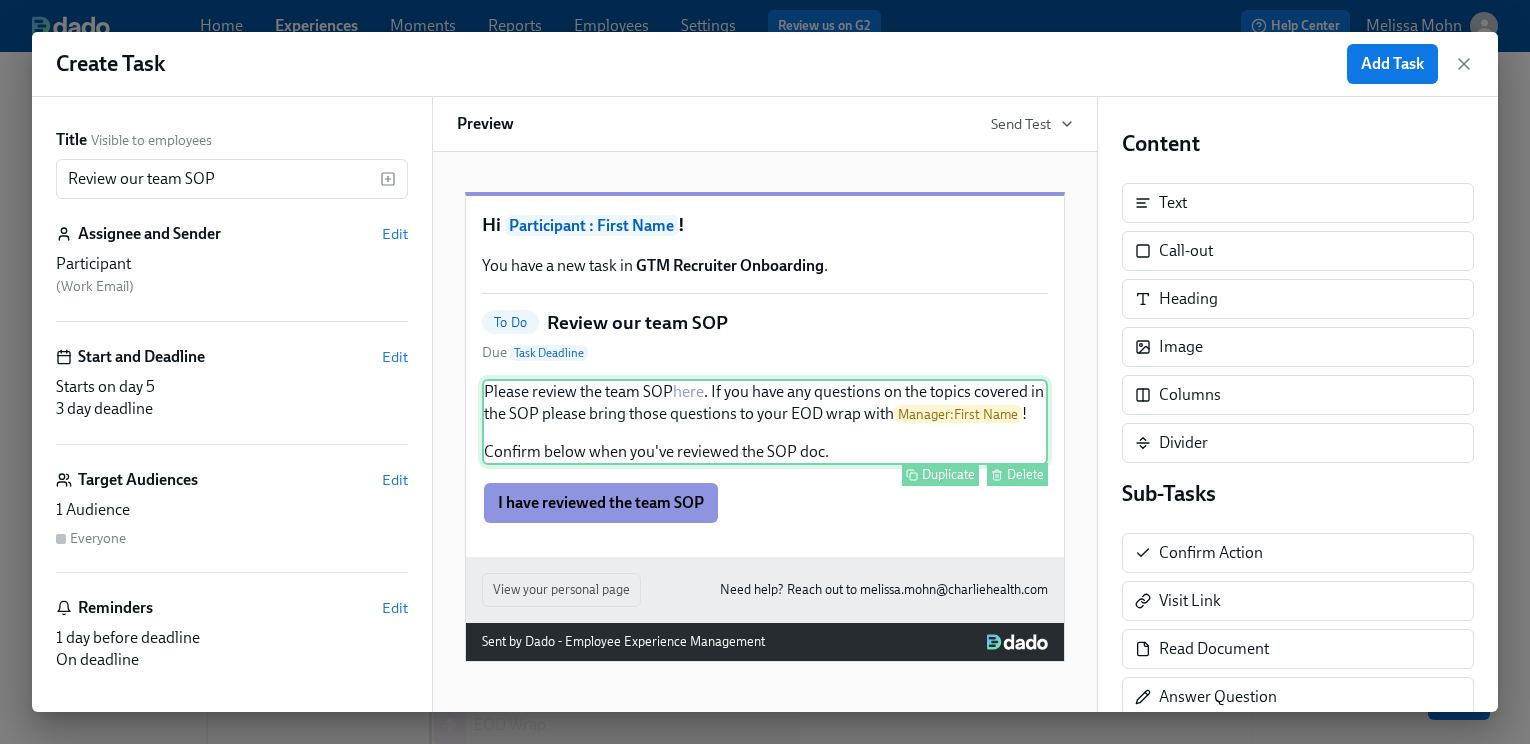 click on "Please review the team SOP  here . If you have any questions on the topics covered in the SOP please bring those questions to your EOD wrap with  Manager :  First Name !
Confirm below when you've reviewed the SOP doc.   Duplicate   Delete" at bounding box center [765, 422] 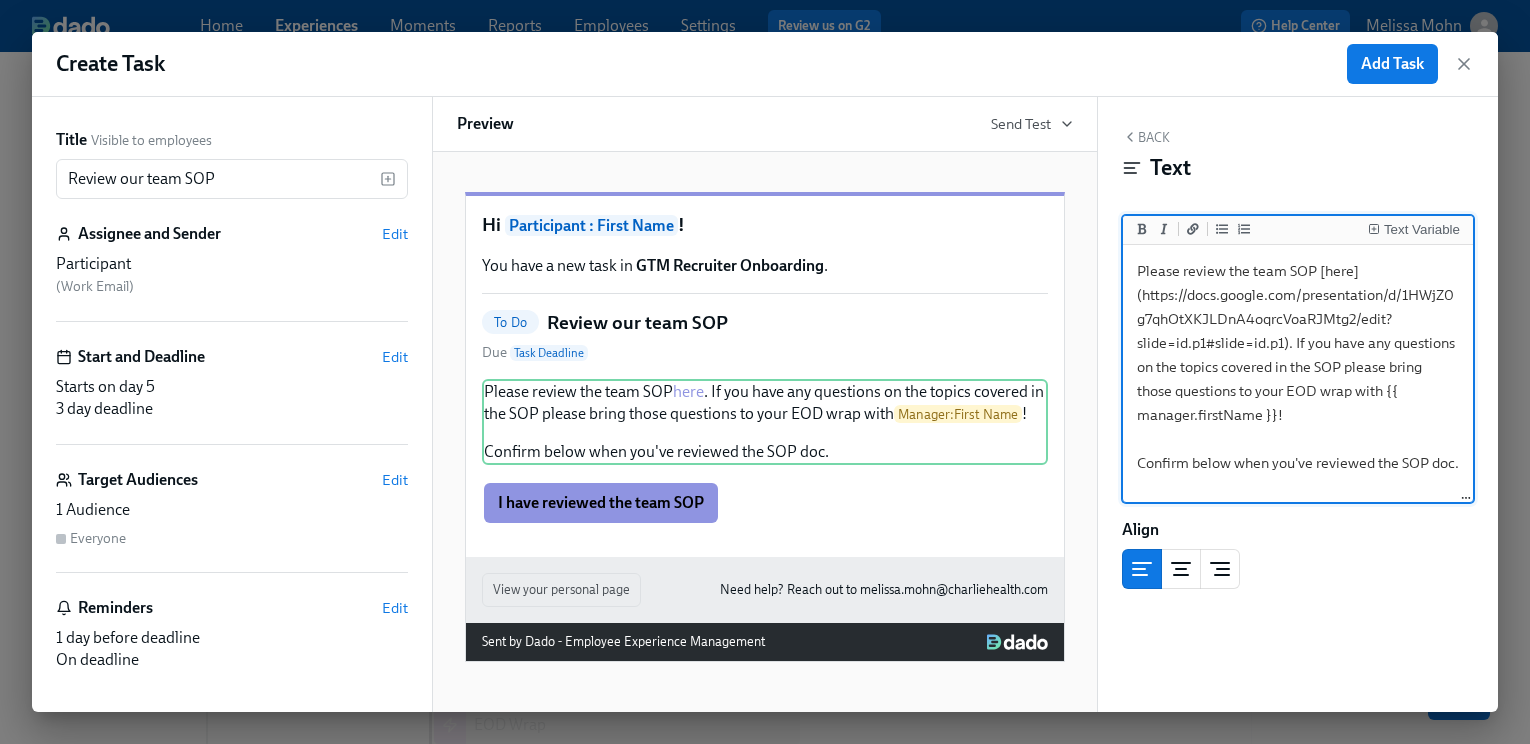click on "Please review the team SOP [here](https://docs.google.com/presentation/d/1HWjZ0g7qhOtXKJLDnA4oqrcVoaRJMtg2/edit?slide=id.p1#slide=id.p1). If you have any questions on the topics covered in the SOP please bring those questions to your EOD wrap with {{ manager.firstName }}!
Confirm below when you've reviewed the SOP doc." at bounding box center [1298, 374] 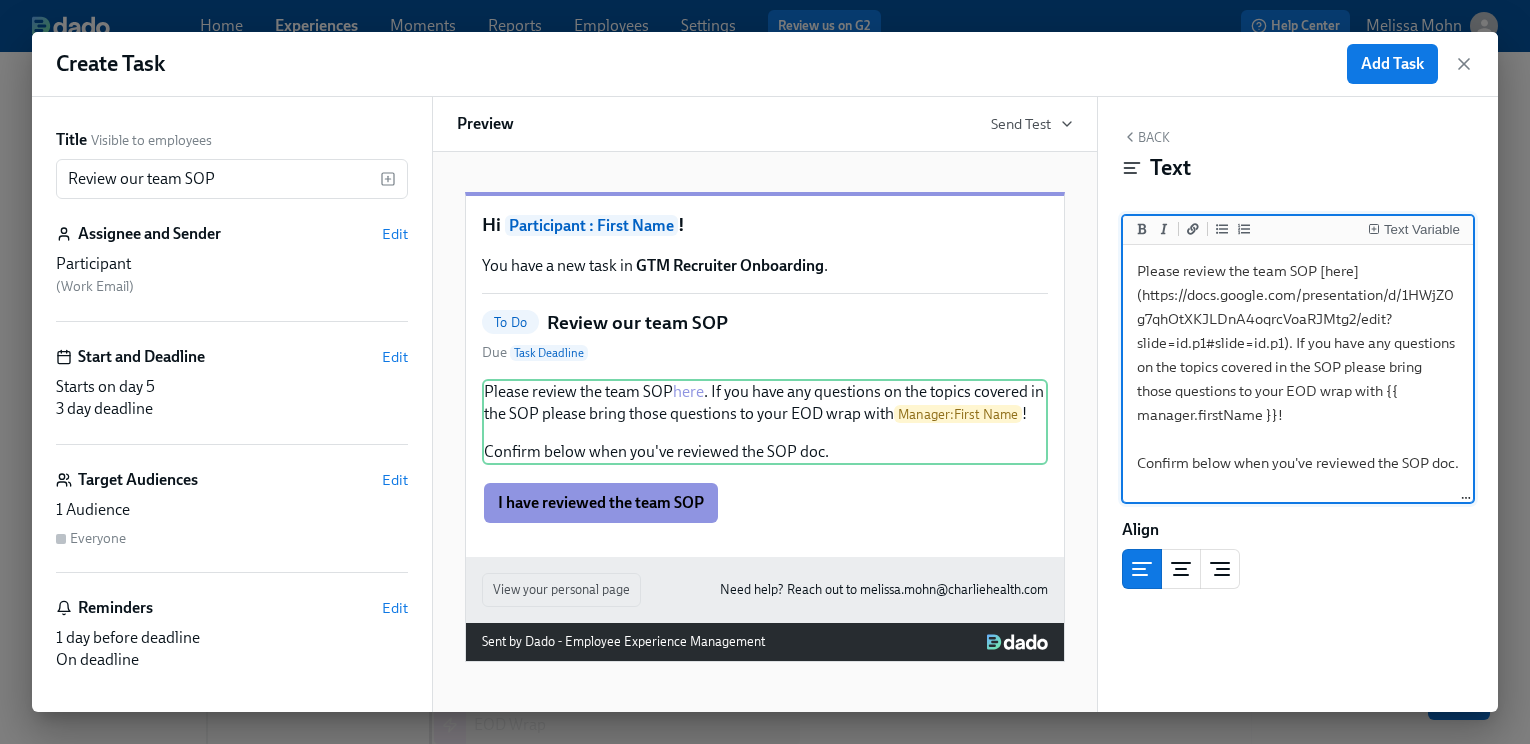 click on "Please review the team SOP [here](https://docs.google.com/presentation/d/1HWjZ0g7qhOtXKJLDnA4oqrcVoaRJMtg2/edit?slide=id.p1#slide=id.p1). If you have any questions on the topics covered in the SOP please bring those questions to your EOD wrap with {{ manager.firstName }}!
Confirm below when you've reviewed the SOP doc." at bounding box center [1298, 374] 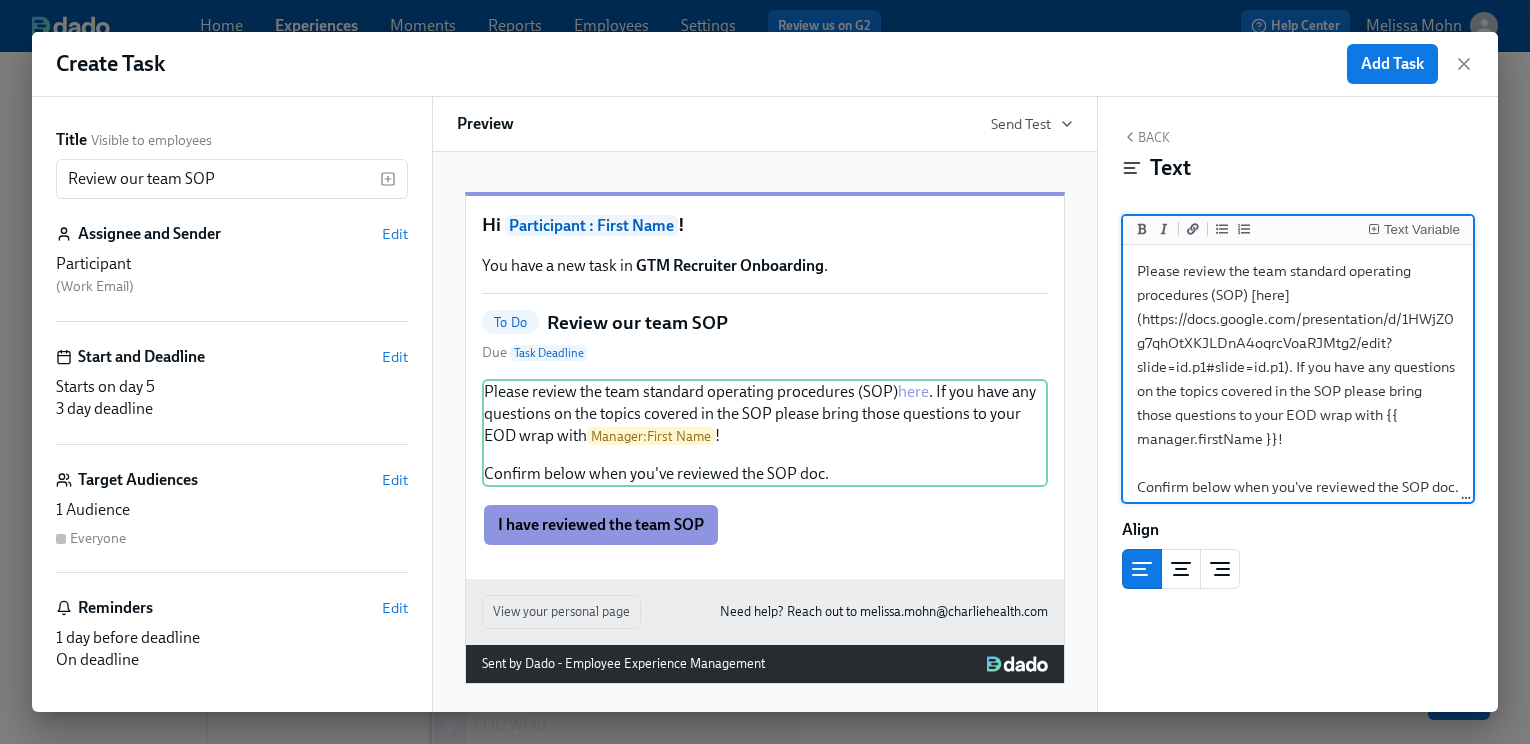 type on "Please review the team standard operating procedures (SOP) [here](https://docs.google.com/presentation/d/1HWjZ0g7qhOtXKJLDnA4oqrcVoaRJMtg2/edit?slide=id.p1#slide=id.p1). If you have any questions on the topics covered in the SOP please bring those questions to your EOD wrap with {{ manager.firstName }}!
Confirm below when you've reviewed the SOP doc." 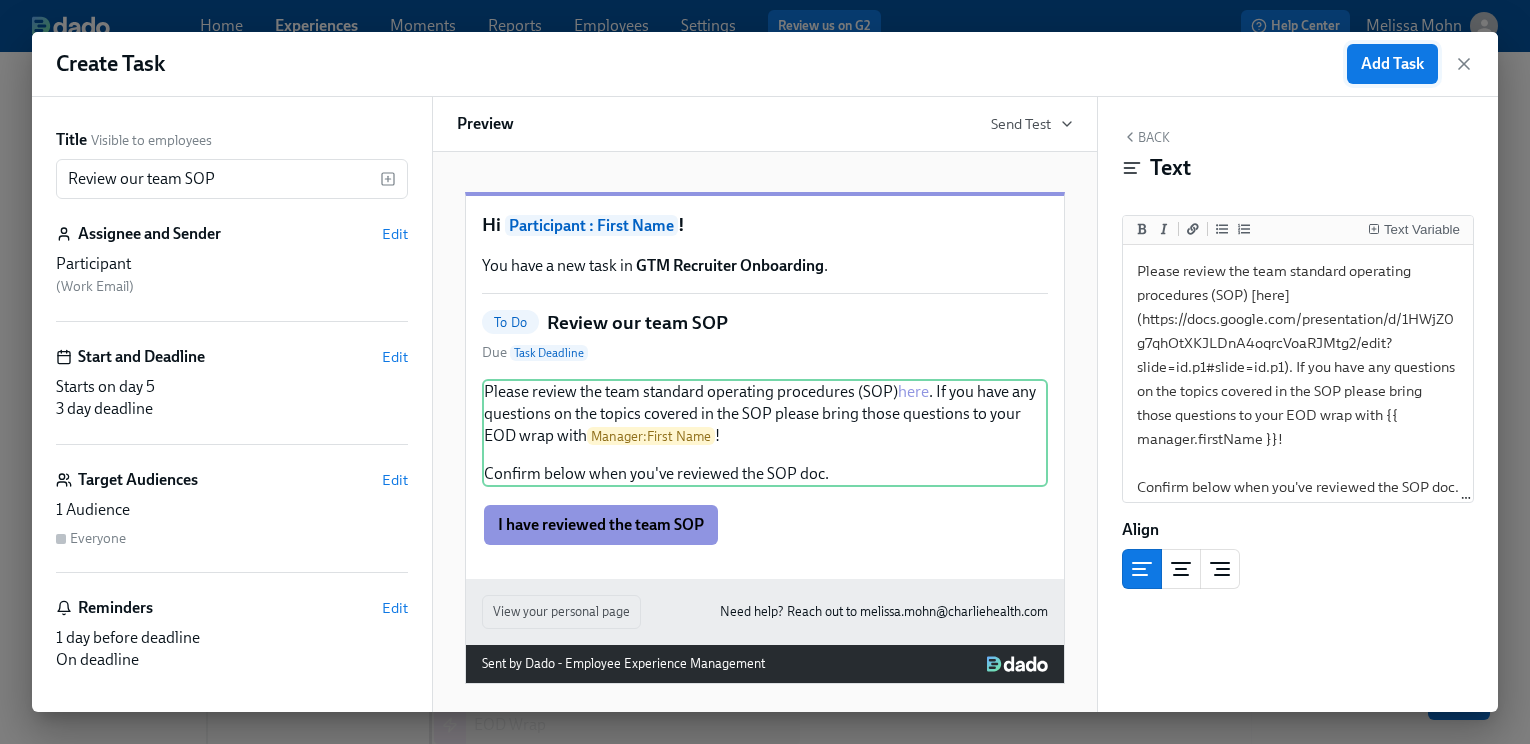 click on "Add Task" at bounding box center [1392, 64] 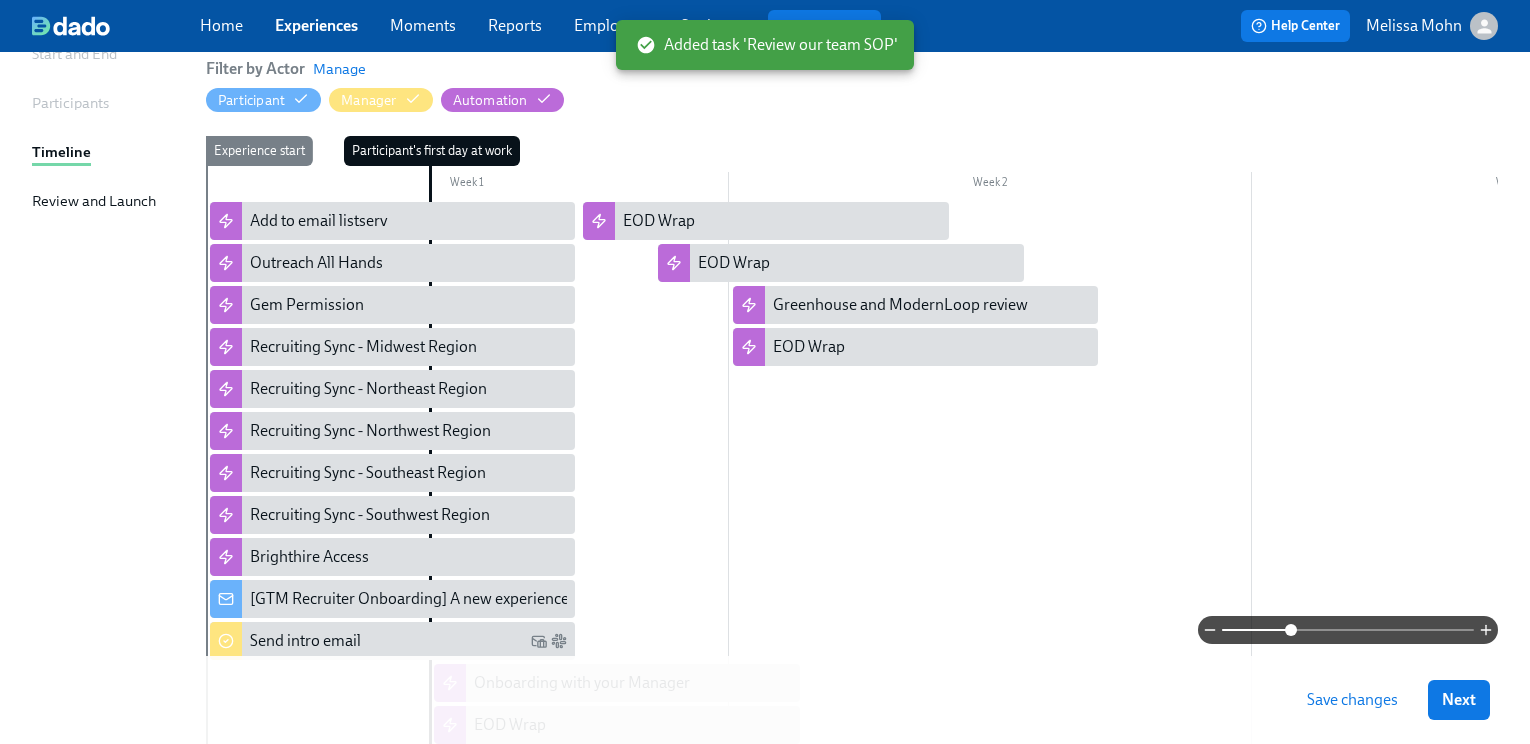 click on "Save changes" at bounding box center [1352, 700] 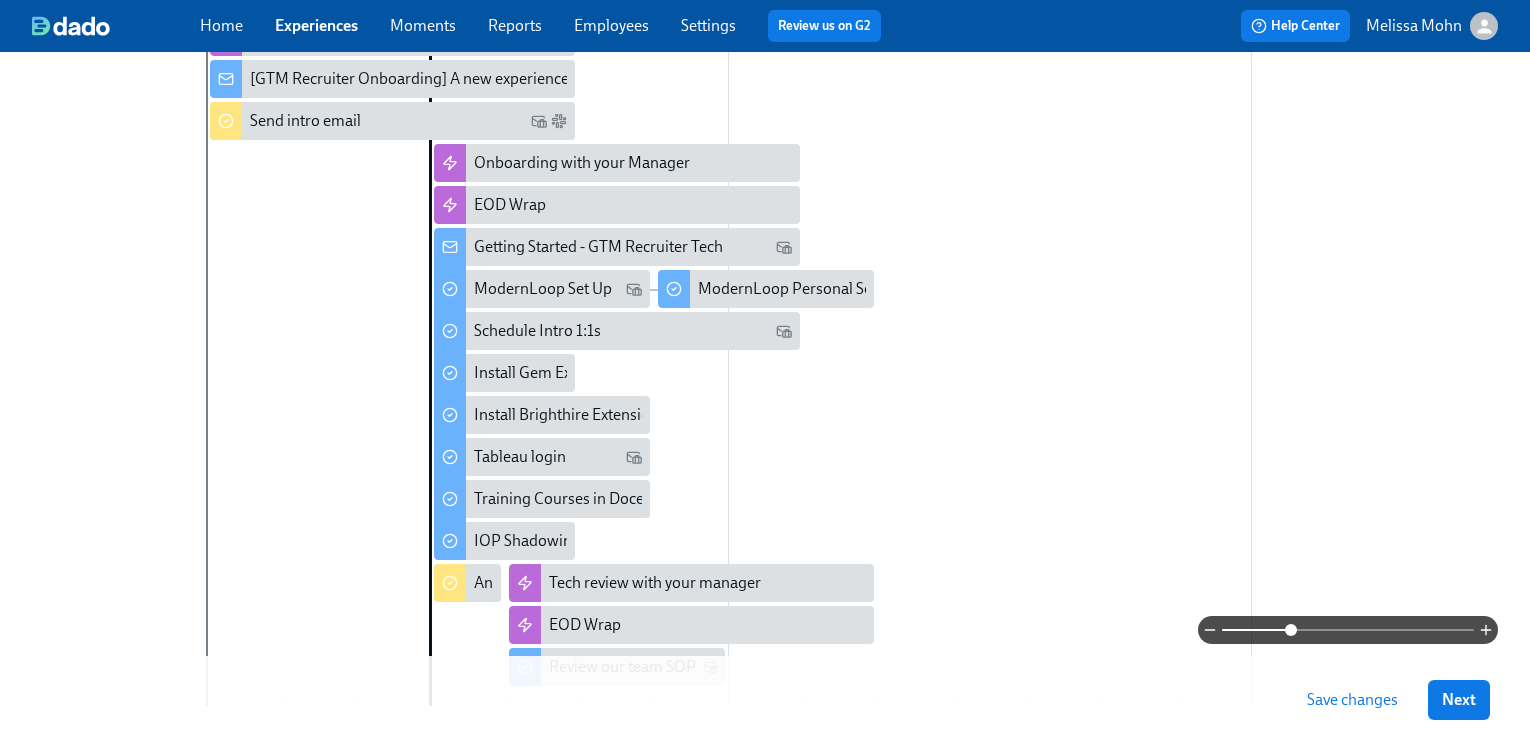 scroll, scrollTop: 877, scrollLeft: 0, axis: vertical 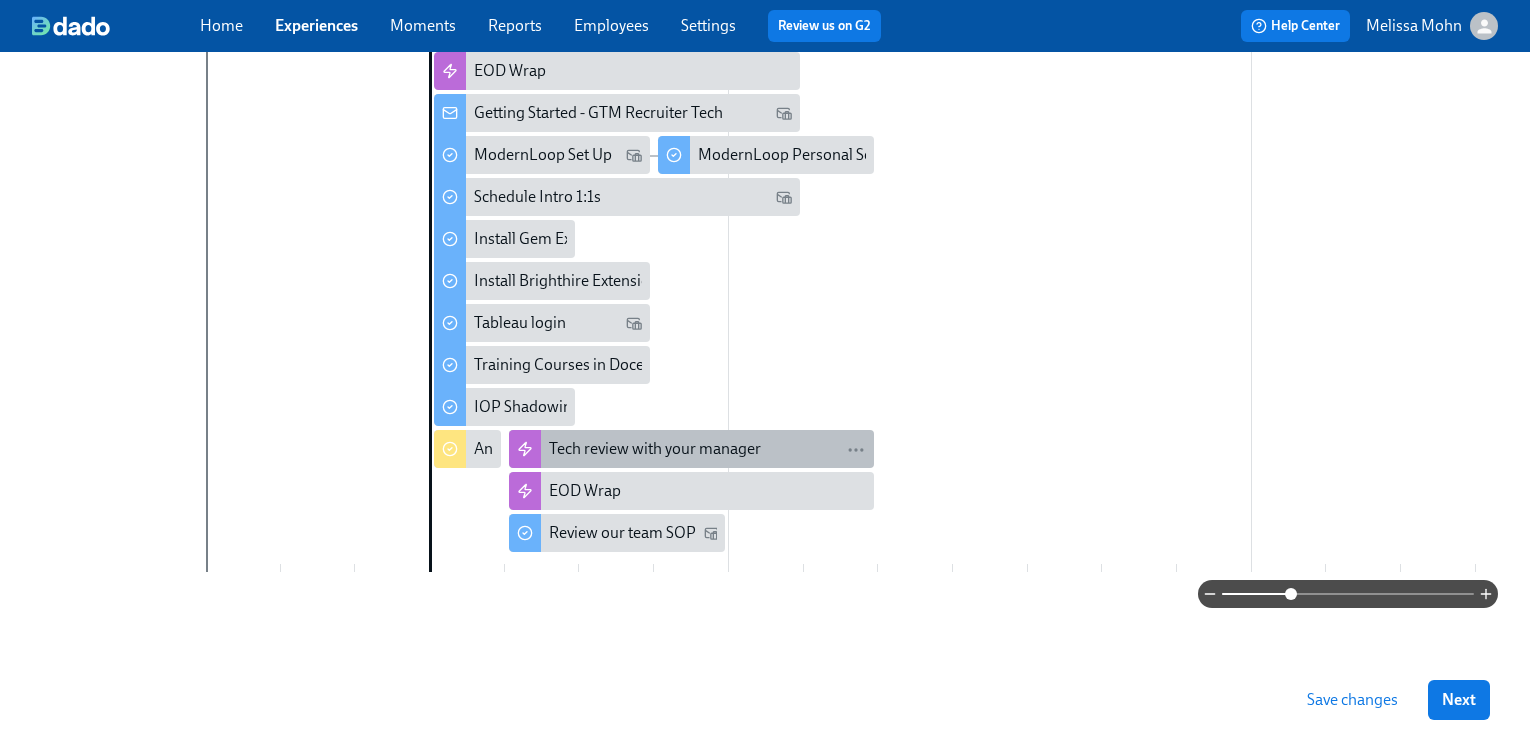 click on "Tech review with your manager" at bounding box center [655, 449] 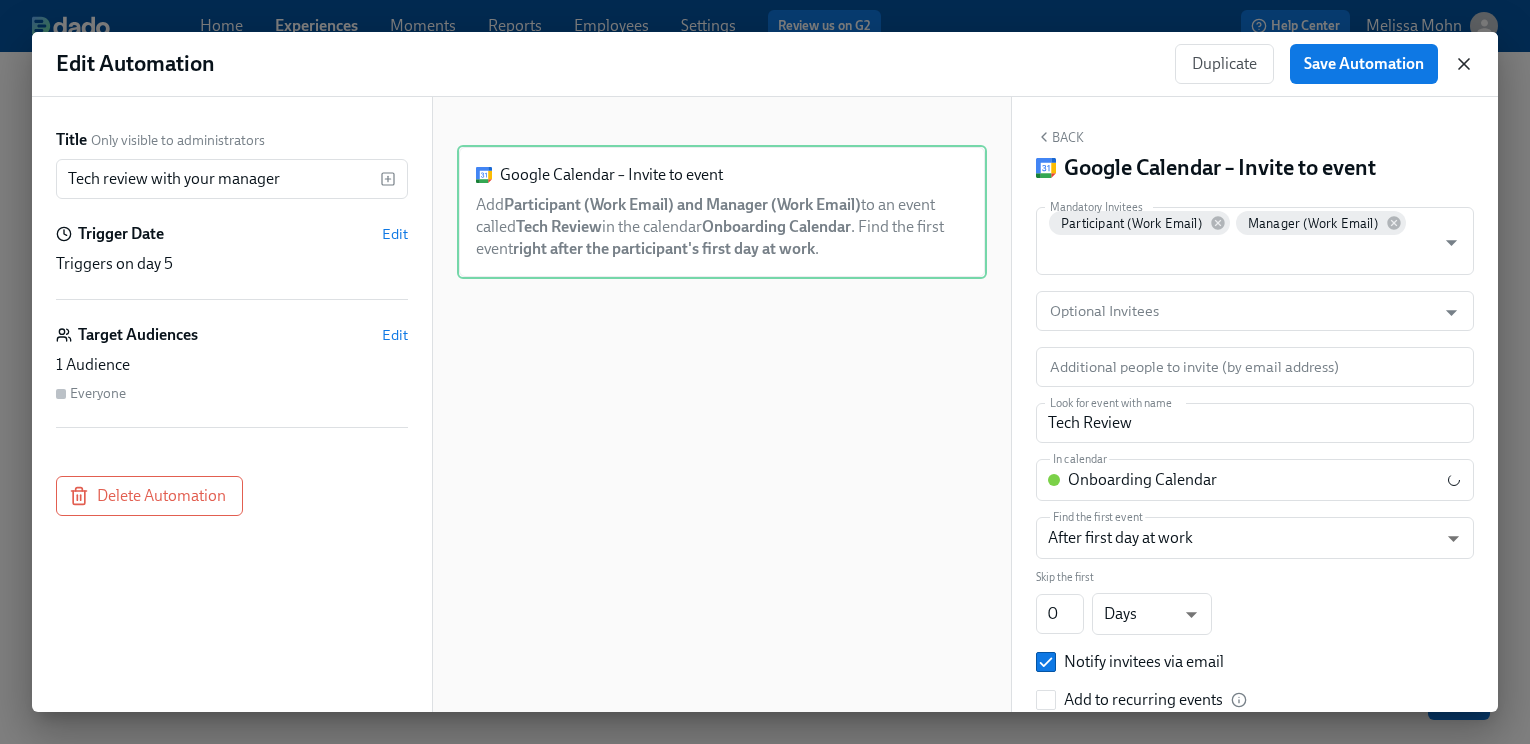 click 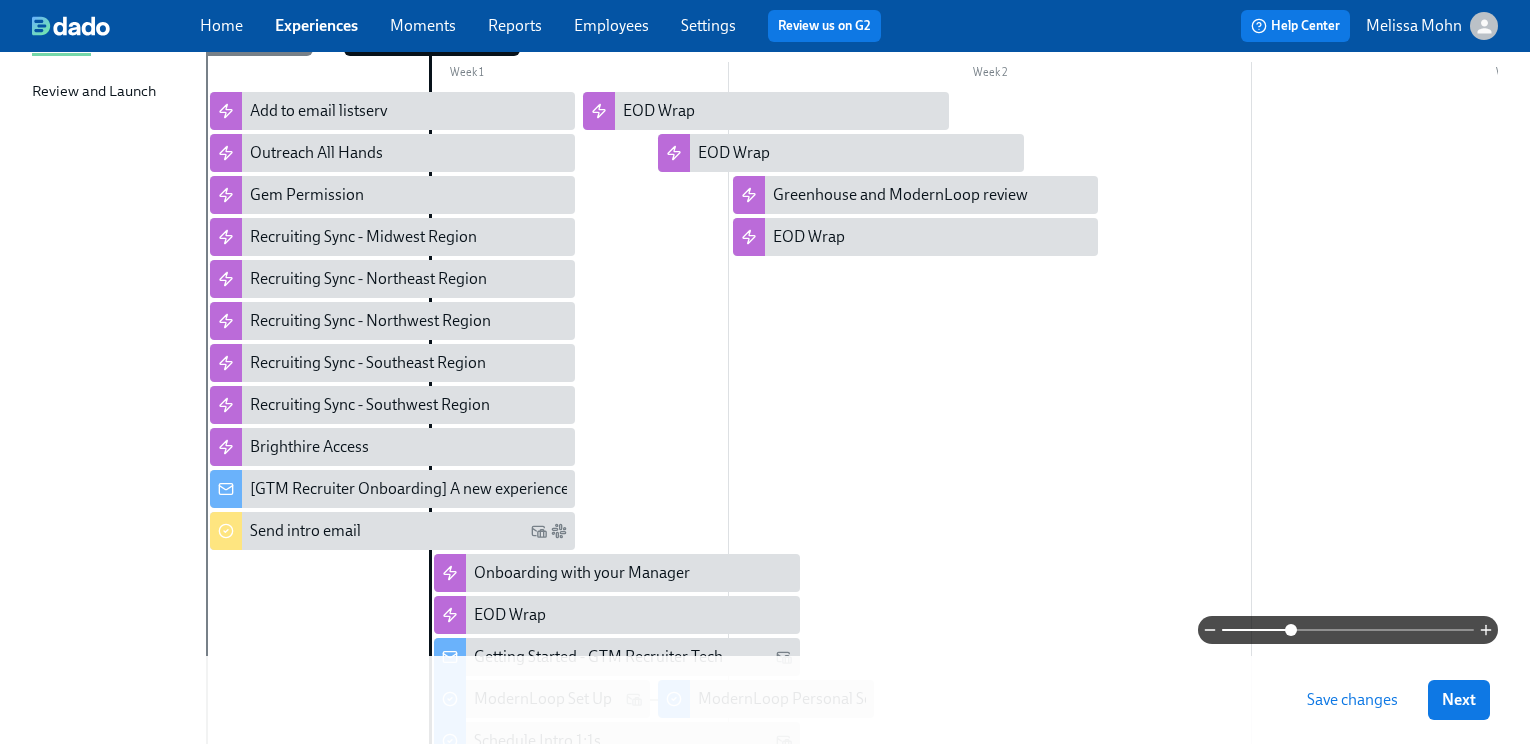 scroll, scrollTop: 327, scrollLeft: 0, axis: vertical 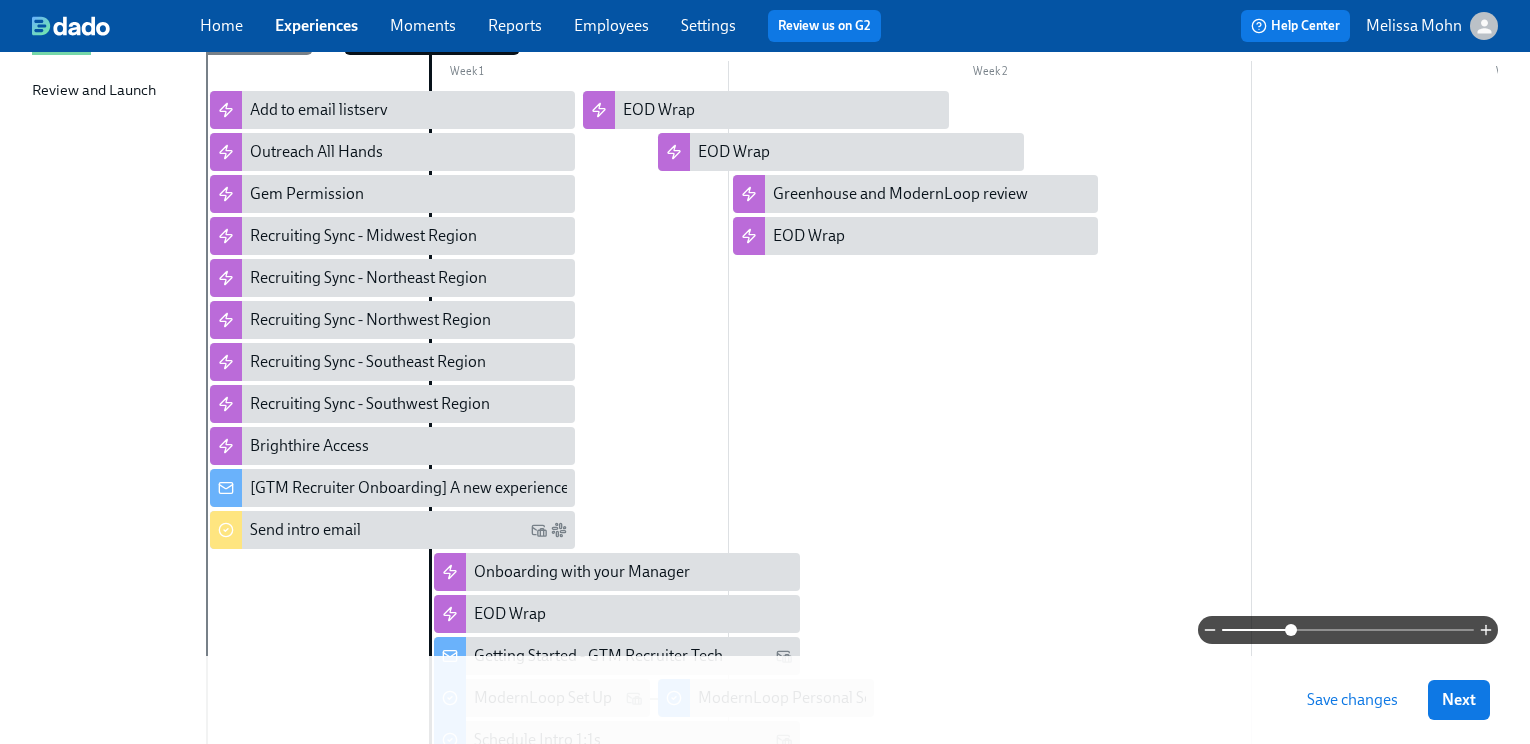 click on "Save changes" at bounding box center [1352, 700] 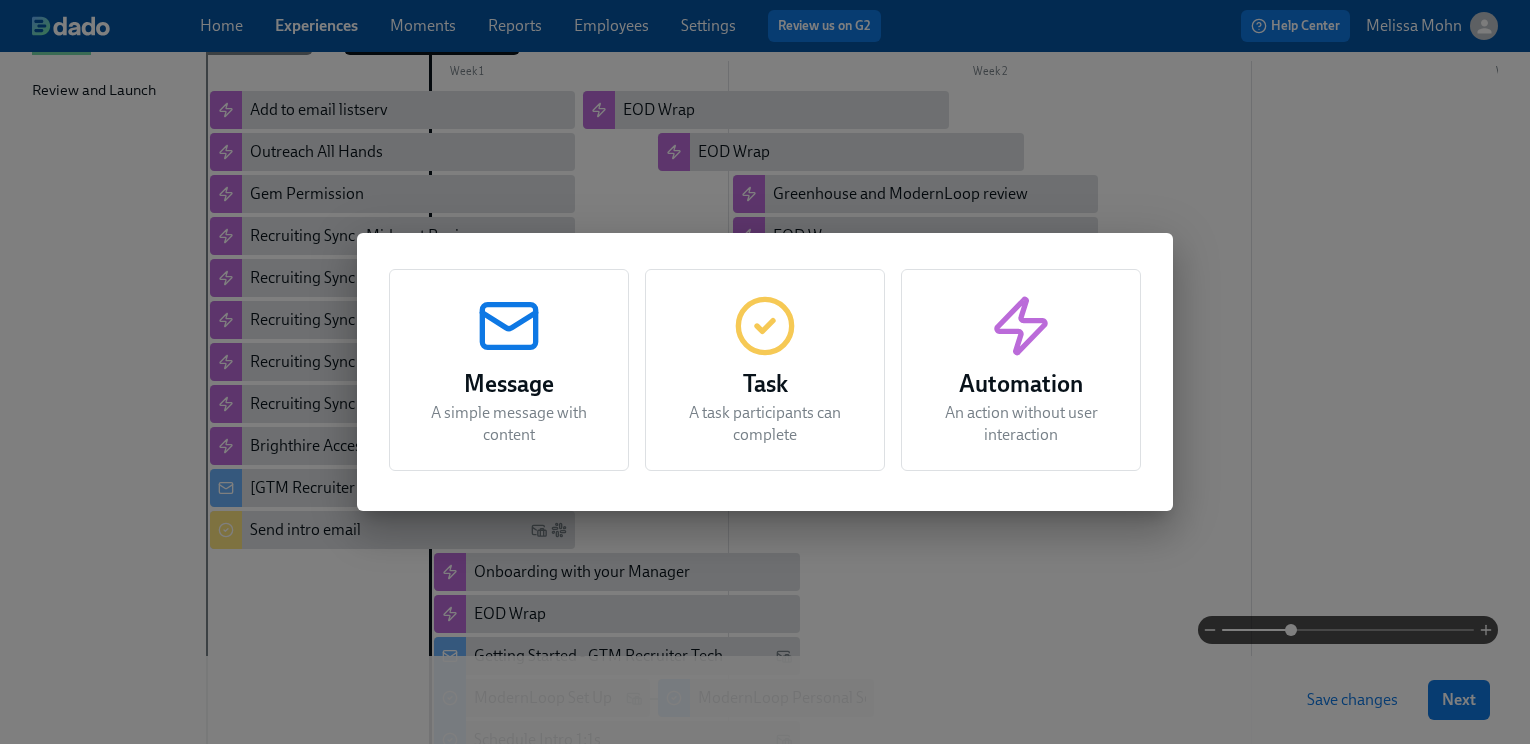 click on "Automation" at bounding box center (1021, 384) 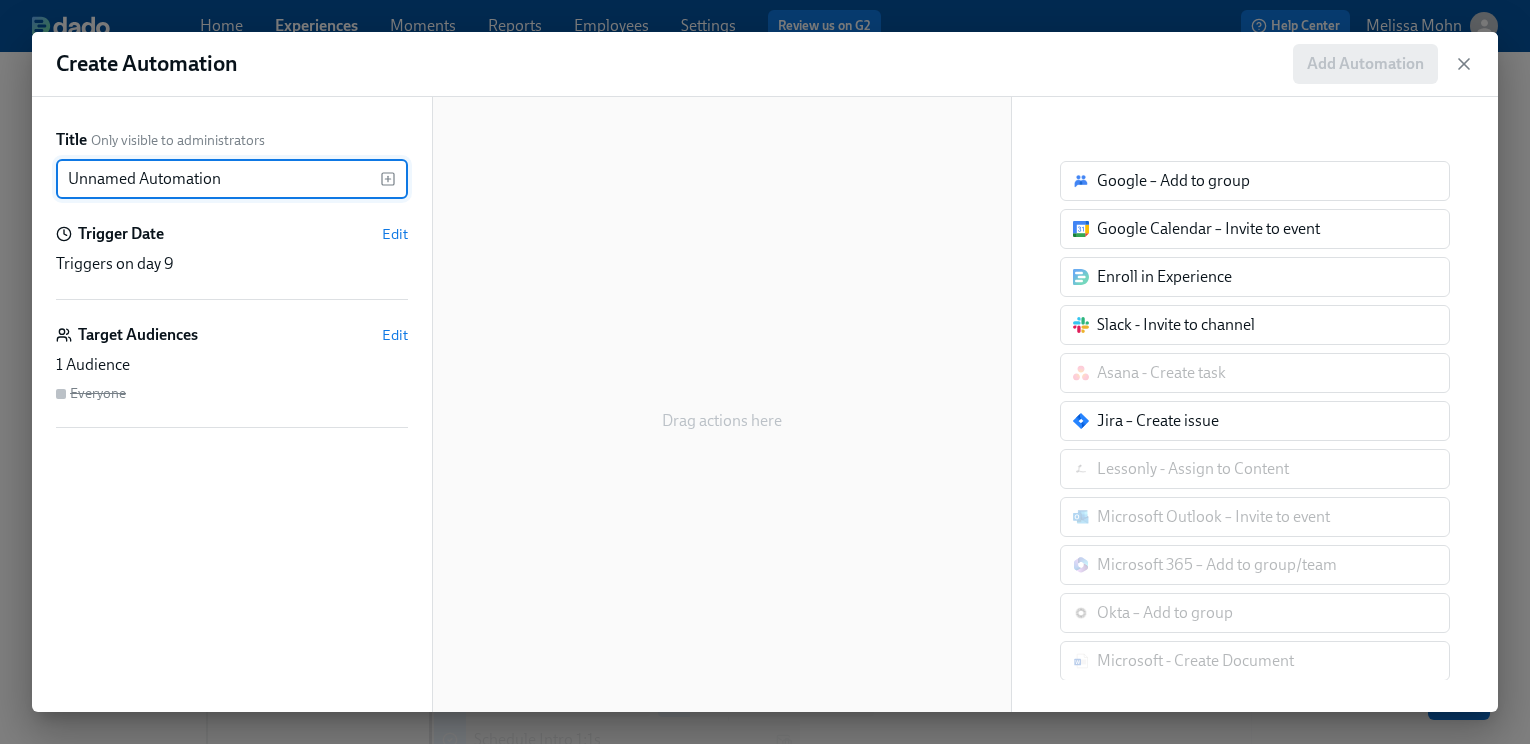 click on "Unnamed Automation" at bounding box center [218, 179] 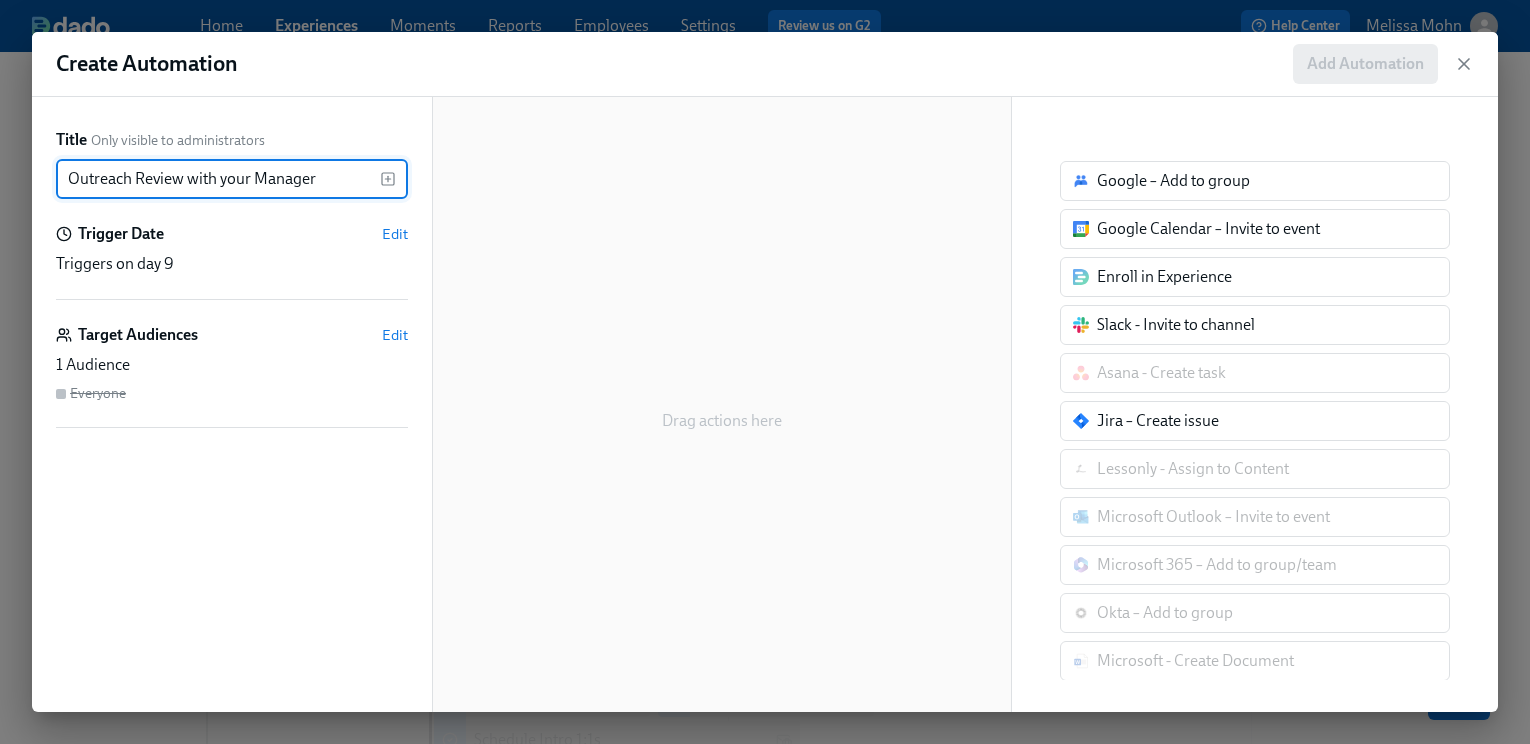 type on "Outreach Review with your Manager" 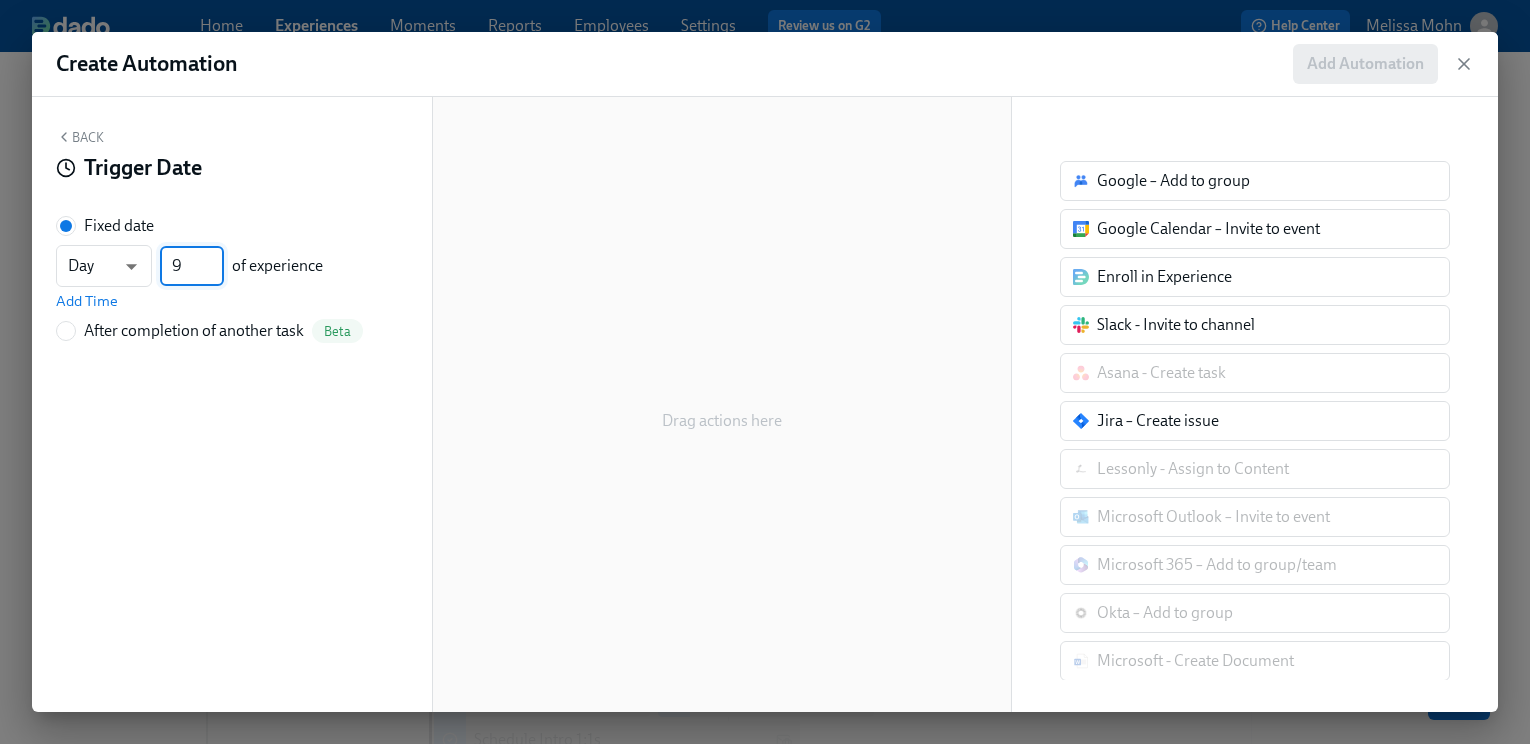 drag, startPoint x: 192, startPoint y: 263, endPoint x: 166, endPoint y: 260, distance: 26.172504 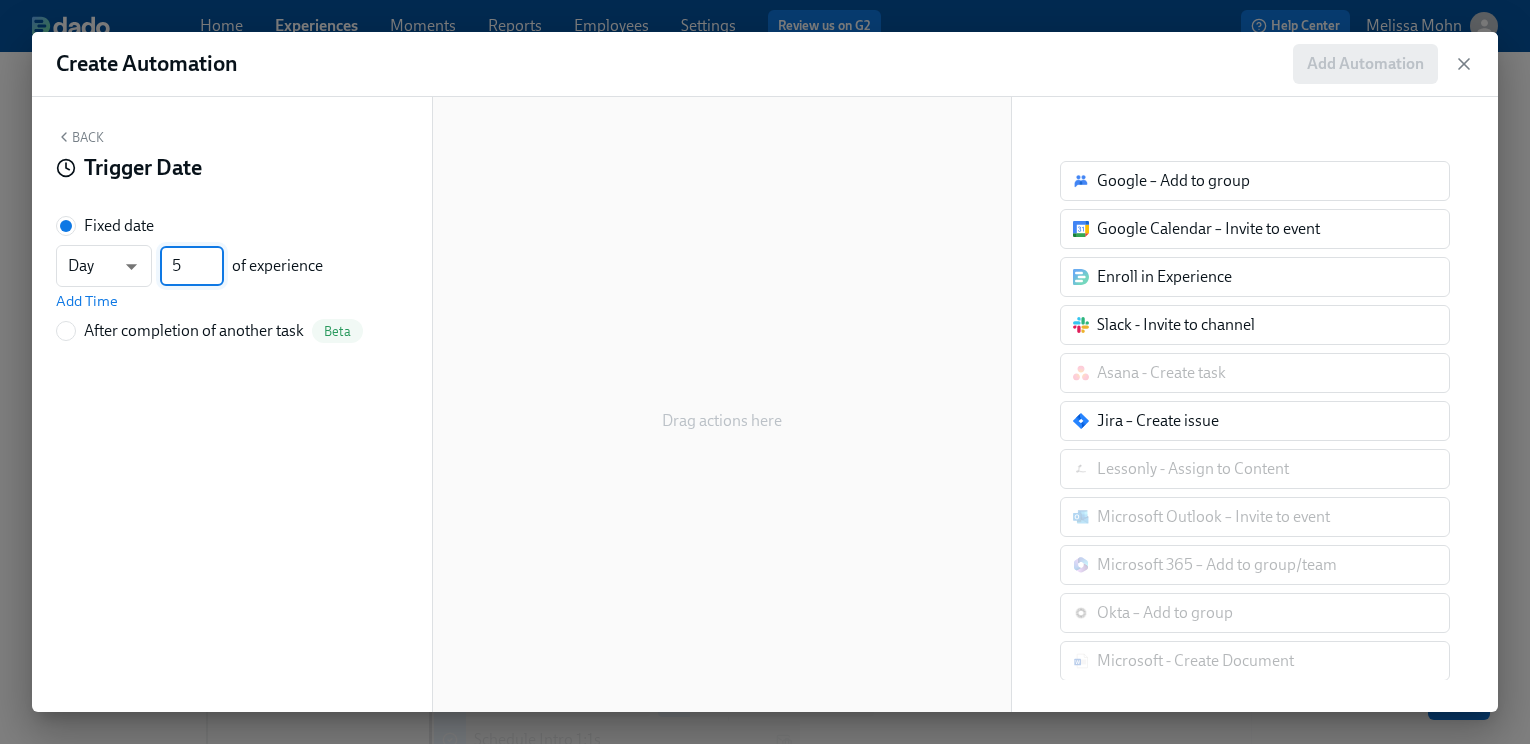 type on "5" 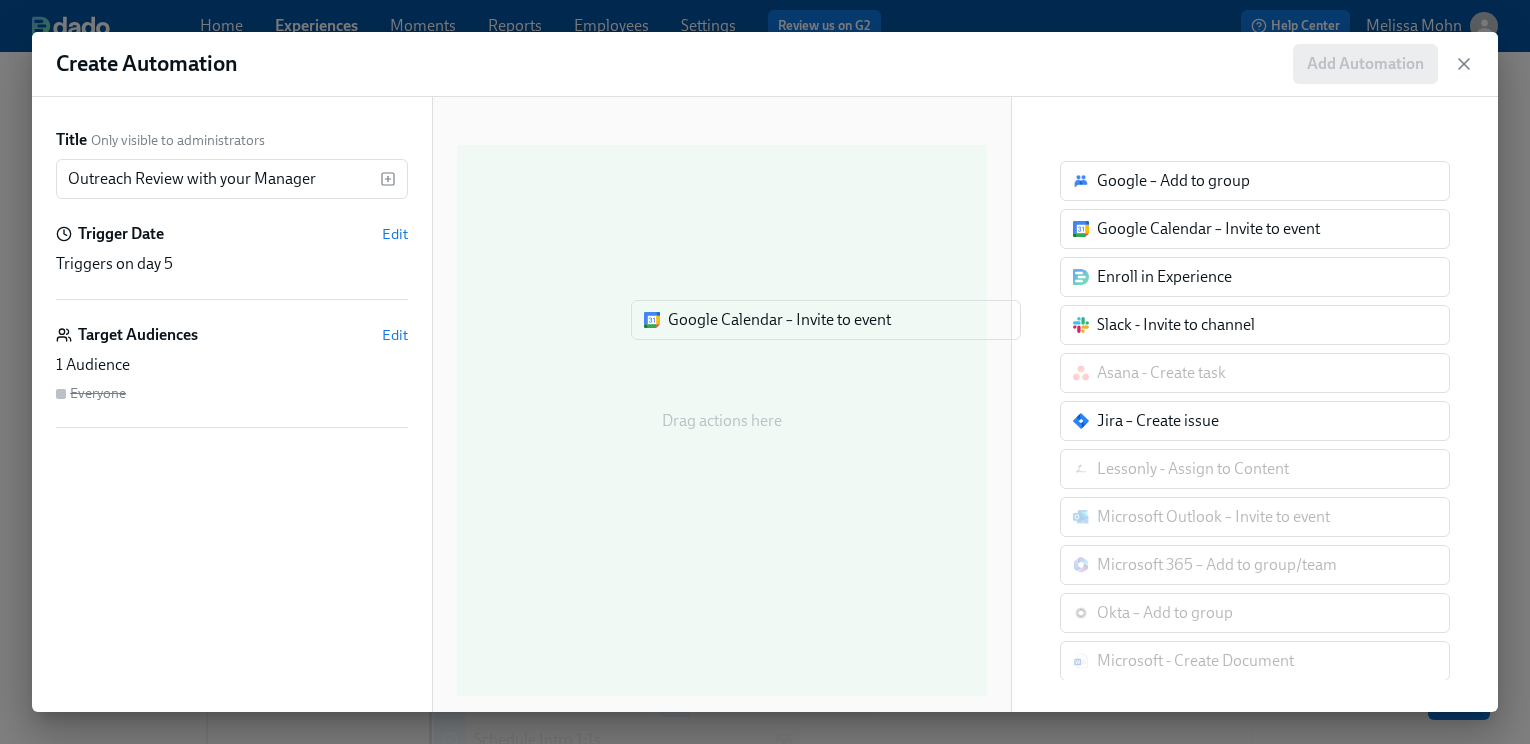 drag, startPoint x: 1178, startPoint y: 237, endPoint x: 731, endPoint y: 329, distance: 456.36935 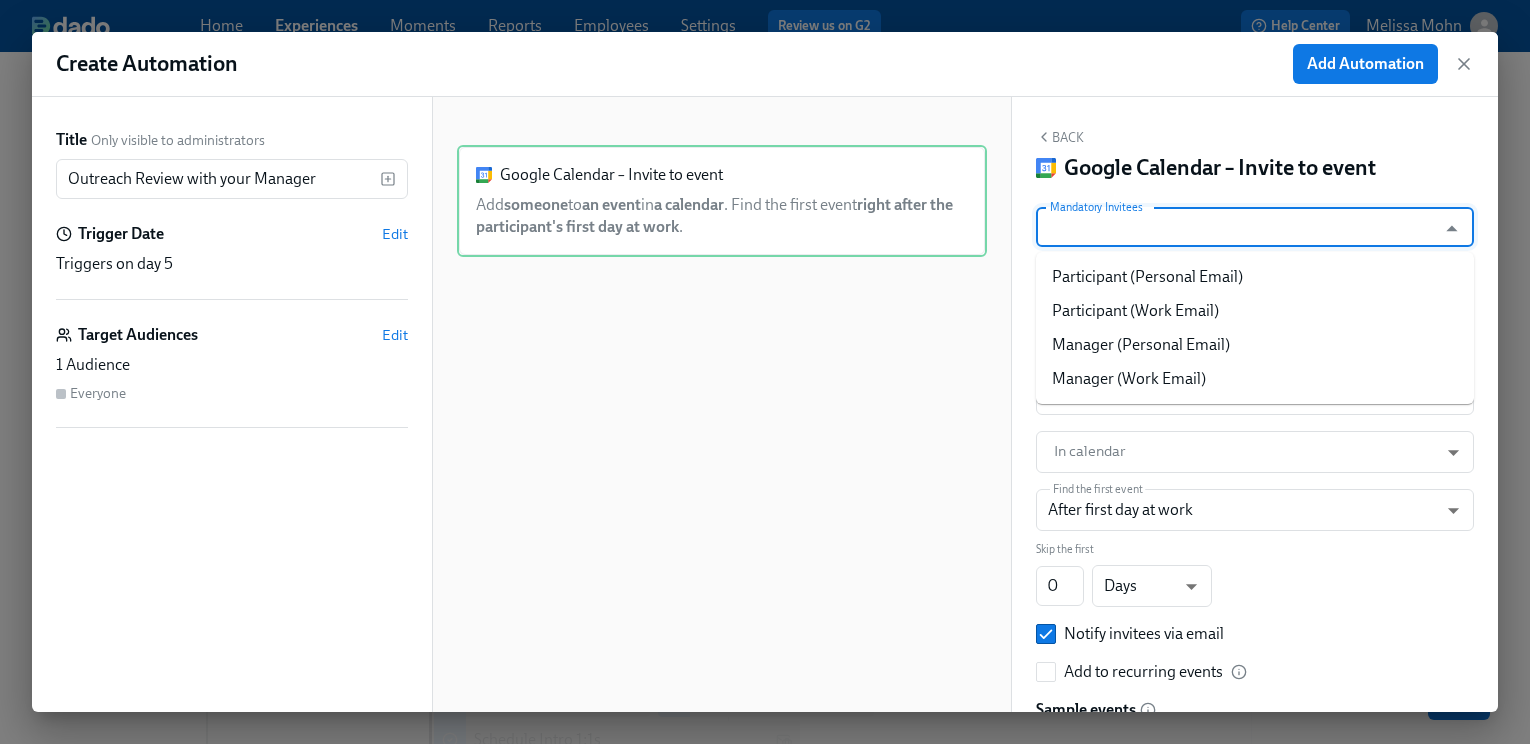 click on "Mandatory Invitees" at bounding box center (1236, 227) 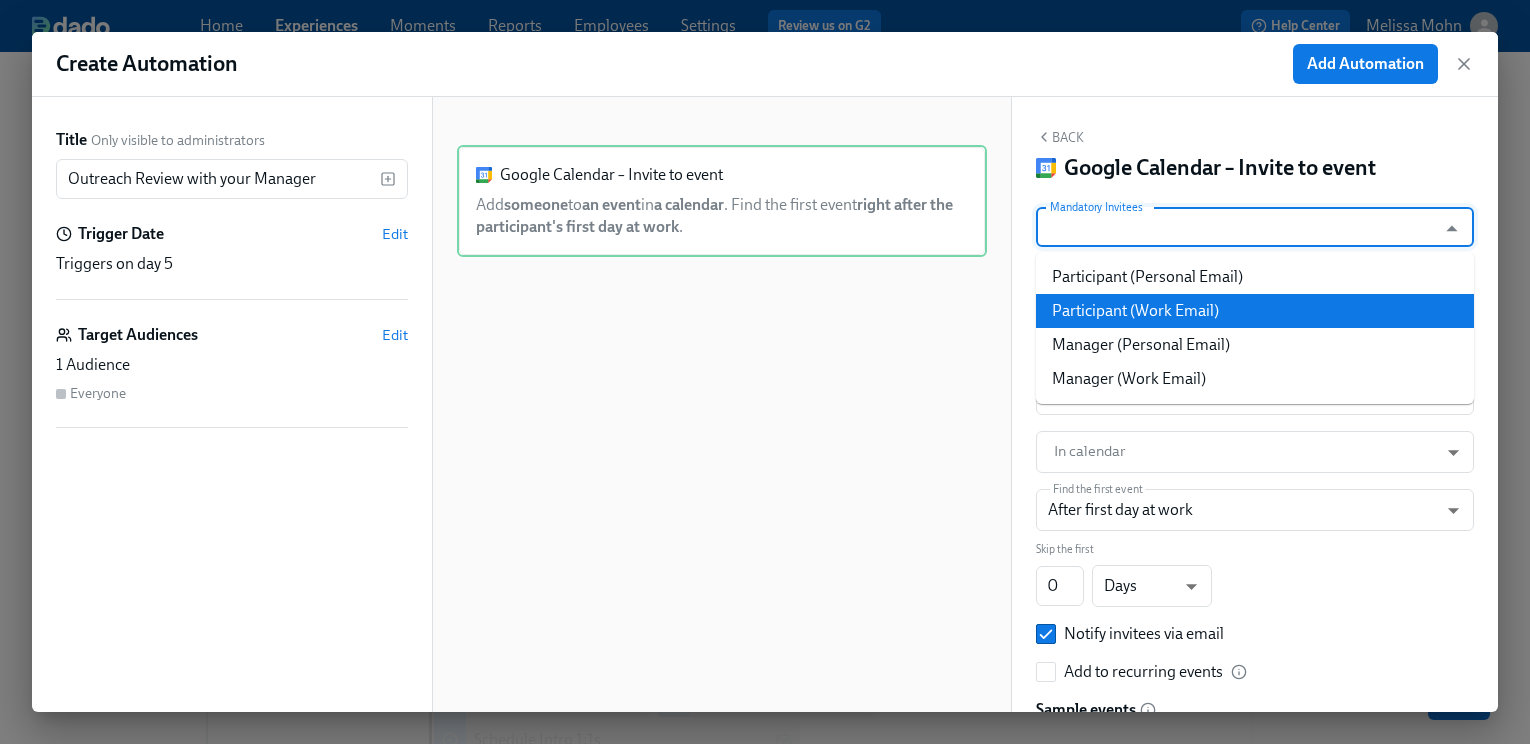 click on "Participant (Work Email)" at bounding box center (1255, 311) 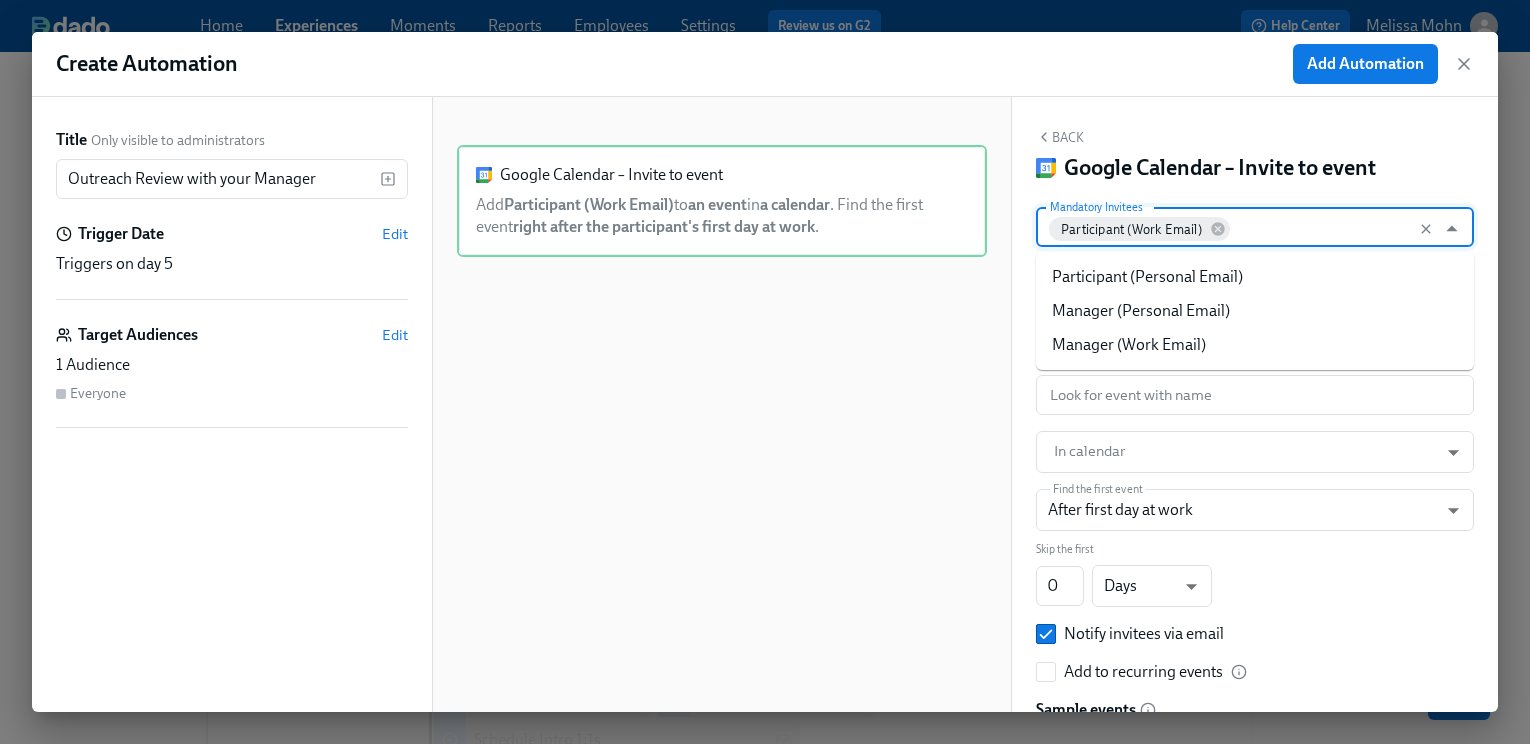 click on "Mandatory Invitees" at bounding box center [1329, 227] 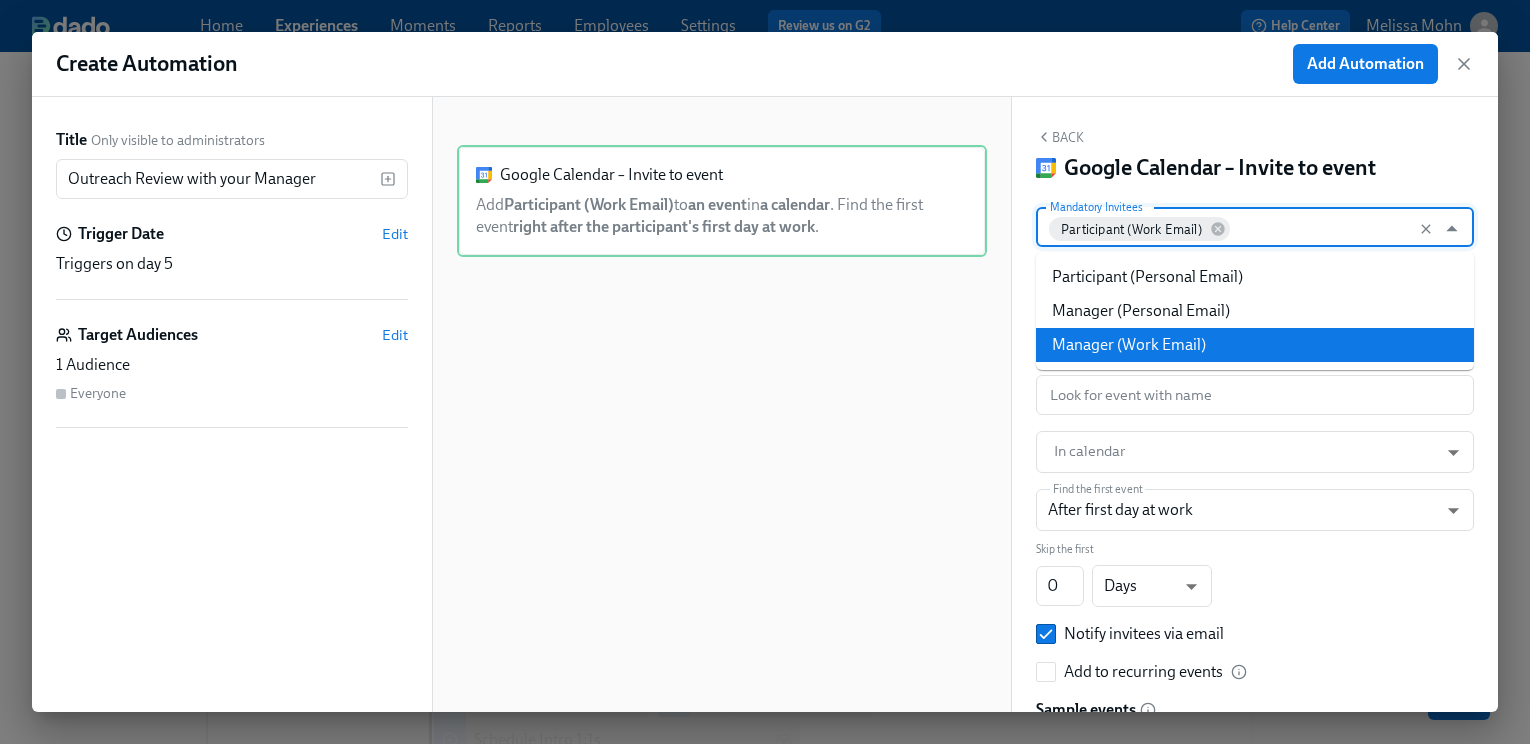 click on "Manager (Work Email)" at bounding box center (1255, 345) 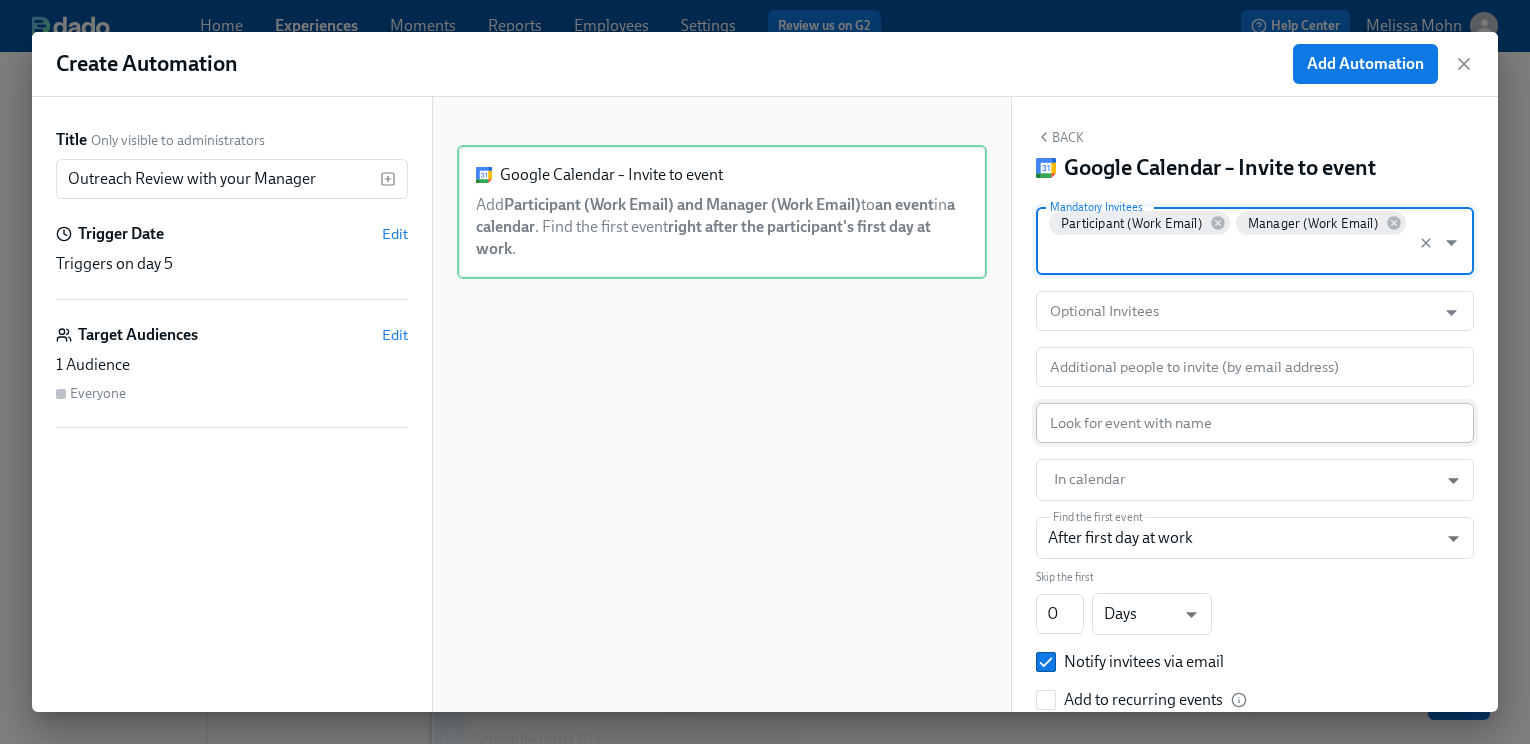 click at bounding box center [1255, 423] 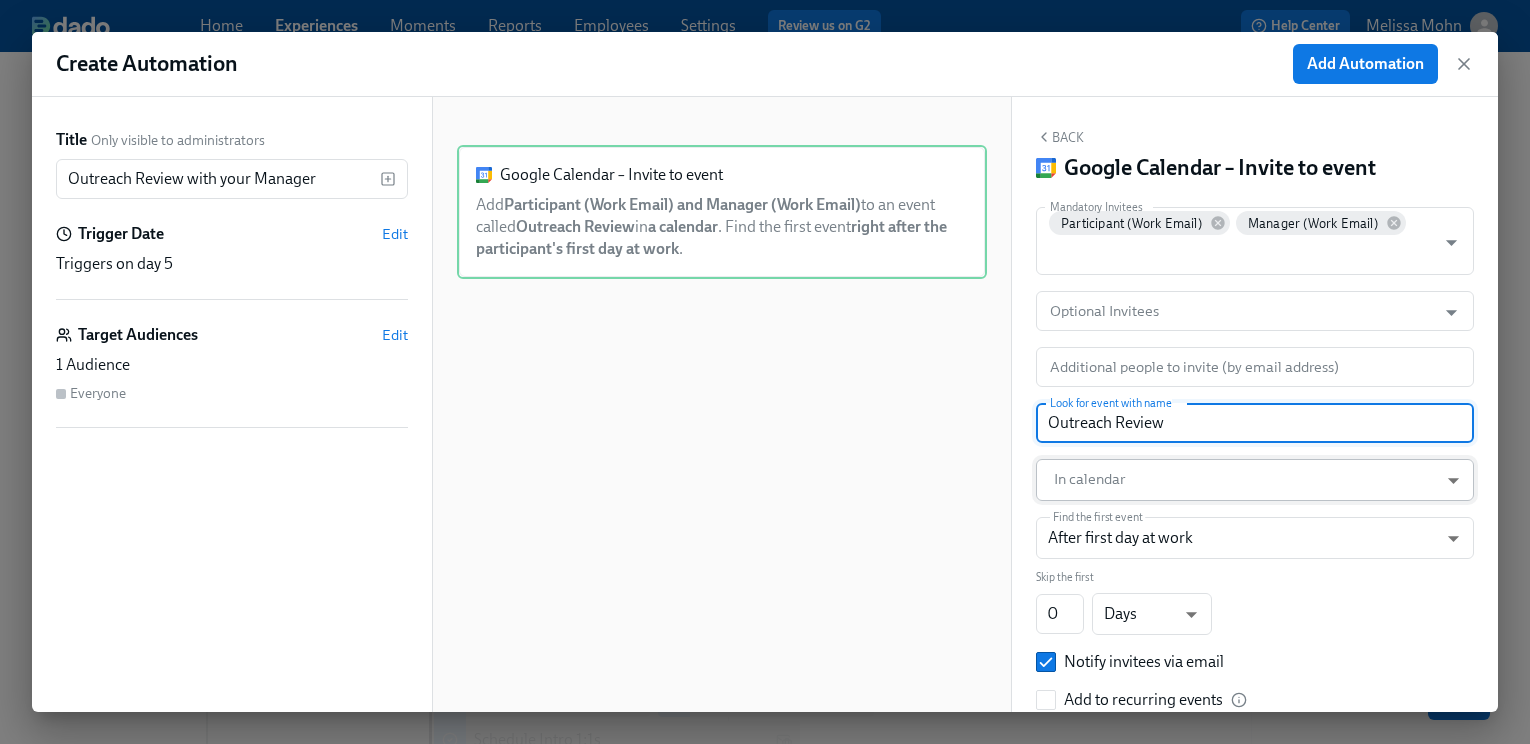 type on "Outreach Review" 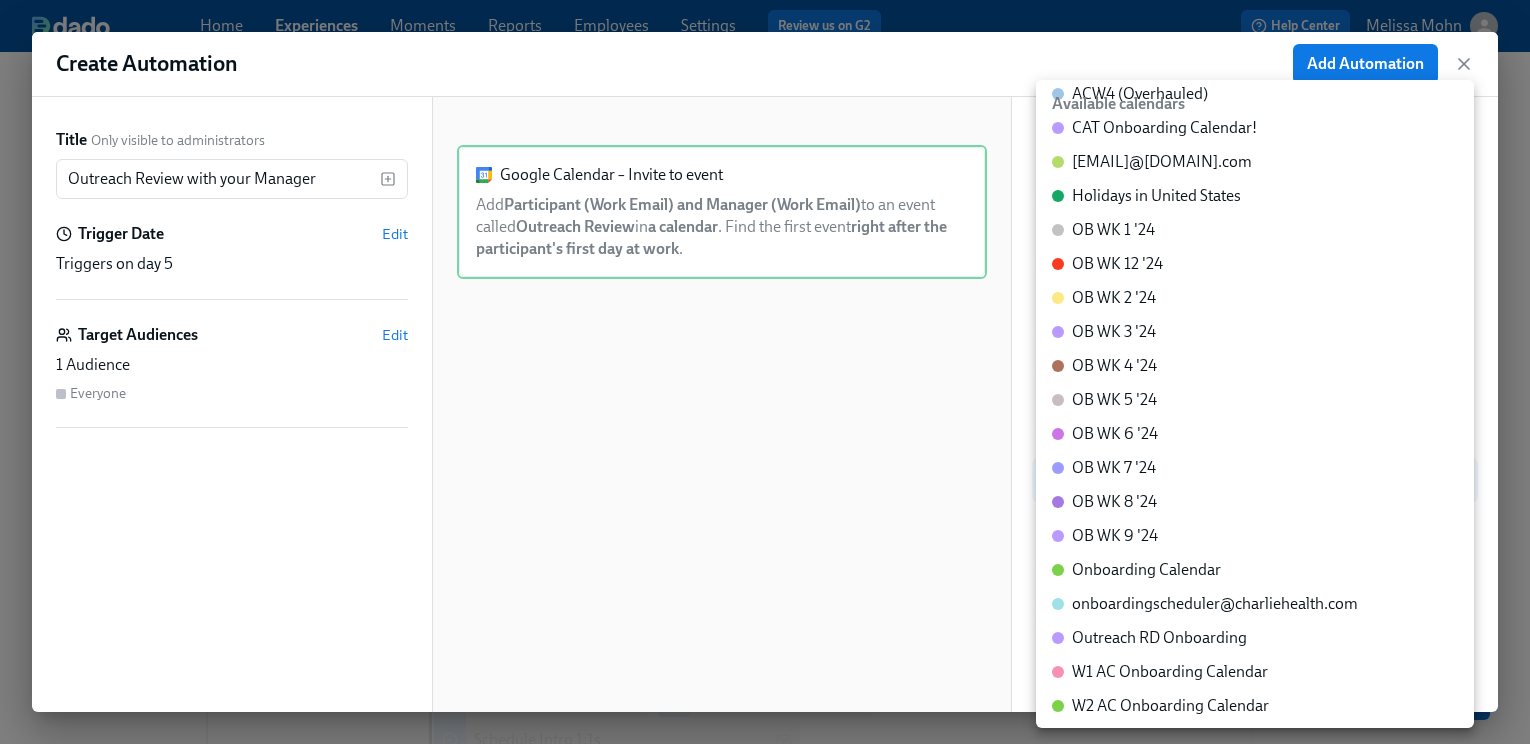 scroll, scrollTop: 197, scrollLeft: 0, axis: vertical 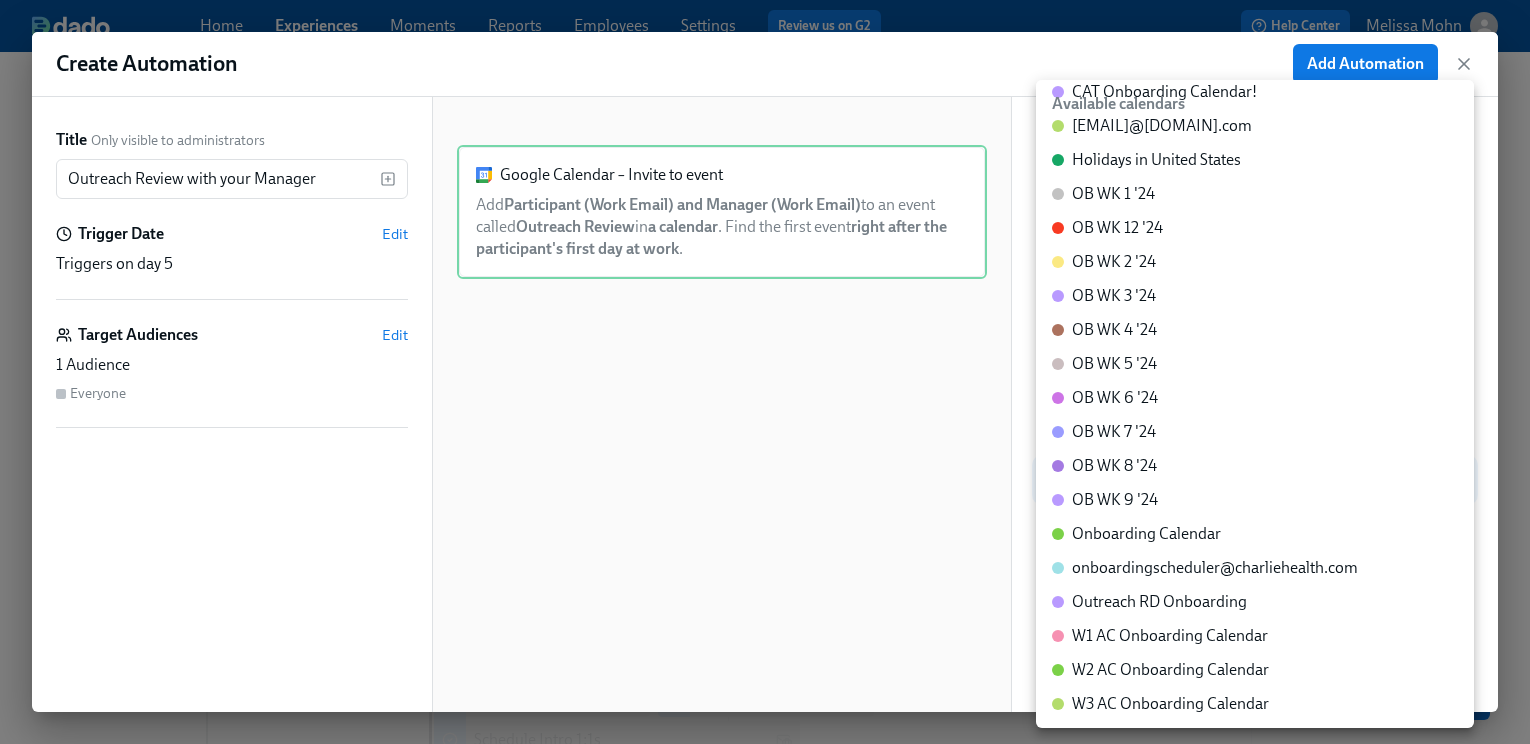 click on "Onboarding Calendar" at bounding box center [1146, 534] 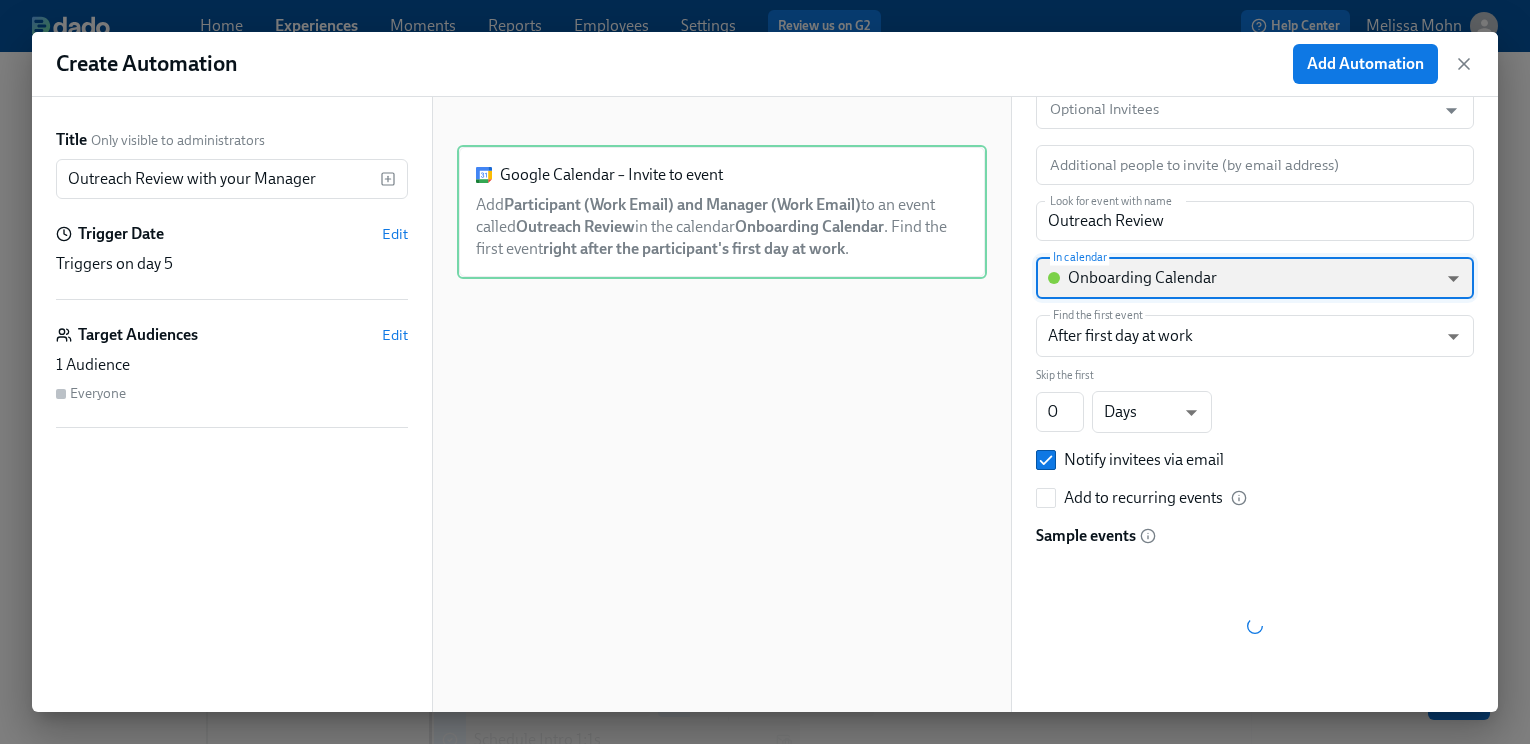 scroll, scrollTop: 143, scrollLeft: 0, axis: vertical 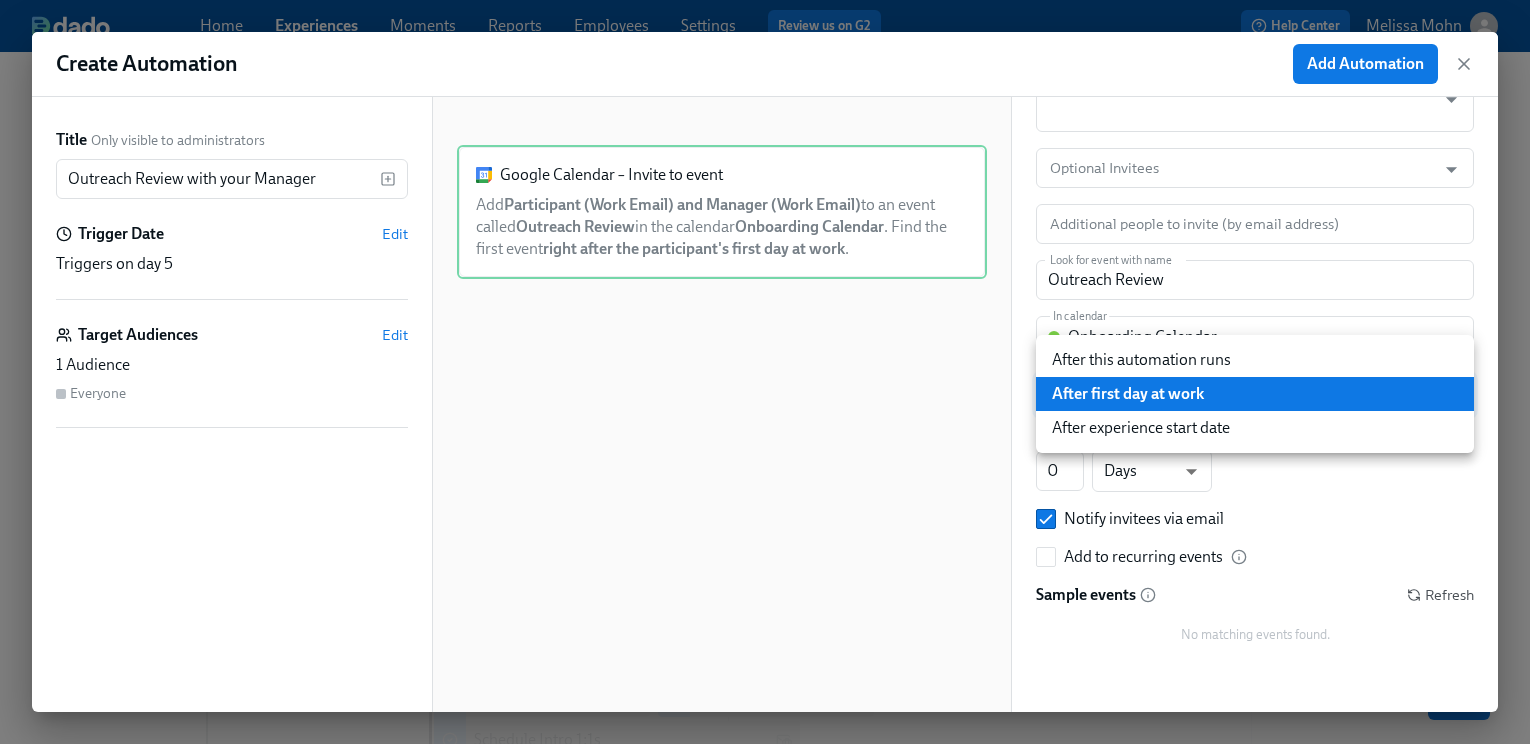click on "Home Experiences Moments Reports Employees Settings Review us on G2 Help Center Melissa Mohn Back to overview Edit   GTM Recruiter Onboarding Basics Start and End Participants Timeline Review and Launch Timeline Preview experience Search Filter by Actor Manage Participant Manager Automation Week 1 Week 2 Week 3 Week 4 Experience start Participant's first day at work Experience end Add to email listserv Outreach All Hands Gem Permission Recruiting Sync - Midwest Region Recruiting Sync - Northeast Region  Recruiting Sync - Northwest Region Recruiting Sync - Southeast Region Recruiting Sync - Southwest Region Brighthire Access Onboarding with your Manager EOD Wrap  Tech review with your manager EOD Wrap  EOD Wrap  EOD Wrap  Greenhouse and ModernLoop review EOD Wrap  [GTM Recruiter Onboarding] A new experience starts today! Getting Started - GTM Recruiter Tech ModernLoop Set Up Schedule Intro 1:1s Install Gem Extension Install Brighthire Extension Tableau login Training Courses in Docebo Save changes" at bounding box center (765, 480) 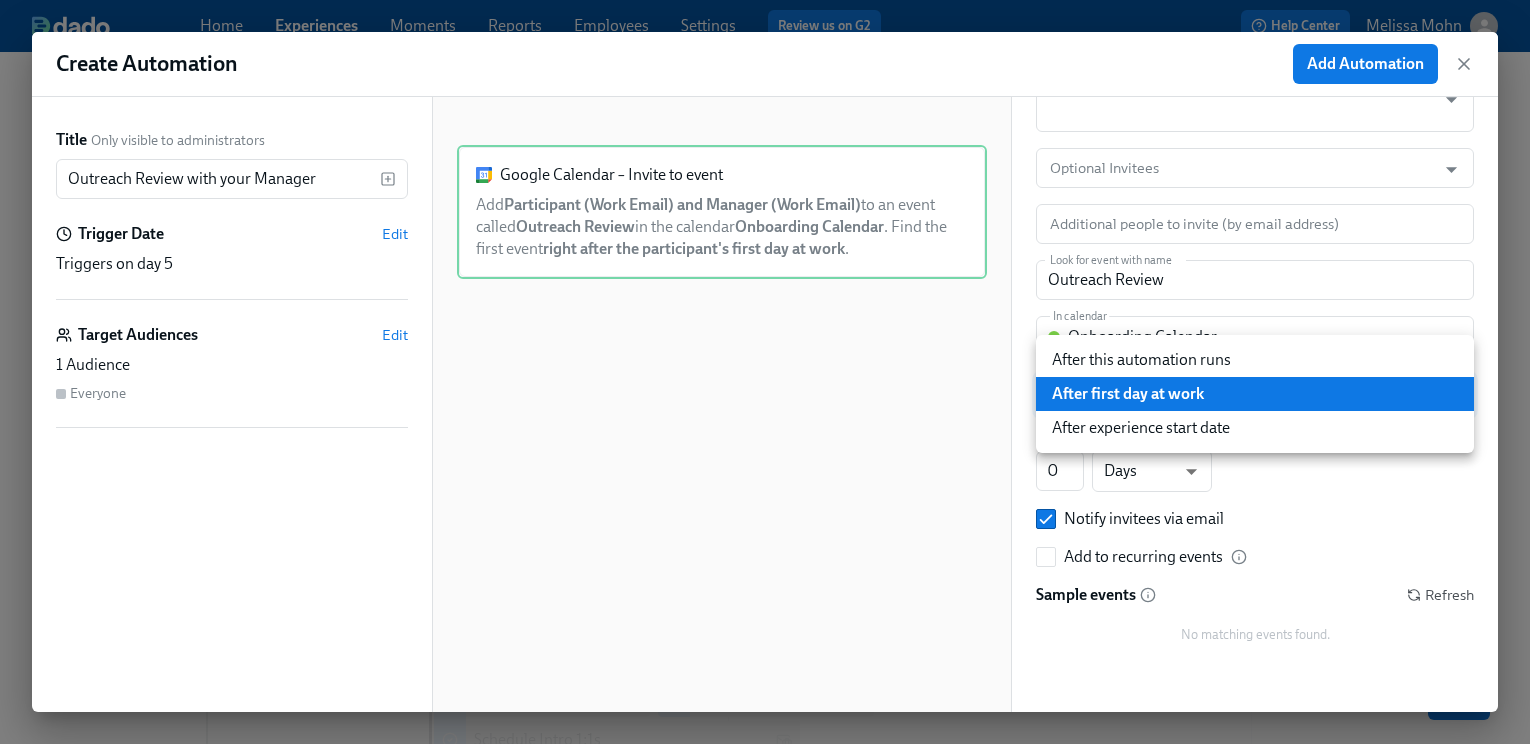 click on "After experience start date" at bounding box center (1255, 428) 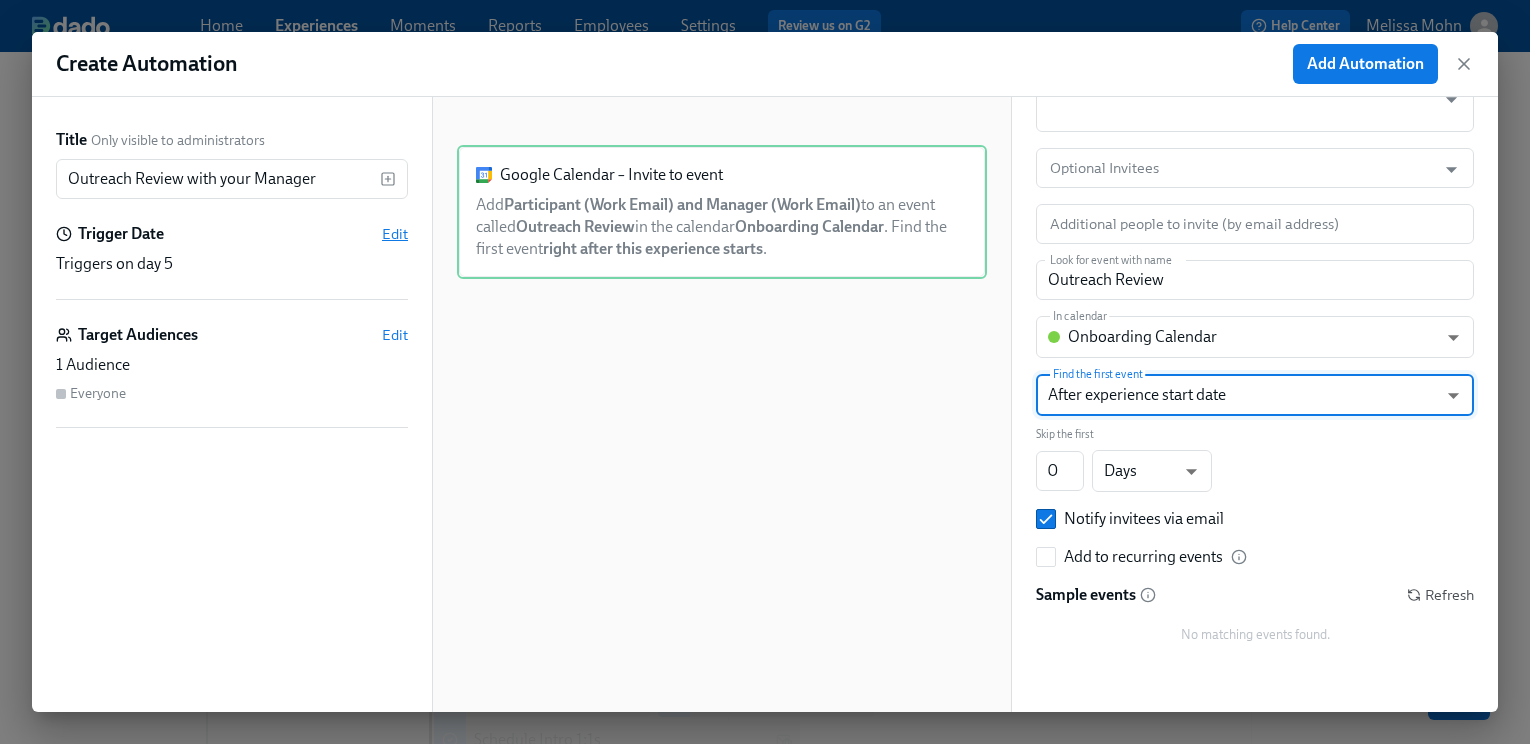 click on "Edit" at bounding box center (395, 234) 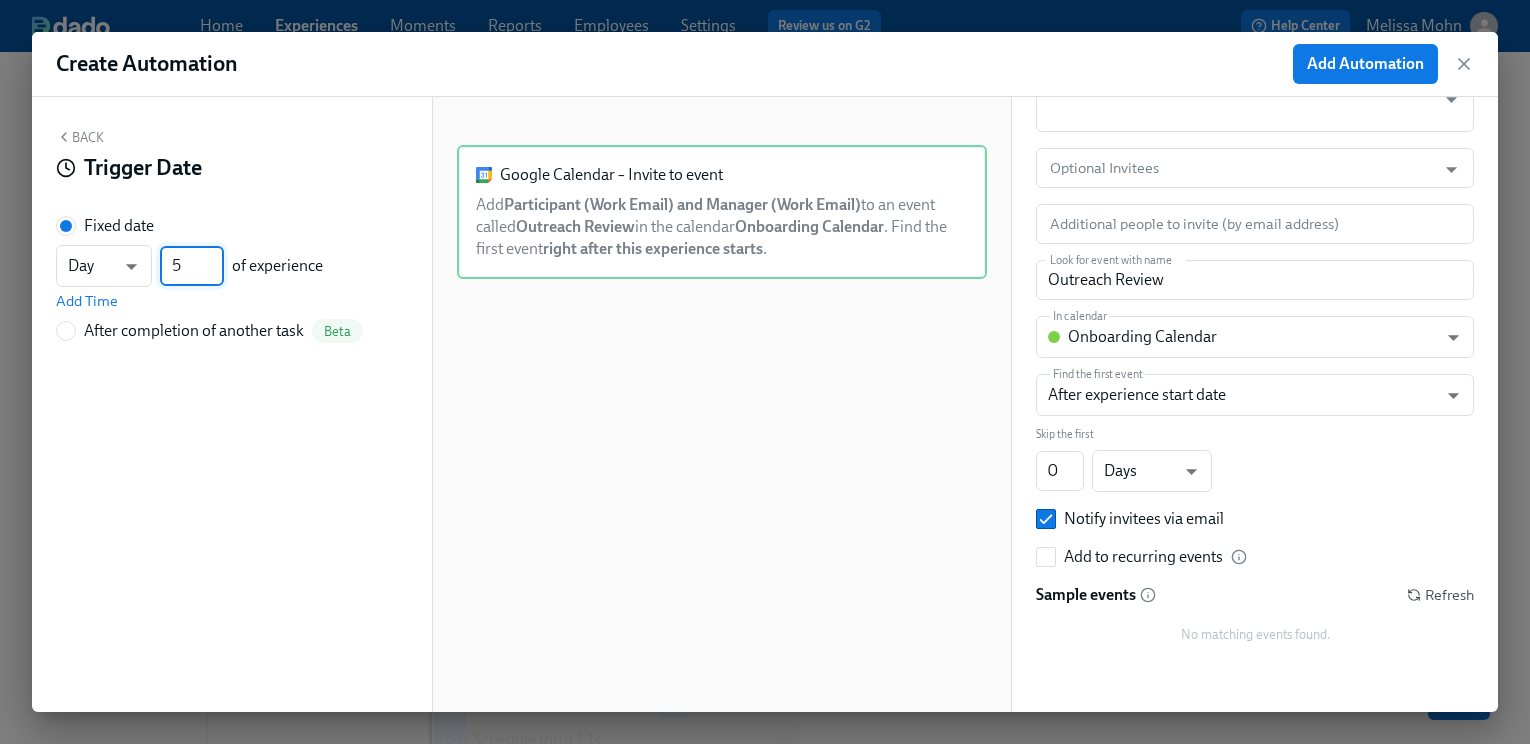 drag, startPoint x: 198, startPoint y: 267, endPoint x: 153, endPoint y: 264, distance: 45.099888 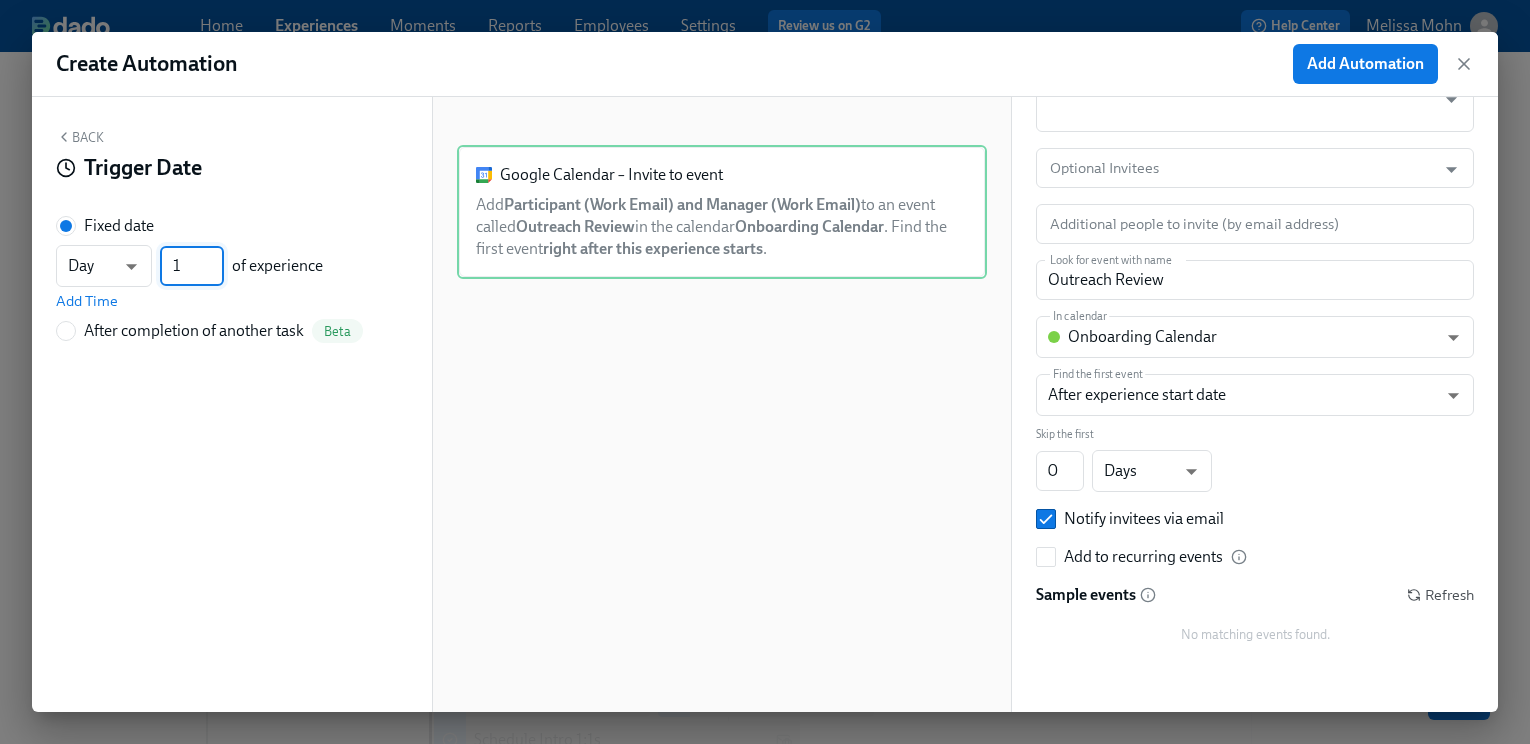 type on "1" 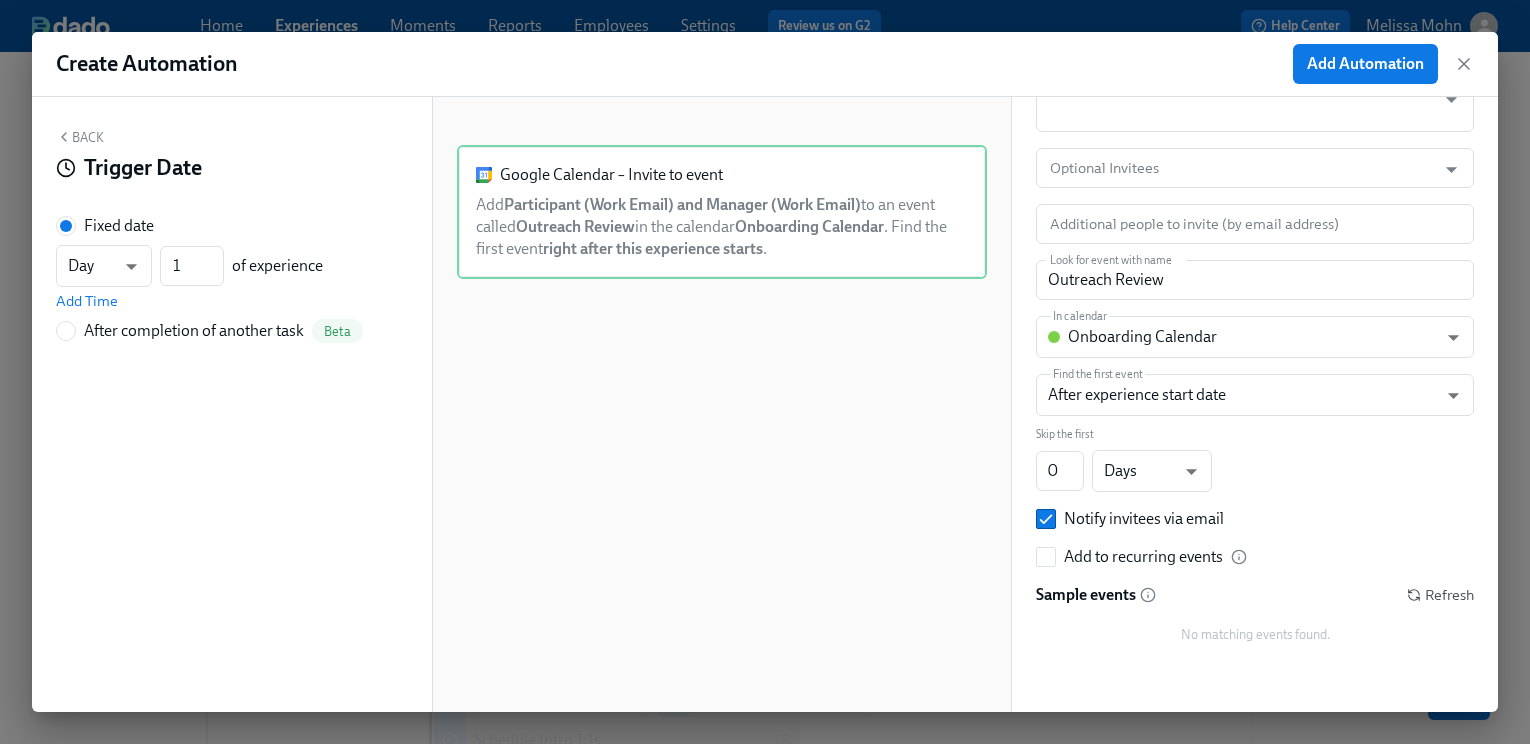 click on "Back" at bounding box center (80, 137) 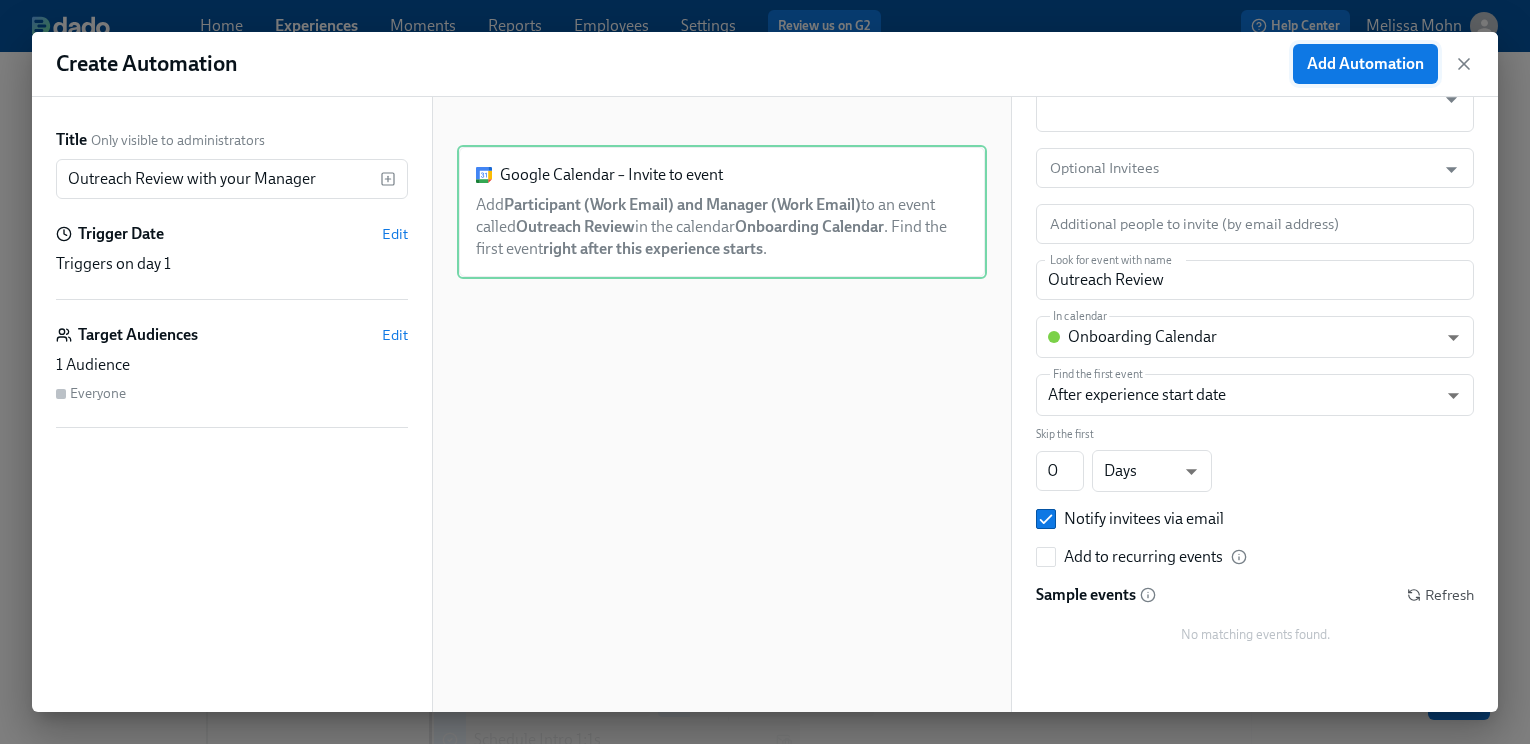 click on "Add Automation" at bounding box center [1365, 64] 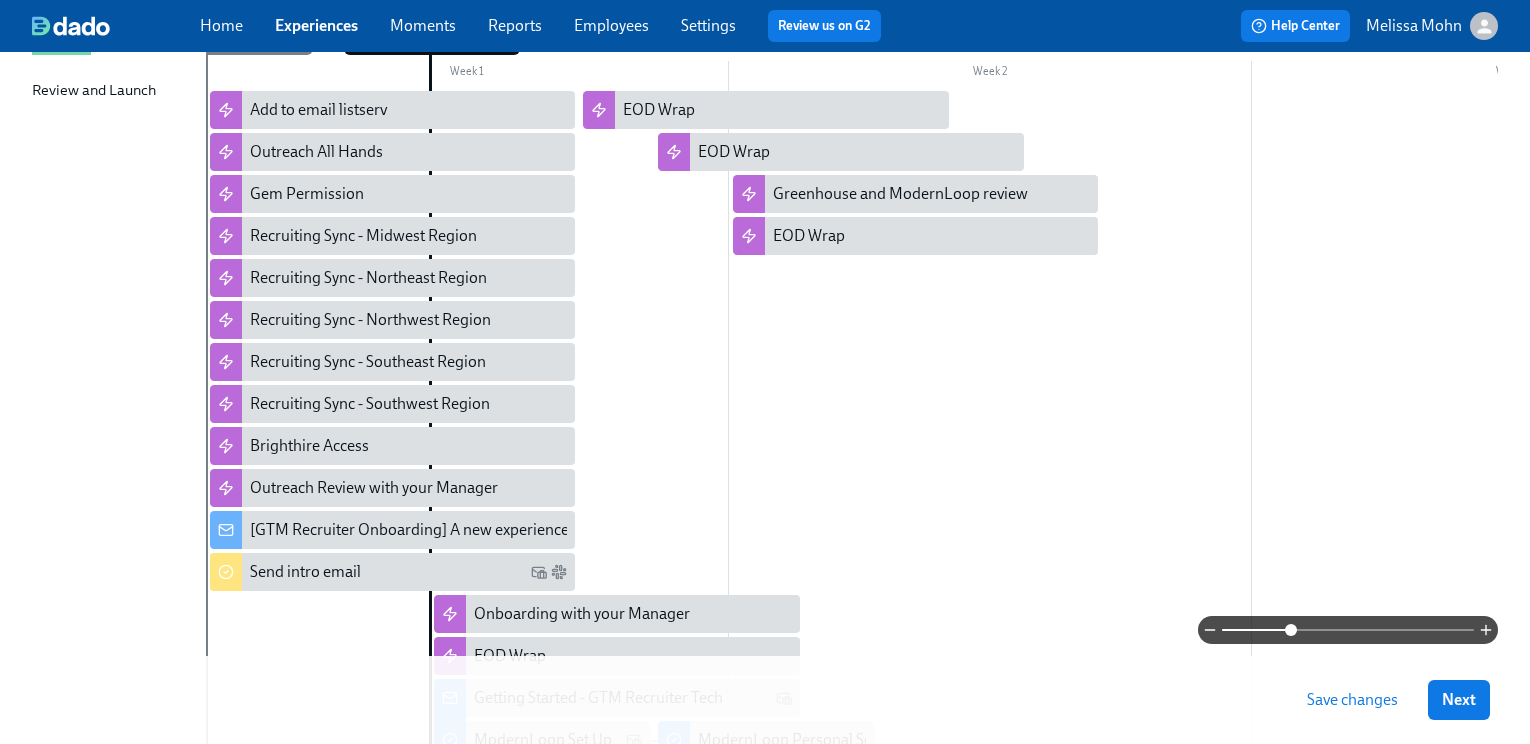 click on "Save changes" at bounding box center (1352, 700) 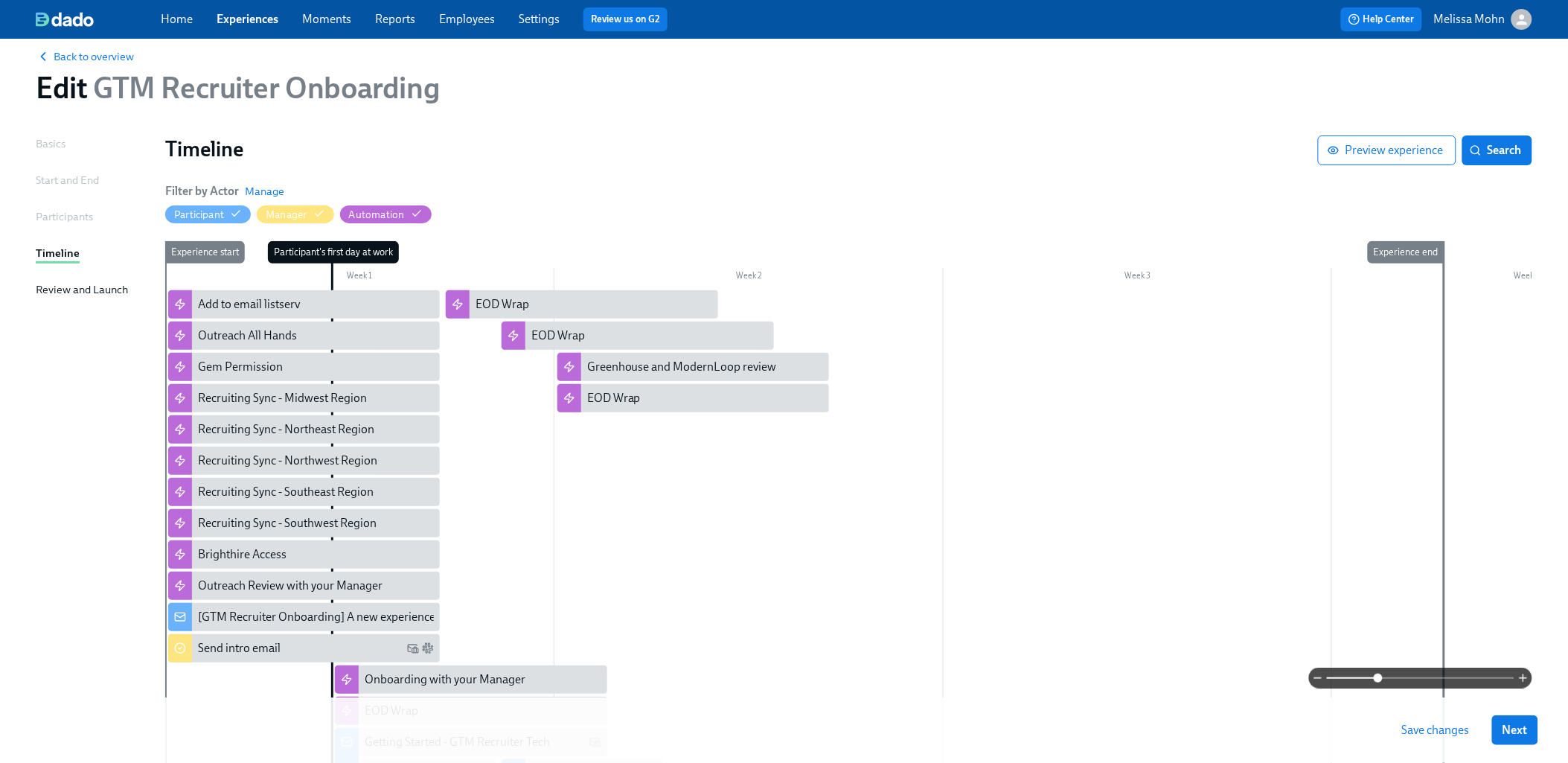 scroll, scrollTop: 0, scrollLeft: 0, axis: both 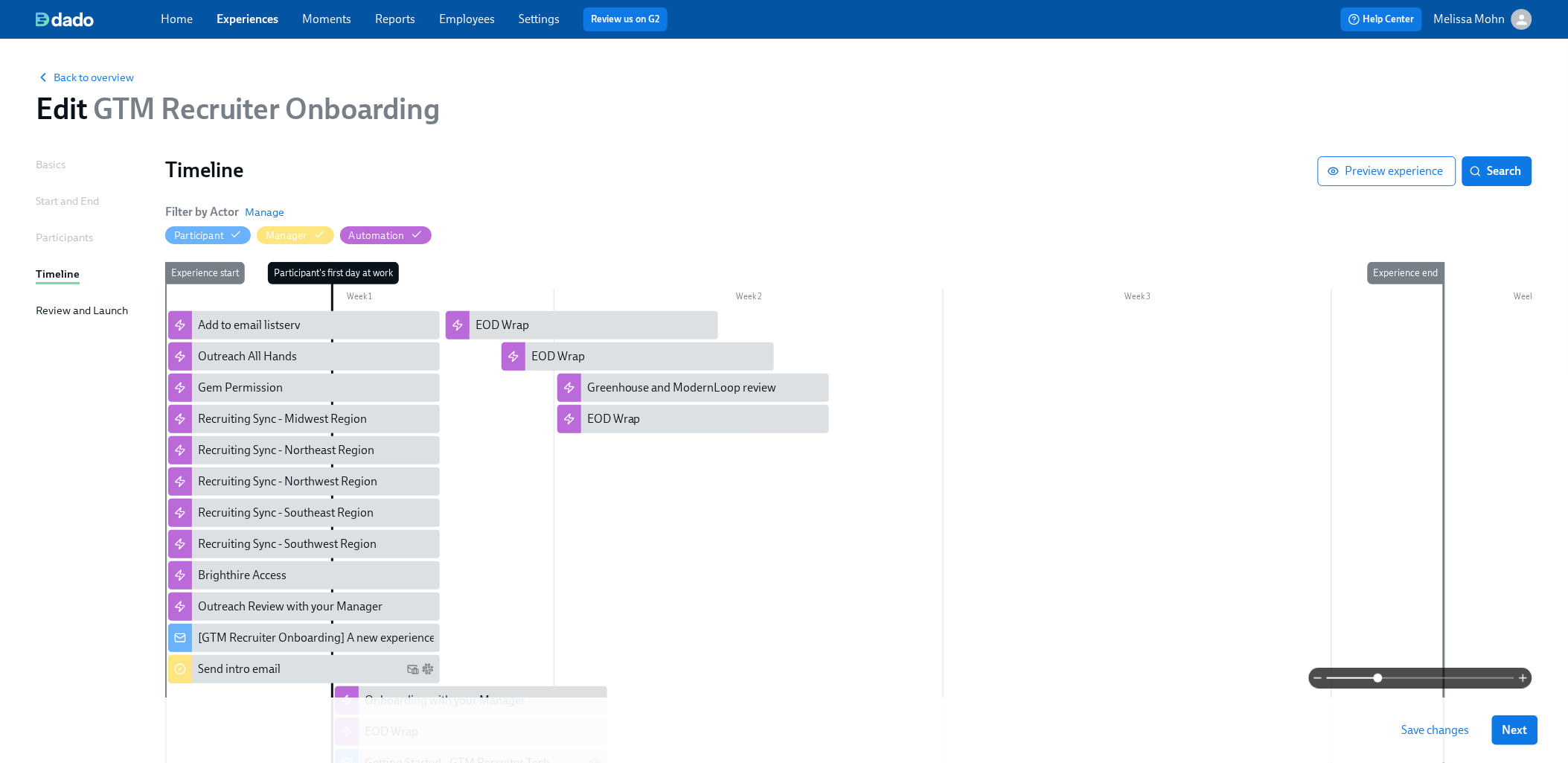 click at bounding box center [943, 708] 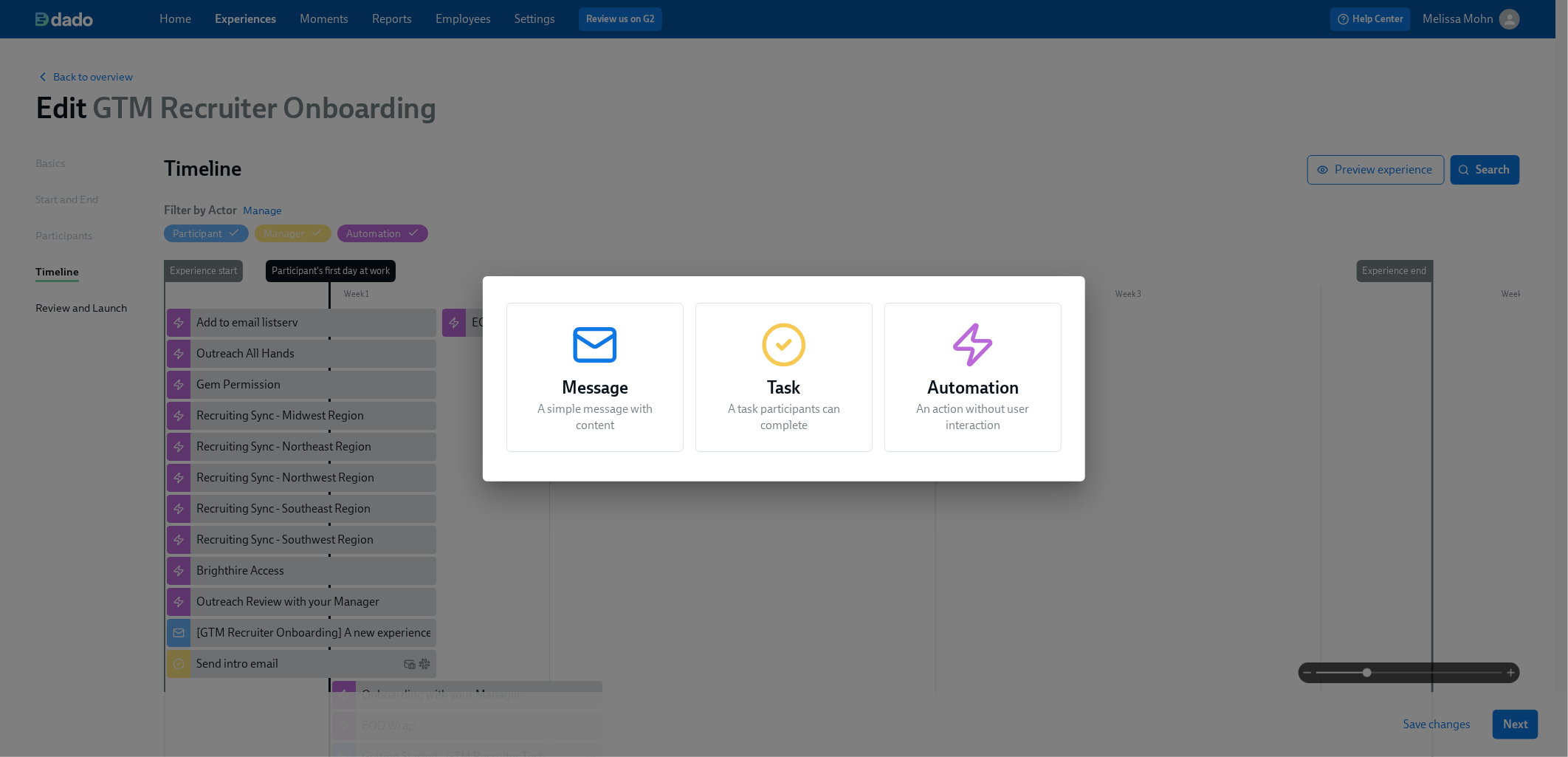 click on "Automation An action without user interaction" at bounding box center [973, 377] 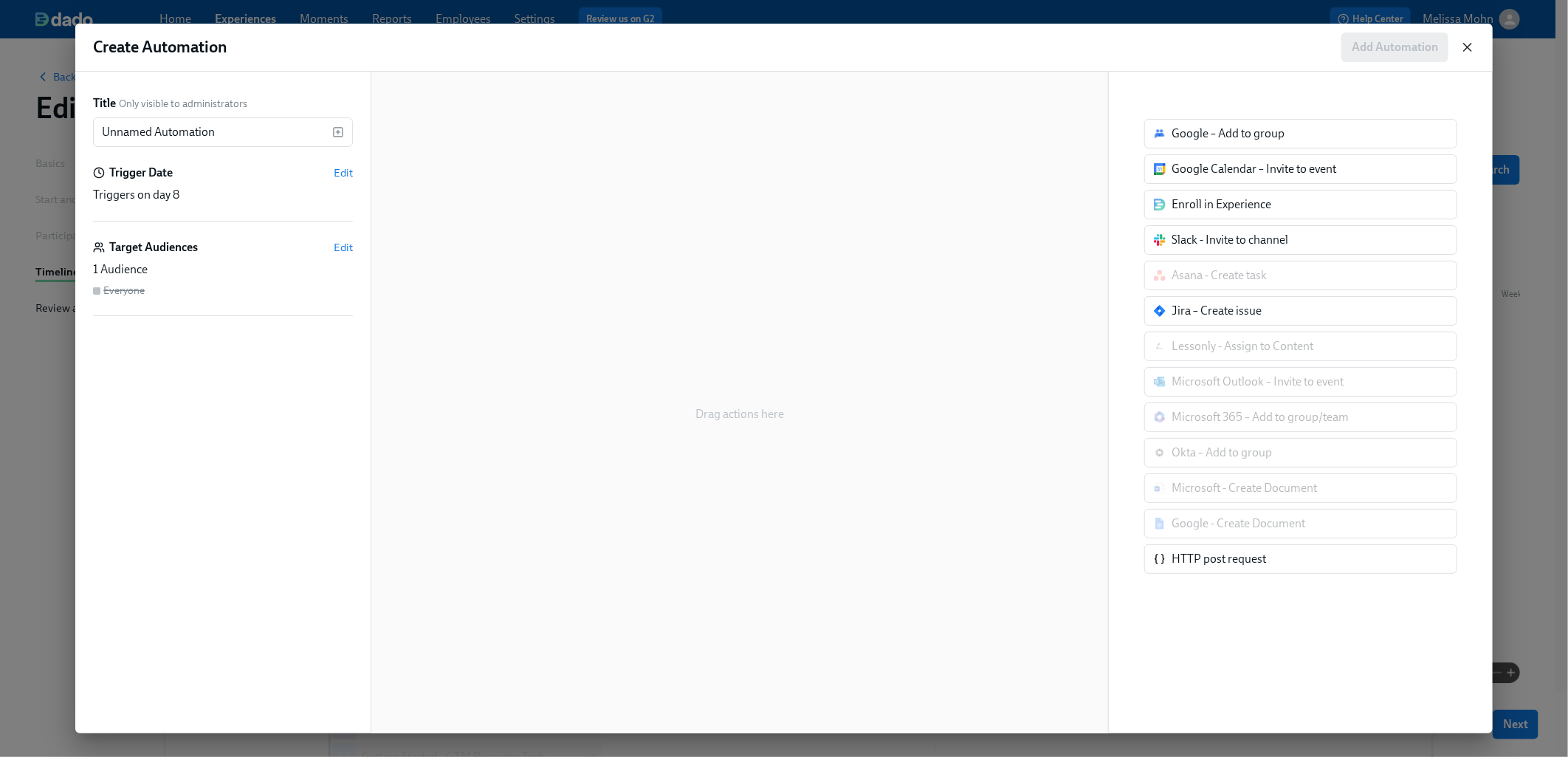 click 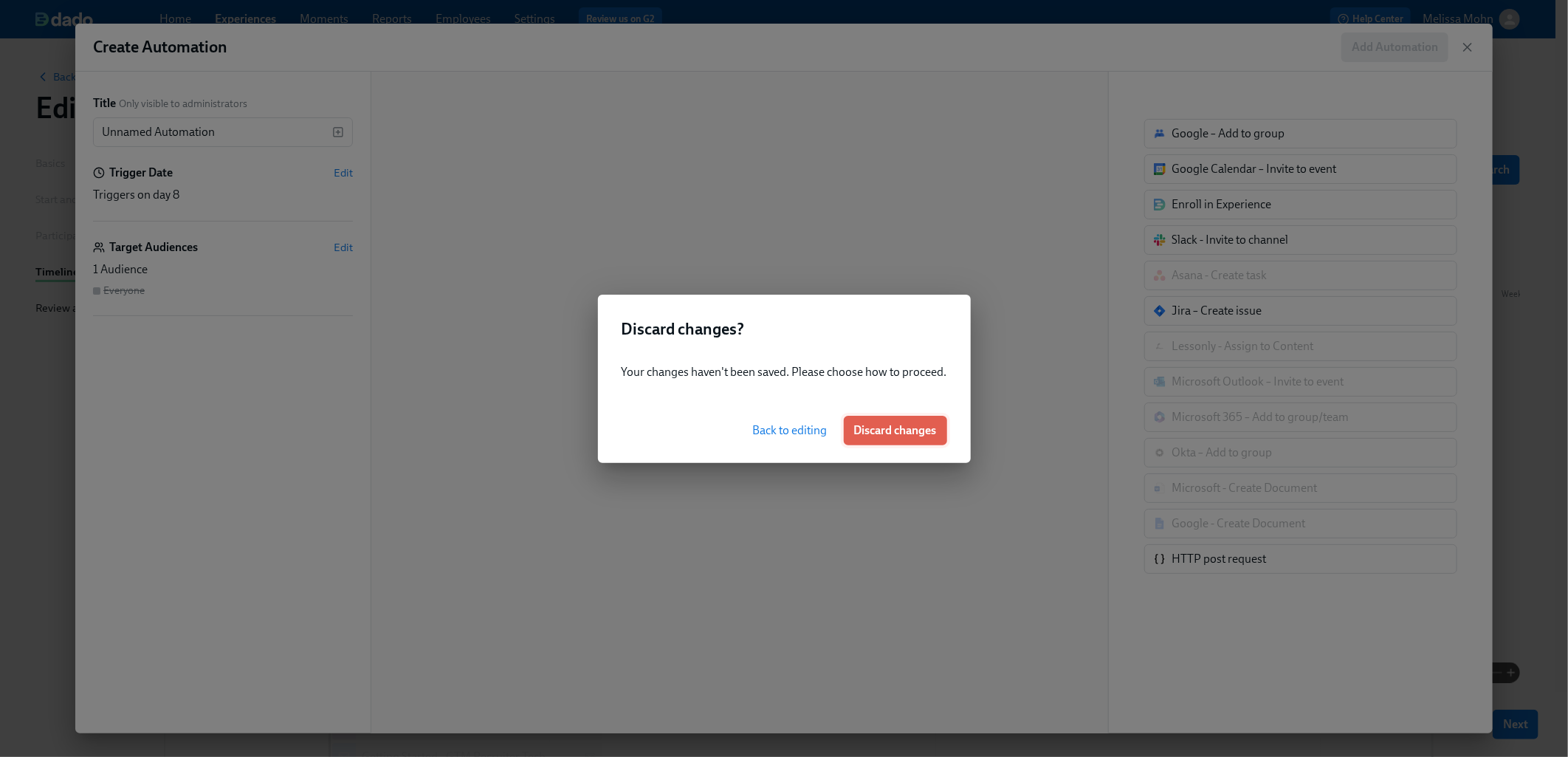 click on "Discard changes" at bounding box center [895, 431] 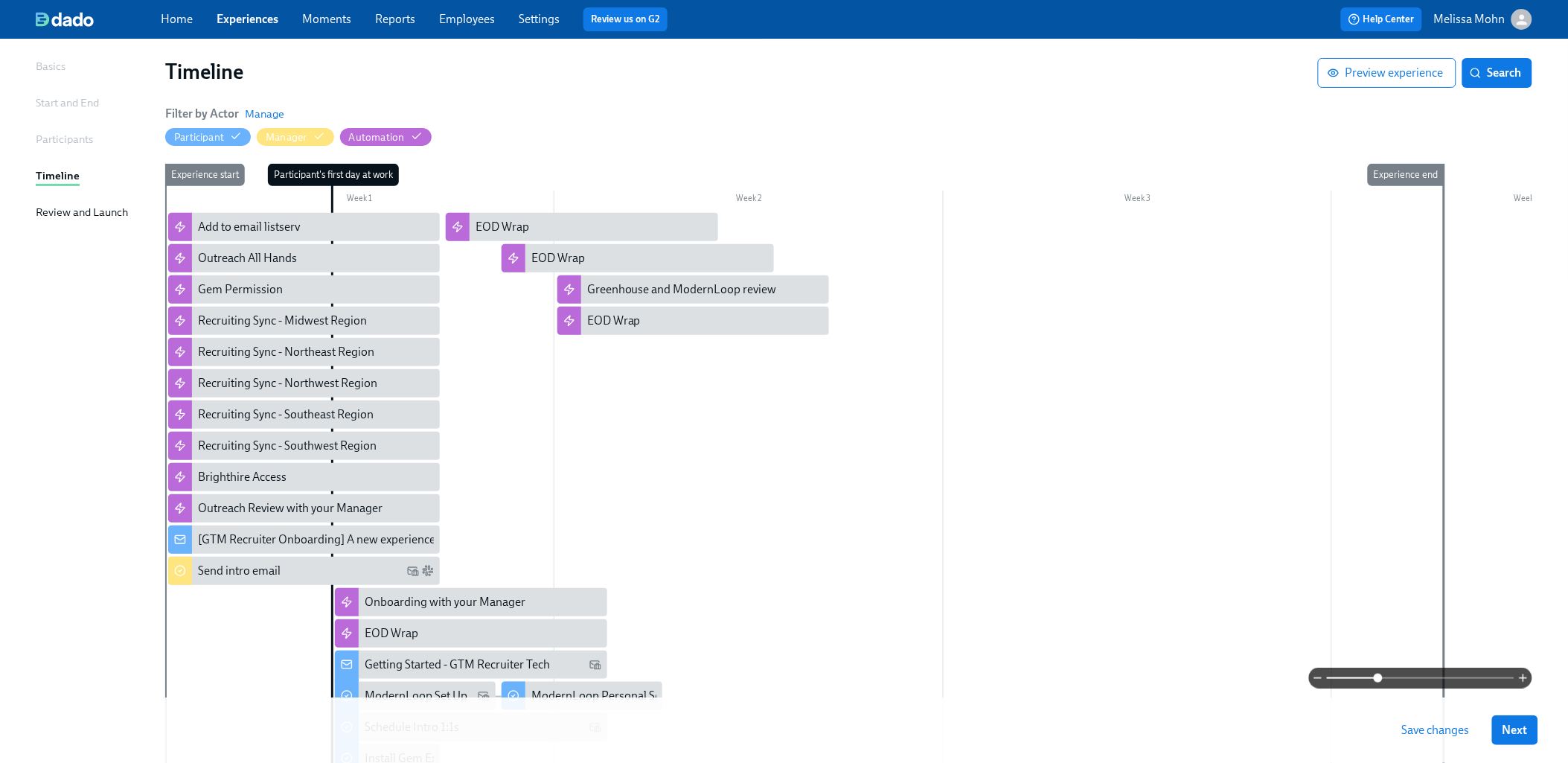 scroll, scrollTop: 71, scrollLeft: 0, axis: vertical 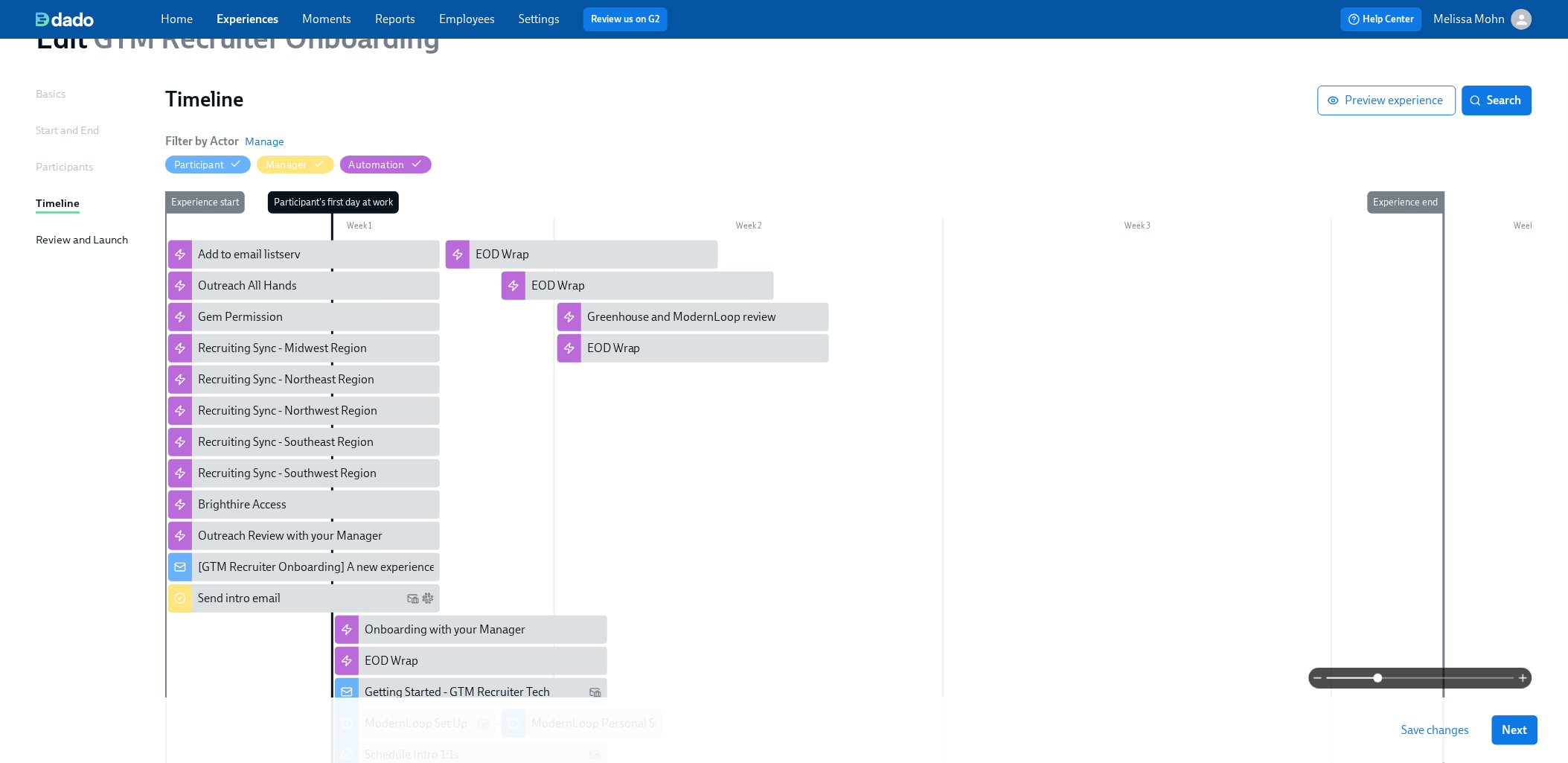 click at bounding box center [943, 637] 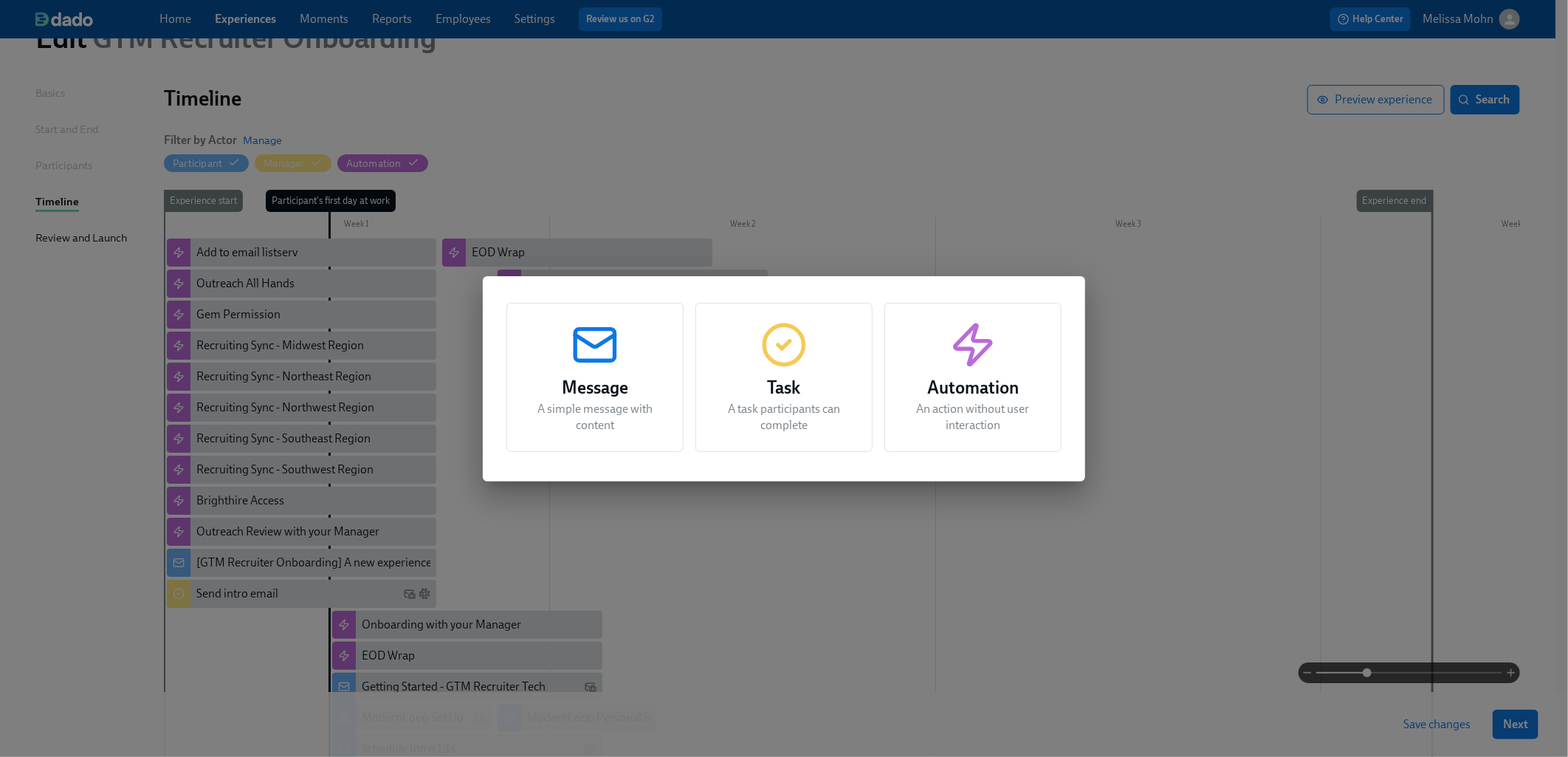 click on "Task A task participants can complete" at bounding box center (784, 377) 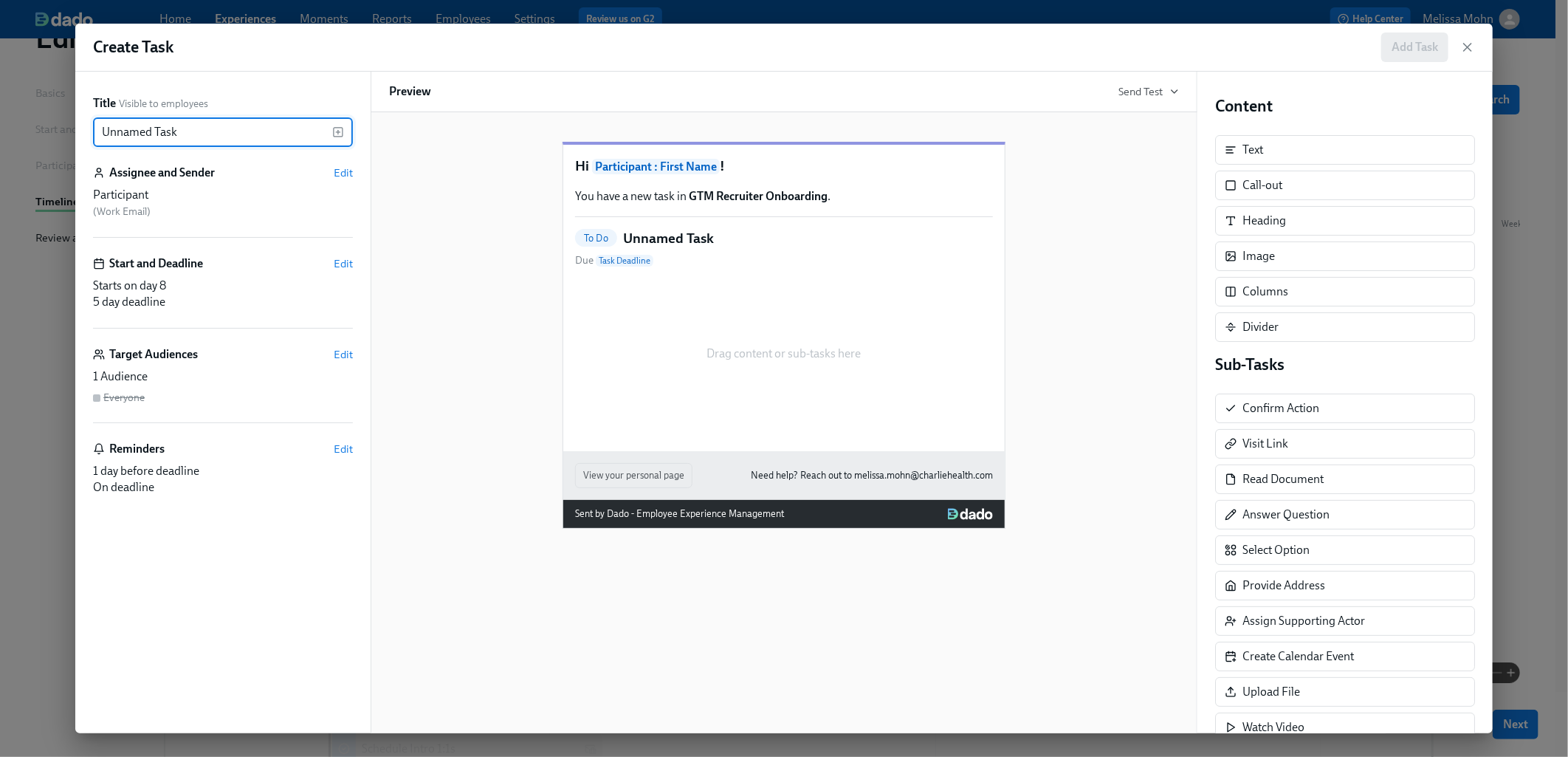 click on "Unnamed Task" at bounding box center (213, 132) 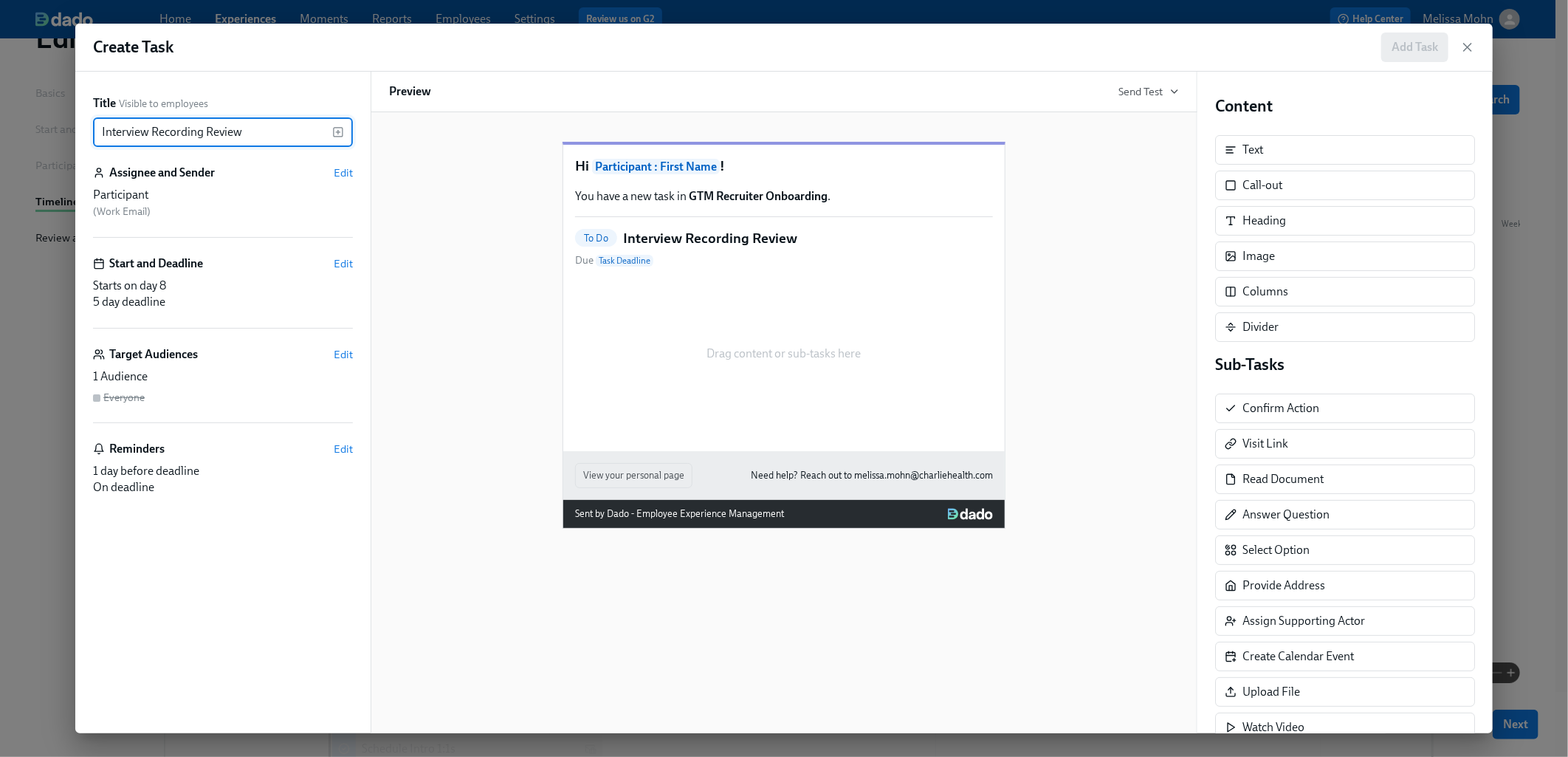 type on "Interview Recording Review" 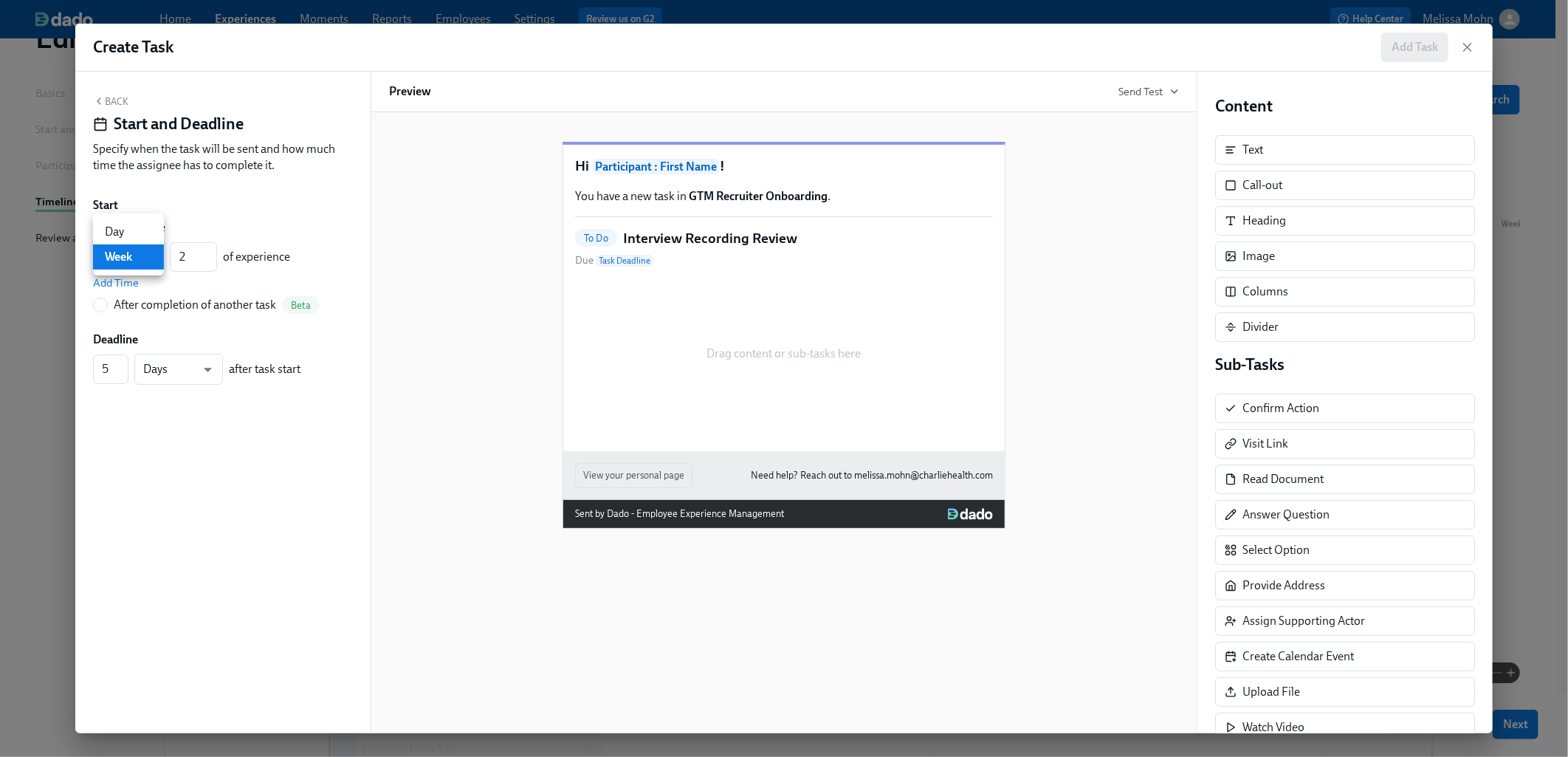 click on "Home Experiences Moments Reports Employees Settings Review us on G2 Help Center Melissa Mohn Back to overview Edit   GTM Recruiter Onboarding Basics Start and End Participants Timeline Review and Launch Timeline Preview experience Search Filter by Actor Manage Participant Manager Automation Week 1 Week 2 Week 3 Week 4 Experience start Participant's first day at work Experience end Add to email listserv Outreach All Hands Gem Permission Recruiting Sync - Midwest Region Recruiting Sync - Northeast Region  Recruiting Sync - Northwest Region Recruiting Sync - Southeast Region Recruiting Sync - Southwest Region Brighthire Access Outreach Review with your Manager Onboarding with your Manager EOD Wrap  Tech review with your manager EOD Wrap  EOD Wrap  EOD Wrap  Greenhouse and ModernLoop review EOD Wrap  [GTM Recruiter Onboarding] A new experience starts today! Getting Started - GTM Recruiter Tech ModernLoop Set Up Schedule Intro 1:1s Install Gem Extension Install Brighthire Extension Tableau login Next w" at bounding box center (784, 541) 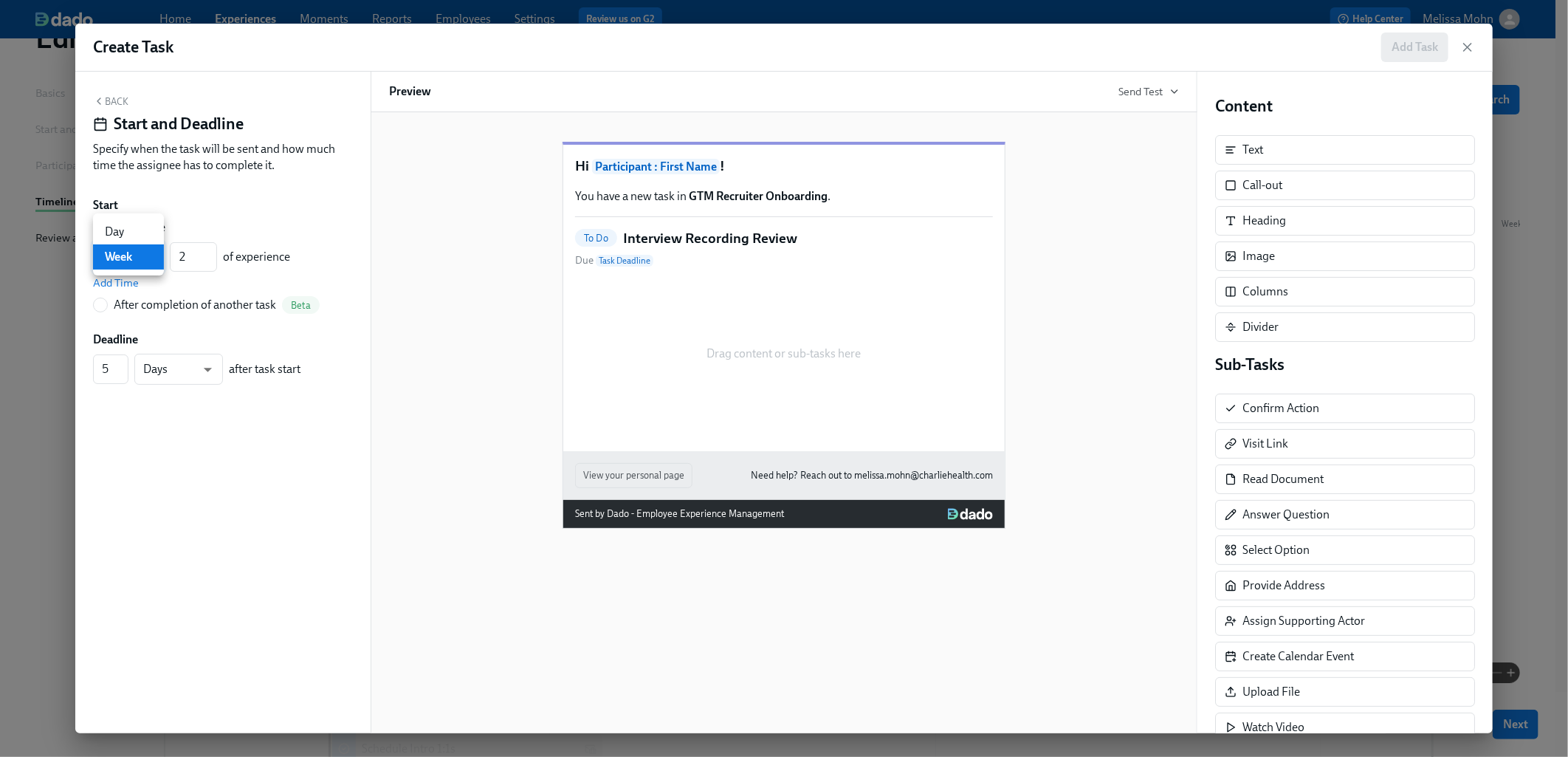 type on "d" 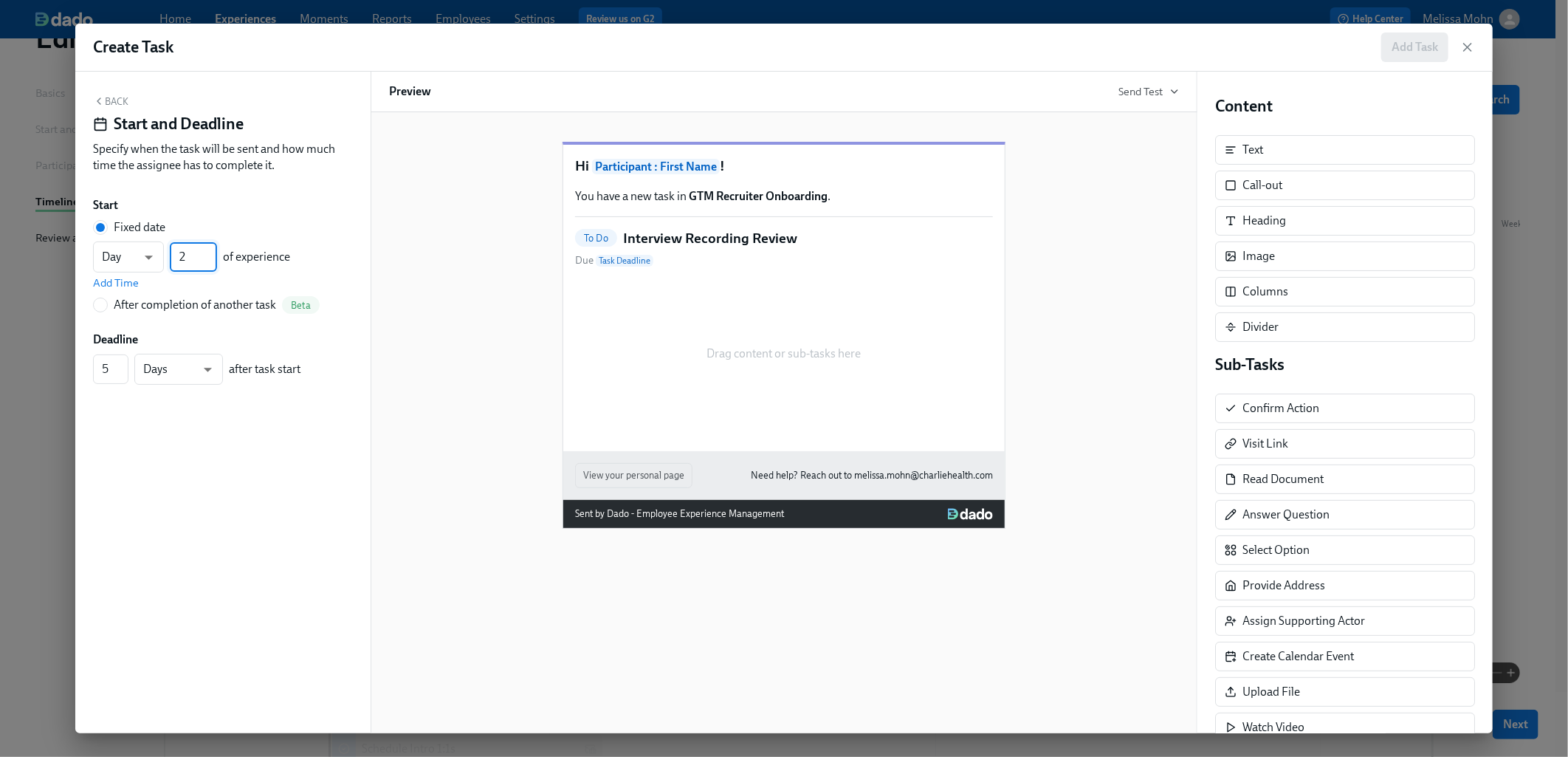 drag, startPoint x: 187, startPoint y: 256, endPoint x: 171, endPoint y: 256, distance: 16 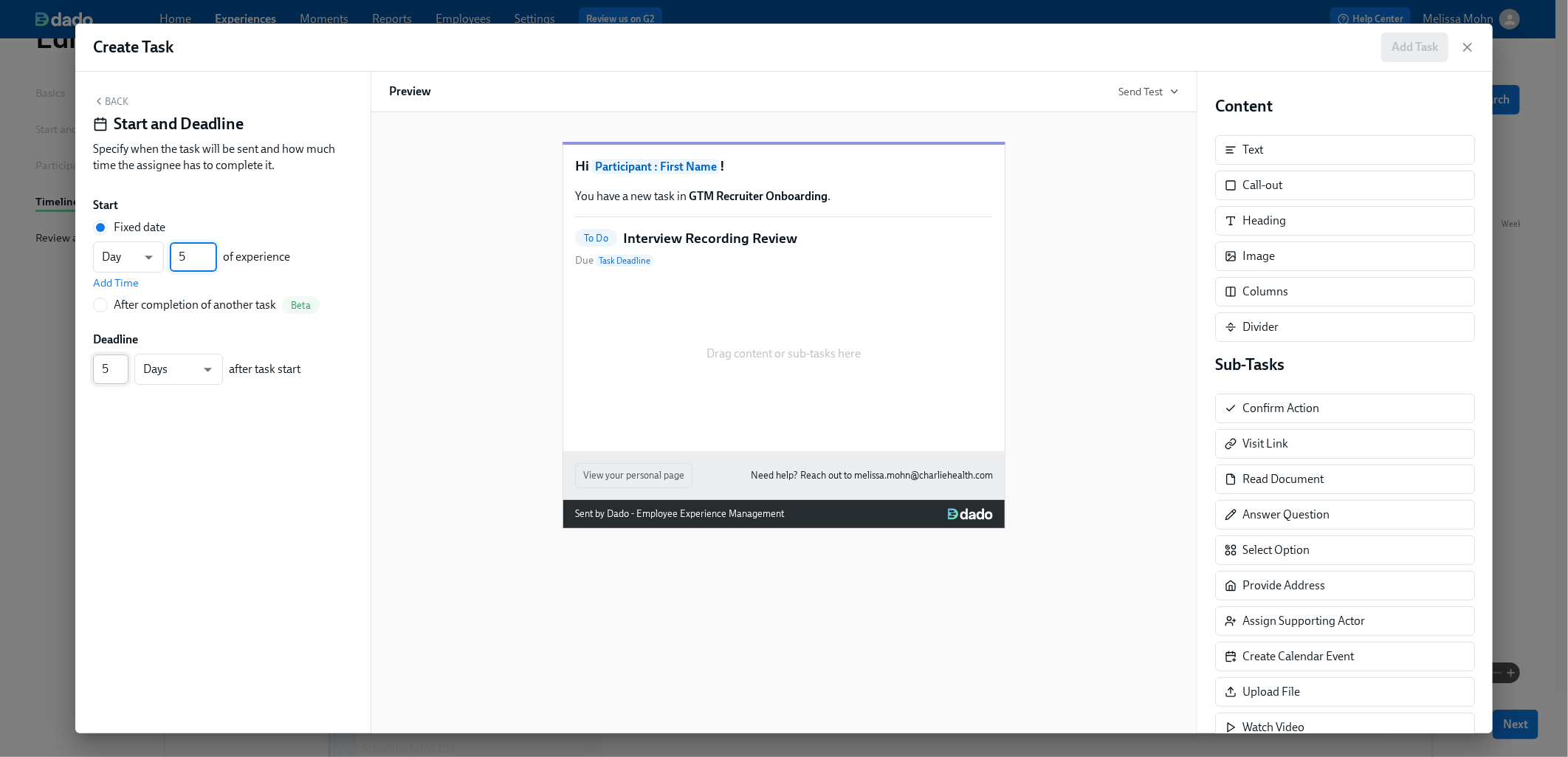 type on "5" 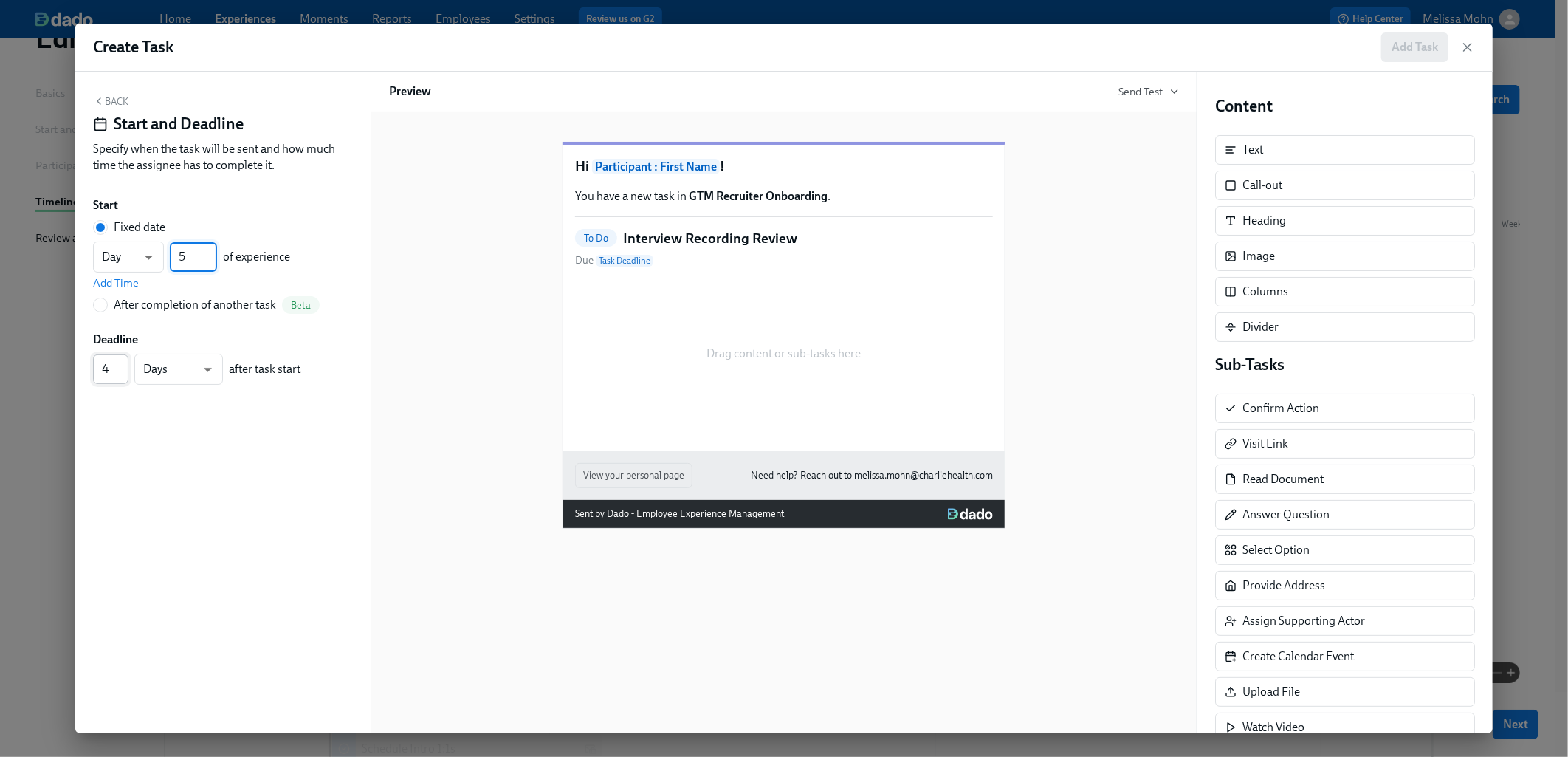 click on "4" at bounding box center [111, 369] 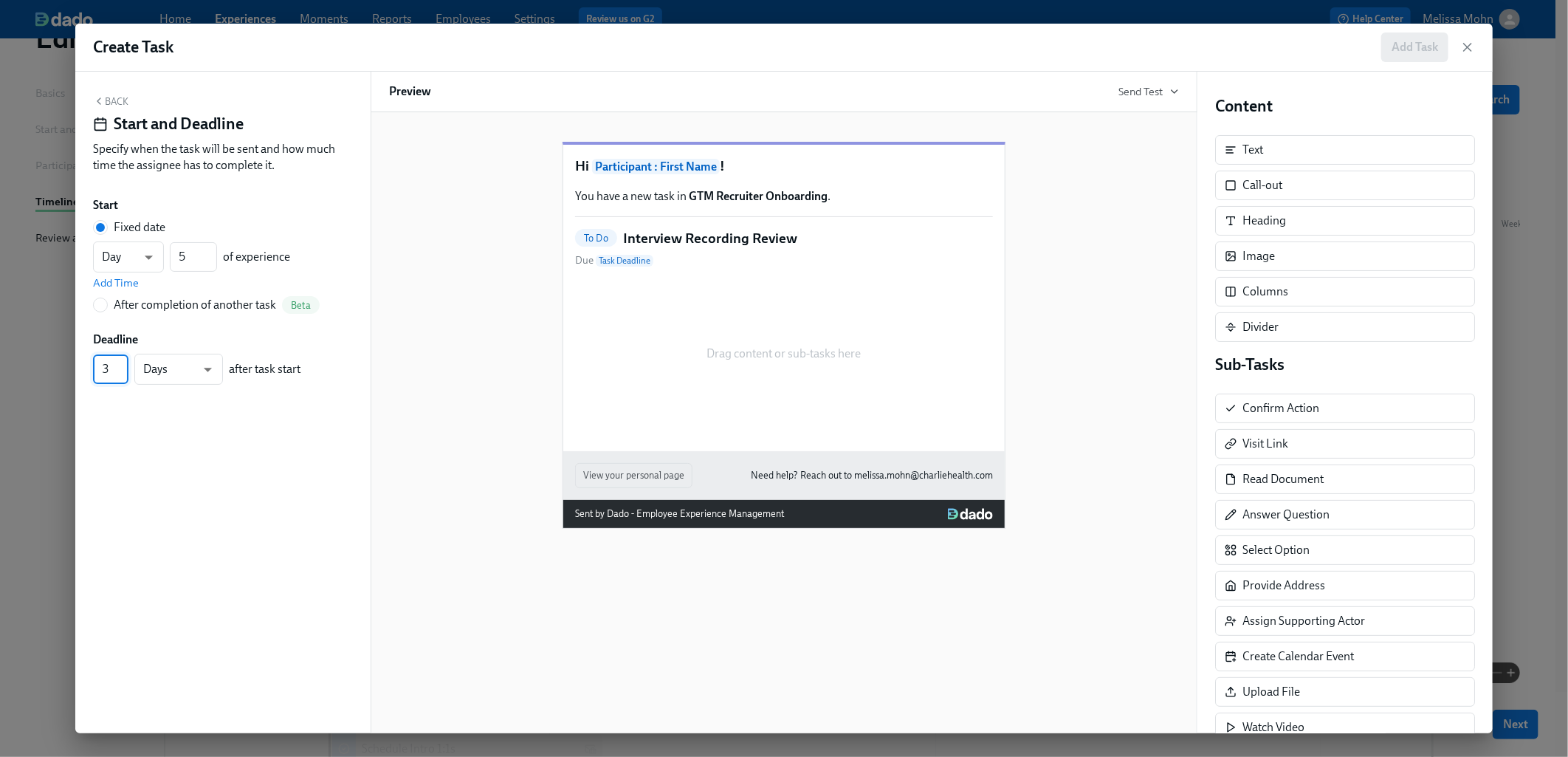 click on "3" at bounding box center [111, 369] 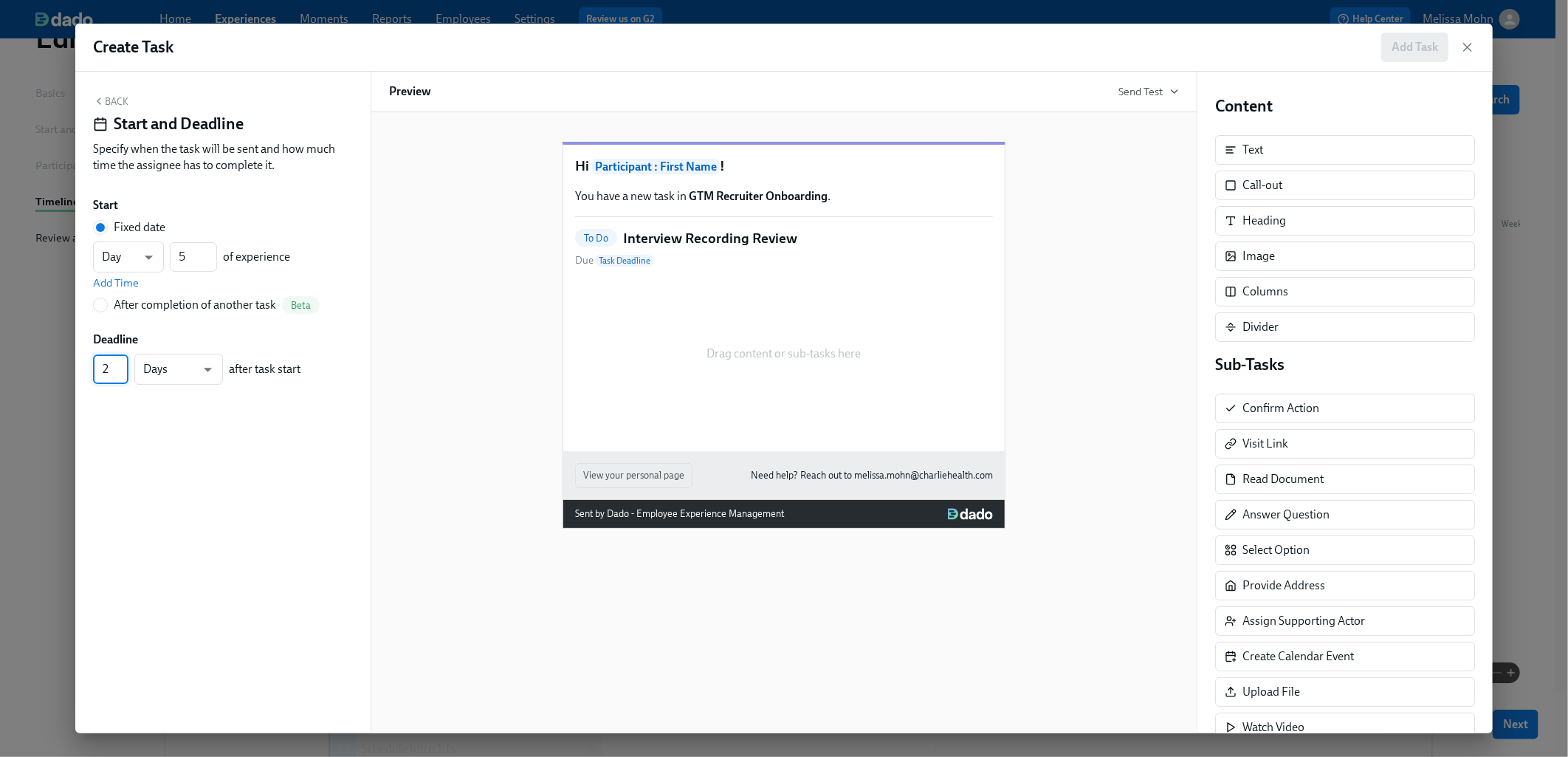 type on "2" 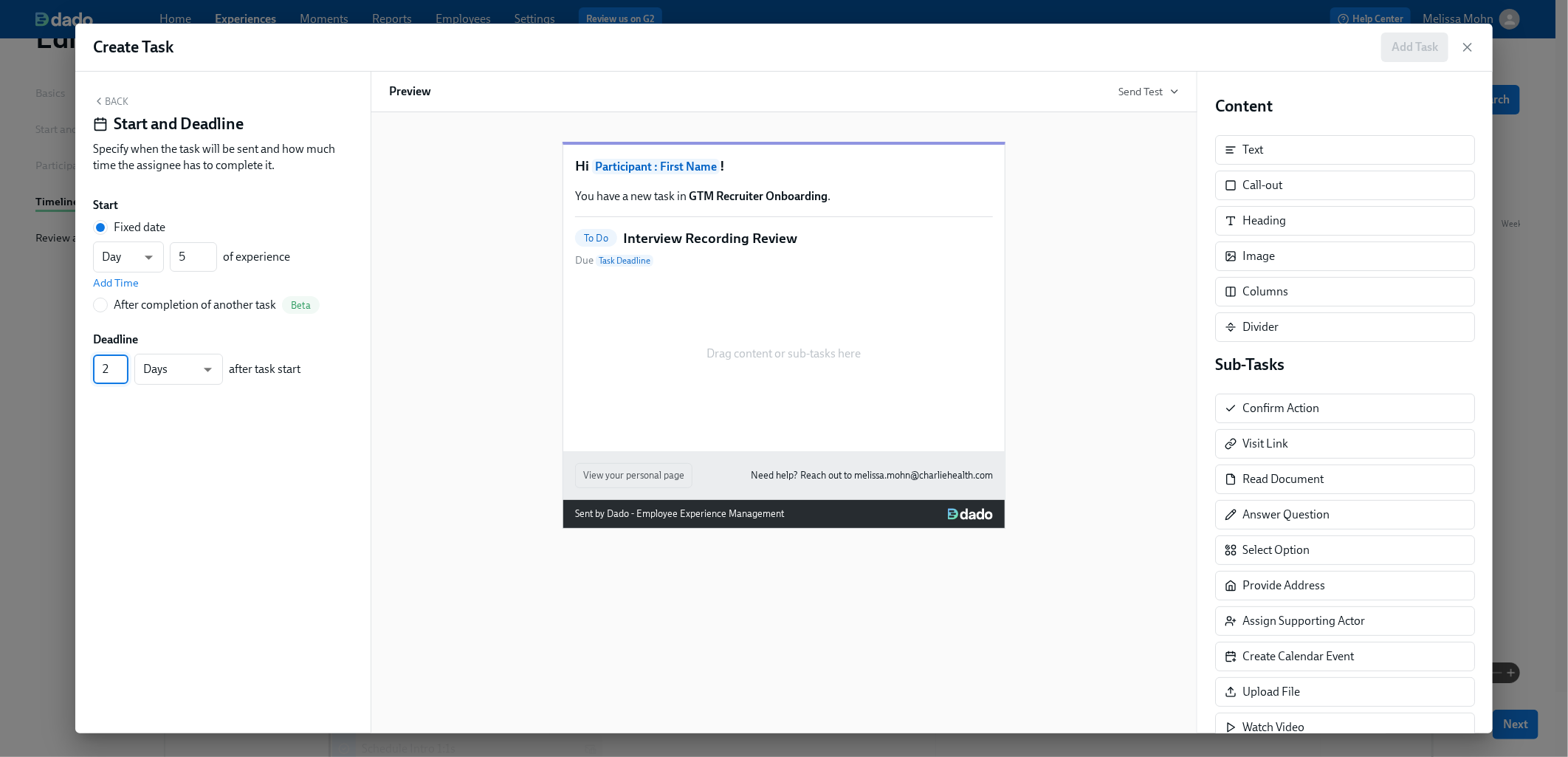 click on "Back" at bounding box center [111, 101] 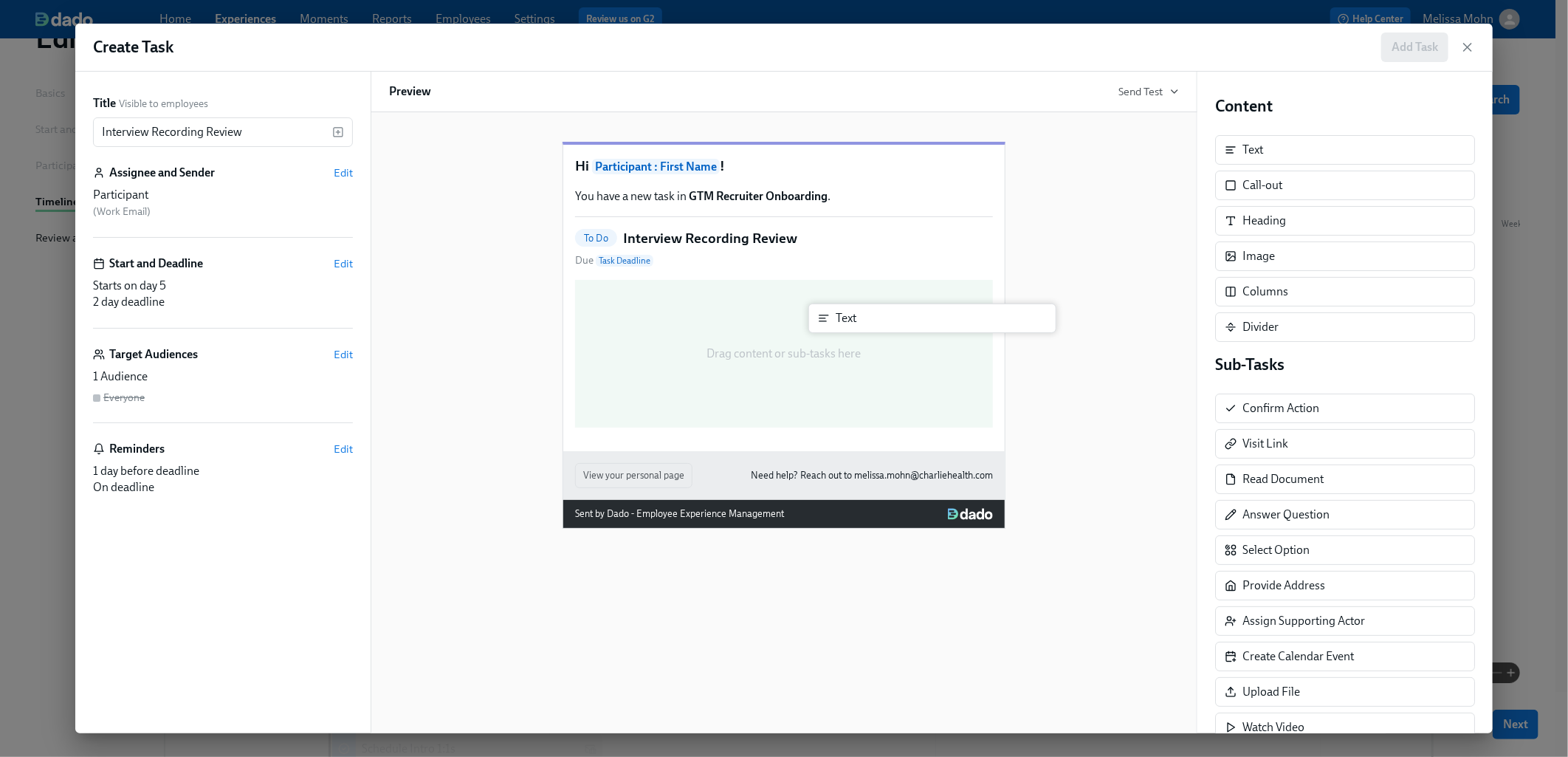 drag, startPoint x: 1273, startPoint y: 160, endPoint x: 845, endPoint y: 338, distance: 463.5386 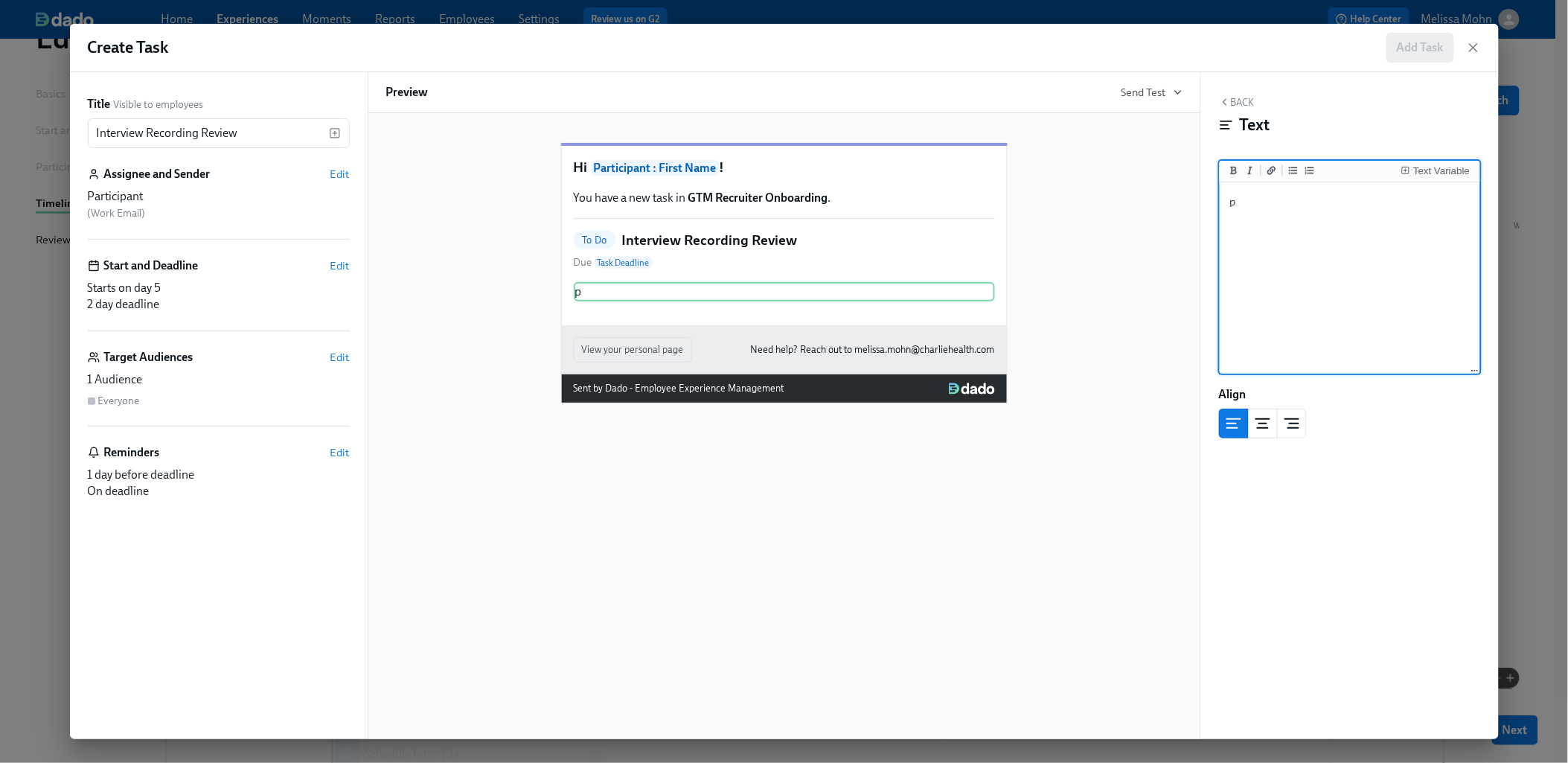 type on "p" 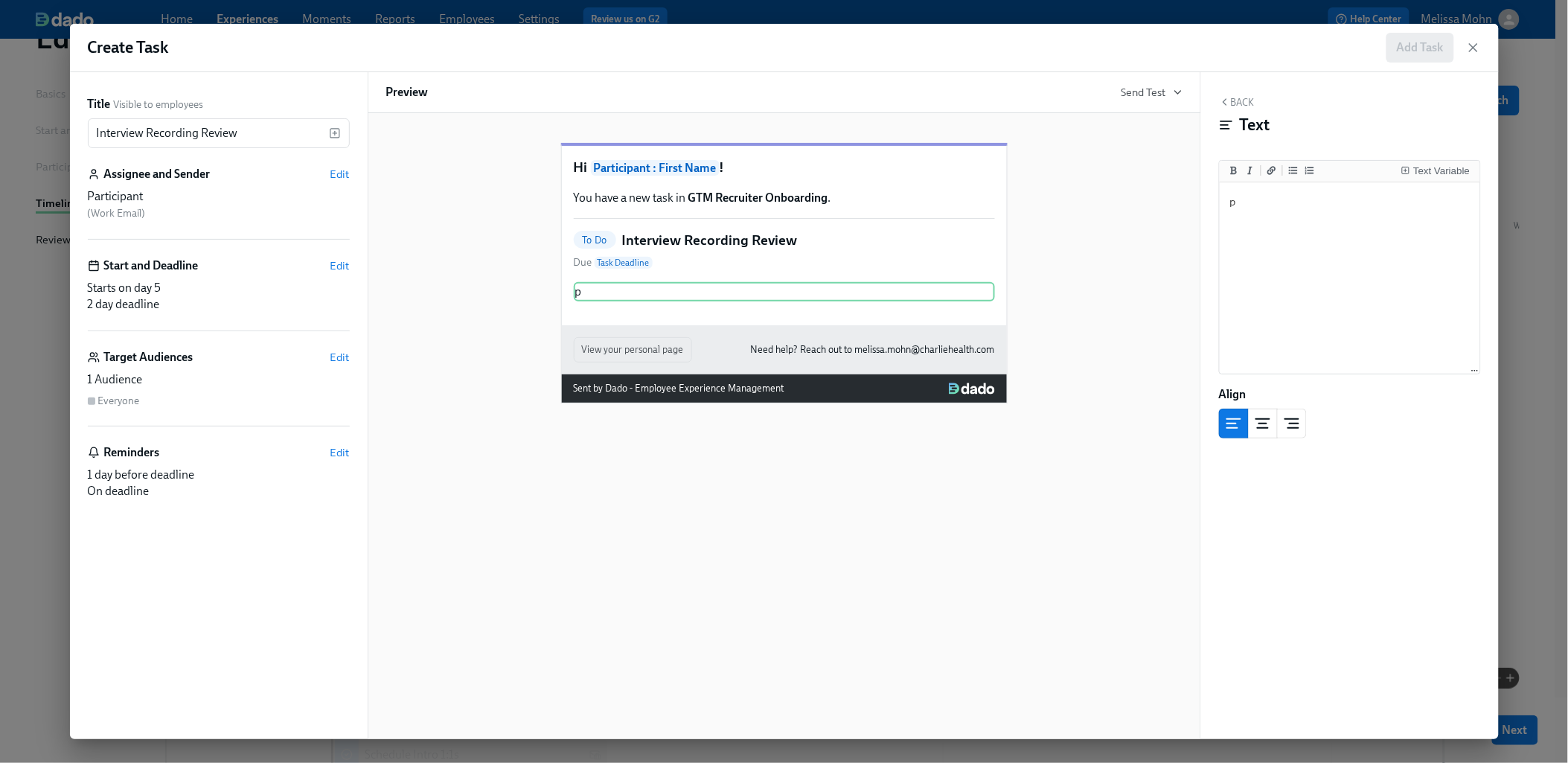 click on "Back" at bounding box center [1237, 102] 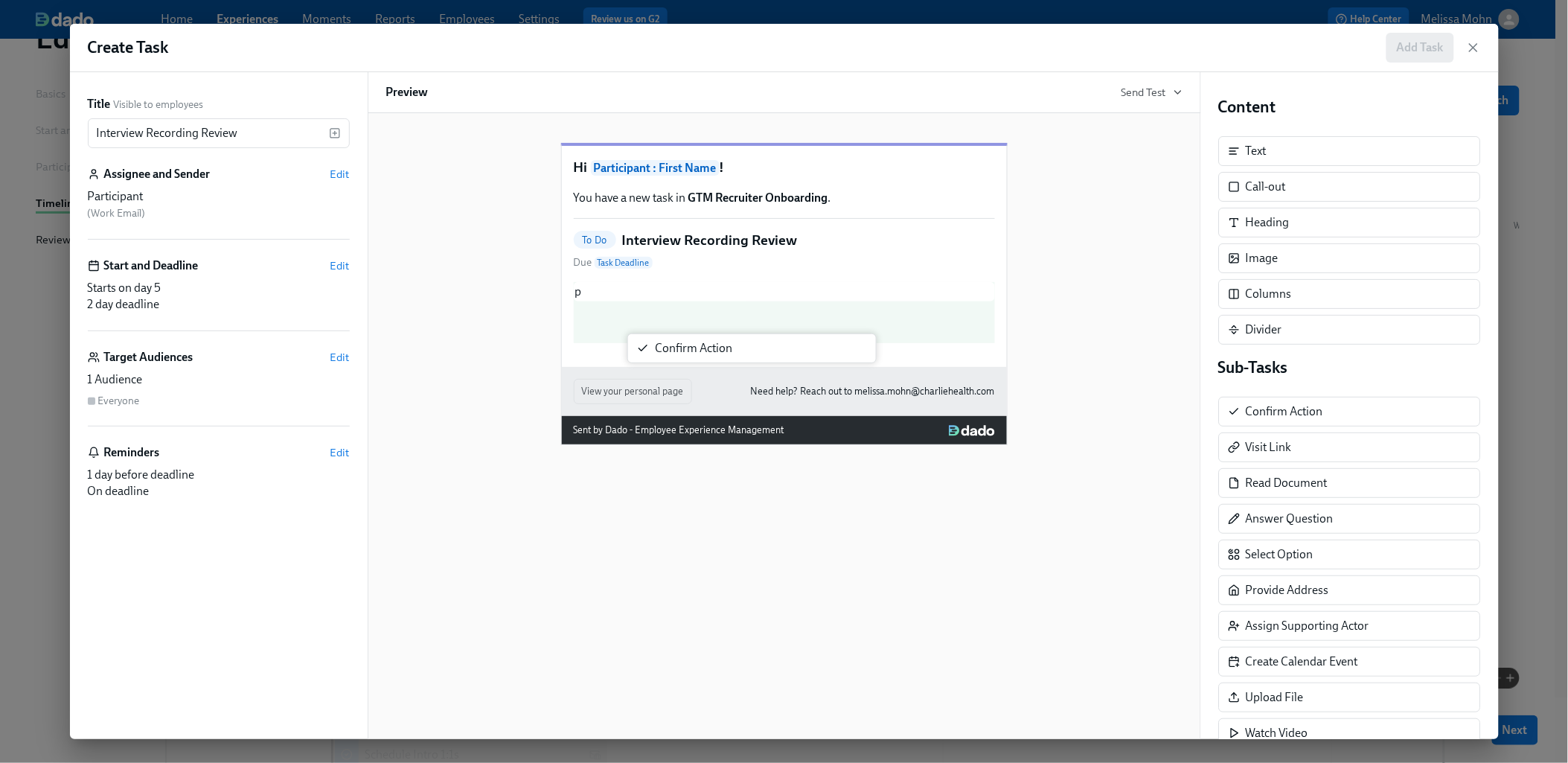 drag, startPoint x: 1258, startPoint y: 421, endPoint x: 662, endPoint y: 357, distance: 599.42639 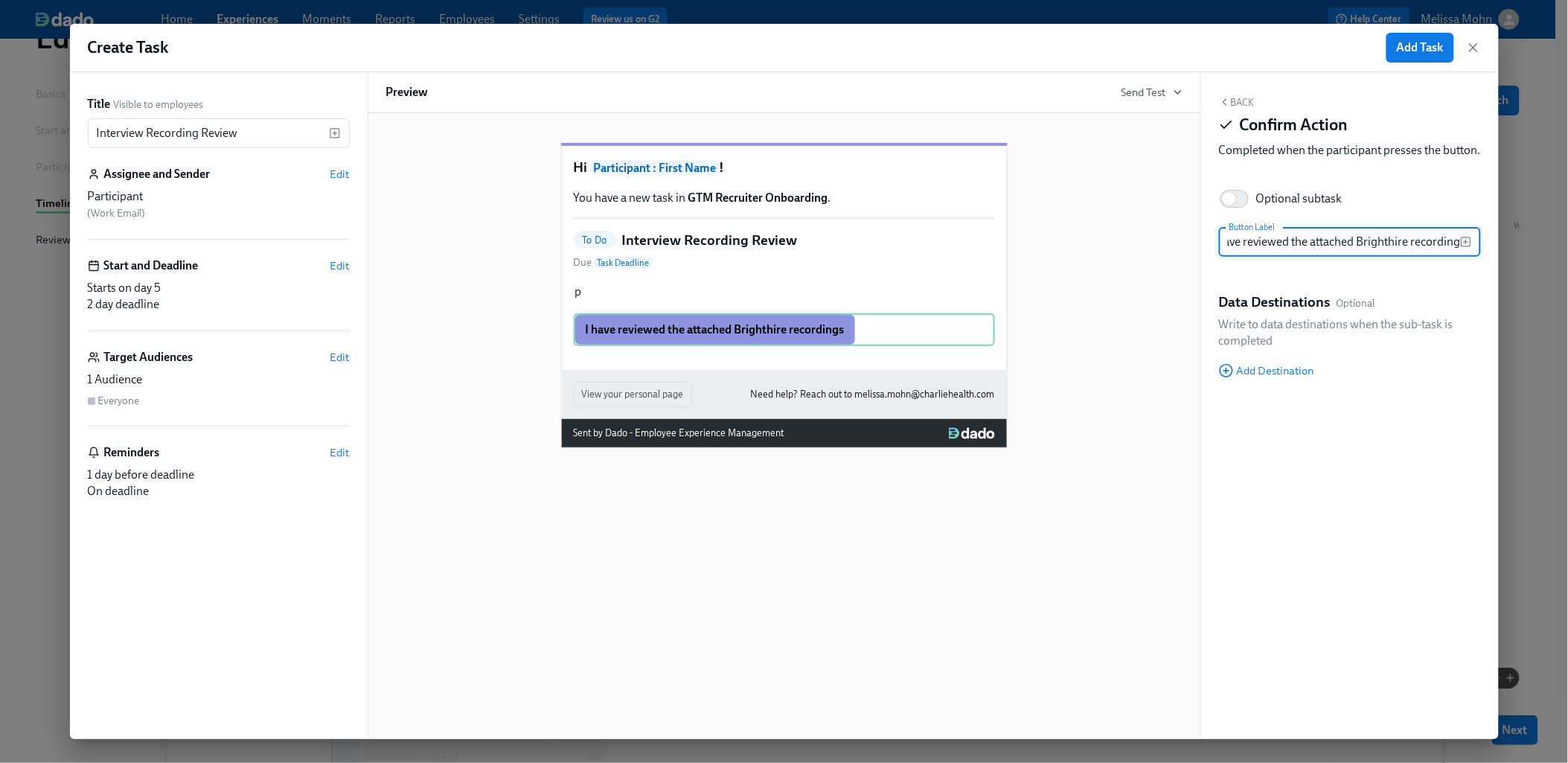 scroll, scrollTop: 0, scrollLeft: 21, axis: horizontal 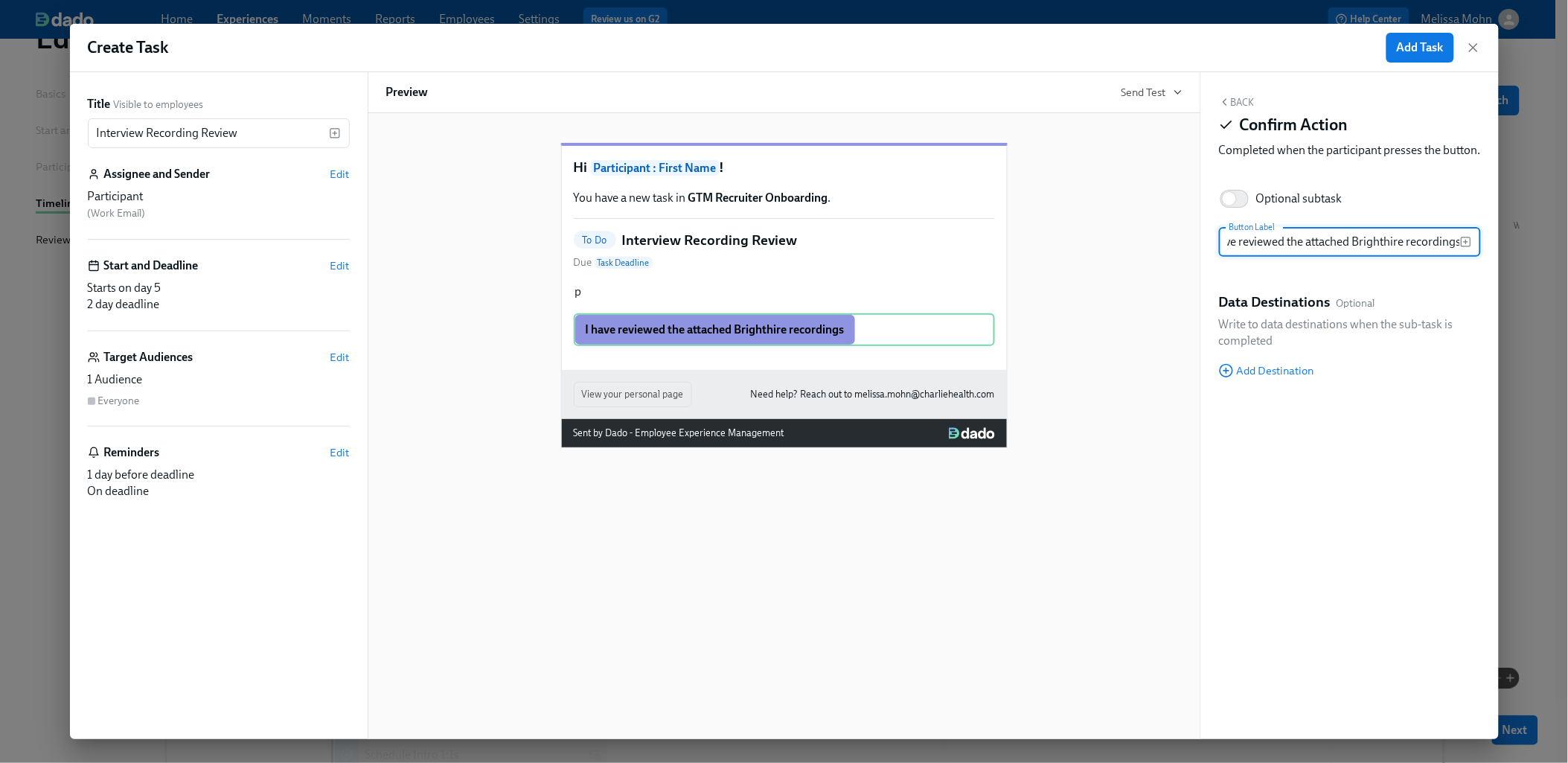 type on "I have reviewed the attached Brighthire recordings" 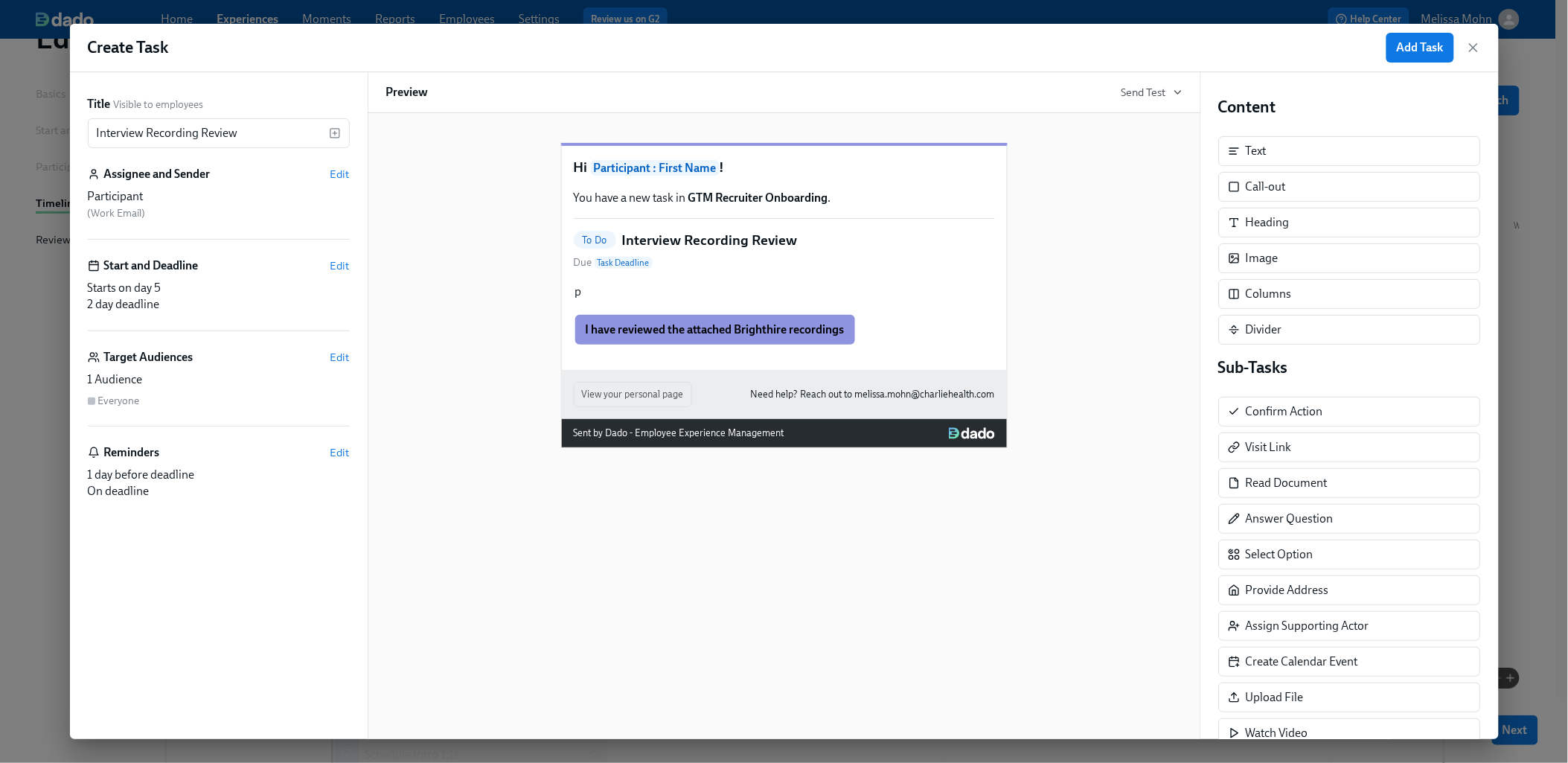 click on "Start and Deadline Edit" at bounding box center [219, 266] 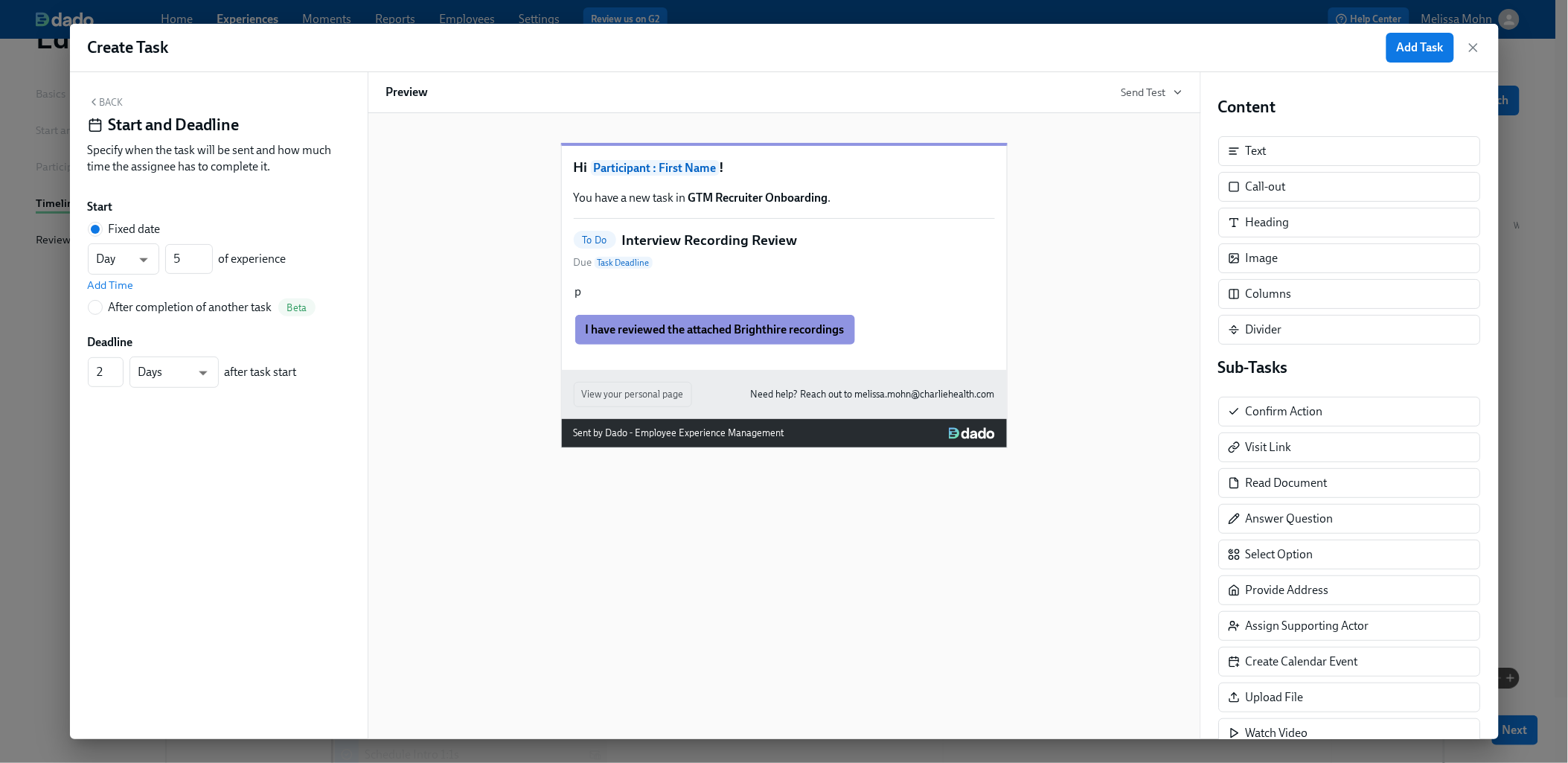 click on "After completion of another task" at bounding box center [191, 307] 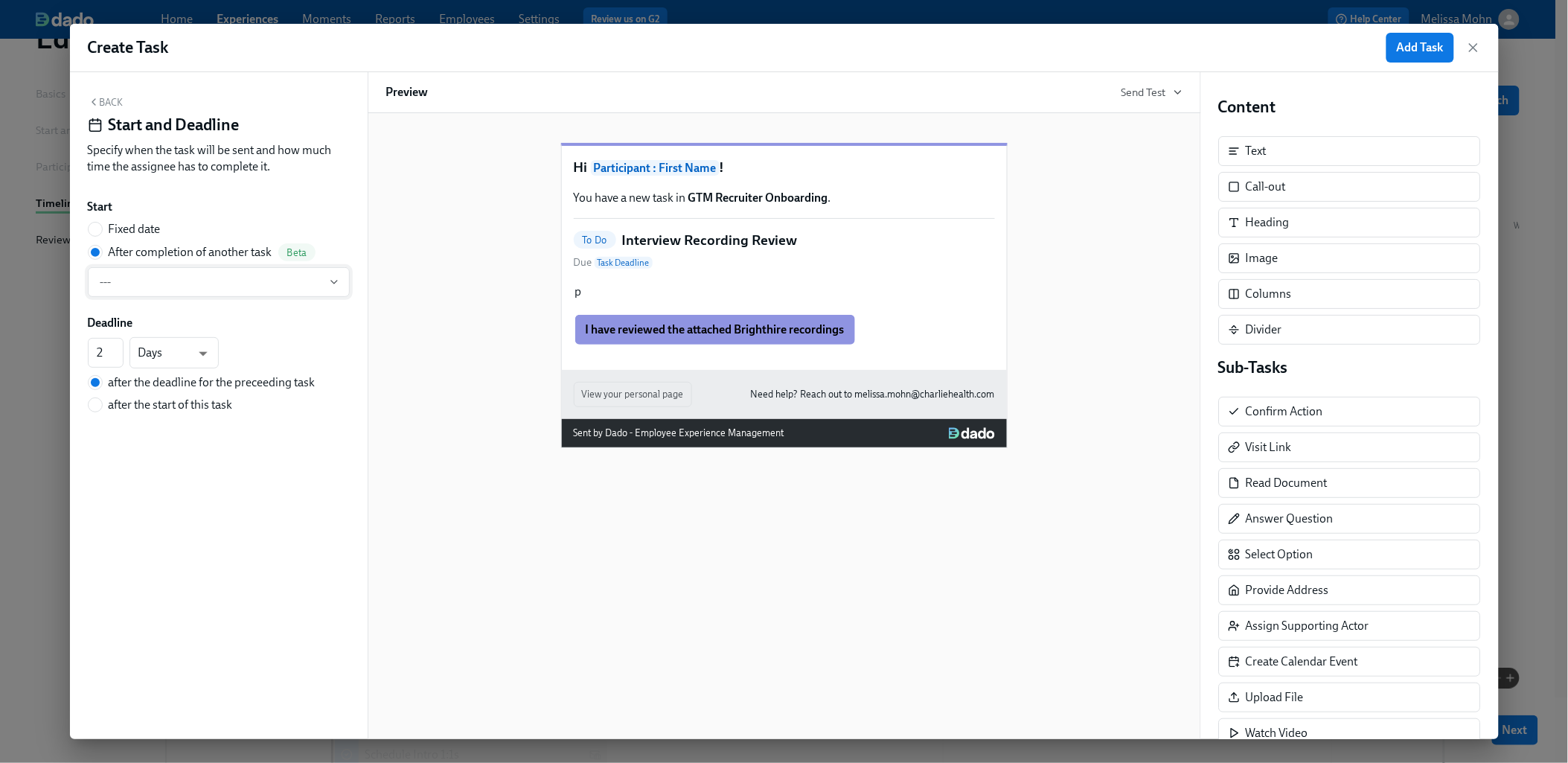 click on "---" at bounding box center (219, 282) 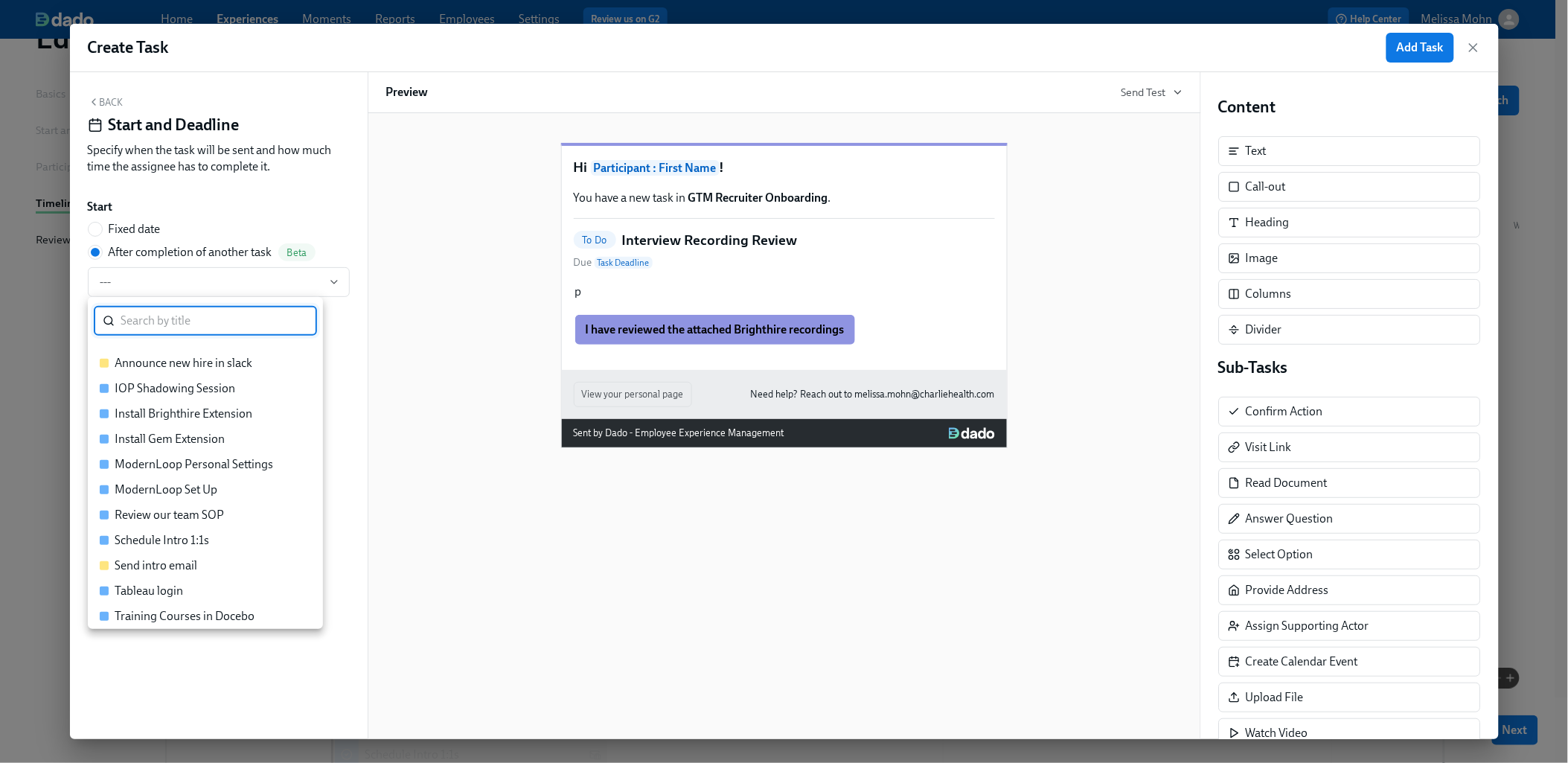 click on "Install Brighthire Extension" at bounding box center [183, 414] 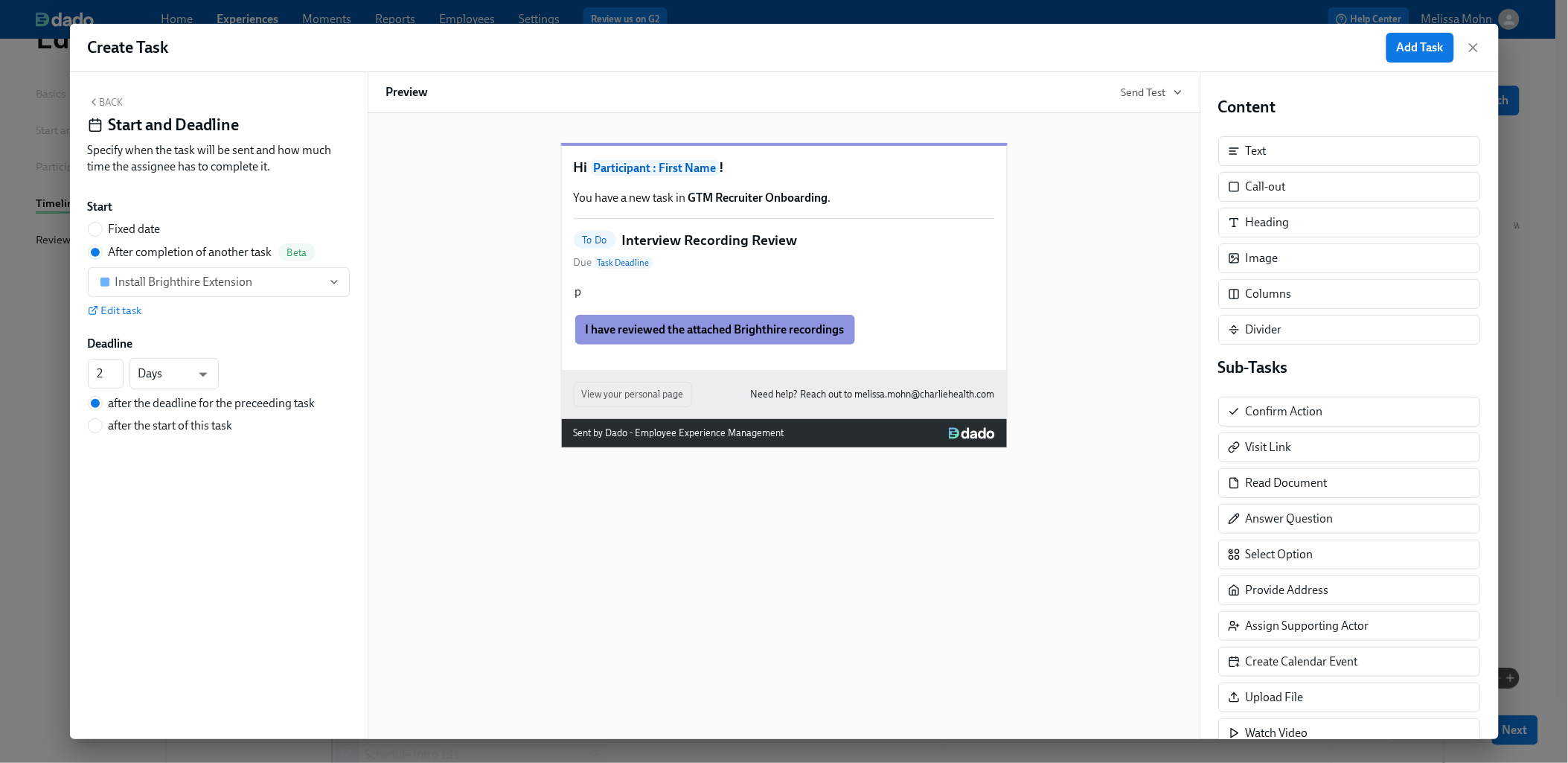 click on "Back" at bounding box center [106, 102] 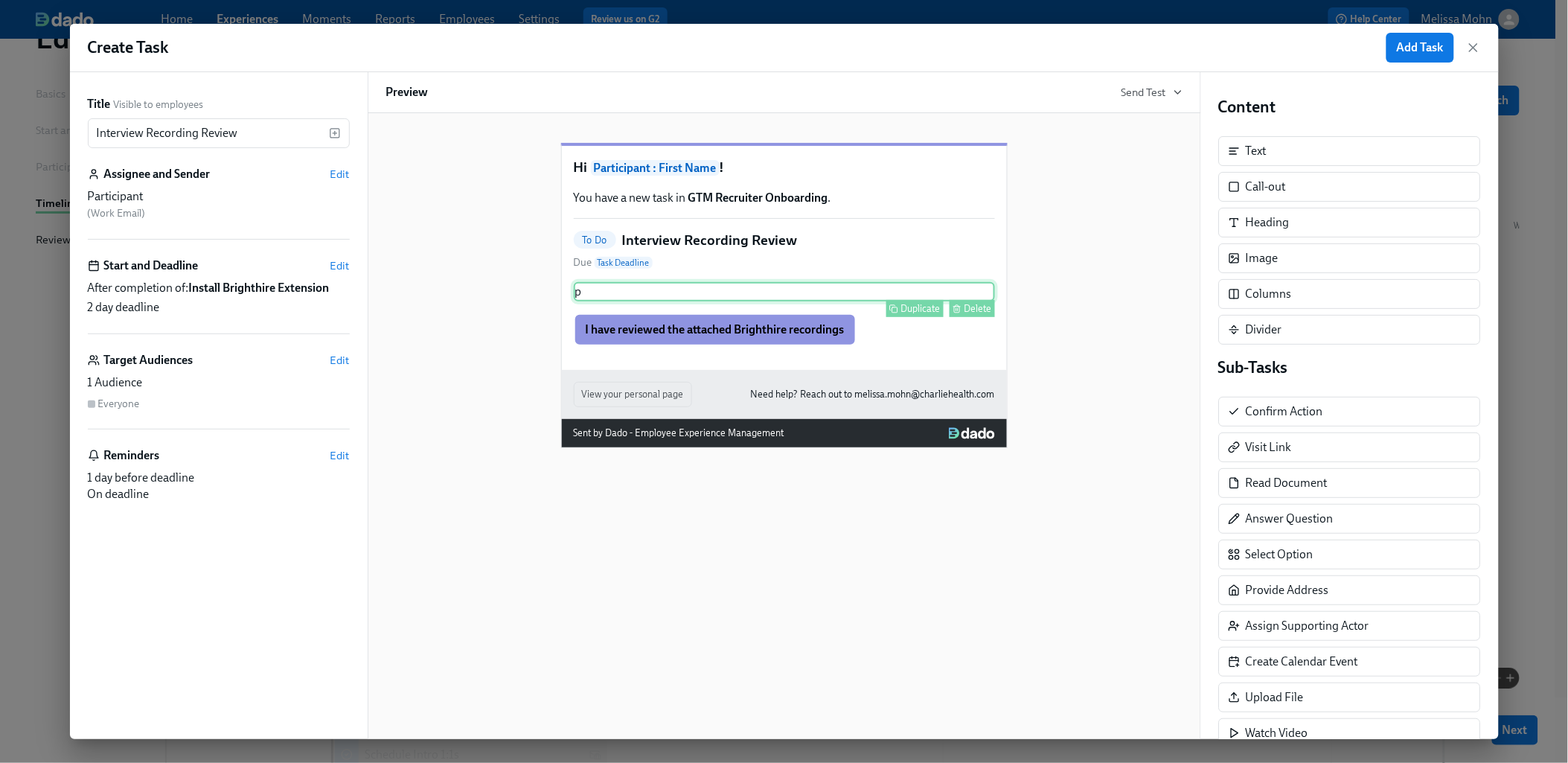 click on "p   Duplicate   Delete" at bounding box center [784, 292] 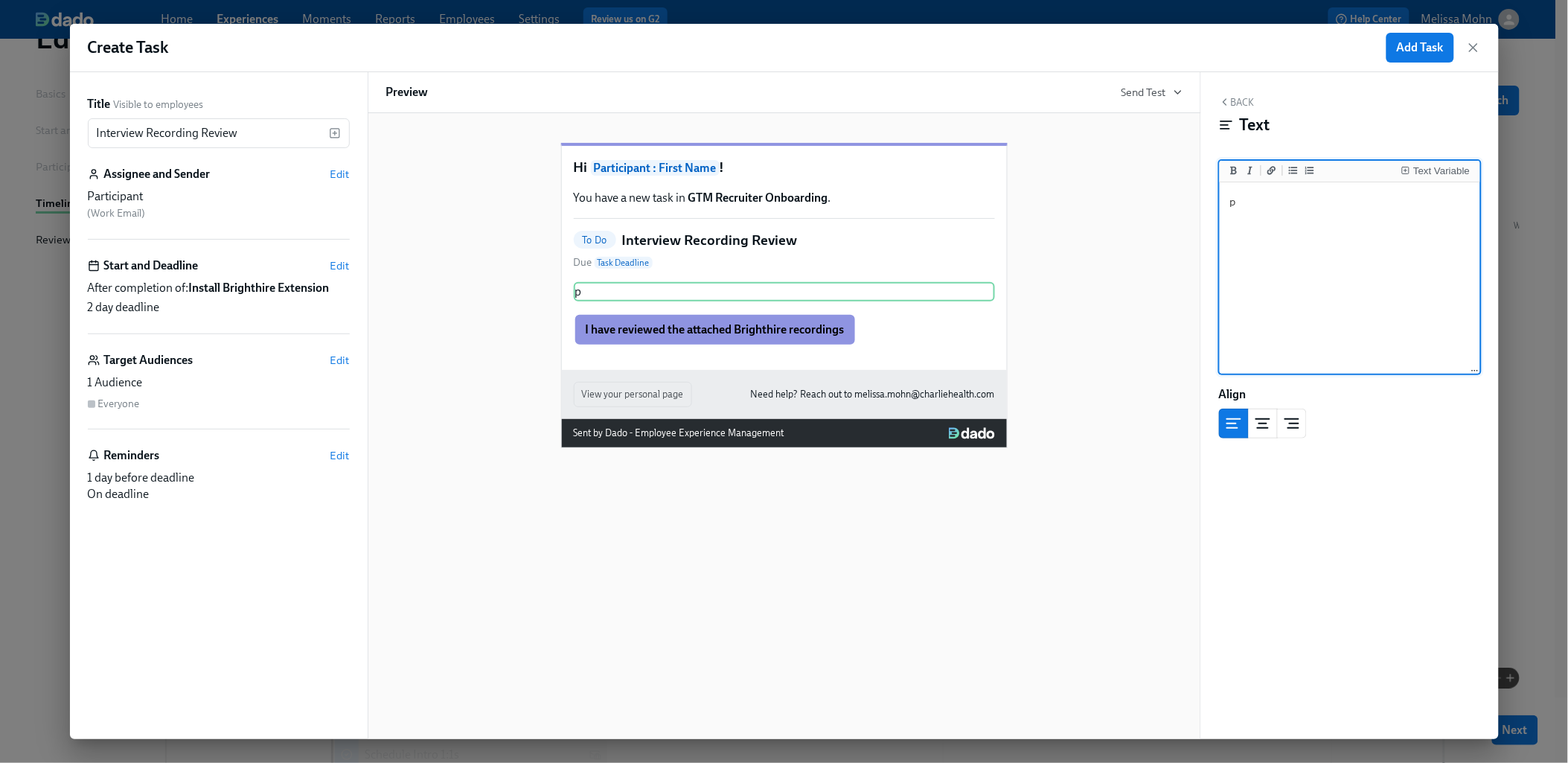 click on "p" at bounding box center (1350, 278) 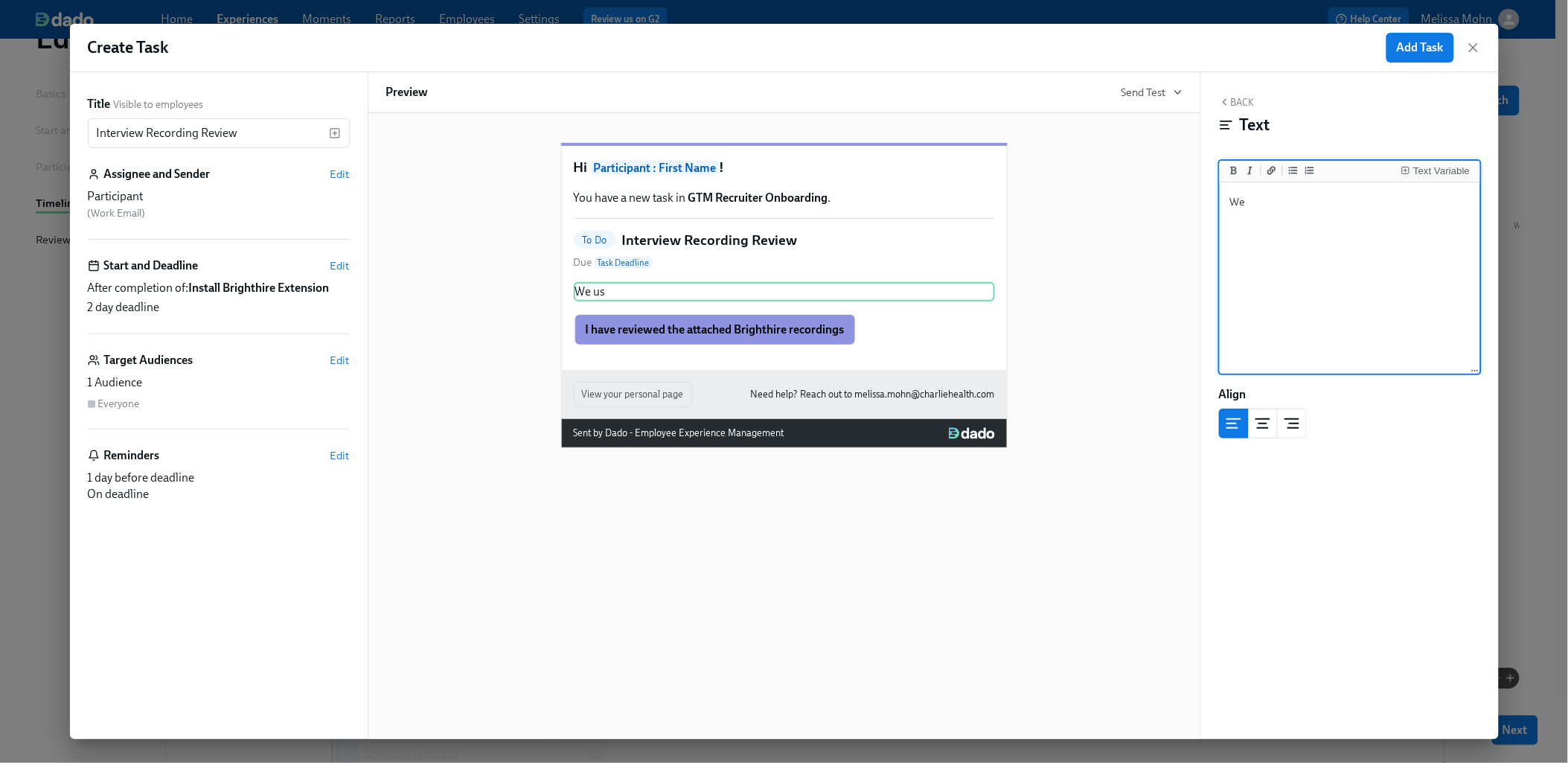 type on "W" 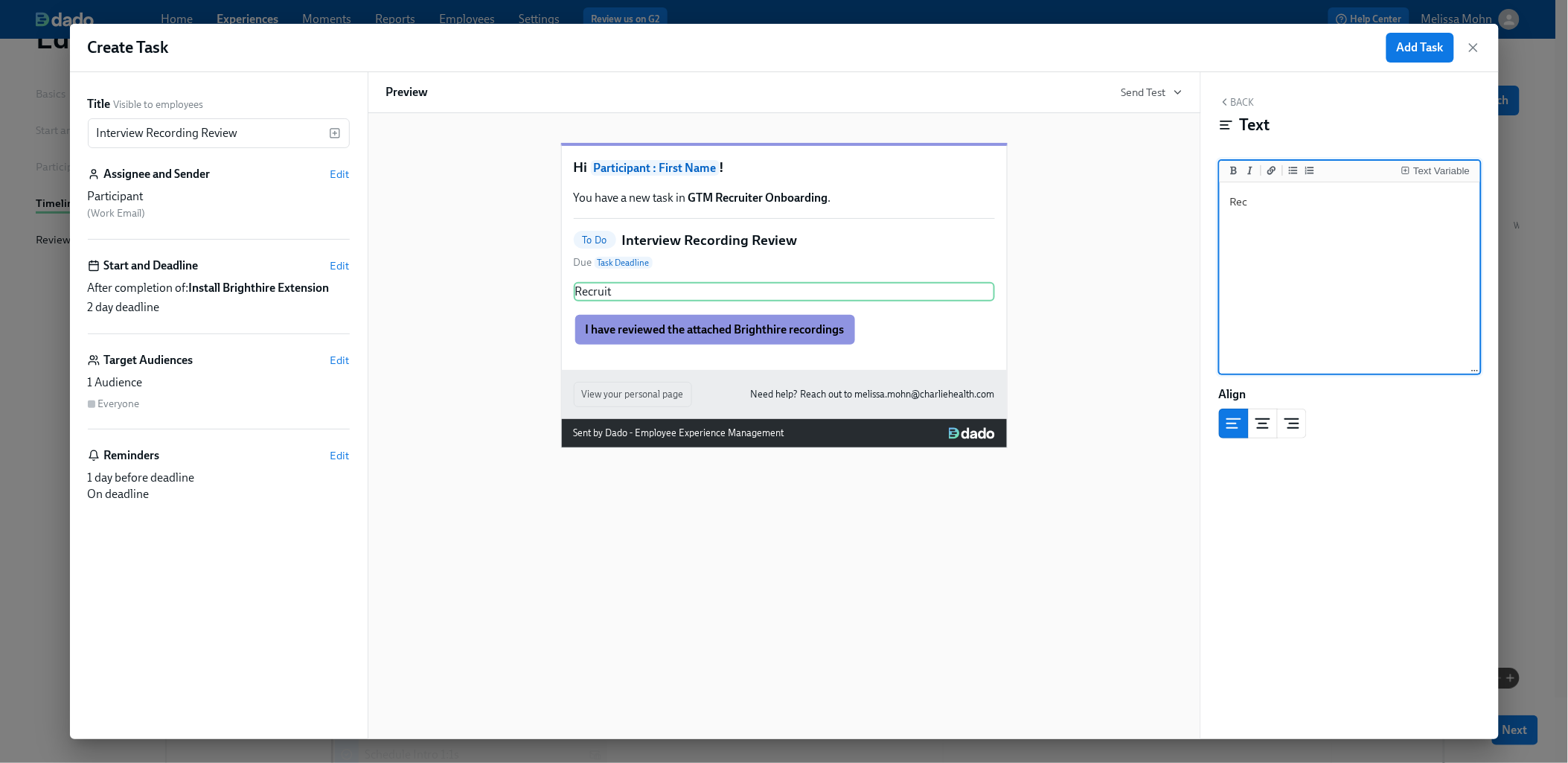 type on "R" 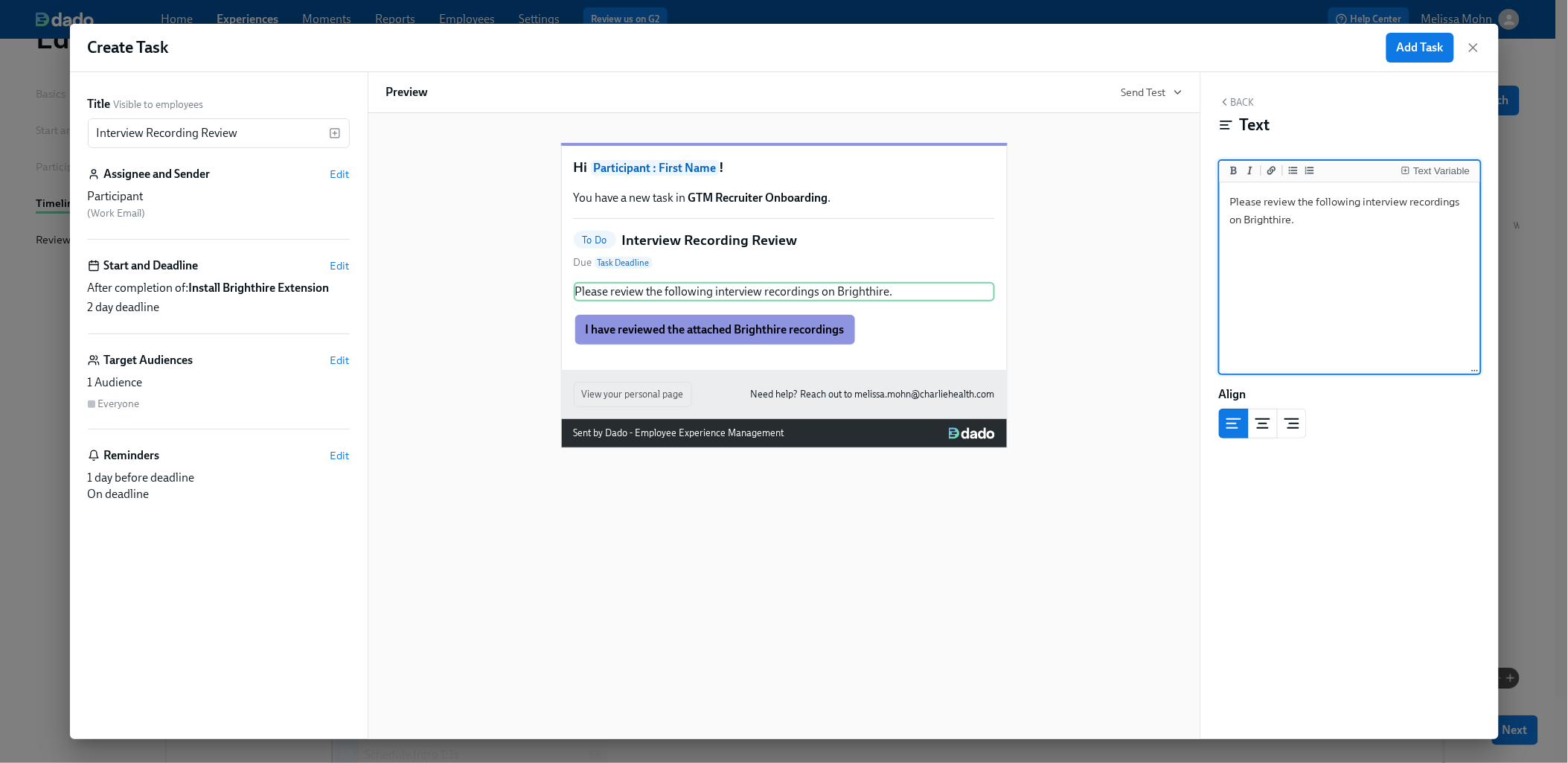 paste on "● 1 strong/1 weak Recruiter Prelim
● 1 strong/1 weak Regional Director Screen
● 1 strong/1 weak Case Study
Write down questions to discuss during our EOD Catch Up, also take notes on the Charlie
Health Pitch in Prelims to start to form your own." 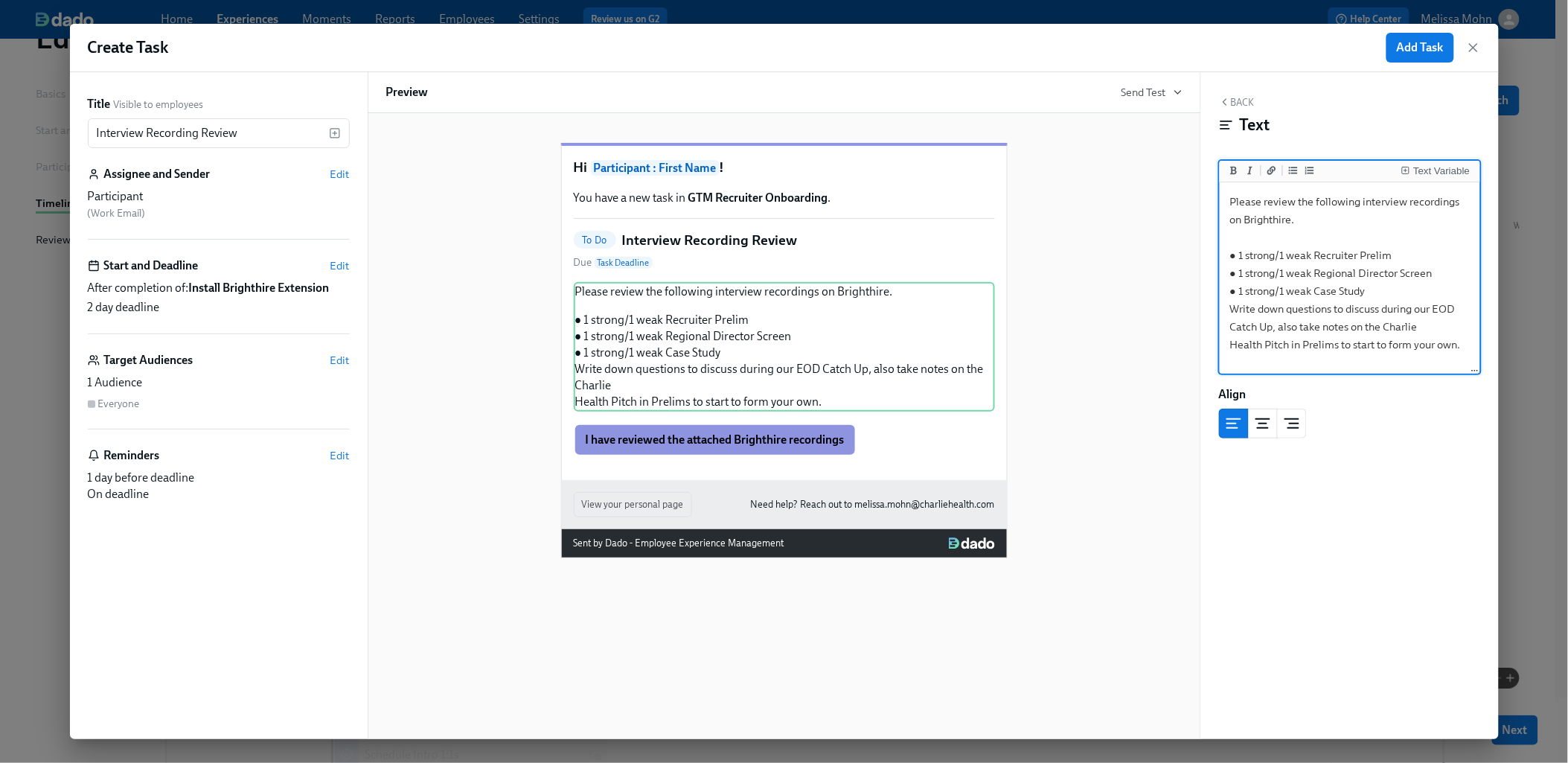 drag, startPoint x: 1375, startPoint y: 292, endPoint x: 1200, endPoint y: 252, distance: 179.51323 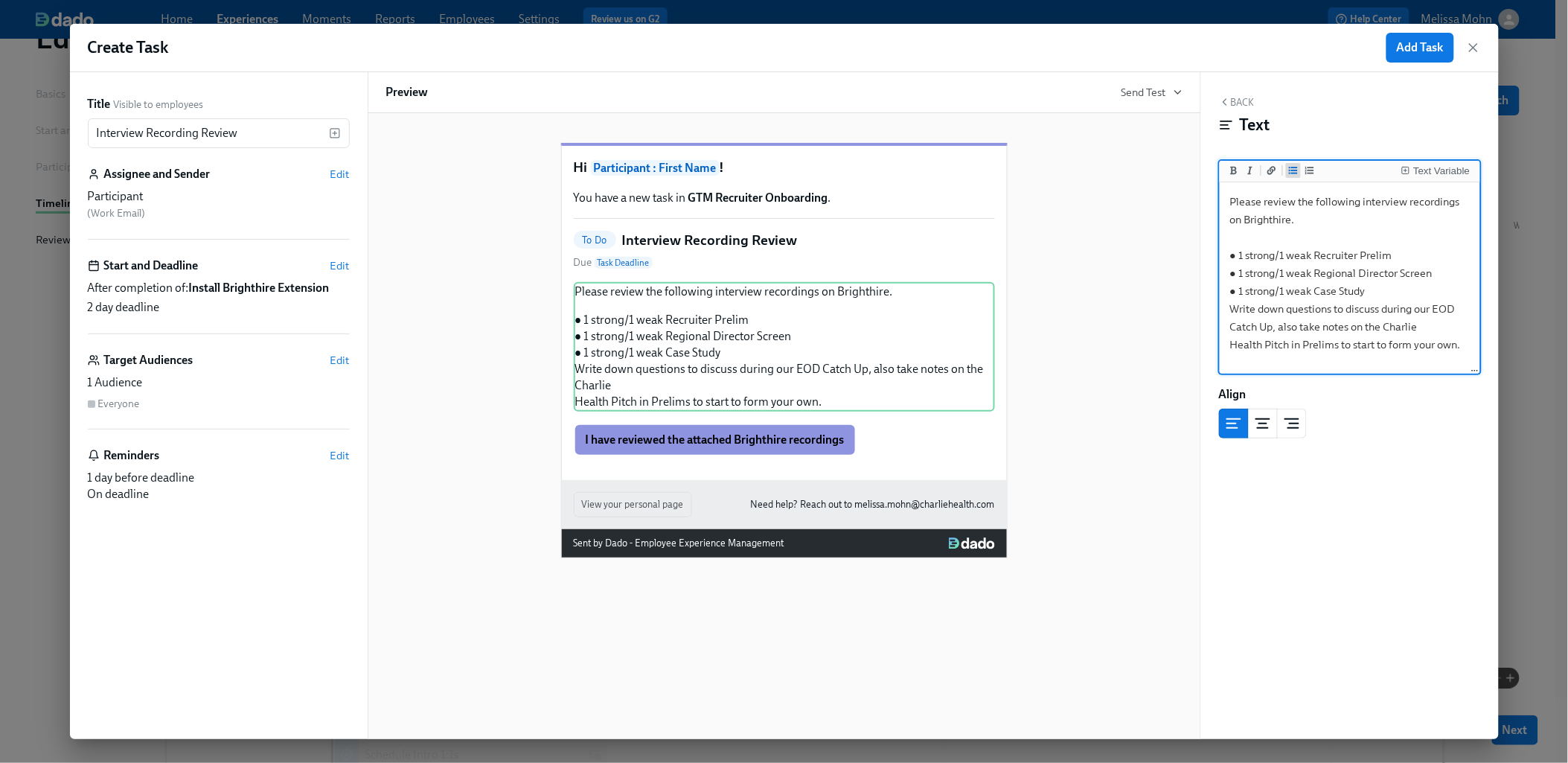 click 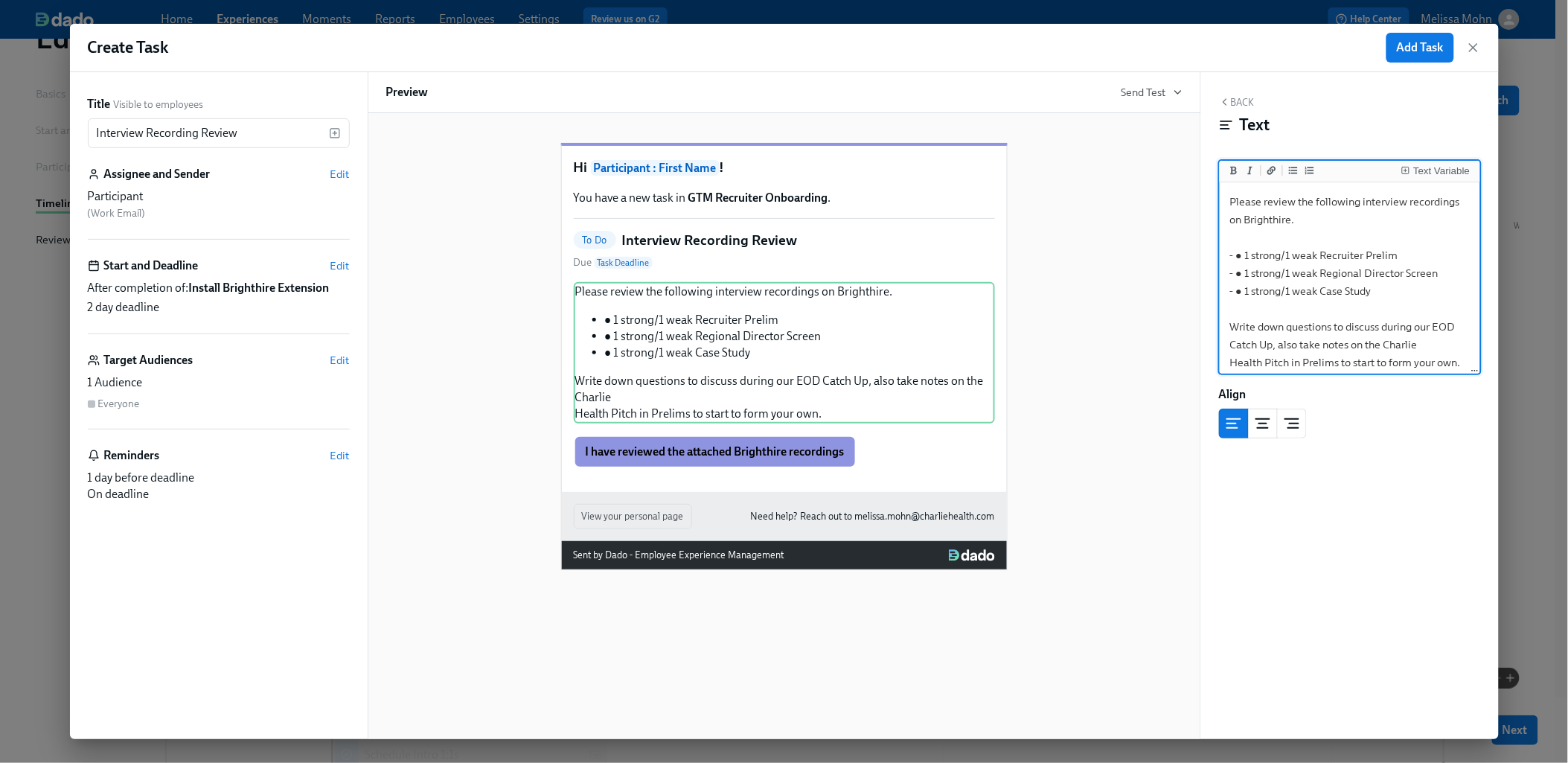 click on "Please review the following interview recordings on Brighthire.
- ● 1 strong/1 weak Recruiter Prelim
- ● 1 strong/1 weak Regional Director Screen
- ● 1 strong/1 weak Case Study
Write down questions to discuss during our EOD Catch Up, also take notes on the Charlie
Health Pitch in Prelims to start to form your own." at bounding box center (1350, 282) 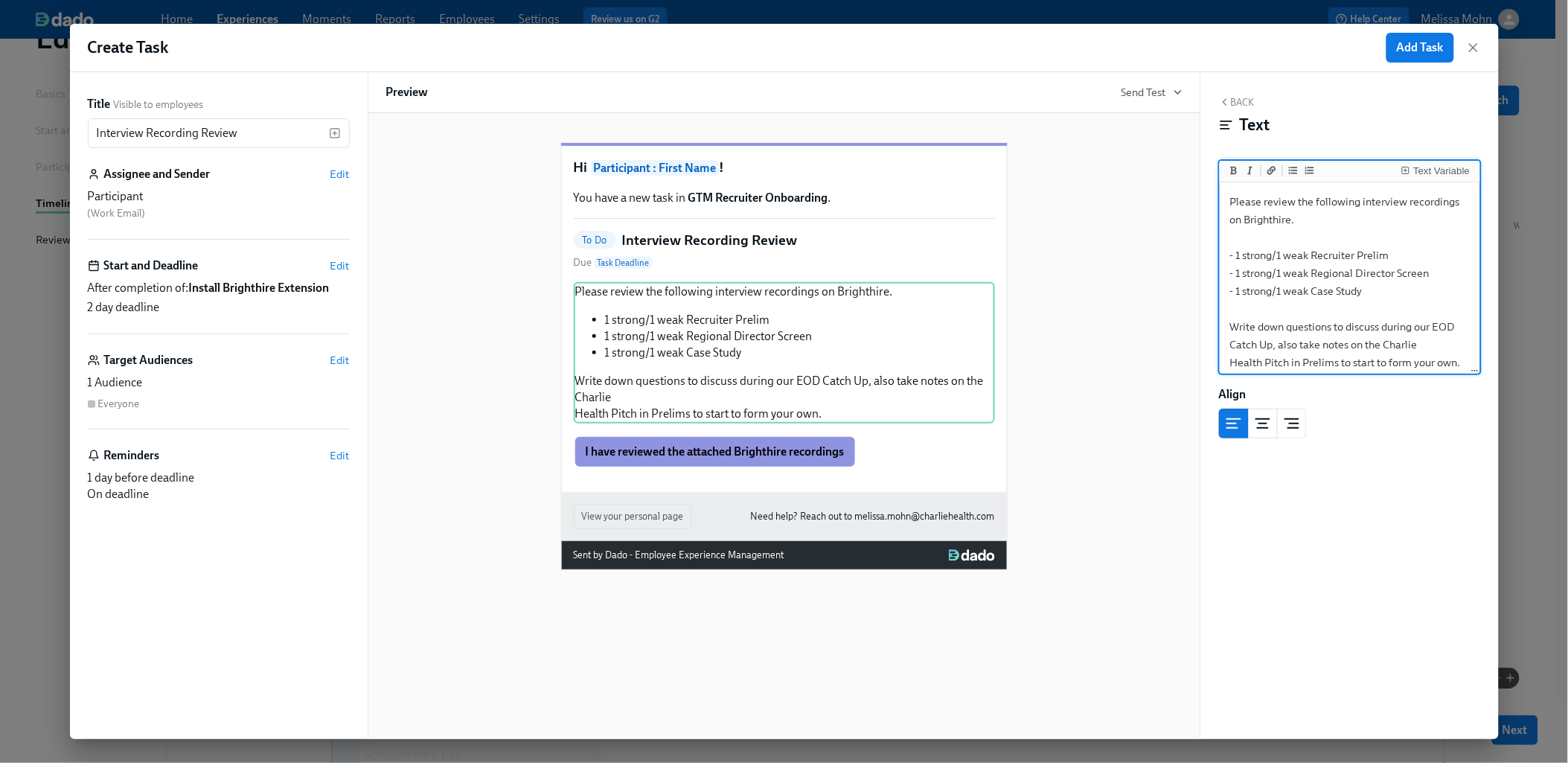 click on "Please review the following interview recordings on Brighthire.
- 1 strong/1 weak Recruiter Prelim
- 1 strong/1 weak Regional Director Screen
- 1 strong/1 weak Case Study
Write down questions to discuss during our EOD Catch Up, also take notes on the Charlie
Health Pitch in Prelims to start to form your own." at bounding box center [1350, 282] 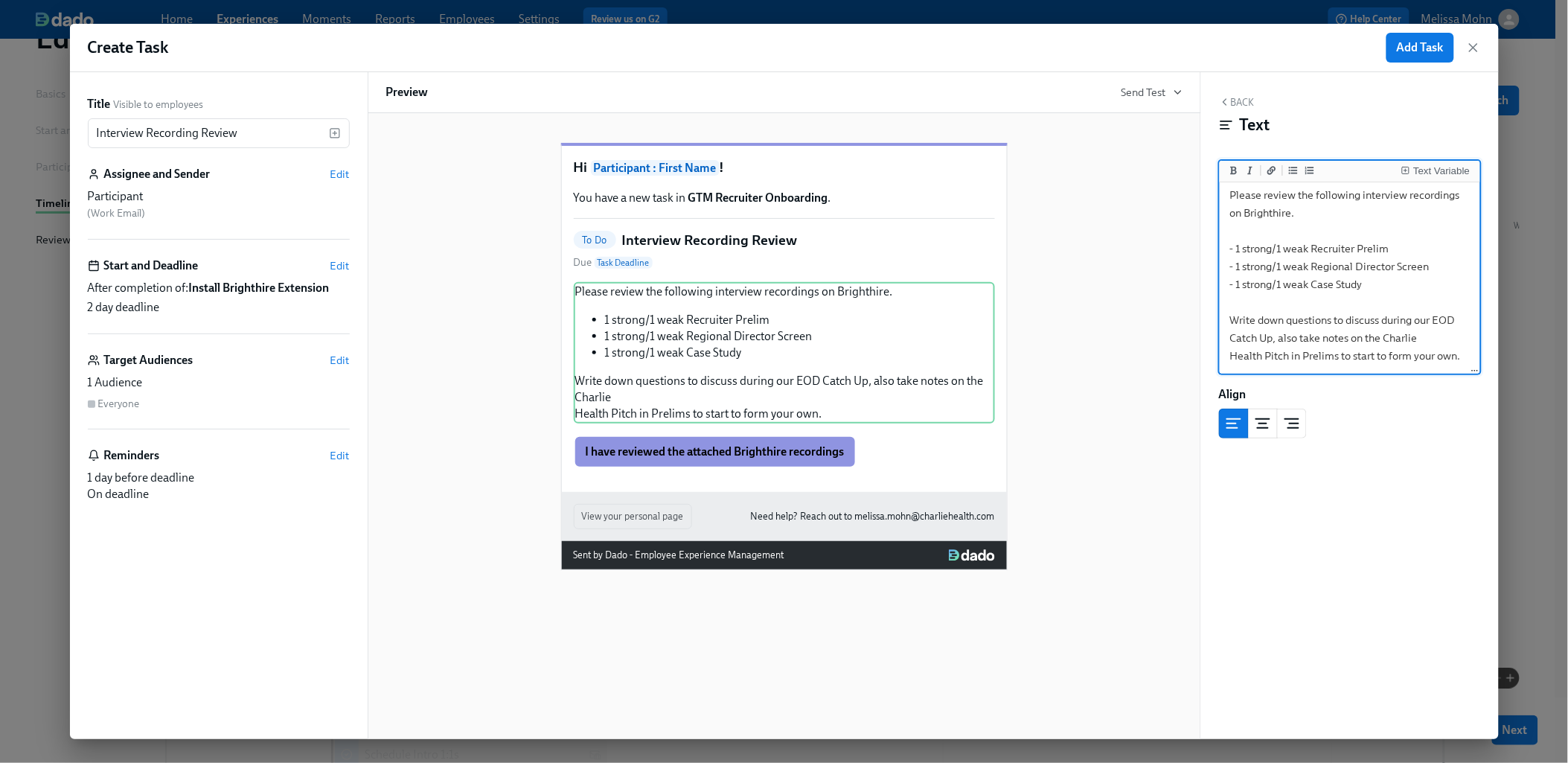 scroll, scrollTop: 25, scrollLeft: 0, axis: vertical 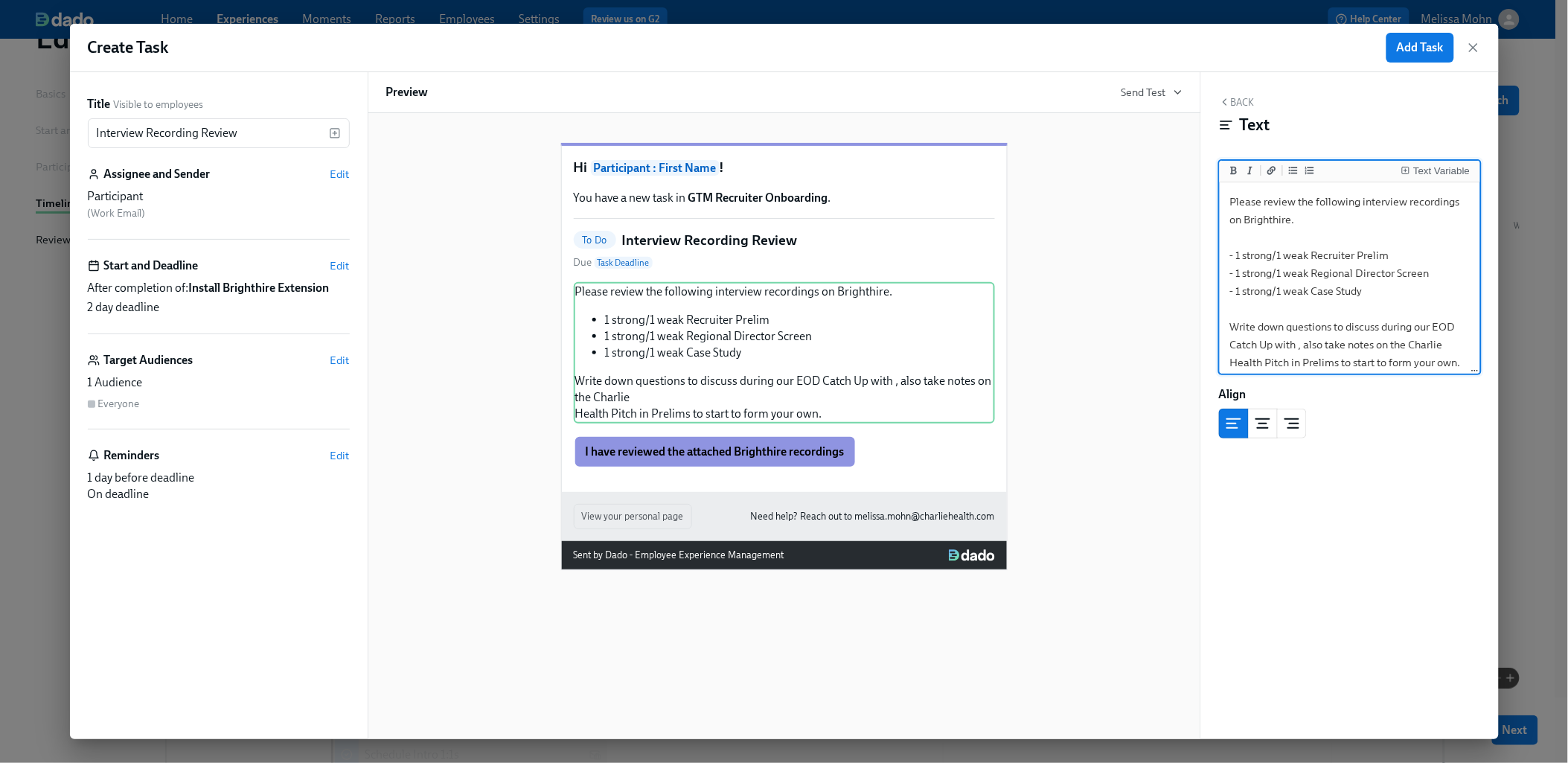 click on "Please review the following interview recordings on Brighthire.
- 1 strong/1 weak Recruiter Prelim
- 1 strong/1 weak Regional Director Screen
- 1 strong/1 weak Case Study
Write down questions to discuss during our EOD Catch Up with , also take notes on the Charlie
Health Pitch in Prelims to start to form your own." at bounding box center (1350, 282) 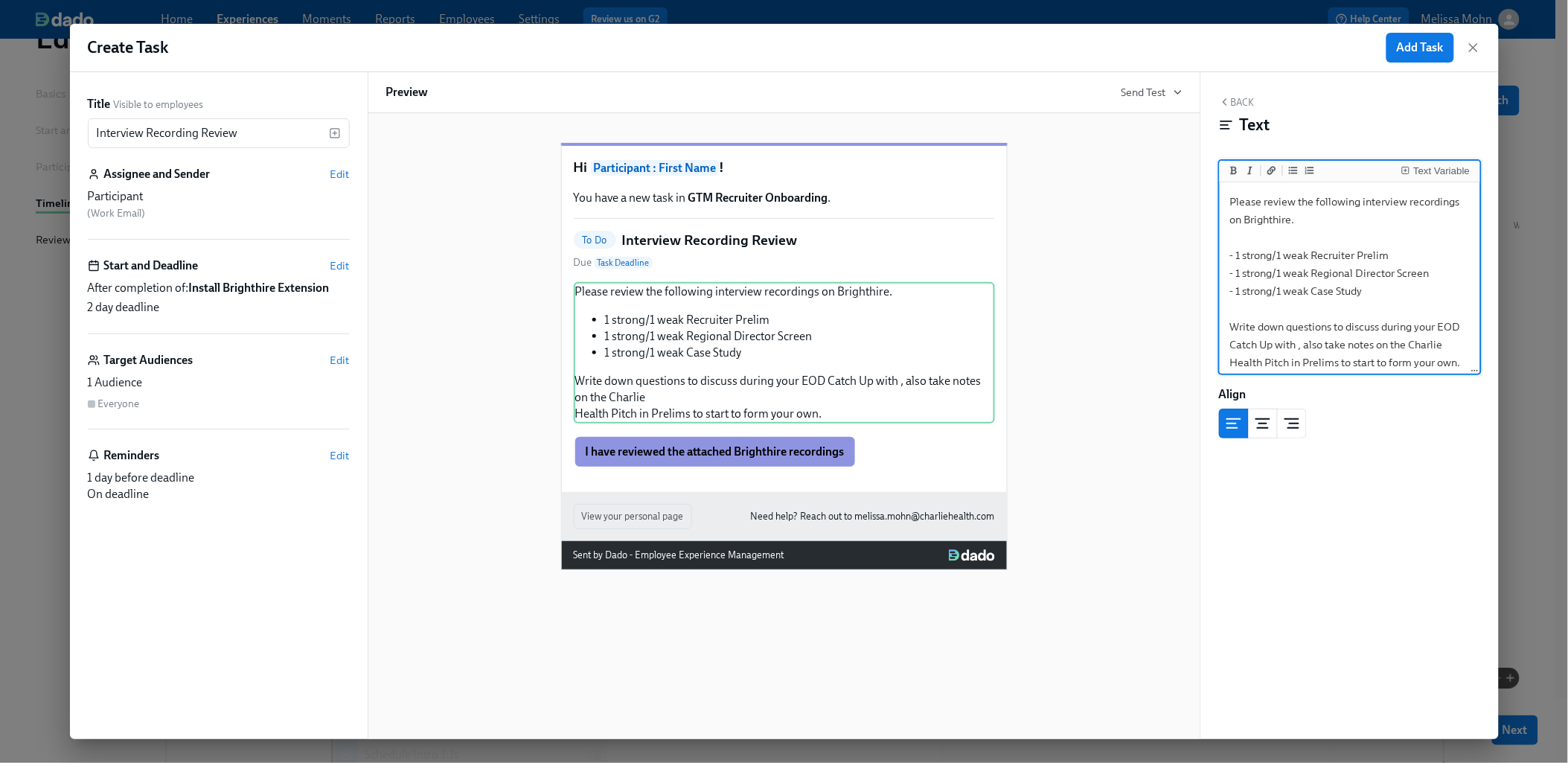 click on "Please review the following interview recordings on Brighthire.
- 1 strong/1 weak Recruiter Prelim
- 1 strong/1 weak Regional Director Screen
- 1 strong/1 weak Case Study
Write down questions to discuss during your EOD Catch Up with , also take notes on the Charlie
Health Pitch in Prelims to start to form your own." at bounding box center [1350, 282] 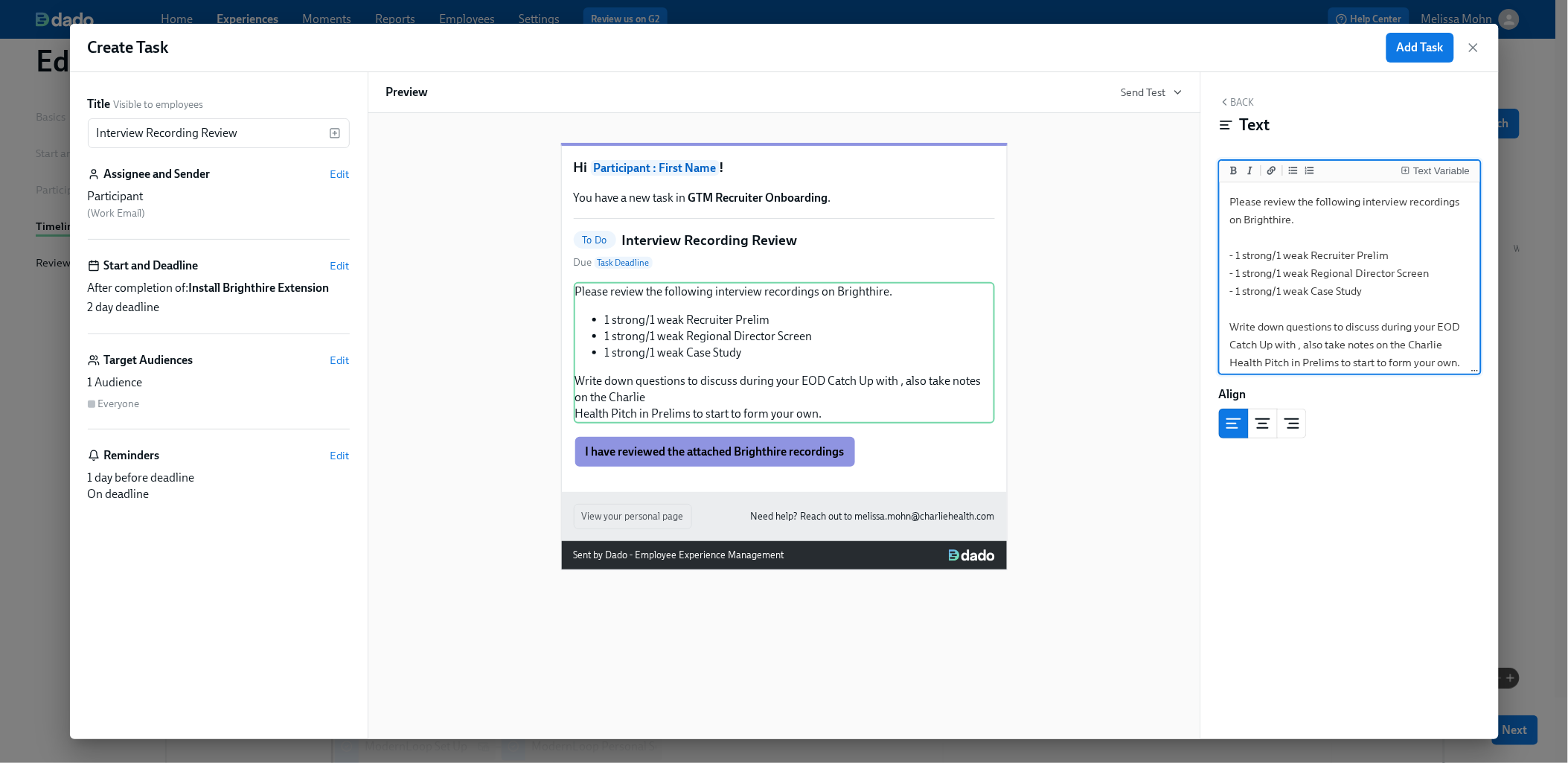 scroll, scrollTop: 45, scrollLeft: 0, axis: vertical 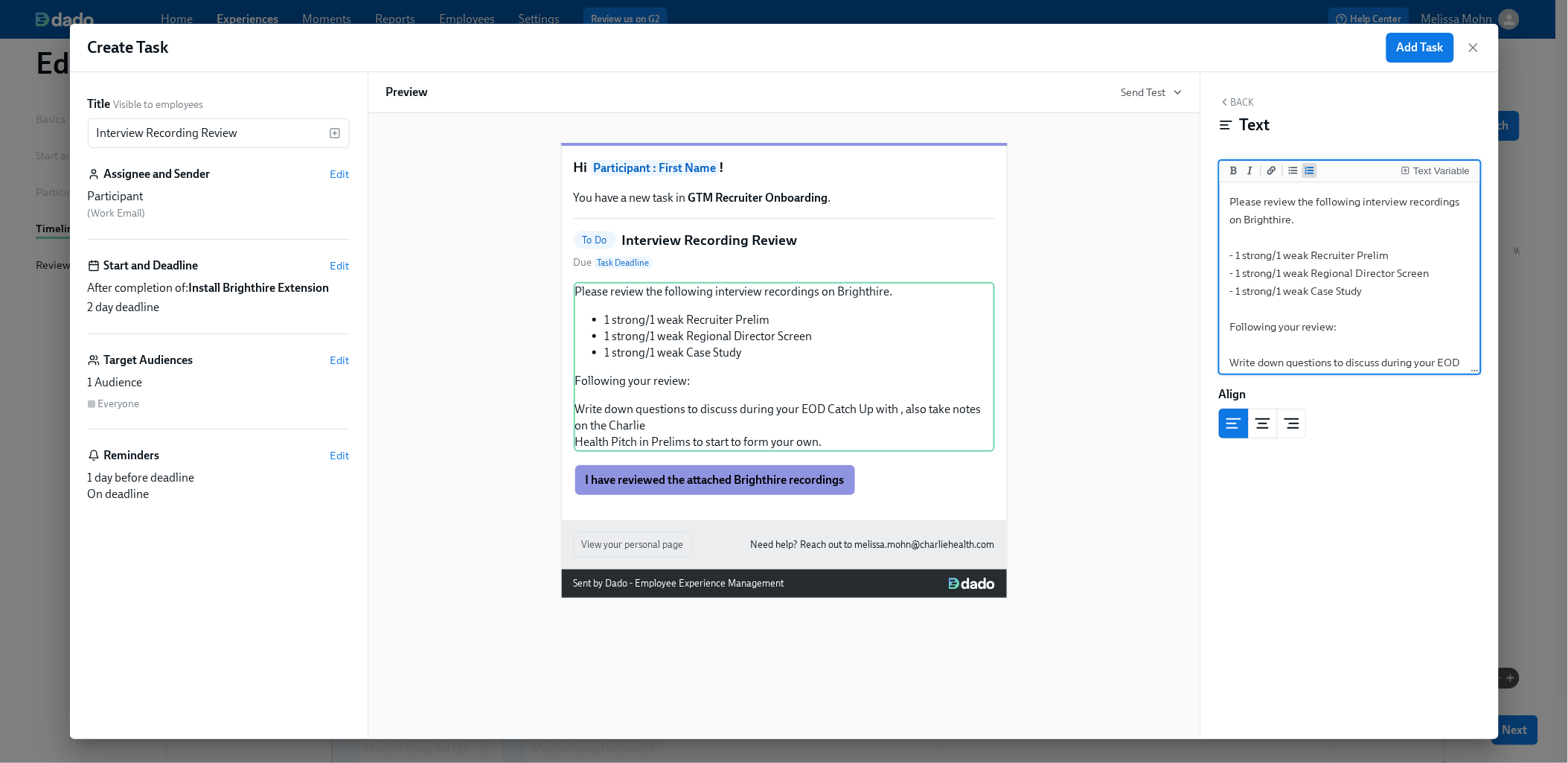 click 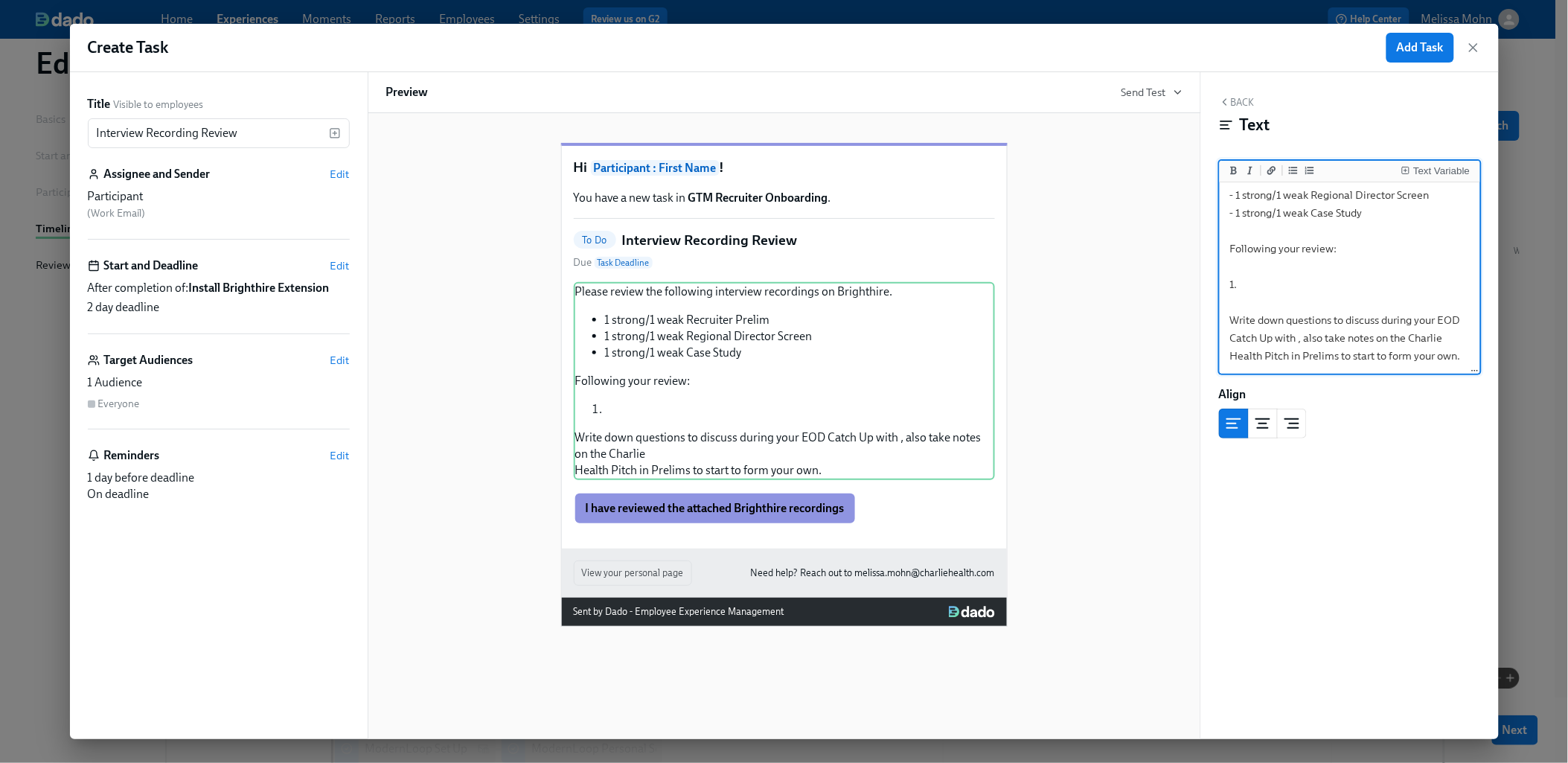 scroll, scrollTop: 92, scrollLeft: 0, axis: vertical 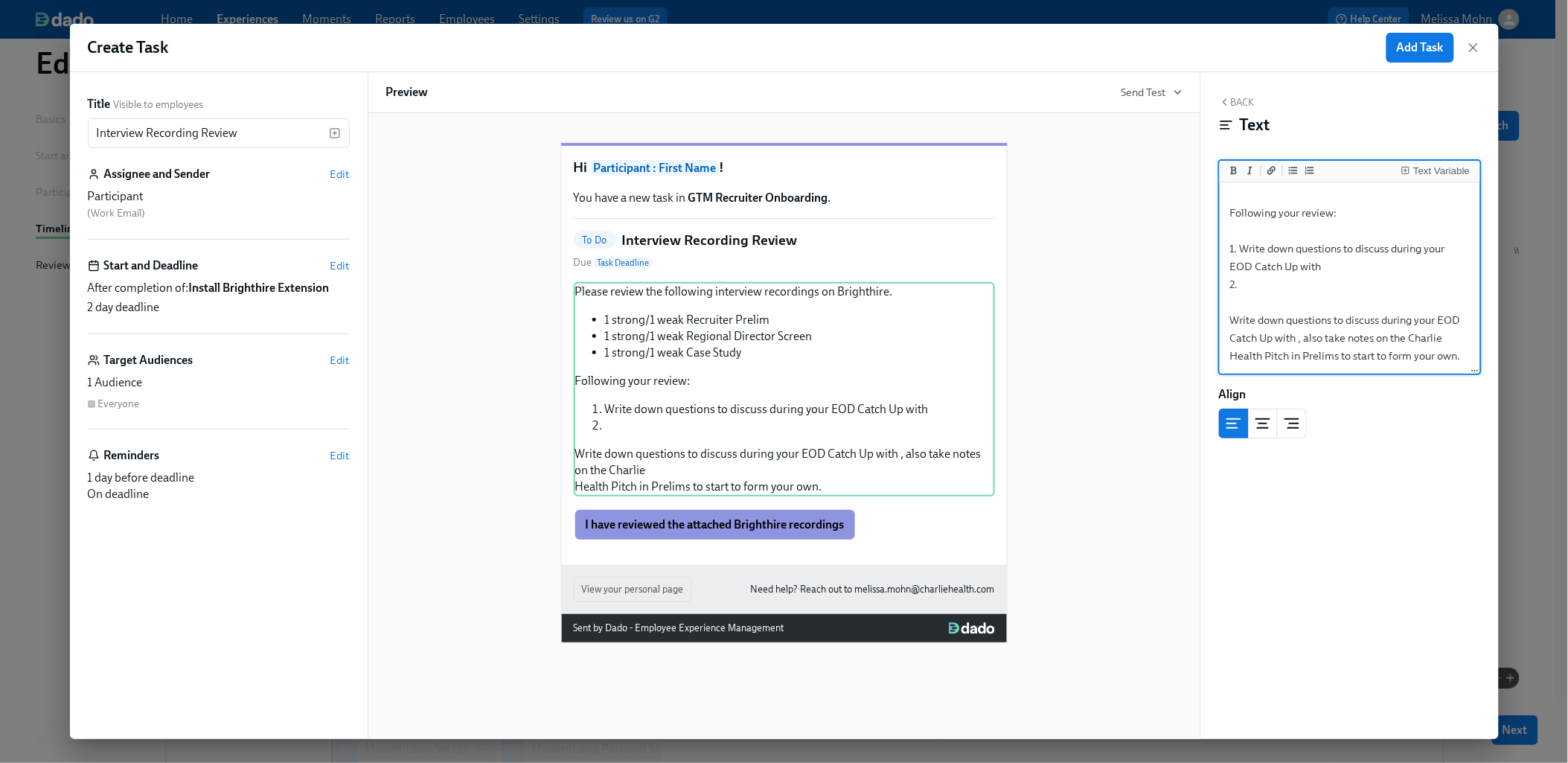 drag, startPoint x: 1250, startPoint y: 354, endPoint x: 1349, endPoint y: 309, distance: 108.7474 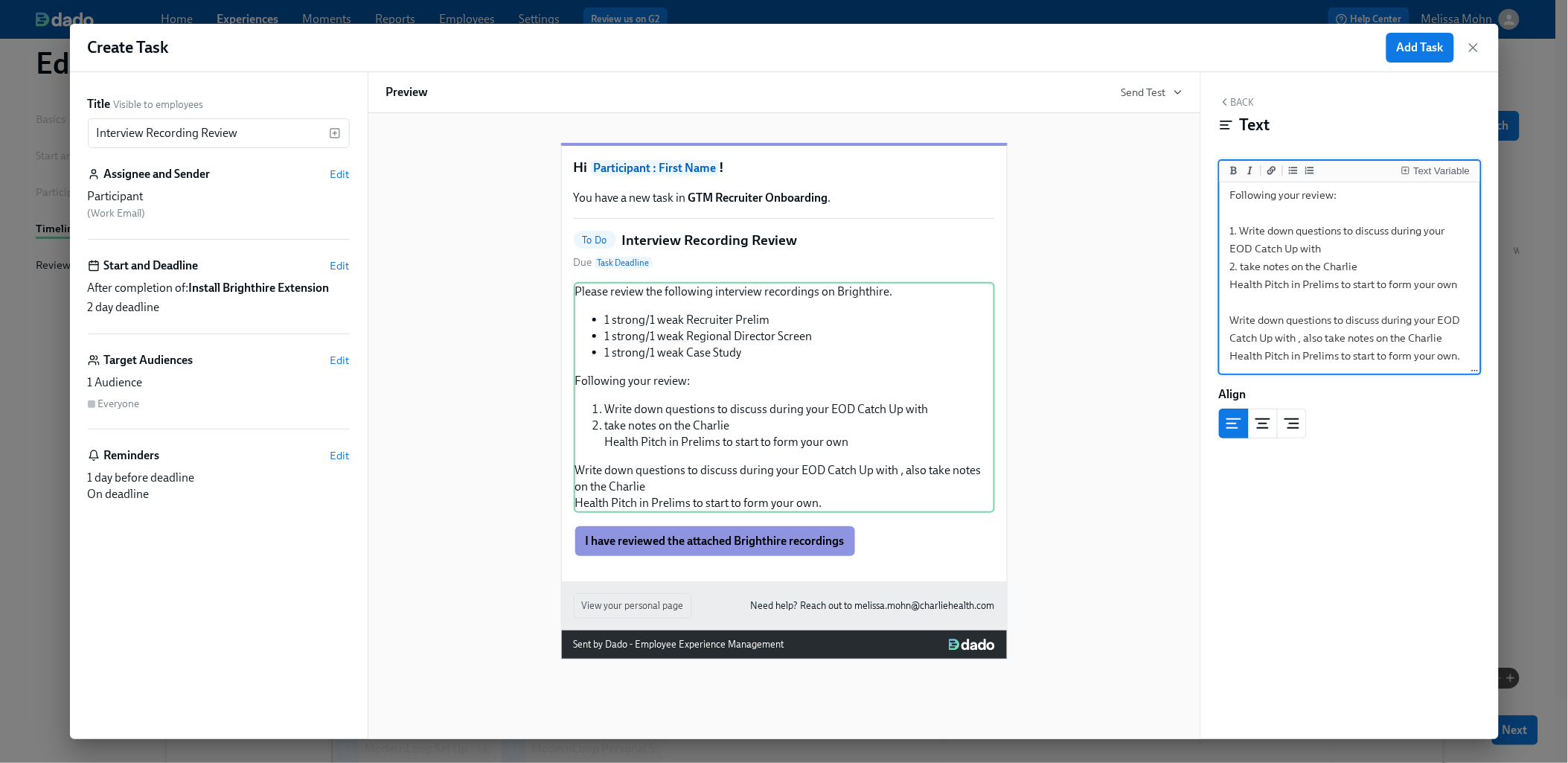 click on "Please review the following interview recordings on Brighthire.
- 1 strong/1 weak Recruiter Prelim
- 1 strong/1 weak Regional Director Screen
- 1 strong/1 weak Case Study
Following your review:
1. Write down questions to discuss during your EOD Catch Up with
2. take notes on the Charlie
Health Pitch in Prelims to start to form your own
Write down questions to discuss during your EOD Catch Up with , also take notes on the Charlie
Health Pitch in Prelims to start to form your own." at bounding box center (1350, 213) 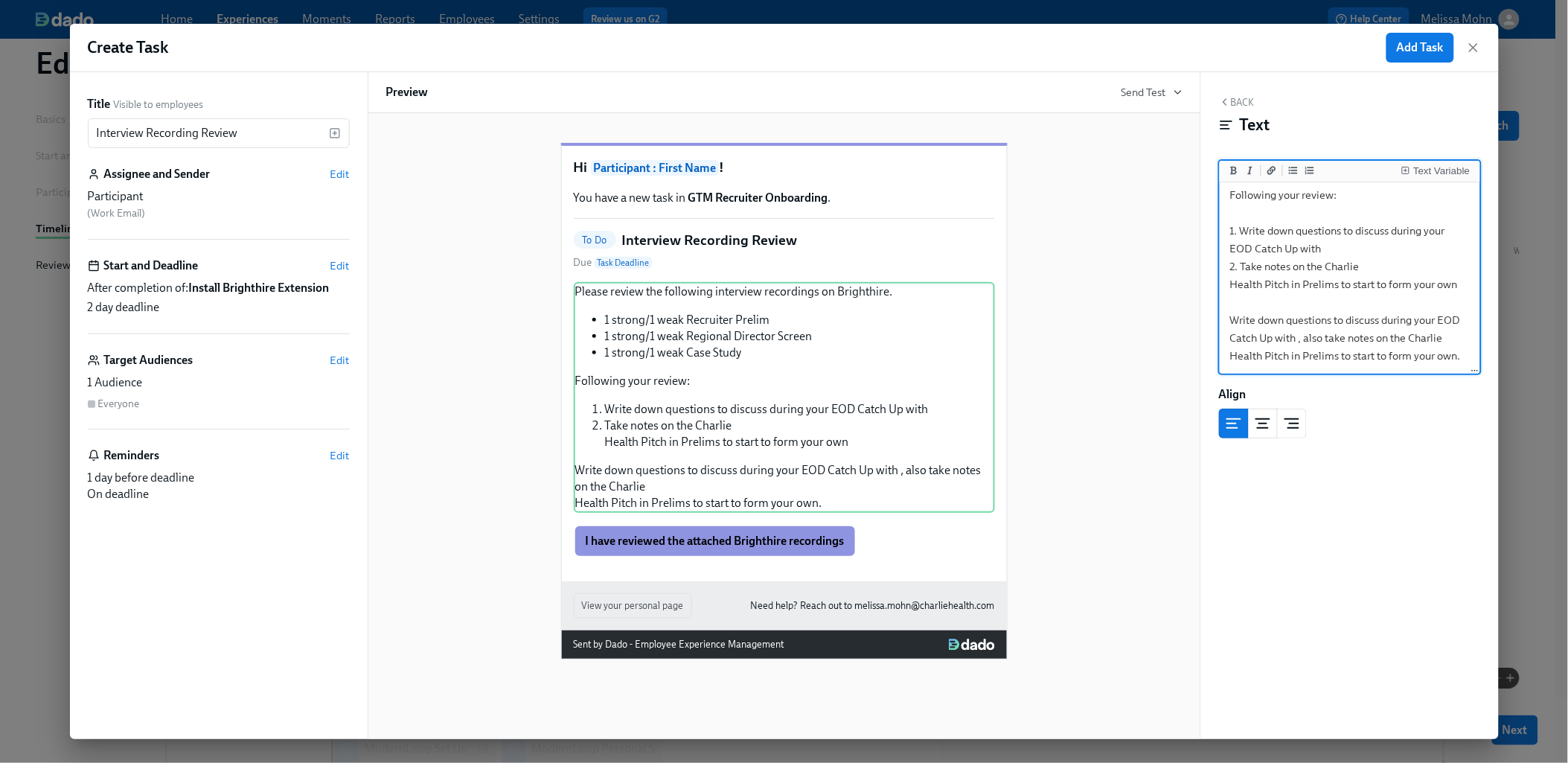 click on "Please review the following interview recordings on Brighthire.
- 1 strong/1 weak Recruiter Prelim
- 1 strong/1 weak Regional Director Screen
- 1 strong/1 weak Case Study
Following your review:
1. Write down questions to discuss during your EOD Catch Up with
2. Take notes on the Charlie
Health Pitch in Prelims to start to form your own
Write down questions to discuss during your EOD Catch Up with , also take notes on the Charlie
Health Pitch in Prelims to start to form your own." at bounding box center [1350, 213] 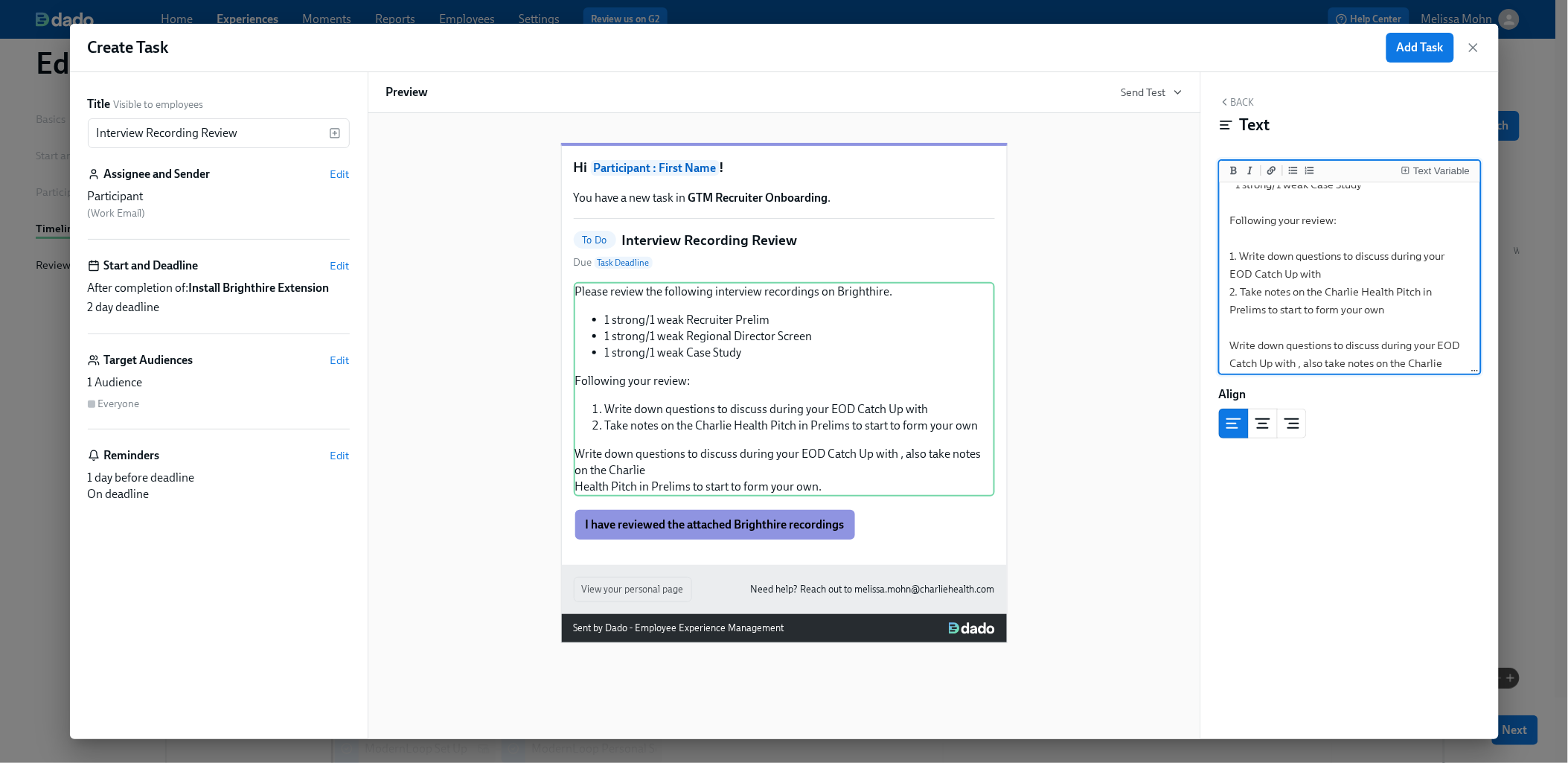 scroll, scrollTop: 106, scrollLeft: 0, axis: vertical 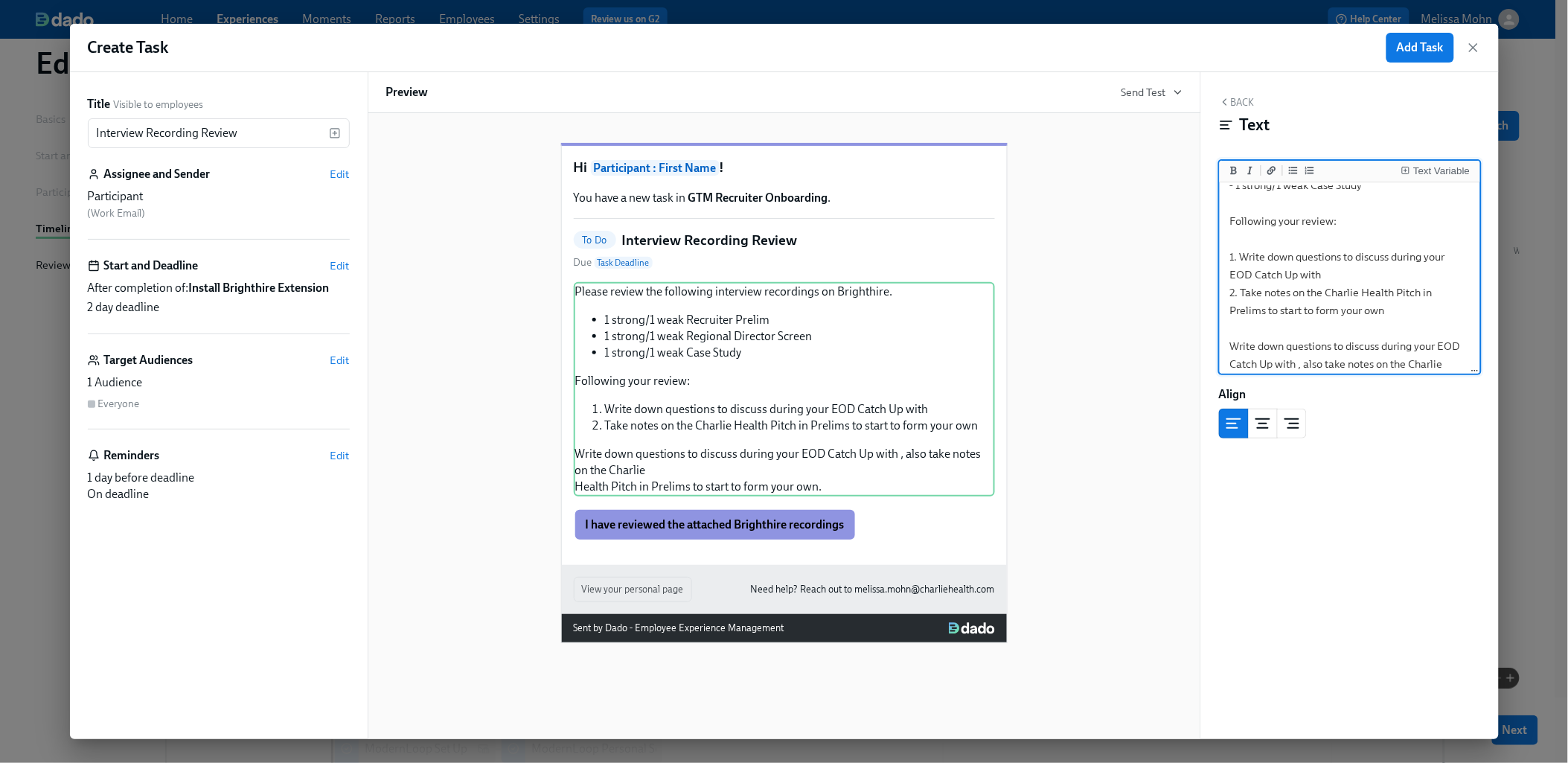 click on "Please review the following interview recordings on Brighthire.
- 1 strong/1 weak Recruiter Prelim
- 1 strong/1 weak Regional Director Screen
- 1 strong/1 weak Case Study
Following your review:
1. Write down questions to discuss during your EOD Catch Up with
2. Take notes on the Charlie Health Pitch in Prelims to start to form your own
Write down questions to discuss during your EOD Catch Up with , also take notes on the Charlie
Health Pitch in Prelims to start to form your own." at bounding box center (1350, 239) 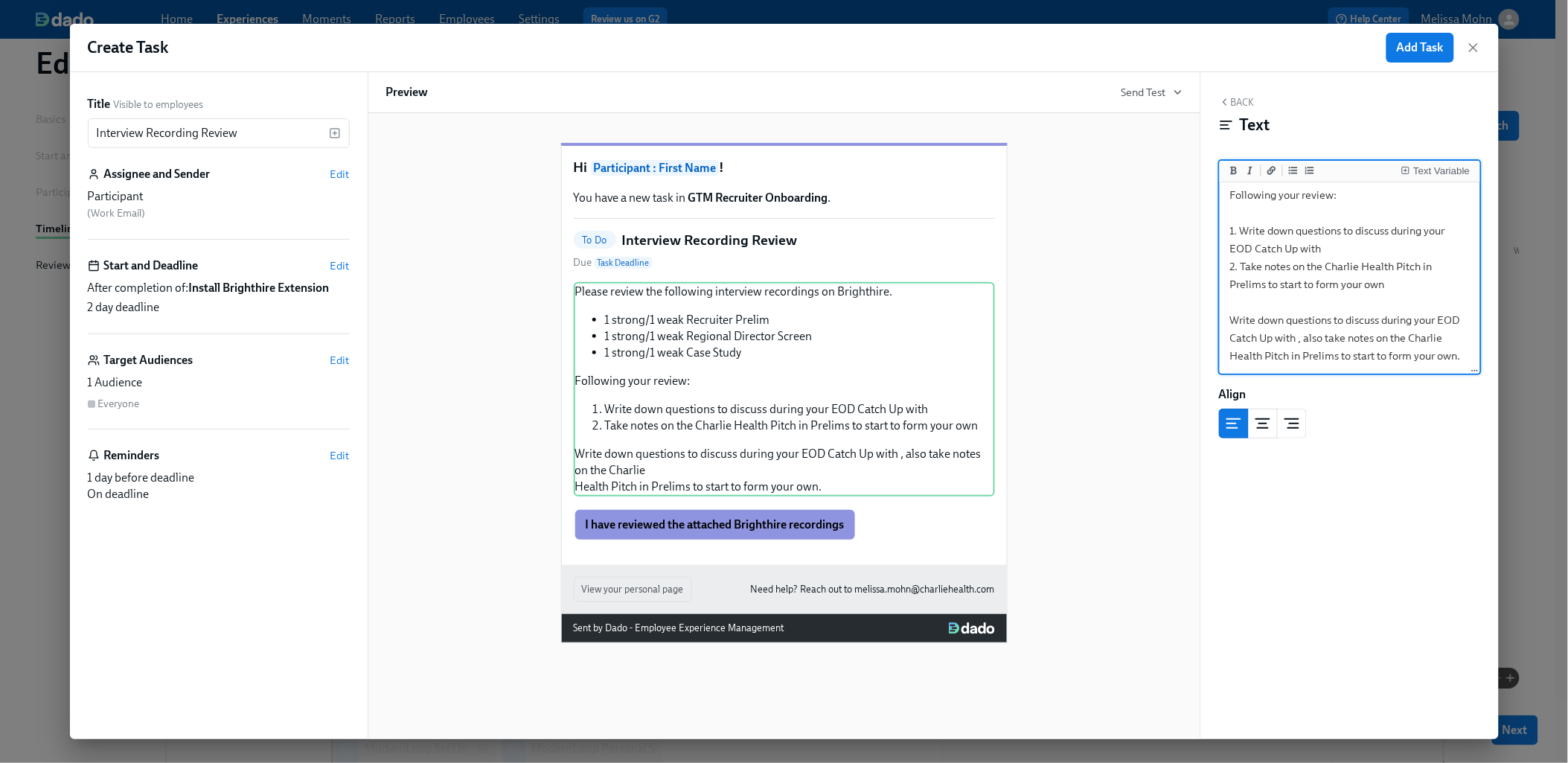 drag, startPoint x: 1274, startPoint y: 365, endPoint x: 1200, endPoint y: 288, distance: 106.79419 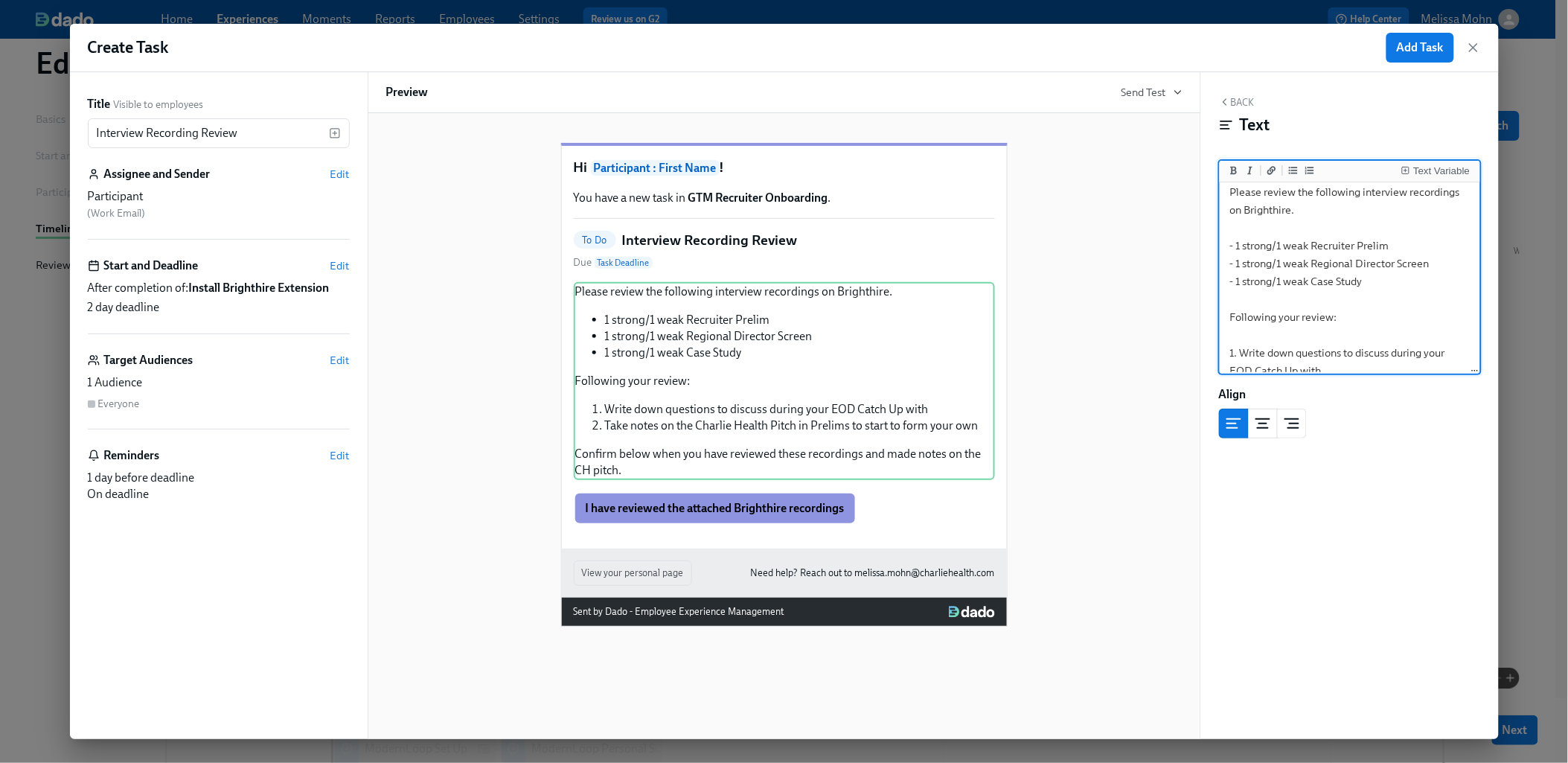 scroll, scrollTop: 0, scrollLeft: 0, axis: both 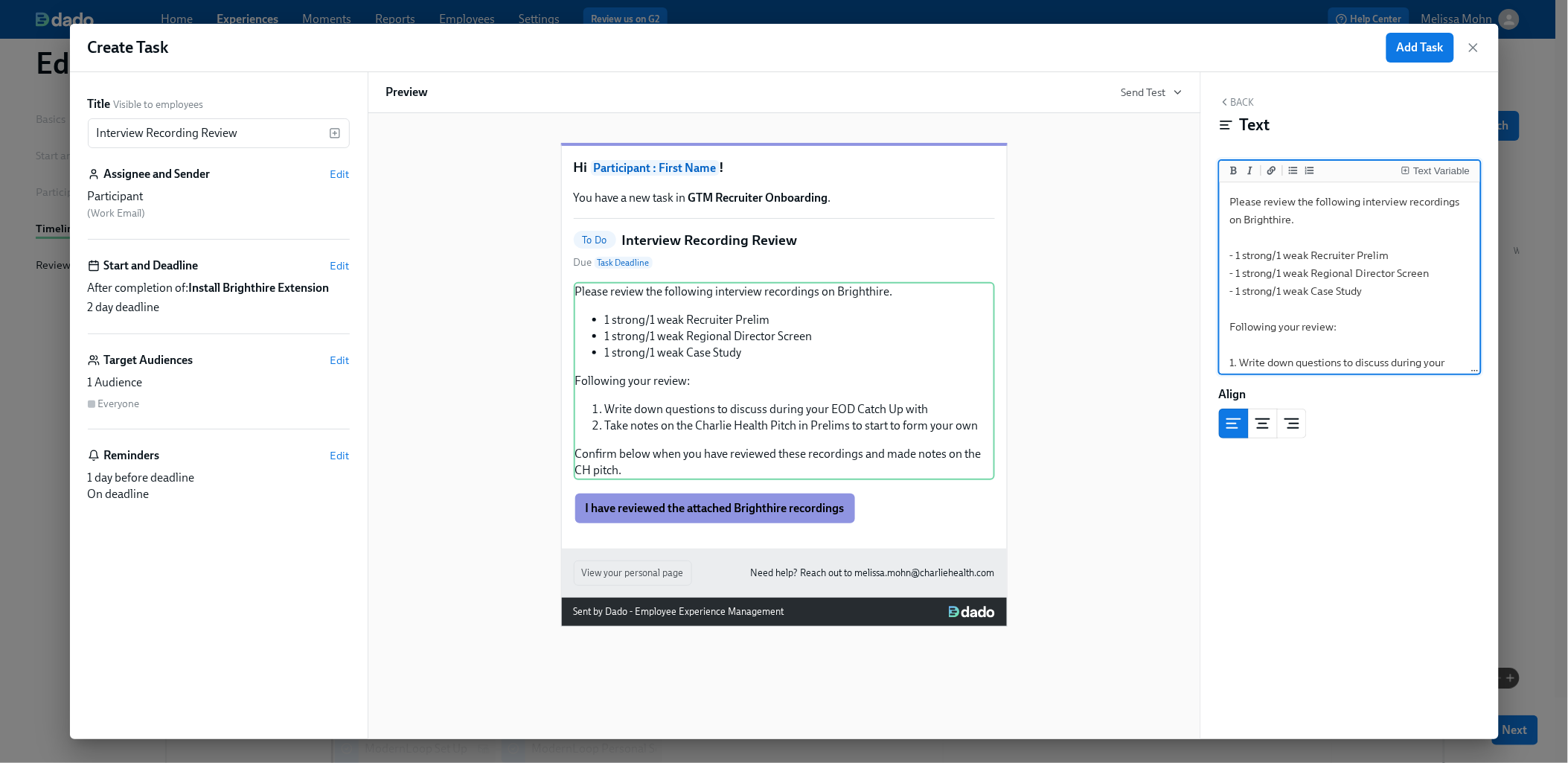 click on "Please review the following interview recordings on Brighthire.
- 1 strong/1 weak Recruiter Prelim
- 1 strong/1 weak Regional Director Screen
- 1 strong/1 weak Case Study
Following your review:
1. Write down questions to discuss during your EOD Catch Up with
2. Take notes on the Charlie Health Pitch in Prelims to start to form your own
Confirm below when you have reviewed these recordings and made notes on the CH pitch." at bounding box center (1350, 336) 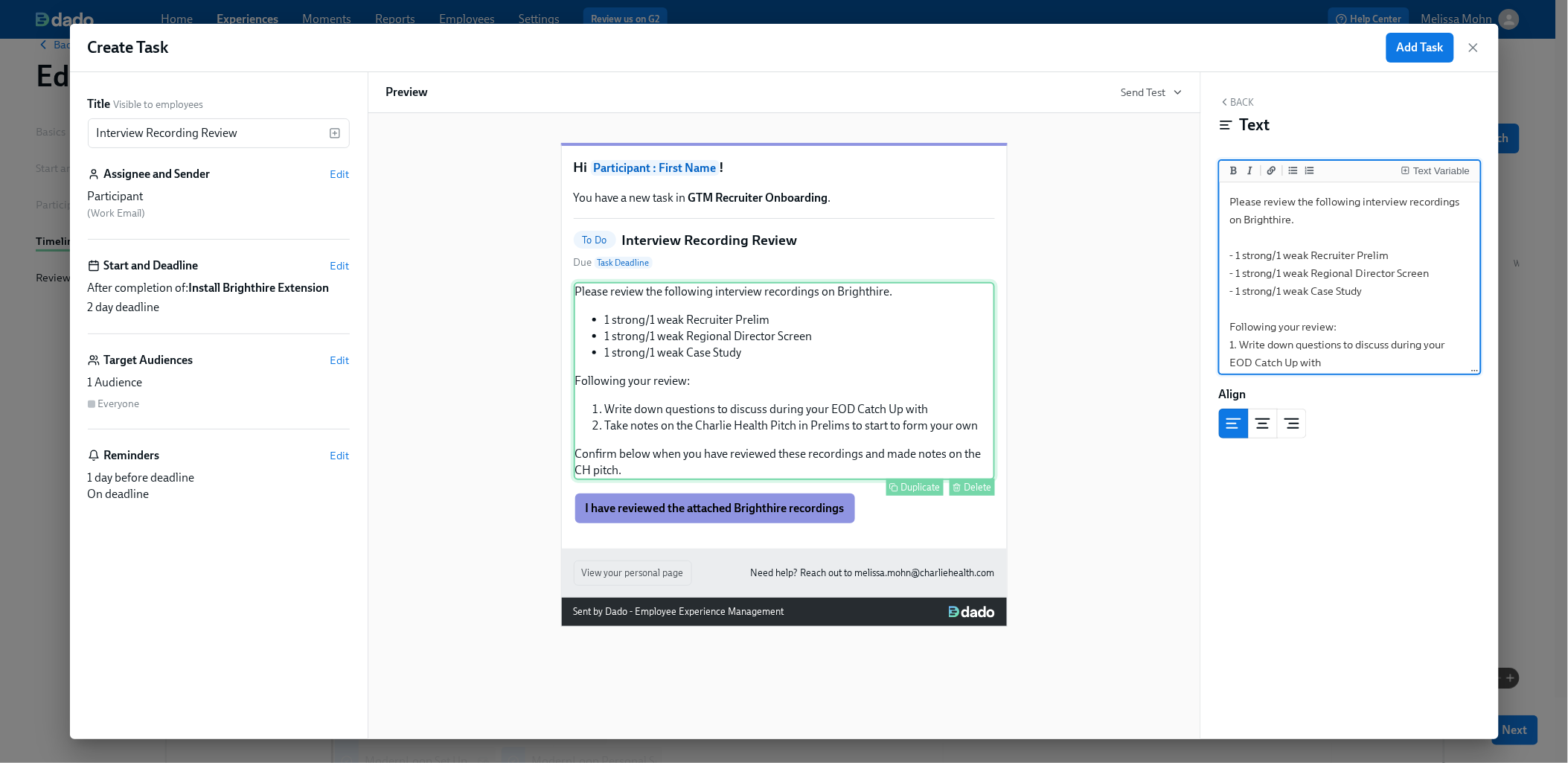 scroll, scrollTop: 30, scrollLeft: 0, axis: vertical 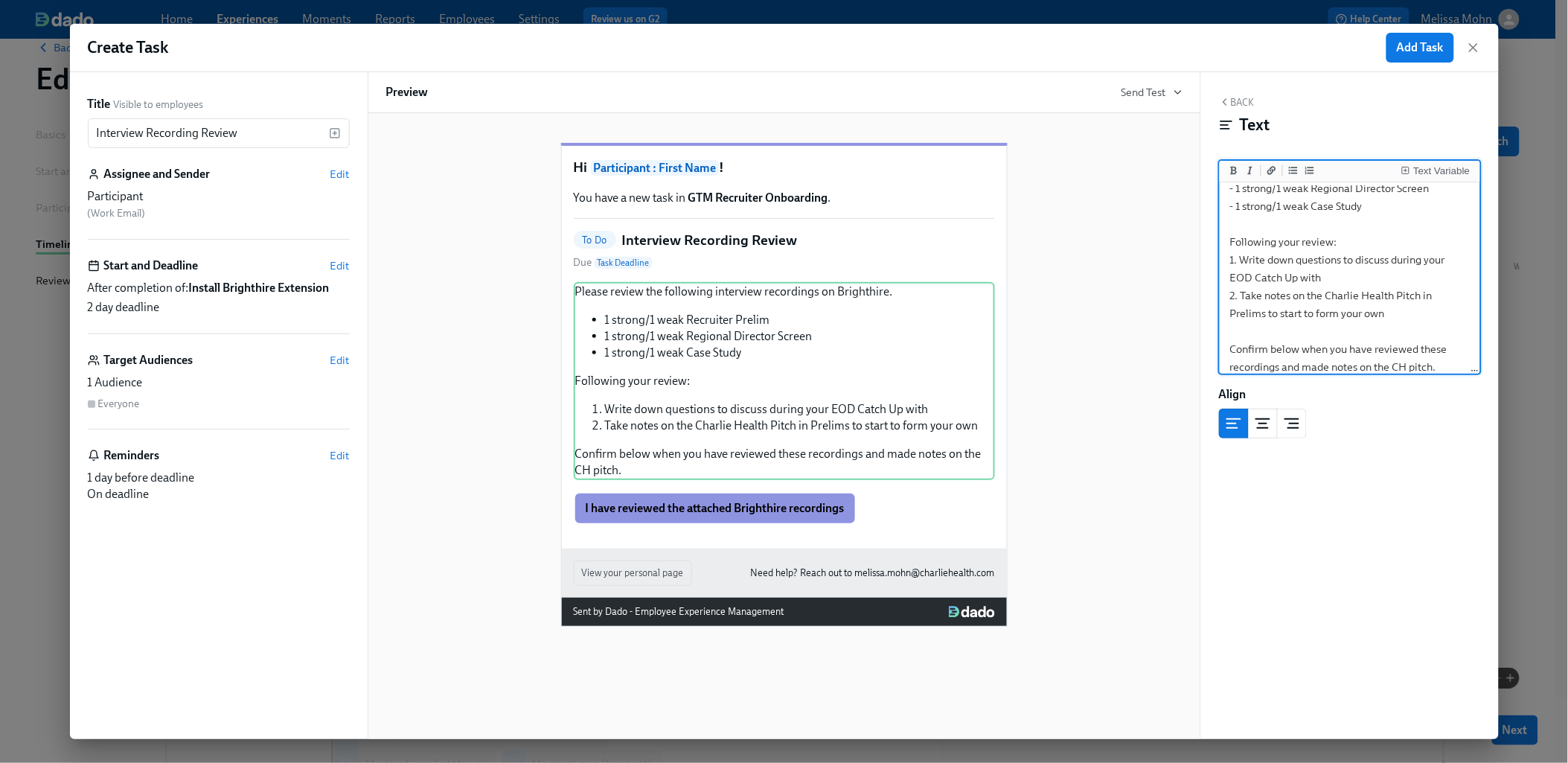 click on "Please review the following interview recordings on Brighthire.
- 1 strong/1 weak Recruiter Prelim
- 1 strong/1 weak Regional Director Screen
- 1 strong/1 weak Case Study
Following your review:
1. Write down questions to discuss during your EOD Catch Up with
2. Take notes on the Charlie Health Pitch in Prelims to start to form your own
Confirm below when you have reviewed these recordings and made notes on the CH pitch." at bounding box center (1350, 242) 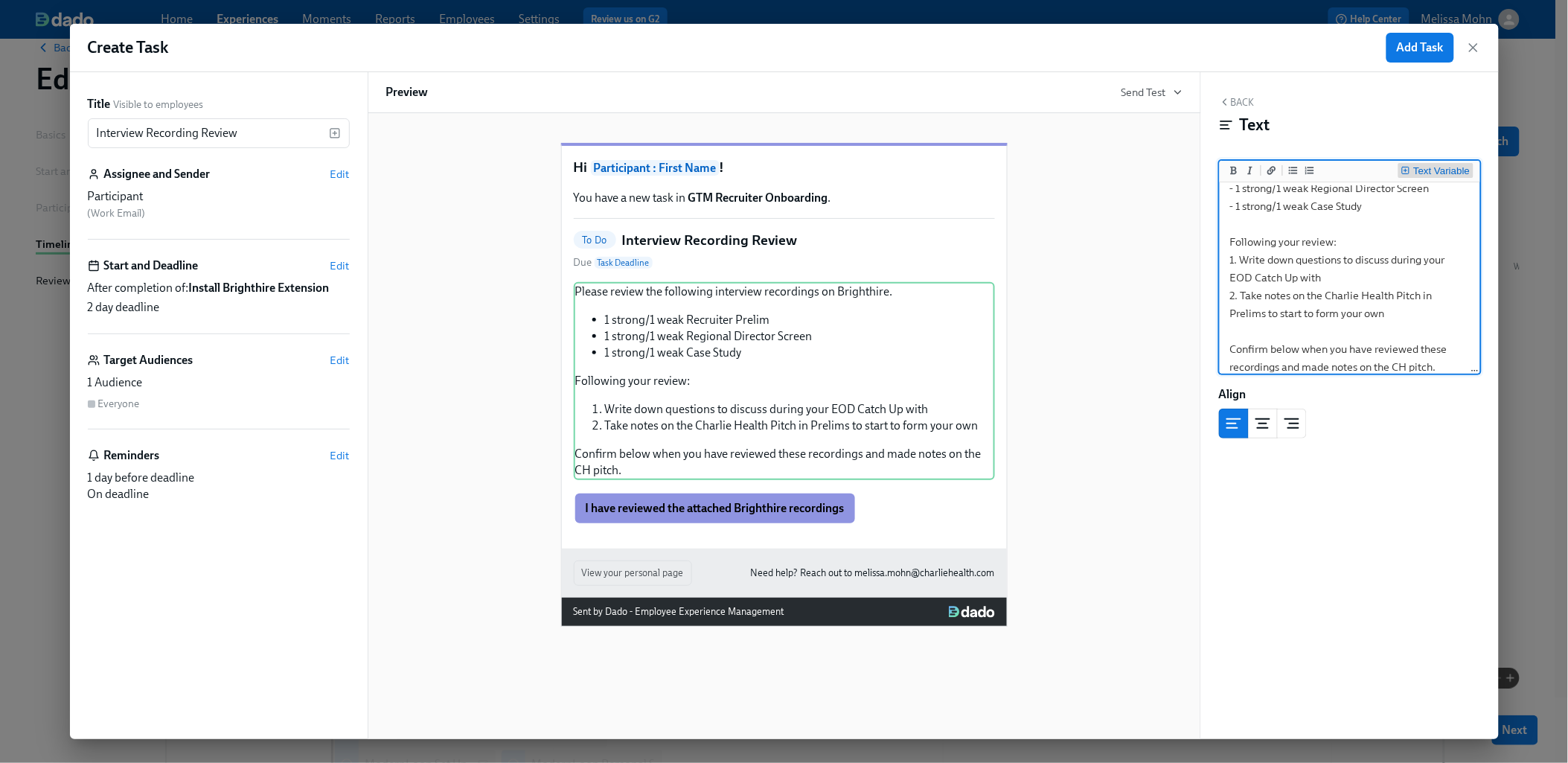 click on "Text Variable" at bounding box center [1441, 171] 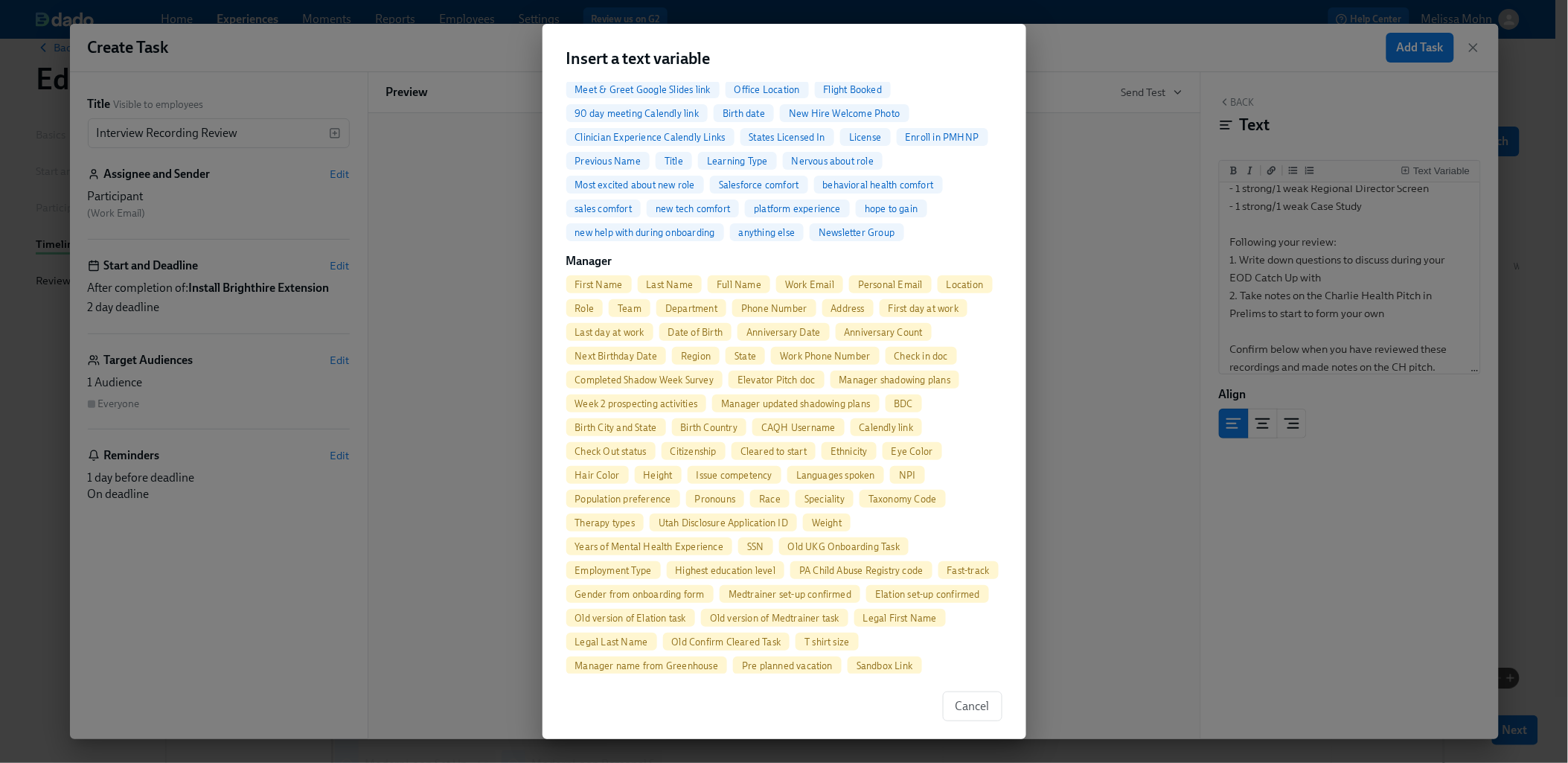 scroll, scrollTop: 608, scrollLeft: 0, axis: vertical 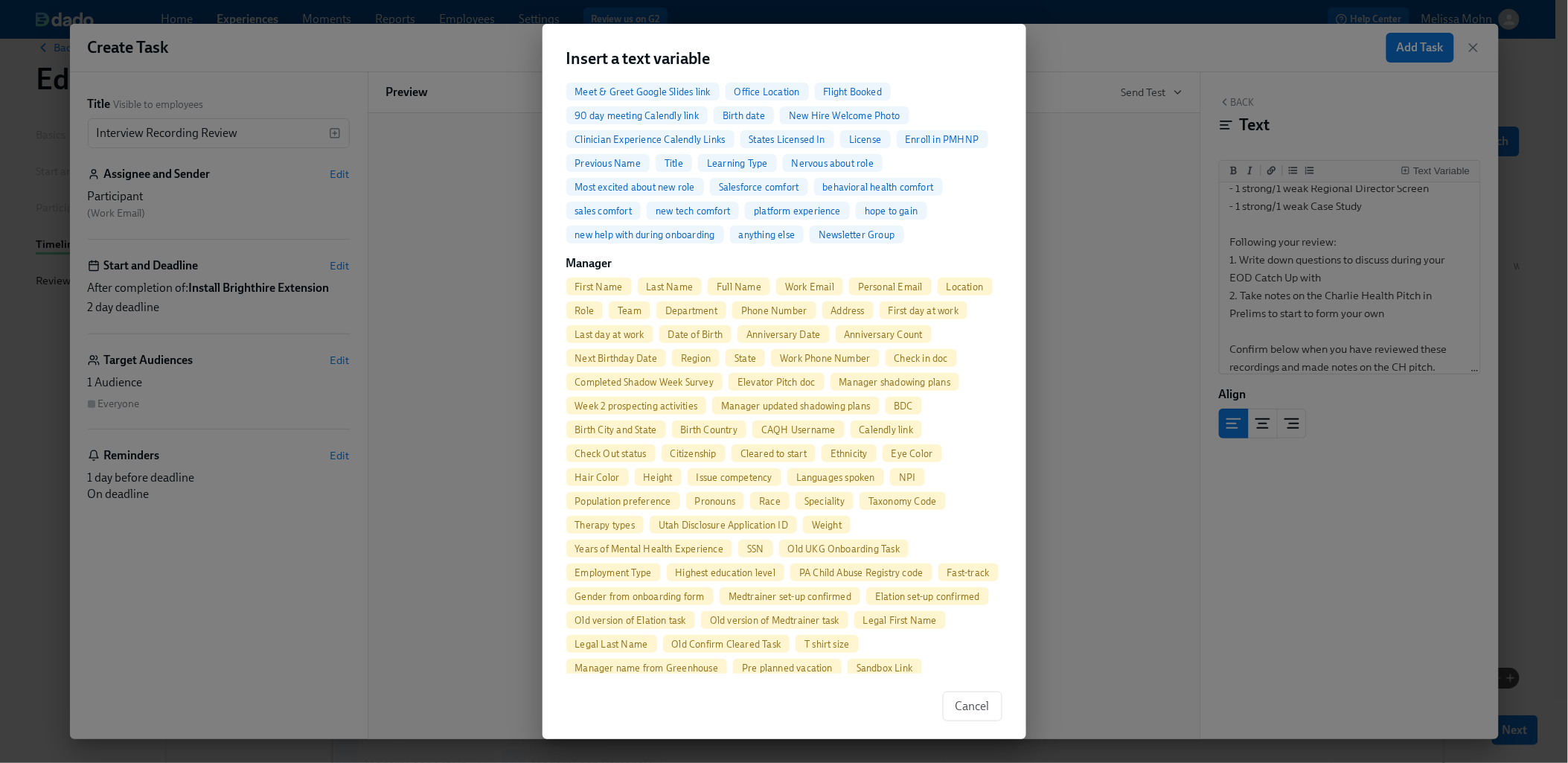 click on "First Name" at bounding box center [599, 287] 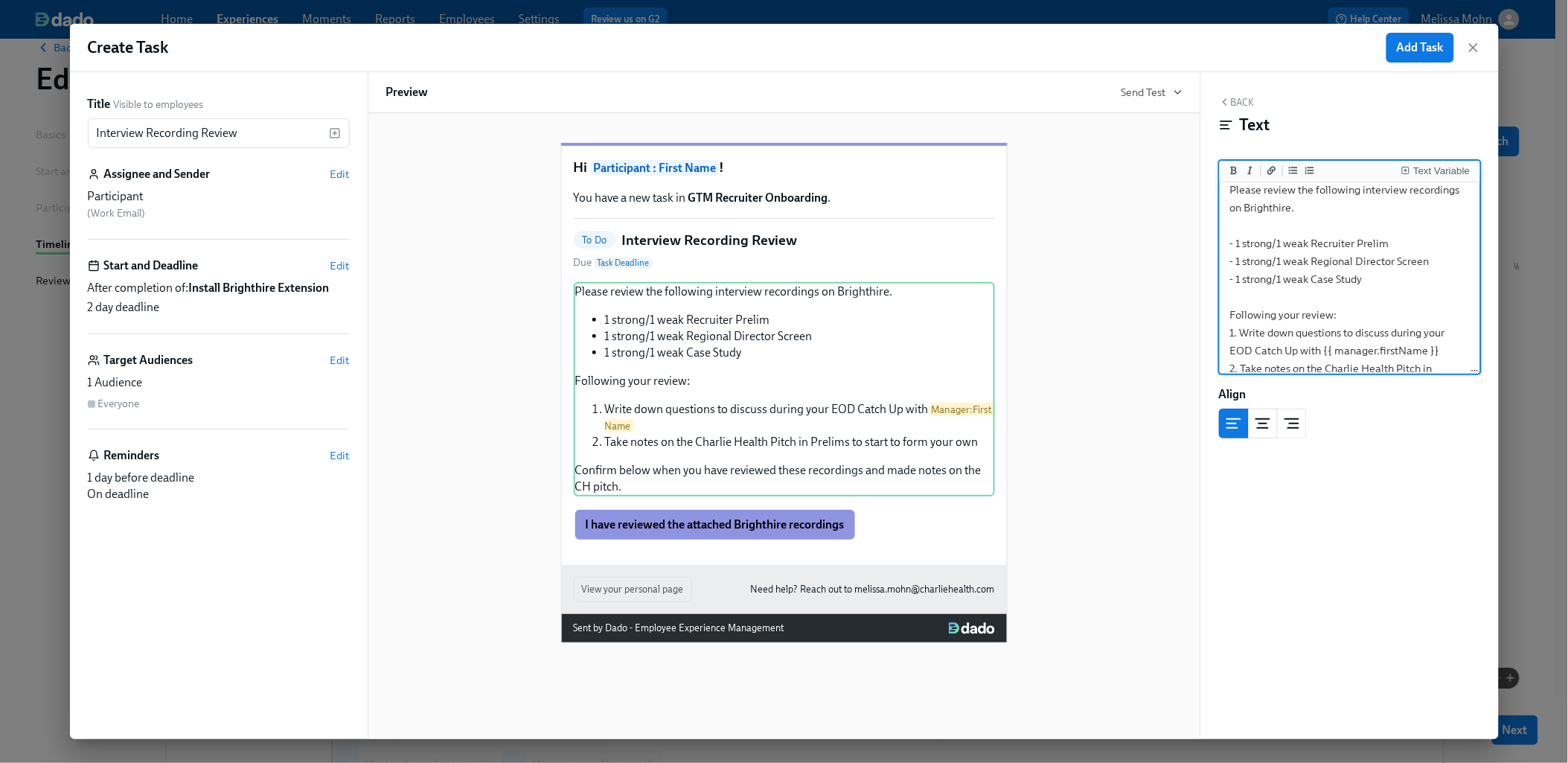 scroll, scrollTop: 13, scrollLeft: 0, axis: vertical 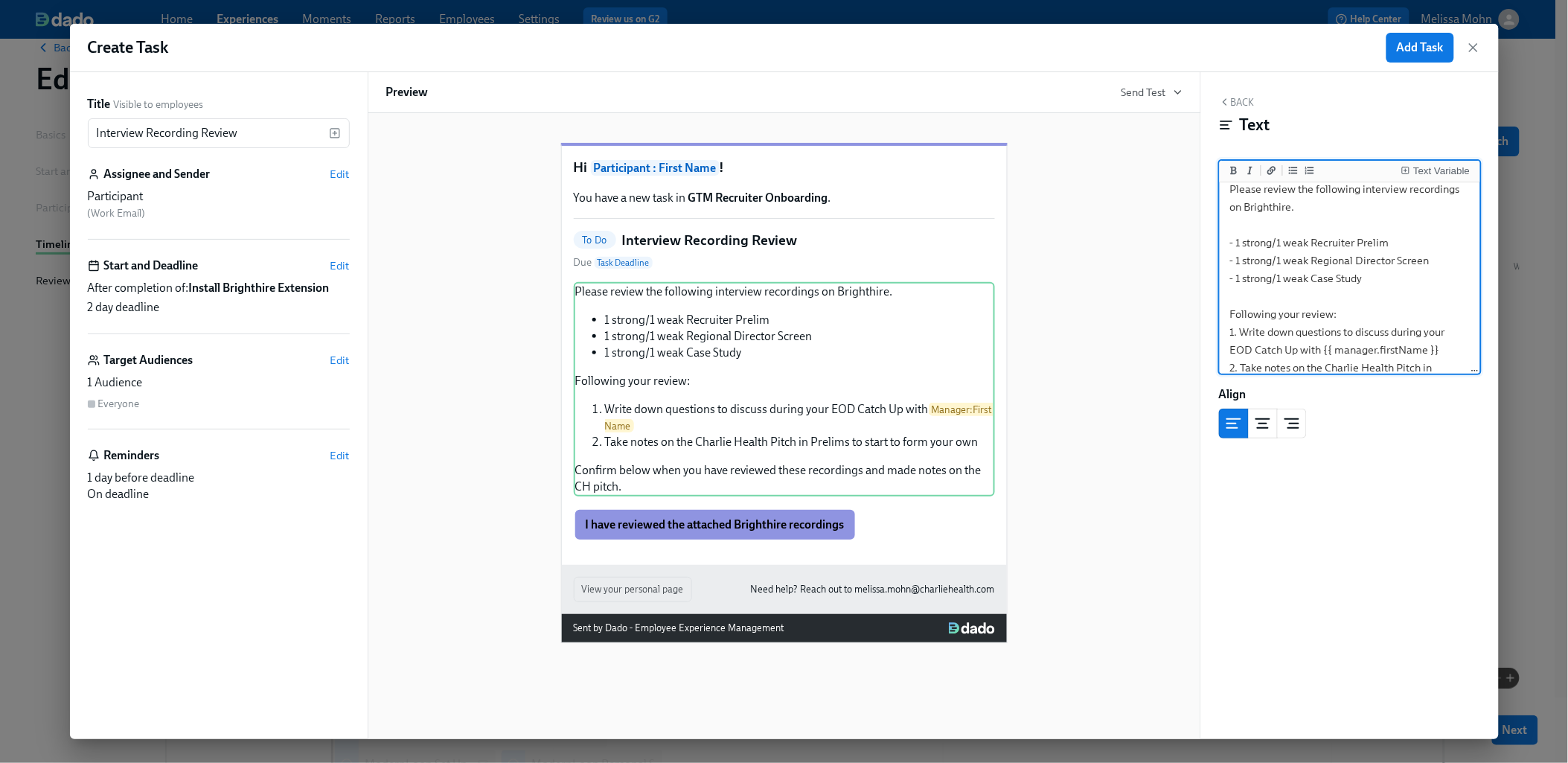 drag, startPoint x: 1273, startPoint y: 237, endPoint x: 1238, endPoint y: 237, distance: 35 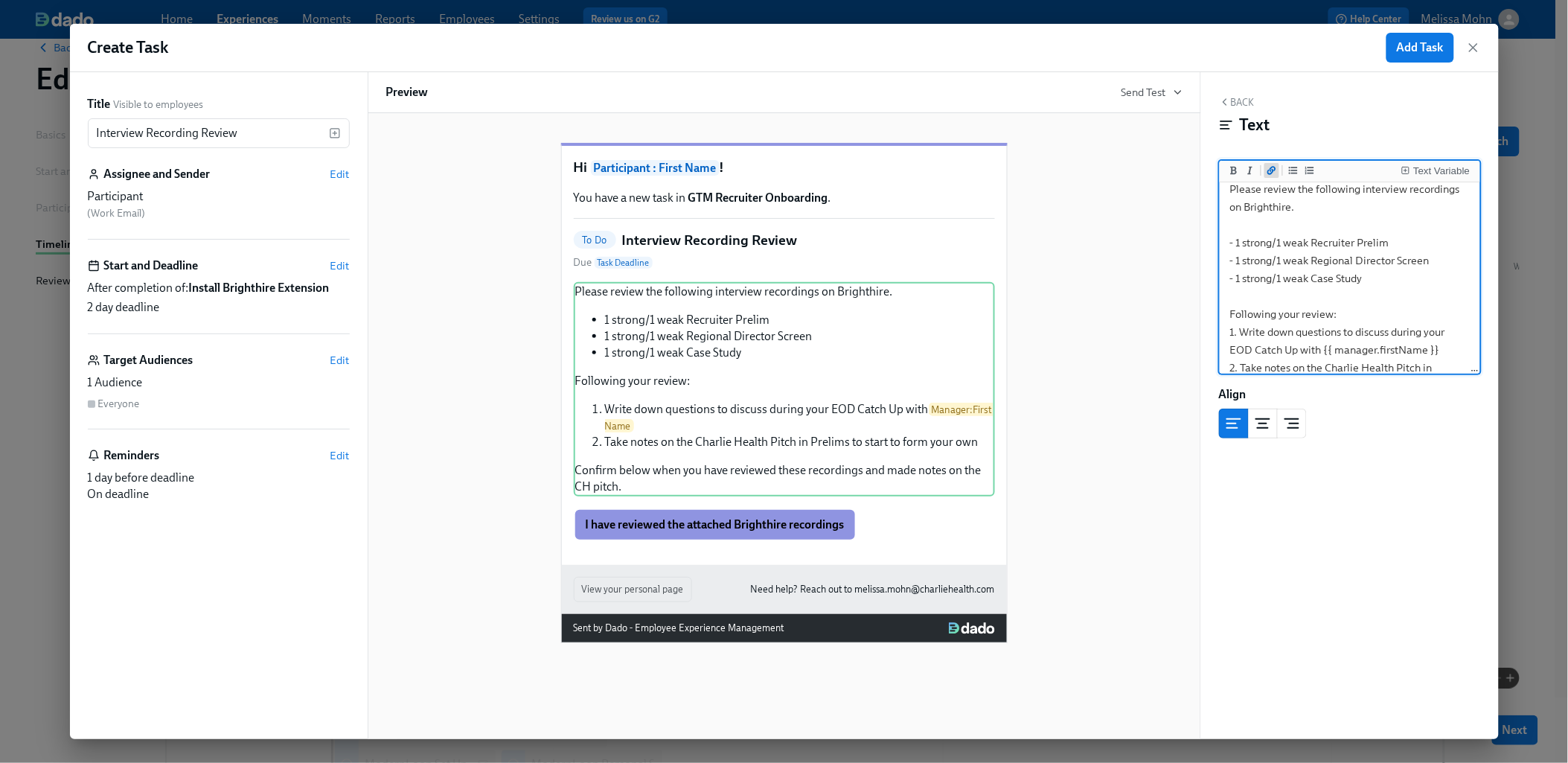 click 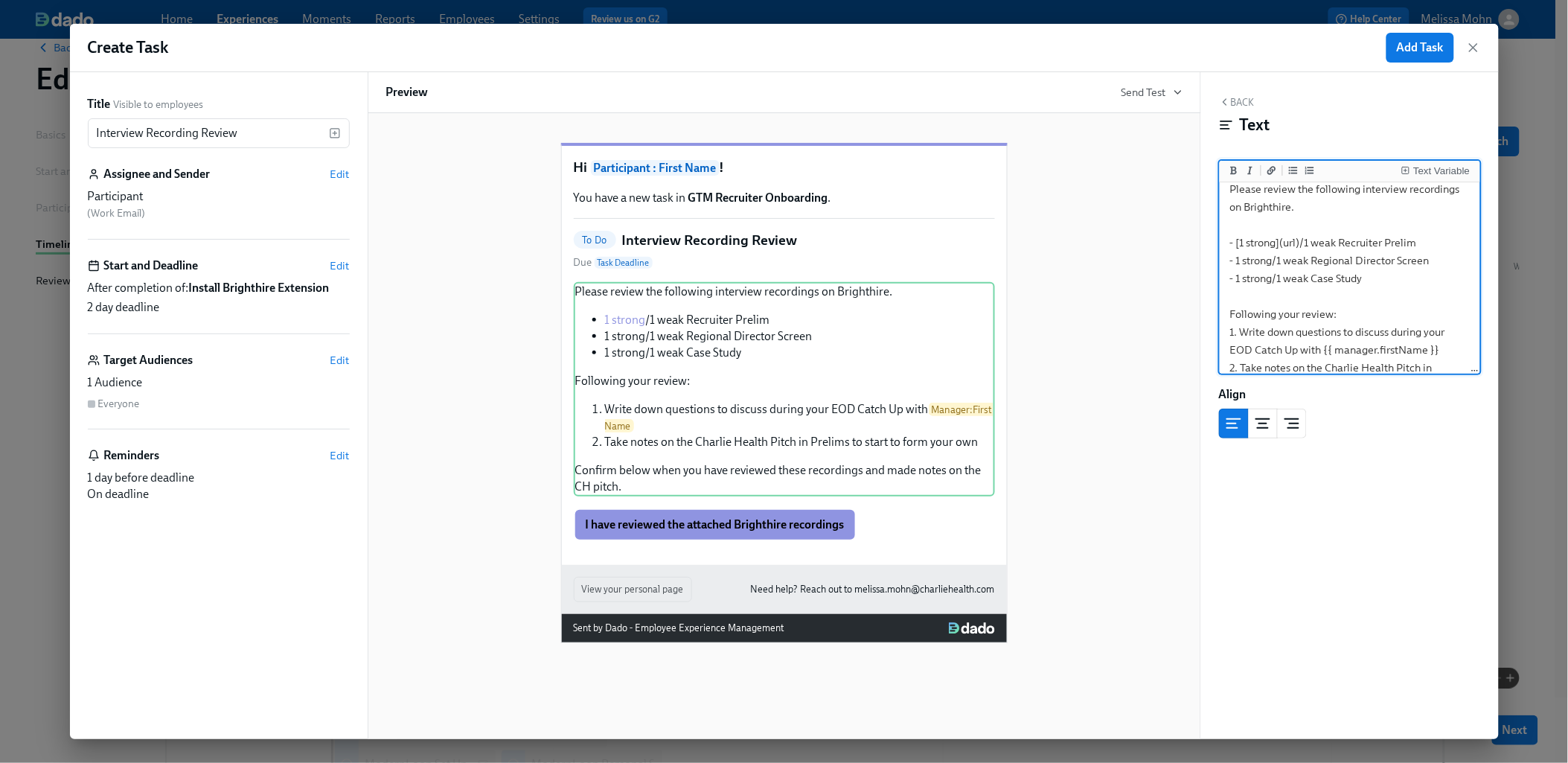 click on "Please review the following interview recordings on Brighthire.
- [1 strong](url)/1 weak Recruiter Prelim
- 1 strong/1 weak Regional Director Screen
- 1 strong/1 weak Case Study
Following your review:
1. Write down questions to discuss during your EOD Catch Up with {{ manager.firstName }}
2. Take notes on the Charlie Health Pitch in Prelims to start to form your own
Confirm below when you have reviewed these recordings and made notes on the CH pitch." at bounding box center [1350, 314] 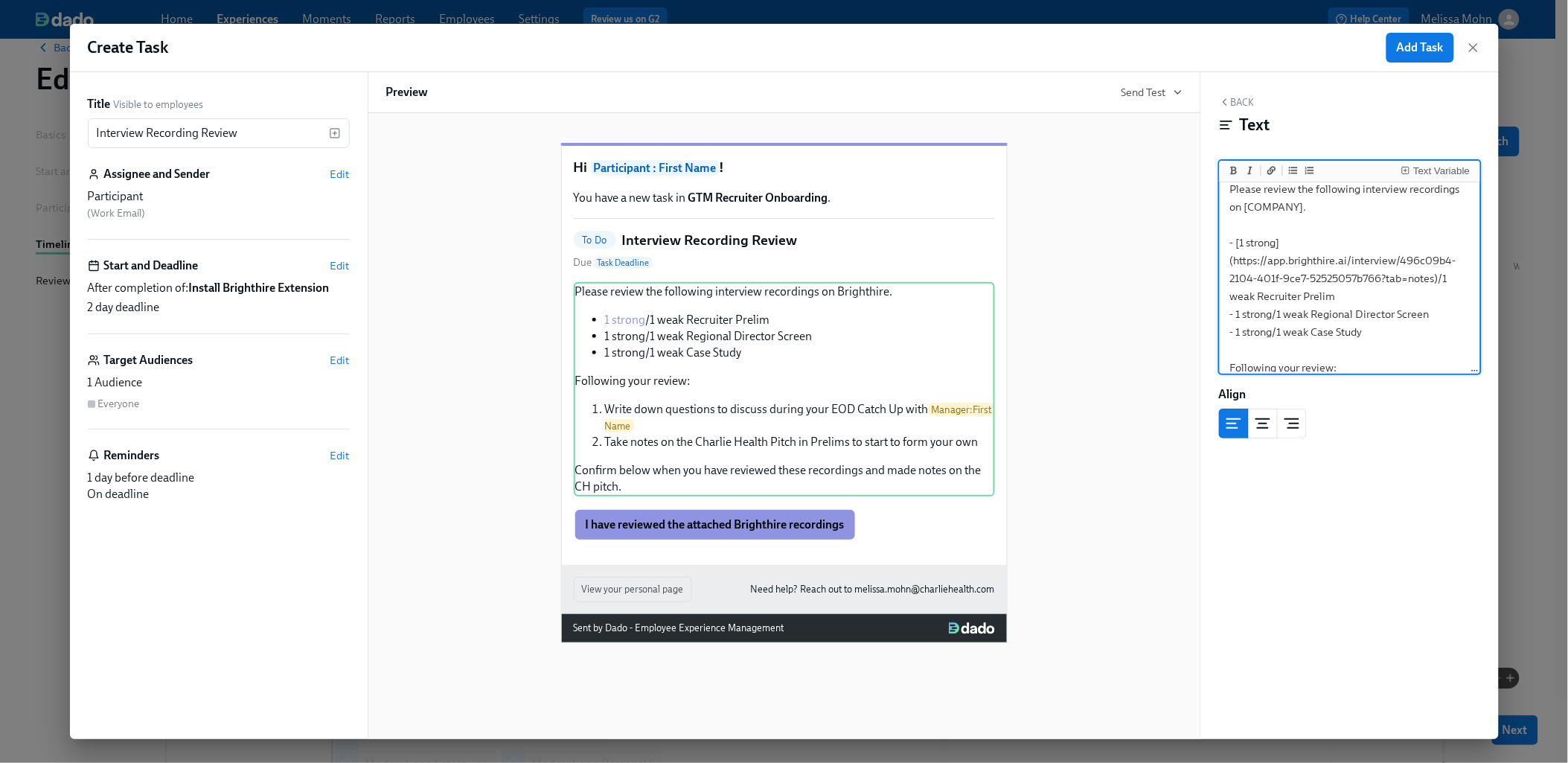 drag, startPoint x: 1254, startPoint y: 294, endPoint x: 1441, endPoint y: 270, distance: 188.53382 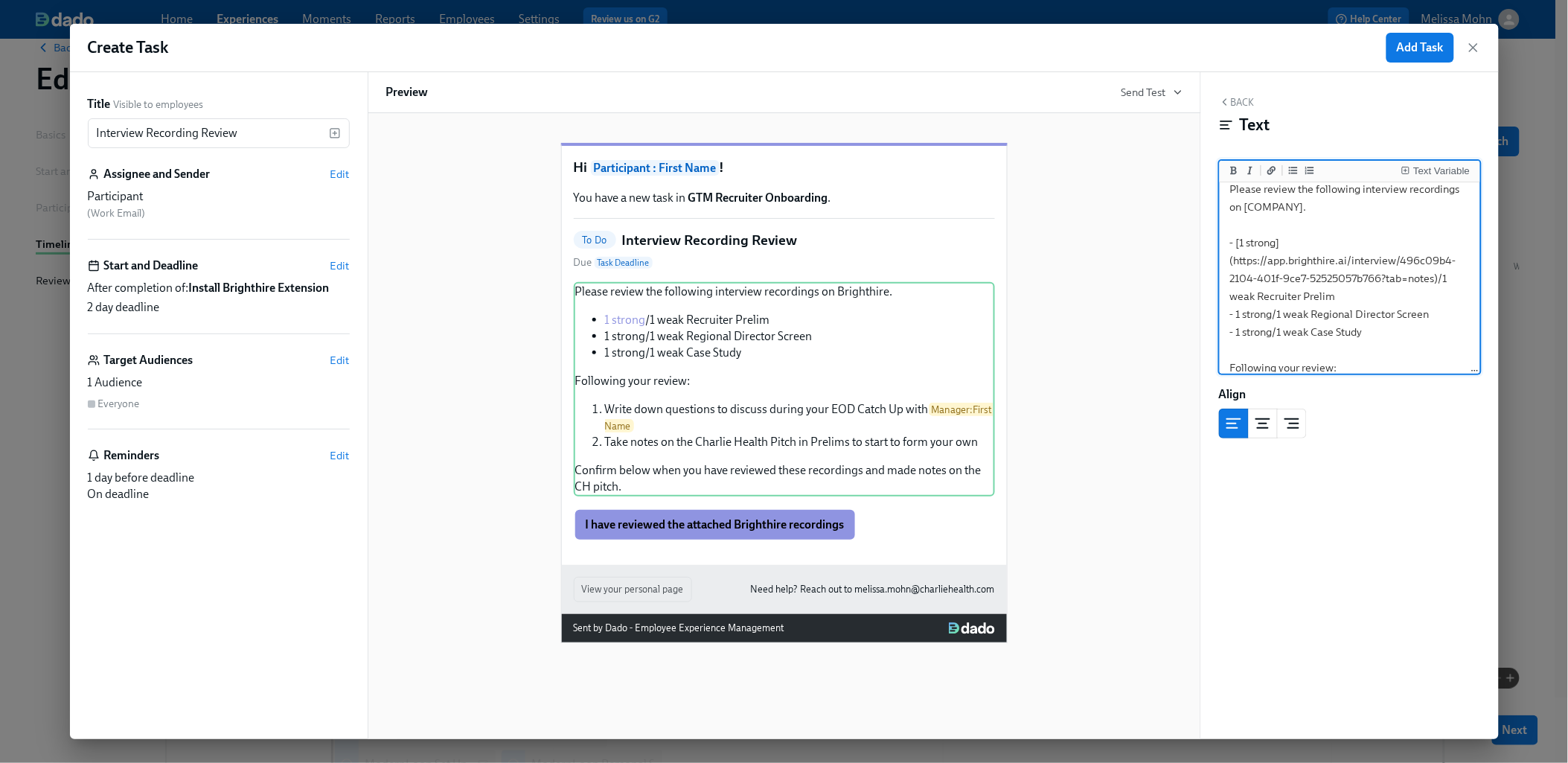 click on "Please review the following interview recordings on [COMPANY].
- [1 strong](https://app.brighthire.ai/interview/496c09b4-2104-401f-9ce7-52525057b766?tab=notes)/1 weak Recruiter Prelim
- 1 strong/1 weak Regional Director Screen
- 1 strong/1 weak Case Study
Following your review:
1. Write down questions to discuss during your EOD Catch Up with {{ manager.firstName }}
2. Take notes on the [COMPANY] Health Pitch in Prelims to start to form your own
Confirm below when you have reviewed these recordings and made notes on the CH pitch." at bounding box center [1350, 341] 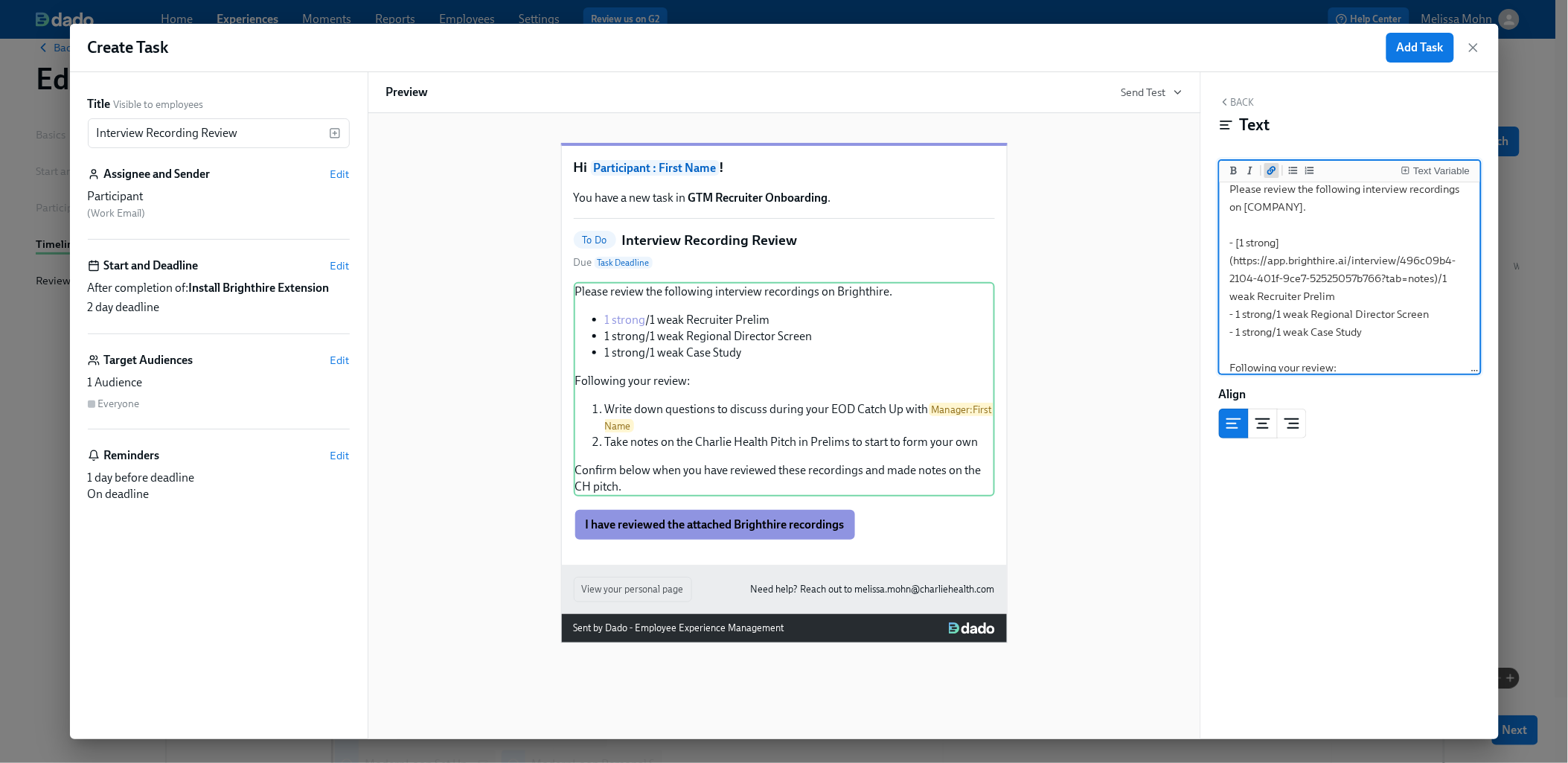 click 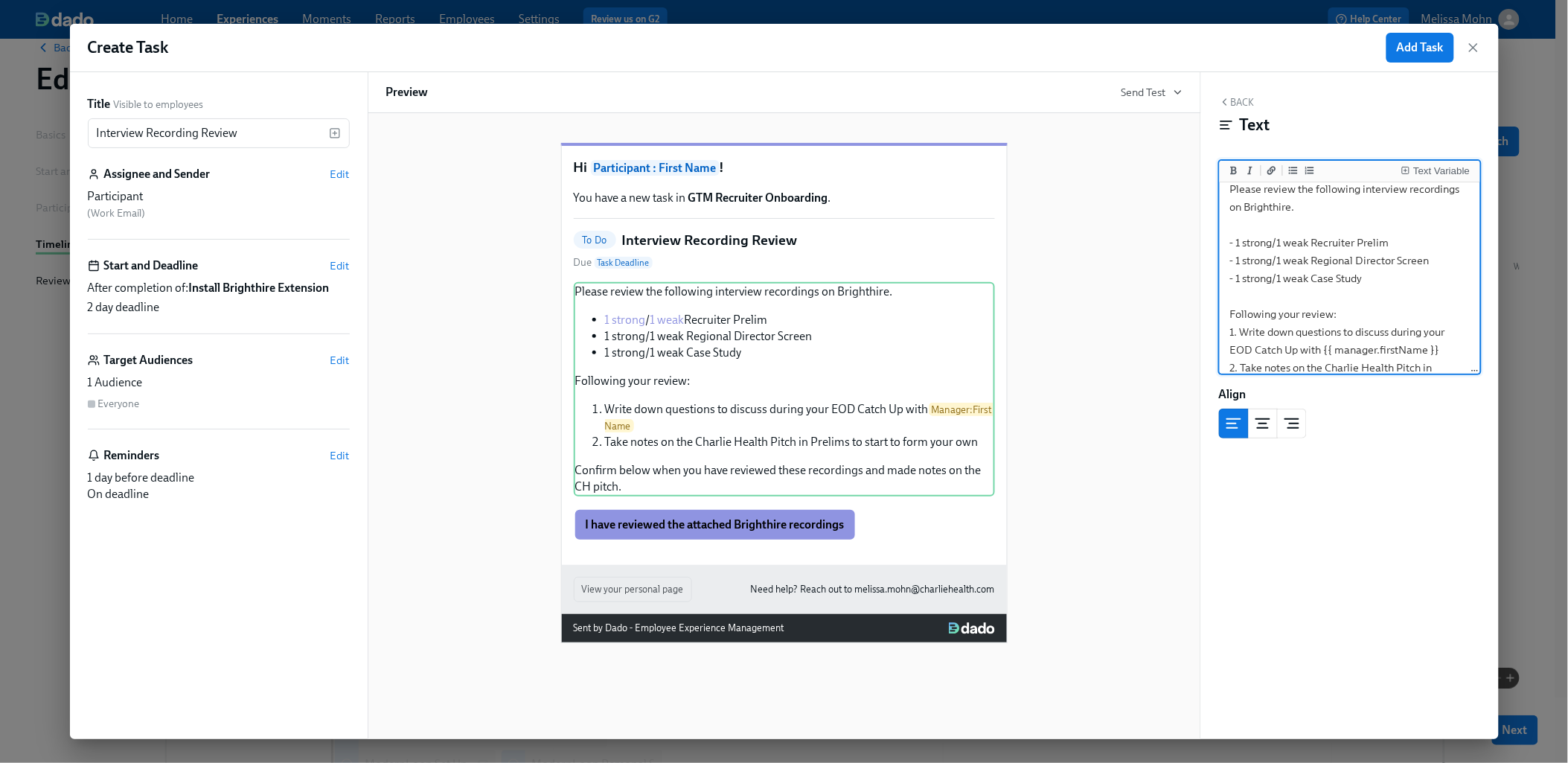drag, startPoint x: 1275, startPoint y: 293, endPoint x: 1264, endPoint y: 293, distance: 11 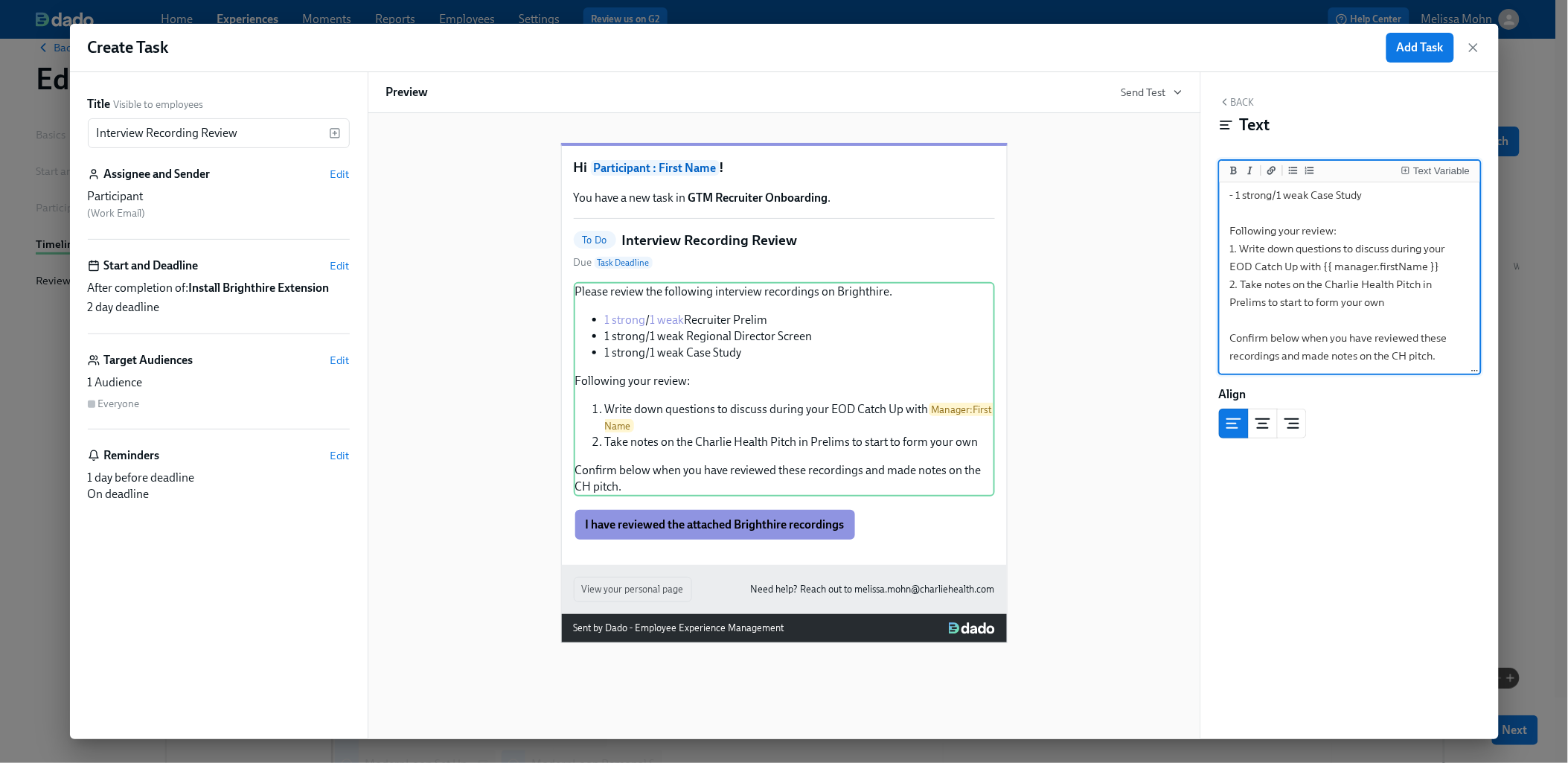 scroll, scrollTop: 115, scrollLeft: 0, axis: vertical 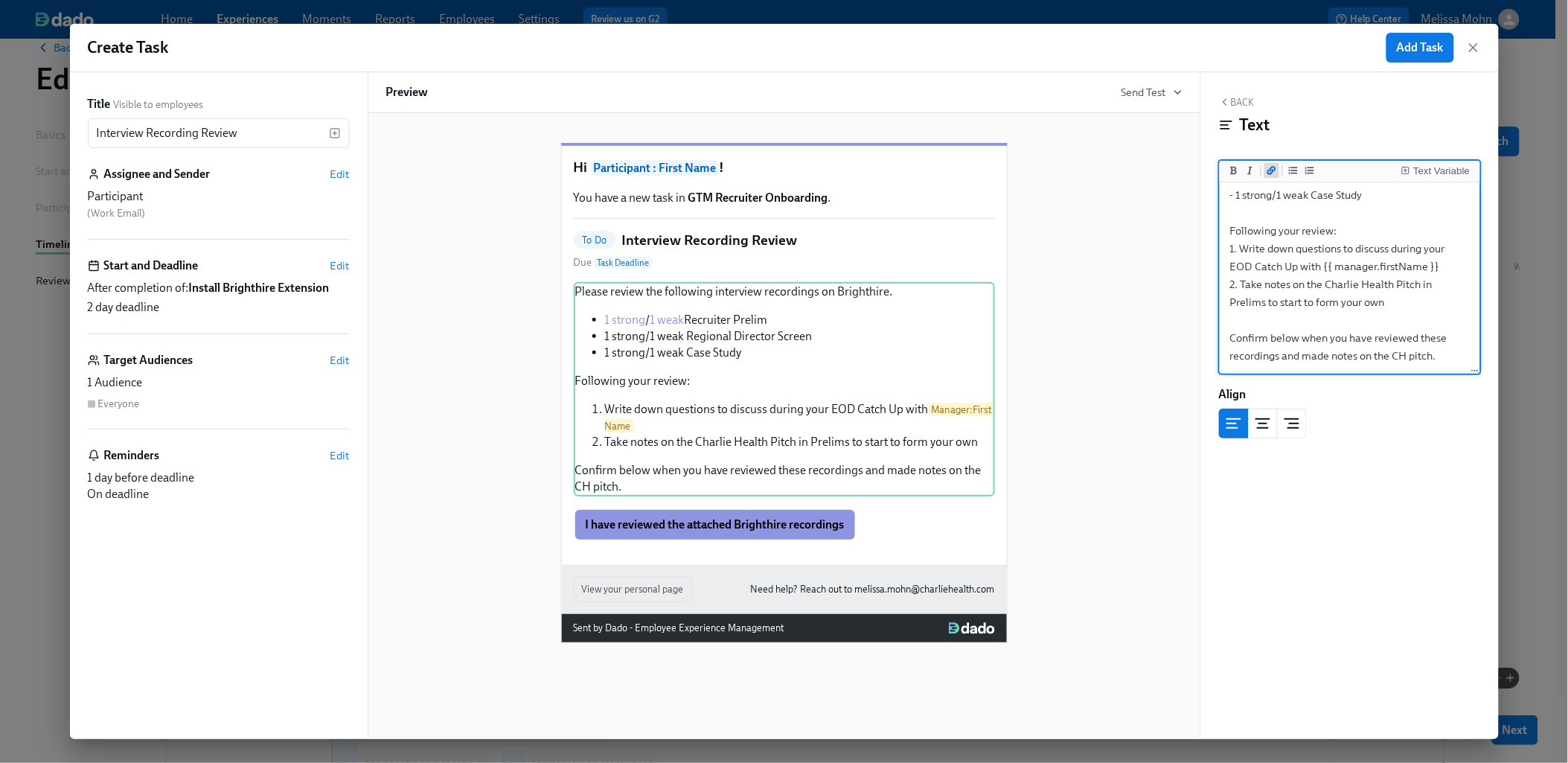 click 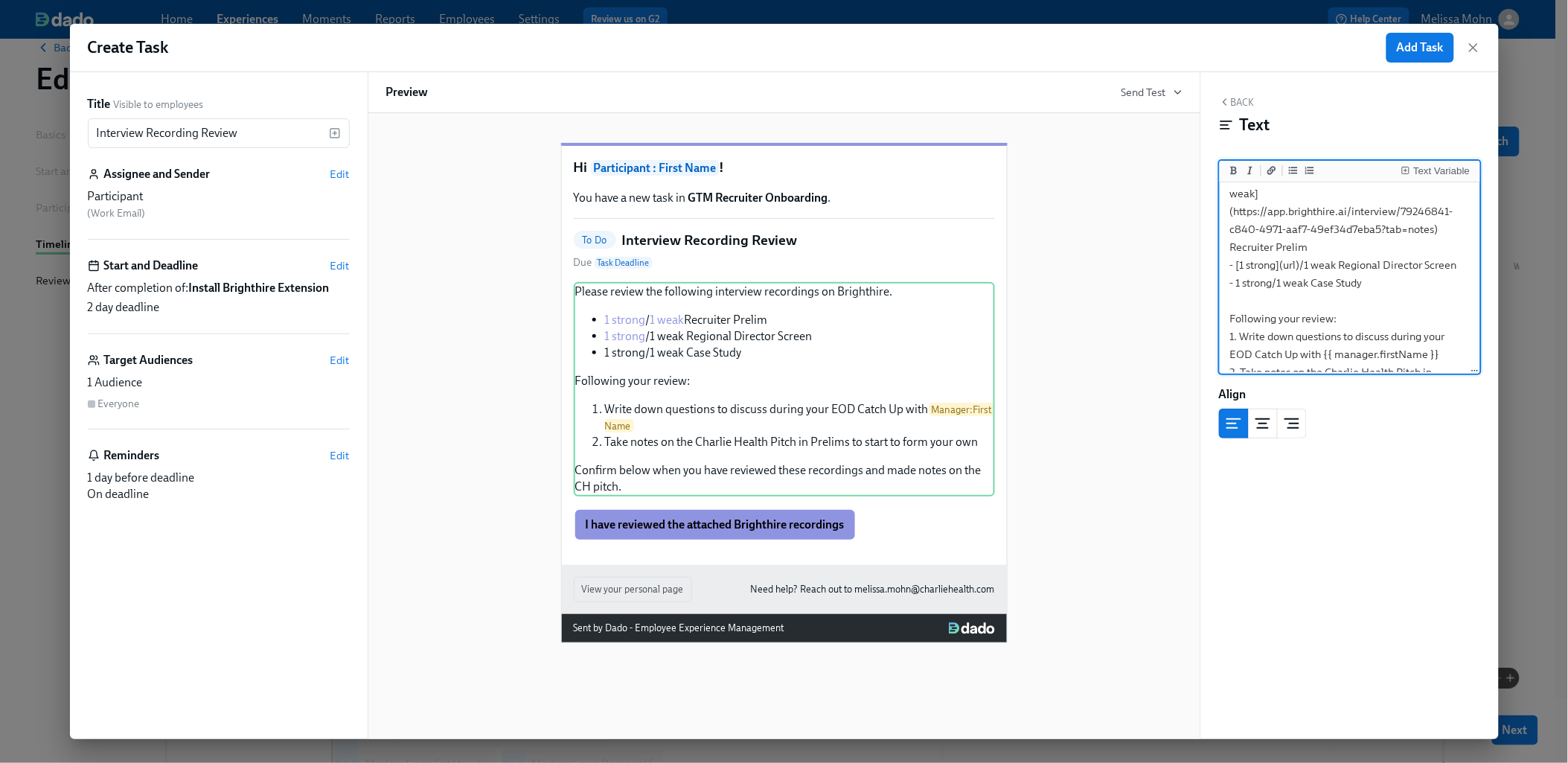 drag, startPoint x: 1337, startPoint y: 258, endPoint x: 1308, endPoint y: 259, distance: 29.017236 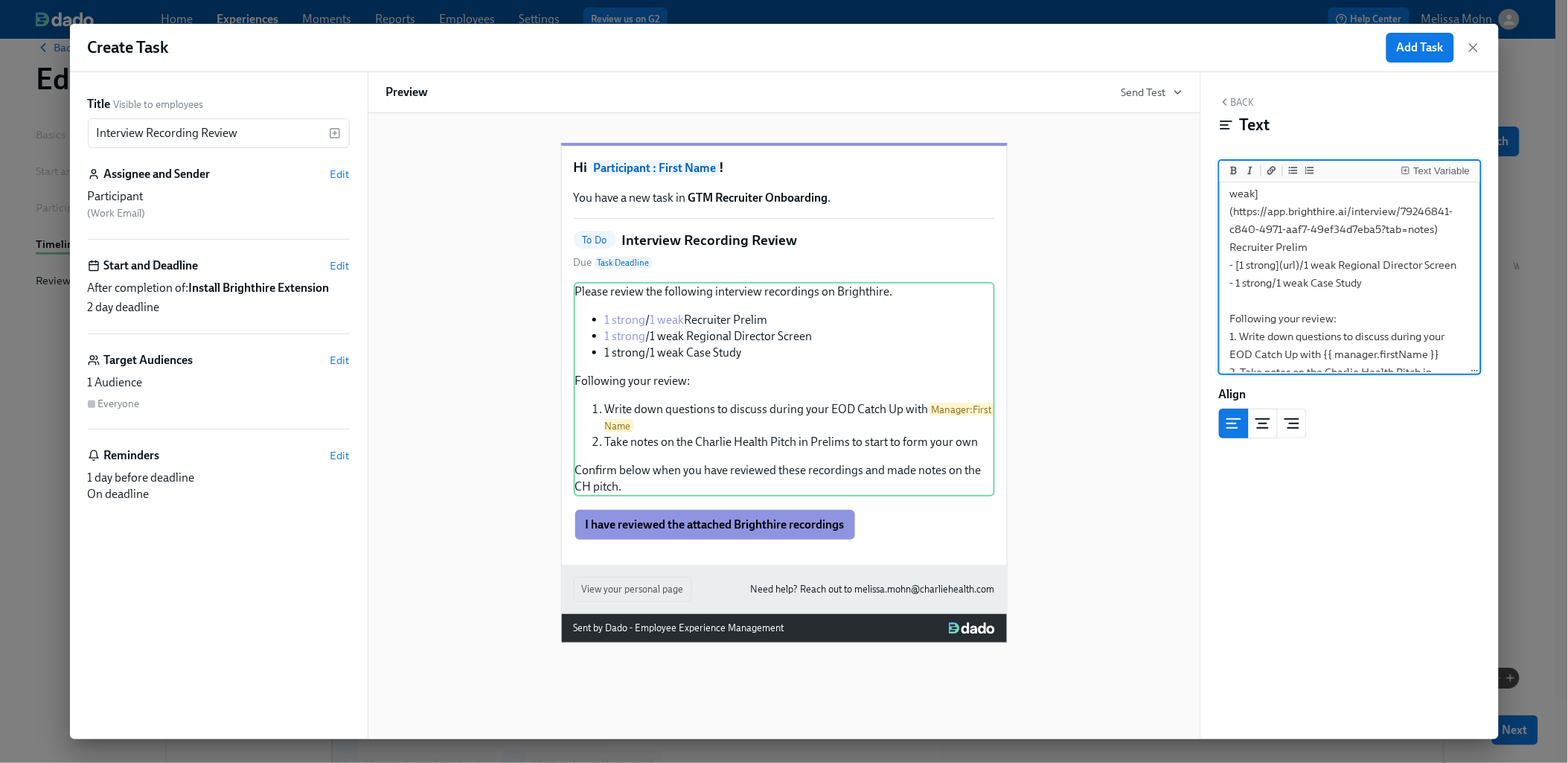 click on "Please review the following interview recordings on Brighthire.
- [1 strong](https://app.brighthire.ai/interview/496c09b4-2104-401f-9ce7-52525057b766?tab=notes)/[1 weak](https://app.brighthire.ai/interview/79246841-c840-4971-aaf7-49ef34d7eba5?tab=notes) Recruiter Prelim
- [1 strong](url)/1 weak Regional Director Screen
- 1 strong/1 weak Case Study
Following your review:
1. Write down questions to discuss during your EOD Catch Up with {{ manager.firstName }}
2. Take notes on the Charlie Health Pitch in Prelims to start to form your own
Confirm below when you have reviewed these recordings and made notes on the CH pitch." at bounding box center [1350, 265] 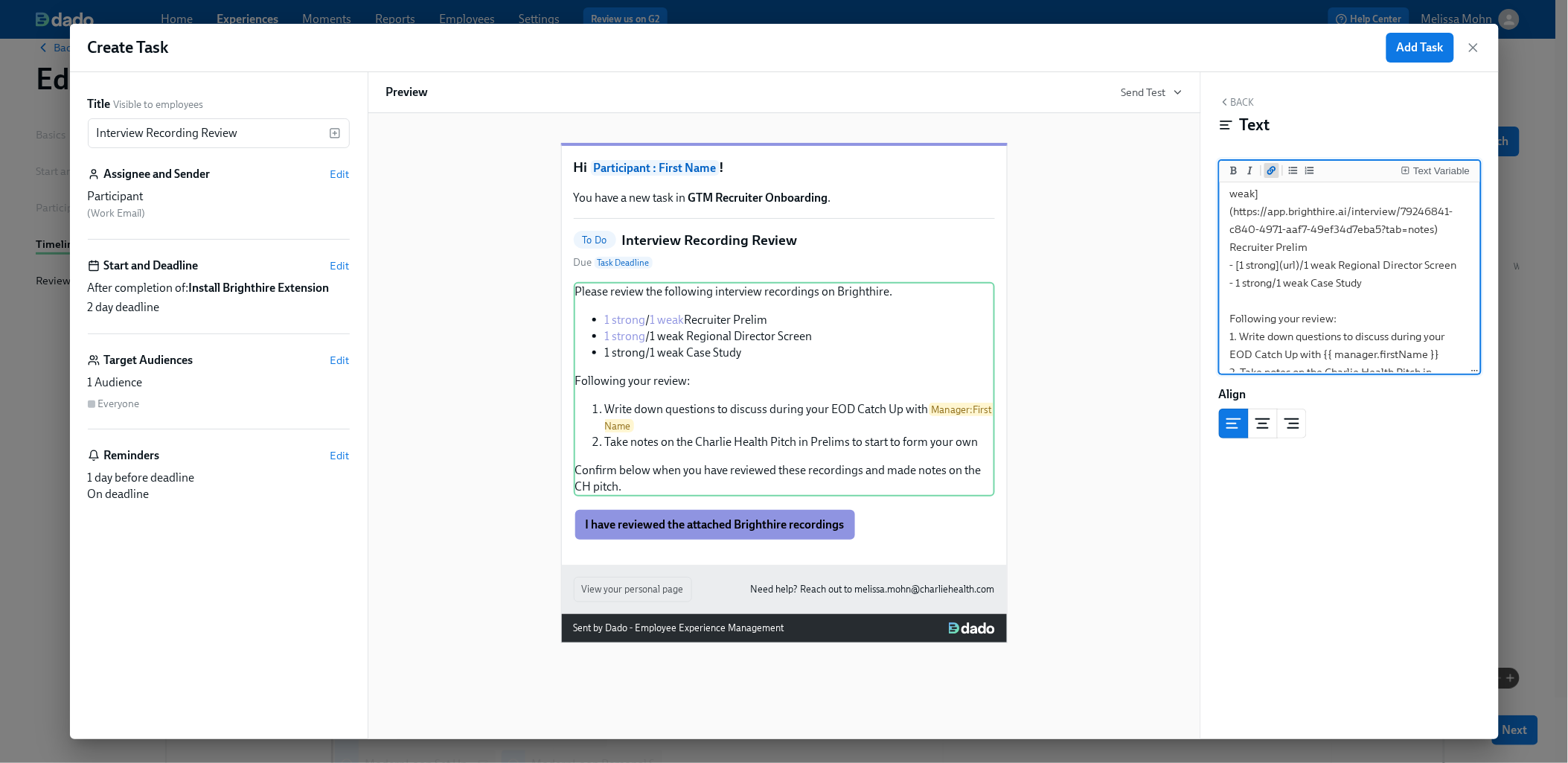 click 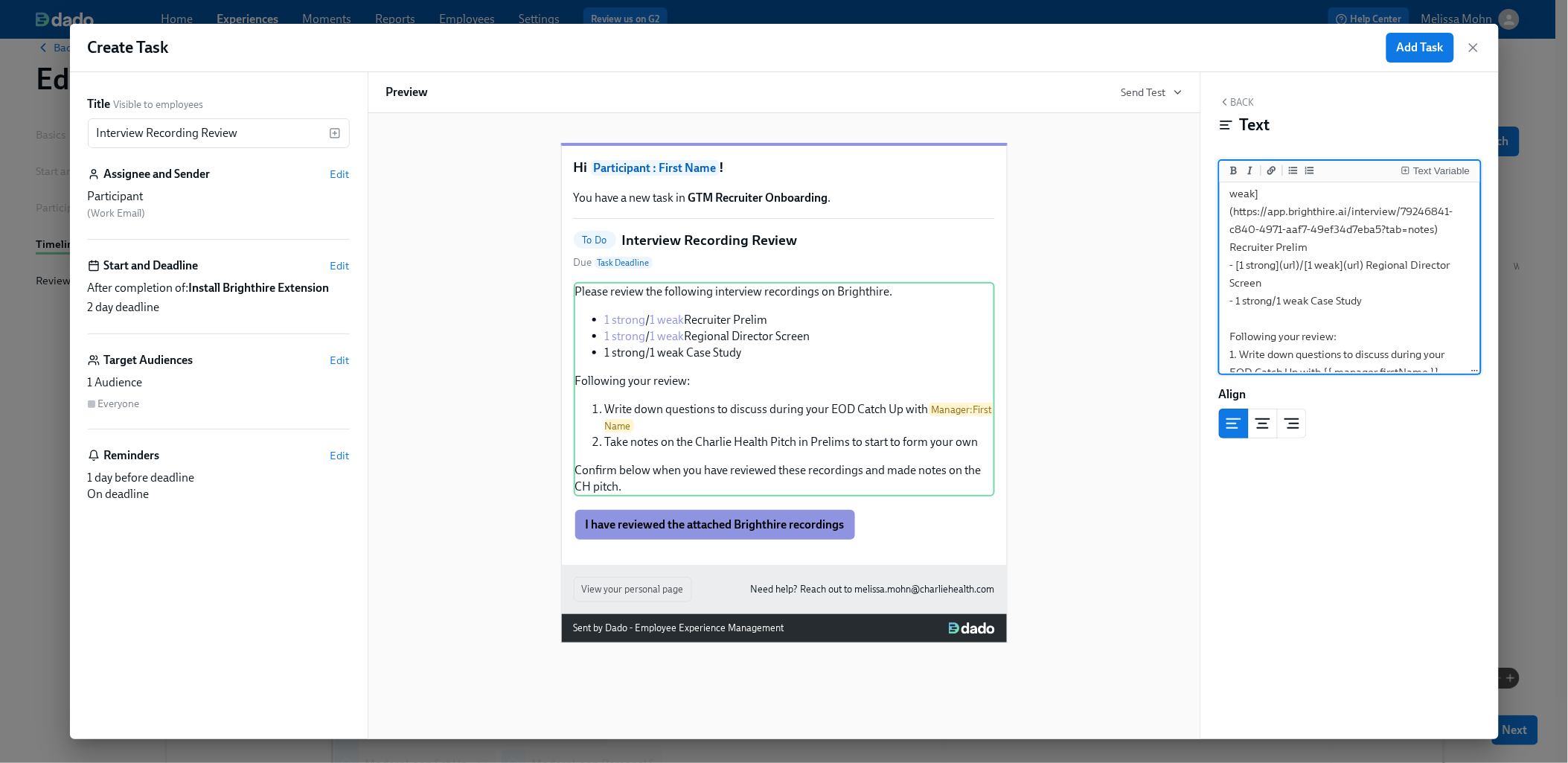 drag, startPoint x: 1273, startPoint y: 297, endPoint x: 1237, endPoint y: 297, distance: 36 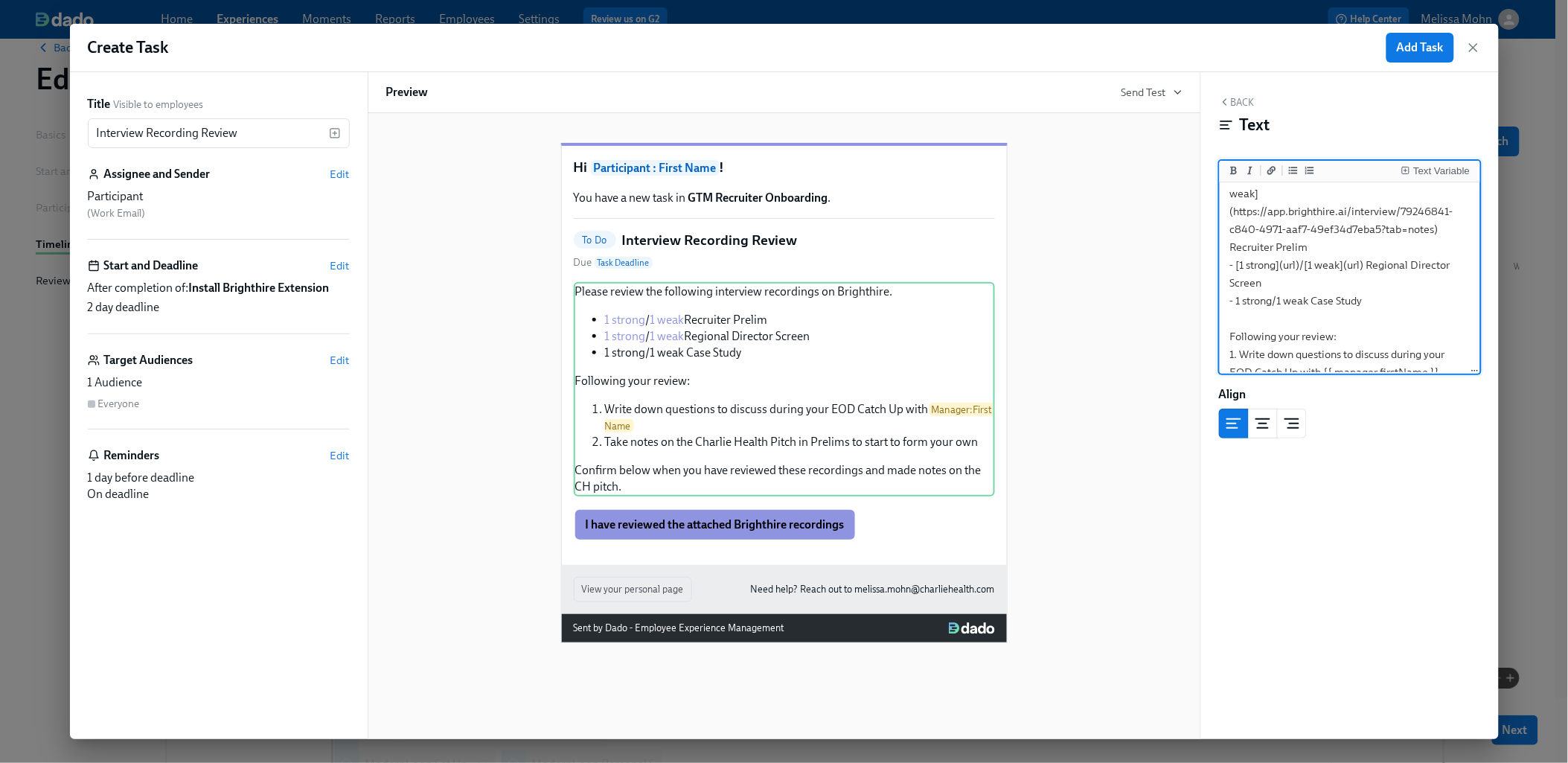 click on "Please review the following interview recordings on Brighthire.
- [1 strong](https://app.brighthire.ai/interview/496c09b4-2104-401f-9ce7-52525057b766?tab=notes)/[1 weak](https://app.brighthire.ai/interview/79246841-c840-4971-aaf7-49ef34d7eba5?tab=notes) Recruiter Prelim
- [1 strong](url)/[1 weak](url) Regional Director Screen
- 1 strong/1 weak Case Study
Following your review:
1. Write down questions to discuss during your EOD Catch Up with {{ manager.firstName }}
2. Take notes on the Charlie Health Pitch in Prelims to start to form your own
Confirm below when you have reviewed these recordings and made notes on the CH pitch." at bounding box center (1350, 274) 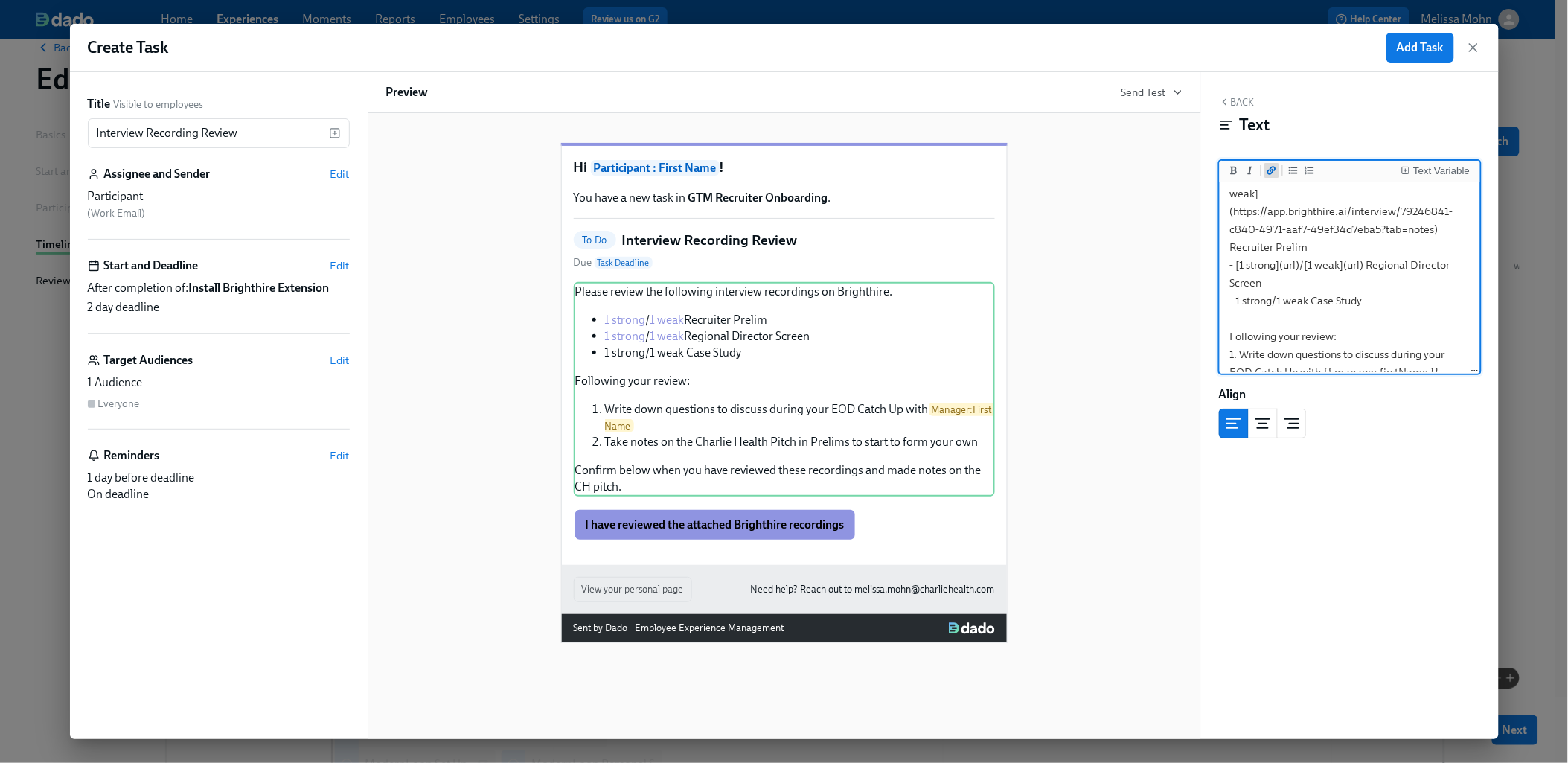 click 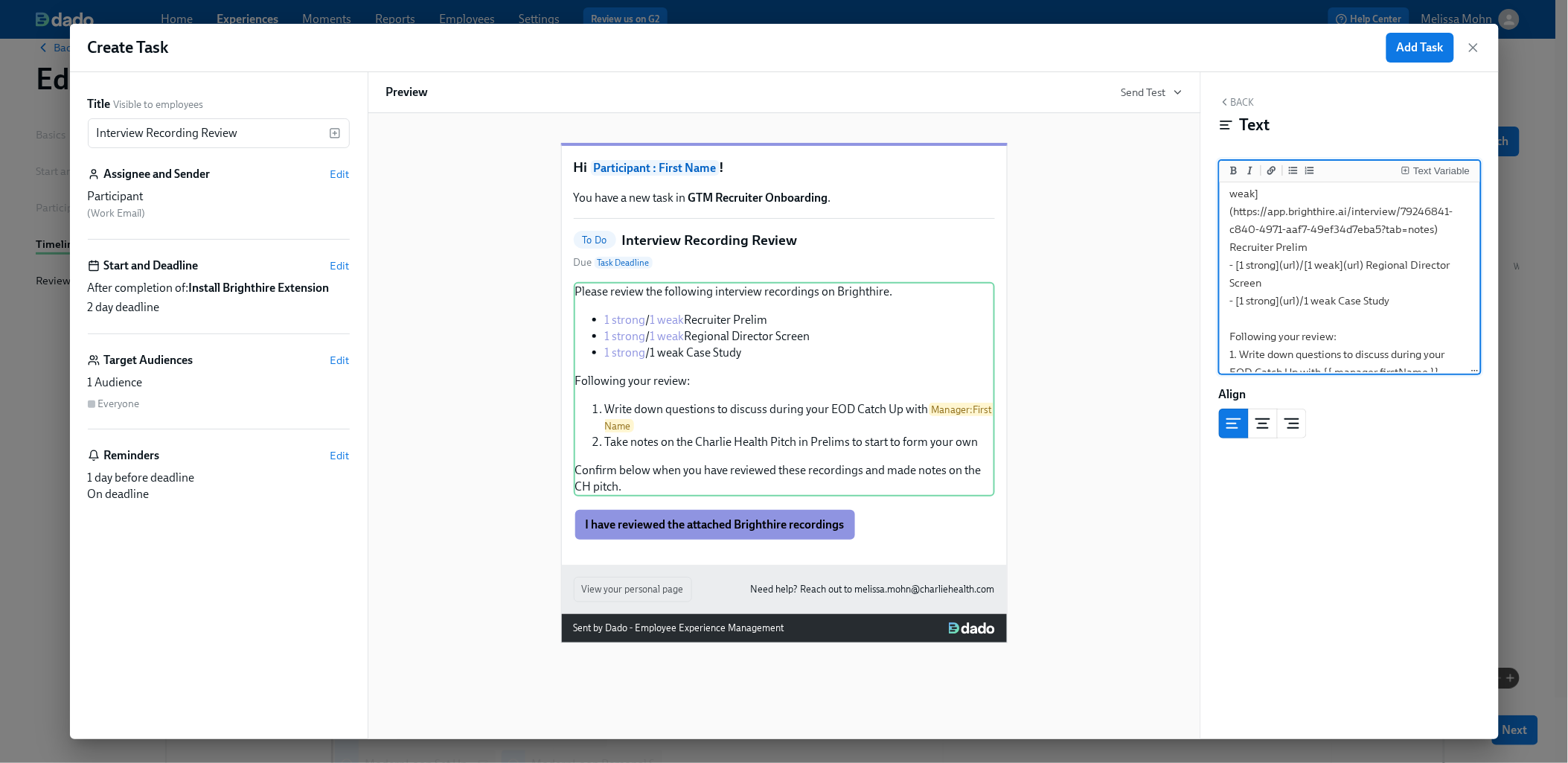 drag, startPoint x: 1336, startPoint y: 297, endPoint x: 1307, endPoint y: 295, distance: 29.068884 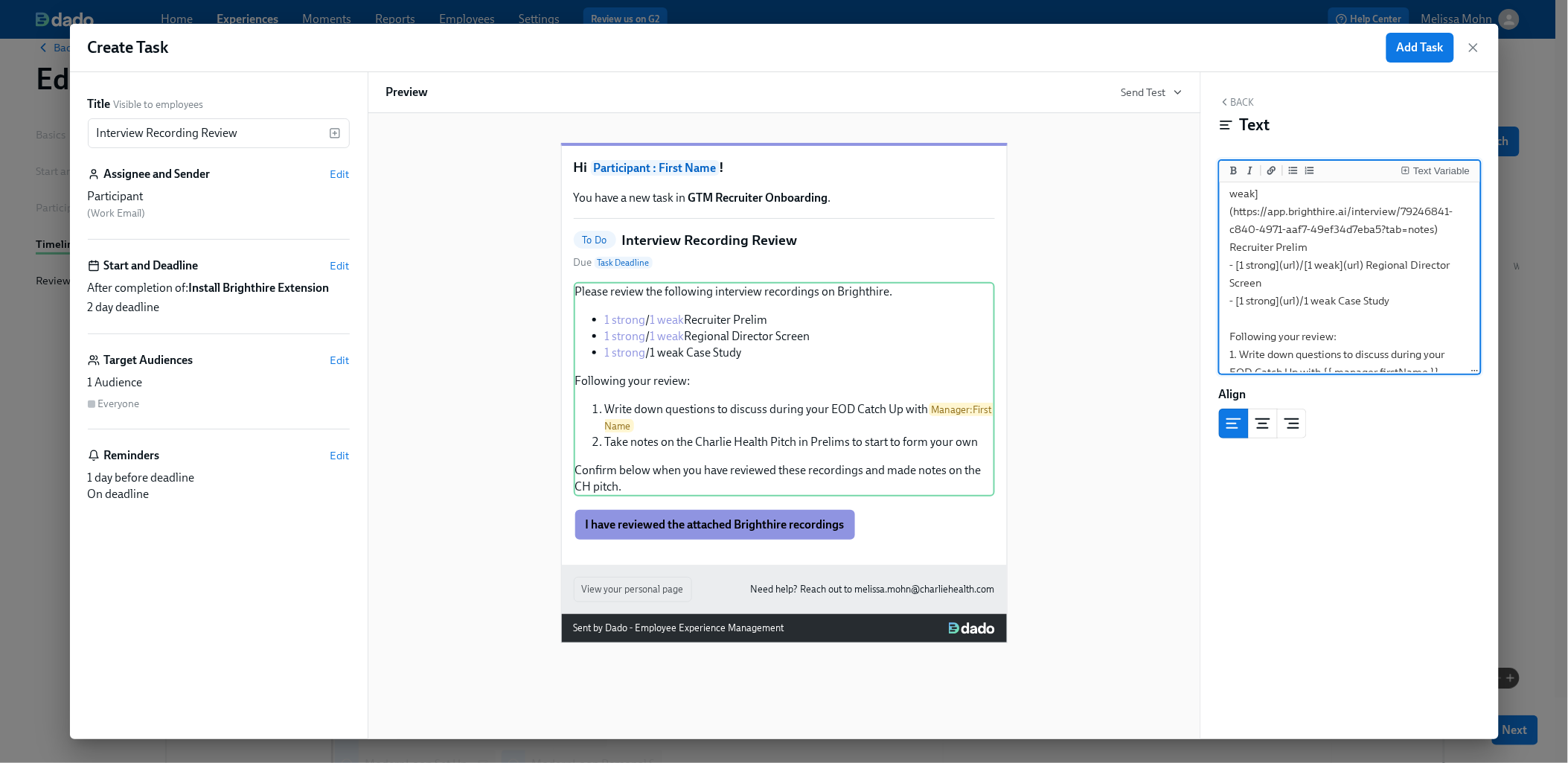 click on "Please review the following interview recordings on [COMPANY].
- [1 strong](https://app.brighthire.ai/interview/496c09b4-2104-401f-9ce7-52525057b766?tab=notes)/[1 weak](https://app.brighthire.ai/interview/79246841-c840-4971-aaf7-49ef34d7eba5?tab=notes) Recruiter Prelim
- [1 strong](url)/[1 weak](url) Regional Director Screen
- [1 strong](url)/1 weak Case Study
Following your review:
1. Write down questions to discuss during your EOD Catch Up with {{ manager.firstName }}
2. Take notes on the [COMPANY] Health Pitch in Prelims to start to form your own
Confirm below when you have reviewed these recordings and made notes on the CH pitch." at bounding box center (1350, 274) 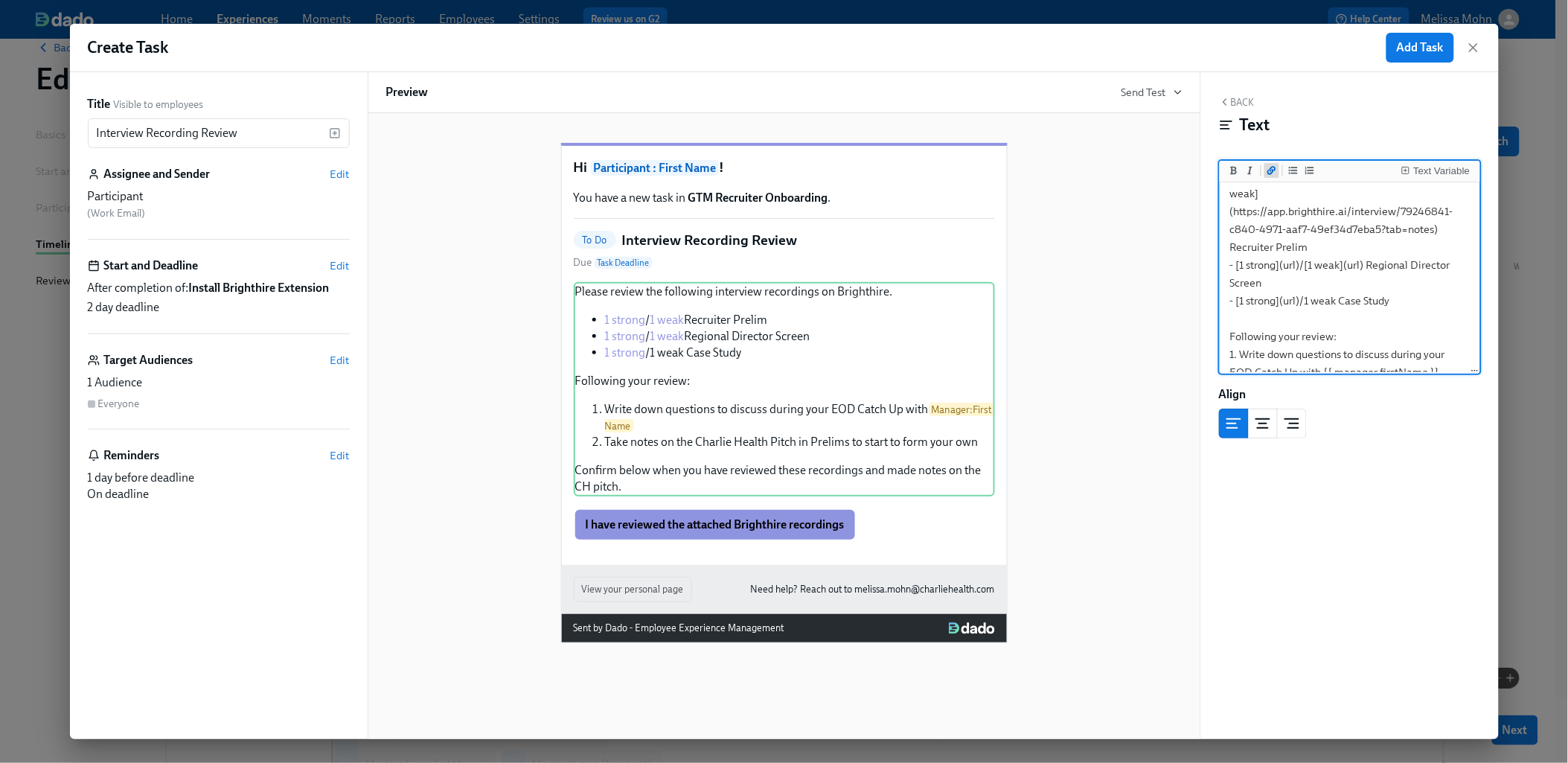 click 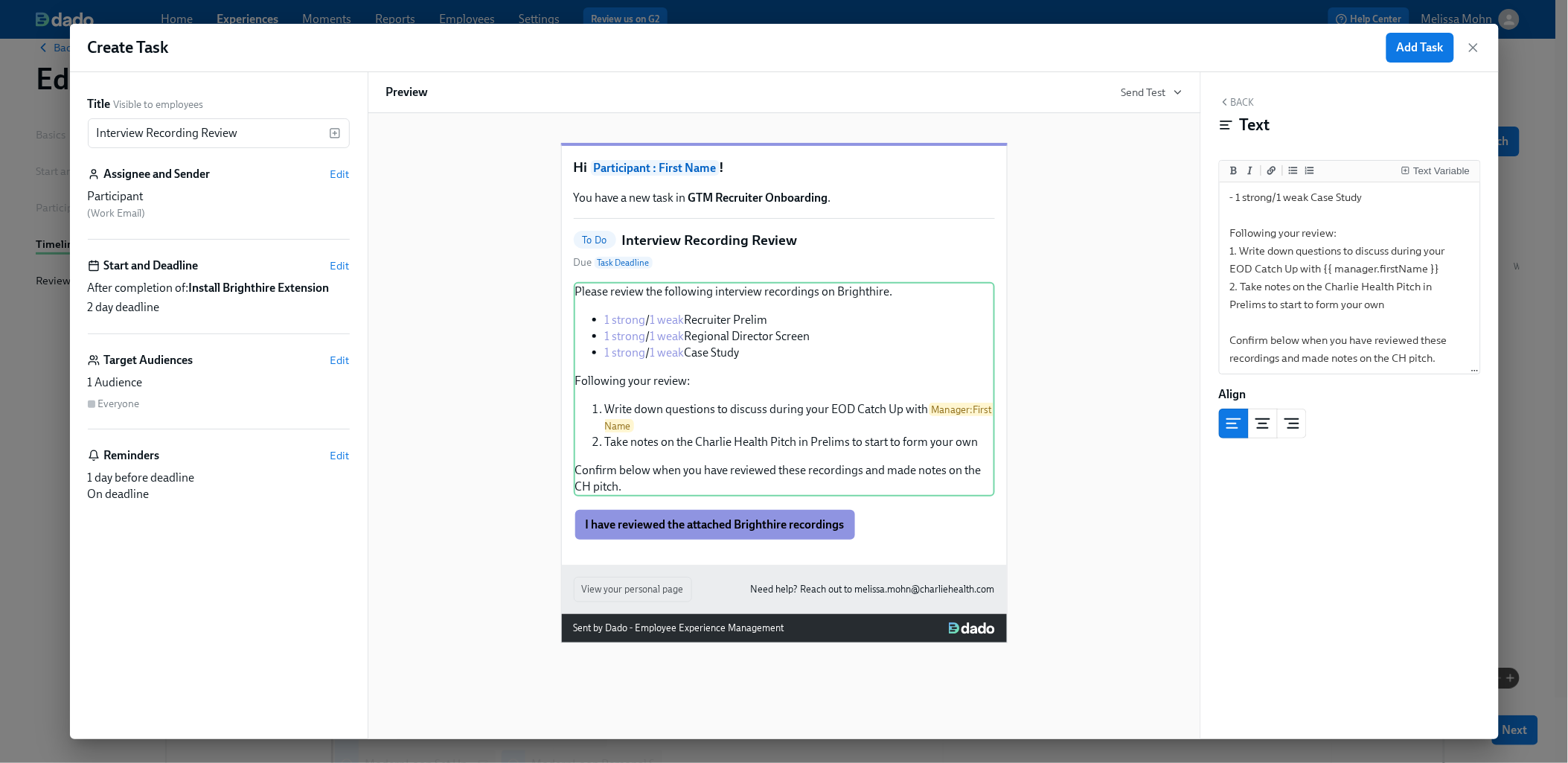scroll, scrollTop: 89, scrollLeft: 0, axis: vertical 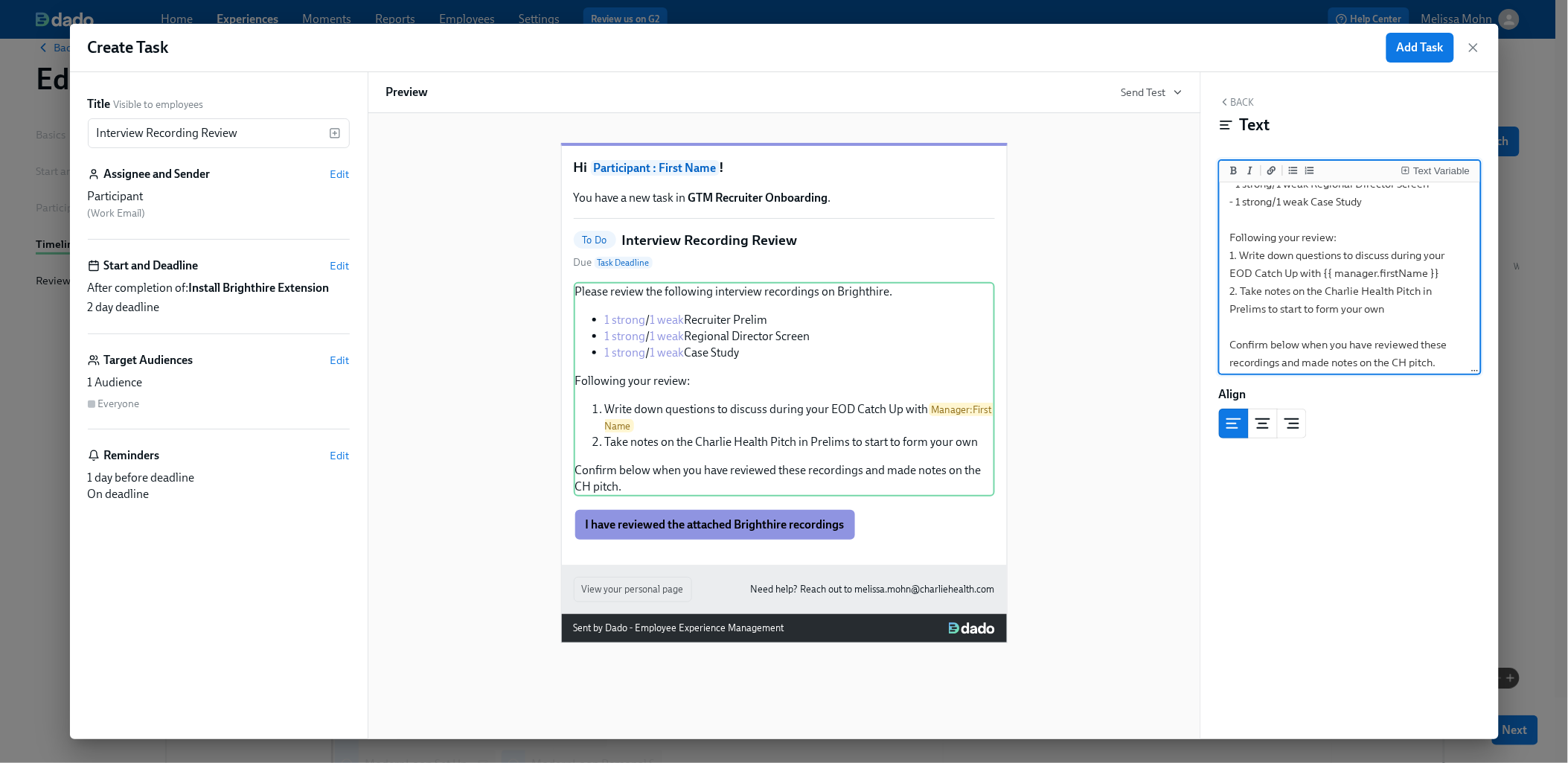 drag, startPoint x: 1298, startPoint y: 289, endPoint x: 1286, endPoint y: 289, distance: 12 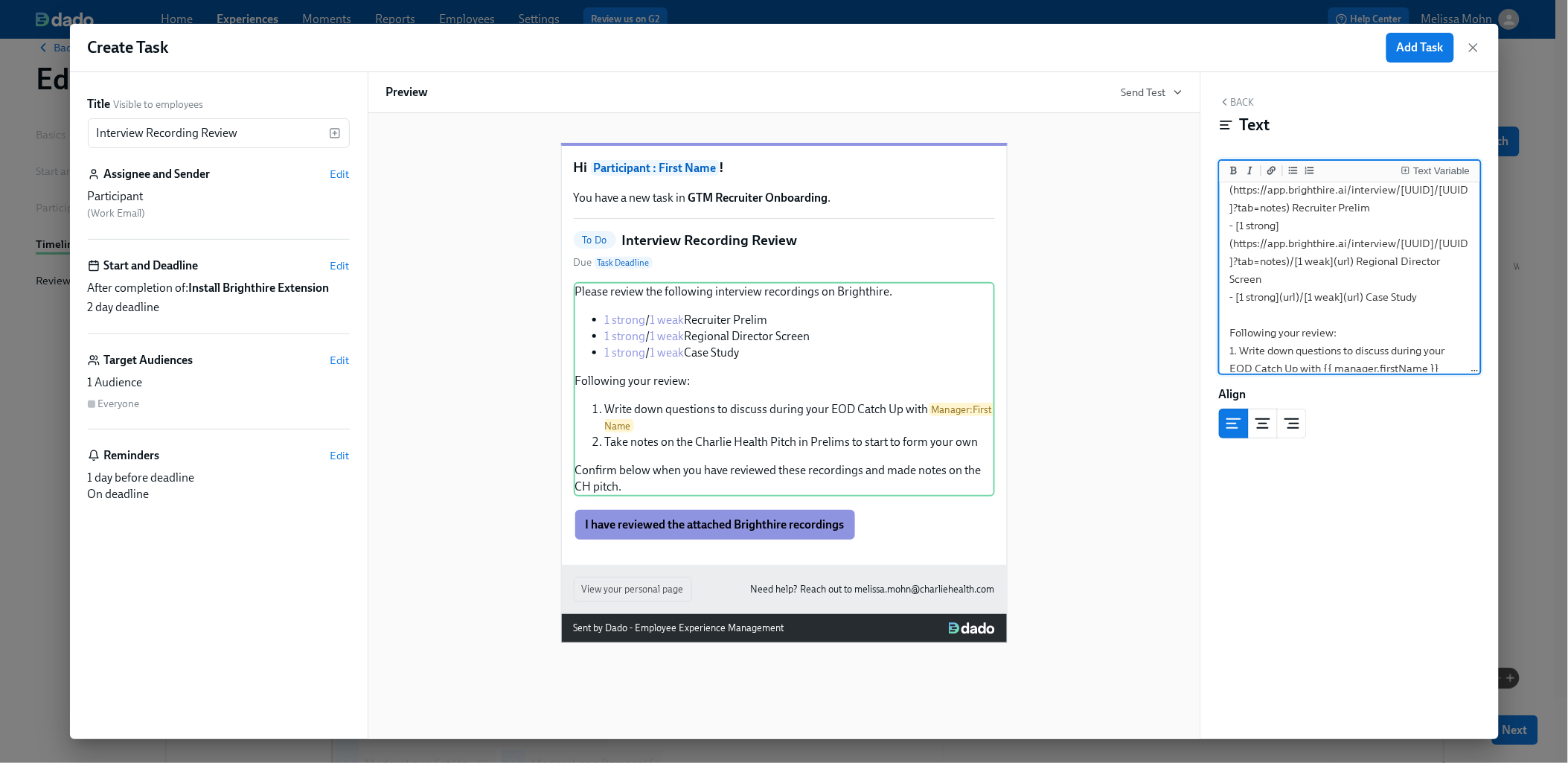 scroll, scrollTop: 121, scrollLeft: 0, axis: vertical 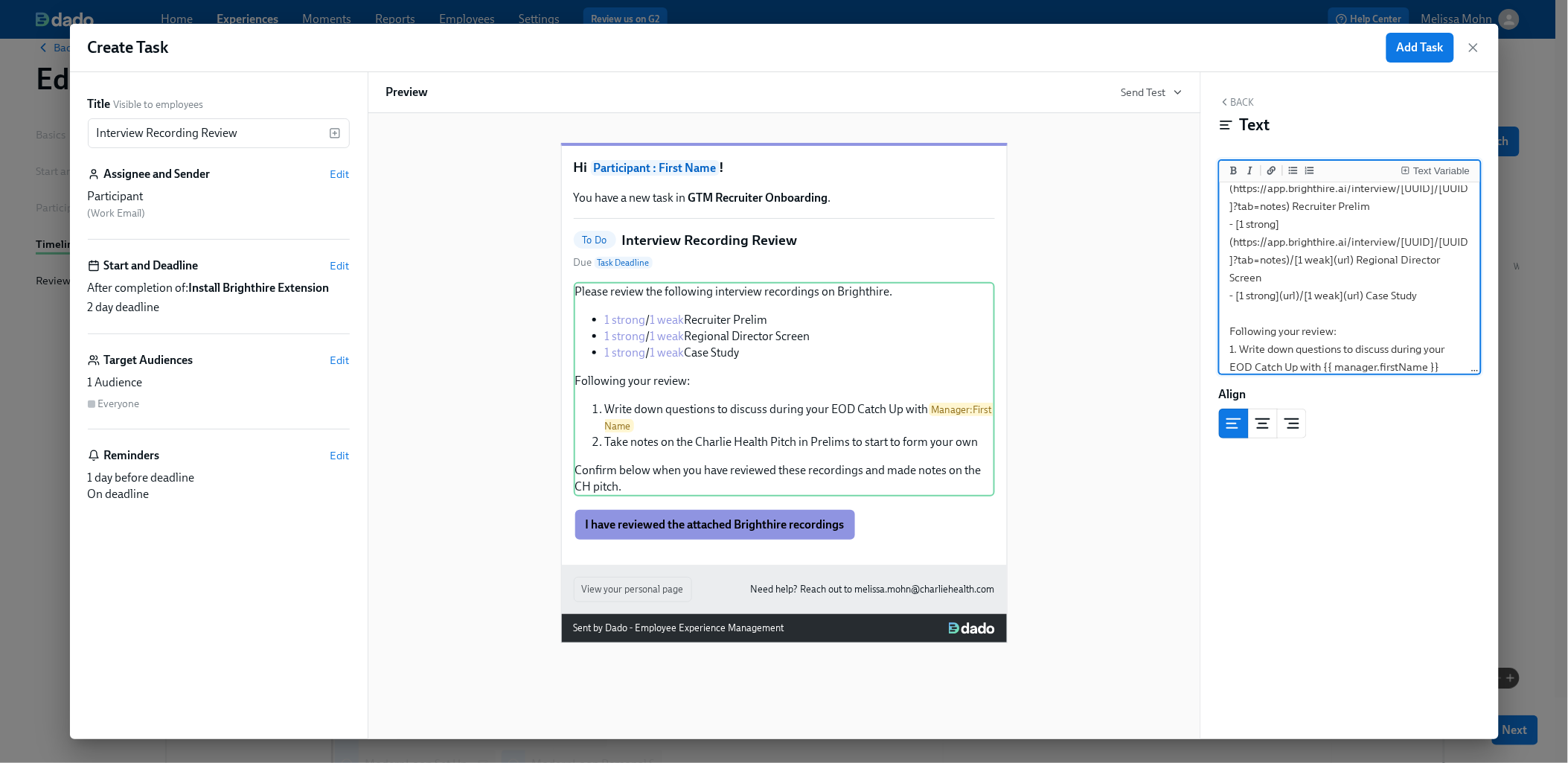 drag, startPoint x: 1275, startPoint y: 310, endPoint x: 1264, endPoint y: 309, distance: 11.045361 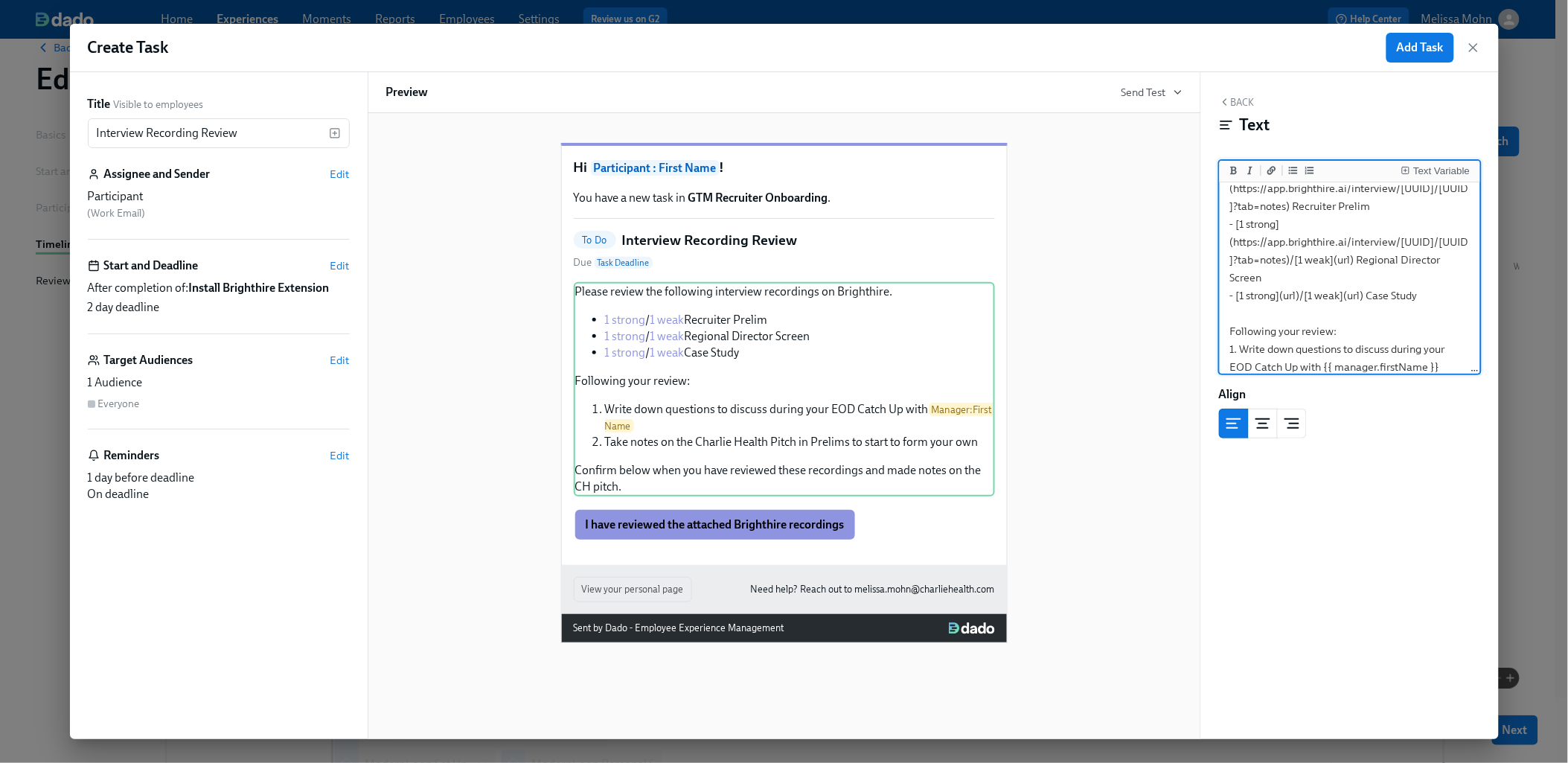 click on "Please review the following interview recordings on Brighthire.
- [1 strong](https://app.brighthire.ai/interview/[UUID]/[UUID]?tab=notes)/[1 weak](https://app.brighthire.ai/interview/[UUID]/[UUID]?tab=notes) Recruiter Prelim
- [1 strong](https://app.brighthire.ai/interview/[UUID]/[UUID]?tab=notes)/[1 weak](url) Regional Director Screen
- [1 strong](url)/[1 weak](url) Case Study
Following your review:
1. Write down questions to discuss during your EOD Catch Up with {{ manager.firstName }}
2. Take notes on the Charlie Health Pitch in Prelims to start to form your own
Confirm below when you have reviewed these recordings and made notes on the CH pitch." at bounding box center (1350, 269) 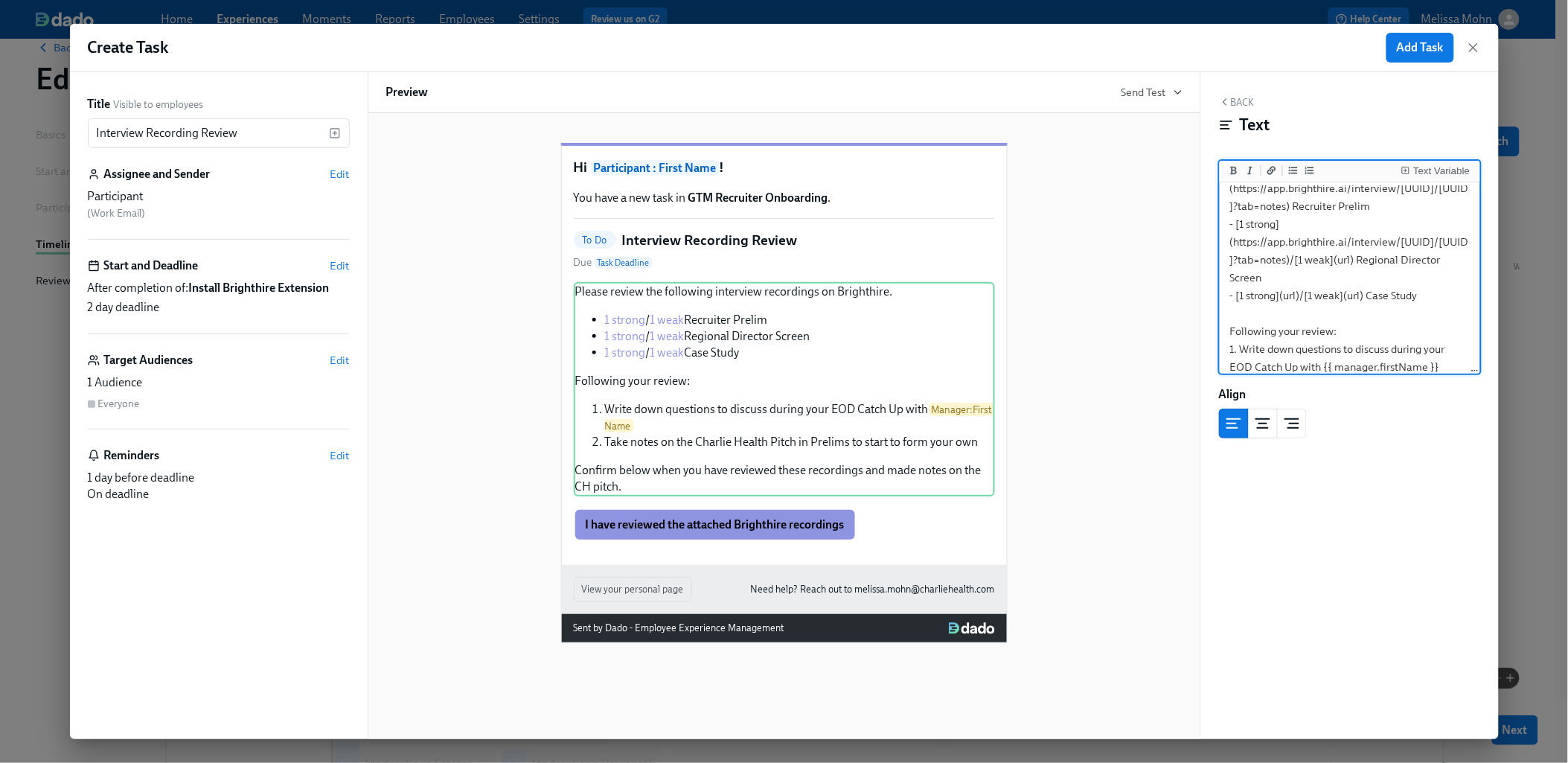 paste on "https://app.brighthire.ai/interview/d3aee110-269b-48d4-93b7-1ef6484e6567?tab=notes" 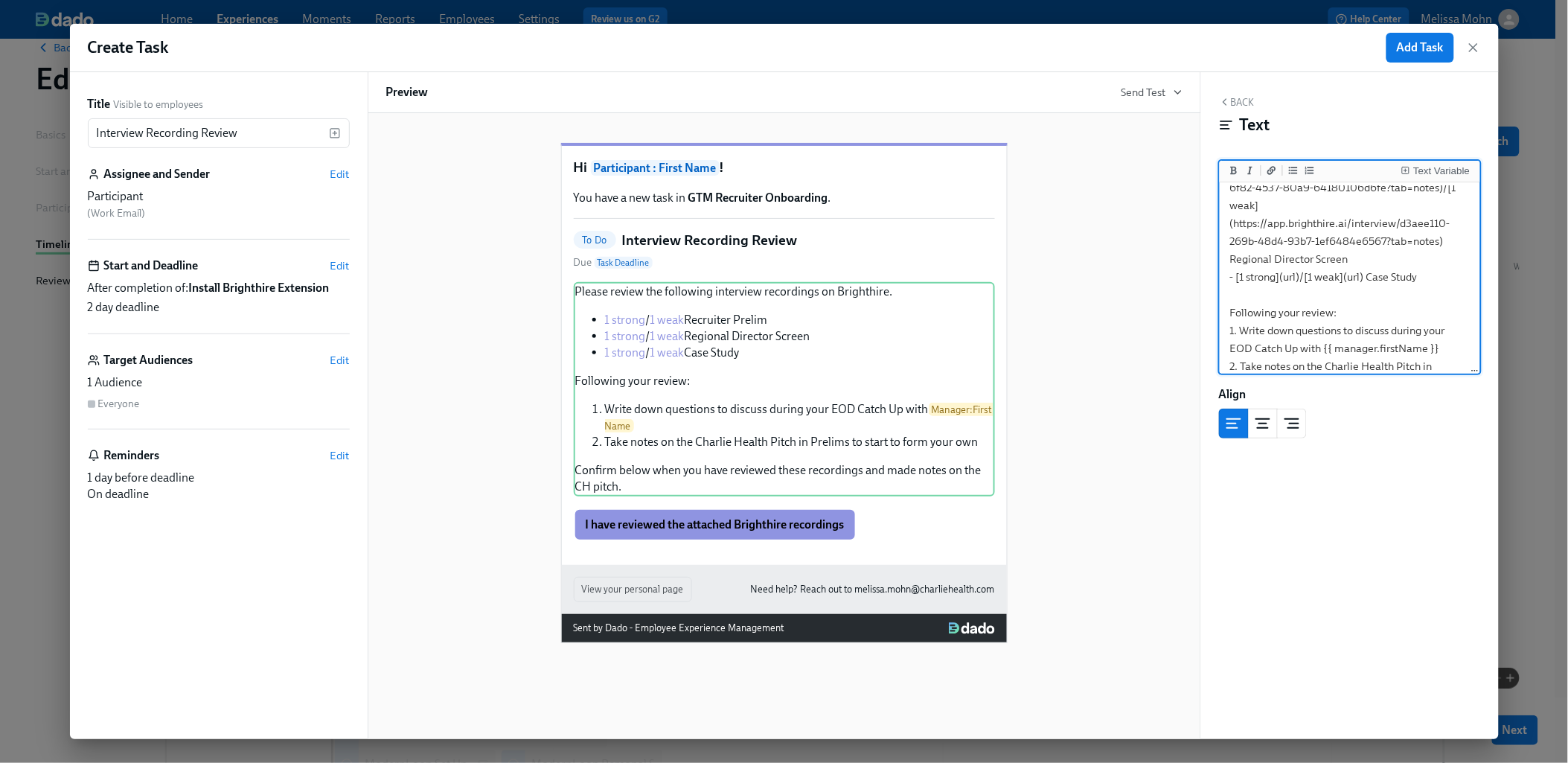 scroll, scrollTop: 233, scrollLeft: 0, axis: vertical 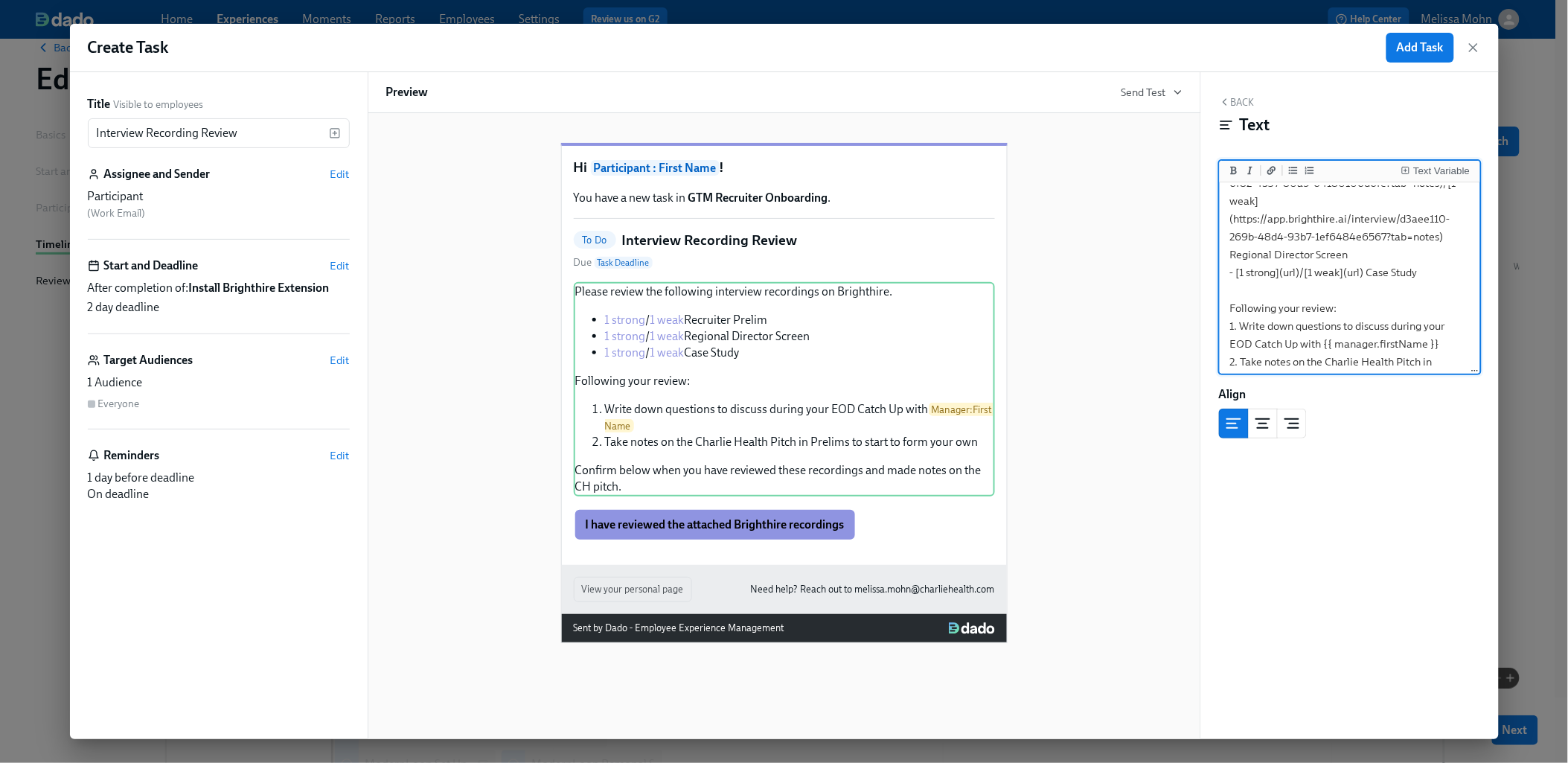 drag, startPoint x: 1287, startPoint y: 270, endPoint x: 1297, endPoint y: 268, distance: 10.198039 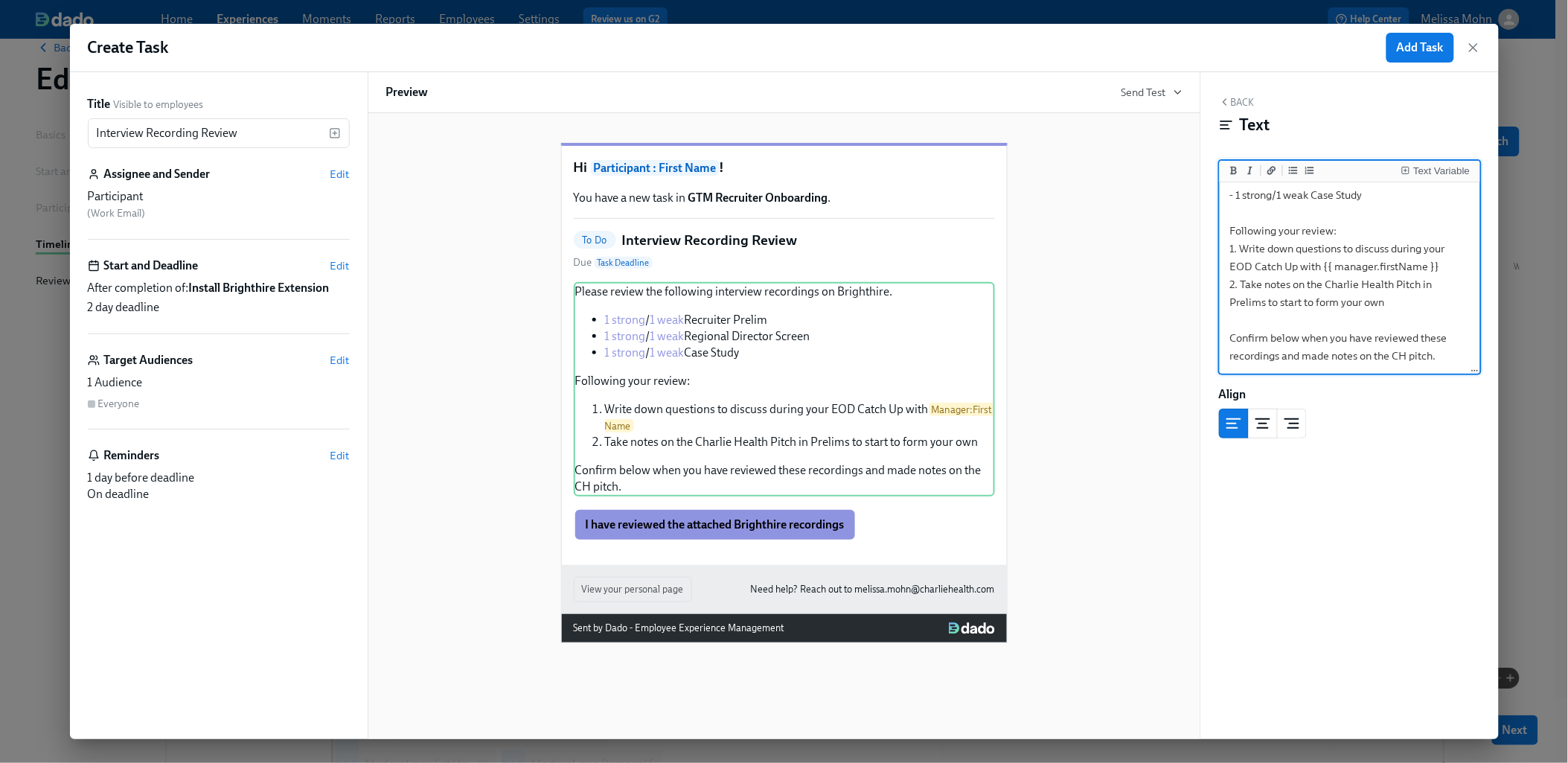 scroll, scrollTop: 254, scrollLeft: 0, axis: vertical 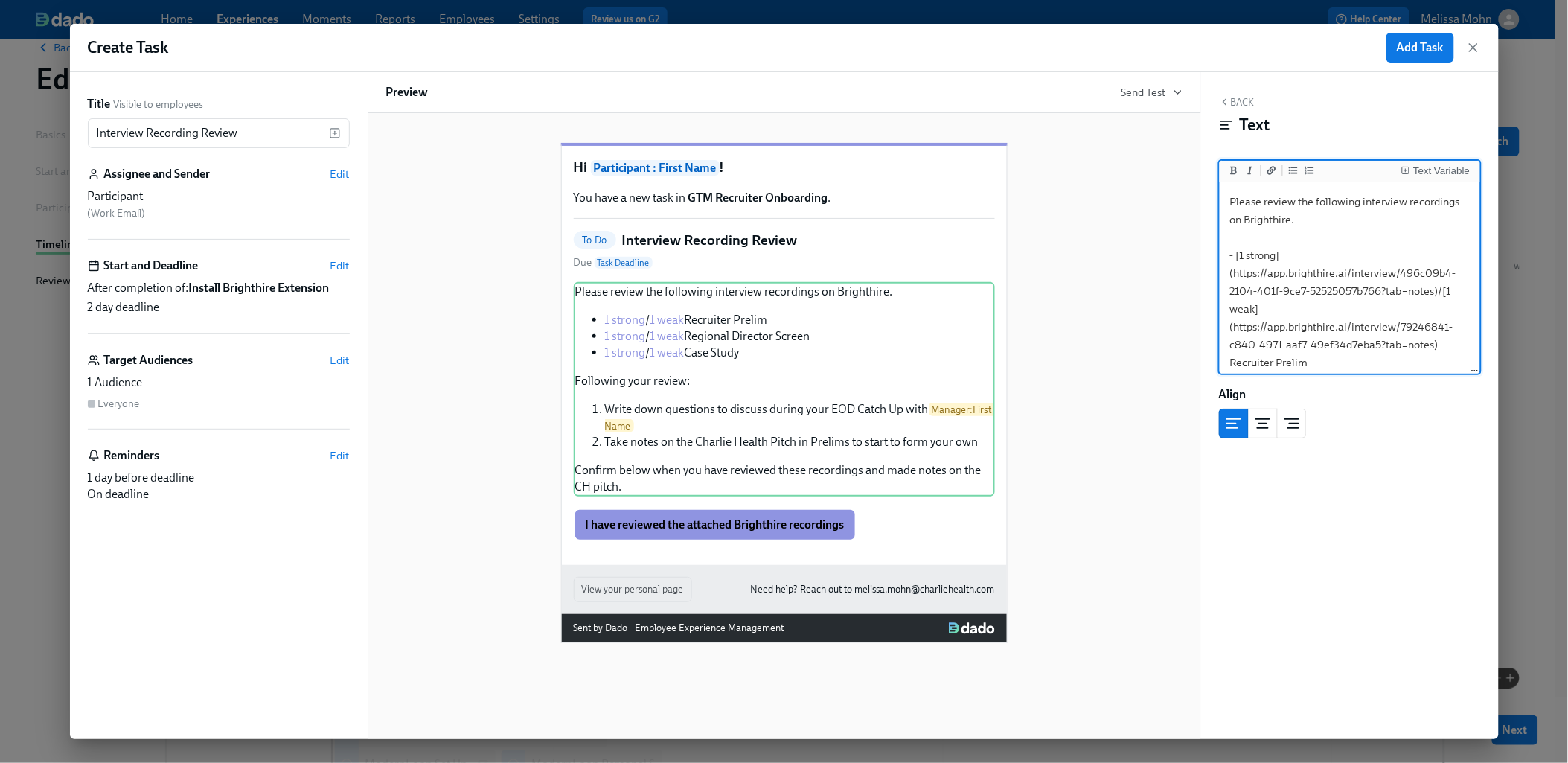 click on "Please review the following interview recordings on Brighthire.
- [1 strong](https://app.brighthire.ai/interview/496c09b4-2104-401f-9ce7-52525057b766?tab=notes)/[1 weak](https://app.brighthire.ai/interview/79246841-c840-4971-aaf7-49ef34d7eba5?tab=notes) Recruiter Prelim
- [1 strong](https://app.brighthire.ai/interview/ff9c16f9-6f82-4537-80a9-64180106d6fe?tab=notes)/[1 weak](https://app.brighthire.ai/interview/d3aee110-269b-48d4-93b7-1ef6484e6567?tab=notes) Regional Director Screen
- [1 strong](https://app.brighthire.ai/interview/876610b8-9090-4644-a9b4-389f3eb29a1b?tab=notes)/[1 weak](https://app.brighthire.ai/interview/b40b700f-675a-45bc-8352-4b50b4f042bf?tab=notes) Case Study
Following your review:
1. Write down questions to discuss during your EOD Catch Up with {{ manager.firstName }}
2. Take notes on the Charlie Health Pitch in Prelims to start to form your own
Confirm below when you have reviewed these recordings and made notes on the CH pitch." at bounding box center (1350, 488) 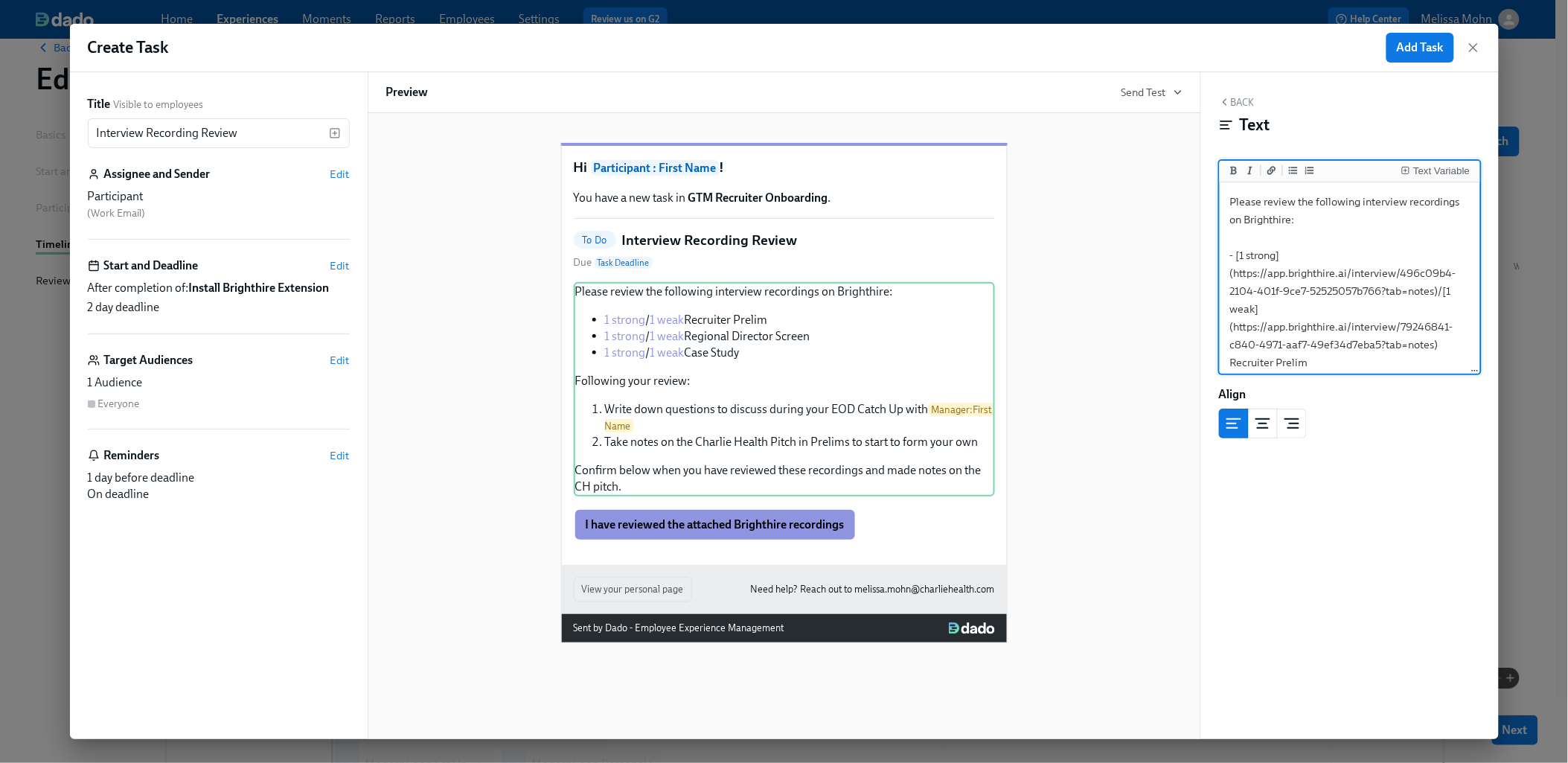 type on "Please review the following interview recordings on Brighthire:
- [1 strong](https://app.brighthire.ai/interview/496c09b4-2104-401f-9ce7-52525057b766?tab=notes)/[1 weak](https://app.brighthire.ai/interview/79246841-c840-4971-aaf7-49ef34d7eba5?tab=notes) Recruiter Prelim
- [1 strong](https://app.brighthire.ai/interview/ff9c16f9-6f82-4537-80a9-64180106d6fe?tab=notes)/[1 weak](https://app.brighthire.ai/interview/d3aee110-269b-48d4-93b7-1ef6484e6567?tab=notes) Regional Director Screen
- [1 strong](https://app.brighthire.ai/interview/876610b8-9090-4644-a9b4-389f3eb29a1b?tab=notes)/[1 weak](https://app.brighthire.ai/interview/b40b700f-675a-45bc-8352-4b50b4f042bf?tab=notes) Case Study
Following your review:
1. Write down questions to discuss during your EOD Catch Up with {{ manager.firstName }}
2. Take notes on the Charlie Health Pitch in Prelims to start to form your own
Confirm below when you have reviewed these recordings and made notes on the CH pitch." 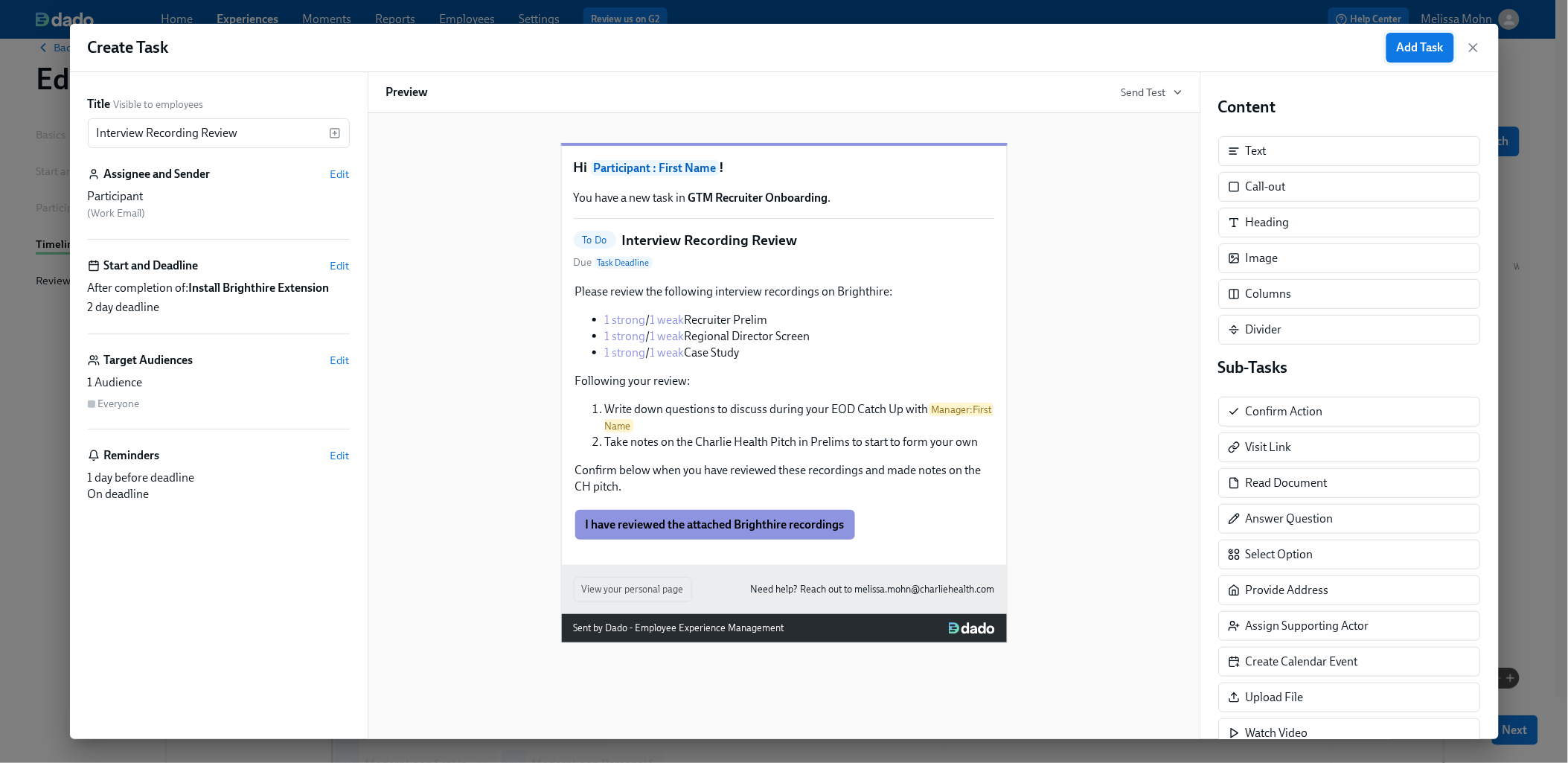 click on "Add Task" at bounding box center (1420, 48) 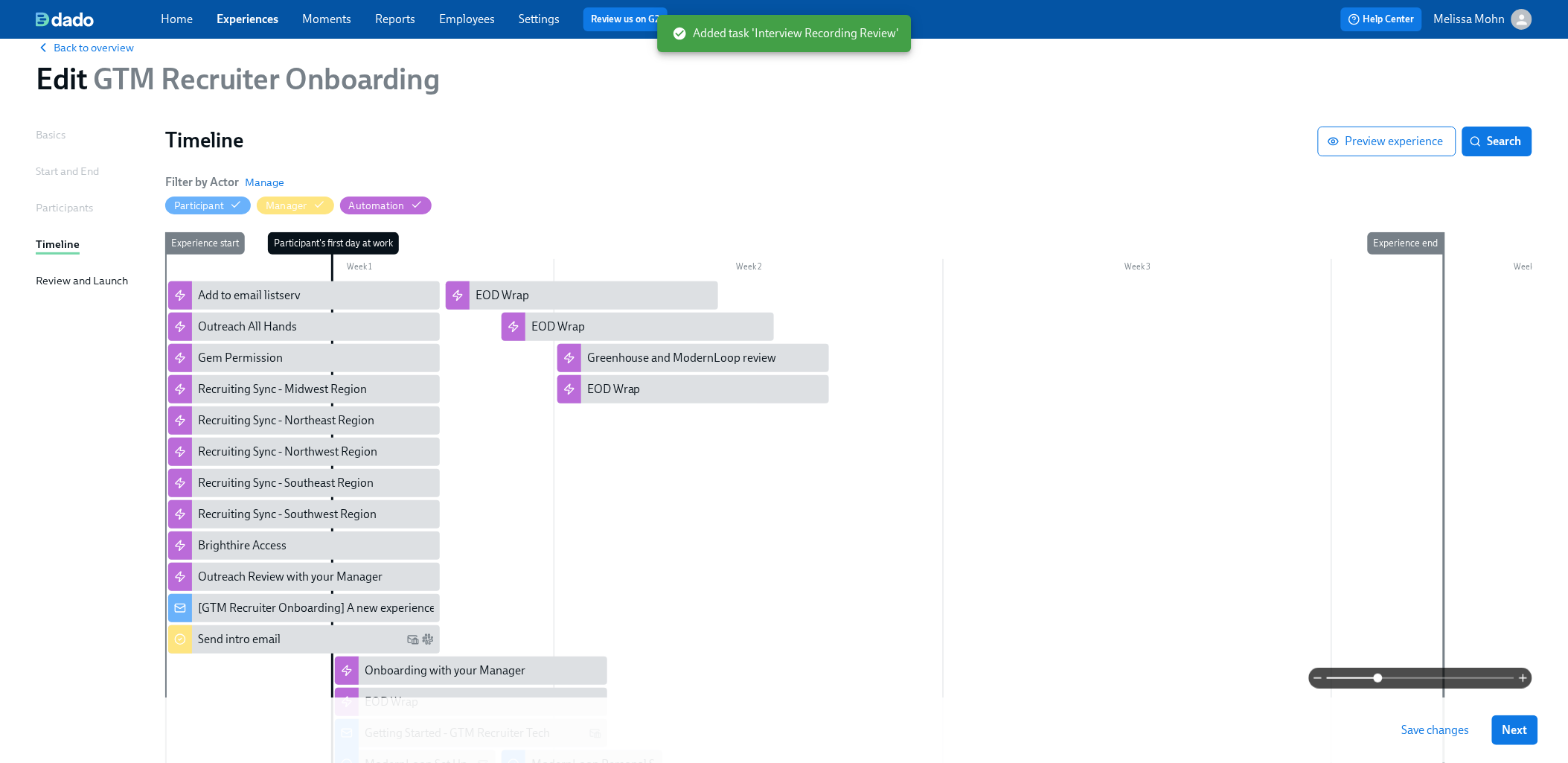 click on "Save changes" at bounding box center (1436, 730) 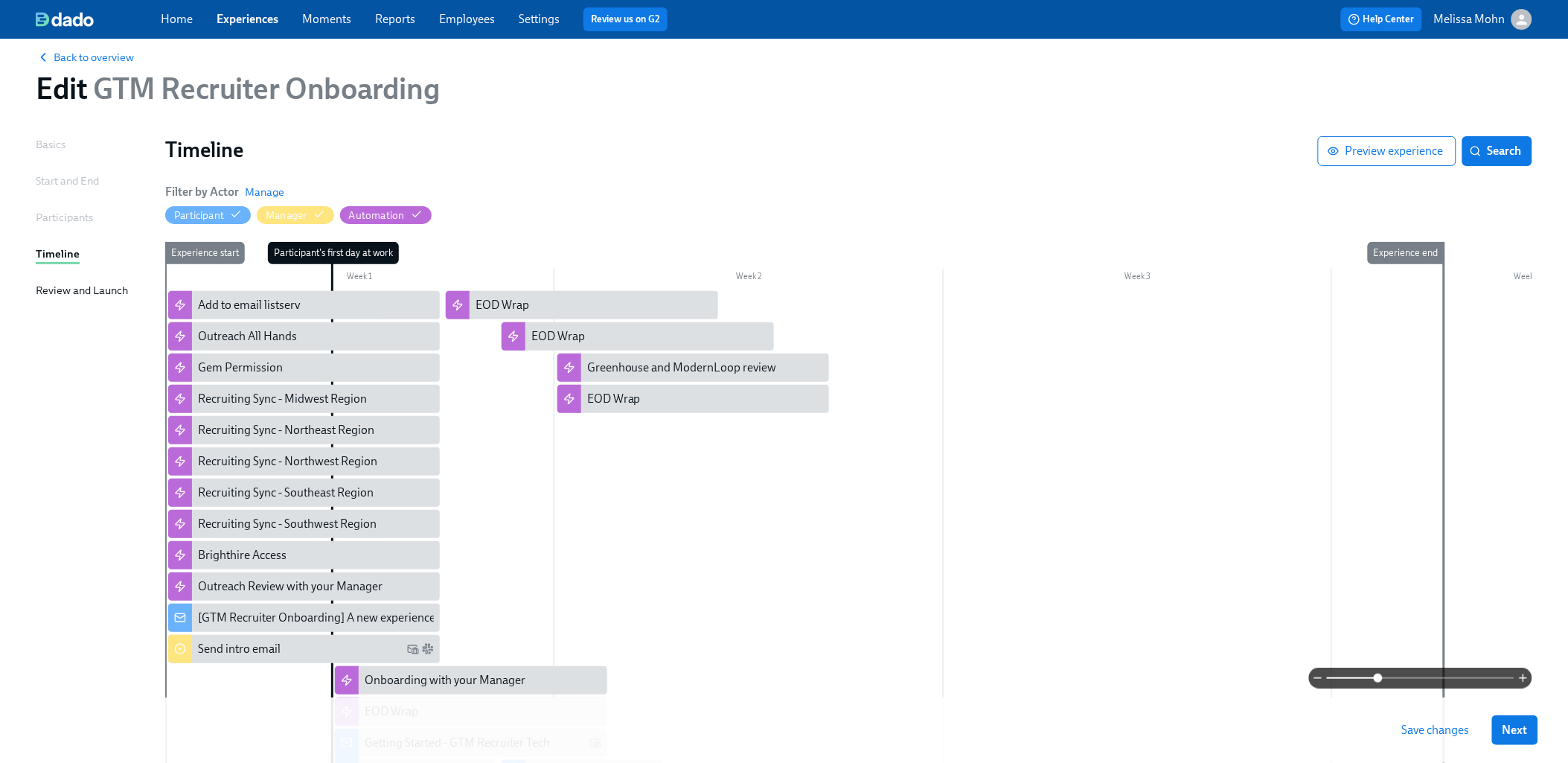 scroll, scrollTop: 0, scrollLeft: 0, axis: both 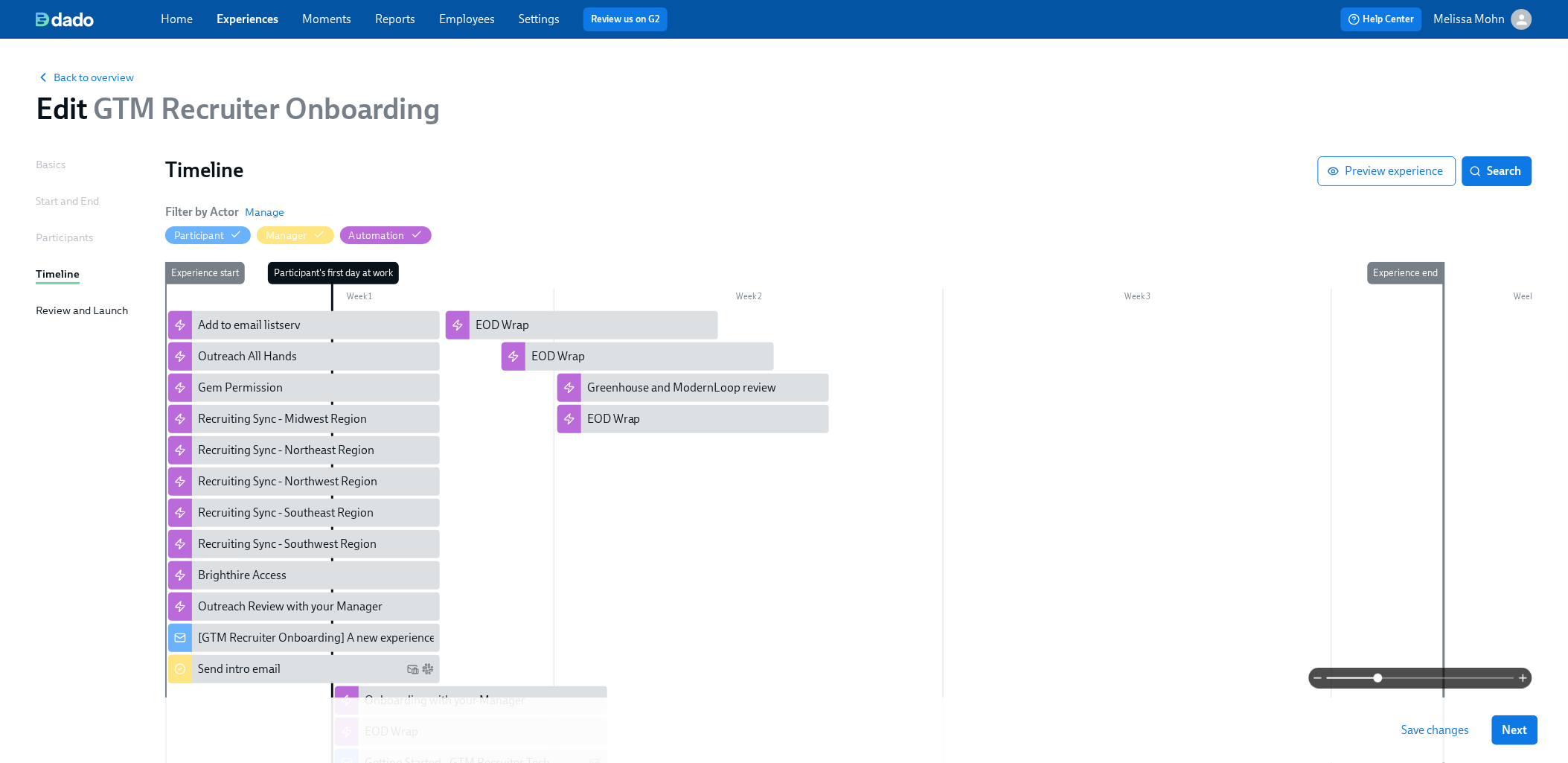 click at bounding box center (943, 708) 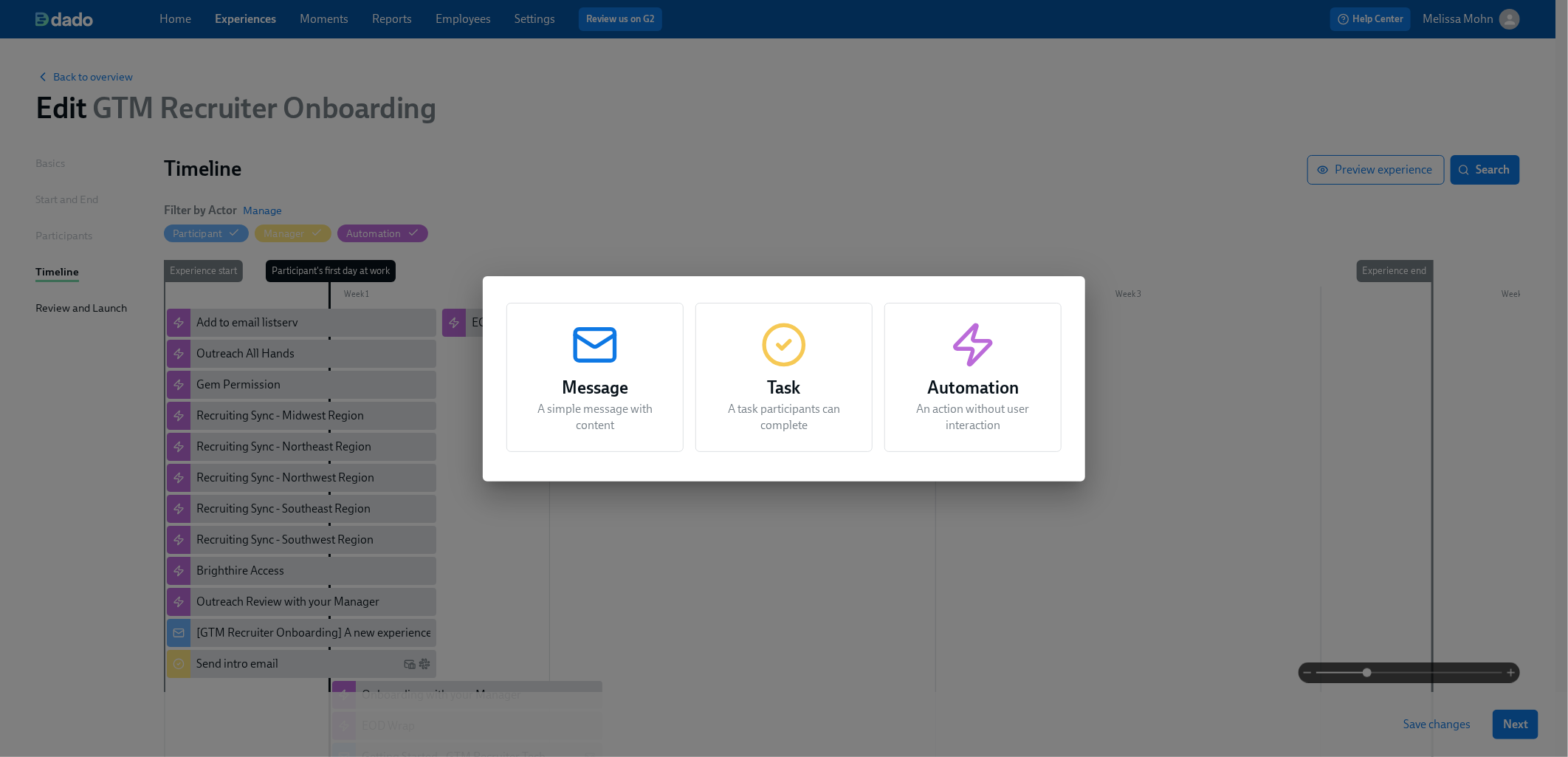 click on "Task" at bounding box center (784, 388) 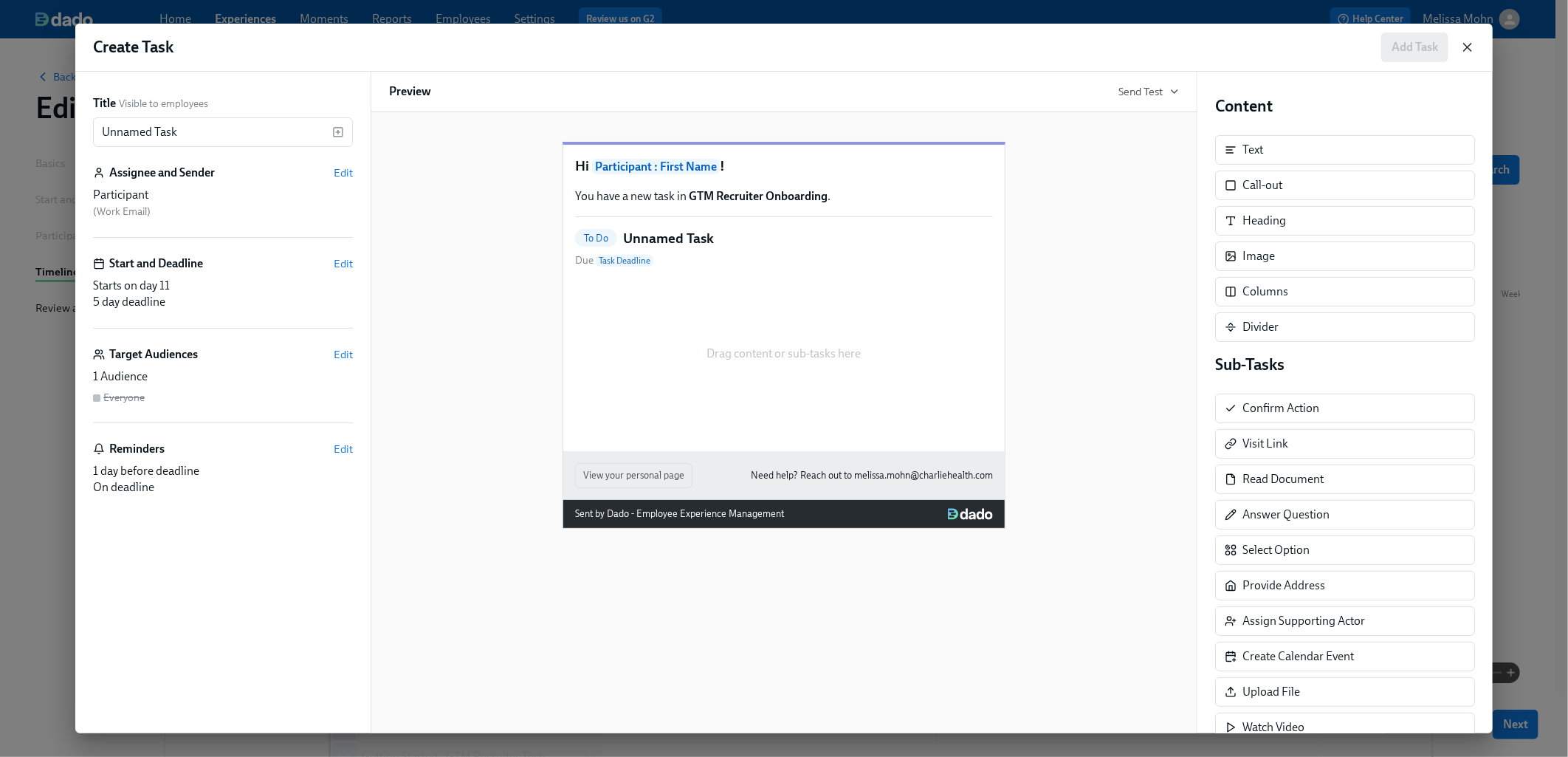 click 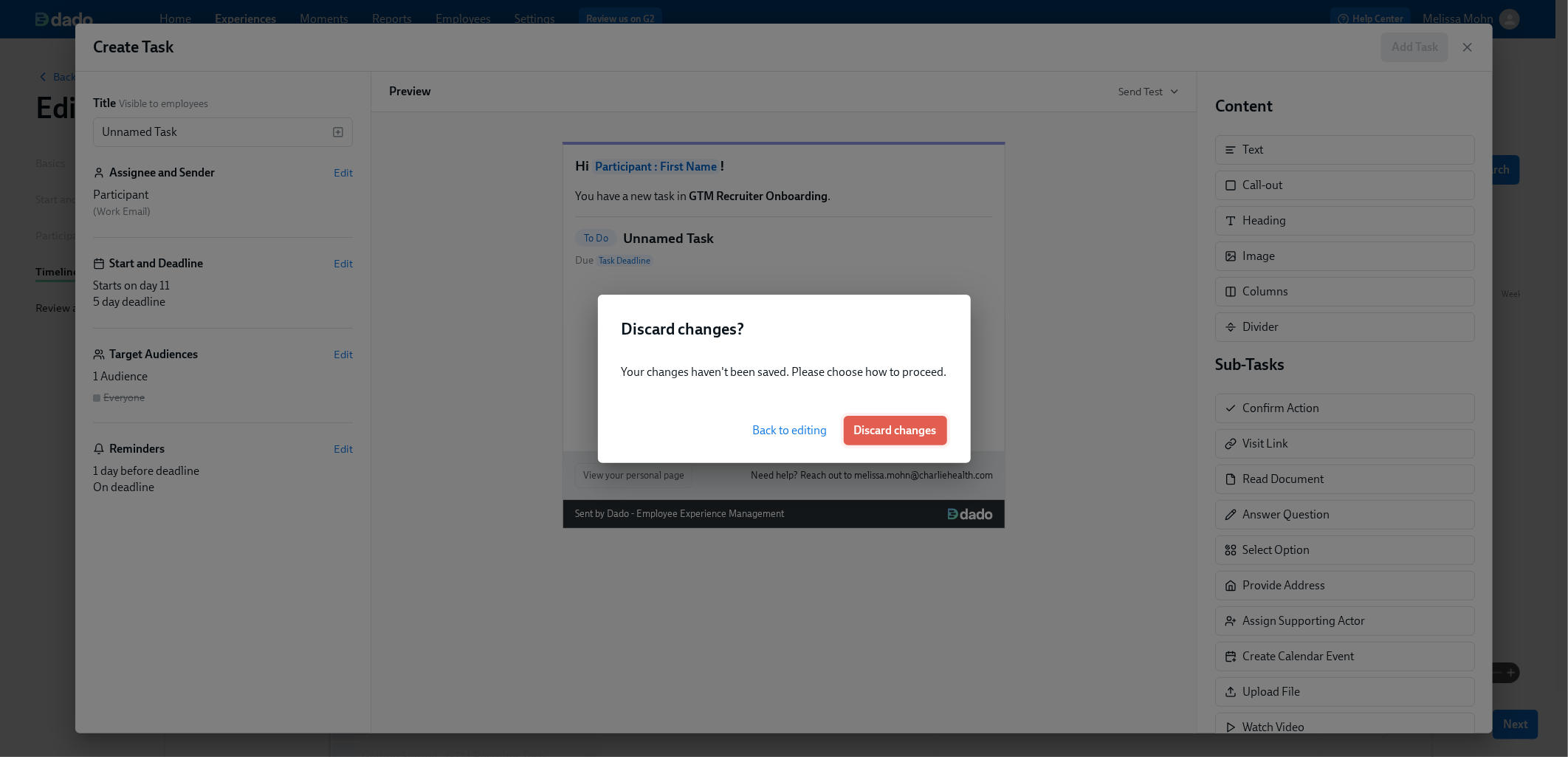 click on "Discard changes" at bounding box center [895, 431] 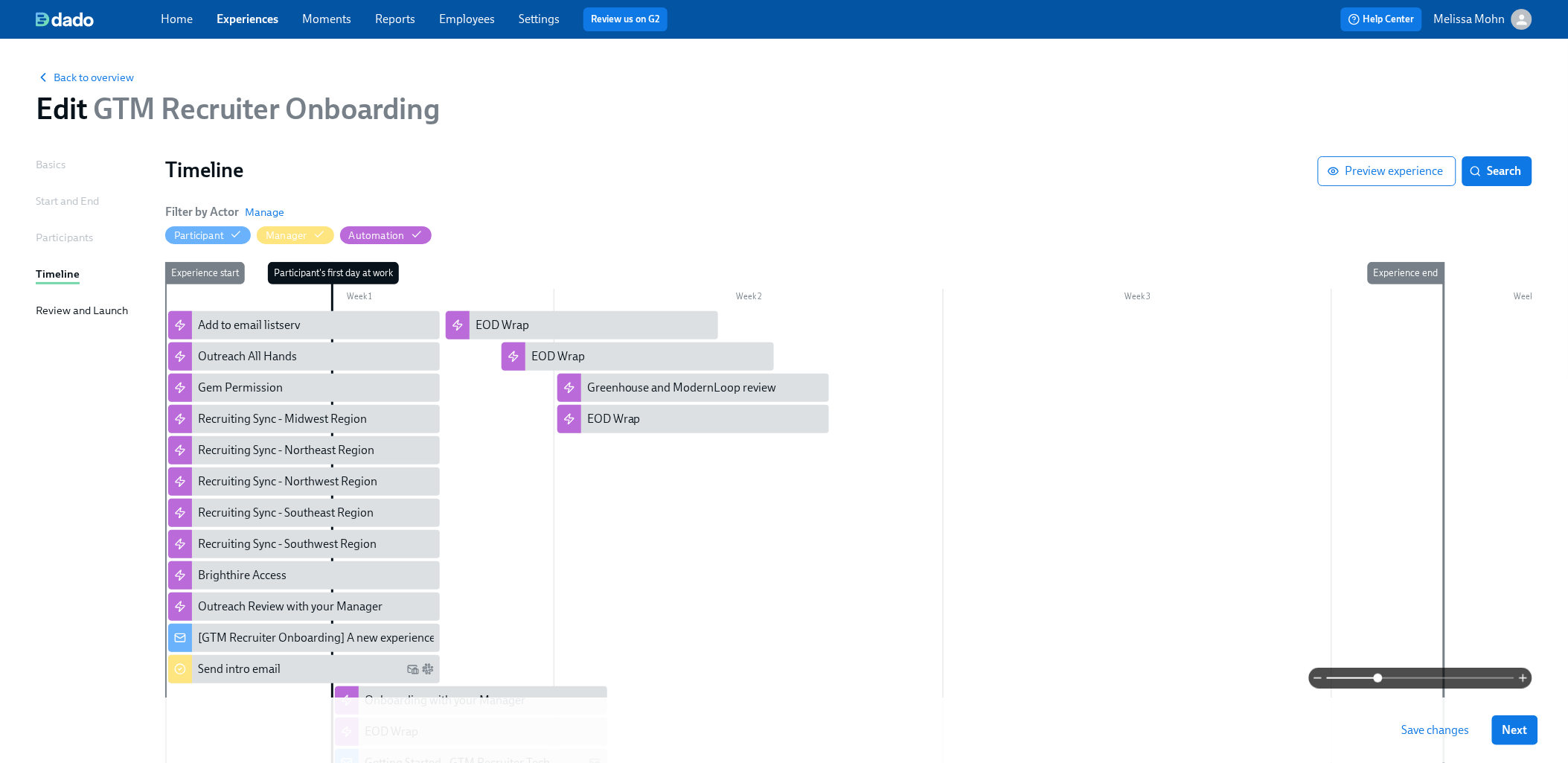 click at bounding box center [943, 708] 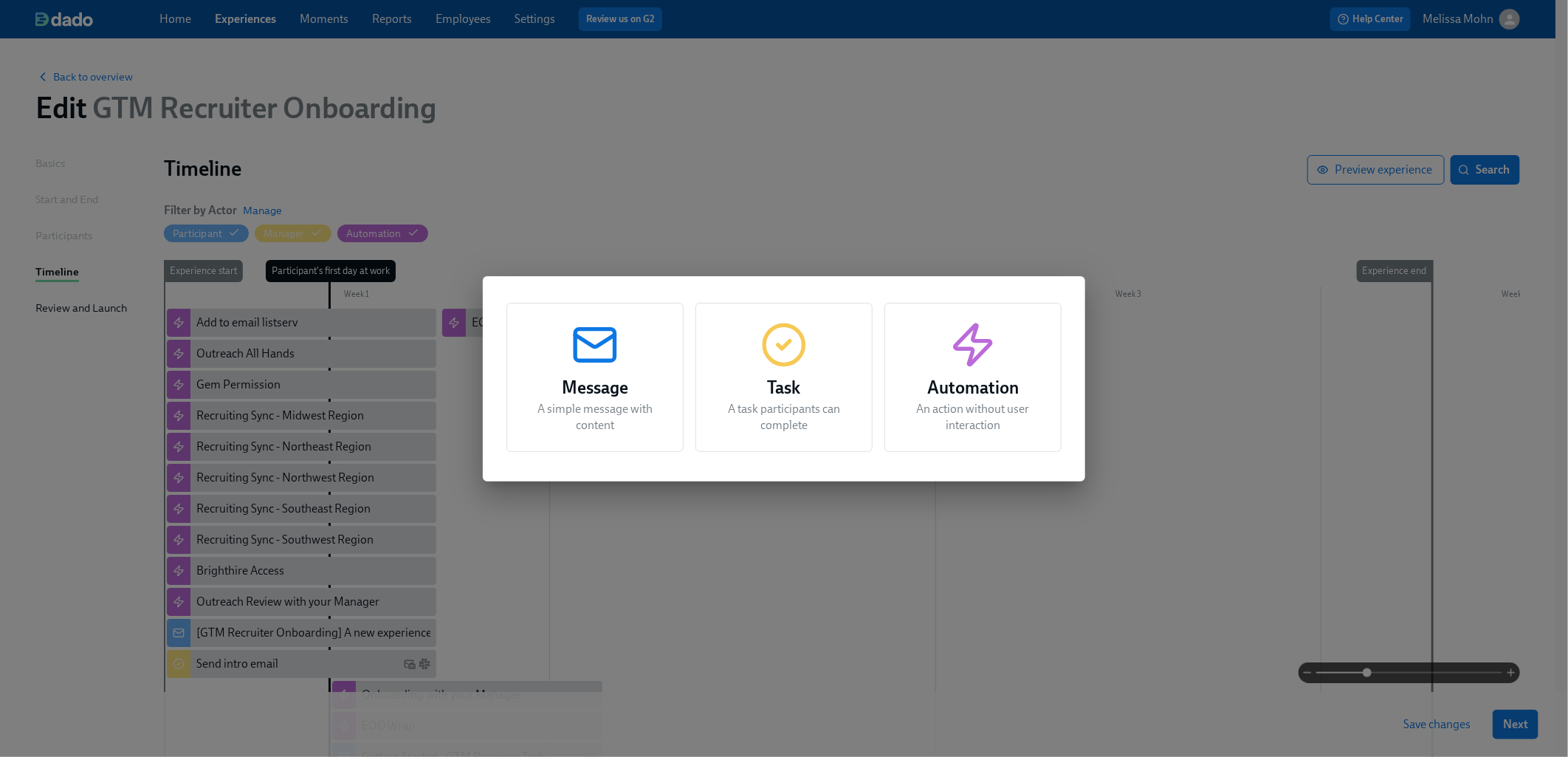 click on "Automation" at bounding box center (973, 388) 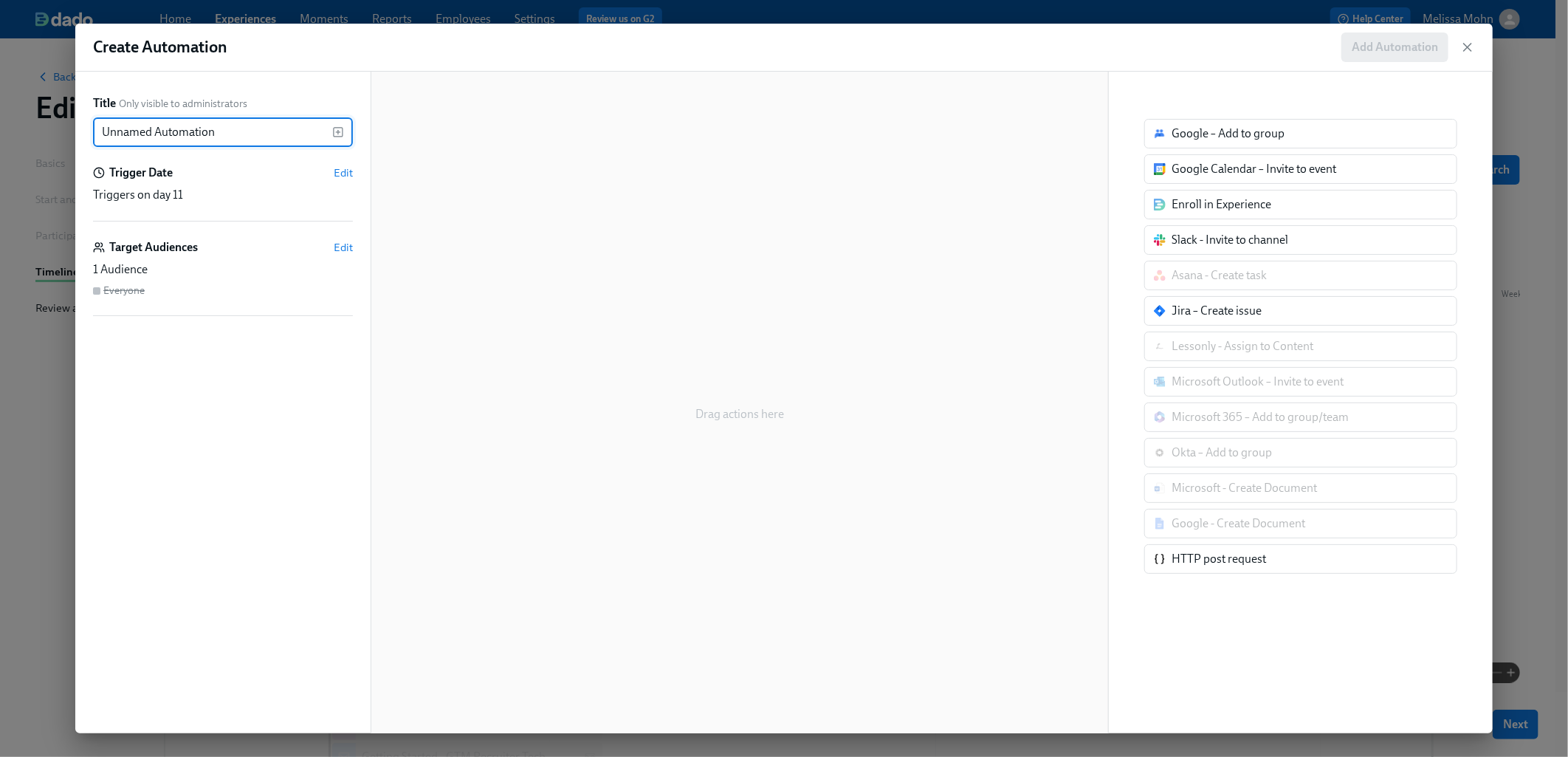 click on "Unnamed Automation" at bounding box center [213, 132] 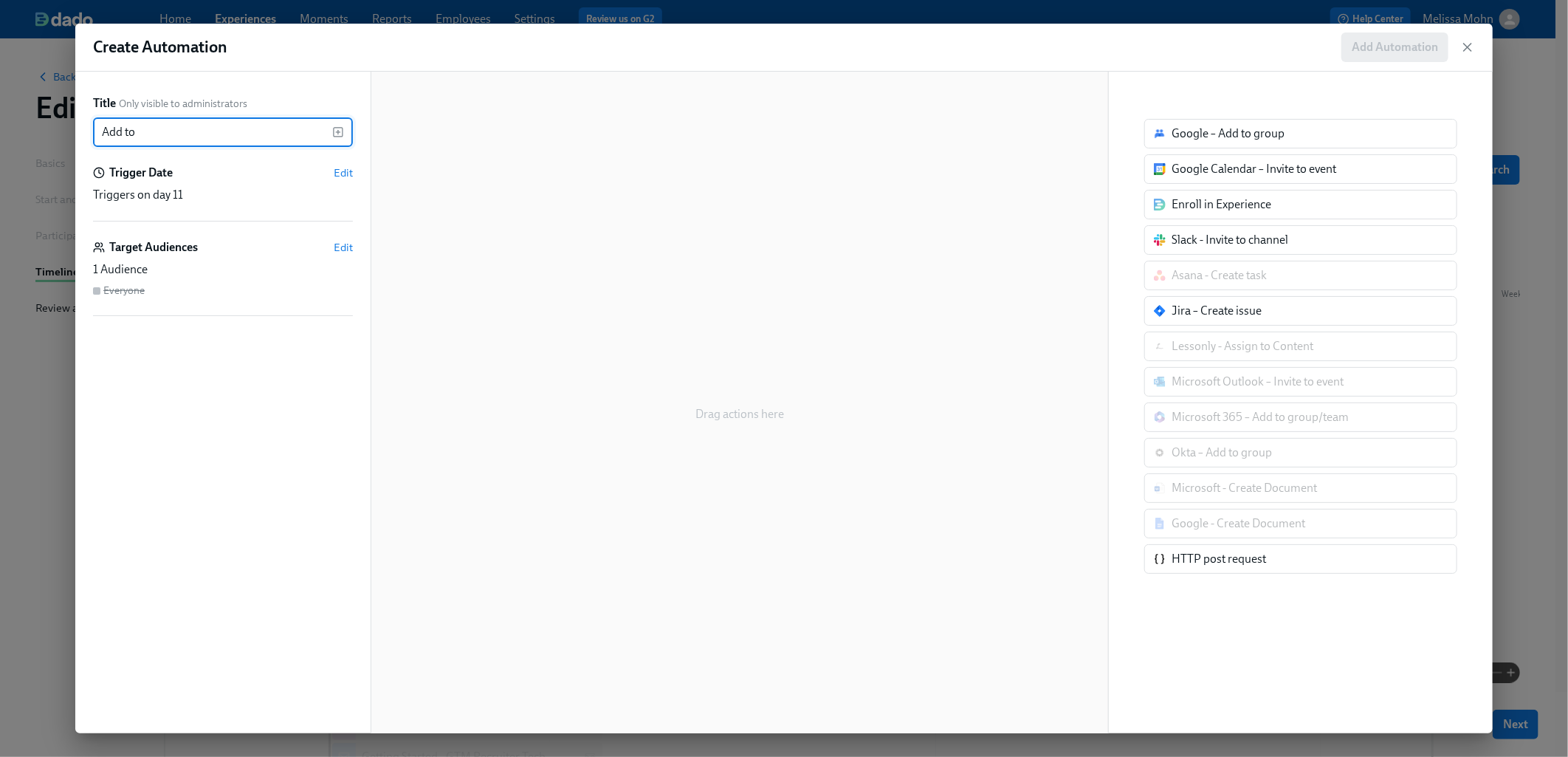paste on "Weekly Team Kick Off" 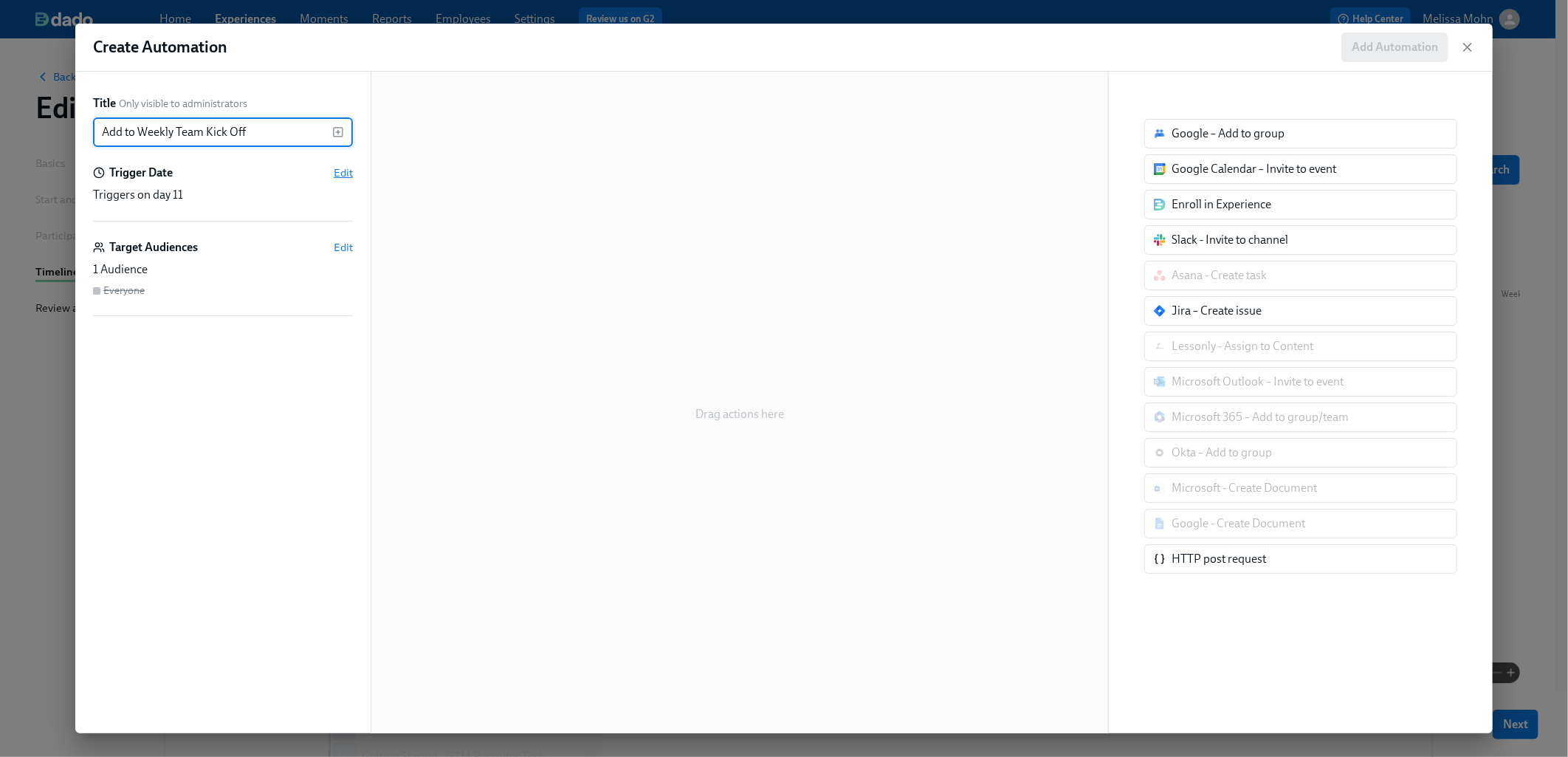type on "Add to Weekly Team Kick Off" 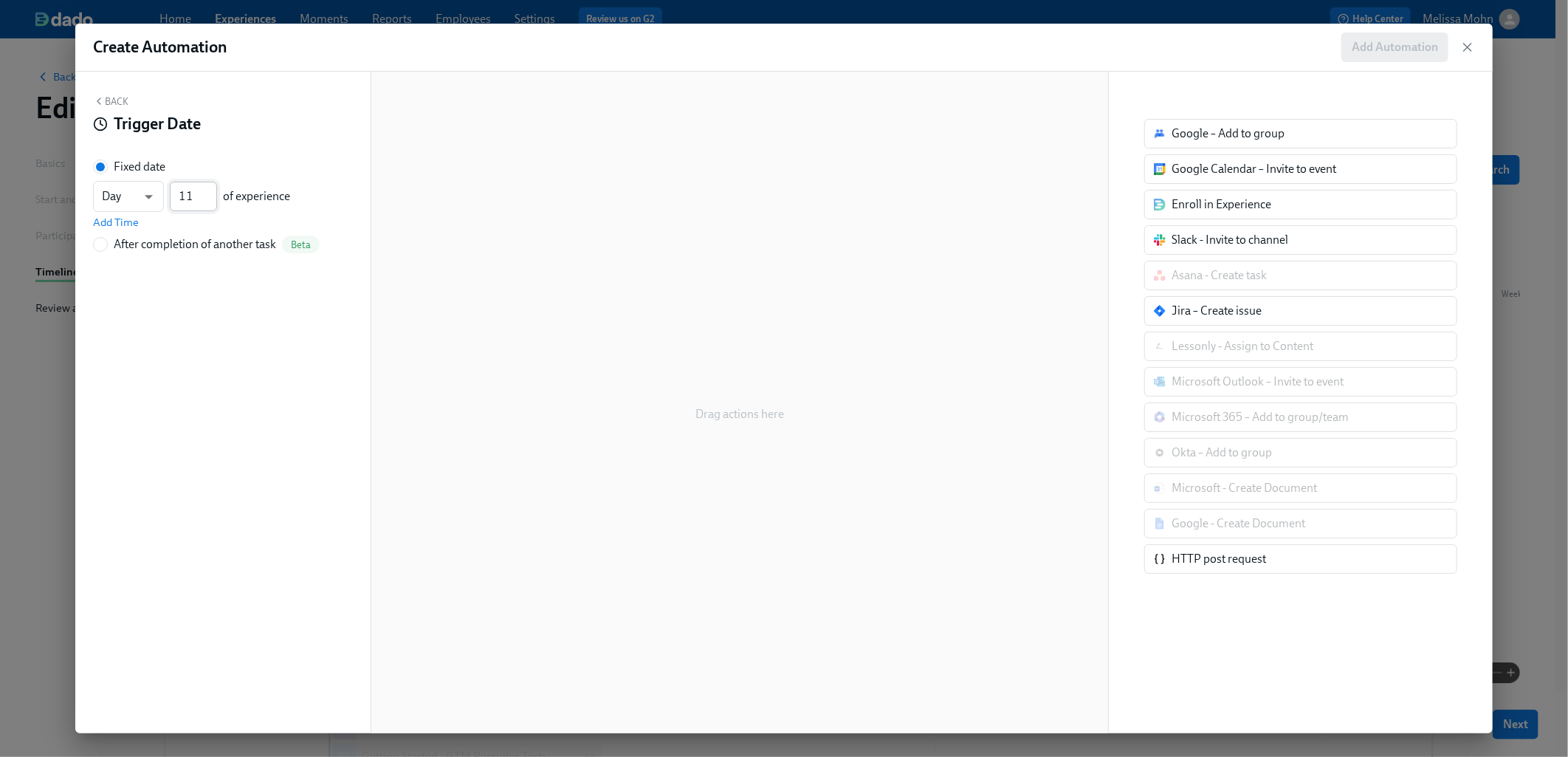 click on "11" at bounding box center [193, 196] 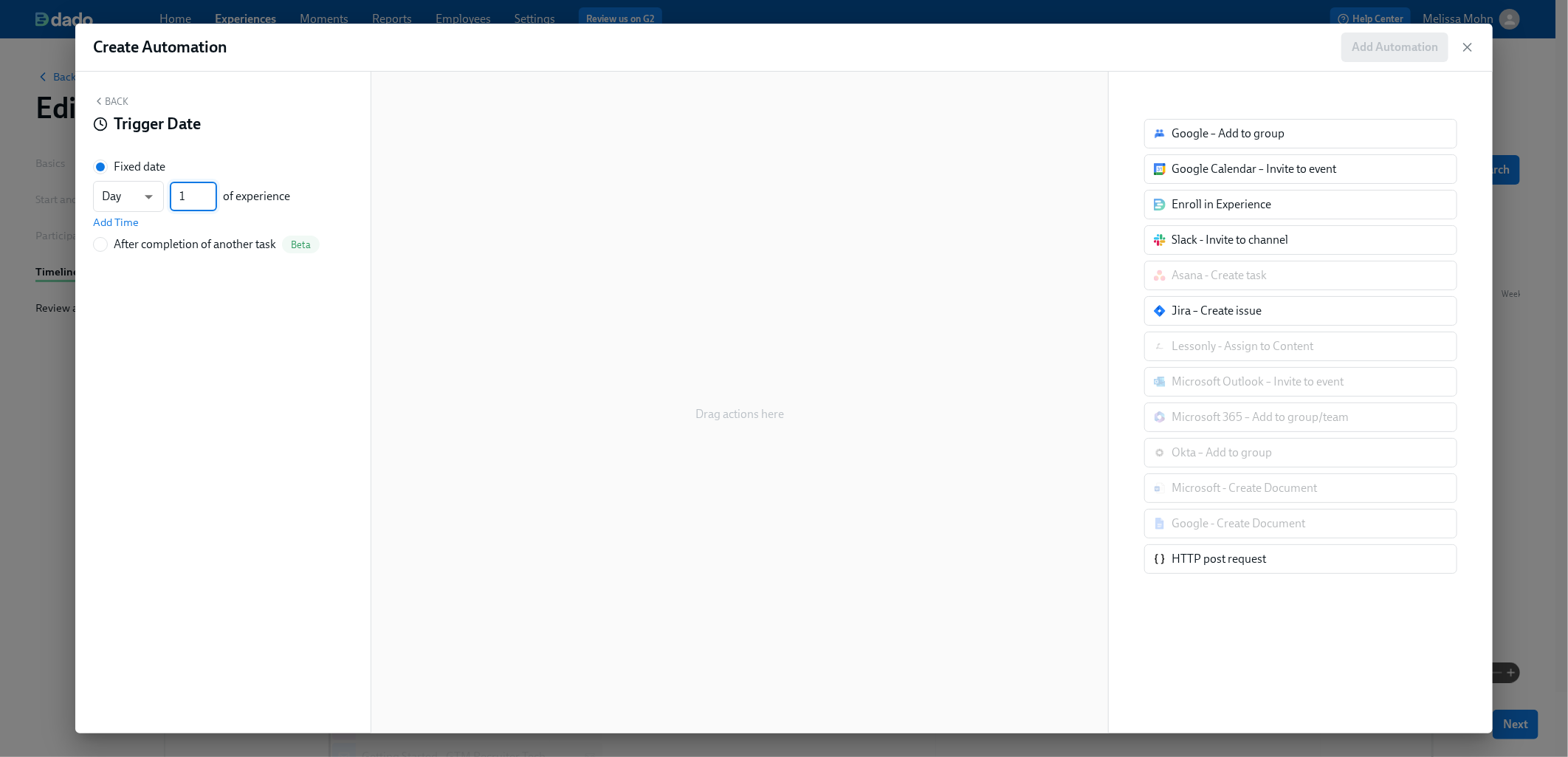 type on "1" 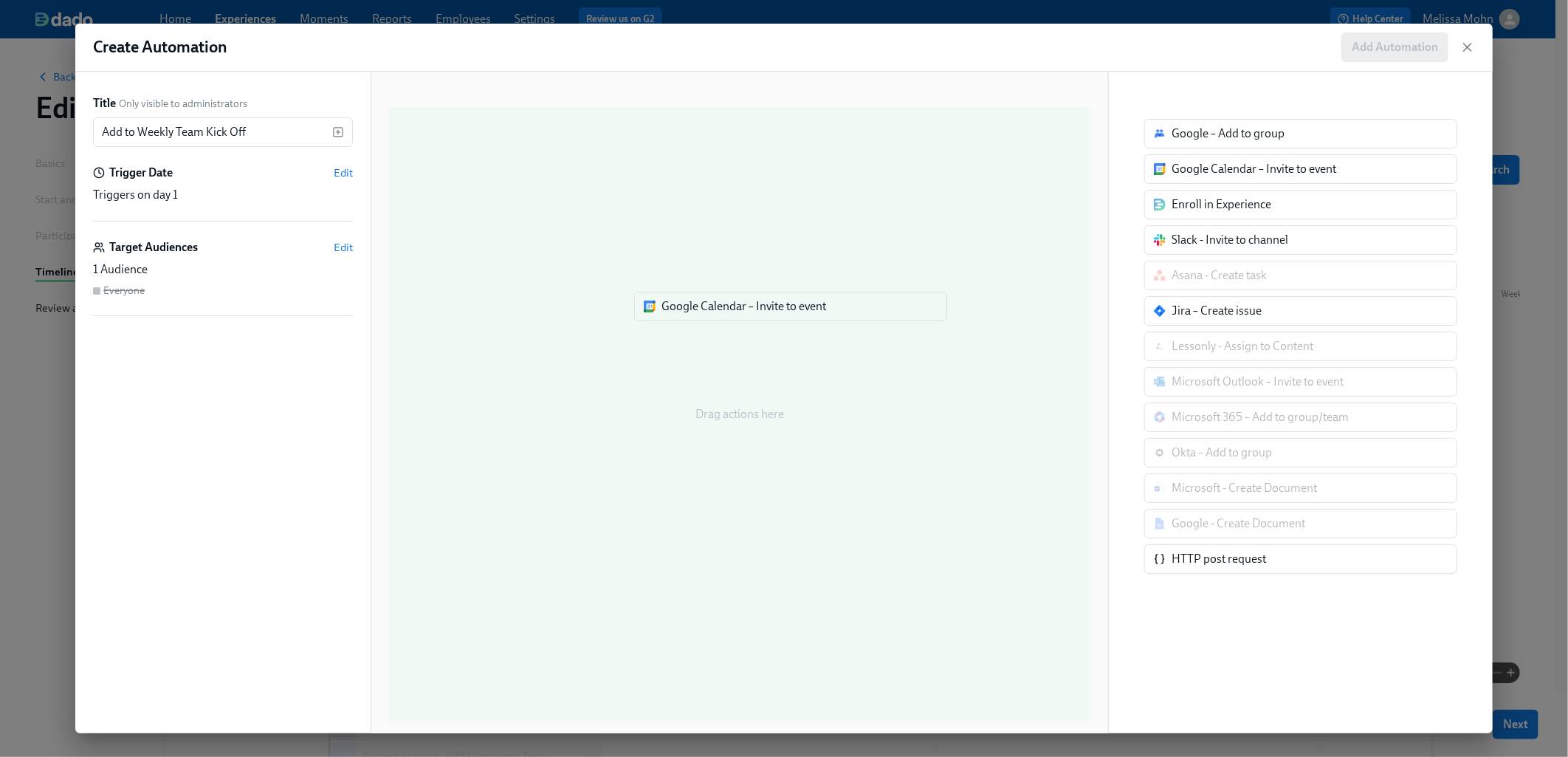 drag, startPoint x: 1270, startPoint y: 171, endPoint x: 751, endPoint y: 308, distance: 536.7774 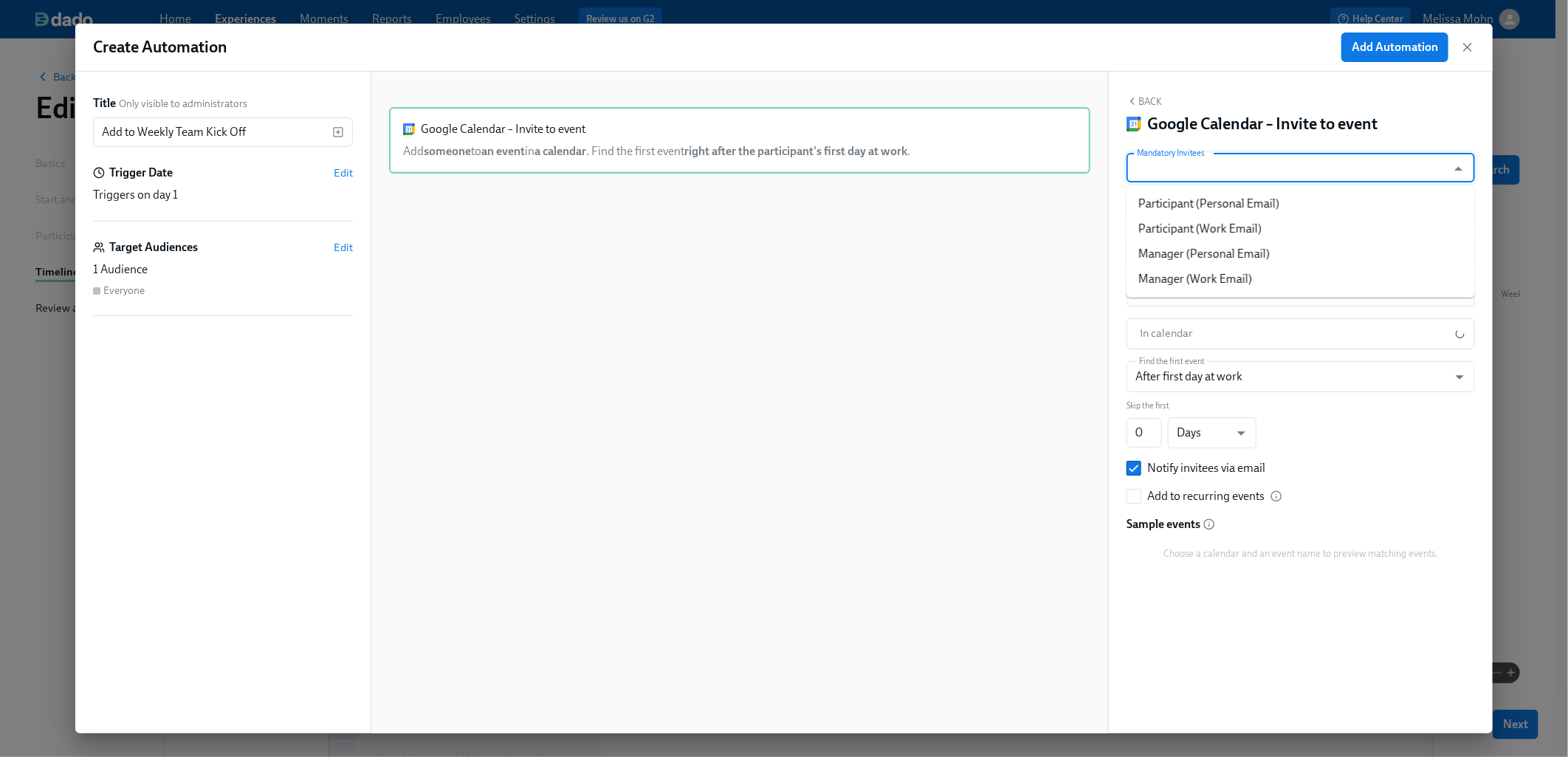 click on "Mandatory Invitees" at bounding box center (1287, 168) 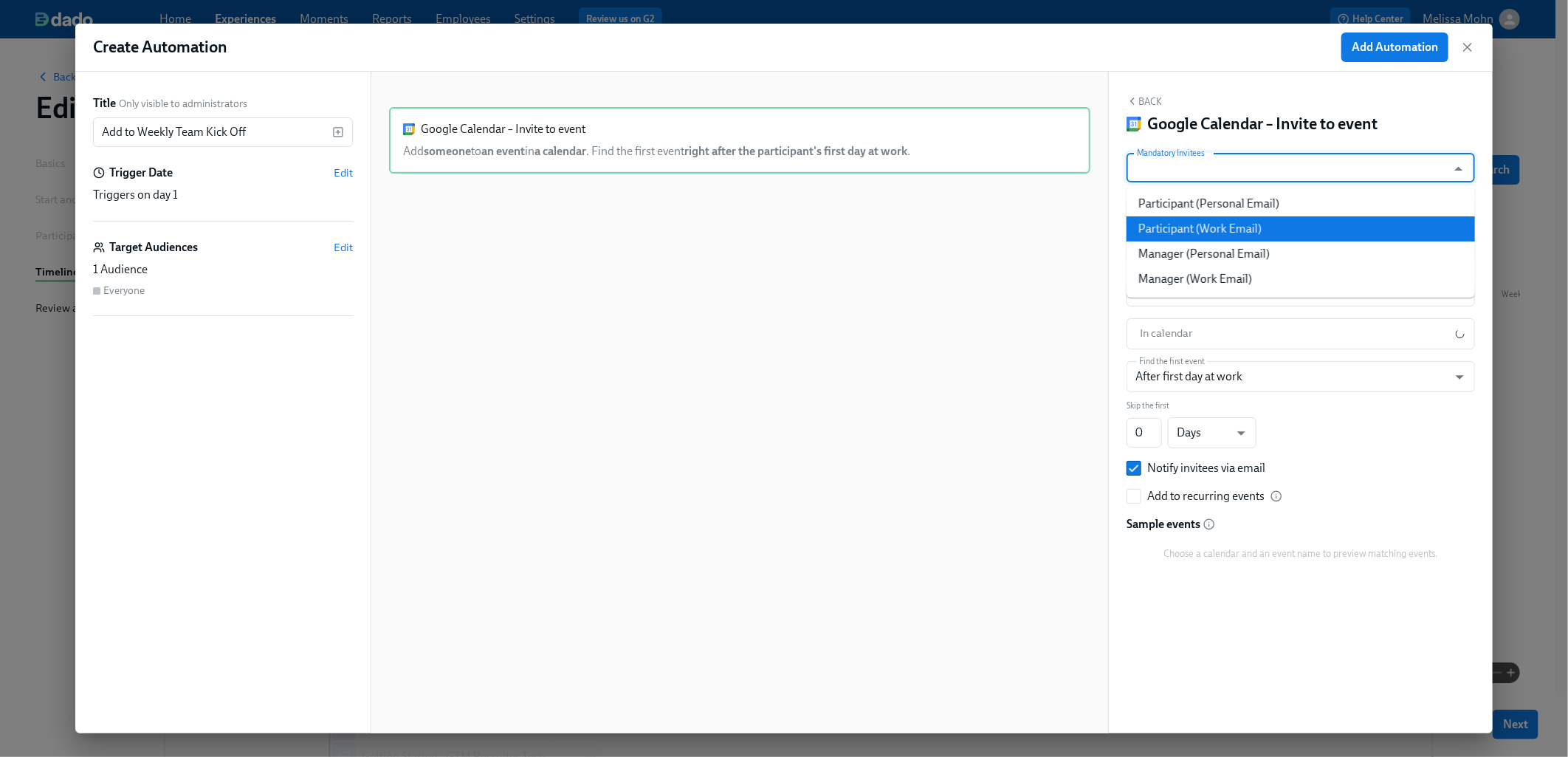 click on "Participant (Work Email)" at bounding box center (1301, 229) 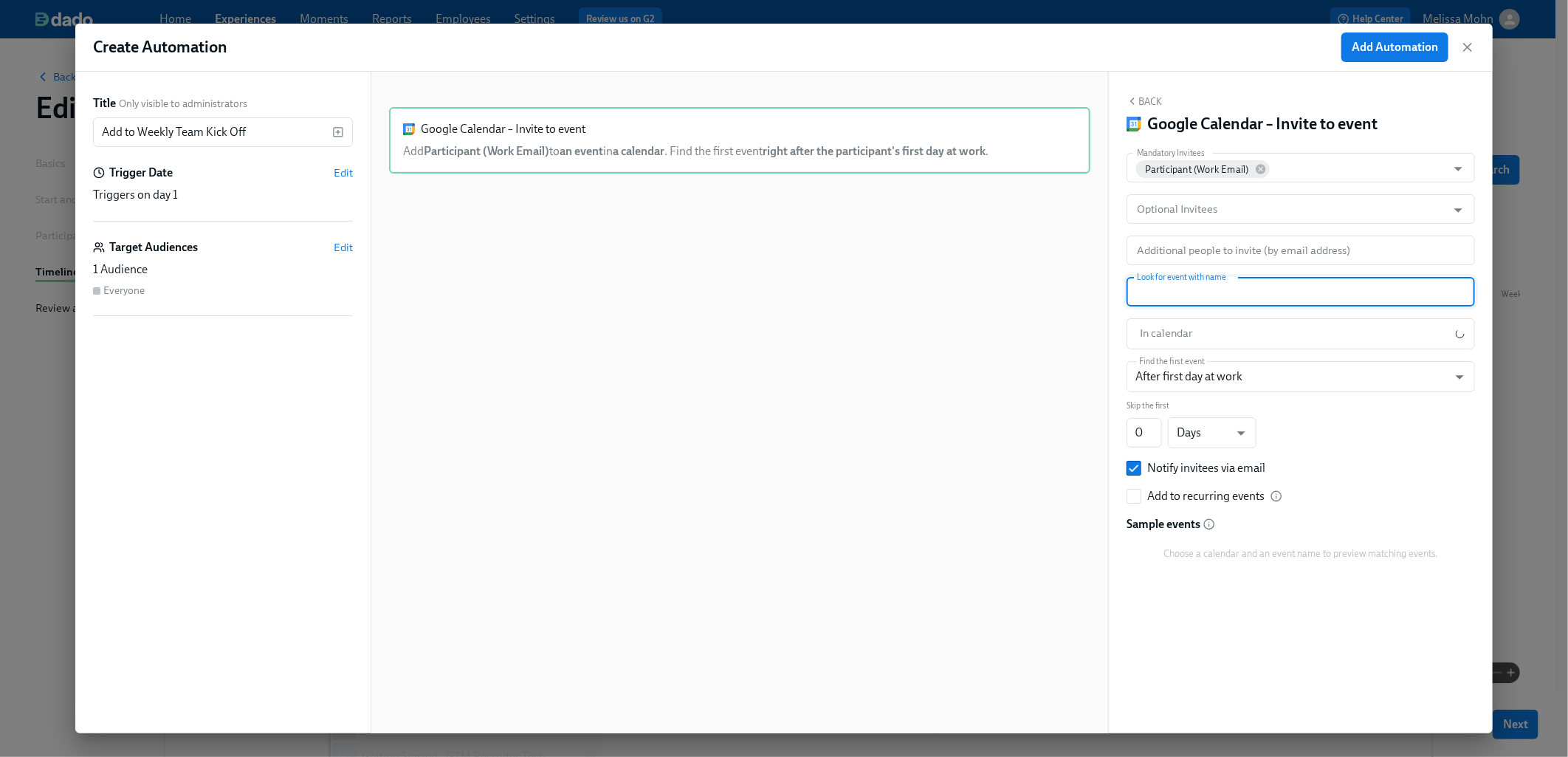 click at bounding box center [1301, 292] 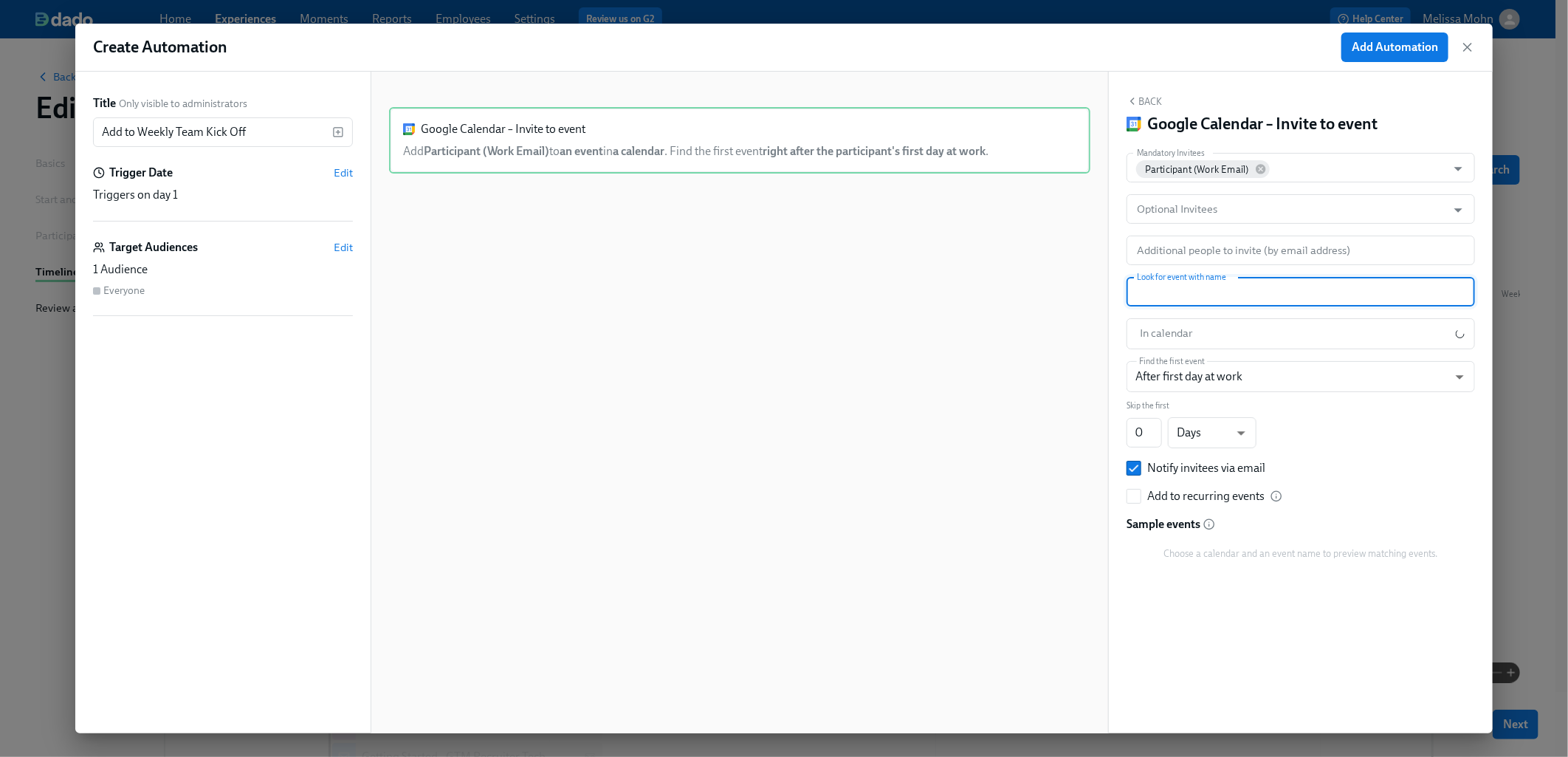 paste on "Weekly Team Kick Off" 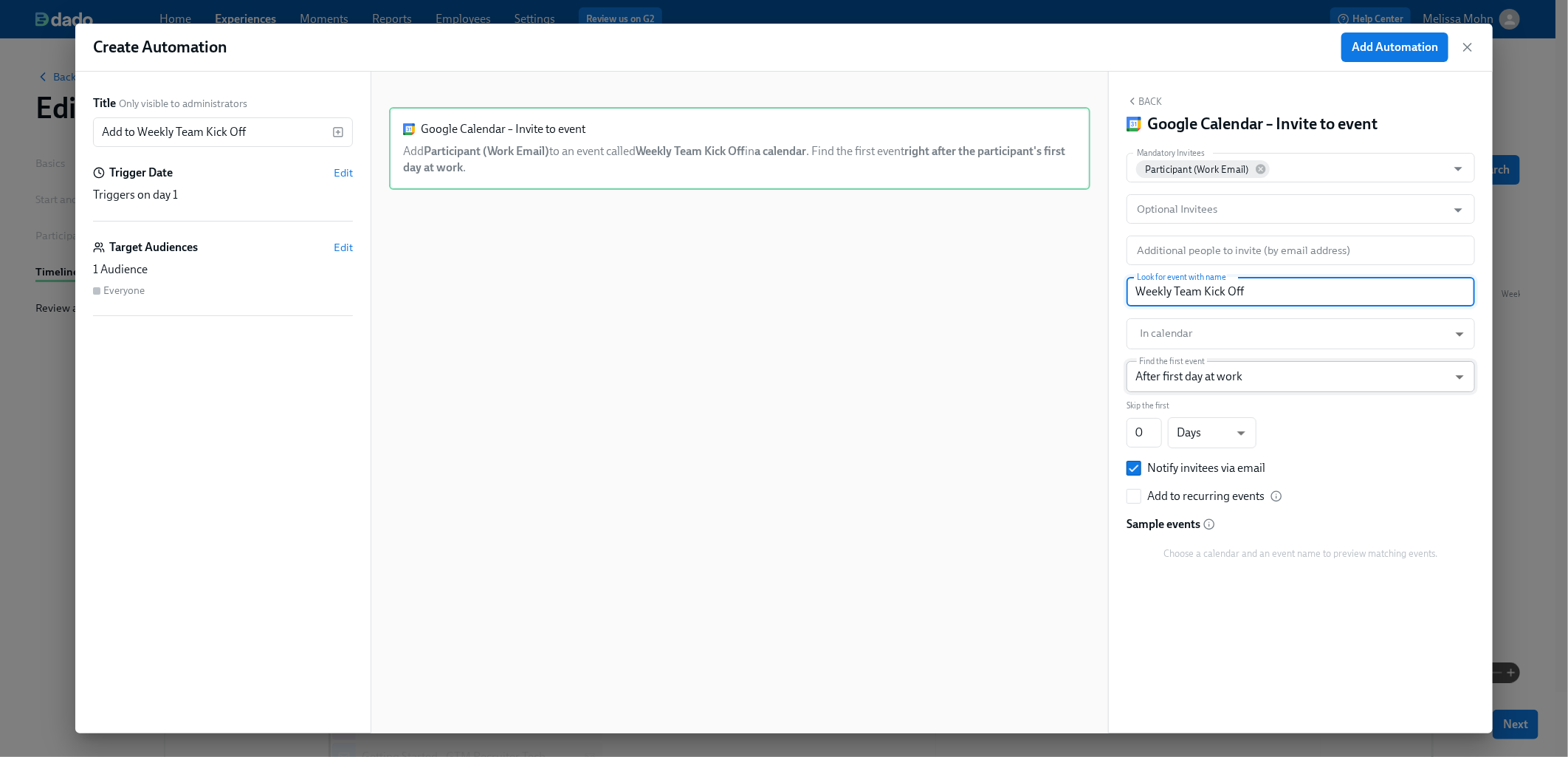 type on "Weekly Team Kick Off" 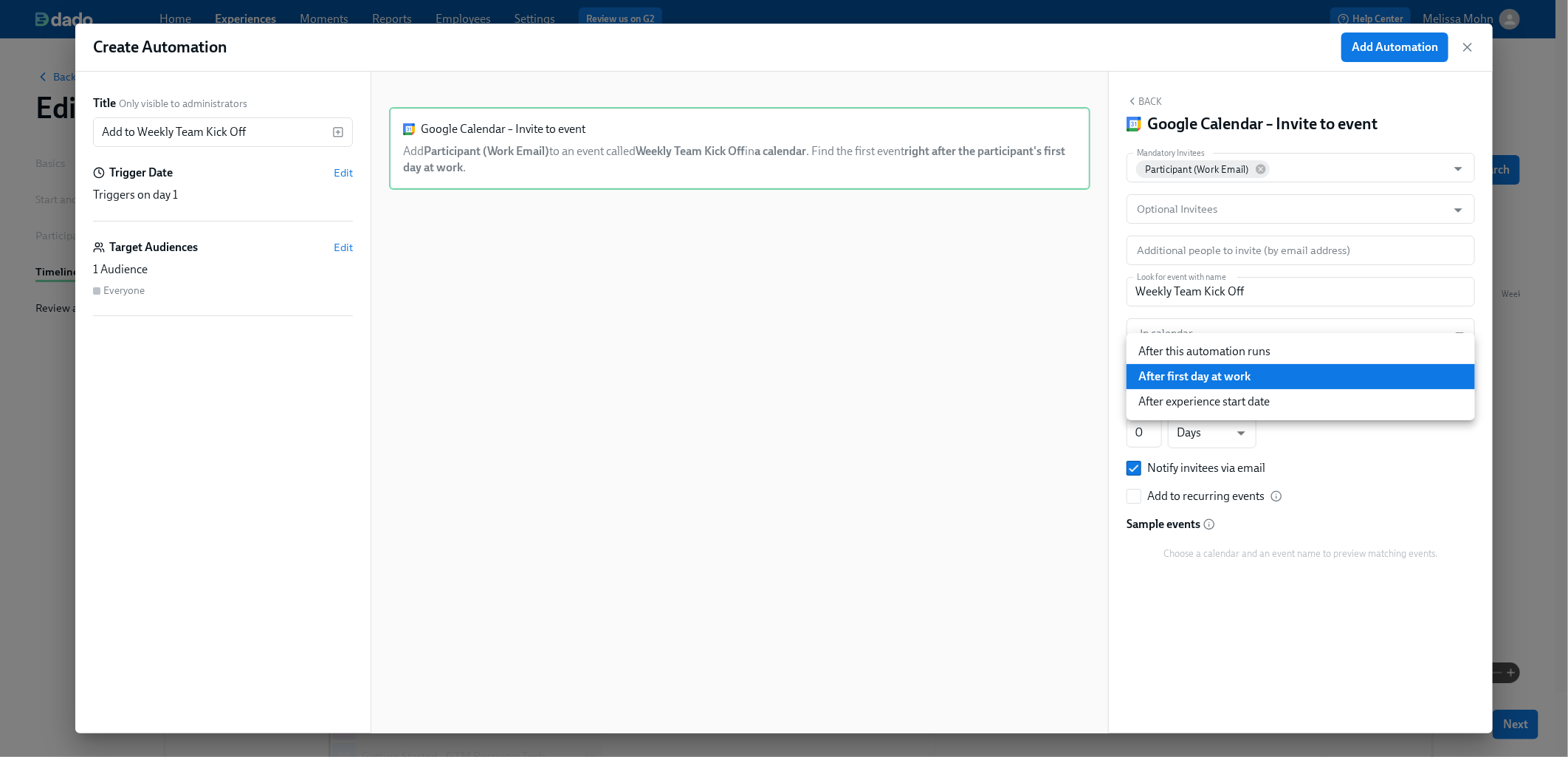 click on "Home Experiences Moments Reports Employees Settings Help Center [PERSON_NAME] Back to overview Edit   GTM Recruiter Onboarding Basics Start and End Participants Timeline Review and Launch Timeline Preview experience Search Filter by Actor Manage Participant Manager Automation Week 1 Week 2 Week 3 Week 4 Experience start Participant's first day at work Experience end Add to email listserv Outreach All Hands Gem Permission Recruiting Sync - Midwest Region Recruiting Sync - Northeast Region  Recruiting Sync - Northwest Region Recruiting Sync - Southeast Region Recruiting Sync - Southwest Region Brighthire Access Outreach Review with your Manager Onboarding with your Manager EOD Wrap  Tech review with your manager EOD Wrap  EOD Wrap  EOD Wrap  Greenhouse and ModernLoop review EOD Wrap  [GTM Recruiter Onboarding] A new experience starts today! Getting Started - GTM Recruiter Tech ModernLoop Set Up Schedule Intro 1:1s Install Gem Extension Install Brighthire Extension Tableau login Next ." at bounding box center (784, 612) 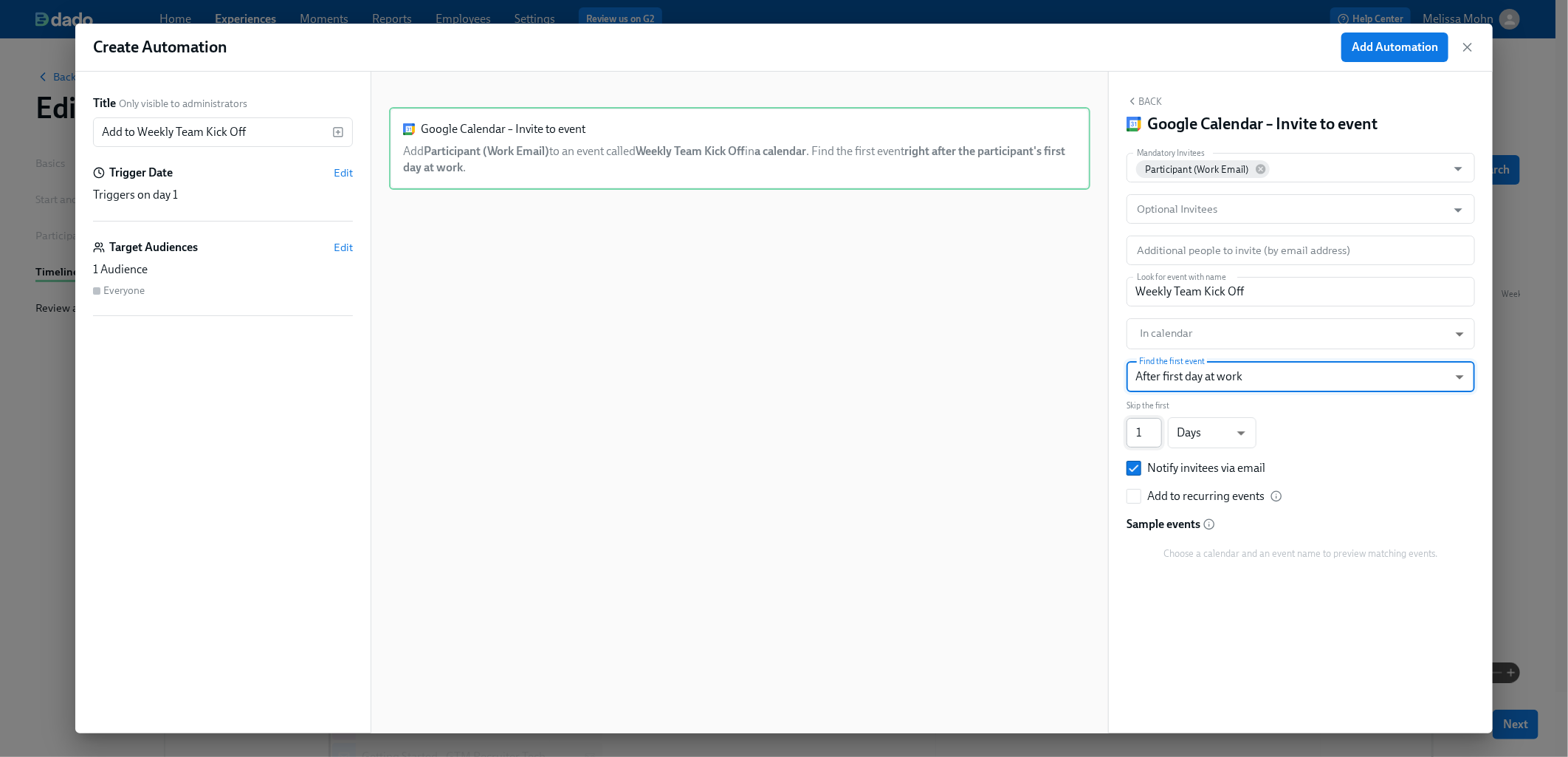 click on "1" at bounding box center [1144, 433] 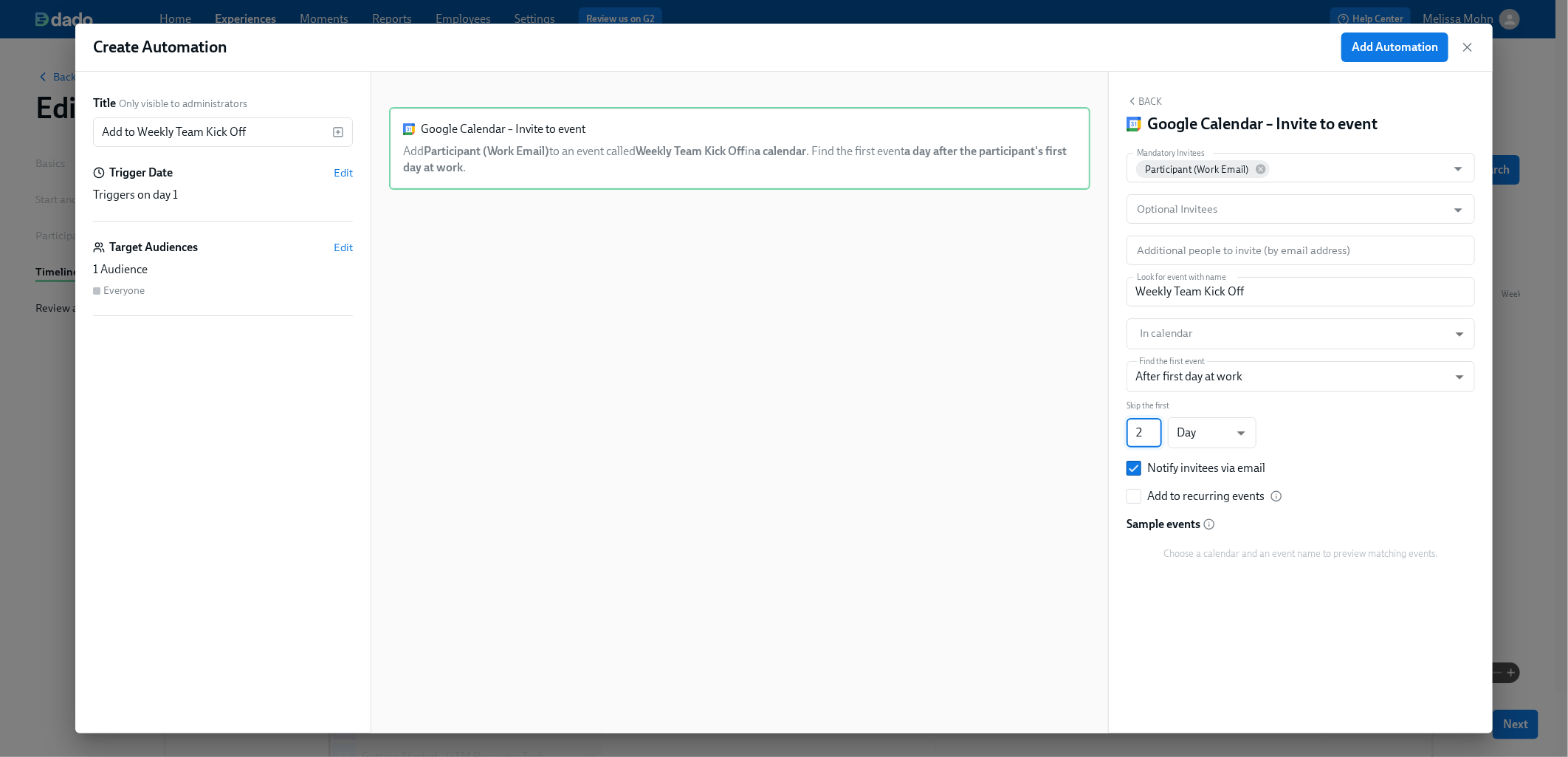 click on "2" at bounding box center (1144, 433) 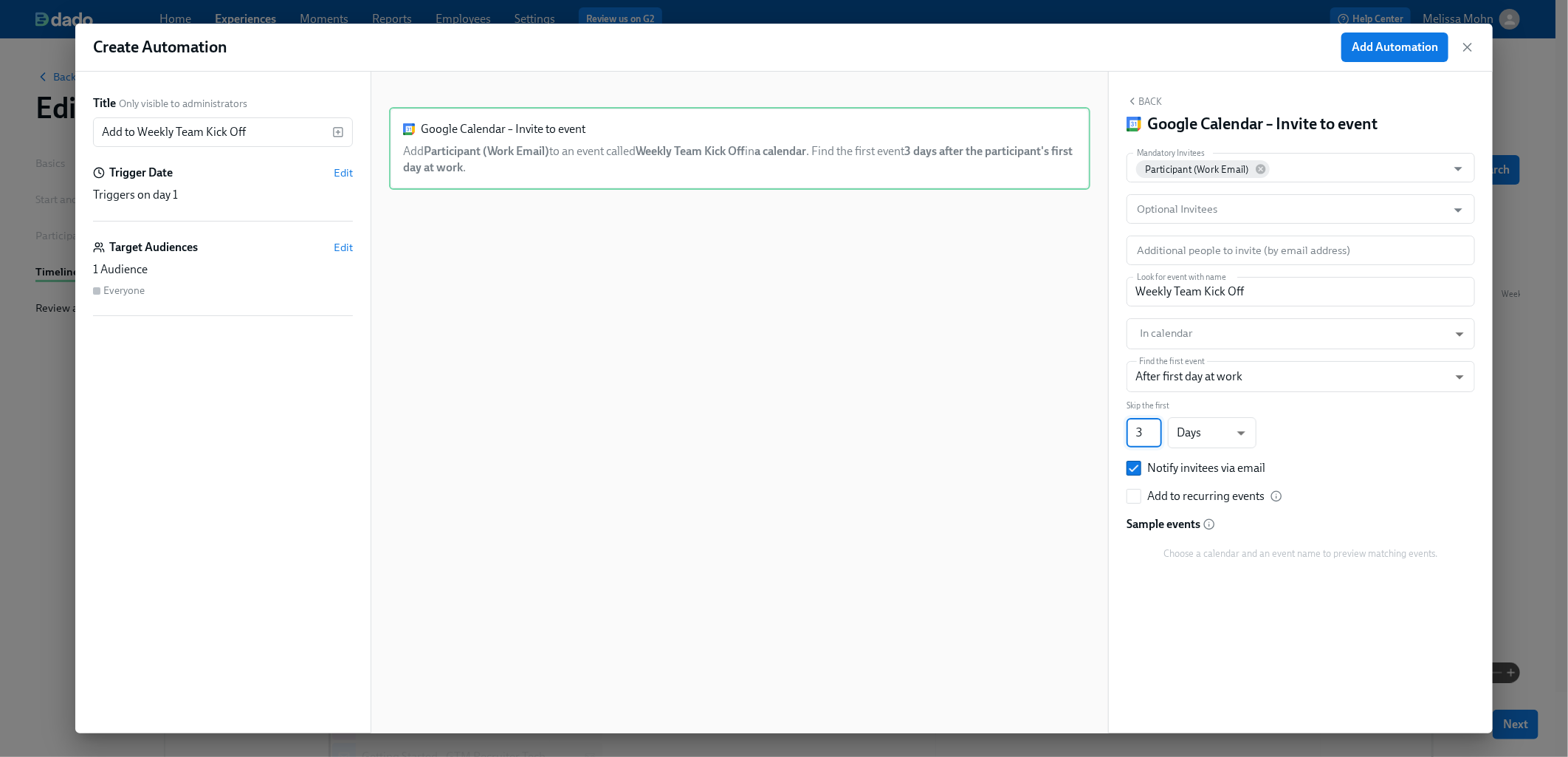 type on "3" 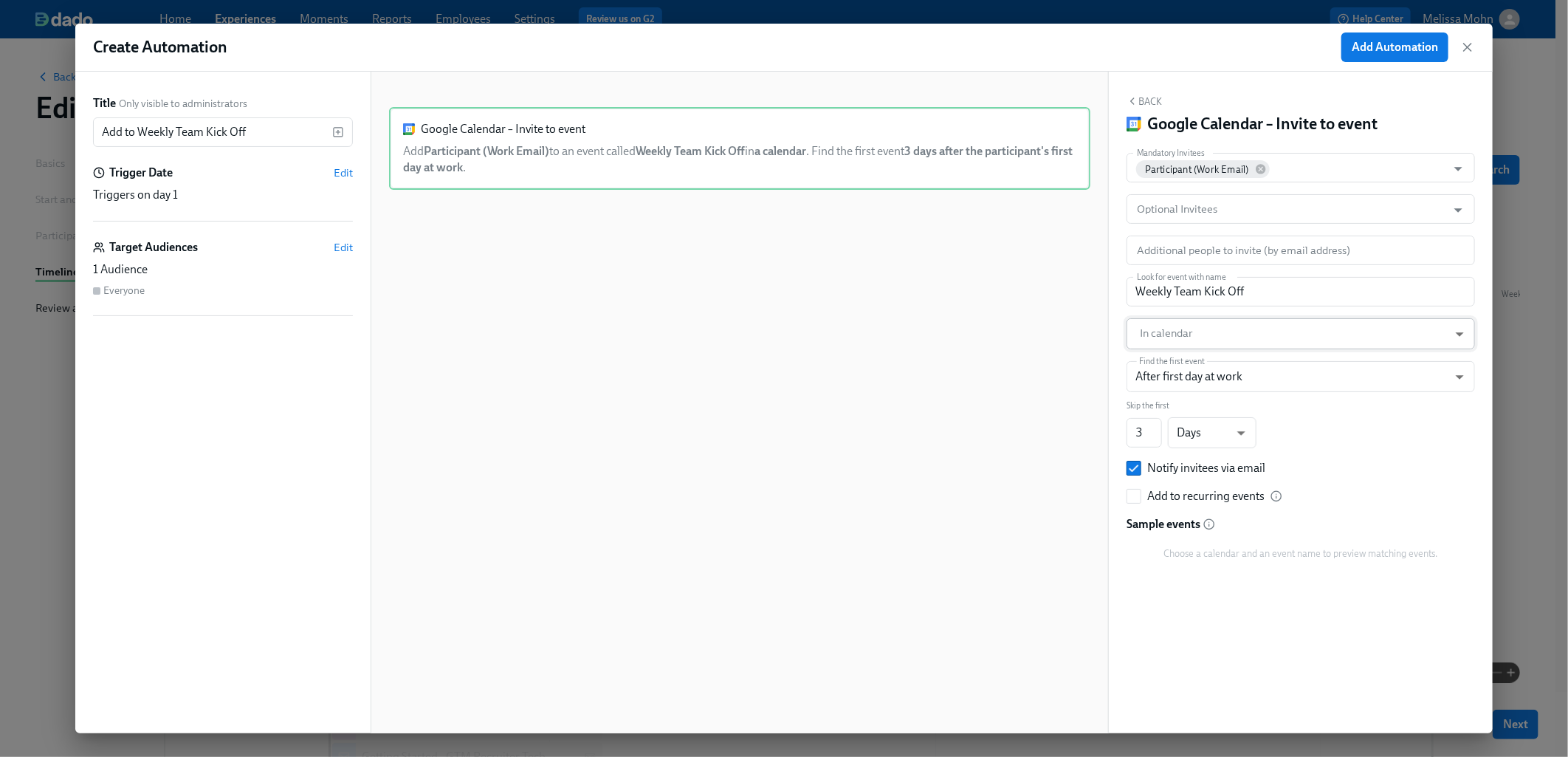 click on "Home Experiences Moments Reports Employees Settings Help Center [PERSON_NAME] Back to overview Edit   GTM Recruiter Onboarding Basics Start and End Participants Timeline Review and Launch Timeline Preview experience Search Filter by Actor Manage Participant Manager Automation Week 1 Week 2 Week 3 Week 4 Experience start Participant's first day at work Experience end Add to email listserv Outreach All Hands Gem Permission Recruiting Sync - Midwest Region Recruiting Sync - Northeast Region  Recruiting Sync - Northwest Region Recruiting Sync - Southeast Region Recruiting Sync - Southwest Region Brighthire Access Outreach Review with your Manager Onboarding with your Manager EOD Wrap  Tech review with your manager EOD Wrap  EOD Wrap  EOD Wrap  Greenhouse and ModernLoop review EOD Wrap  [GTM Recruiter Onboarding] A new experience starts today! Getting Started - GTM Recruiter Tech ModernLoop Set Up Schedule Intro 1:1s Install Gem Extension Install Brighthire Extension Tableau login Next ." at bounding box center (784, 612) 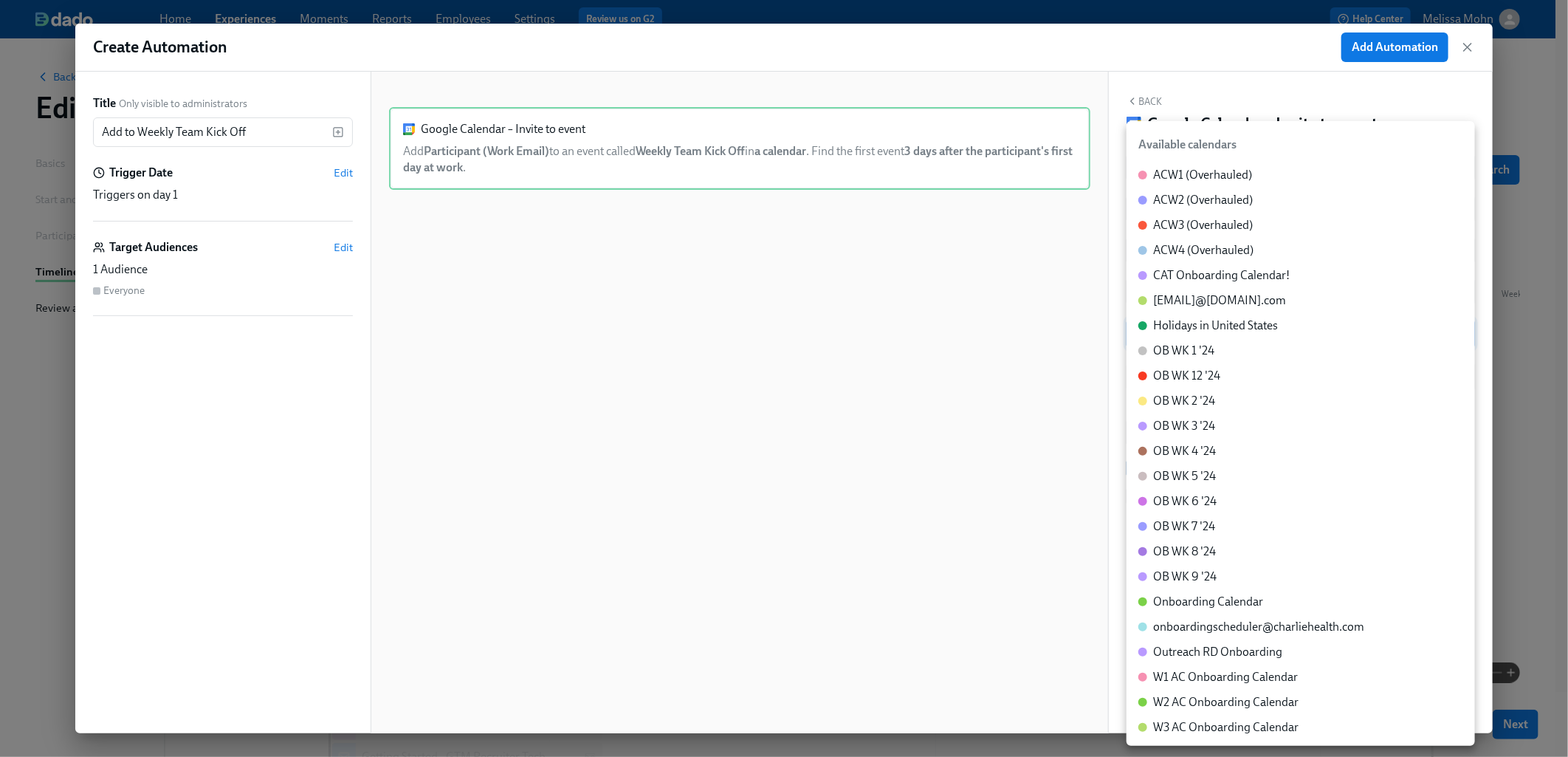 click on "Onboarding Calendar" at bounding box center [1301, 602] 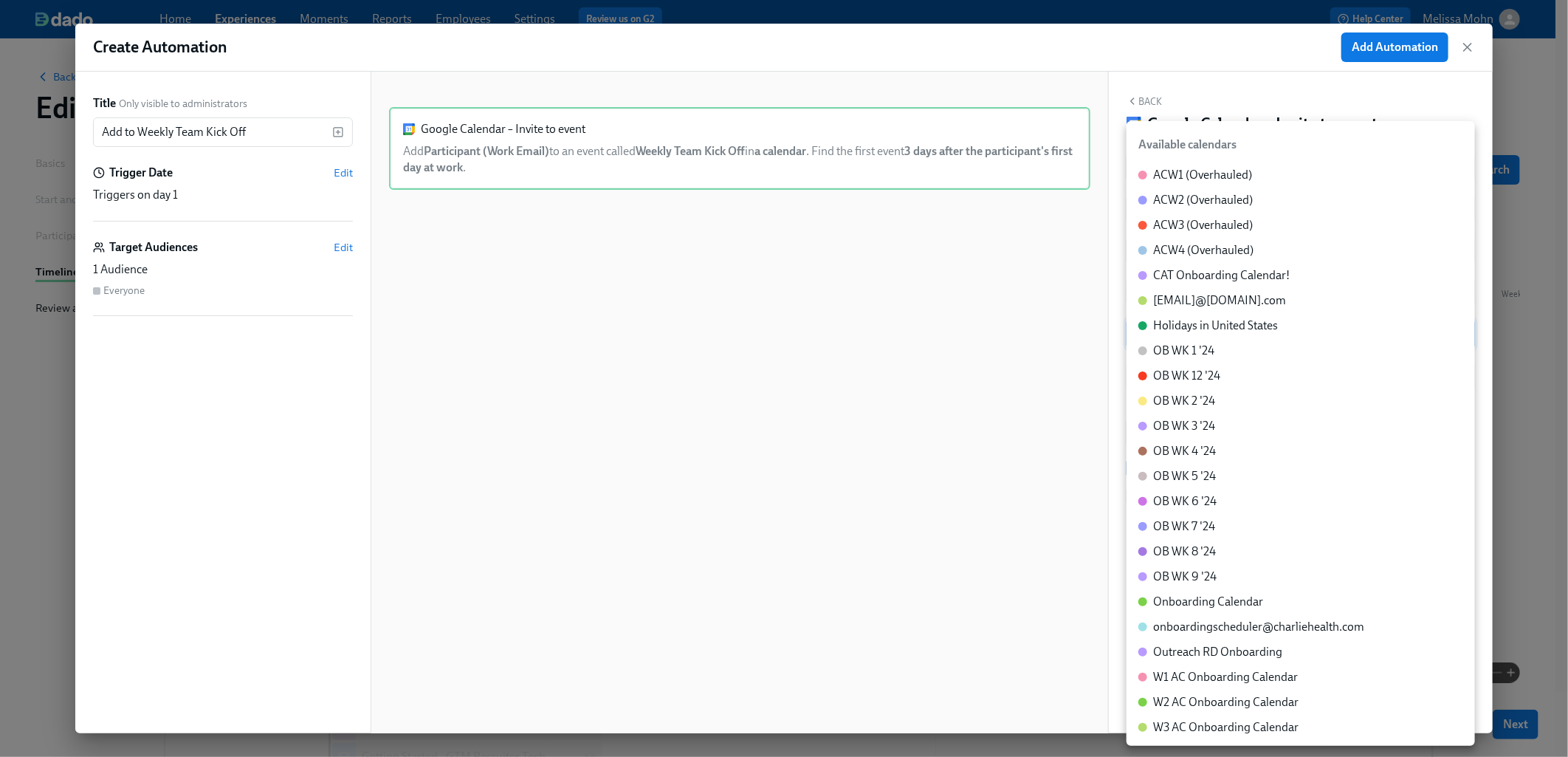 type on "c_6e1540093985e7f1b6fe9b15b51d500d7a929e95dce13fee96bc41451a94e27b@group.calendar.google.com" 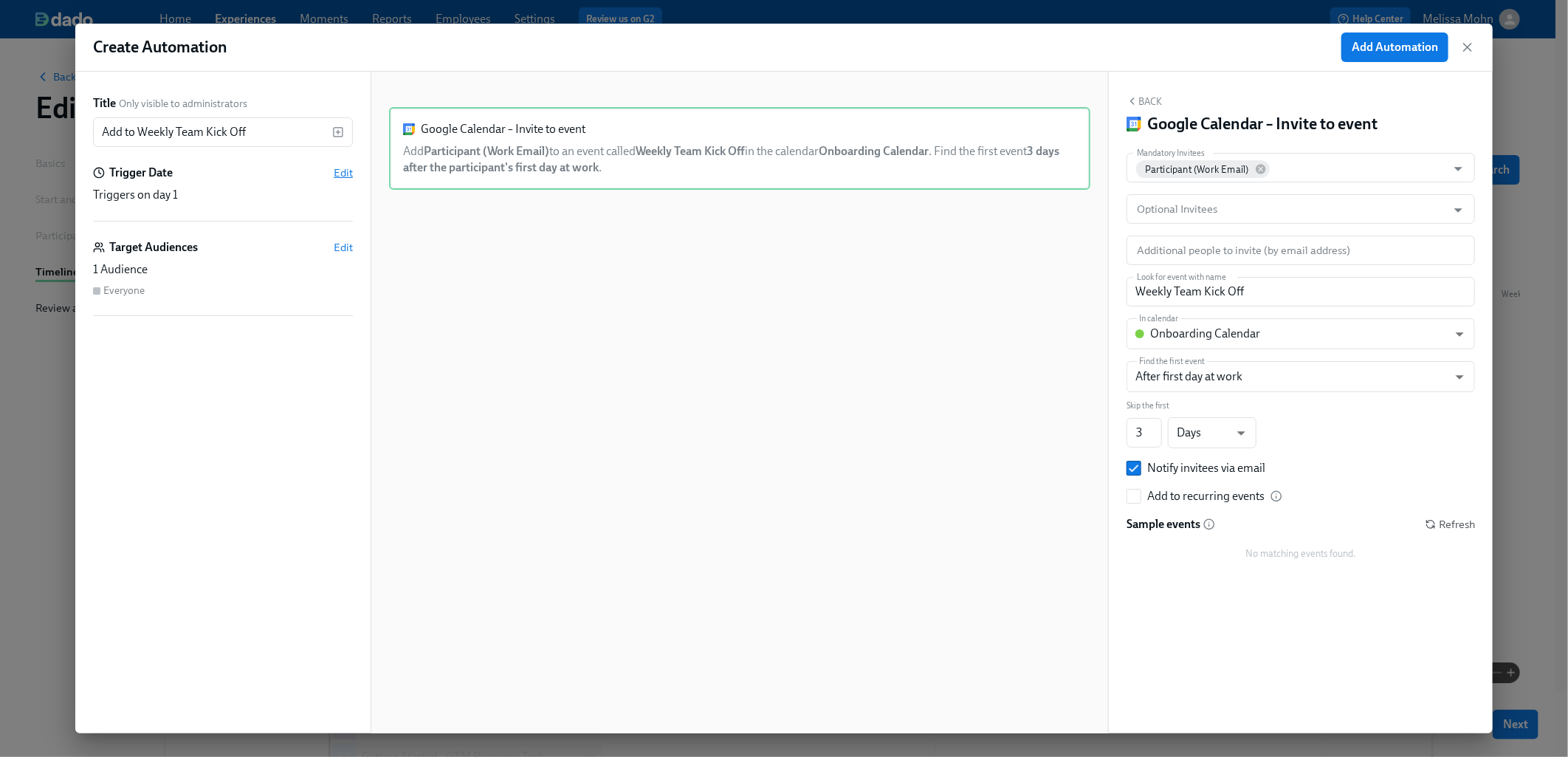 click on "Edit" at bounding box center (343, 173) 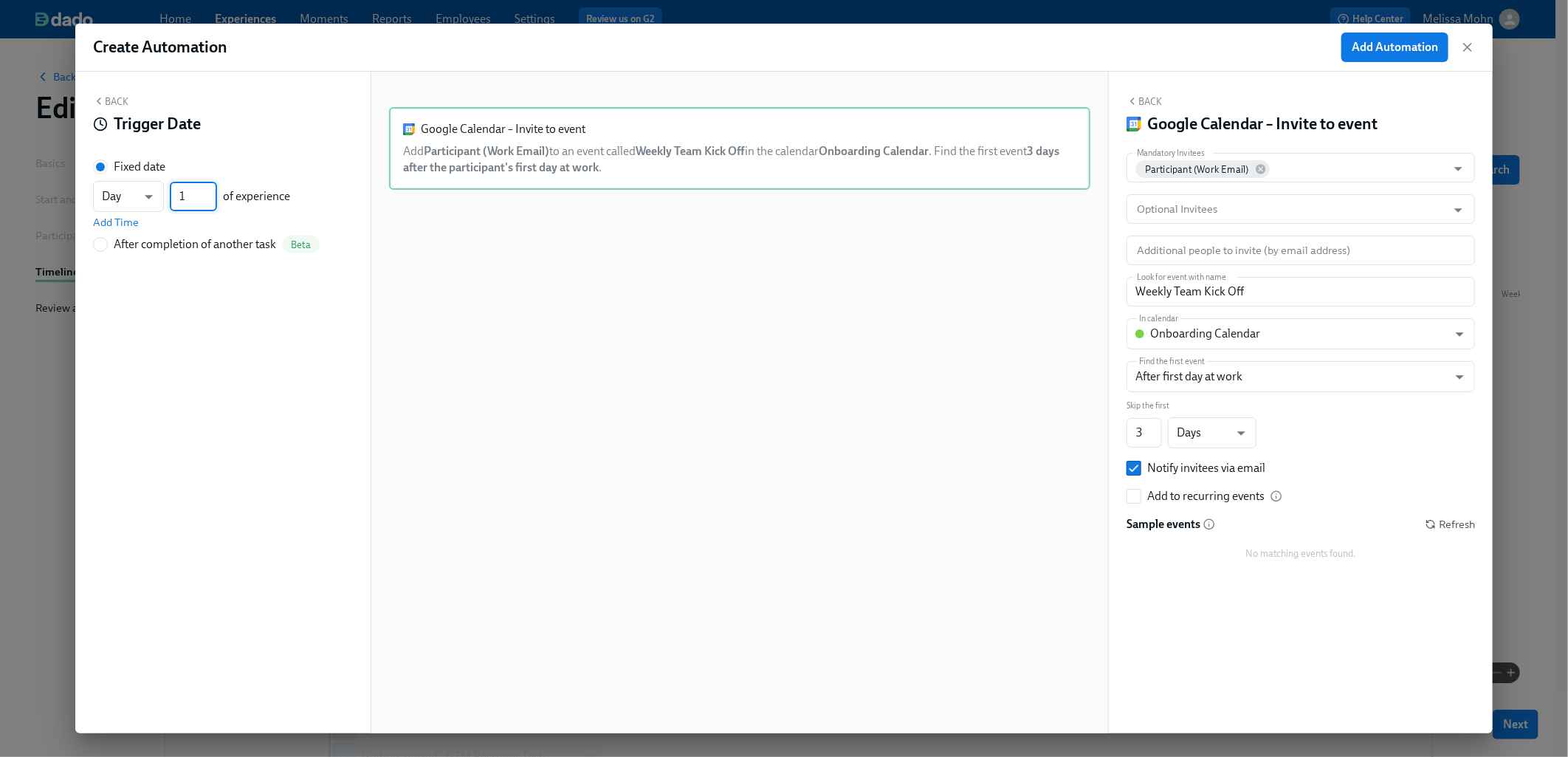 drag, startPoint x: 188, startPoint y: 197, endPoint x: 168, endPoint y: 197, distance: 20 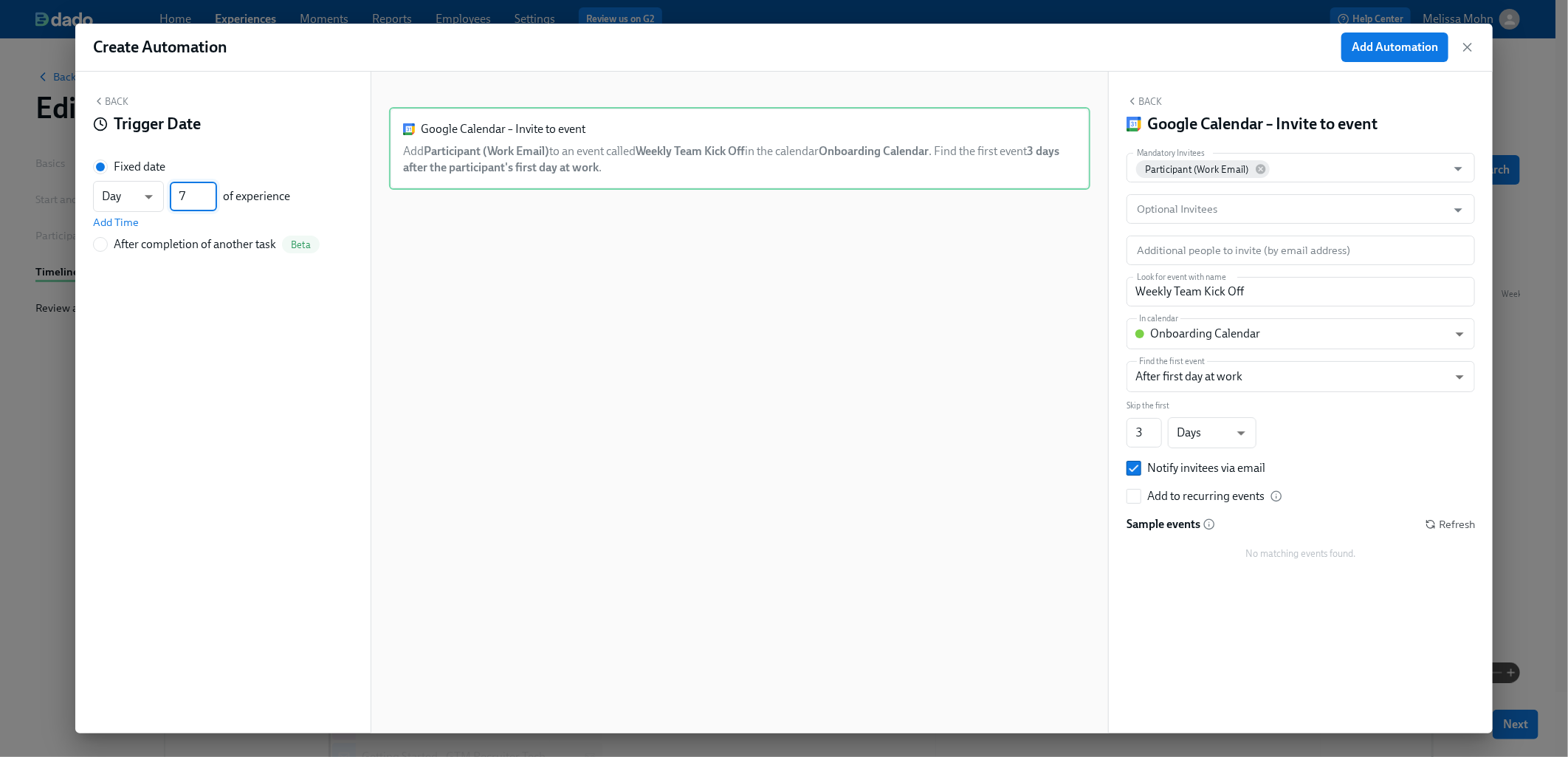 type on "7" 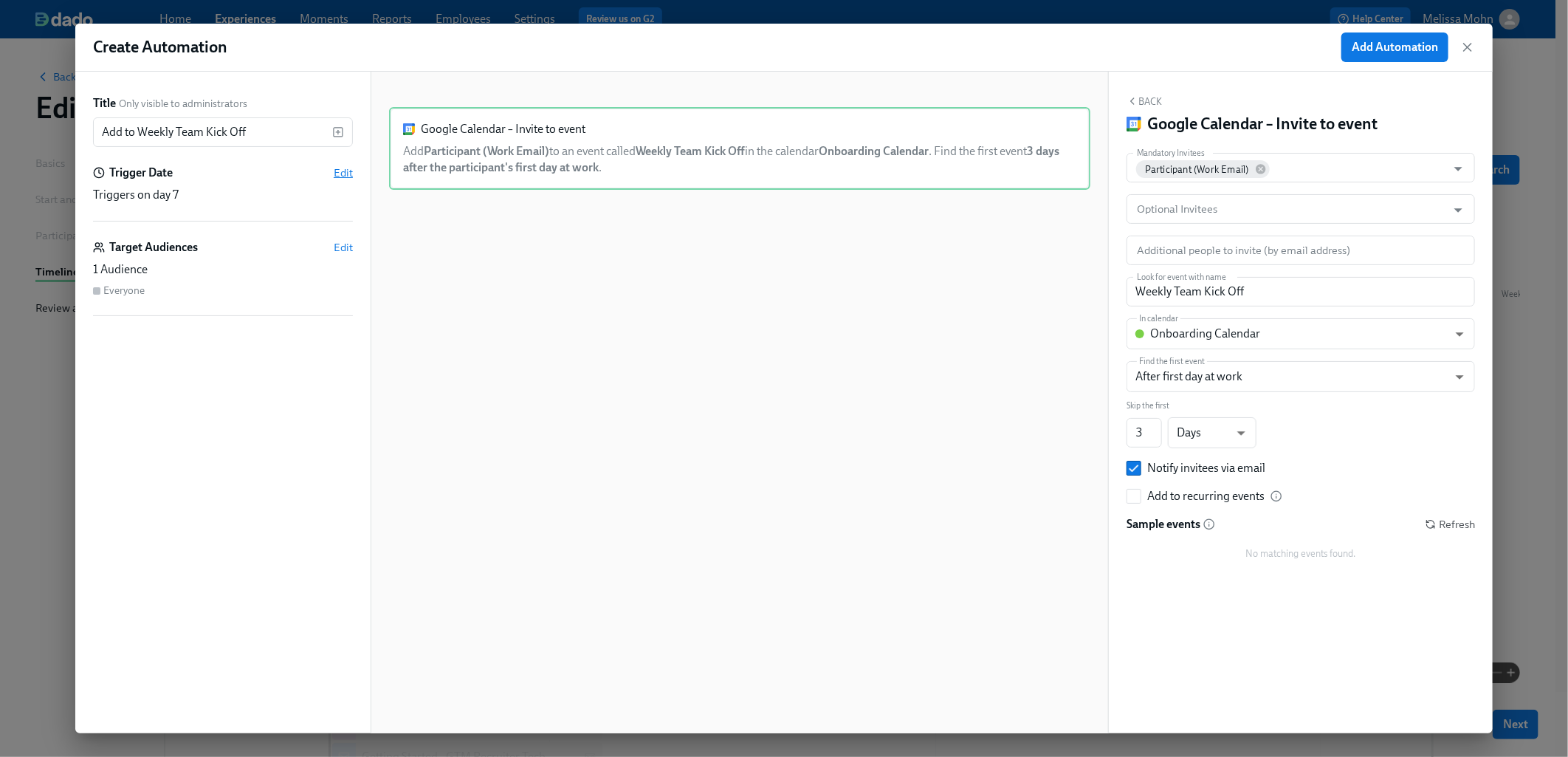click on "Edit" at bounding box center (343, 173) 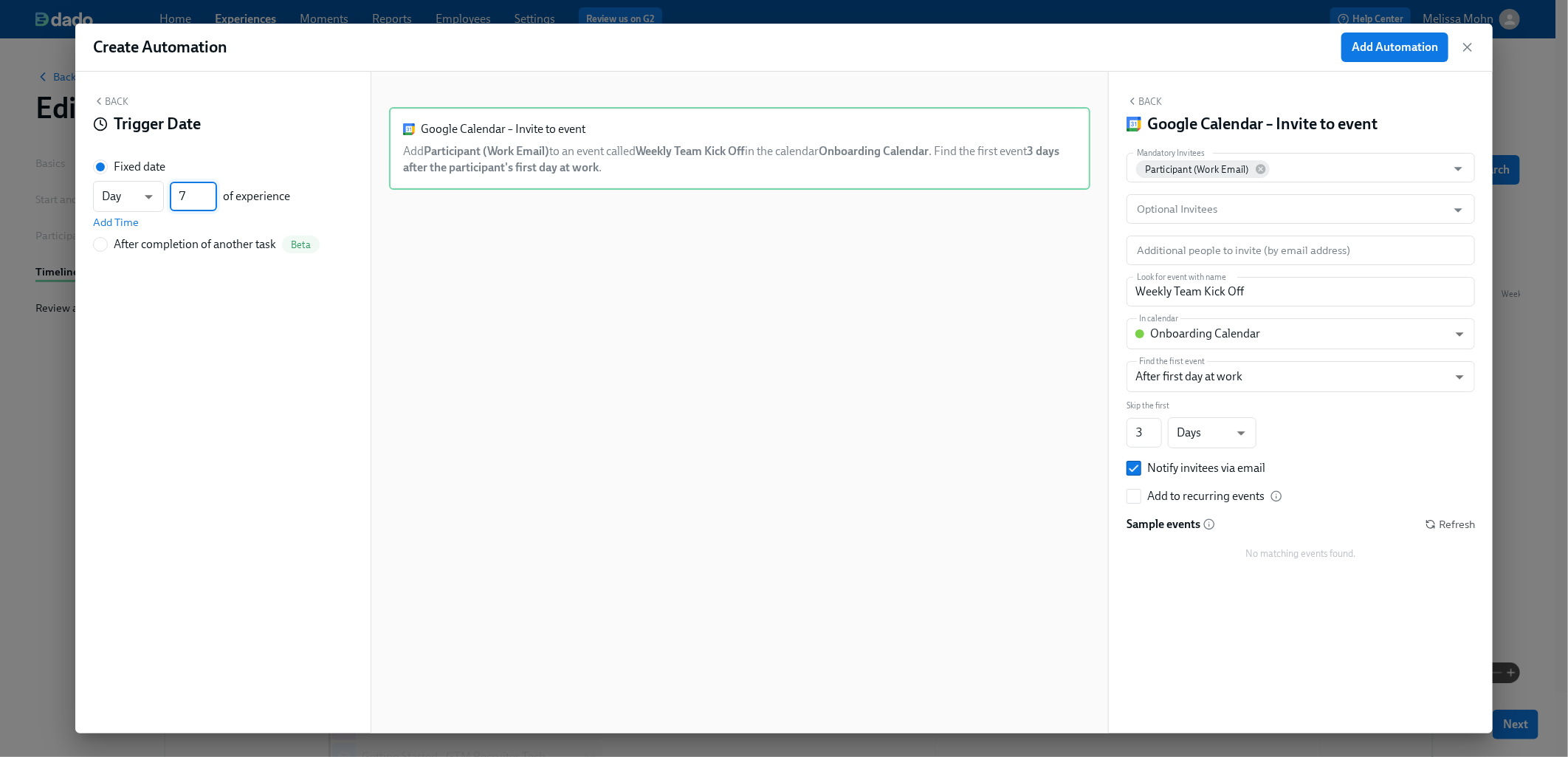 click on "7" at bounding box center [193, 196] 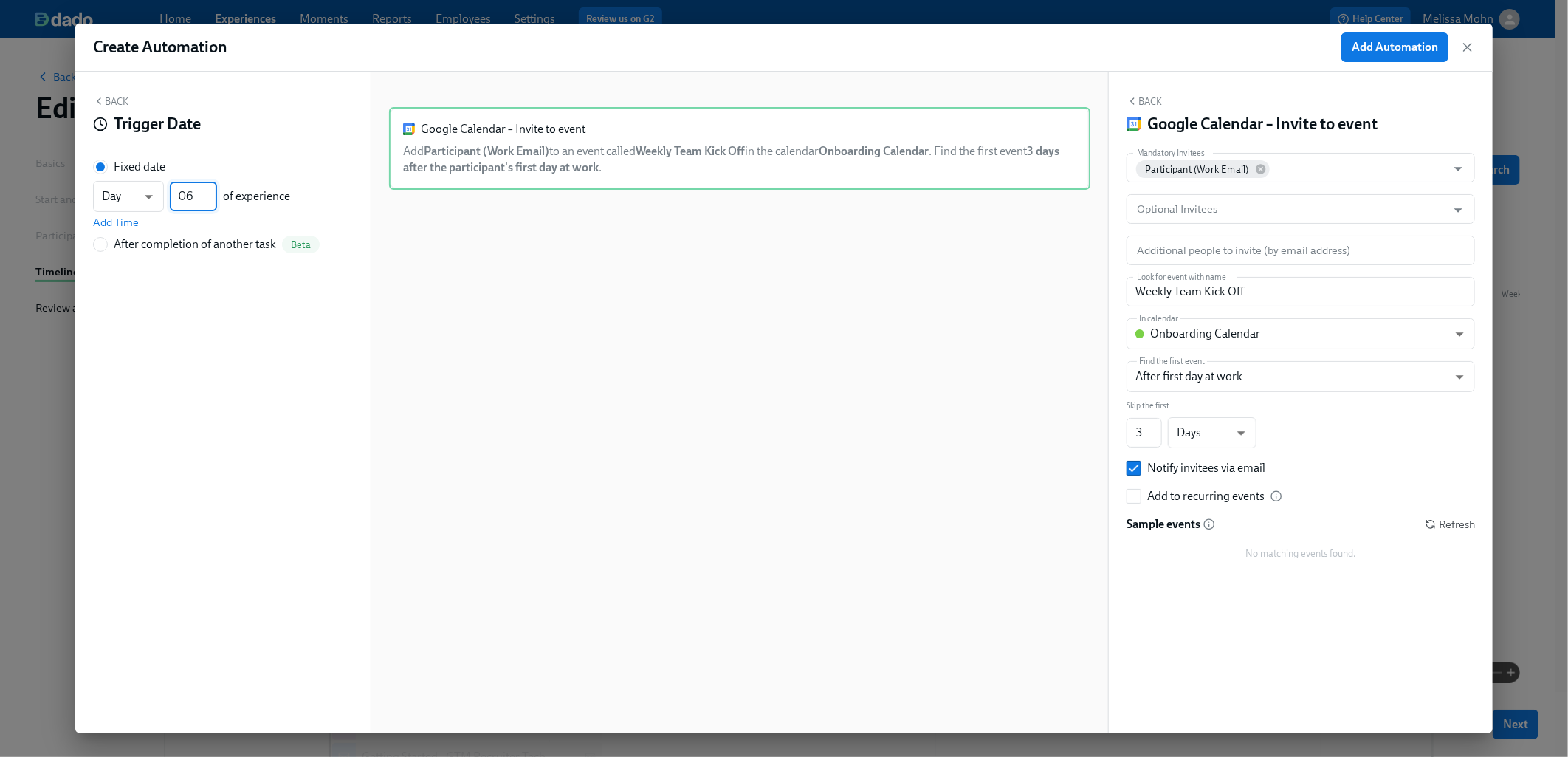 type on "06" 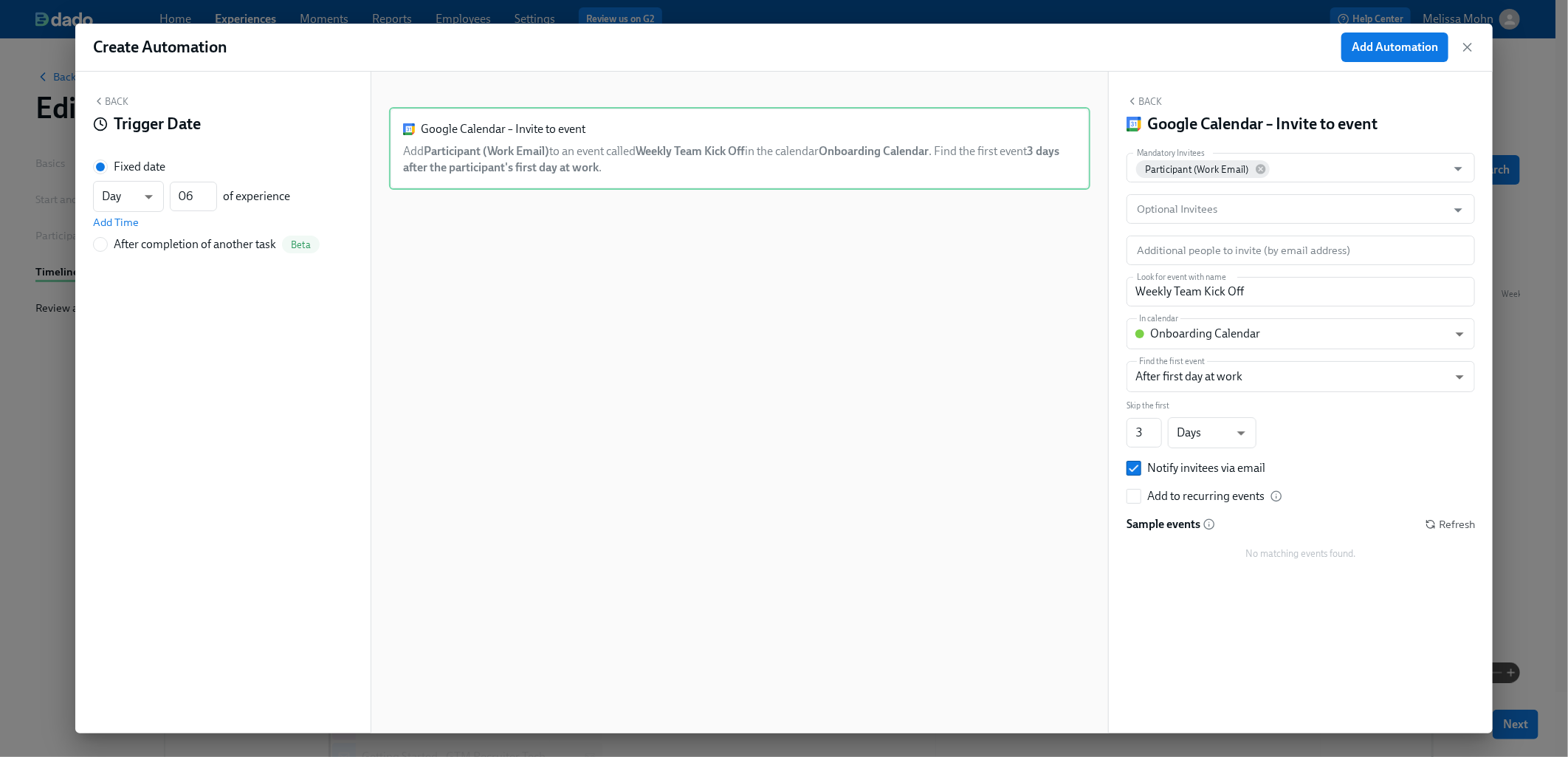 click on "Back" at bounding box center (111, 101) 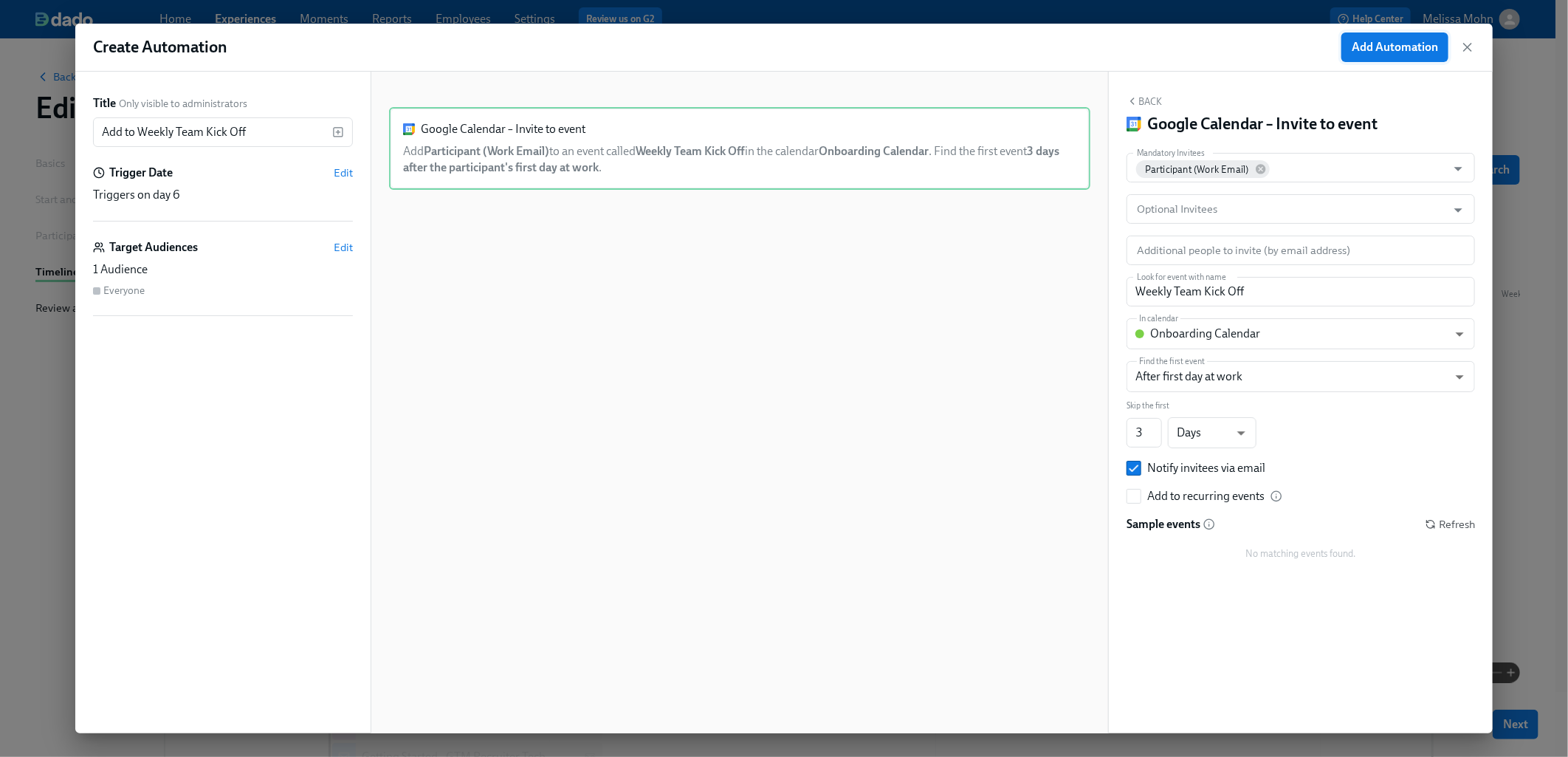 click on "Add Automation" at bounding box center (1395, 47) 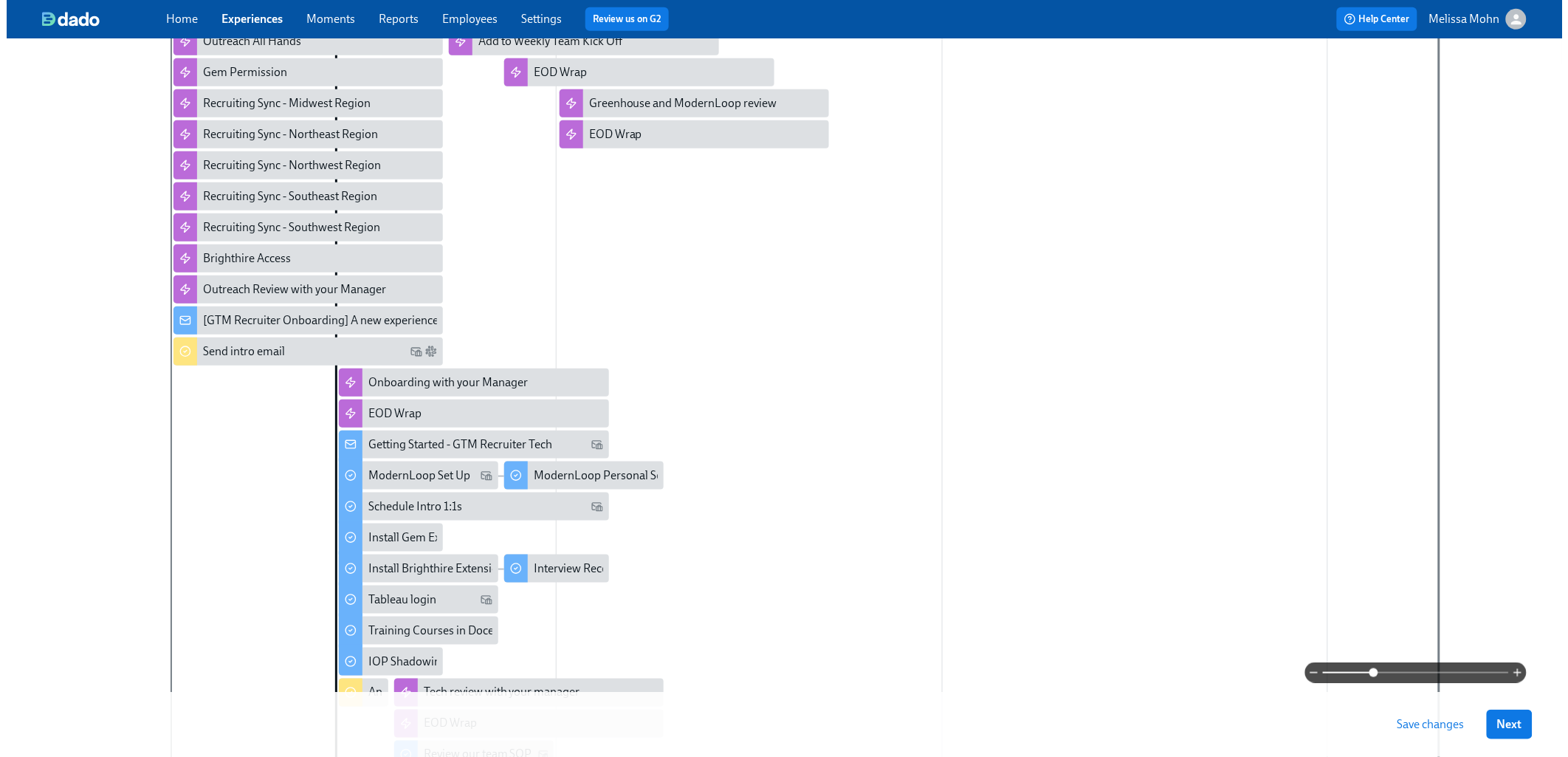 scroll, scrollTop: 323, scrollLeft: 0, axis: vertical 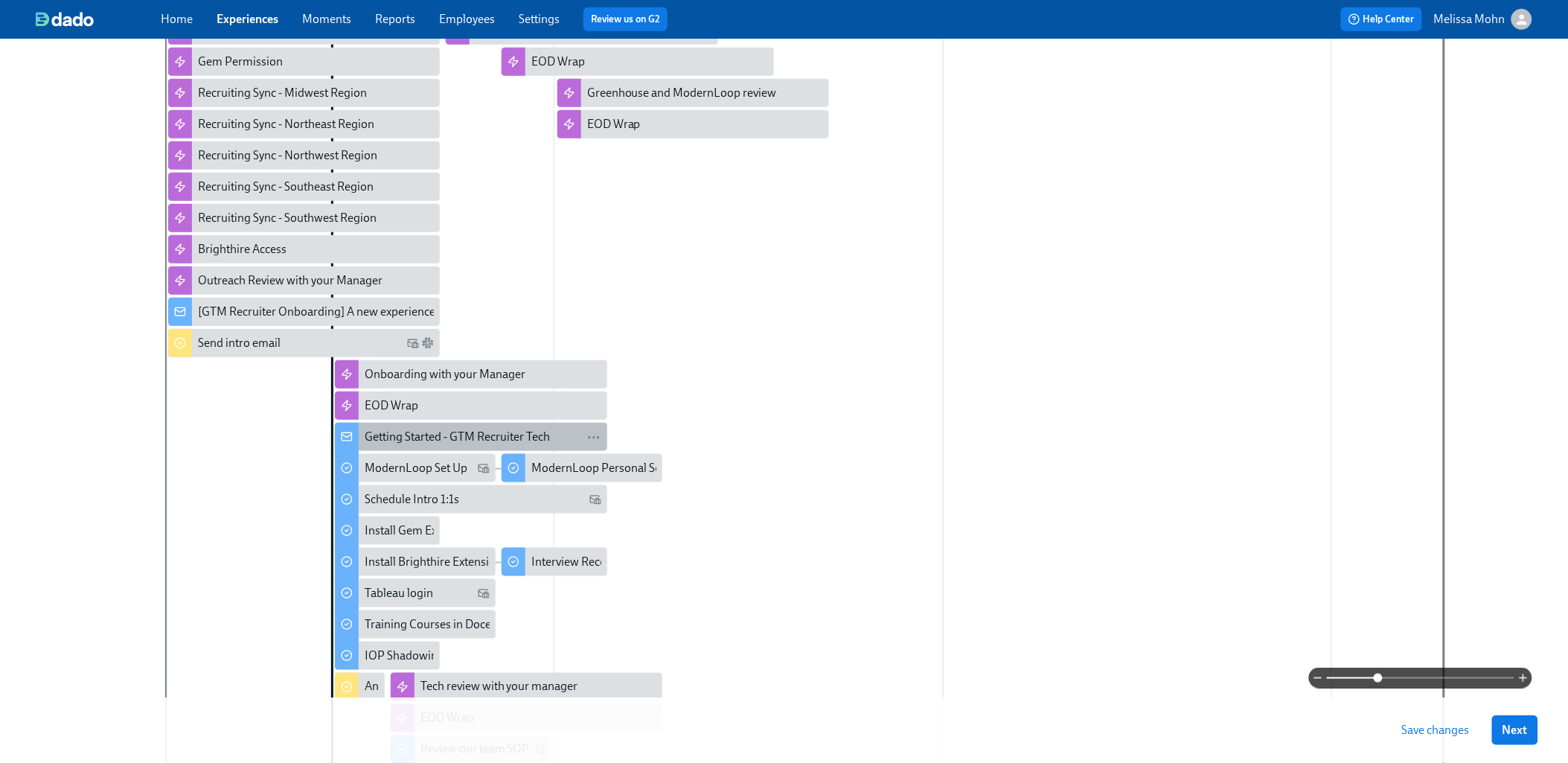 click on "Getting Started - GTM Recruiter Tech" at bounding box center (457, 437) 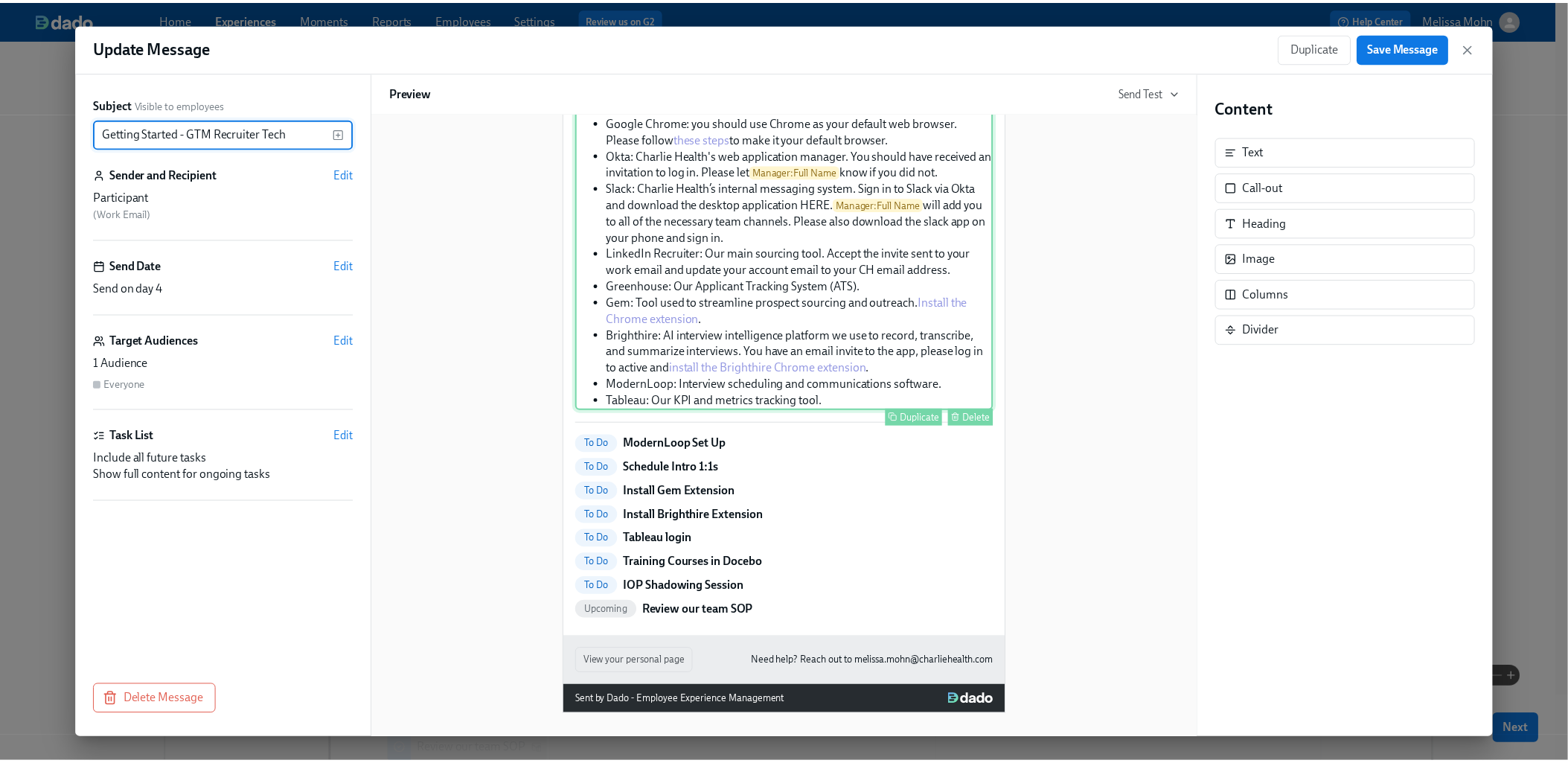 scroll, scrollTop: 0, scrollLeft: 0, axis: both 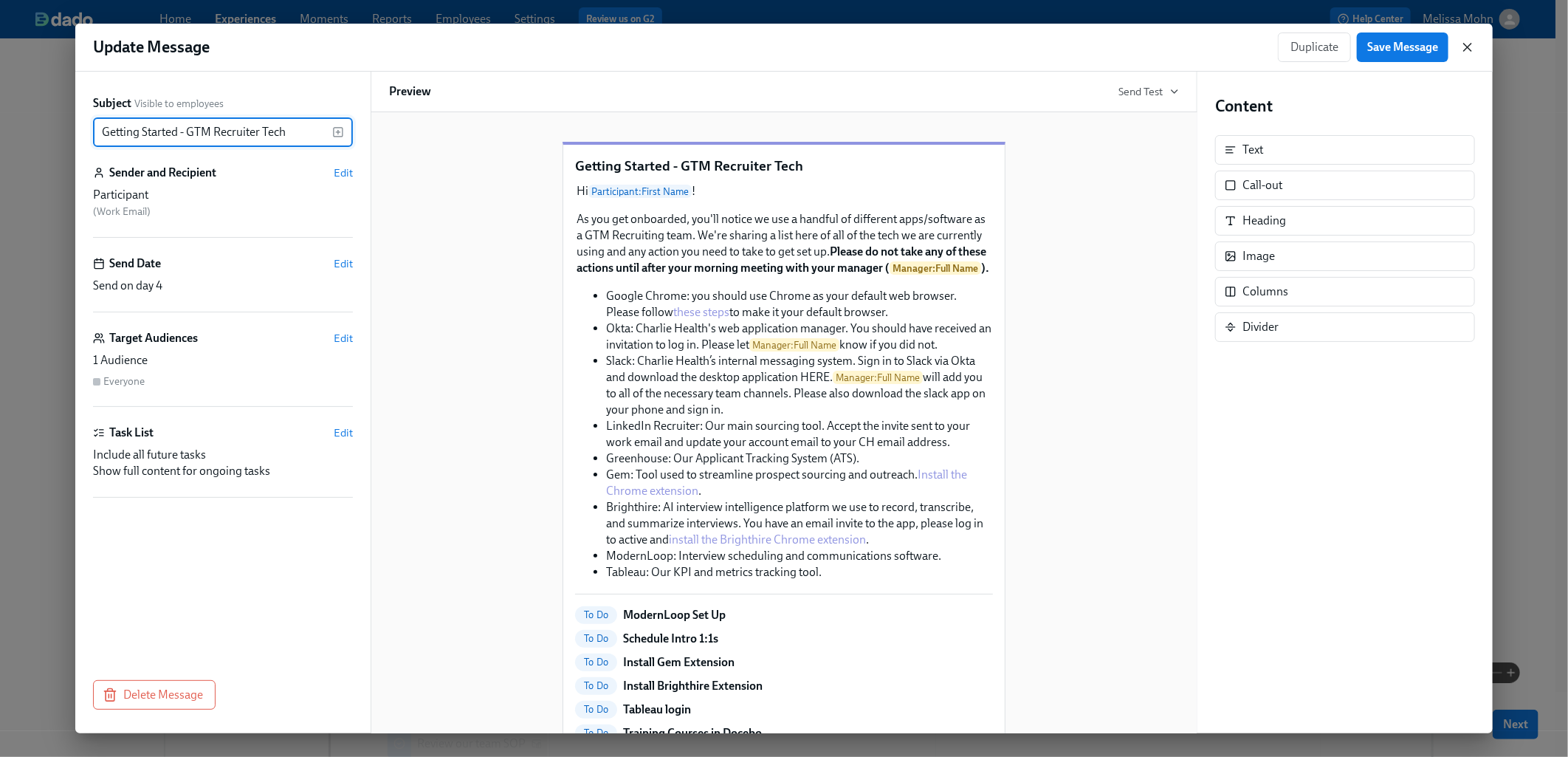 click 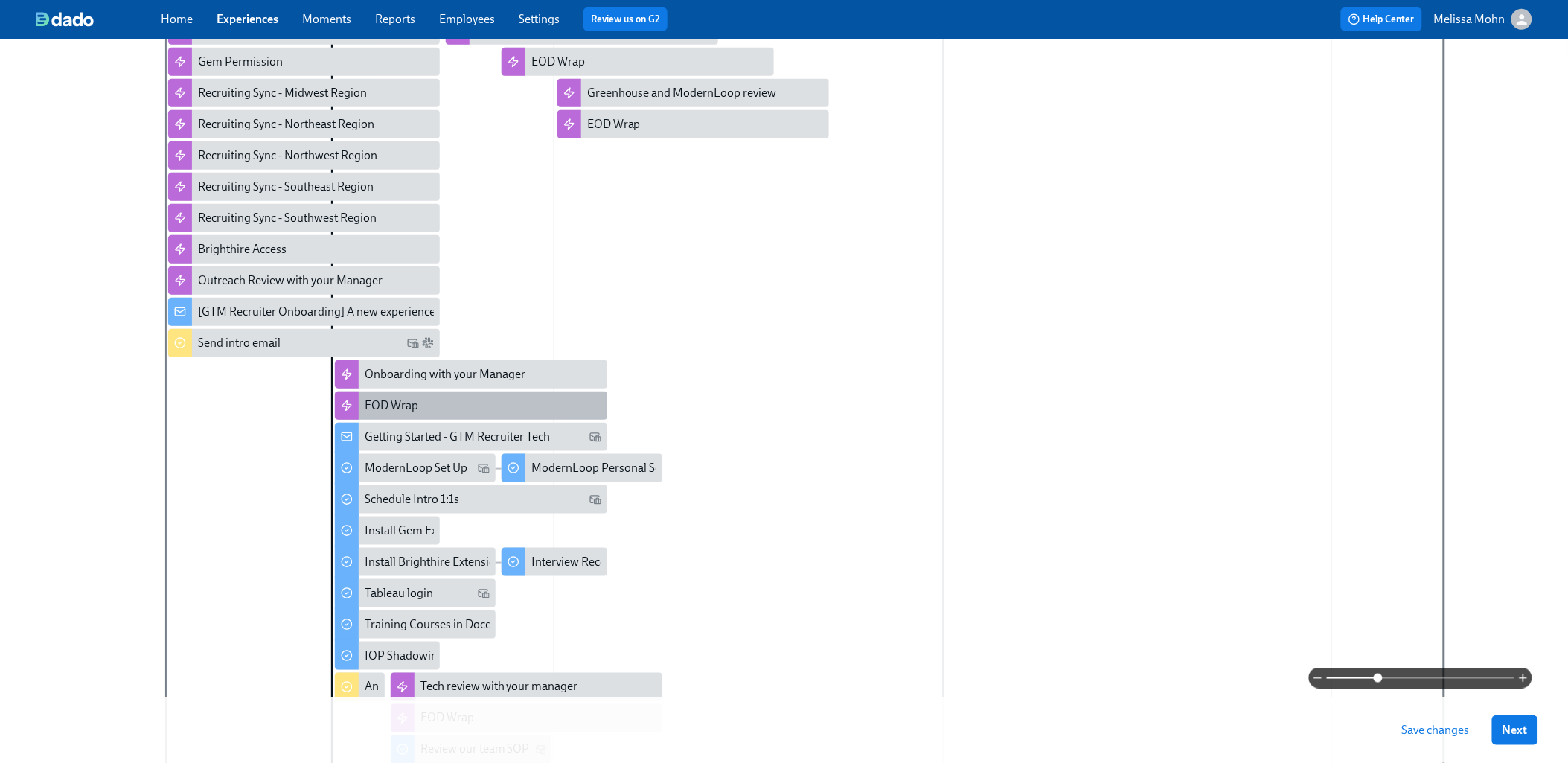 click on "EOD Wrap" at bounding box center (470, 406) 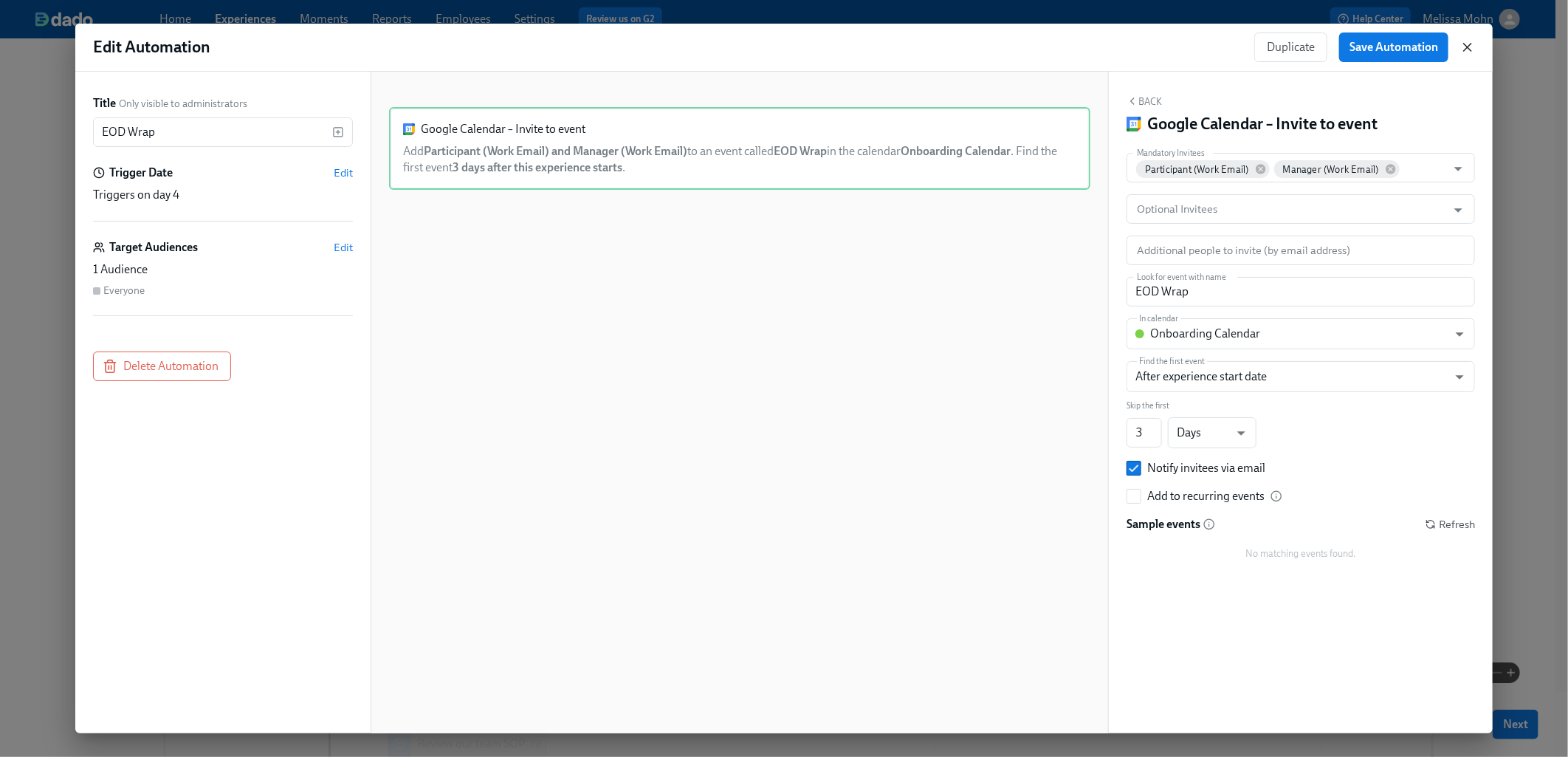 click 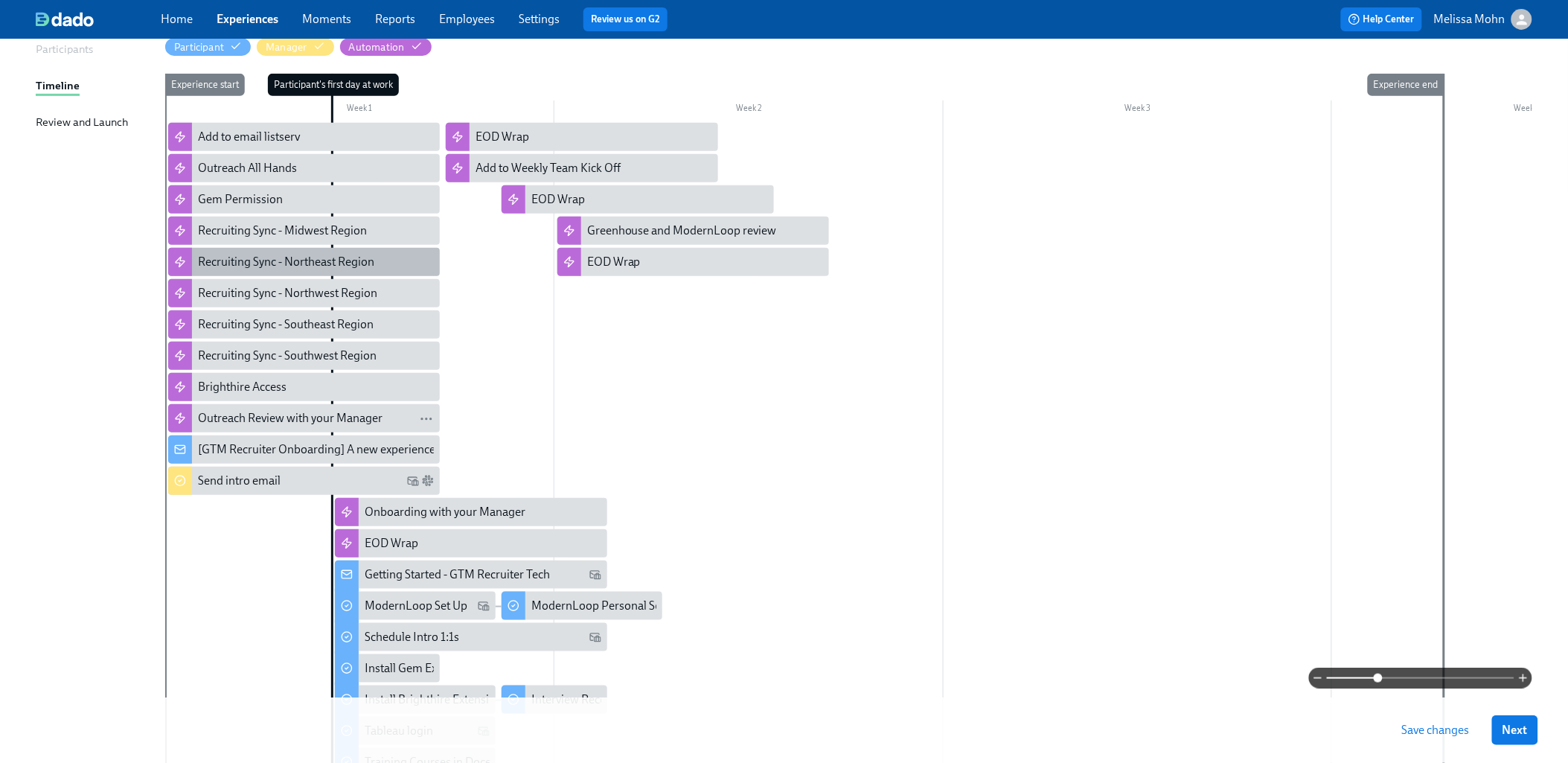 scroll, scrollTop: 345, scrollLeft: 0, axis: vertical 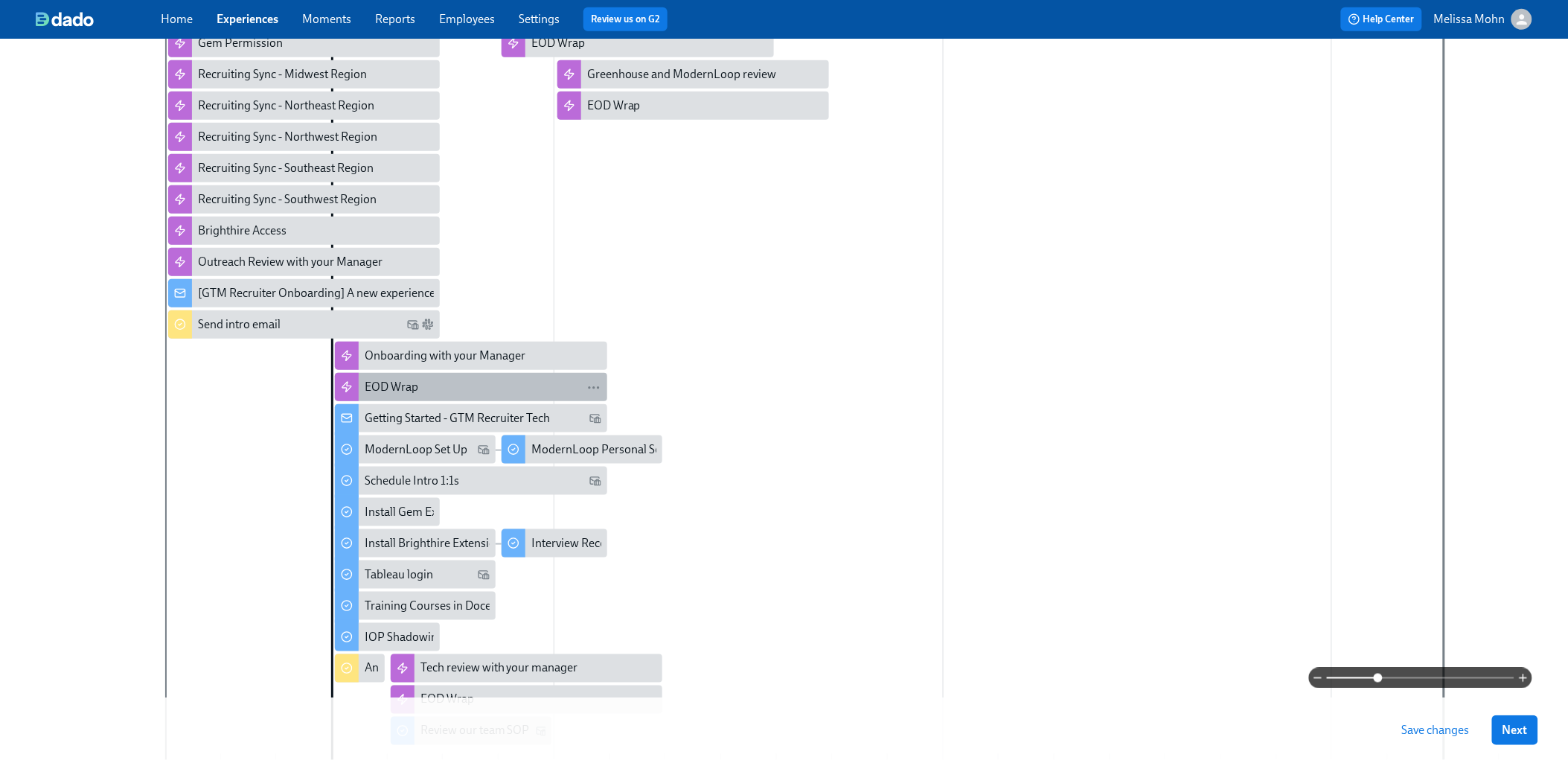 click on "EOD Wrap" at bounding box center (391, 387) 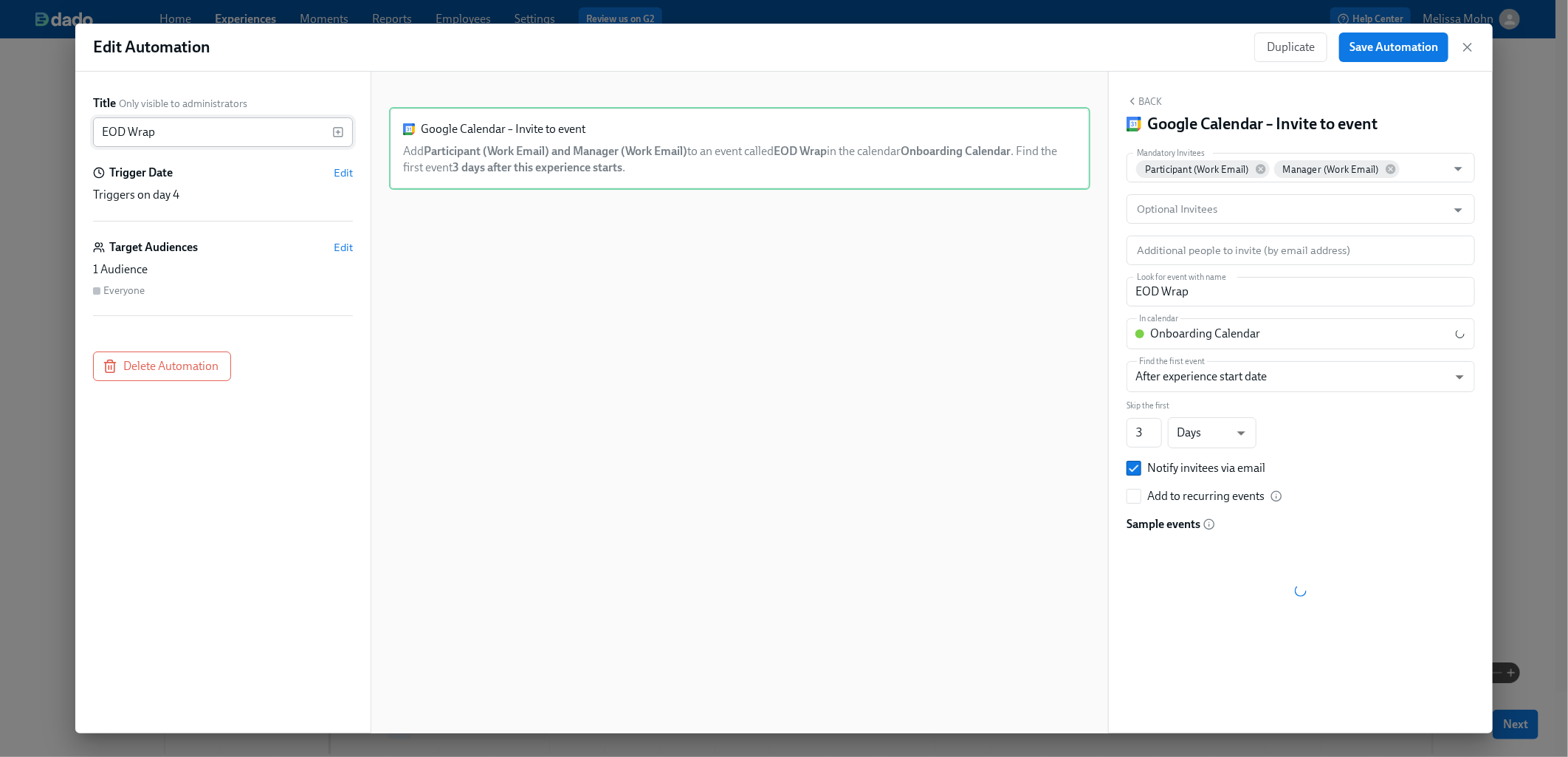 click on "EOD Wrap" at bounding box center (213, 132) 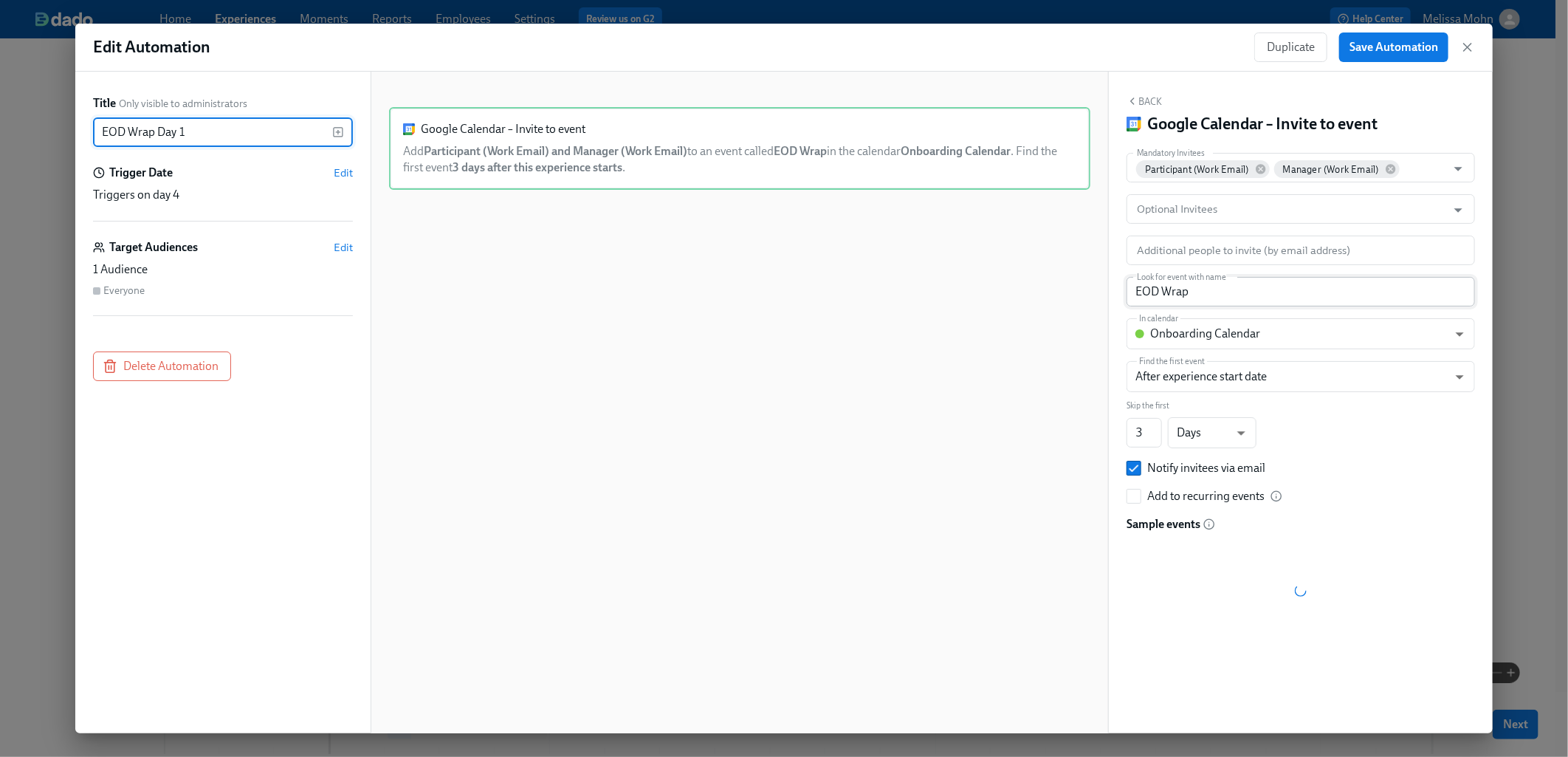 type on "EOD Wrap Day 1" 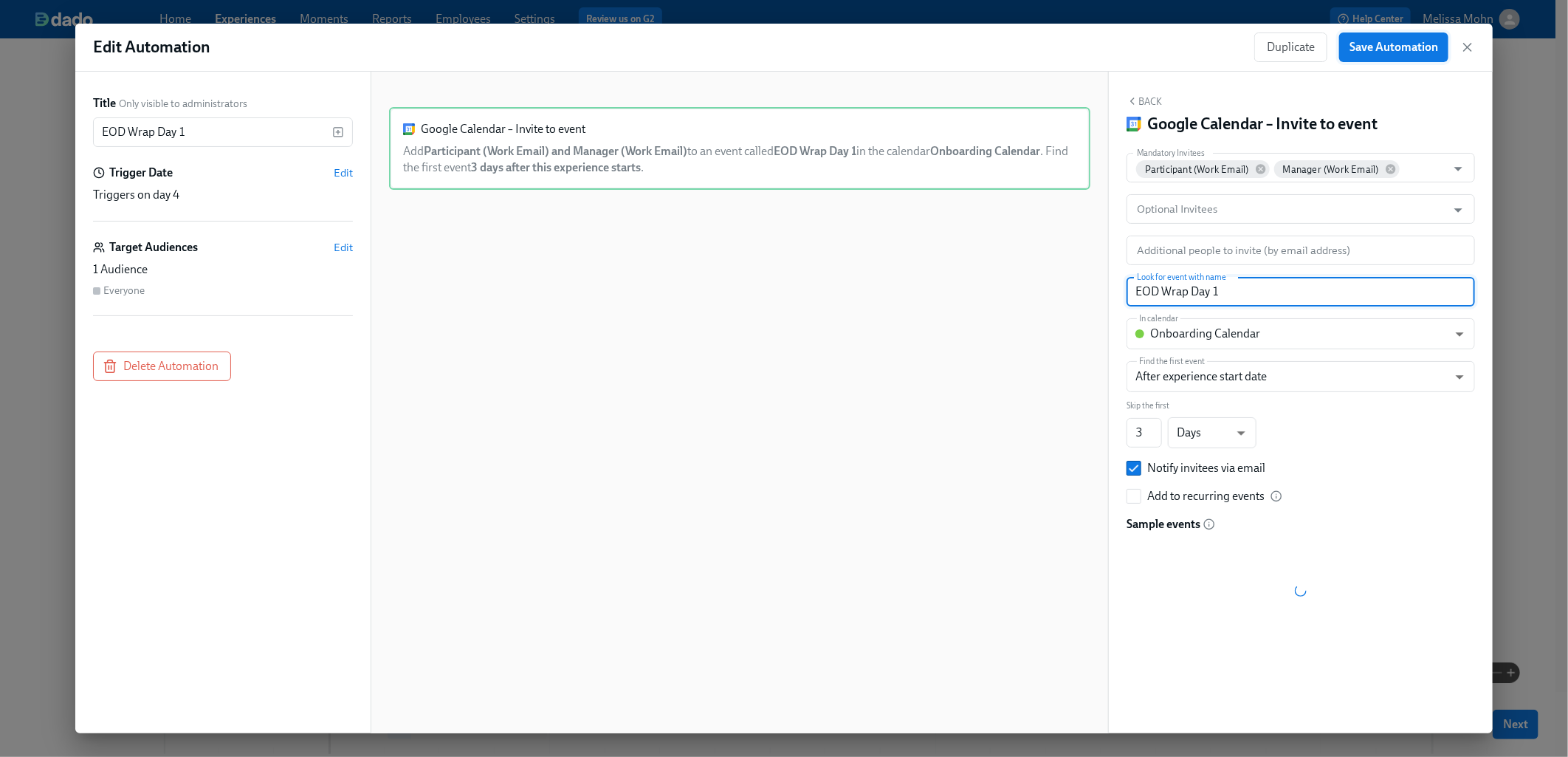 type on "EOD Wrap Day 1" 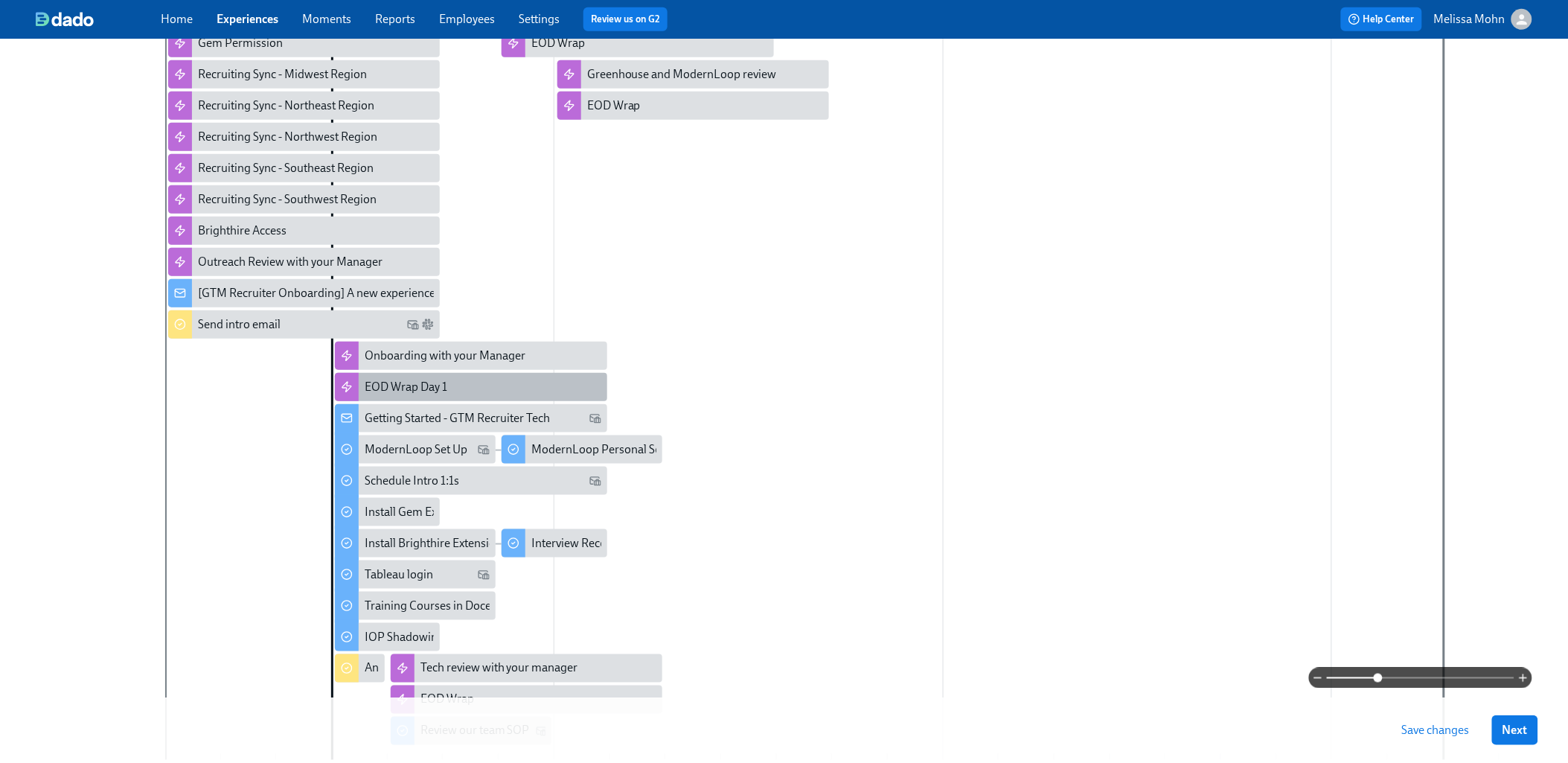 scroll, scrollTop: 474, scrollLeft: 0, axis: vertical 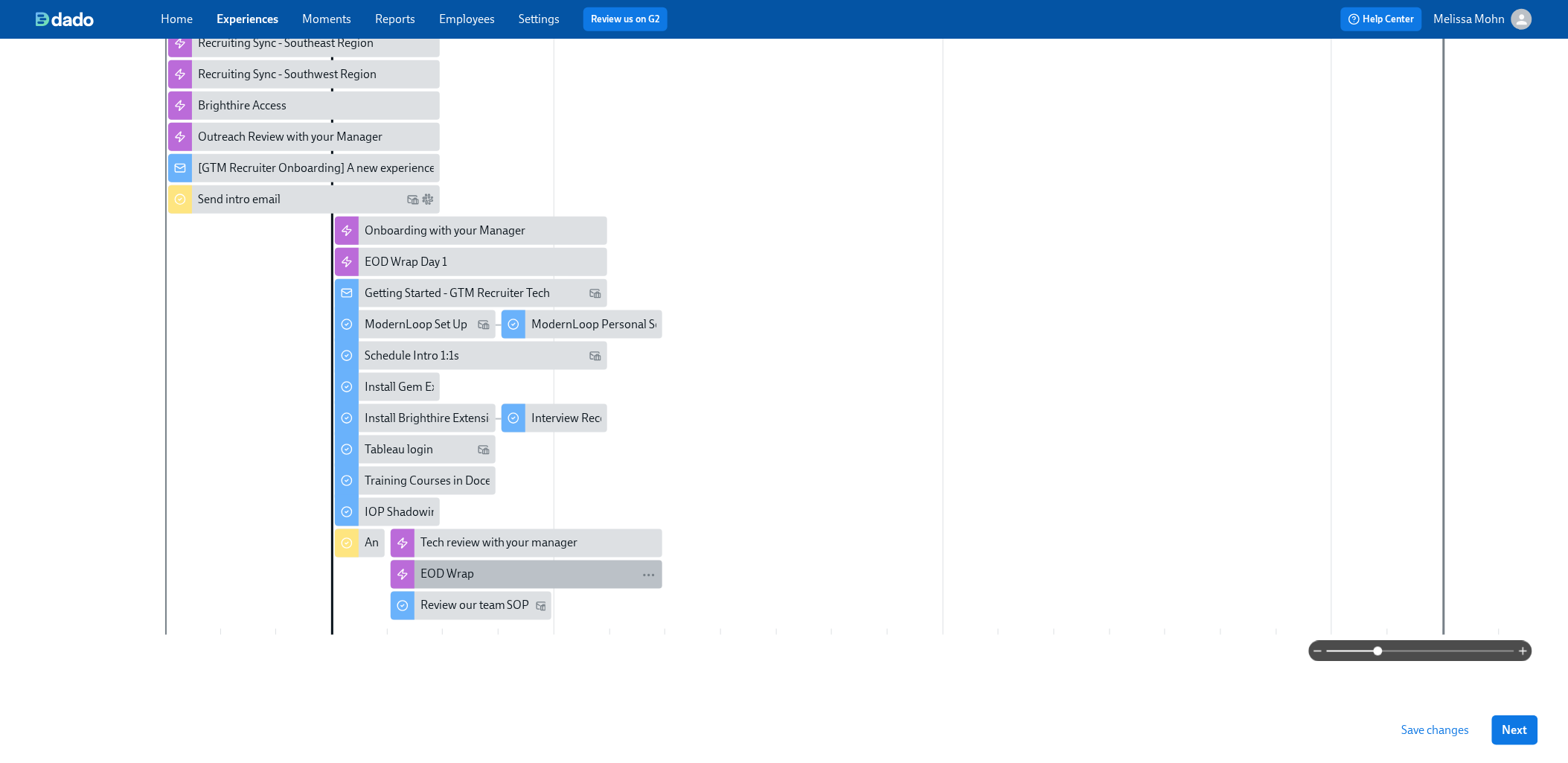 click on "EOD Wrap" at bounding box center [447, 575] 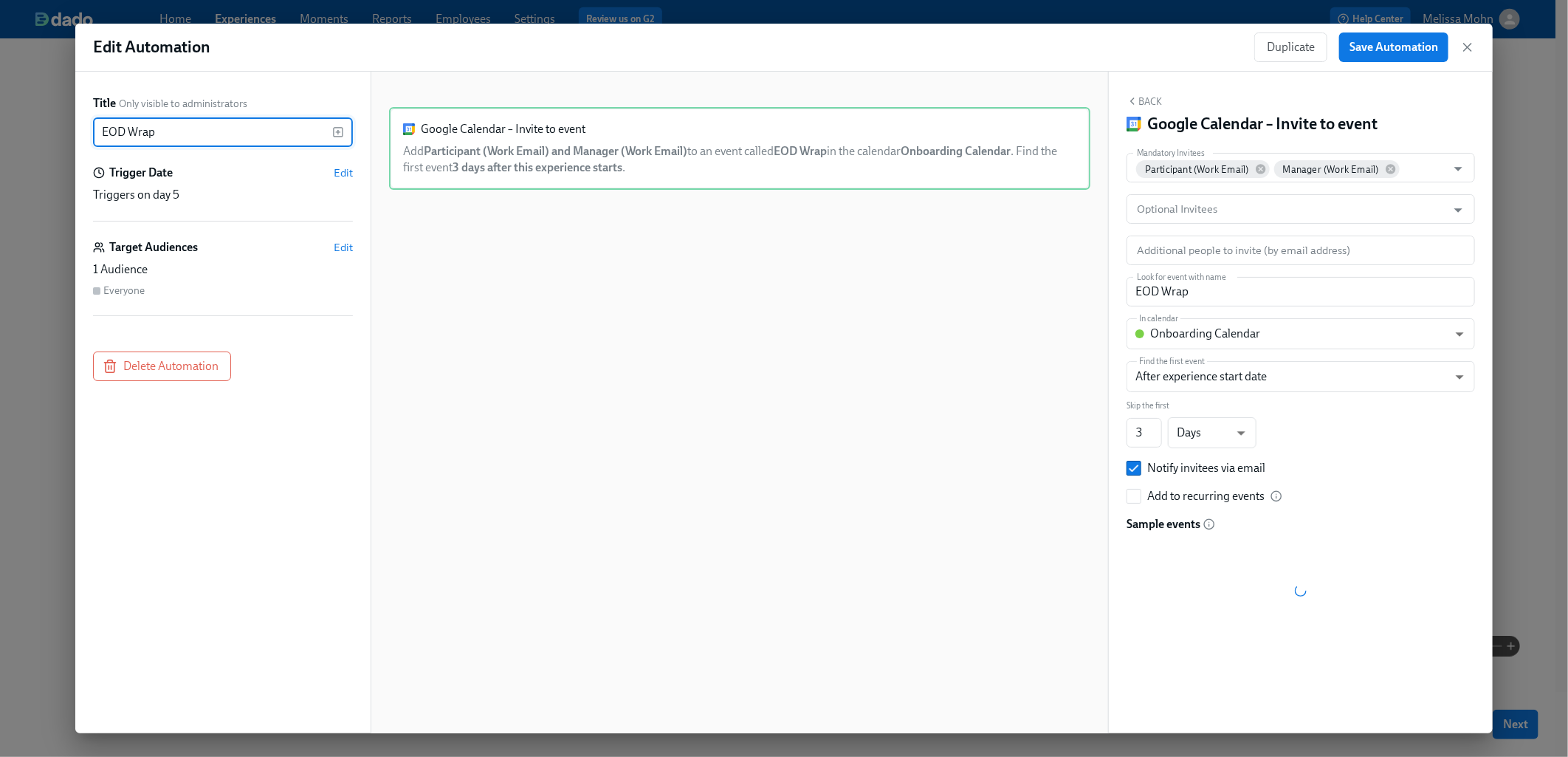 click on "EOD Wrap" at bounding box center (213, 132) 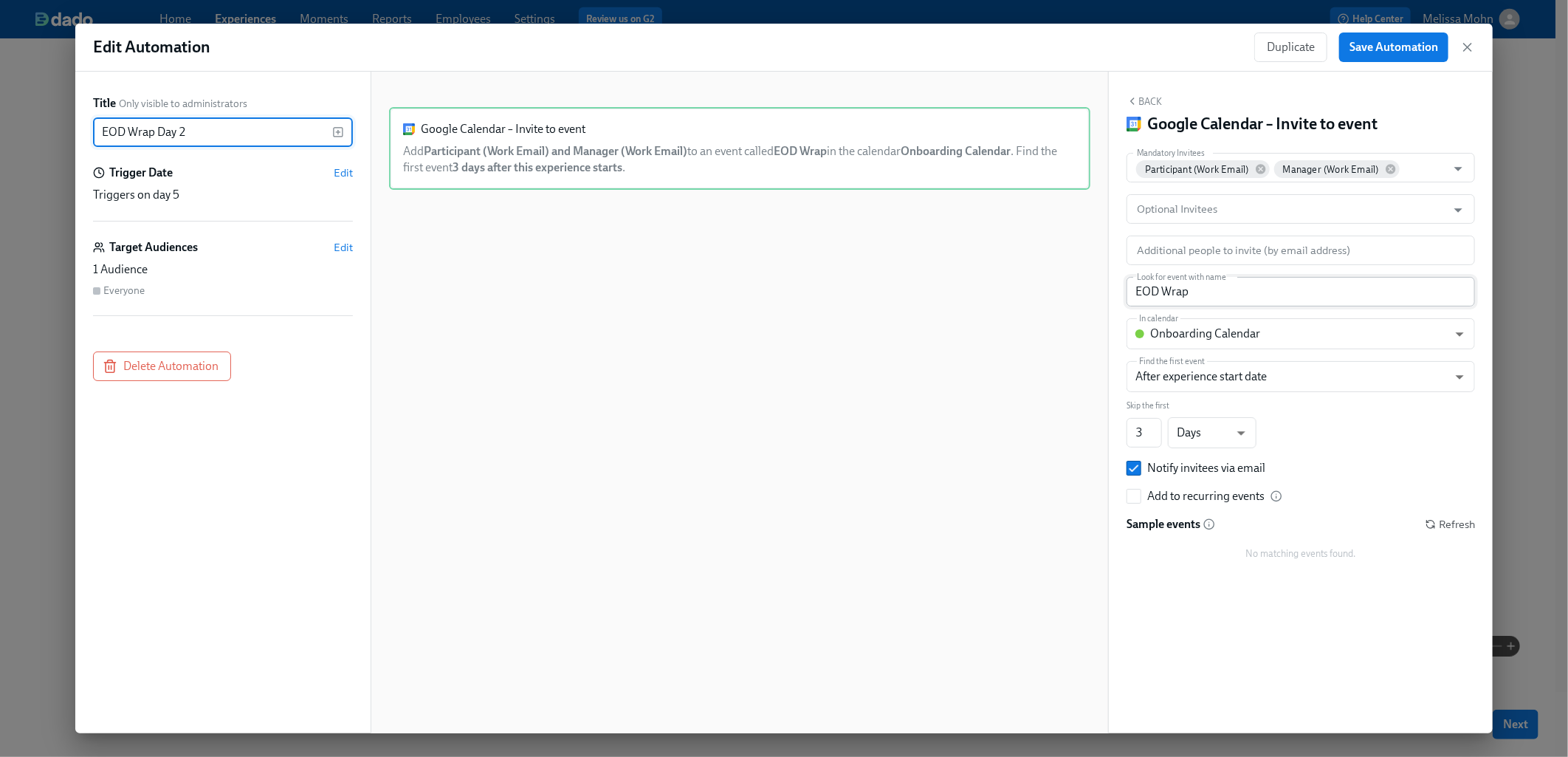 type on "EOD Wrap Day 2" 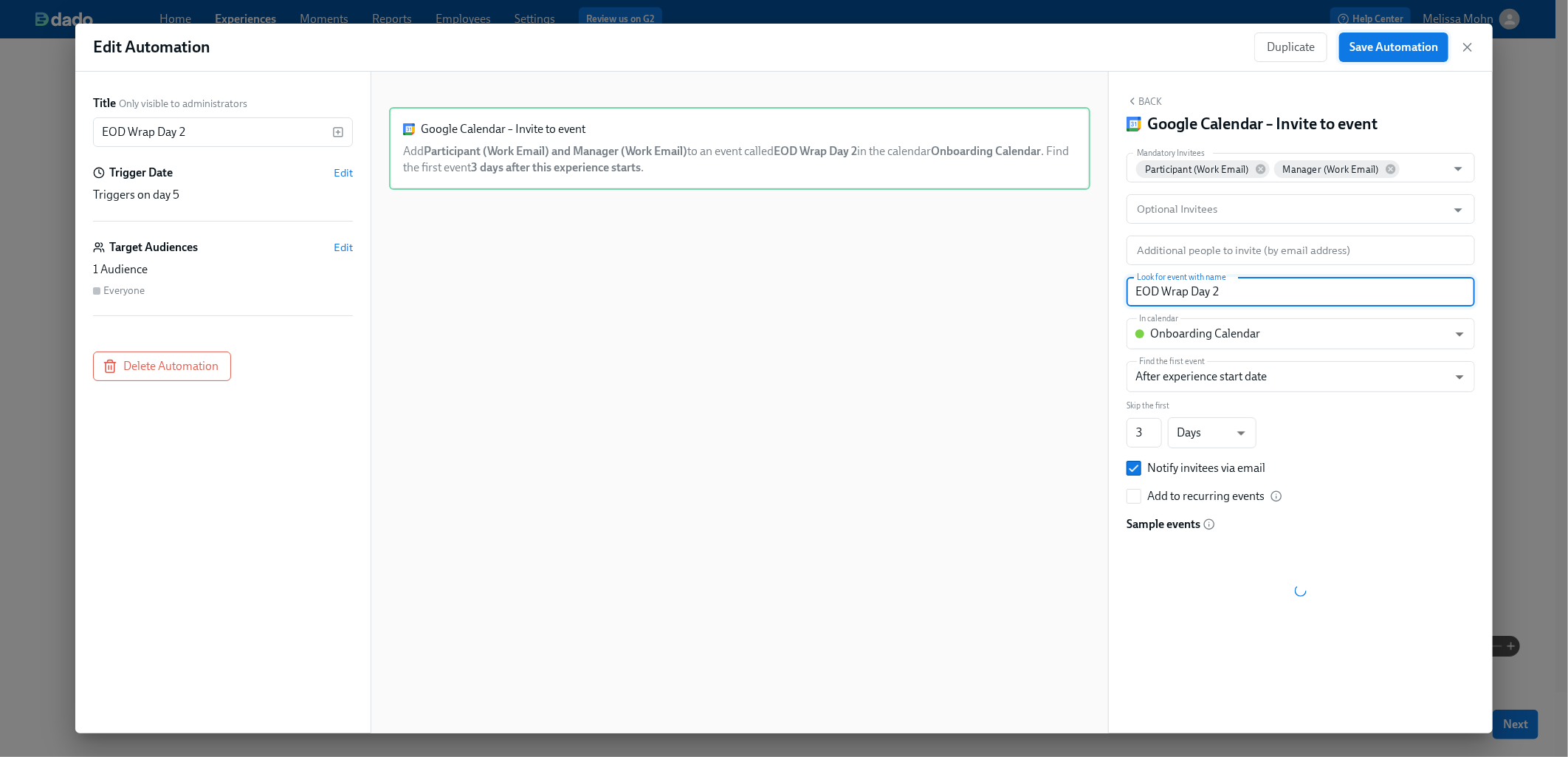 type on "EOD Wrap Day 2" 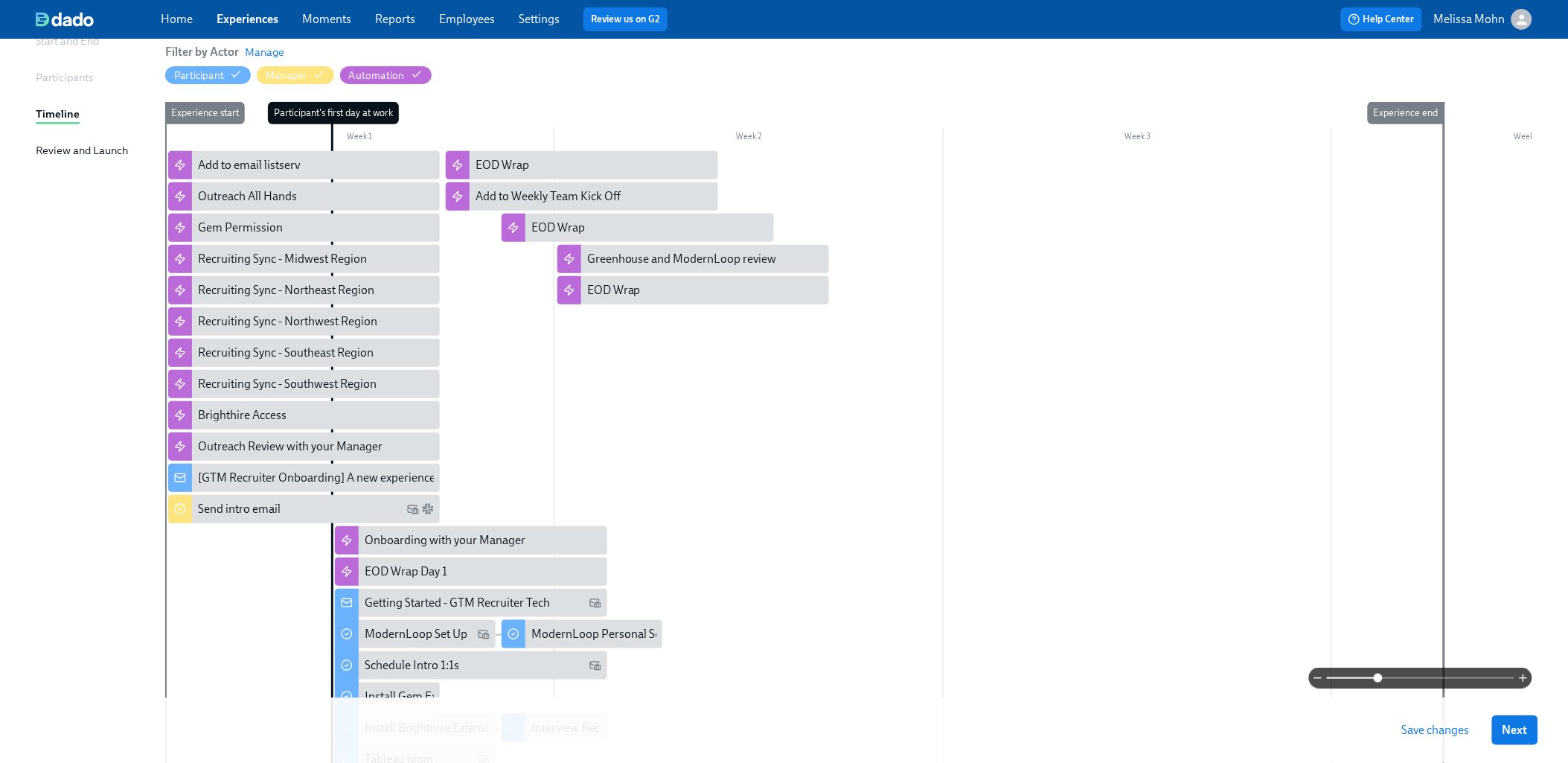 scroll, scrollTop: 0, scrollLeft: 0, axis: both 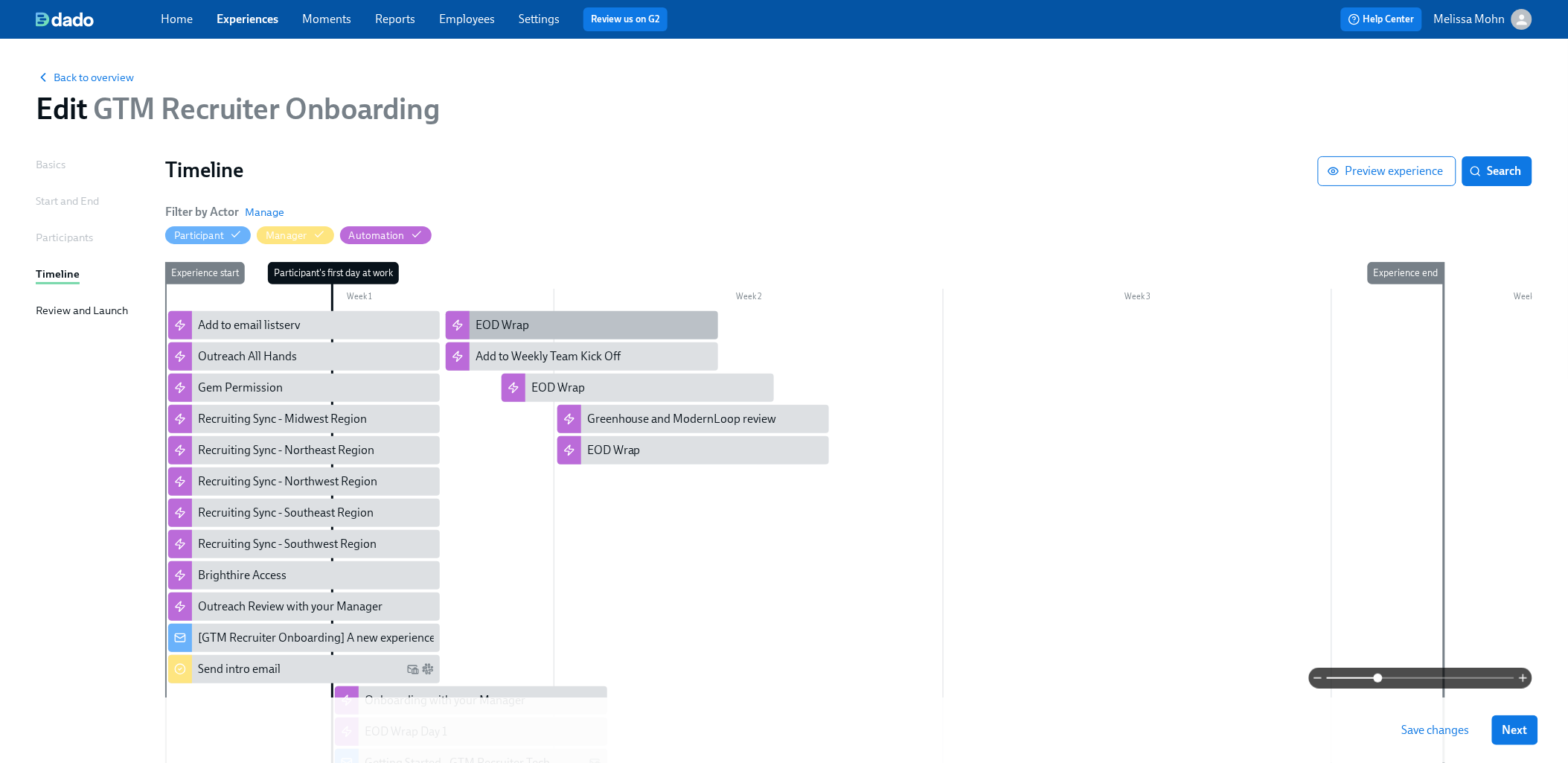 click on "EOD Wrap" at bounding box center [581, 325] 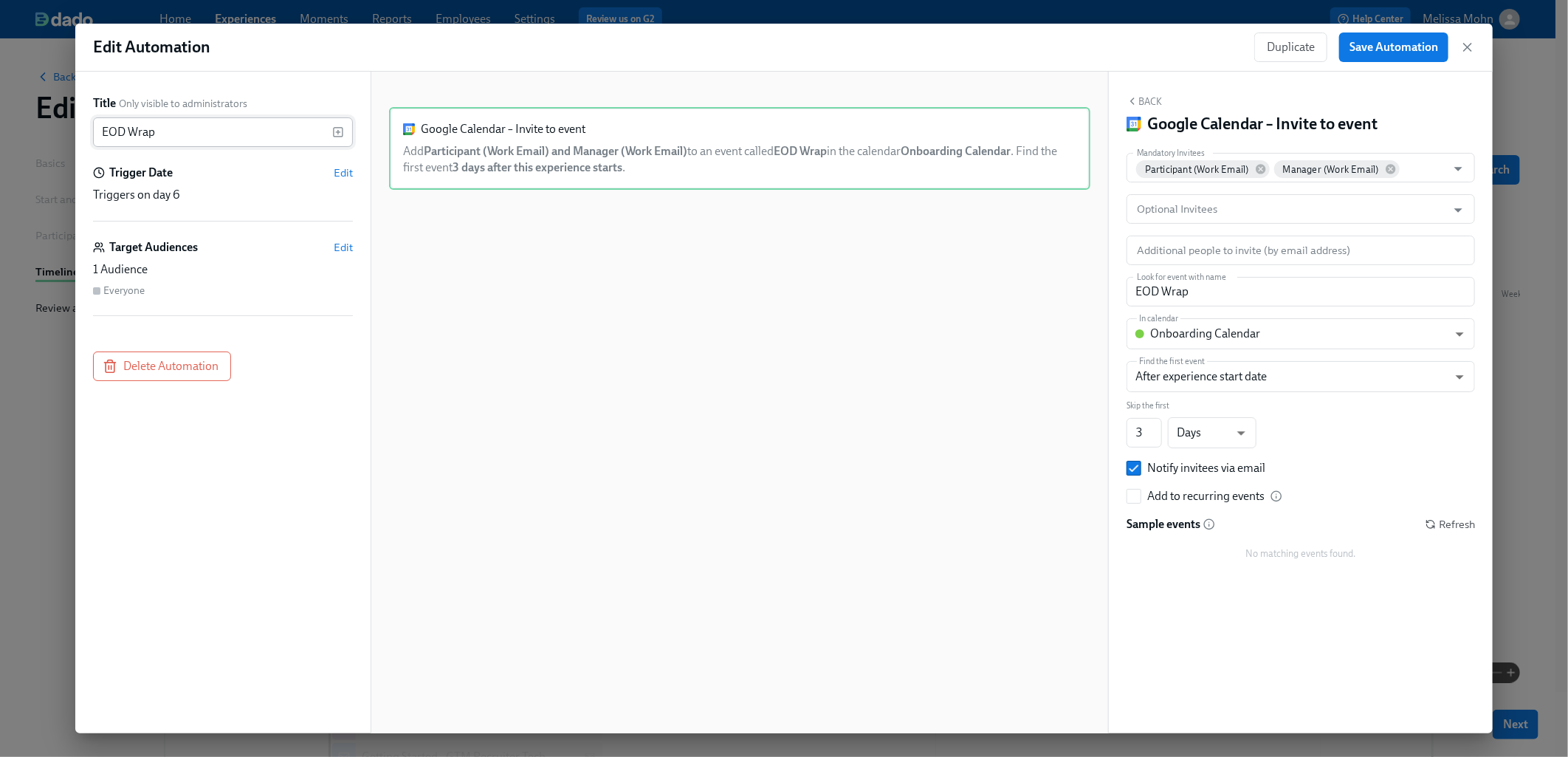 click on "EOD Wrap" at bounding box center [213, 132] 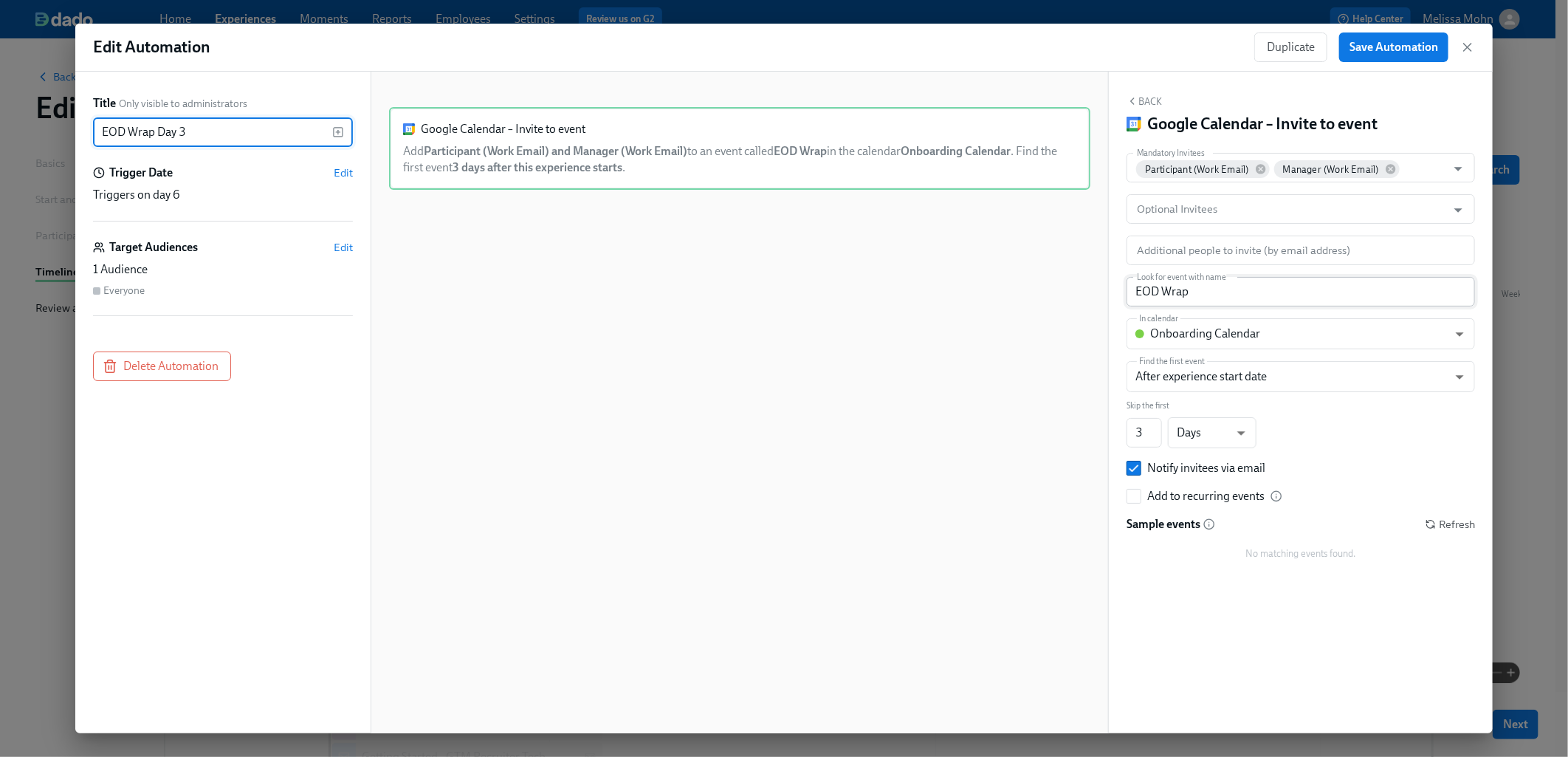 type on "EOD Wrap Day 3" 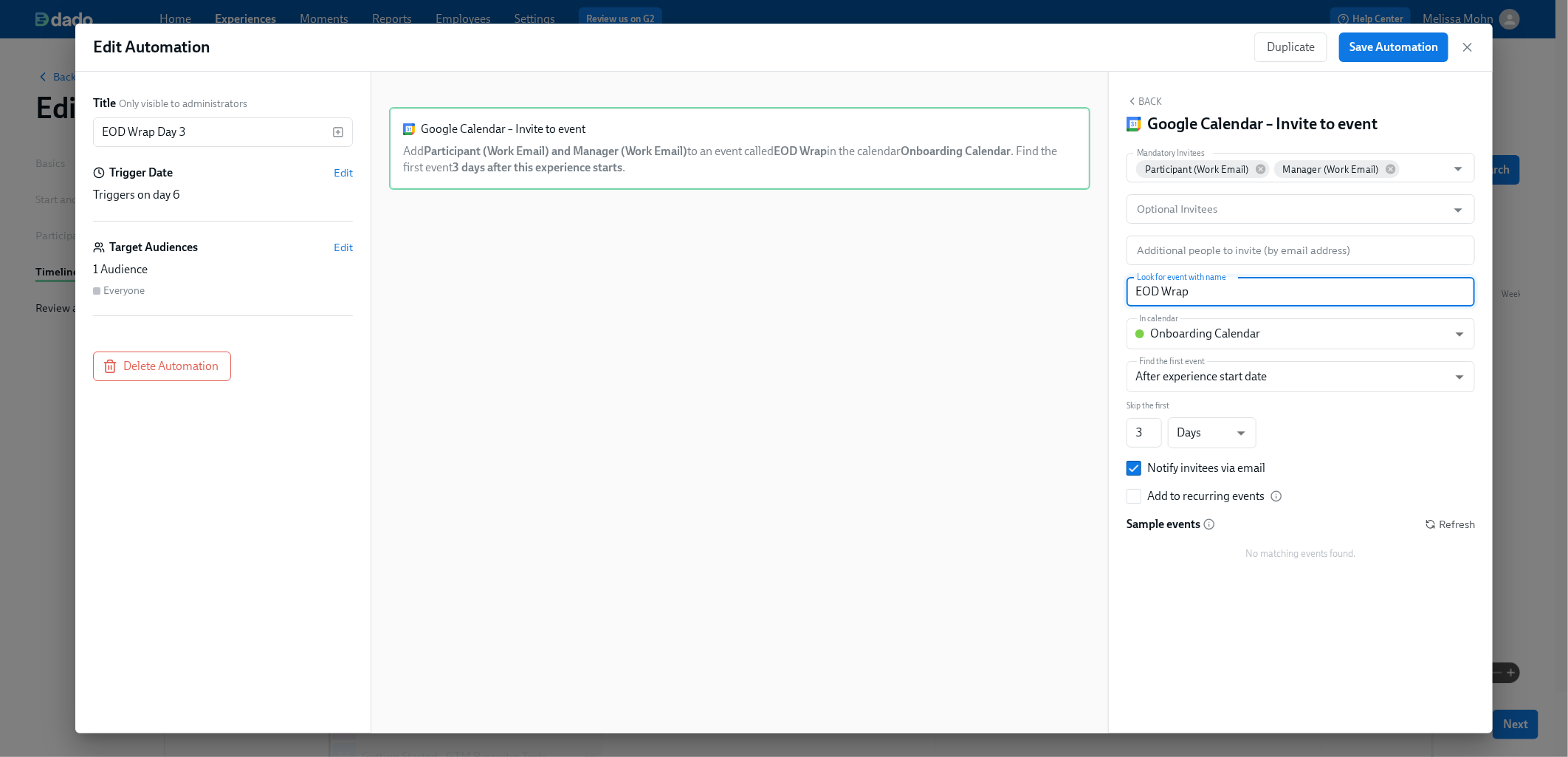 click on "EOD Wrap" at bounding box center (1301, 292) 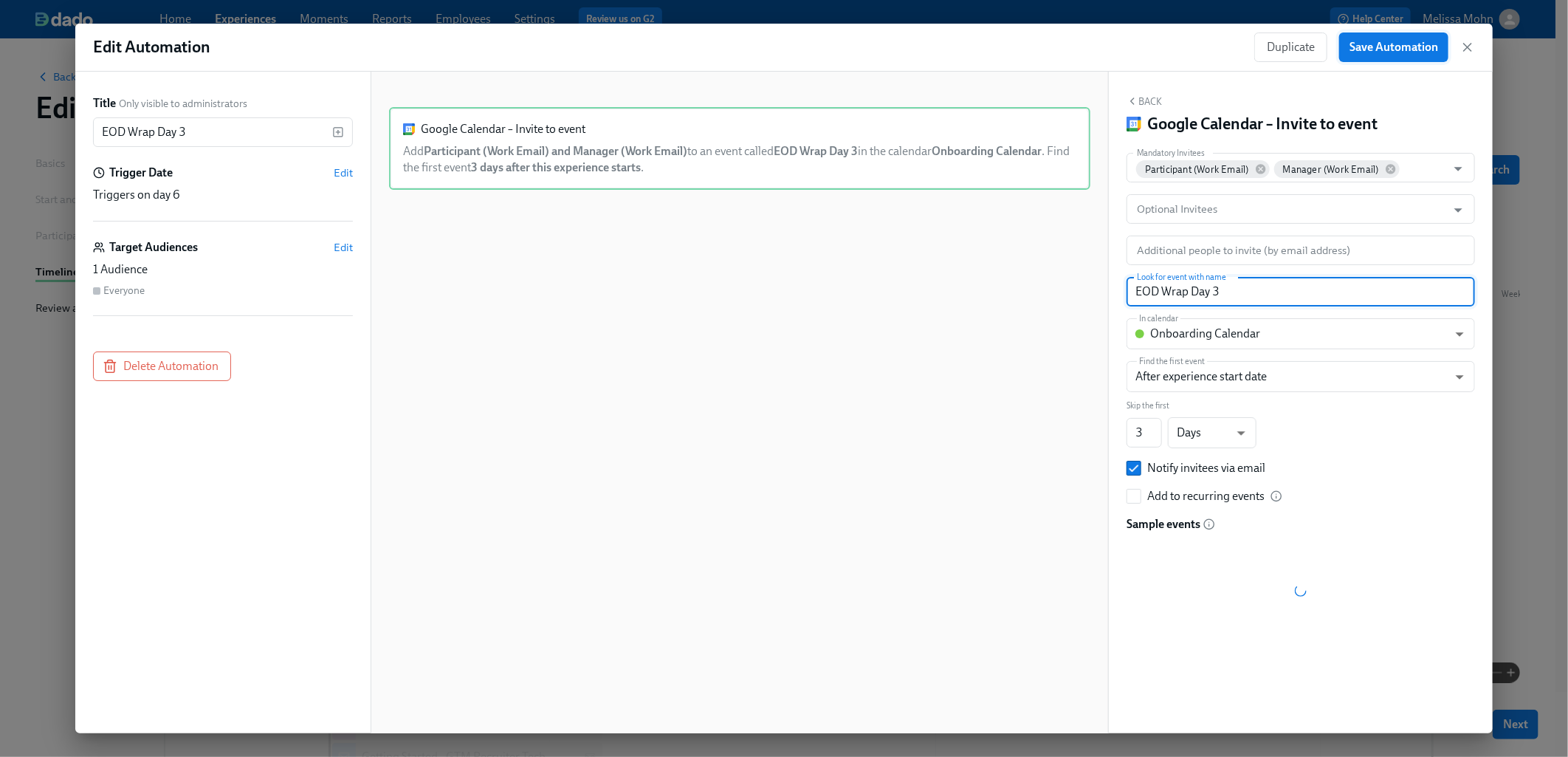 type on "EOD Wrap Day 3" 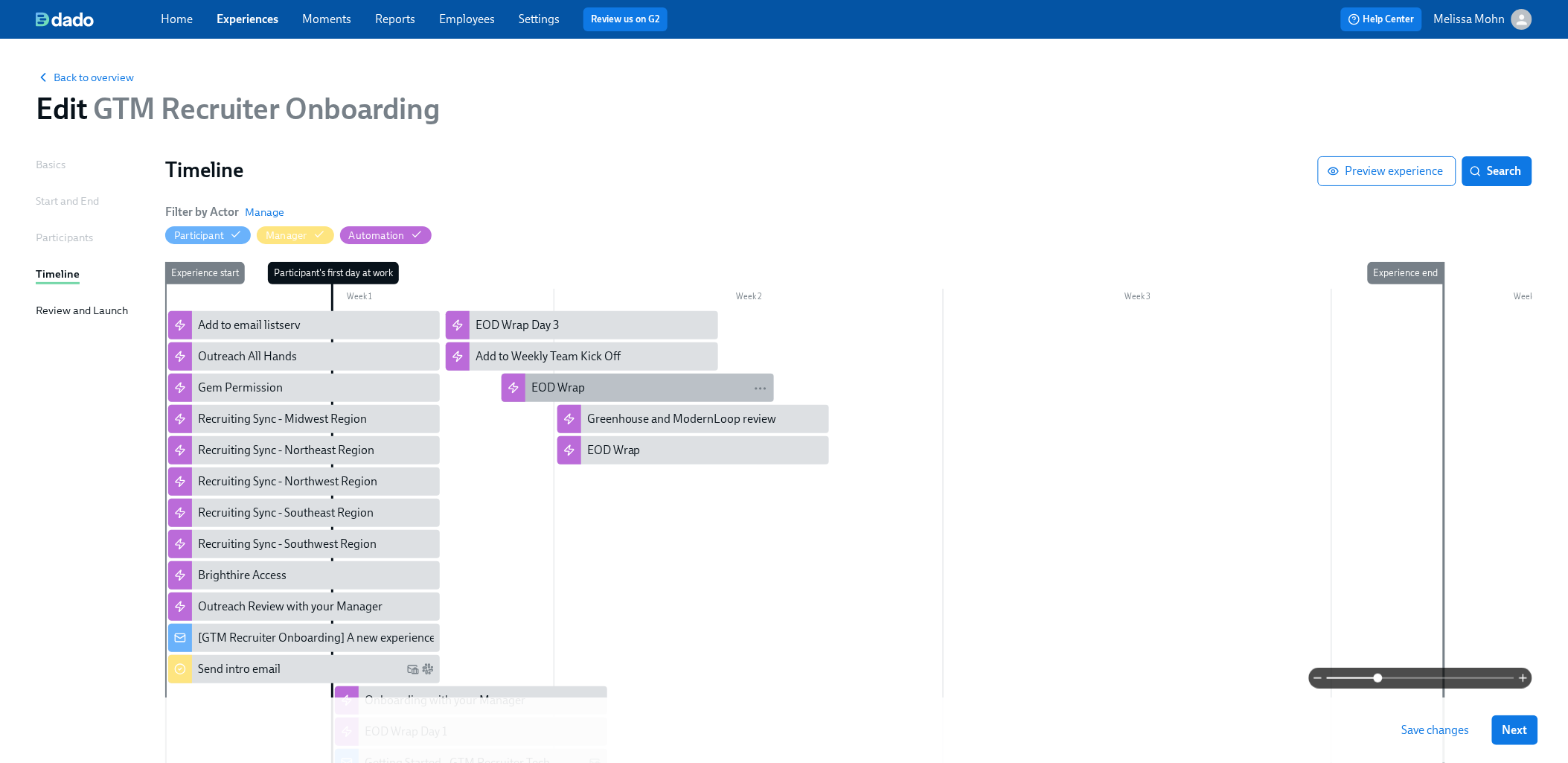 click on "EOD Wrap" at bounding box center (649, 388) 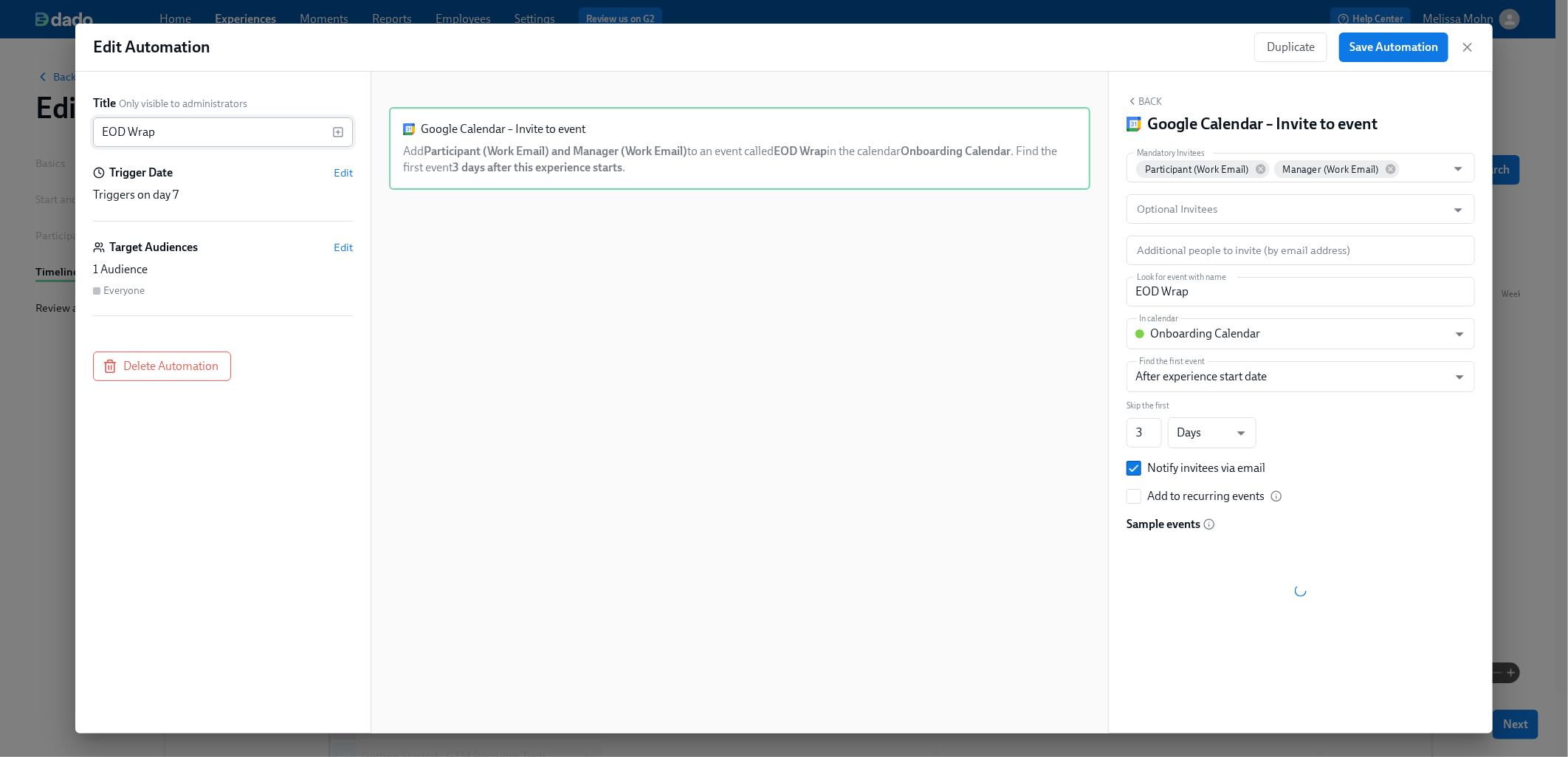 click on "EOD Wrap" at bounding box center (213, 132) 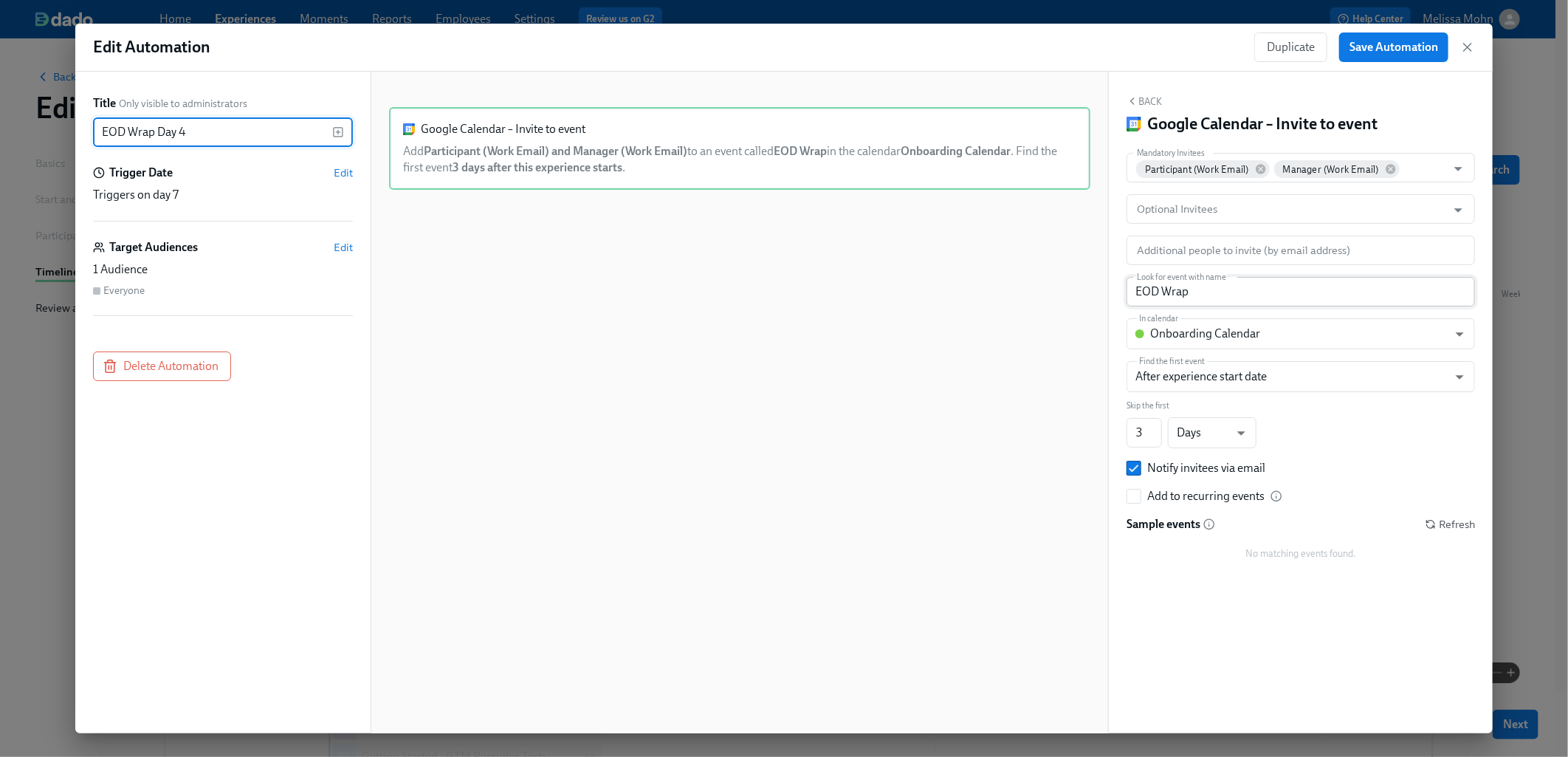 type on "EOD Wrap Day 4" 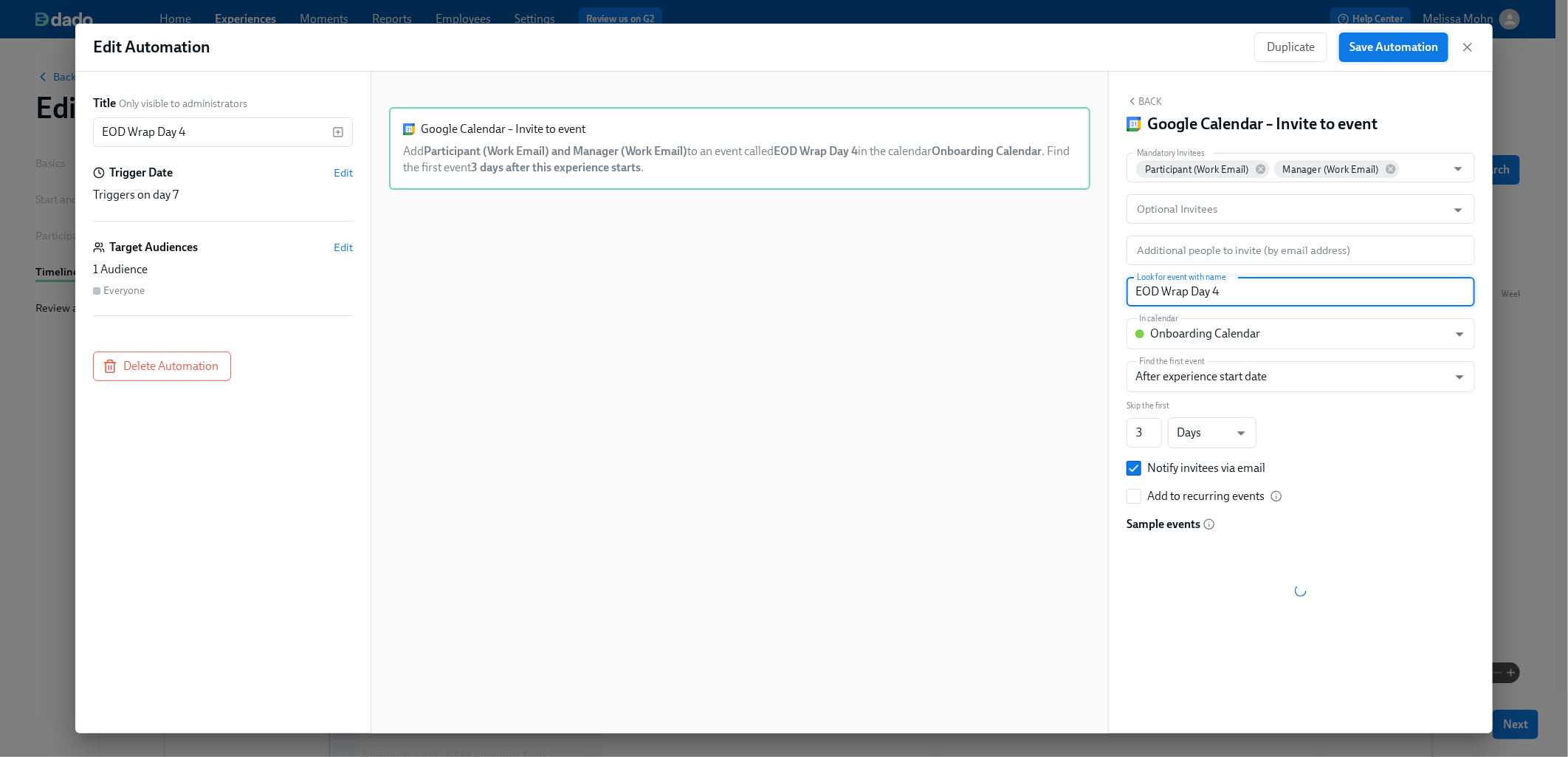 type on "EOD Wrap Day 4" 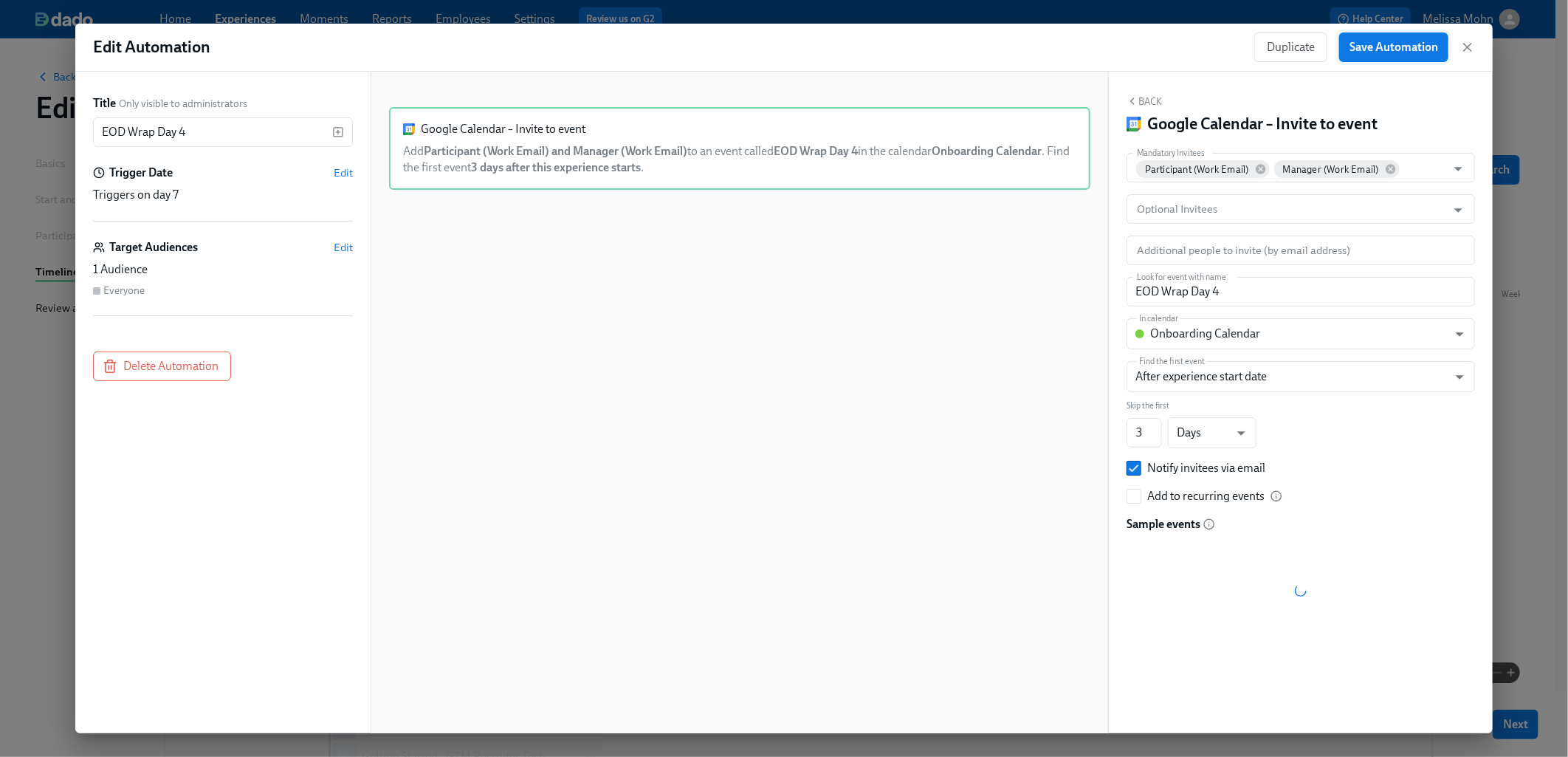 click on "Save Automation" at bounding box center (1394, 47) 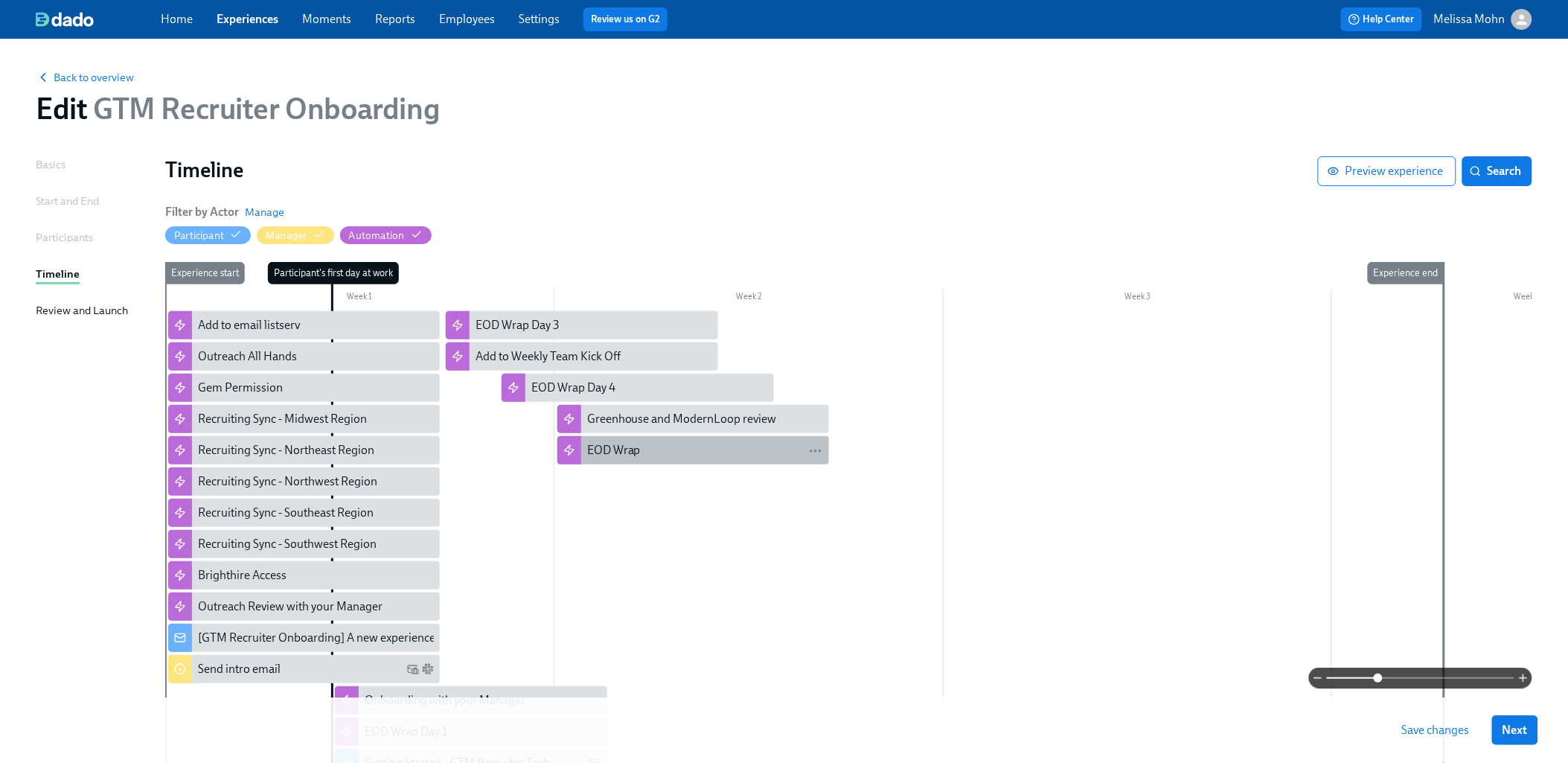 click on "EOD Wrap" at bounding box center [705, 450] 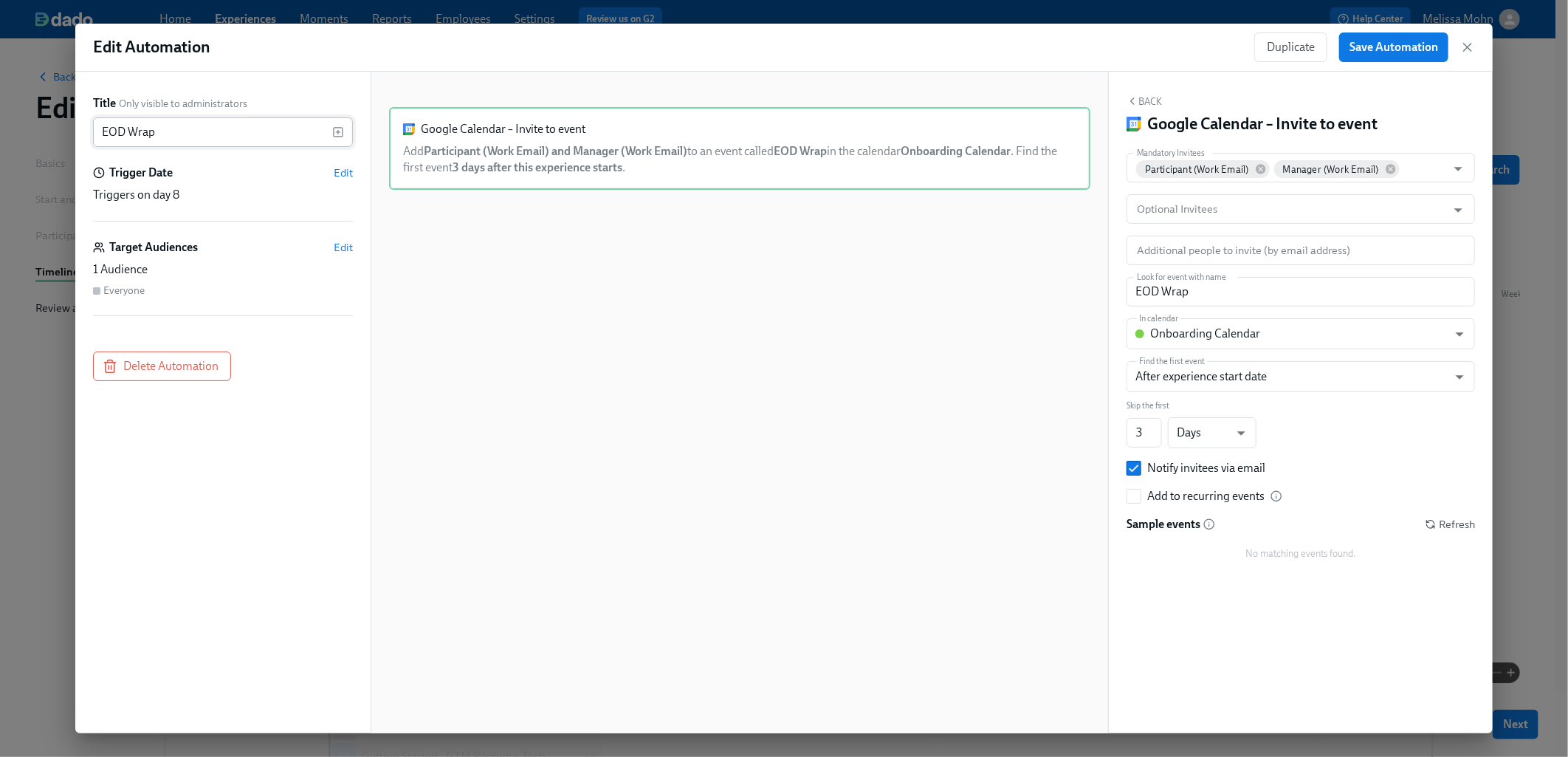 click on "EOD Wrap" at bounding box center [213, 132] 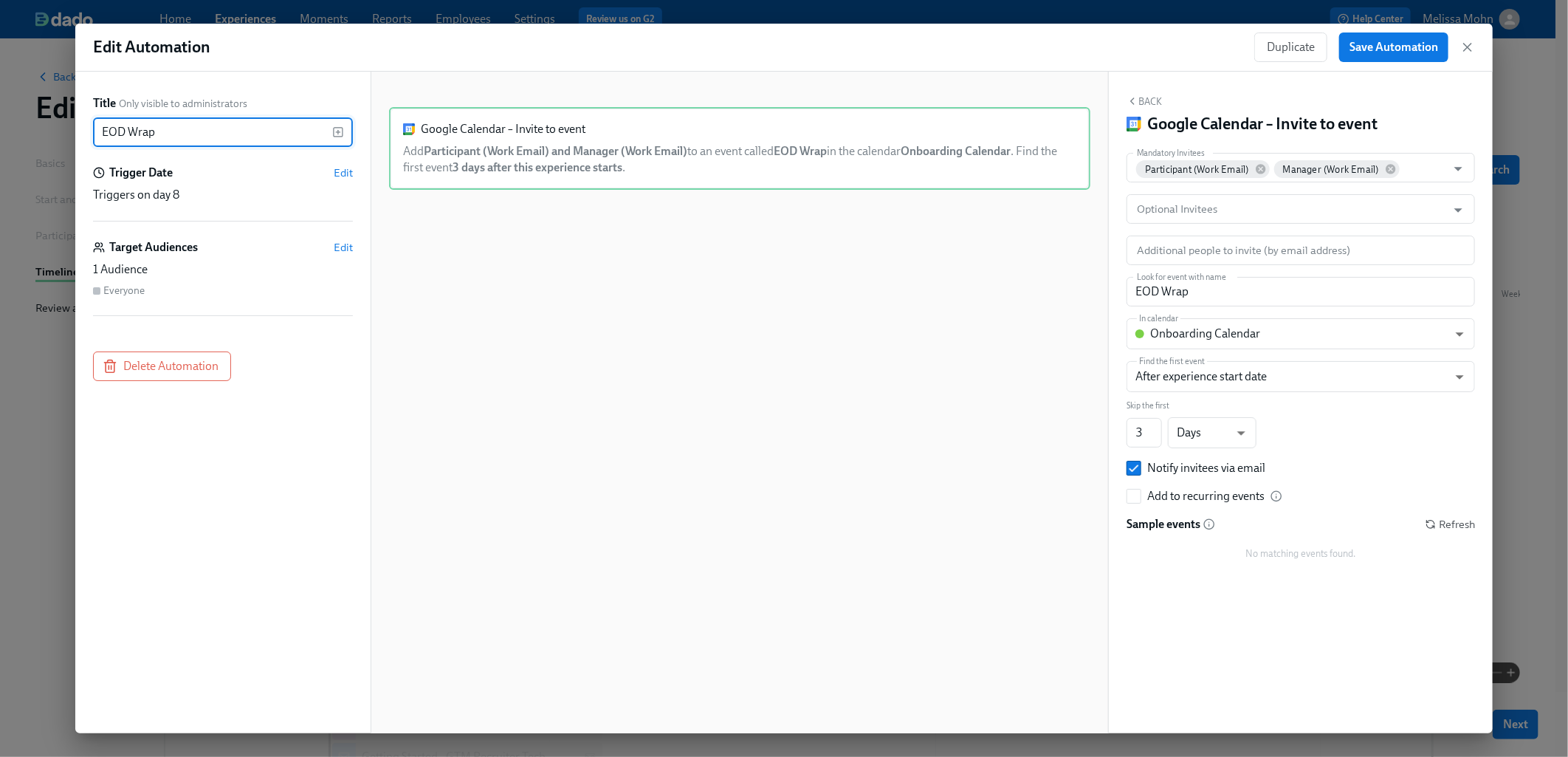 click on "EOD Wrap" at bounding box center [213, 132] 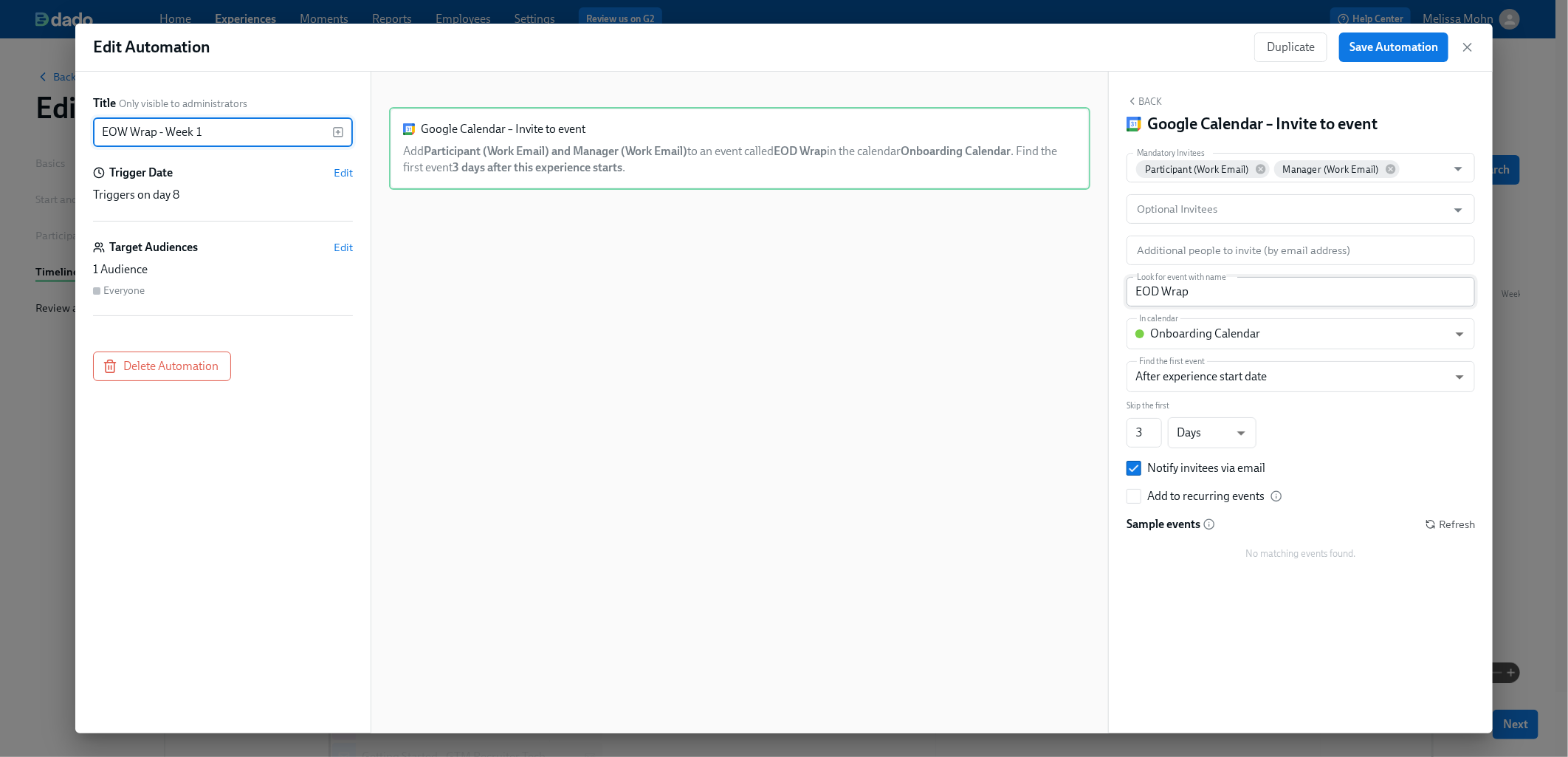 type on "EOW Wrap - Week 1" 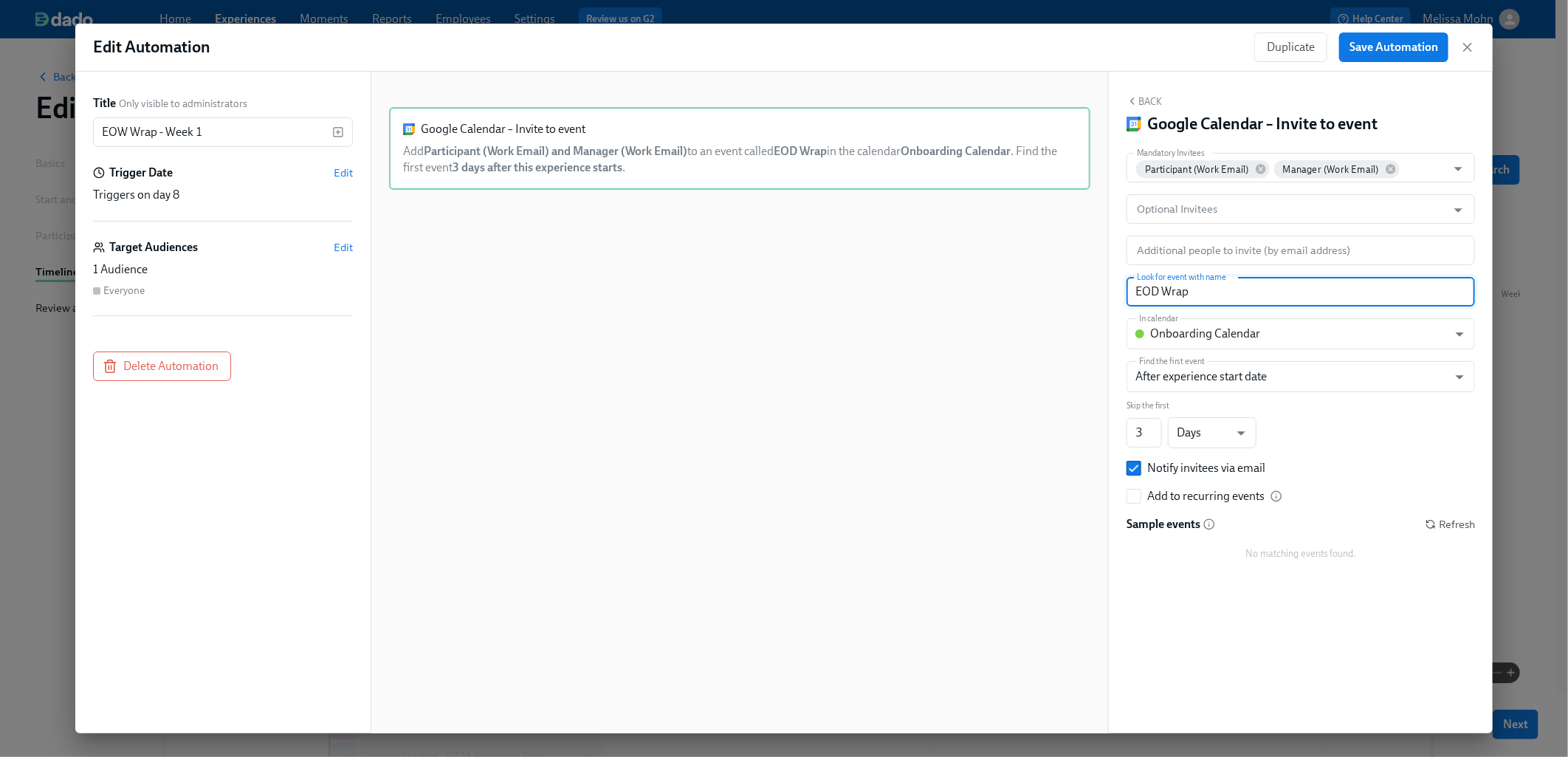click on "EOD Wrap" at bounding box center (1301, 292) 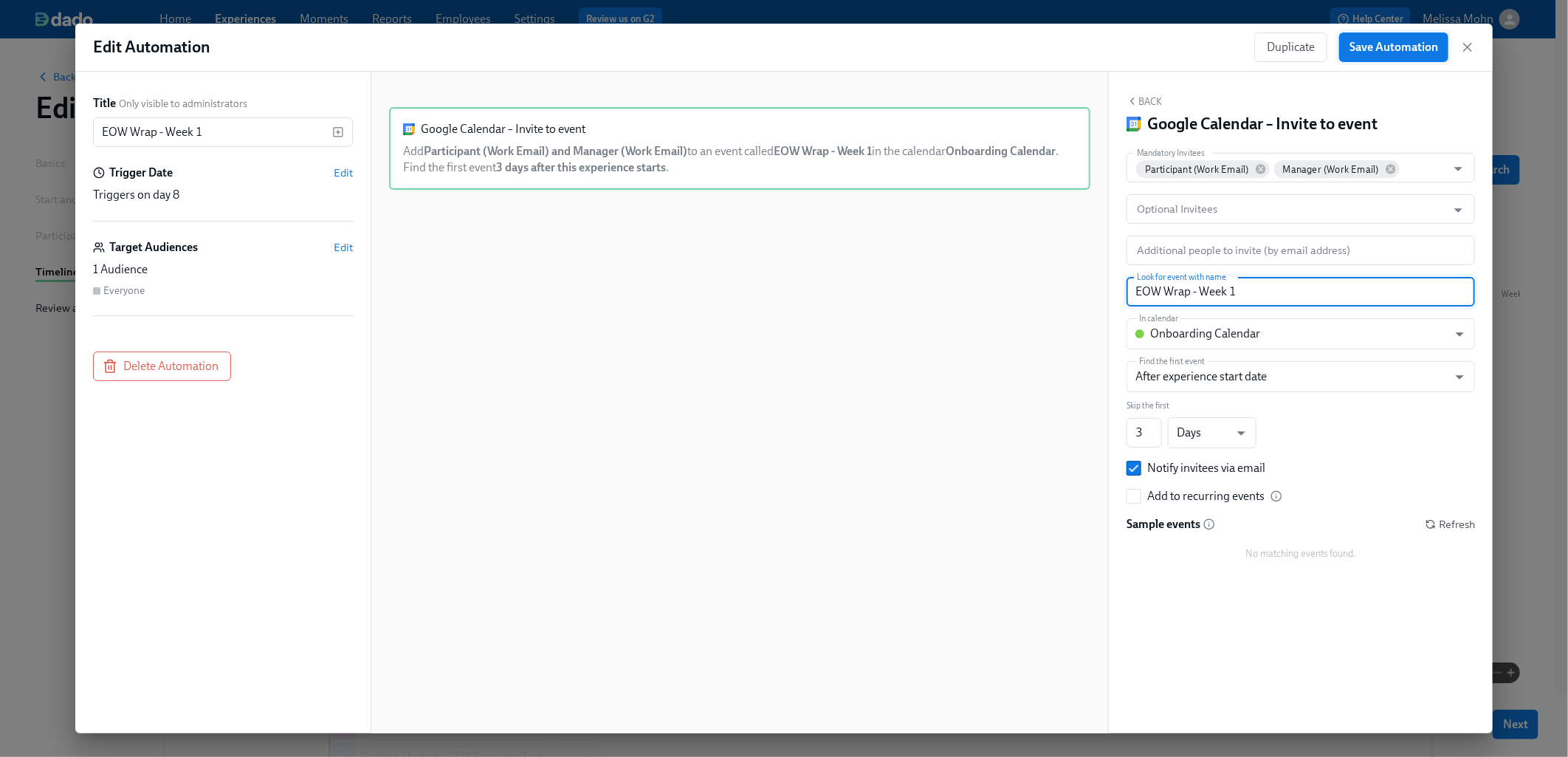 type on "EOW Wrap - Week 1" 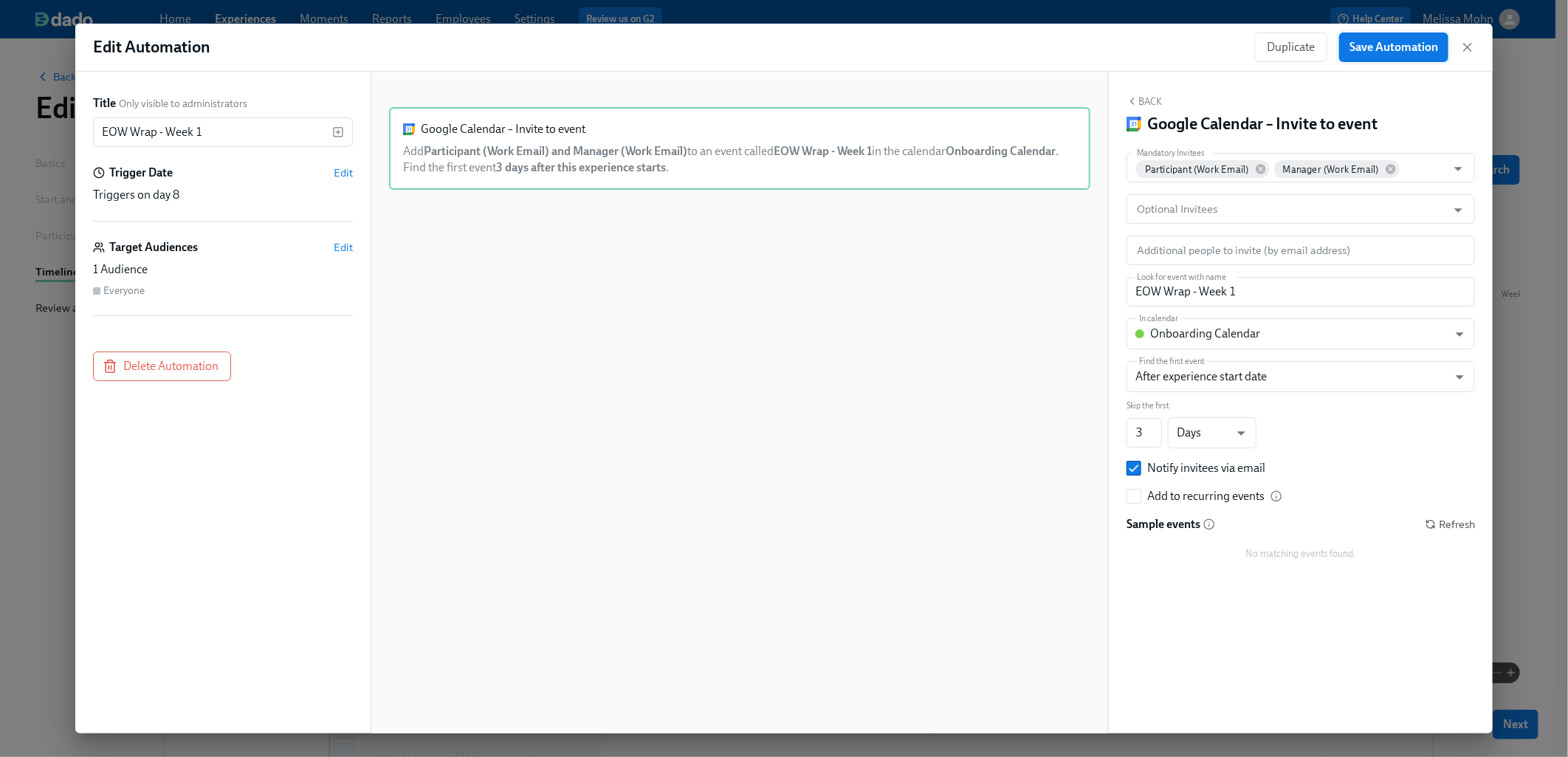 click on "Save Automation" at bounding box center [1394, 47] 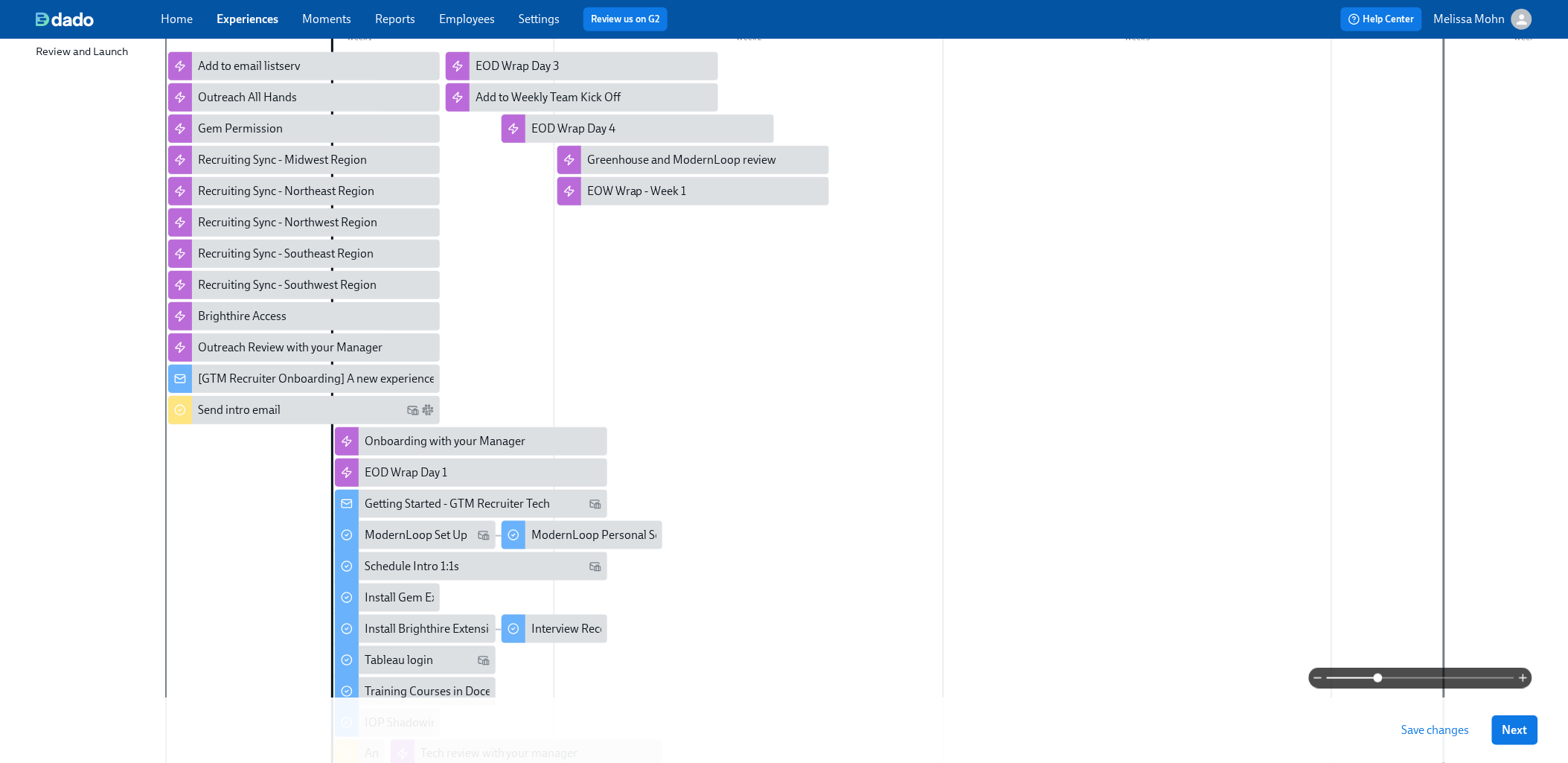 scroll, scrollTop: 234, scrollLeft: 0, axis: vertical 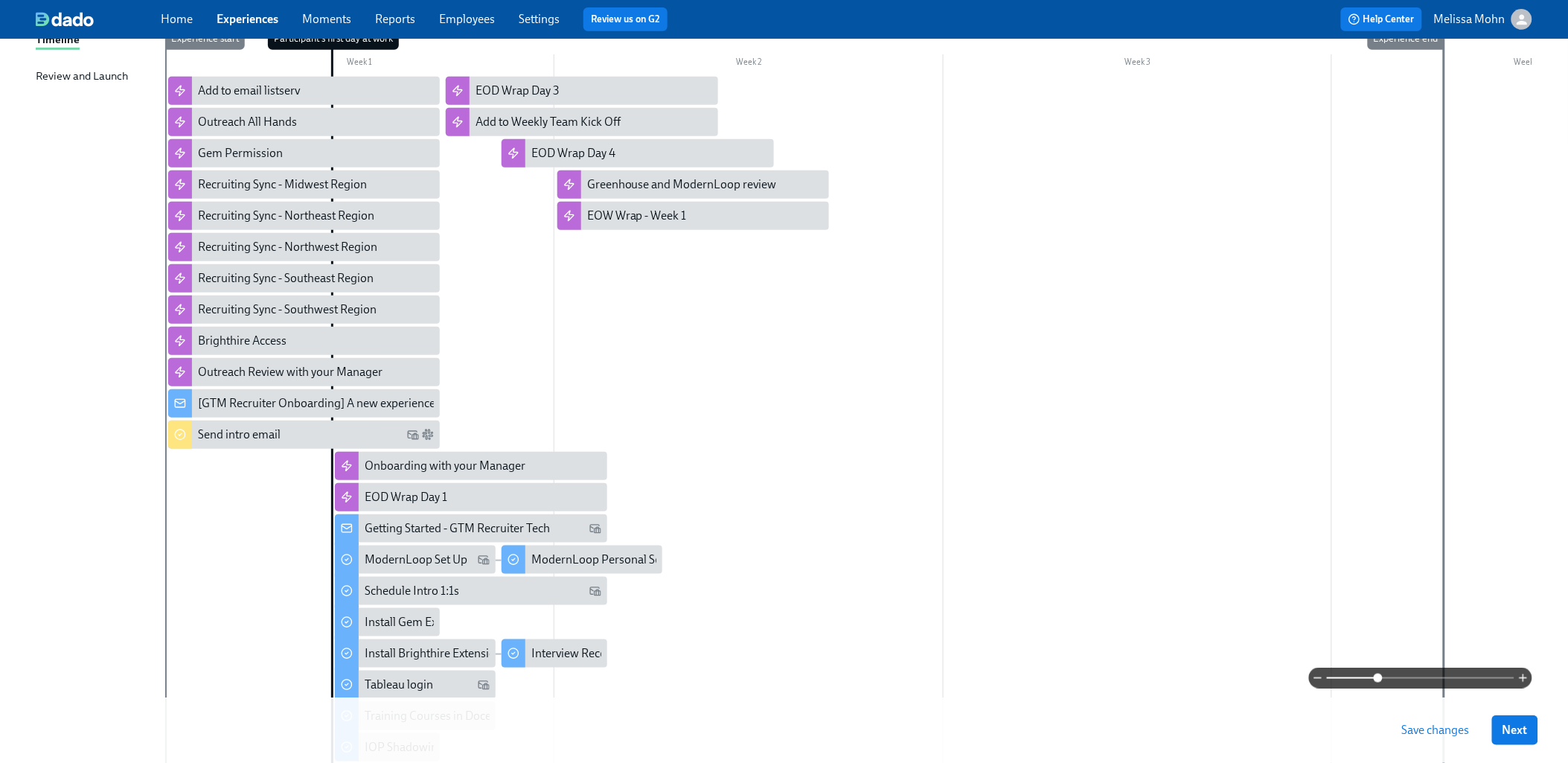 click at bounding box center (943, 473) 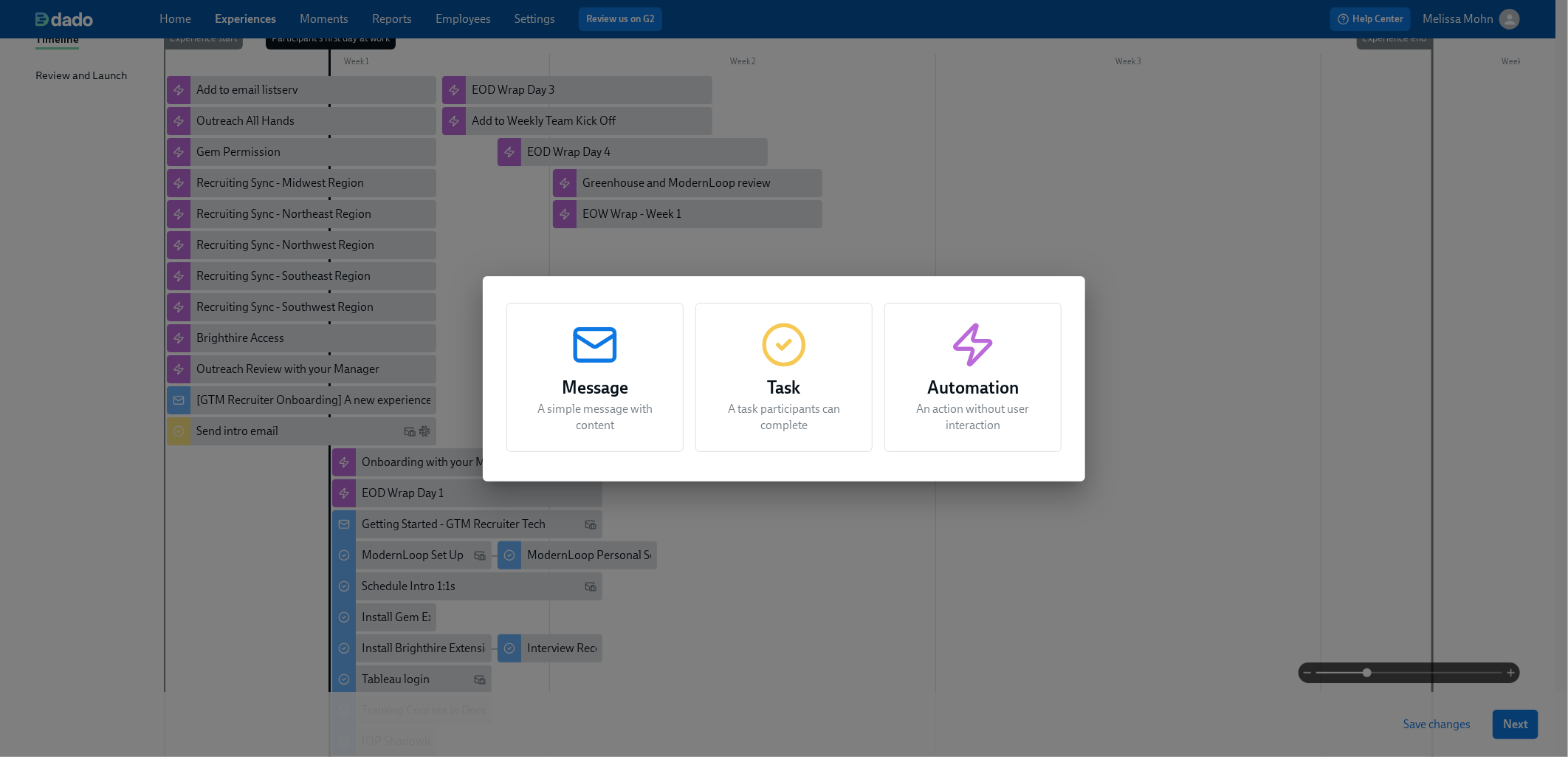 click on "Message A simple message with content Task A task participants can complete Automation An action without user interaction" at bounding box center (784, 378) 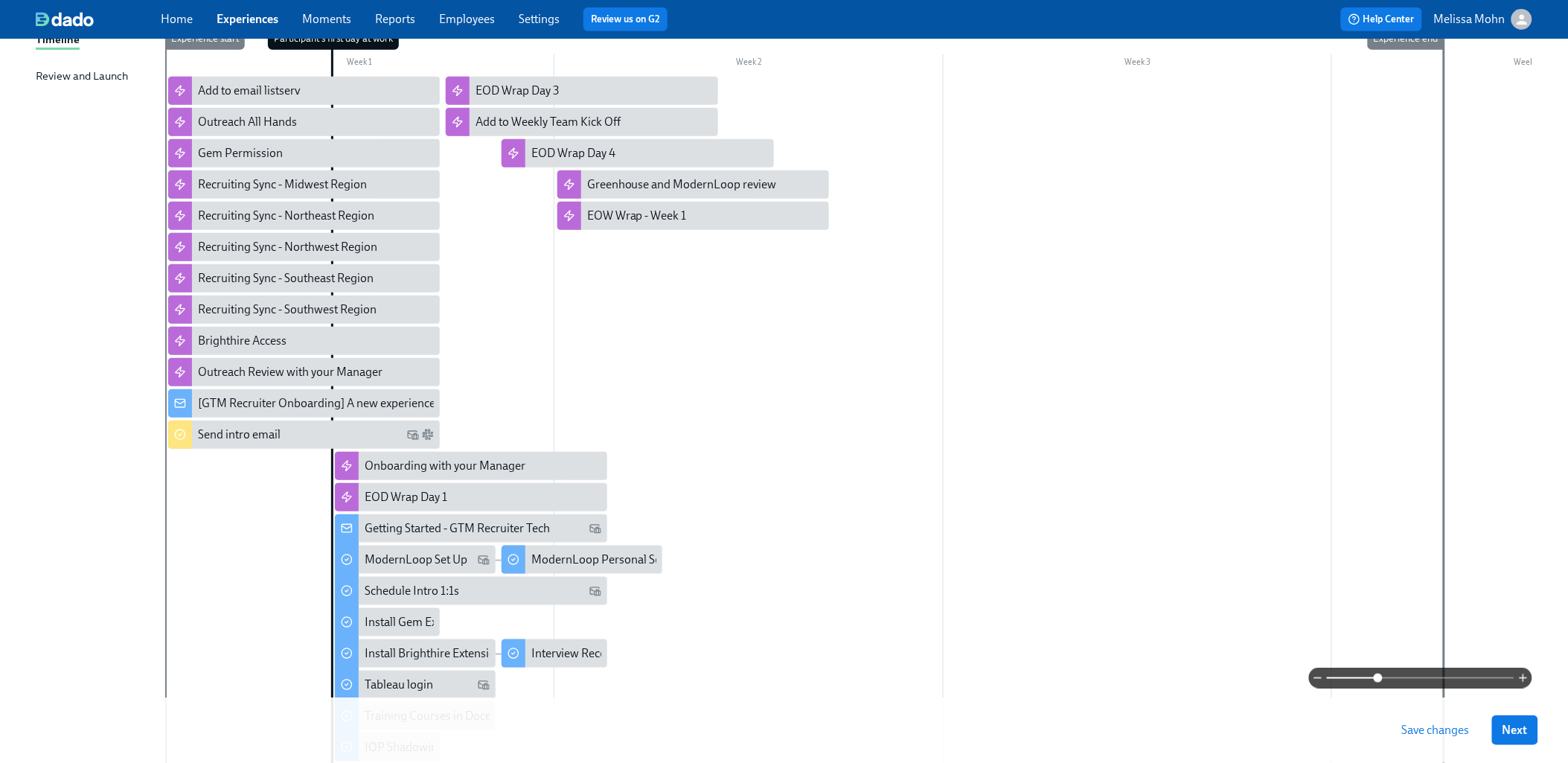 click on "Save changes" at bounding box center [1436, 730] 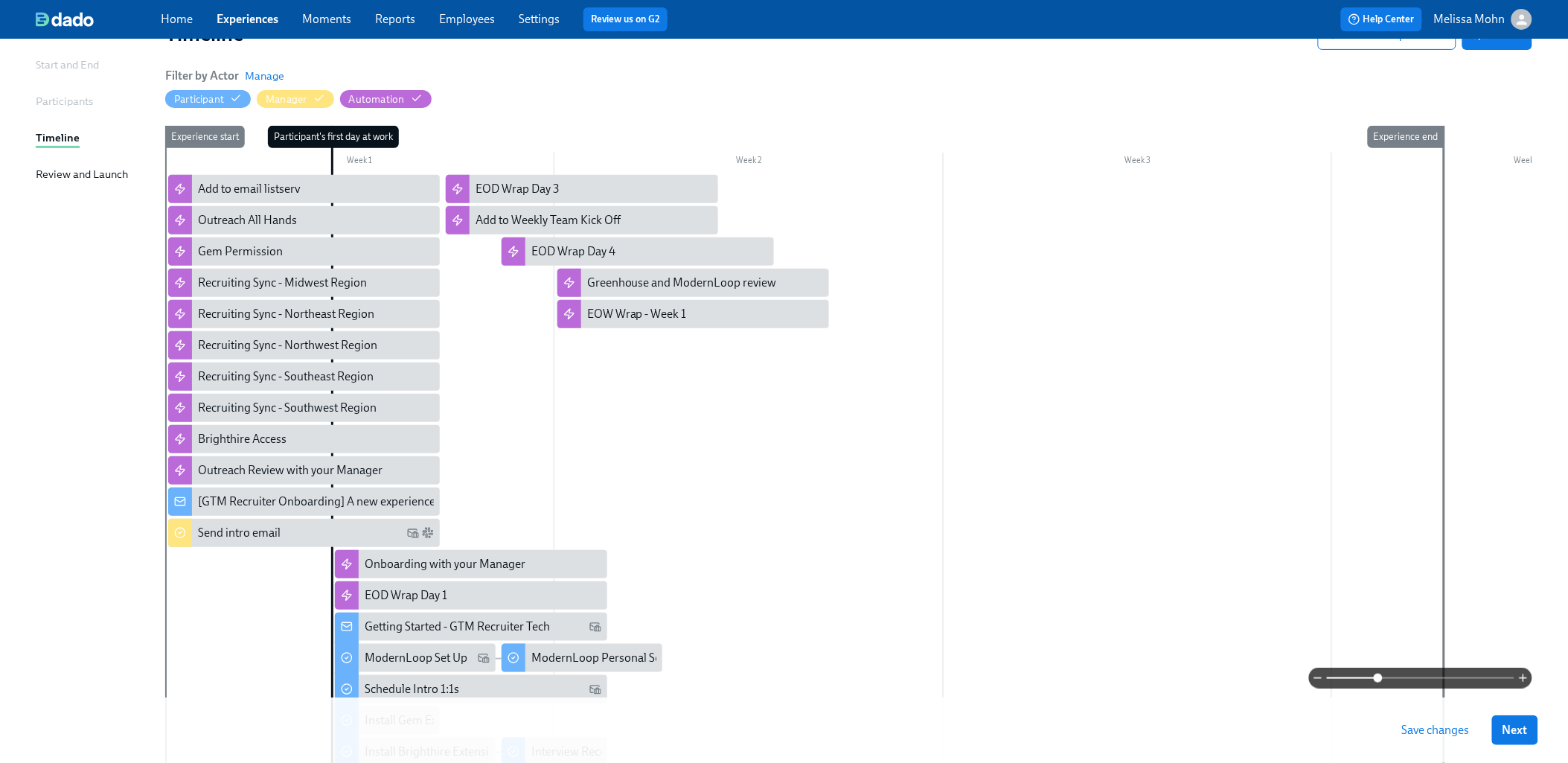 scroll, scrollTop: 187, scrollLeft: 0, axis: vertical 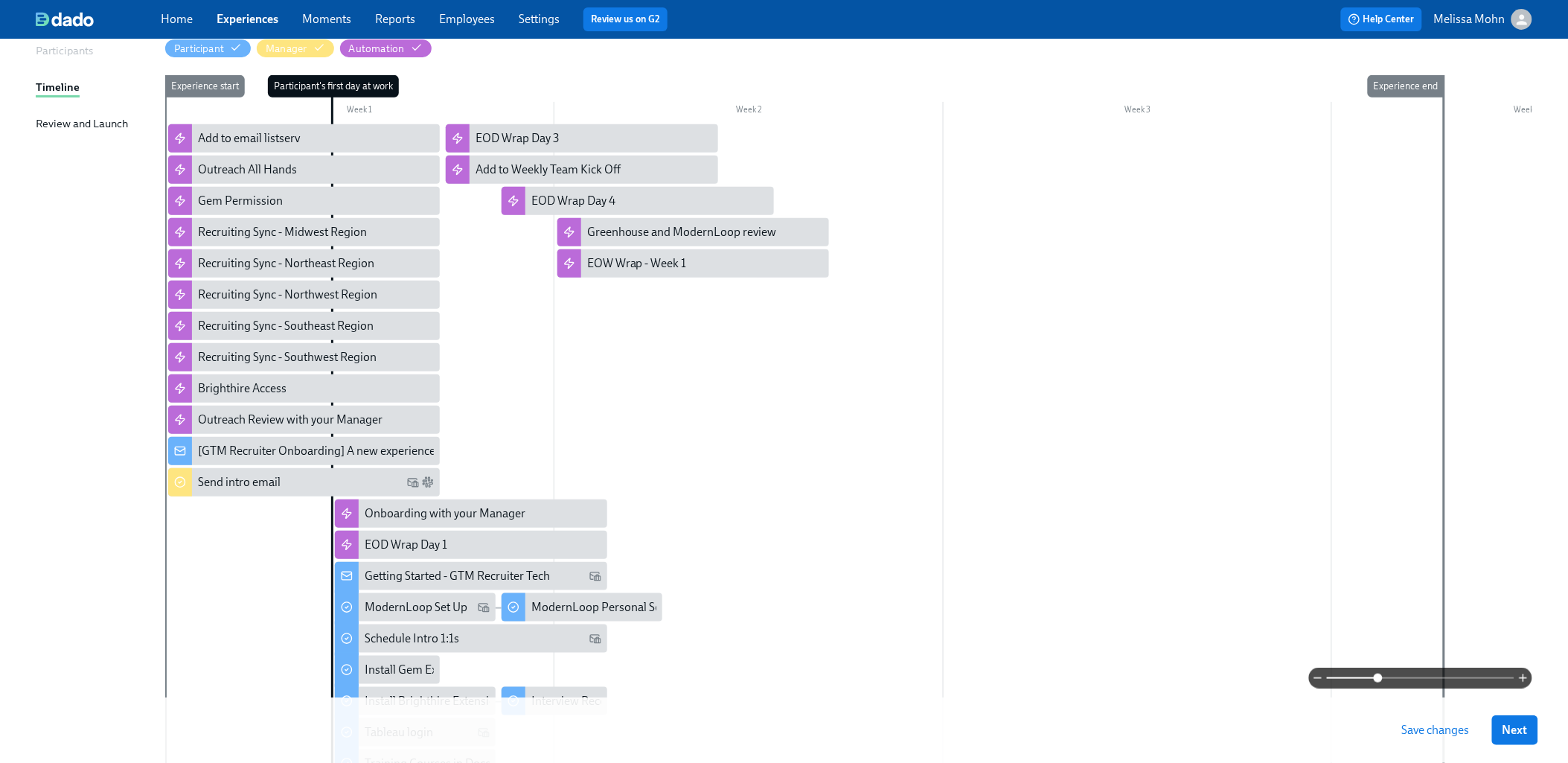 click at bounding box center [943, 521] 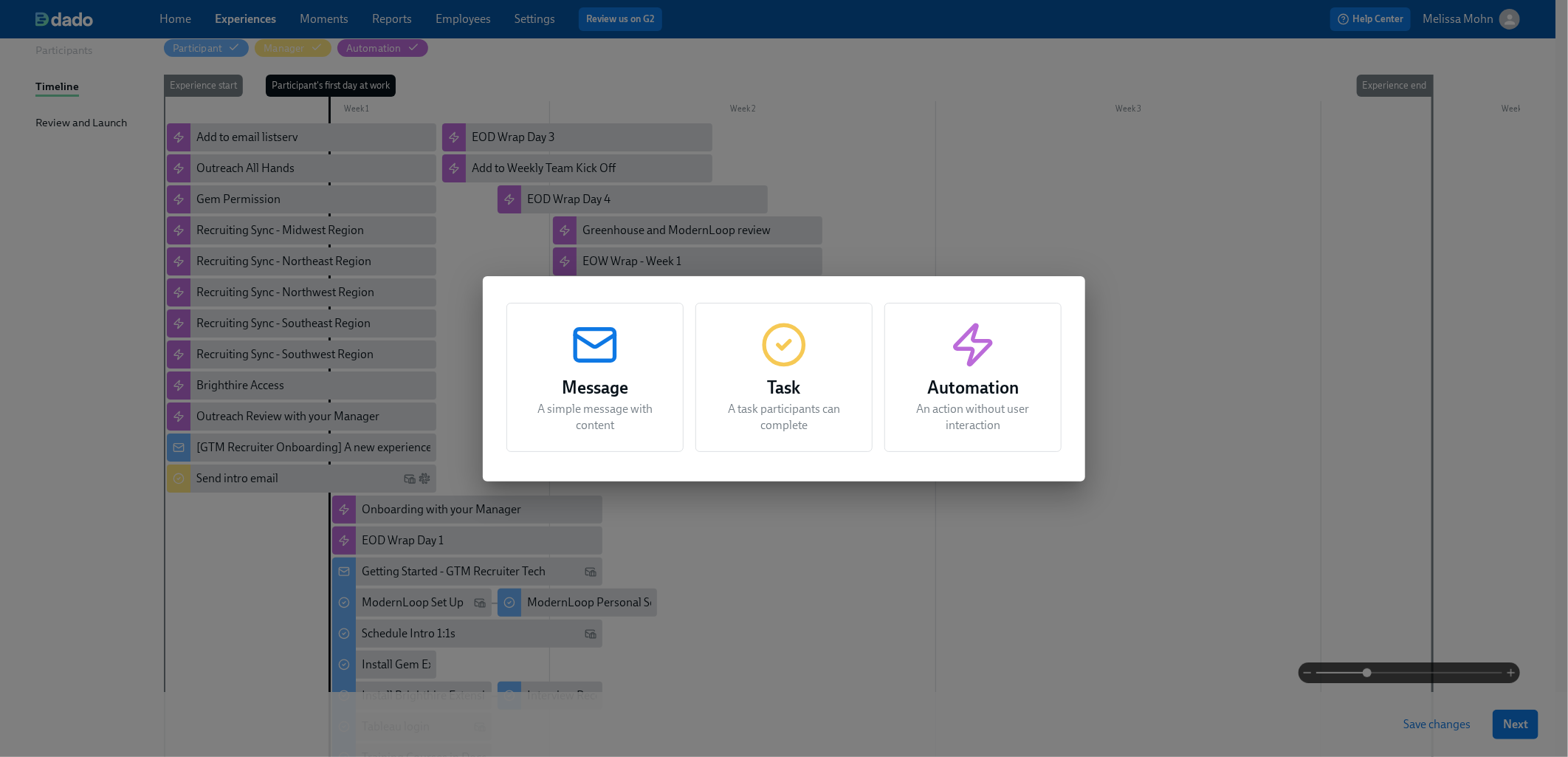 click on "Task" at bounding box center [784, 388] 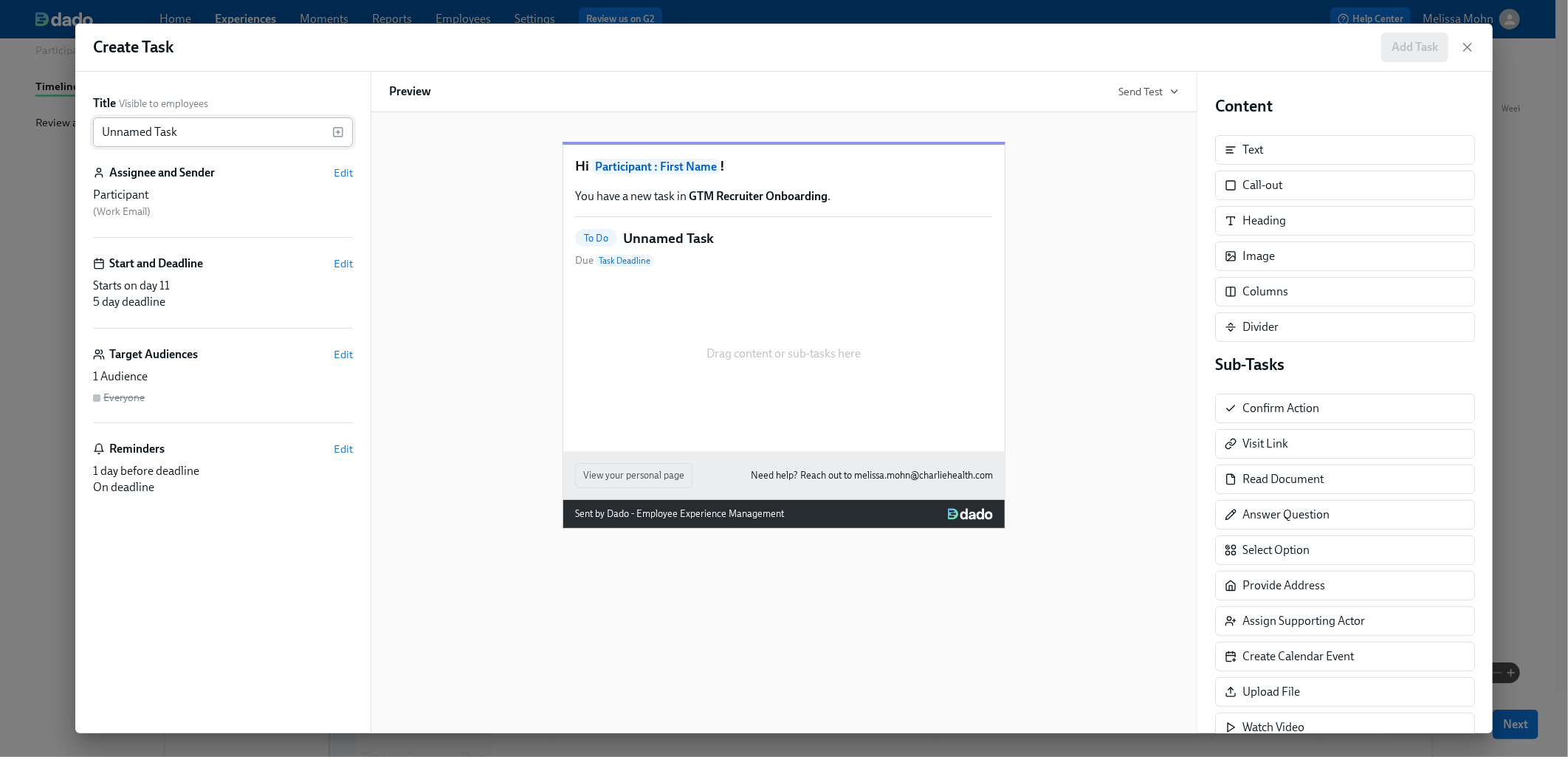 click on "Unnamed Task" at bounding box center [213, 132] 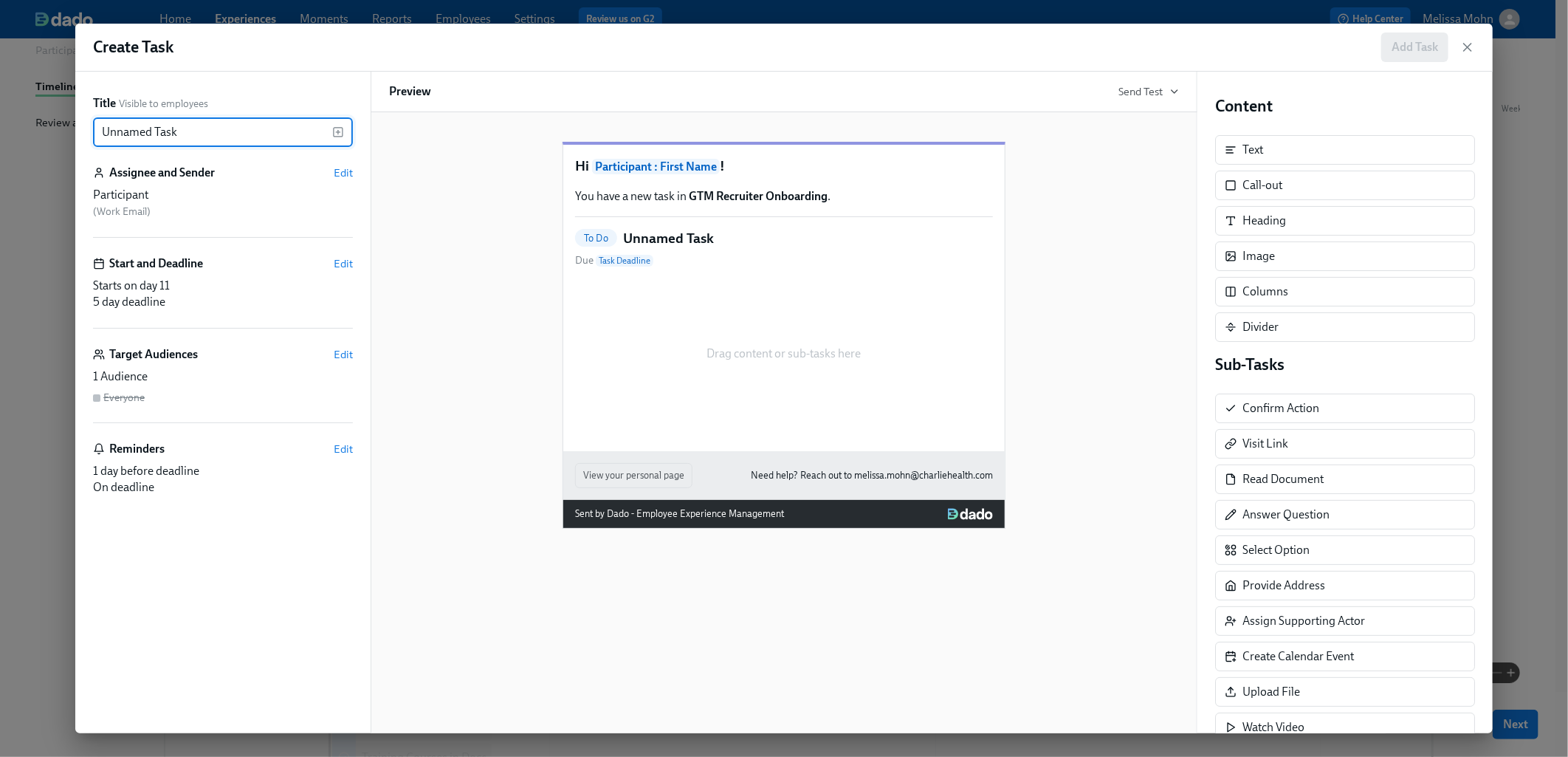 click on "Unnamed Task" at bounding box center (213, 132) 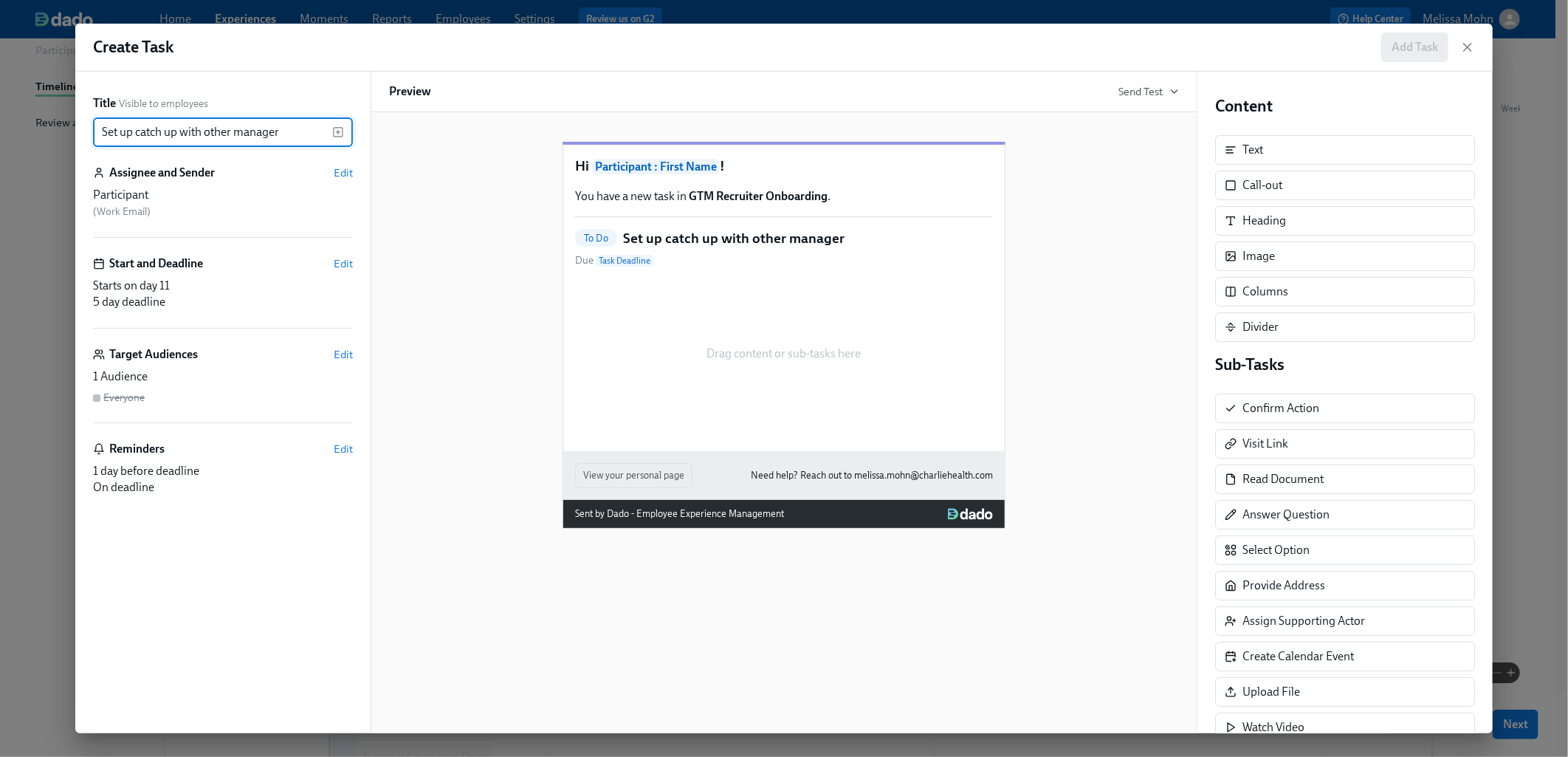 type on "Set up catch up with other manager" 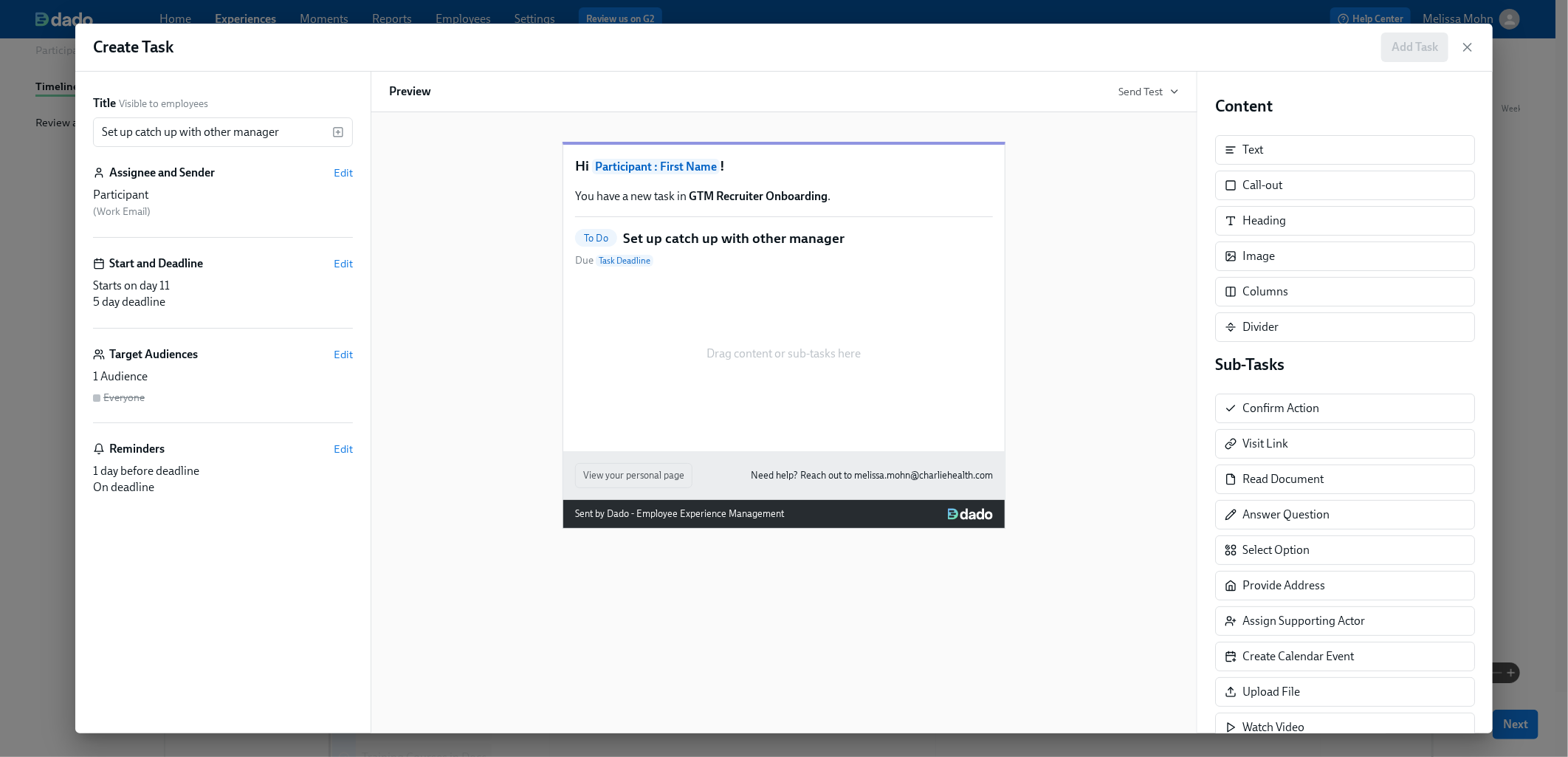 click on "Participant   ( Work Email )" at bounding box center [223, 203] 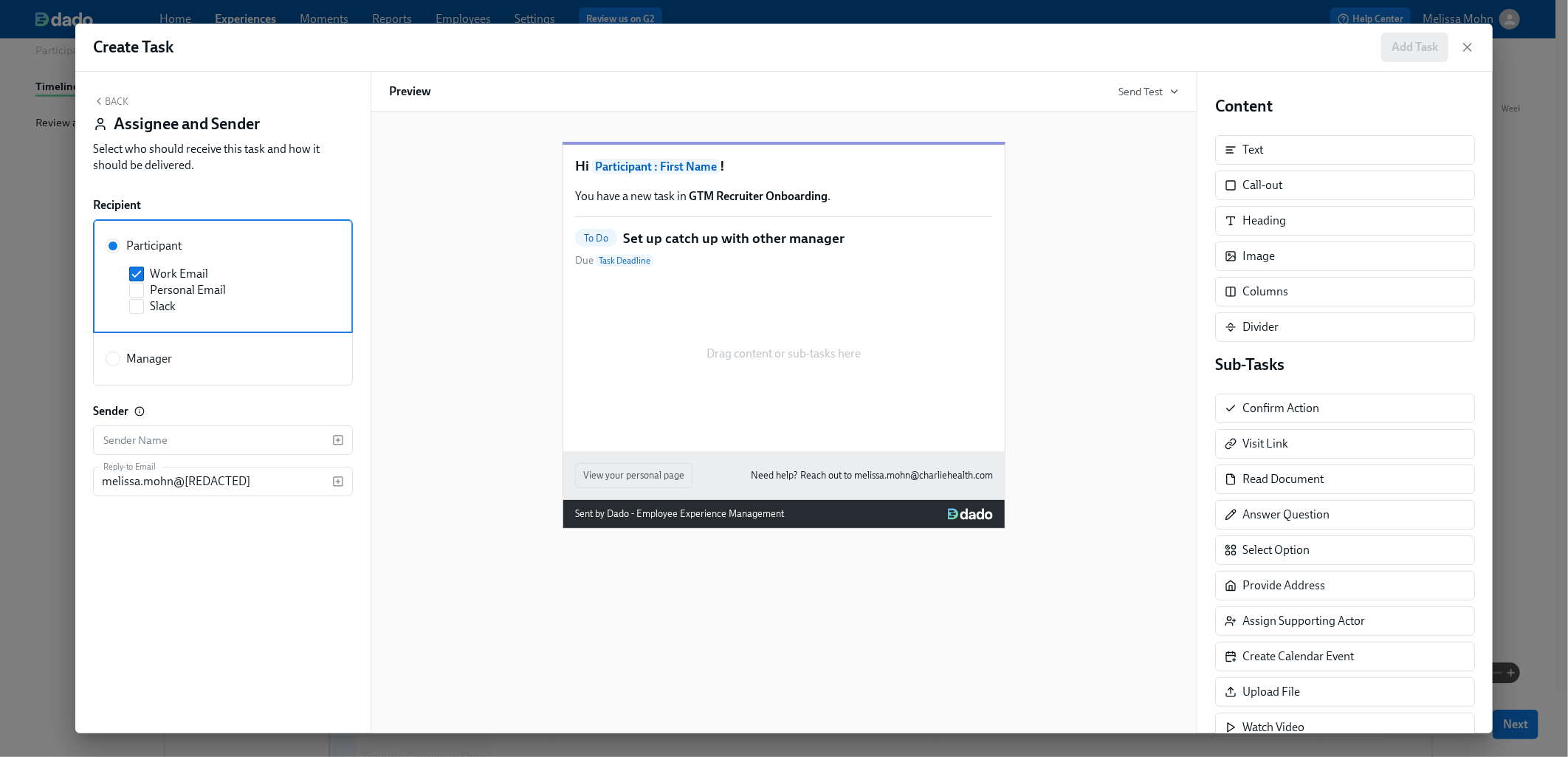 click on "Manager" at bounding box center (149, 359) 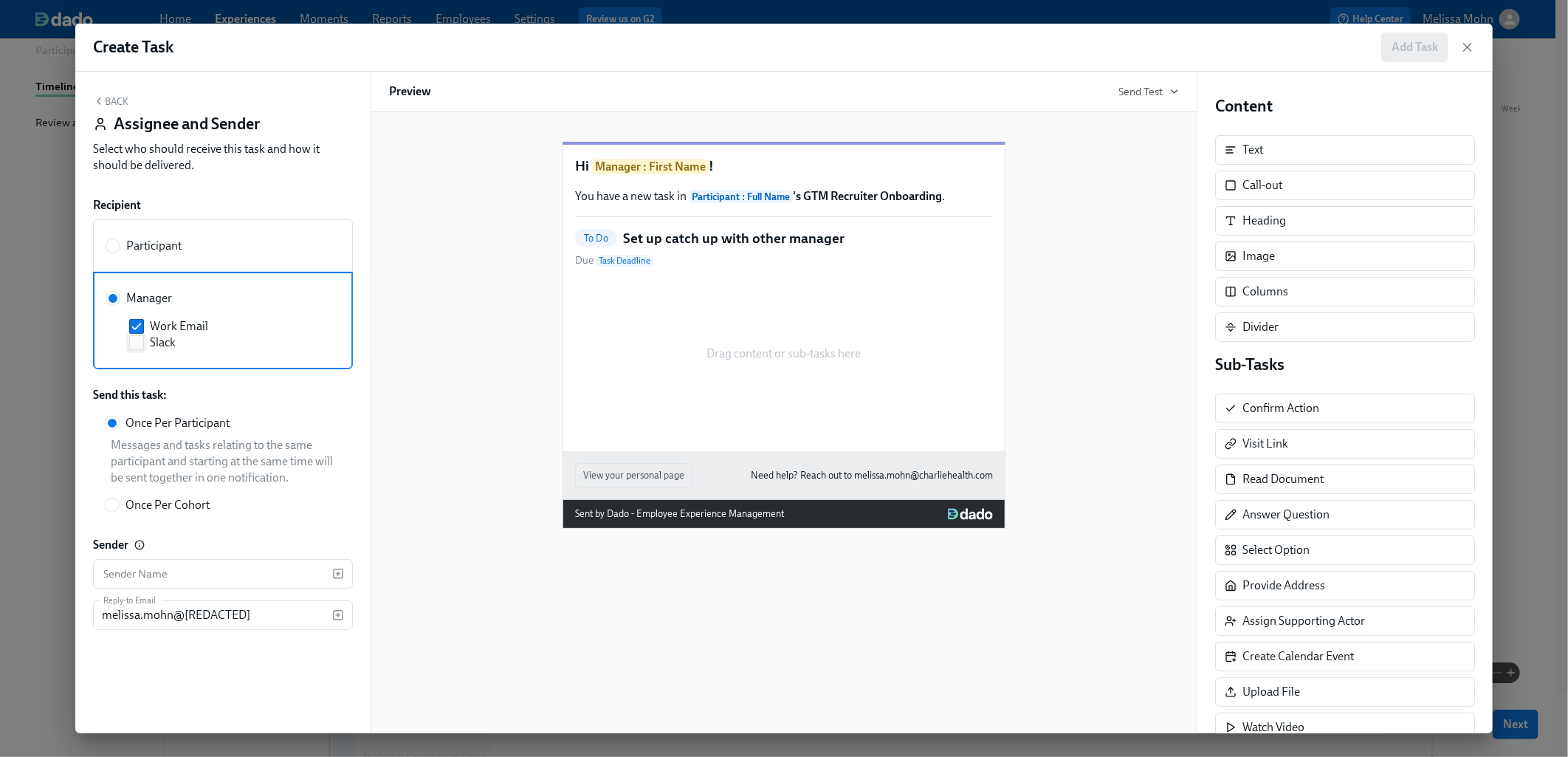 click on "Slack" at bounding box center [226, 343] 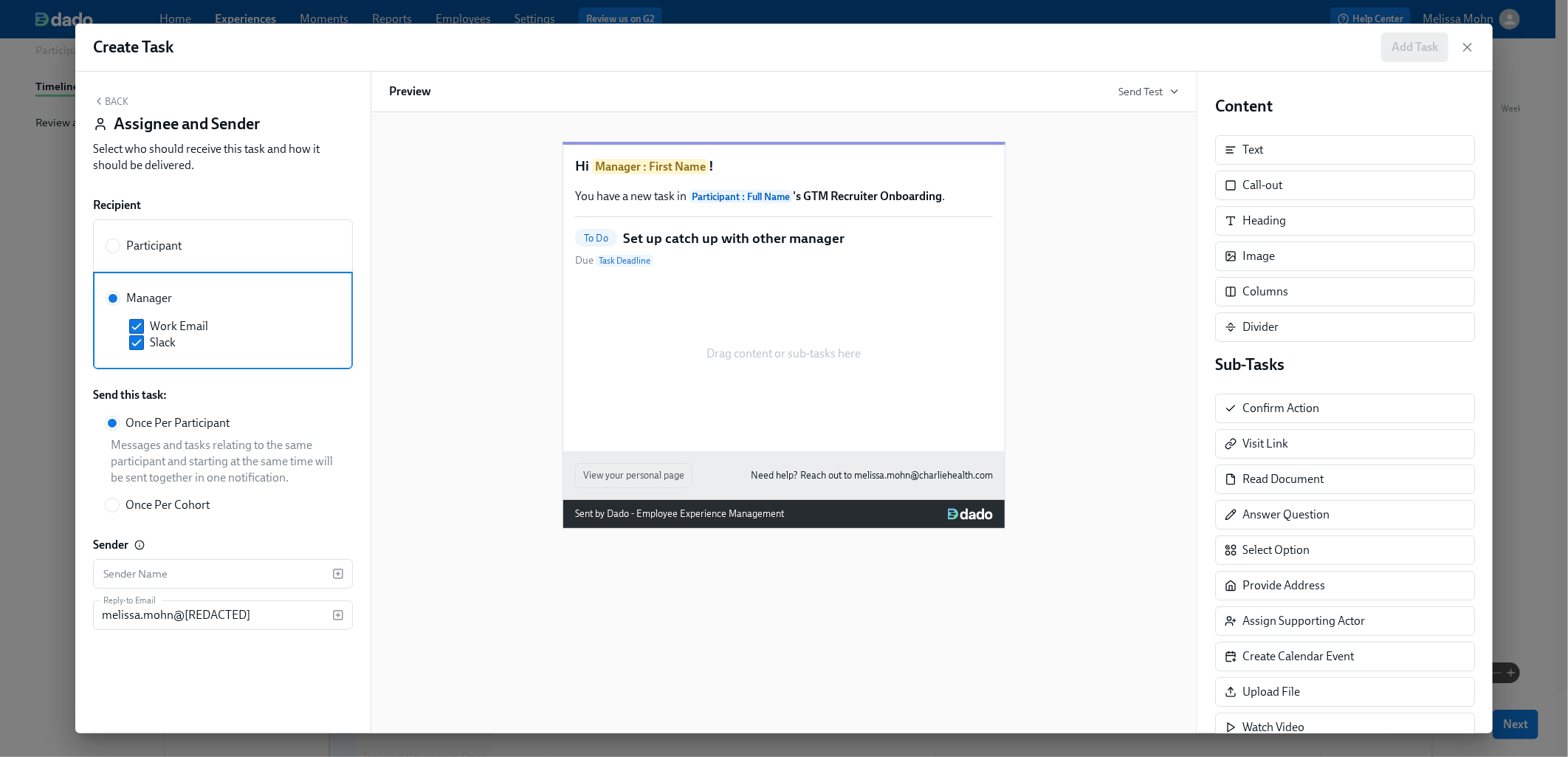 click on "Back" at bounding box center (111, 101) 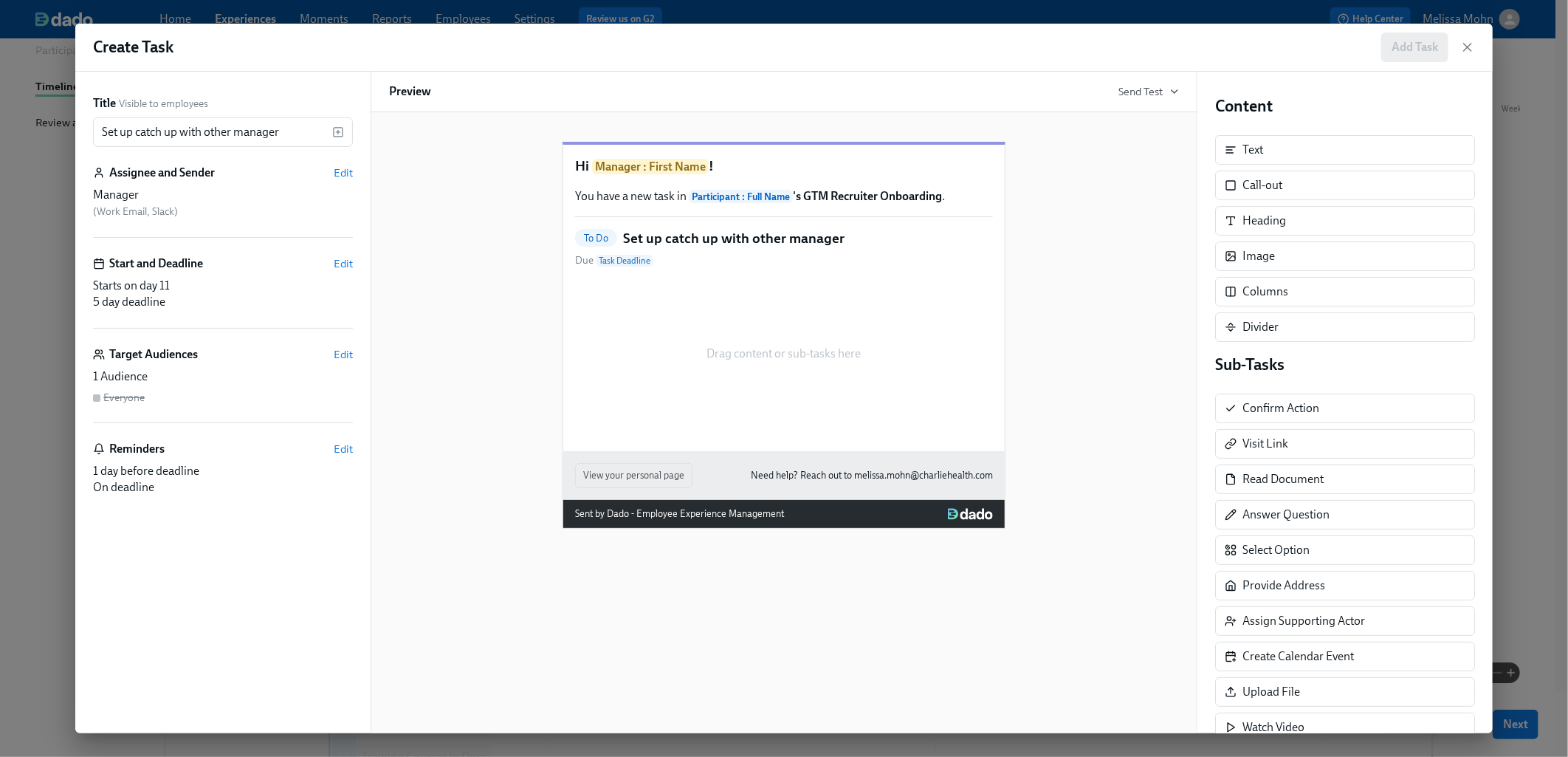 click on "Start and Deadline Edit Starts on day 11 5 day deadline" at bounding box center [223, 292] 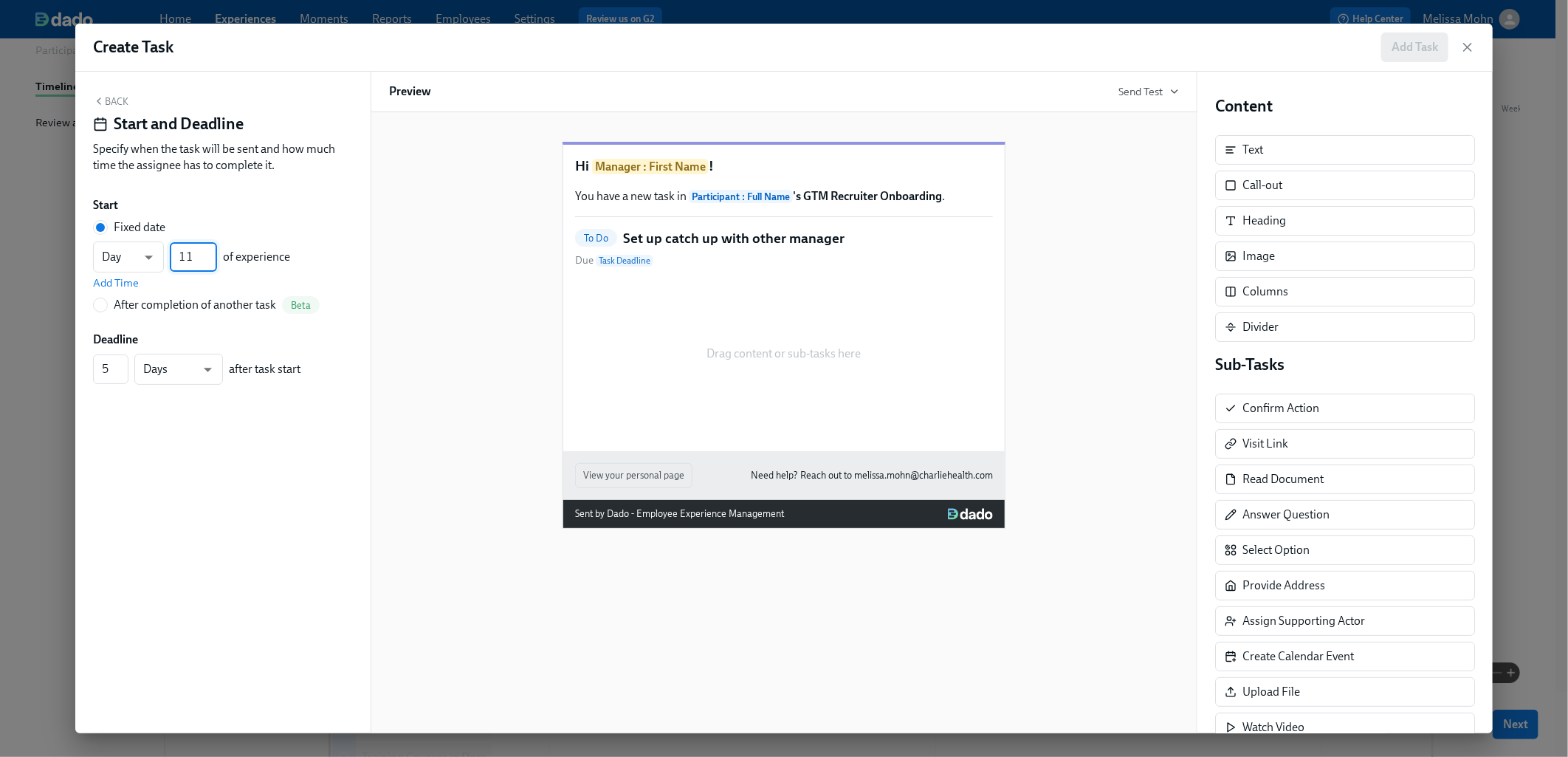 drag, startPoint x: 198, startPoint y: 255, endPoint x: 169, endPoint y: 255, distance: 29 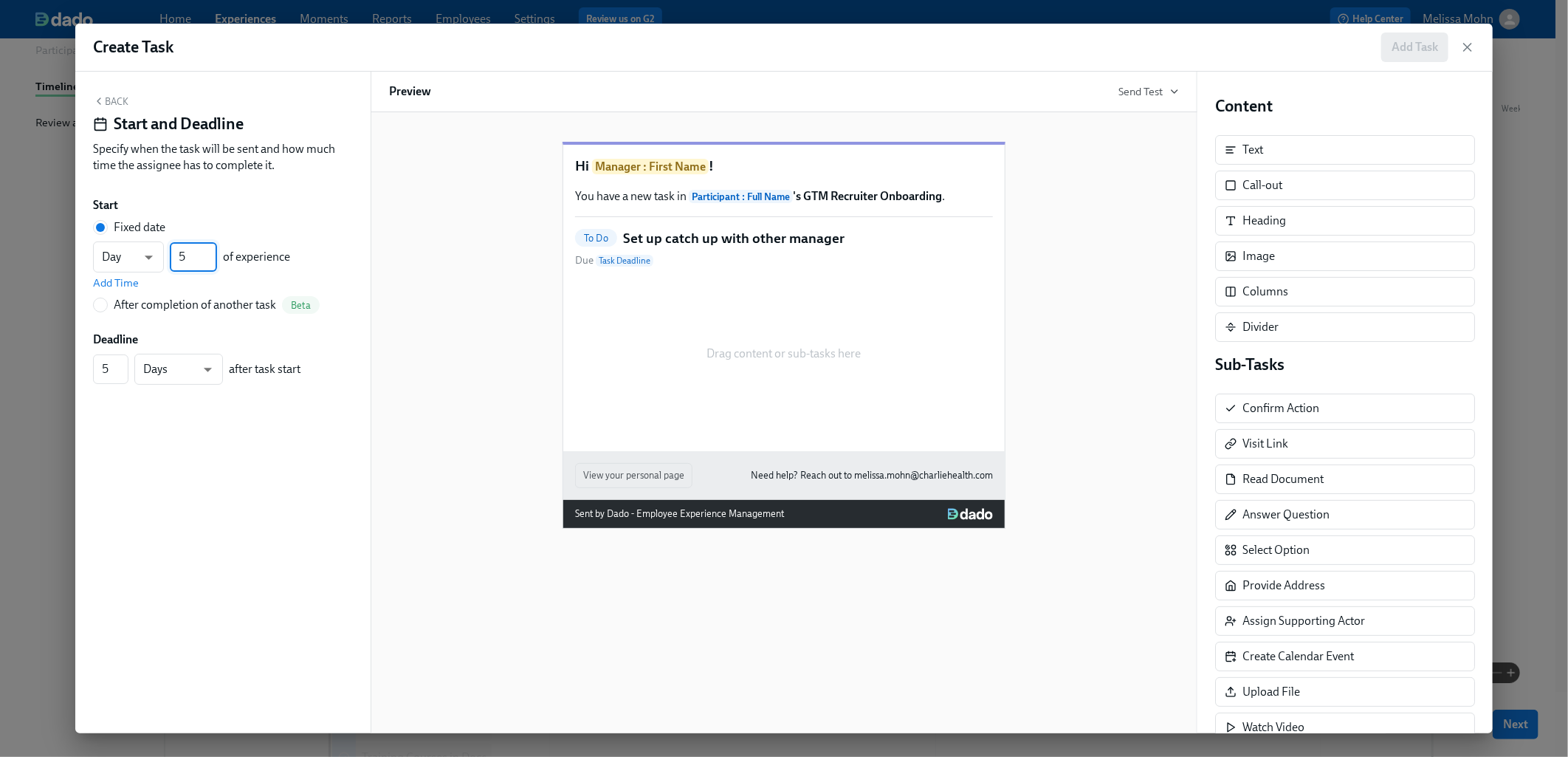 type on "5" 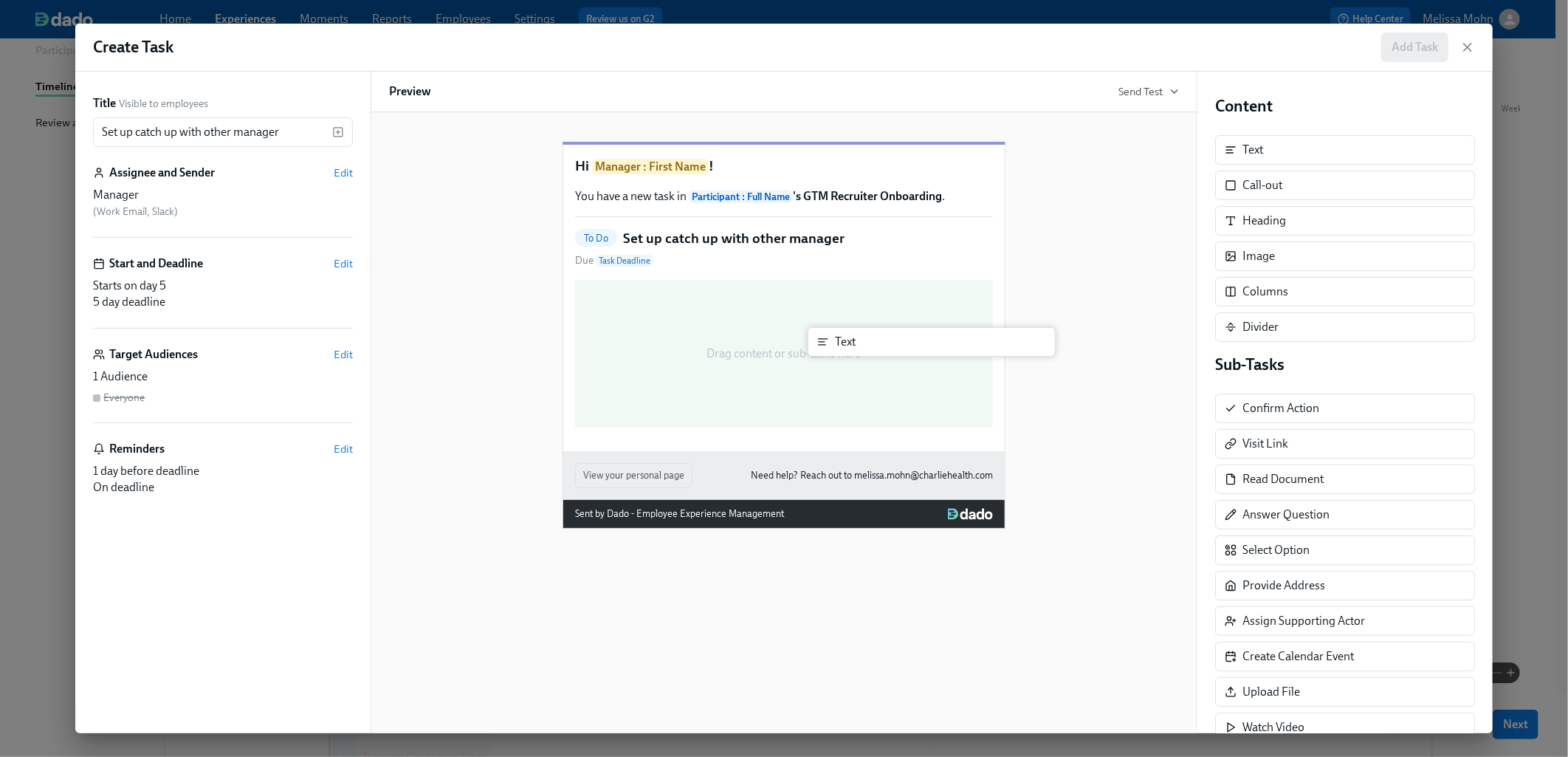 drag, startPoint x: 1284, startPoint y: 157, endPoint x: 862, endPoint y: 347, distance: 462.8 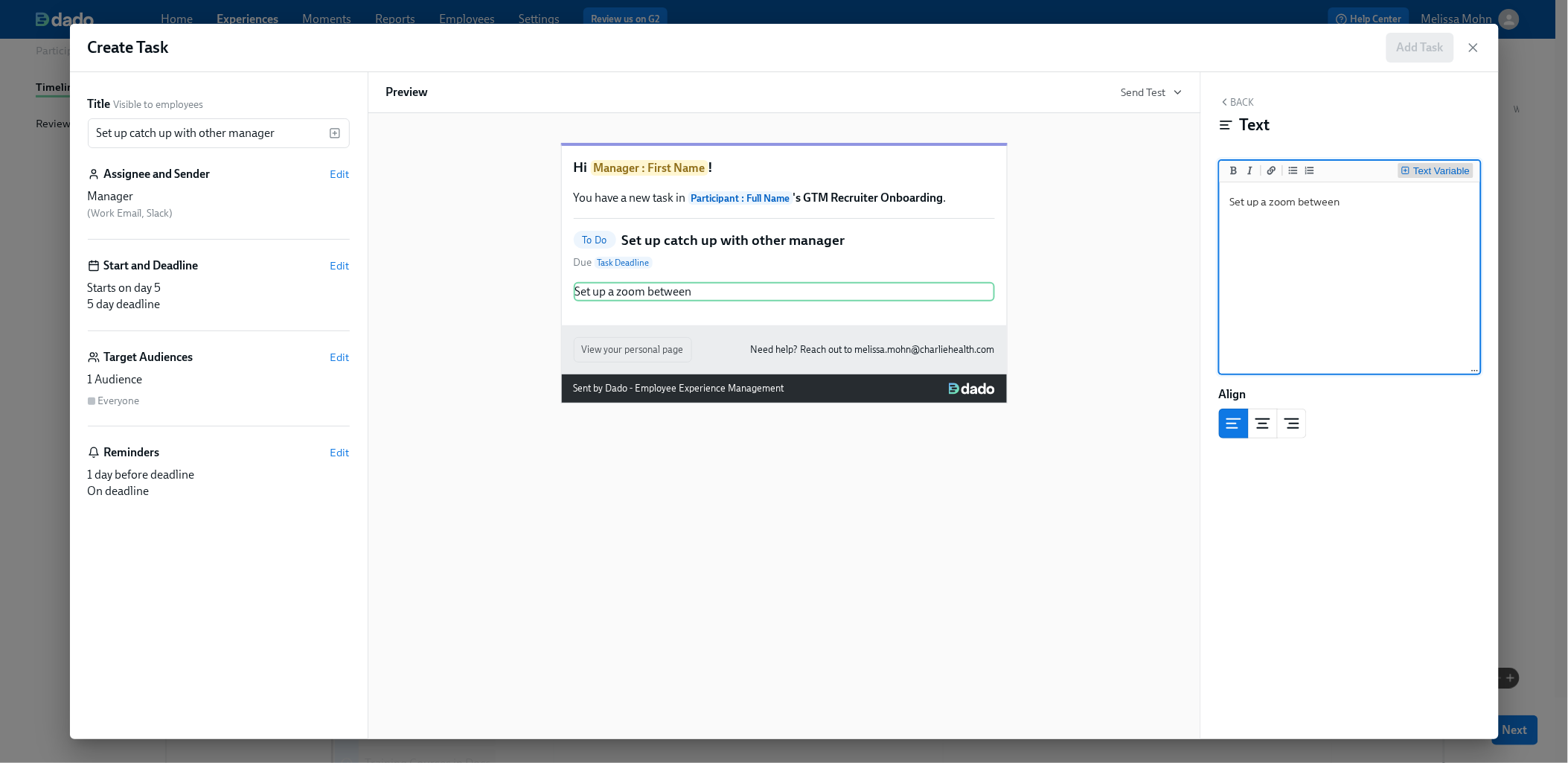 click on "Text Variable" at bounding box center [1441, 171] 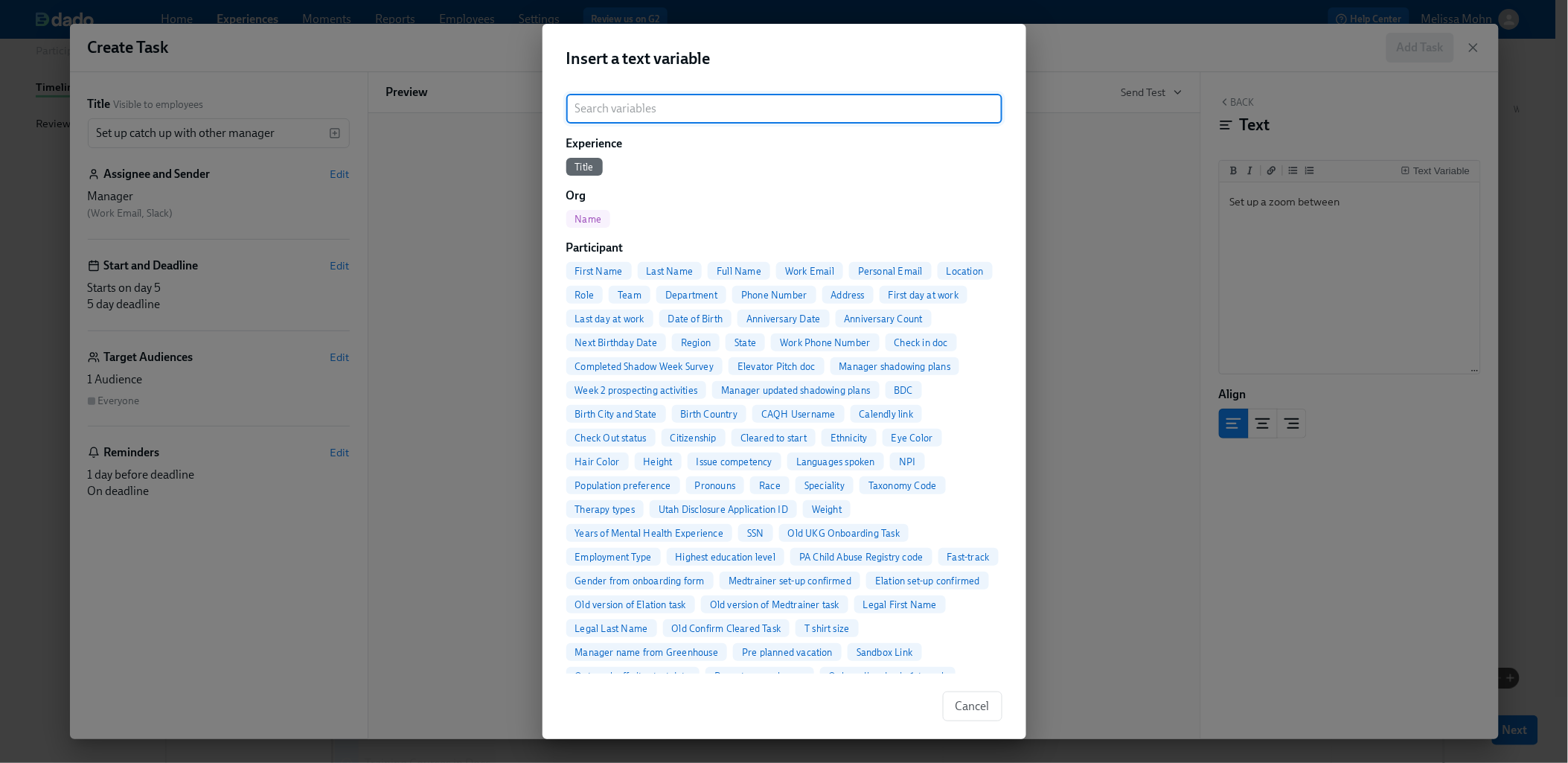 click on "Full Name" at bounding box center (739, 271) 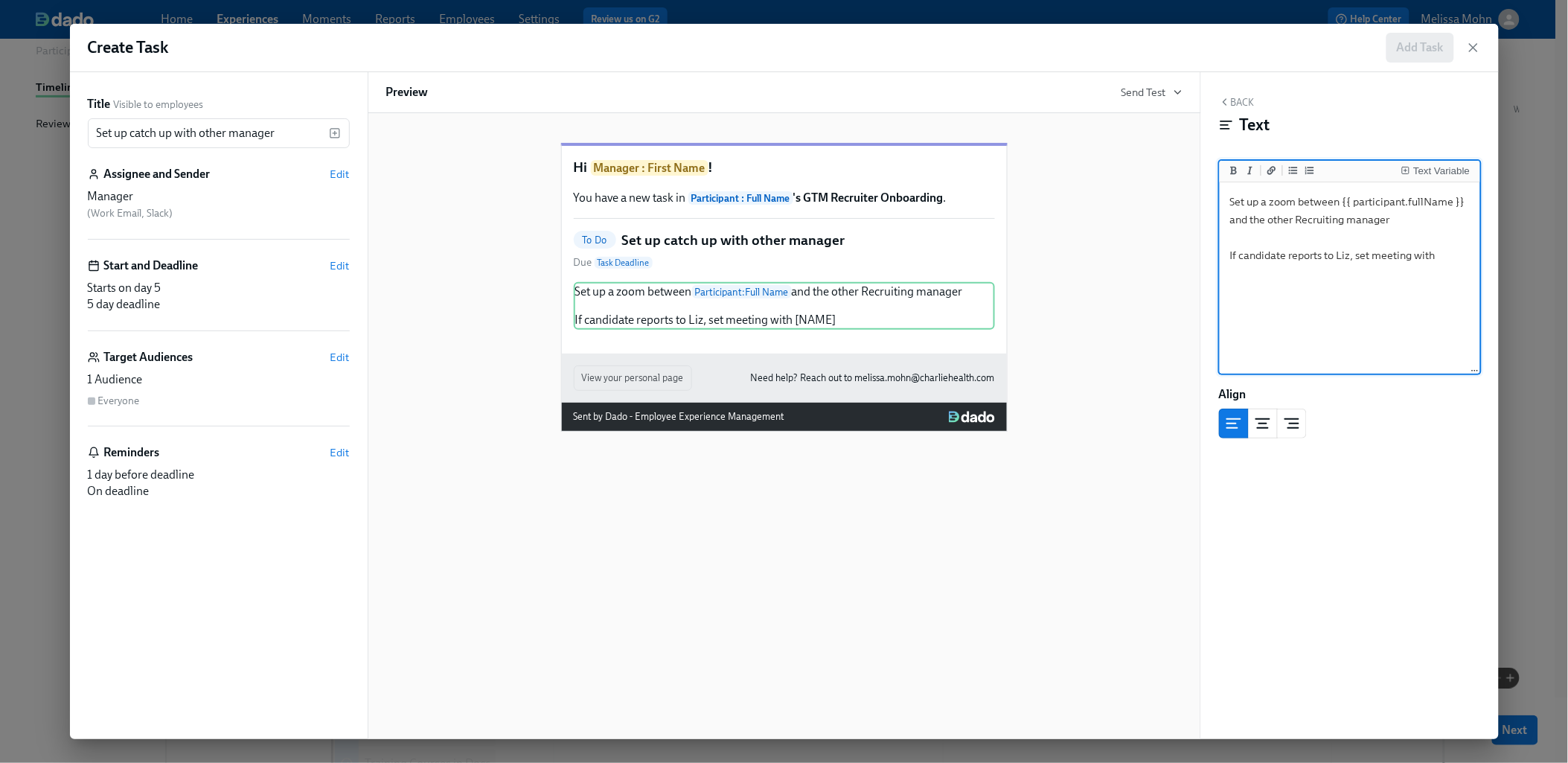 click on "Set up a zoom between {{ participant.fullName }} and the other Recruiting manager
If candidate reports to Liz, set meeting with" at bounding box center [1350, 278] 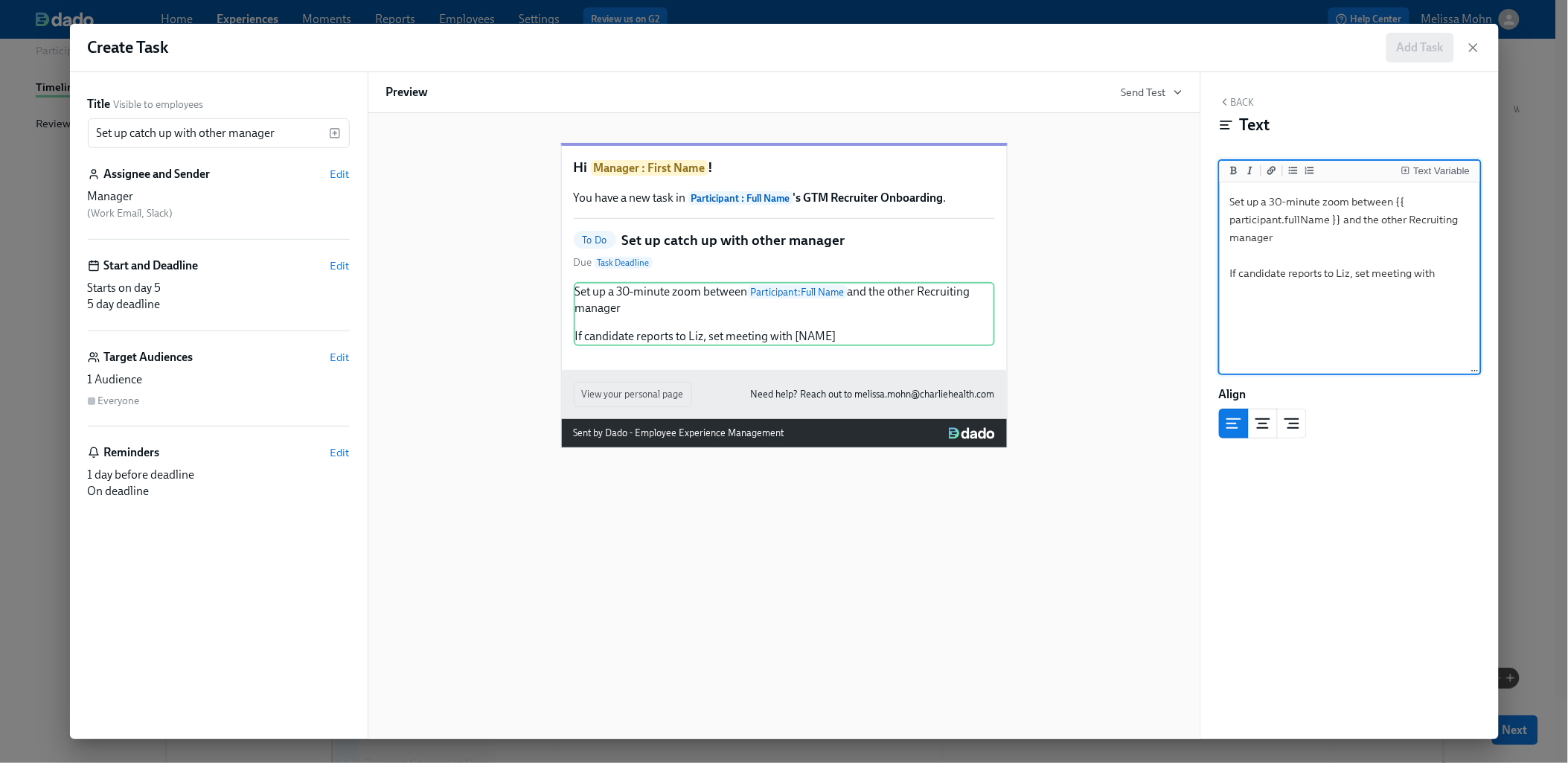 click on "Set up a 30-minute zoom between {{ participant.fullName }} and the other Recruiting manager
If candidate reports to Liz, set meeting with" at bounding box center [1350, 278] 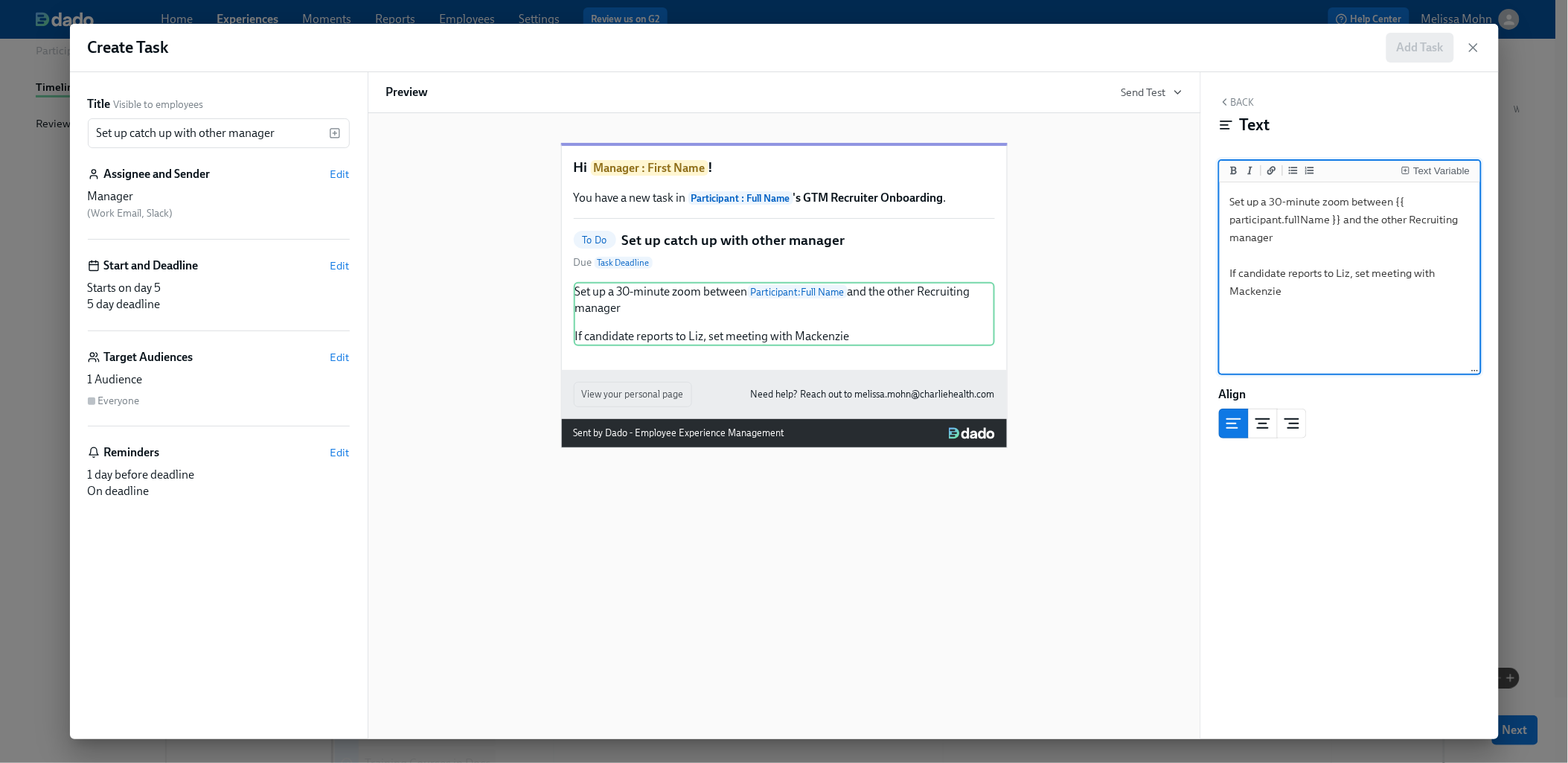 drag, startPoint x: 1302, startPoint y: 293, endPoint x: 1209, endPoint y: 262, distance: 98.03061 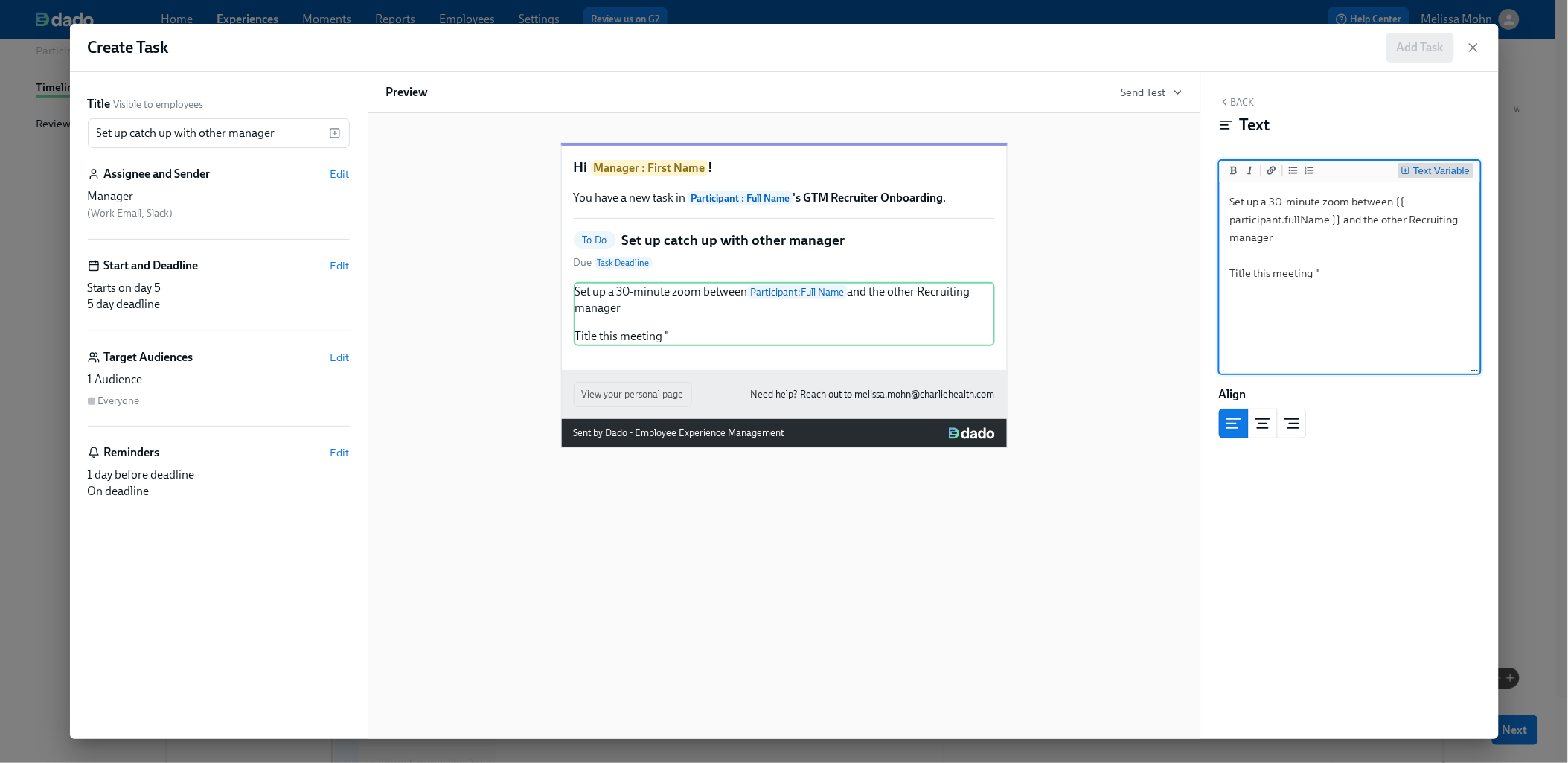 click on "Text Variable" at bounding box center [1441, 171] 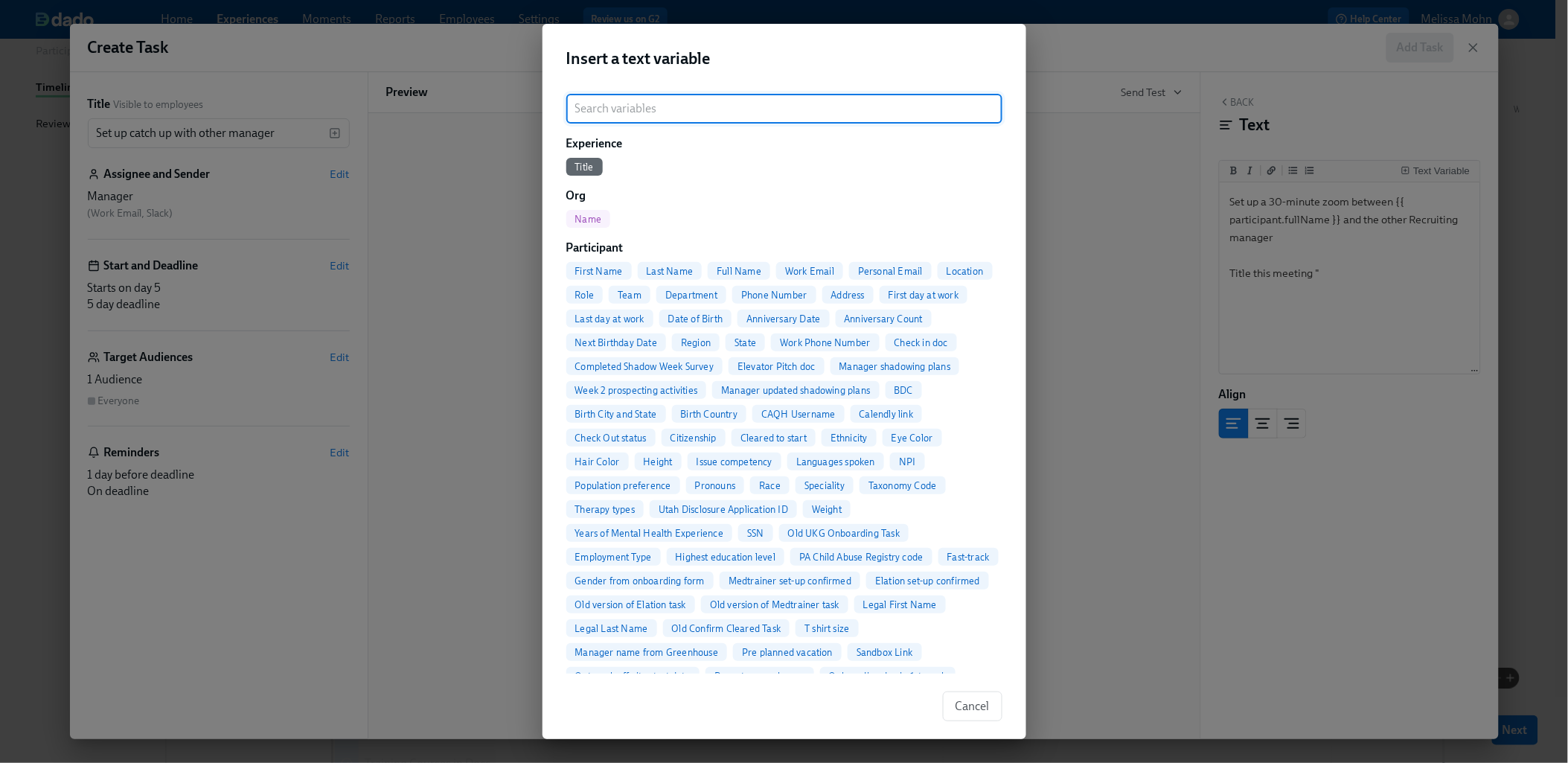 click on "First Name" at bounding box center [599, 271] 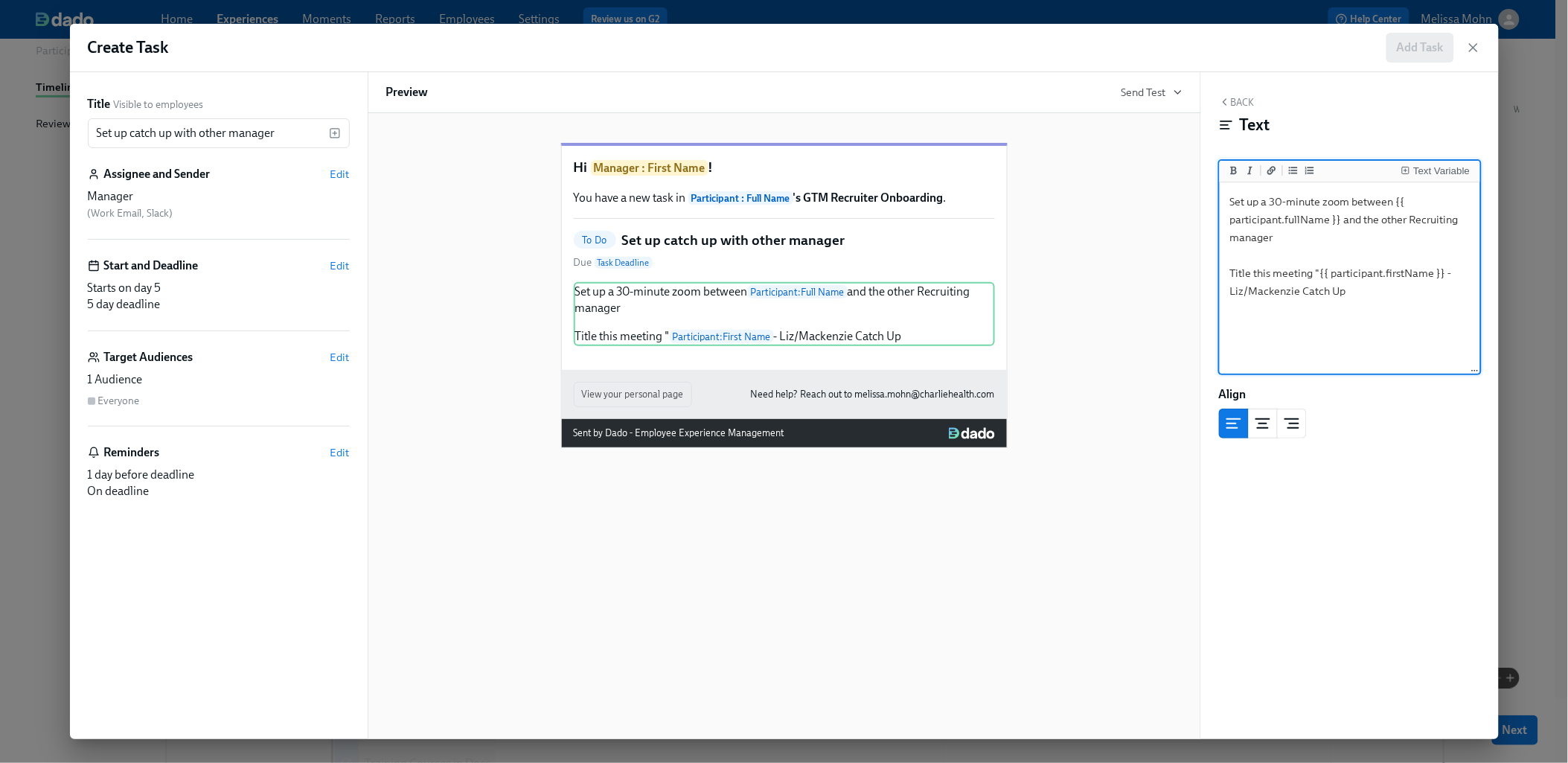 click on "Set up a 30-minute zoom between {{ participant.fullName }} and the other Recruiting manager
Title this meeting "{{ participant.firstName }} - Liz/Mackenzie Catch Up" at bounding box center (1350, 278) 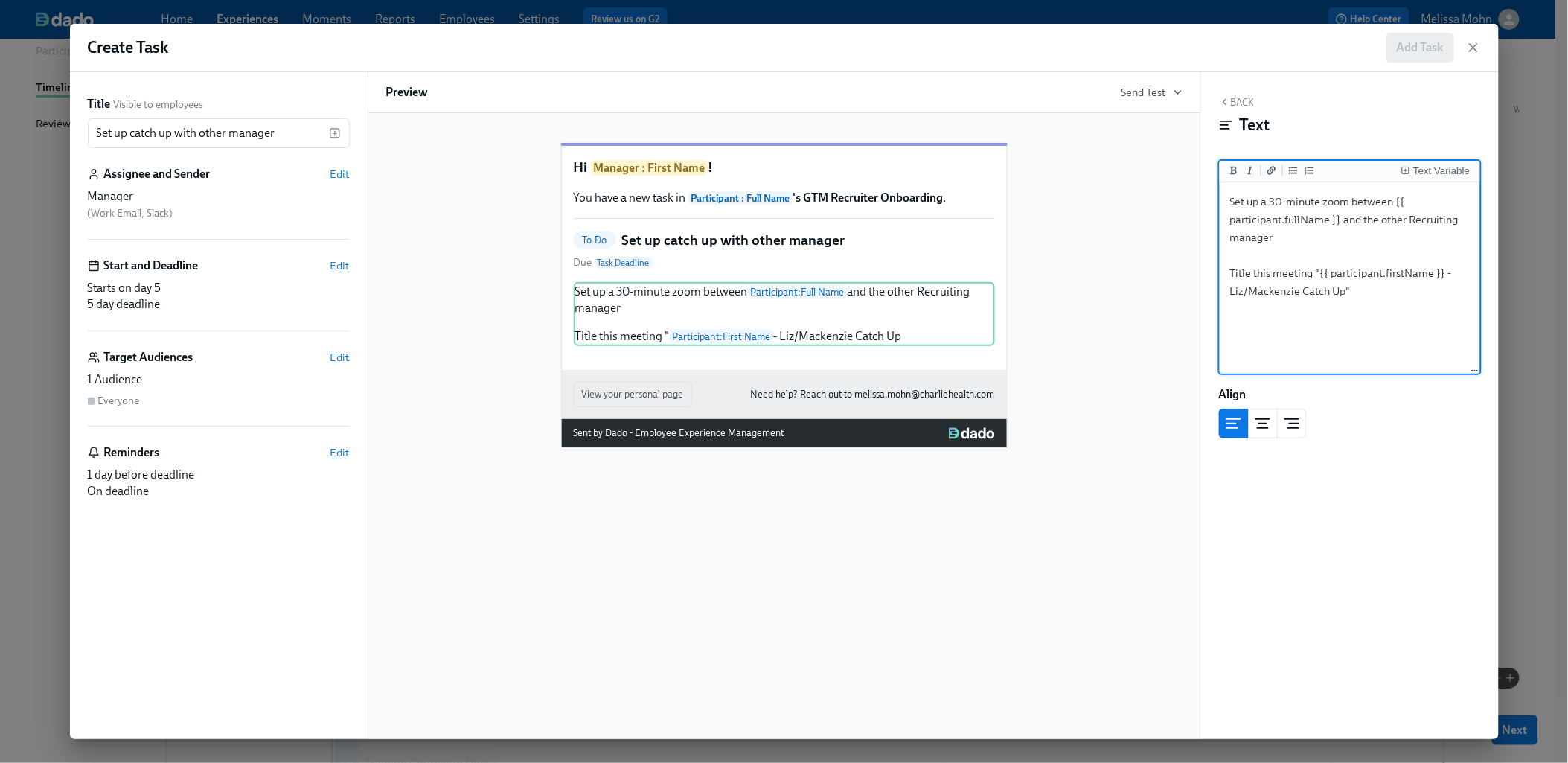 type on "Set up a 30-minute zoom between {{ participant.fullName }} and the other Recruiting manager
Title this meeting "{{ participant.firstName }} - Liz/Mackenzie Catch Up"" 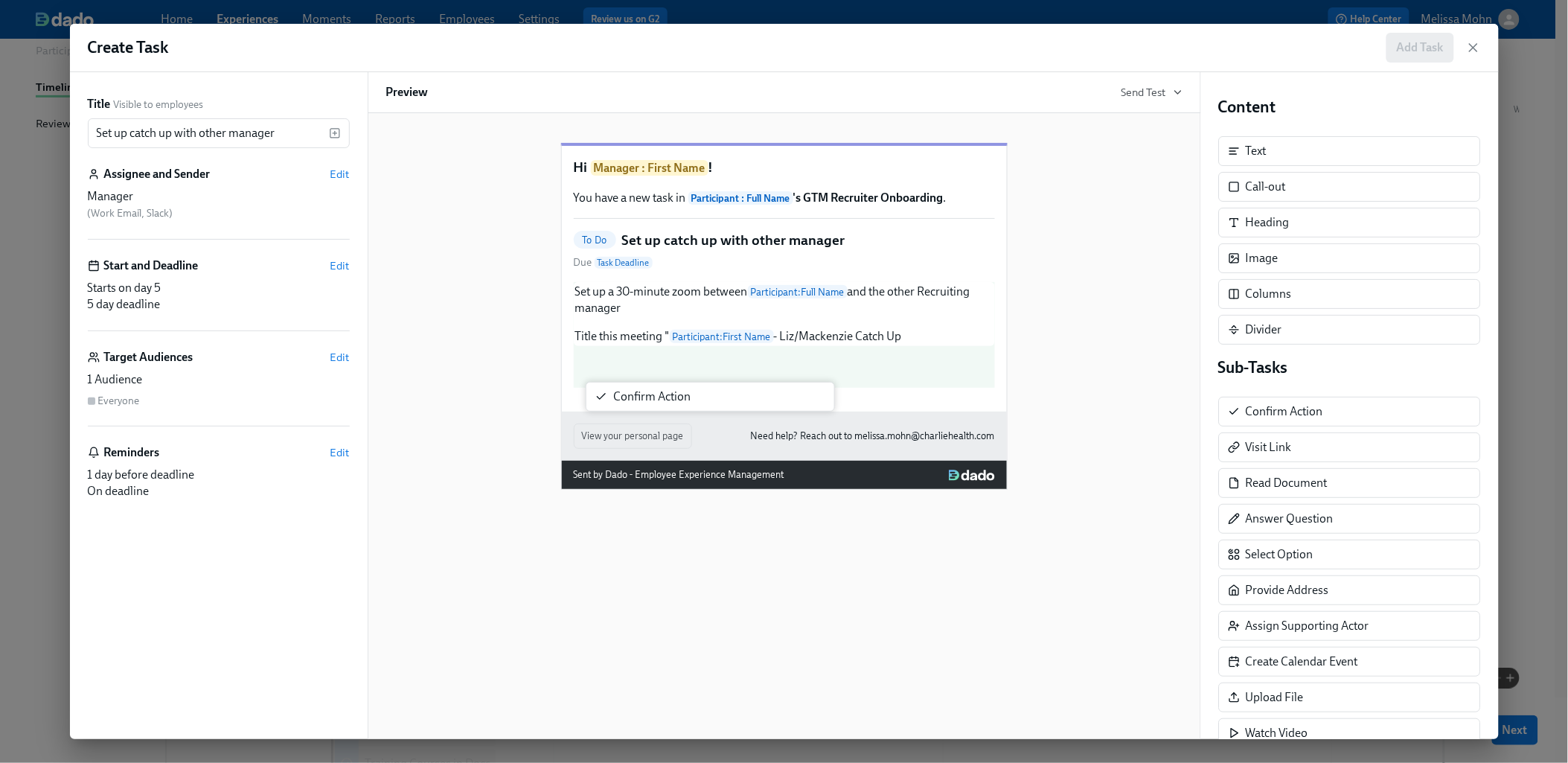 drag, startPoint x: 1287, startPoint y: 412, endPoint x: 649, endPoint y: 395, distance: 638.226 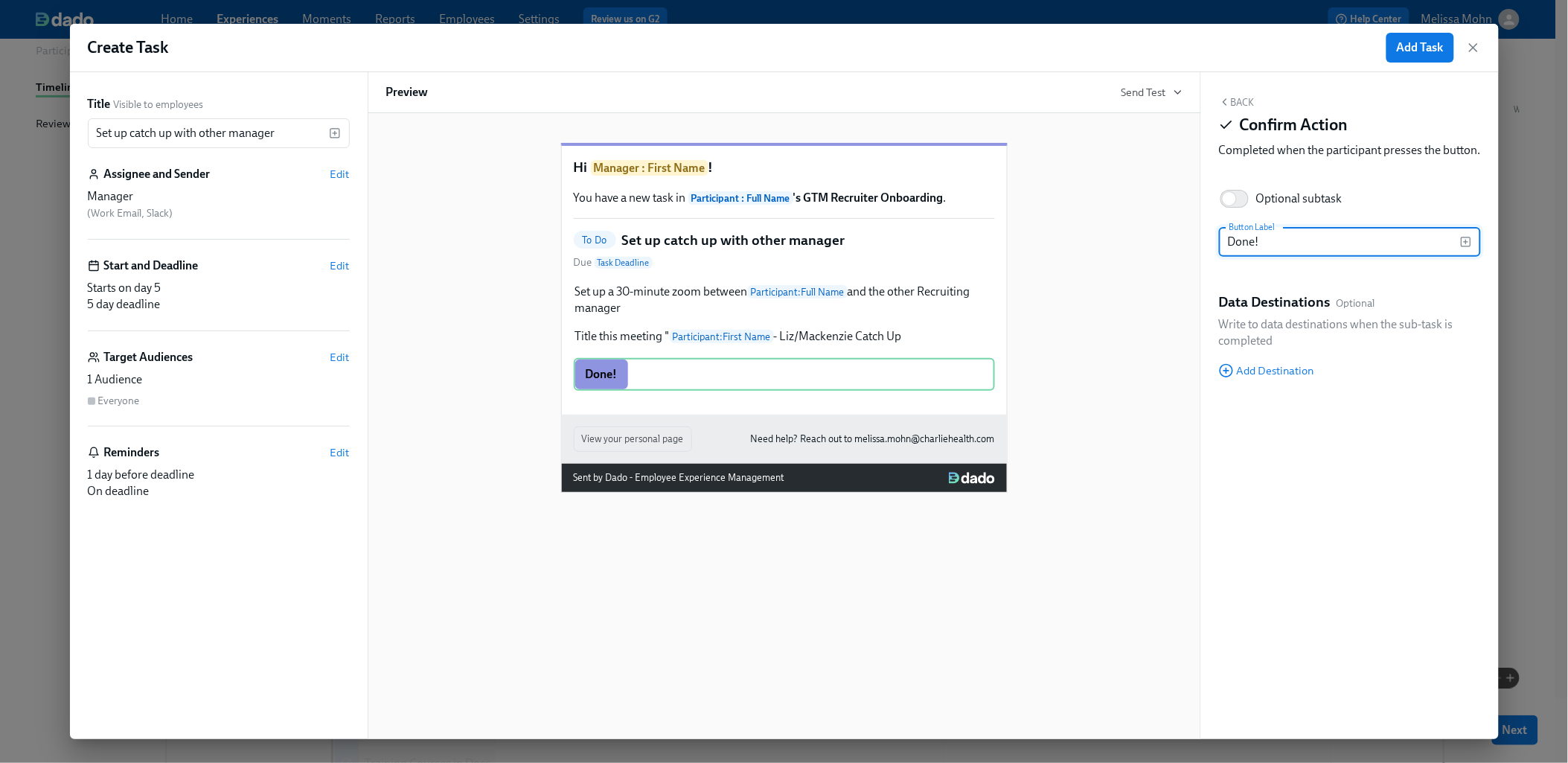 type on "Done!" 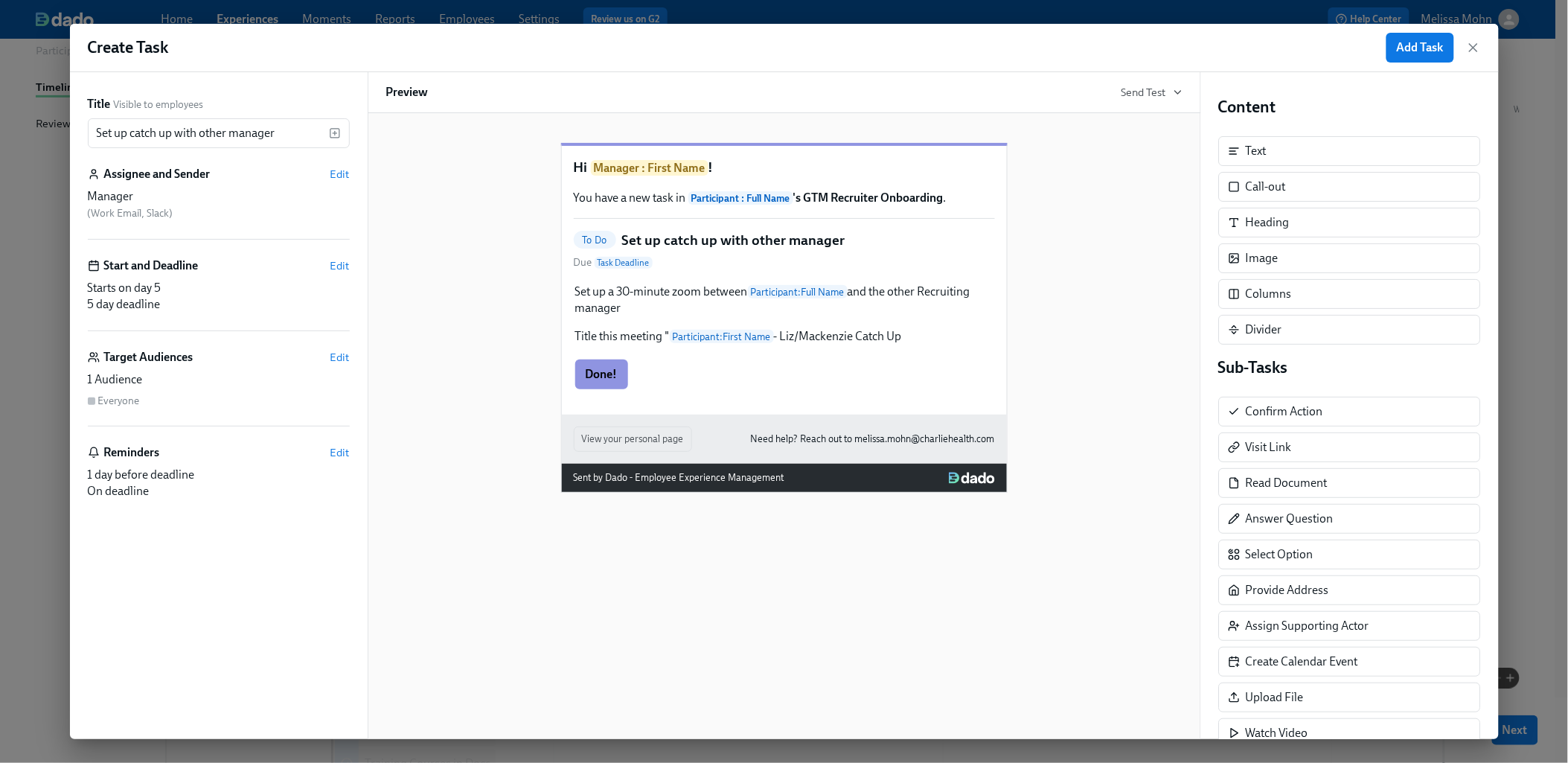 click on "Start and Deadline Edit" at bounding box center [219, 266] 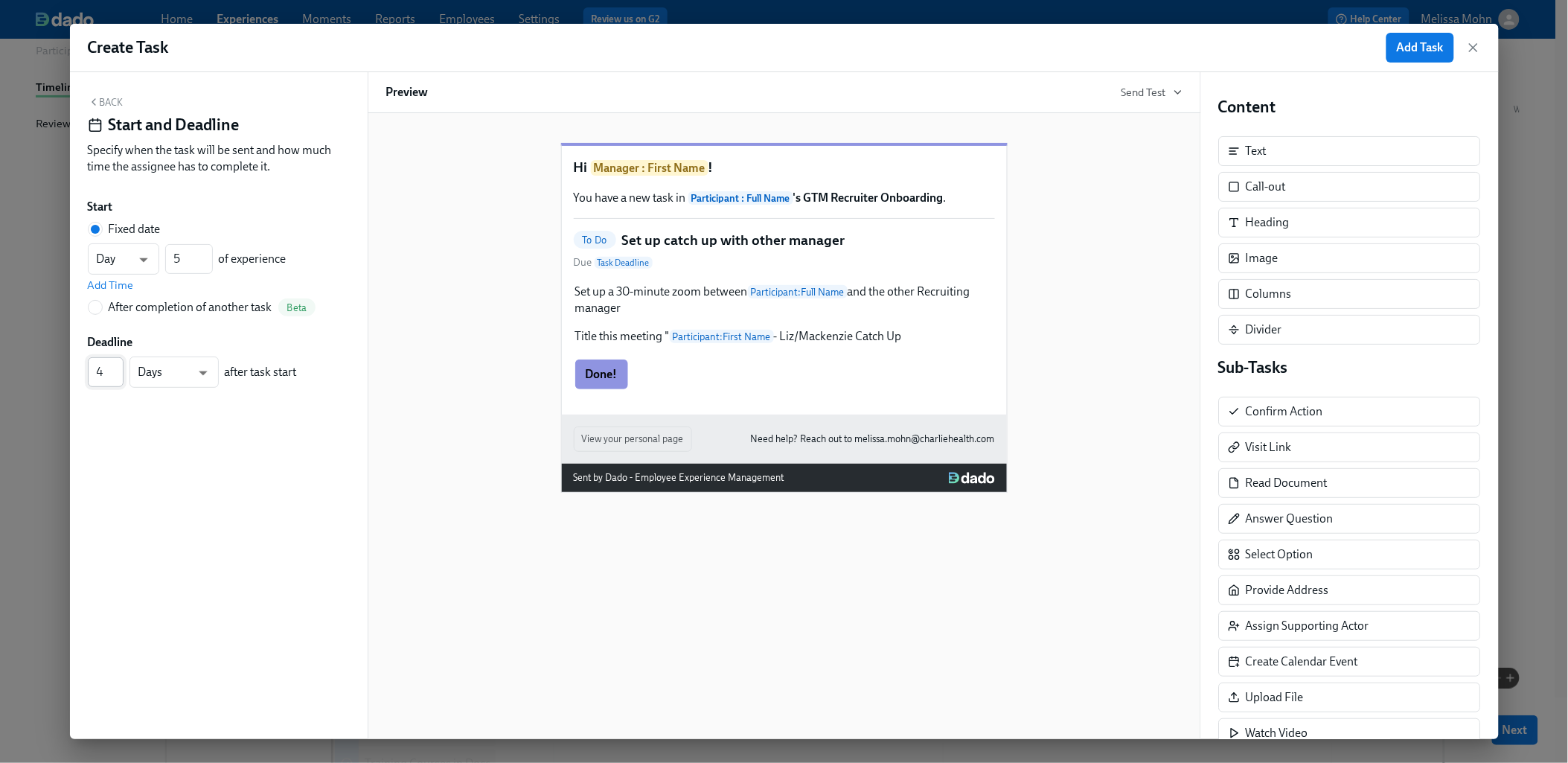 click on "4" at bounding box center [106, 372] 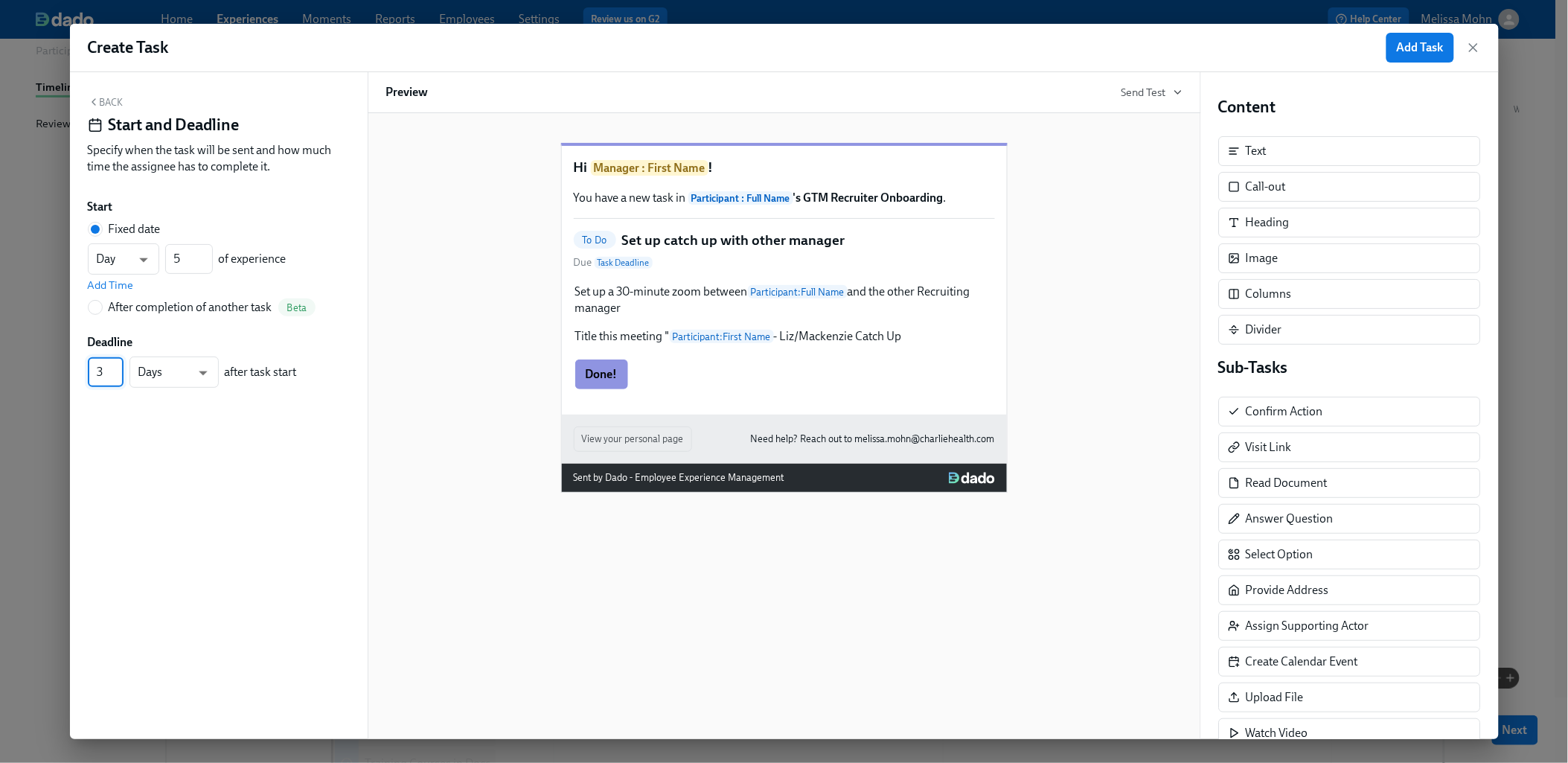 click on "3" at bounding box center (106, 372) 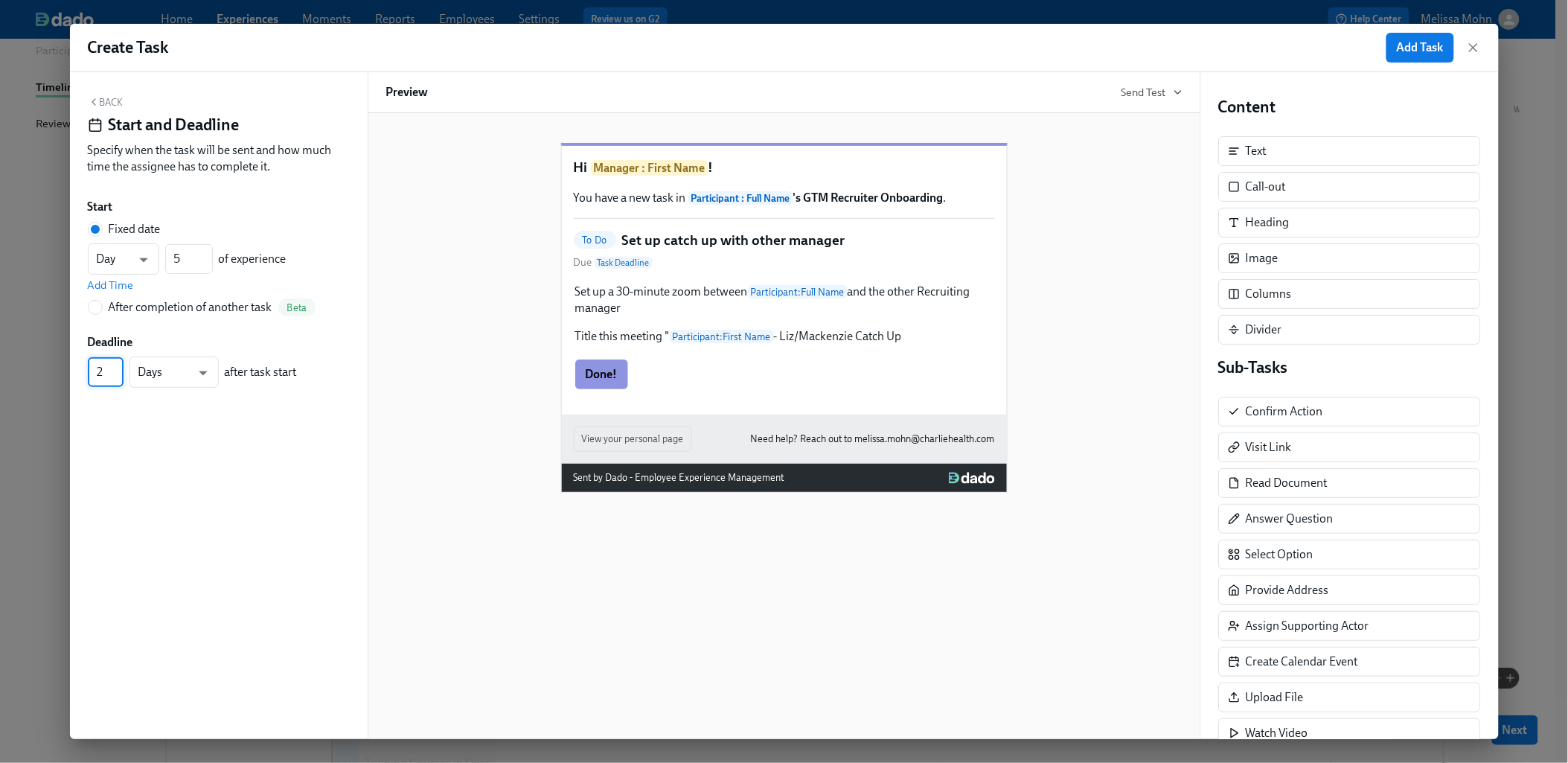 type on "2" 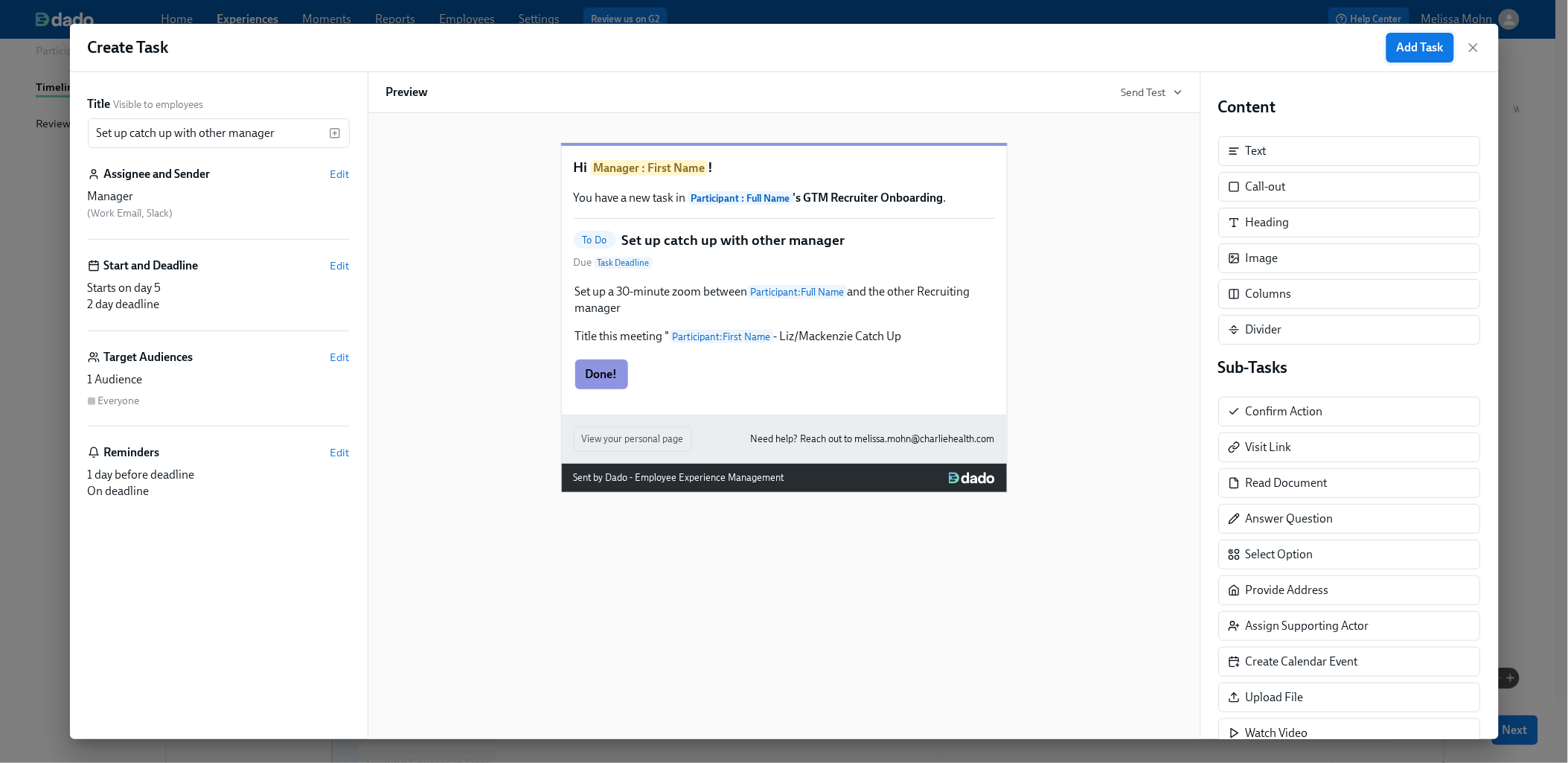 click on "Add Task" at bounding box center (1420, 48) 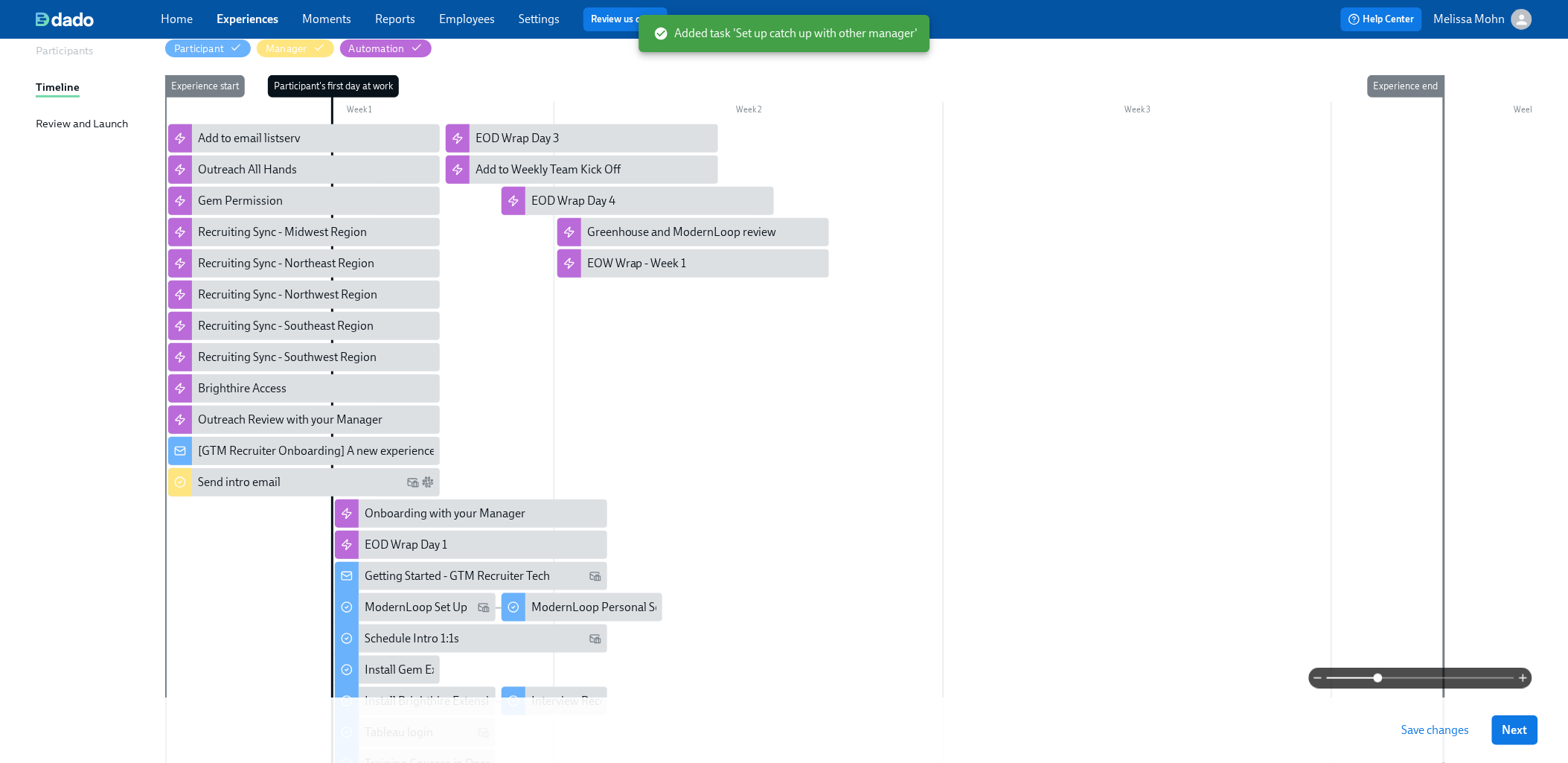 click on "Save changes" at bounding box center (1436, 730) 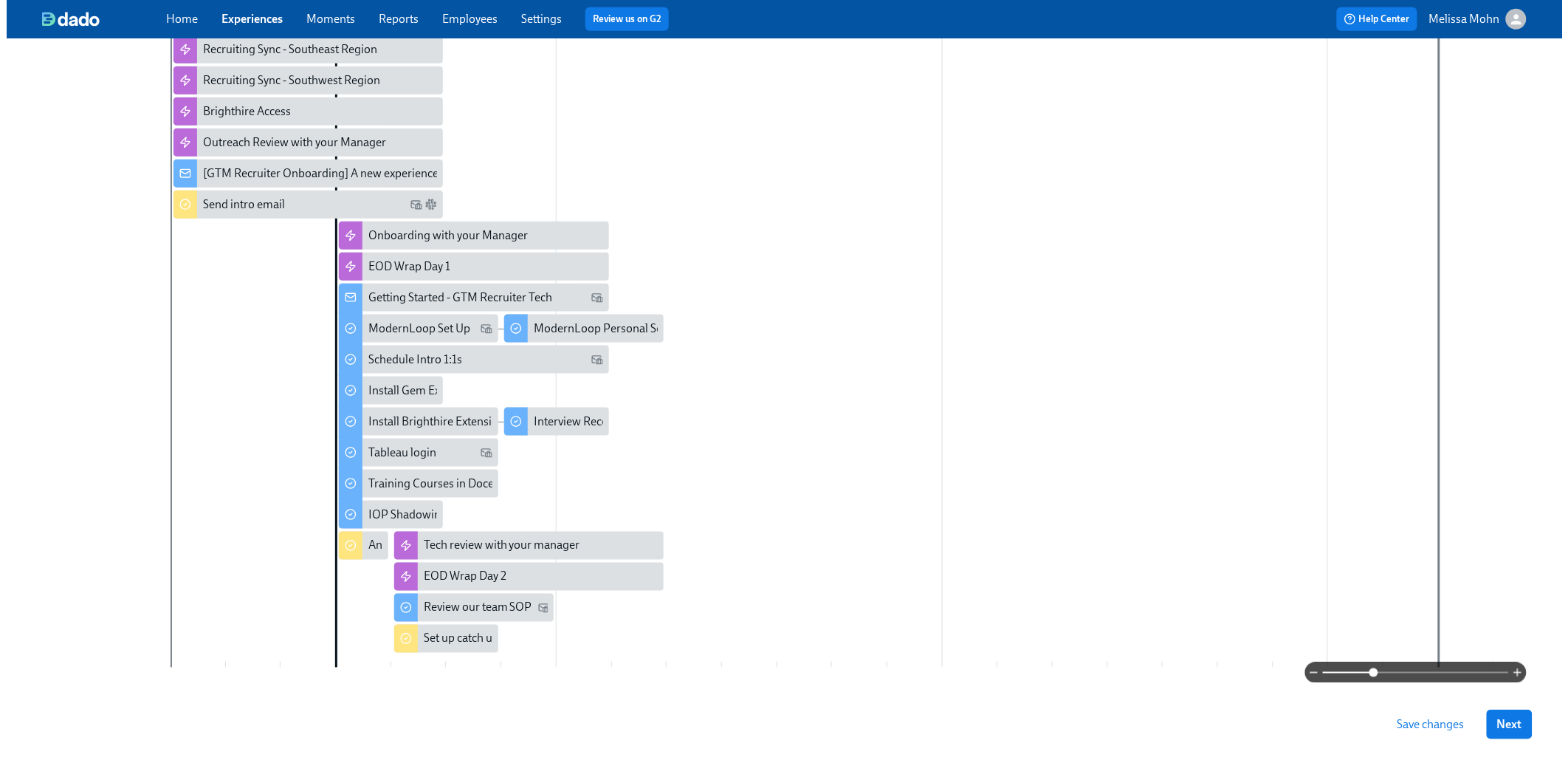scroll, scrollTop: 501, scrollLeft: 0, axis: vertical 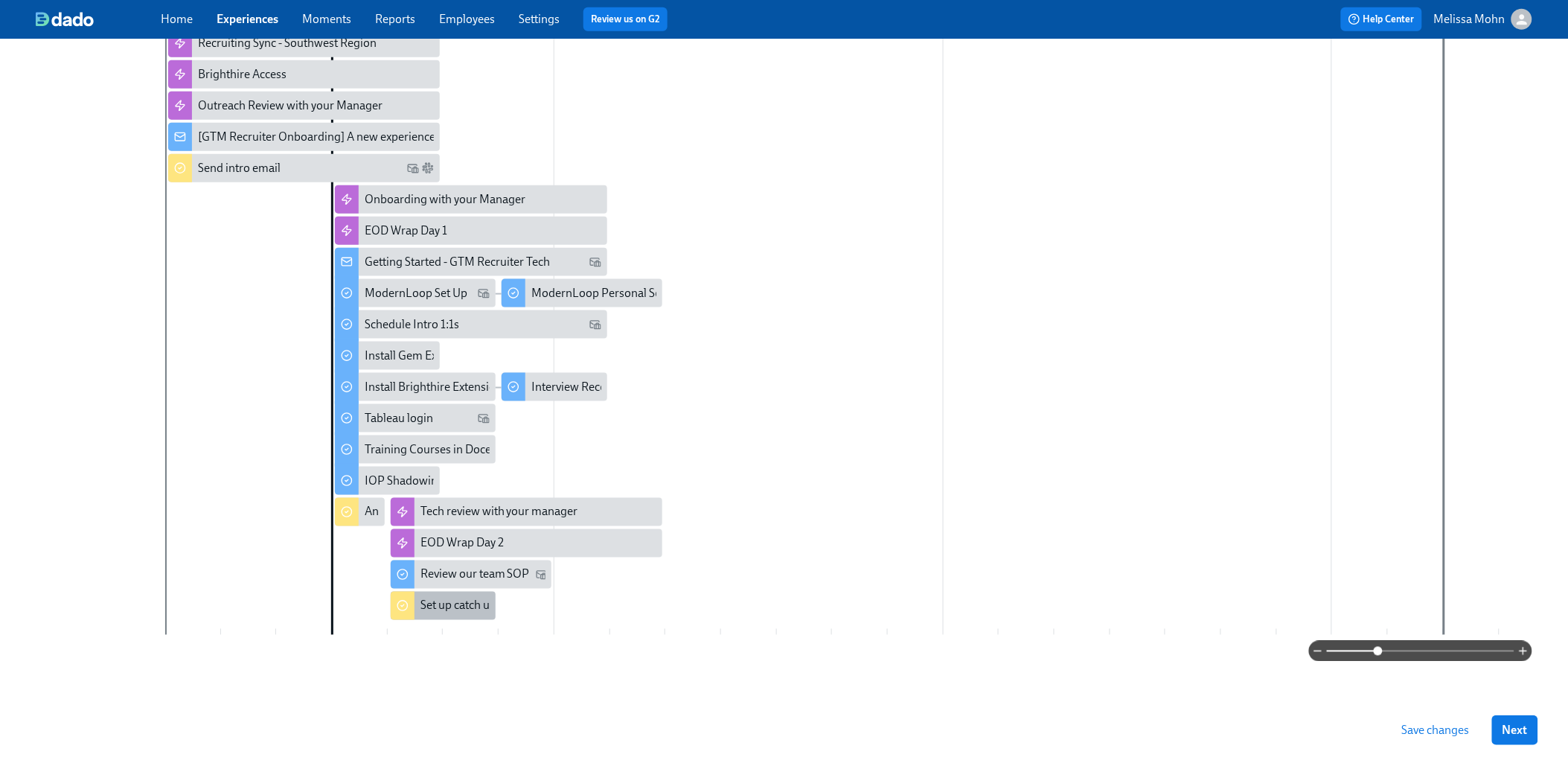 click on "Set up catch up with other manager" at bounding box center (510, 606) 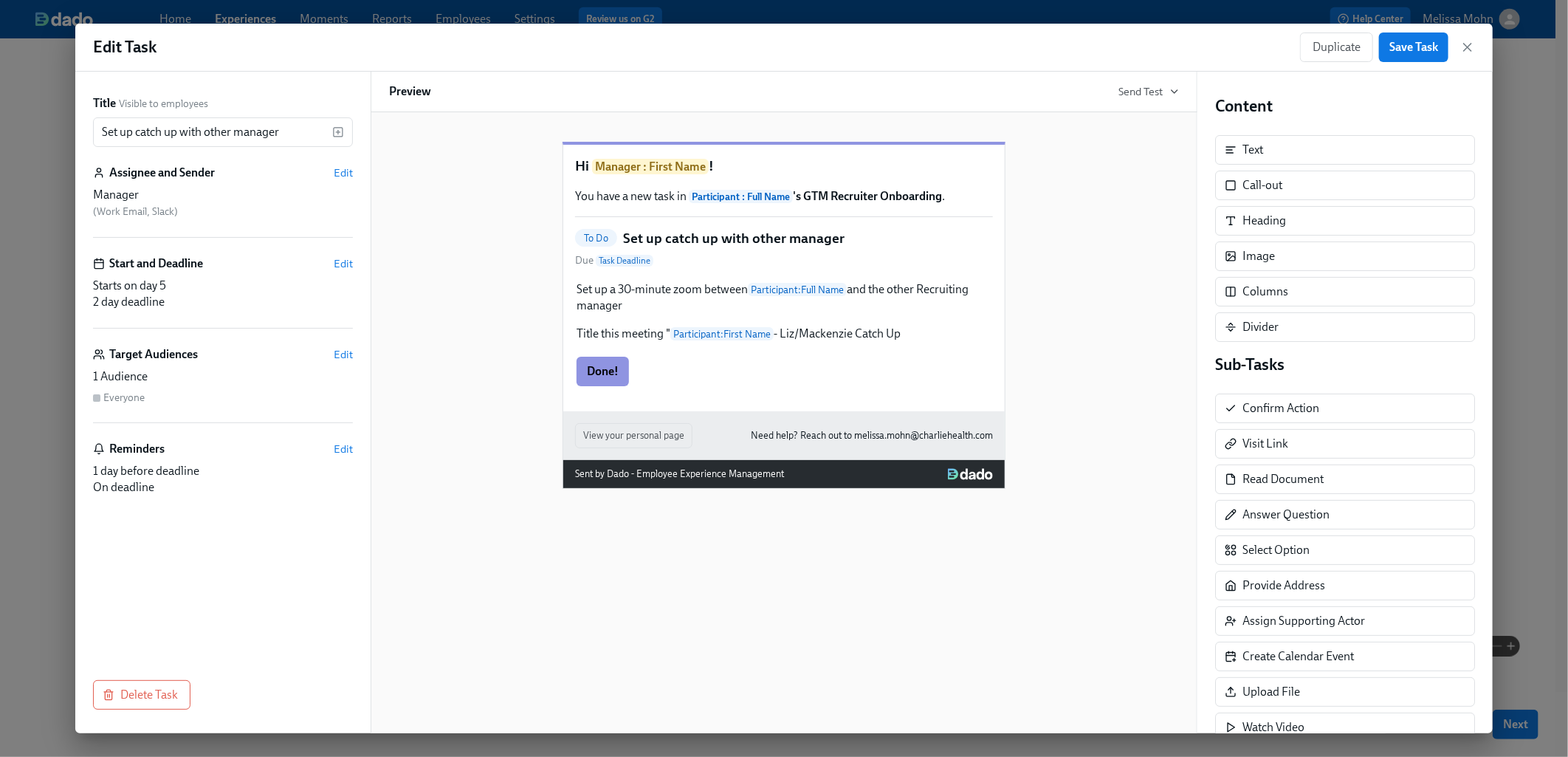 click on "Starts on day 5" at bounding box center (223, 286) 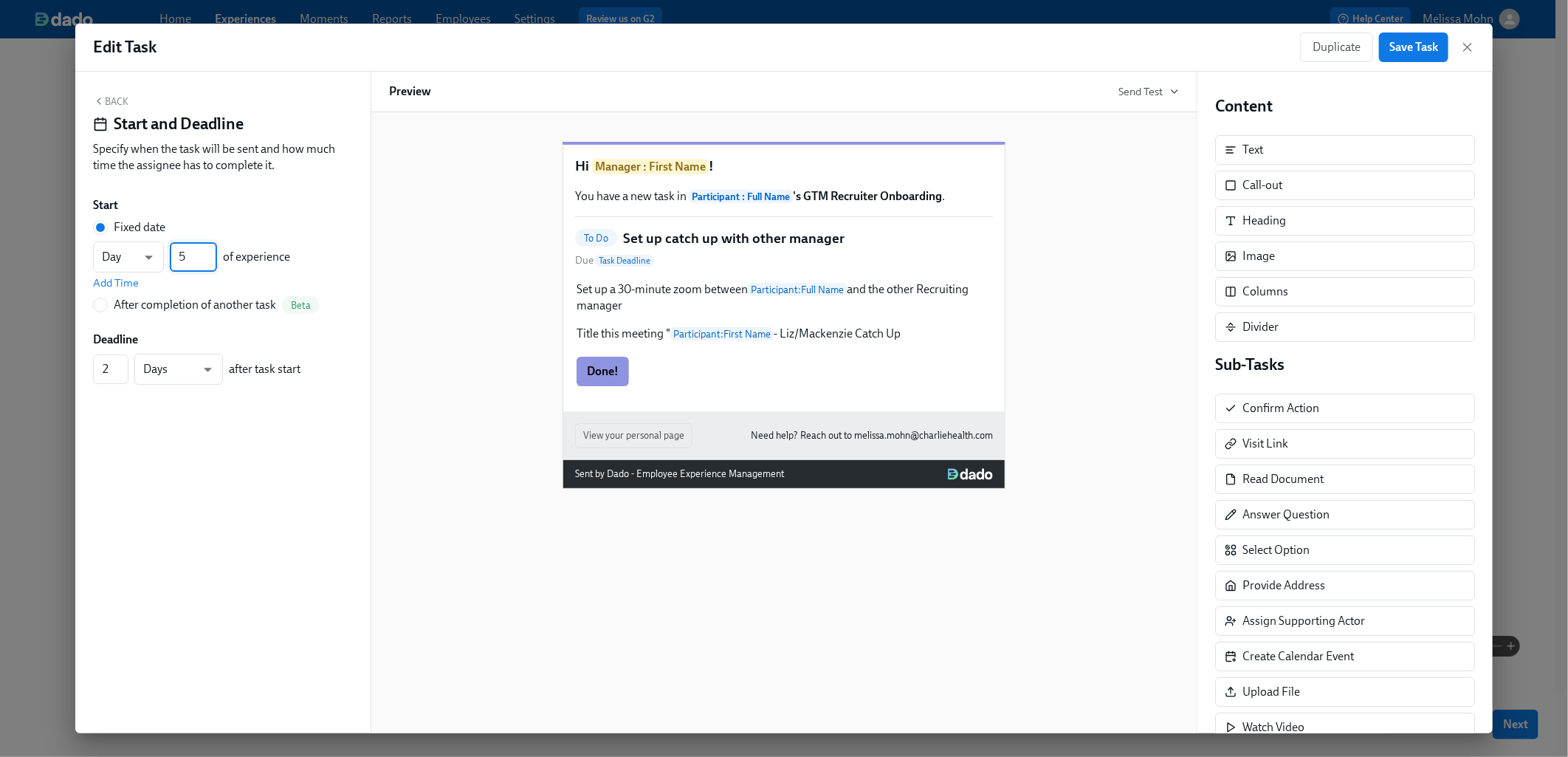 drag, startPoint x: 195, startPoint y: 258, endPoint x: 166, endPoint y: 256, distance: 29.068884 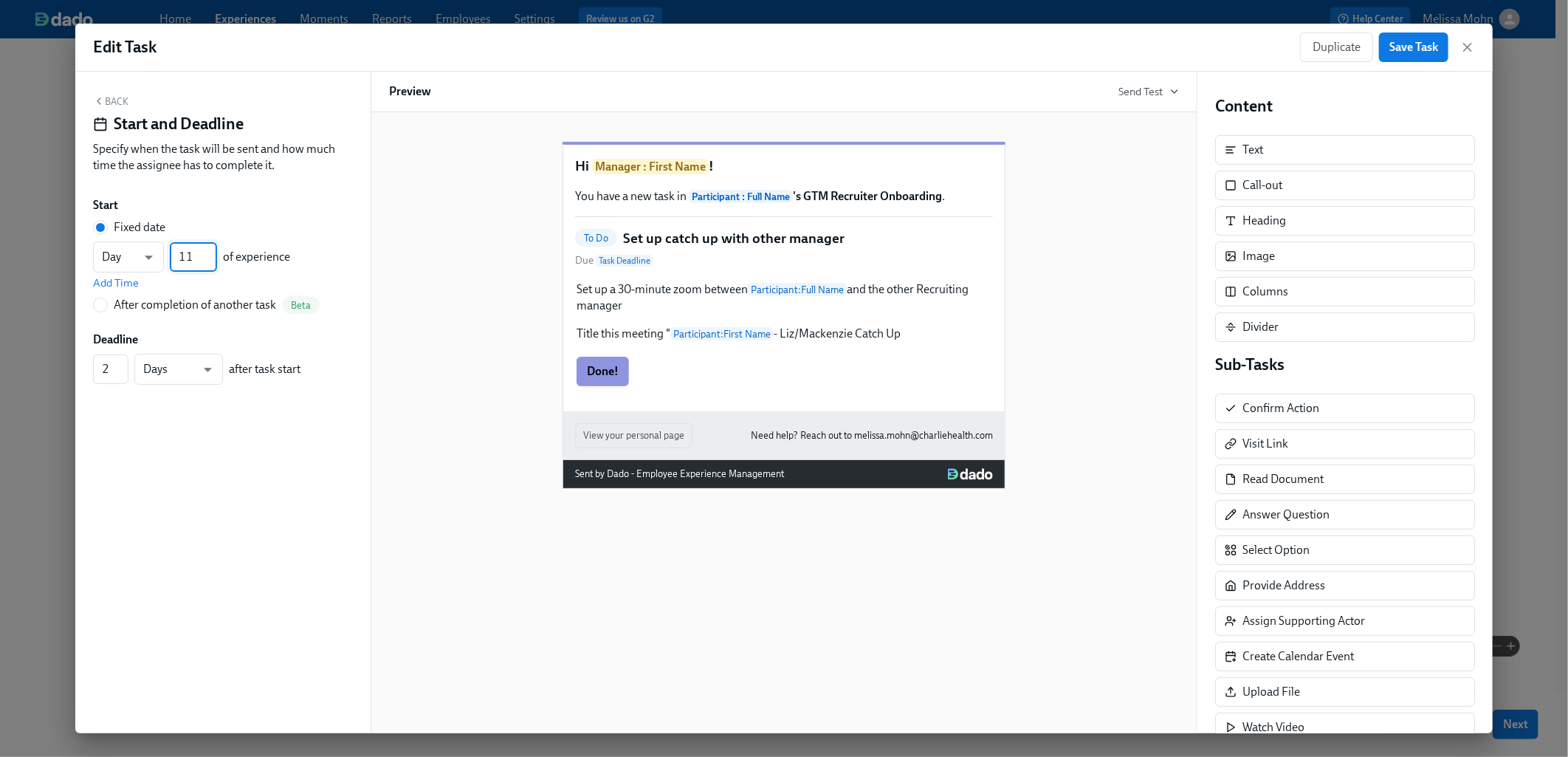type on "11" 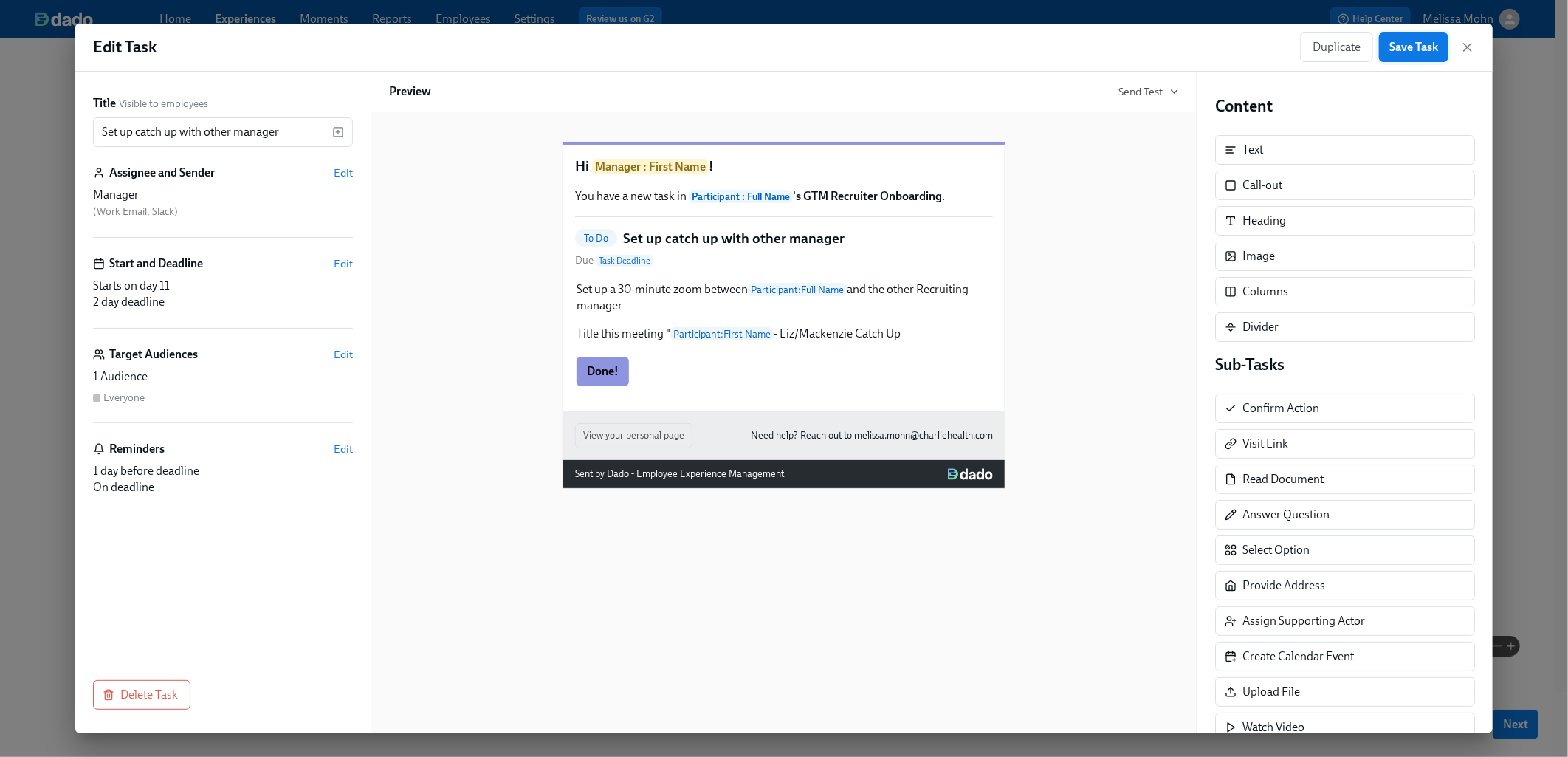 click on "Save Task" at bounding box center [1414, 47] 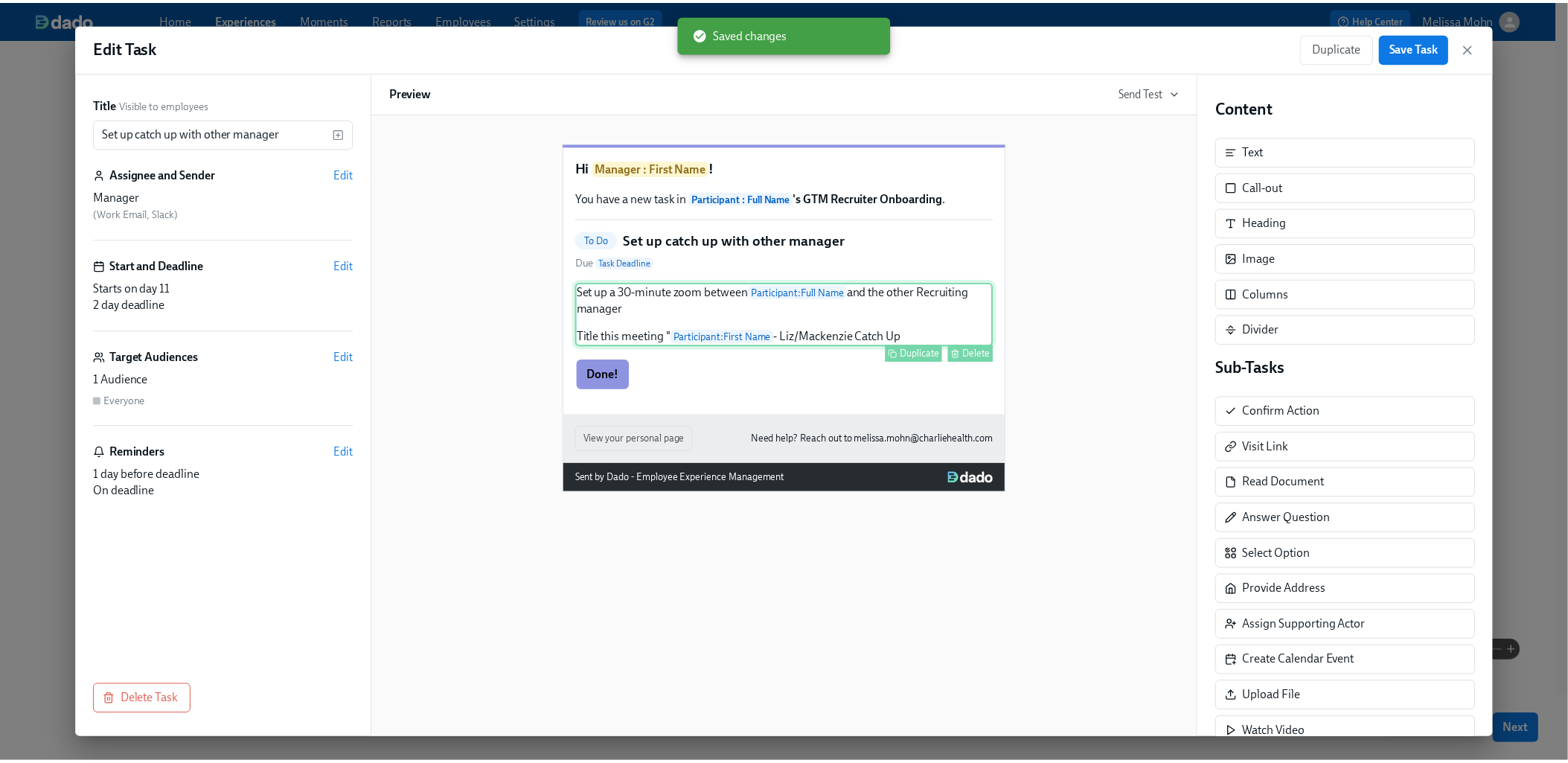 scroll, scrollTop: 474, scrollLeft: 0, axis: vertical 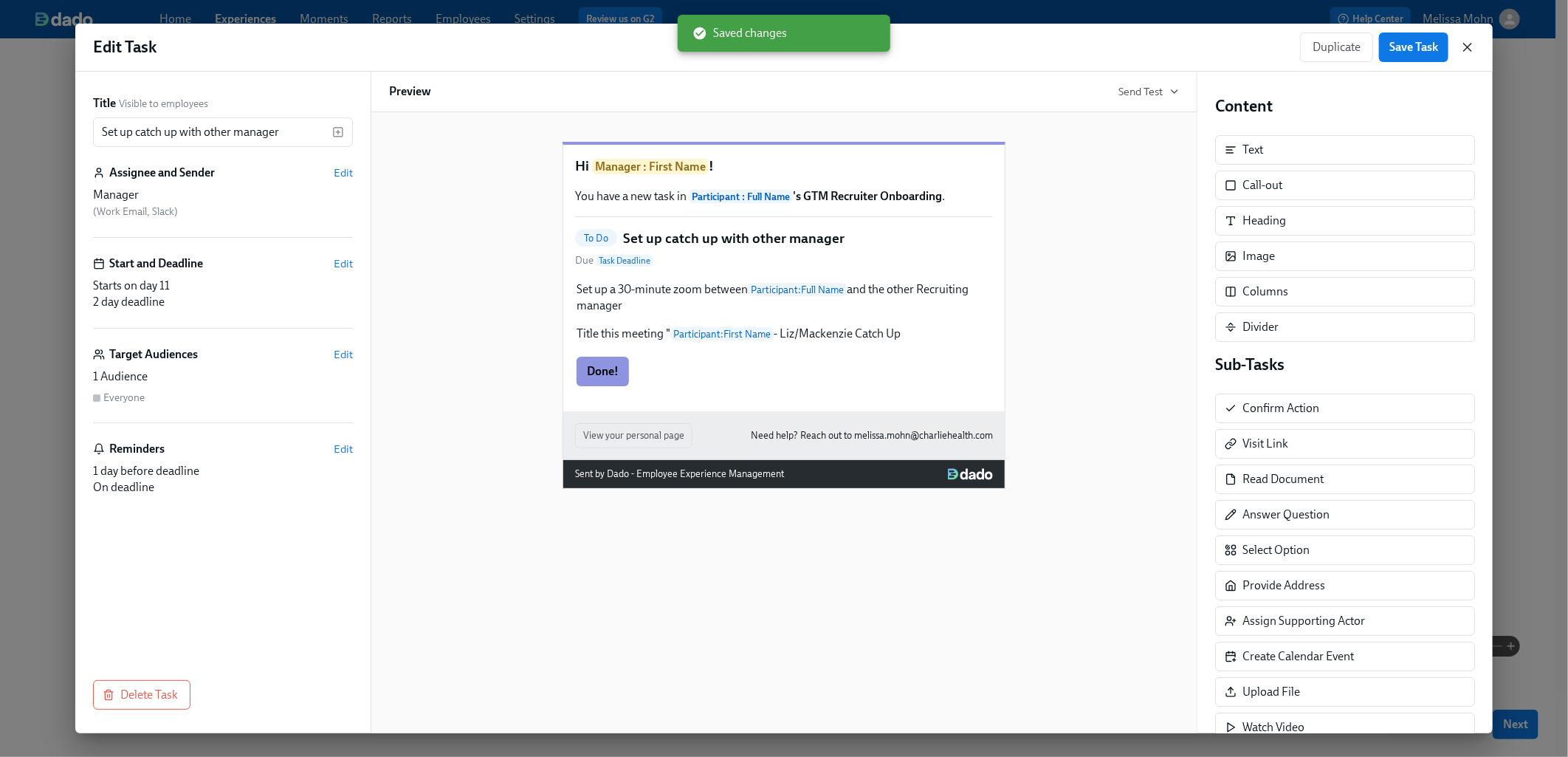 click 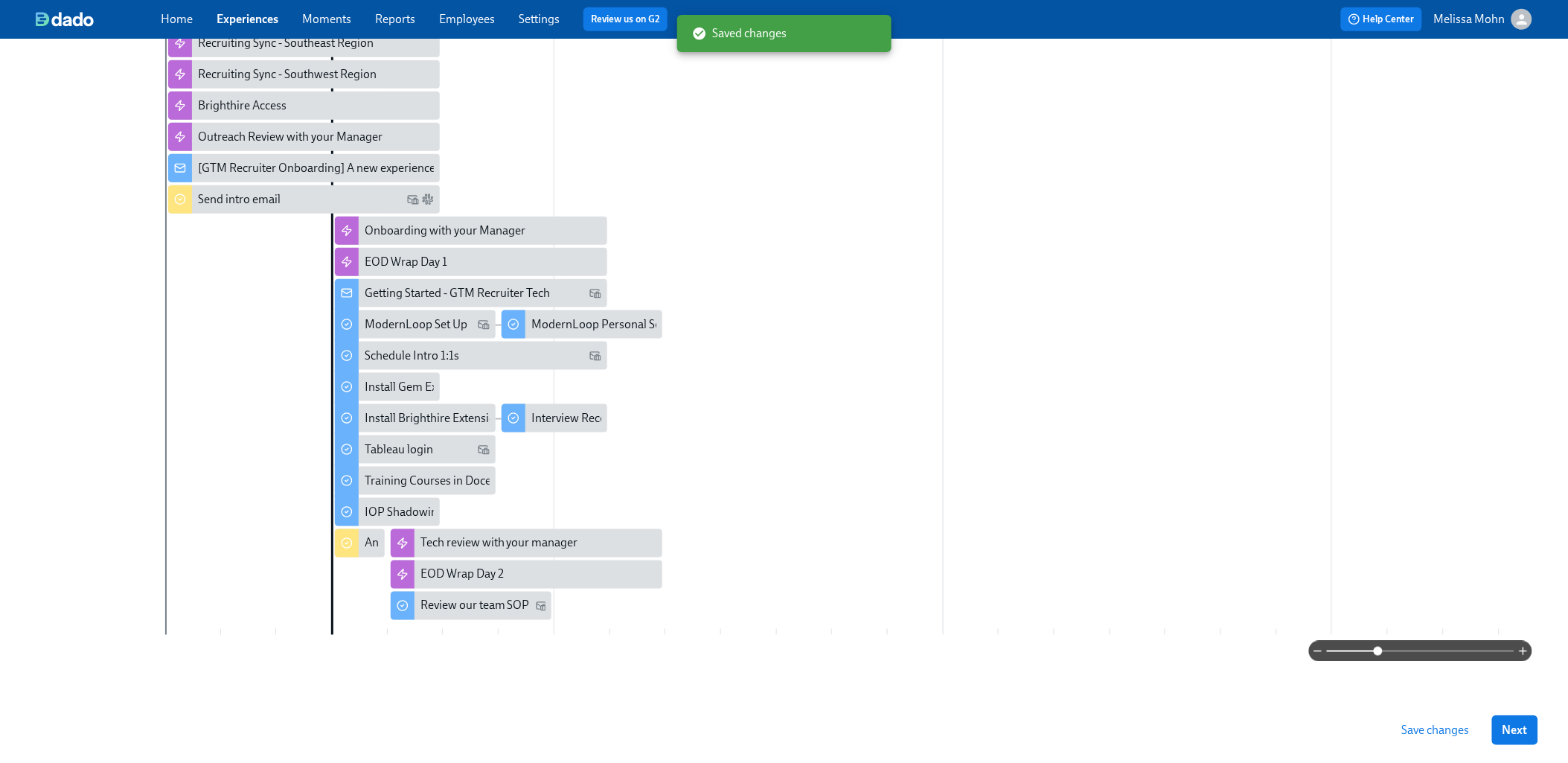 click on "Save changes" at bounding box center (1436, 730) 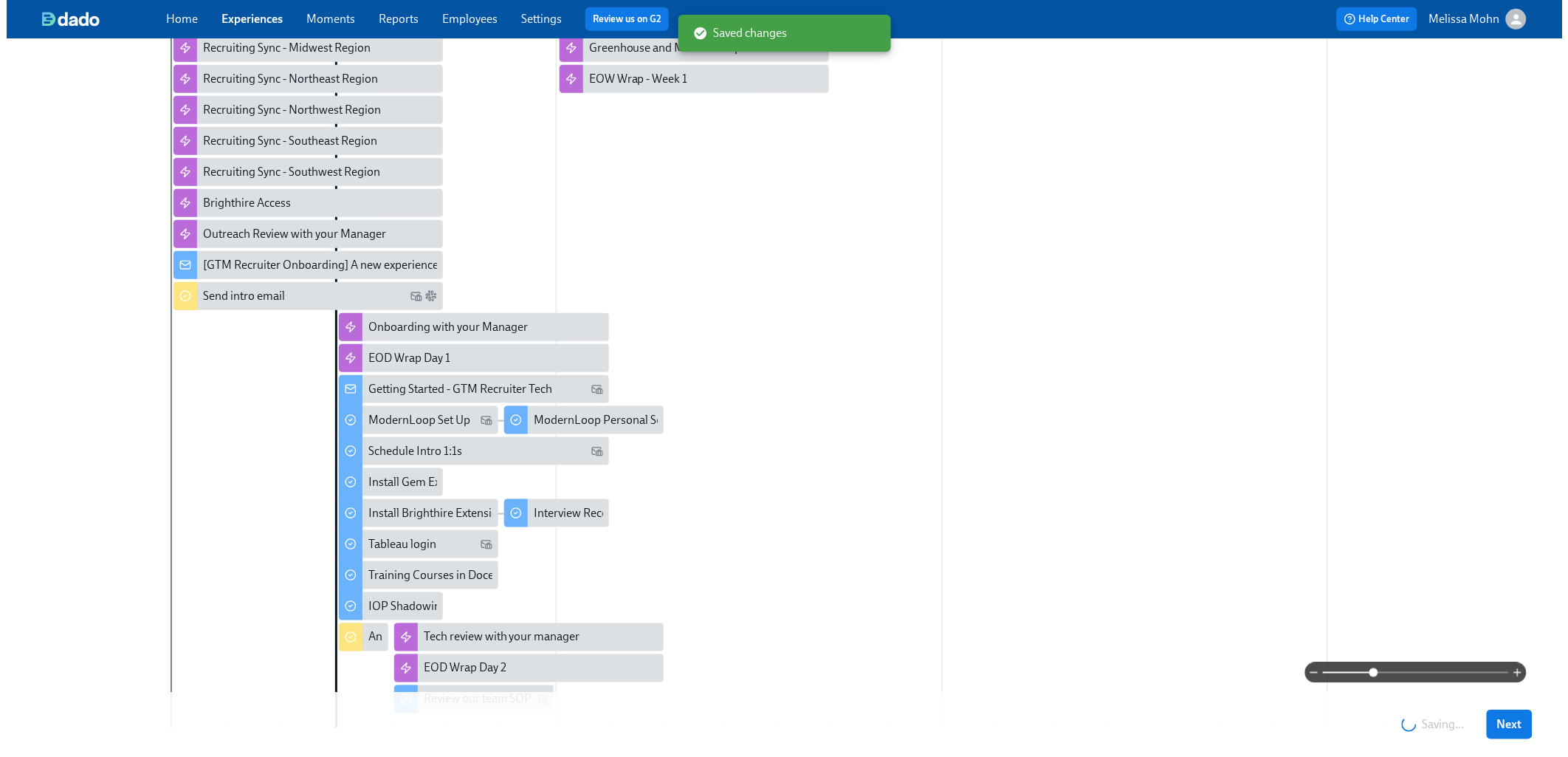 scroll, scrollTop: 0, scrollLeft: 0, axis: both 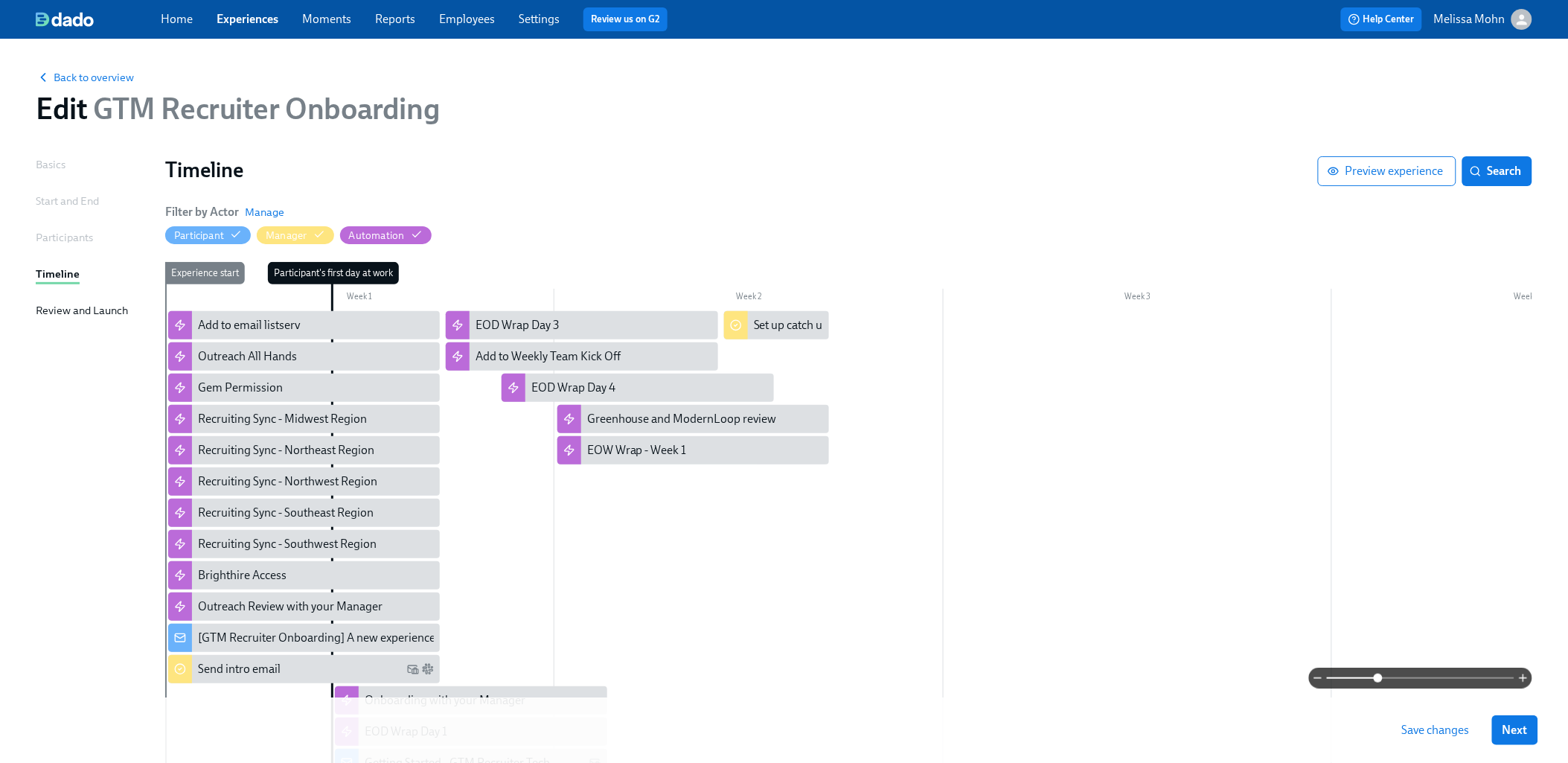click at bounding box center (943, 708) 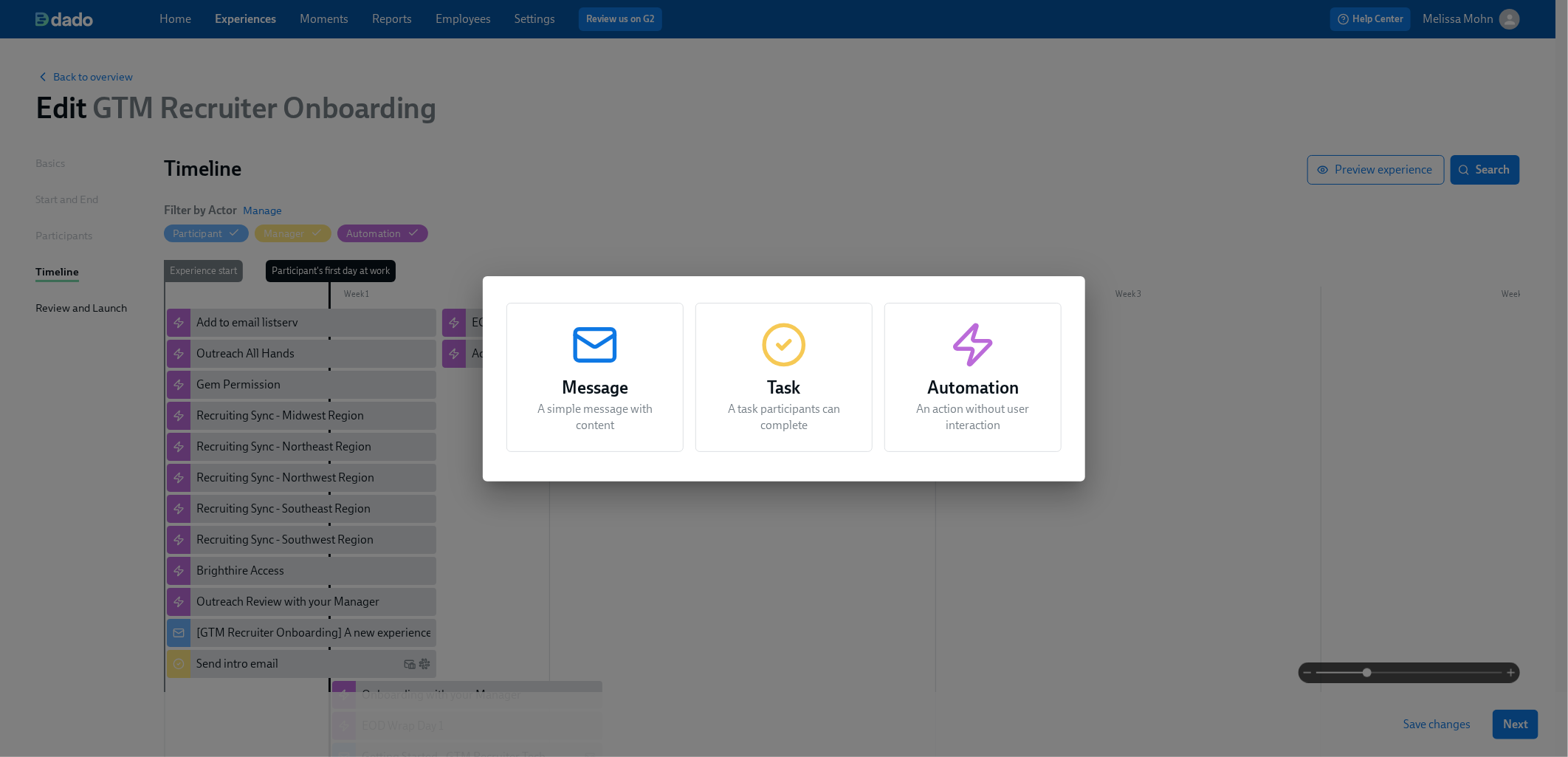 click on "A task participants can complete" at bounding box center (784, 417) 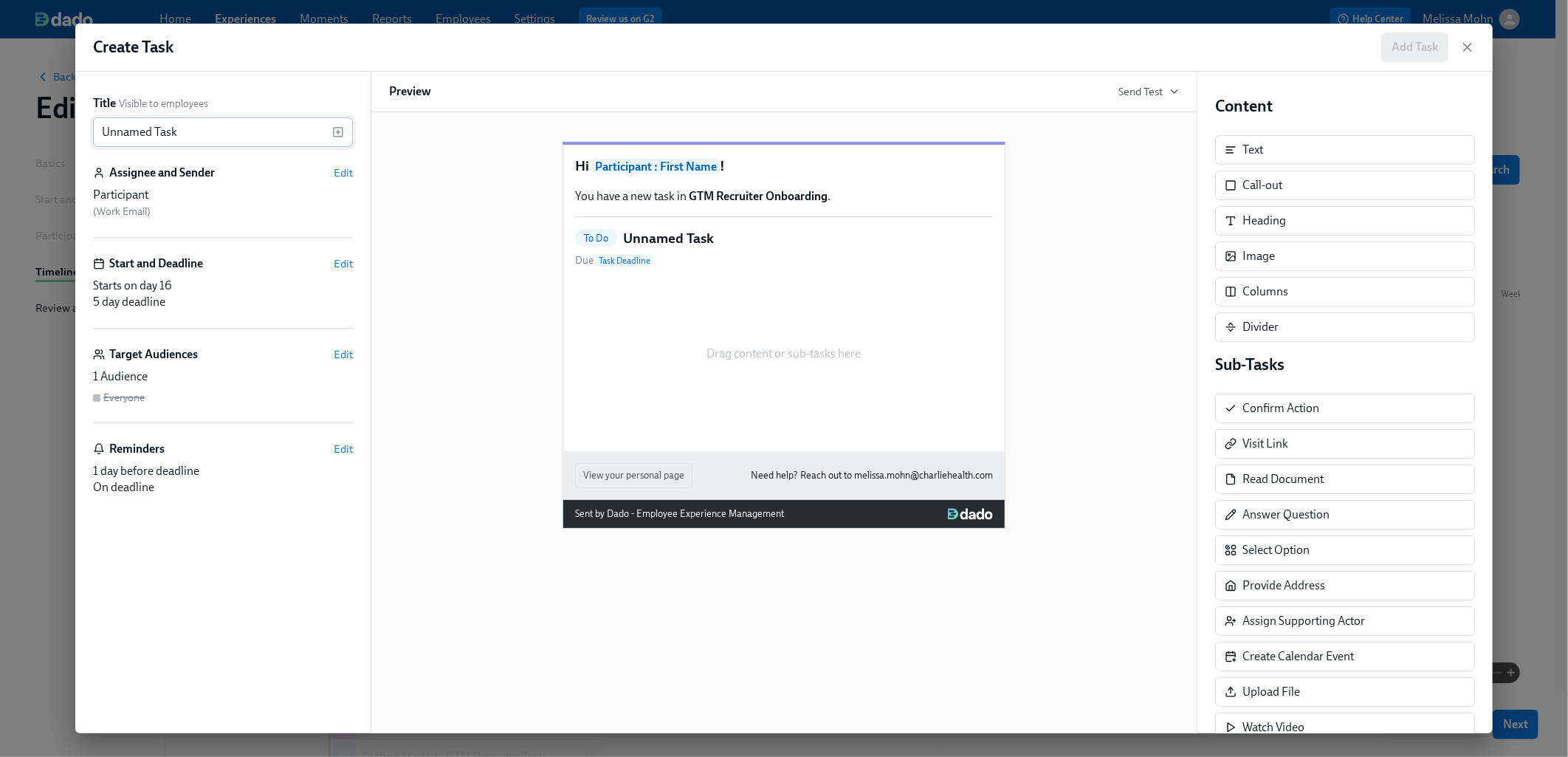click on "Unnamed Task" at bounding box center [213, 132] 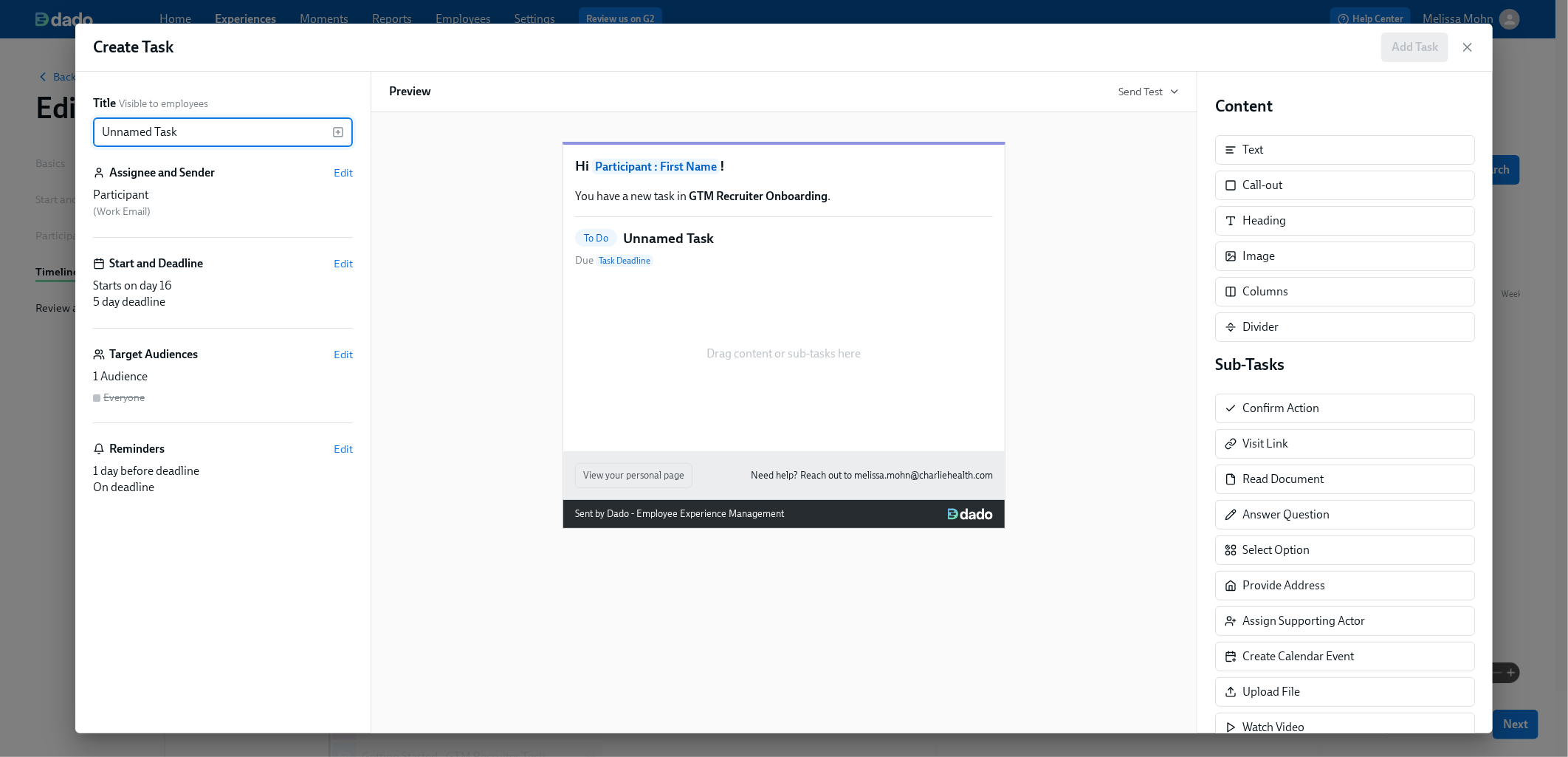 click on "Unnamed Task" at bounding box center [213, 132] 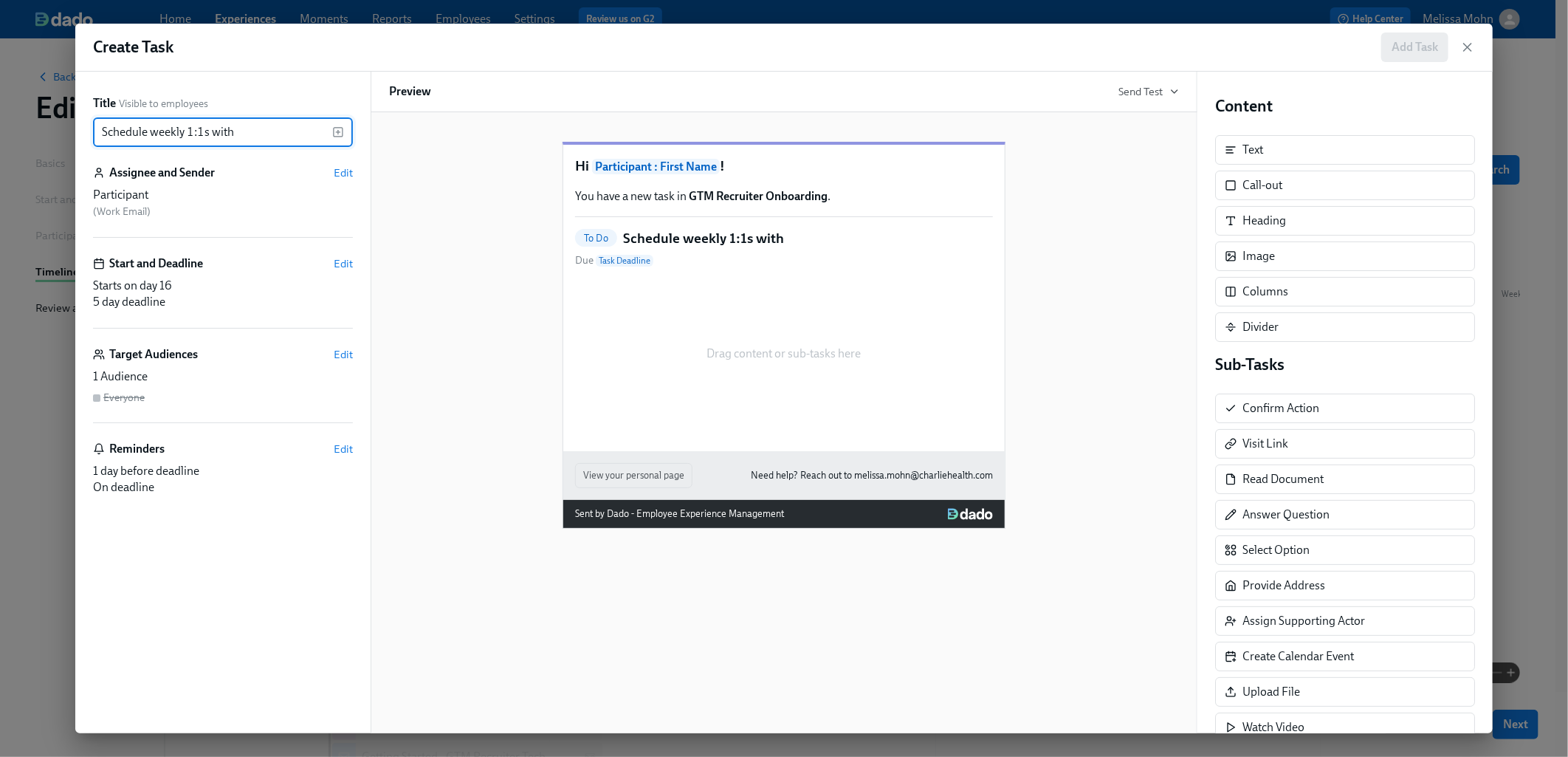click 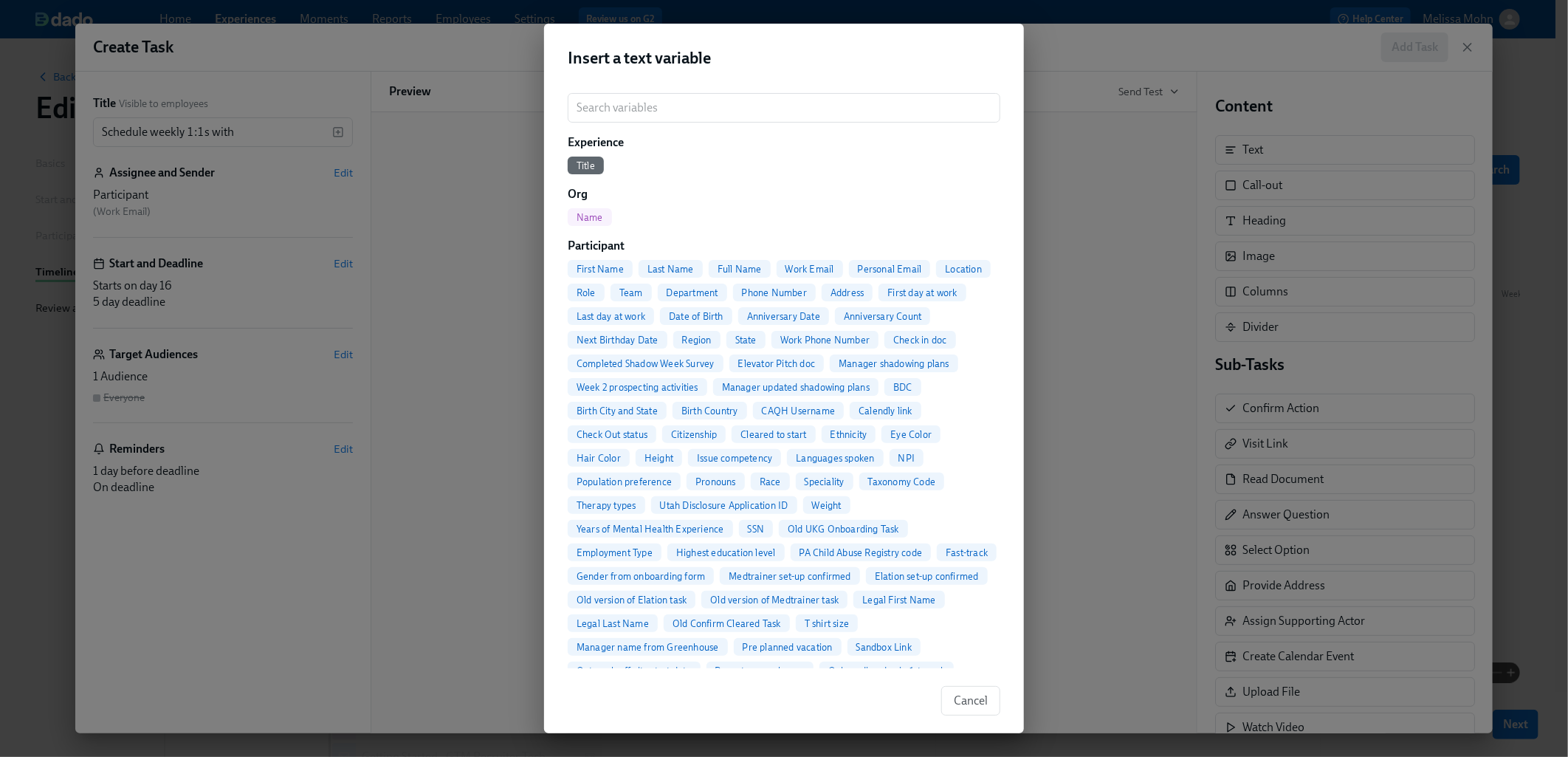 click on "Full Name" at bounding box center [740, 269] 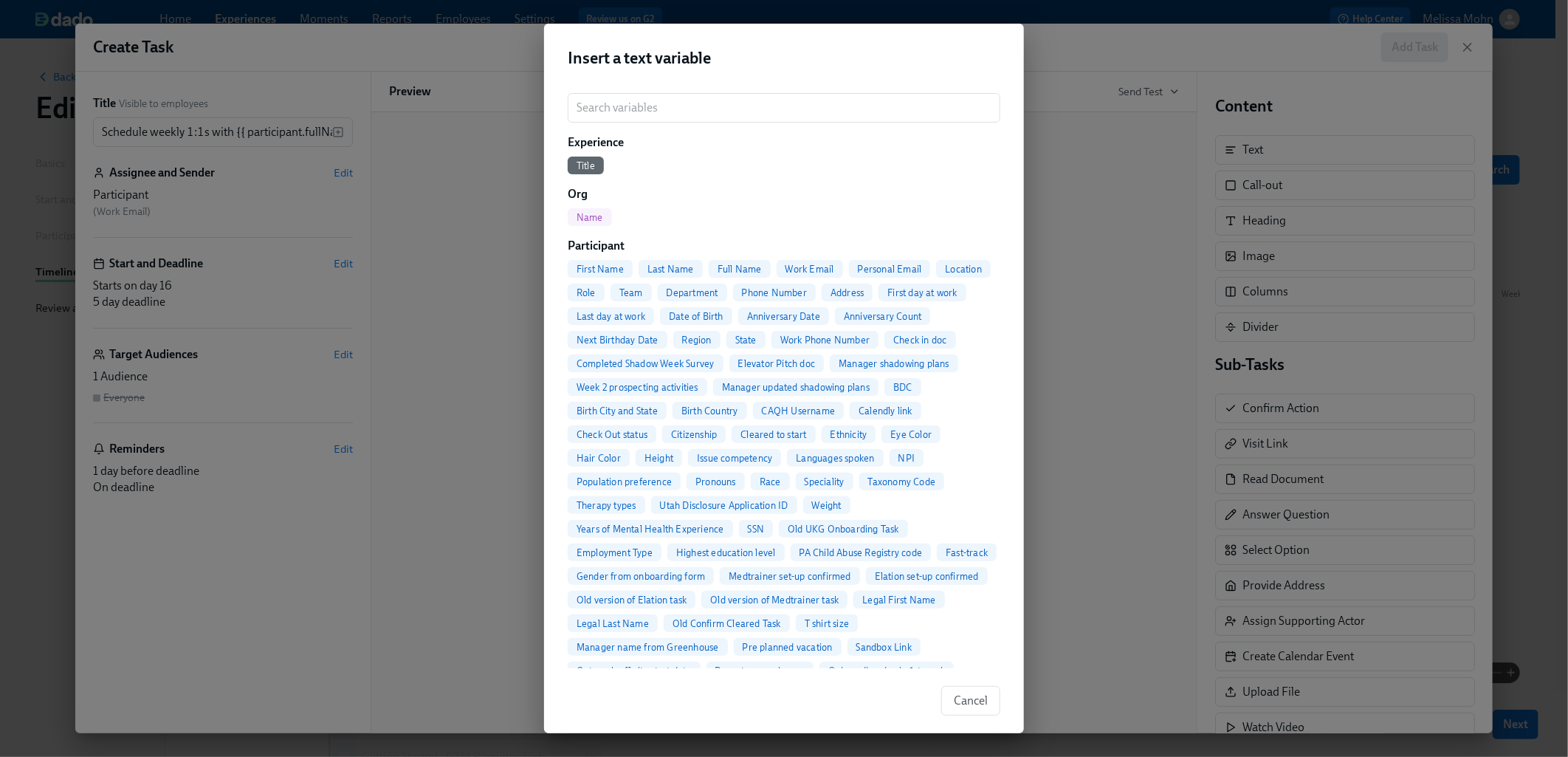 scroll, scrollTop: 0, scrollLeft: 30, axis: horizontal 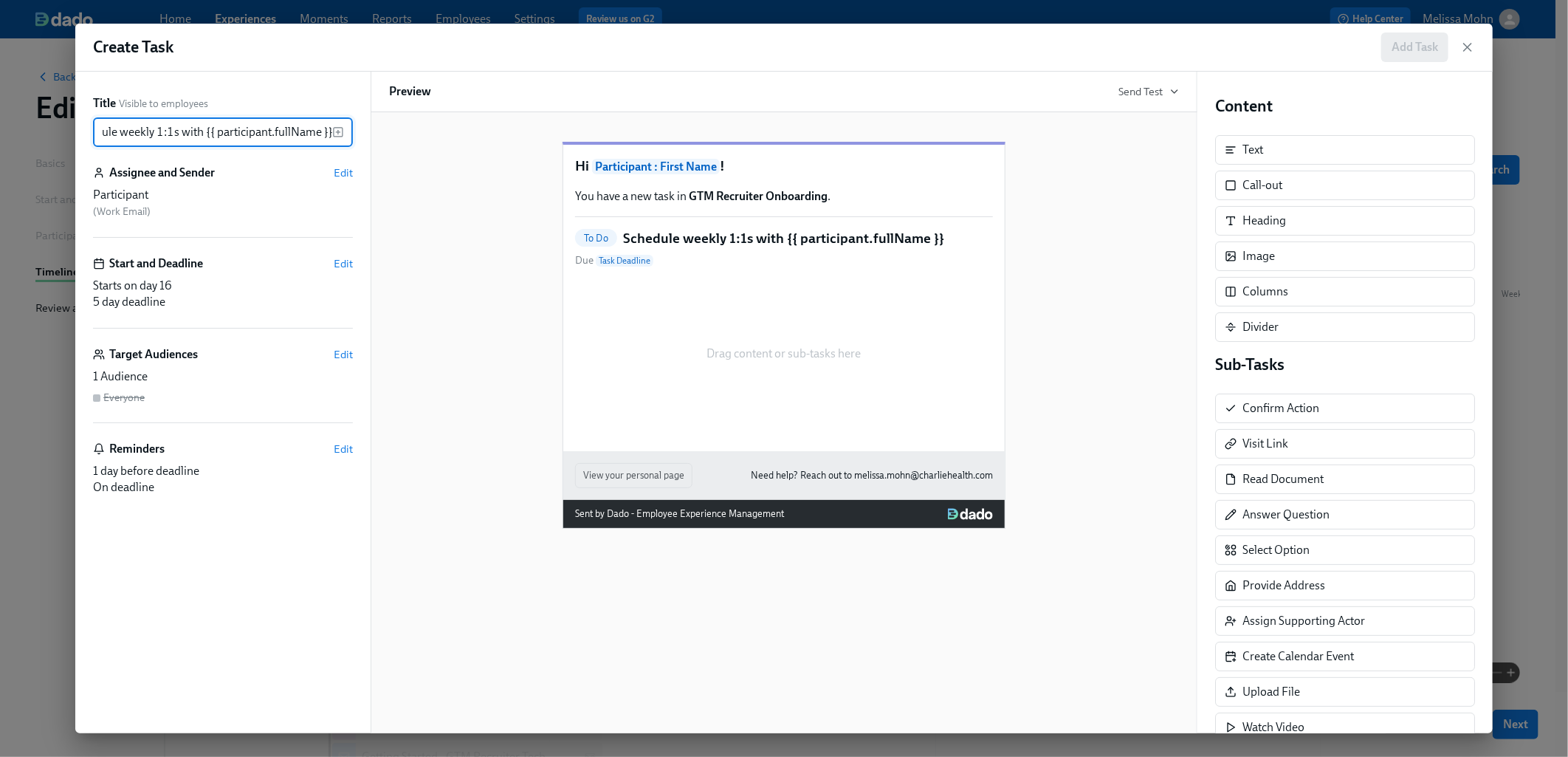 click on "Participant   ( Work Email )" at bounding box center [223, 203] 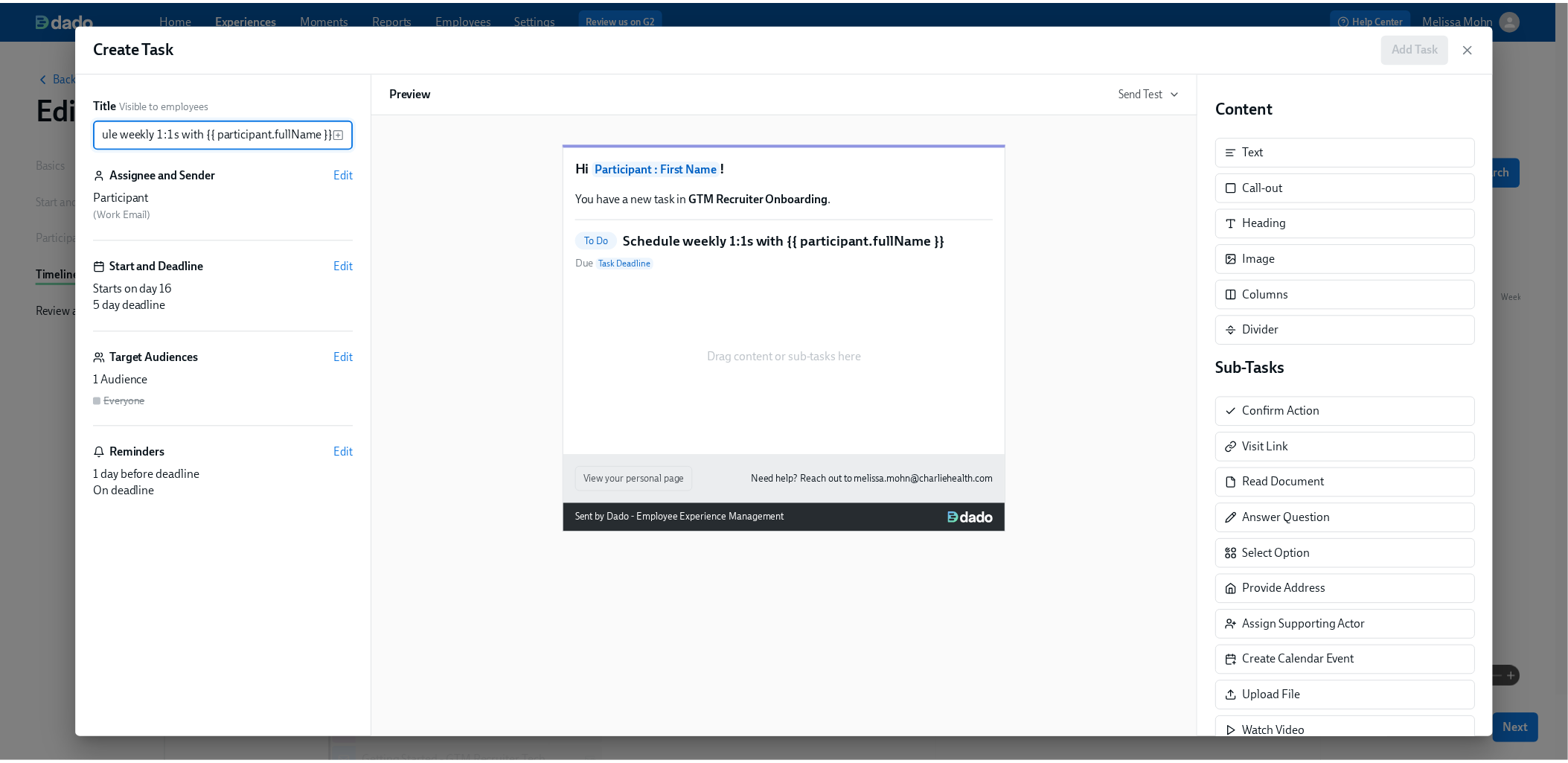 scroll, scrollTop: 0, scrollLeft: 0, axis: both 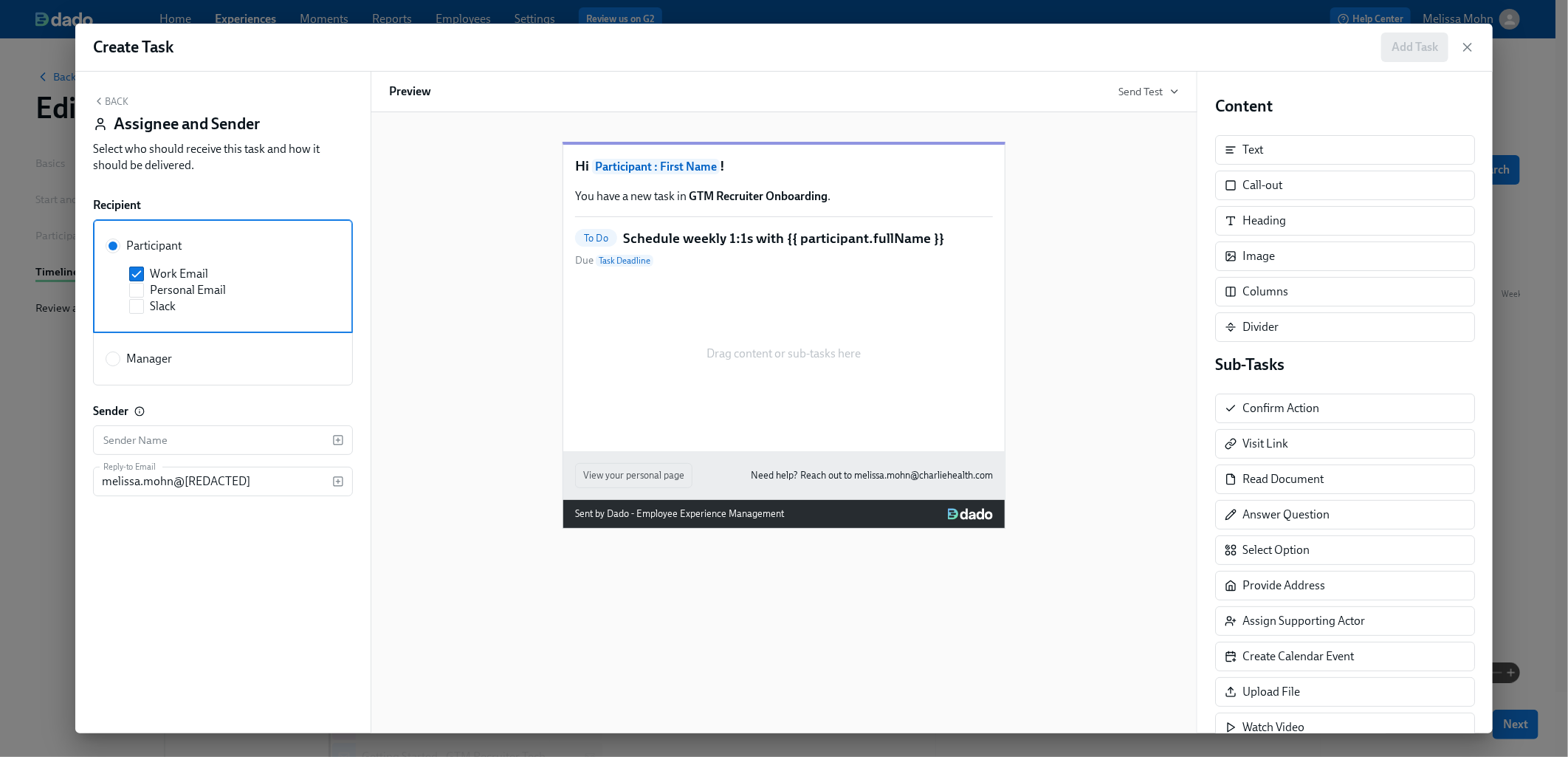click on "Manager" at bounding box center [149, 359] 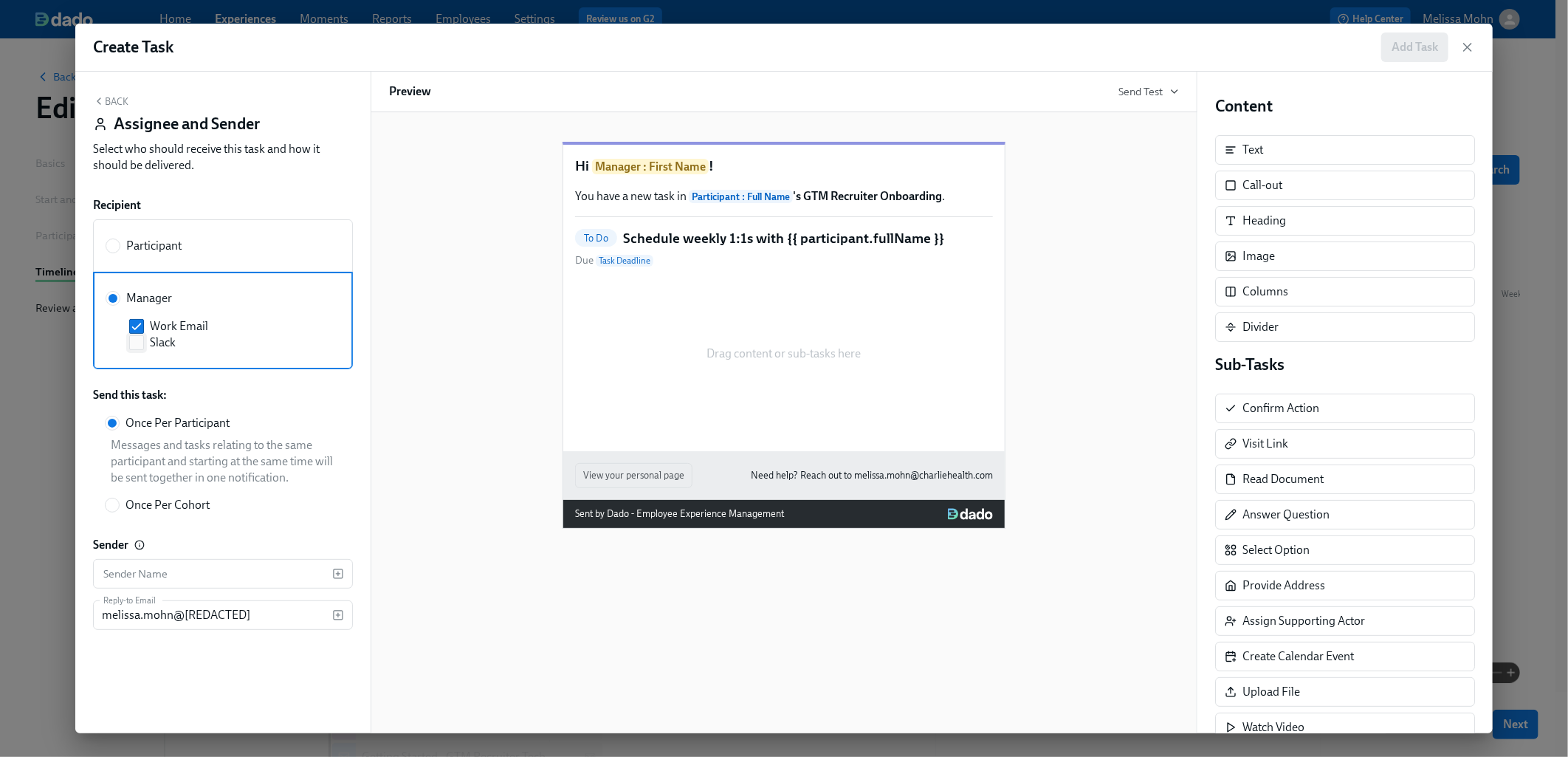 click on "Slack" at bounding box center [137, 343] 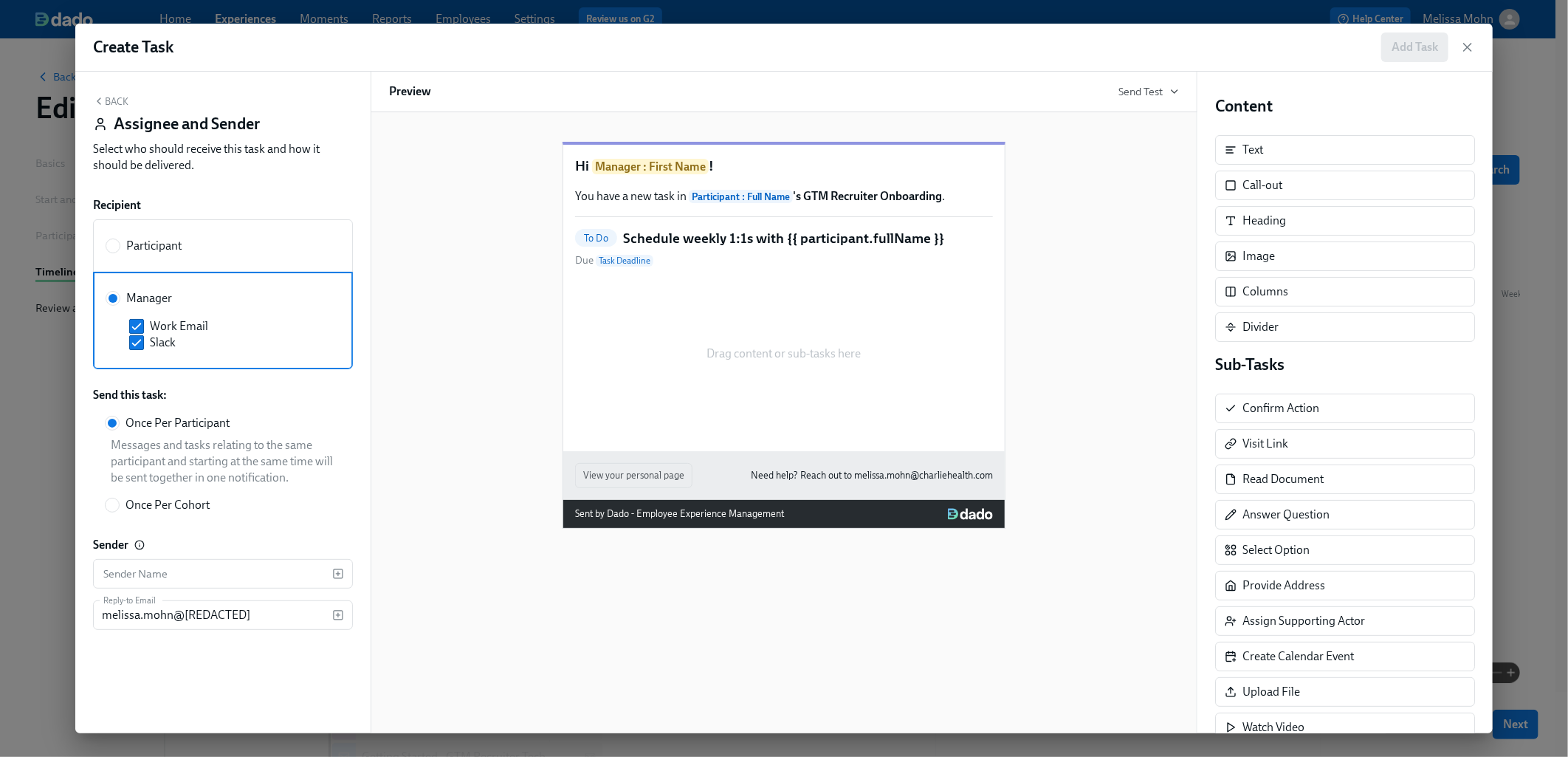 click on "Back" at bounding box center [111, 101] 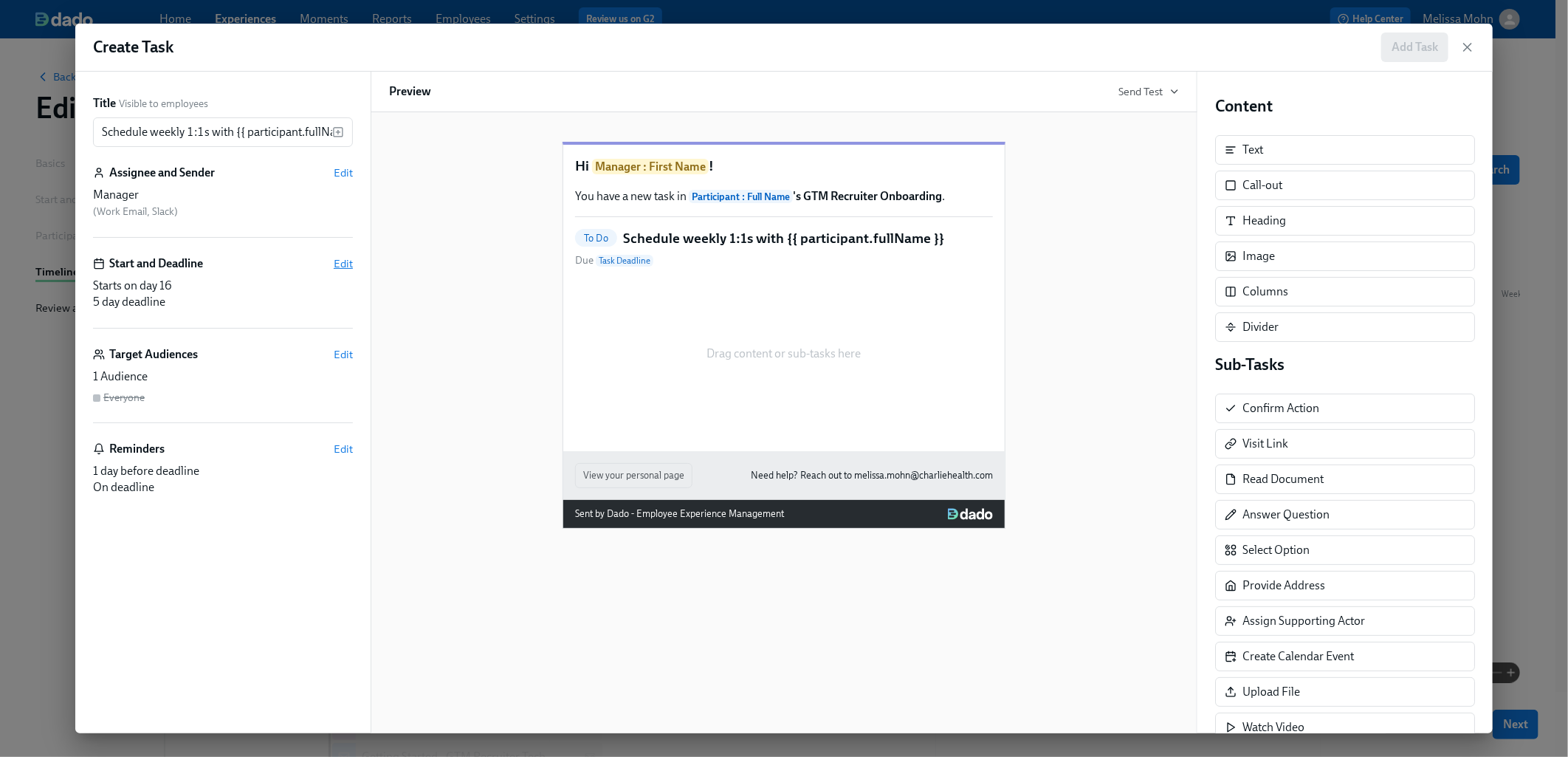click on "Edit" at bounding box center (343, 264) 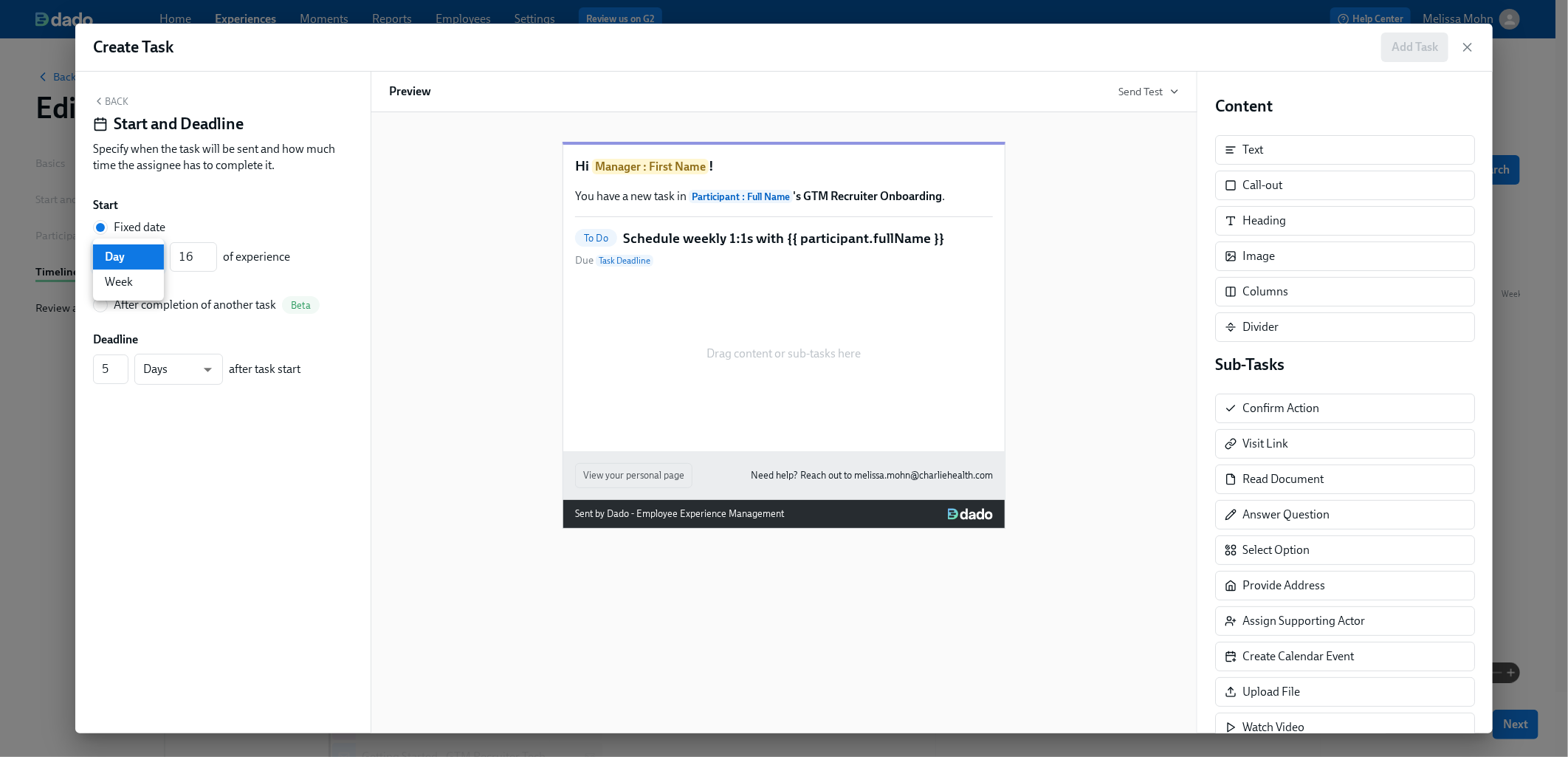 click on "Home Experiences Moments Reports Employees Settings Review us on G2 Help Center Melissa Mohn Back to overview Edit   GTM Recruiter Onboarding Basics Start and End Participants Timeline Review and Launch Timeline Preview experience Search Filter by Actor Manage Participant Manager Automation Week 1 Week 2 Week 3 Week 4 Experience start Participant's first day at work Experience end Add to email listserv Outreach All Hands Gem Permission Recruiting Sync - Midwest Region Recruiting Sync - Northeast Region  Recruiting Sync - Northwest Region Recruiting Sync - Southeast Region Recruiting Sync - Southwest Region Brighthire Access Outreach Review with your Manager Onboarding with your Manager EOD Wrap Day 1 Tech review with your manager EOD Wrap Day 2 EOD Wrap Day 3 Add to Weekly Team Kick Off EOD Wrap Day 4 Greenhouse and ModernLoop review EOW Wrap - Week 1 [GTM Recruiter Onboarding] A new experience starts today! Getting Started - GTM Recruiter Tech ModernLoop Set Up Schedule Intro 1:1s Tableau login d" at bounding box center [784, 612] 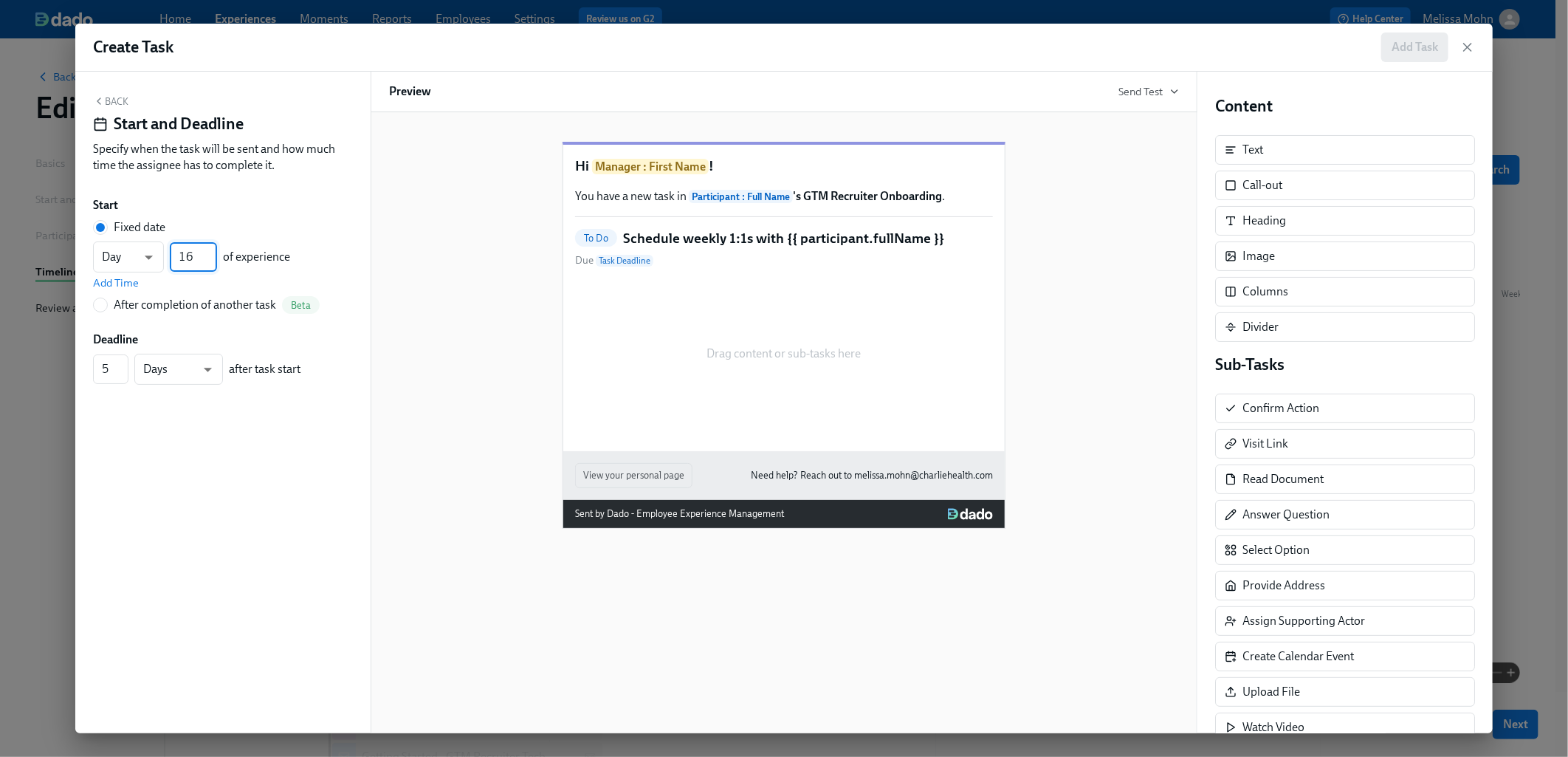 drag, startPoint x: 199, startPoint y: 256, endPoint x: 170, endPoint y: 256, distance: 29 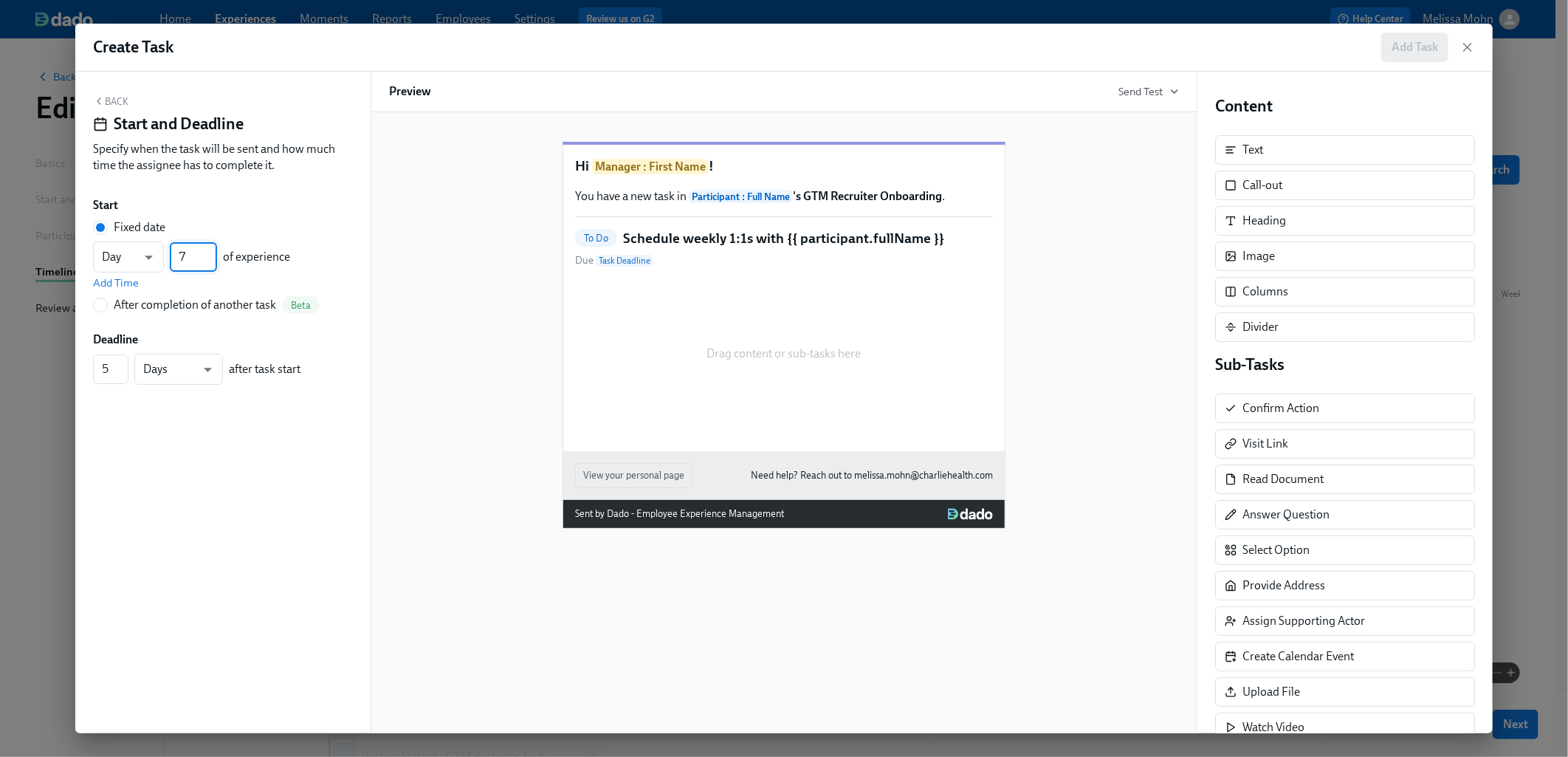 type on "7" 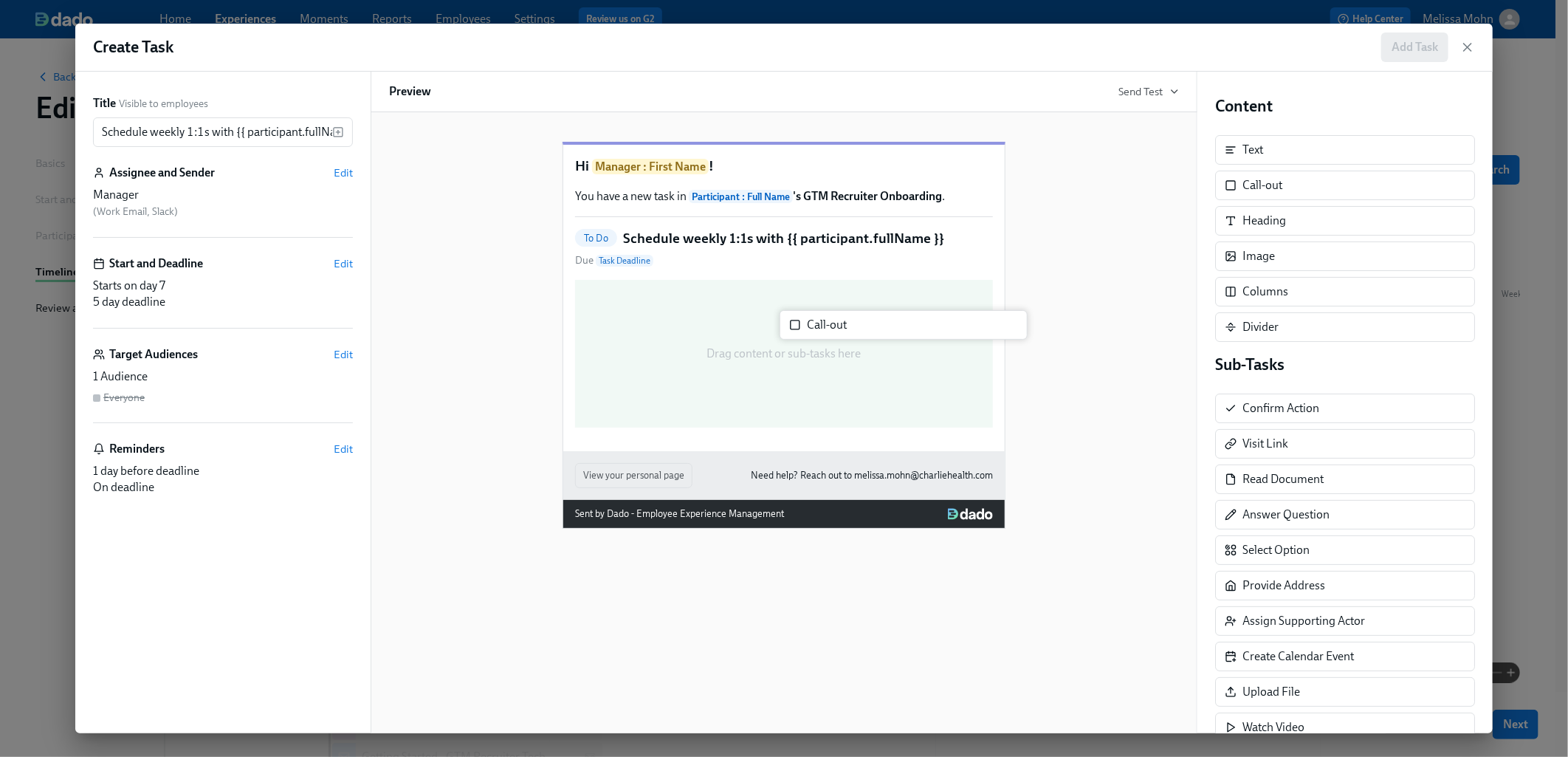 drag, startPoint x: 1276, startPoint y: 186, endPoint x: 834, endPoint y: 326, distance: 463.6421 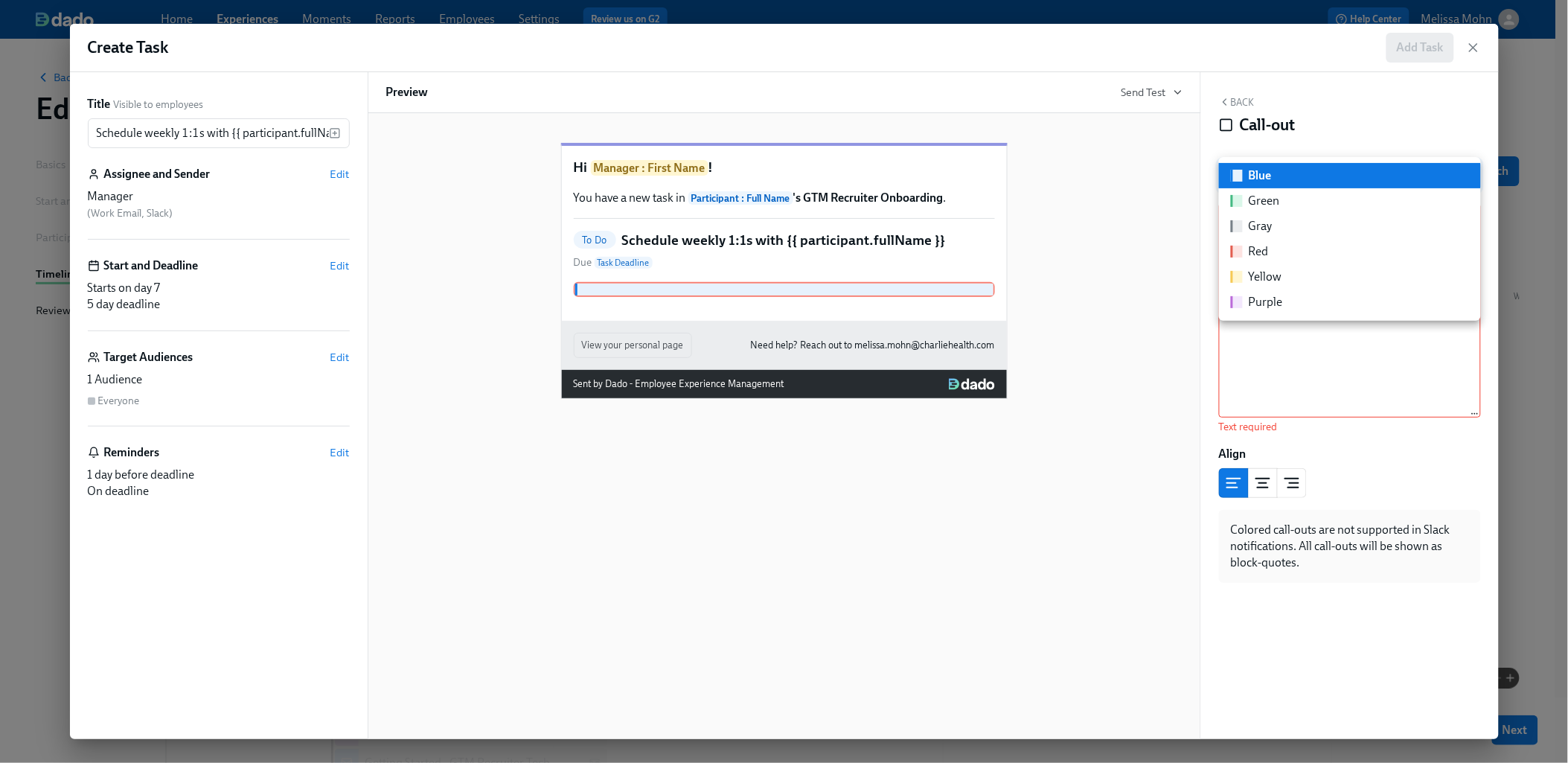 click on "Home Experiences Moments Reports Employees Settings Review us on G2 Help Center Melissa Mohn Back to overview Edit GTM Recruiter Onboarding Basics Start and End Participants Timeline Review and Launch Timeline Preview experience Search Filter by Actor Manage Participant Manager Automation Week 1 Week 2 Week 3 Week 4 Experience start Participant's first day at work Experience end Add to email listserv Outreach All Hands Gem Permission Recruiting Sync - Midwest Region Recruiting Sync - Northeast Region Recruiting Sync - Northwest Region Recruiting Sync - Southeast Region Recruiting Sync - Southwest Region Brighthire Access Outreach Review with your Manager Onboarding with your Manager EOD Wrap Day 1 Tech review with your manager EOD Wrap Day 2 EOD Wrap Day 3 Add to Weekly Team Kick Off EOD Wrap Day 4 Greenhouse and ModernLoop review EOW Wrap - Week 1 [GTM Recruiter Onboarding] A new experience starts today! Getting Started - GTM Recruiter Tech ModernLoop Set Up Schedule Intro 1:1s Tableau login" at bounding box center (784, 616) 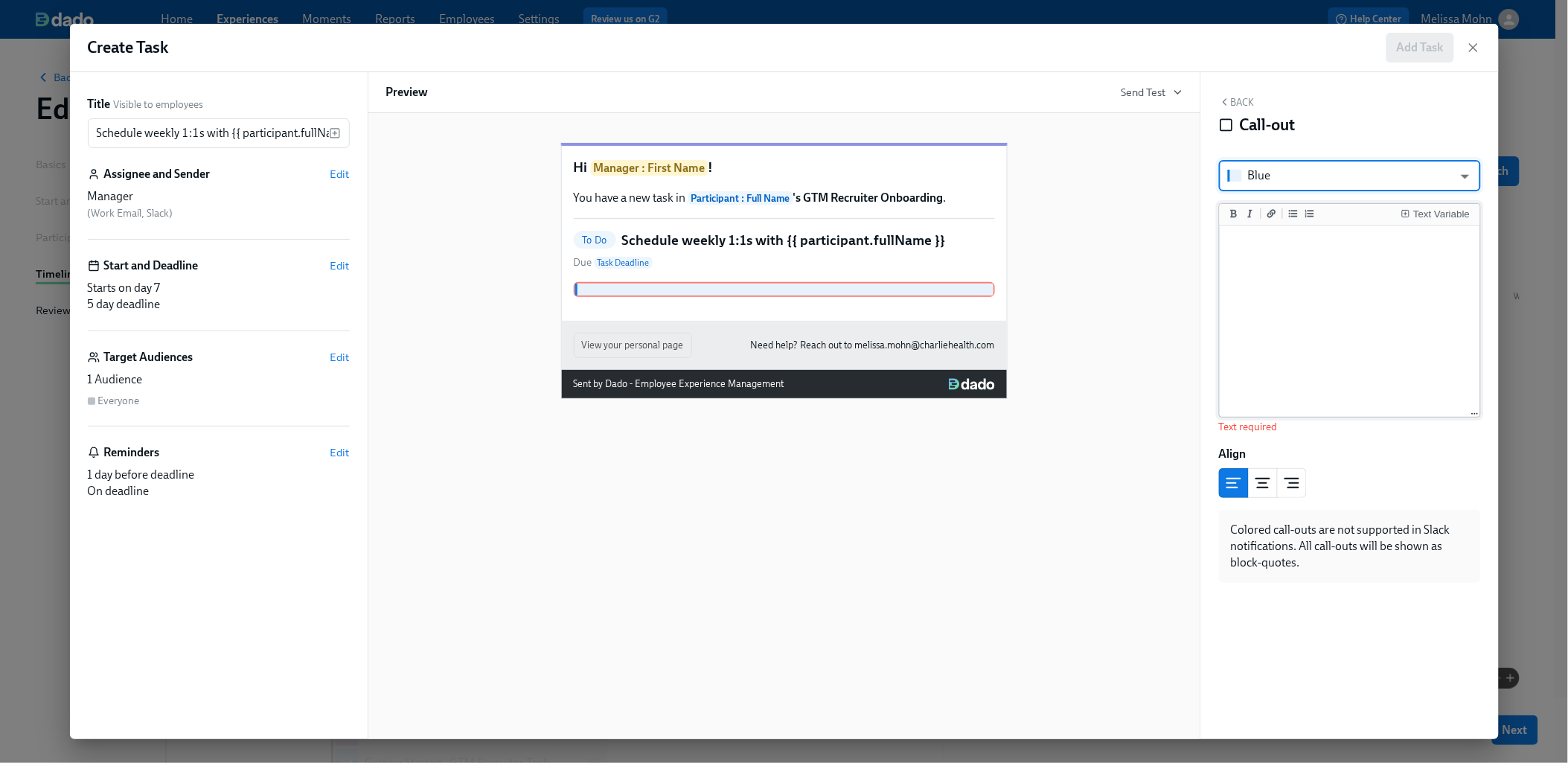 click at bounding box center [1350, 322] 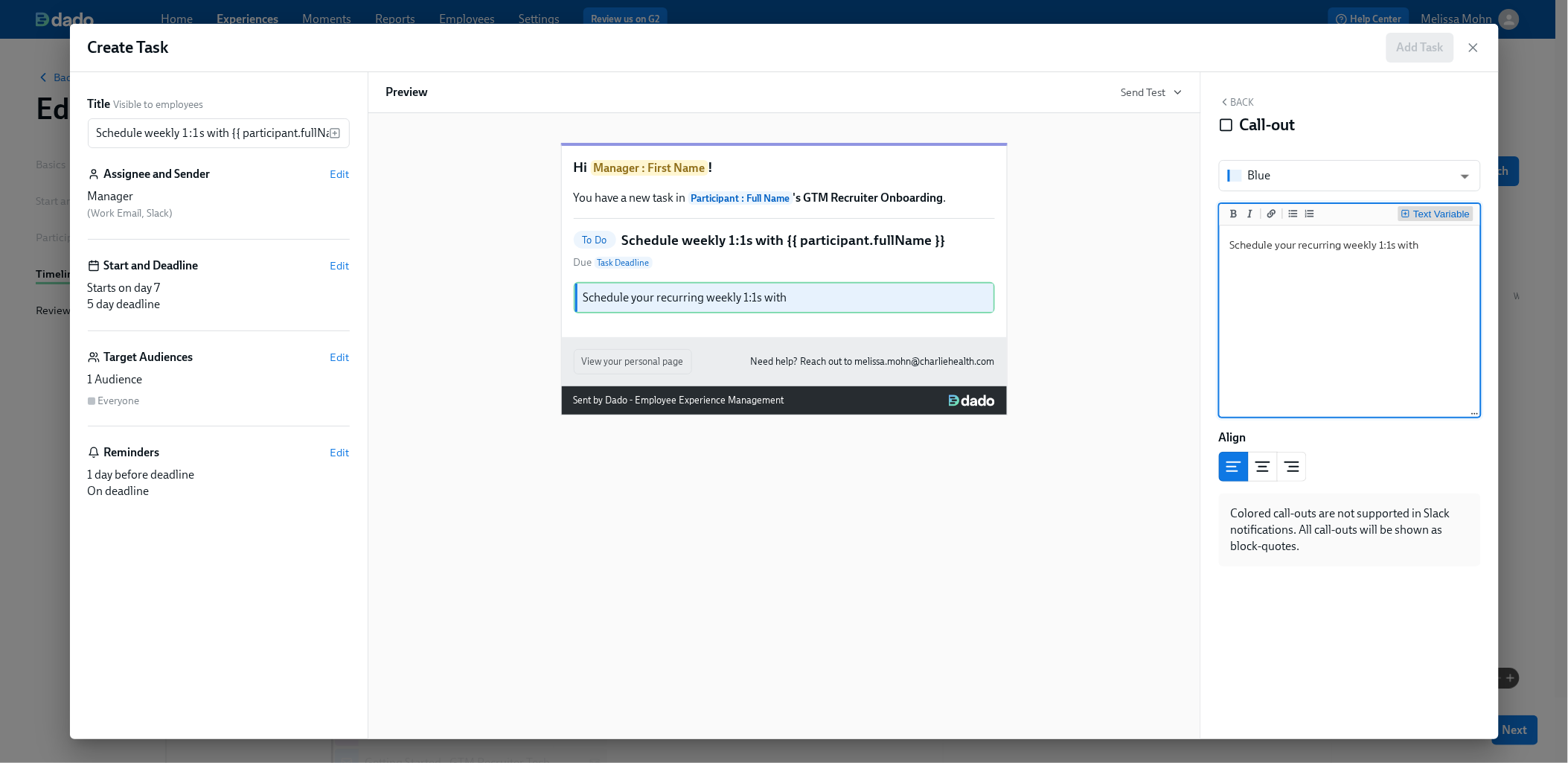 click on "Text Variable" at bounding box center (1441, 214) 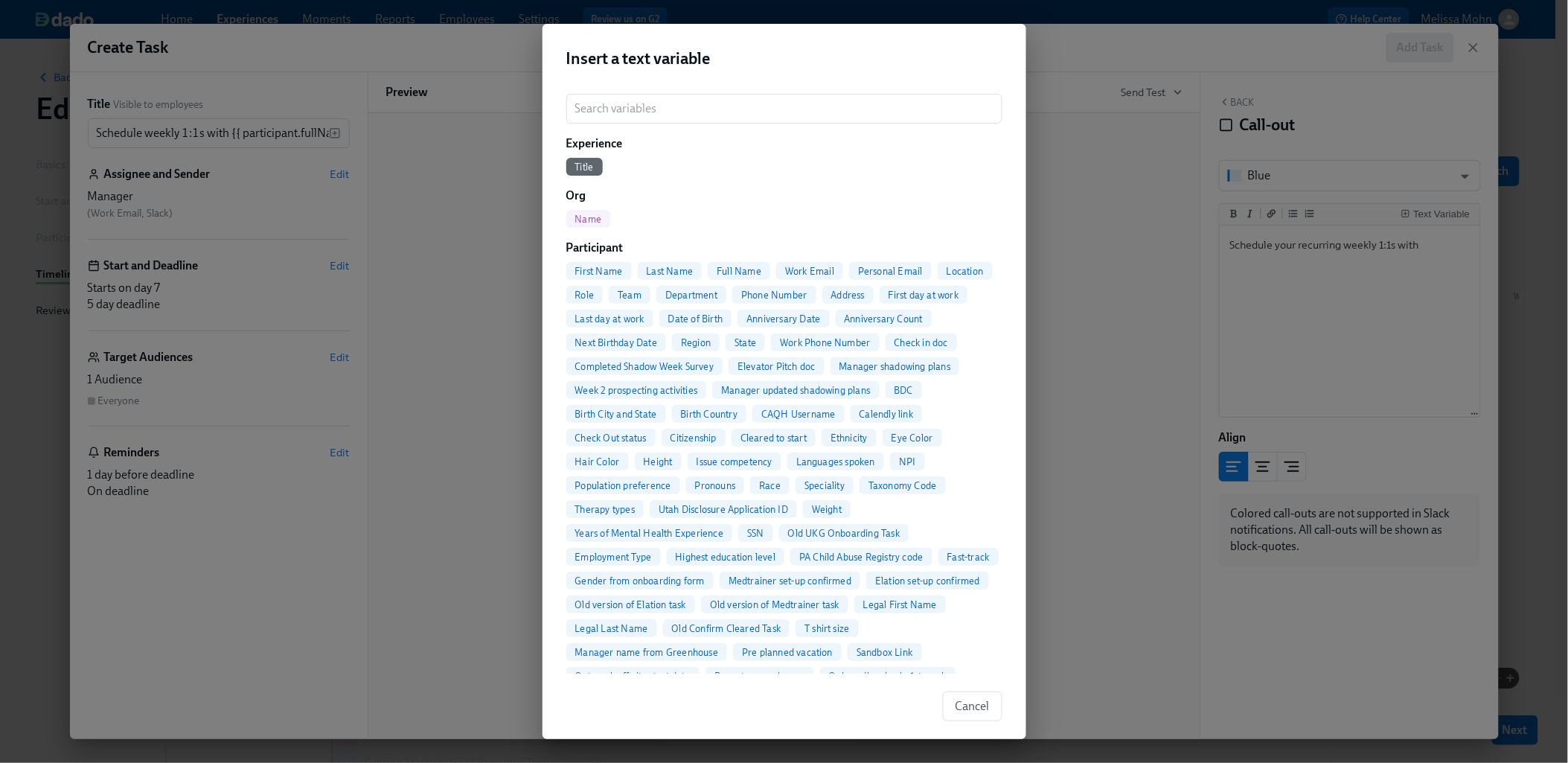 click on "Full Name" at bounding box center (739, 271) 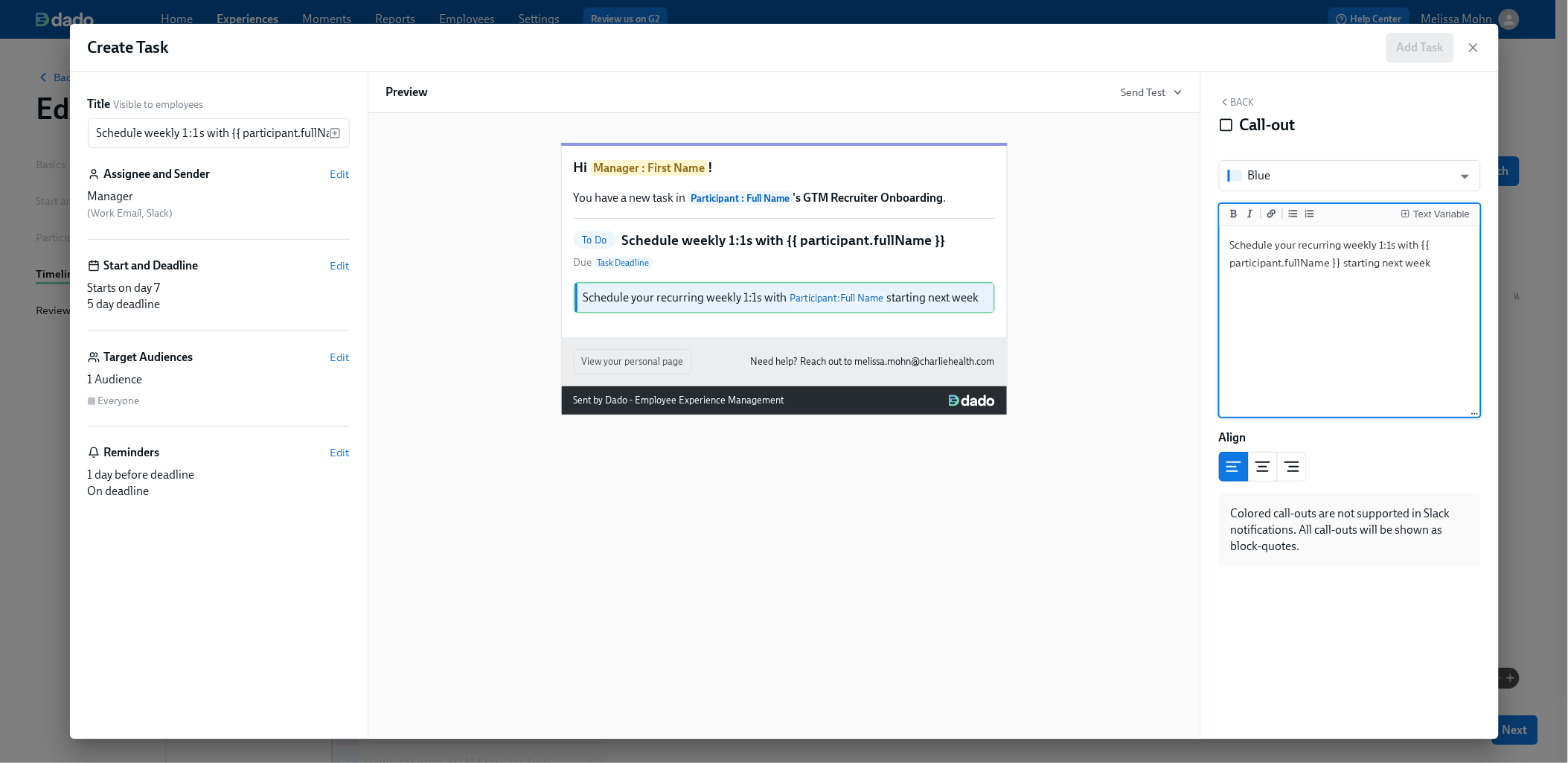 type on "Schedule your recurring weekly 1:1s with {{ participant.fullName }} starting next week" 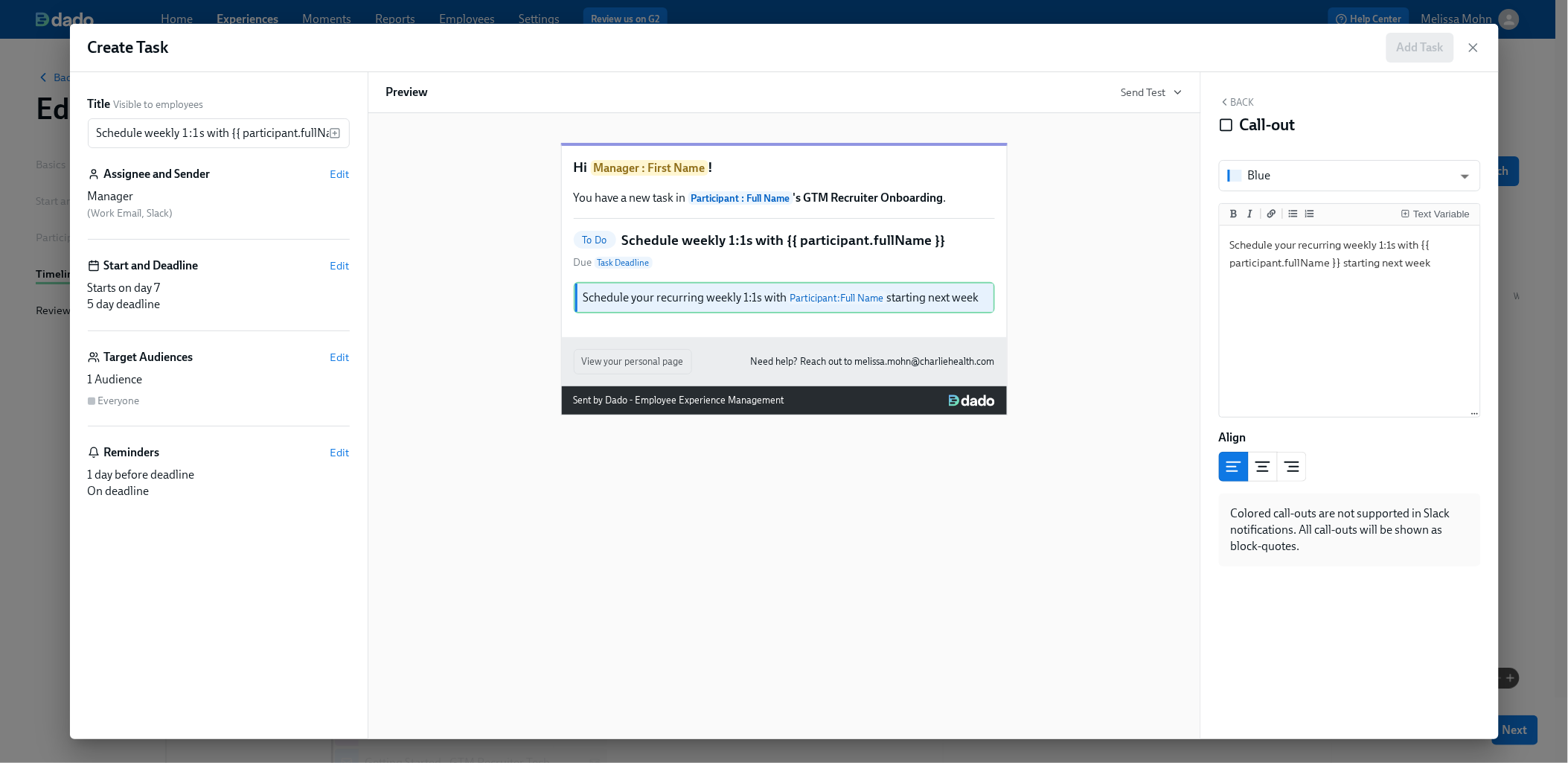 click on "Back" at bounding box center [1237, 102] 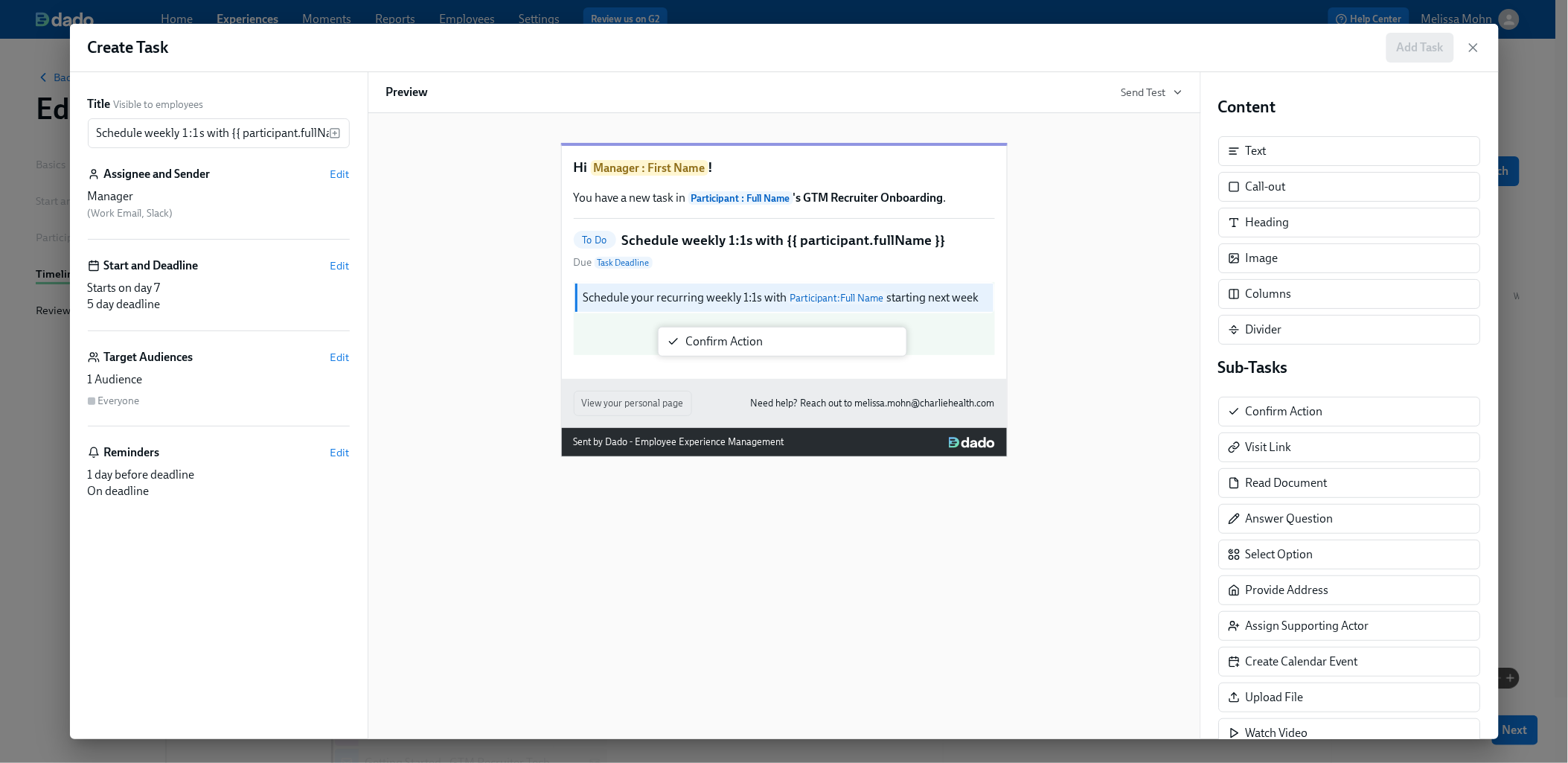 drag, startPoint x: 1264, startPoint y: 407, endPoint x: 692, endPoint y: 333, distance: 576.7669 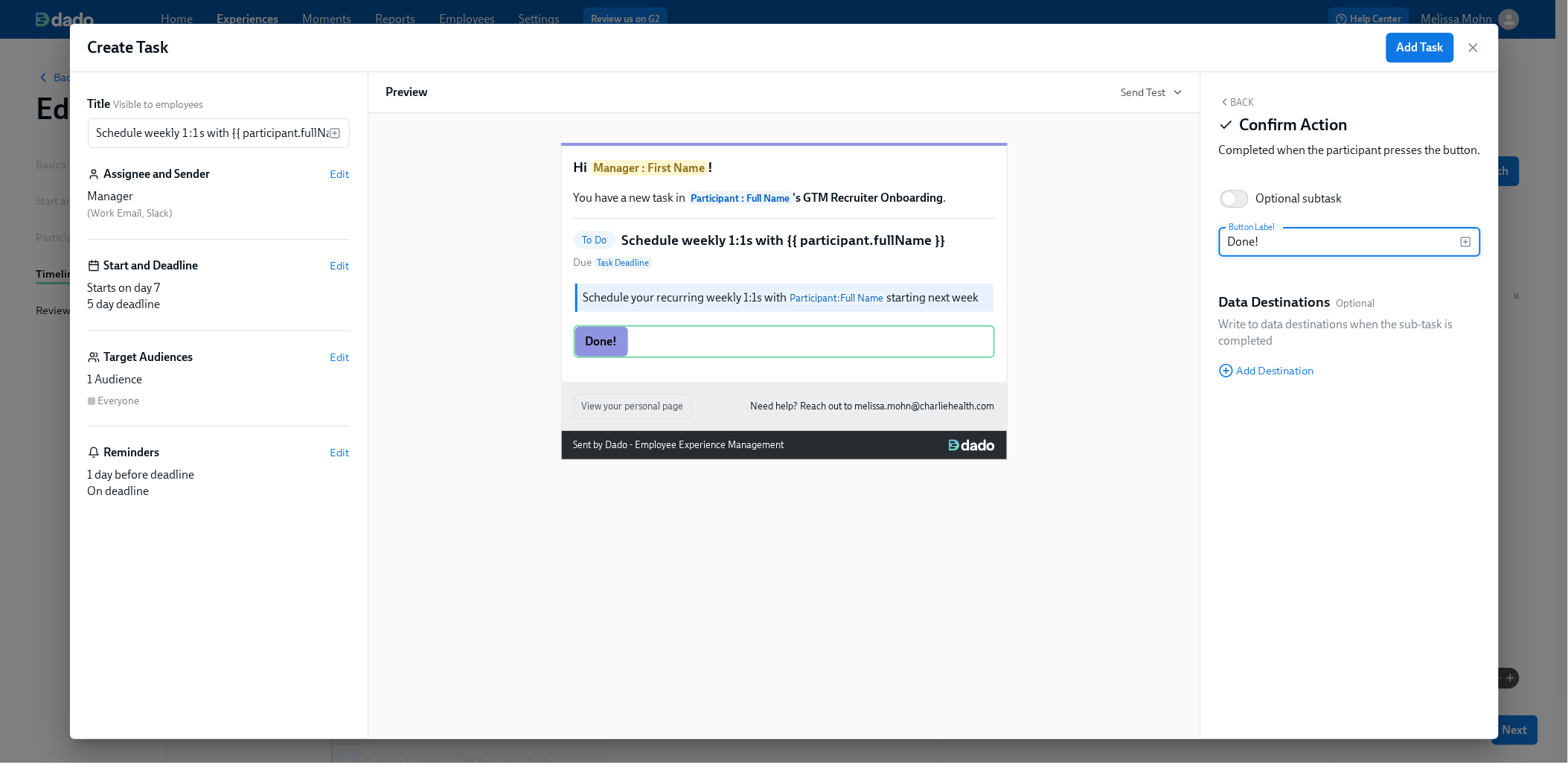 type on "Done!" 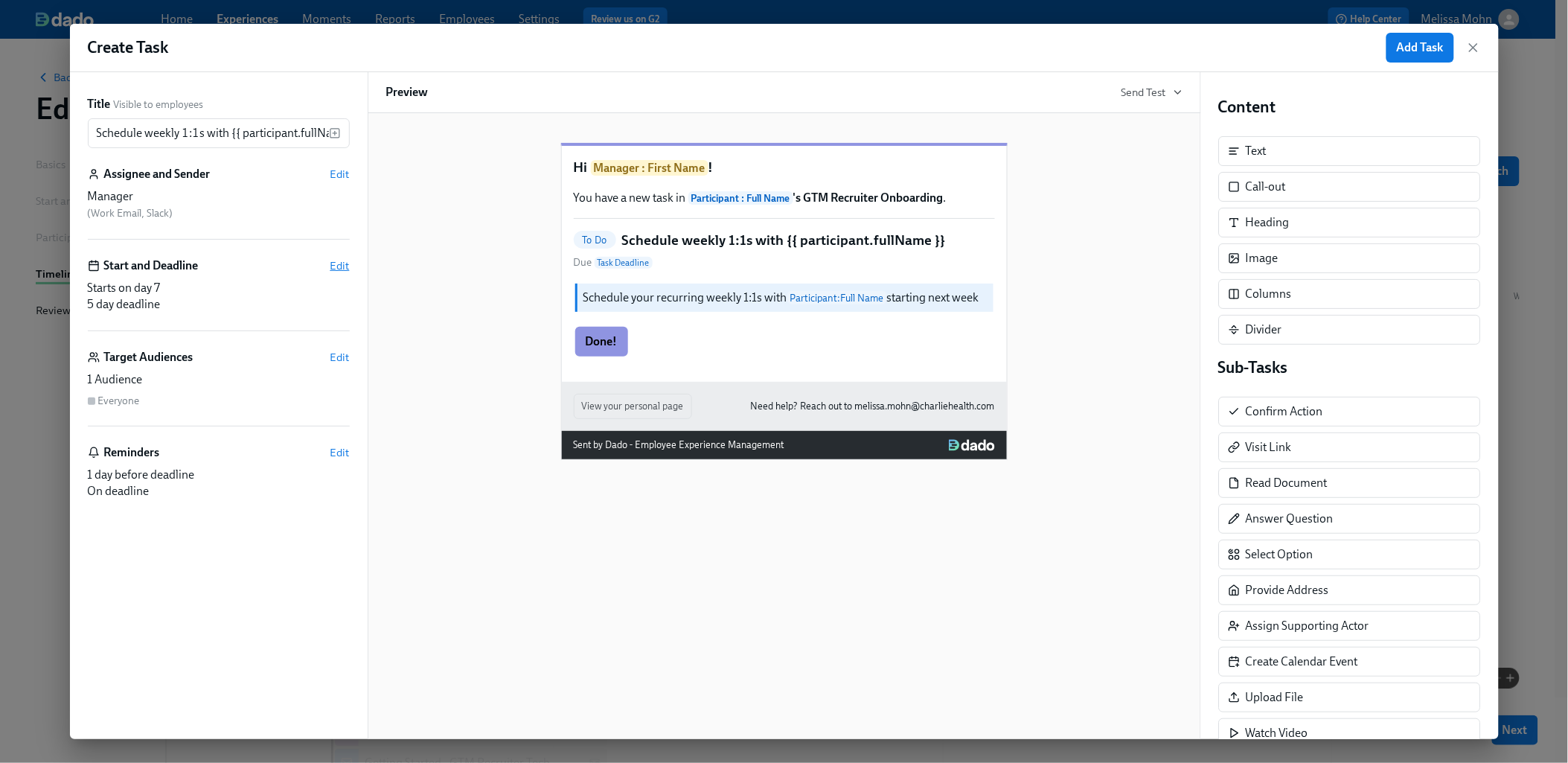 click on "Edit" at bounding box center [340, 266] 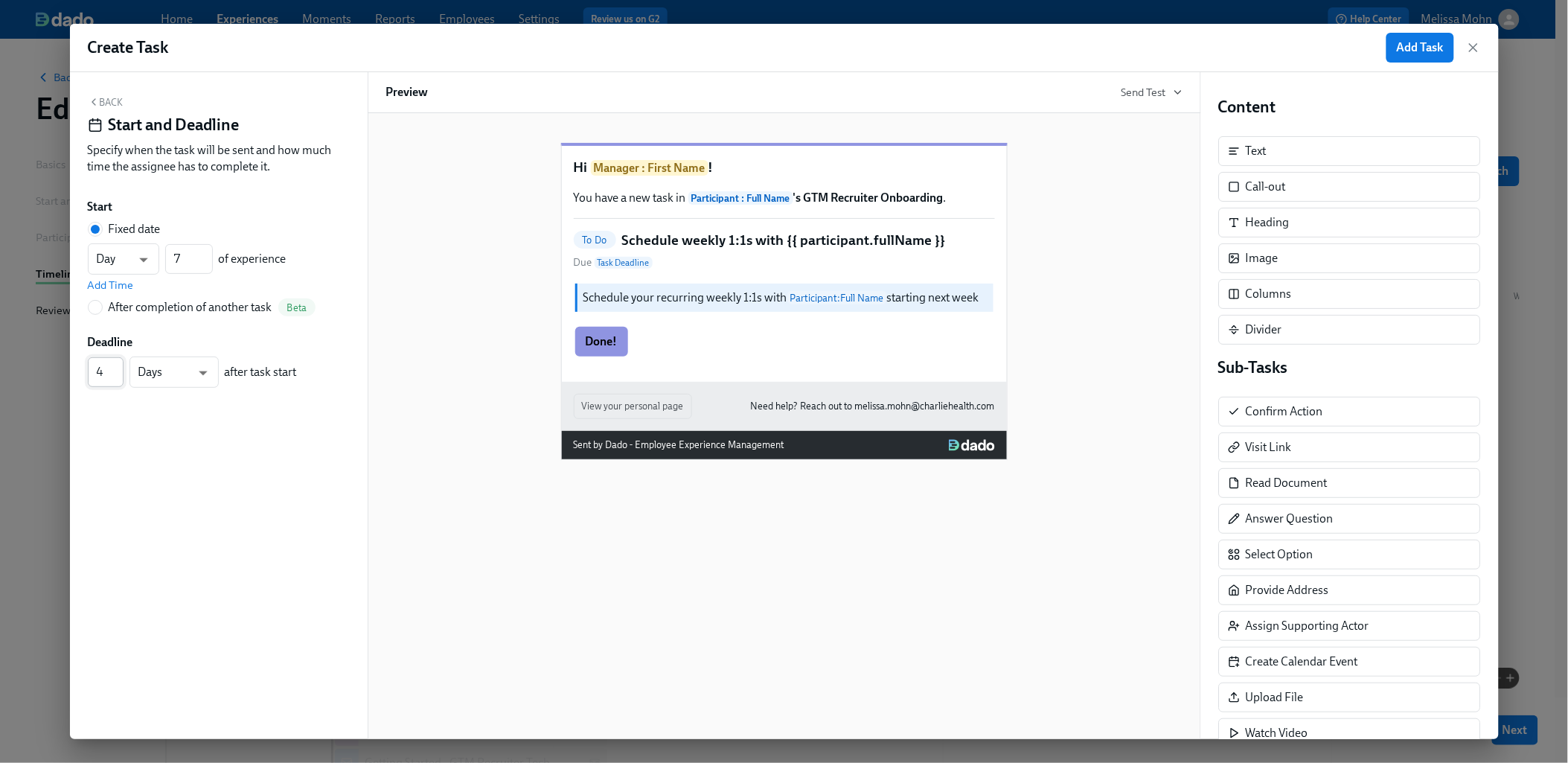 click on "4" at bounding box center [106, 372] 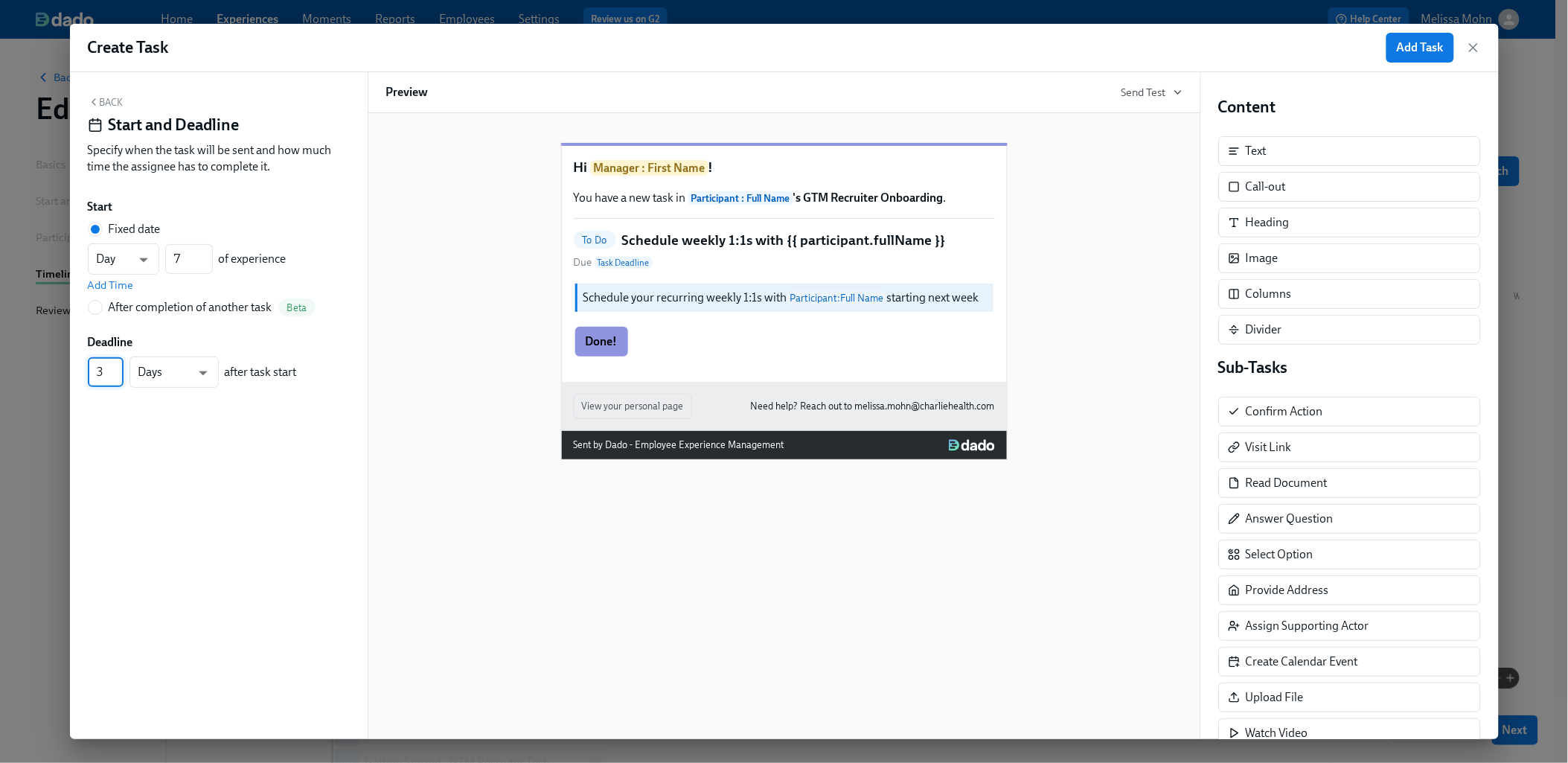 click on "3" at bounding box center (106, 372) 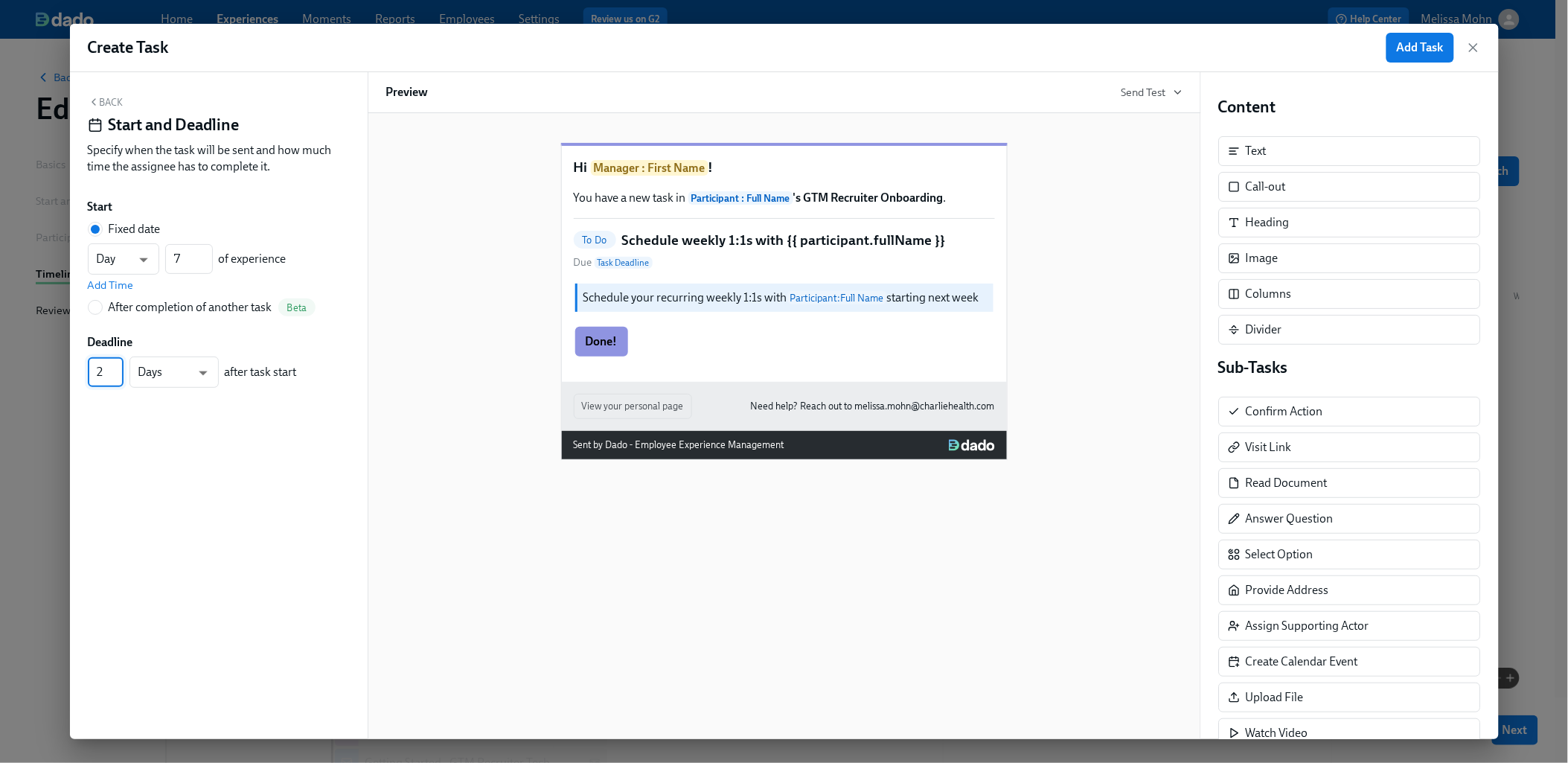 type on "2" 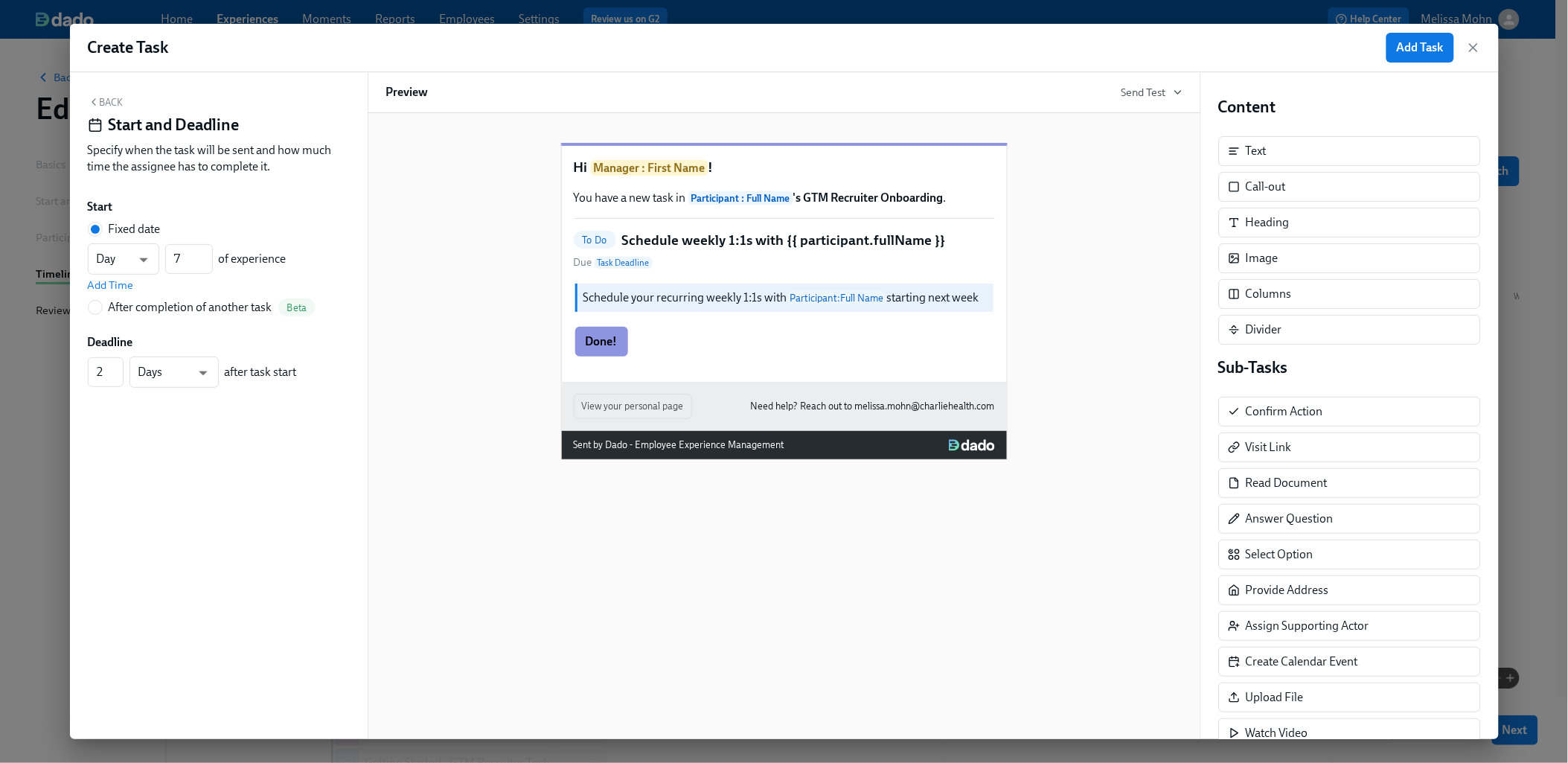 click on "Back" at bounding box center [106, 102] 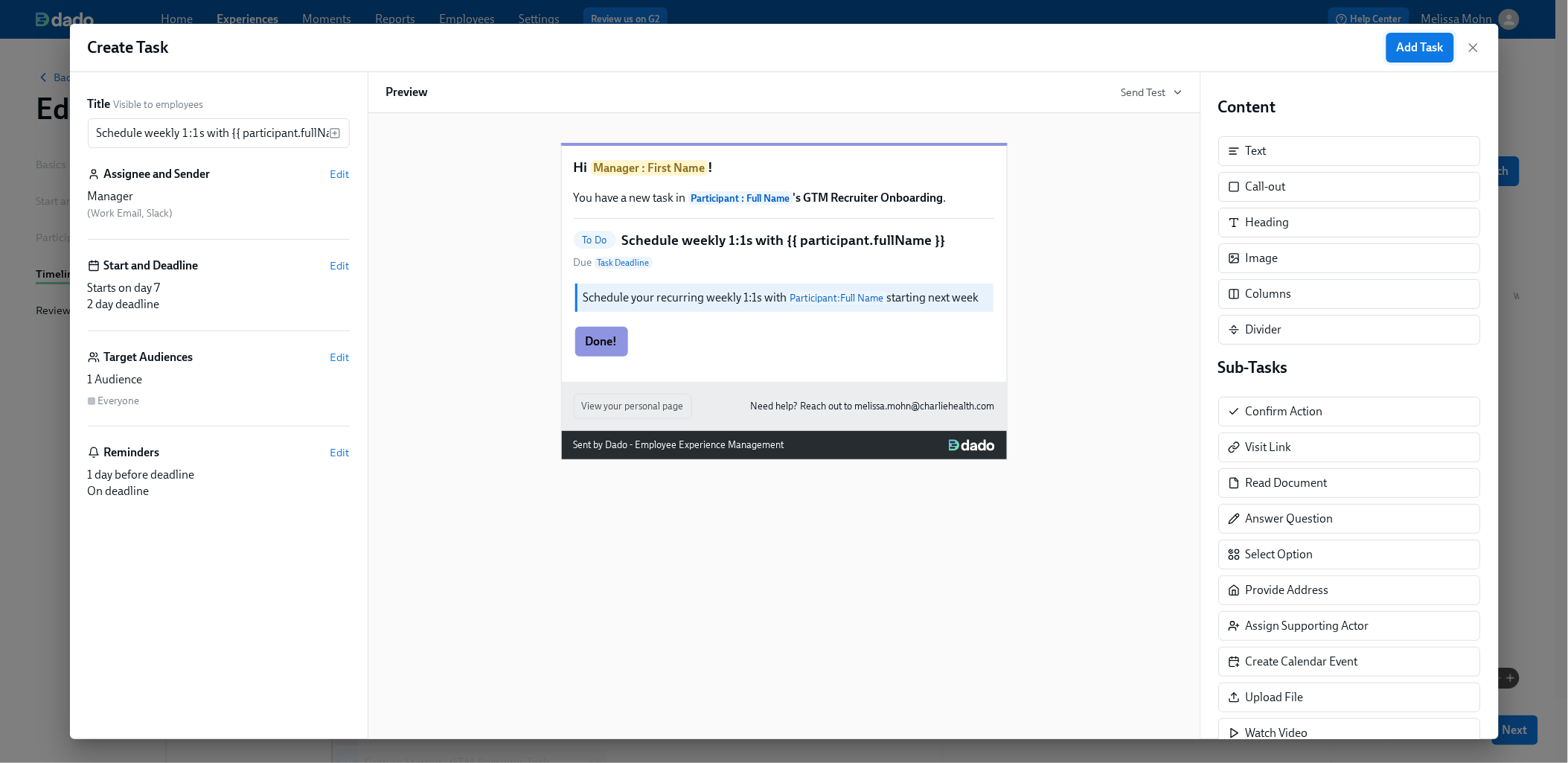 click on "Add Task" at bounding box center [1420, 48] 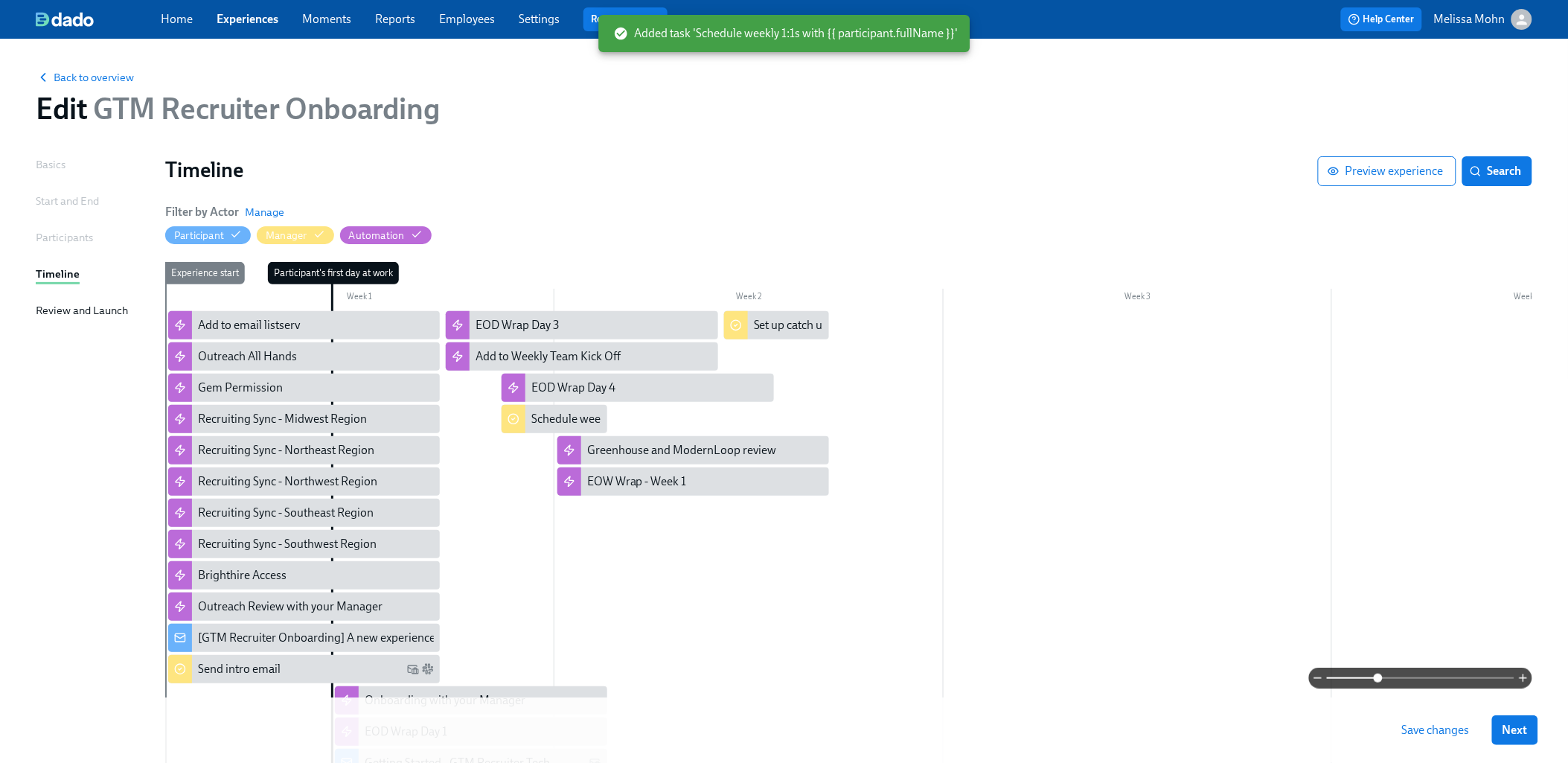 click on "Save changes" at bounding box center (1436, 730) 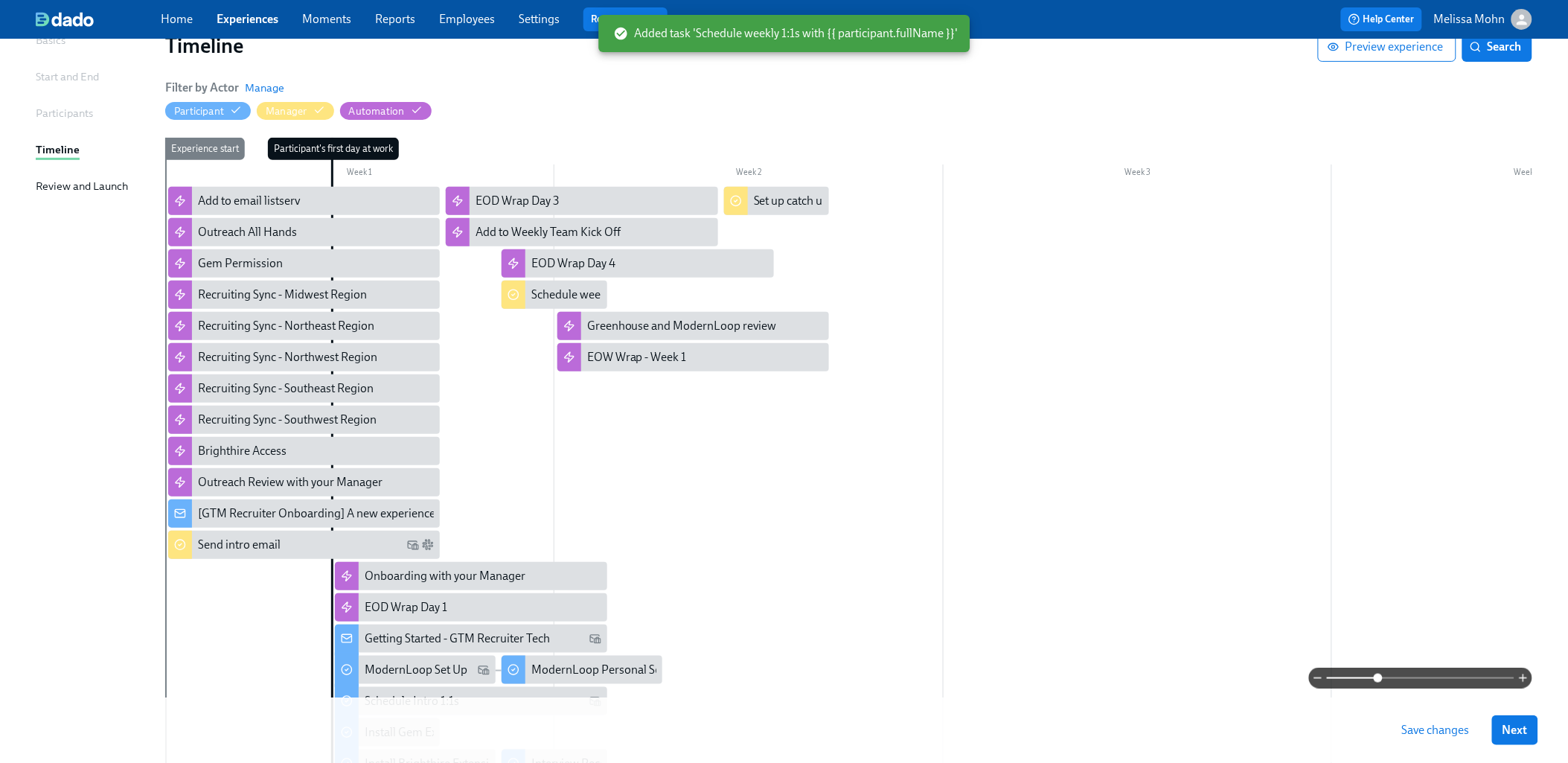 scroll, scrollTop: 125, scrollLeft: 0, axis: vertical 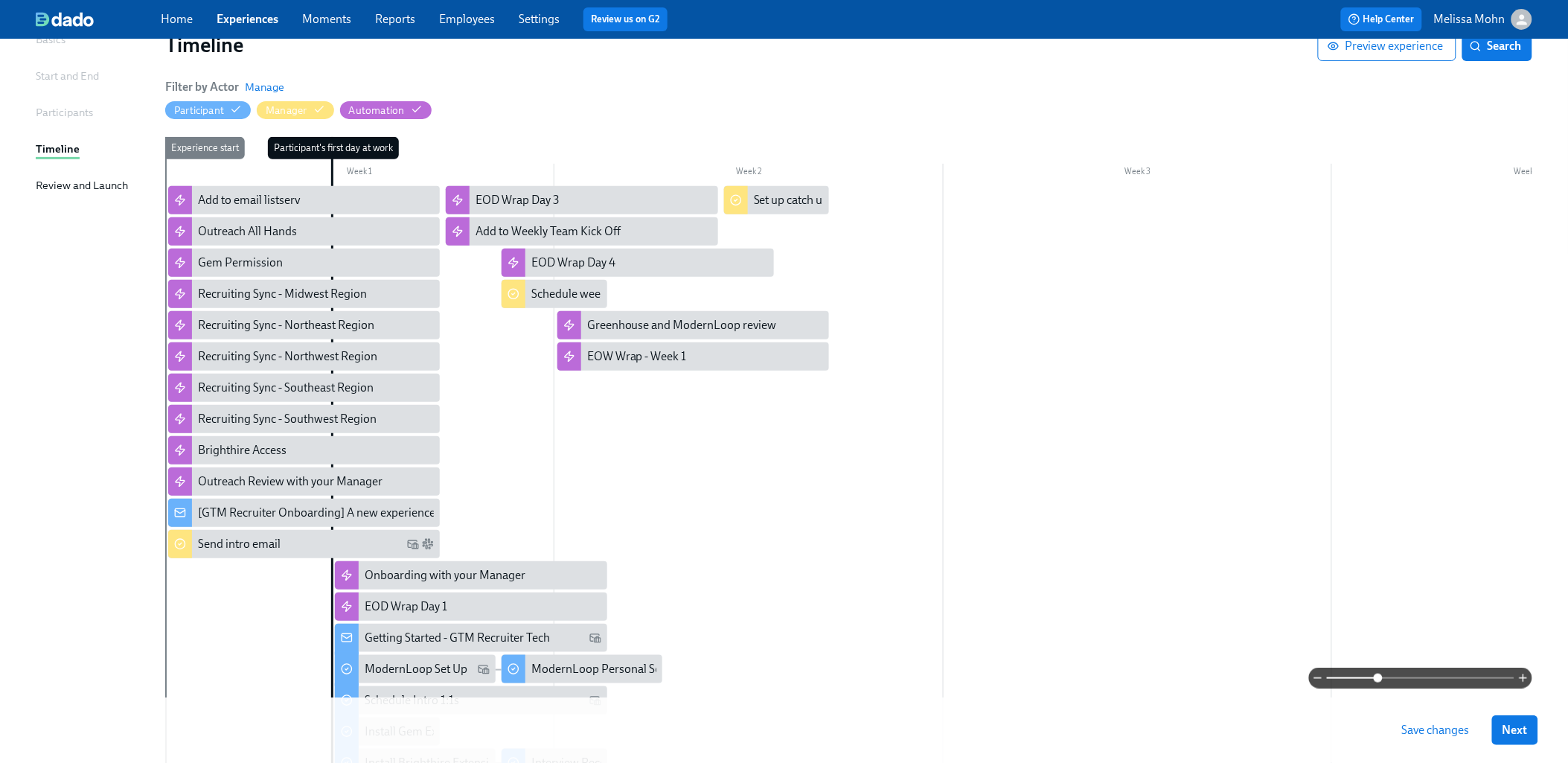 click at bounding box center [943, 583] 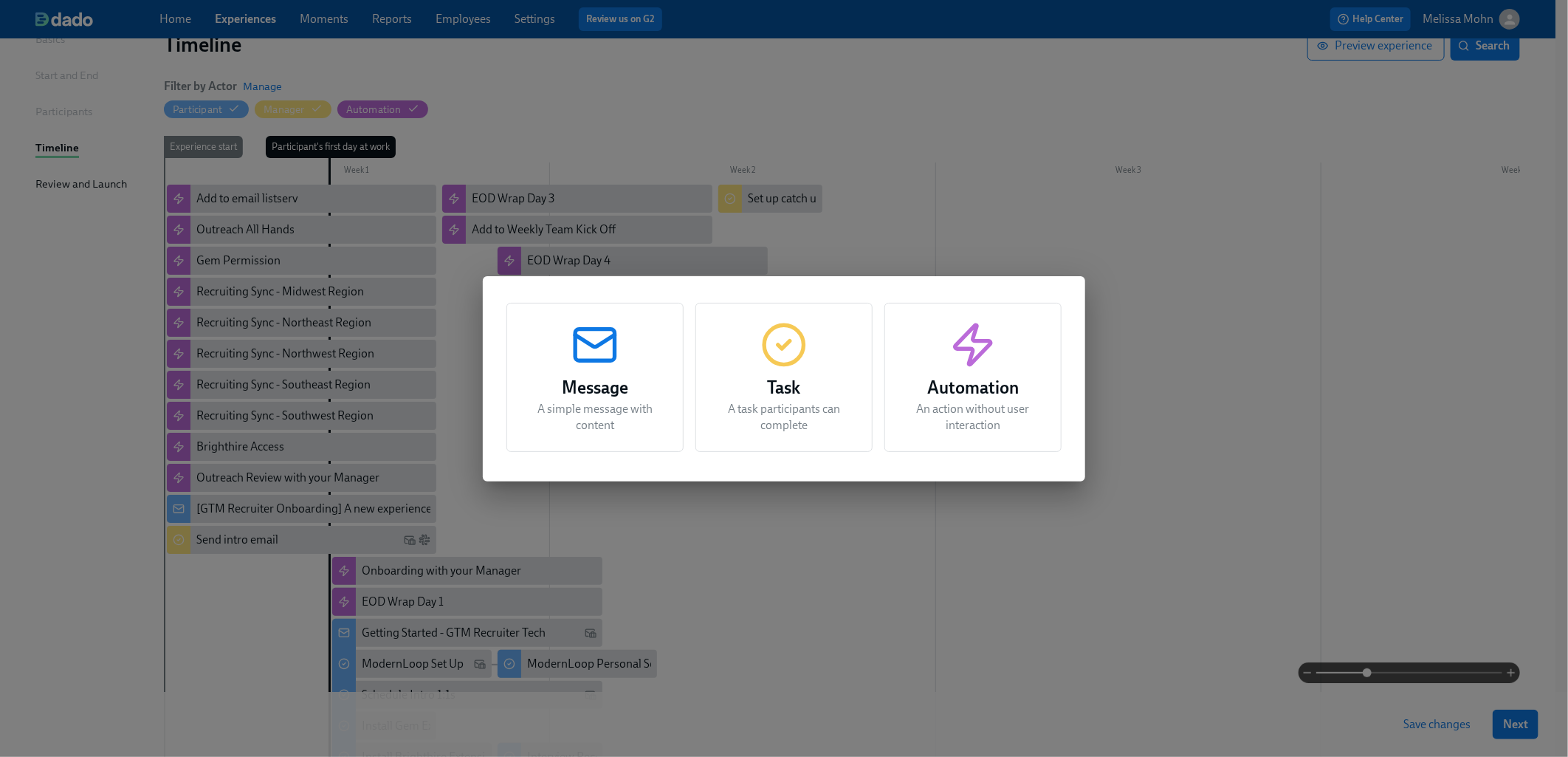click on "Message" at bounding box center (595, 388) 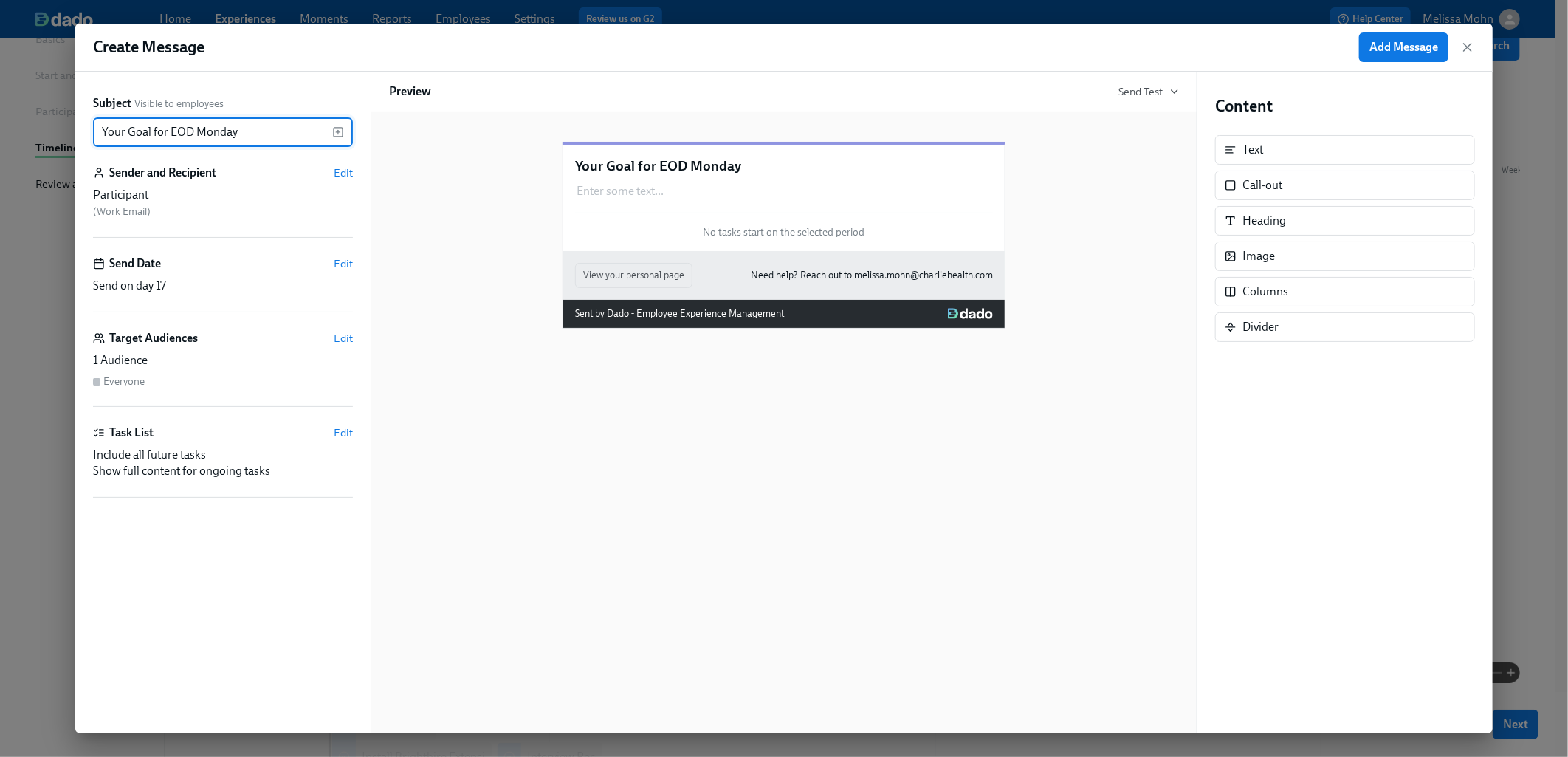 type on "Your Goal for EOD Monday" 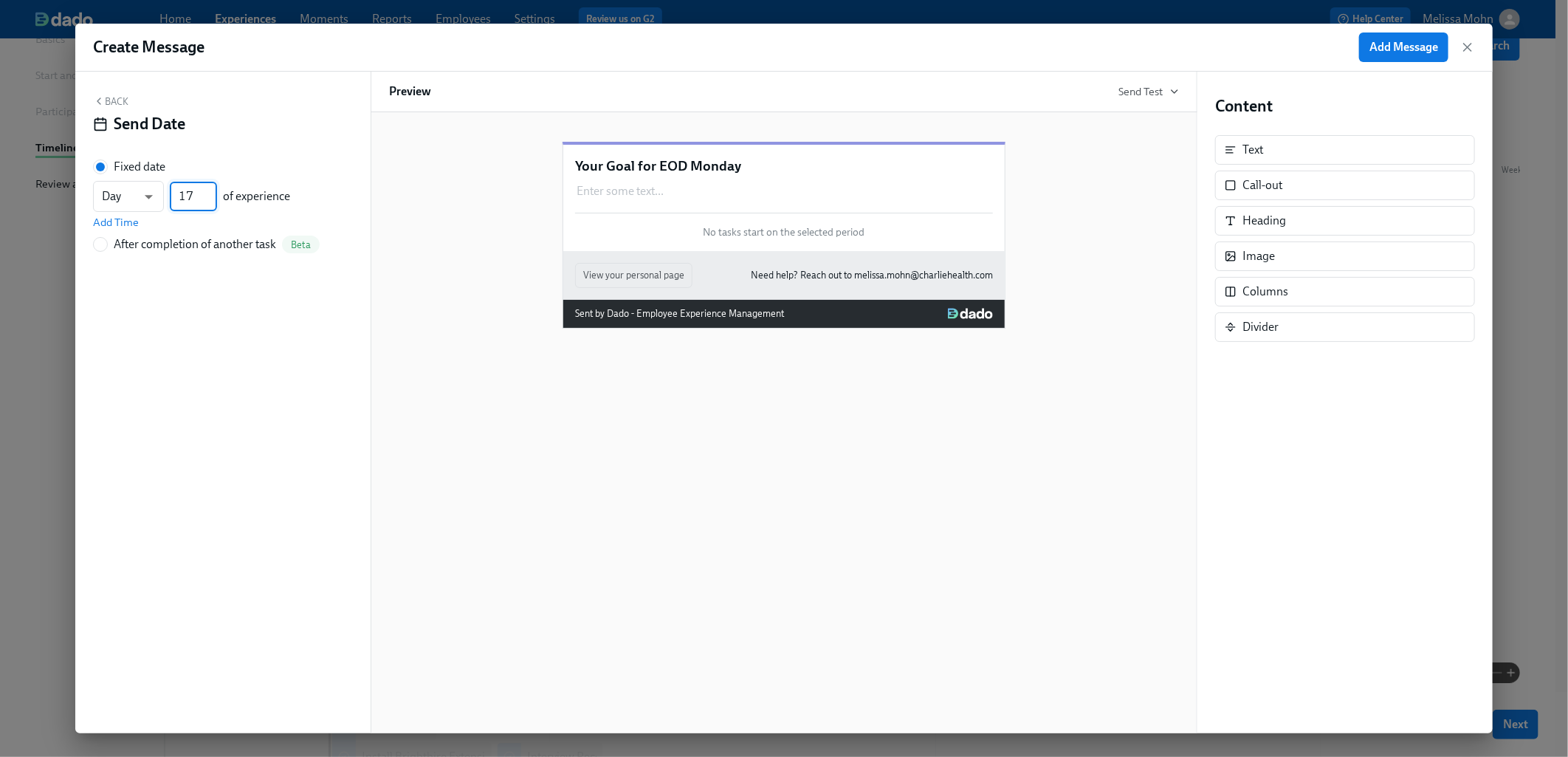 drag, startPoint x: 193, startPoint y: 196, endPoint x: 174, endPoint y: 196, distance: 19 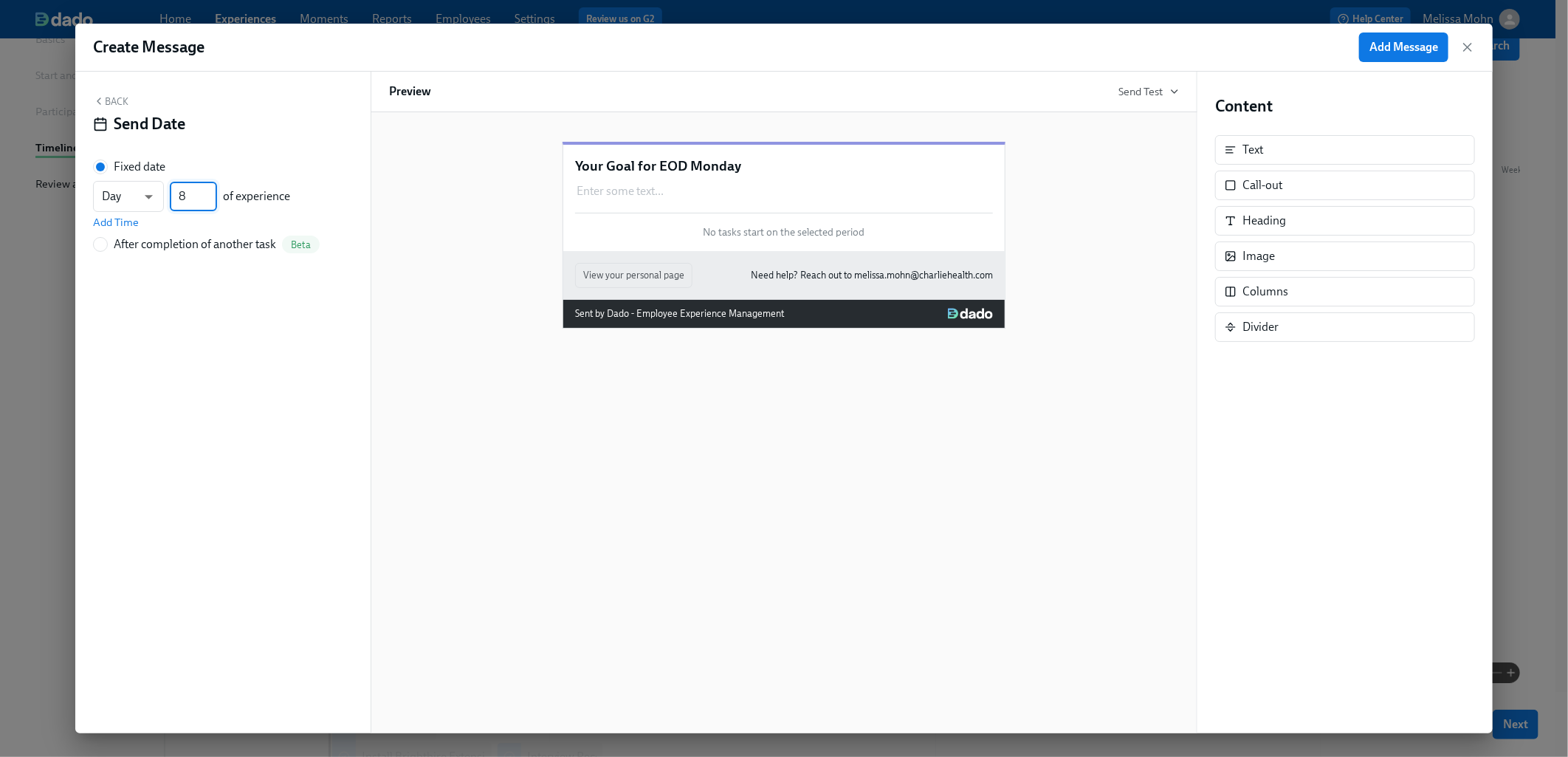 type on "8" 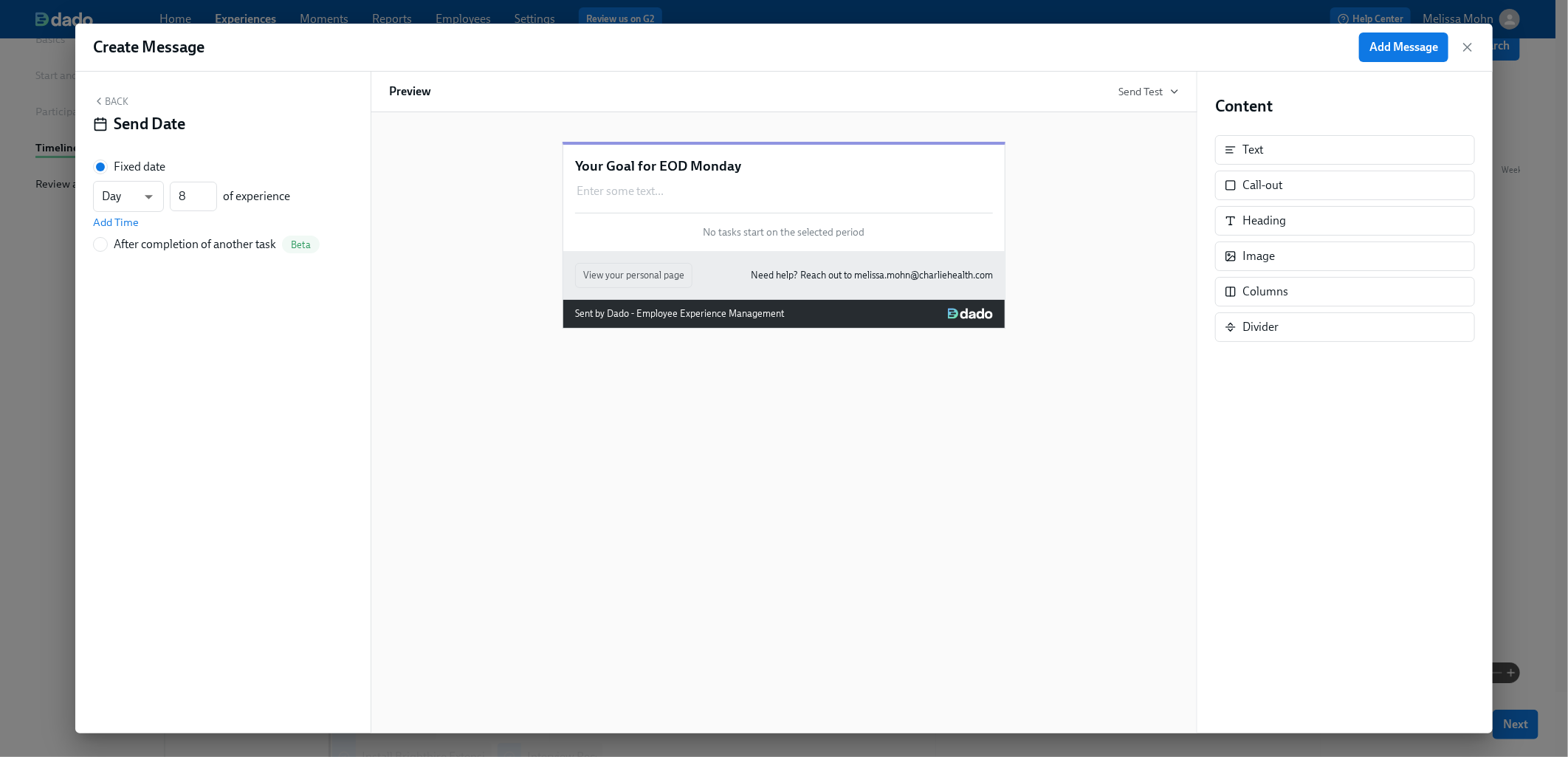 click on "Back" at bounding box center [111, 101] 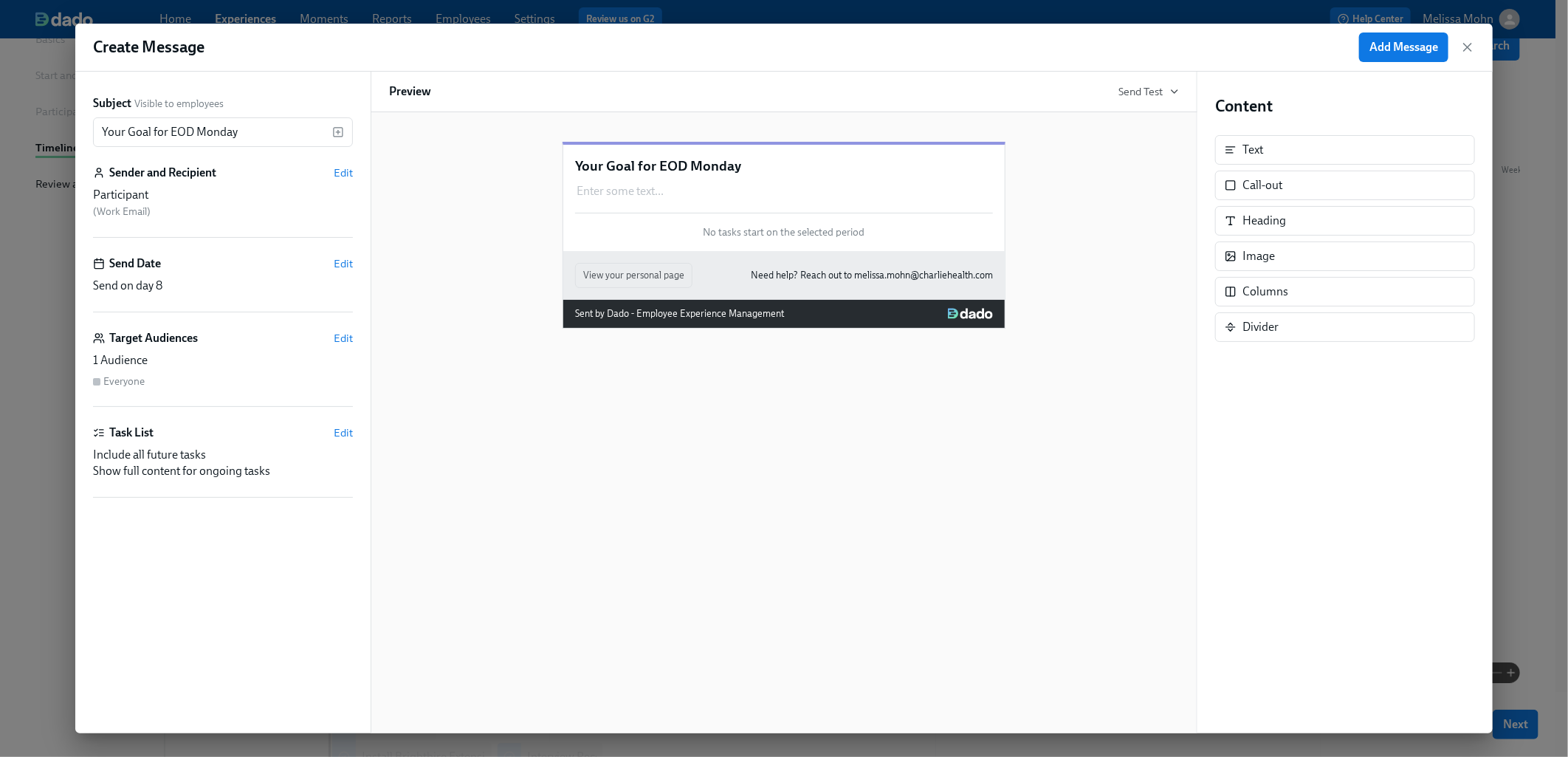 click on "Include all future tasks" at bounding box center [223, 455] 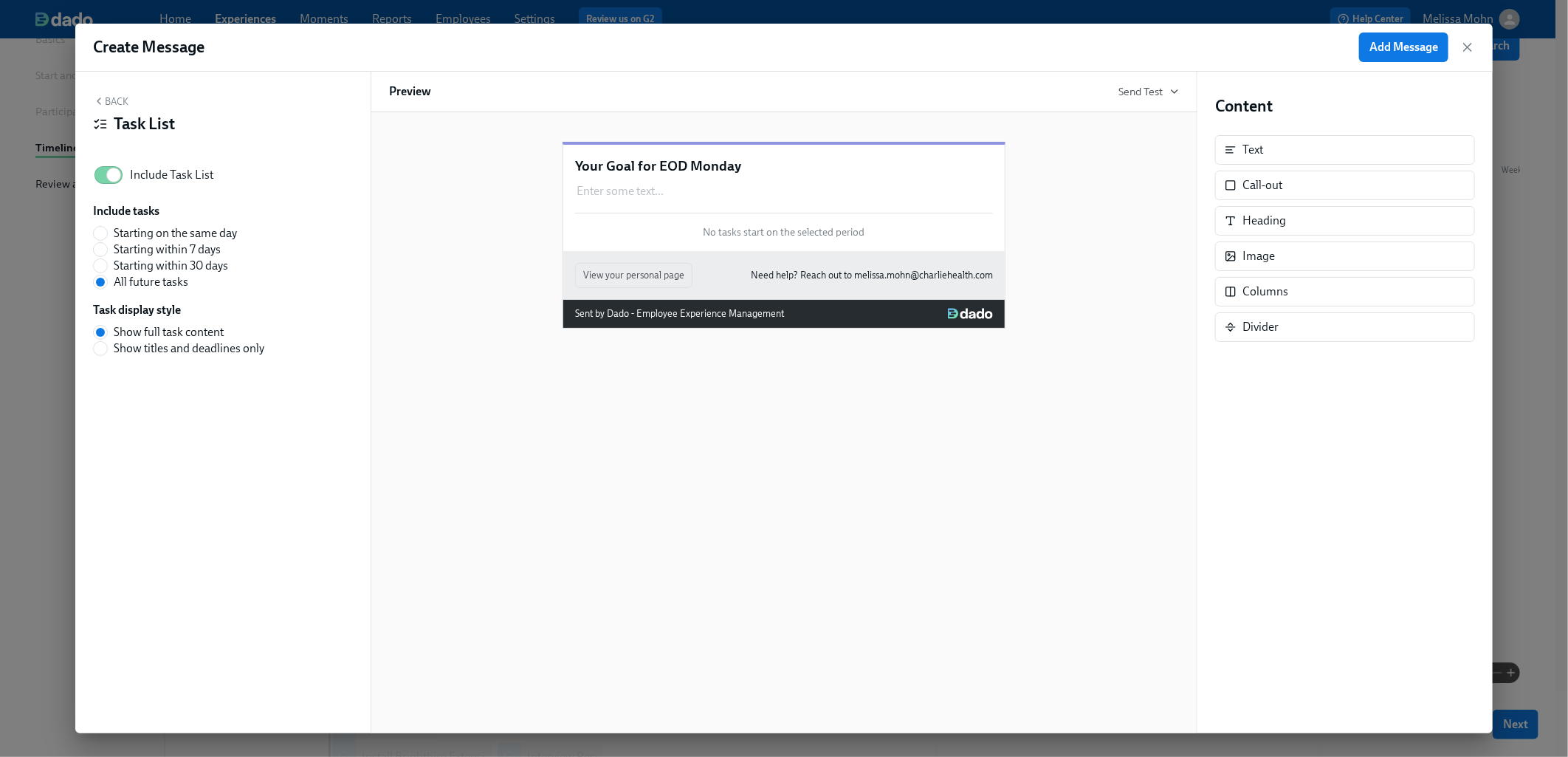 click on "Starting on the same day" at bounding box center [175, 233] 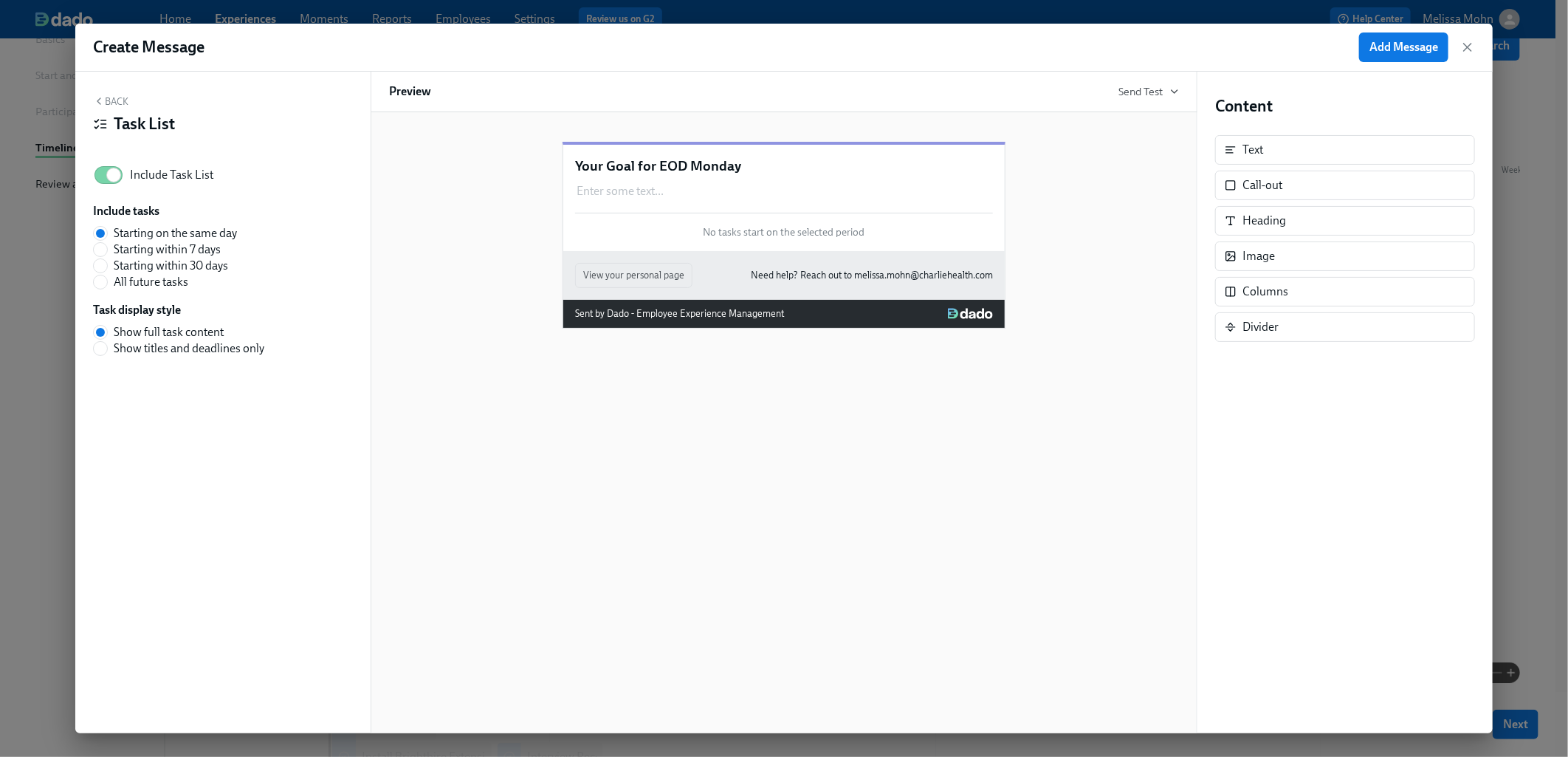 click on "Back" at bounding box center [111, 101] 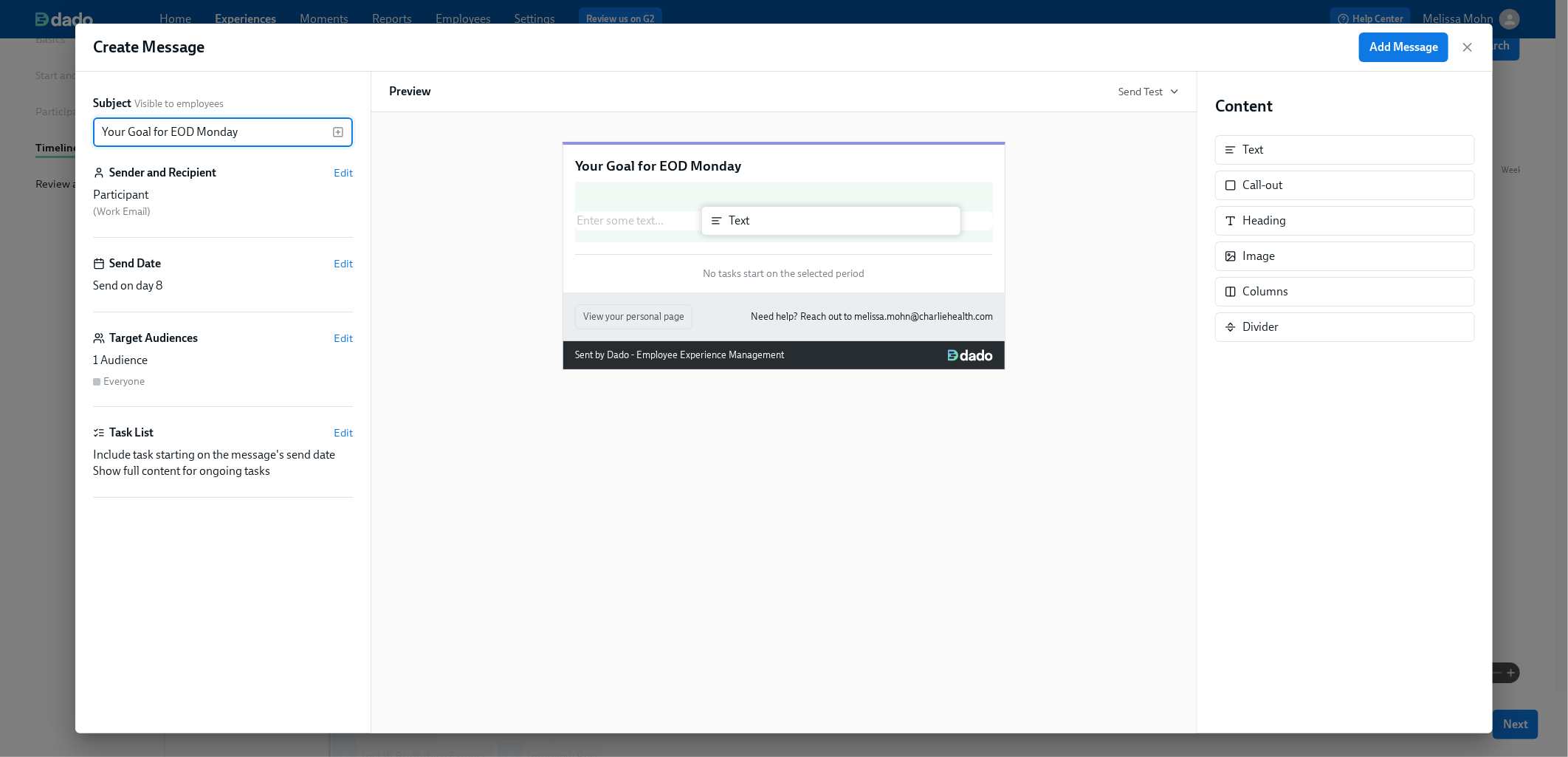 drag, startPoint x: 1290, startPoint y: 159, endPoint x: 766, endPoint y: 230, distance: 528.78824 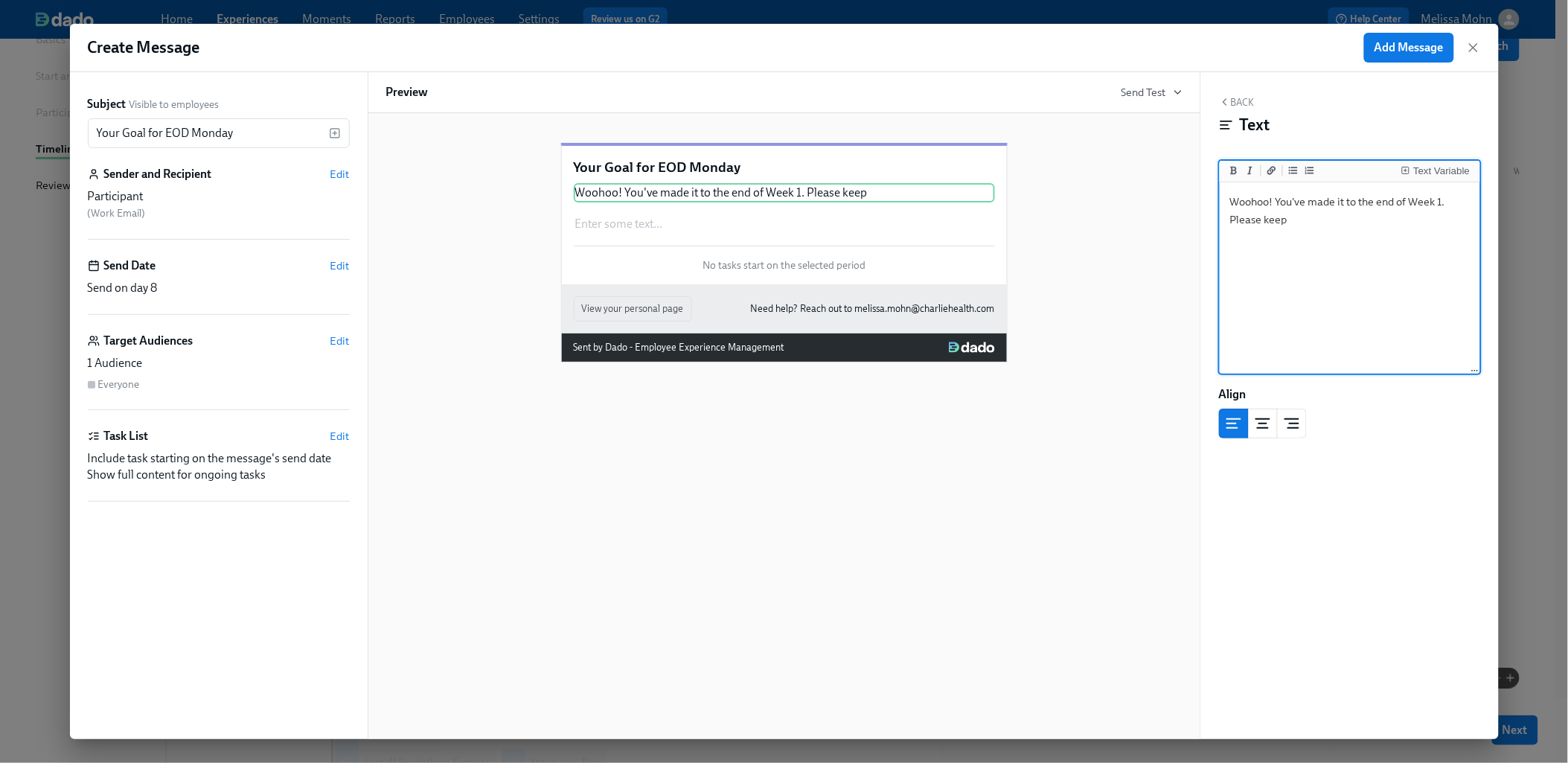 drag, startPoint x: 1308, startPoint y: 220, endPoint x: 1221, endPoint y: 205, distance: 88.28363 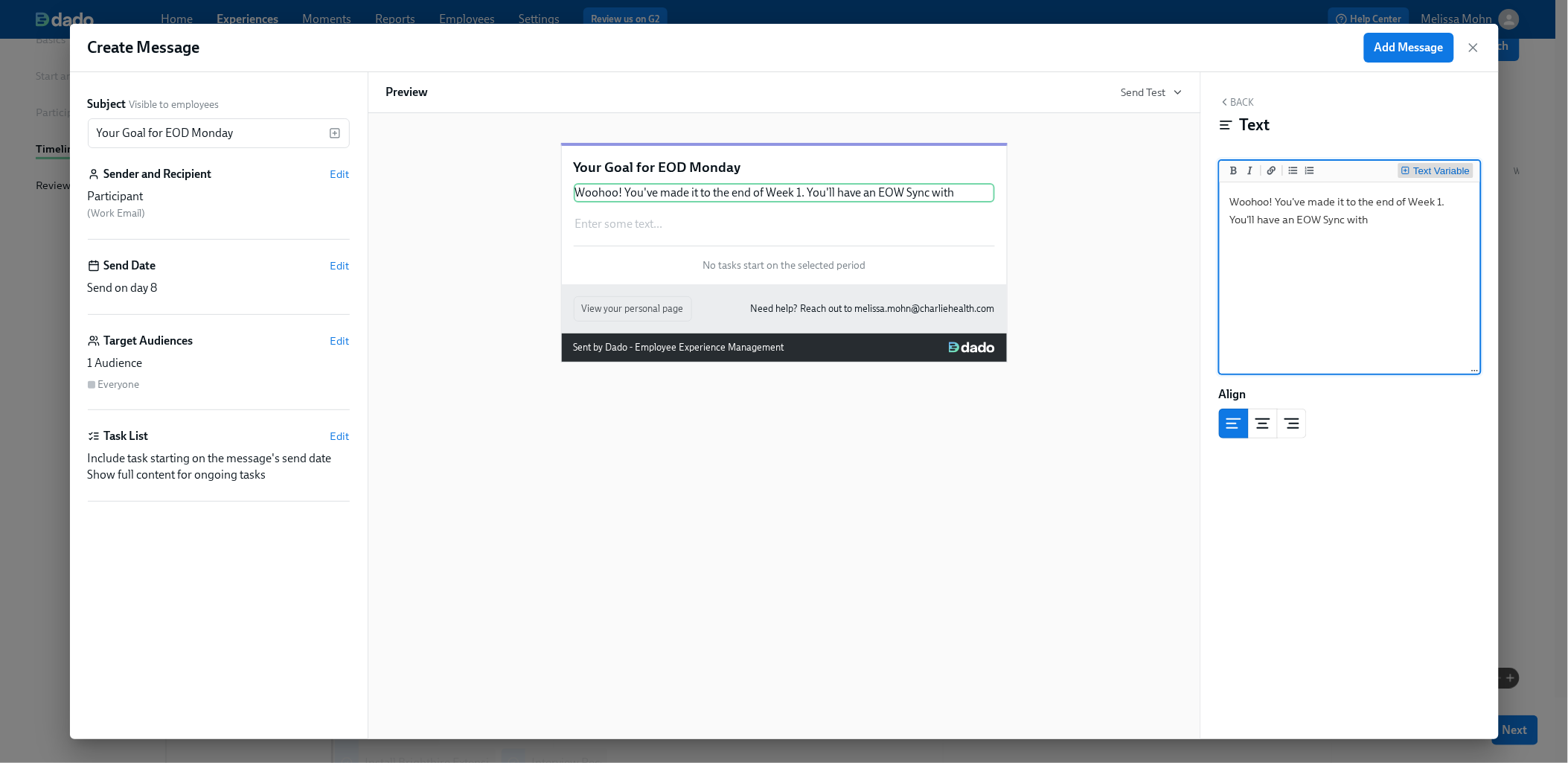 click on "Text Variable" at bounding box center (1441, 171) 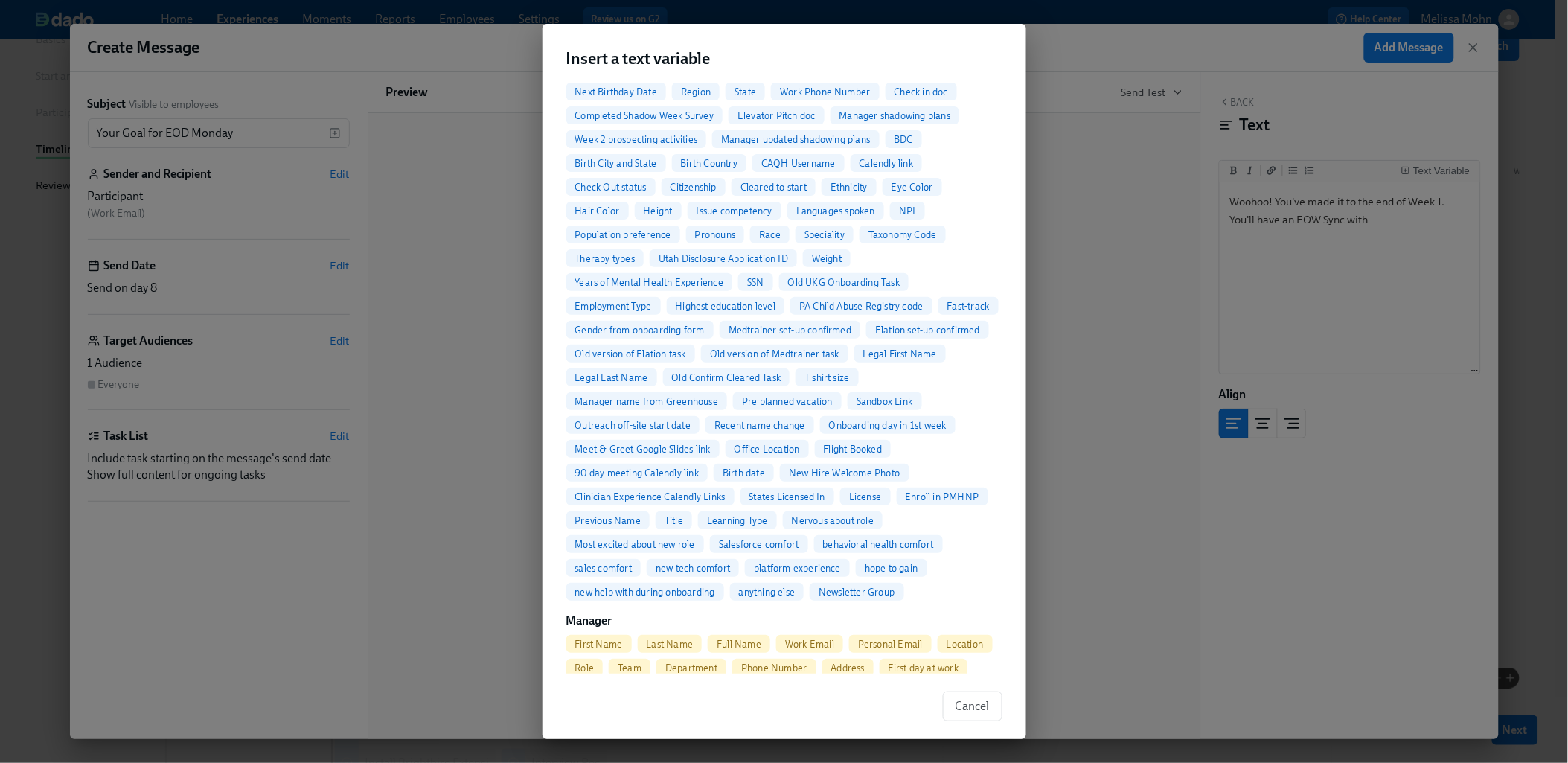 scroll, scrollTop: 254, scrollLeft: 0, axis: vertical 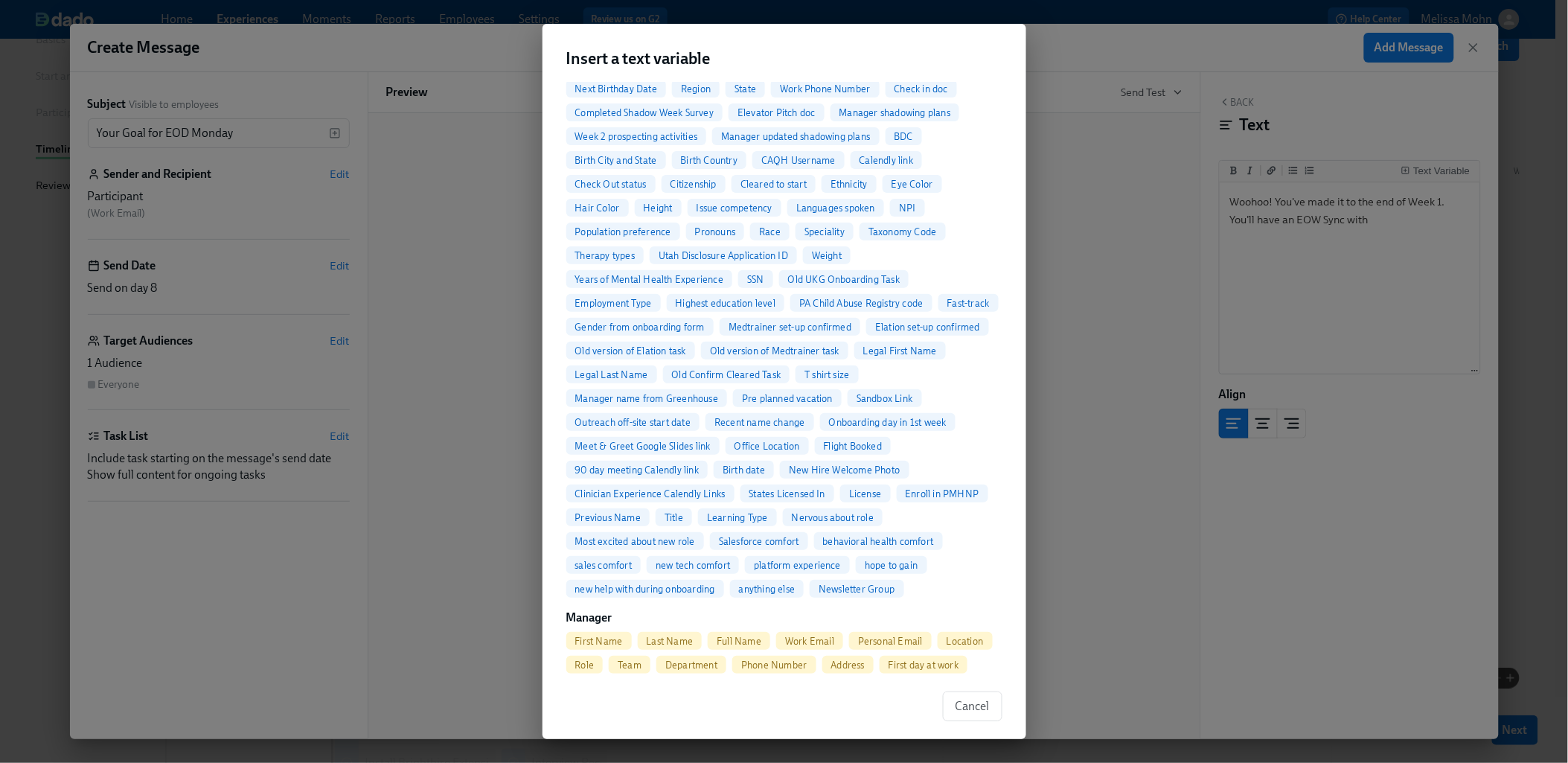 click on "First Name" at bounding box center (599, 641) 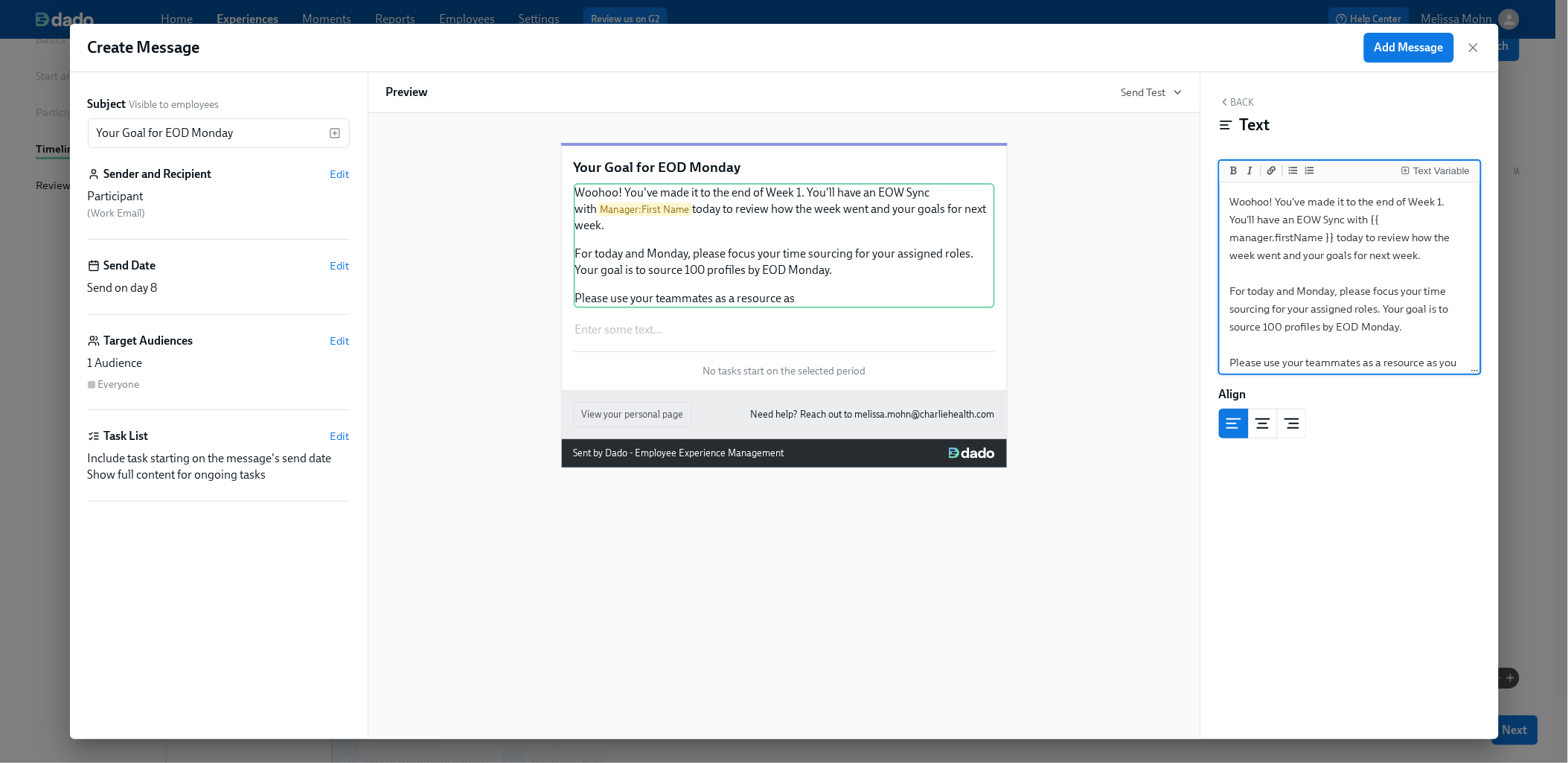scroll, scrollTop: 15, scrollLeft: 0, axis: vertical 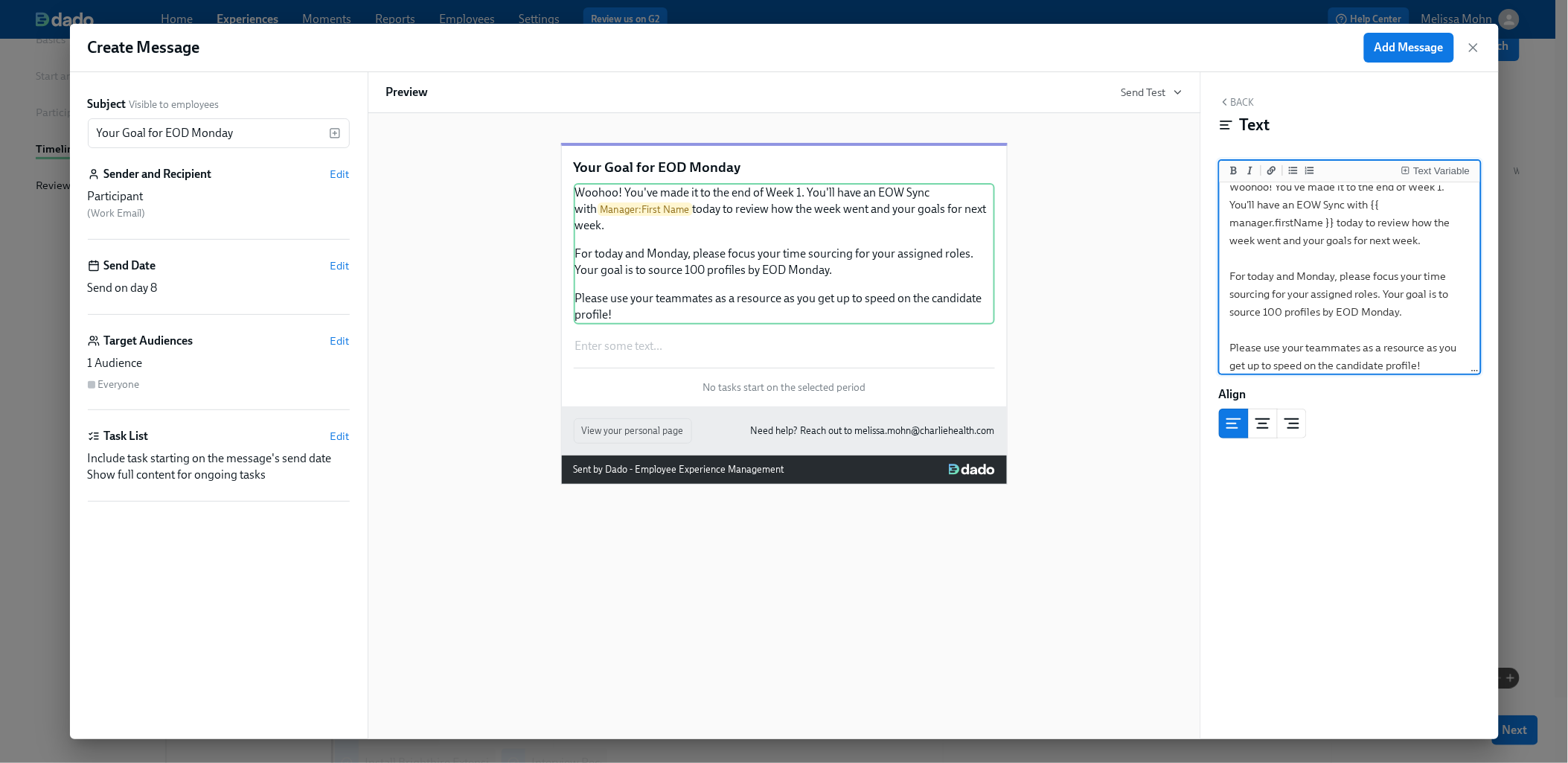 type on "Woohoo! You've made it to the end of Week 1. You'll have an EOW Sync with {{ manager.firstName }} today to review how the week went and your goals for next week.
For today and Monday, please focus your time sourcing for your assigned roles. Your goal is to source 100 profiles by EOD Monday.
Please use your teammates as a resource as you get up to speed on the candidate profile!" 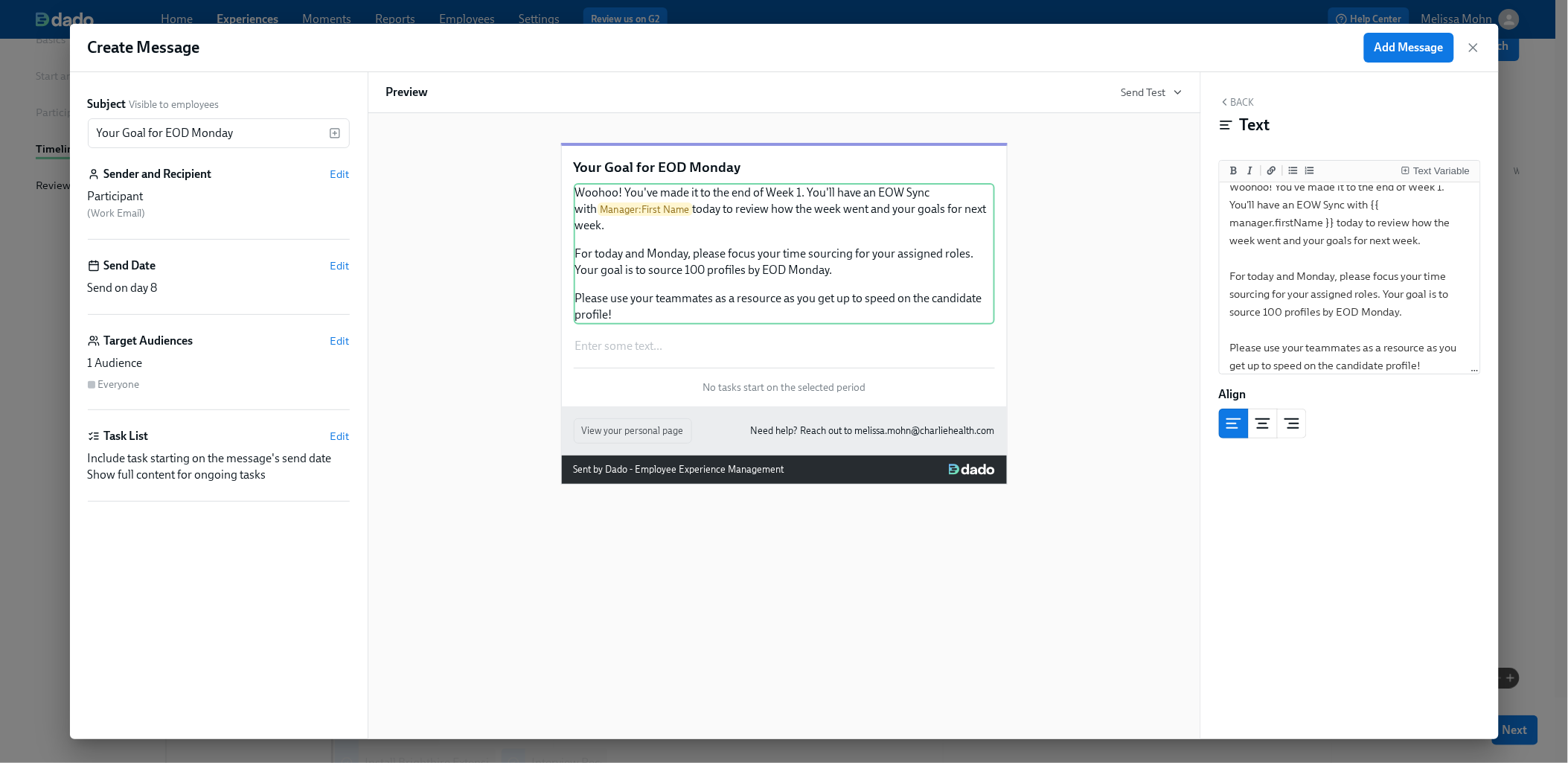 click on "Back" at bounding box center (1237, 102) 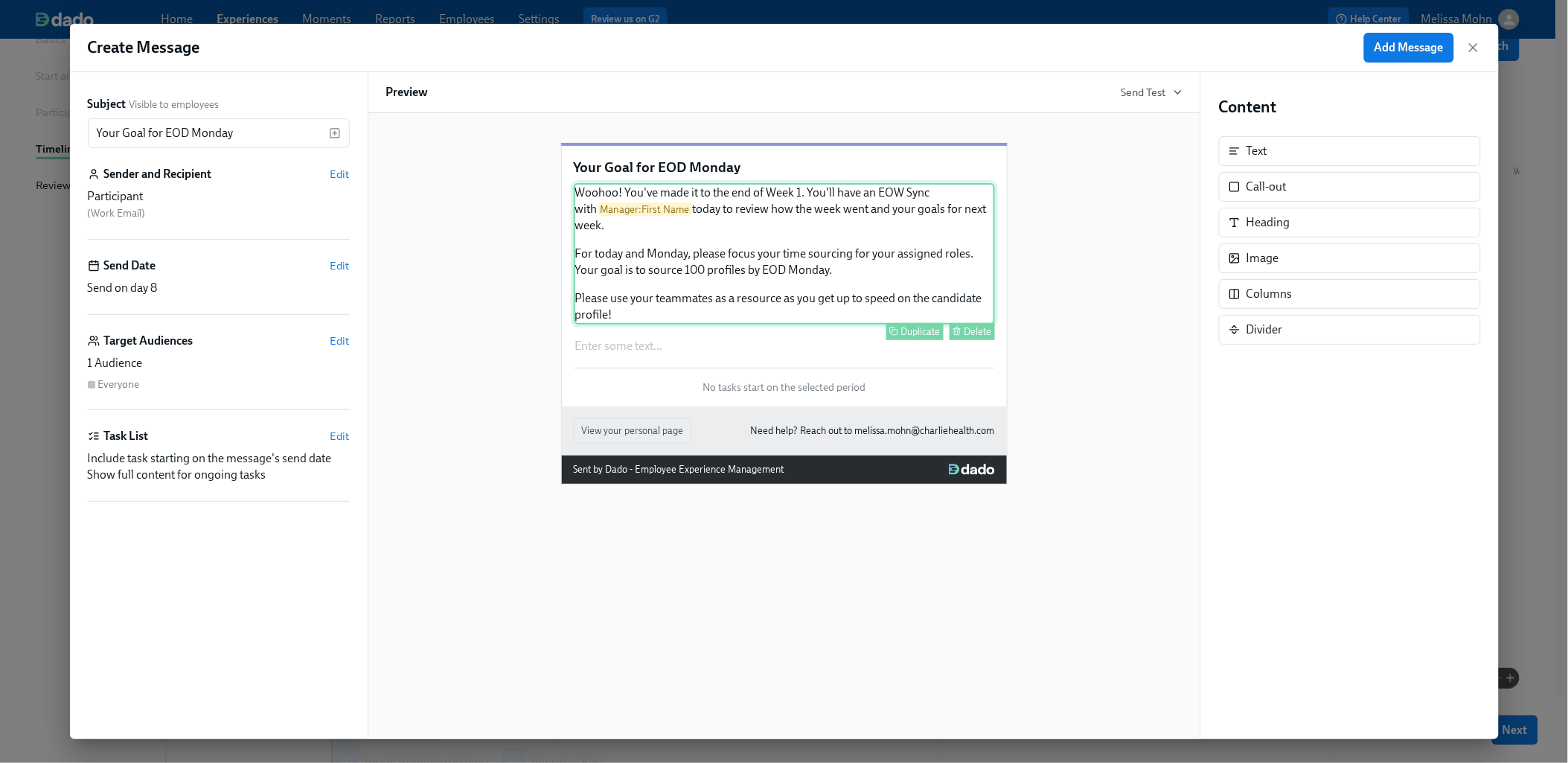 click on "Woohoo! You've made it to the end of Week 1. You'll have an EOW Sync with  Manager :  First Name  today to review how the week went and your goals for next week.
For today and Monday, please focus your time sourcing for your assigned roles. Your goal is to source 100 profiles by EOD Monday.
Please use your teammates as a resource as you get up to speed on the candidate profile!   Duplicate   Delete" at bounding box center [784, 254] 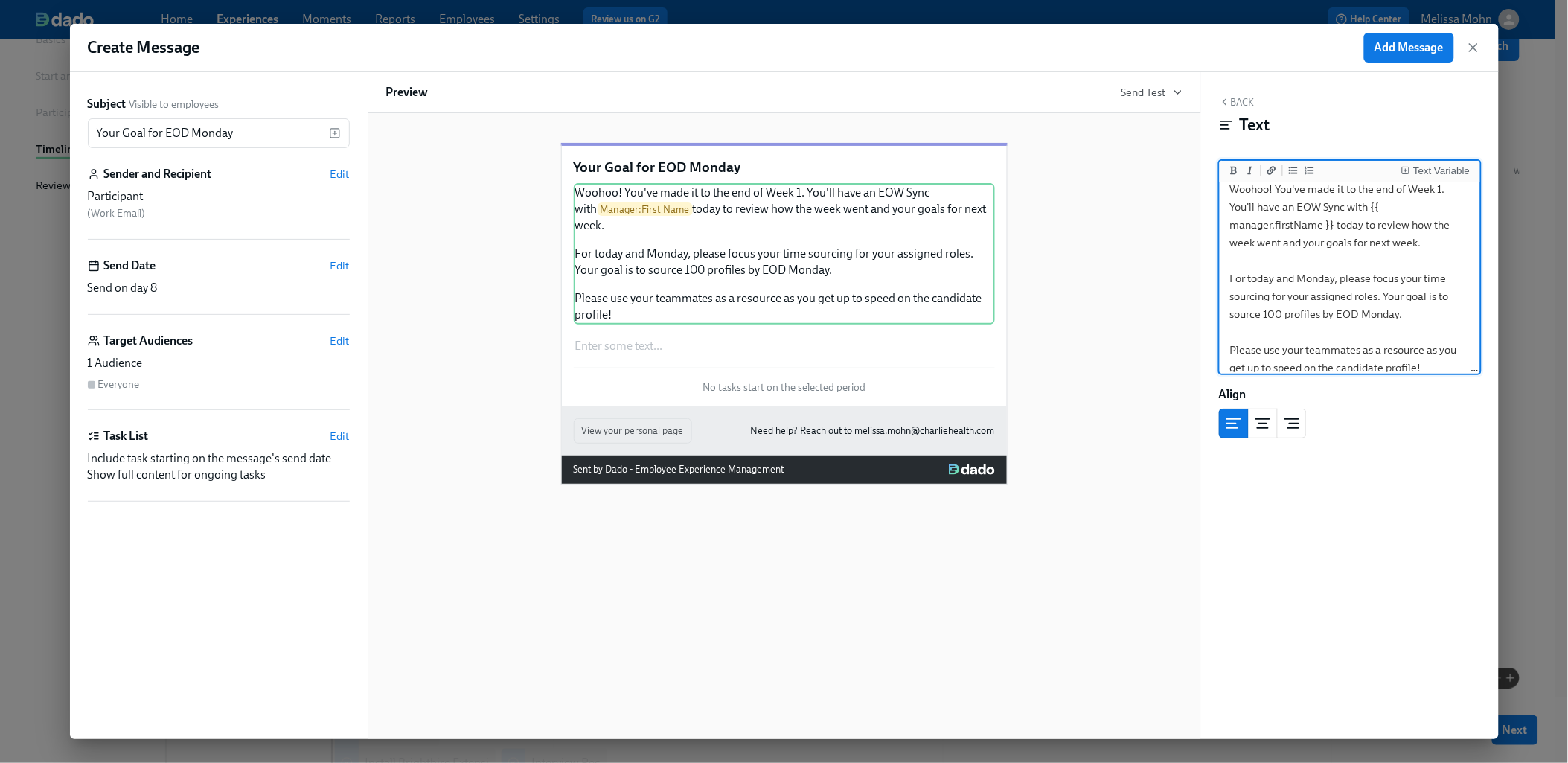 scroll, scrollTop: 25, scrollLeft: 0, axis: vertical 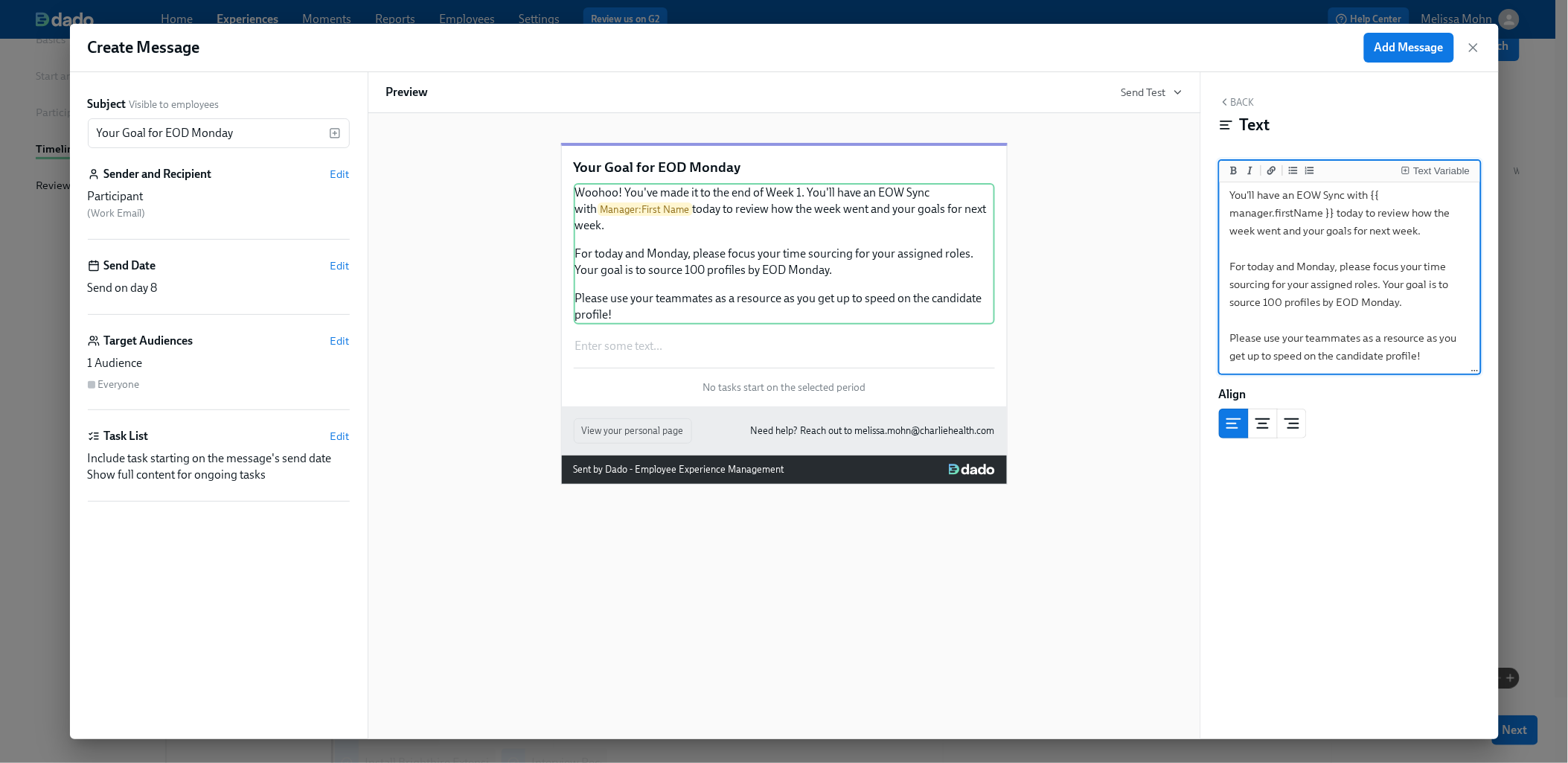 click on "Woohoo! You've made it to the end of Week 1. You'll have an EOW Sync with {{ manager.firstName }} today to review how the week went and your goals for next week.
For today and Monday, please focus your time sourcing for your assigned roles. Your goal is to source 100 profiles by EOD Monday.
Please use your teammates as a resource as you get up to speed on the candidate profile!" at bounding box center (1350, 266) 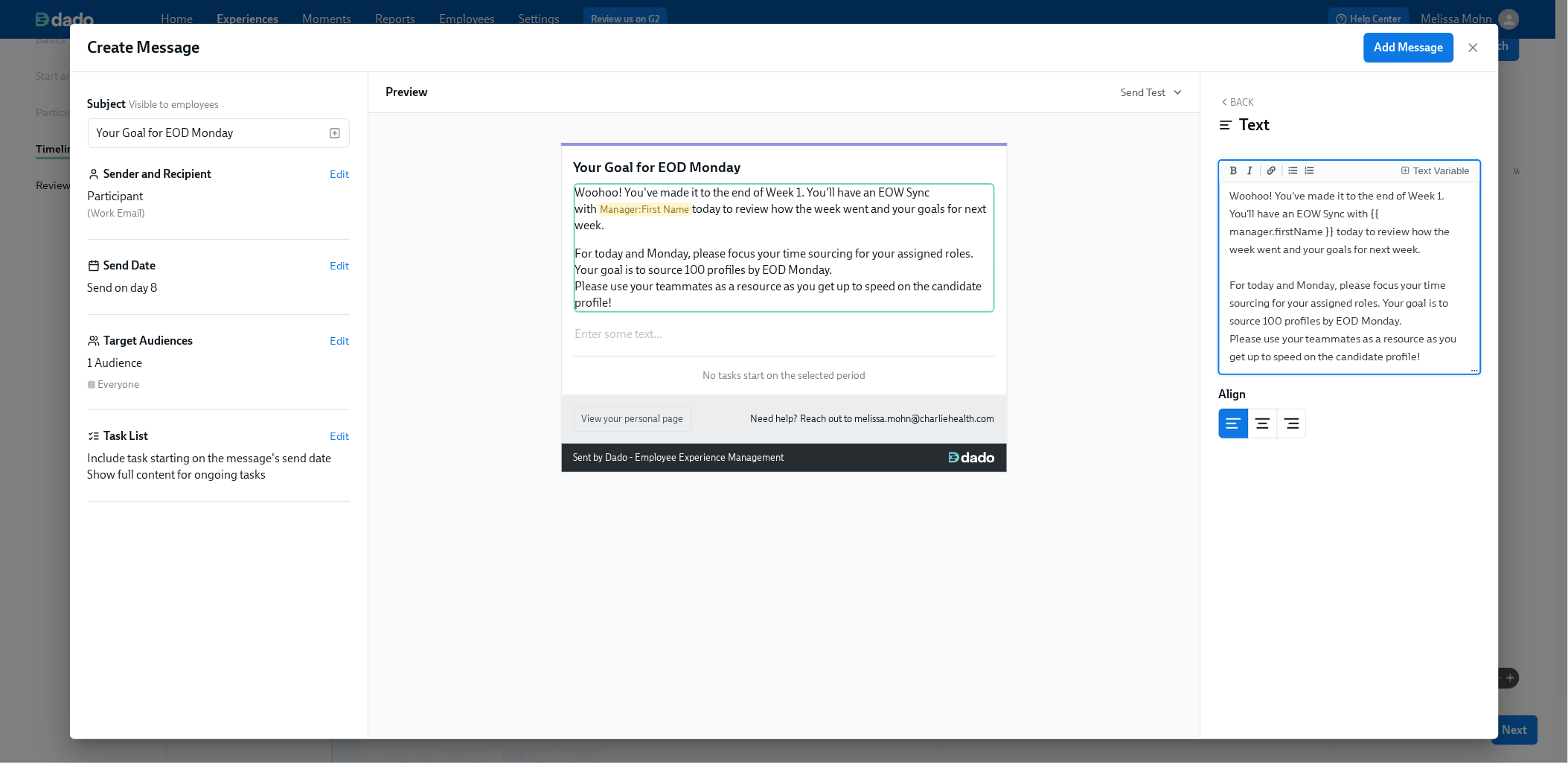 scroll, scrollTop: 25, scrollLeft: 0, axis: vertical 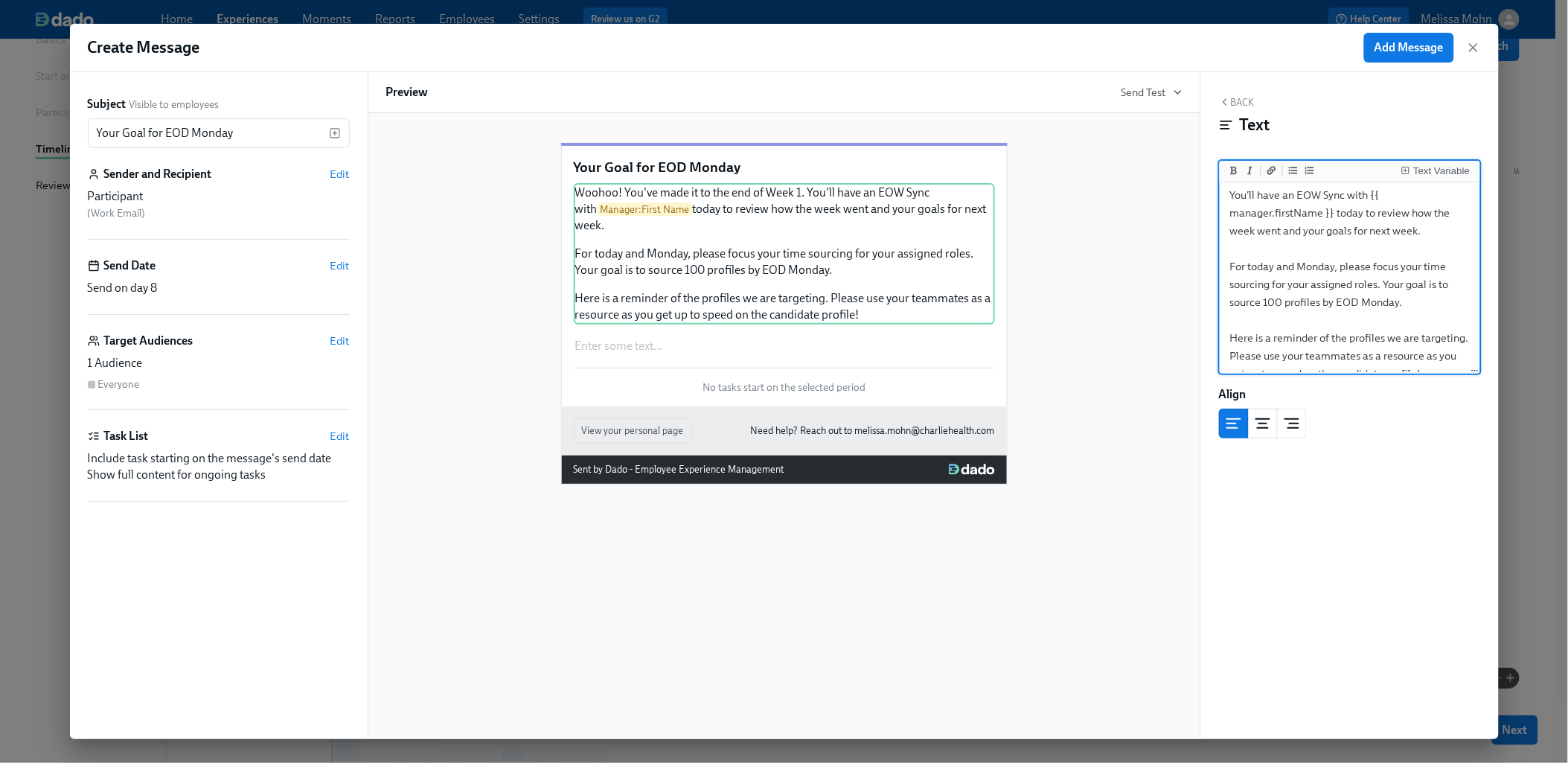 drag, startPoint x: 1280, startPoint y: 356, endPoint x: 1225, endPoint y: 342, distance: 56.75385 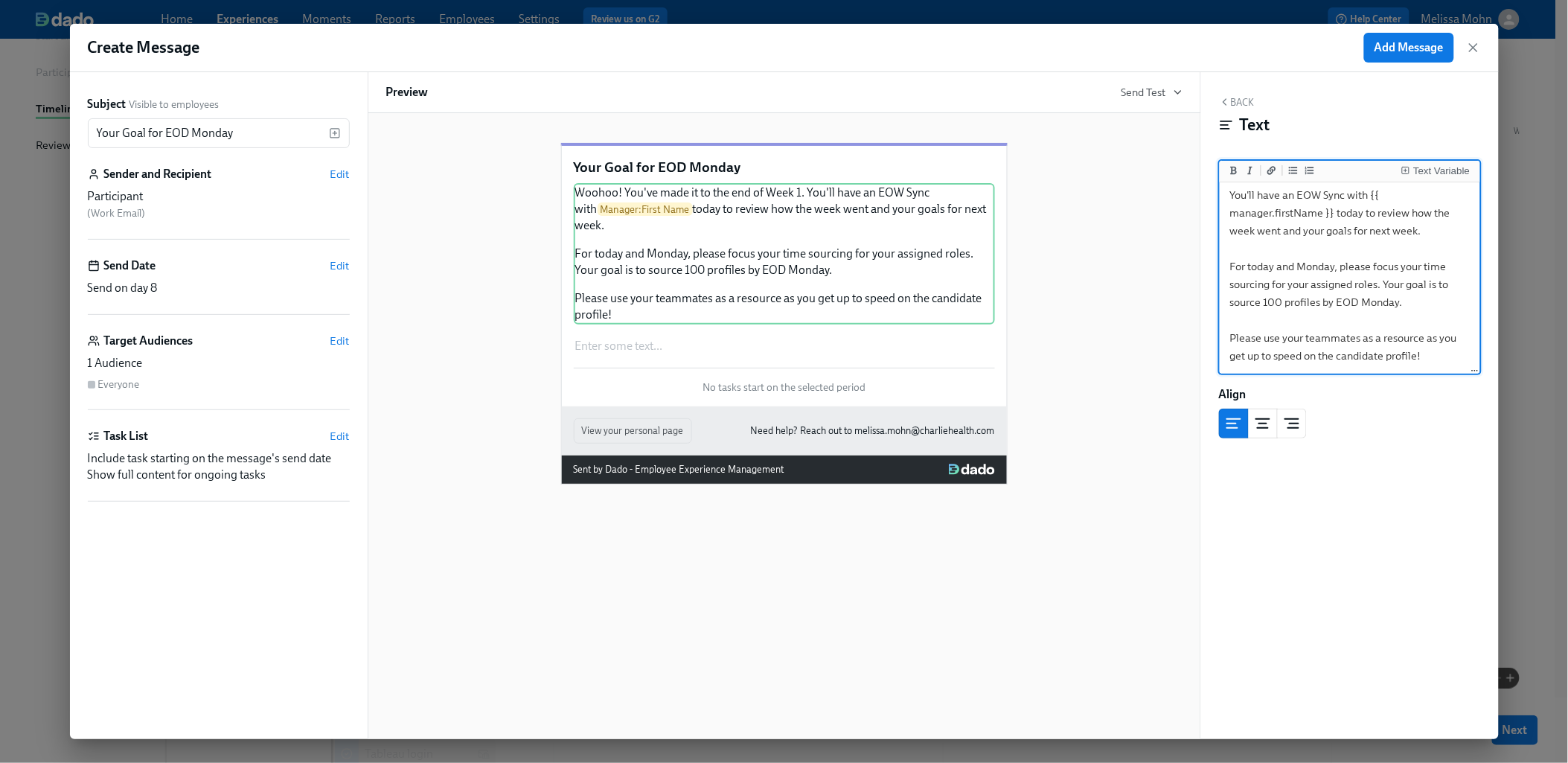 scroll, scrollTop: 175, scrollLeft: 0, axis: vertical 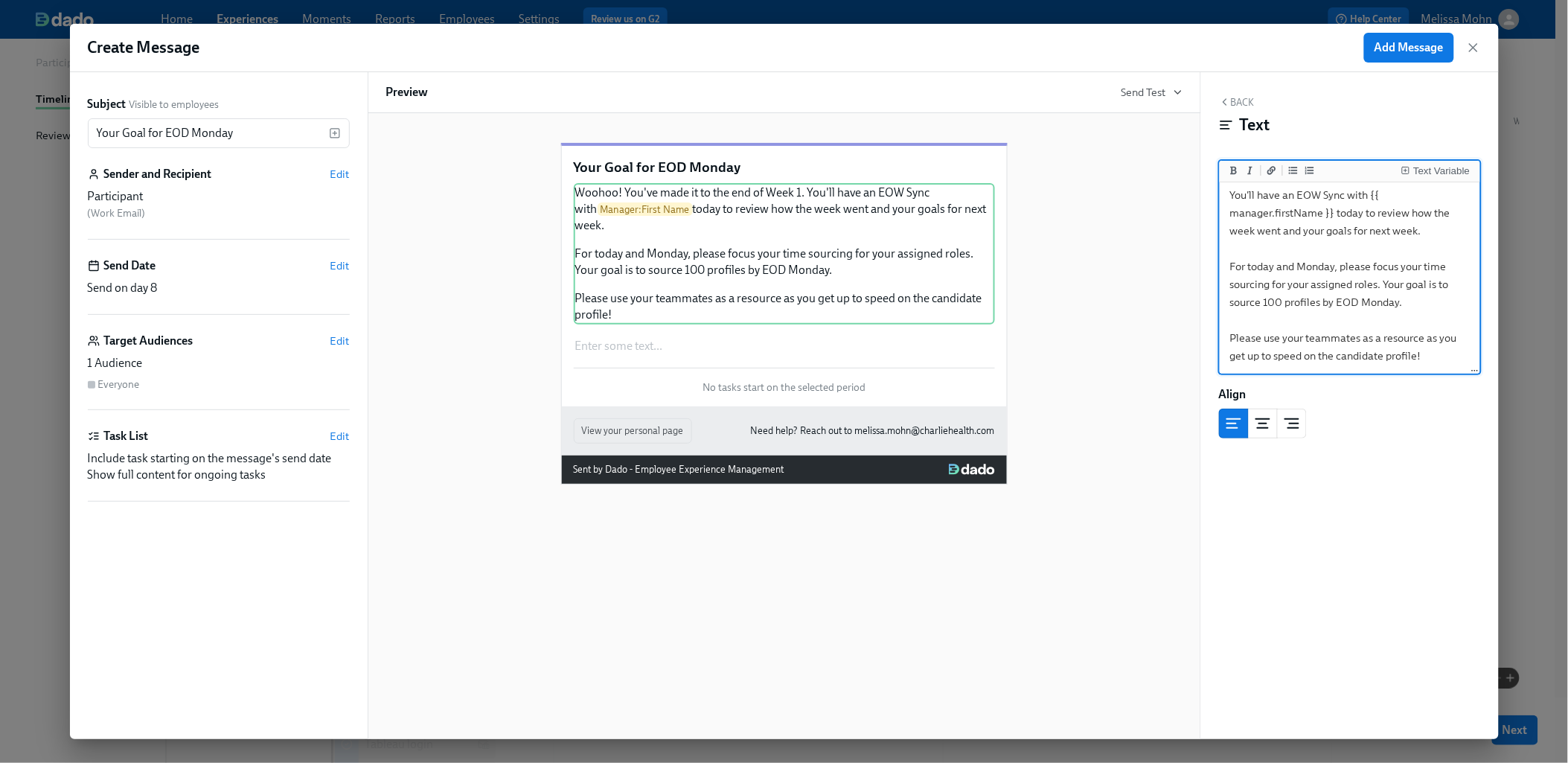 type on "Woohoo! You've made it to the end of Week 1. You'll have an EOW Sync with {{ manager.firstName }} today to review how the week went and your goals for next week.
For today and Monday, please focus your time sourcing for your assigned roles. Your goal is to source 100 profiles by EOD Monday.
Please use your teammates as a resource as you get up to speed on the candidate profile!" 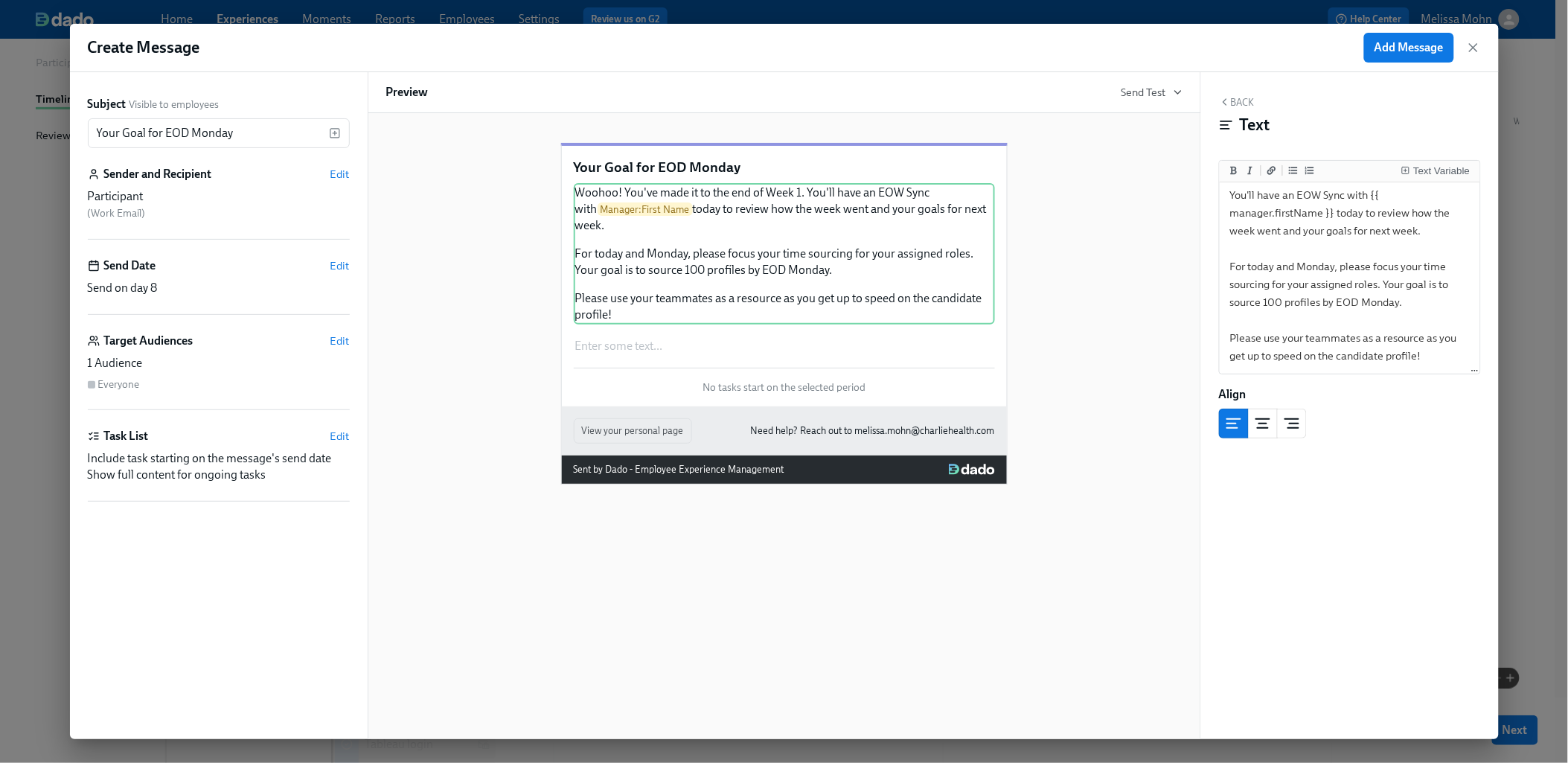 click on "Back" at bounding box center [1237, 102] 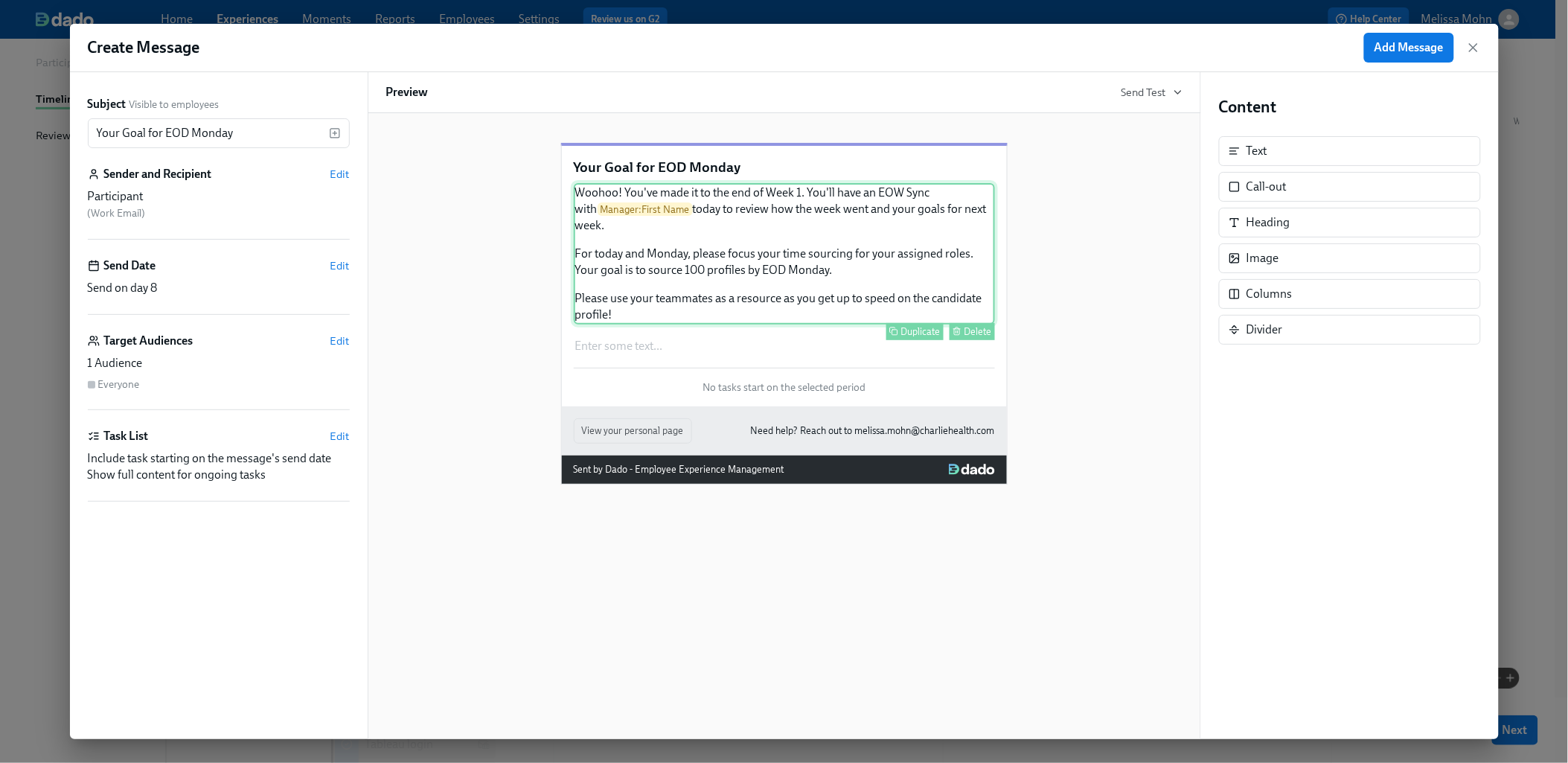 click on "Woohoo! You've made it to the end of Week 1. You'll have an EOW Sync with  Manager :  First Name  today to review how the week went and your goals for next week.
For today and Monday, please focus your time sourcing for your assigned roles. Your goal is to source 100 profiles by EOD Monday.
Please use your teammates as a resource as you get up to speed on the candidate profile!   Duplicate   Delete" at bounding box center [784, 254] 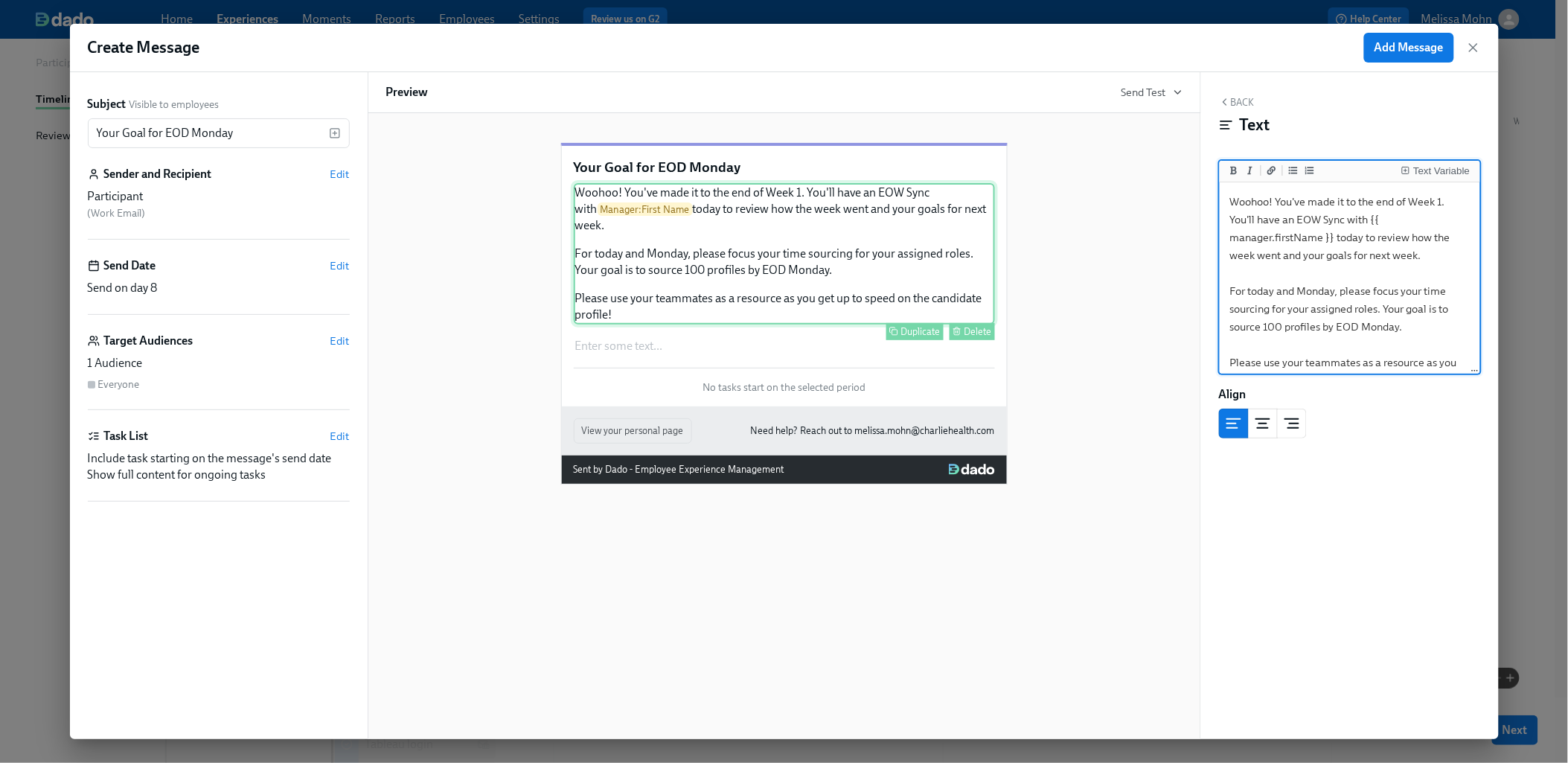 click on "Woohoo! You've made it to the end of Week 1. You'll have an EOW Sync with  Manager :  First Name  today to review how the week went and your goals for next week.
For today and Monday, please focus your time sourcing for your assigned roles. Your goal is to source 100 profiles by EOD Monday.
Please use your teammates as a resource as you get up to speed on the candidate profile!   Duplicate   Delete" at bounding box center (784, 254) 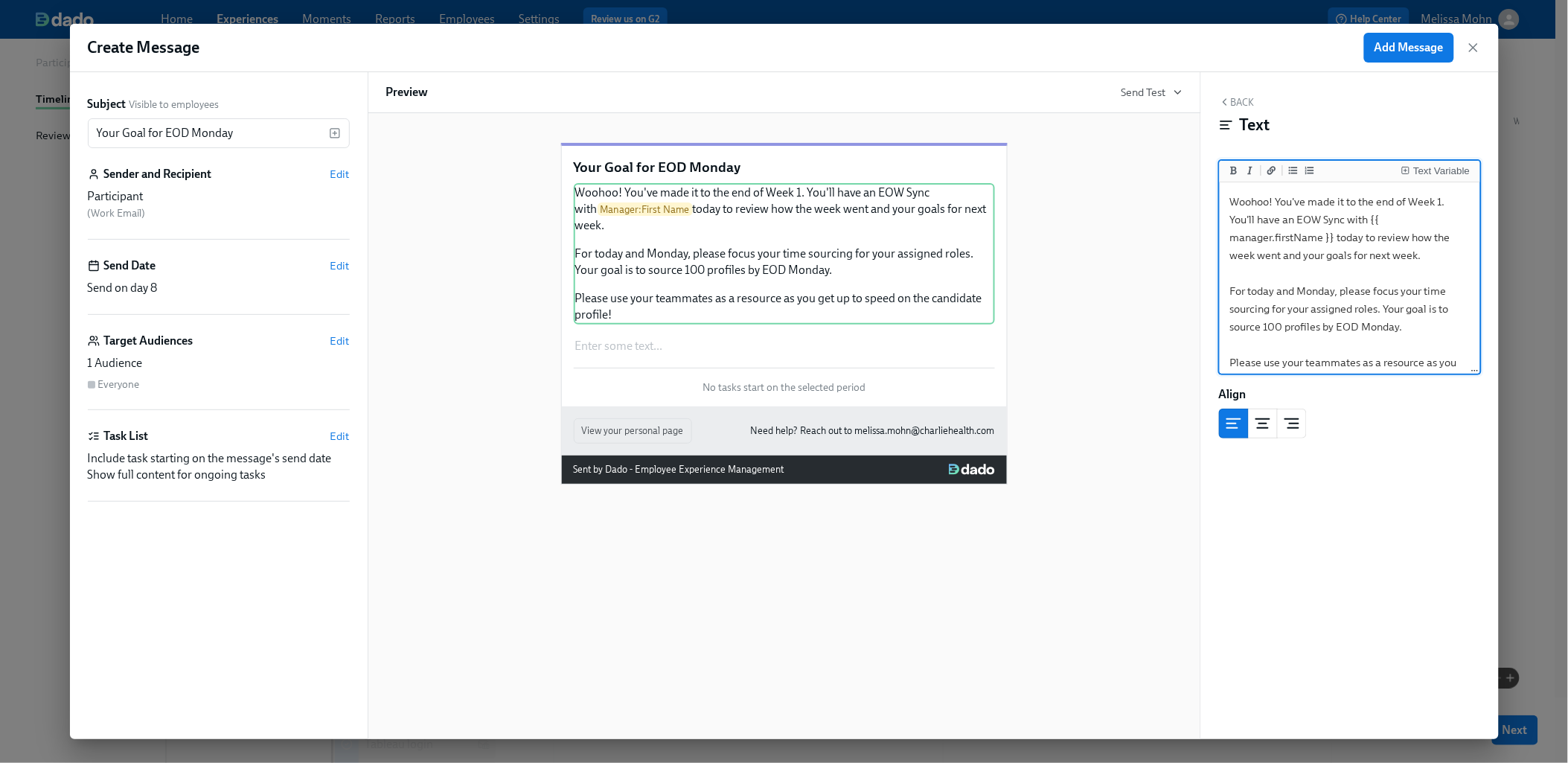 click on "Woohoo! You've made it to the end of Week 1. You'll have an EOW Sync with {{ manager.firstName }} today to review how the week went and your goals for next week.
For today and Monday, please focus your time sourcing for your assigned roles. Your goal is to source 100 profiles by EOD Monday.
Please use your teammates as a resource as you get up to speed on the candidate profile!" at bounding box center (1350, 291) 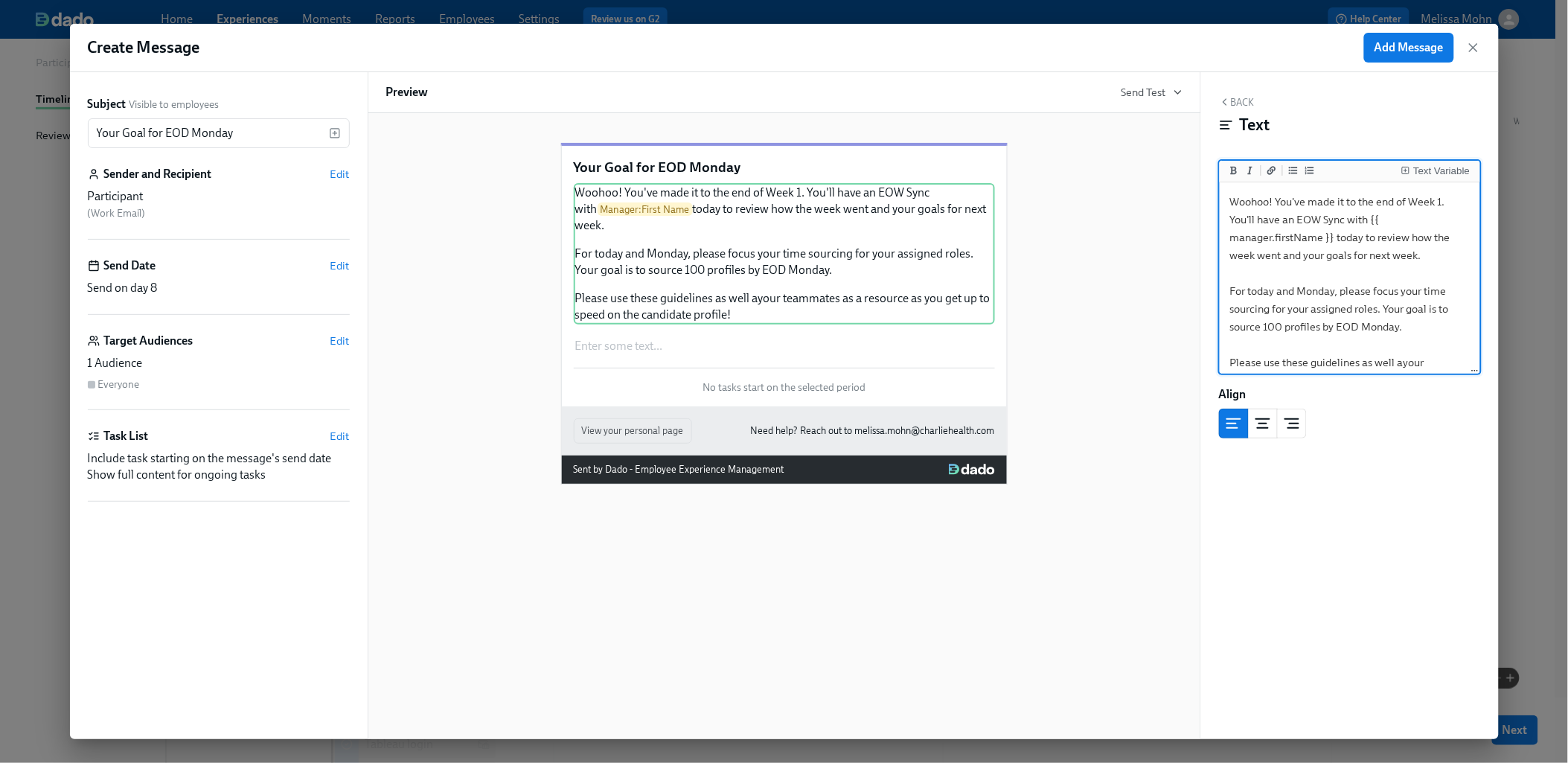 scroll, scrollTop: 42, scrollLeft: 0, axis: vertical 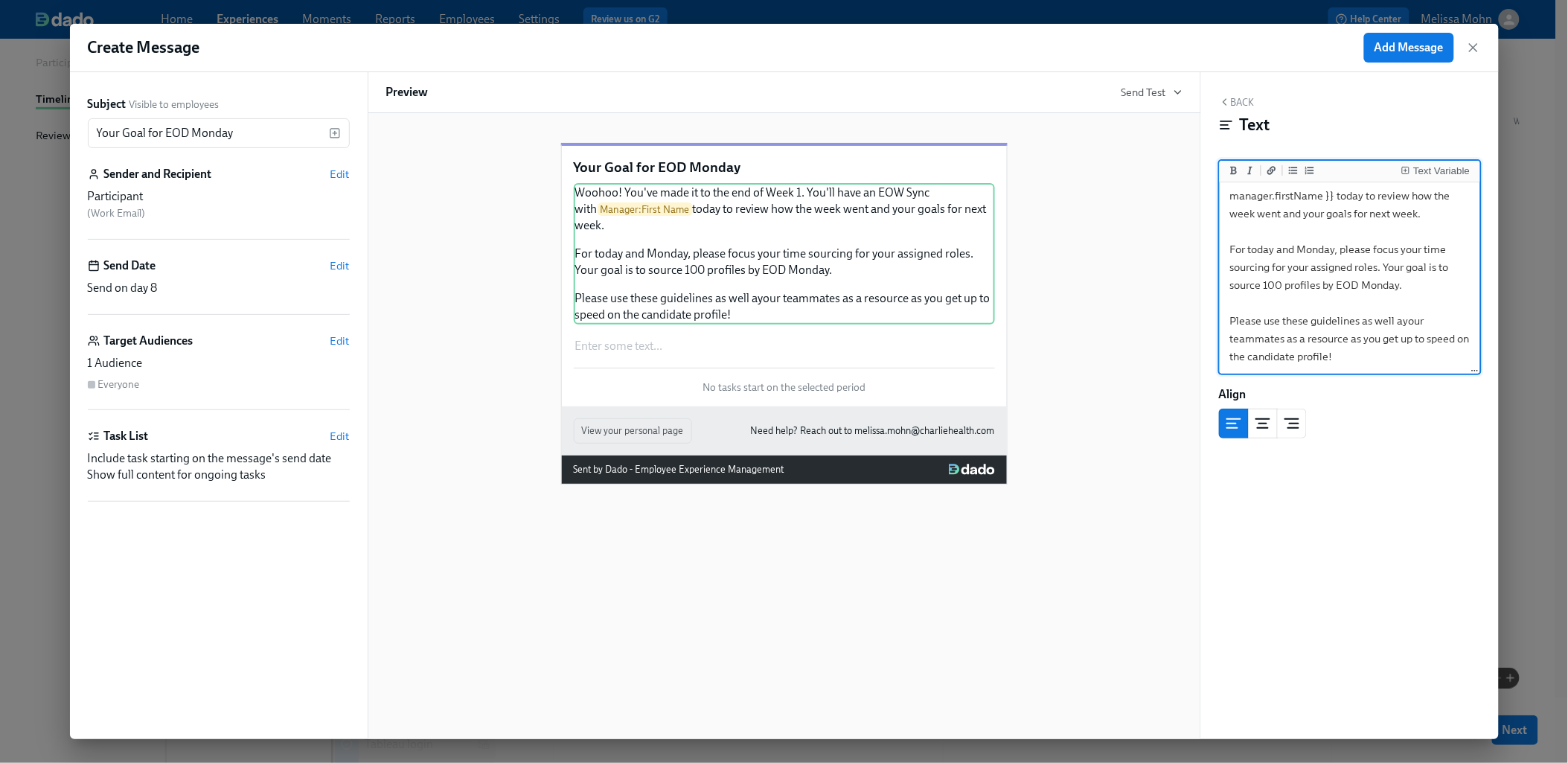 click on "Woohoo! You've made it to the end of Week 1. You'll have an EOW Sync with {{ manager.firstName }} today to review how the week went and your goals for next week.
For today and Monday, please focus your time sourcing for your assigned roles. Your goal is to source 100 profiles by EOD Monday.
Please use these guidelines as well ayour teammates as a resource as you get up to speed on the candidate profile!" at bounding box center (1350, 258) 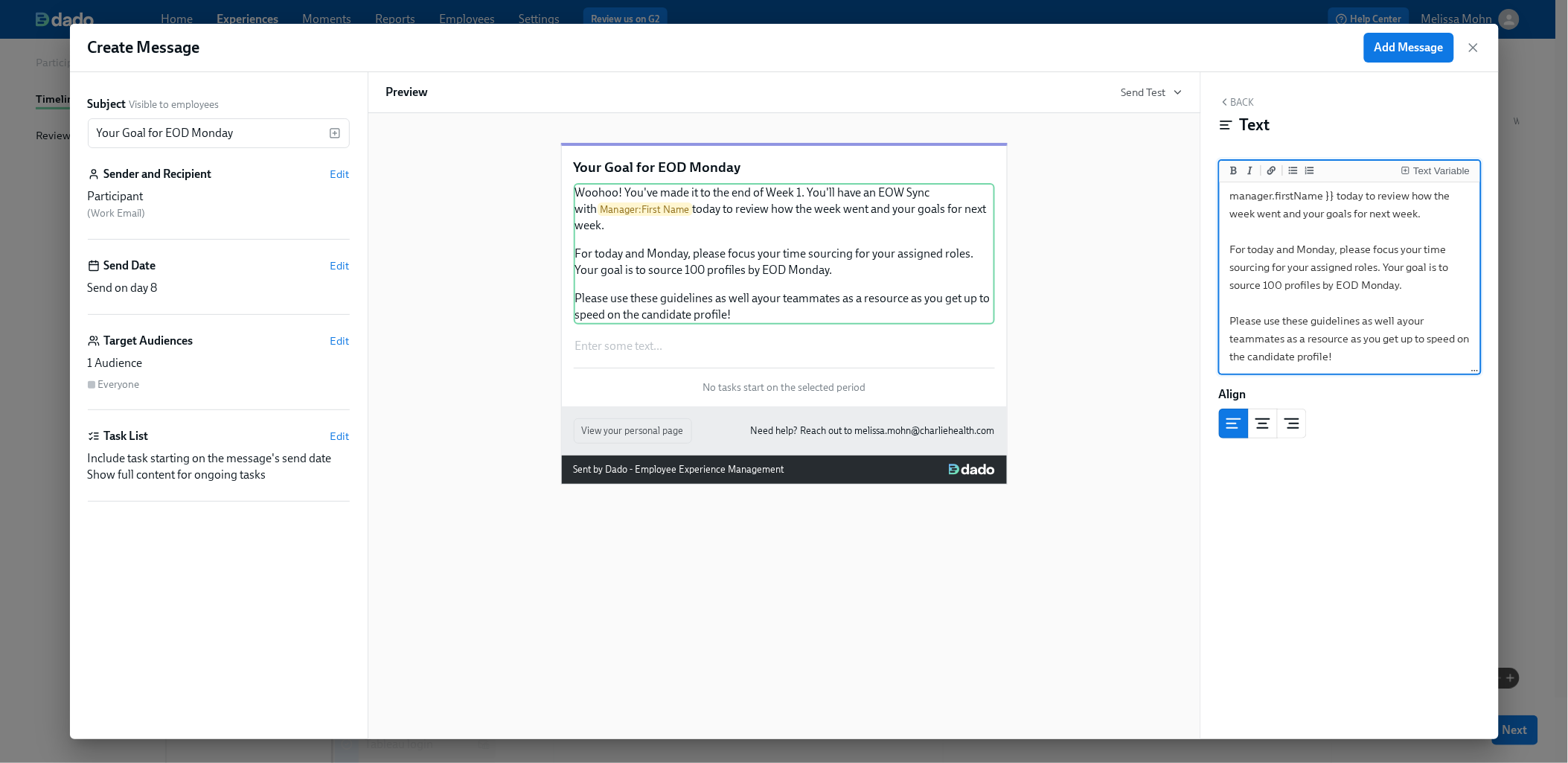 drag, startPoint x: 1348, startPoint y: 338, endPoint x: 1356, endPoint y: 324, distance: 16.124515 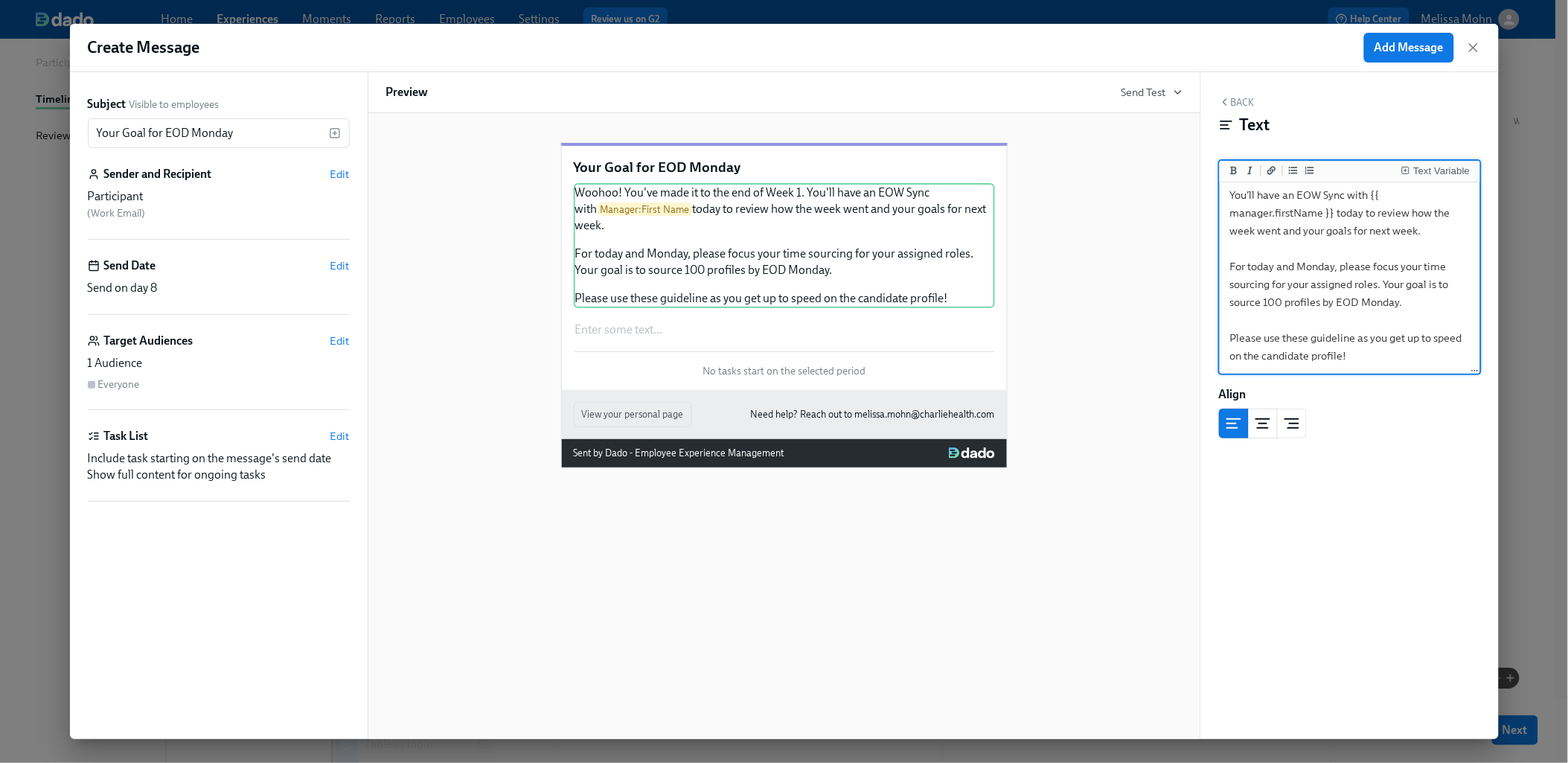 scroll, scrollTop: 25, scrollLeft: 0, axis: vertical 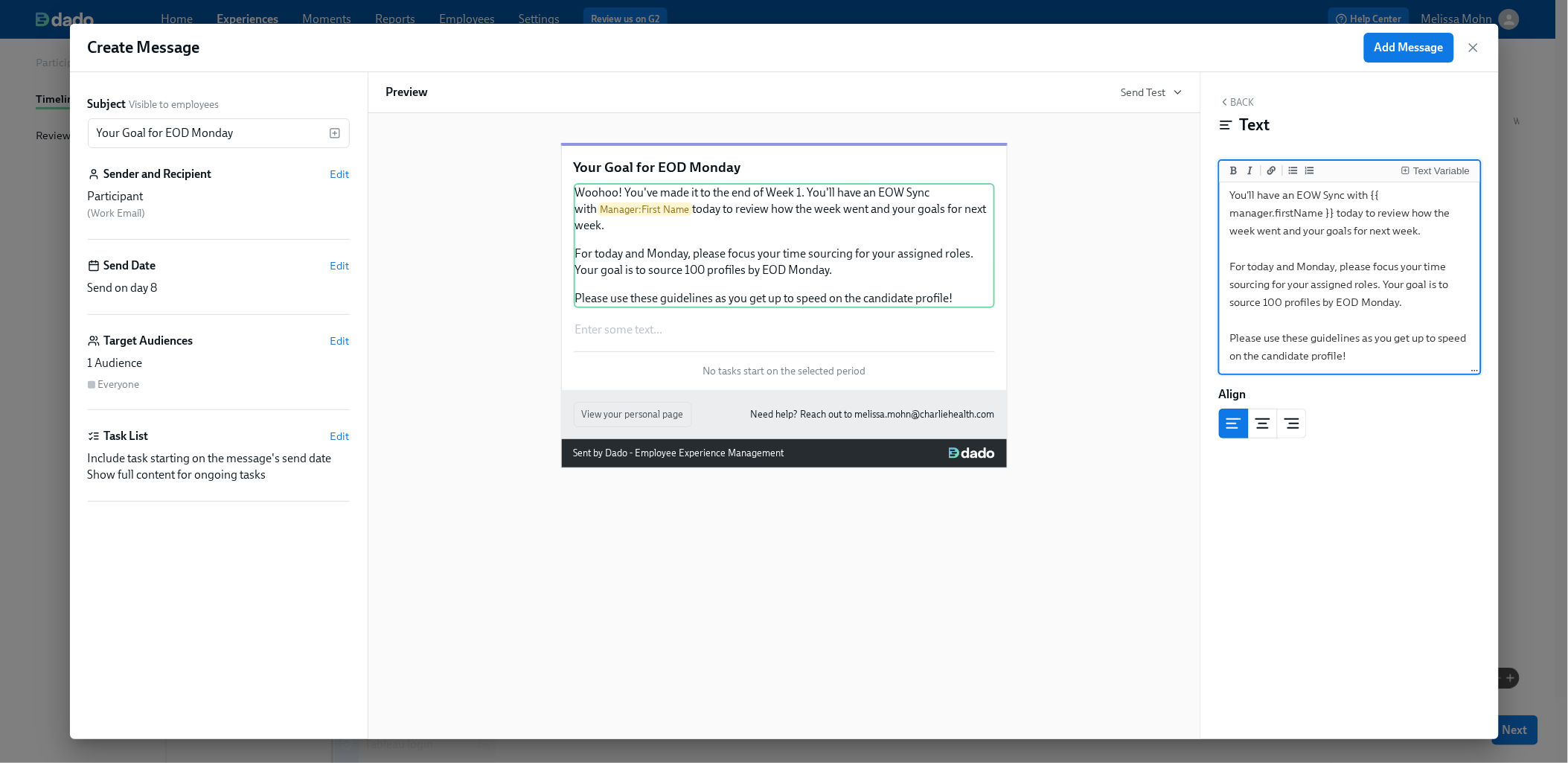 drag, startPoint x: 1359, startPoint y: 334, endPoint x: 1283, endPoint y: 333, distance: 76.00658 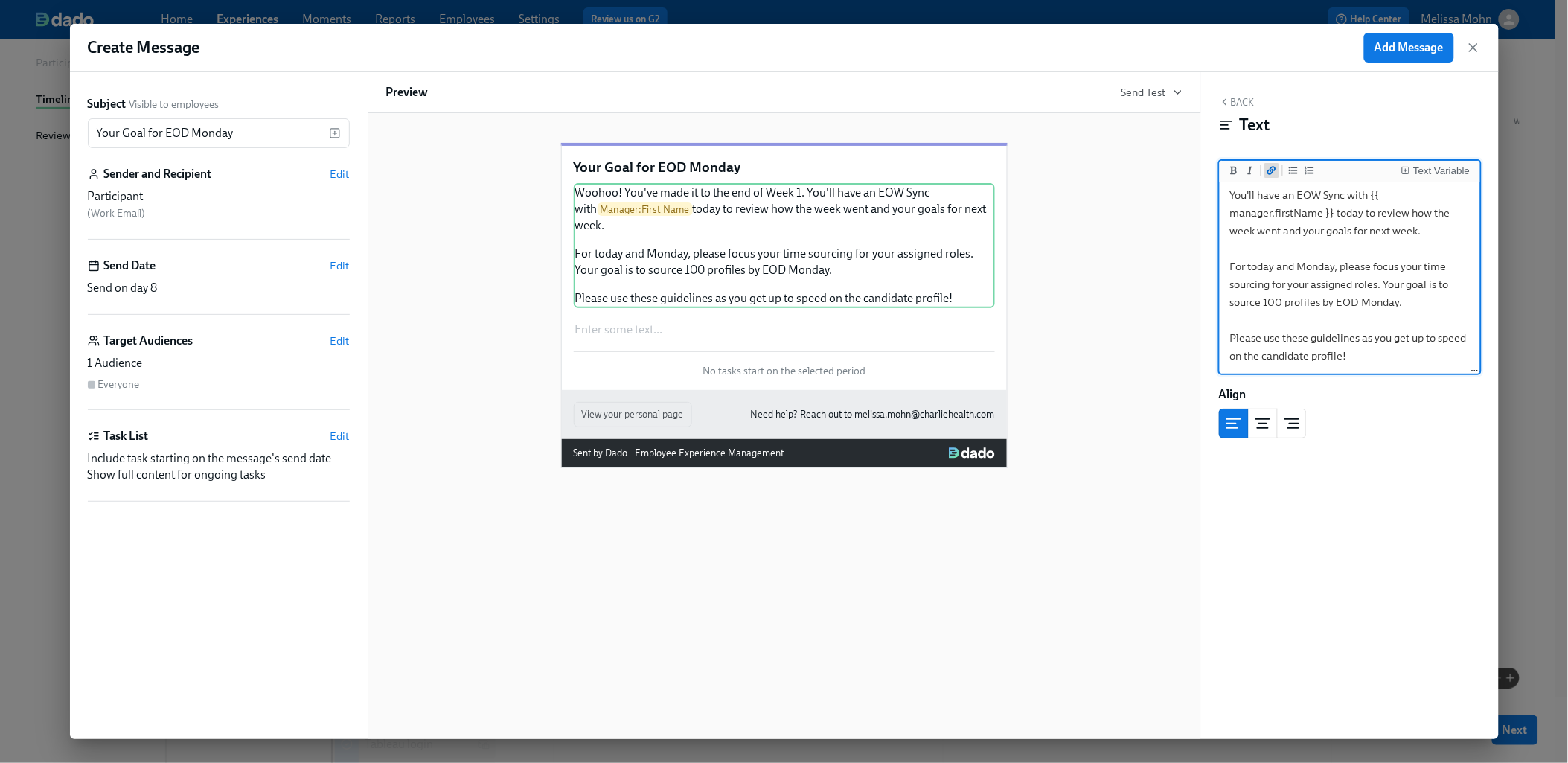 click 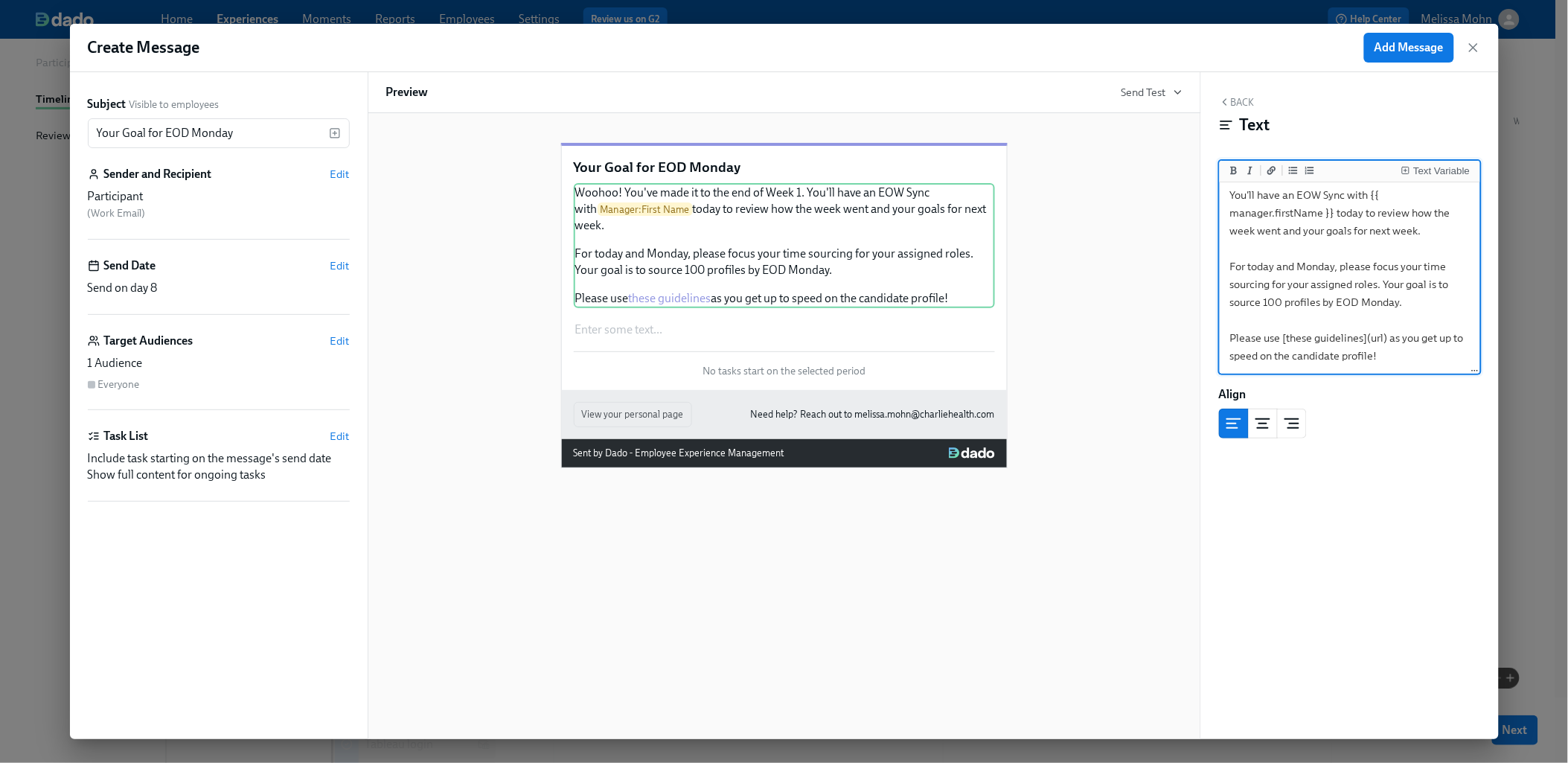 drag, startPoint x: 1372, startPoint y: 339, endPoint x: 1382, endPoint y: 336, distance: 10.44031 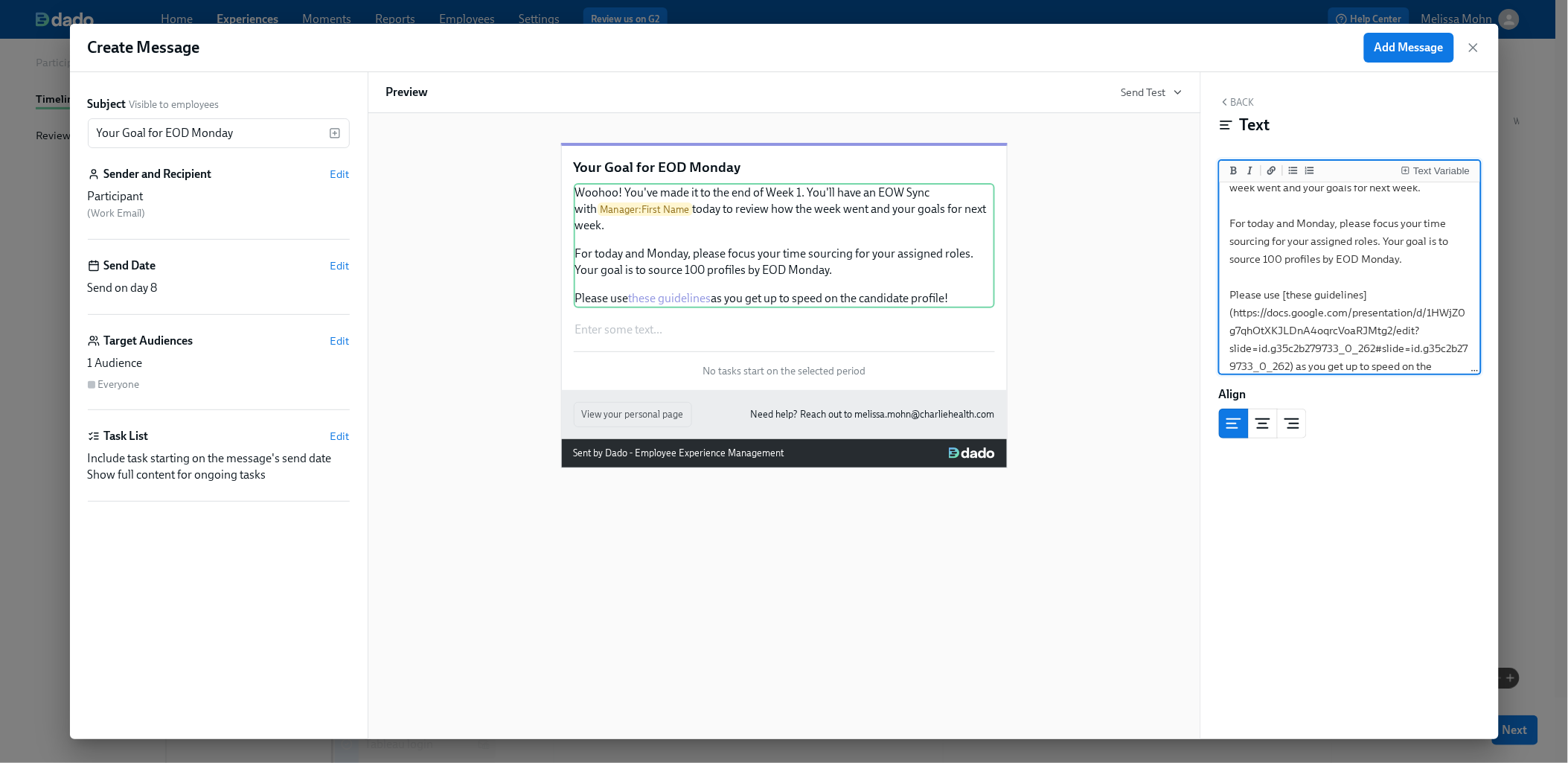 type on "Woohoo! You've made it to the end of Week 1. You'll have an EOW Sync with {{ manager.firstName }} today to review how the week went and your goals for next week.
For today and Monday, please focus your time sourcing for your assigned roles. Your goal is to source 100 profiles by EOD Monday.
Please use [these guidelines](https://docs.google.com/presentation/d/1HWjZ0g7qhOtXKJLDnA4oqrcVoaRJMtg2/edit?slide=id.g35c2b279733_0_262#slide=id.g35c2b279733_0_262) as you get up to speed on the candidate profile!" 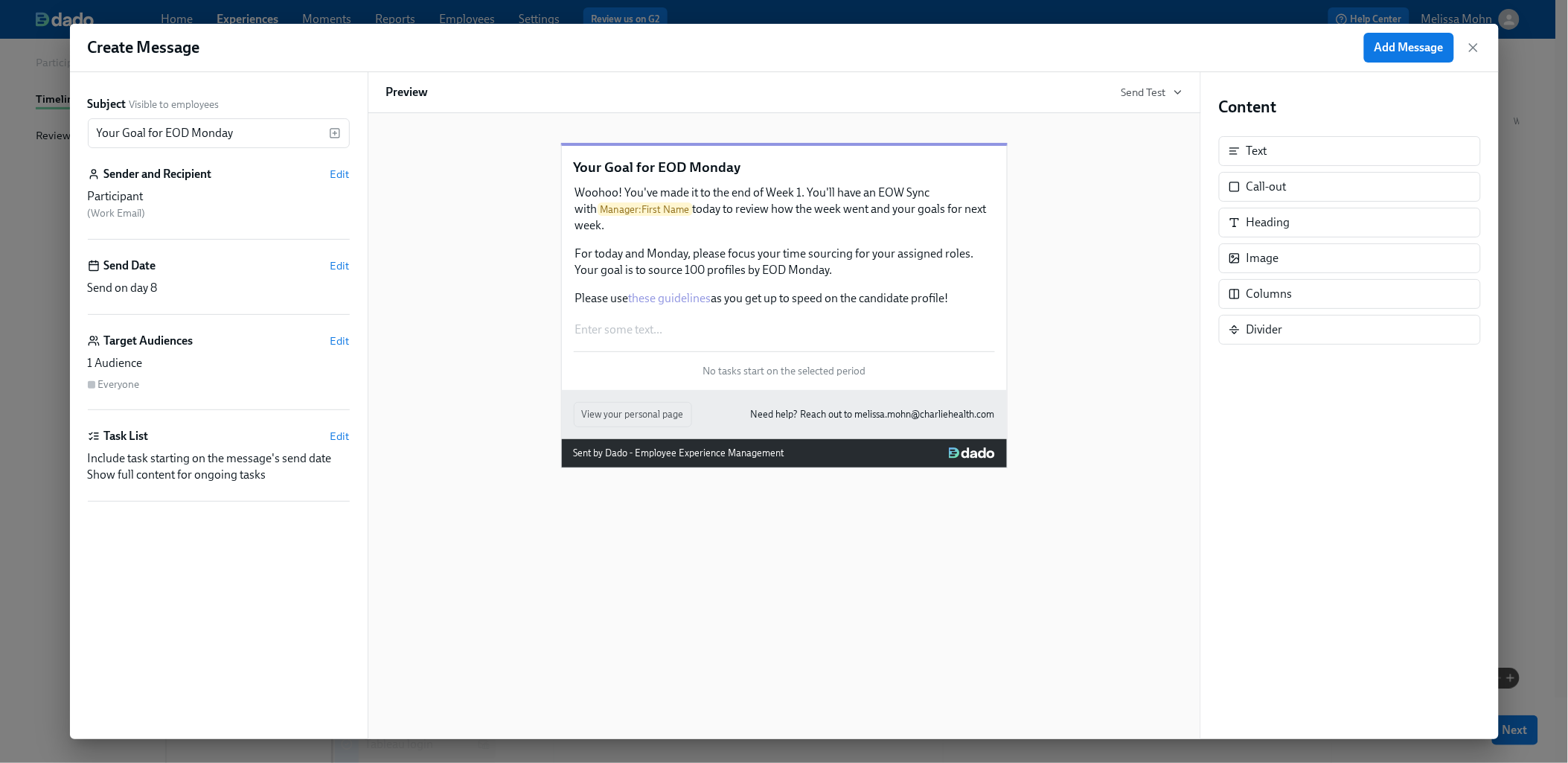 click on "Your Goal for EOD Monday" at bounding box center (784, 167) 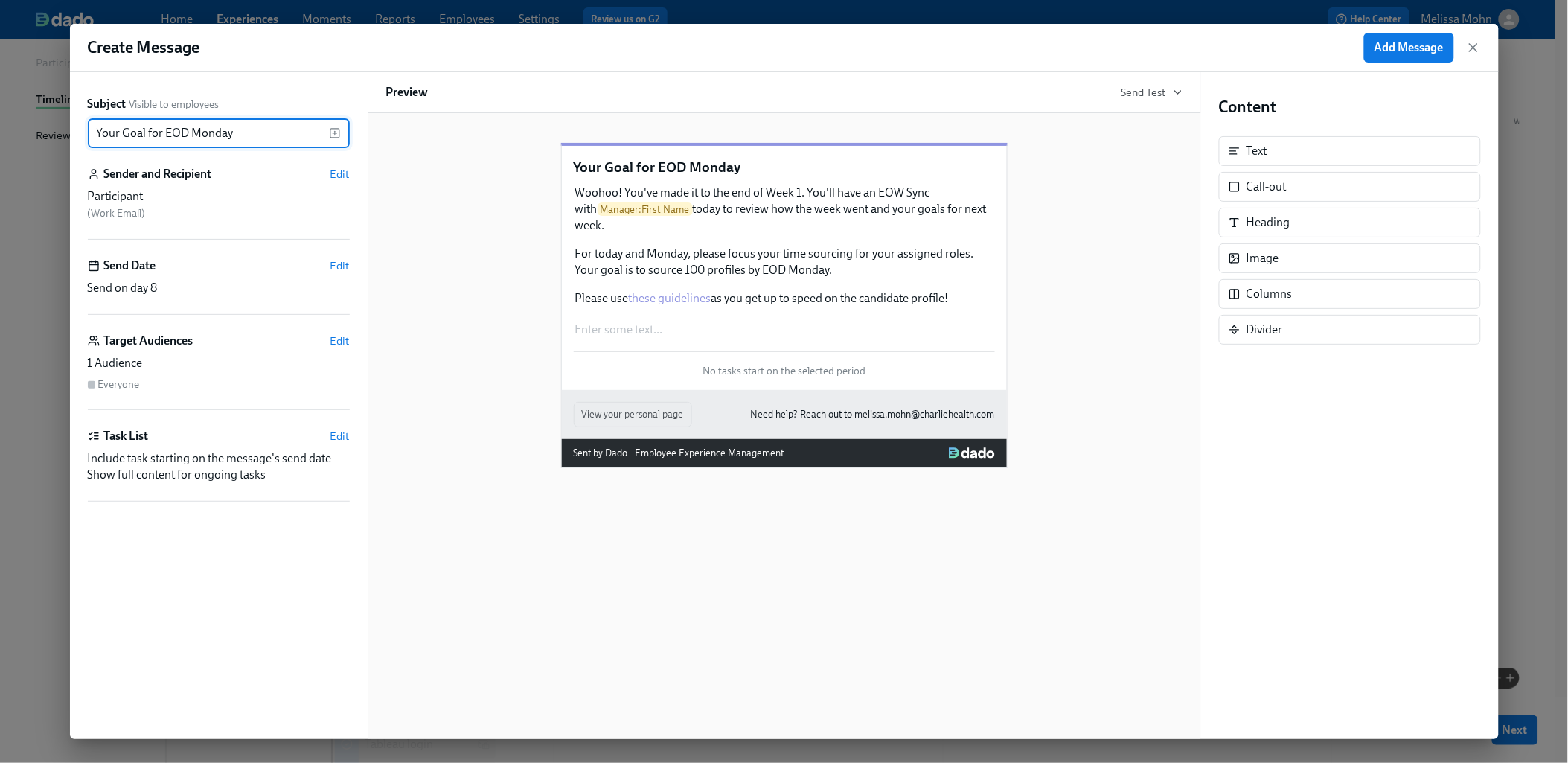 click on "Your Goal for EOD Monday" at bounding box center (208, 133) 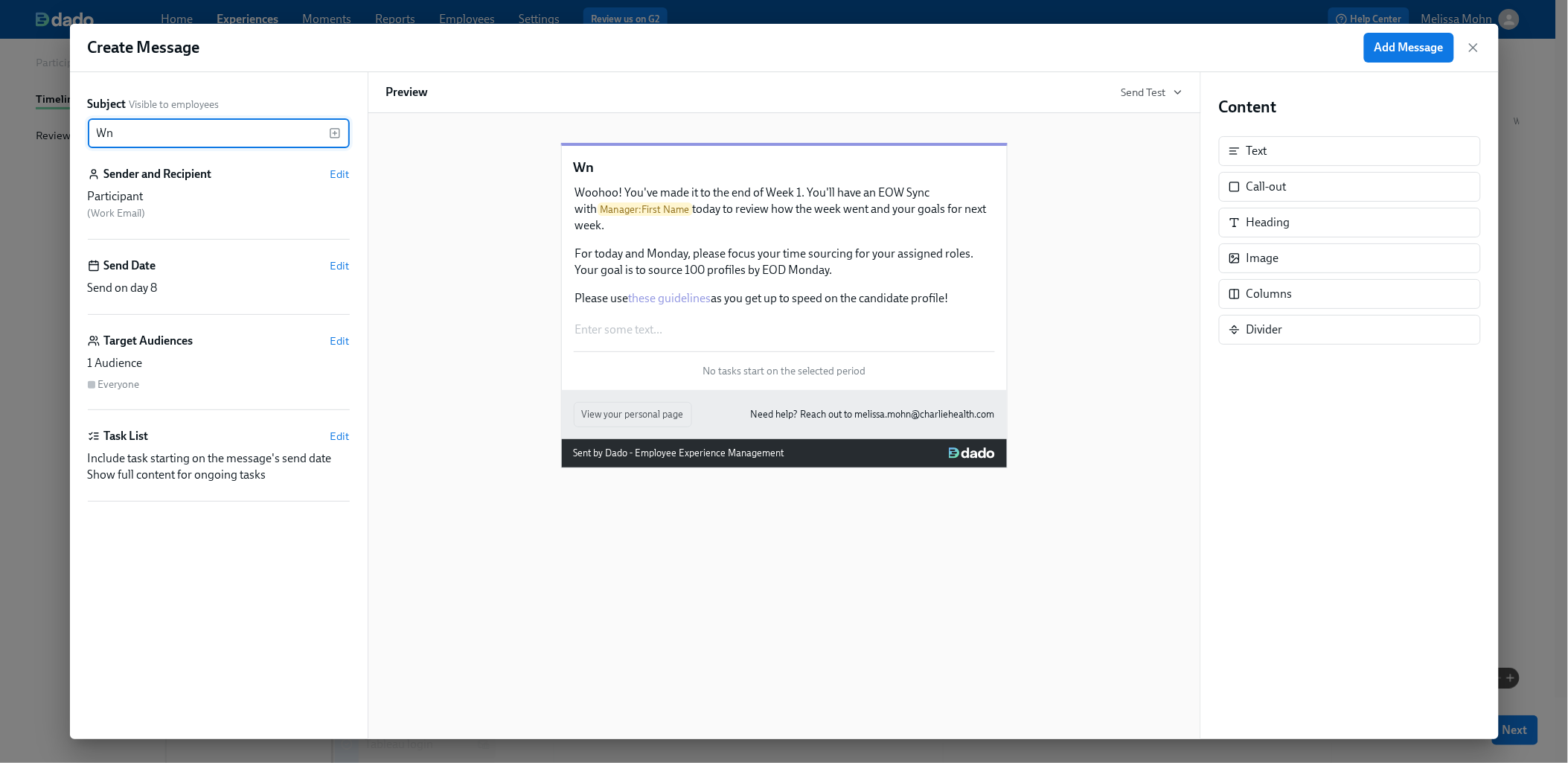 type on "W" 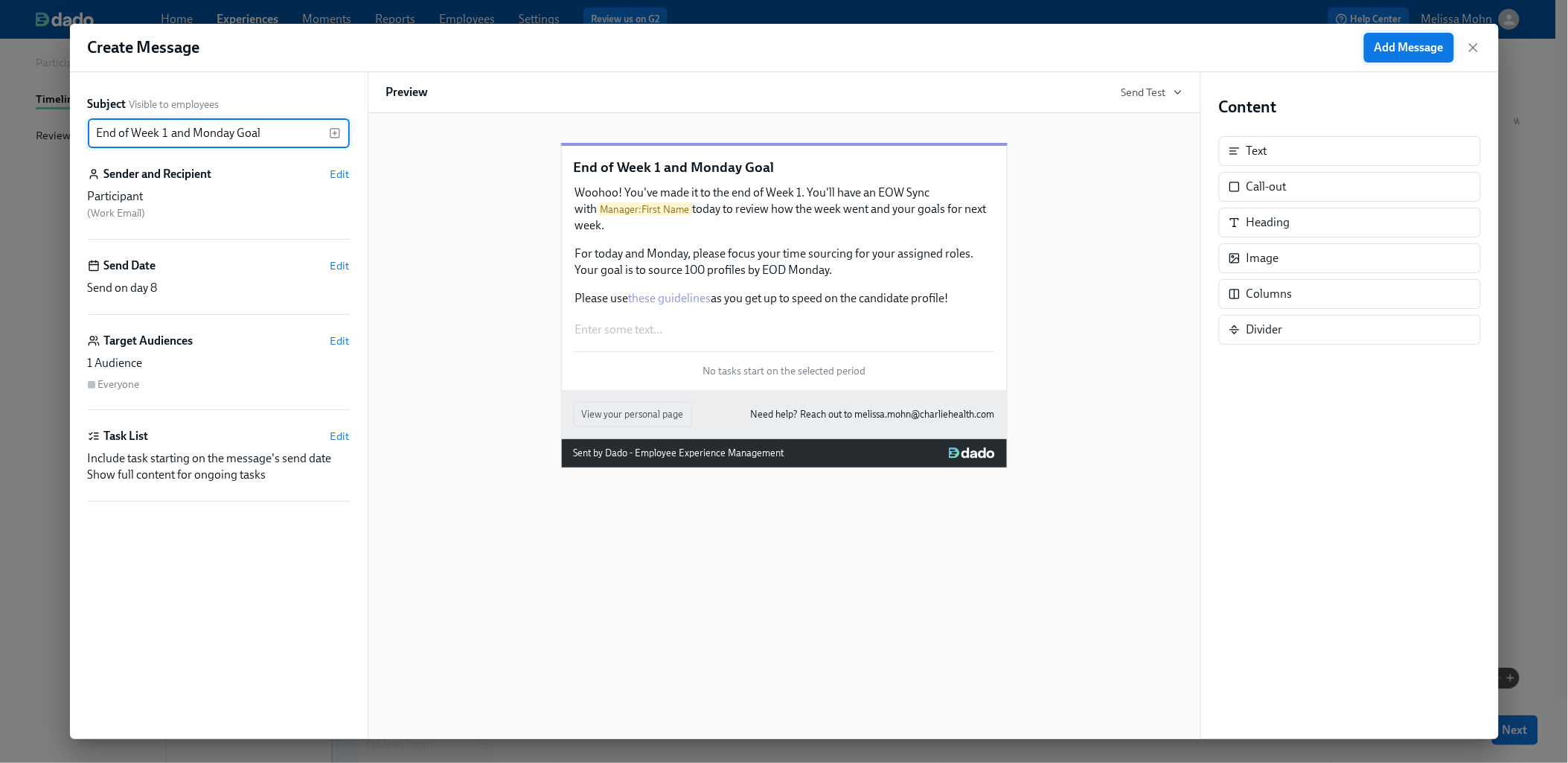 type on "End of Week 1 and Monday Goal" 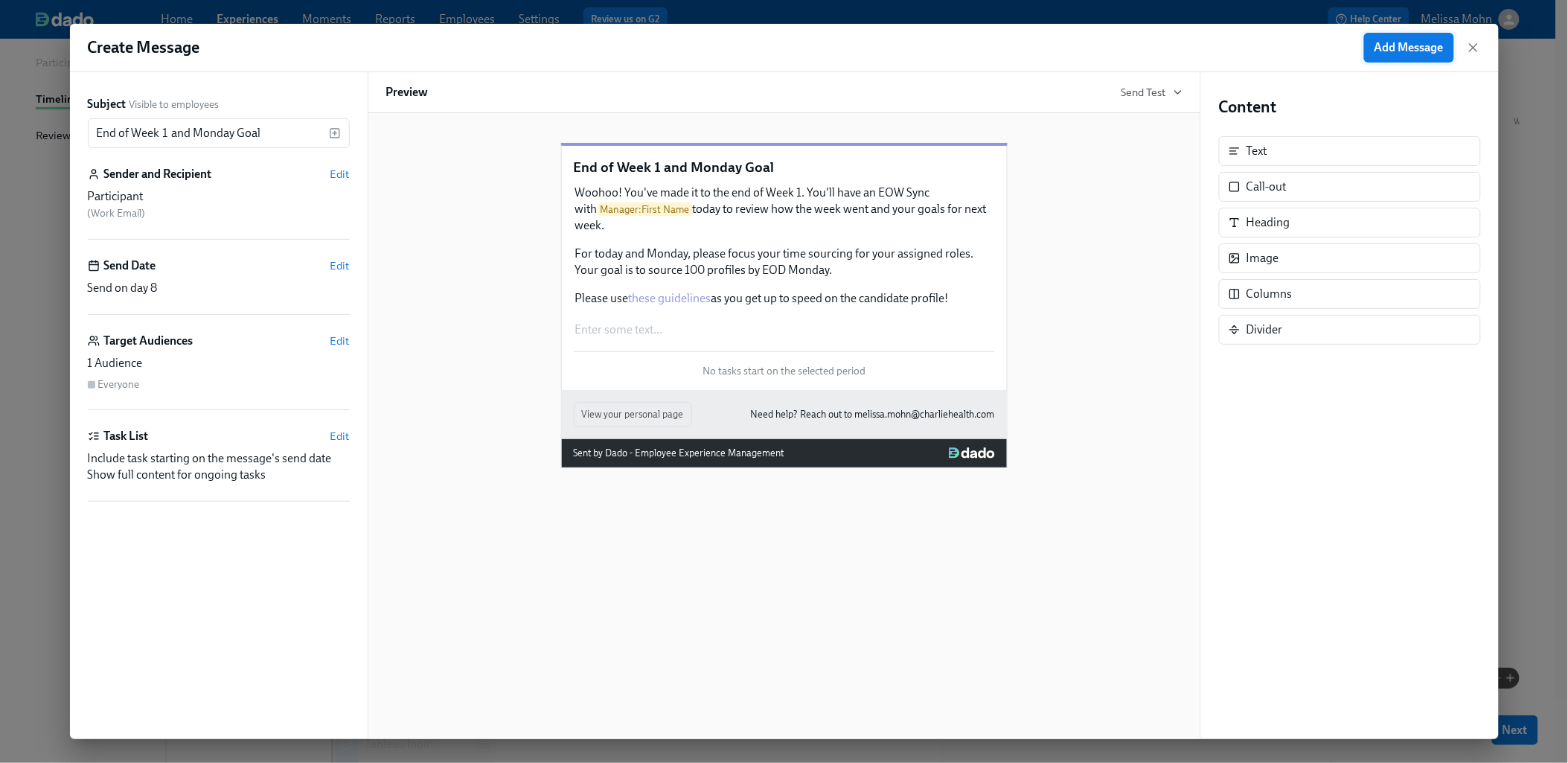 click on "Add Message" at bounding box center [1409, 48] 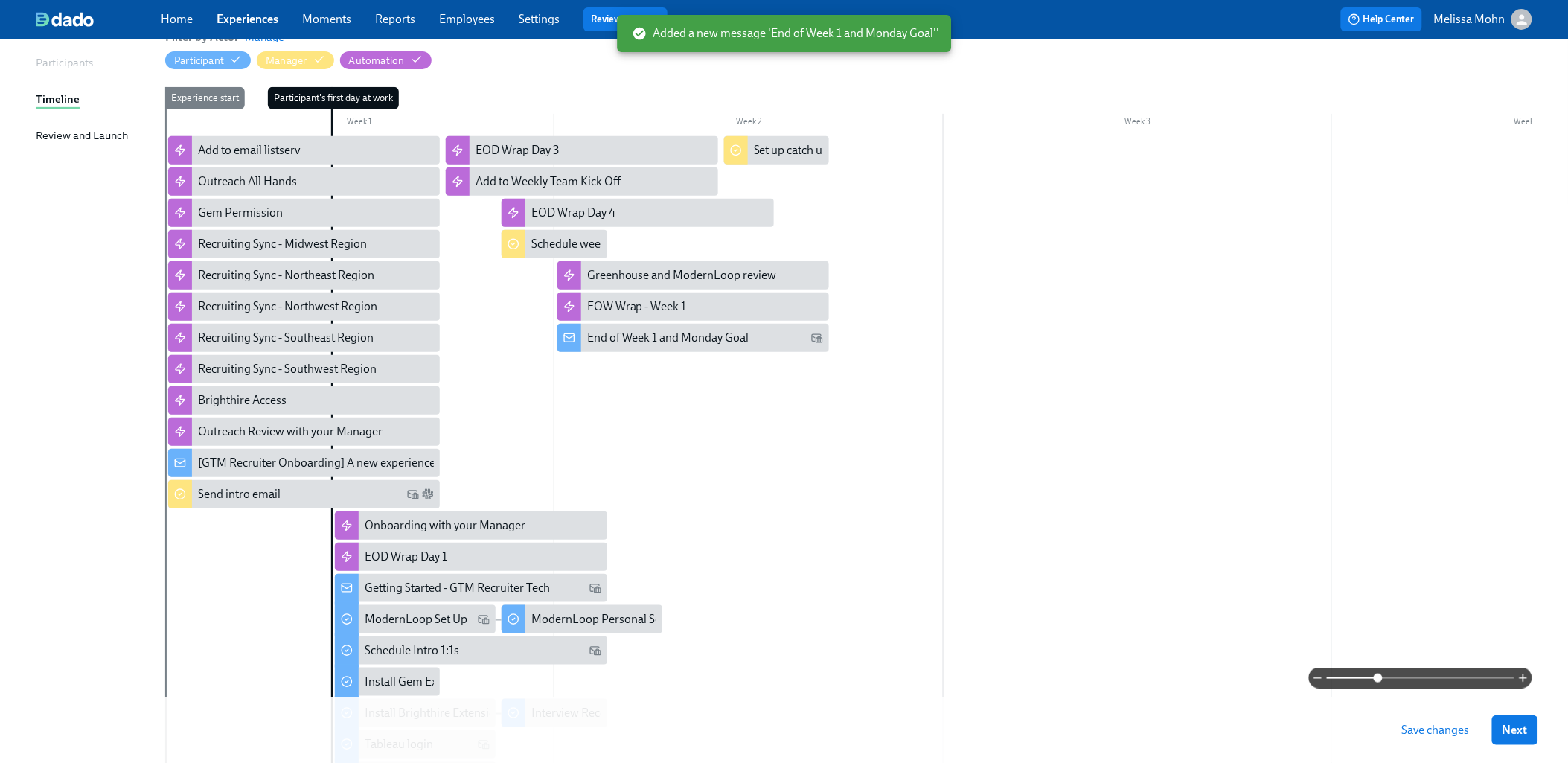 click on "Save changes" at bounding box center (1436, 730) 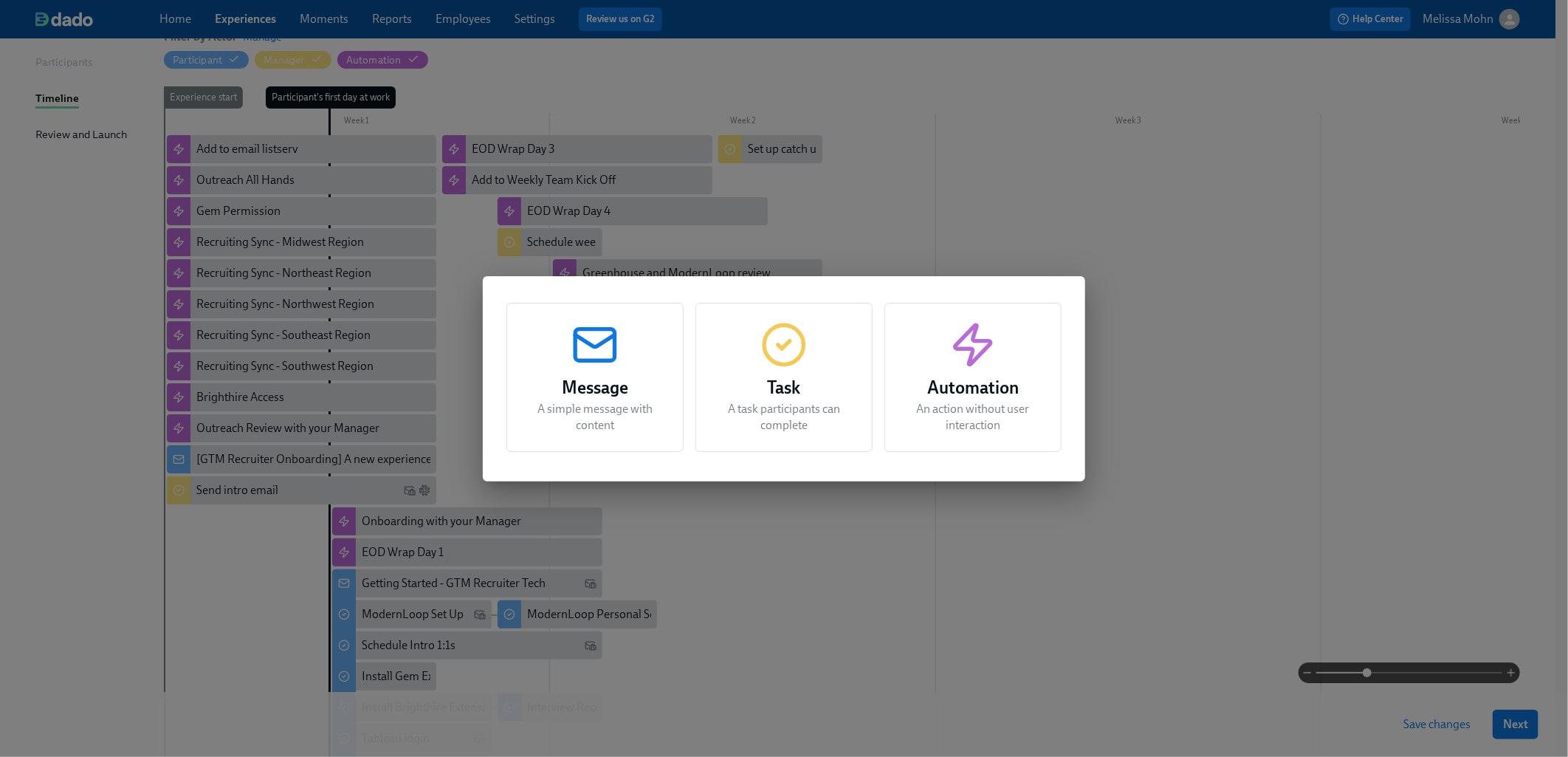 click 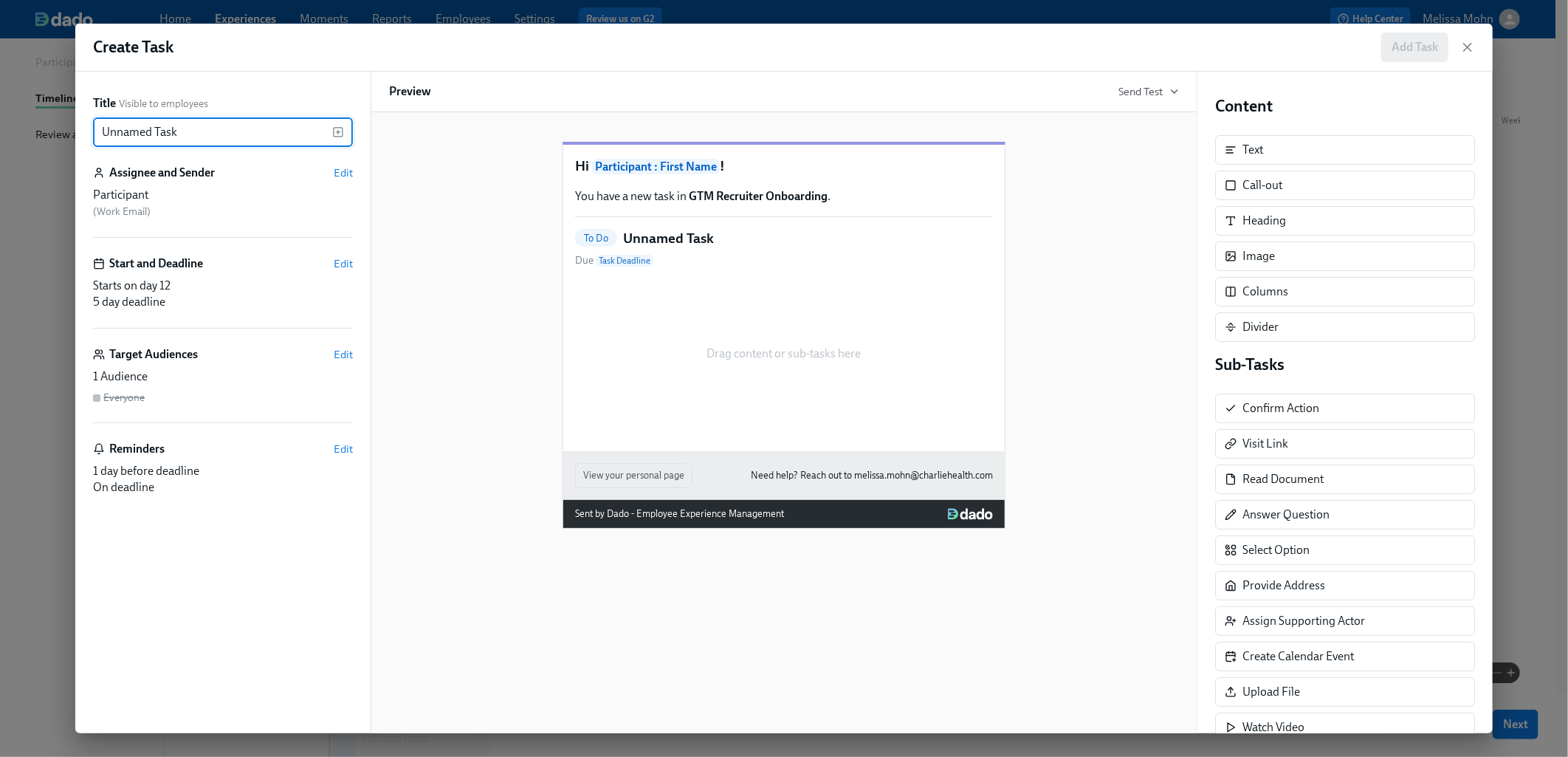 click on "Unnamed Task" at bounding box center [213, 132] 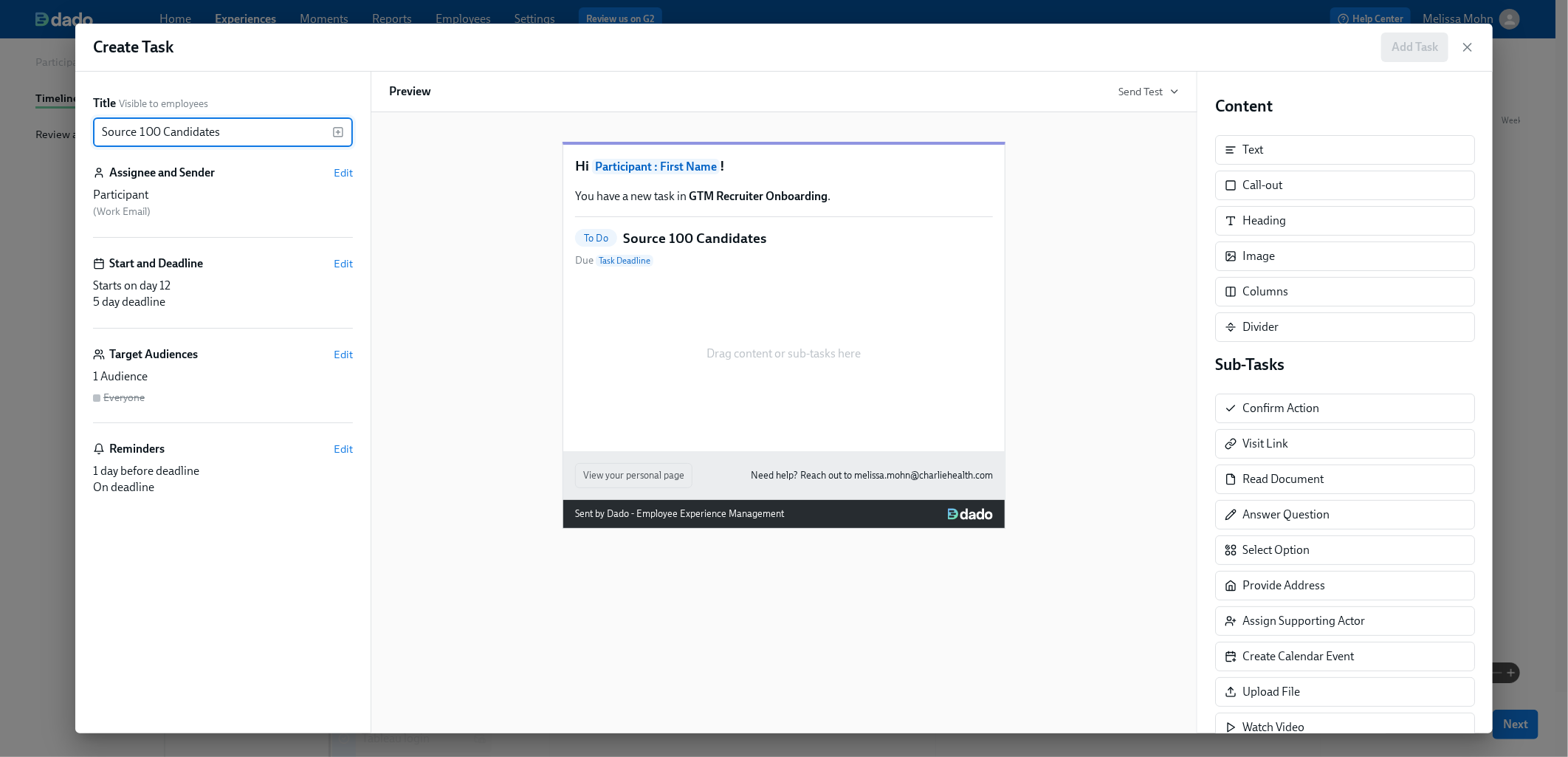 type on "Source 100 Candidates" 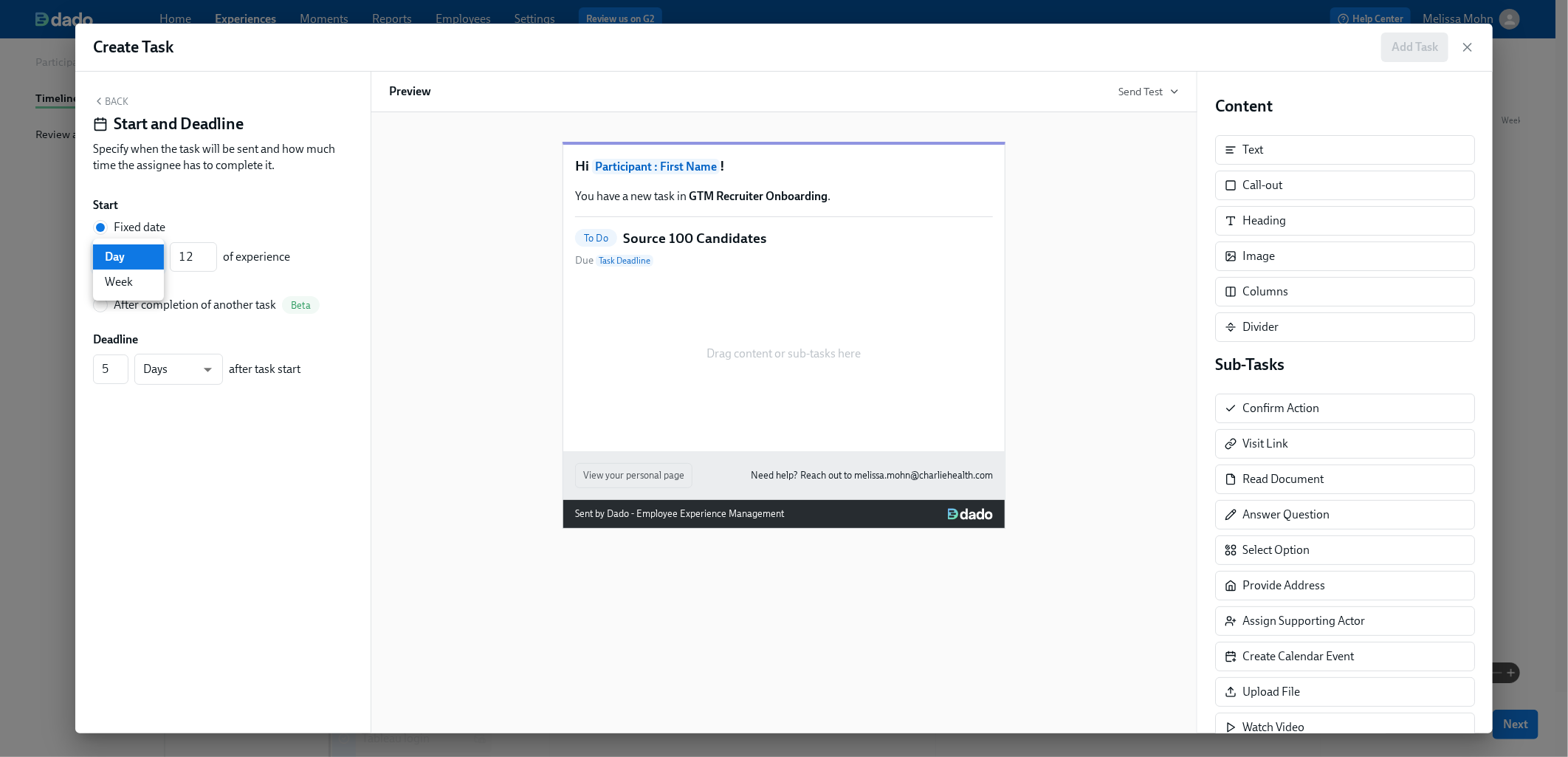 click on "Home Experiences Moments Reports Employees Settings Review us on G2 Help Center Melissa Mohn Back to overview Edit   GTM Recruiter Onboarding Basics Start and End Participants Timeline Review and Launch Timeline Preview experience Search Filter by Actor Manage Participant Manager Automation Week 1 Week 2 Week 3 Week 4 Experience start Participant's first day at work Experience end Add to email listserv Outreach All Hands Gem Permission Recruiting Sync - Midwest Region Recruiting Sync - Northeast Region  Recruiting Sync - Northwest Region Recruiting Sync - Southeast Region Recruiting Sync - Southwest Region Brighthire Access Outreach Review with your Manager Onboarding with your Manager EOD Wrap Day 1 Tech review with your manager EOD Wrap Day 2 EOD Wrap Day 3 Add to Weekly Team Kick Off EOD Wrap Day 4 Greenhouse and ModernLoop review EOW Wrap - Week 1 [GTM Recruiter Onboarding] A new experience starts today! Getting Started - GTM Recruiter Tech ModernLoop Set Up Schedule Intro 1:1s Tableau login d" at bounding box center [784, 438] 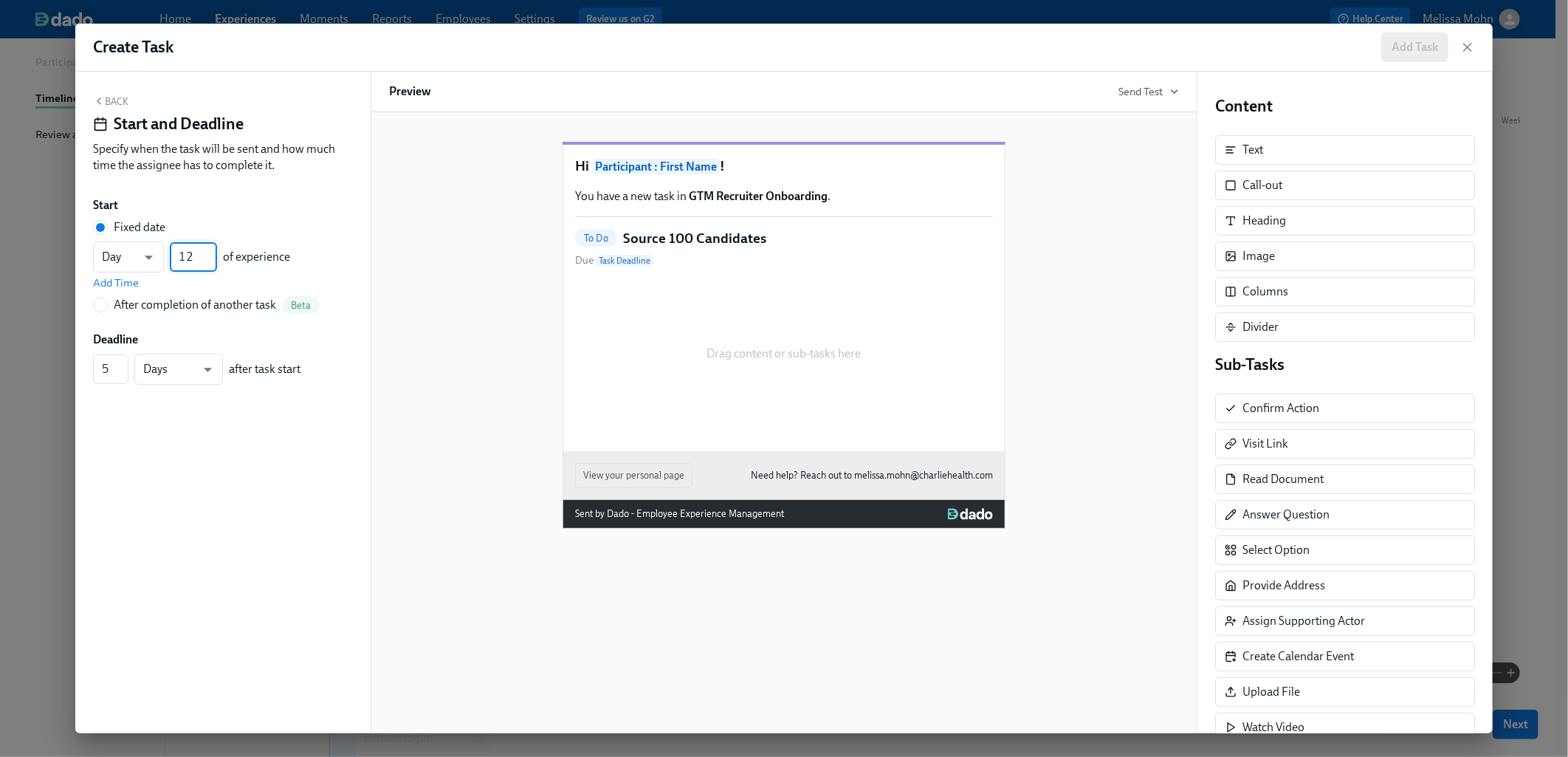 click on "12" at bounding box center (193, 257) 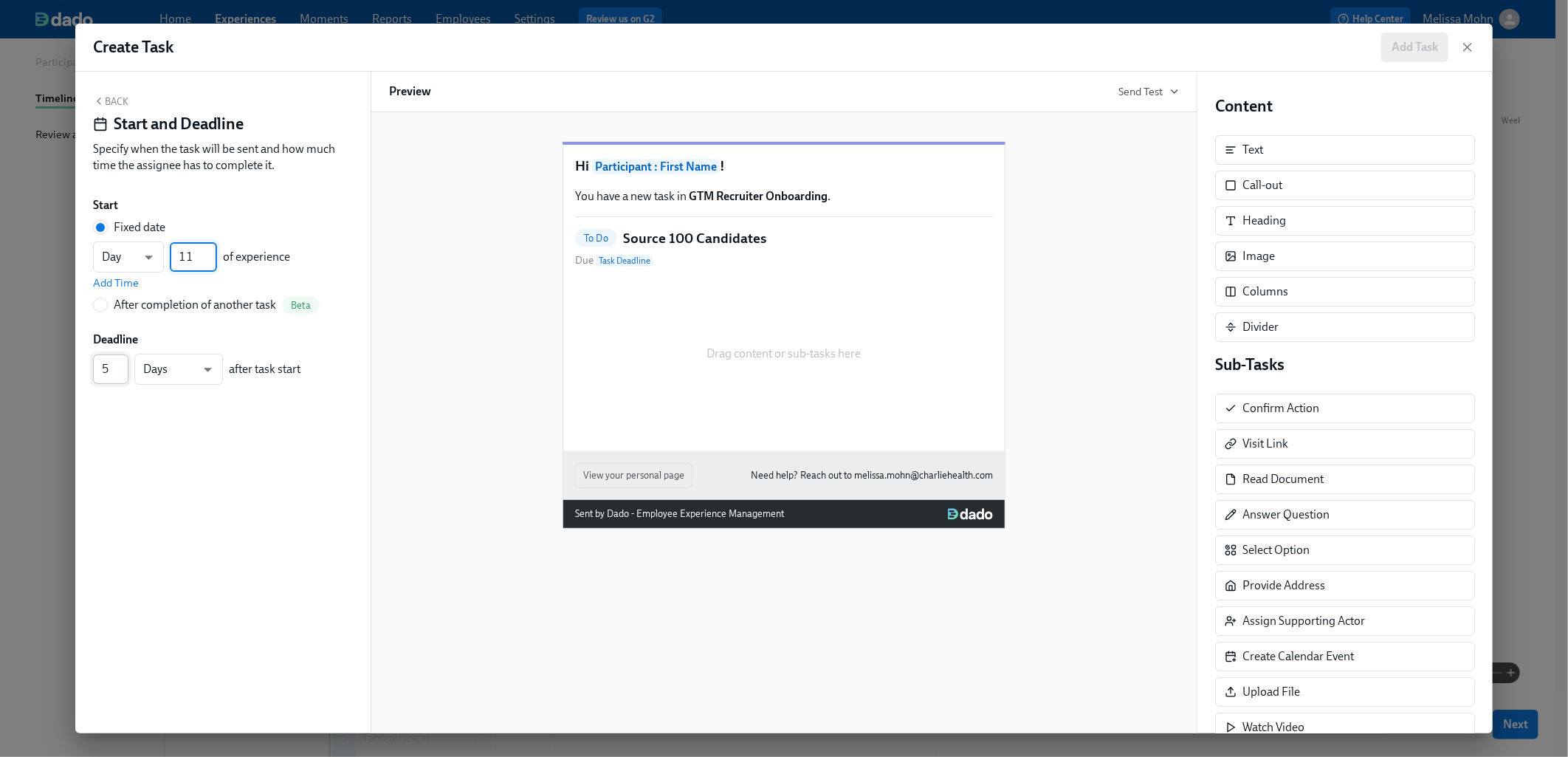 type on "11" 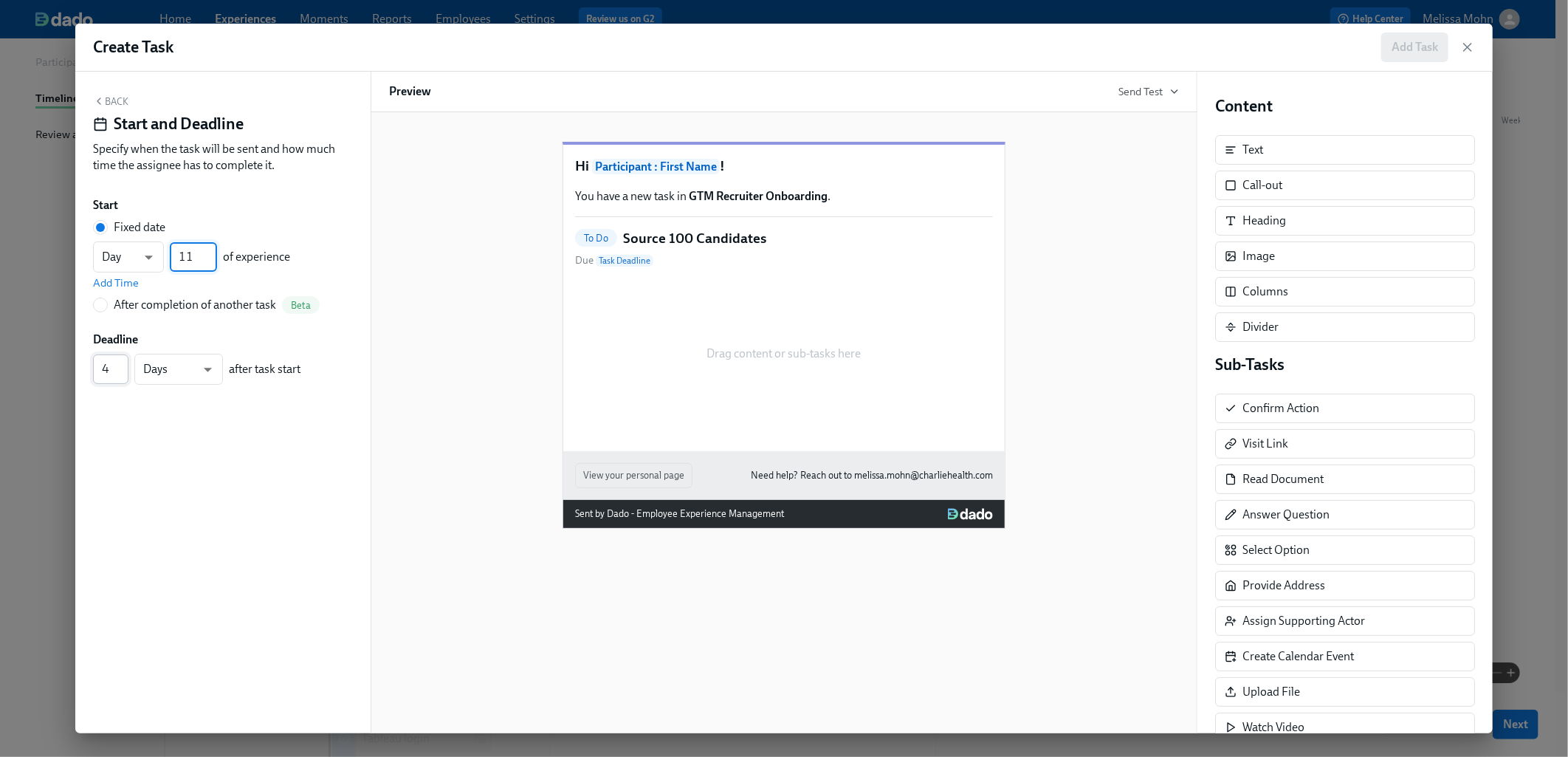 click on "4" at bounding box center (111, 369) 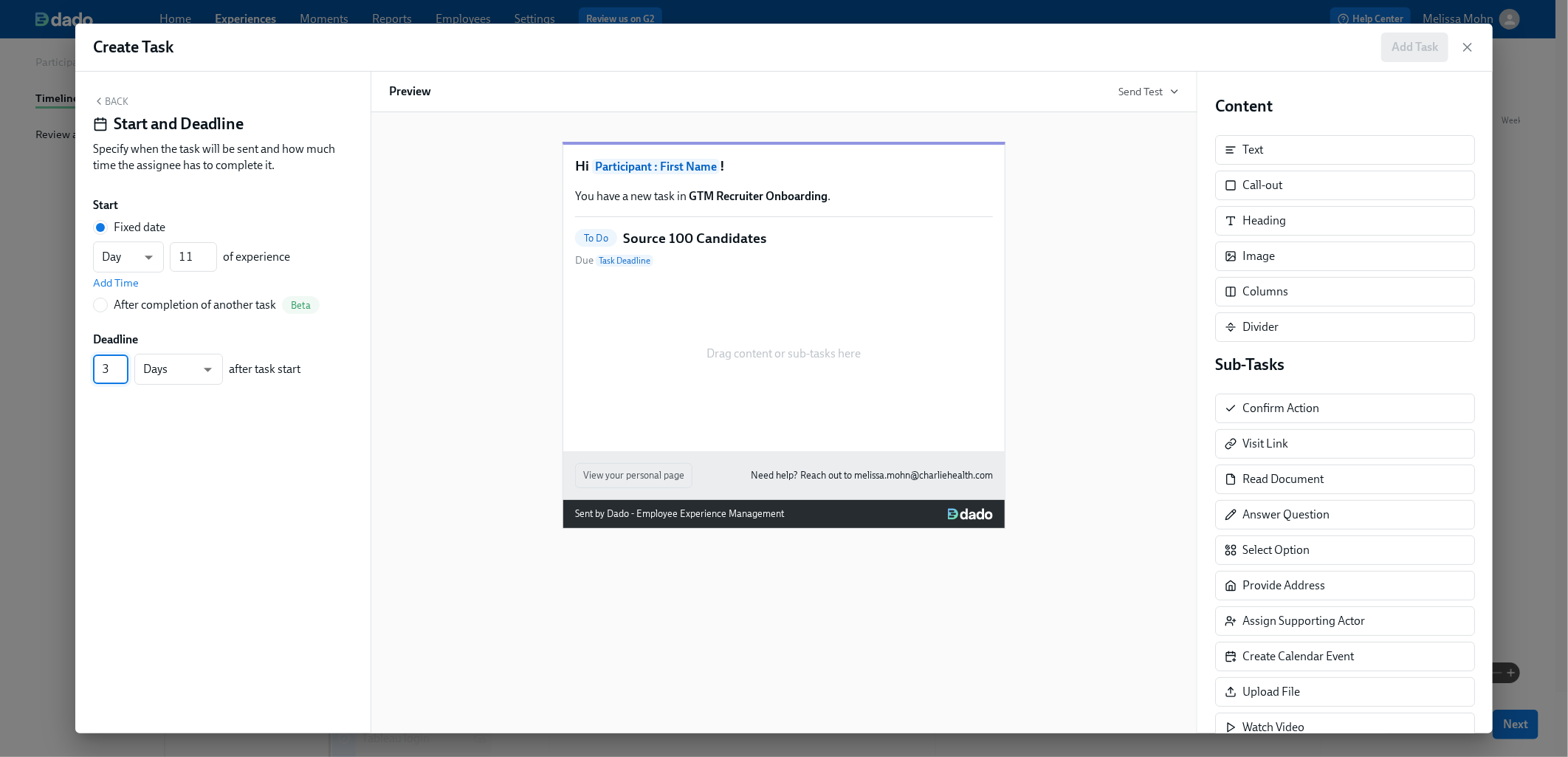 click on "3" at bounding box center [111, 369] 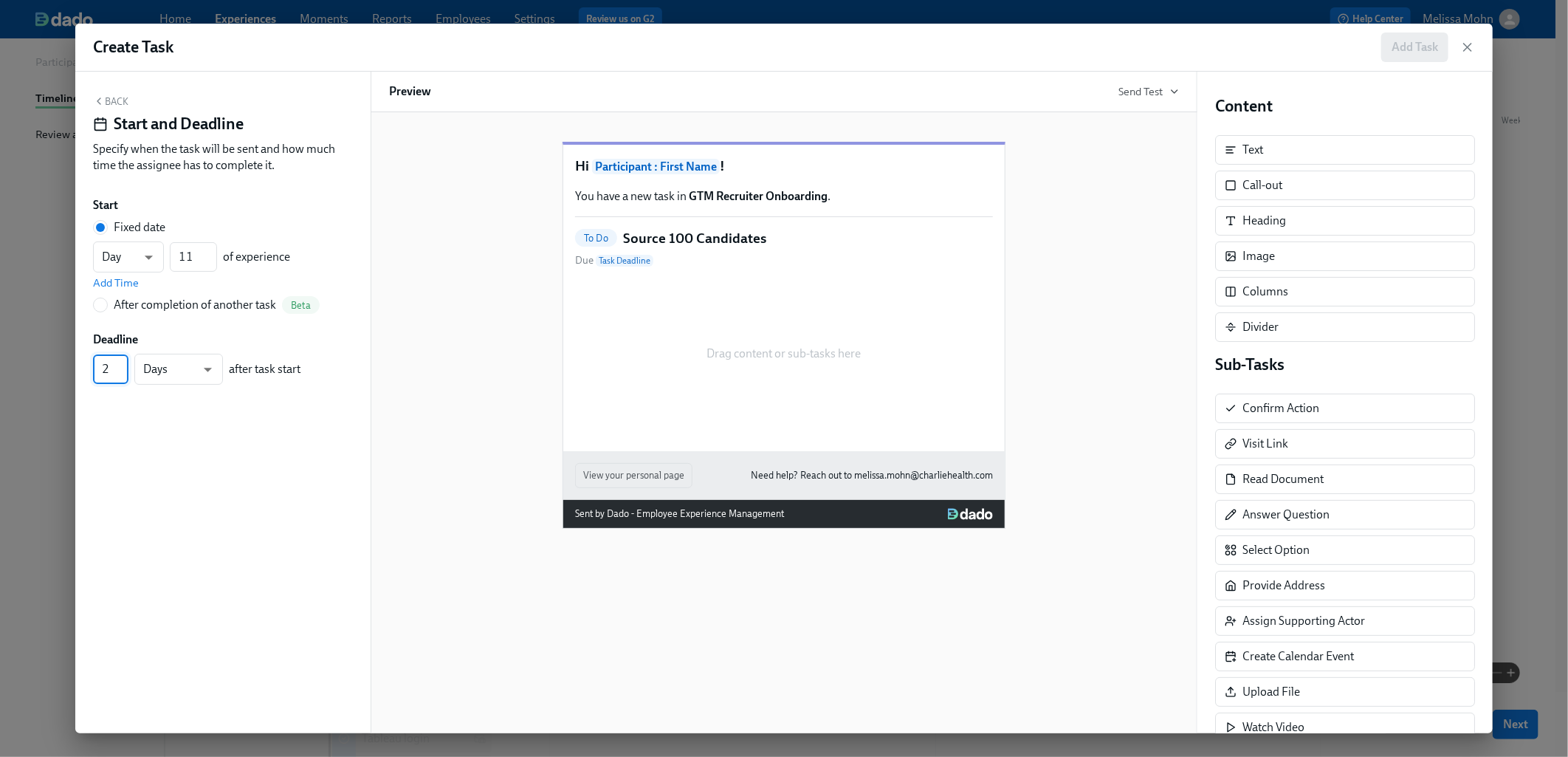 click on "2" at bounding box center (111, 369) 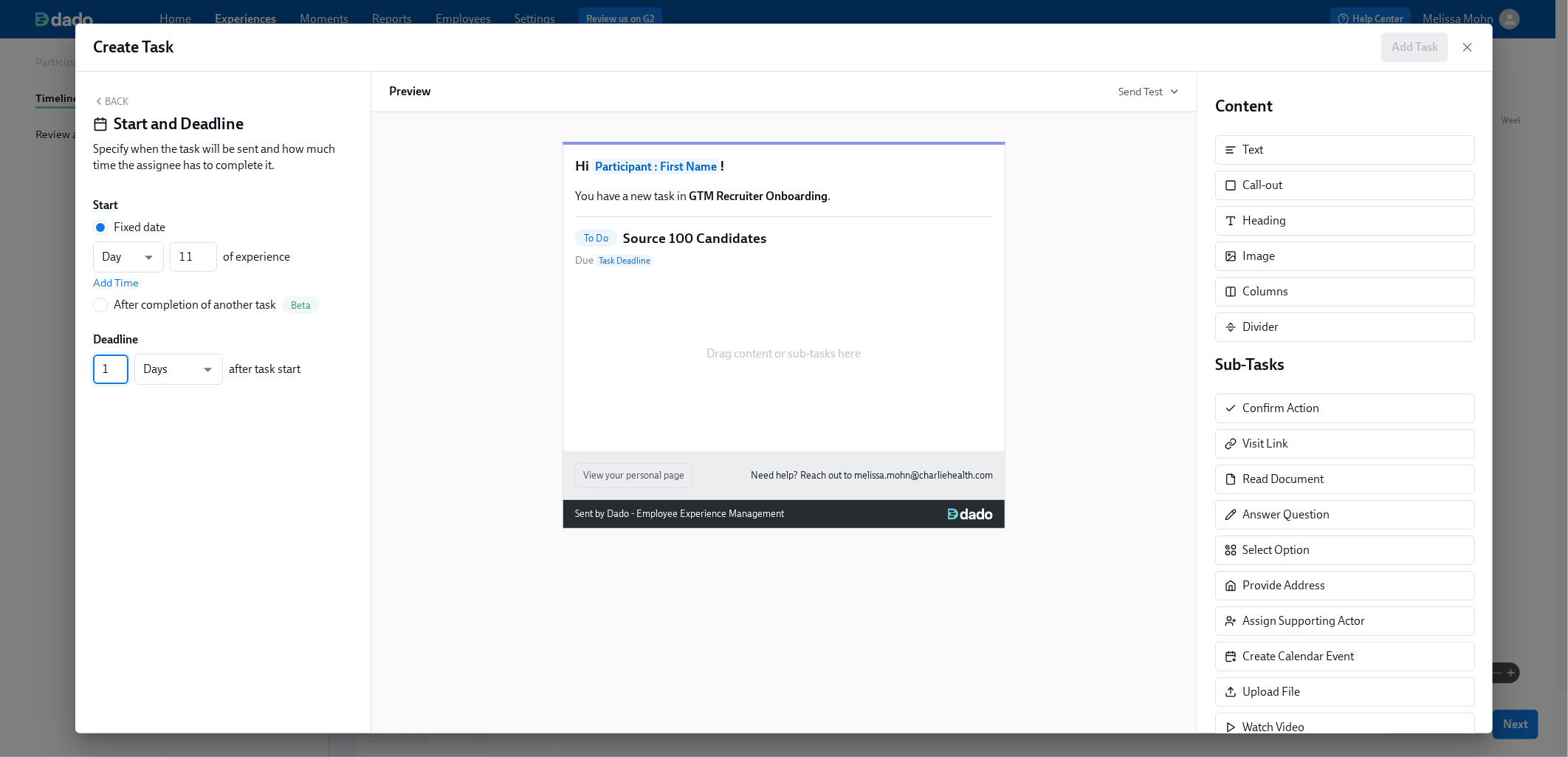 type on "1" 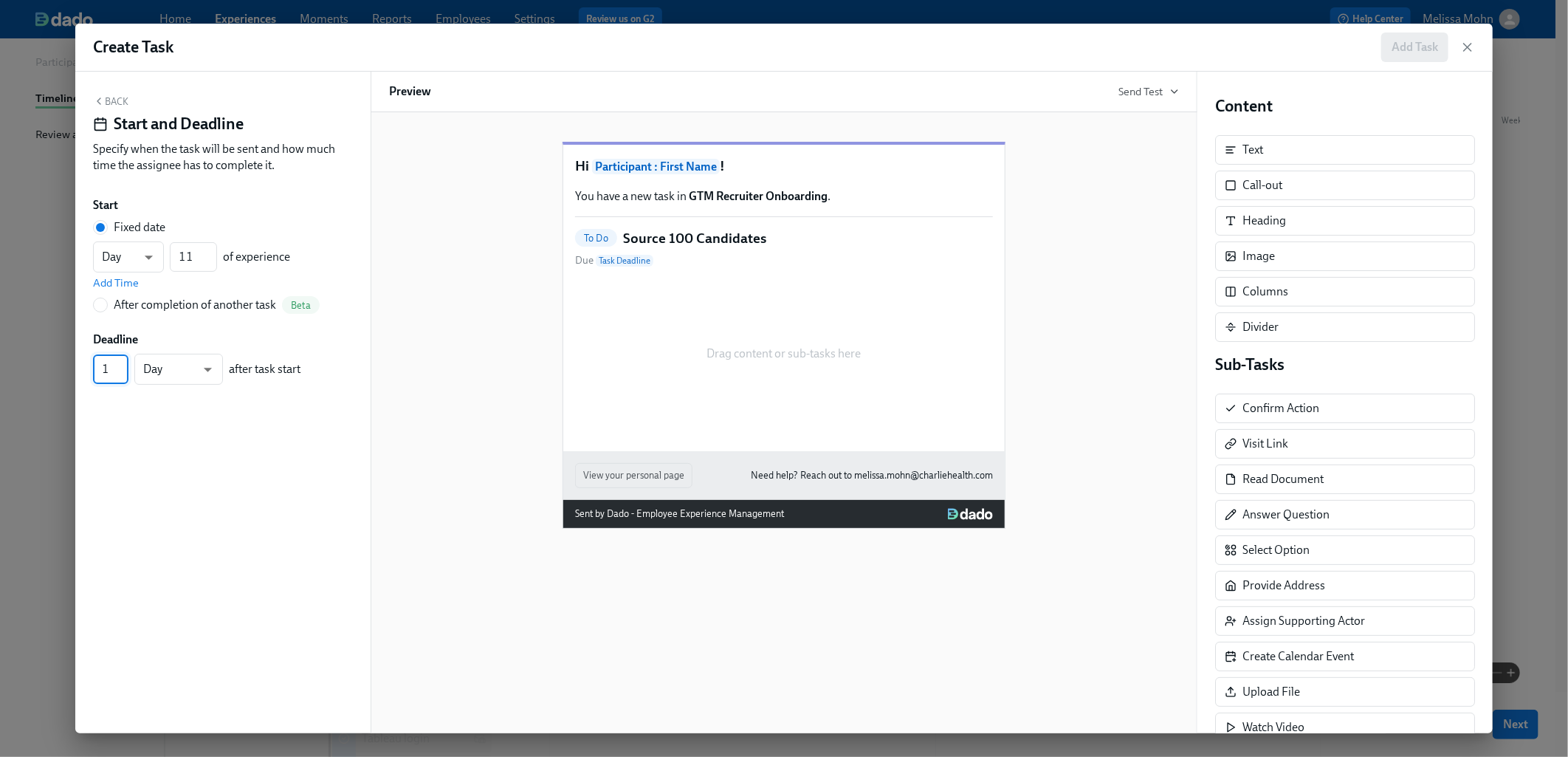 click on "Back" at bounding box center [111, 101] 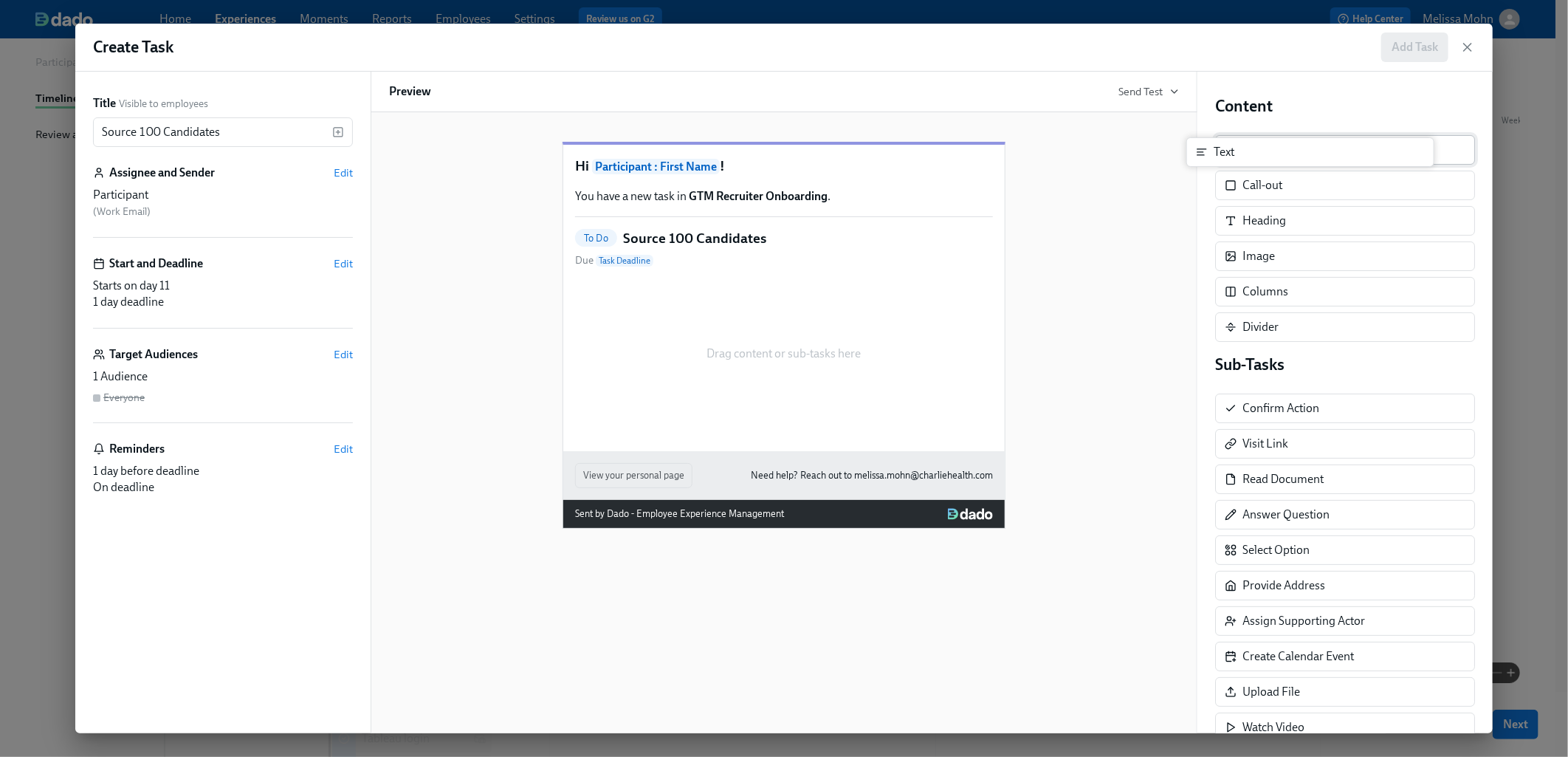 drag, startPoint x: 1314, startPoint y: 158, endPoint x: 1280, endPoint y: 160, distance: 34.05877 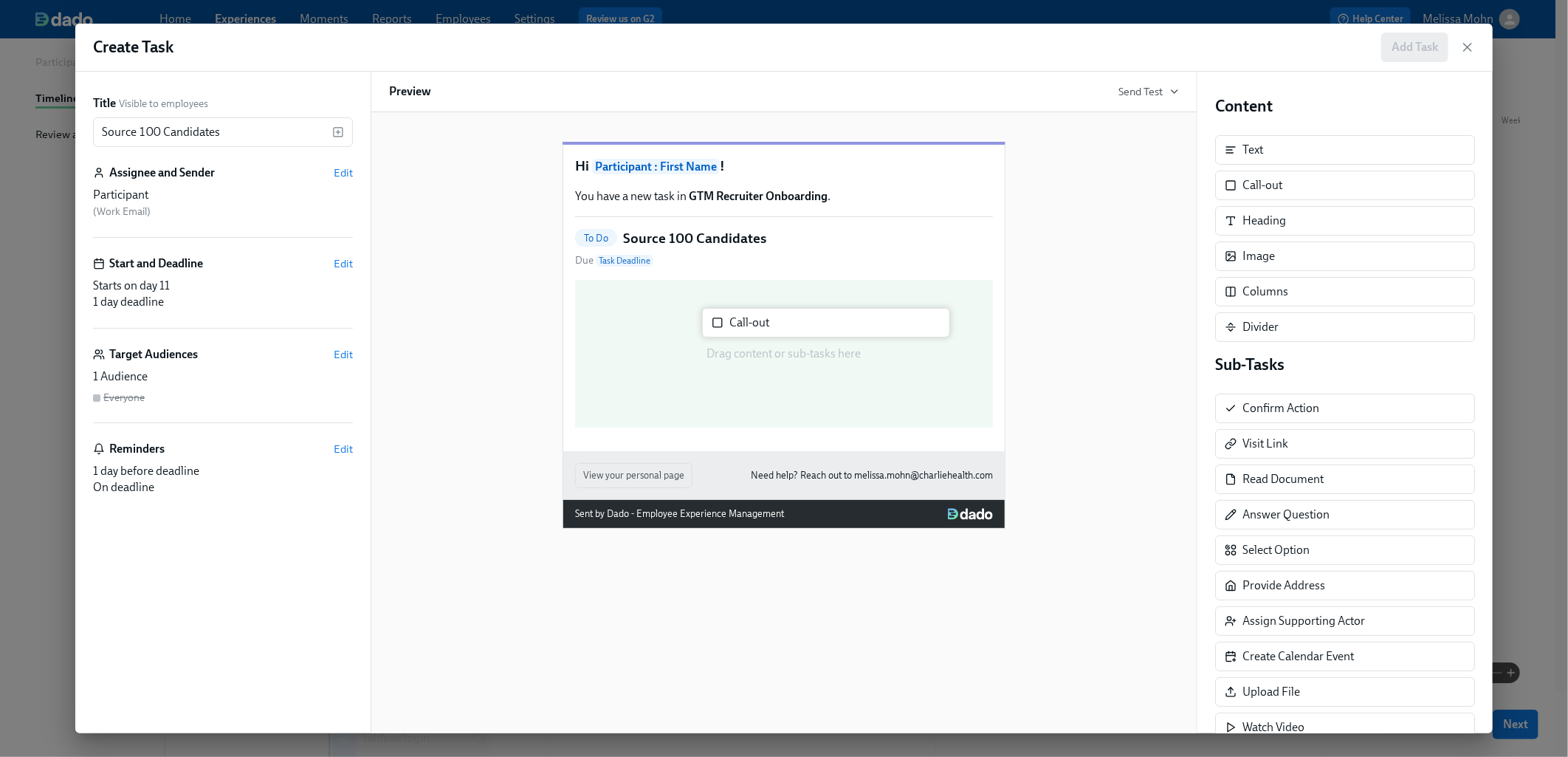 drag, startPoint x: 1277, startPoint y: 188, endPoint x: 748, endPoint y: 323, distance: 545.95421 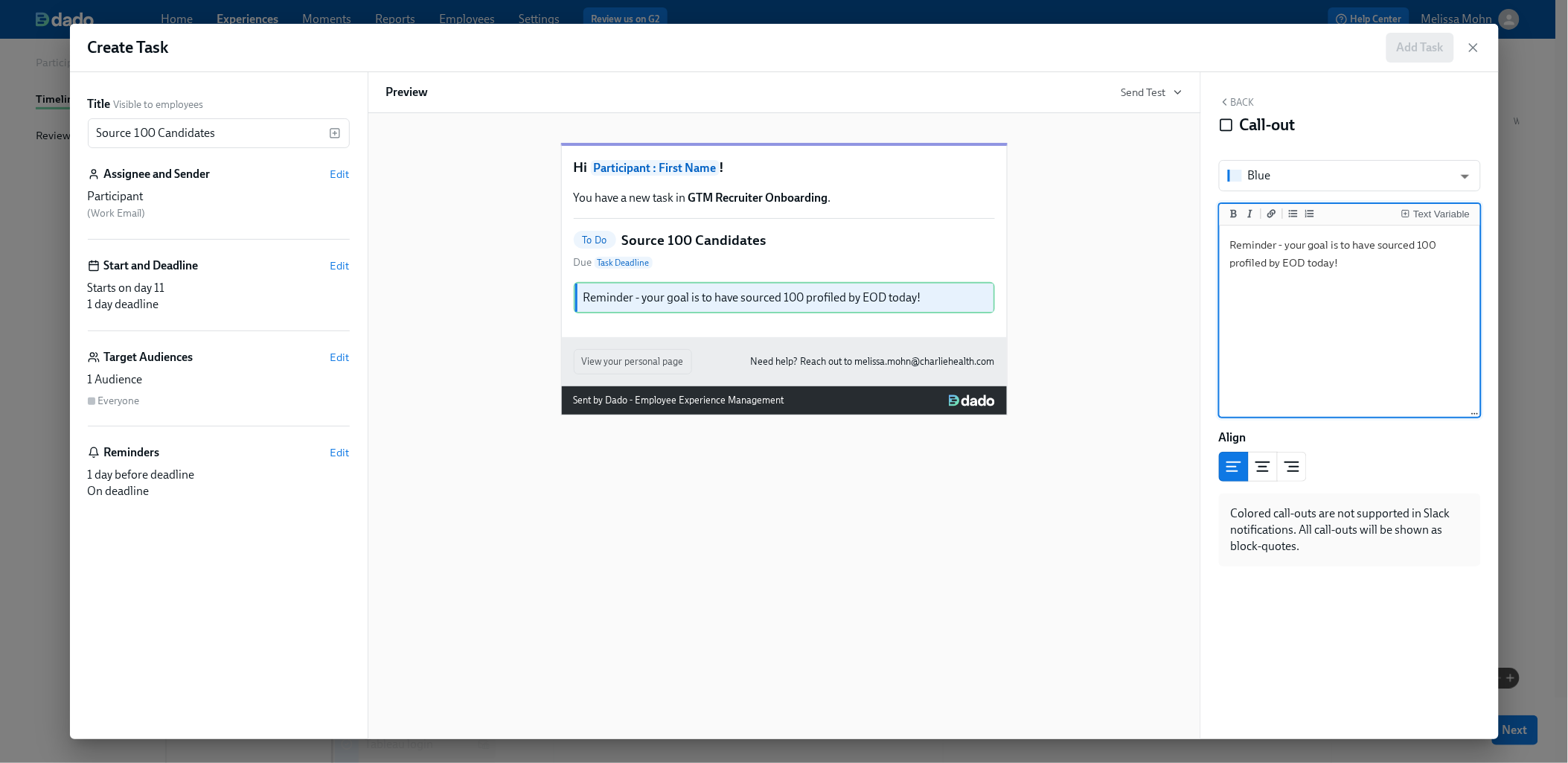 type on "Reminder - your goal is to have sourced 100 profiled by EOD today!" 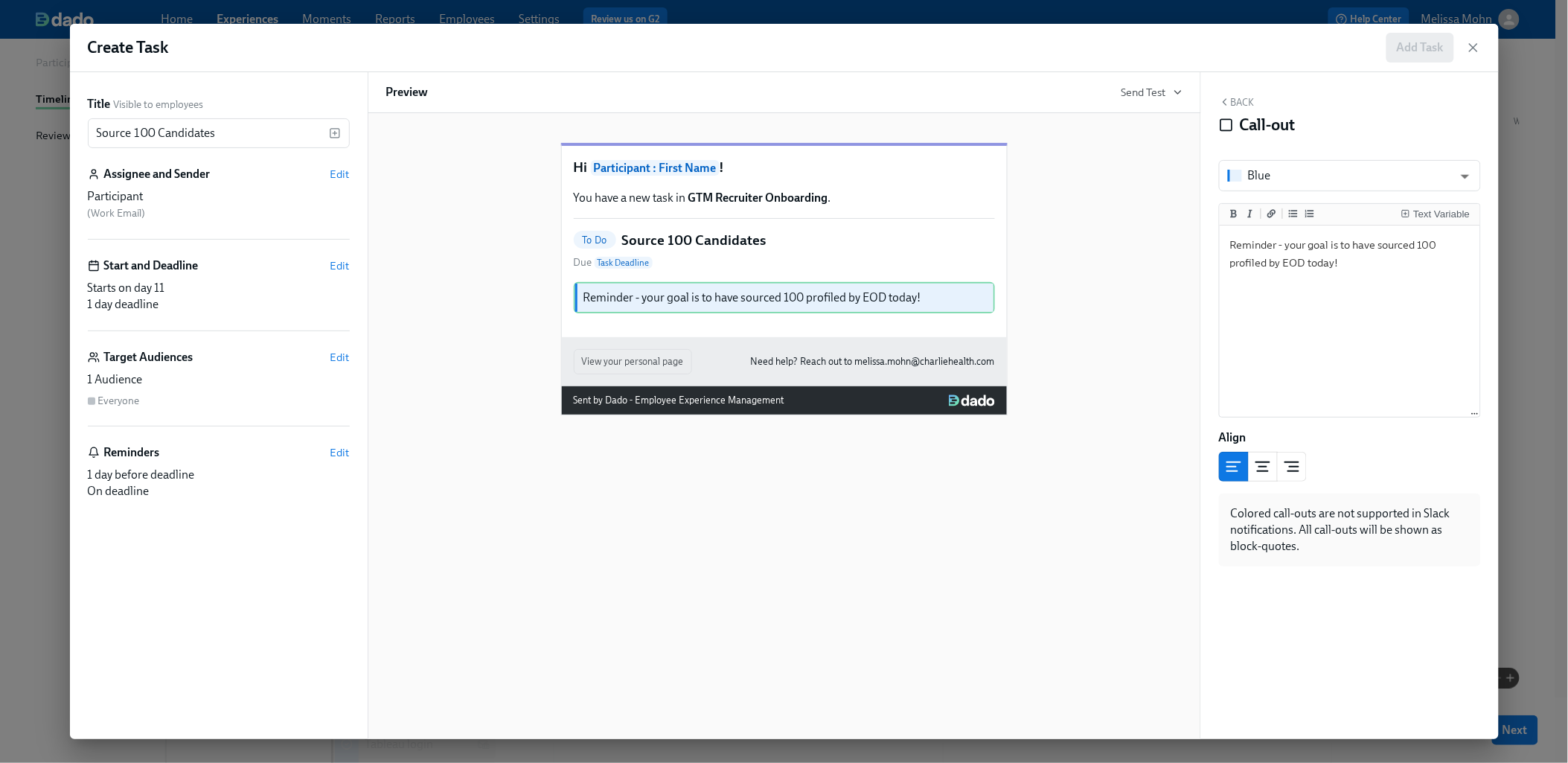 click on "Back" at bounding box center [1237, 102] 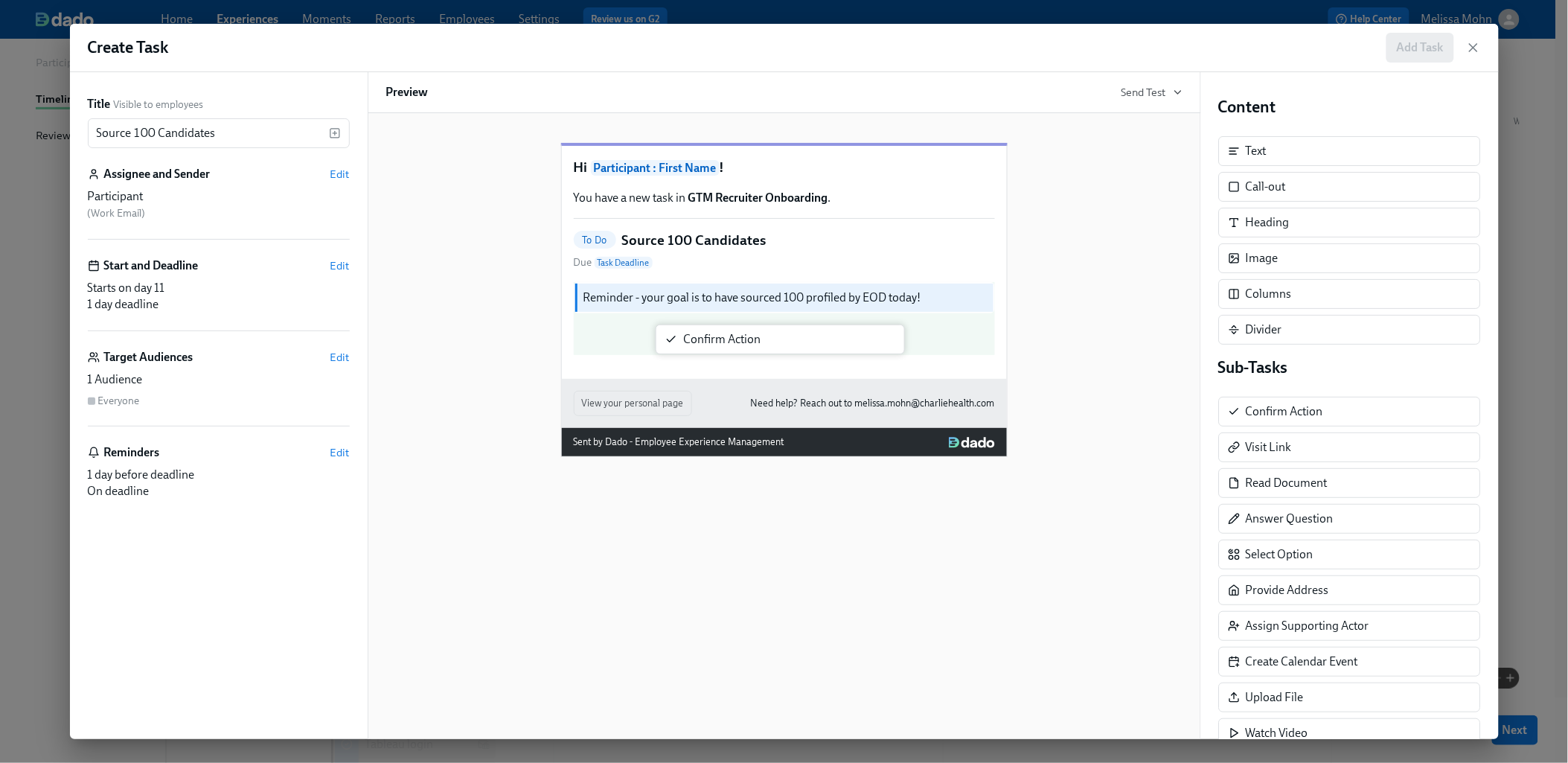drag, startPoint x: 1303, startPoint y: 416, endPoint x: 718, endPoint y: 347, distance: 589.0552 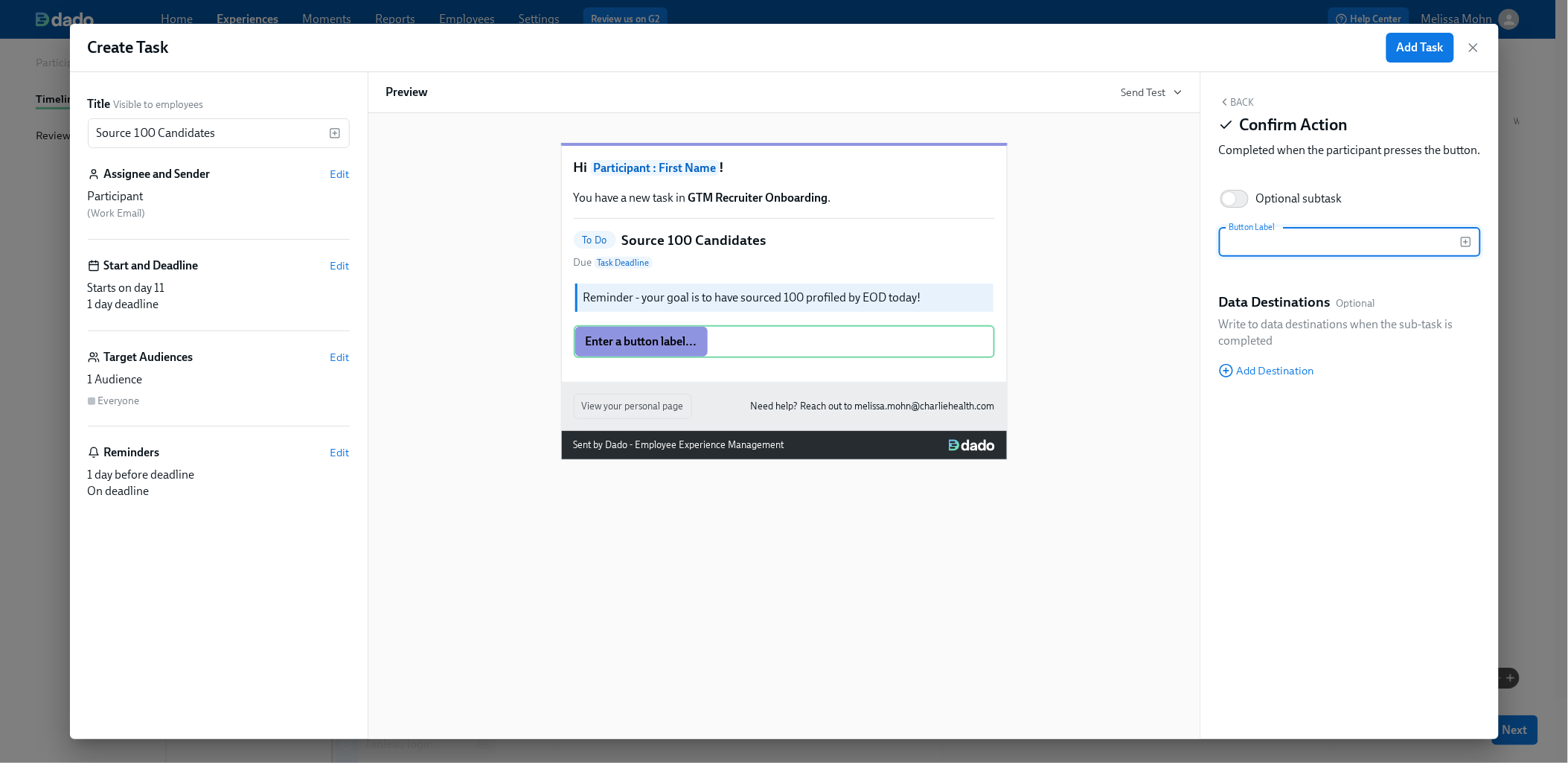 click at bounding box center [1340, 242] 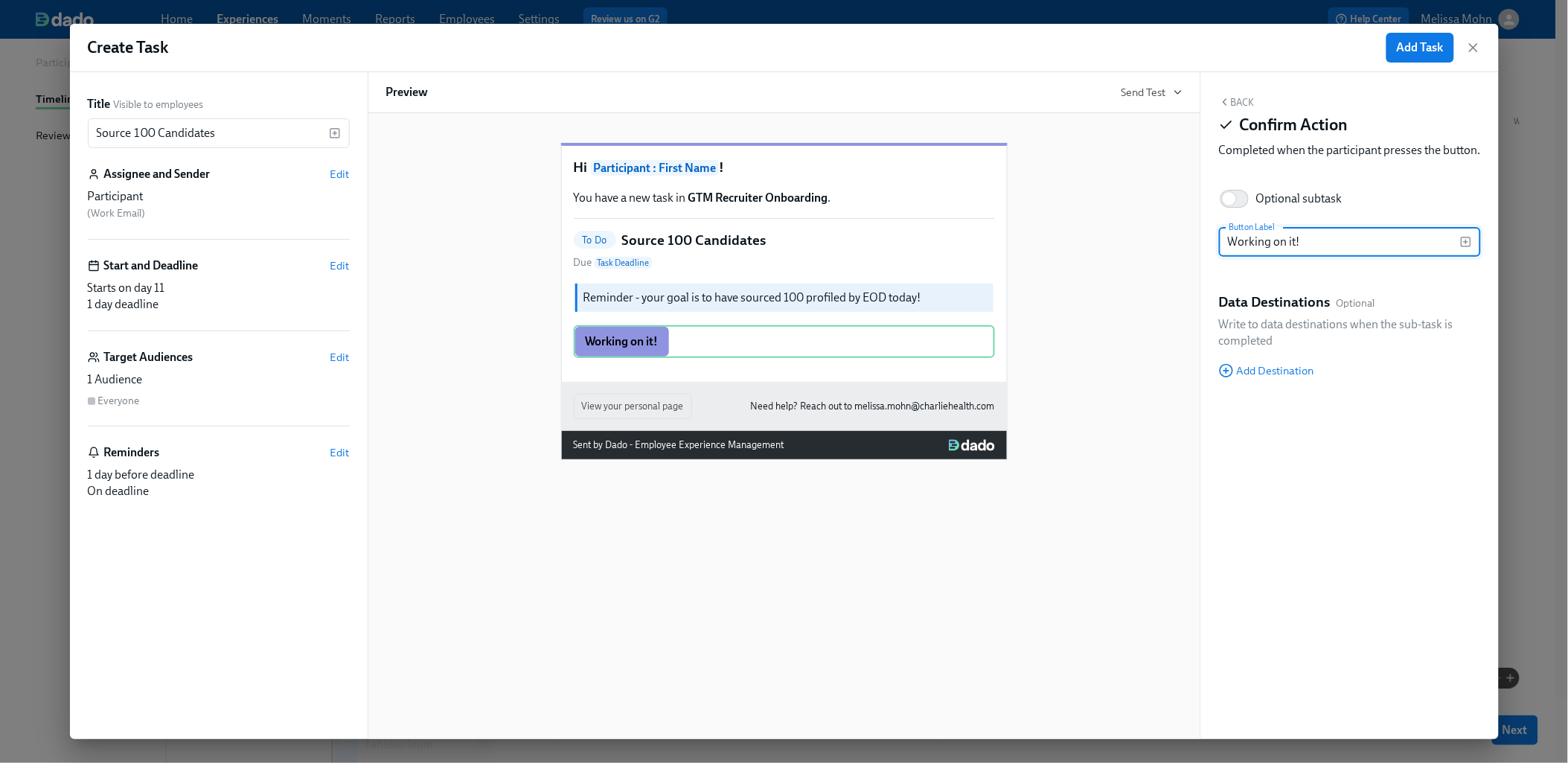 type on "Working on it!" 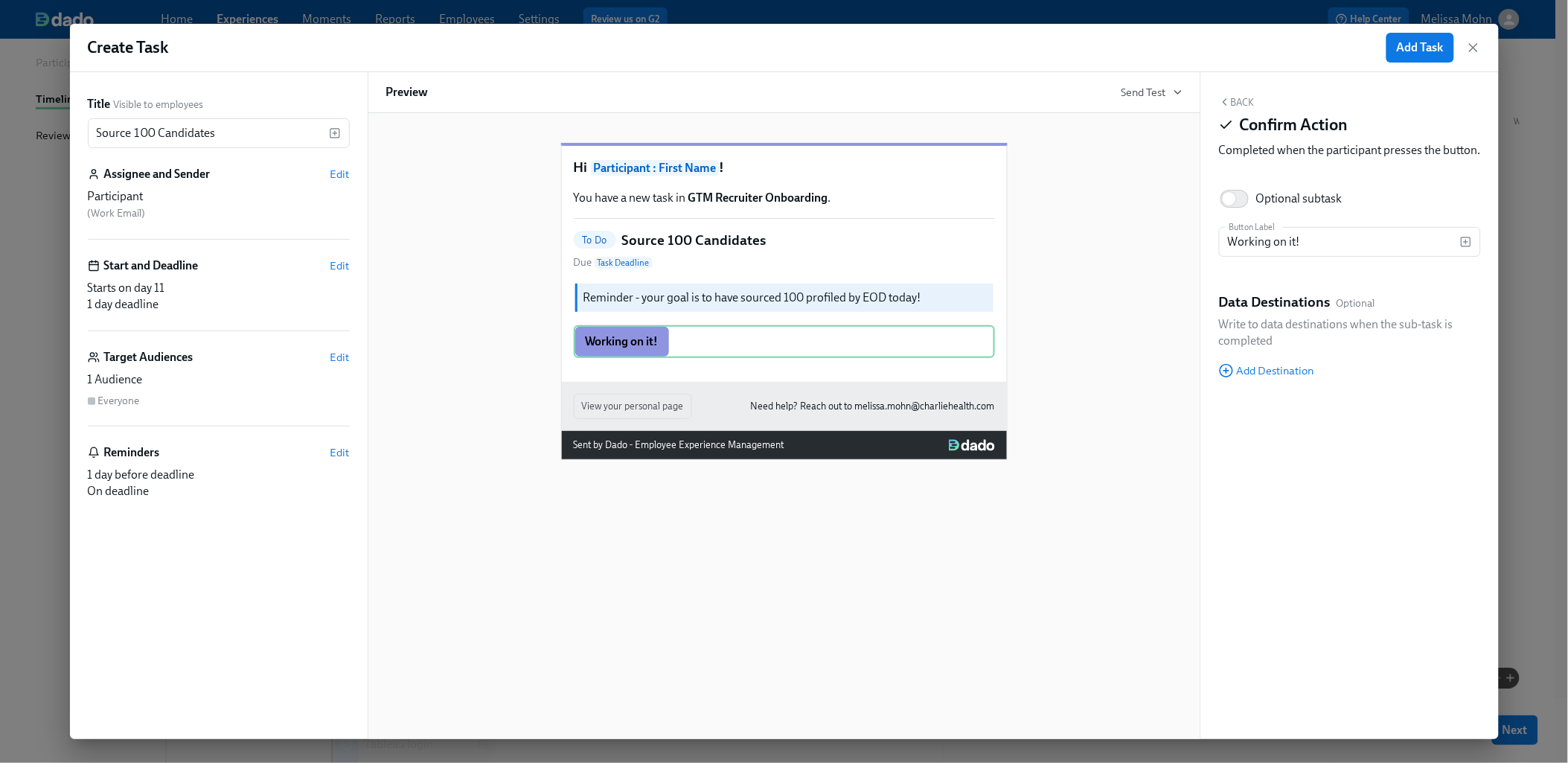 click 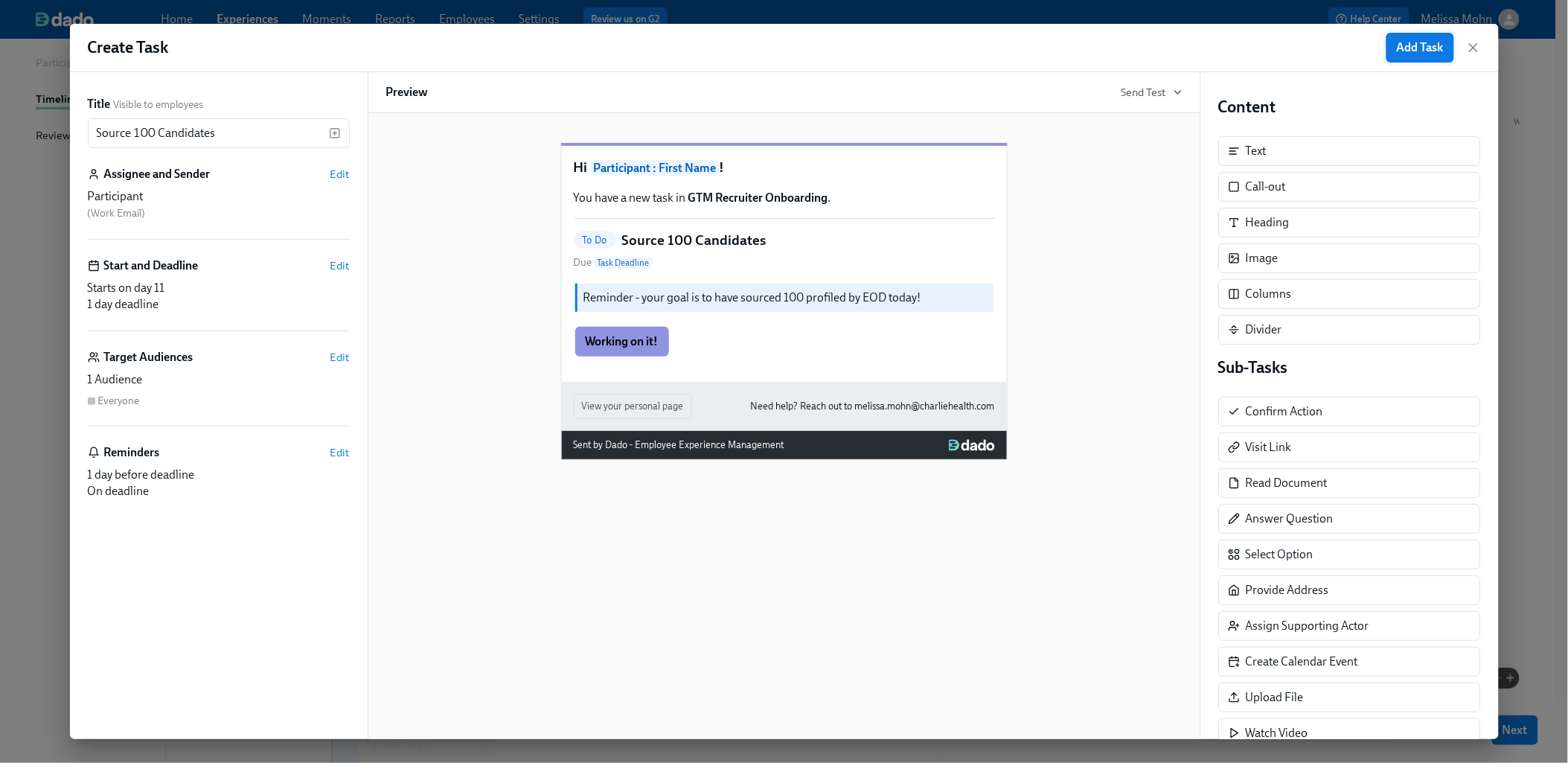 click on "Add Task" at bounding box center [1420, 48] 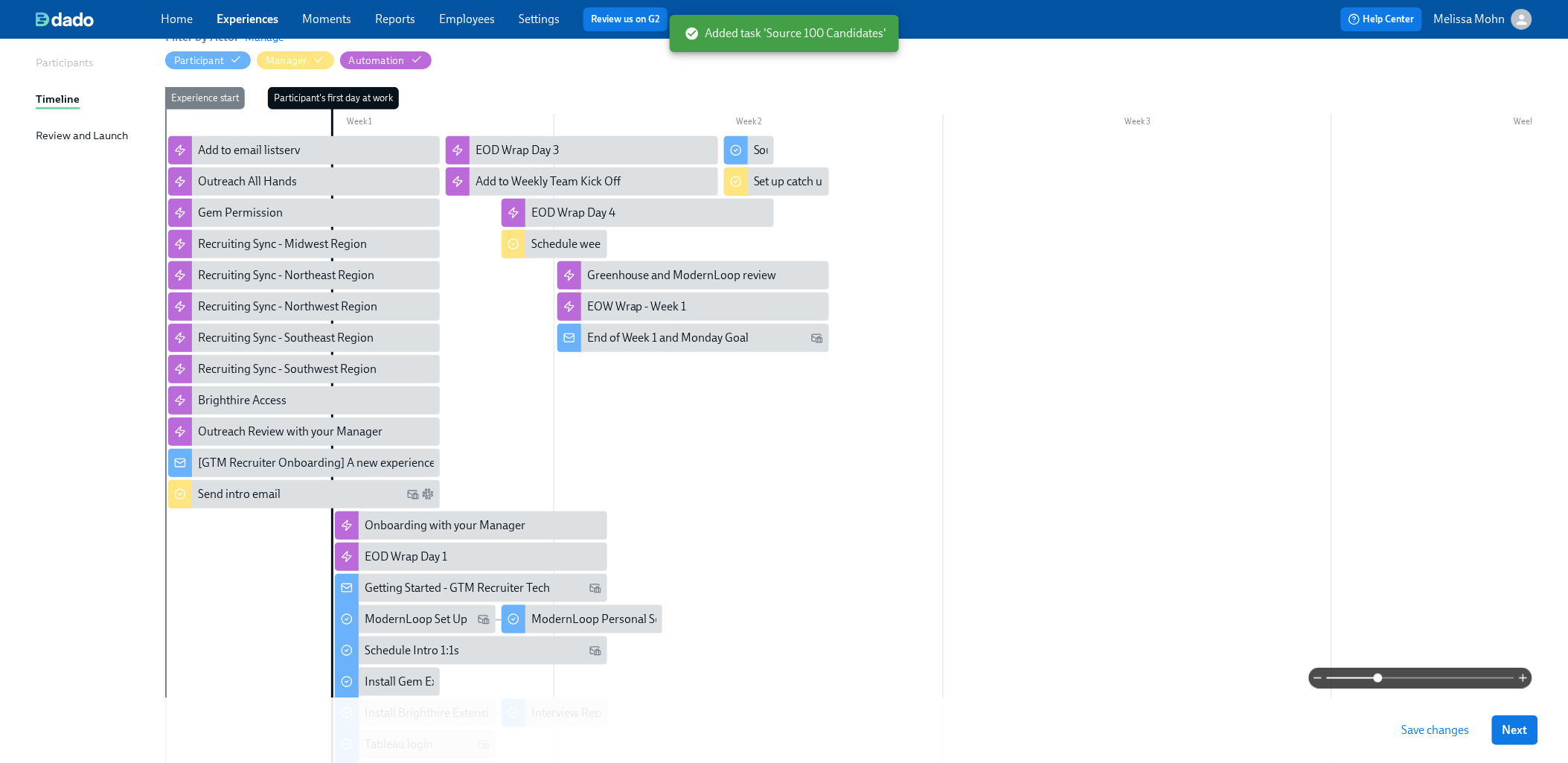click on "Save changes" at bounding box center [1436, 730] 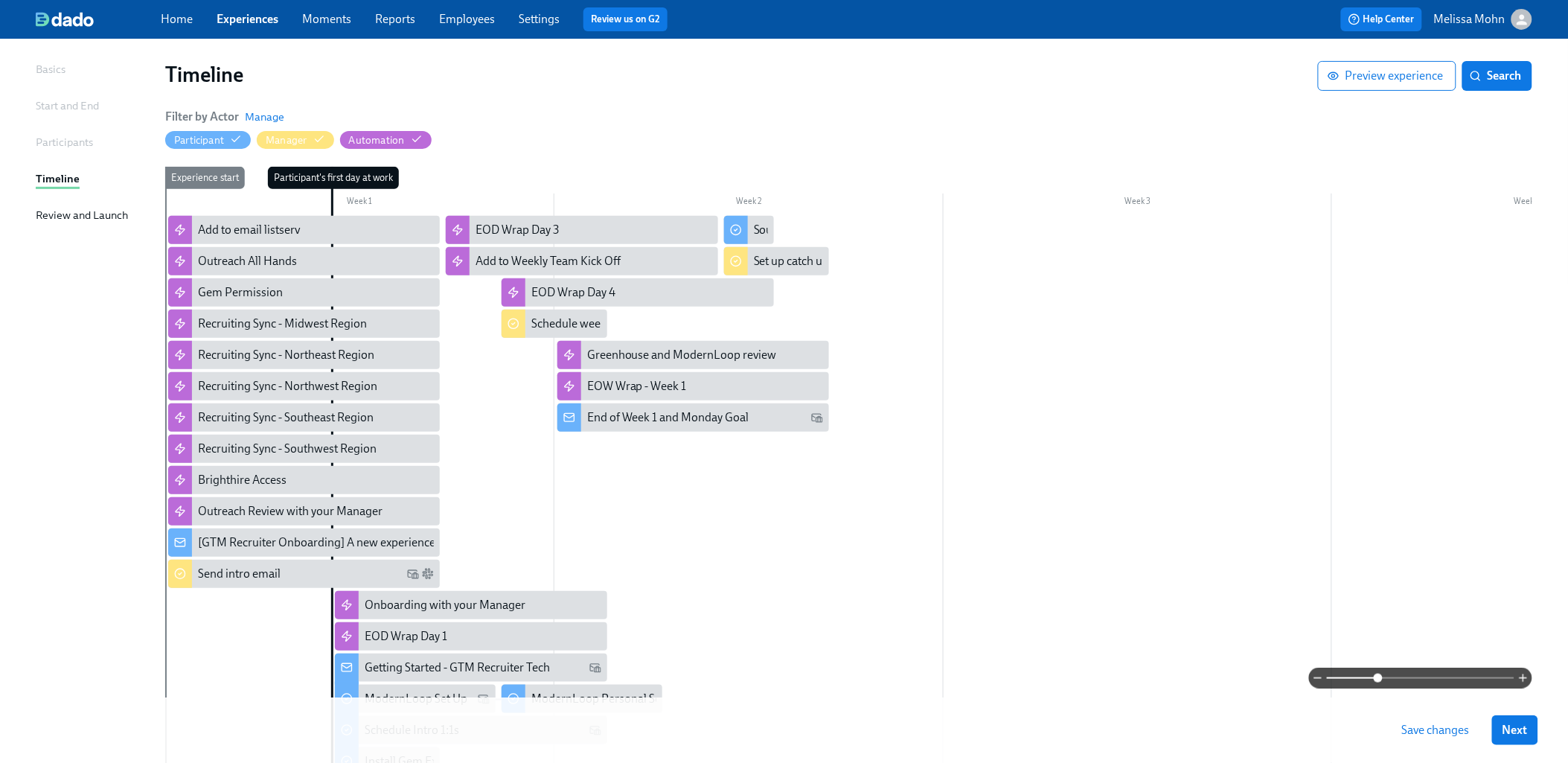 scroll, scrollTop: 0, scrollLeft: 0, axis: both 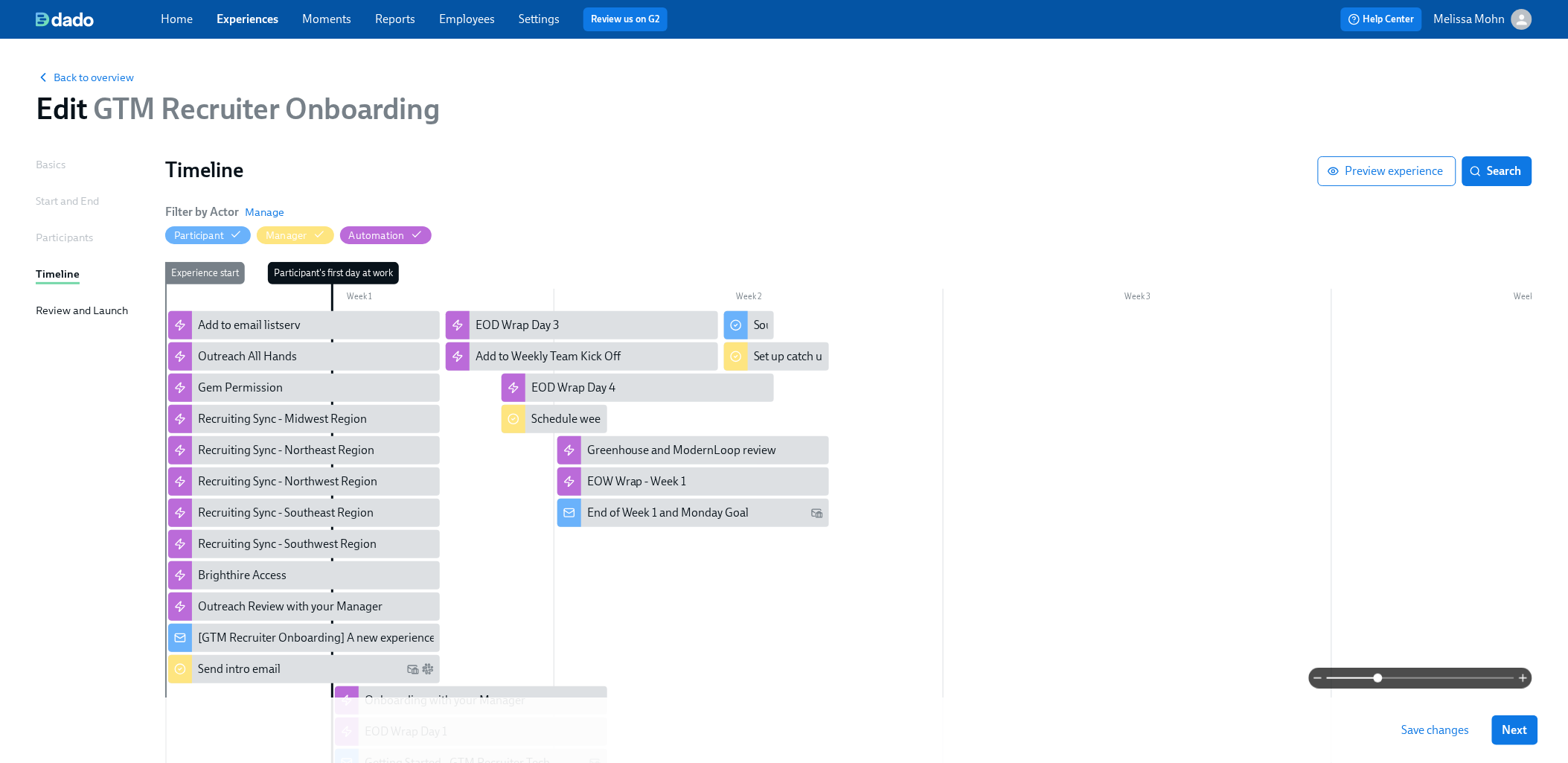 click at bounding box center [943, 708] 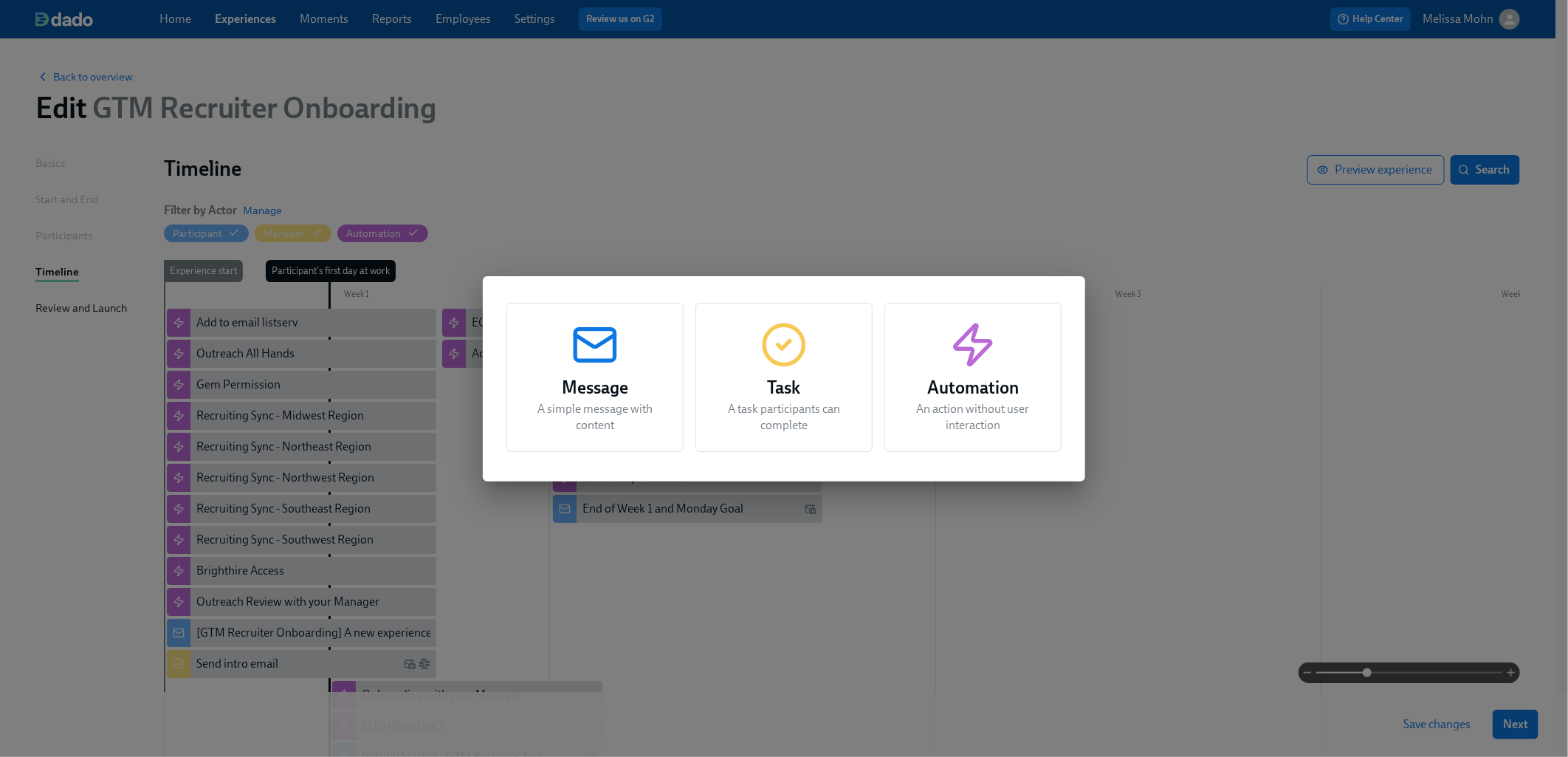 click on "Automation An action without user interaction" at bounding box center [973, 377] 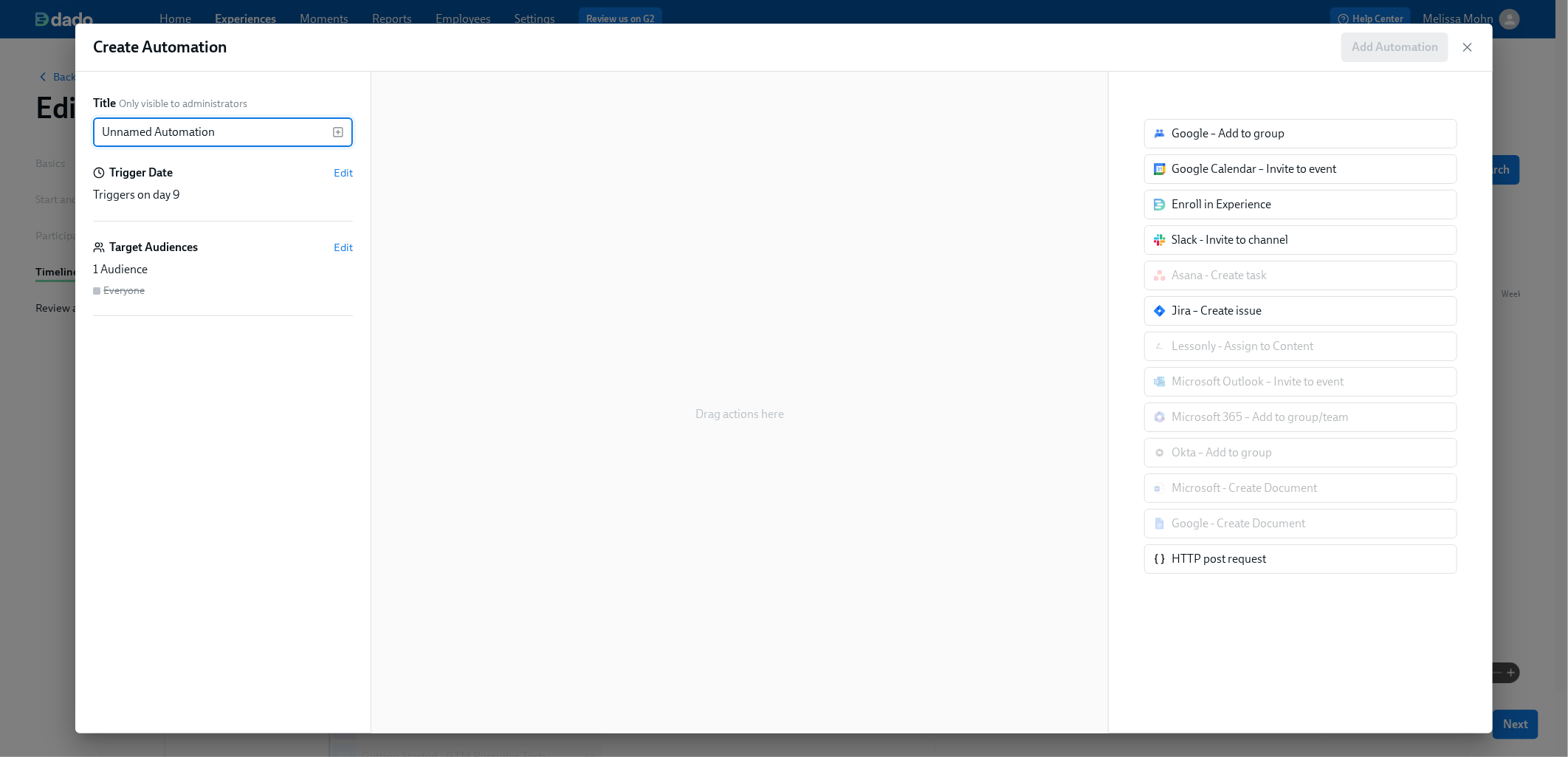 click on "Unnamed Automation" at bounding box center (213, 132) 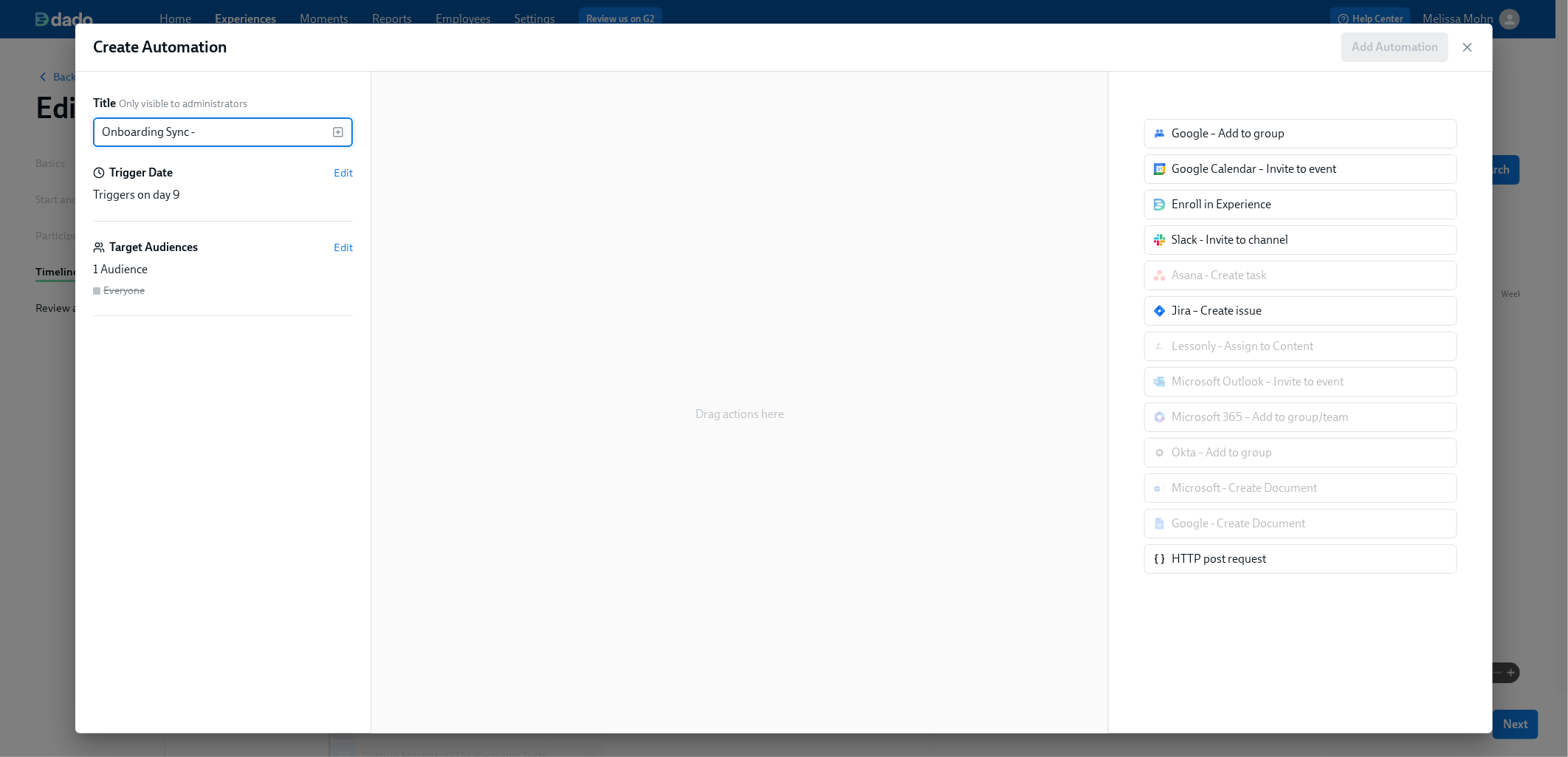 type on "Onboarding Sync -" 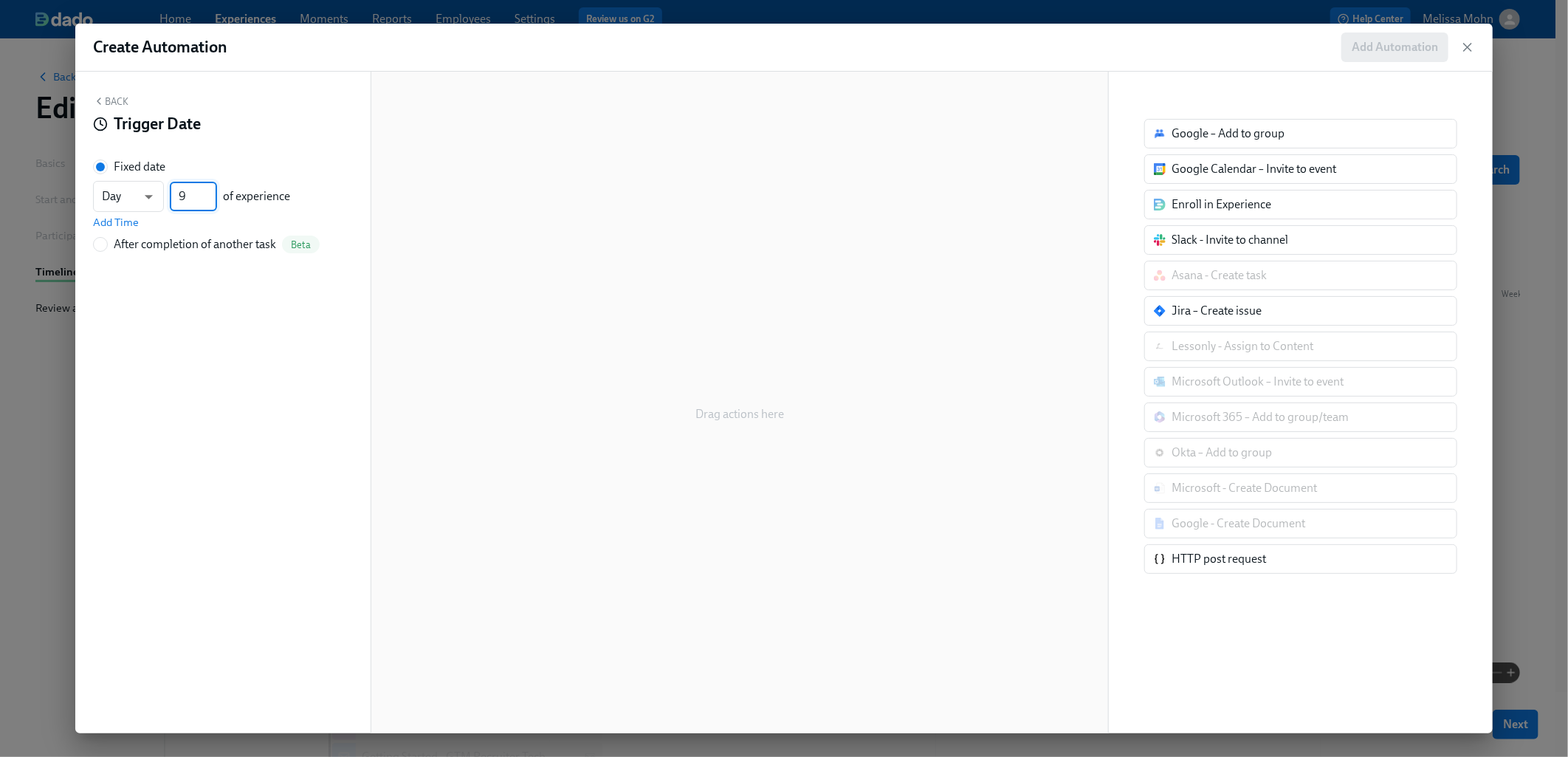 drag, startPoint x: 187, startPoint y: 196, endPoint x: 167, endPoint y: 196, distance: 20 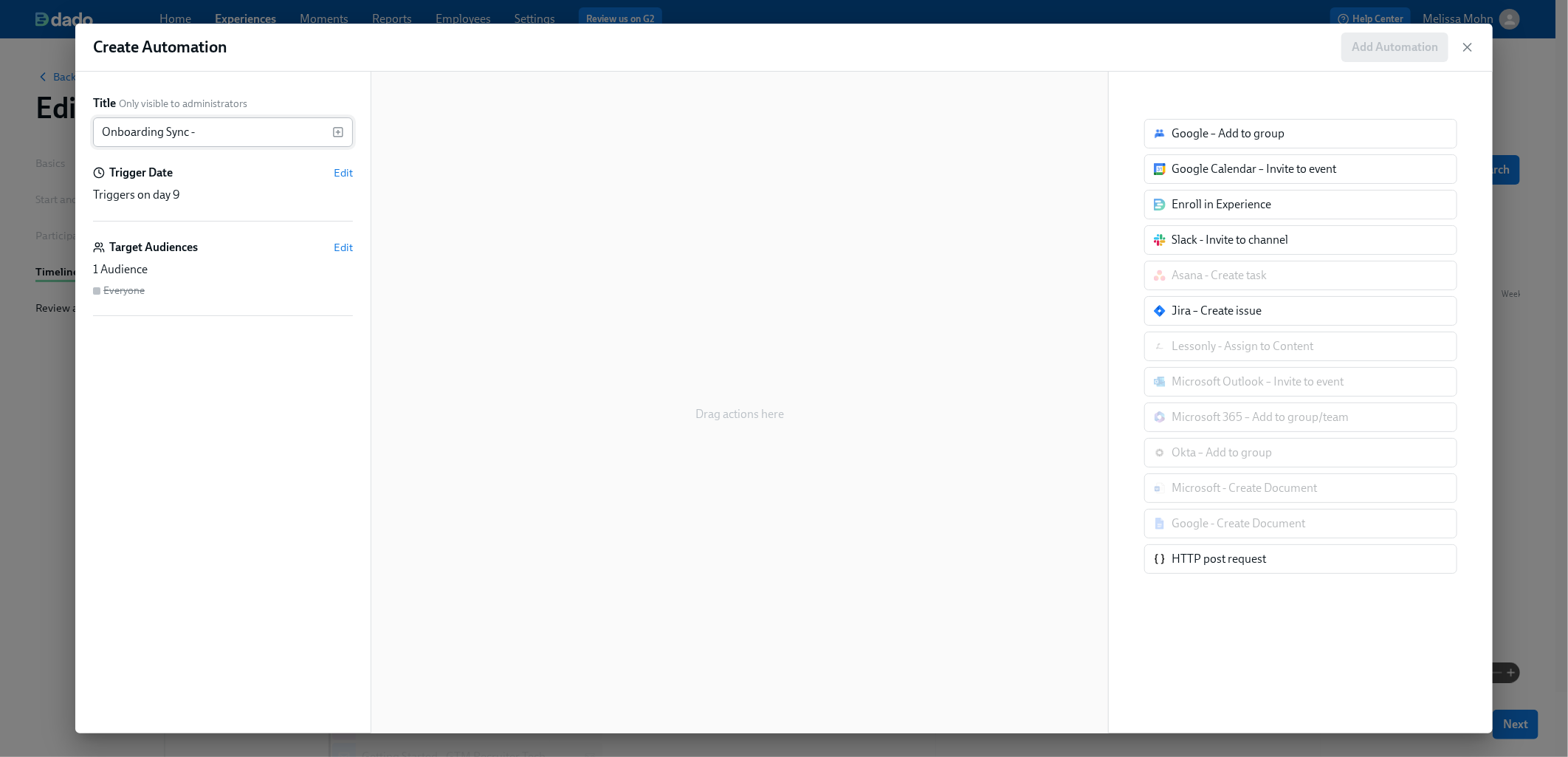 click on "Onboarding Sync -" at bounding box center (213, 132) 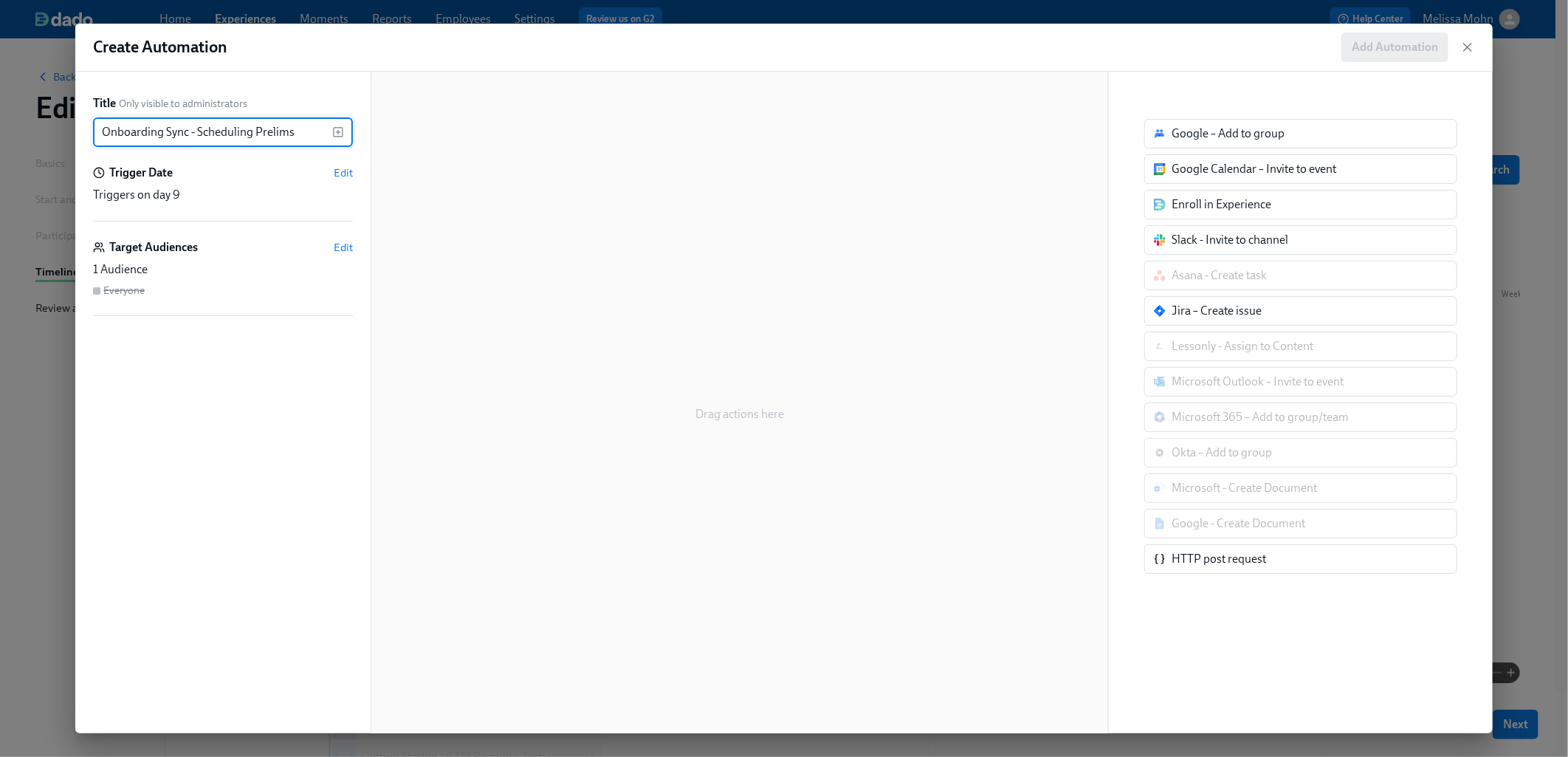 type on "Onboarding Sync - Scheduling Prelims" 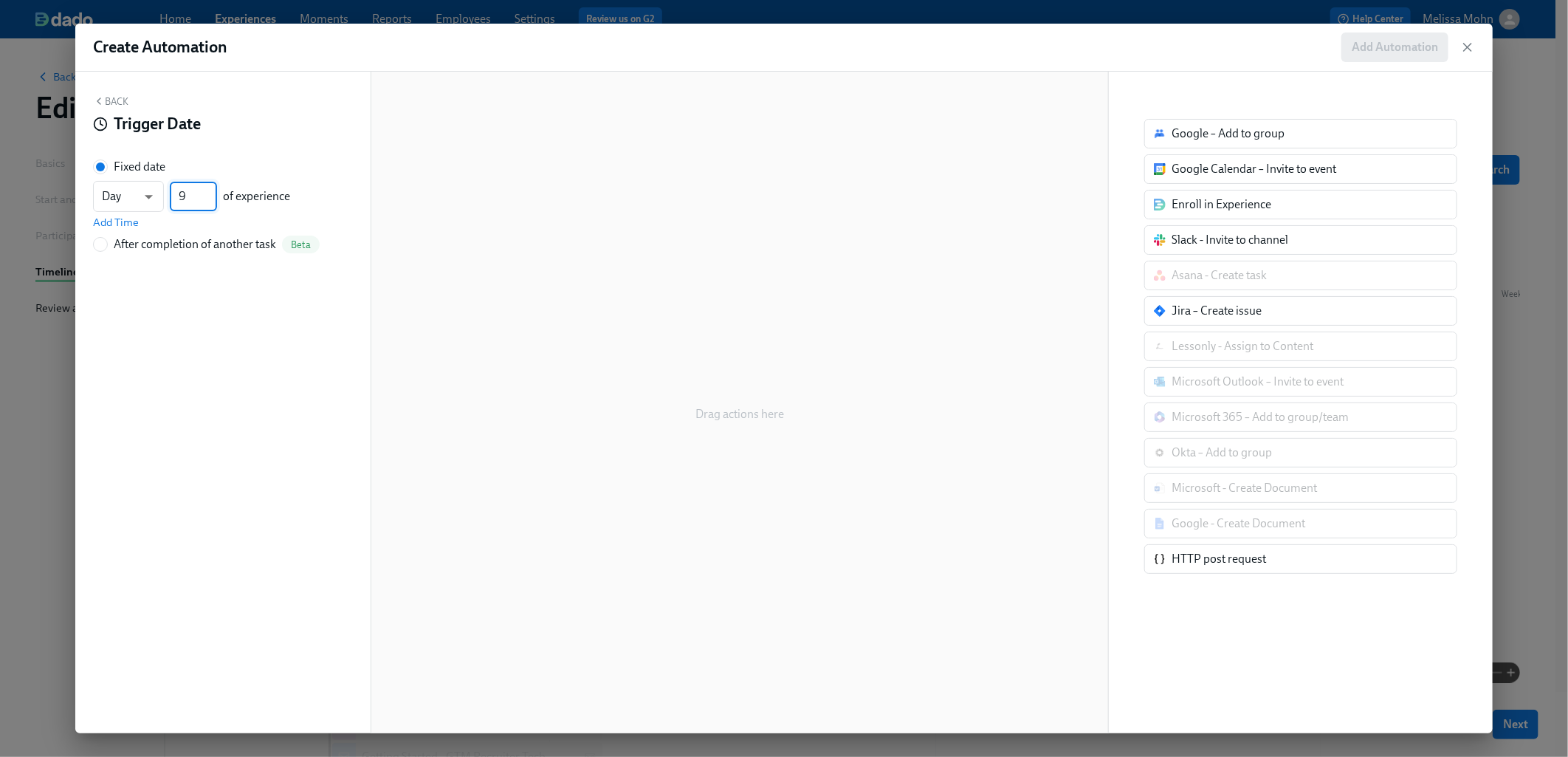 drag, startPoint x: 193, startPoint y: 201, endPoint x: 174, endPoint y: 197, distance: 19.416488 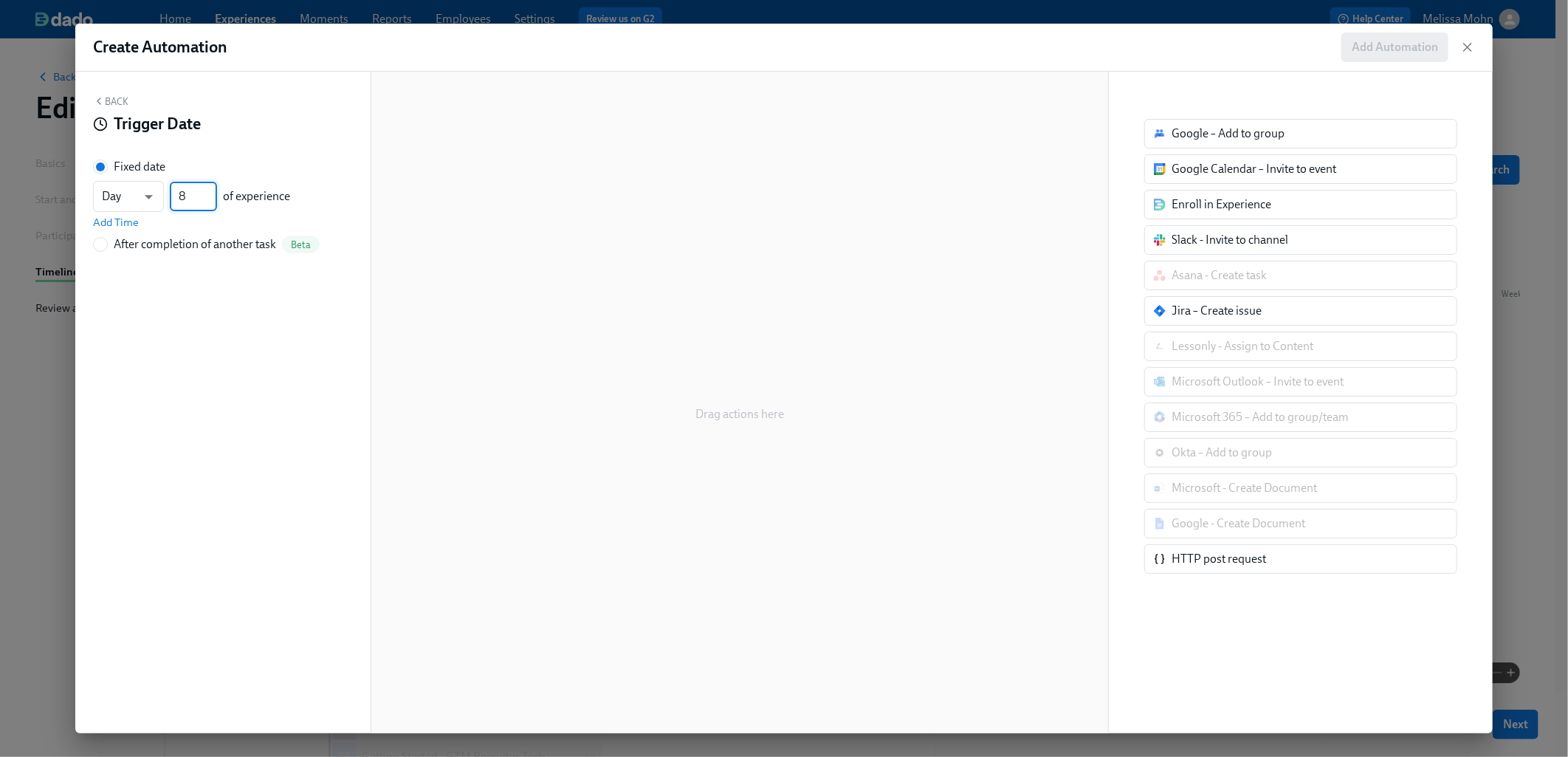 type on "8" 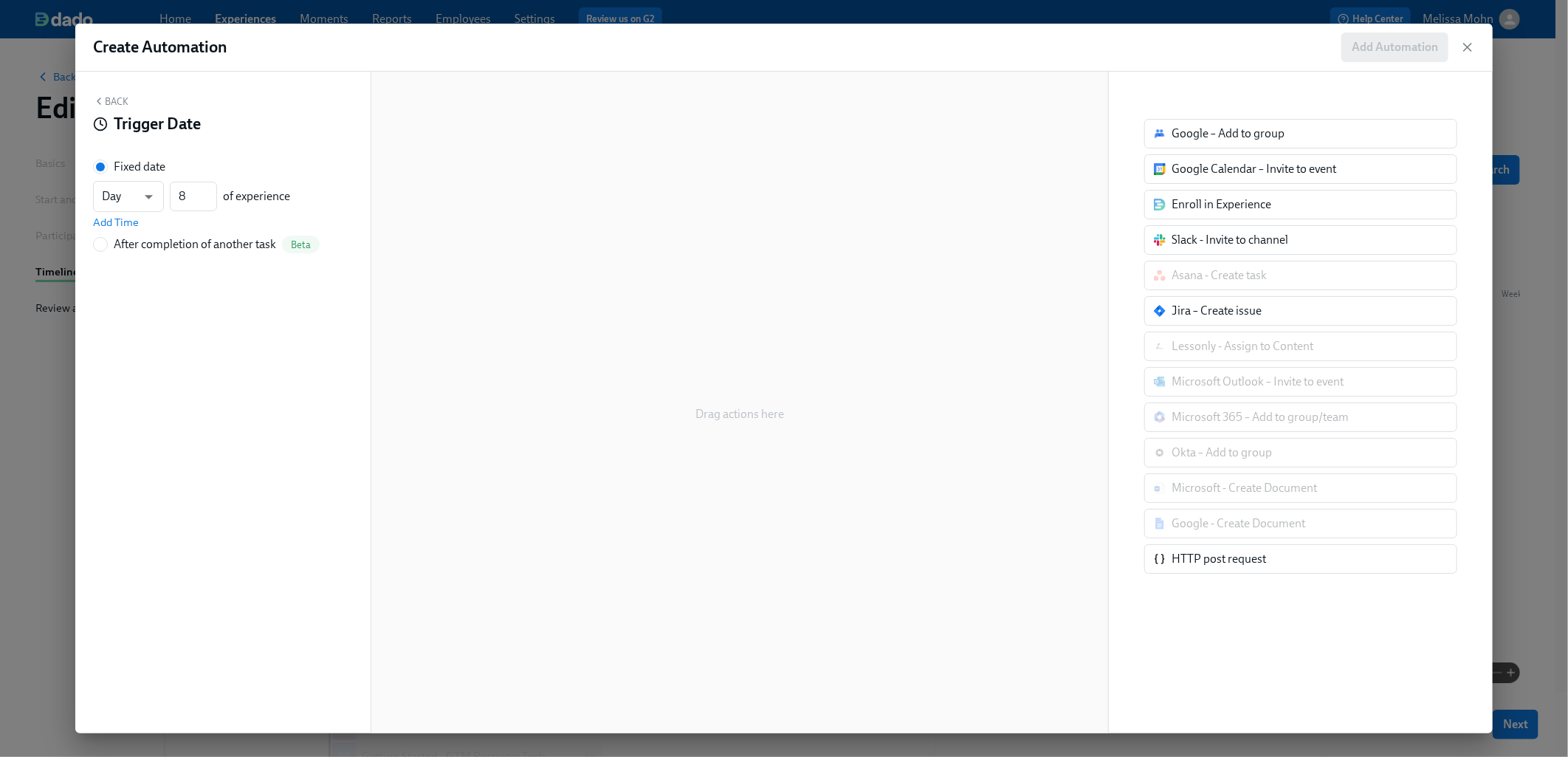 click on "Back" at bounding box center (111, 101) 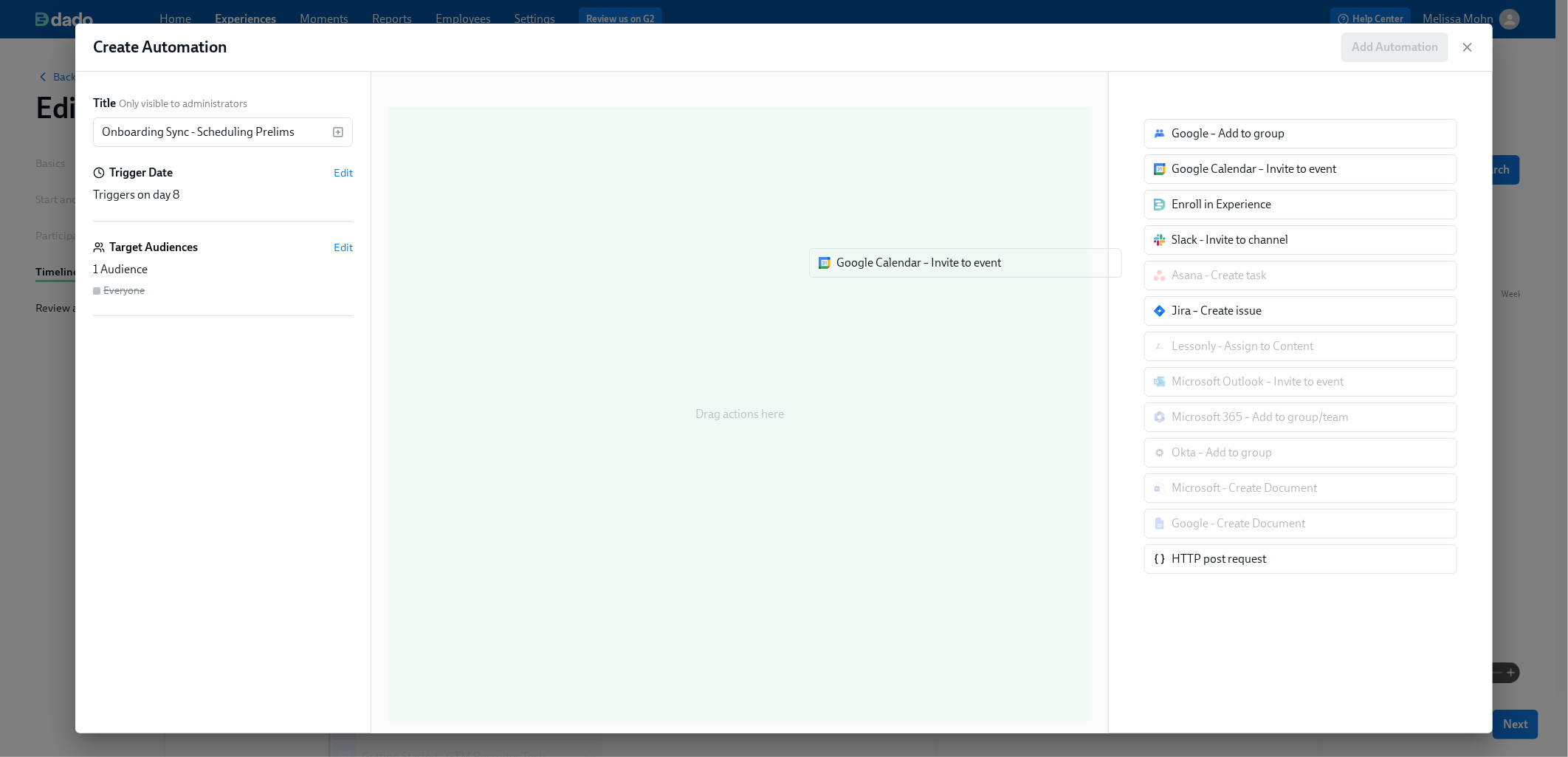 drag, startPoint x: 1217, startPoint y: 175, endPoint x: 878, endPoint y: 269, distance: 351.7911 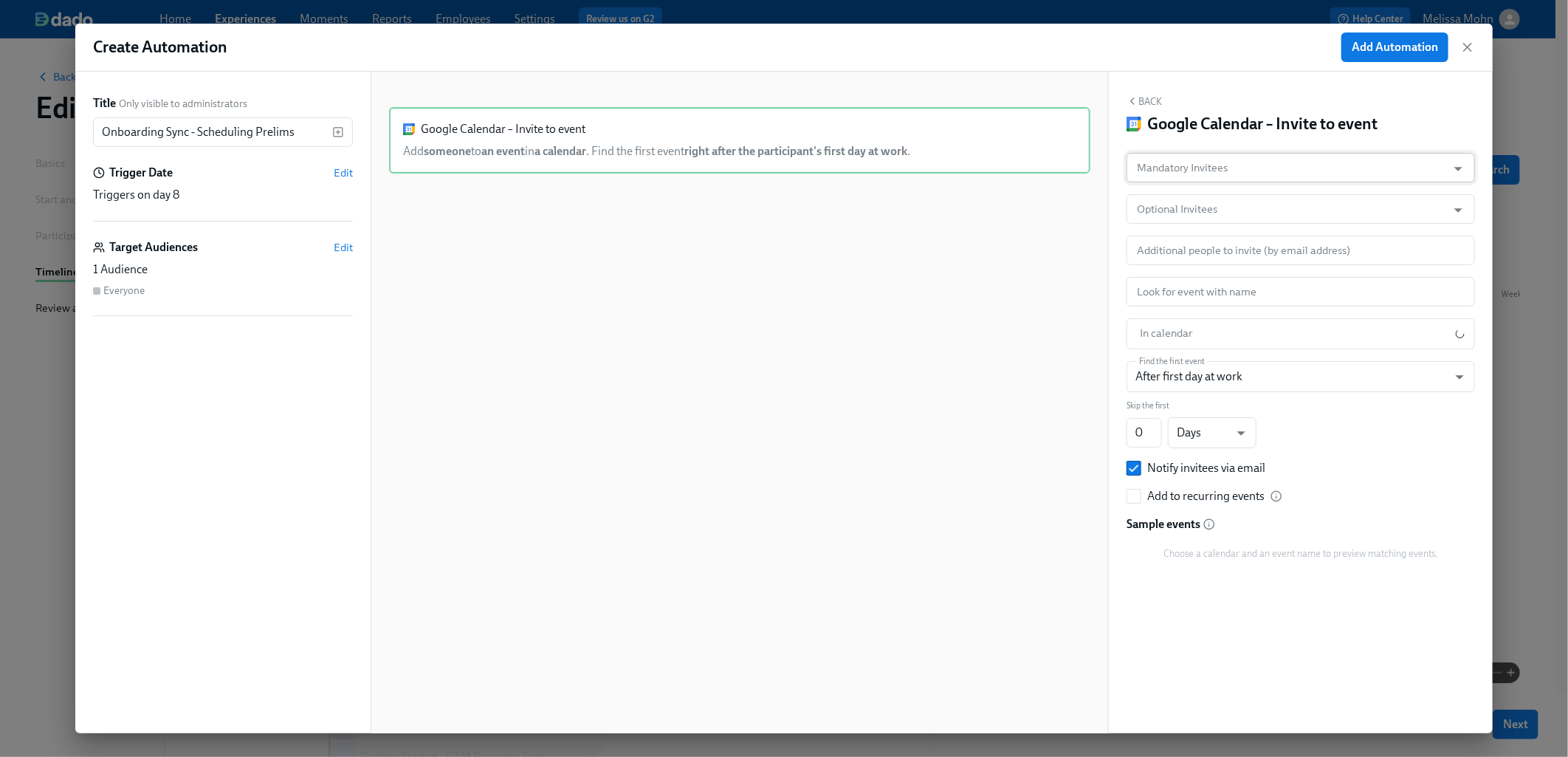 click on "Mandatory Invitees" at bounding box center (1287, 168) 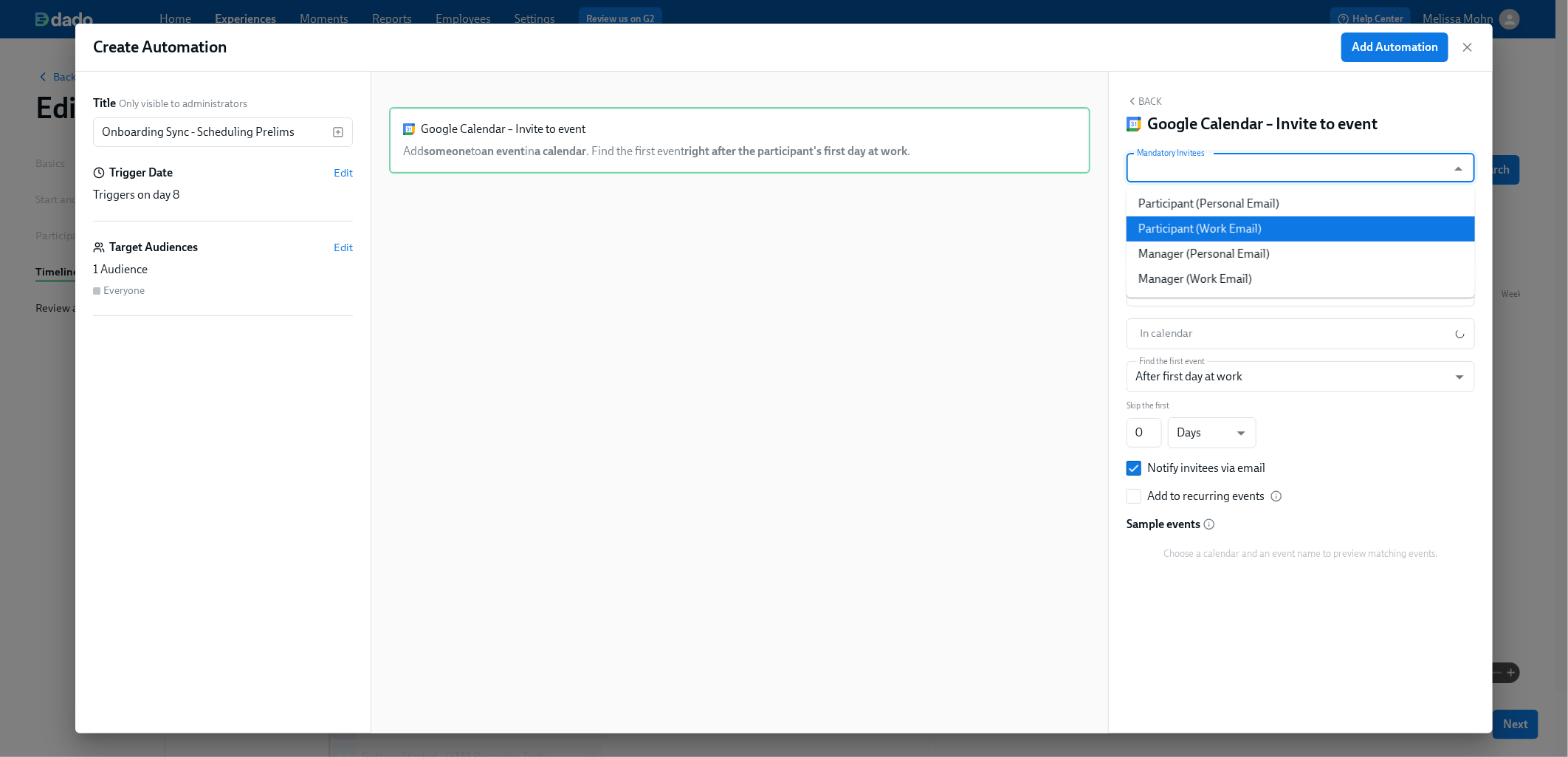 click on "Participant (Work Email)" at bounding box center [1301, 229] 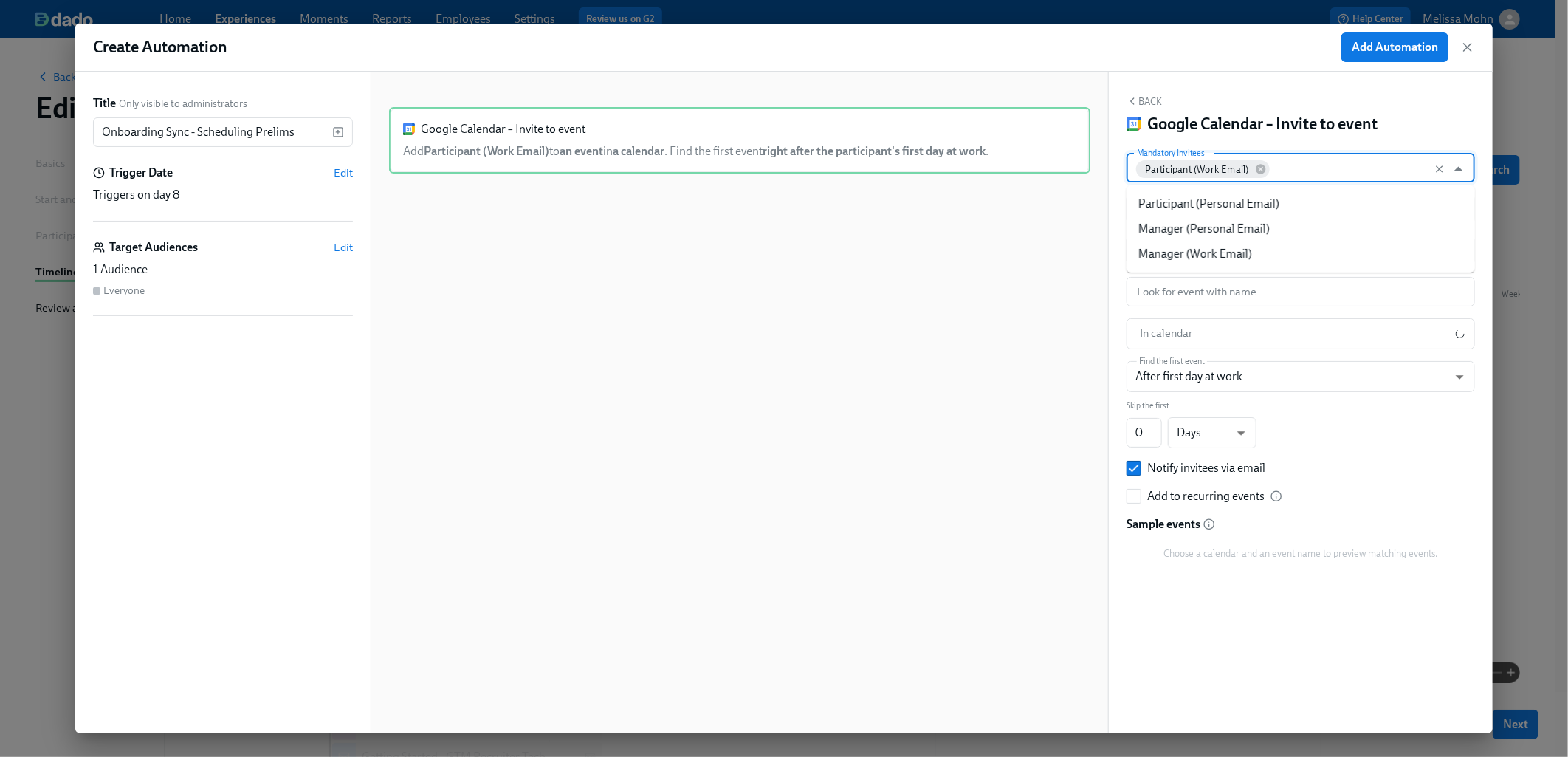 click on "Mandatory Invitees" at bounding box center [1355, 168] 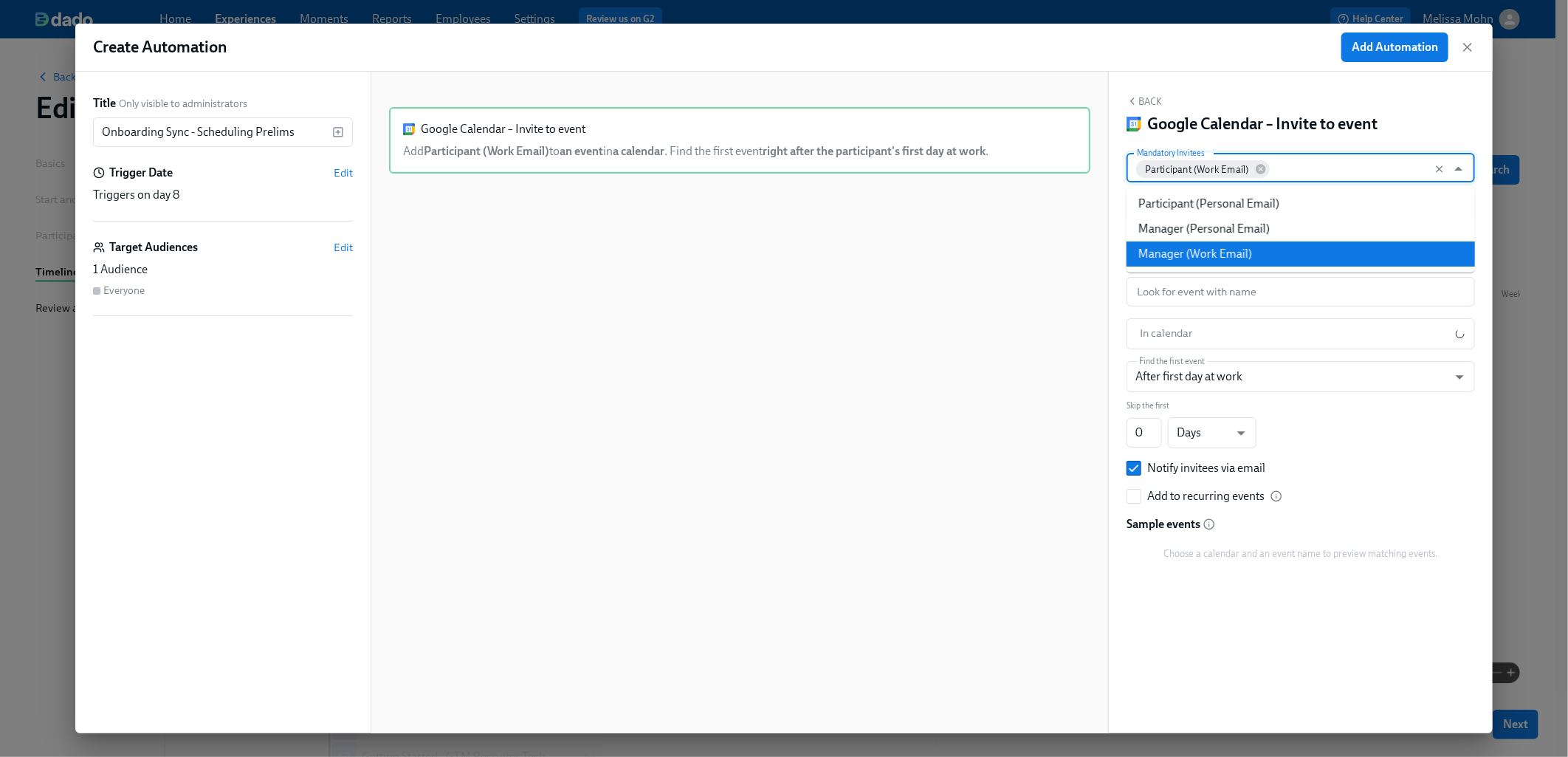 click on "Manager (Work Email)" at bounding box center [1301, 254] 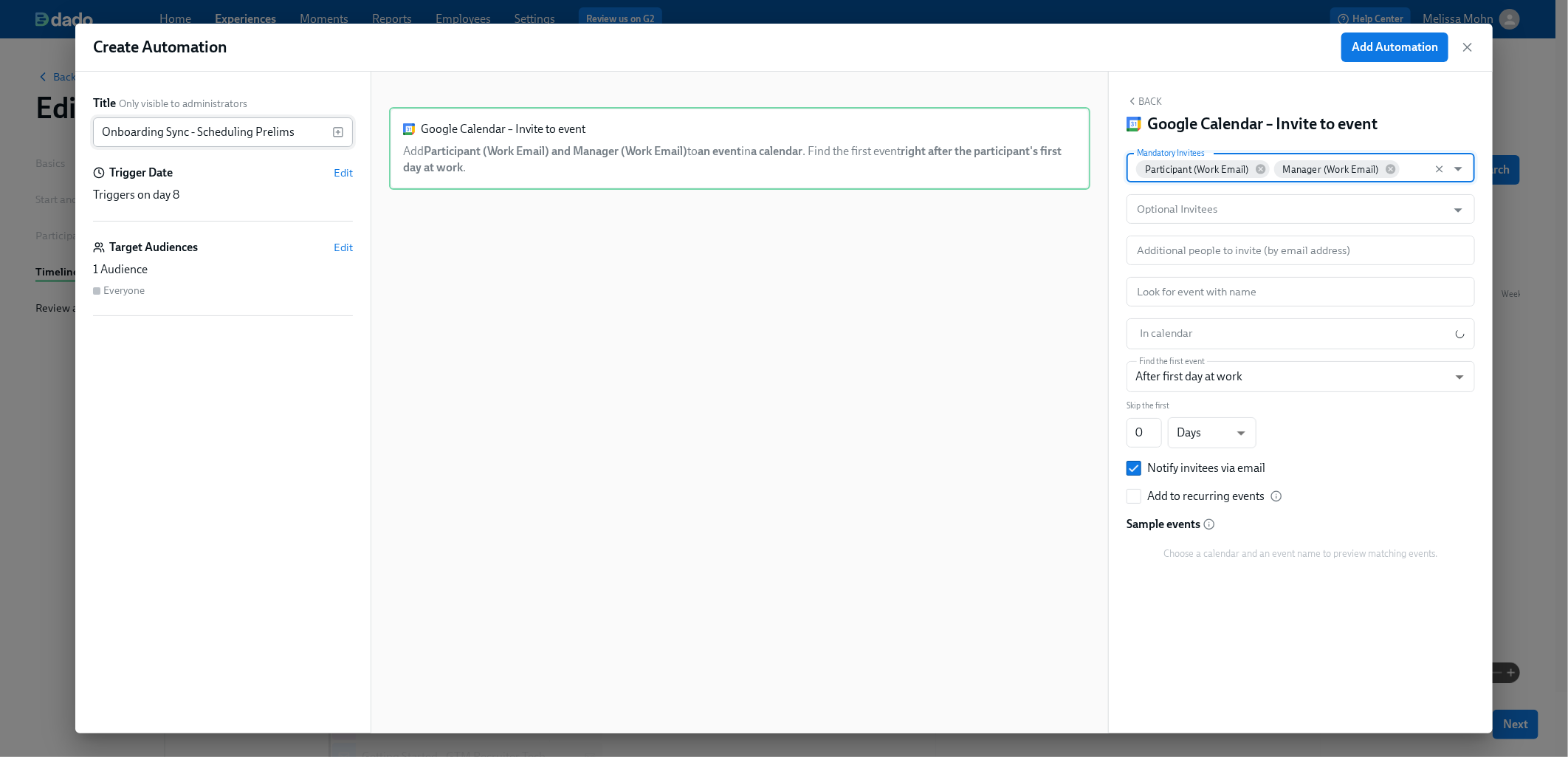 click on "Onboarding Sync - Scheduling Prelims" at bounding box center [213, 132] 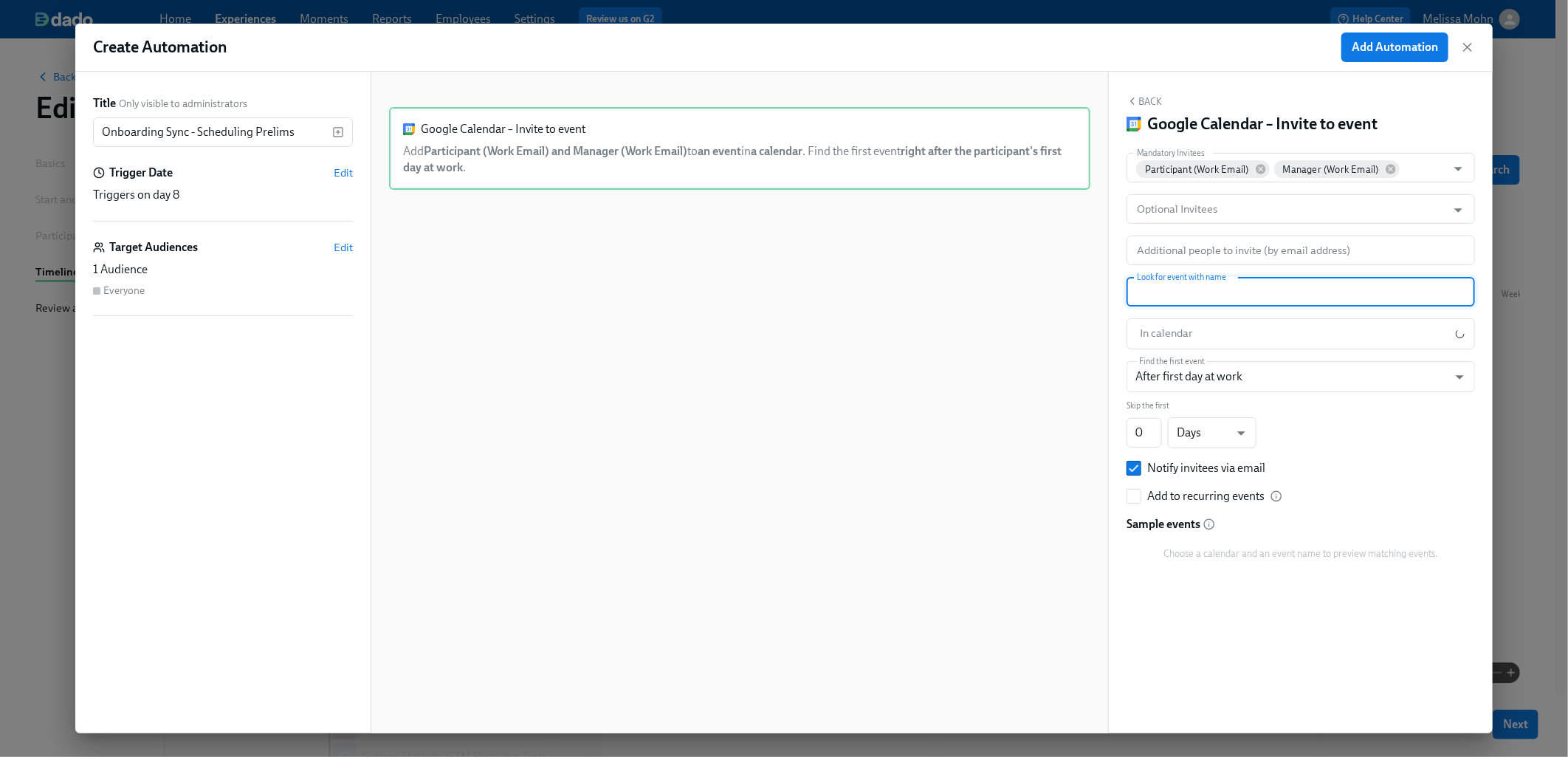 click at bounding box center [1301, 292] 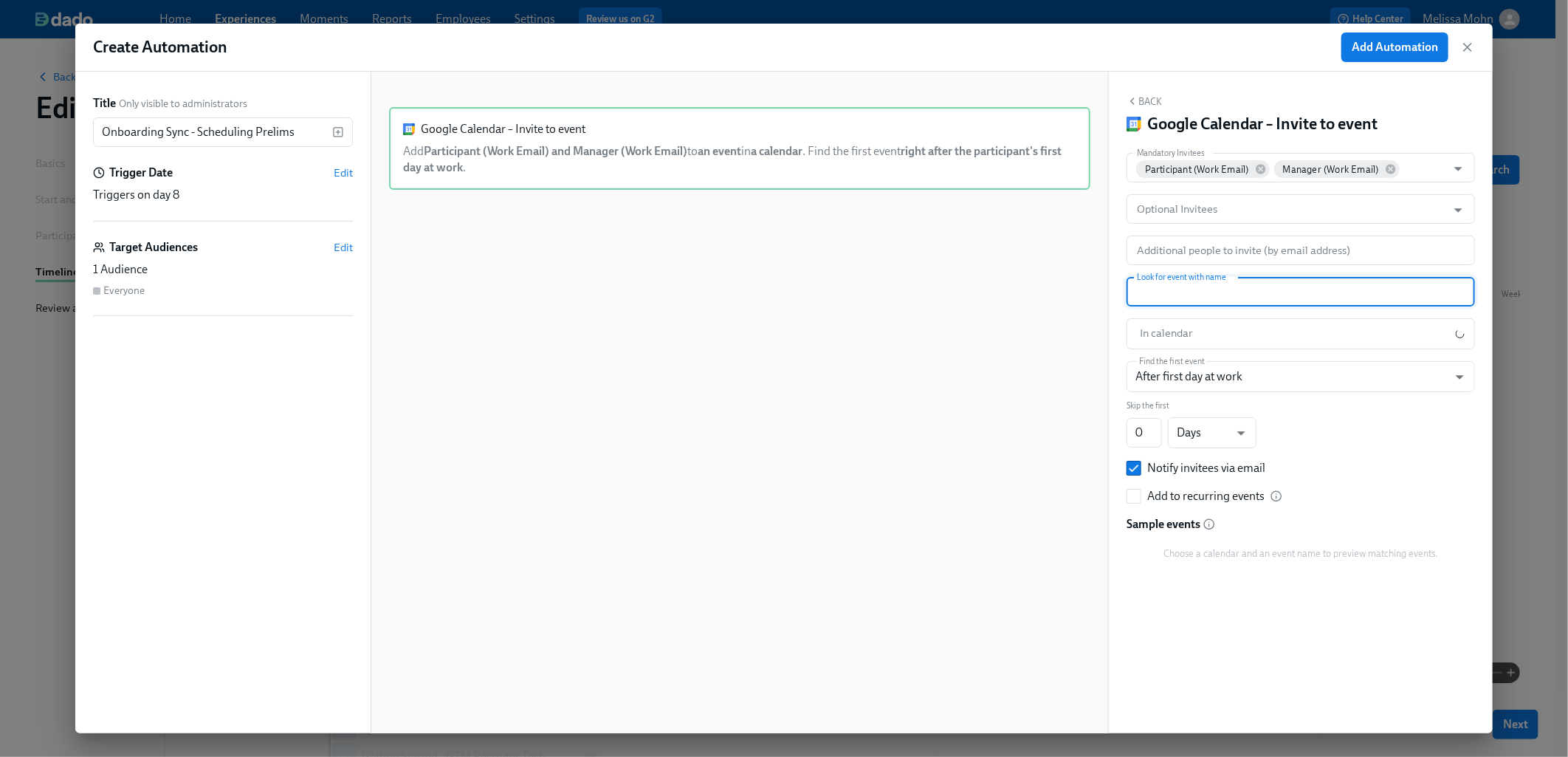 paste on "Onboarding Sync - Scheduling Prelims" 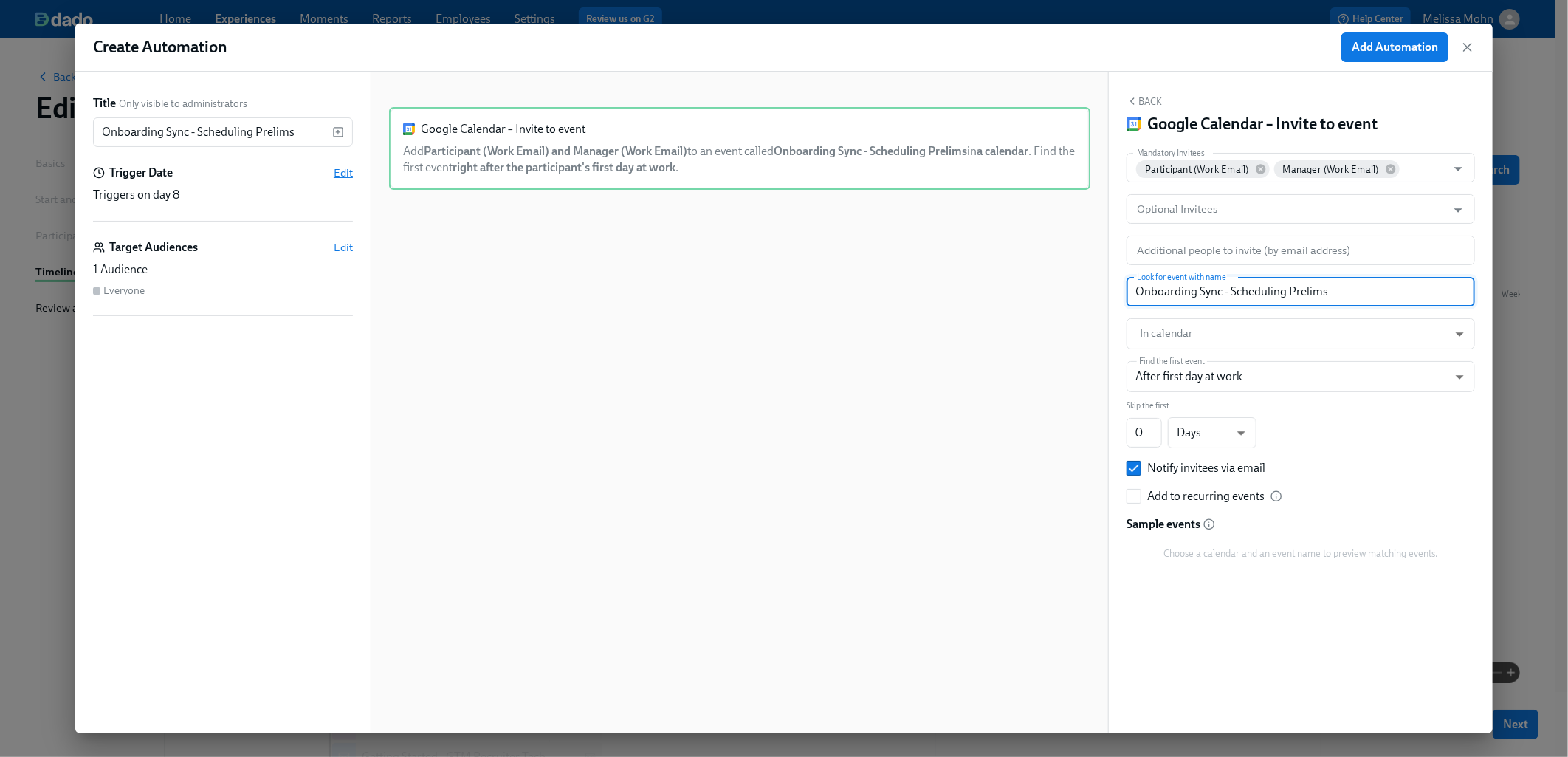 type on "Onboarding Sync - Scheduling Prelims" 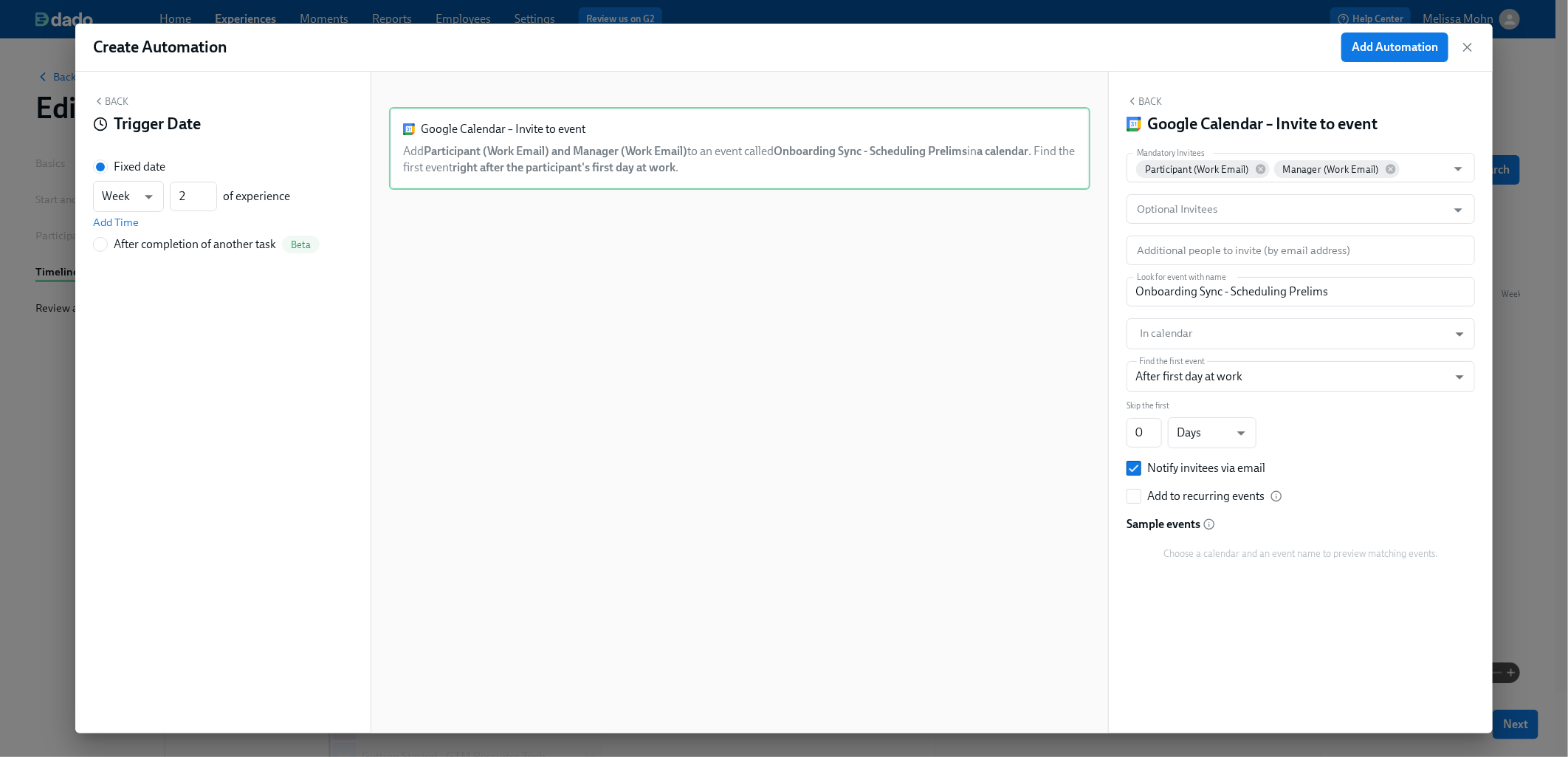 click on "Back" at bounding box center [111, 101] 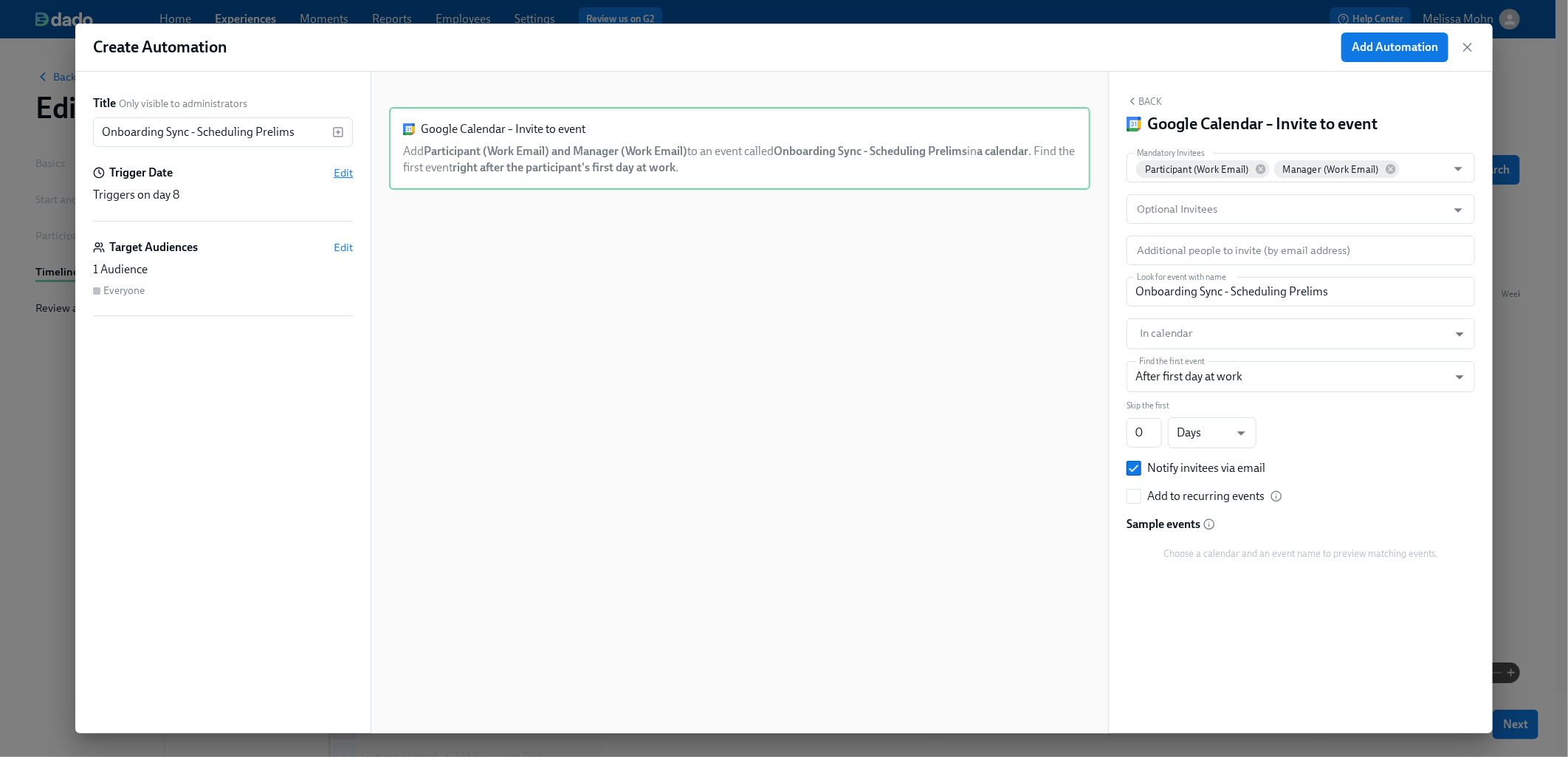 click on "Edit" at bounding box center (343, 173) 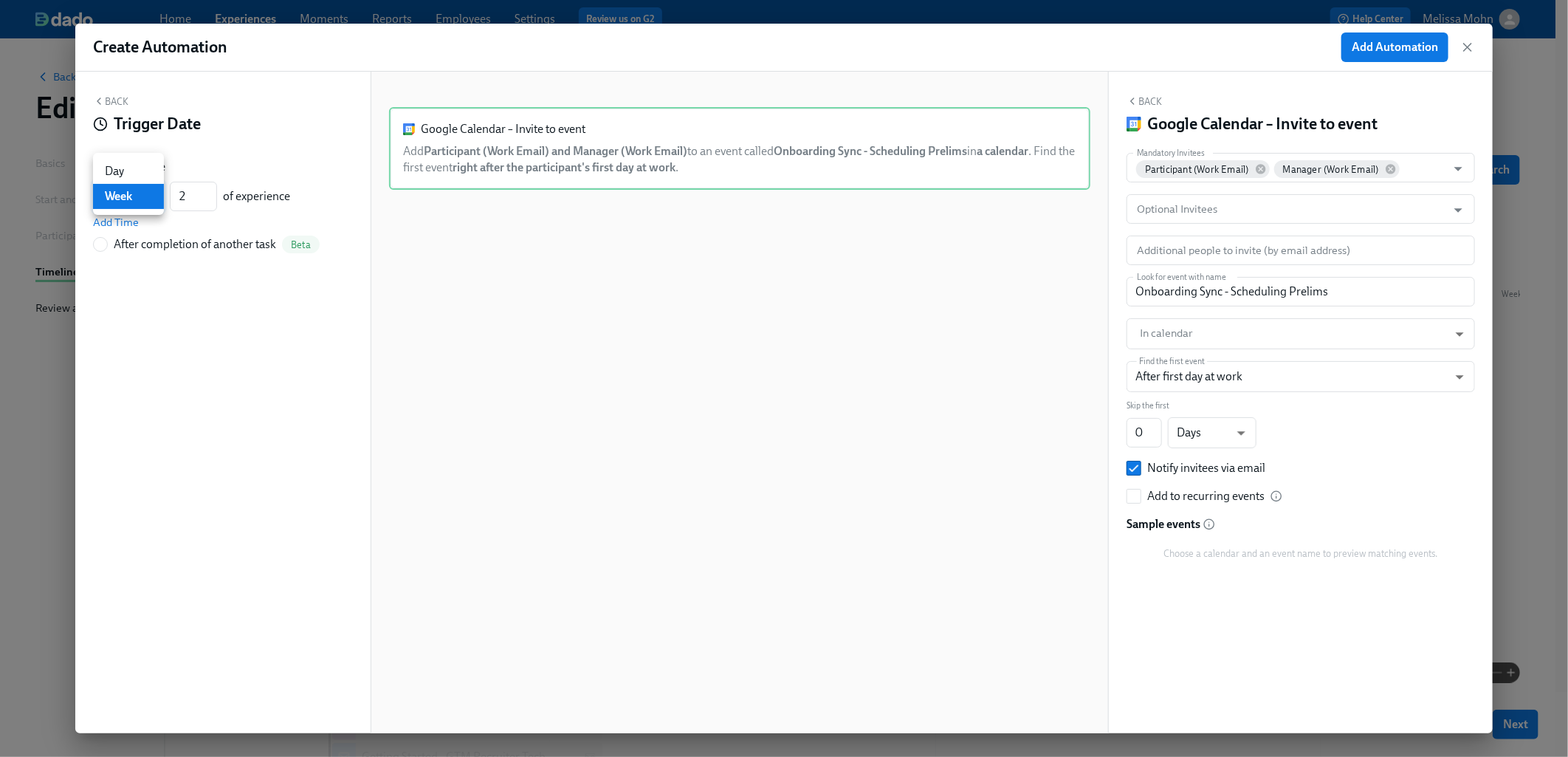 click on "Home Experiences Moments Reports Employees Settings Review us on G2 Help Center Melissa Mohn Back to overview Edit   GTM Recruiter Onboarding Basics Start and End Participants Timeline Review and Launch Timeline Preview experience Search Filter by Actor Manage Participant Manager Automation Week 1 Week 2 Week 3 Week 4 Experience start Participant's first day at work Experience end Add to email listserv Outreach All Hands Gem Permission Recruiting Sync - Midwest Region Recruiting Sync - Northeast Region  Recruiting Sync - Northwest Region Recruiting Sync - Southeast Region Recruiting Sync - Southwest Region Brighthire Access Outreach Review with your Manager Onboarding with your Manager EOD Wrap Day 1 Tech review with your manager EOD Wrap Day 2 EOD Wrap Day 3 Add to Weekly Team Kick Off EOD Wrap Day 4 Greenhouse and ModernLoop review EOW Wrap - Week 1 [GTM Recruiter Onboarding] A new experience starts today! Getting Started - GTM Recruiter Tech ModernLoop Set Up Schedule Intro 1:1s Tableau login w" at bounding box center [784, 612] 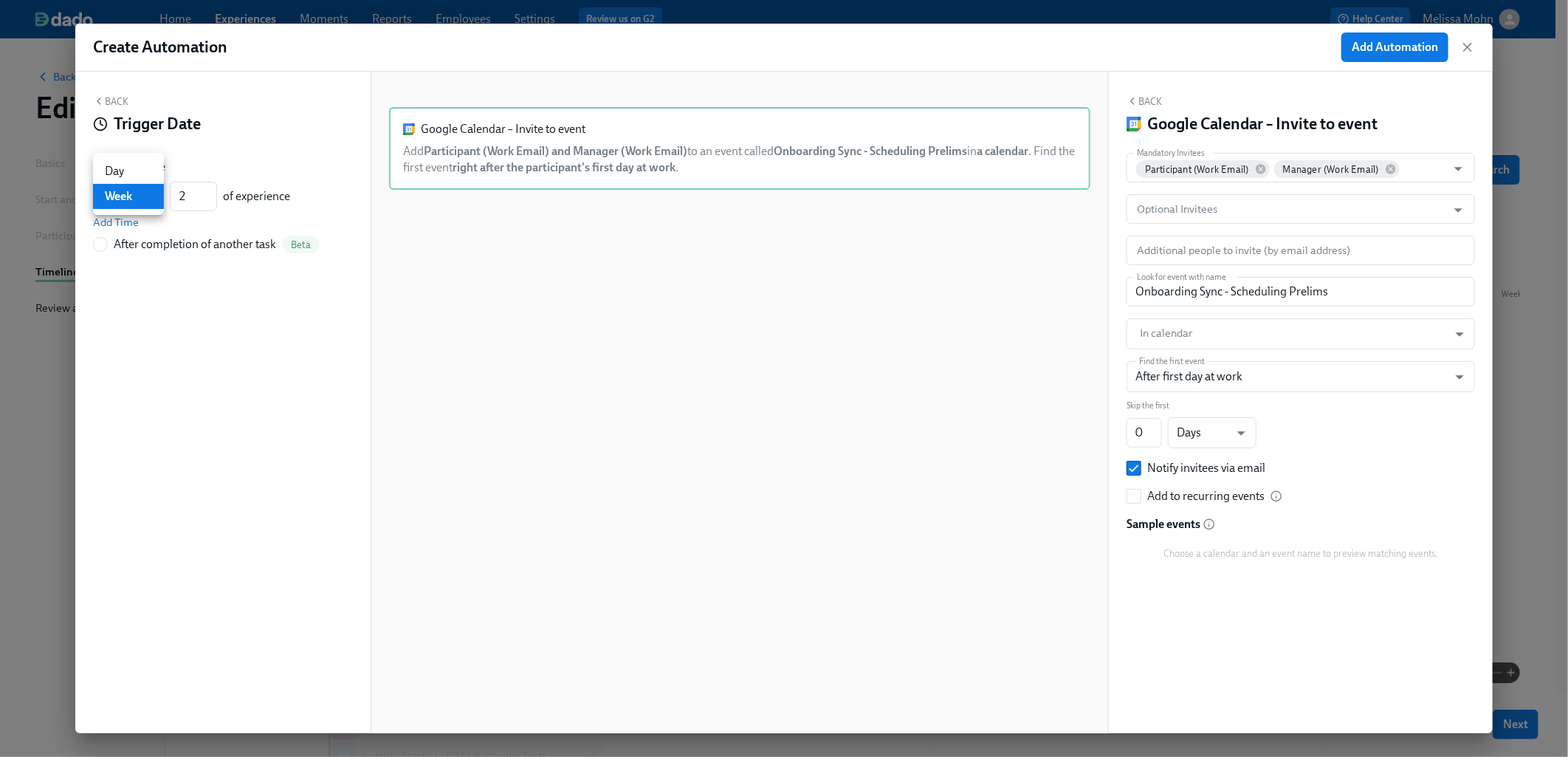 type on "d" 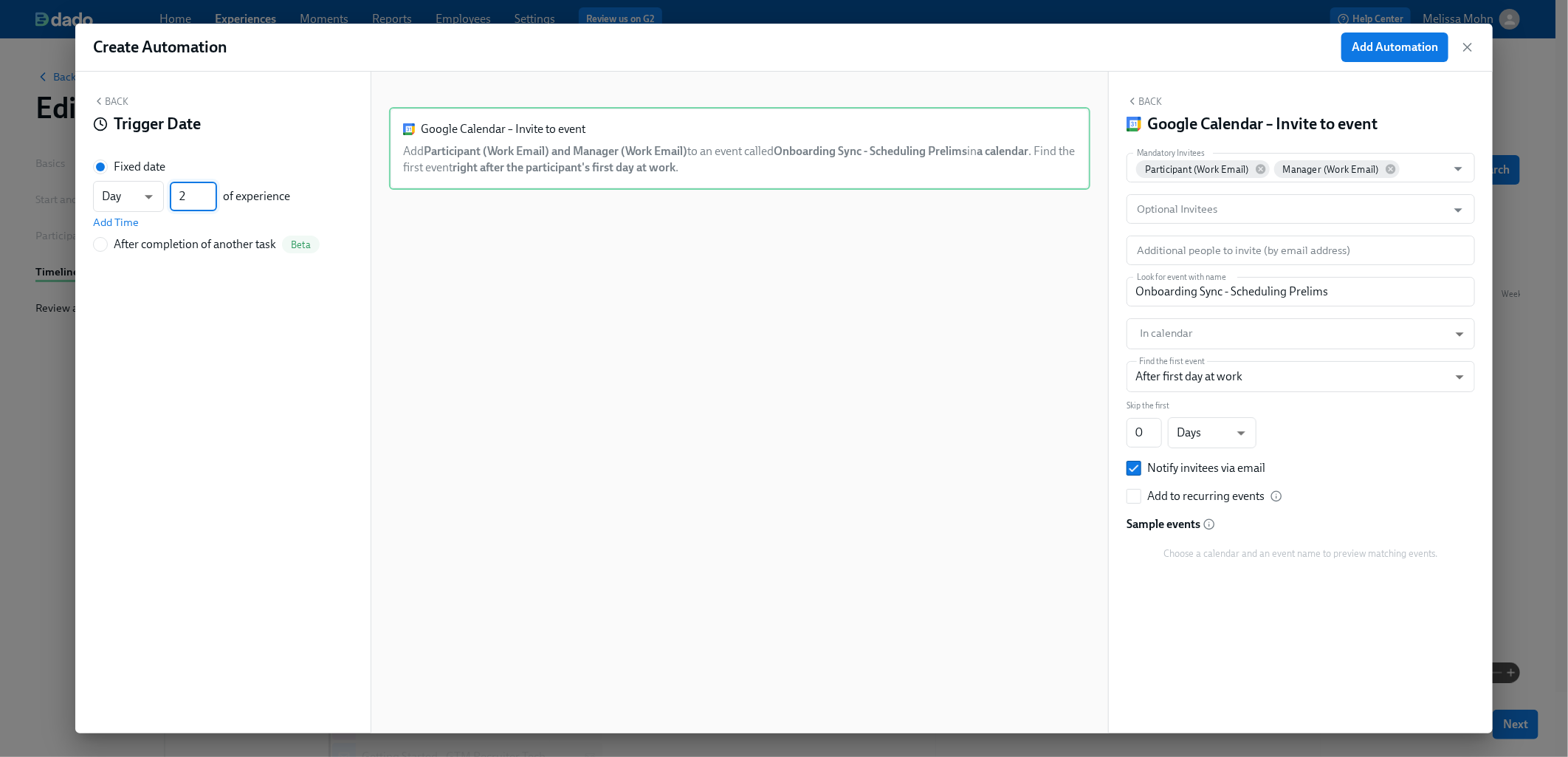 drag, startPoint x: 188, startPoint y: 193, endPoint x: 171, endPoint y: 193, distance: 17 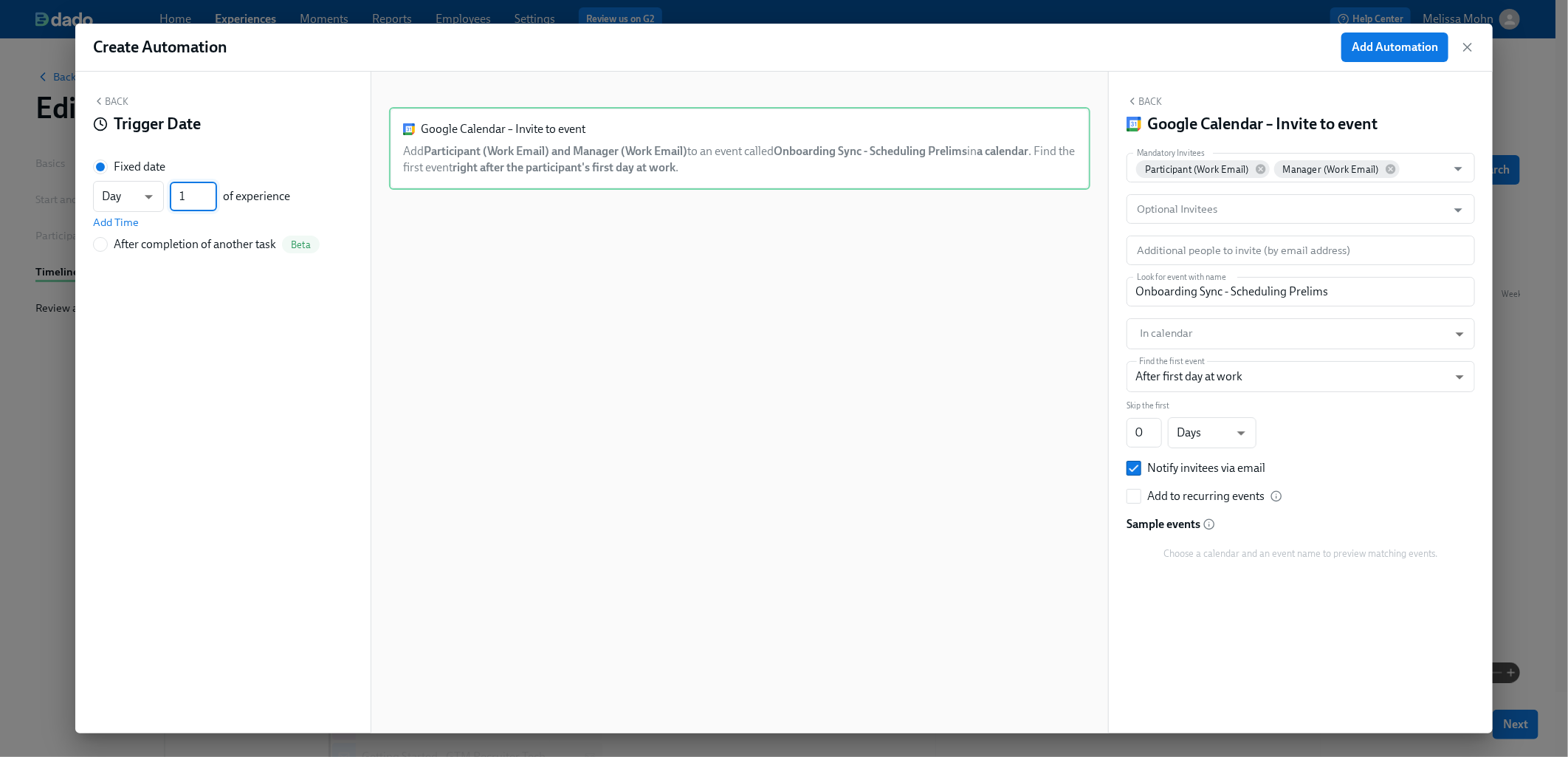 type on "1" 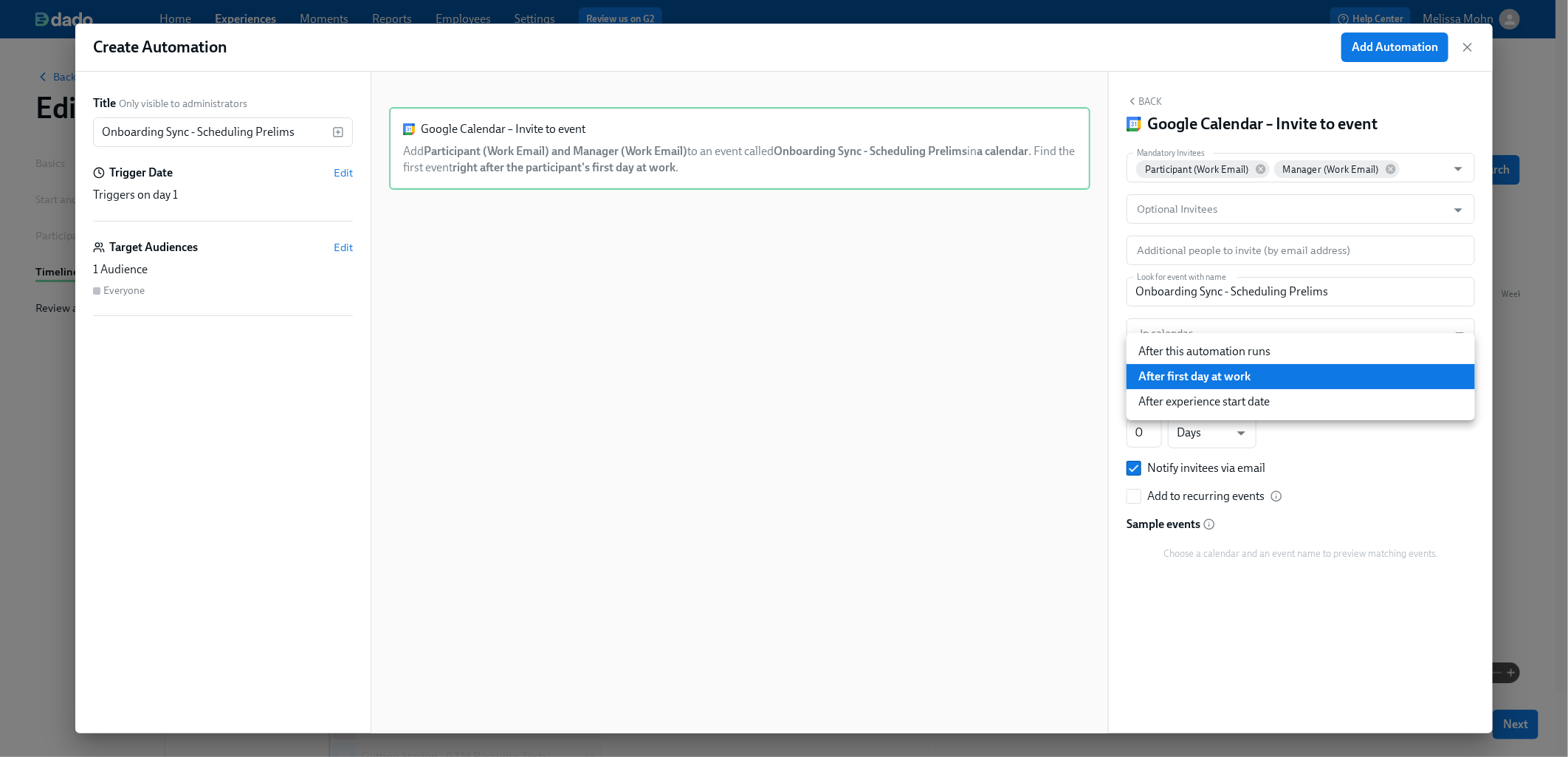 click on "Home Experiences Moments Reports Employees Settings Review us on G2 Help Center Melissa Mohn Back to overview Edit GTM Recruiter Onboarding Basics Start and End Participants Timeline Review and Launch Timeline Preview experience Search Filter by Actor Manage Participant Manager Automation Week 1 Week 2 Week 3 Week 4 Experience start Participant's first day at work Experience end Add to email listserv Outreach All Hands Gem Permission Recruiting Sync - Midwest Region Recruiting Sync - Northeast Region Recruiting Sync - Northwest Region Recruiting Sync - Southeast Region Recruiting Sync - Southwest Region Brighthire Access Outreach Review with your Manager Onboarding with your Manager EOD Wrap Day 1 Tech review with your manager EOD Wrap Day 2 EOD Wrap Day 3 Add to Weekly Team Kick Off EOD Wrap Day 4 Greenhouse and ModernLoop review EOW Wrap - Week 1 [GTM Recruiter Onboarding] A new experience starts today! Getting Started - GTM Recruiter Tech ModernLoop Set Up Schedule Intro 1:1s Tableau login ." at bounding box center [784, 612] 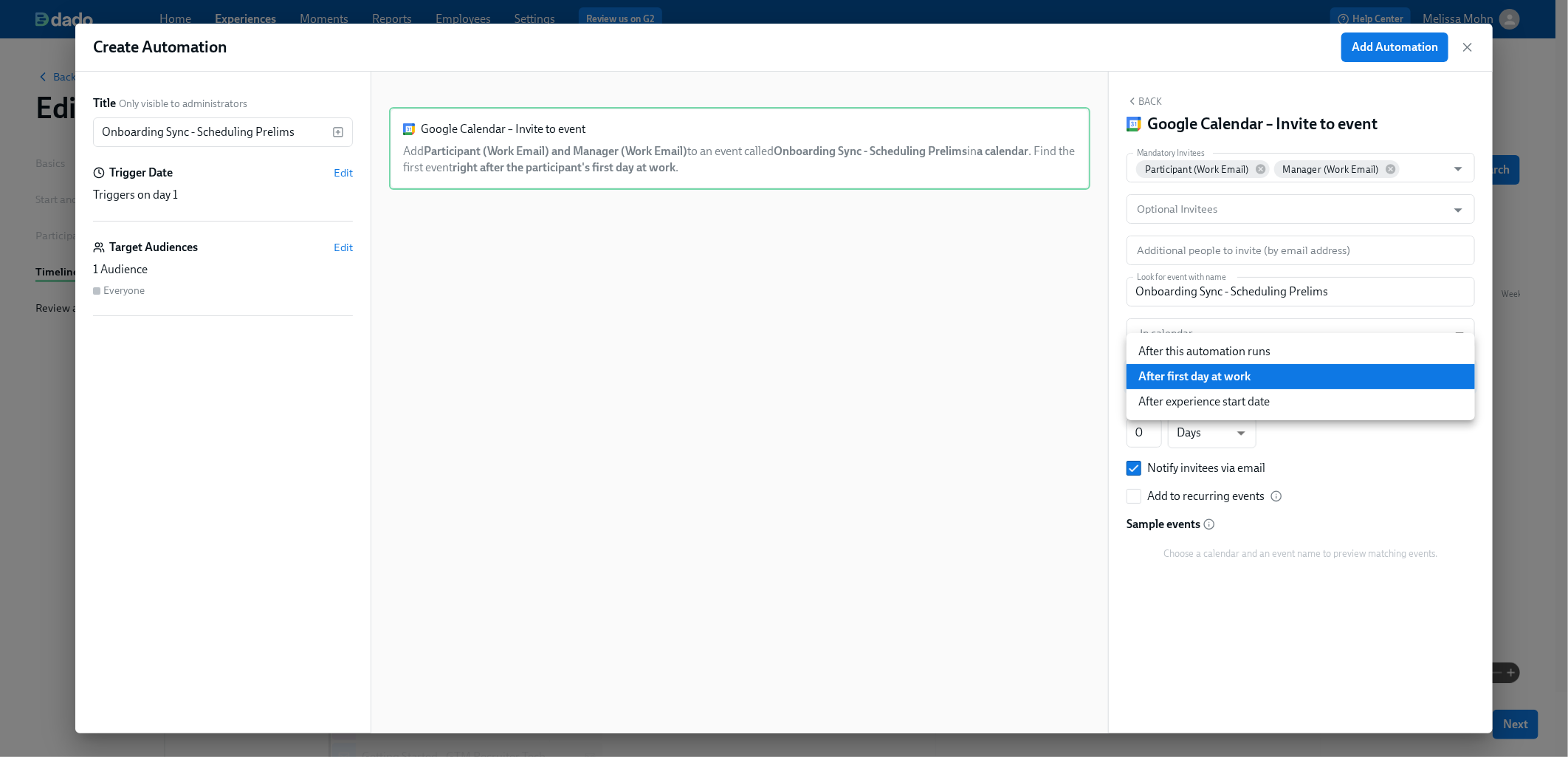 type on "AFTER_EXPERIENCE_START_DATE" 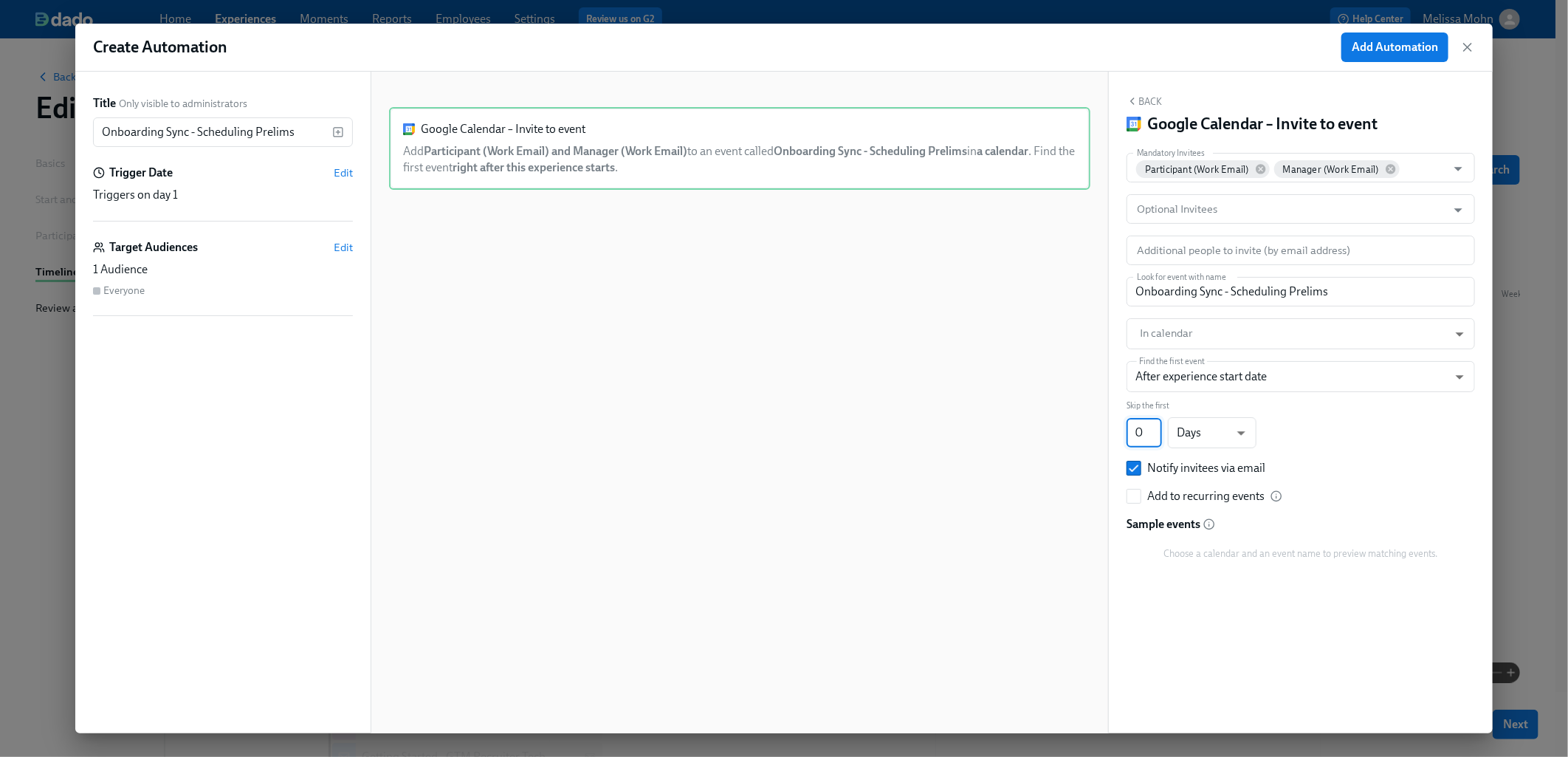 click on "0" at bounding box center (1144, 433) 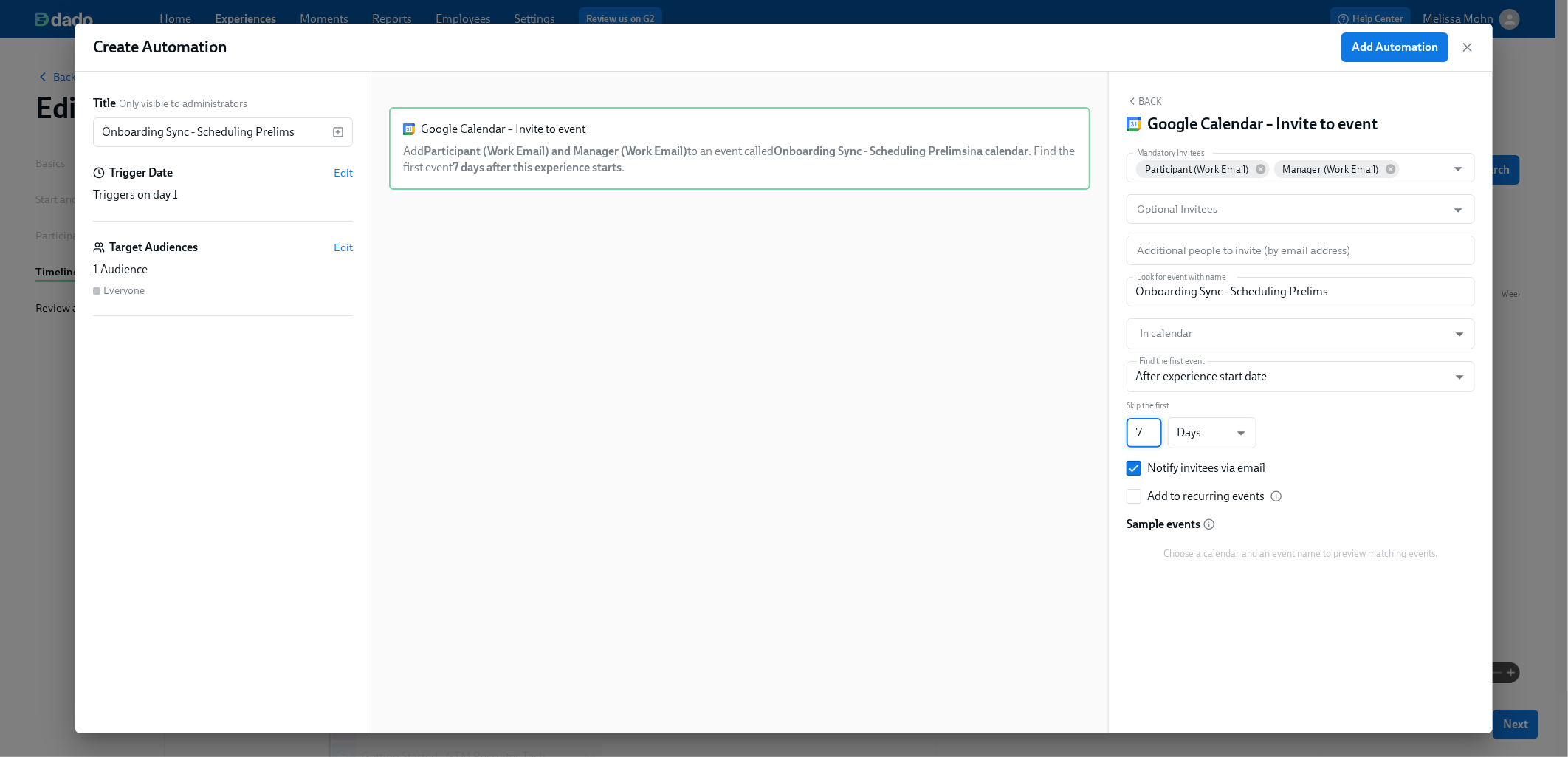 click on "Skip the first 7 ​ Days d ​" at bounding box center [1301, 426] 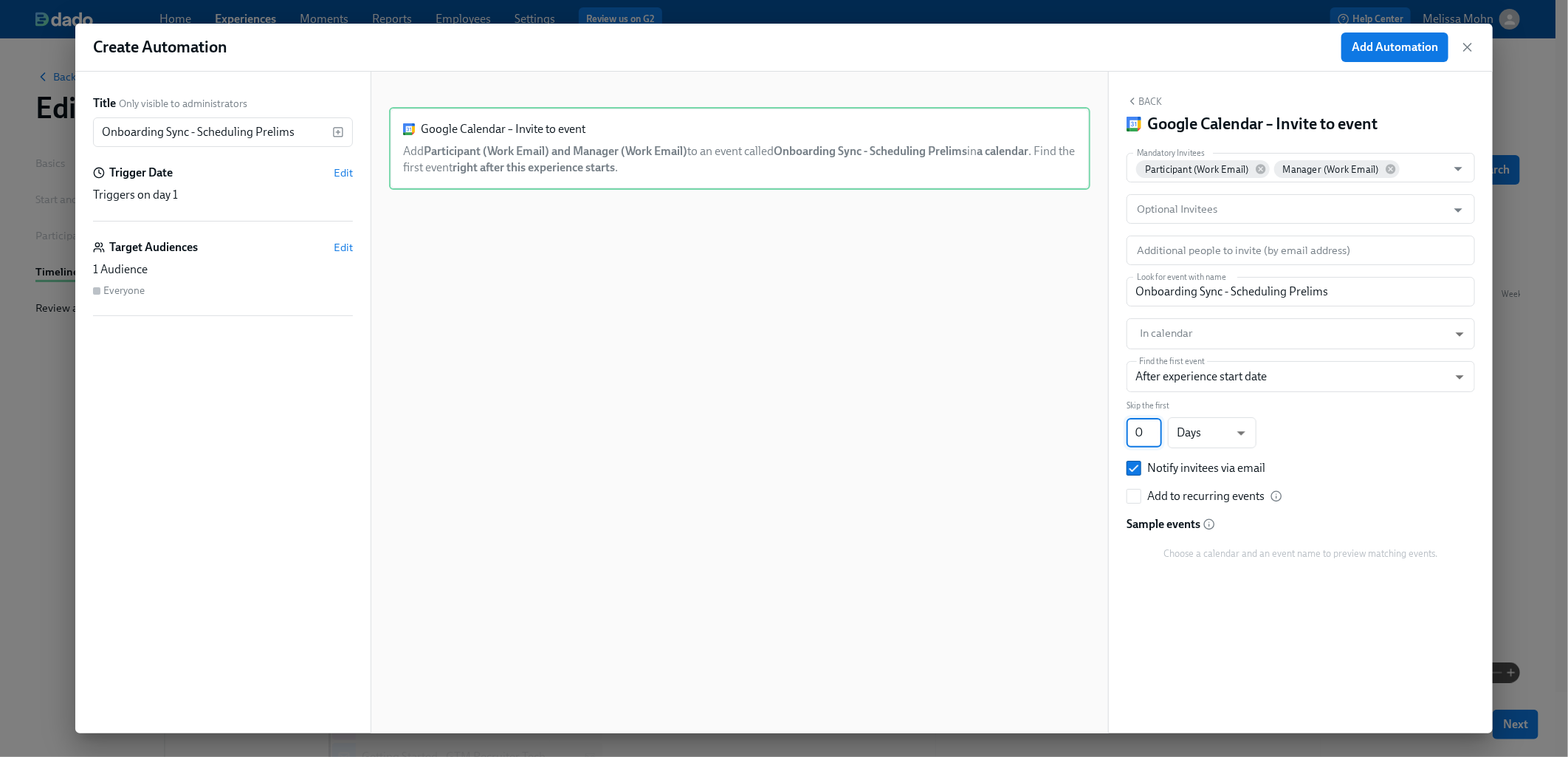 type on "0" 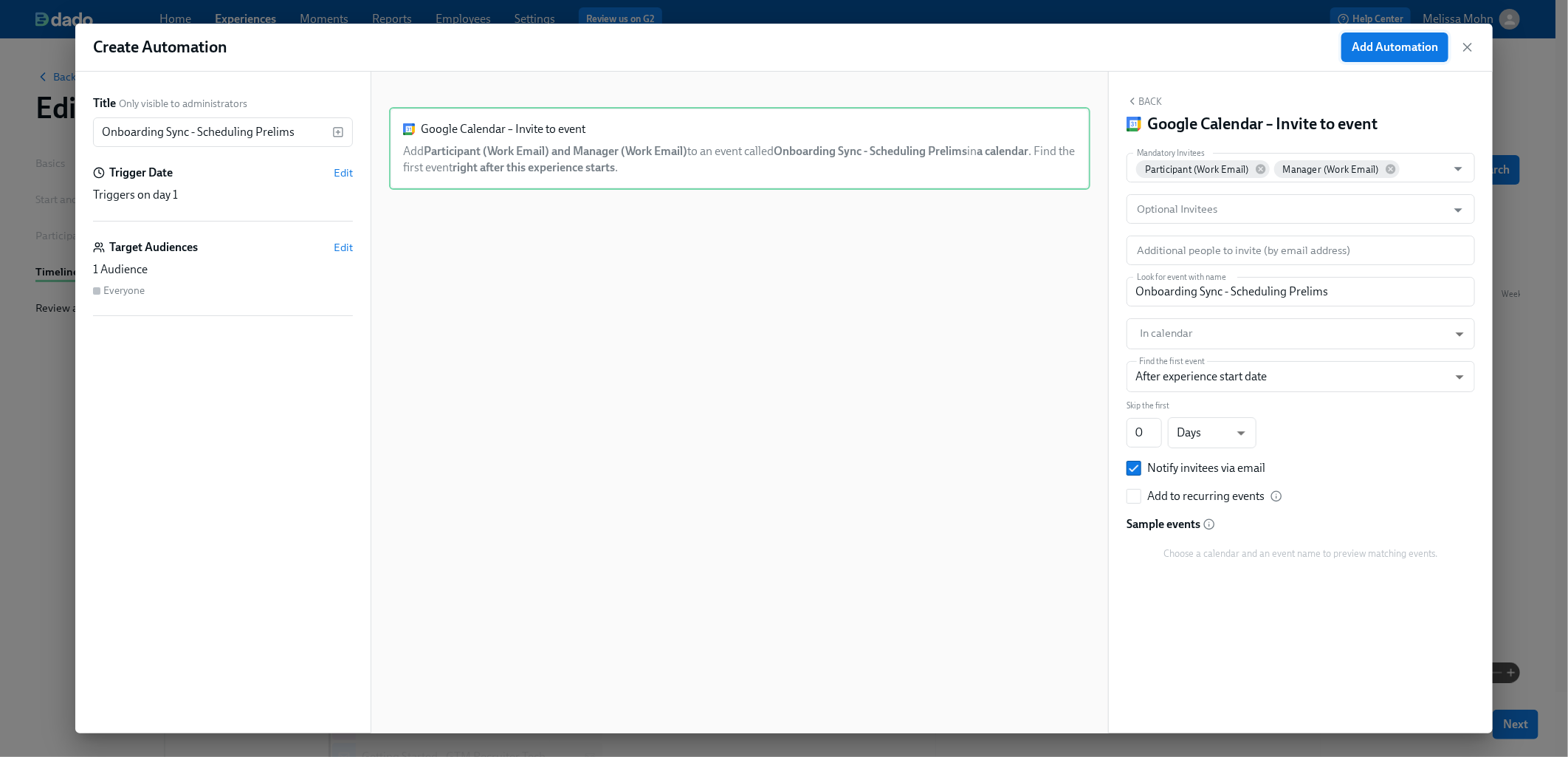 click on "Add Automation" at bounding box center (1395, 47) 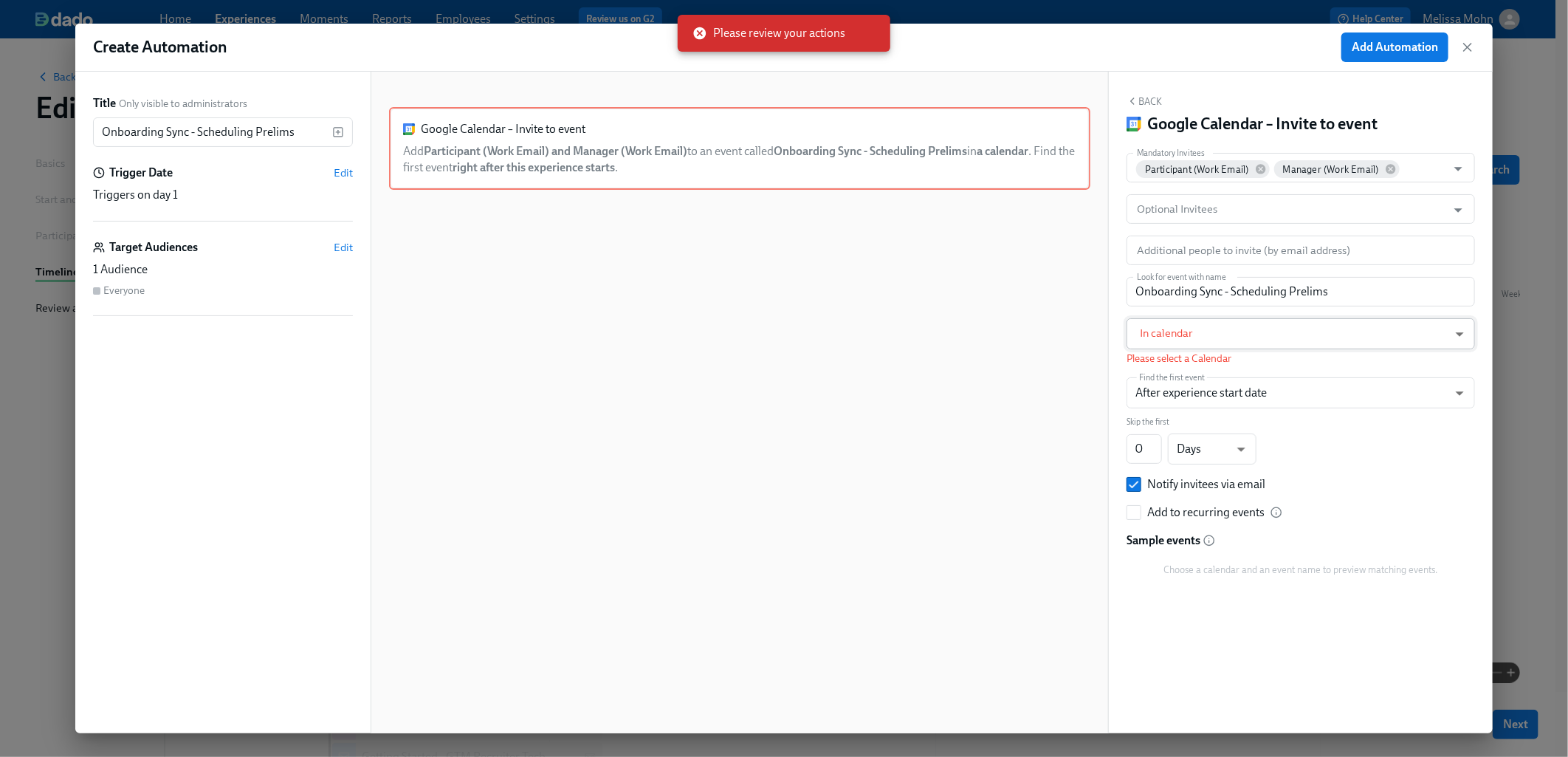 click on "Home Experiences Moments Reports Employees Settings Review us on G2 Help Center Melissa Mohn Back to overview Edit GTM Recruiter Onboarding Basics Start and End Participants Timeline Review and Launch Timeline Preview experience Search Filter by Actor Manage Participant Manager Automation Week 1 Week 2 Week 3 Week 4 Experience start Participant's first day at work Experience end Add to email listserv Outreach All Hands Gem Permission Recruiting Sync - Midwest Region Recruiting Sync - Northeast Region Recruiting Sync - Northwest Region Recruiting Sync - Southeast Region Recruiting Sync - Southwest Region Brighthire Access Outreach Review with your Manager Onboarding with your Manager EOD Wrap Day 1 Tech review with your manager EOD Wrap Day 2 EOD Wrap Day 3 Add to Weekly Team Kick Off EOD Wrap Day 4 Greenhouse and ModernLoop review EOW Wrap - Week 1 [GTM Recruiter Onboarding] A new experience starts today! Getting Started - GTM Recruiter Tech ModernLoop Set Up Schedule Intro 1:1s Tableau login ." at bounding box center (784, 612) 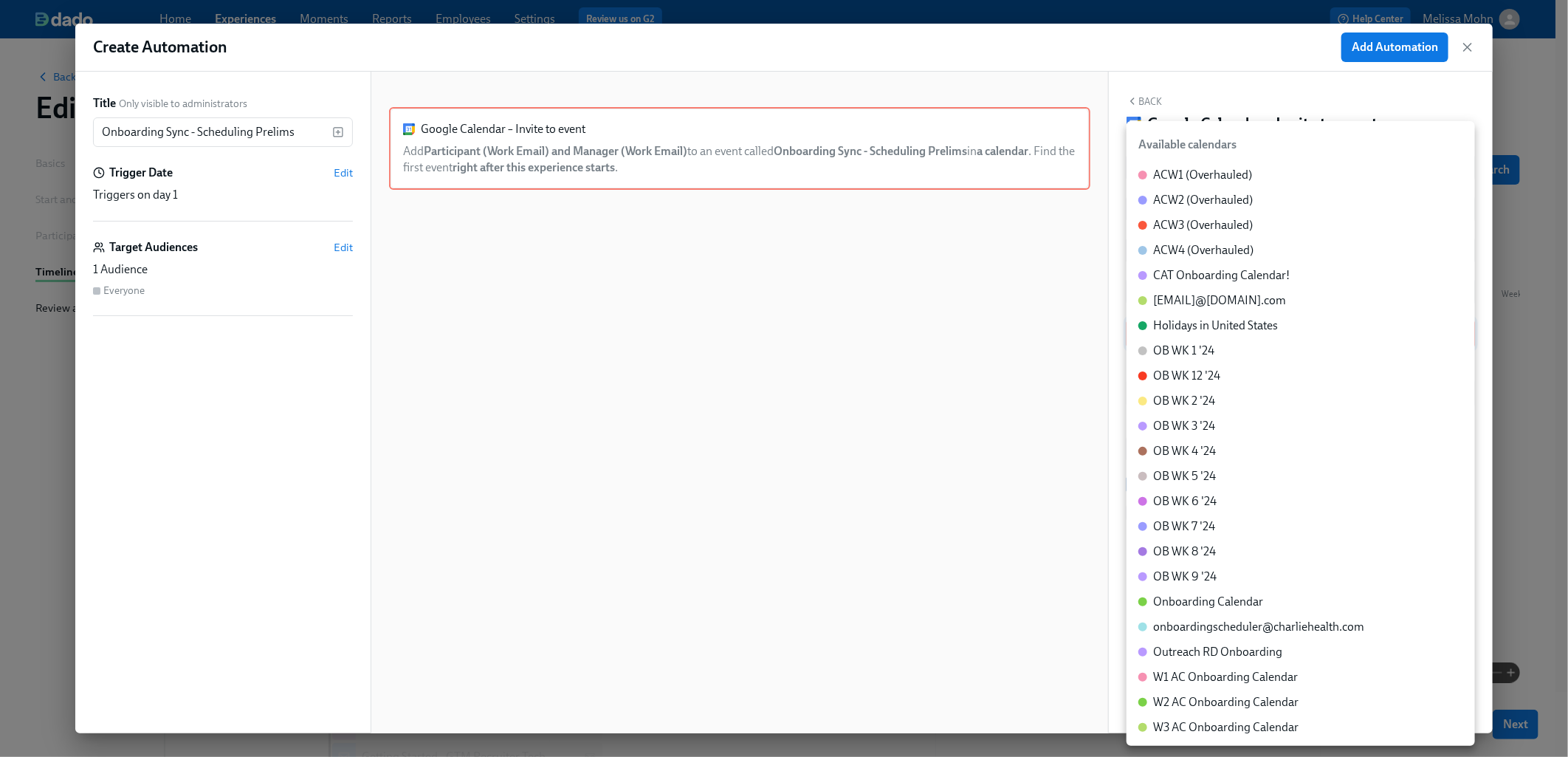 click on "Onboarding Calendar" at bounding box center (1208, 602) 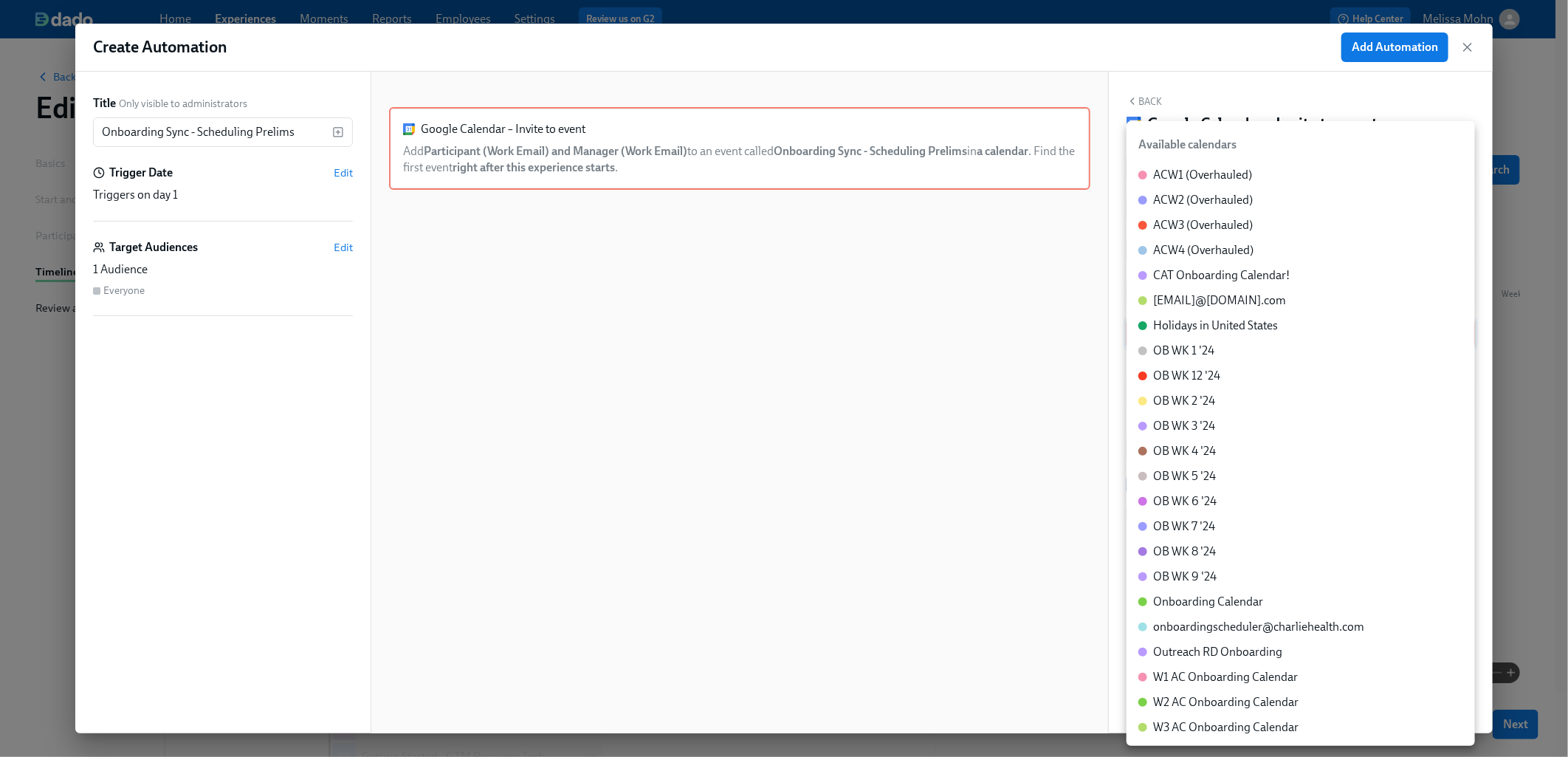 type on "c_6e1540093985e7f1b6fe9b15b51d500d7a929e95dce13fee96bc41451a94e27b@group.calendar.google.com" 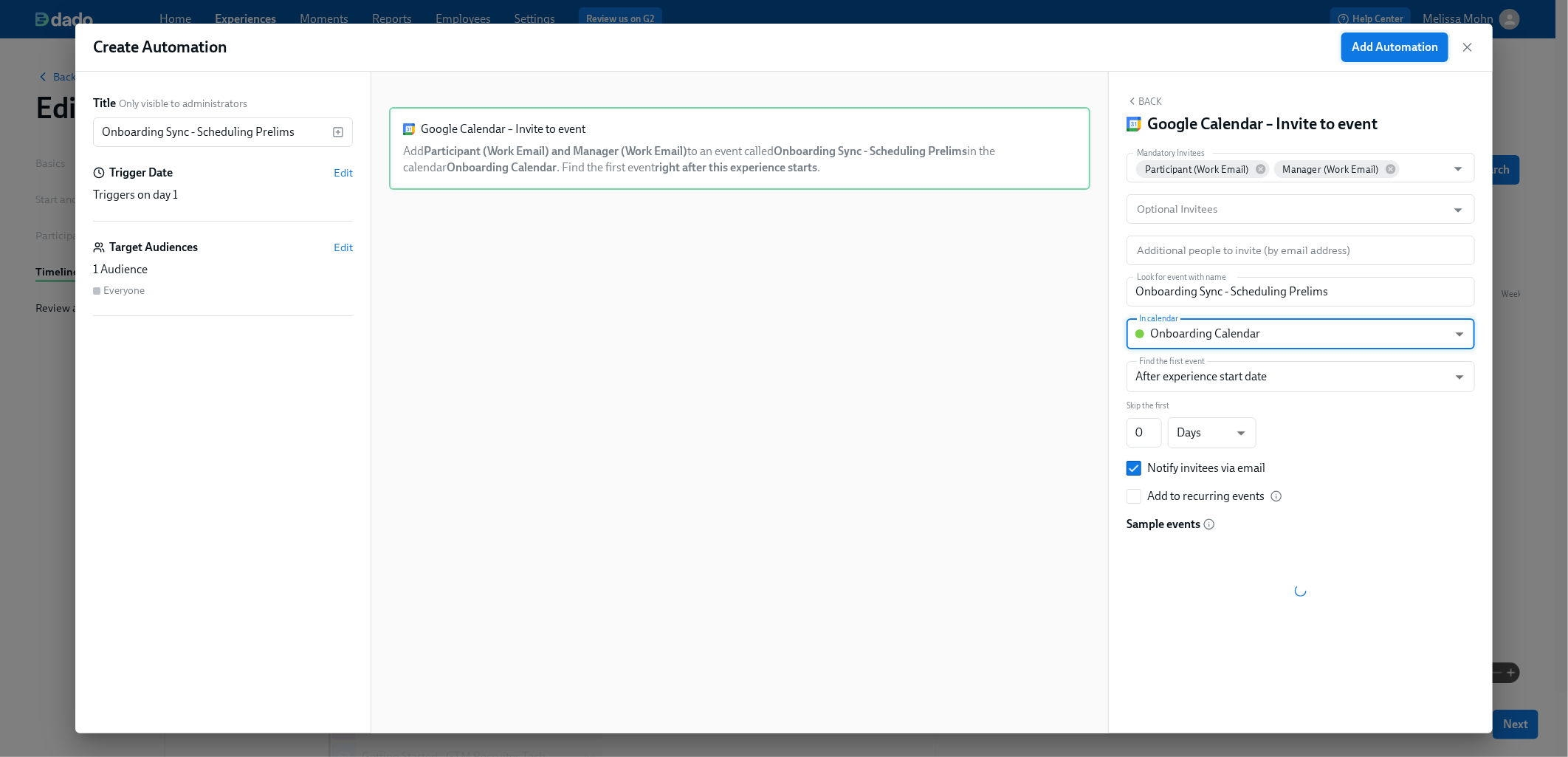 click on "Add Automation" at bounding box center [1395, 47] 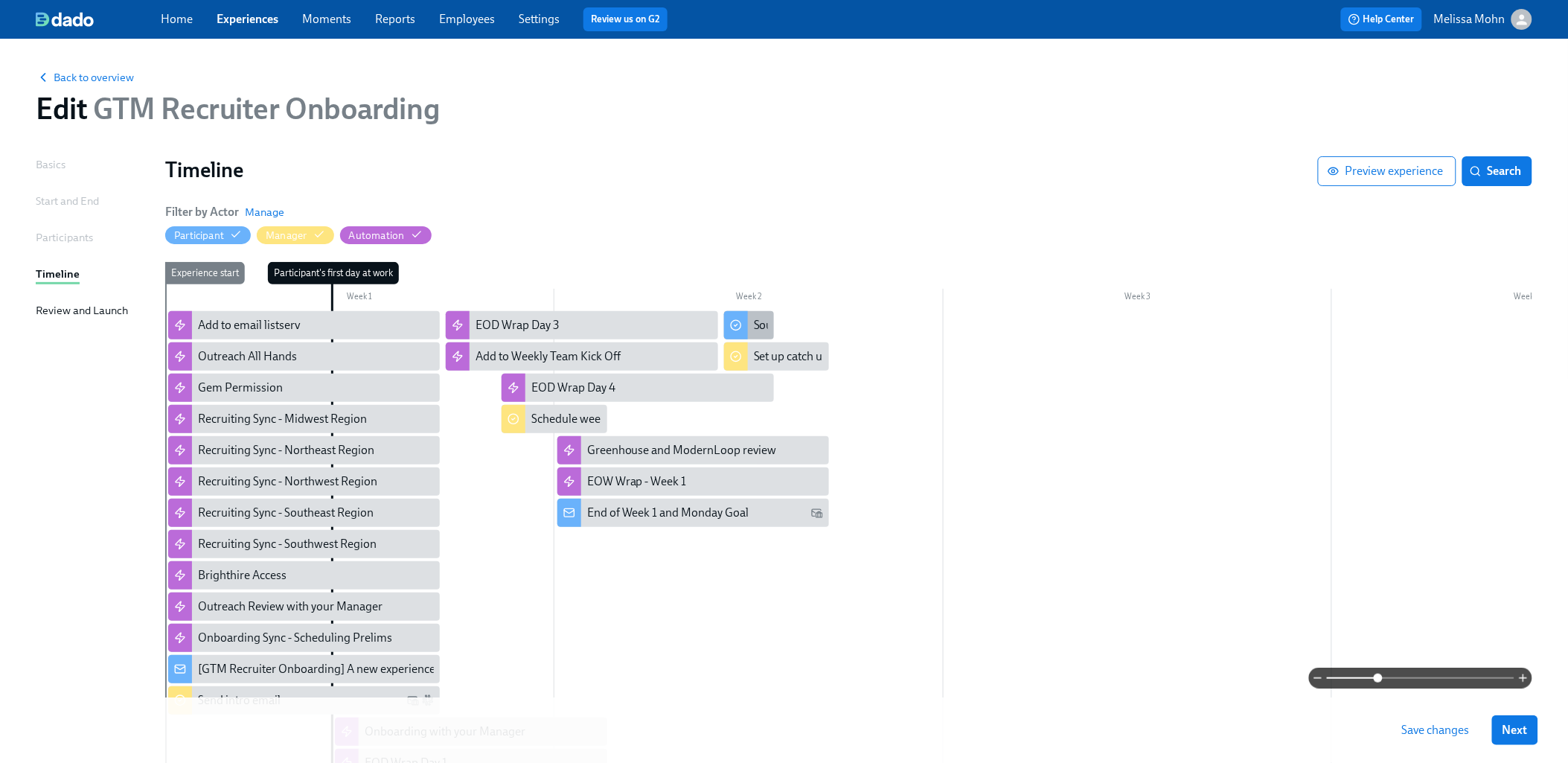 click on "Source 100 Candidates" at bounding box center (749, 325) 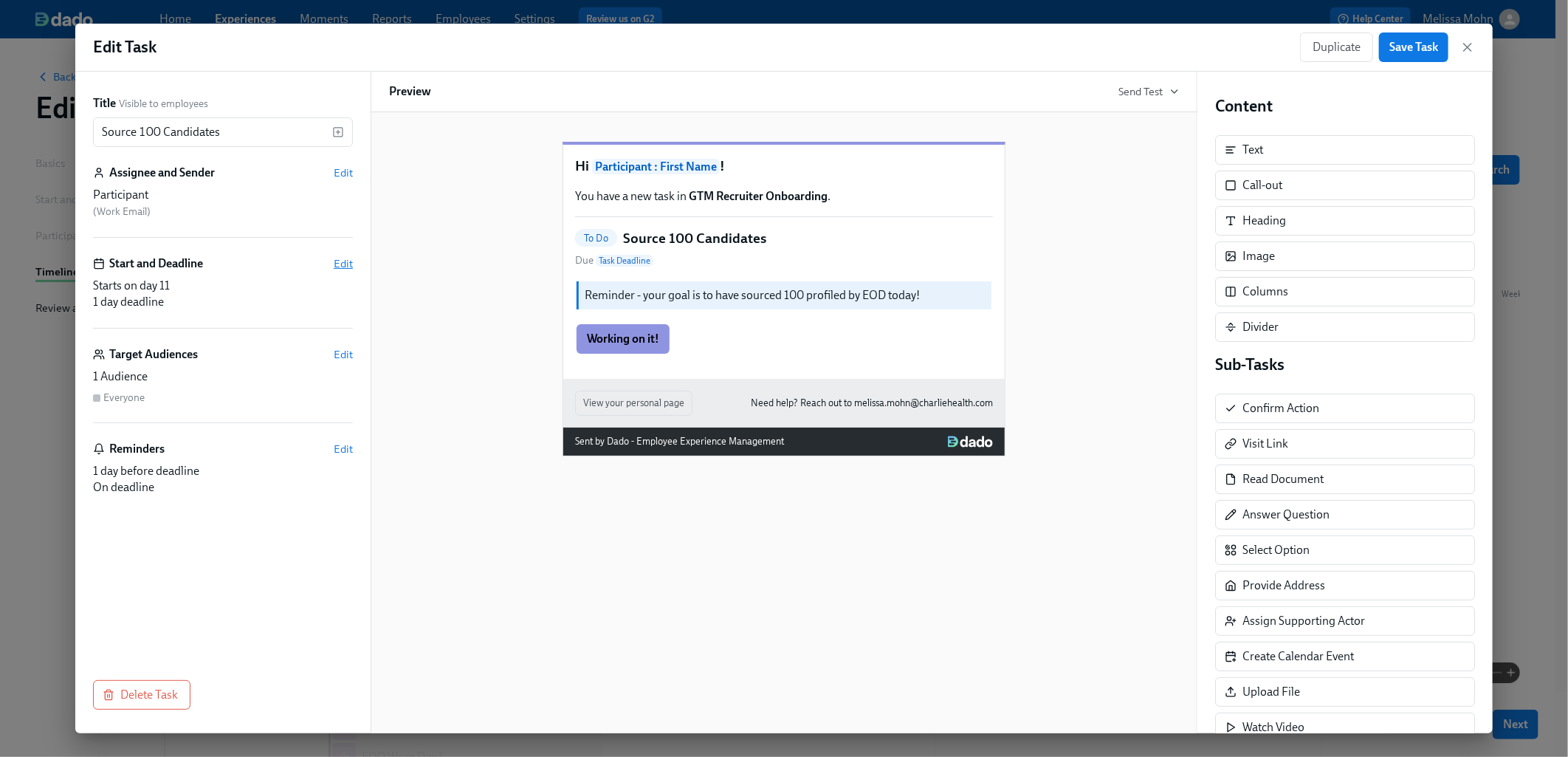 click on "Edit" at bounding box center (343, 264) 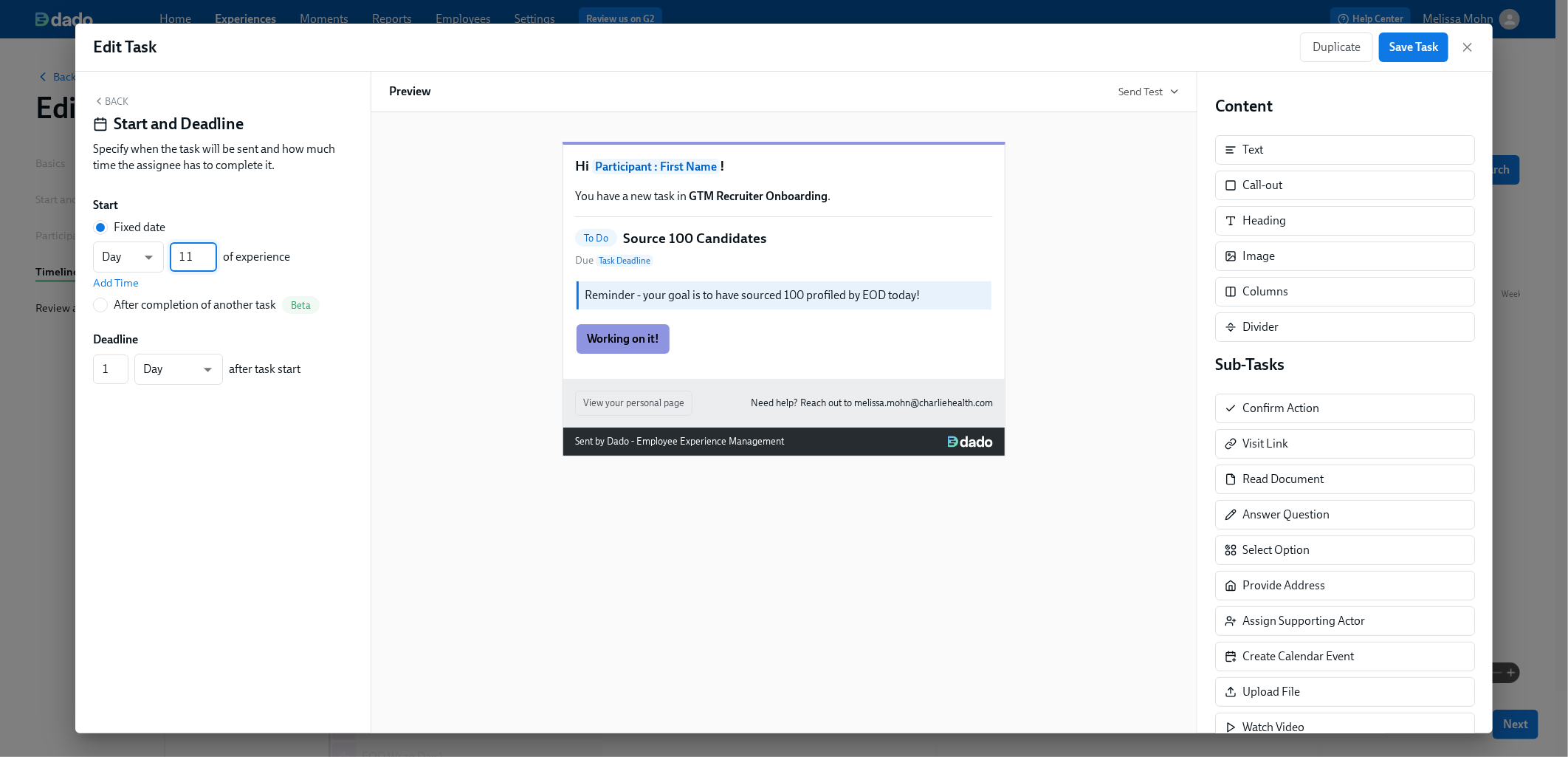 drag, startPoint x: 202, startPoint y: 253, endPoint x: 176, endPoint y: 250, distance: 26.1725 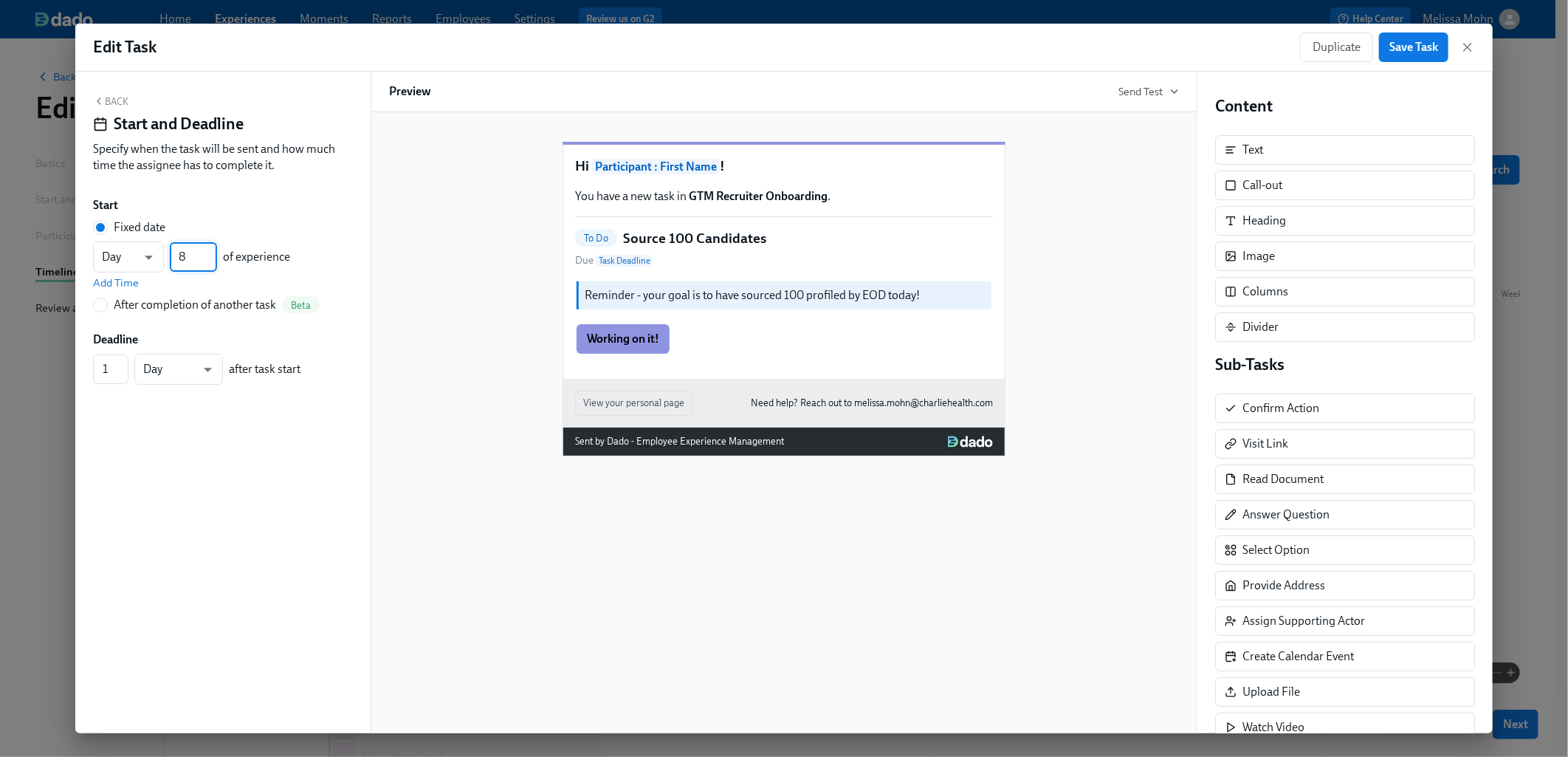 type on "8" 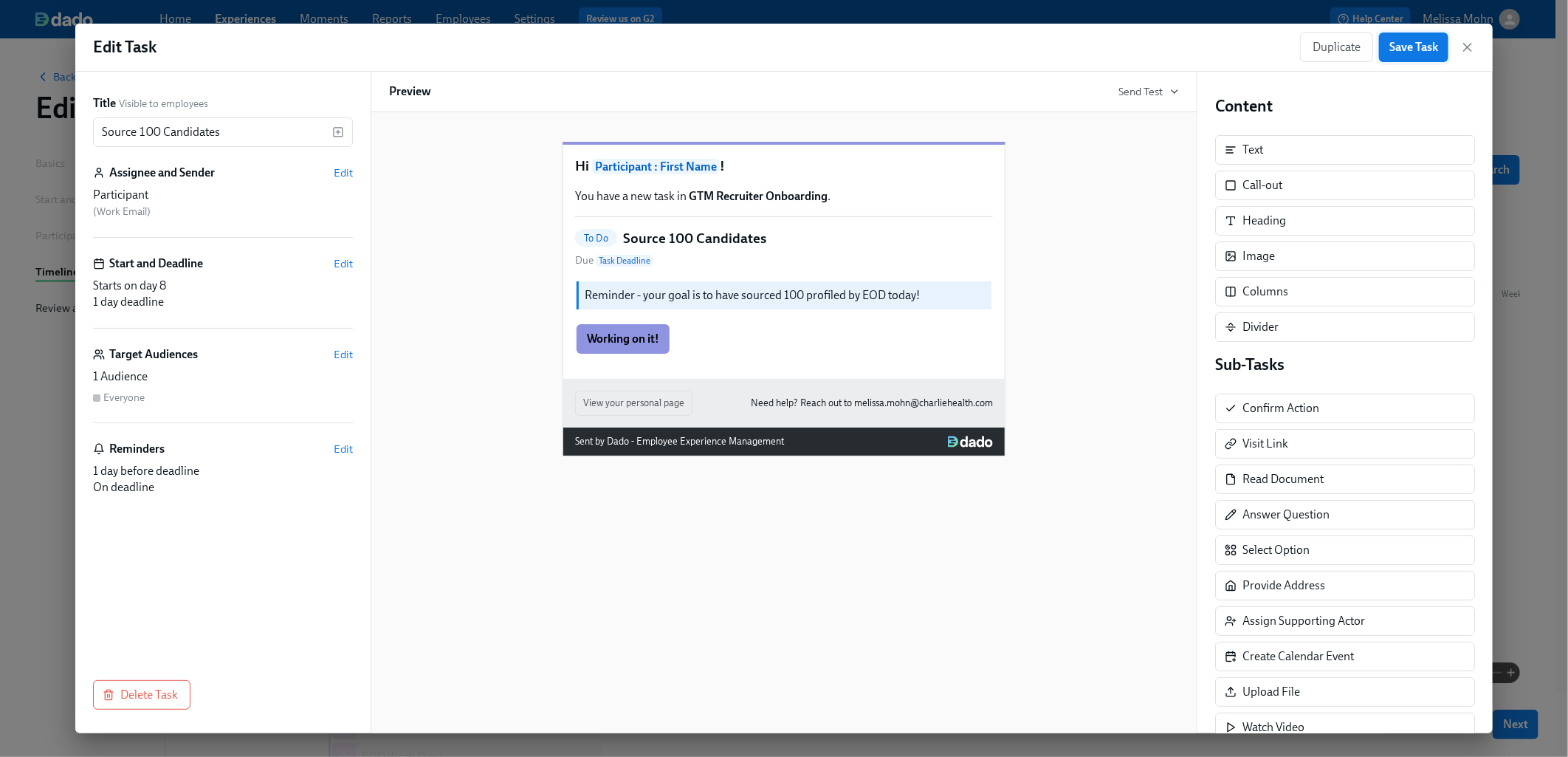 click on "Save Task" at bounding box center [1414, 47] 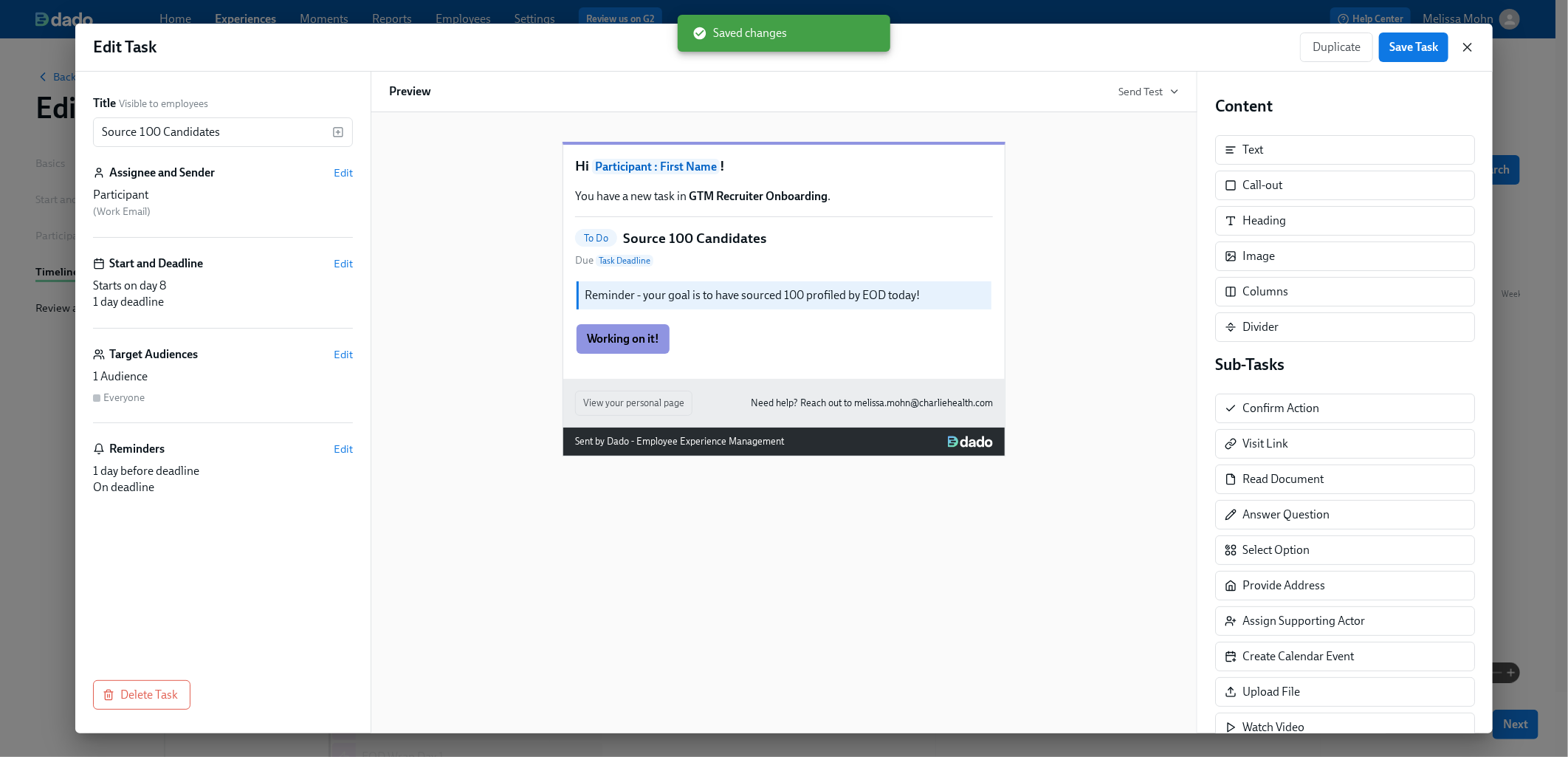 click 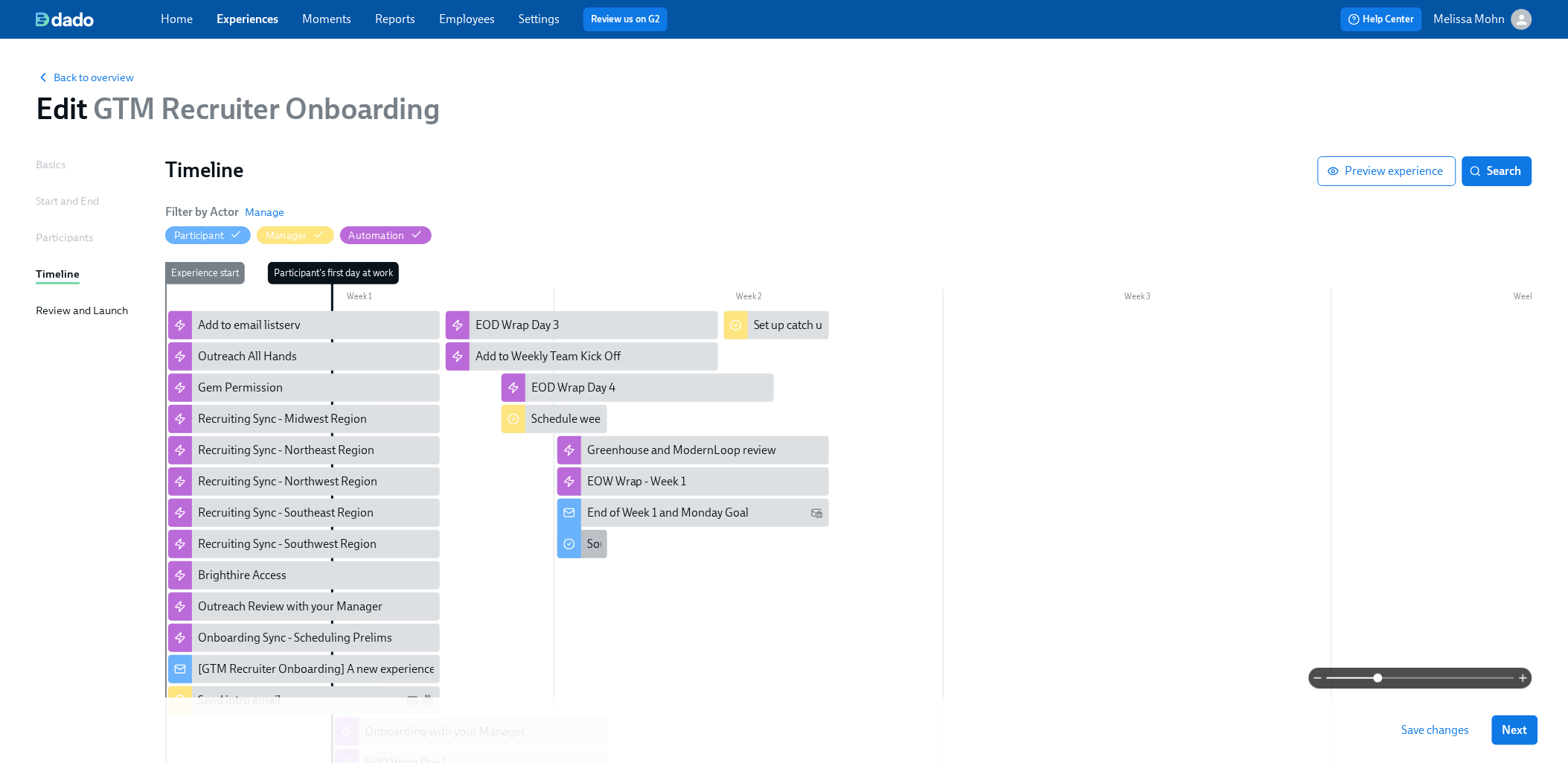 click on "Source 100 Candidates" at bounding box center (645, 544) 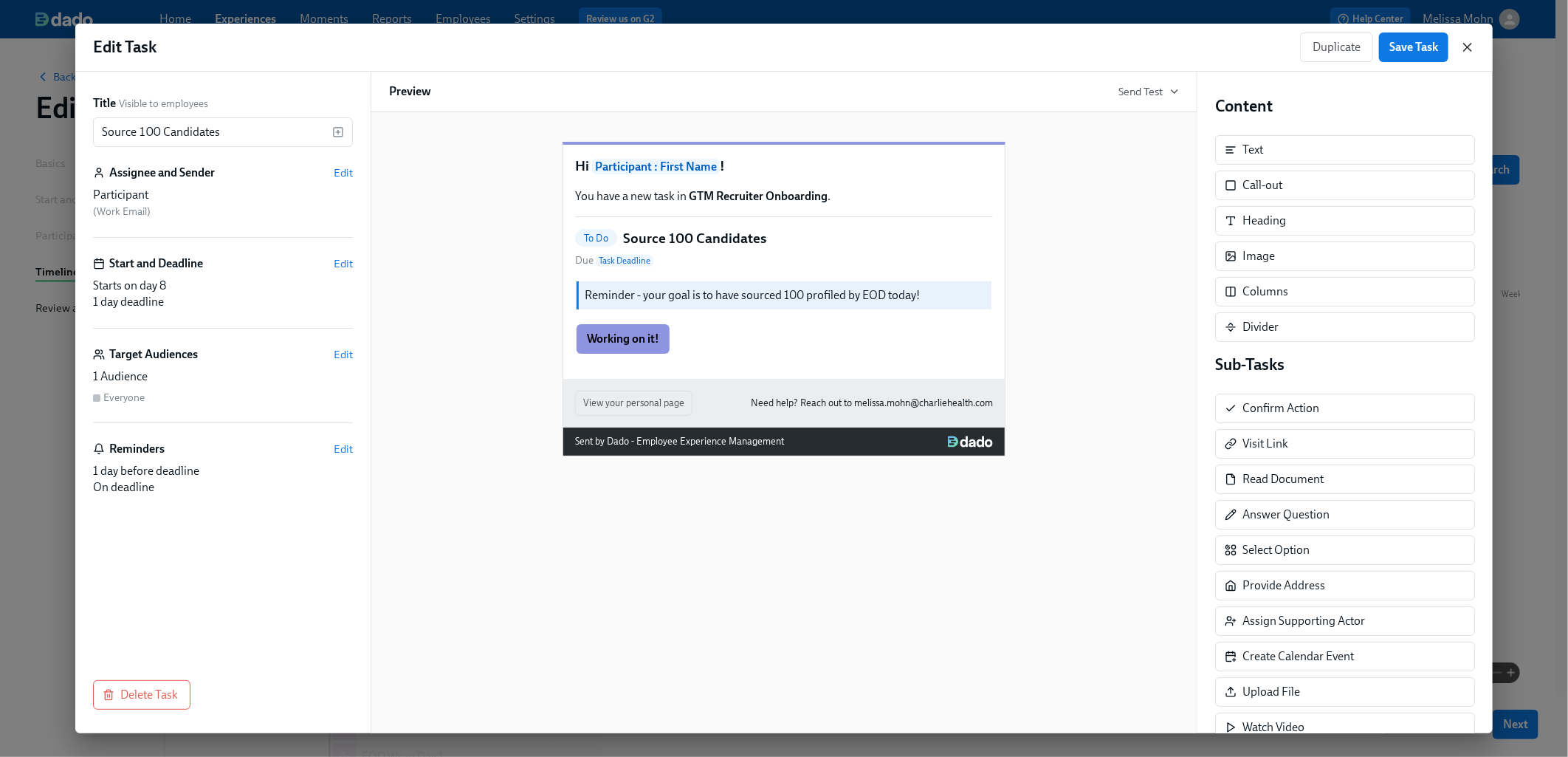 click 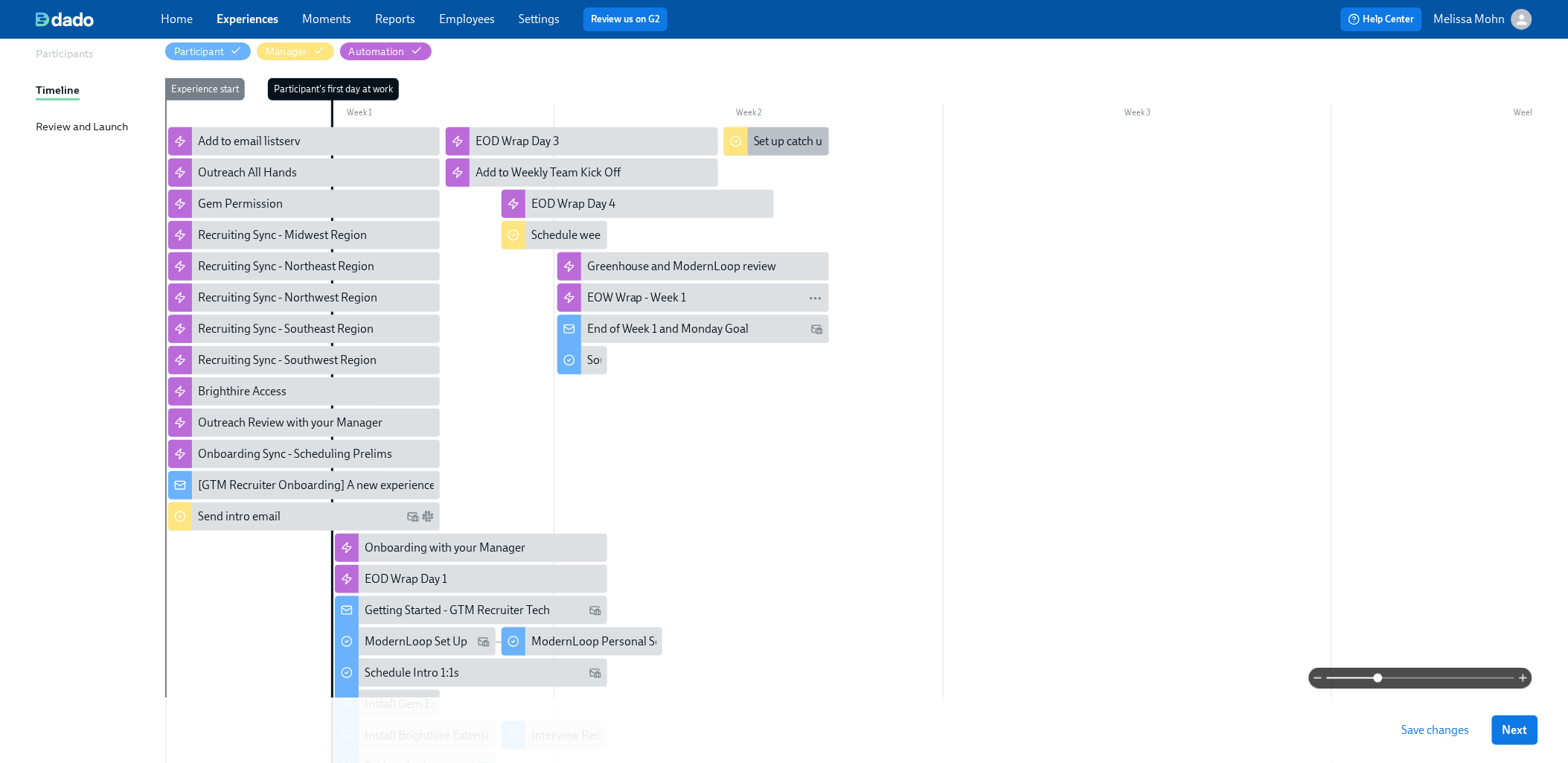 scroll, scrollTop: 158, scrollLeft: 0, axis: vertical 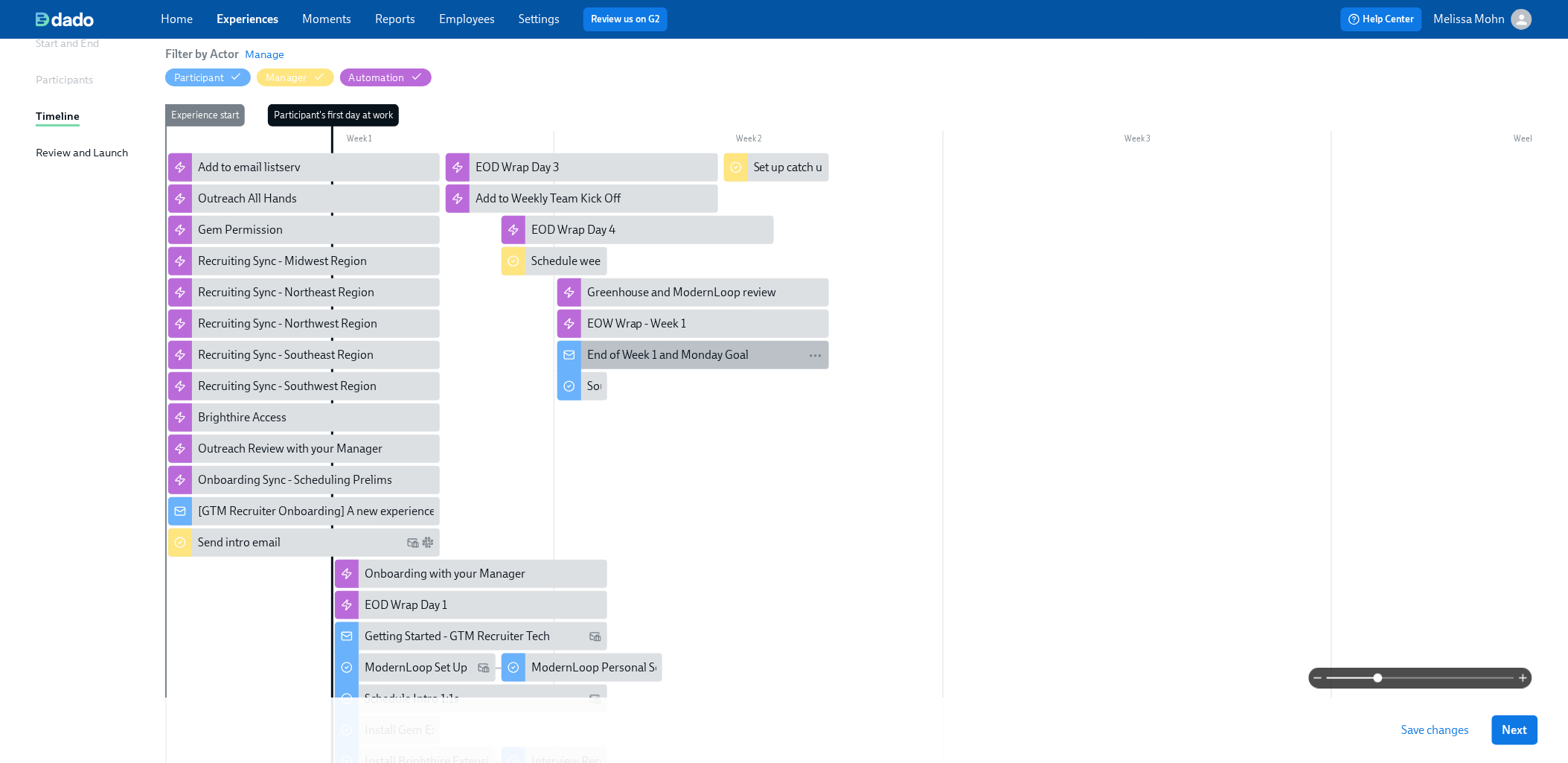 click on "End of Week 1 and Monday Goal" at bounding box center (668, 355) 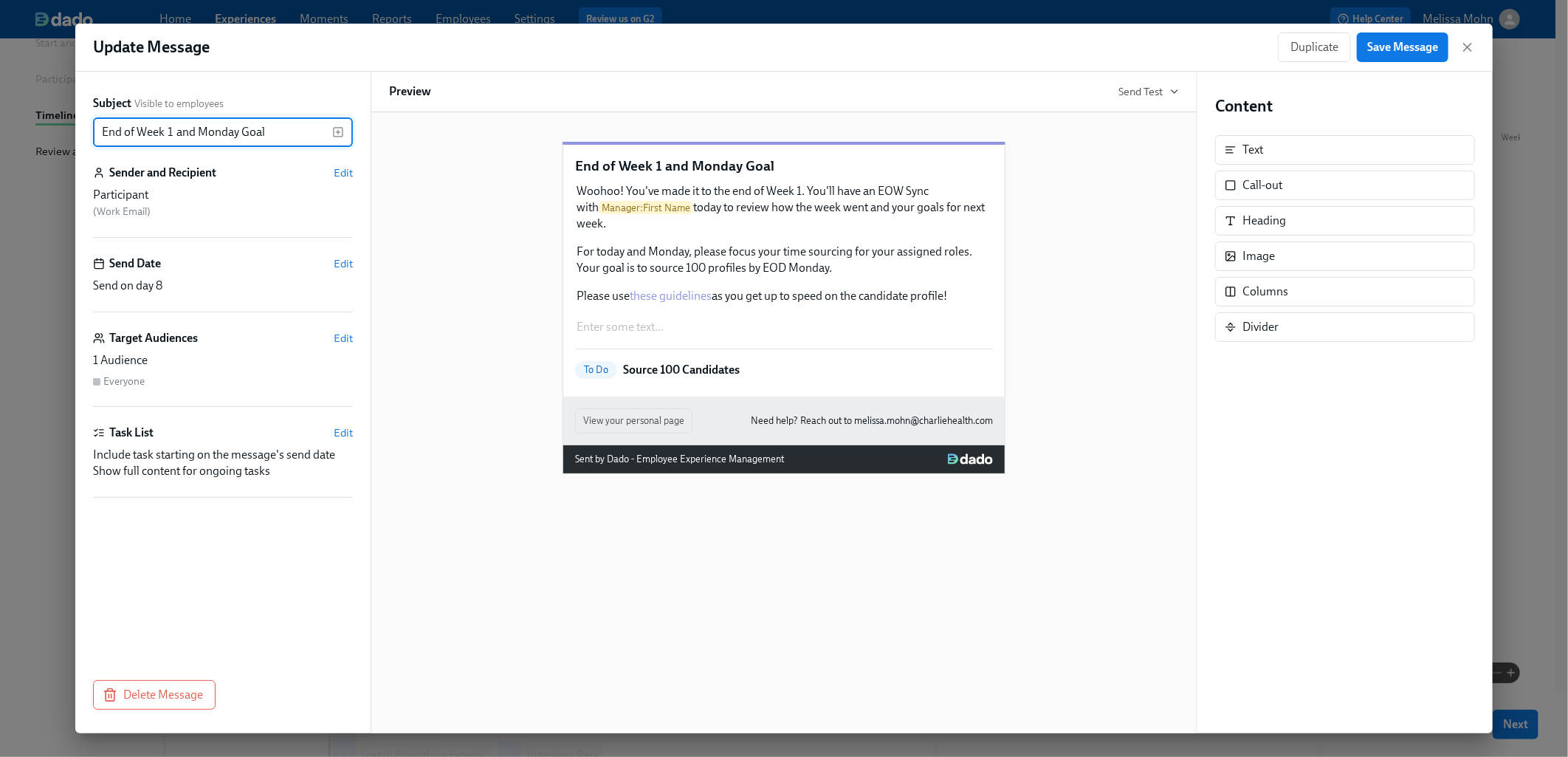 drag, startPoint x: 241, startPoint y: 126, endPoint x: 173, endPoint y: 126, distance: 68 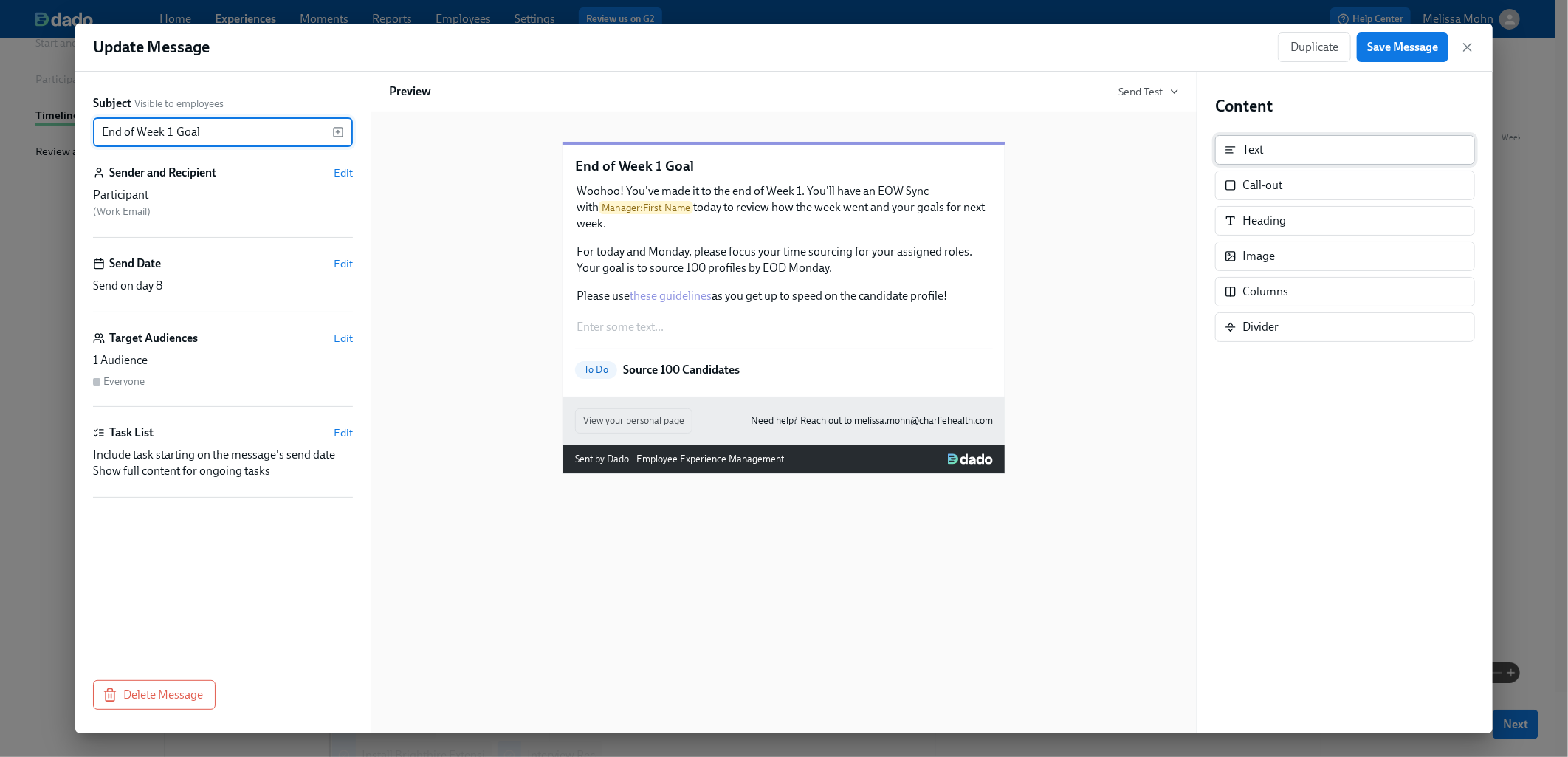 click on "Text" at bounding box center (1345, 150) 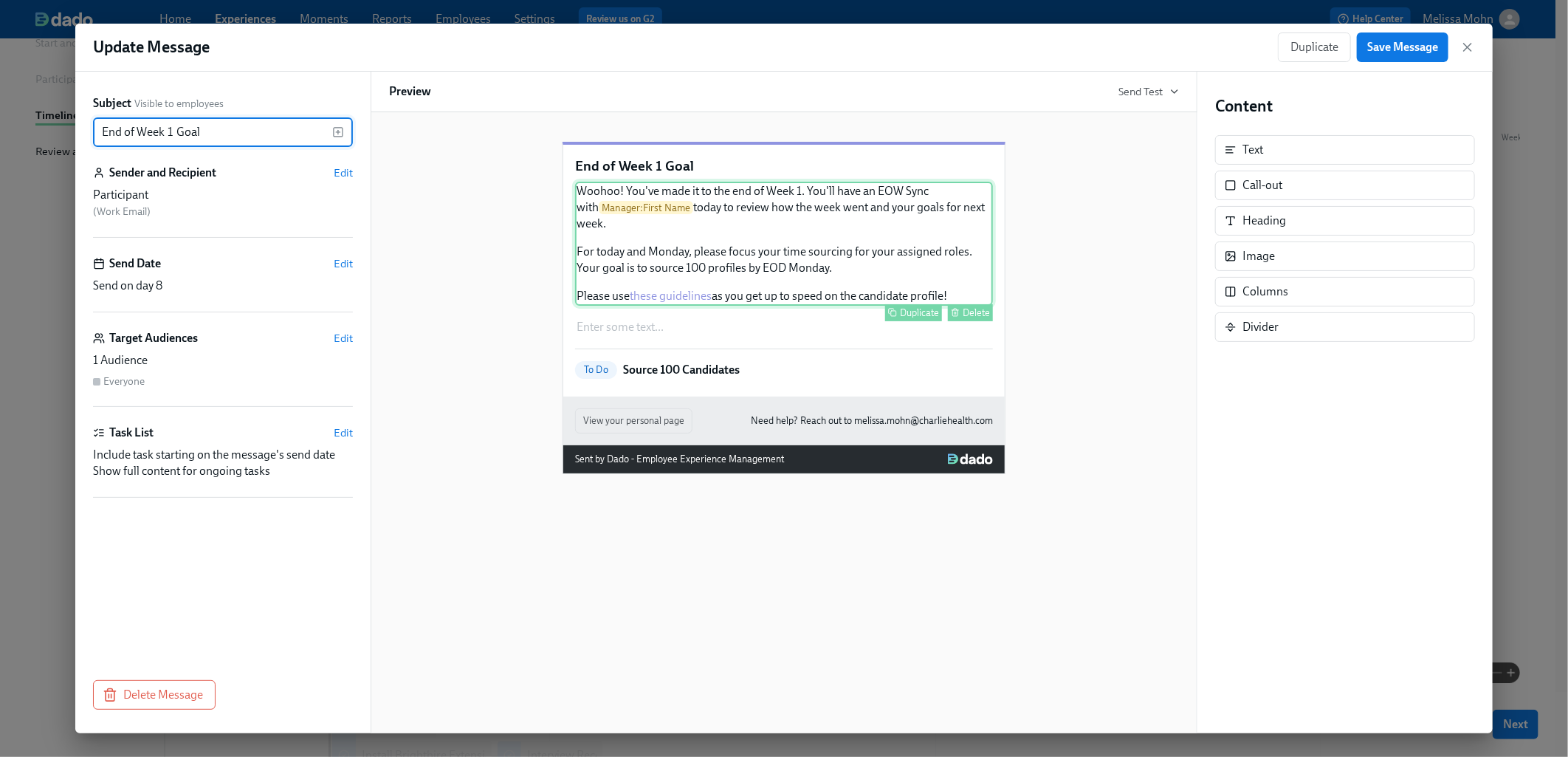 click on "Woohoo! You've made it to the end of Week 1. You'll have an EOW Sync with  Manager :  First Name  today to review how the week went and your goals for next week.
For today and Monday, please focus your time sourcing for your assigned roles. Your goal is to source 100 profiles by EOD Monday.
Please use  these guidelines  as you get up to speed on the candidate profile!   Duplicate   Delete" at bounding box center [784, 244] 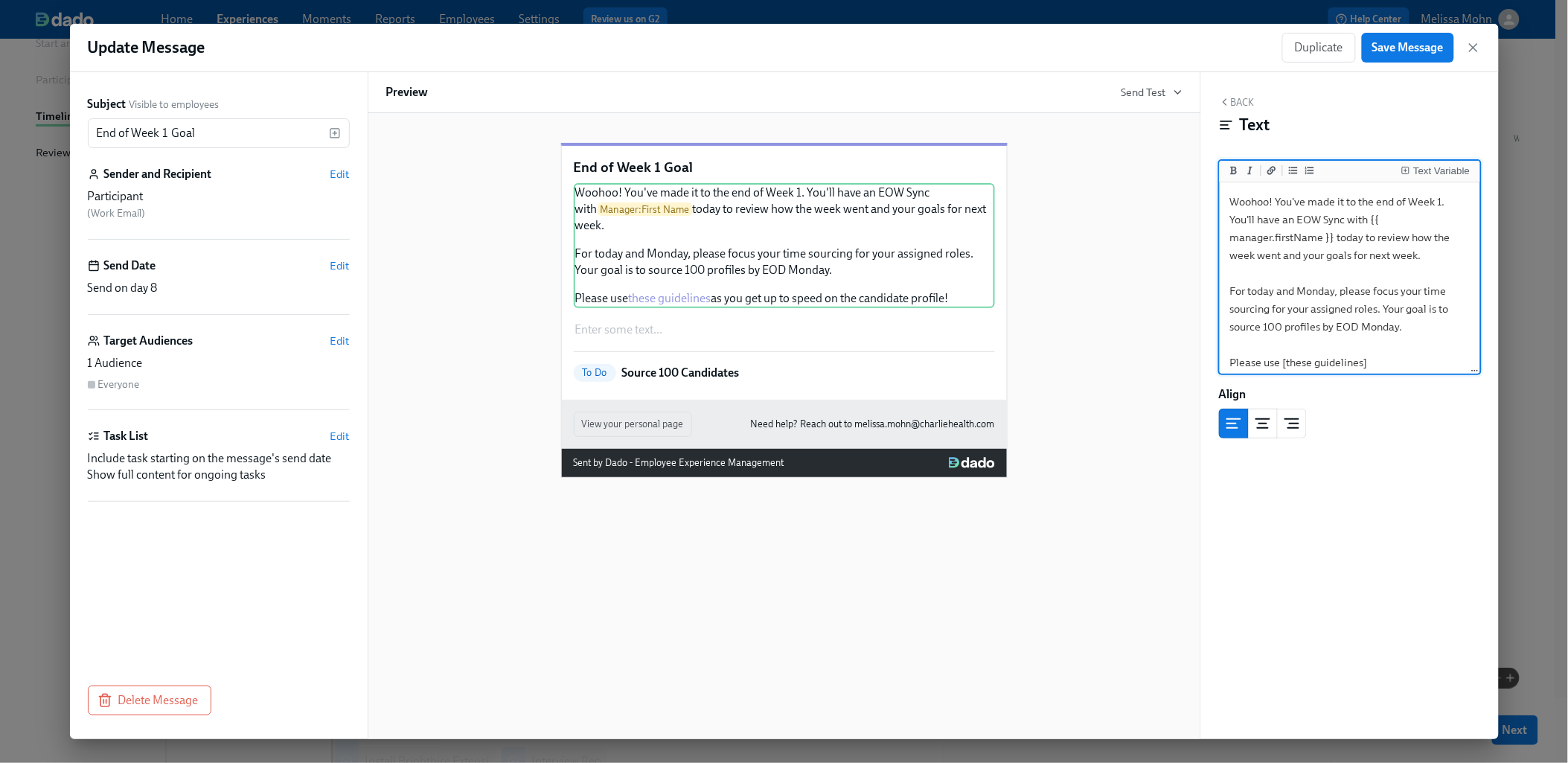 drag, startPoint x: 1337, startPoint y: 289, endPoint x: 1212, endPoint y: 285, distance: 125.06398 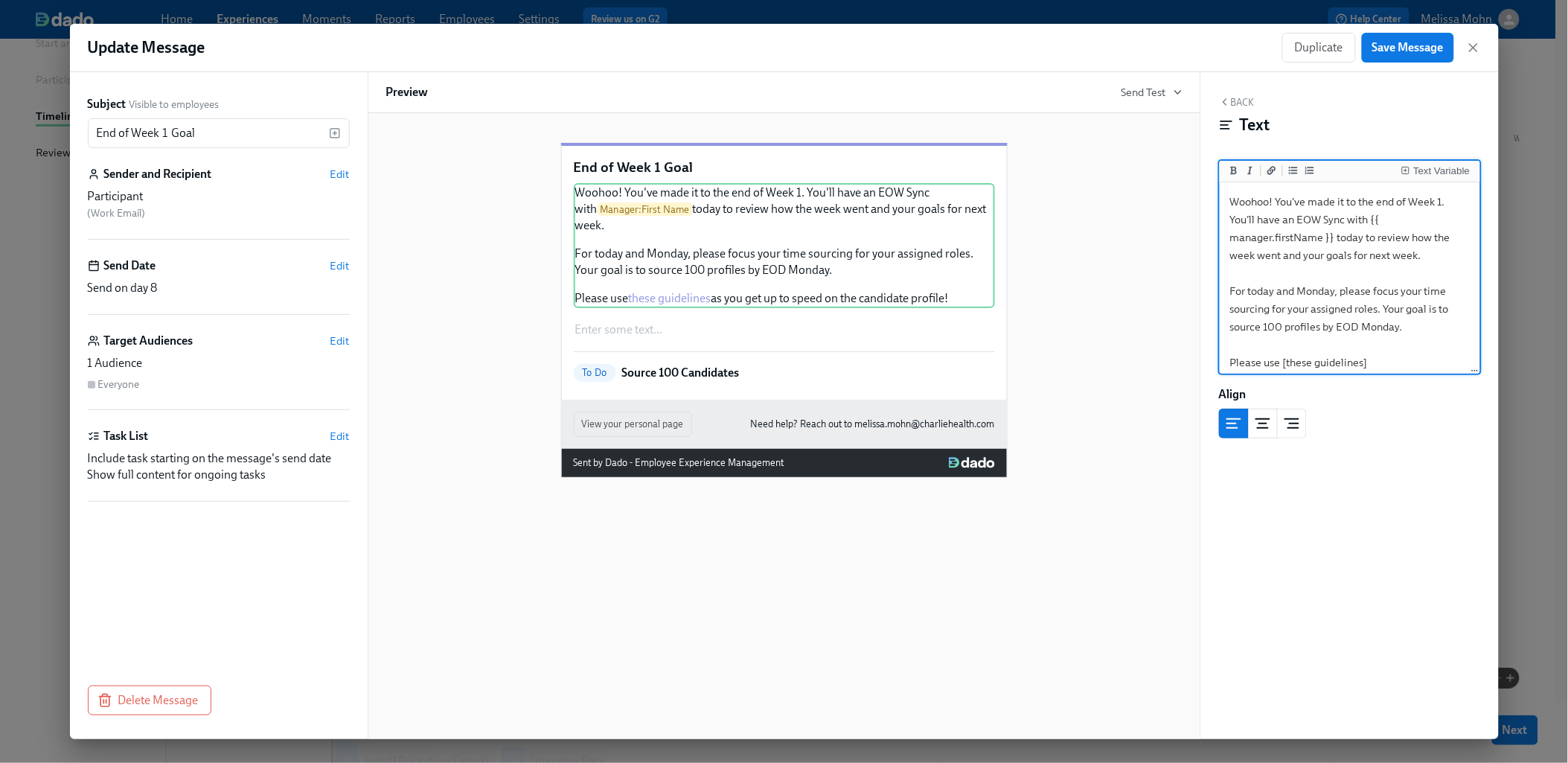 drag, startPoint x: 1339, startPoint y: 290, endPoint x: 1219, endPoint y: 287, distance: 120.03749 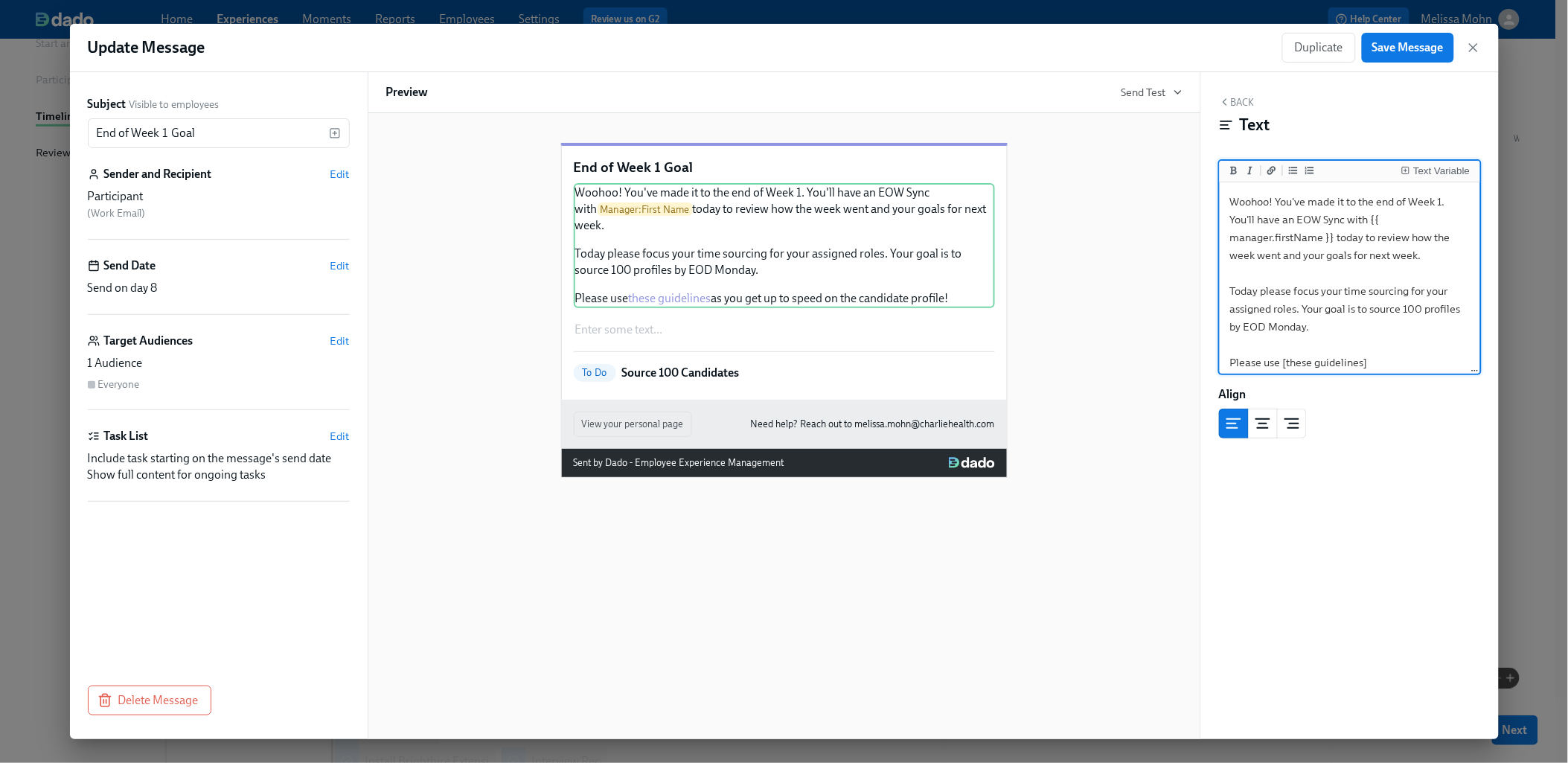 click on "Woohoo! You've made it to the end of Week 1. You'll have an EOW Sync with {{ manager.firstName }} today to review how the week went and your goals for next week.
Today please focus your time sourcing for your assigned roles. Your goal is to source 100 profiles by EOD Monday.
Please use [these guidelines](https://docs.google.com/presentation/d/1HWjZ0g7qhOtXKJLDnA4oqrcVoaRJMtg2/edit?slide=id.g35c2b279733_0_262#slide=id.g35c2b279733_0_262) as you get up to speed on the candidate profile!" at bounding box center (1350, 327) 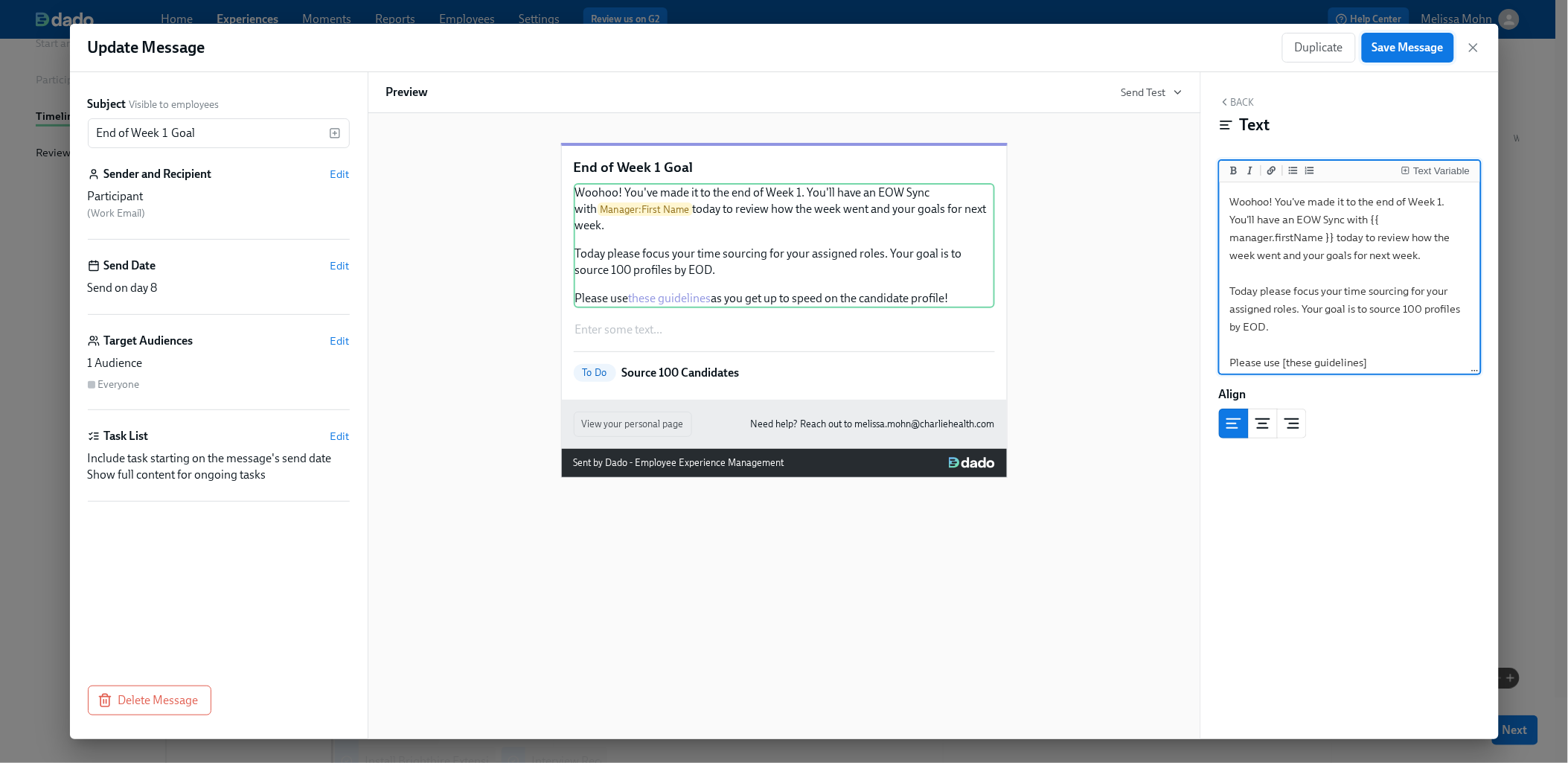 type on "Woohoo! You've made it to the end of Week 1. You'll have an EOW Sync with {{ manager.firstName }} today to review how the week went and your goals for next week.
Today please focus your time sourcing for your assigned roles. Your goal is to source 100 profiles by EOD.
Please use [these guidelines](https://docs.google.com/presentation/d/1HWjZ0g7qhOtXKJLDnA4oqrcVoaRJMtg2/edit?slide=id.g35c2b279733_0_262#slide=id.g35c2b279733_0_262) as you get up to speed on the candidate profile!" 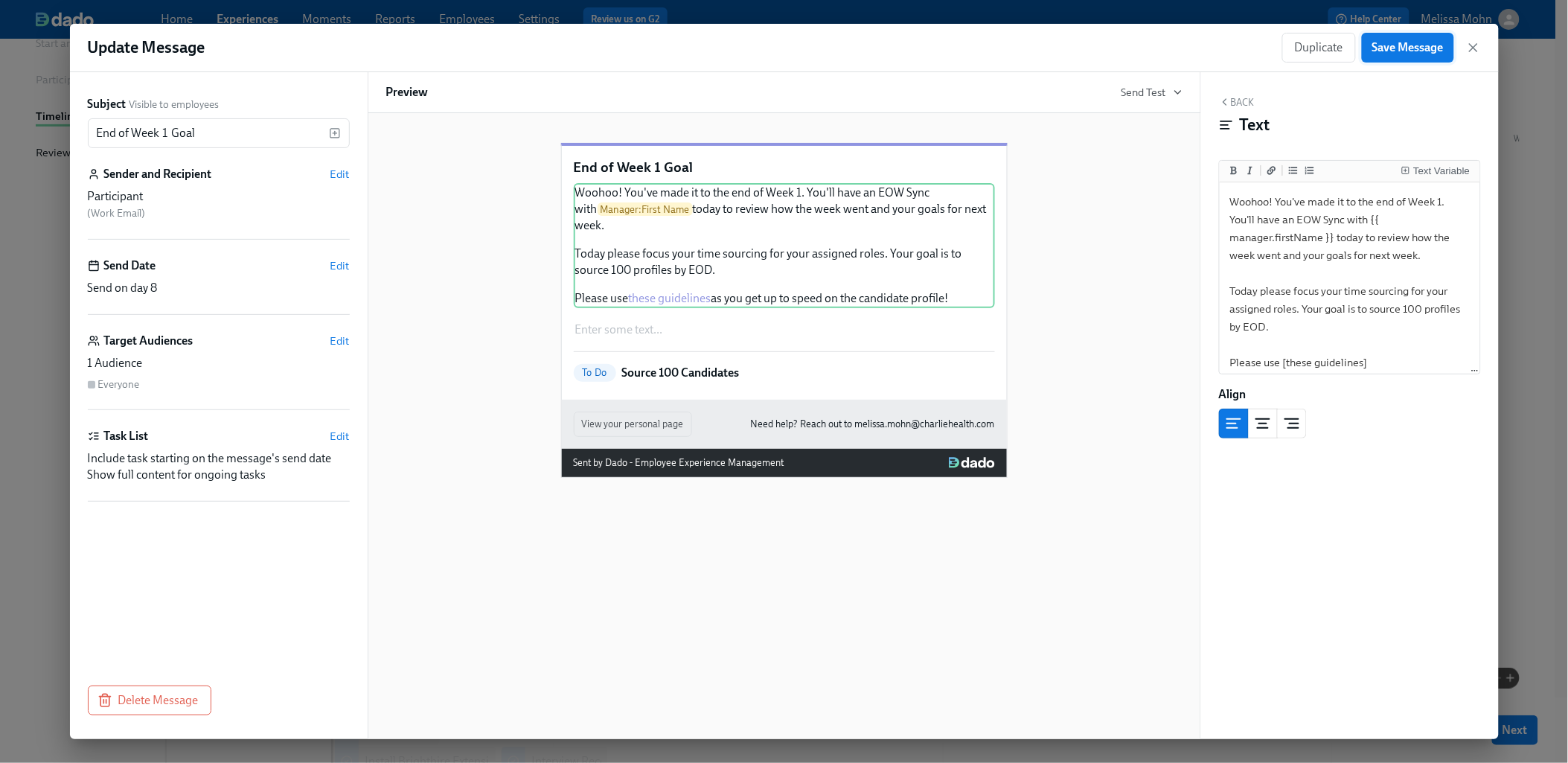 click on "Save Message" at bounding box center [1408, 48] 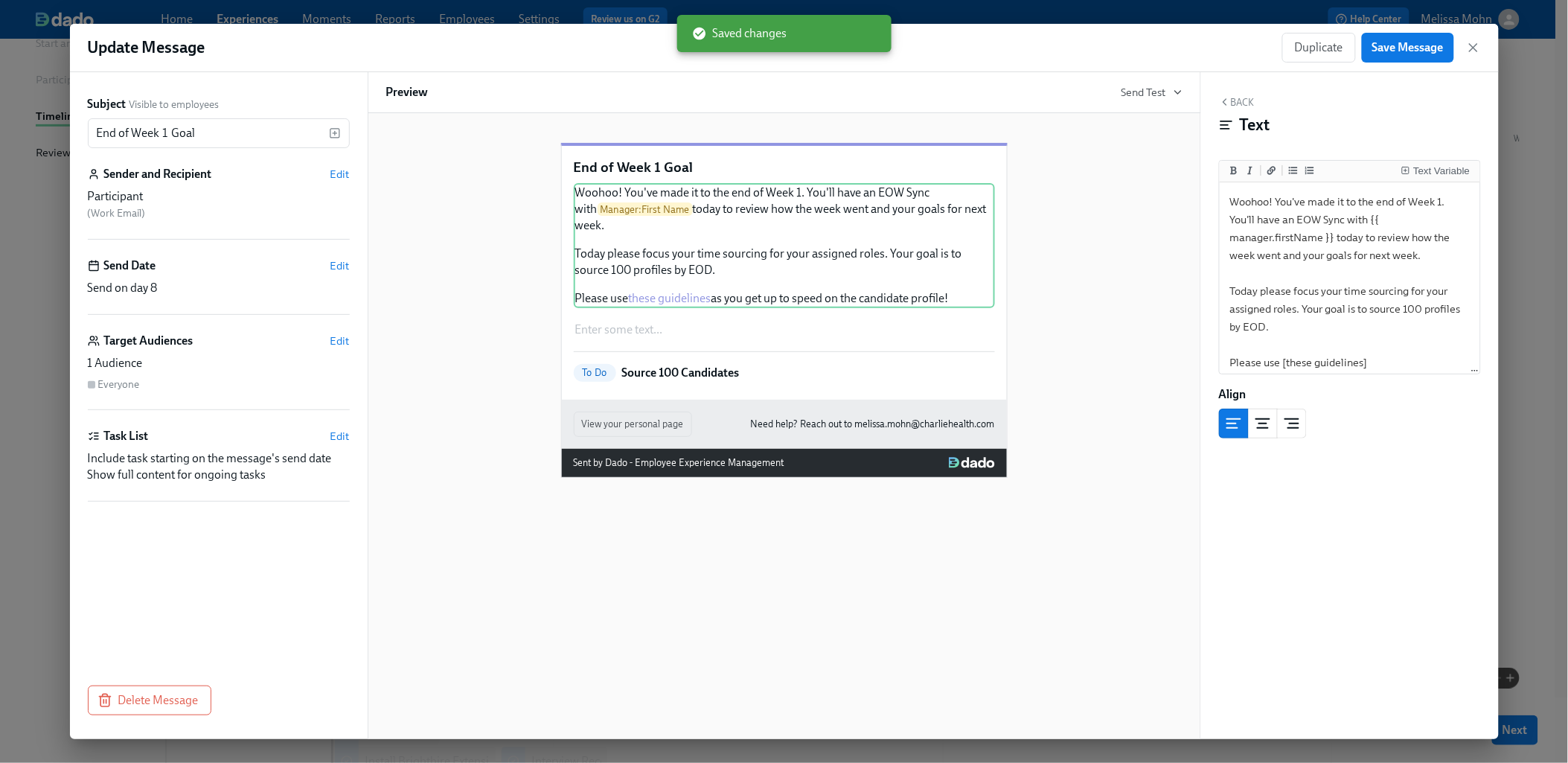 click on "Send Date Edit Send on day 8" at bounding box center [219, 286] 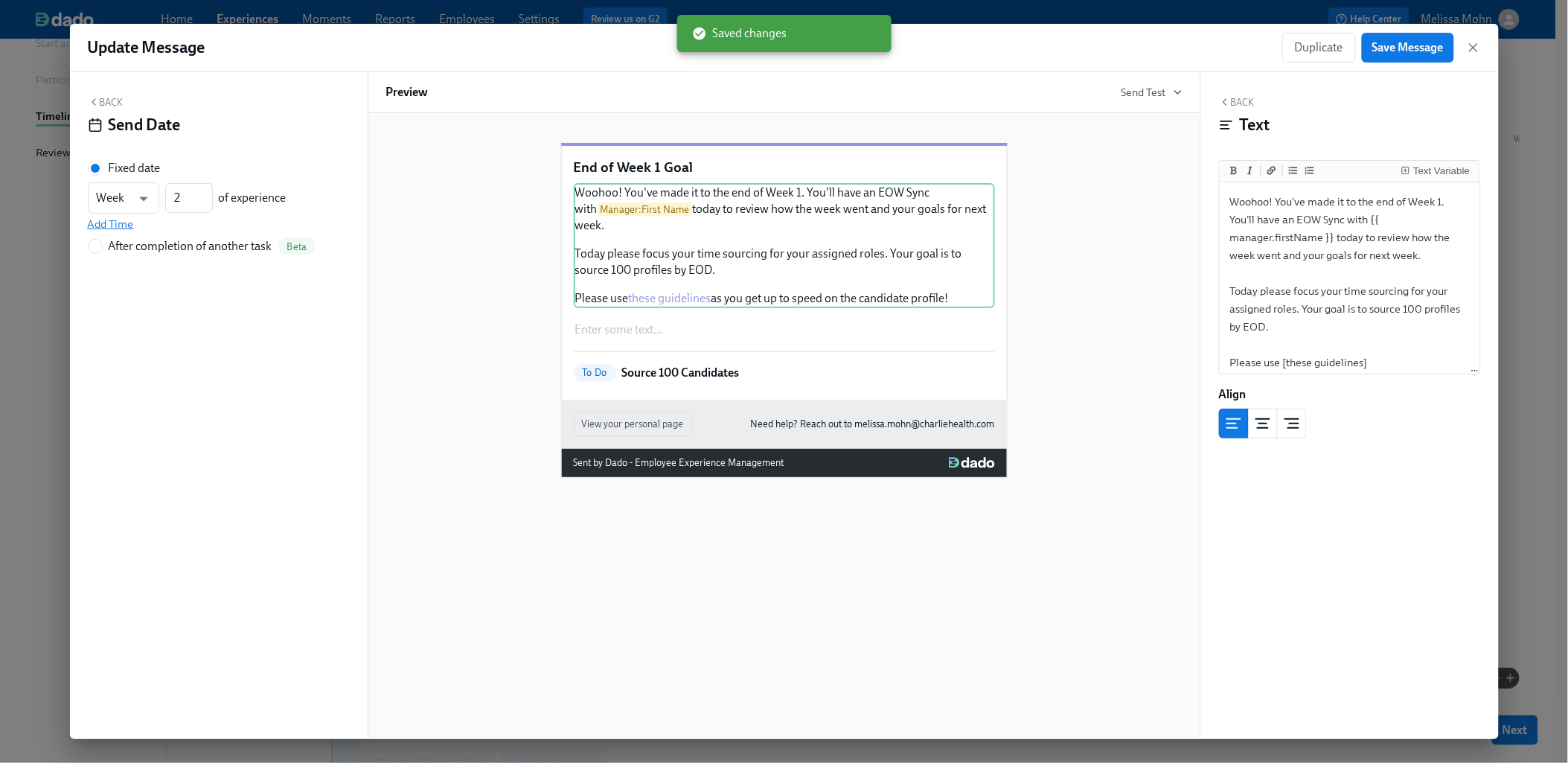click on "Add Time" at bounding box center (111, 224) 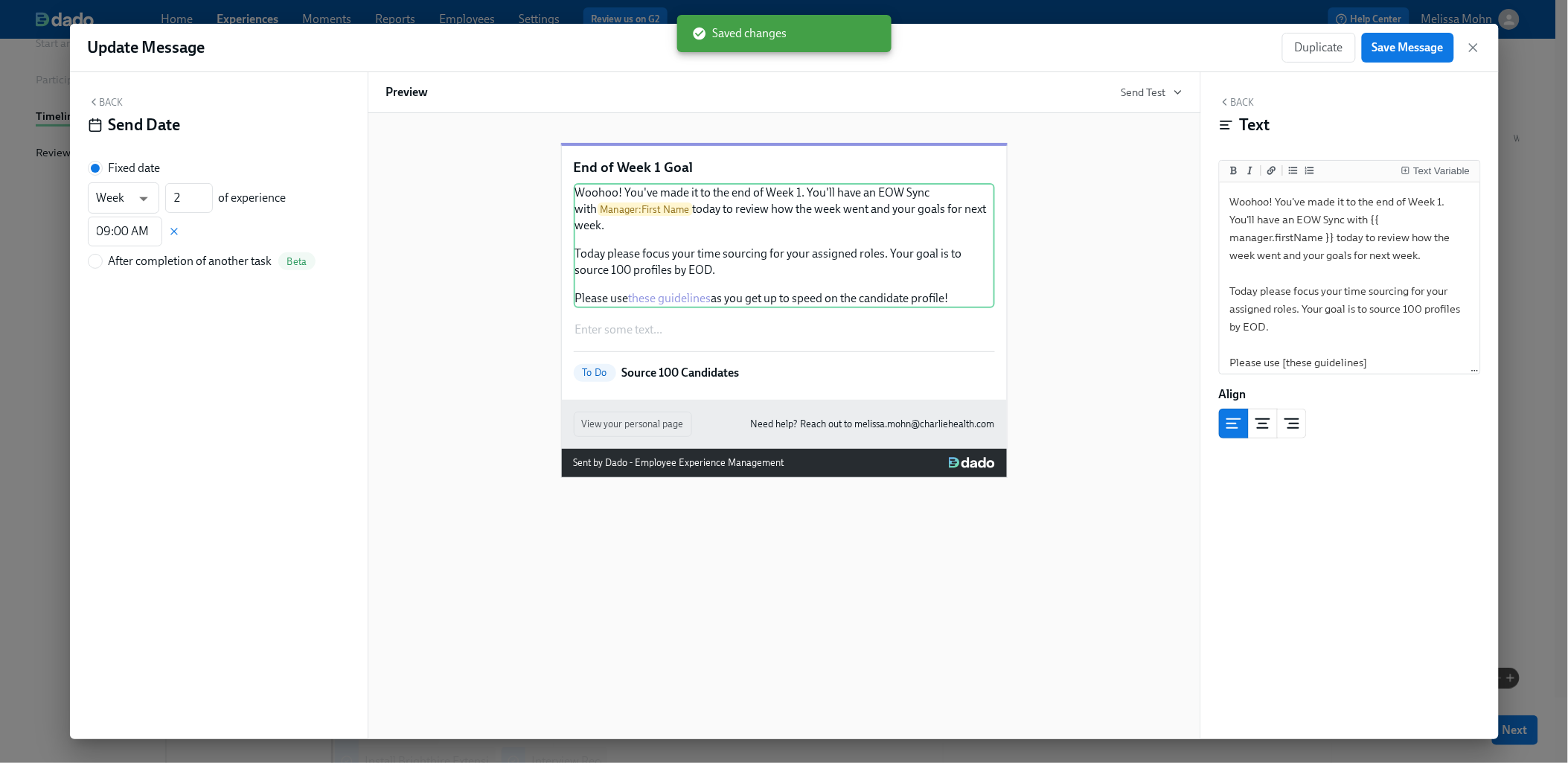 click on "Back" at bounding box center [106, 102] 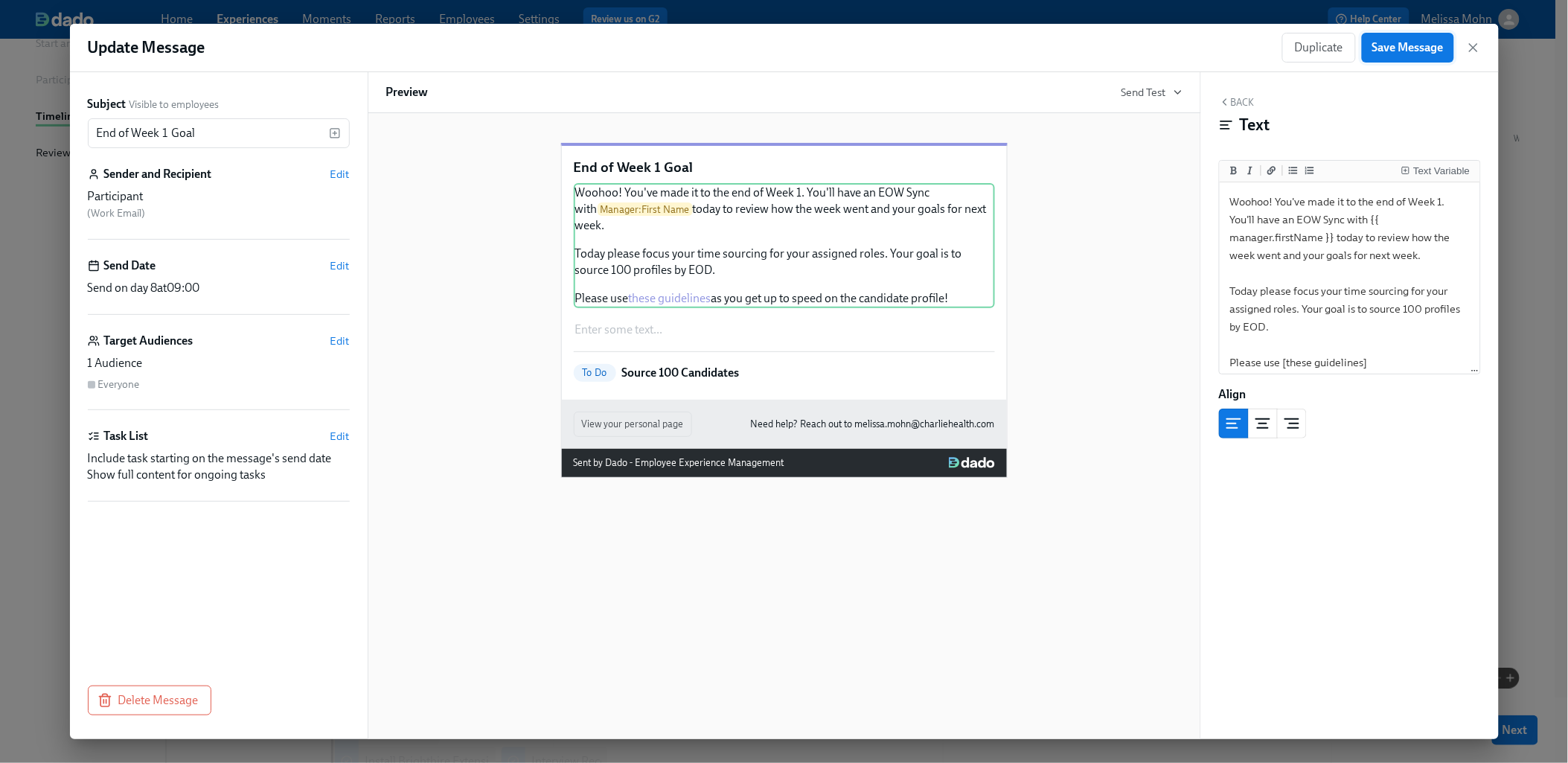 click on "Save Message" at bounding box center (1408, 48) 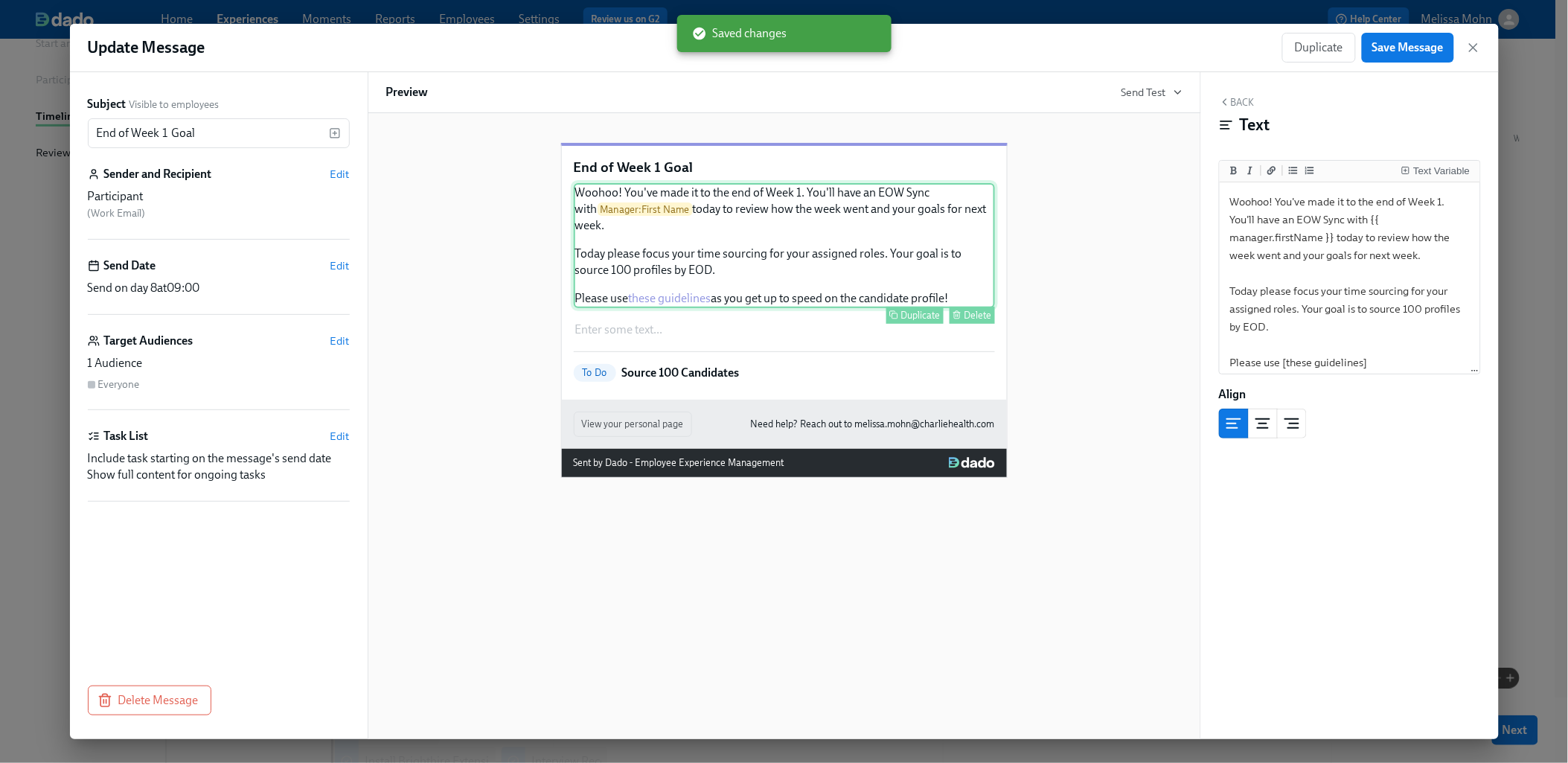 click on "Woohoo! You've made it to the end of Week 1. You'll have an EOW Sync with  Manager :  First Name  today to review how the week went and your goals for next week.
Today please focus your time sourcing for your assigned roles. Your goal is to source 100 profiles by EOD.
Please use  these guidelines  as you get up to speed on the candidate profile!   Duplicate   Delete" at bounding box center (784, 246) 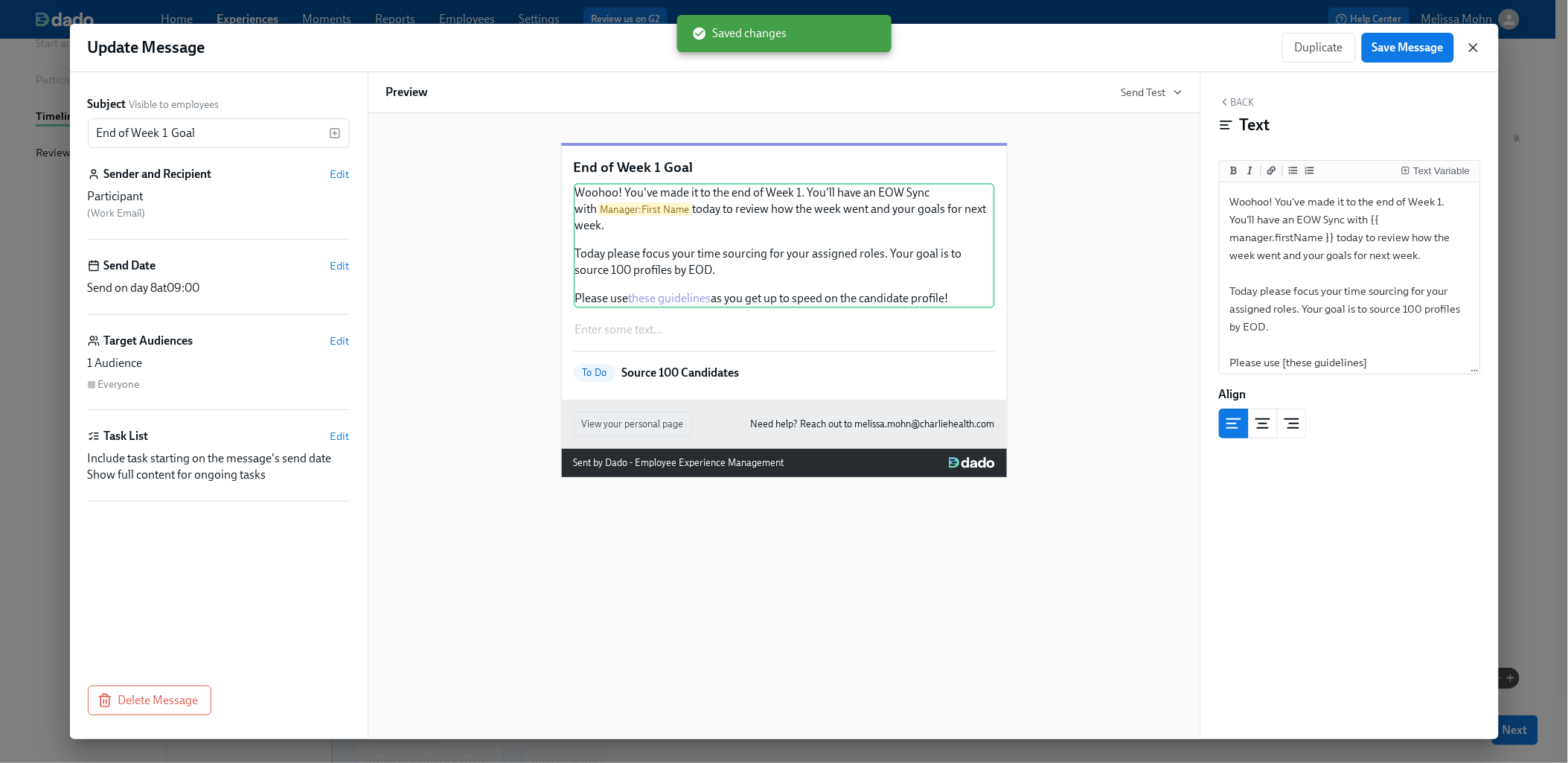 click 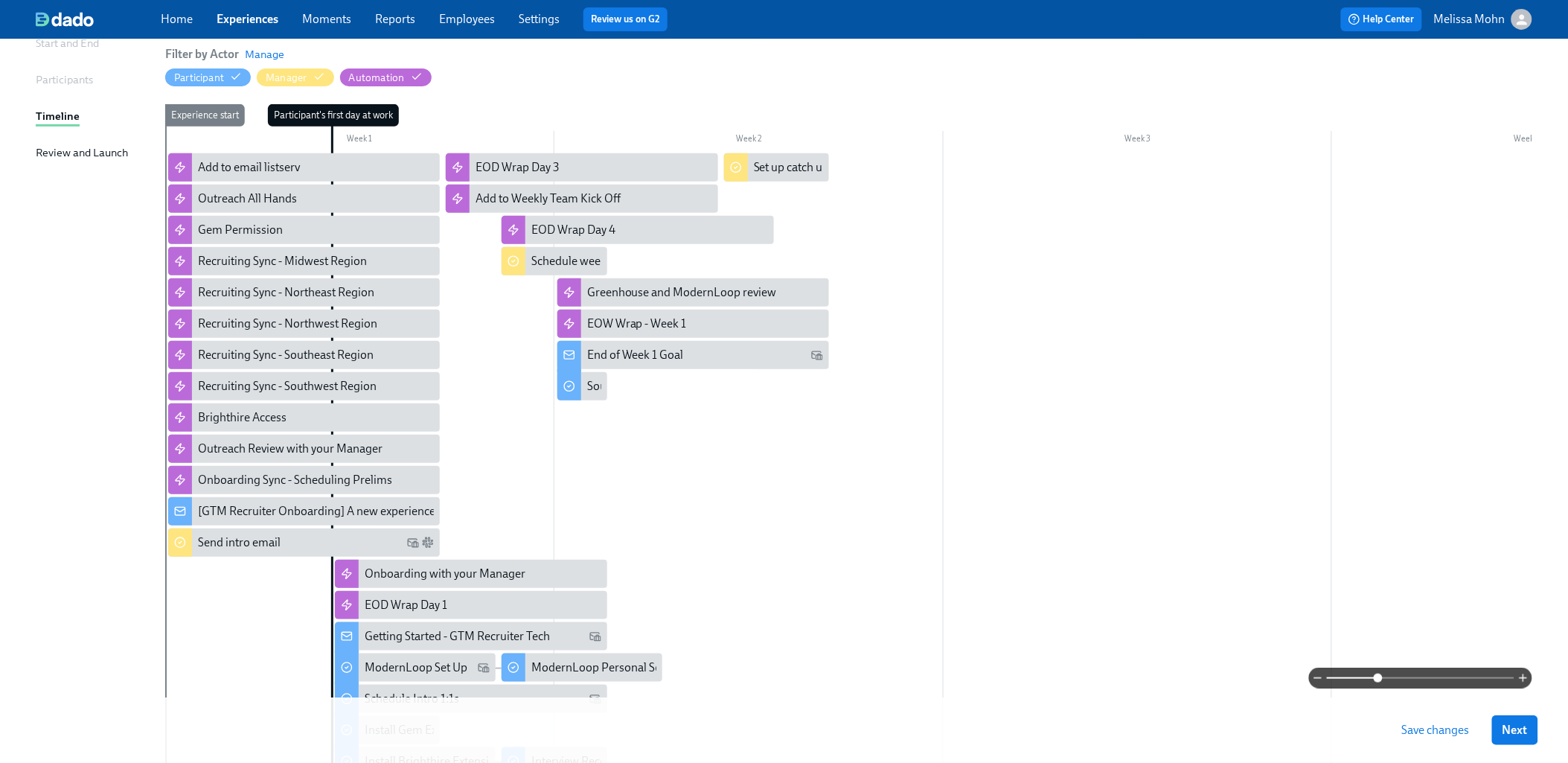 click on "Save changes" at bounding box center (1436, 730) 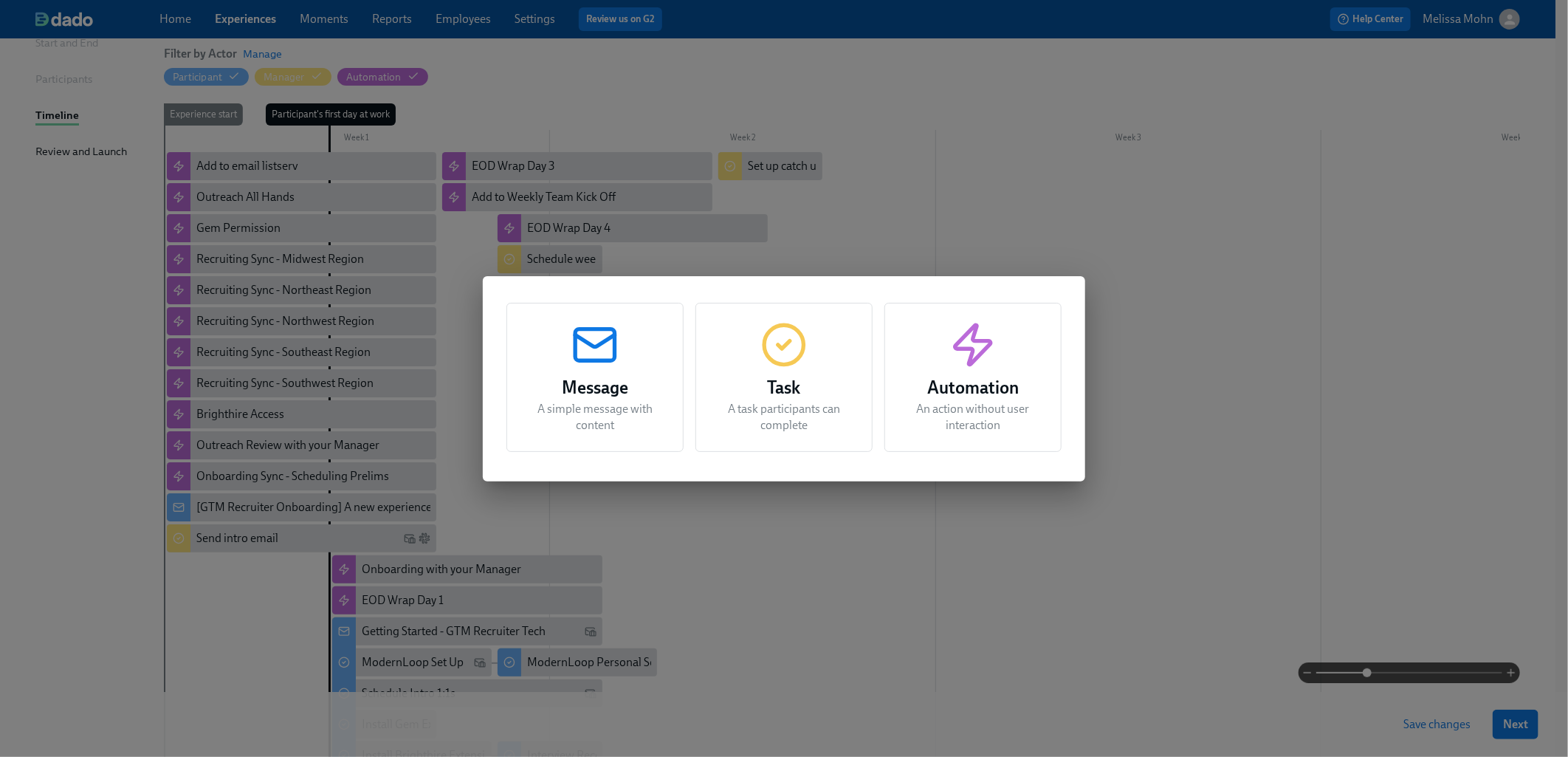 click on "Message A simple message with content" at bounding box center [595, 377] 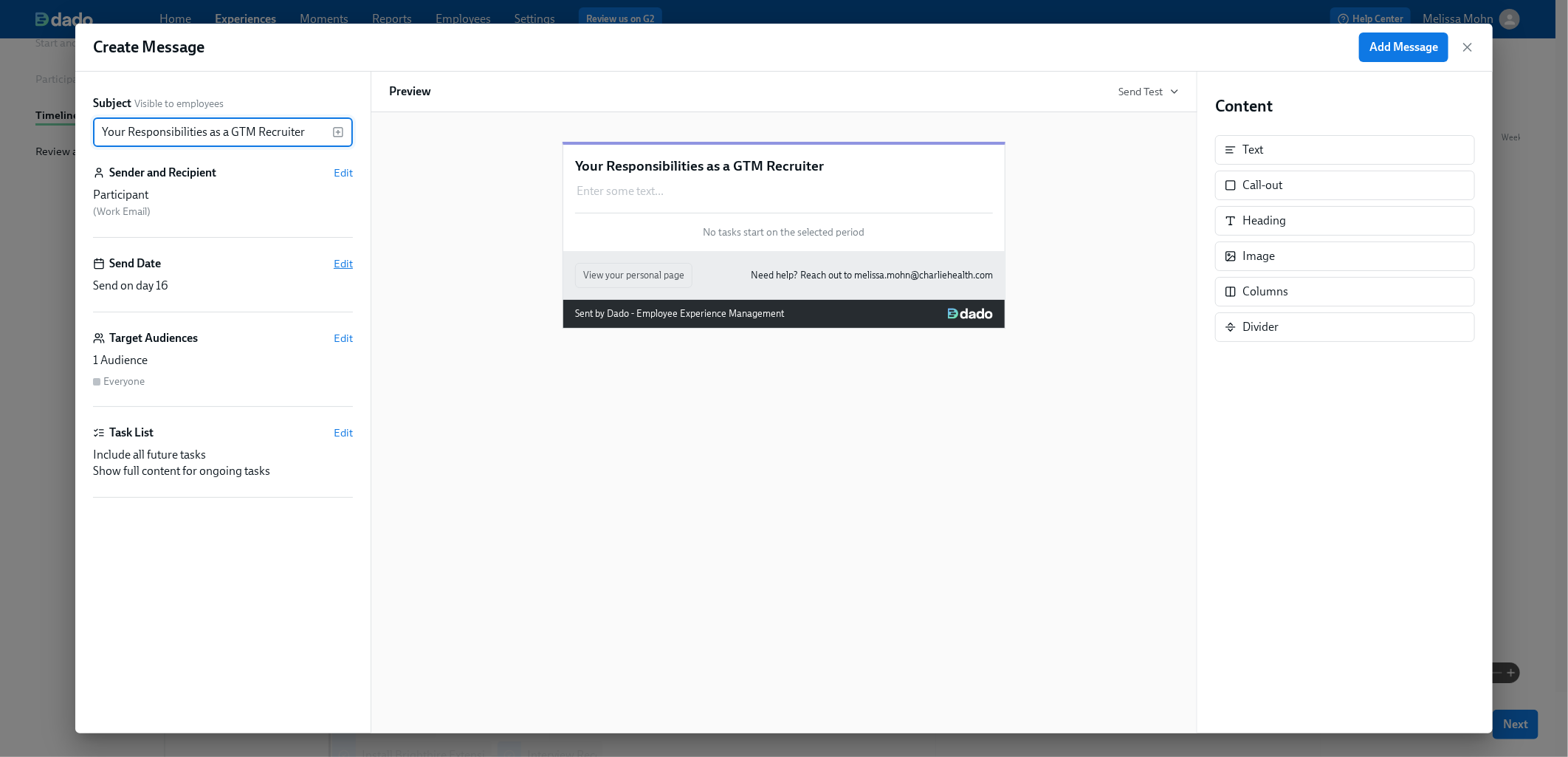 type on "Your Responsibilities as a GTM Recruiter" 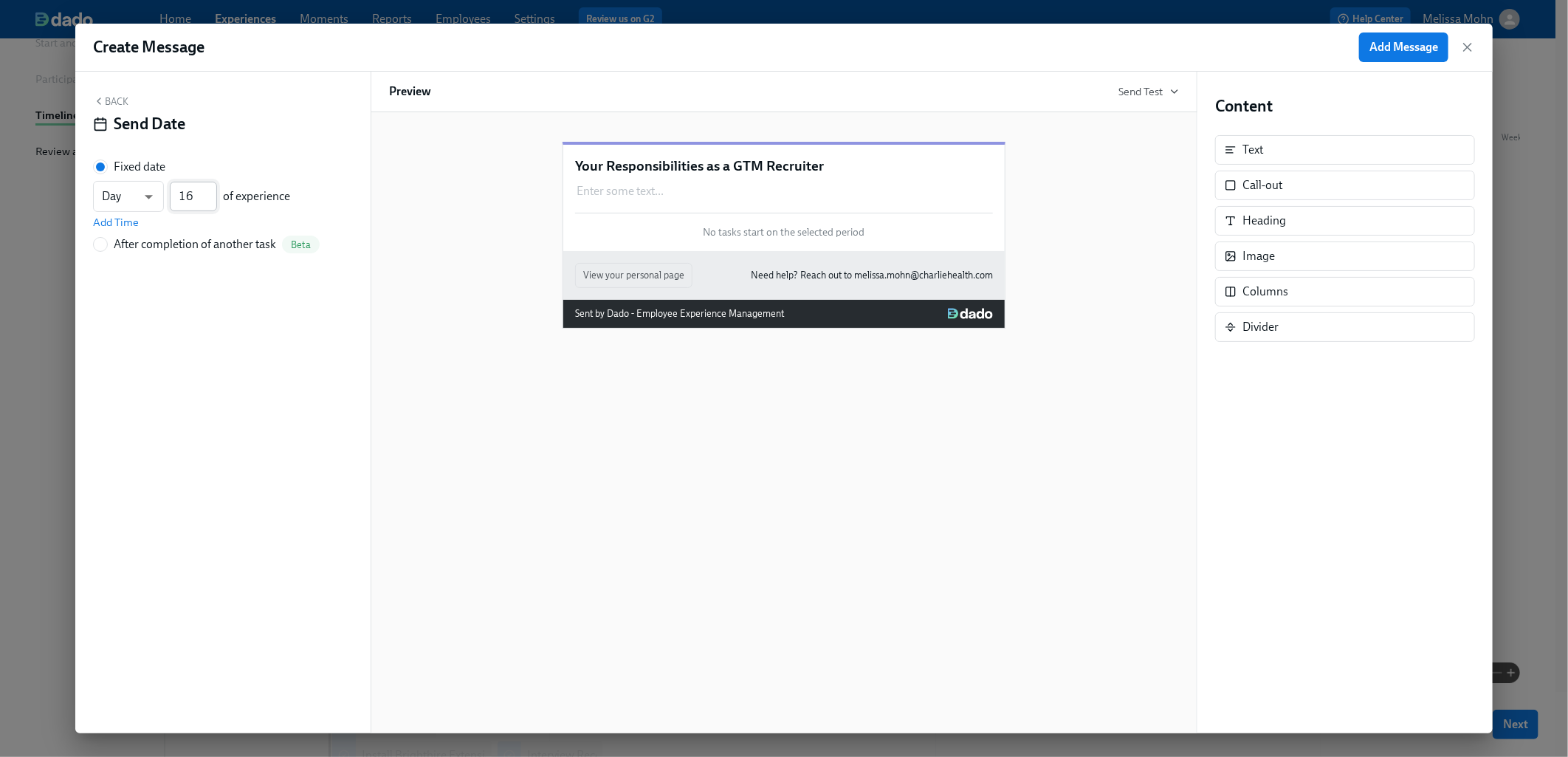 click on "16" at bounding box center (193, 196) 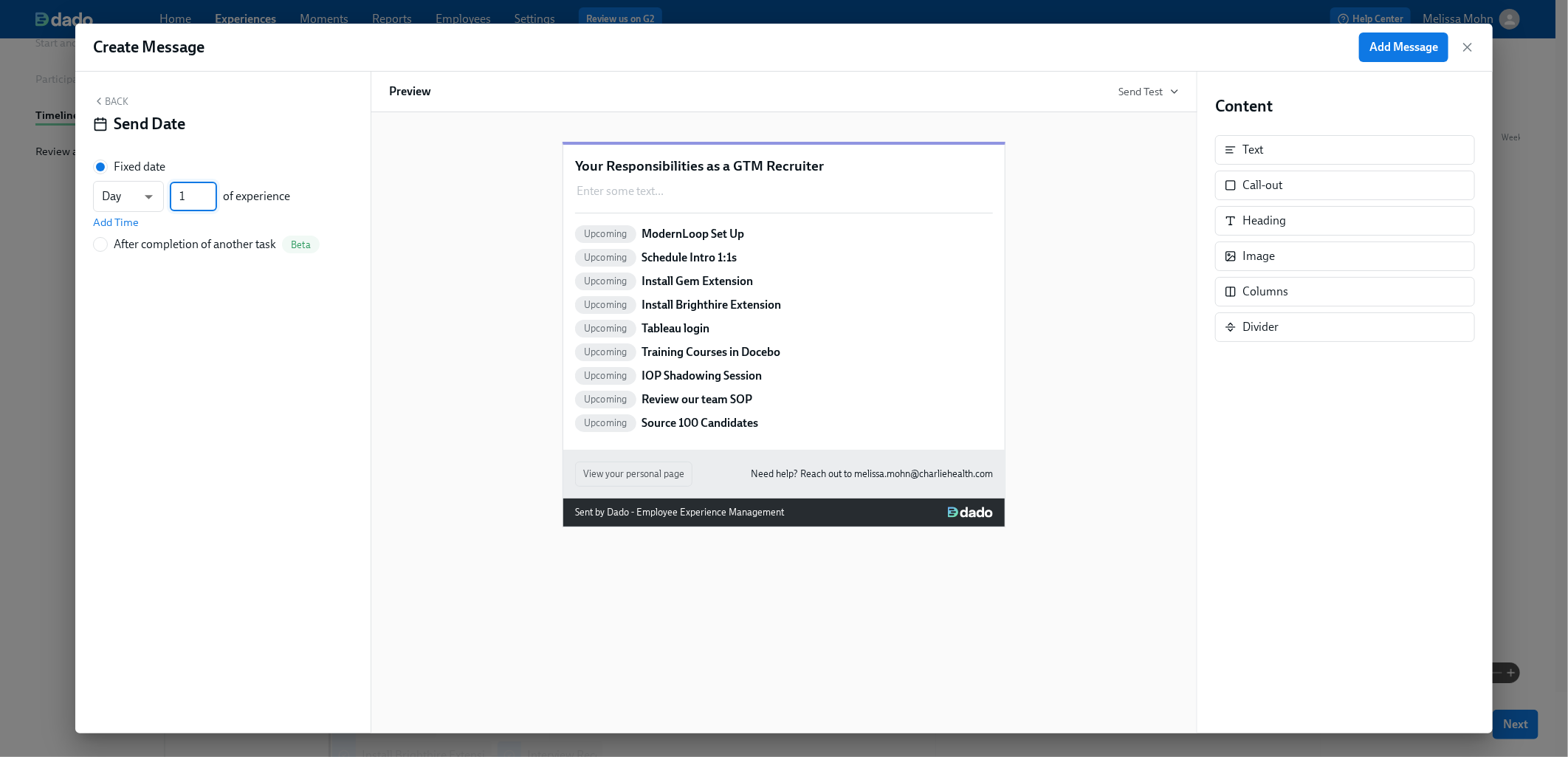 type on "1" 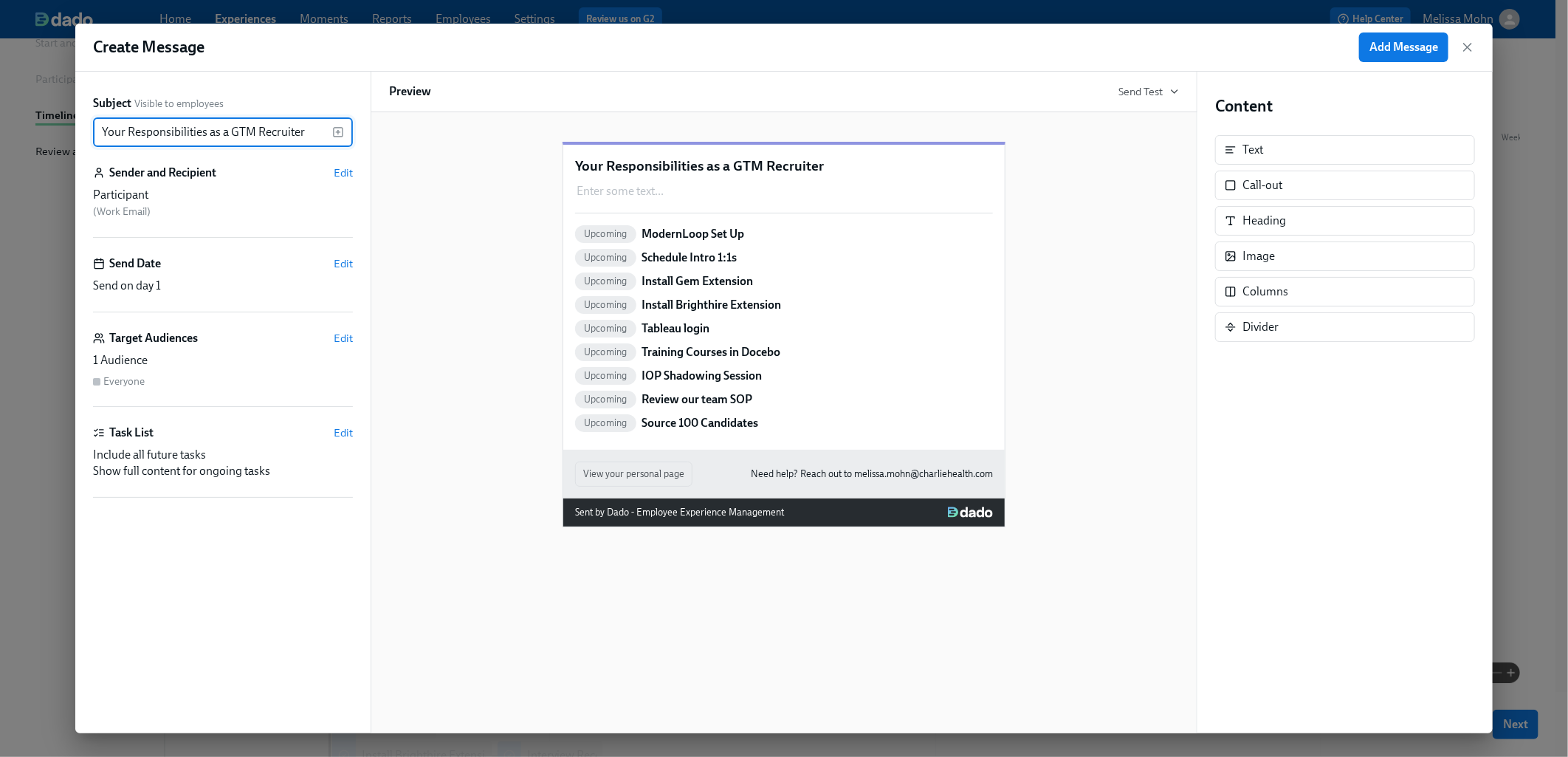 click on "Include all future tasks" at bounding box center [223, 455] 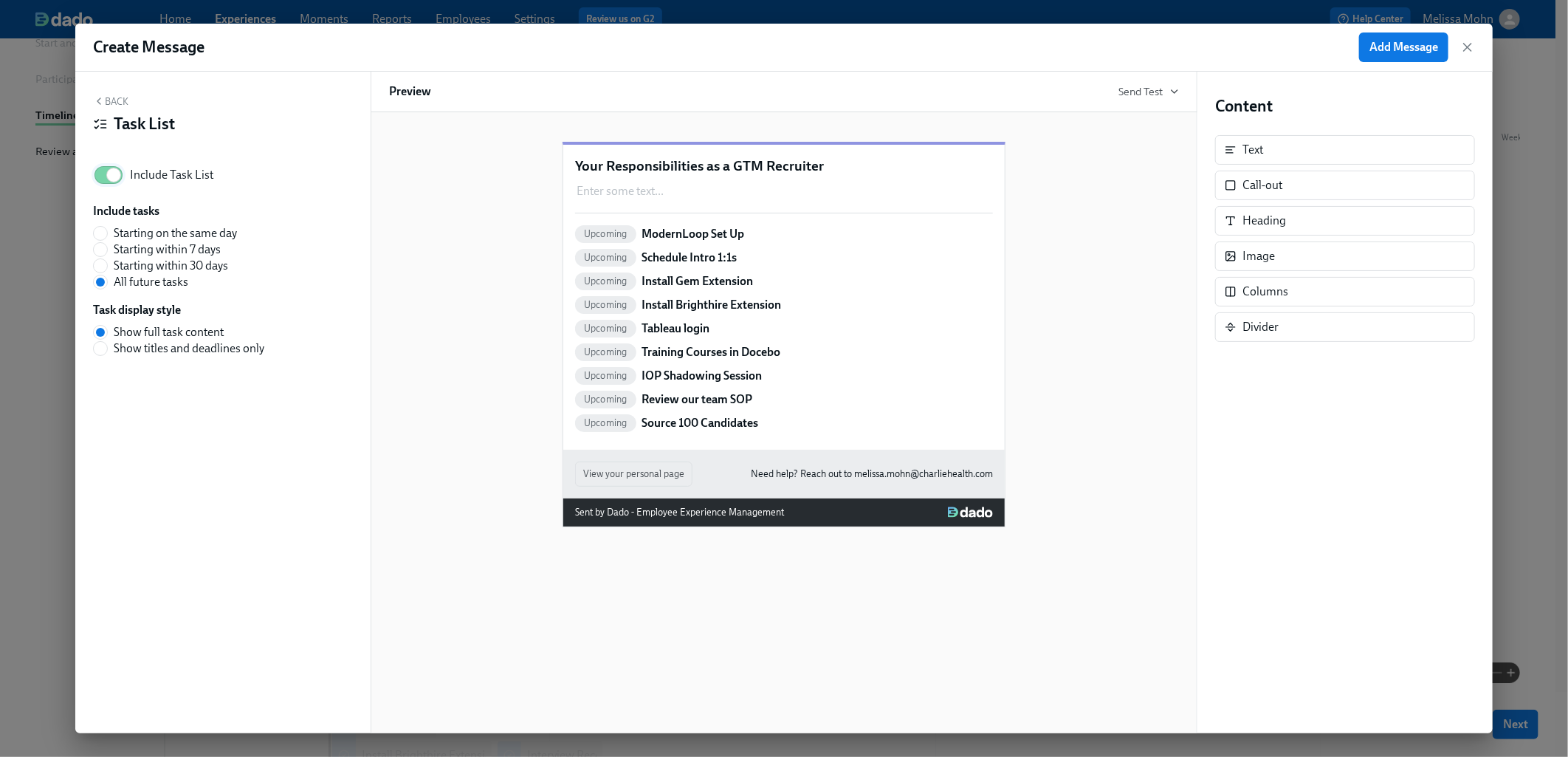 click on "Include Task List" at bounding box center (114, 175) 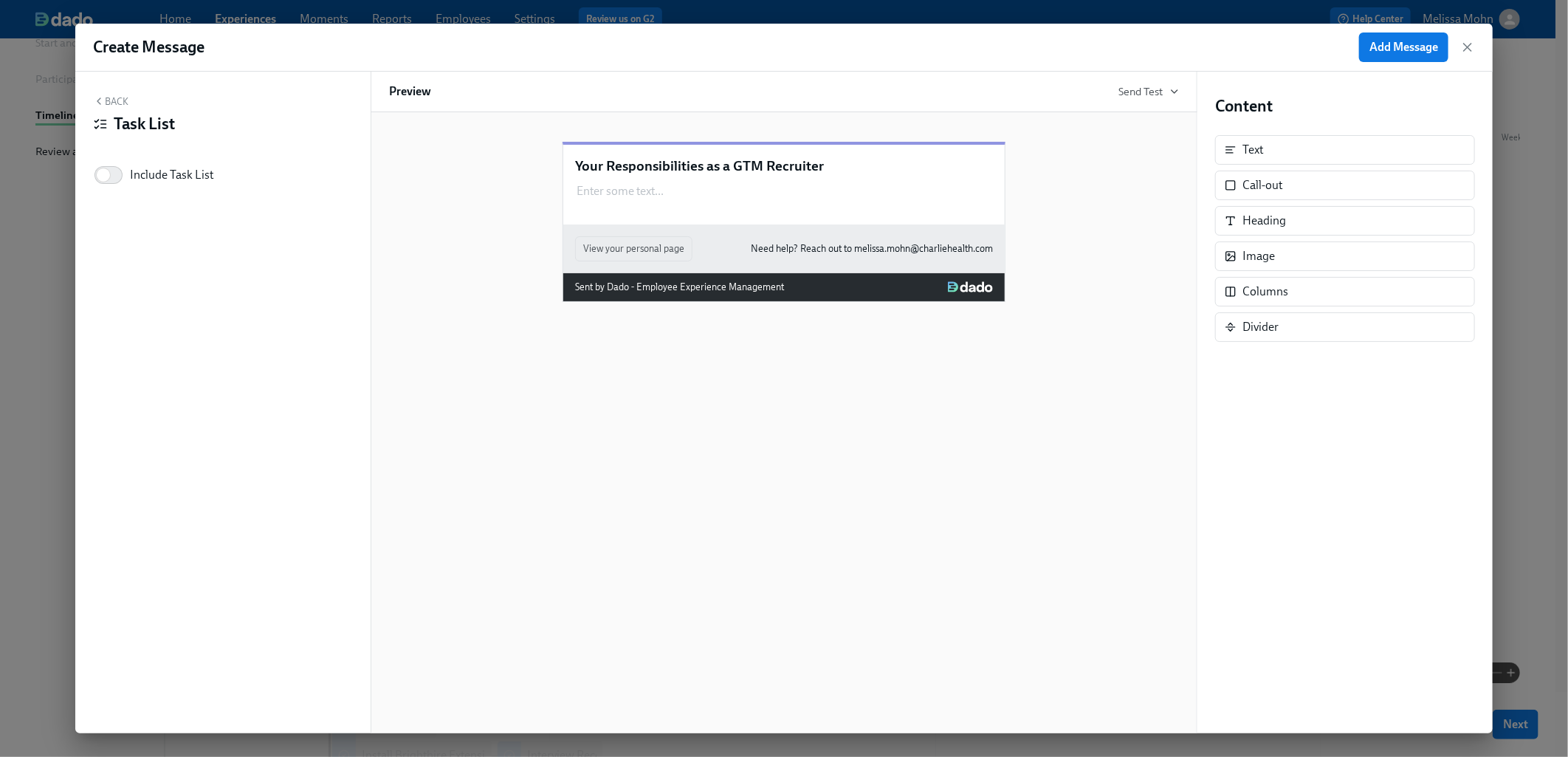 click on "Back" at bounding box center (111, 101) 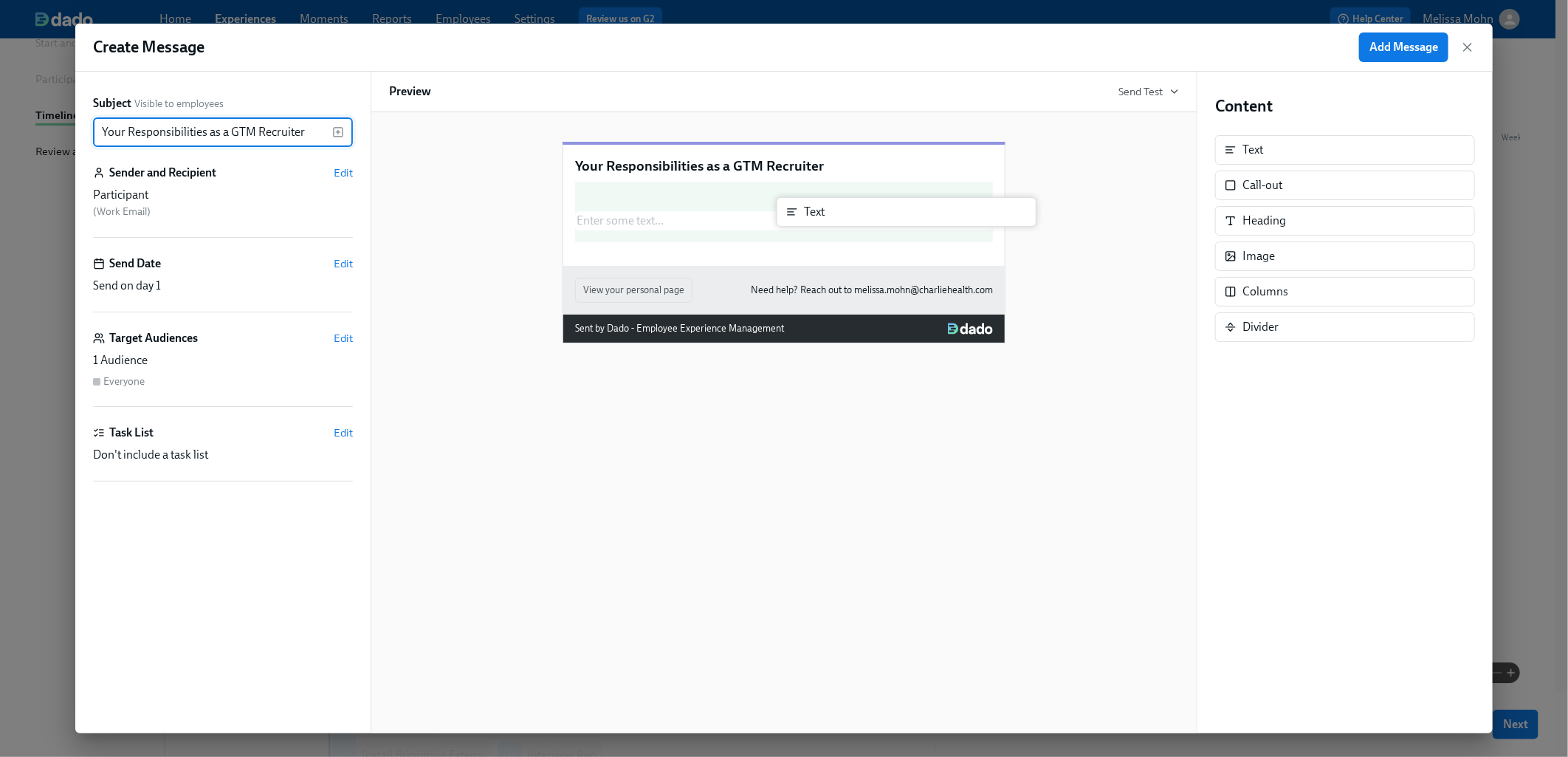 drag, startPoint x: 1282, startPoint y: 150, endPoint x: 834, endPoint y: 209, distance: 451.8683 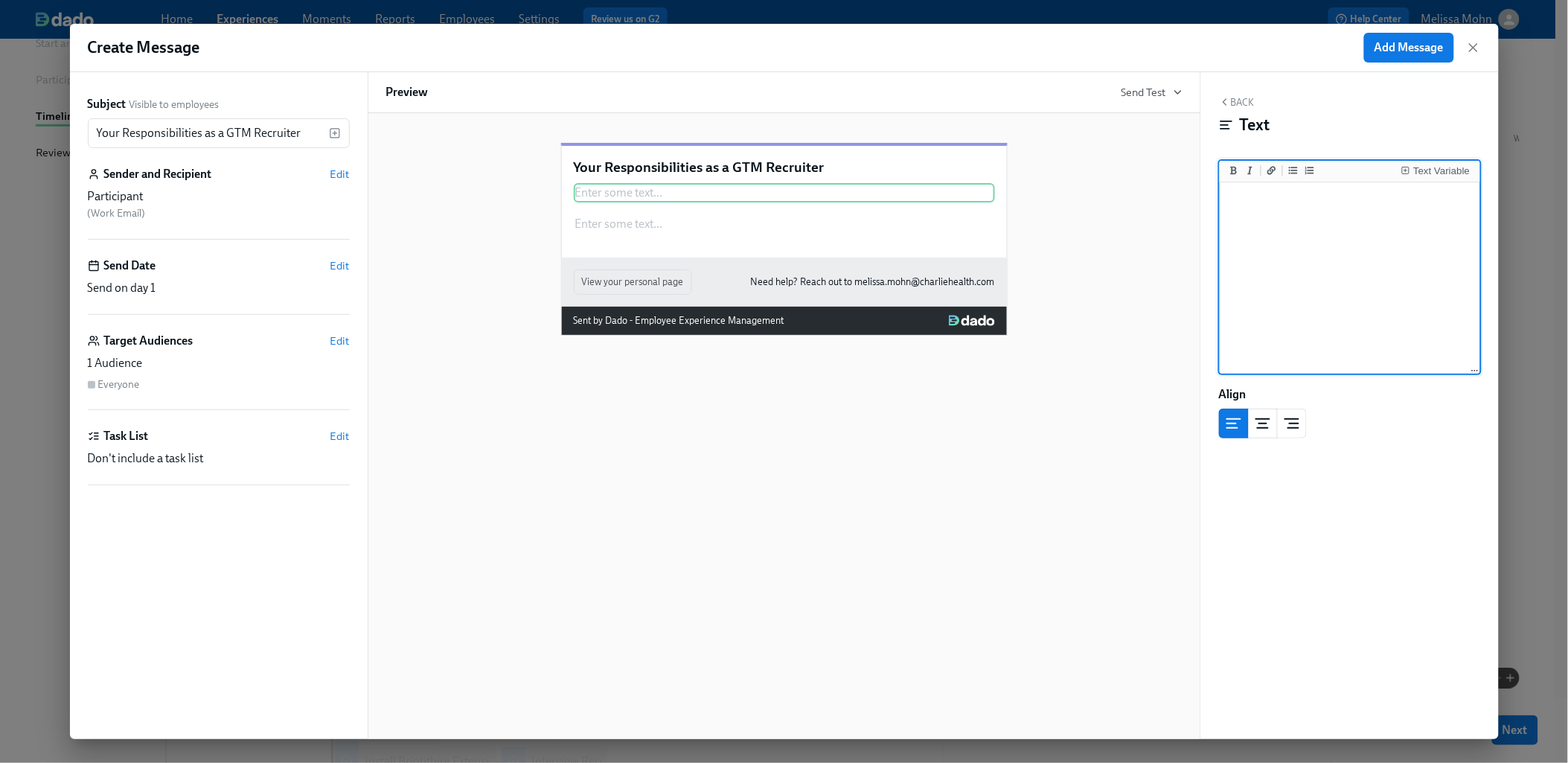 click at bounding box center (1350, 278) 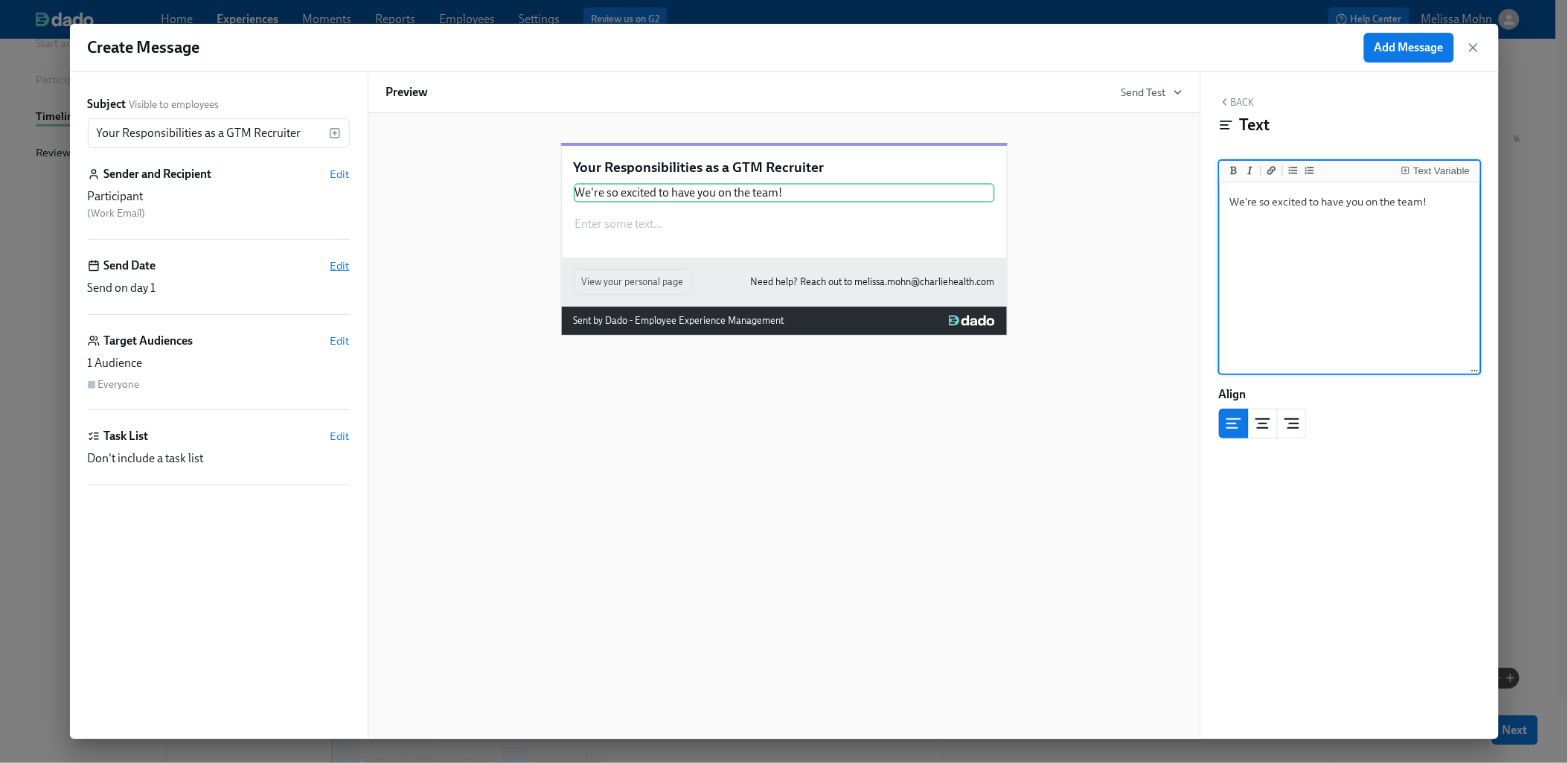 click on "Edit" at bounding box center (340, 266) 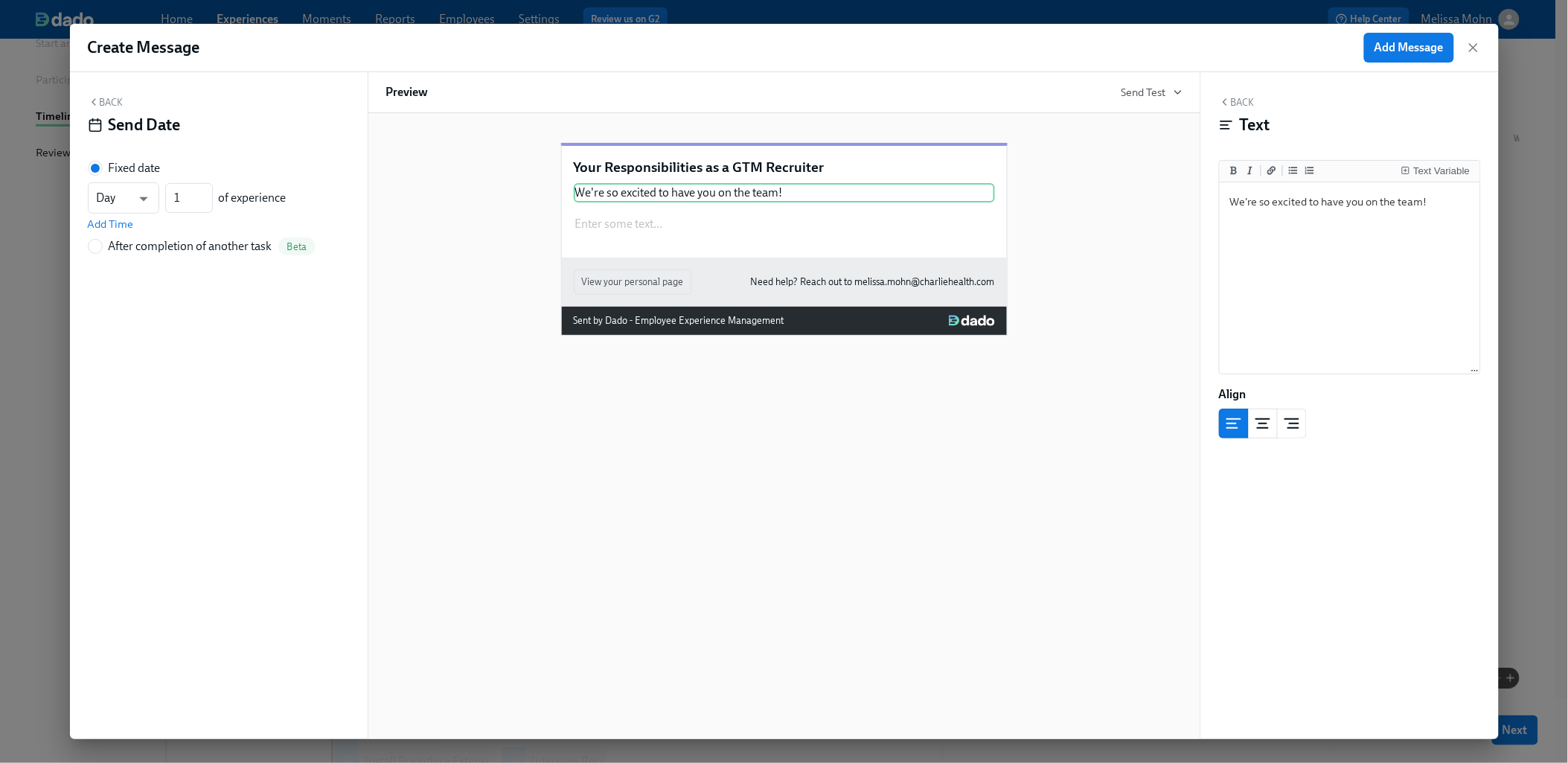 click on "Back" at bounding box center [106, 102] 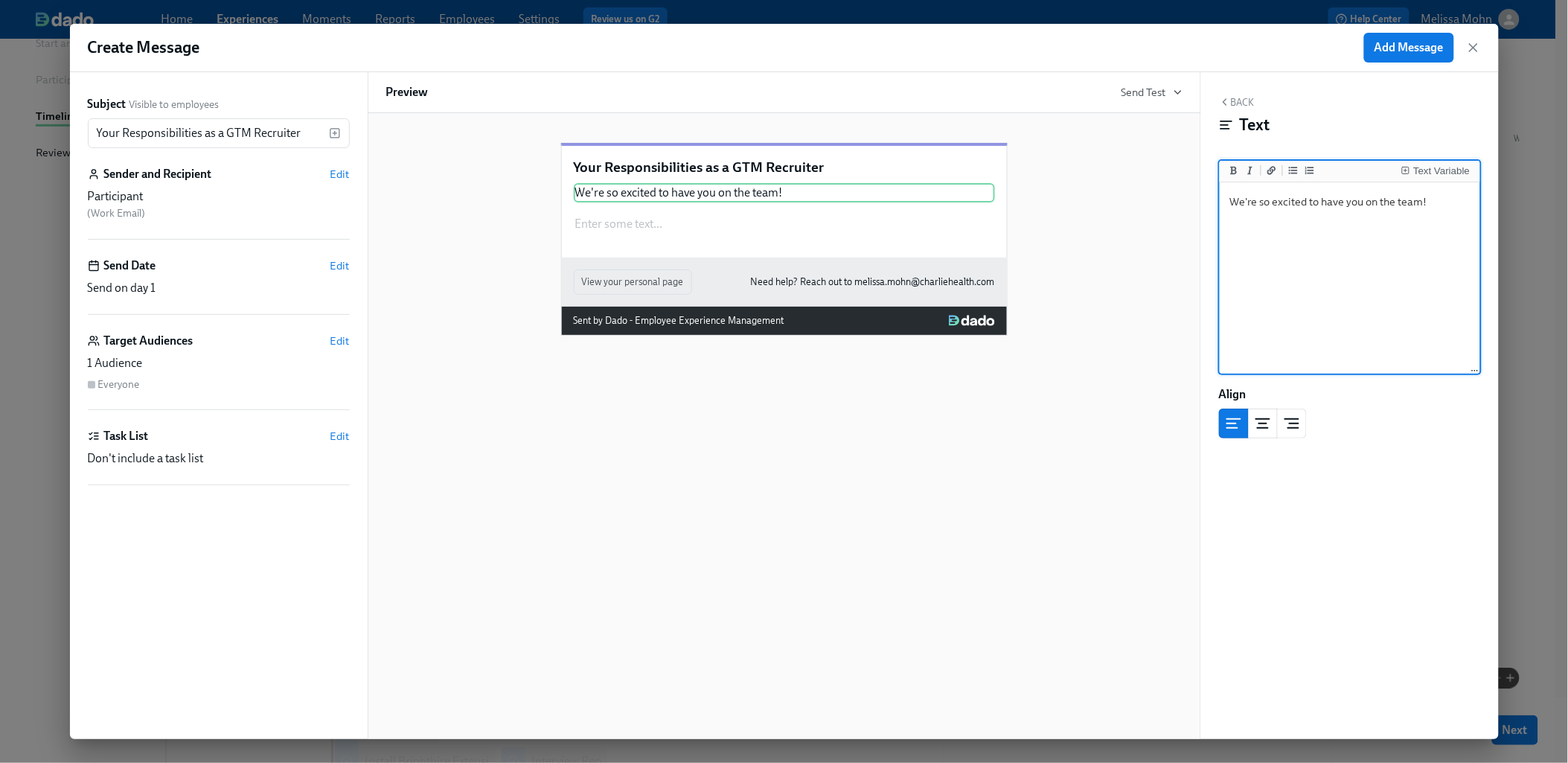 click on "We're so excited to have you on the team!" at bounding box center (1350, 278) 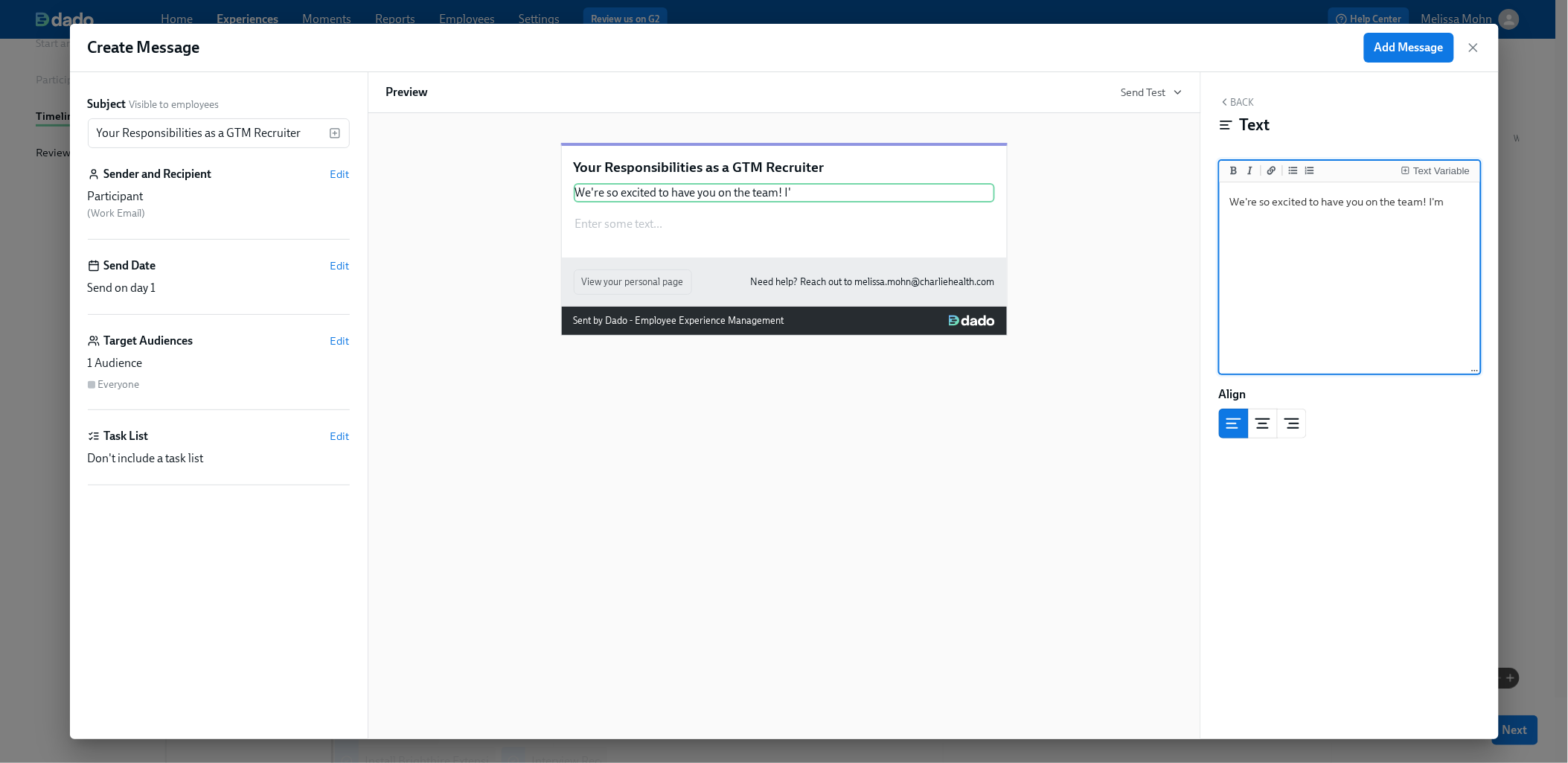 paste on "Excited to make an impact together!" 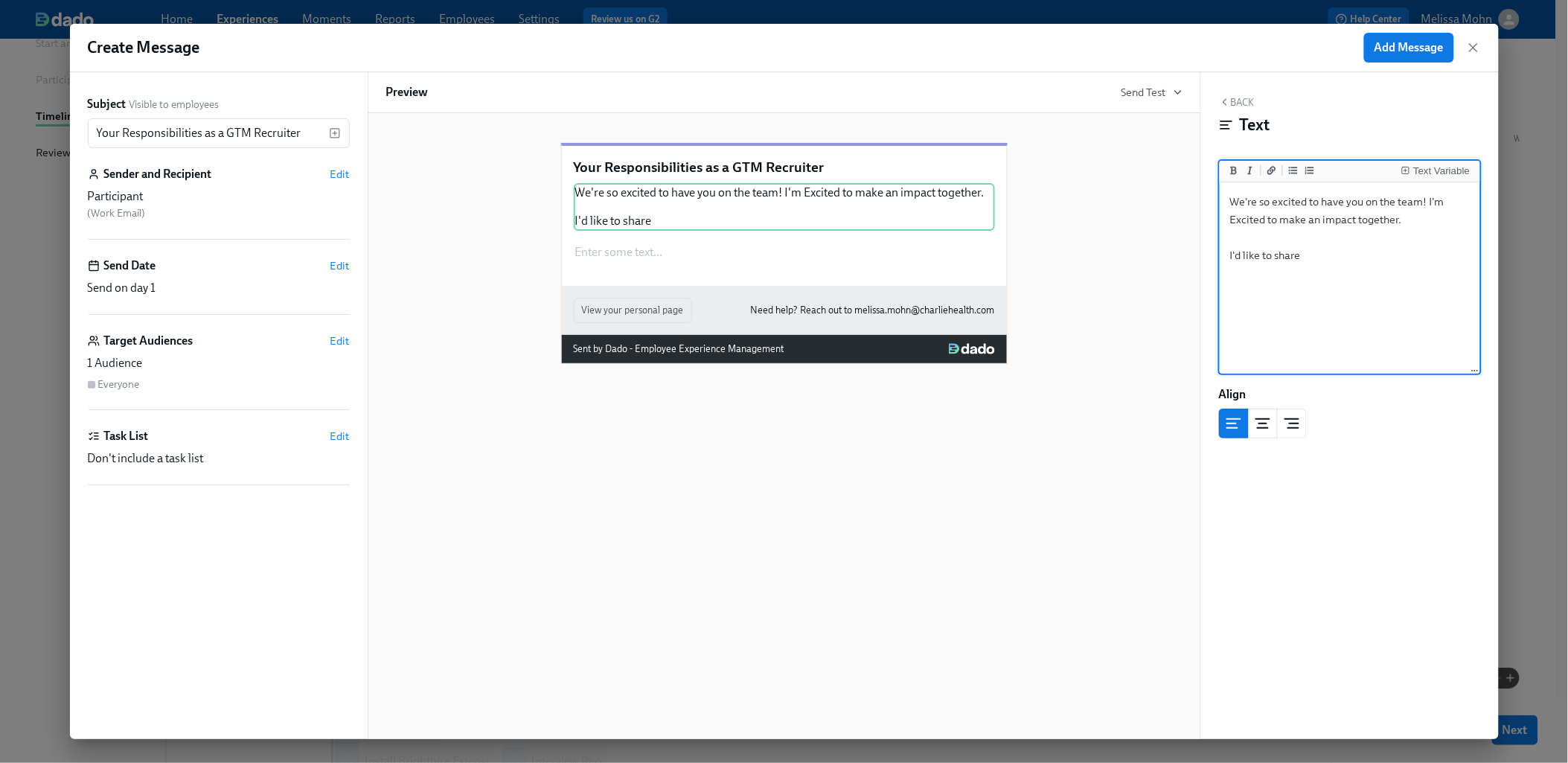 click on "We're so excited to have you on the team! I'm Excited to make an impact together.
I'd like to share" at bounding box center [1350, 278] 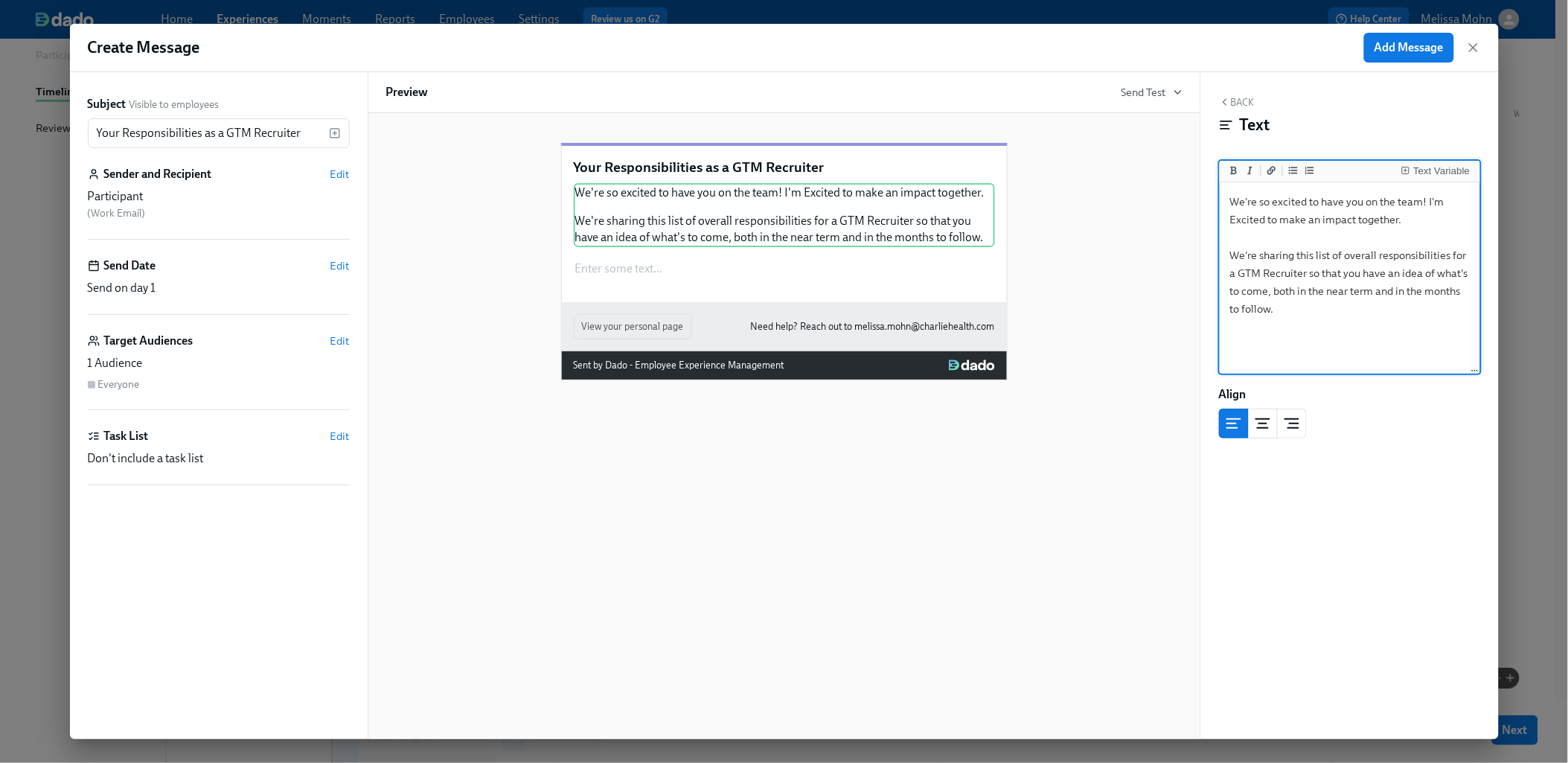 scroll, scrollTop: 180, scrollLeft: 0, axis: vertical 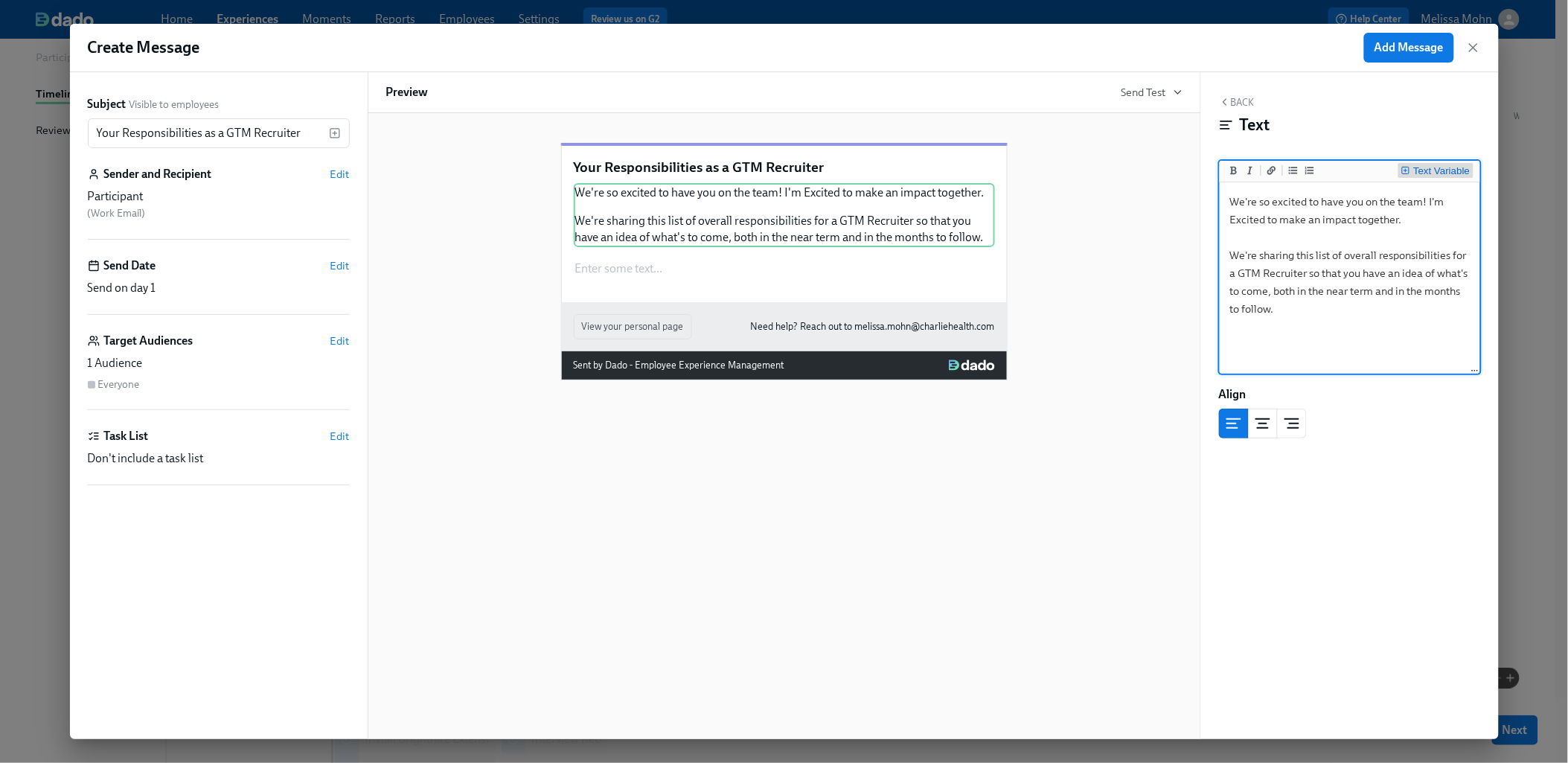 click on "Text Variable" at bounding box center (1441, 171) 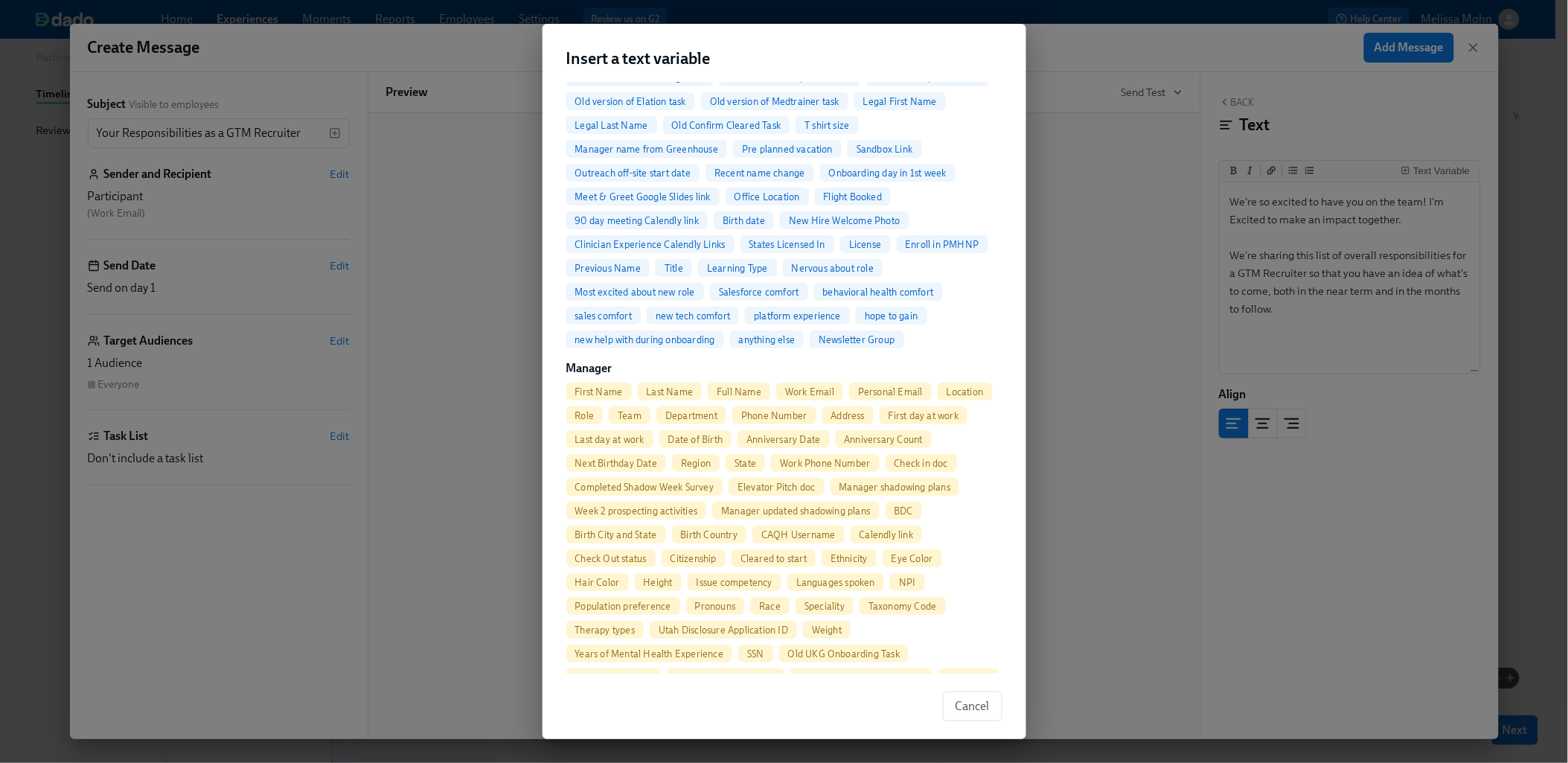 scroll, scrollTop: 533, scrollLeft: 0, axis: vertical 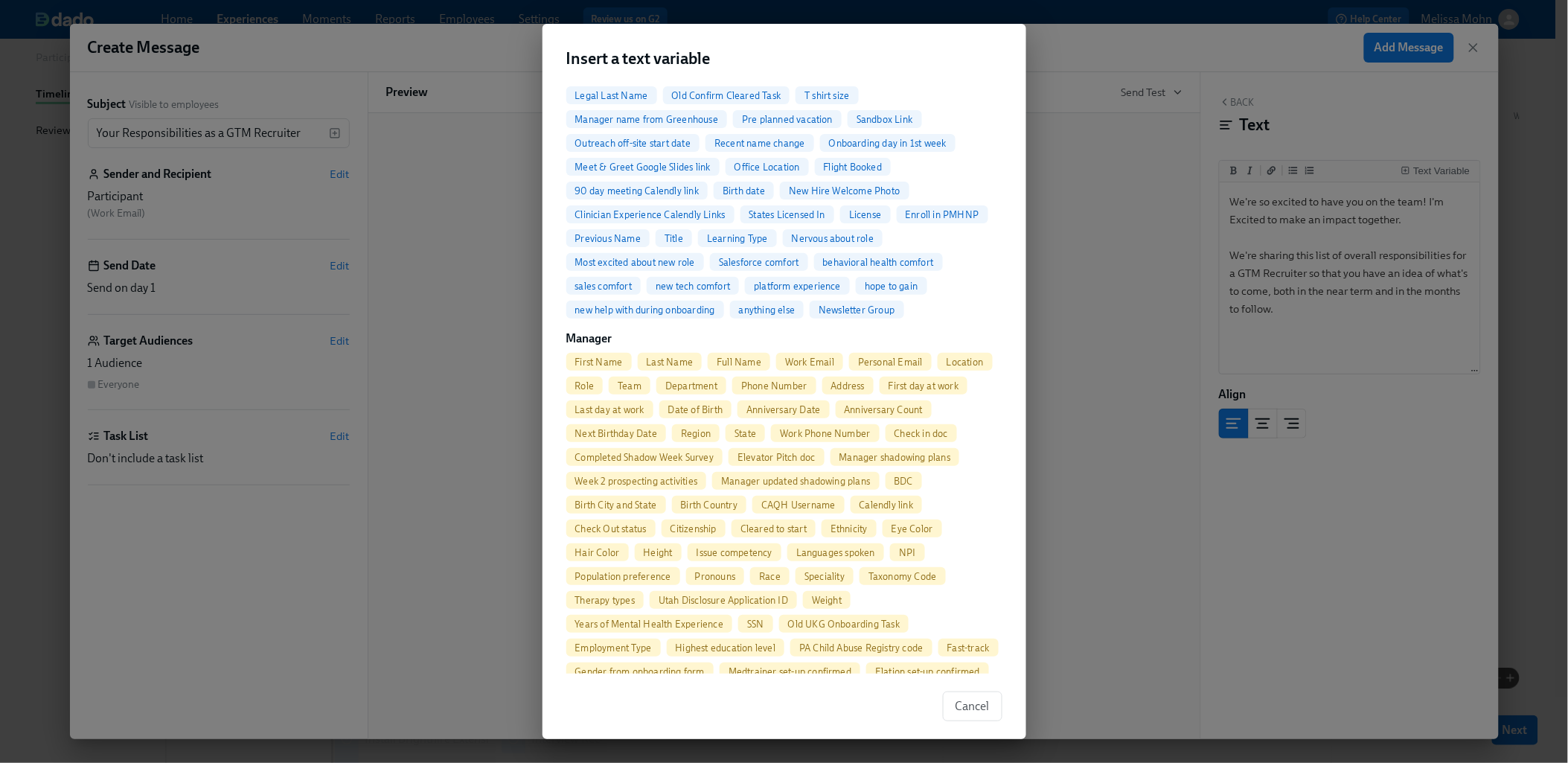 click on "Full Name" at bounding box center (739, 362) 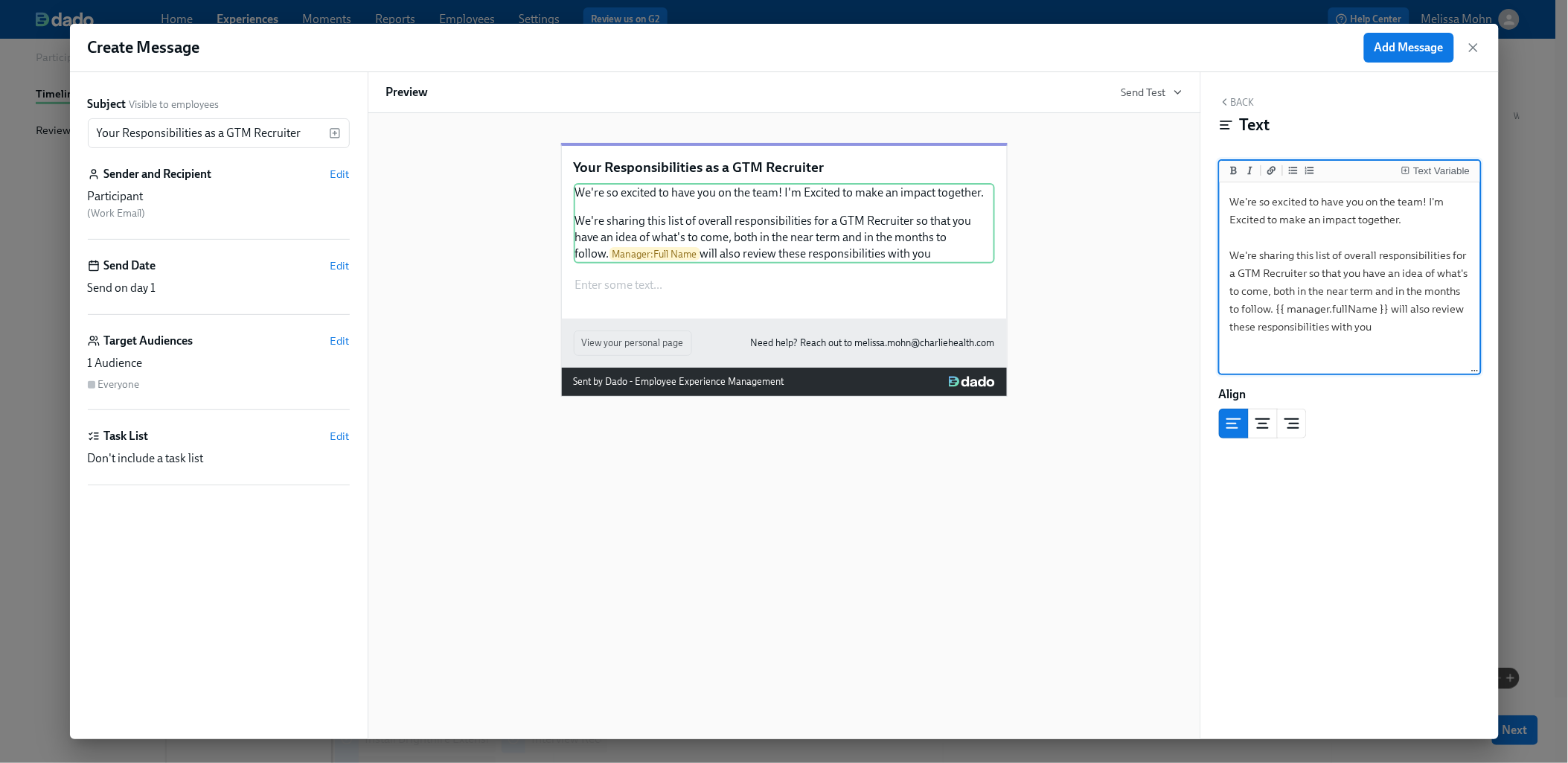 click on "We're so excited to have you on the team! I'm Excited to make an impact together.
We're sharing this list of overall responsibilities for a GTM Recruiter so that you have an idea of what's to come, both in the near term and in the months to follow. {{ manager.fullName }} will also review these responsibilities with you" at bounding box center [1350, 278] 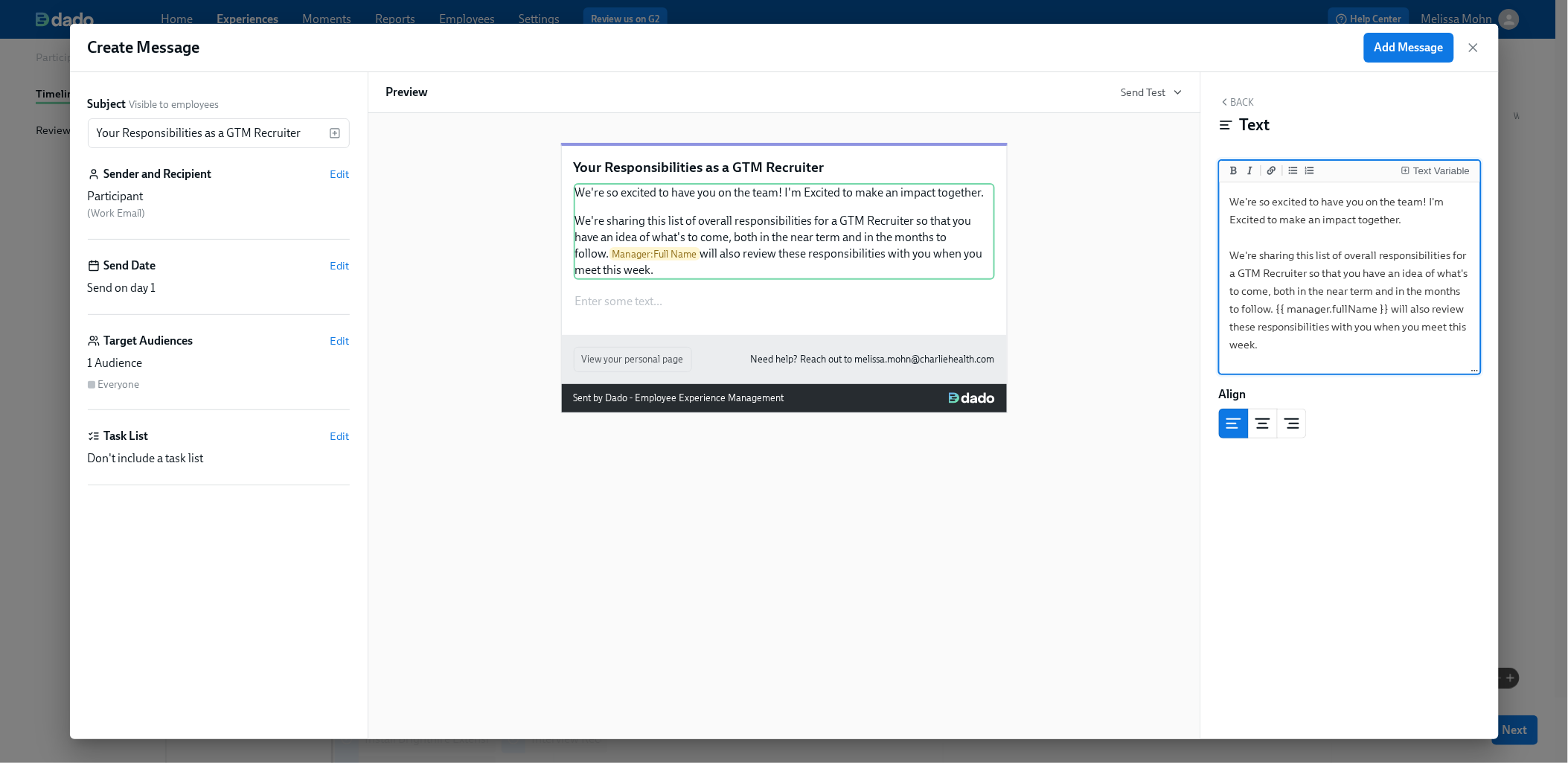type on "We're so excited to have you on the team! I'm Excited to make an impact together.
We're sharing this list of overall responsibilities for a GTM Recruiter so that you have an idea of what's to come, both in the near term and in the months to follow. {{ manager.fullName }} will also review these responsibilities with you when you meet this week." 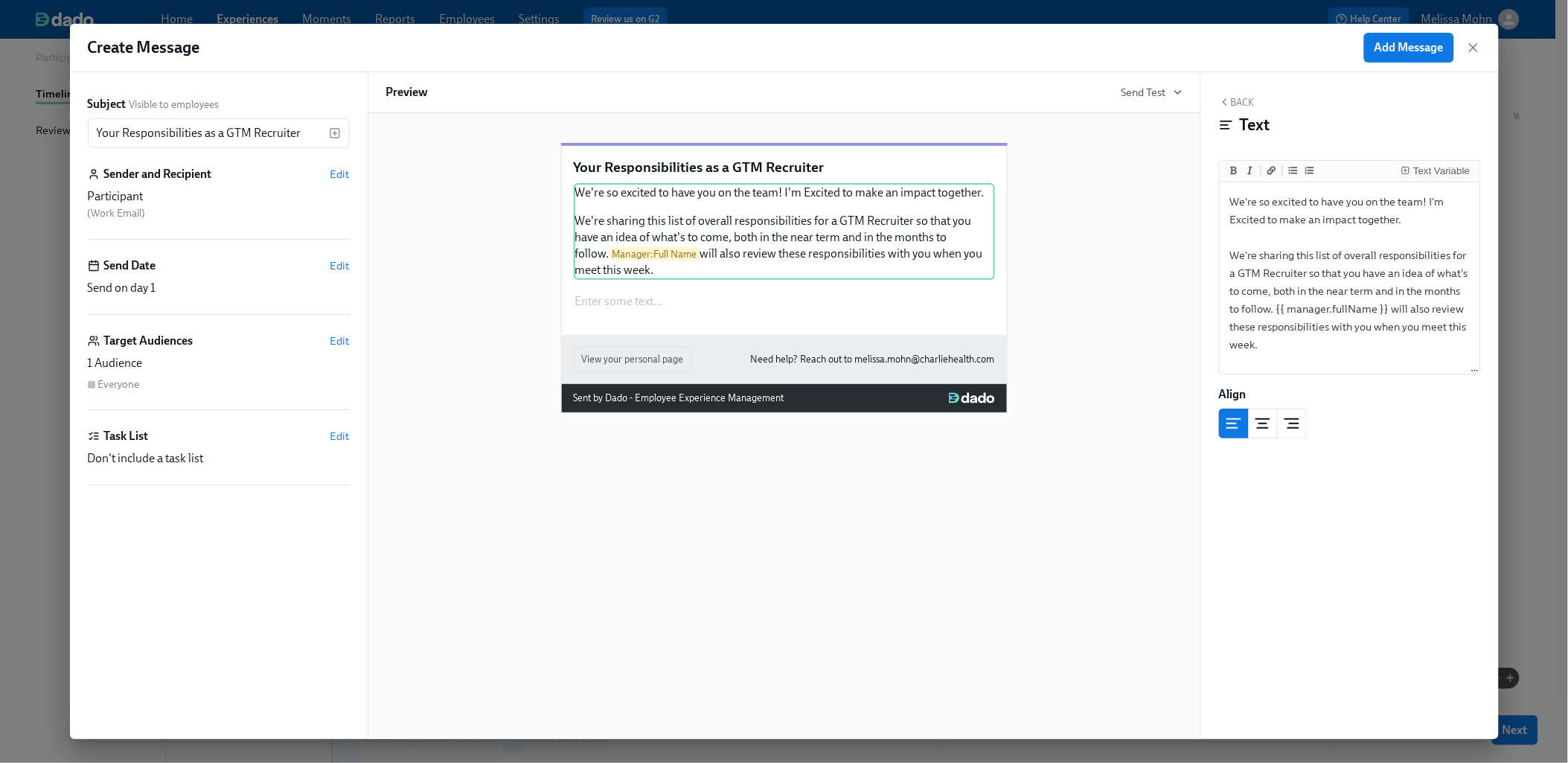 click on "Back" at bounding box center (1237, 102) 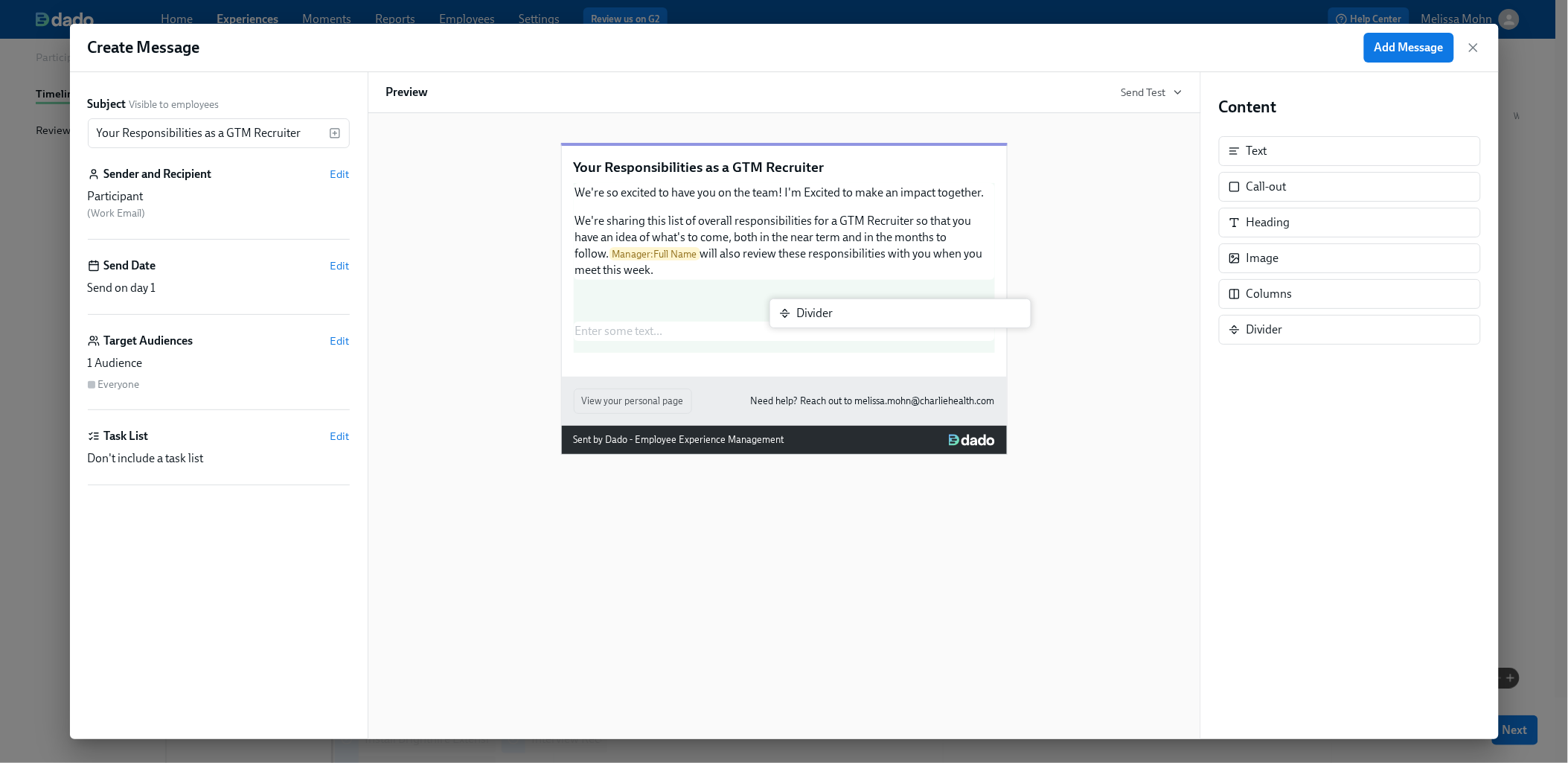 drag, startPoint x: 1270, startPoint y: 323, endPoint x: 808, endPoint y: 304, distance: 462.39053 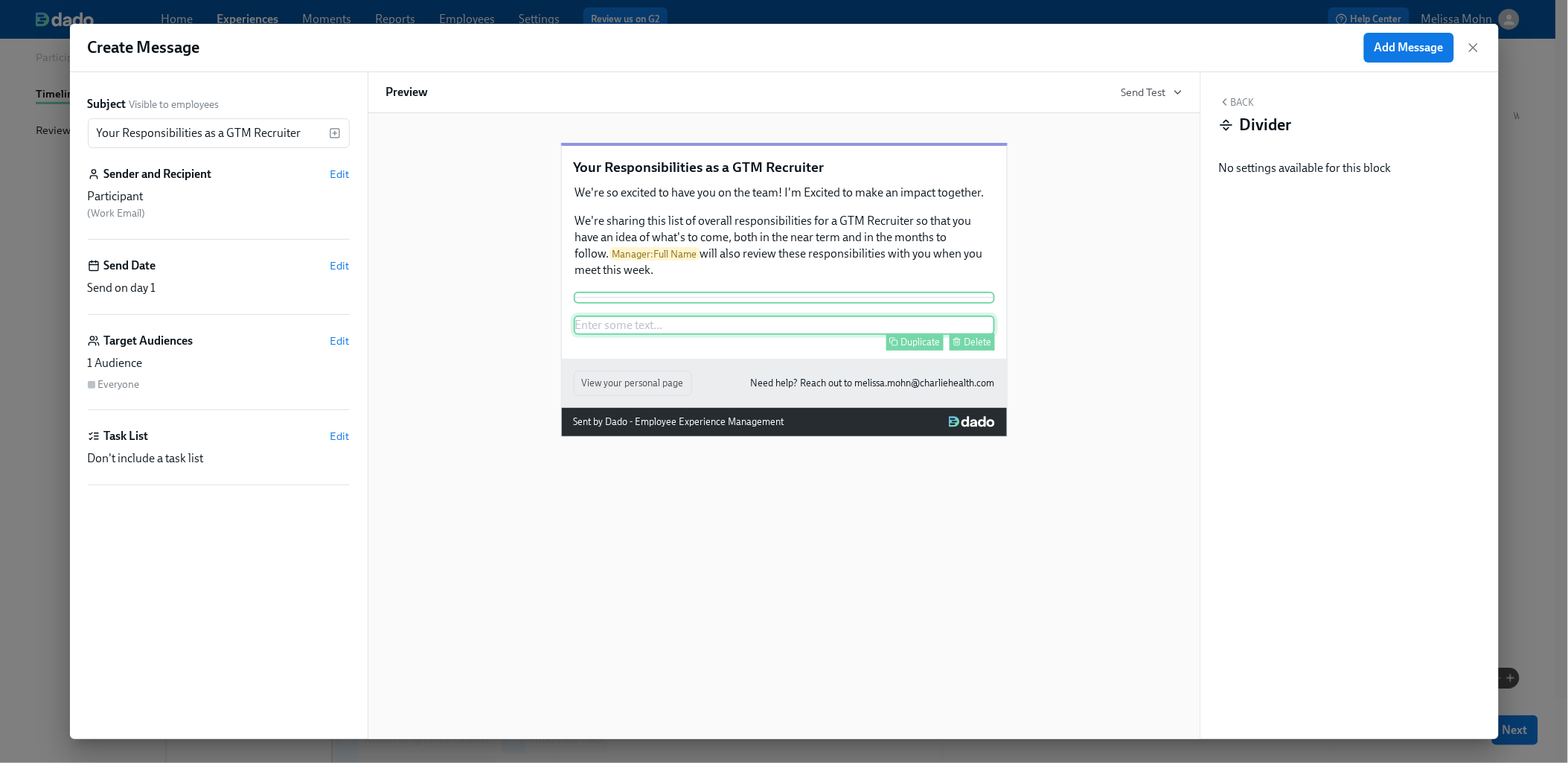 click on "Enter some text ...   Duplicate   Delete" at bounding box center [784, 325] 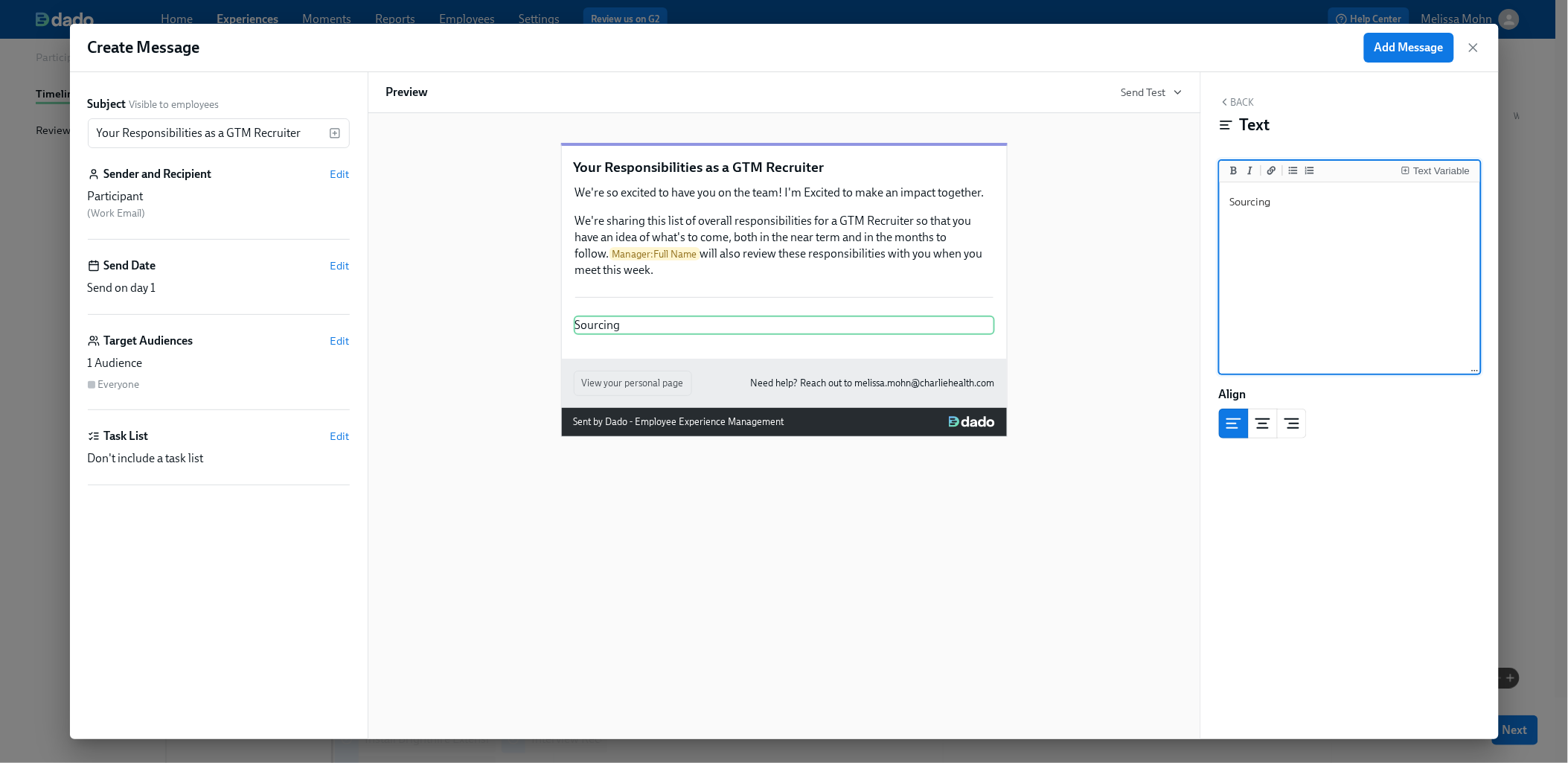 paste on "It’s expected that you consistently hit 300+ outbound messages to
unique (first messages) candidates each week. This level of
outbound will help you yield the candidates that are necessary to
hit your hiring goal." 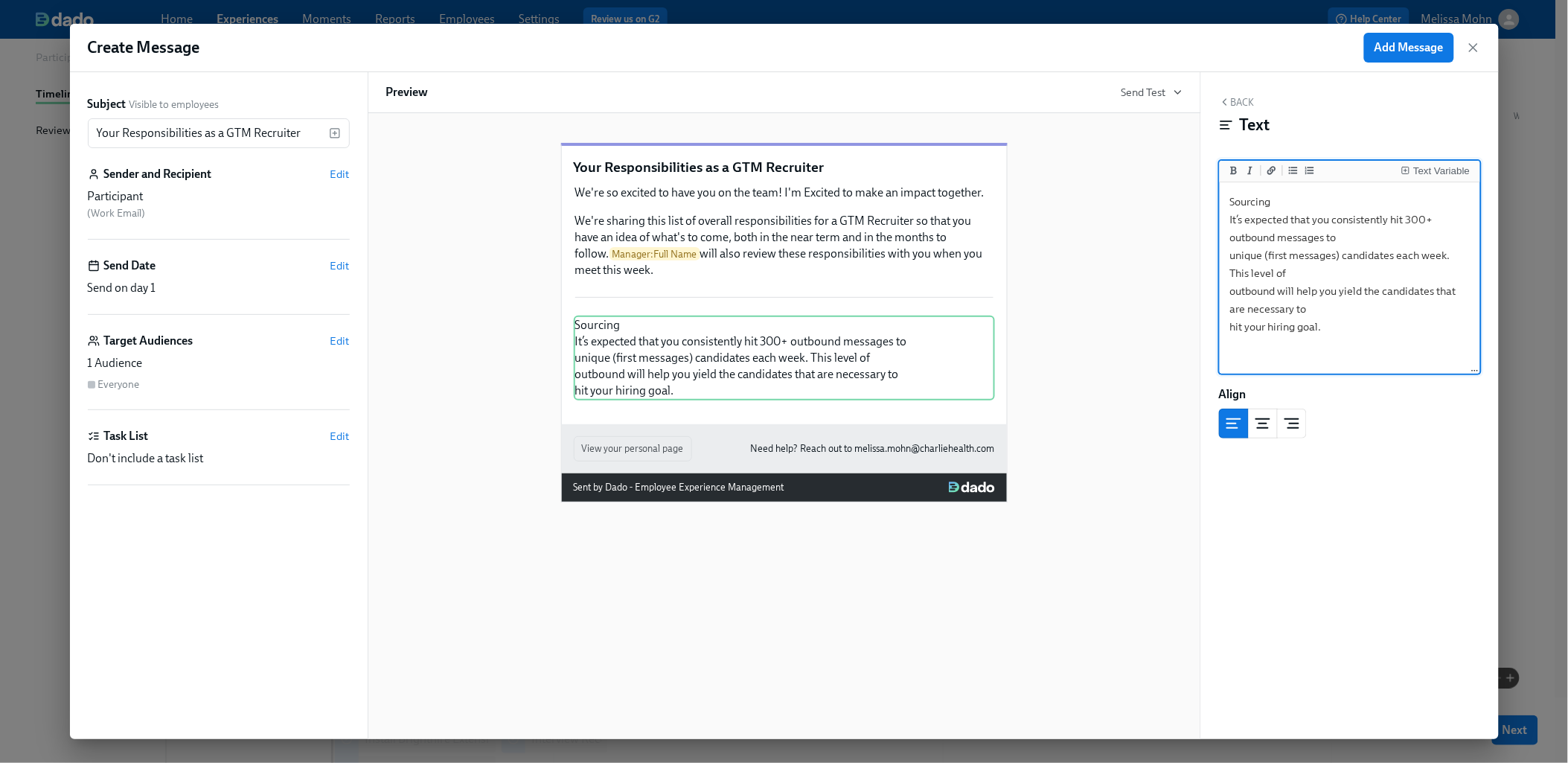 click on "Sourcing
It’s expected that you consistently hit 300+ outbound messages to
unique (first messages) candidates each week. This level of
outbound will help you yield the candidates that are necessary to
hit your hiring goal." at bounding box center [1350, 278] 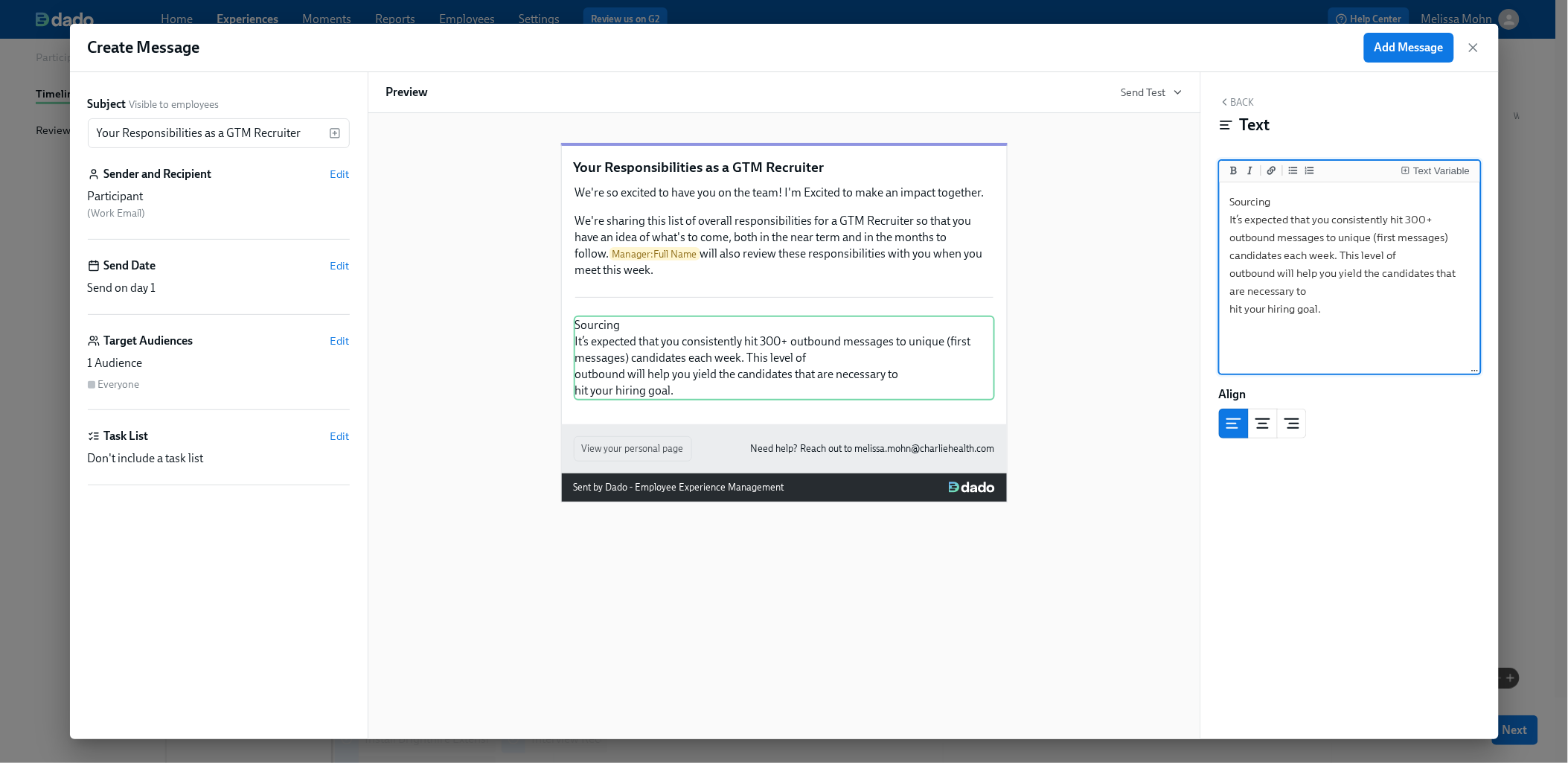 click on "Sourcing
It’s expected that you consistently hit 300+ outbound messages to unique (first messages) candidates each week. This level of
outbound will help you yield the candidates that are necessary to
hit your hiring goal." at bounding box center (1350, 278) 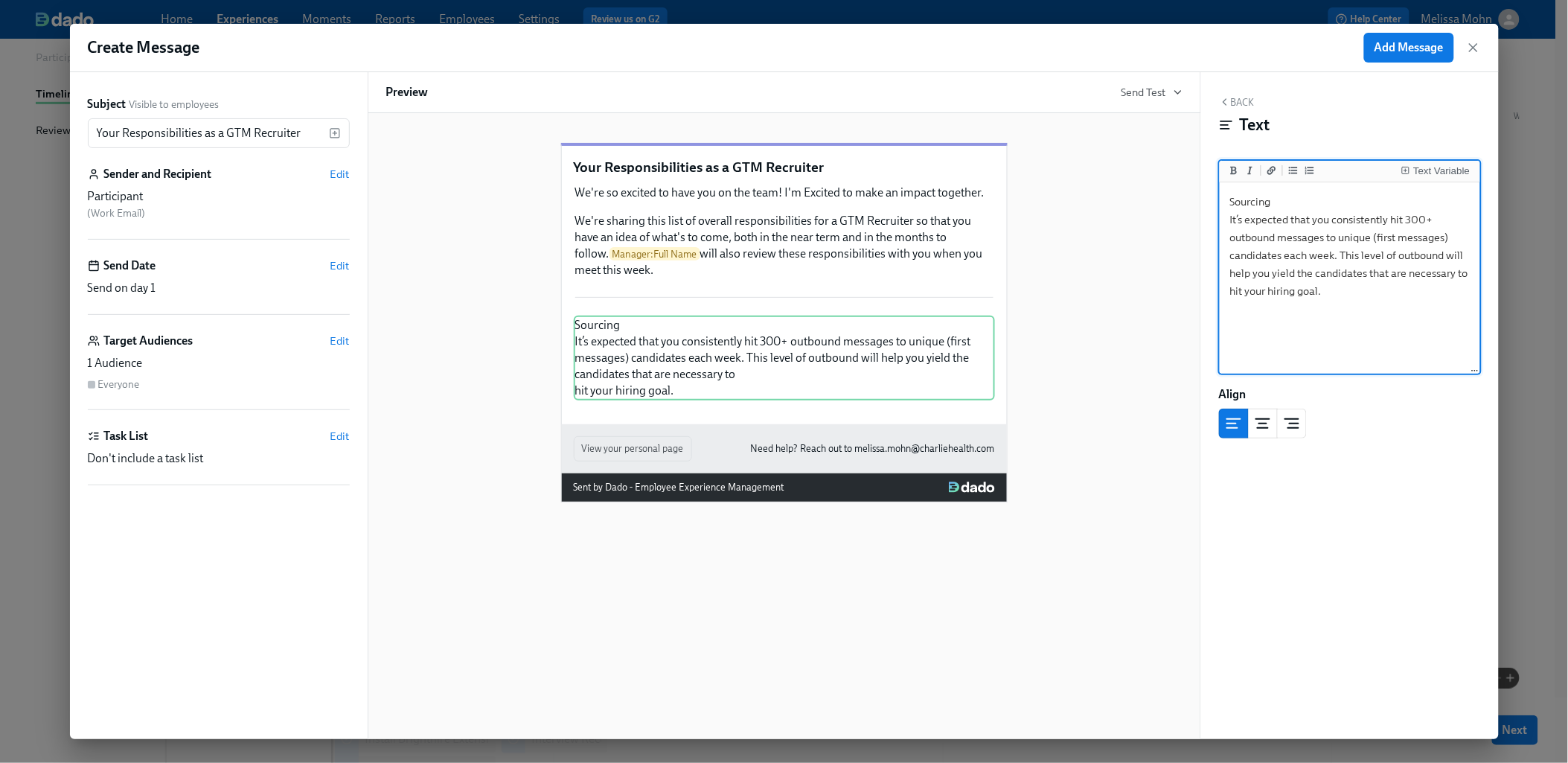 click on "Sourcing
It’s expected that you consistently hit 300+ outbound messages to unique (first messages) candidates each week. This level of outbound will help you yield the candidates that are necessary to
hit your hiring goal." at bounding box center (1350, 278) 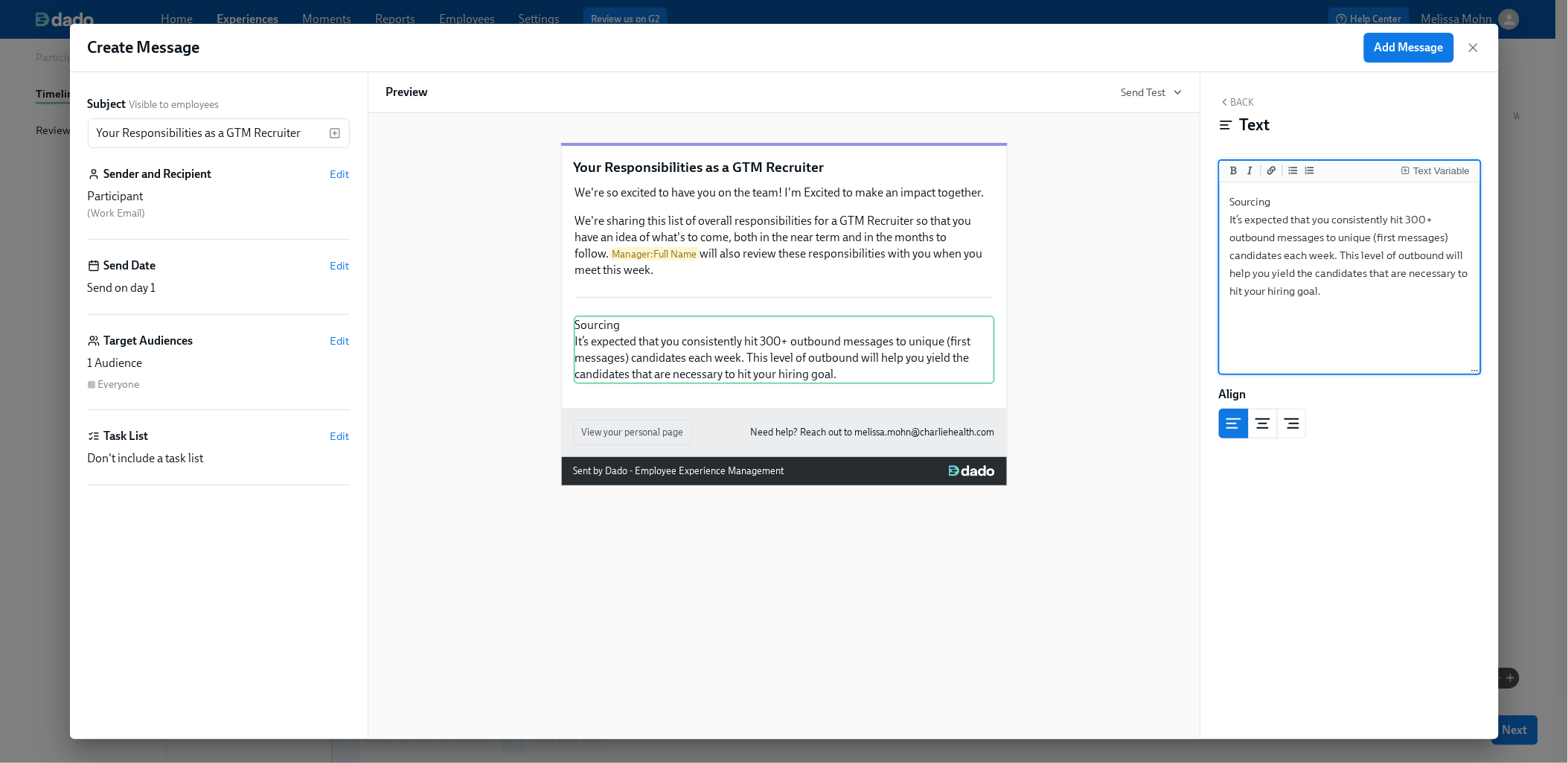 click on "Sourcing
It’s expected that you consistently hit 300+ outbound messages to unique (first messages) candidates each week. This level of outbound will help you yield the candidates that are necessary to hit your hiring goal." at bounding box center [1350, 278] 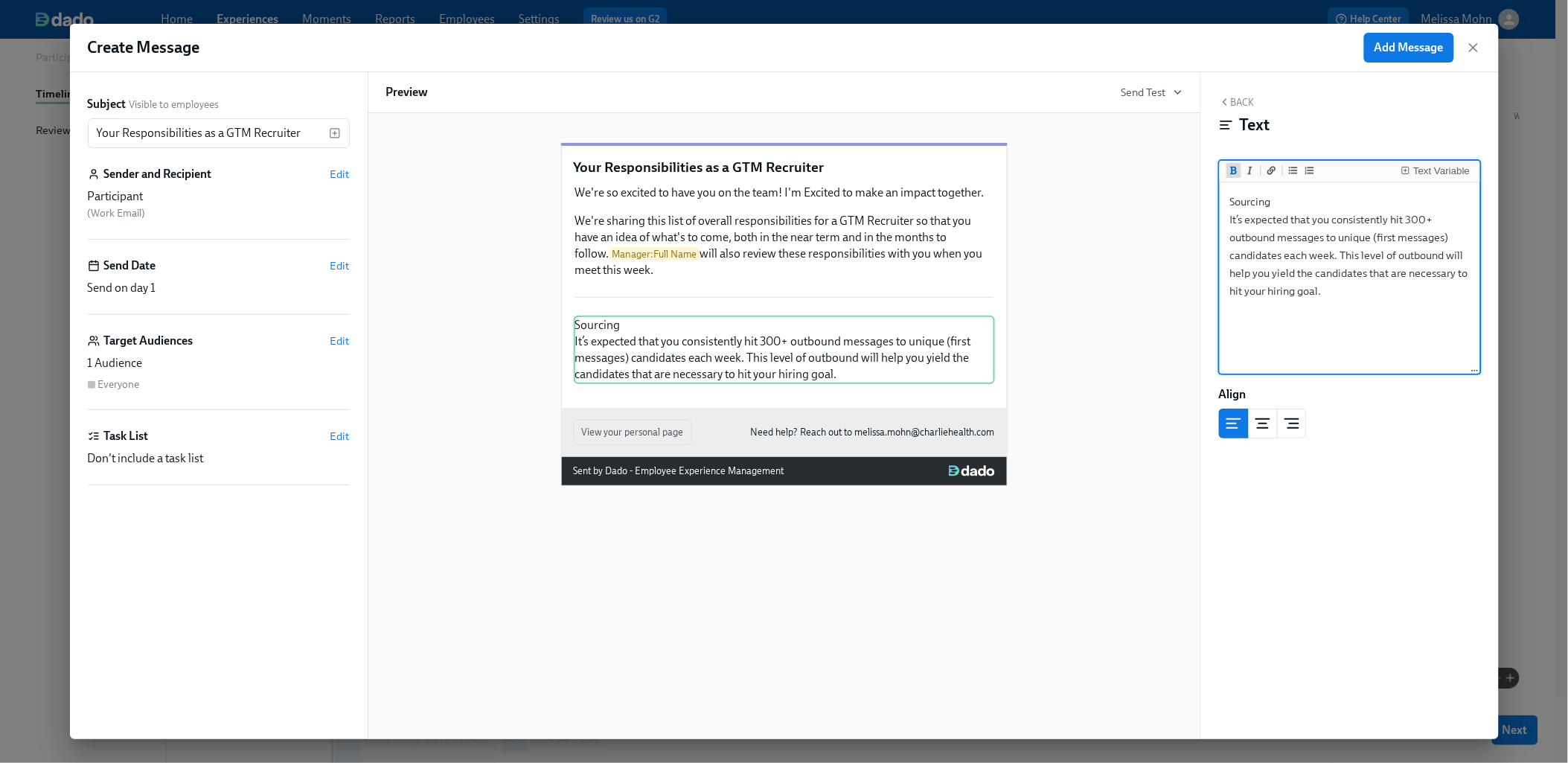 click 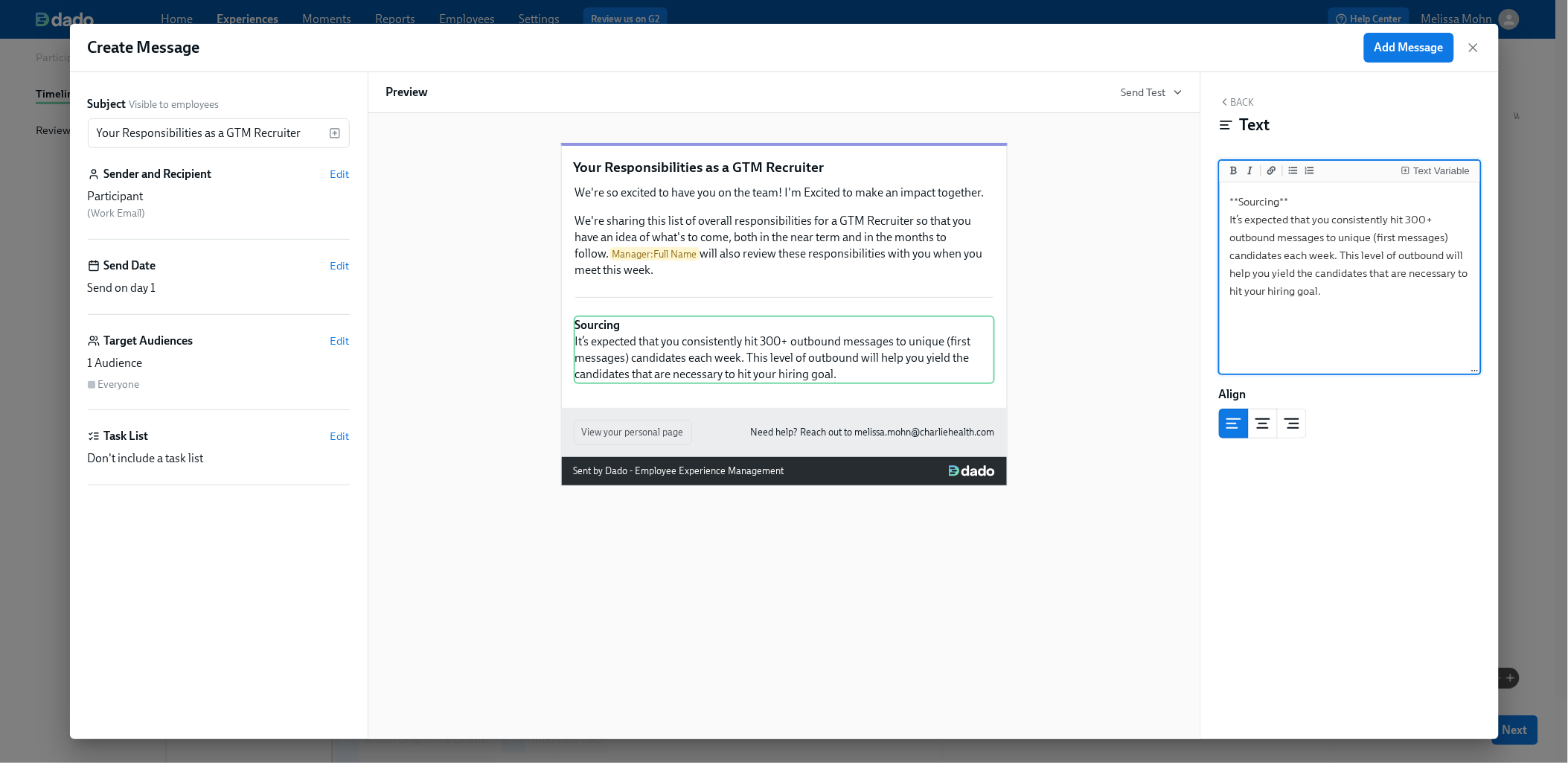 type on "**Sourcing**
It’s expected that you consistently hit 300+ outbound messages to unique (first messages) candidates each week. This level of outbound will help you yield the candidates that are necessary to hit your hiring goal." 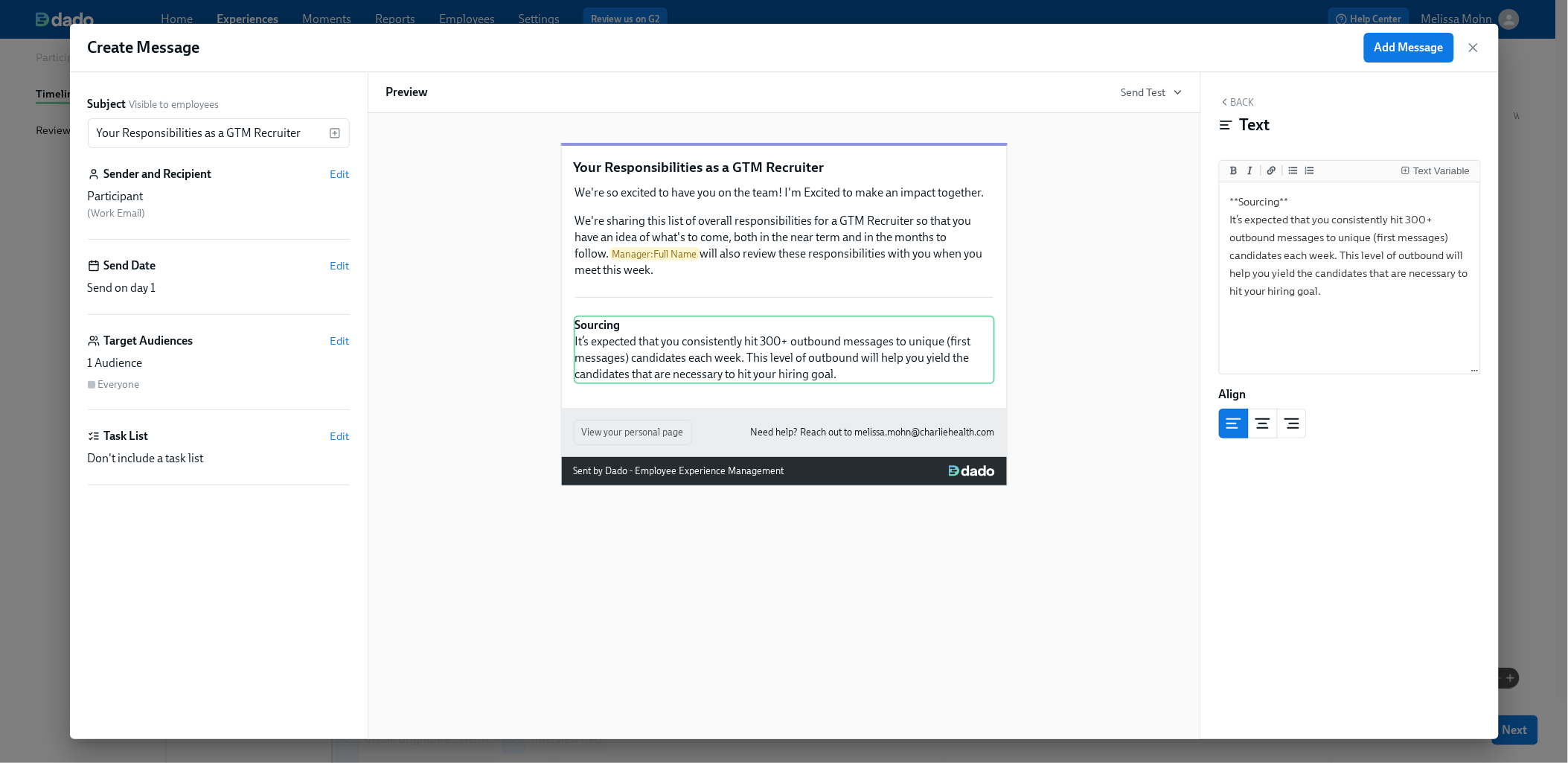 click on "Your Responsibilities as a GTM Recruiter We're so excited to have you on the team! I'm Excited to make an impact together.
We're sharing this list of overall responsibilities for a GTM Recruiter so that you have an idea of what's to come, both in the near term and in the months to follow.  Manager :  [FULL NAME]  will also review these responsibilities with you when you meet this week.   Duplicate   Delete   Duplicate   Delete Sourcing
It’s expected that you consistently hit 300+ outbound messages to unique (first messages) candidates each week. This level of outbound will help you yield the candidates that are necessary to hit your hiring goal.   Duplicate   Delete View your personal page Need help? Reach out to melissa.mohn@charliehealth.com Sent by Dado - Employee Experience Management" at bounding box center (784, 302) 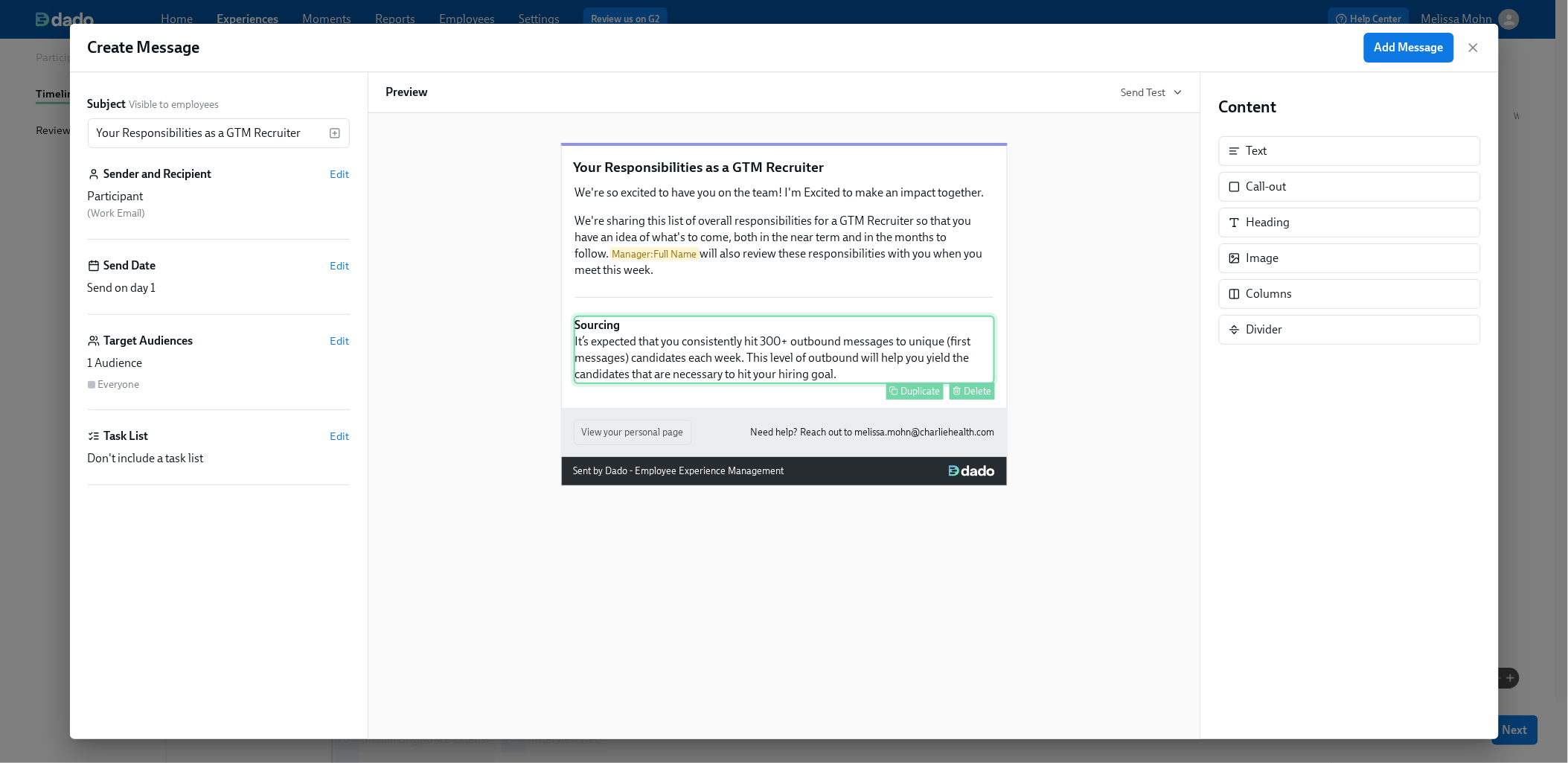 scroll, scrollTop: 228, scrollLeft: 0, axis: vertical 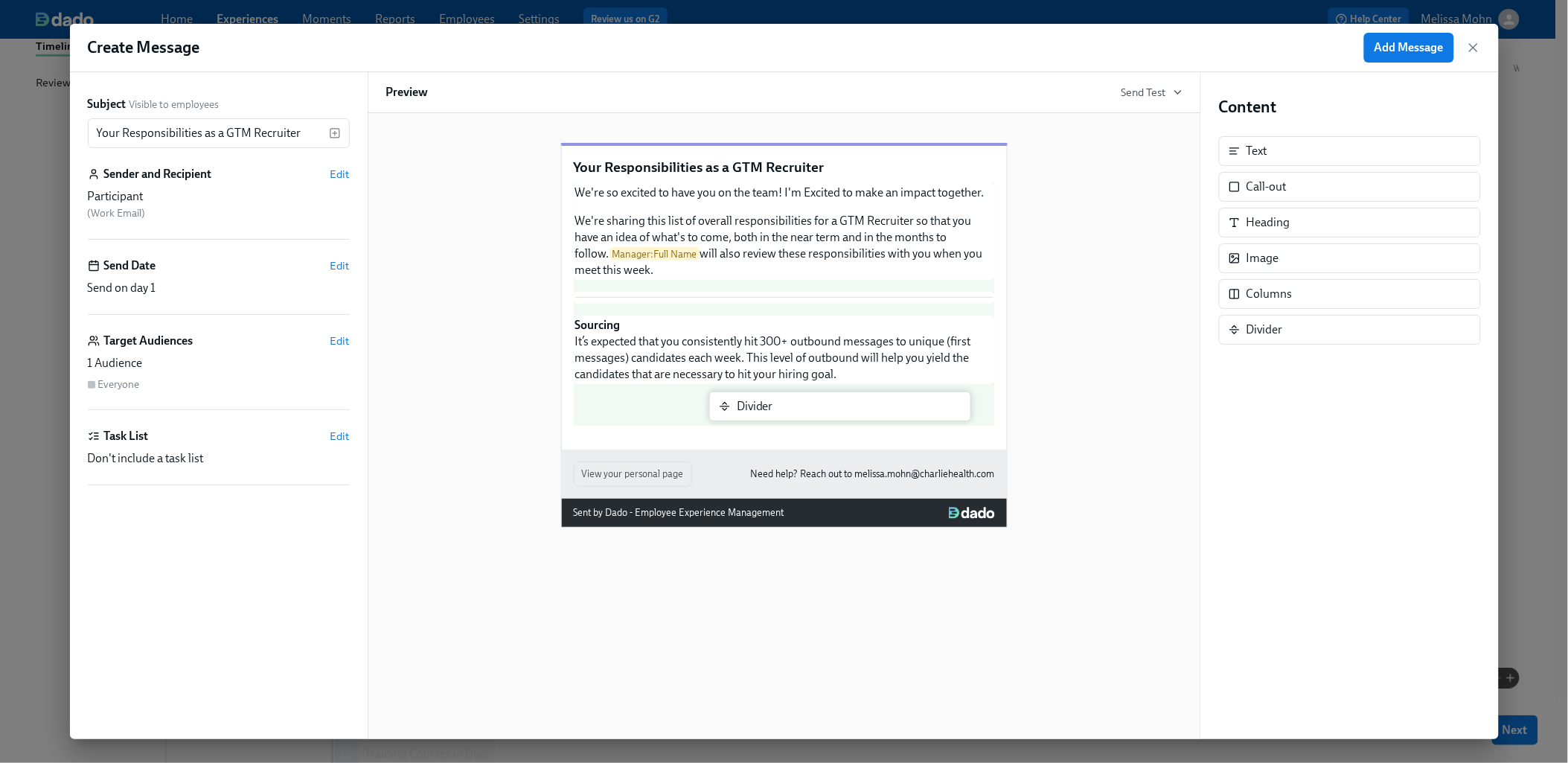 drag, startPoint x: 1238, startPoint y: 338, endPoint x: 714, endPoint y: 414, distance: 529.4828 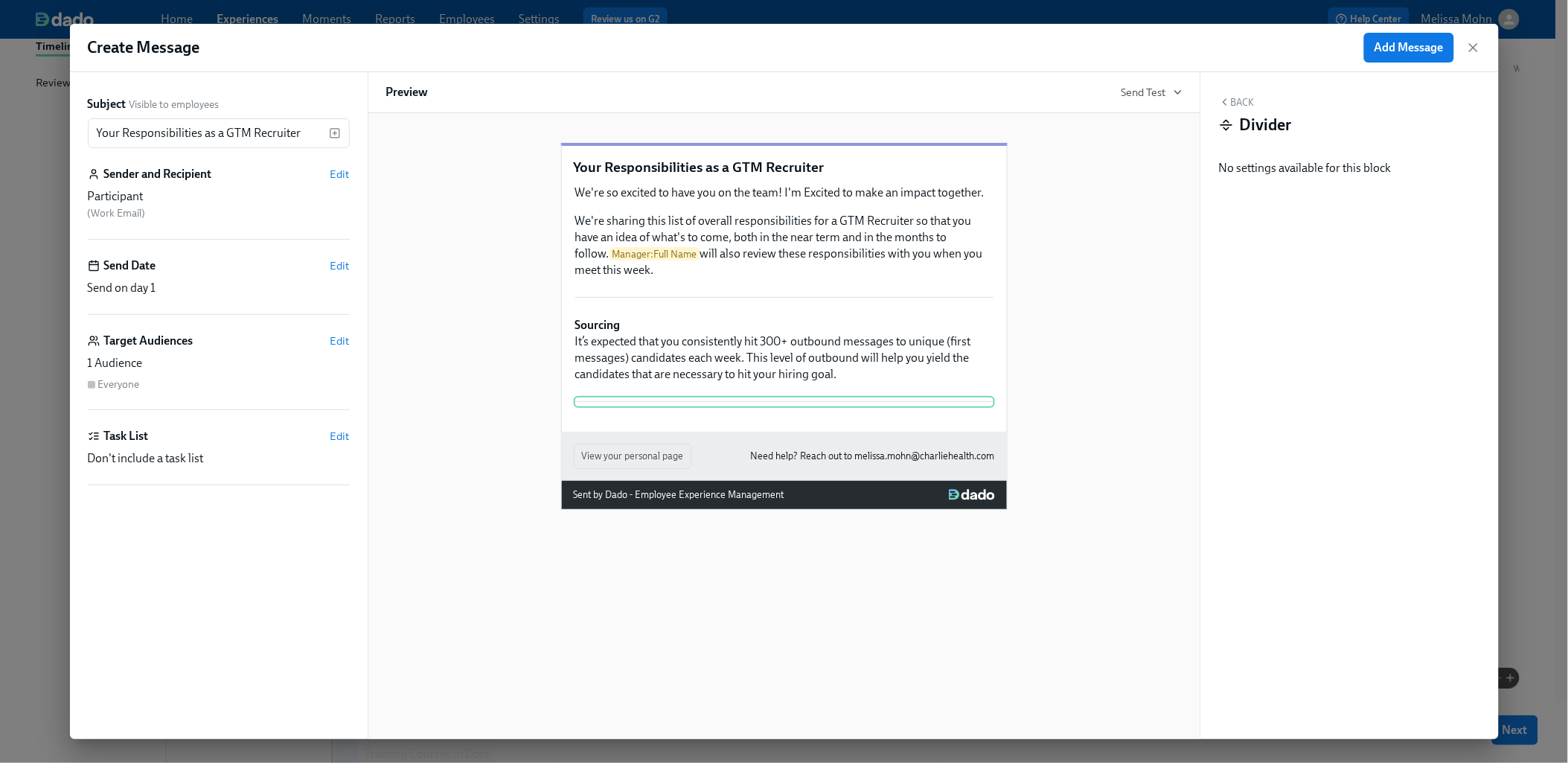 click on "Back" at bounding box center [1237, 102] 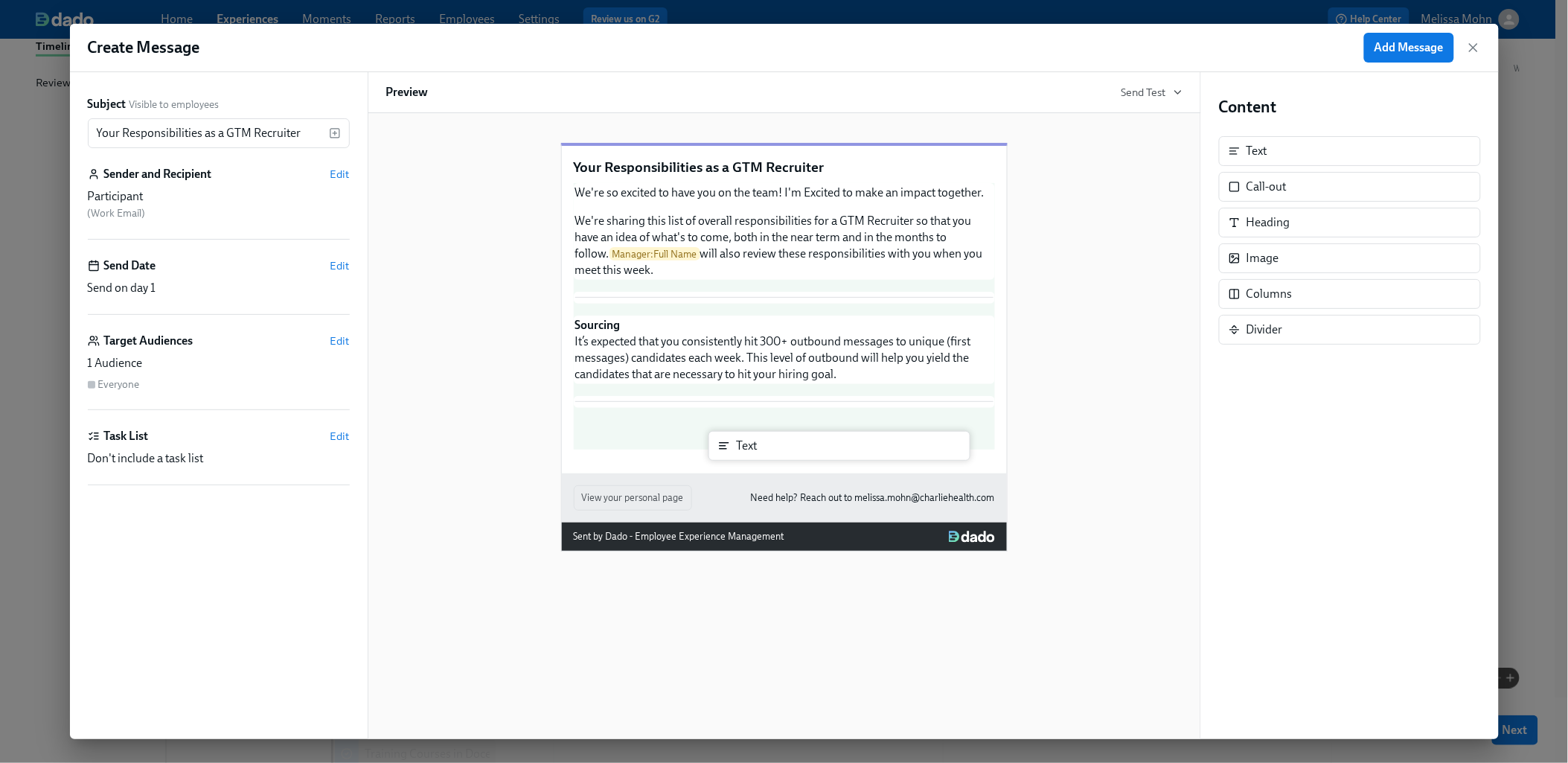 drag, startPoint x: 1299, startPoint y: 157, endPoint x: 784, endPoint y: 453, distance: 594.00421 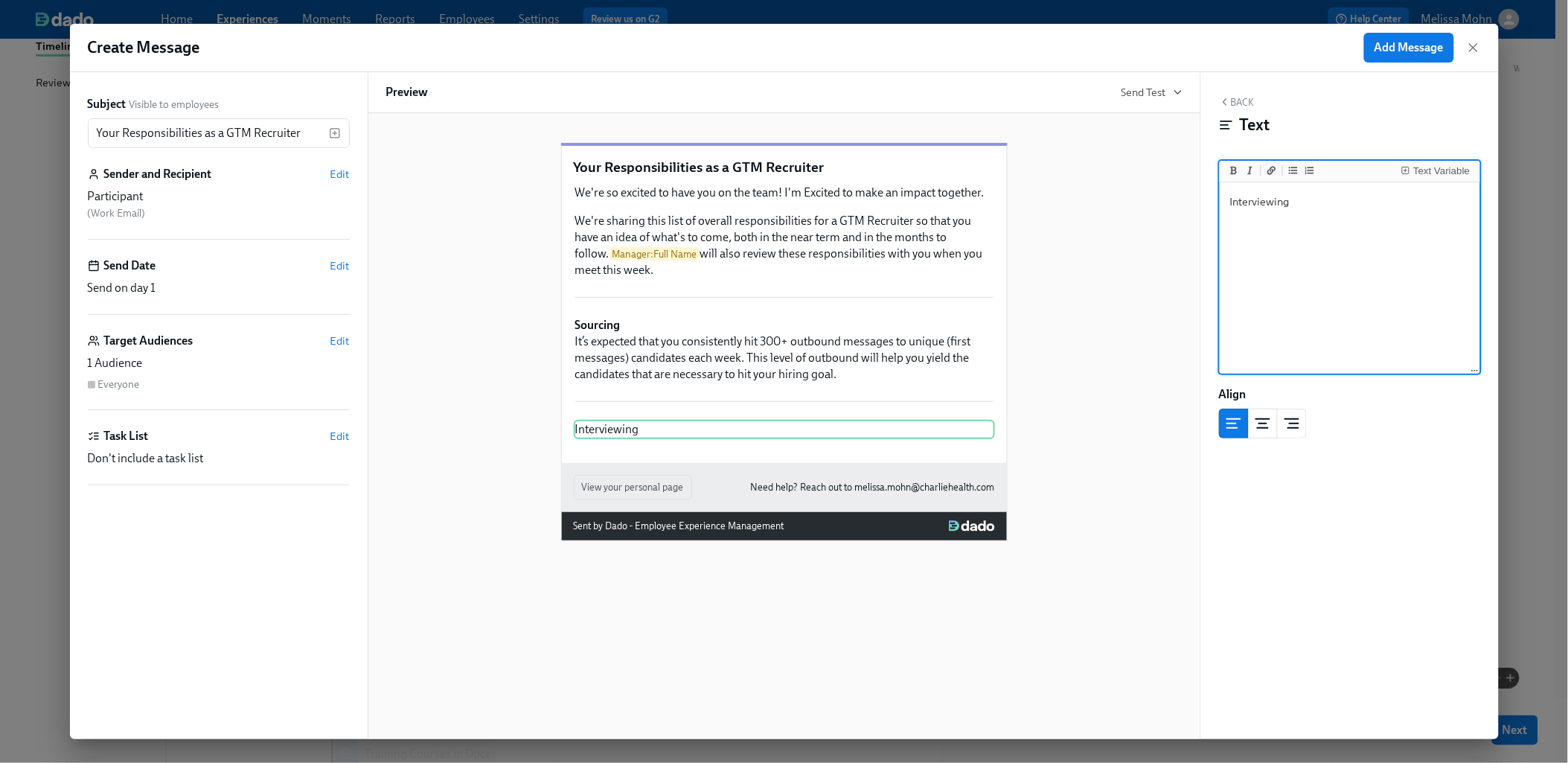 paste on "It’s expected that you consistently hit 20+ scorecards / week for
the GTM recruiting team." 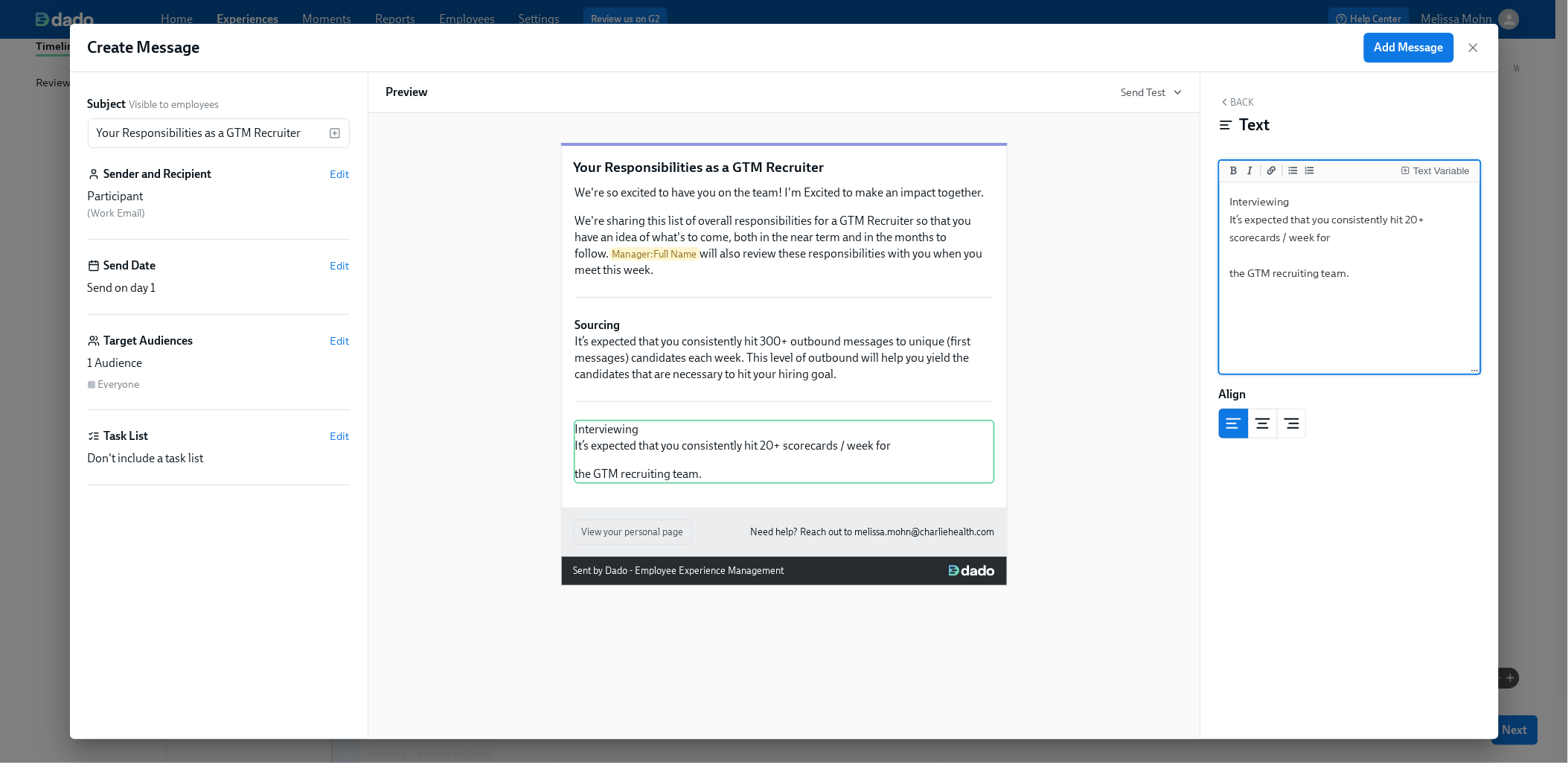 click on "Interviewing
It’s expected that you consistently hit 20+ scorecards / week for
the GTM recruiting team." at bounding box center (1350, 278) 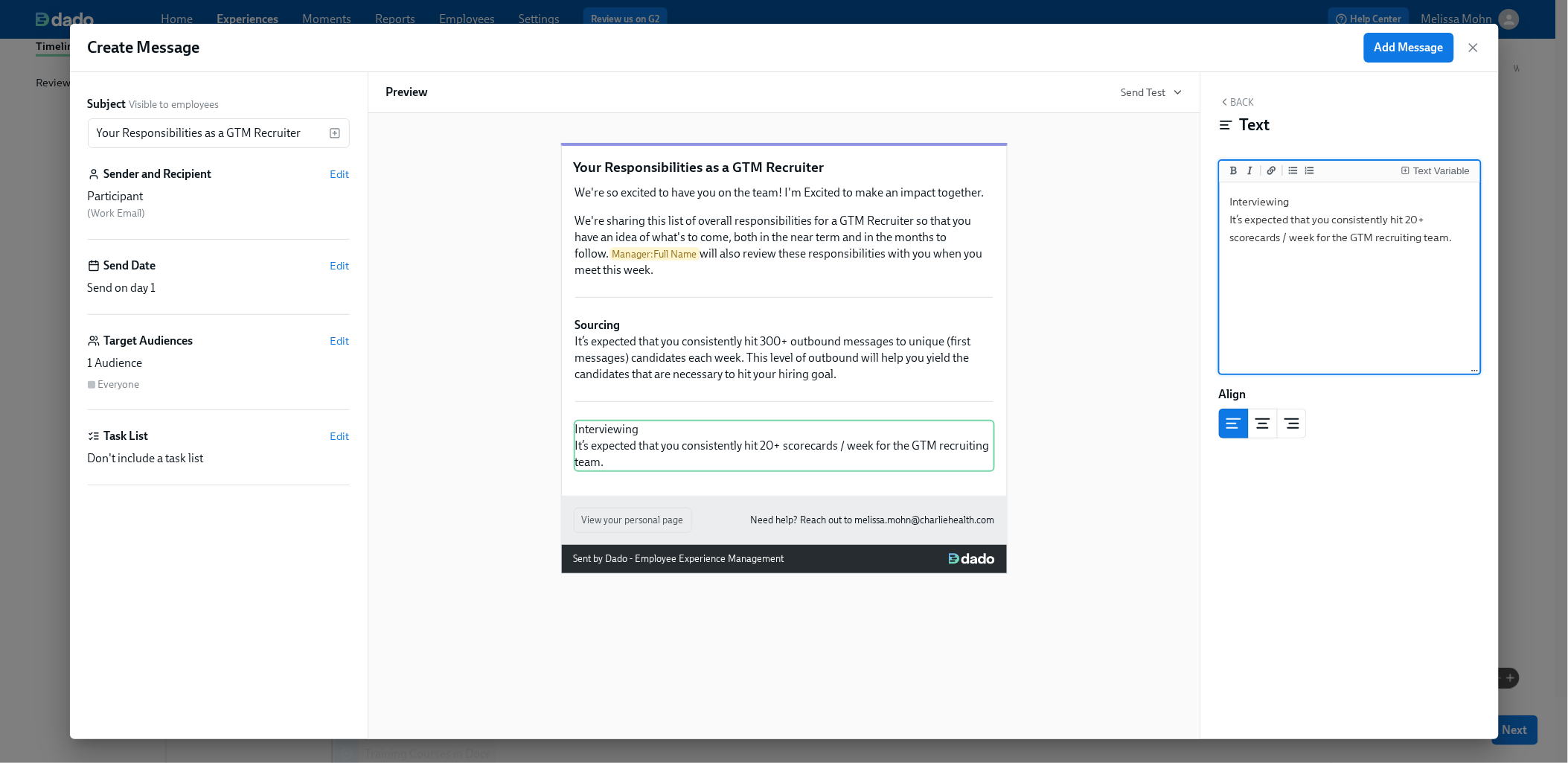 click on "Interviewing
It’s expected that you consistently hit 20+ scorecards / week for the GTM recruiting team." at bounding box center (1350, 278) 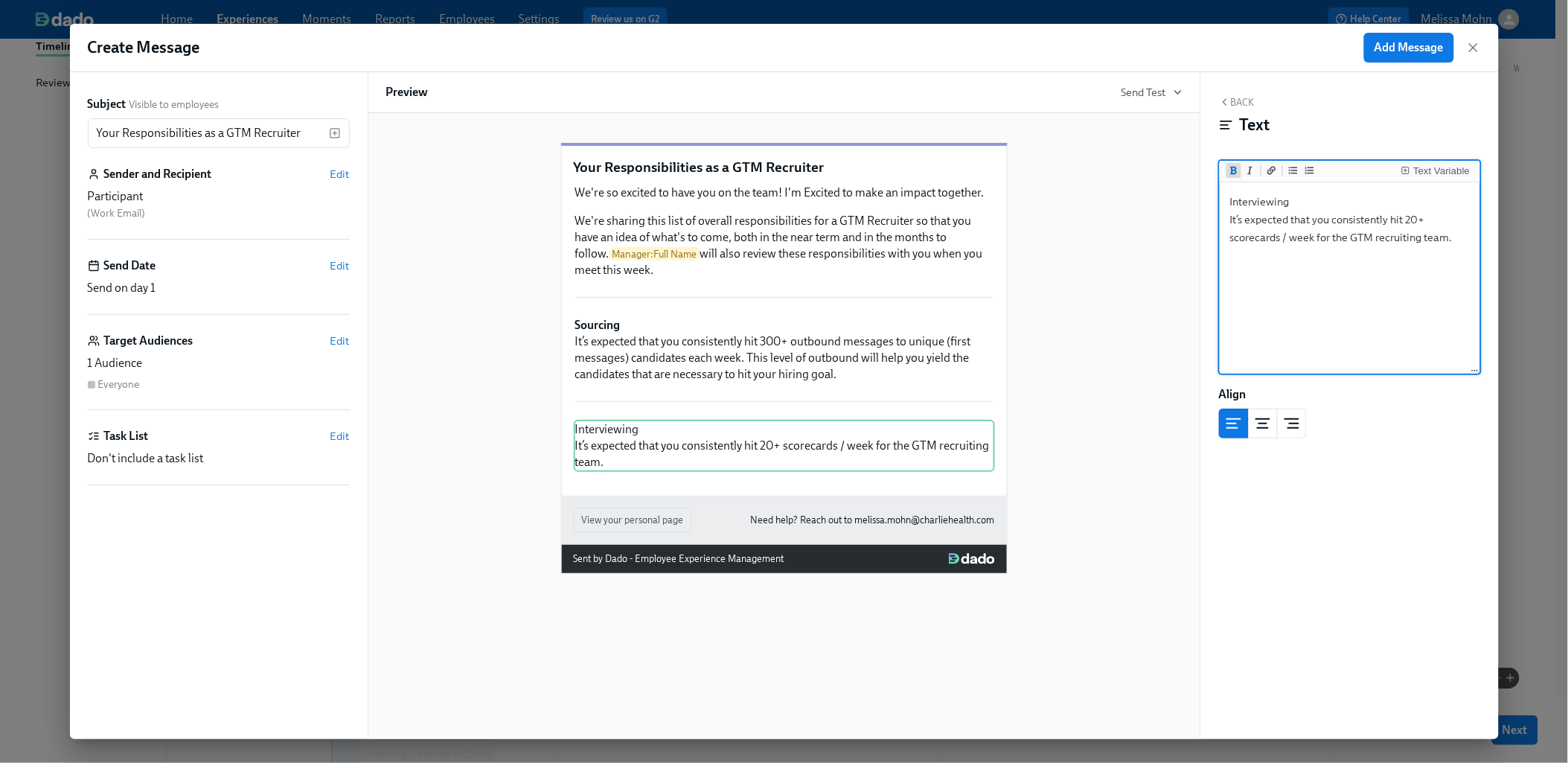 click 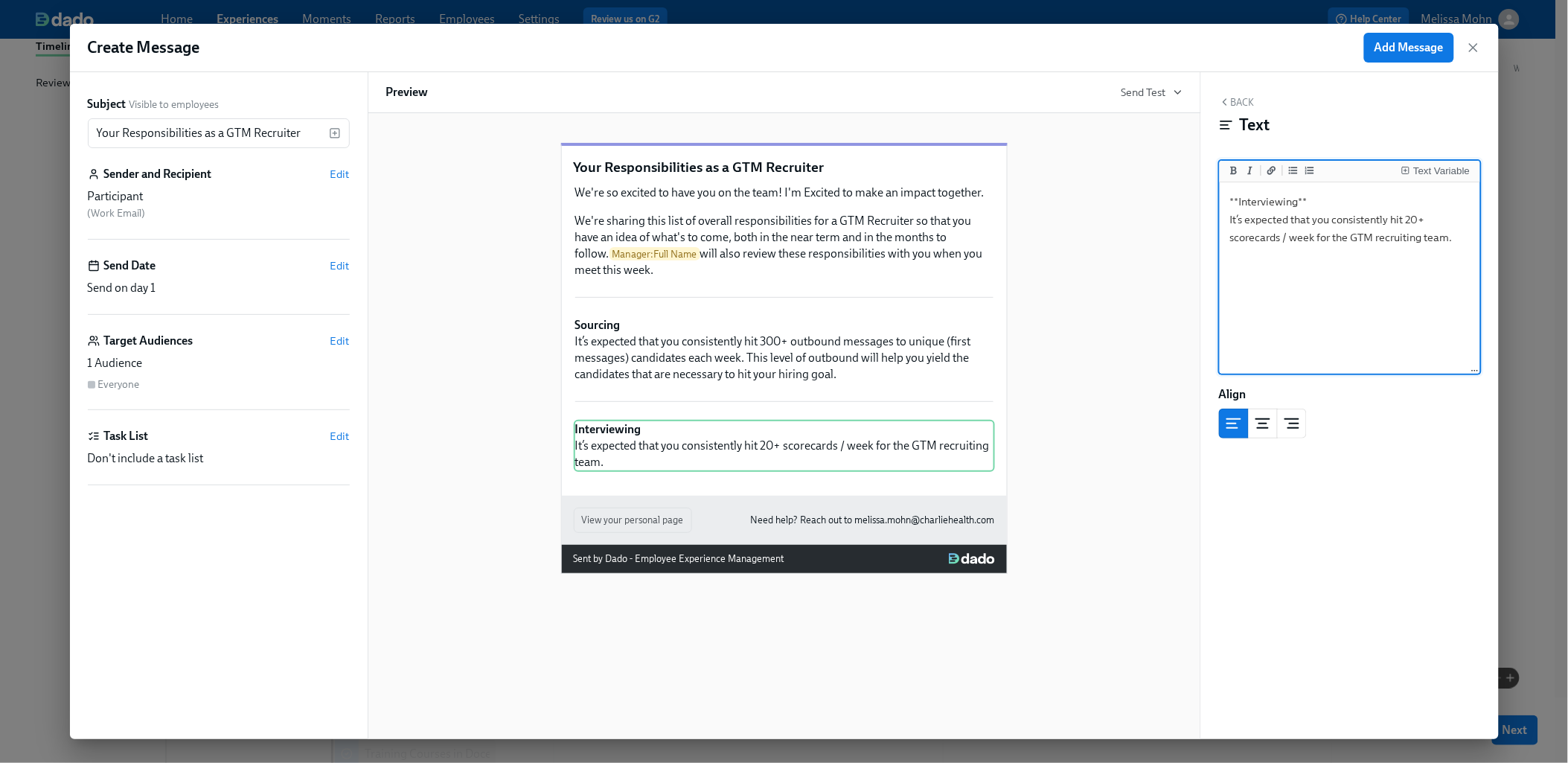 type on "**Interviewing**
It’s expected that you consistently hit 20+ scorecards / week for the GTM recruiting team." 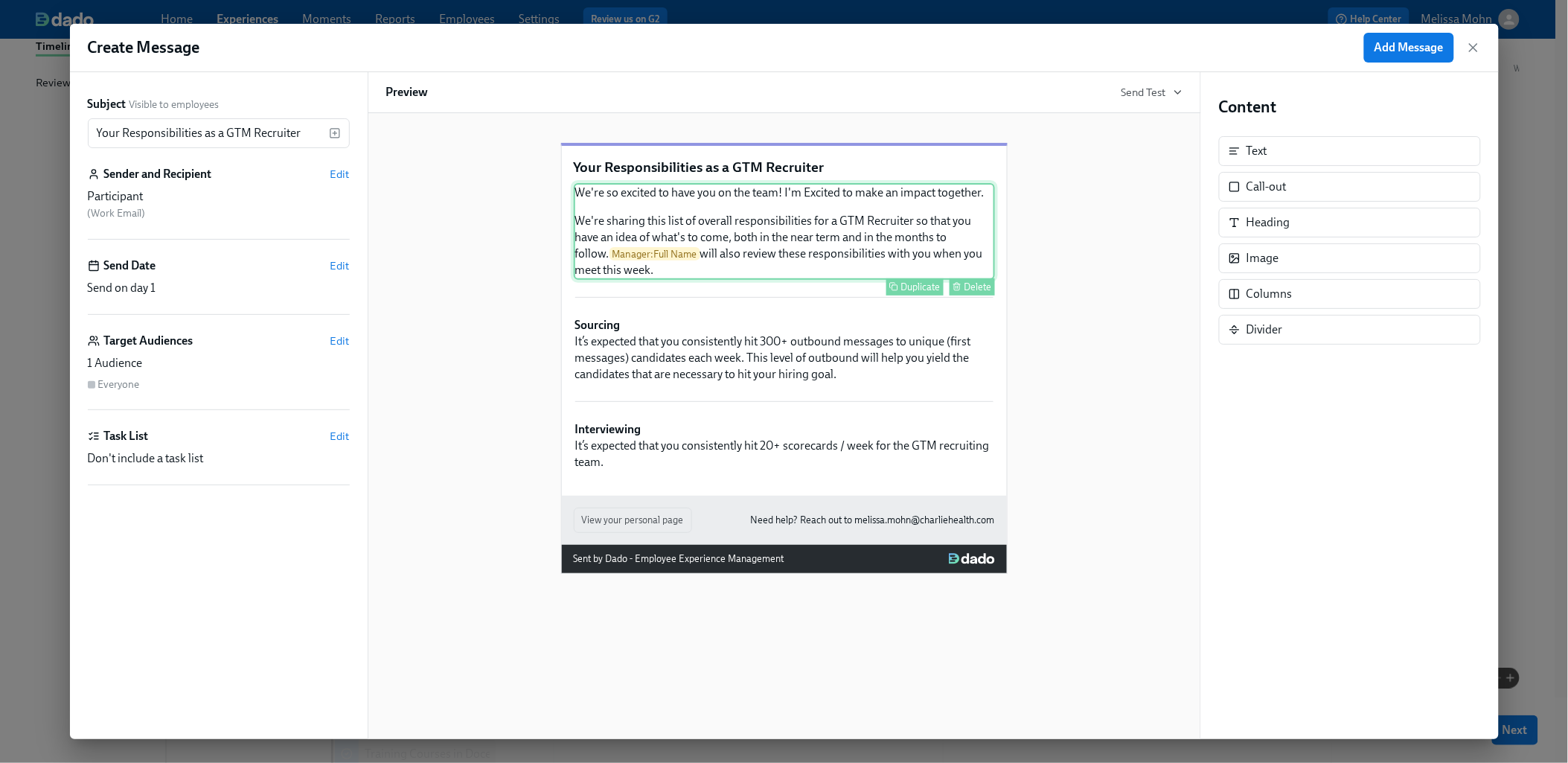 click on "We're so excited to have you on the team! I'm Excited to make an impact together.
We're sharing this list of overall responsibilities for a GTM Recruiter so that you have an idea of what's to come, both in the near term and in the months to follow. Manager : [FULL NAME] will also review these responsibilities with you when you meet this week. Duplicate Delete" at bounding box center (784, 232) 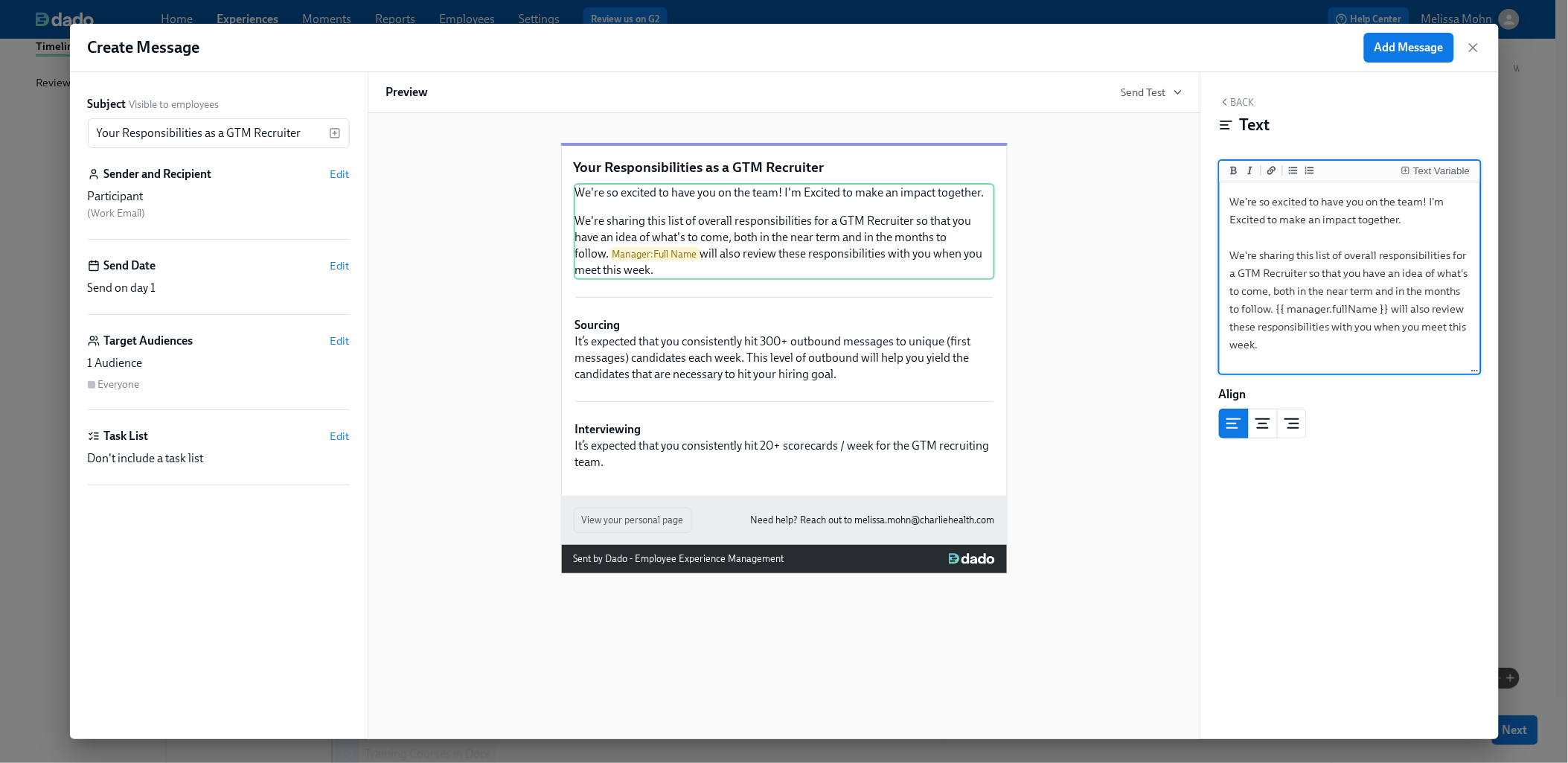 click on "We're so excited to have you on the team! I'm Excited to make an impact together.
We're sharing this list of overall responsibilities for a GTM Recruiter so that you have an idea of what's to come, both in the near term and in the months to follow. {{ manager.fullName }} will also review these responsibilities with you when you meet this week." at bounding box center (1350, 278) 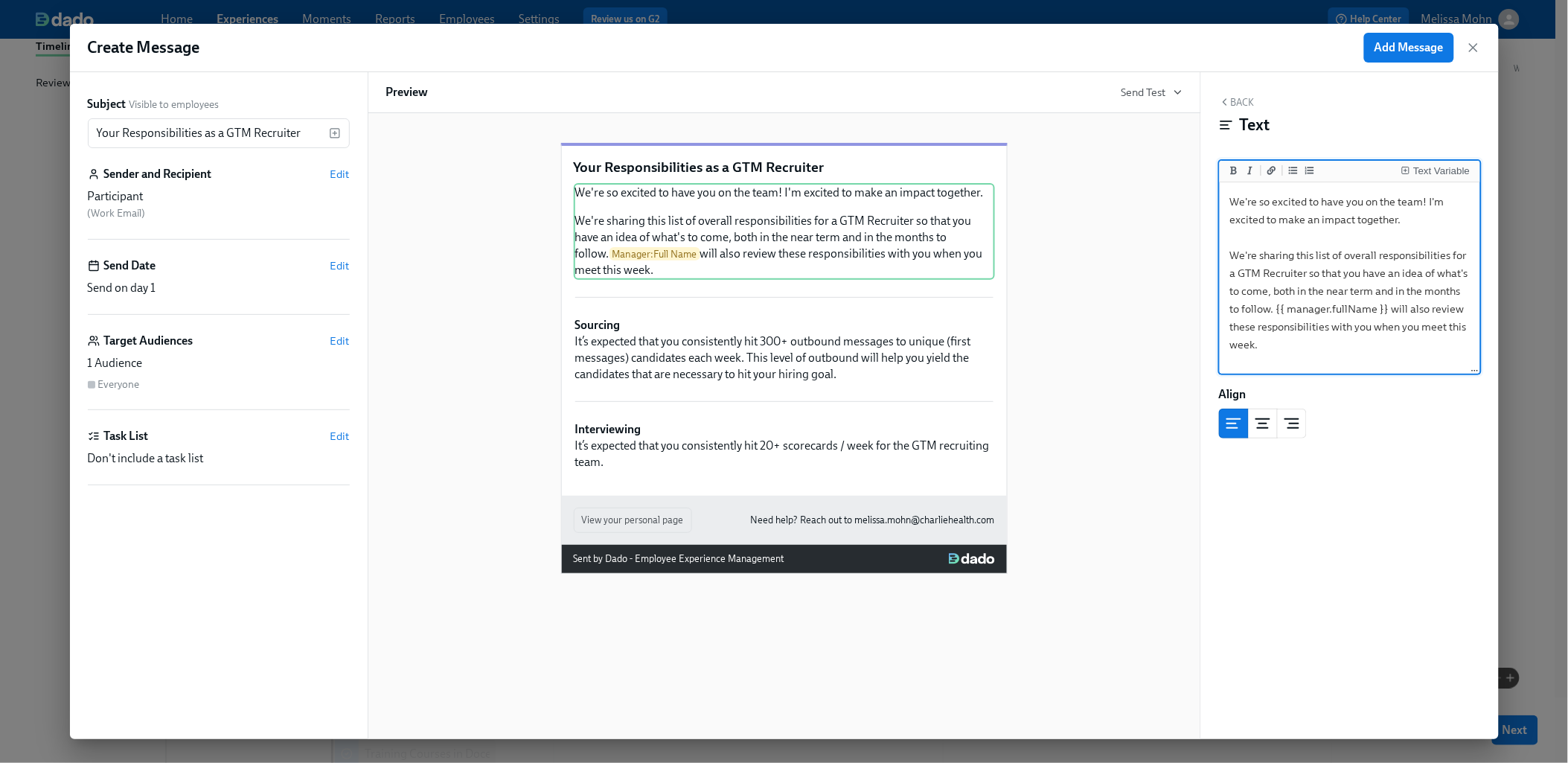 click on "We're so excited to have you on the team! I'm excited to make an impact together.
We're sharing this list of overall responsibilities for a GTM Recruiter so that you have an idea of what's to come, both in the near term and in the months to follow. {{ manager.fullName }} will also review these responsibilities with you when you meet this week." at bounding box center (1350, 278) 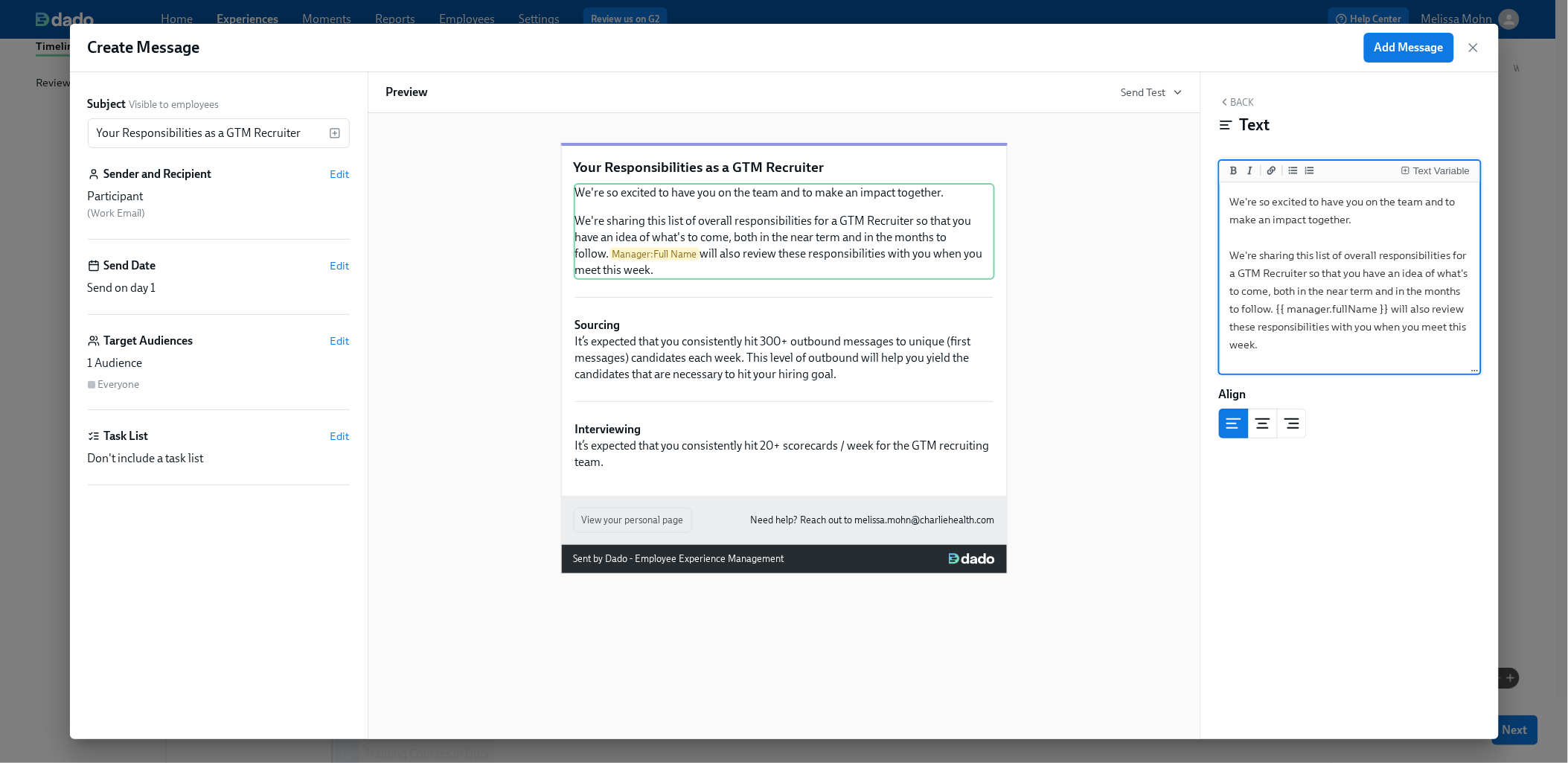 click on "We're so excited to have you on the team and to make an impact together.
We're sharing this list of overall responsibilities for a GTM Recruiter so that you have an idea of what's to come, both in the near term and in the months to follow. {{ manager.fullName }} will also review these responsibilities with you when you meet this week." at bounding box center [1350, 278] 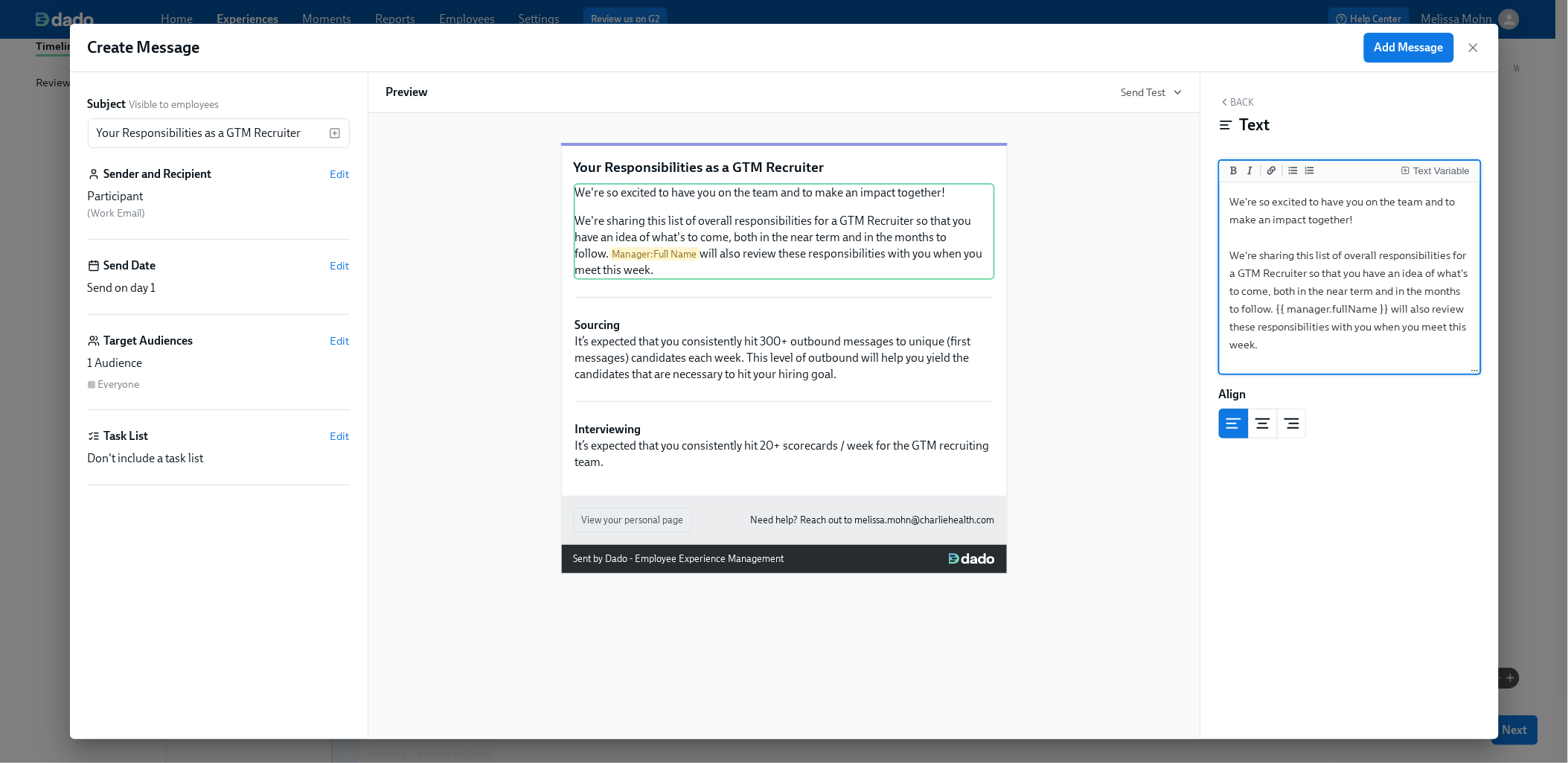 type on "We're so excited to have you on the team and to make an impact together!
We're sharing this list of overall responsibilities for a GTM Recruiter so that you have an idea of what's to come, both in the near term and in the months to follow. {{ manager.fullName }} will also review these responsibilities with you when you meet this week." 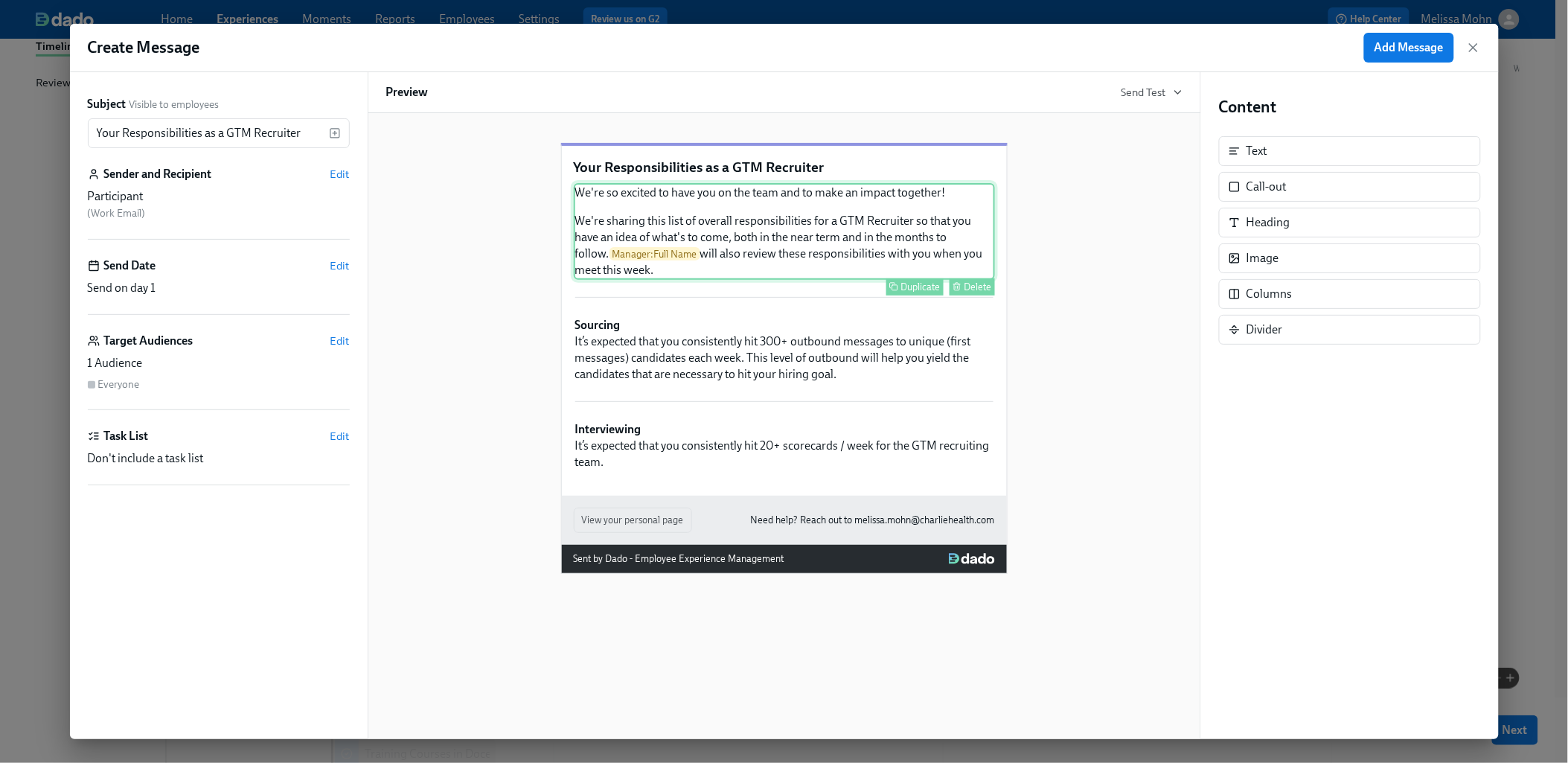 click on "We're so excited to have you on the team and to make an impact together!
We're sharing this list of overall responsibilities for a GTM Recruiter so that you have an idea of what's to come, both in the near term and in the months to follow.  Manager :  Full Name  will also review these responsibilities with you when you meet this week.   Duplicate   Delete" at bounding box center (784, 232) 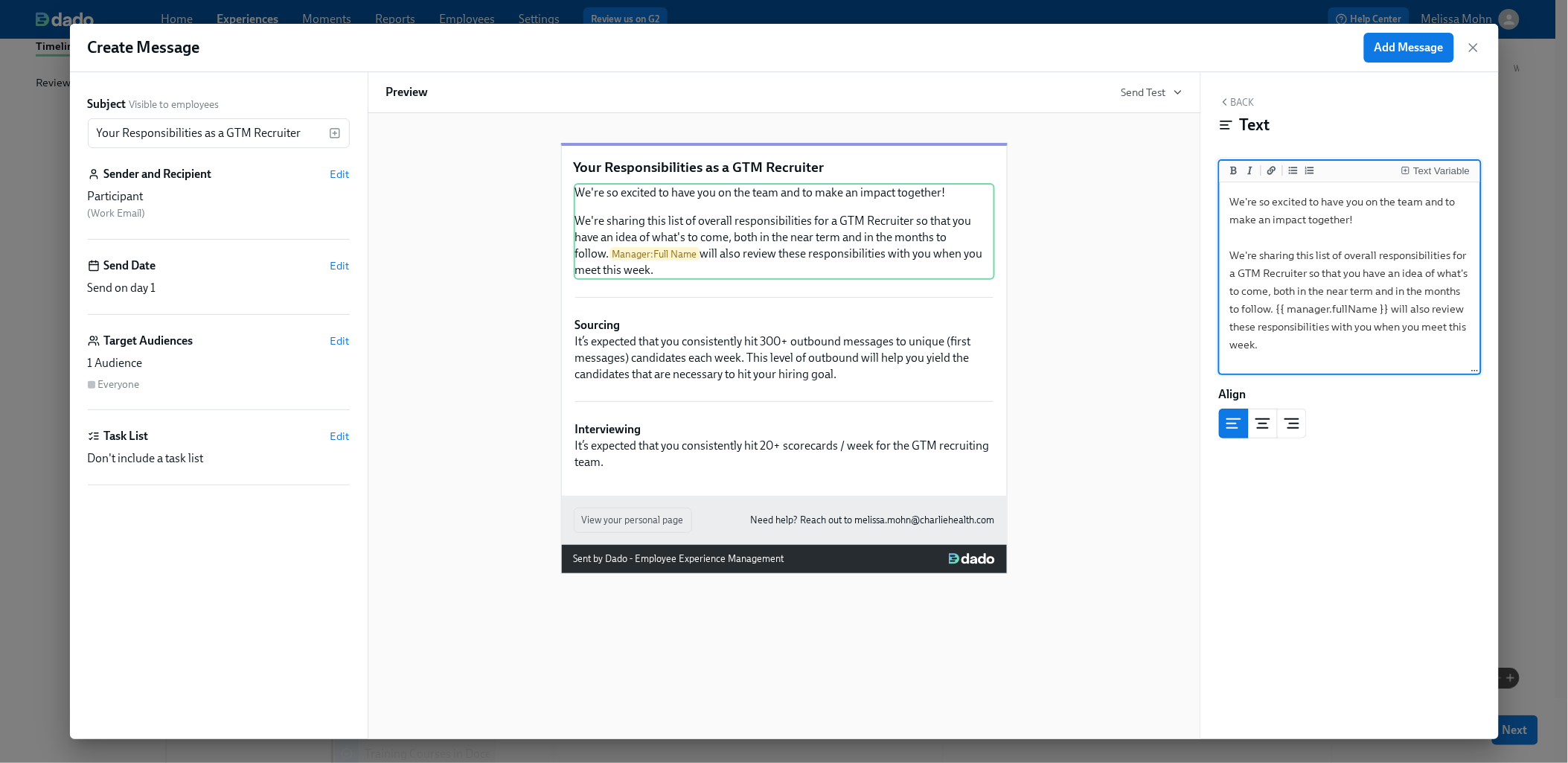 click on "We're so excited to have you on the team and to make an impact together!
We're sharing this list of overall responsibilities for a GTM Recruiter so that you have an idea of what's to come, both in the near term and in the months to follow. {{ manager.fullName }} will also review these responsibilities with you when you meet this week." at bounding box center [1350, 278] 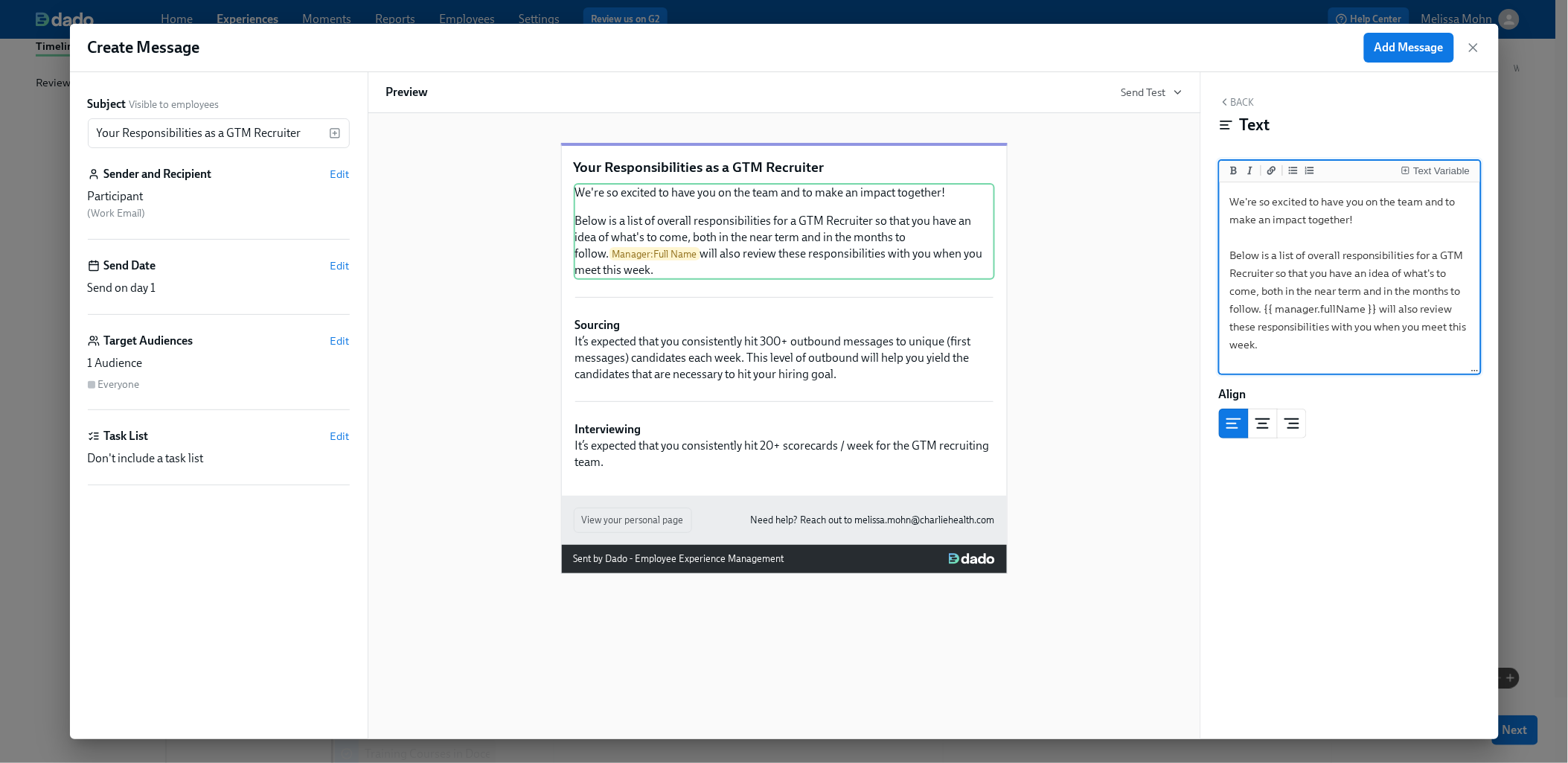 type on "We're so excited to have you on the team and to make an impact together!
Below is a list of overall responsibilities for a GTM Recruiter so that you have an idea of what's to come, both in the near term and in the months to follow. {{ manager.fullName }} will also review these responsibilities with you when you meet this week." 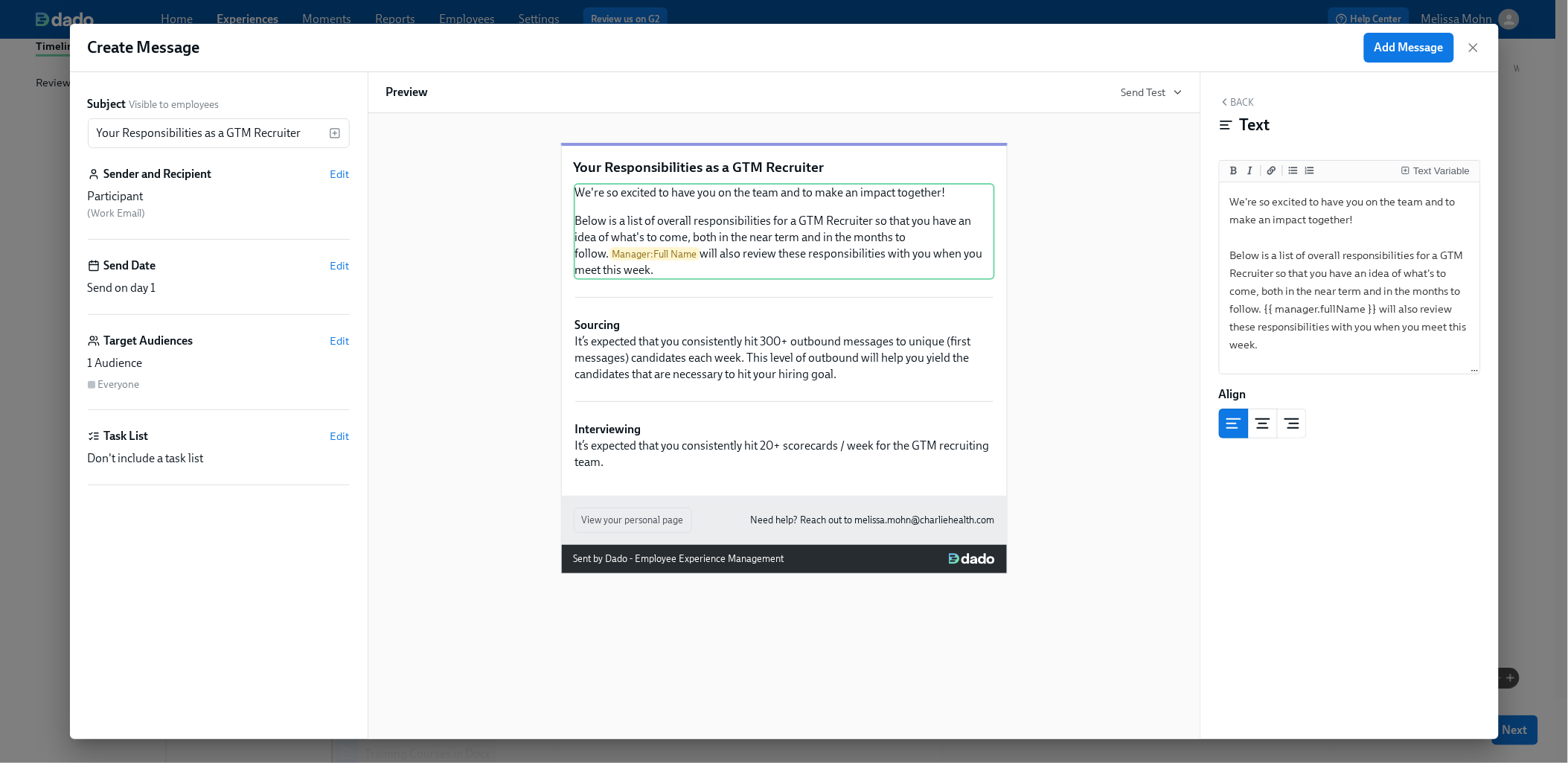 click on "Back" at bounding box center [1237, 102] 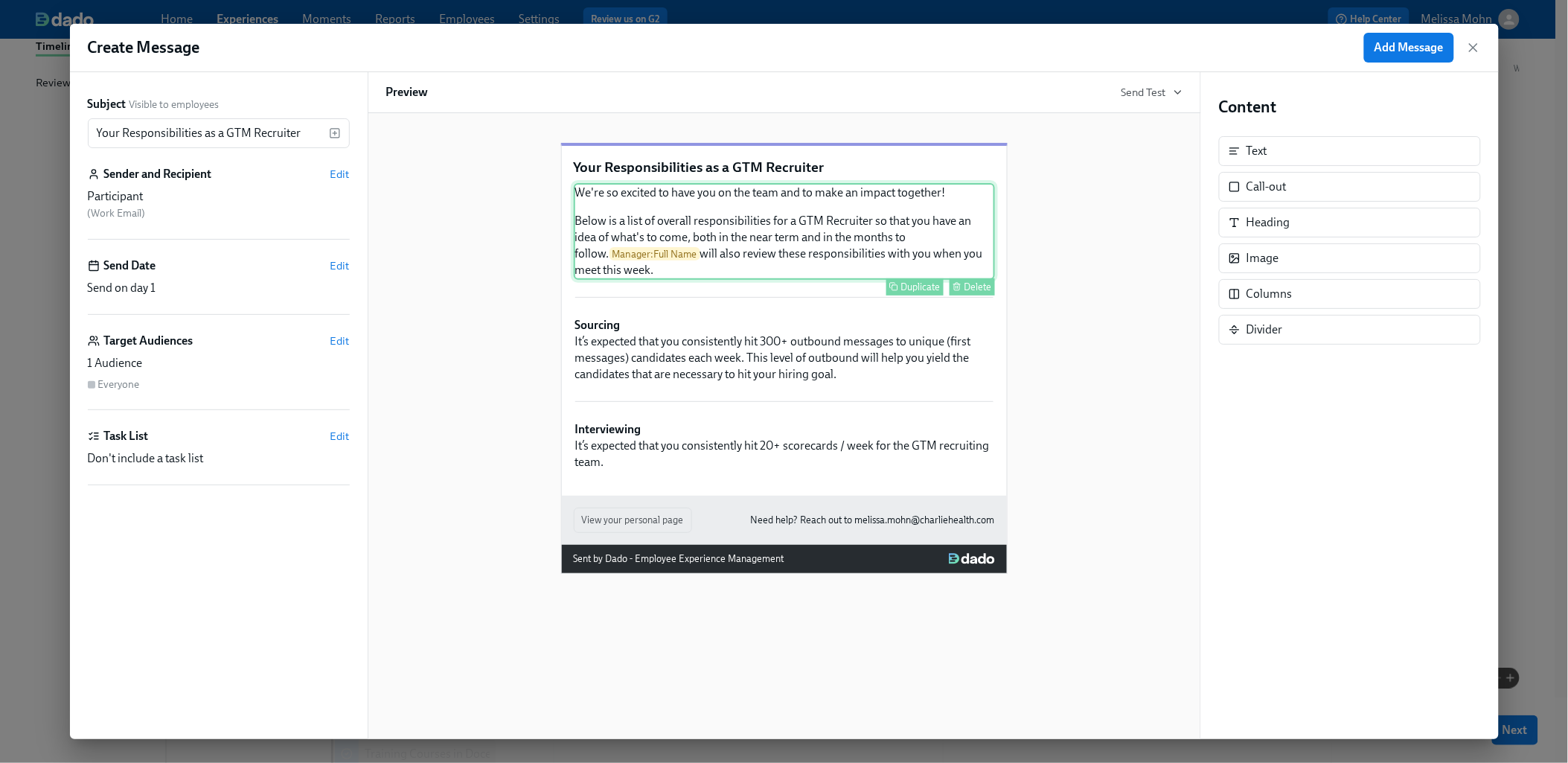 click on "We're so excited to have you on the team and to make an impact together!
Below is a list of overall responsibilities for a GTM Recruiter so that you have an idea of what's to come, both in the near term and in the months to follow.  Manager :  Full Name  will also review these responsibilities with you when you meet this week.   Duplicate   Delete" at bounding box center (784, 232) 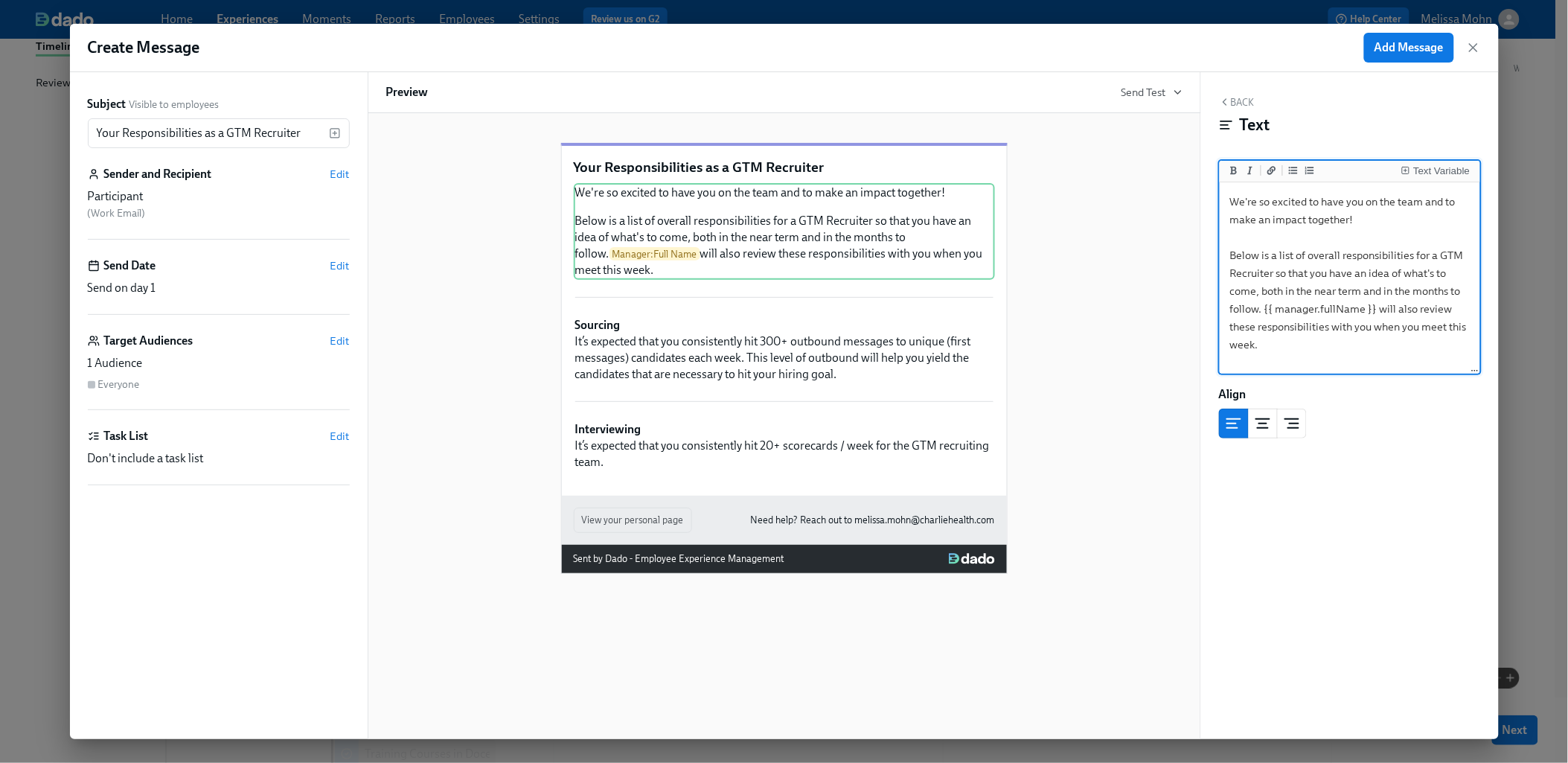 click on "We're so excited to have you on the team and to make an impact together!
Below is a list of overall responsibilities for a GTM Recruiter so that you have an idea of what's to come, both in the near term and in the months to follow. {{ manager.fullName }} will also review these responsibilities with you when you meet this week." at bounding box center [1350, 278] 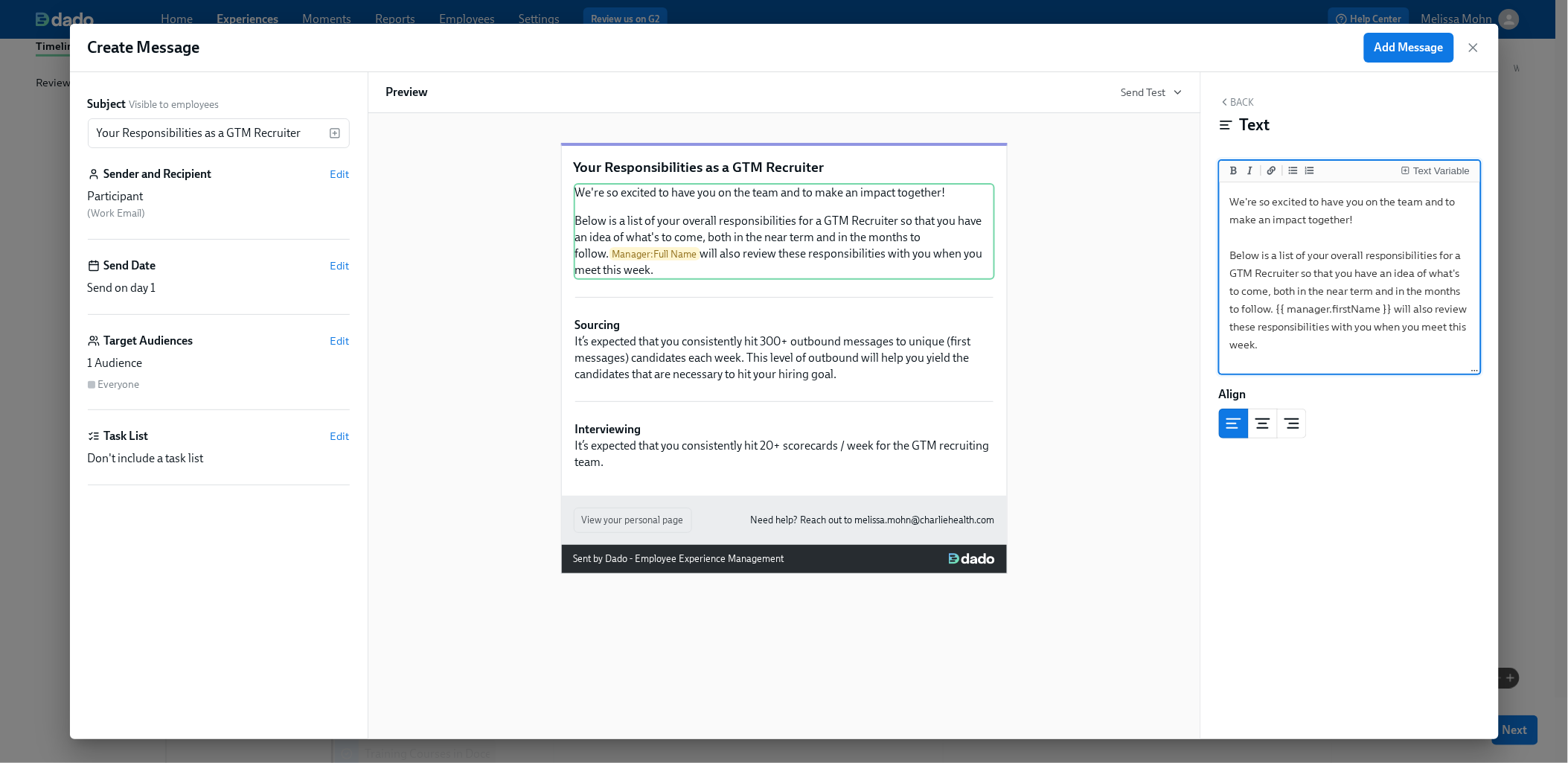 type on "We're so excited to have you on the team and to make an impact together!
Below is a list of your overall responsibilities for a GTM Recruiter so that you have an idea of what's to come, both in the near term and in the months to follow. {{ manager.firstName }} will also review these responsibilities with you when you meet this week." 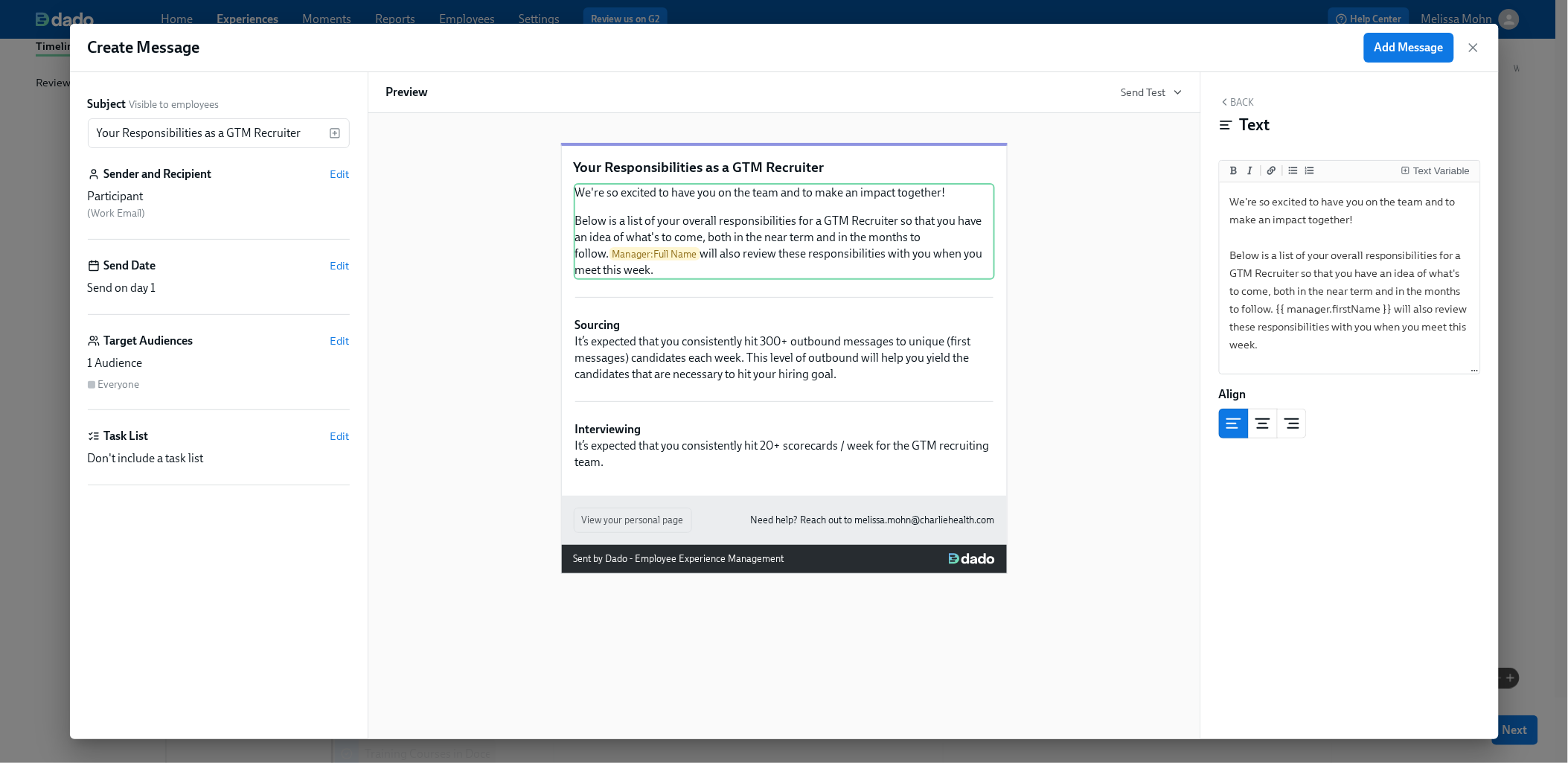click on "Back" at bounding box center (1237, 102) 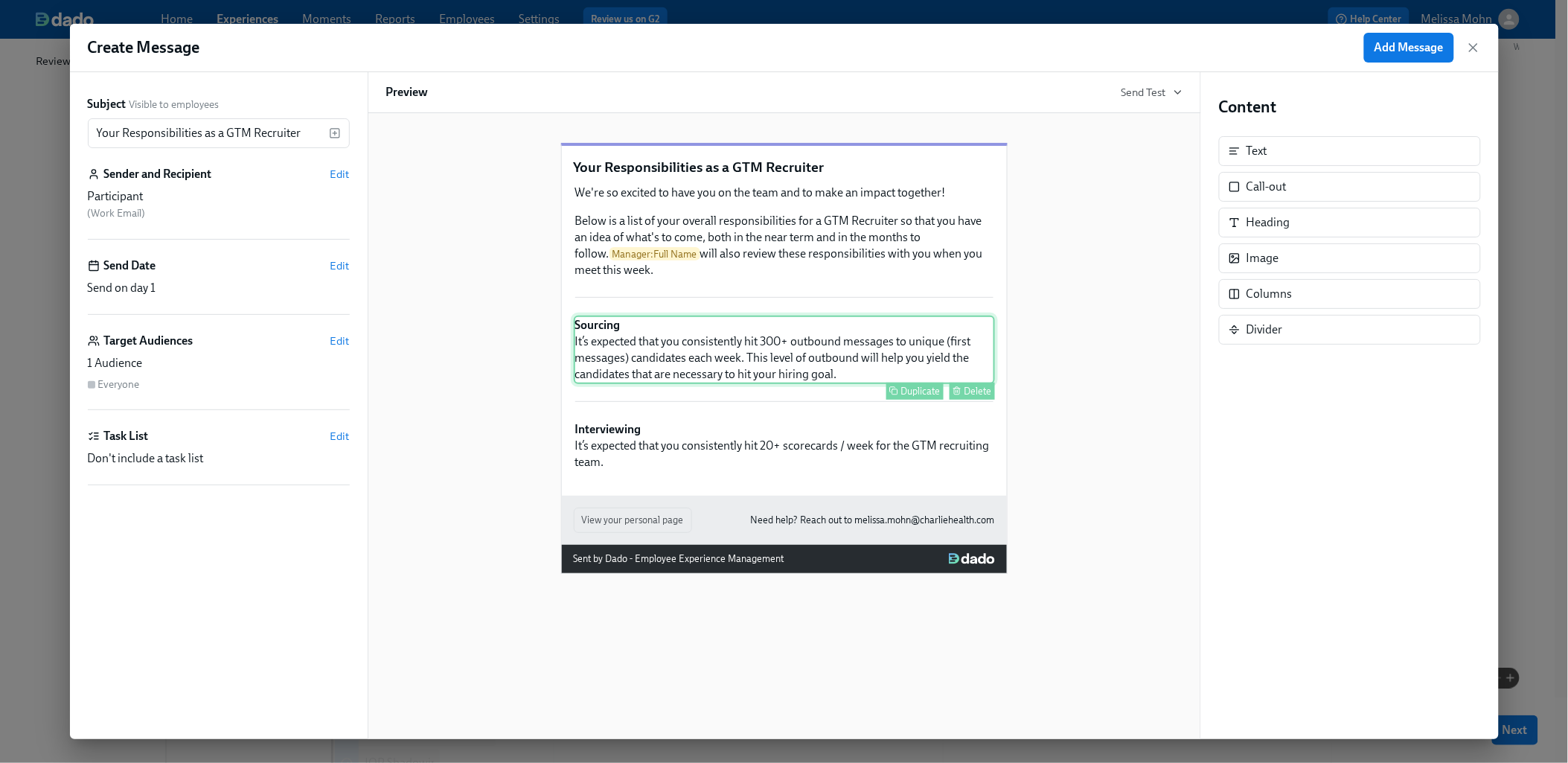 scroll, scrollTop: 259, scrollLeft: 0, axis: vertical 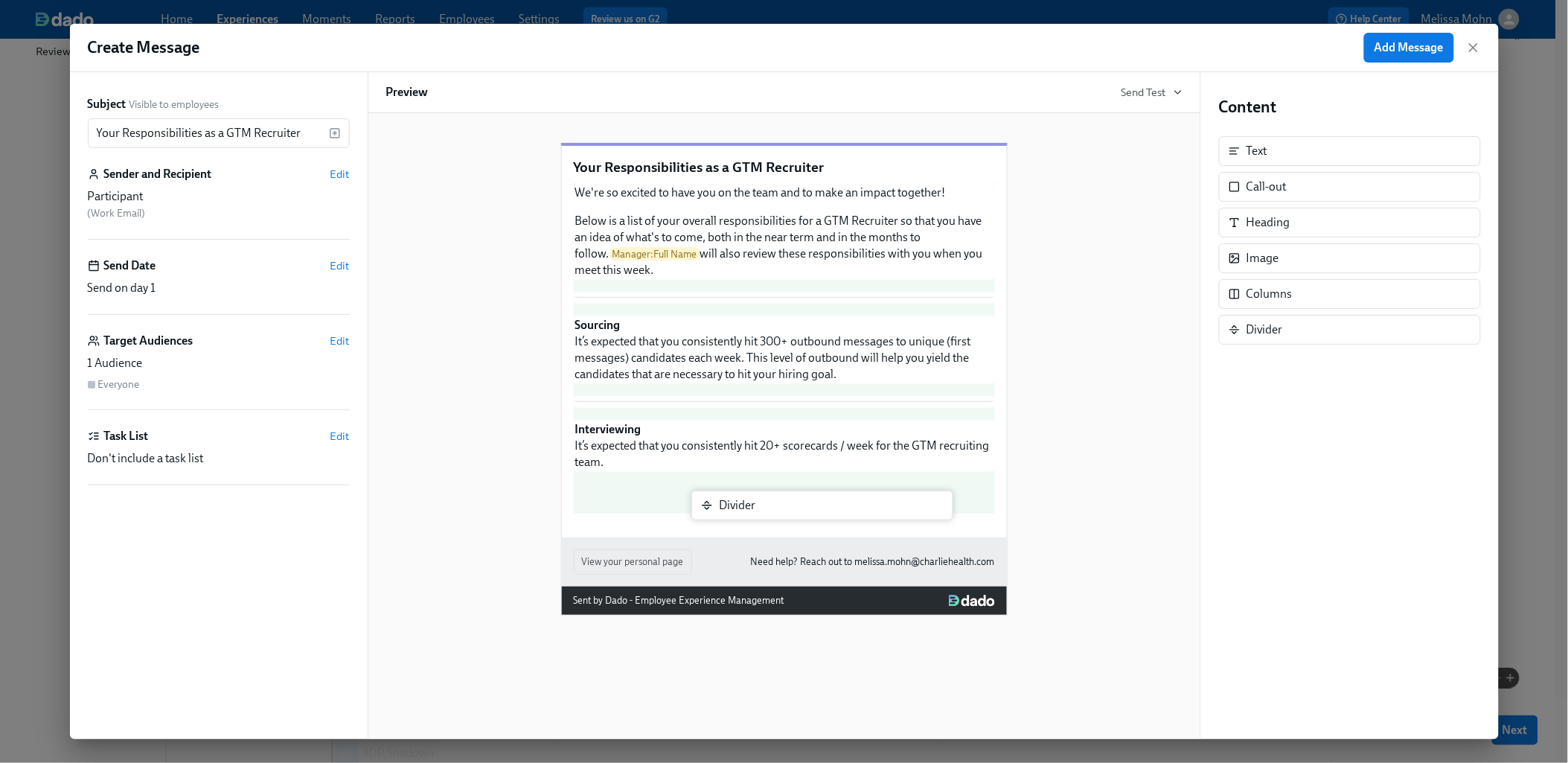 drag, startPoint x: 1251, startPoint y: 328, endPoint x: 715, endPoint y: 505, distance: 564.4688 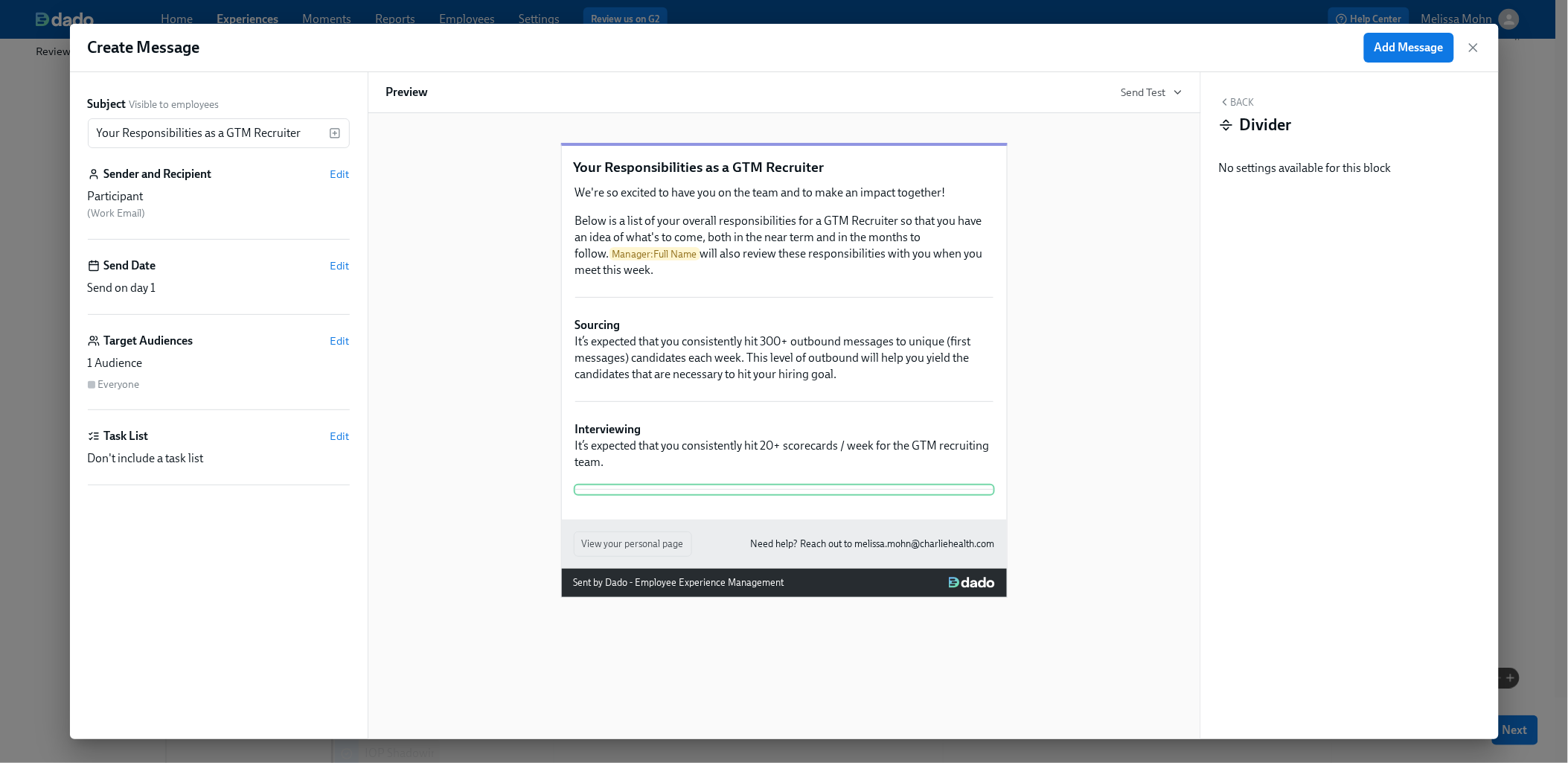 click on "Back Divider No settings available for this block" at bounding box center [1350, 406] 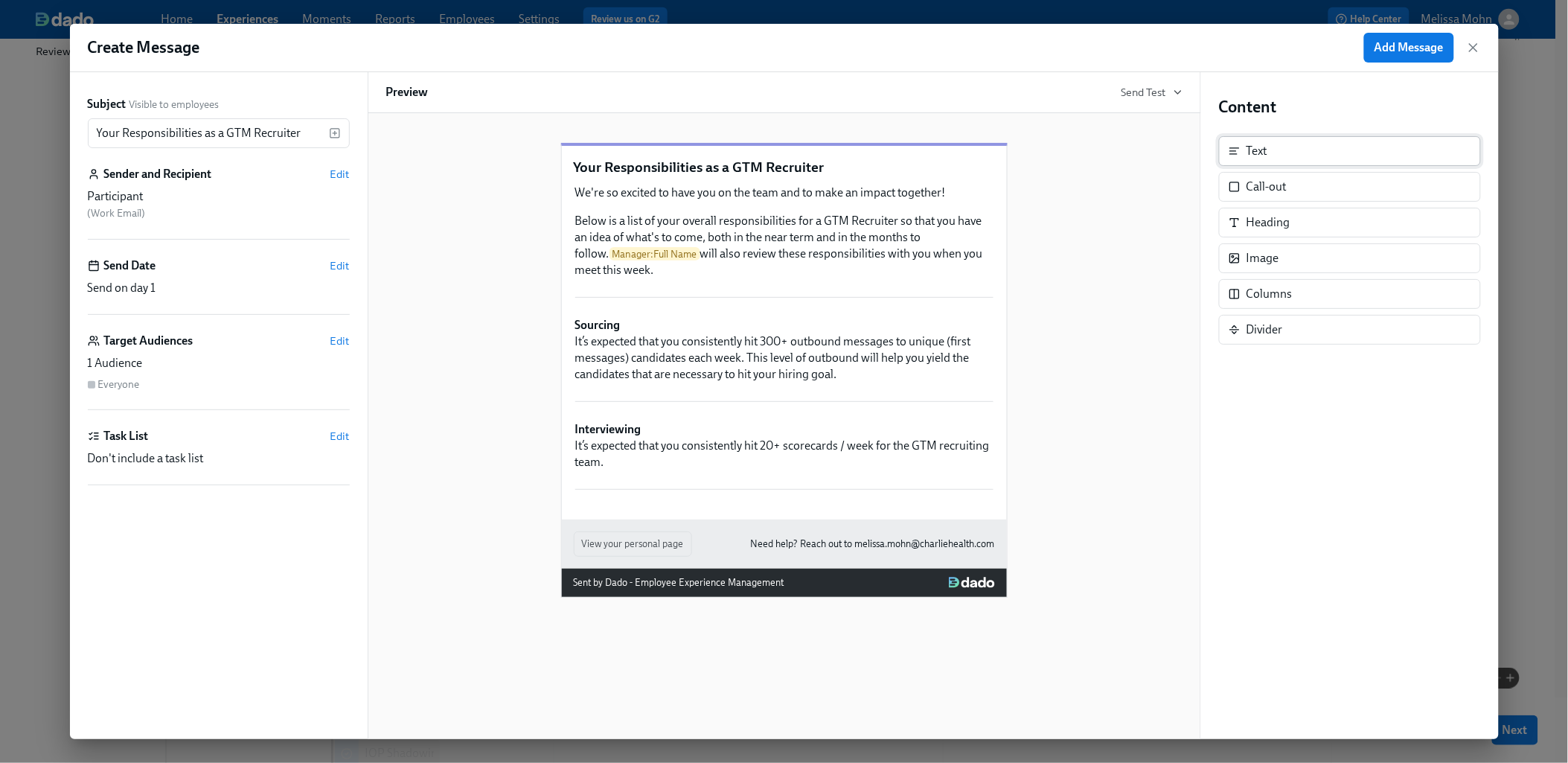 click on "Text" at bounding box center [1350, 151] 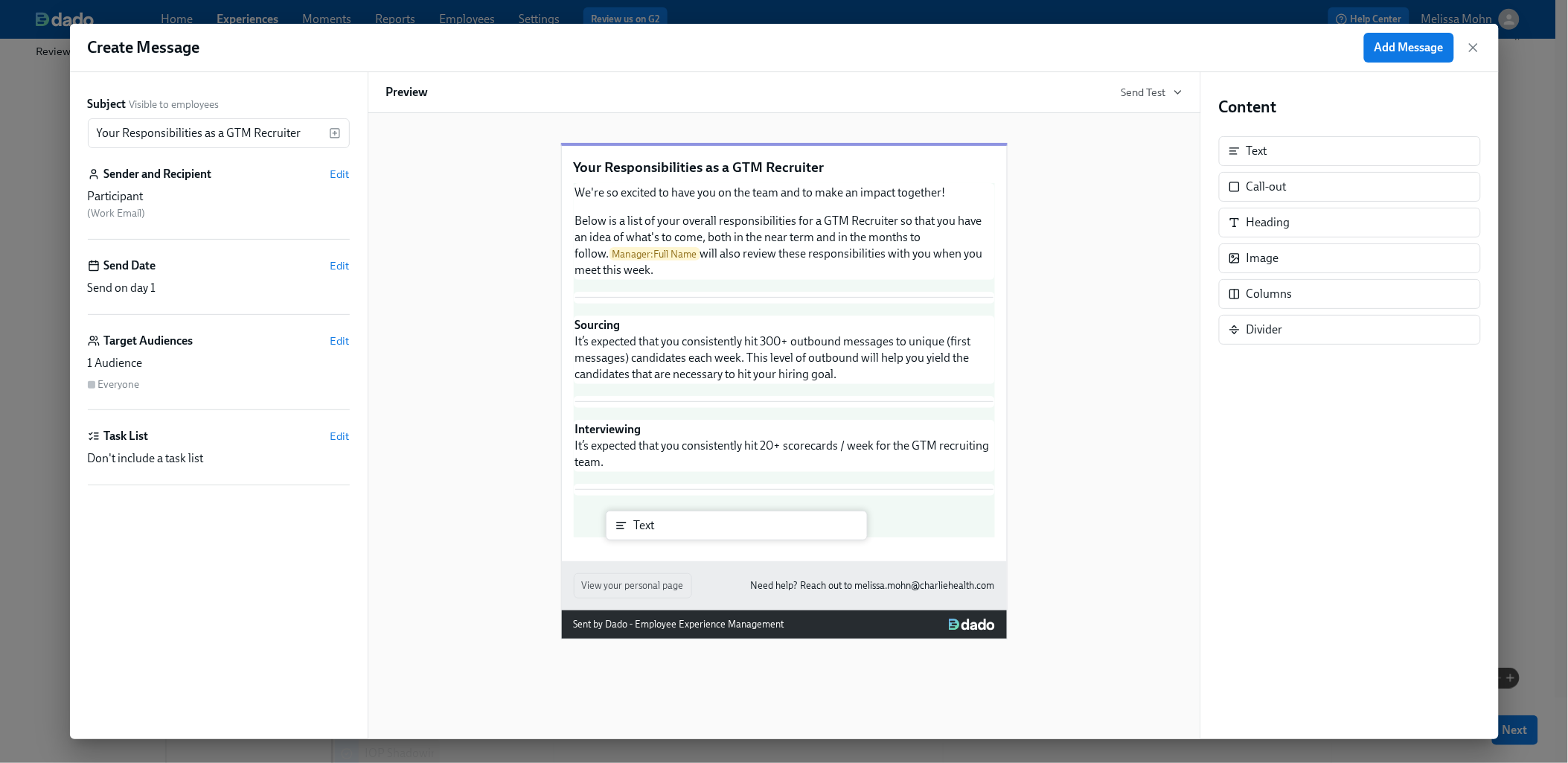 drag, startPoint x: 1287, startPoint y: 147, endPoint x: 668, endPoint y: 523, distance: 724.2493 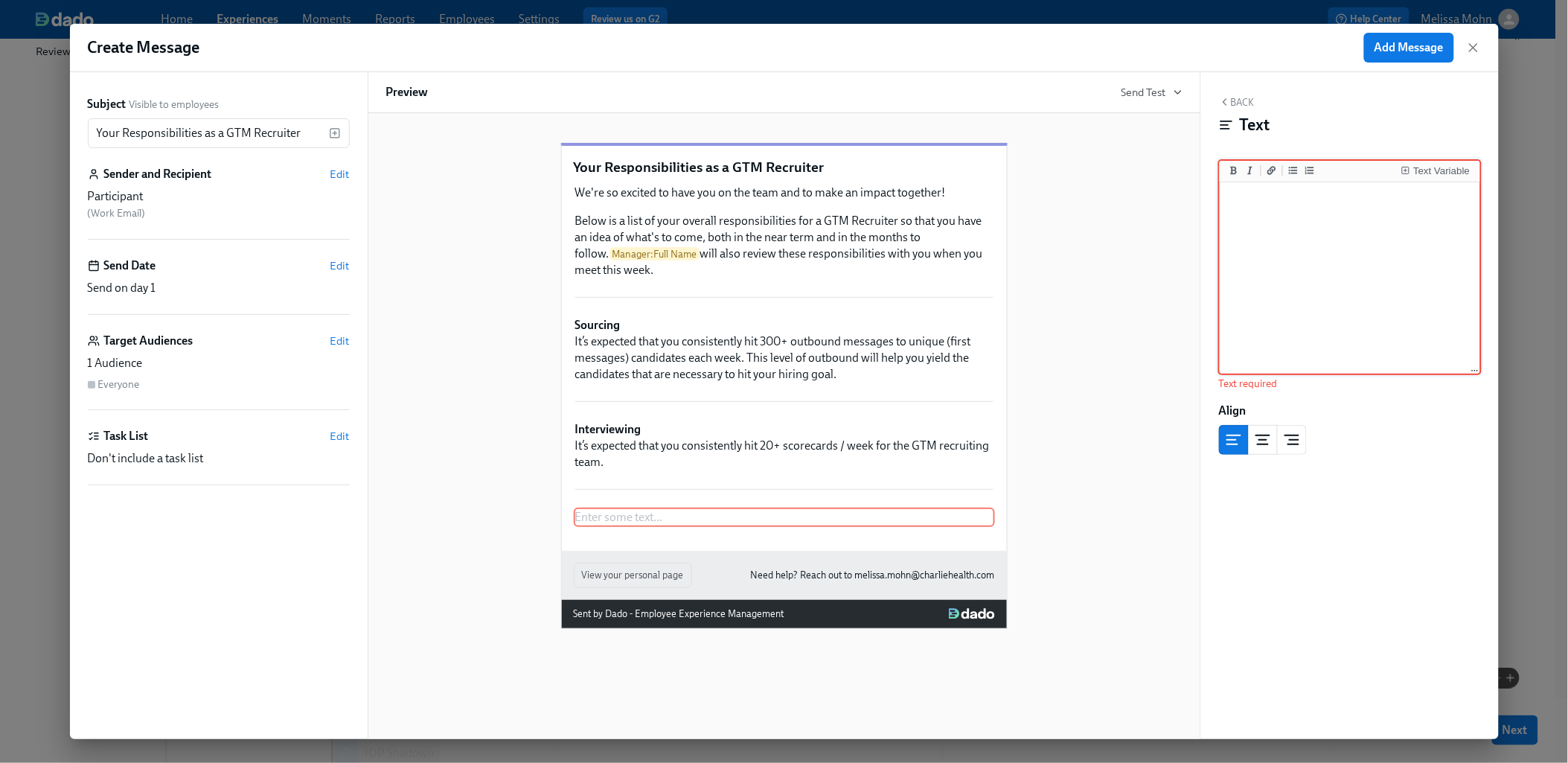 paste on "Pipeline and candidate profile cleanliness" 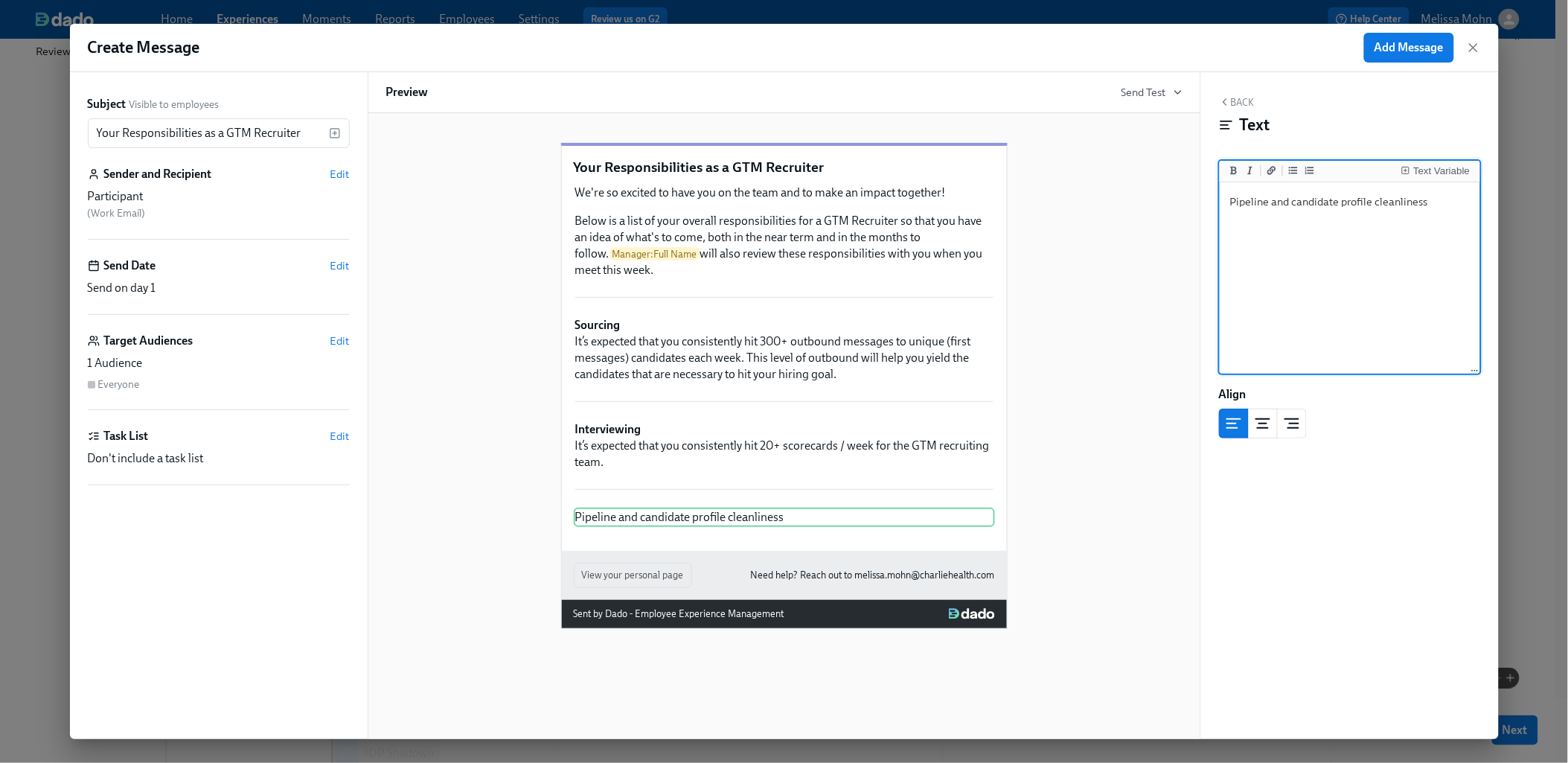 paste on "It’s expected that your candidate profiles will have all relevant
information (LinkedIn link, [PHONE], [EMAIL], comp
expectations, resume, etc.). It is also expected that you will
adhere to our candidate SLAs, outlined in your bonus plan (i.e.
maintaining the pace of our recruiting process and clear candidate
communications)." 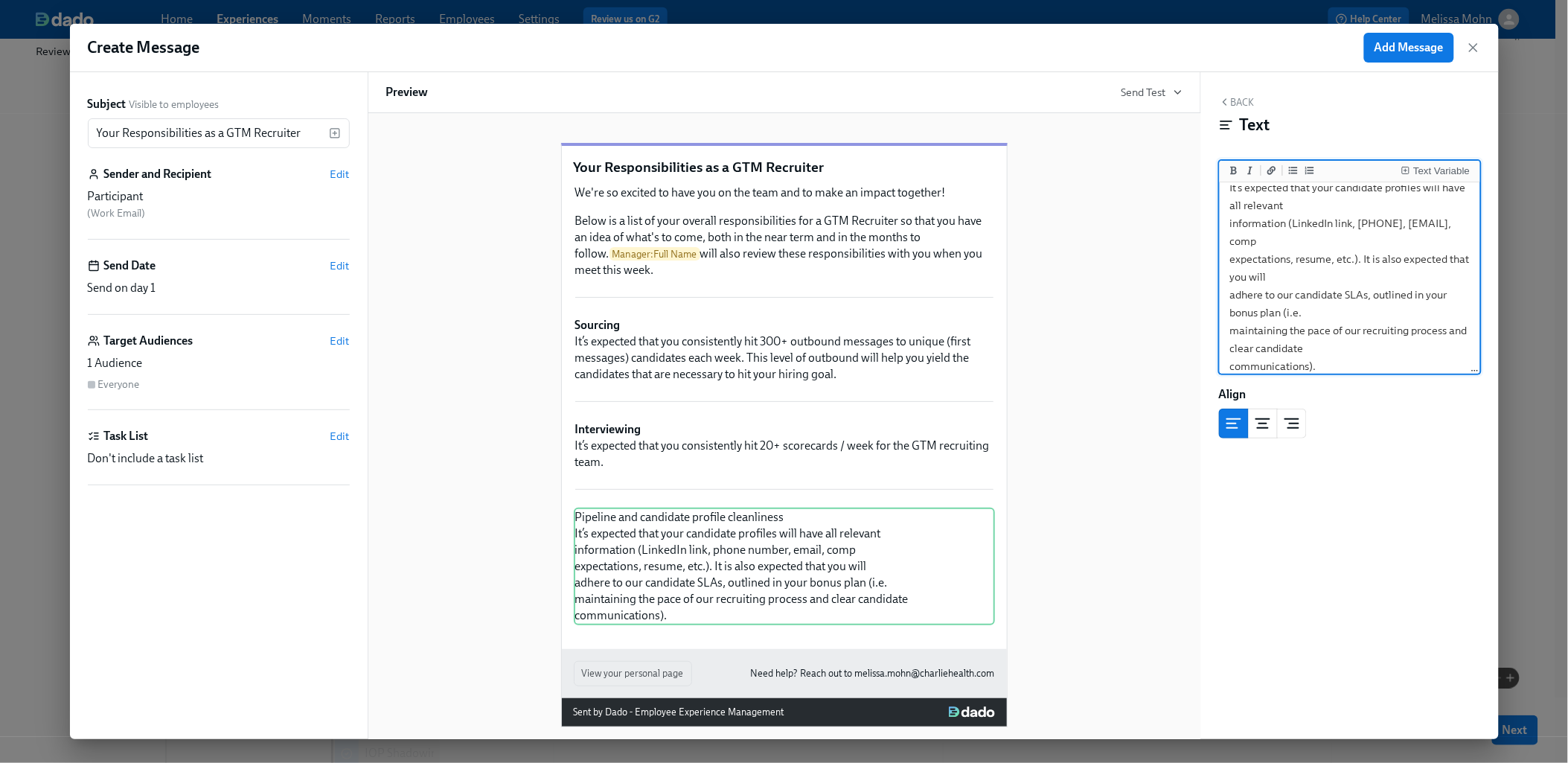 scroll, scrollTop: 0, scrollLeft: 0, axis: both 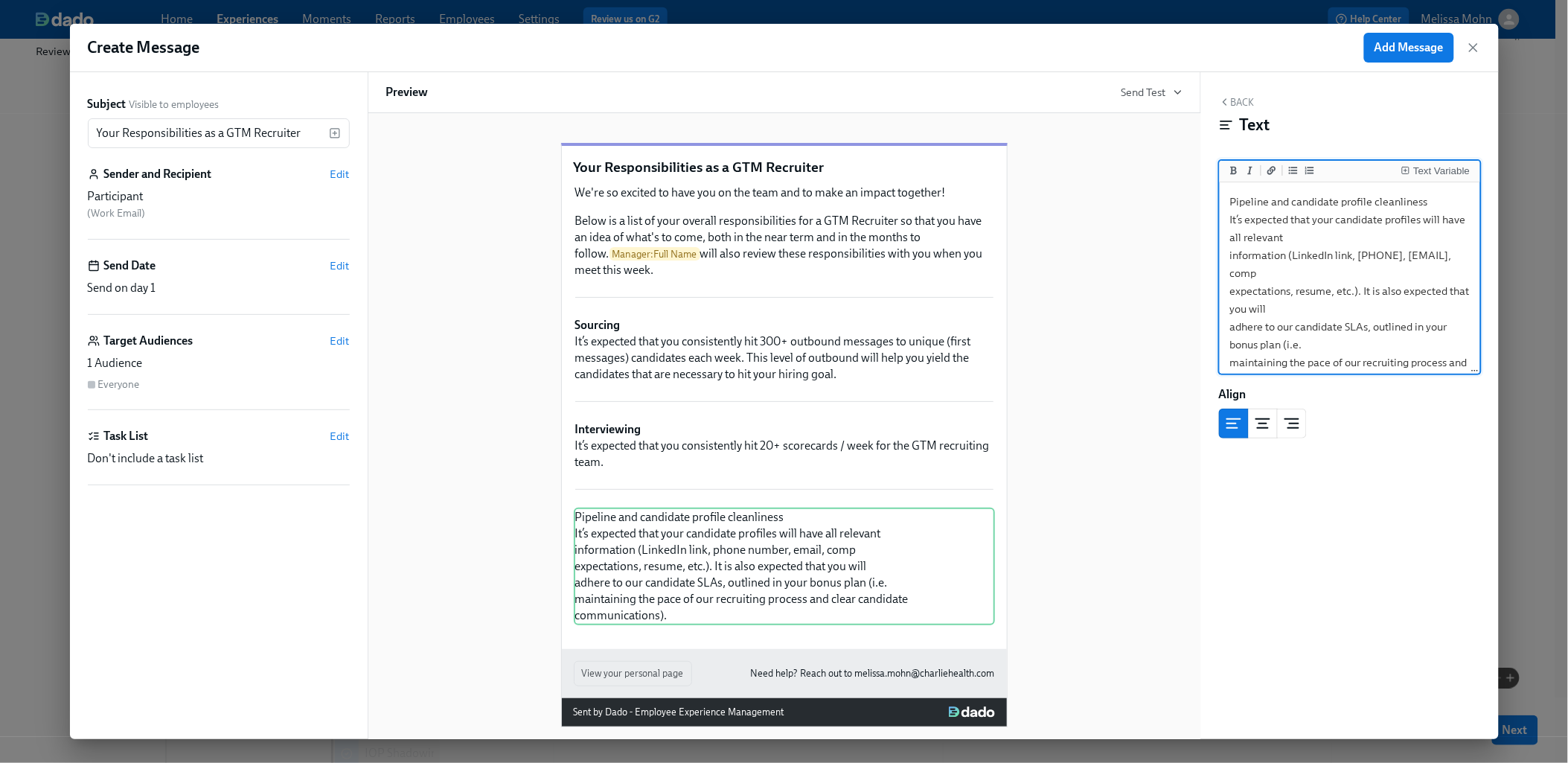 click on "Pipeline and candidate profile cleanliness
It’s expected that your candidate profiles will have all relevant
information (LinkedIn link, [PHONE], [EMAIL], comp
expectations, resume, etc.). It is also expected that you will
adhere to our candidate SLAs, outlined in your bonus plan (i.e.
maintaining the pace of our recruiting process and clear candidate
communications)." at bounding box center (1350, 300) 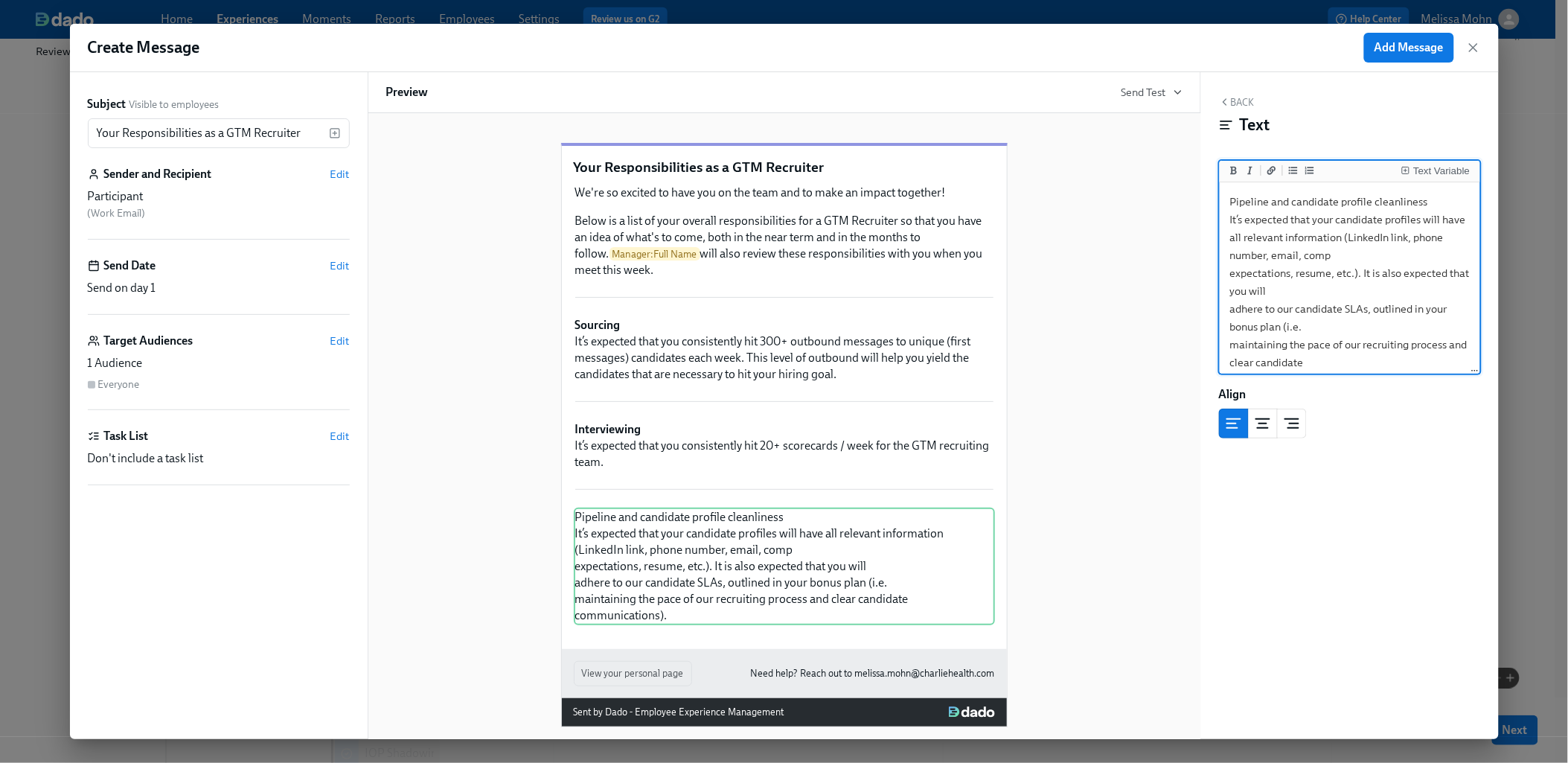 click on "Pipeline and candidate profile cleanliness
It’s expected that your candidate profiles will have all relevant information (LinkedIn link, phone number, email, comp
expectations, resume, etc.). It is also expected that you will
adhere to our candidate SLAs, outlined in your bonus plan (i.e.
maintaining the pace of our recruiting process and clear candidate
communications)." at bounding box center (1350, 291) 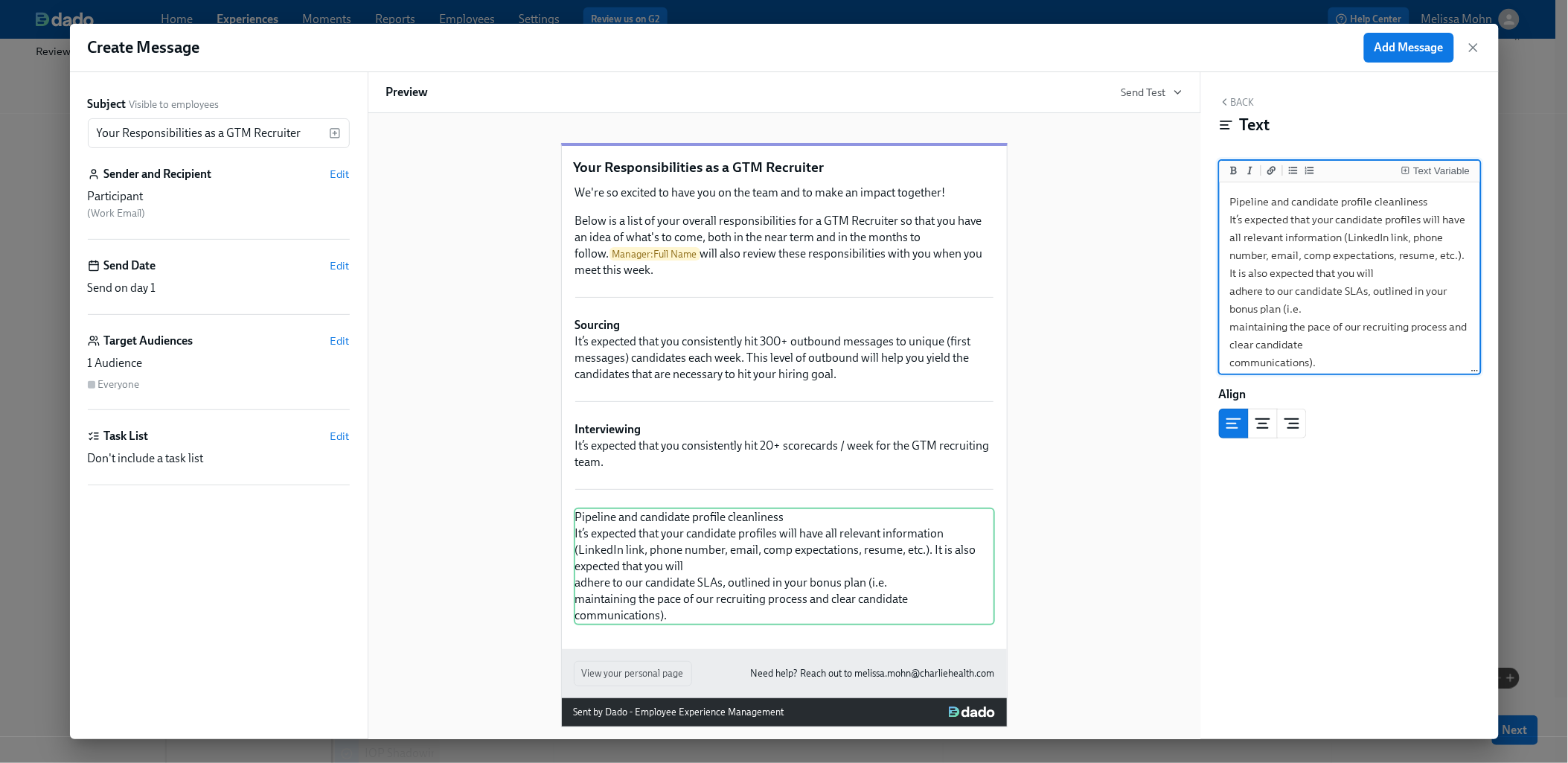 click on "Pipeline and candidate profile cleanliness
It’s expected that your candidate profiles will have all relevant information (LinkedIn link, phone number, email, comp expectations, resume, etc.). It is also expected that you will
adhere to our candidate SLAs, outlined in your bonus plan (i.e.
maintaining the pace of our recruiting process and clear candidate
communications)." at bounding box center (1350, 282) 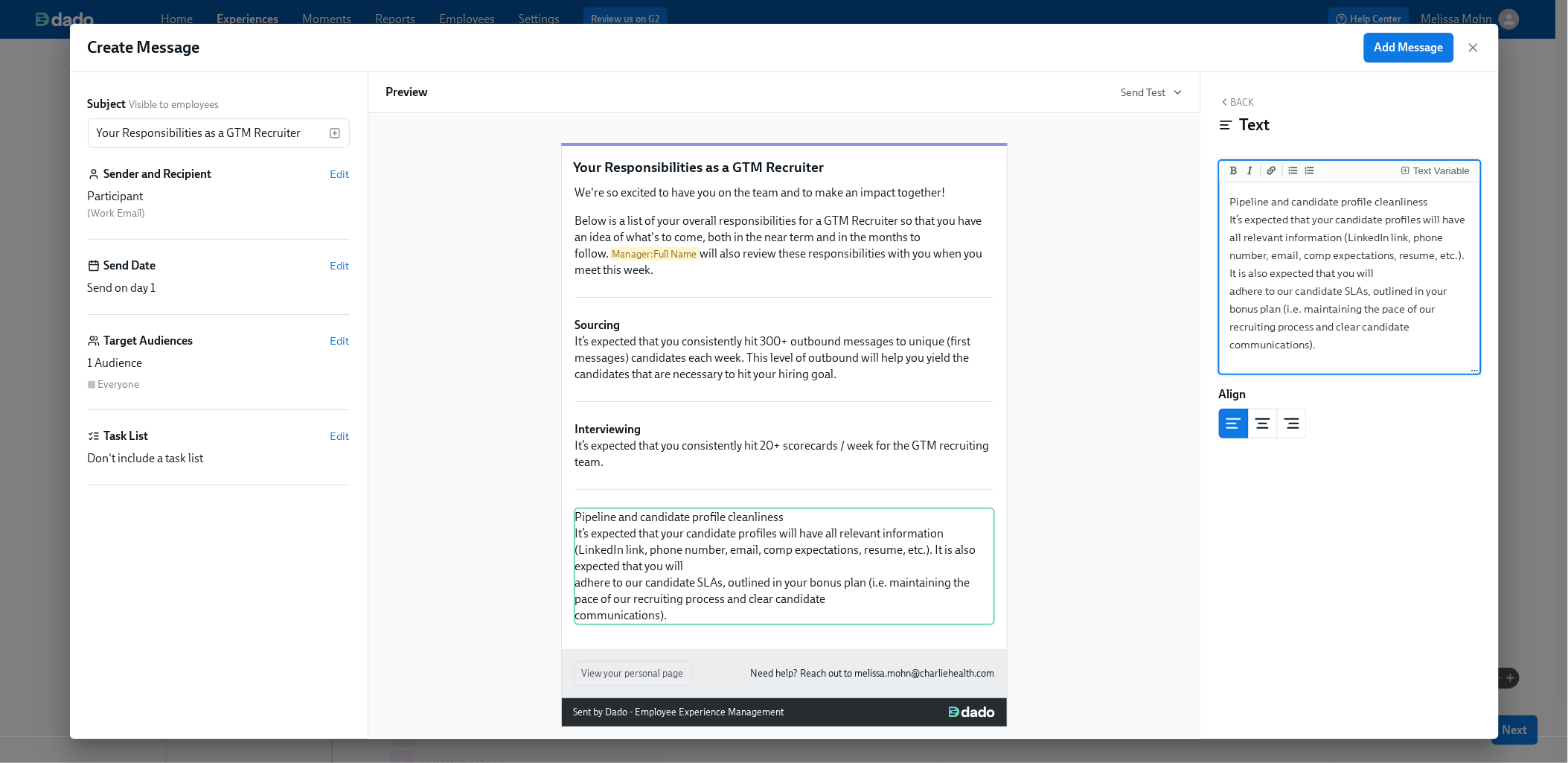 scroll, scrollTop: 318, scrollLeft: 0, axis: vertical 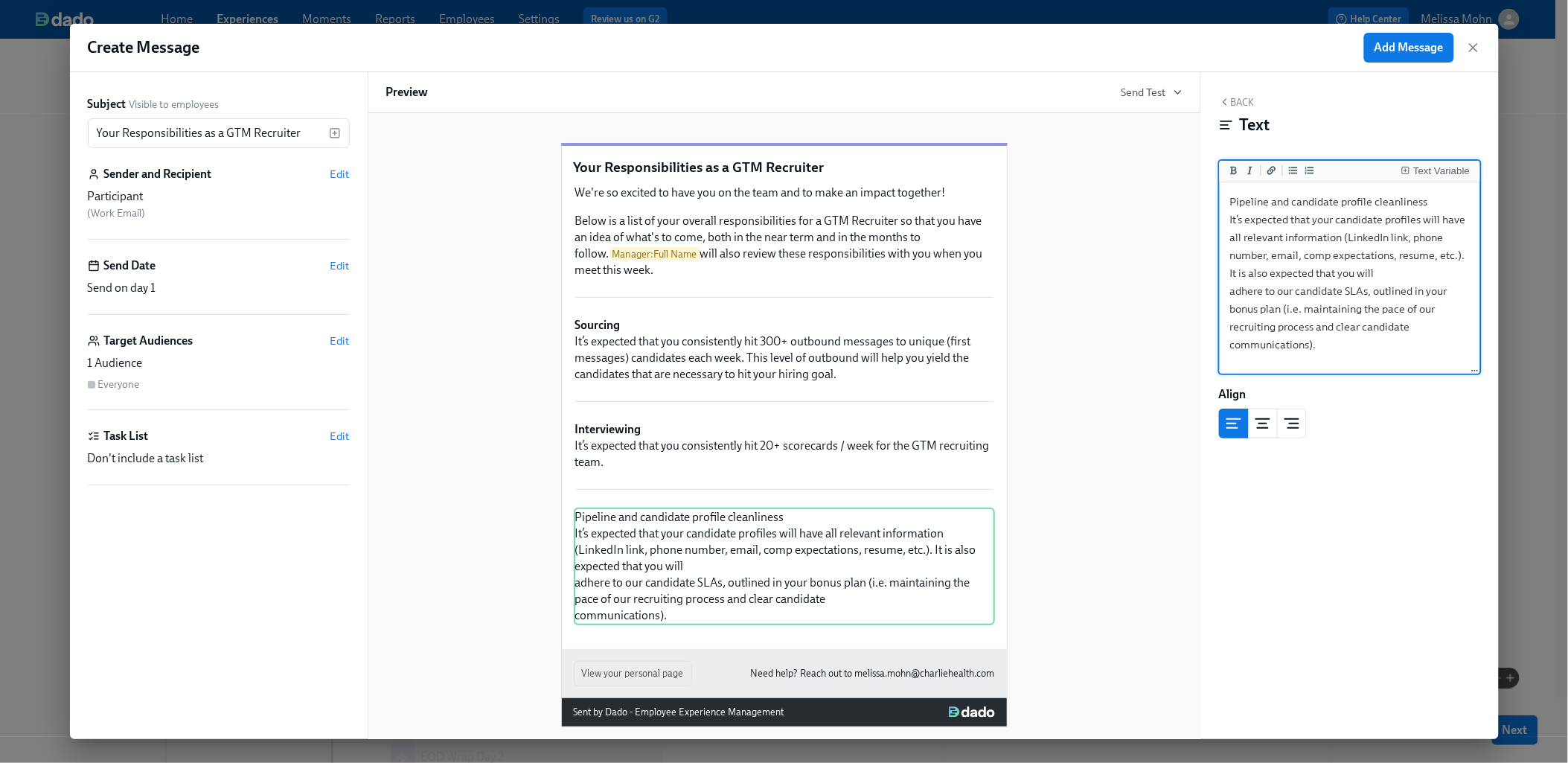 click on "Pipeline and candidate profile cleanliness
It’s expected that your candidate profiles will have all relevant information (LinkedIn link, phone number, email, comp expectations, resume, etc.). It is also expected that you will
adhere to our candidate SLAs, outlined in your bonus plan (i.e. maintaining the pace of our recruiting process and clear candidate
communications)." at bounding box center (1350, 278) 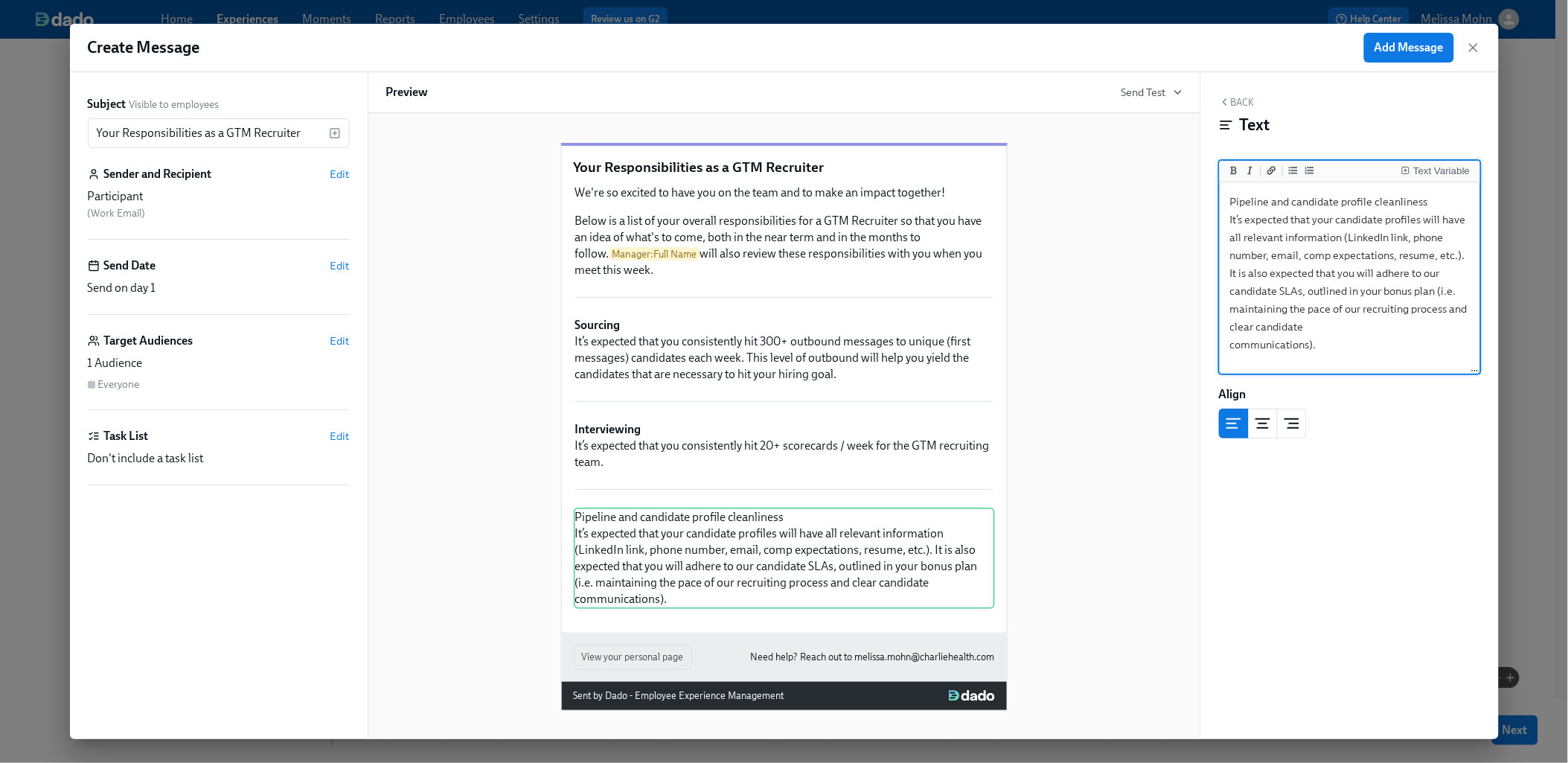 scroll, scrollTop: 392, scrollLeft: 0, axis: vertical 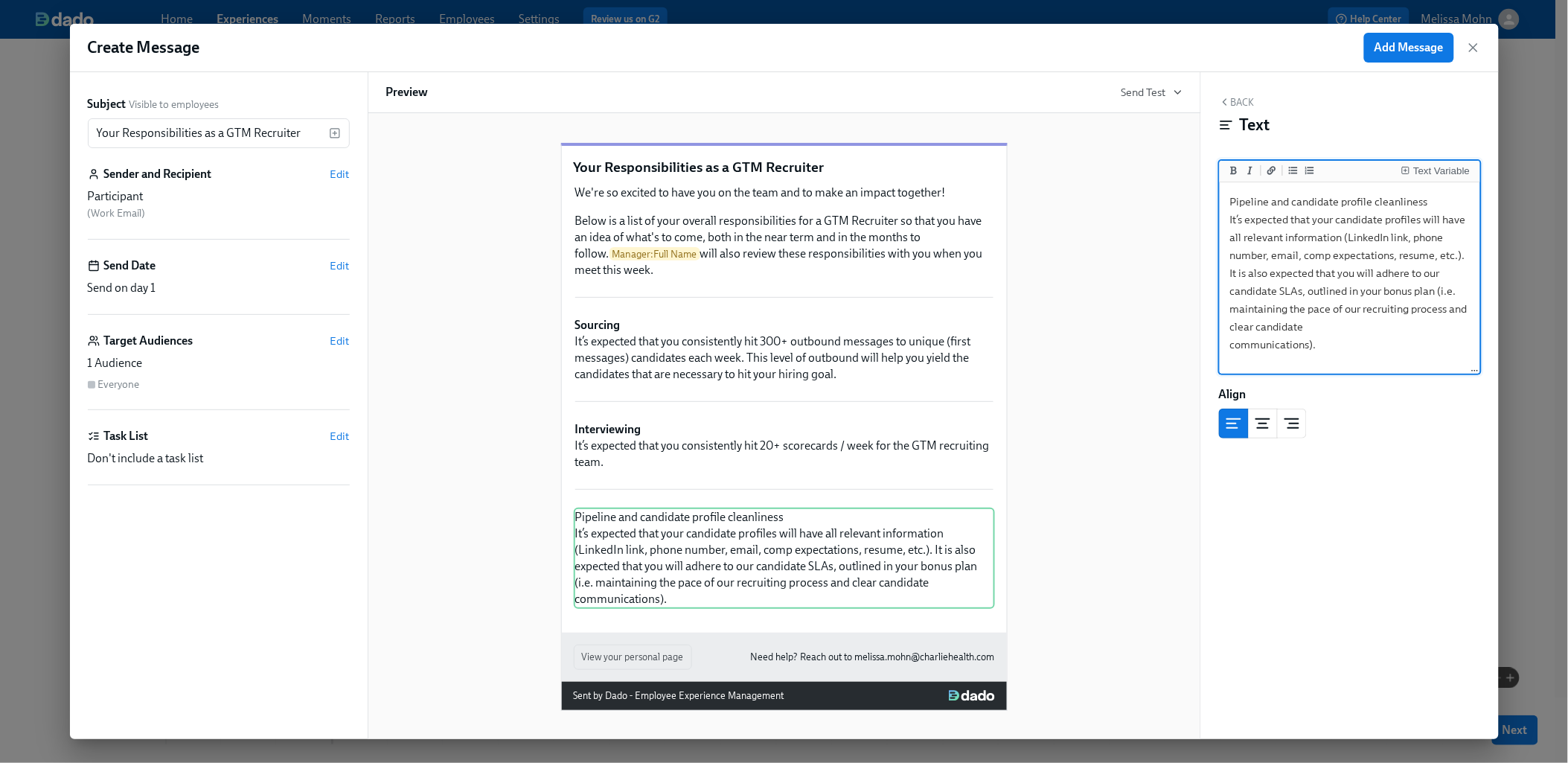click on "Pipeline and candidate profile cleanliness
It’s expected that your candidate profiles will have all relevant information (LinkedIn link, phone number, email, comp expectations, resume, etc.). It is also expected that you will adhere to our candidate SLAs, outlined in your bonus plan (i.e. maintaining the pace of our recruiting process and clear candidate
communications)." at bounding box center (1350, 278) 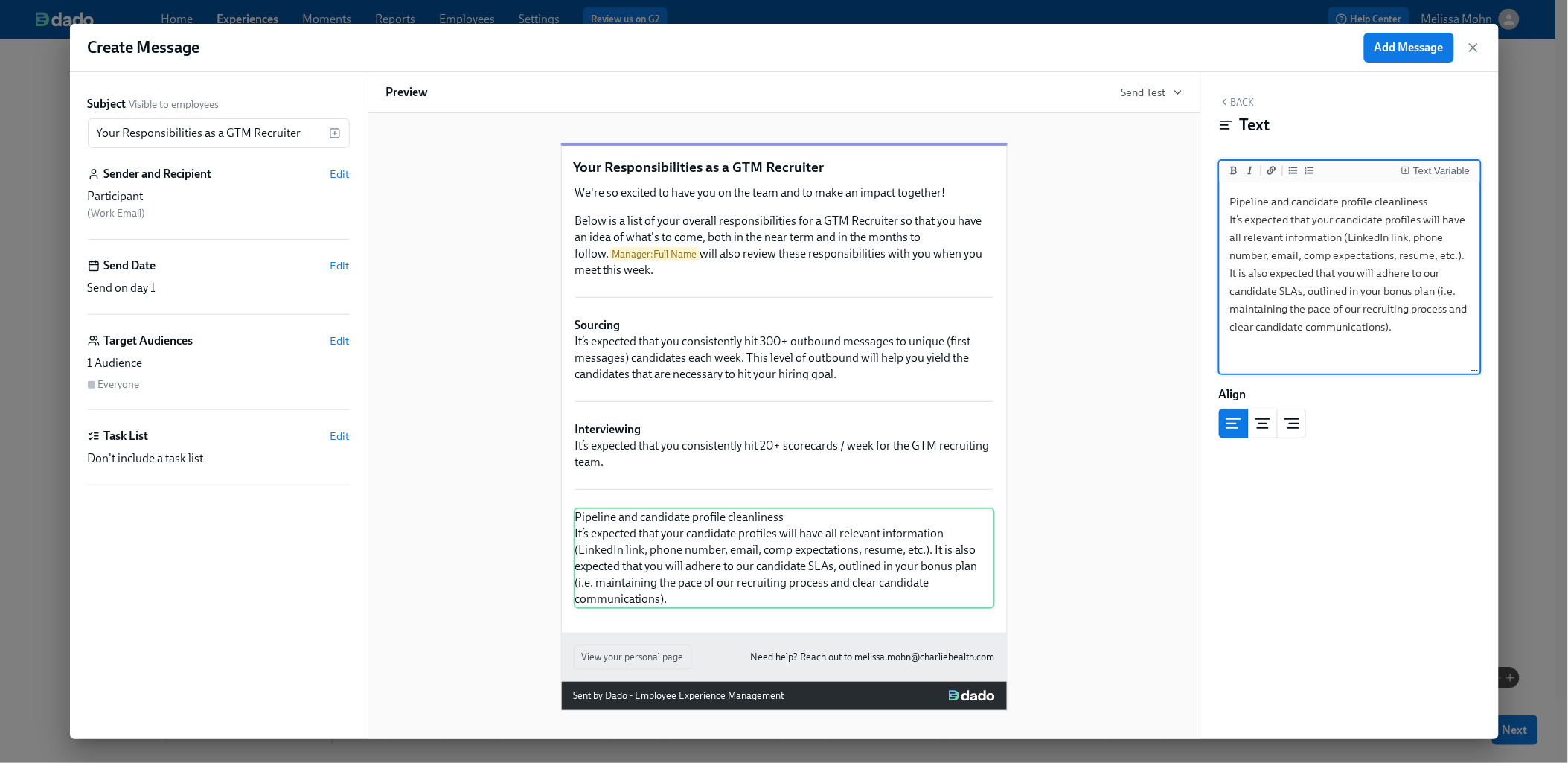 click on "Pipeline and candidate profile cleanliness
It’s expected that your candidate profiles will have all relevant information (LinkedIn link, phone number, email, comp expectations, resume, etc.). It is also expected that you will adhere to our candidate SLAs, outlined in your bonus plan (i.e. maintaining the pace of our recruiting process and clear candidate communications)." at bounding box center [1350, 278] 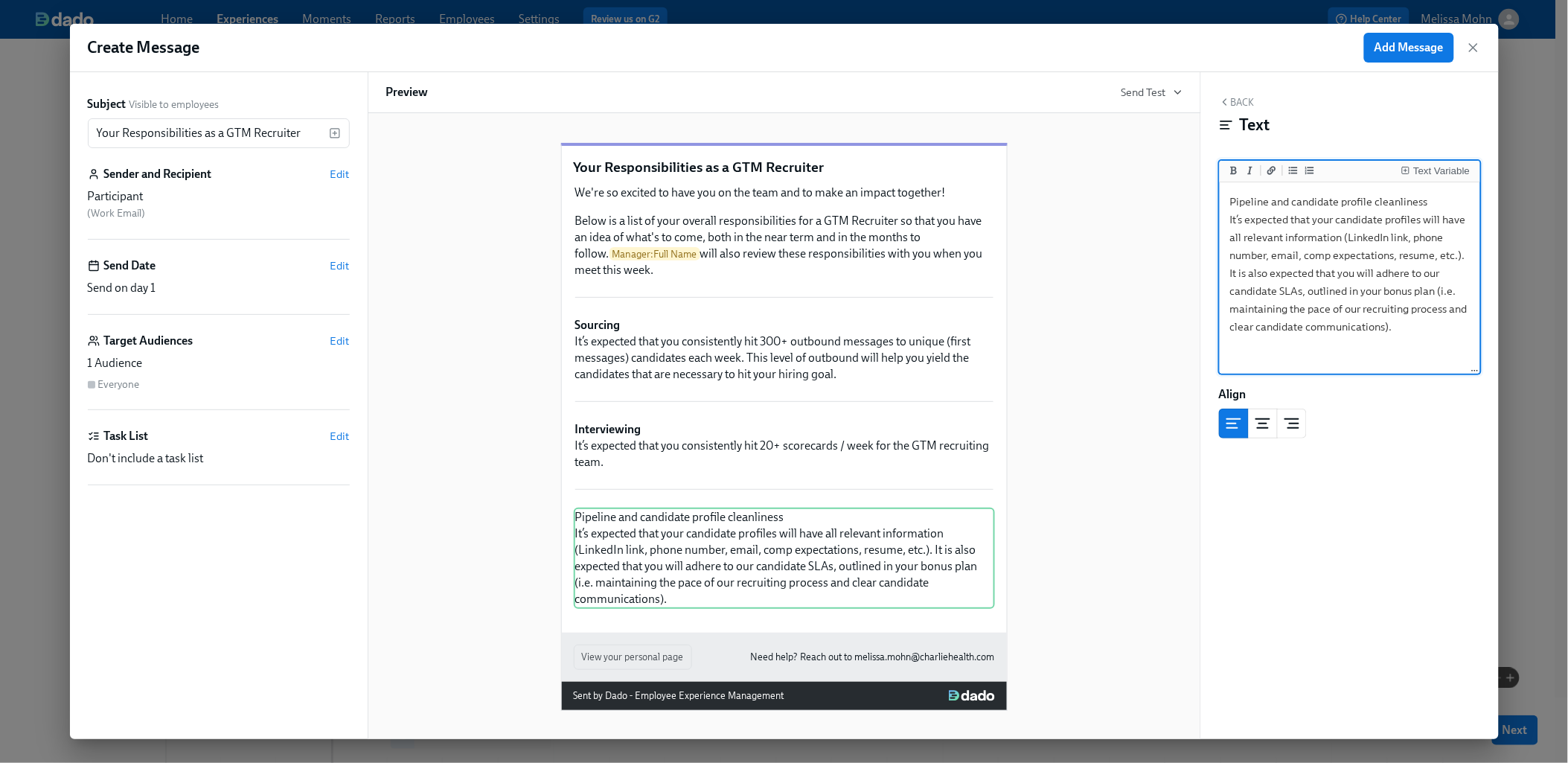 scroll, scrollTop: 371, scrollLeft: 0, axis: vertical 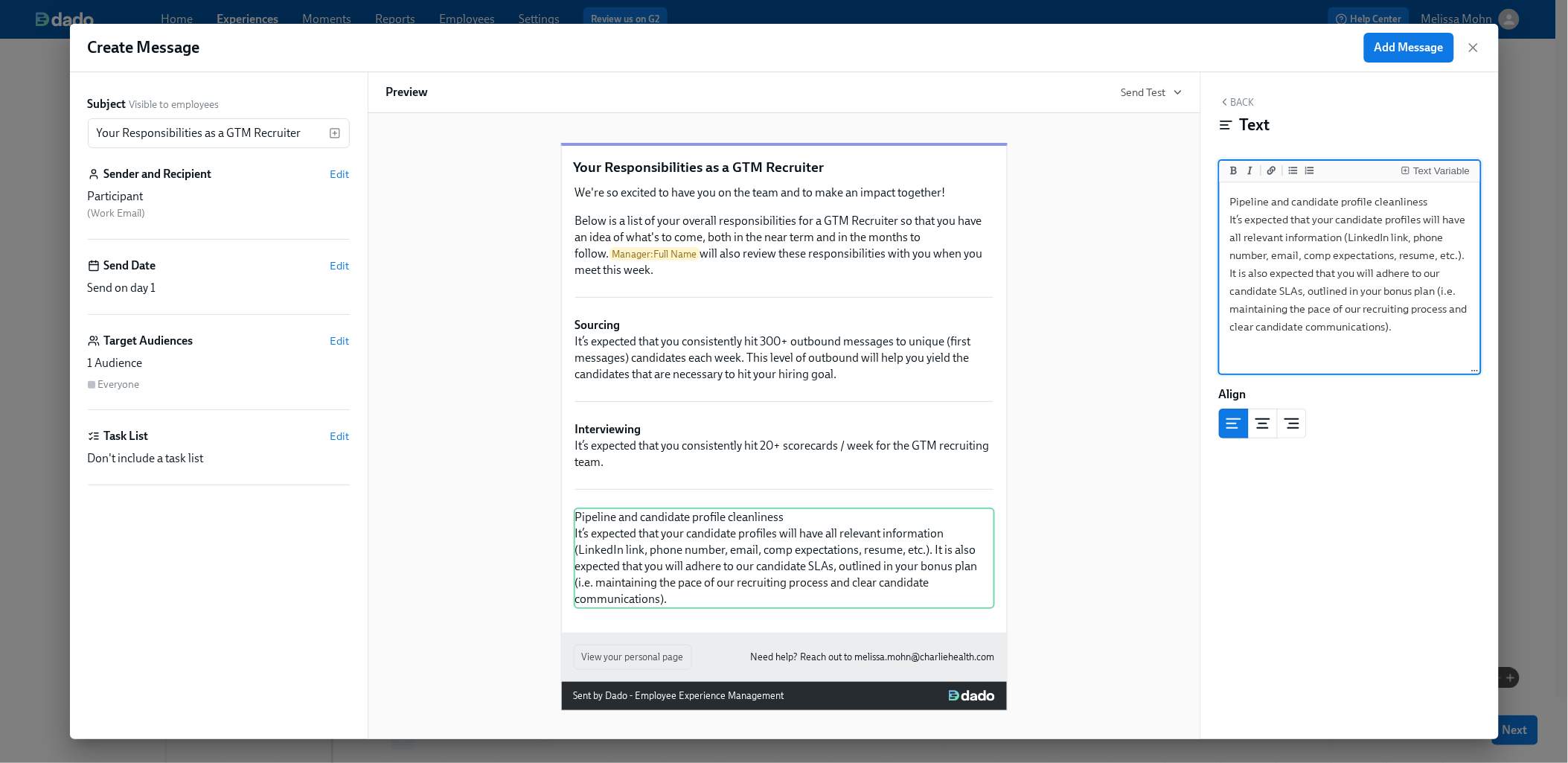 click on "Pipeline and candidate profile cleanliness
It’s expected that your candidate profiles will have all relevant information (LinkedIn link, phone number, email, comp expectations, resume, etc.). It is also expected that you will adhere to our candidate SLAs, outlined in your bonus plan (i.e. maintaining the pace of our recruiting process and clear candidate communications)." at bounding box center [1350, 278] 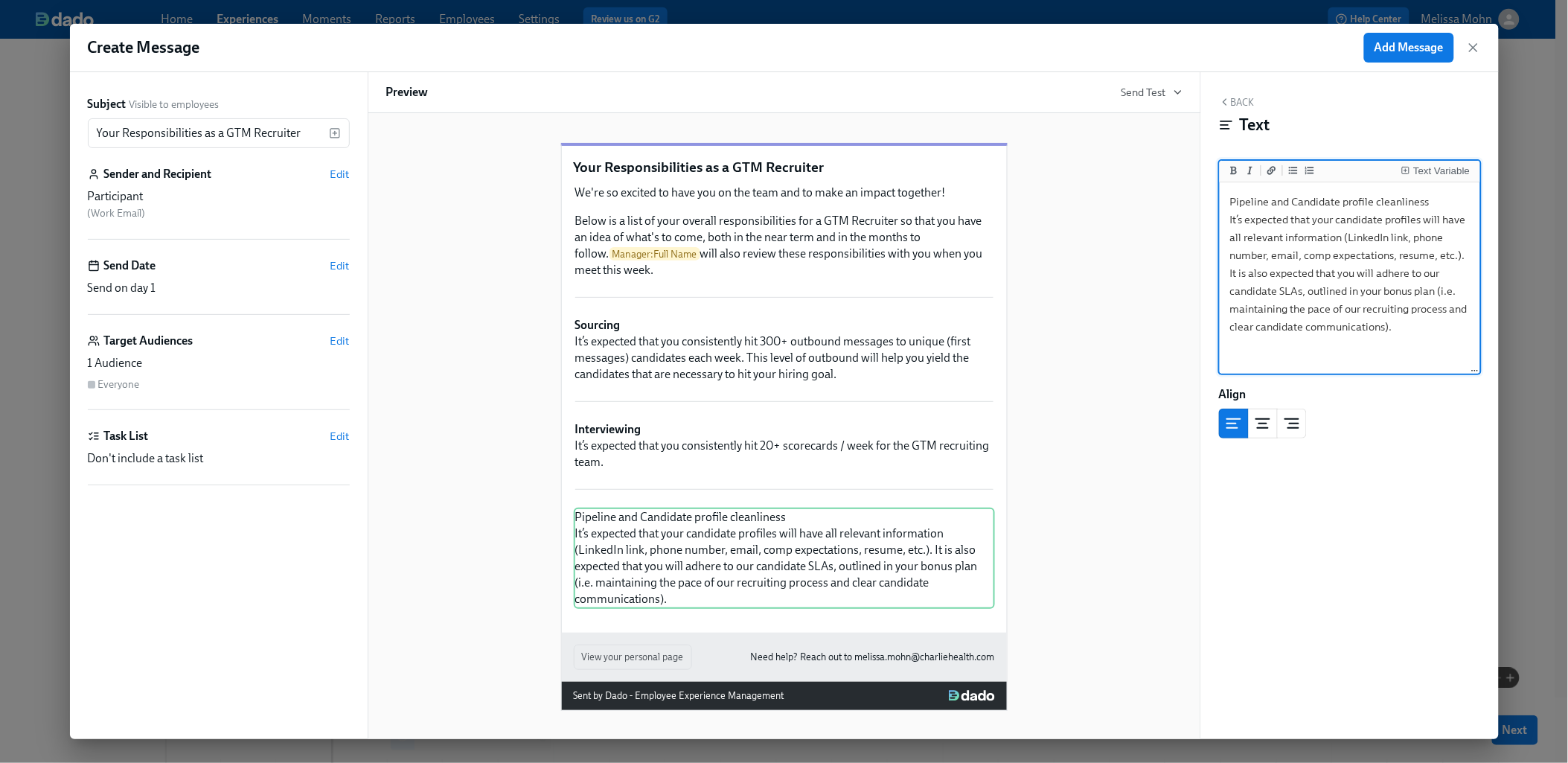 click on "Pipeline and Candidate profile cleanliness
It’s expected that your candidate profiles will have all relevant information (LinkedIn link, phone number, email, comp expectations, resume, etc.). It is also expected that you will adhere to our candidate SLAs, outlined in your bonus plan (i.e. maintaining the pace of our recruiting process and clear candidate communications)." at bounding box center [1350, 278] 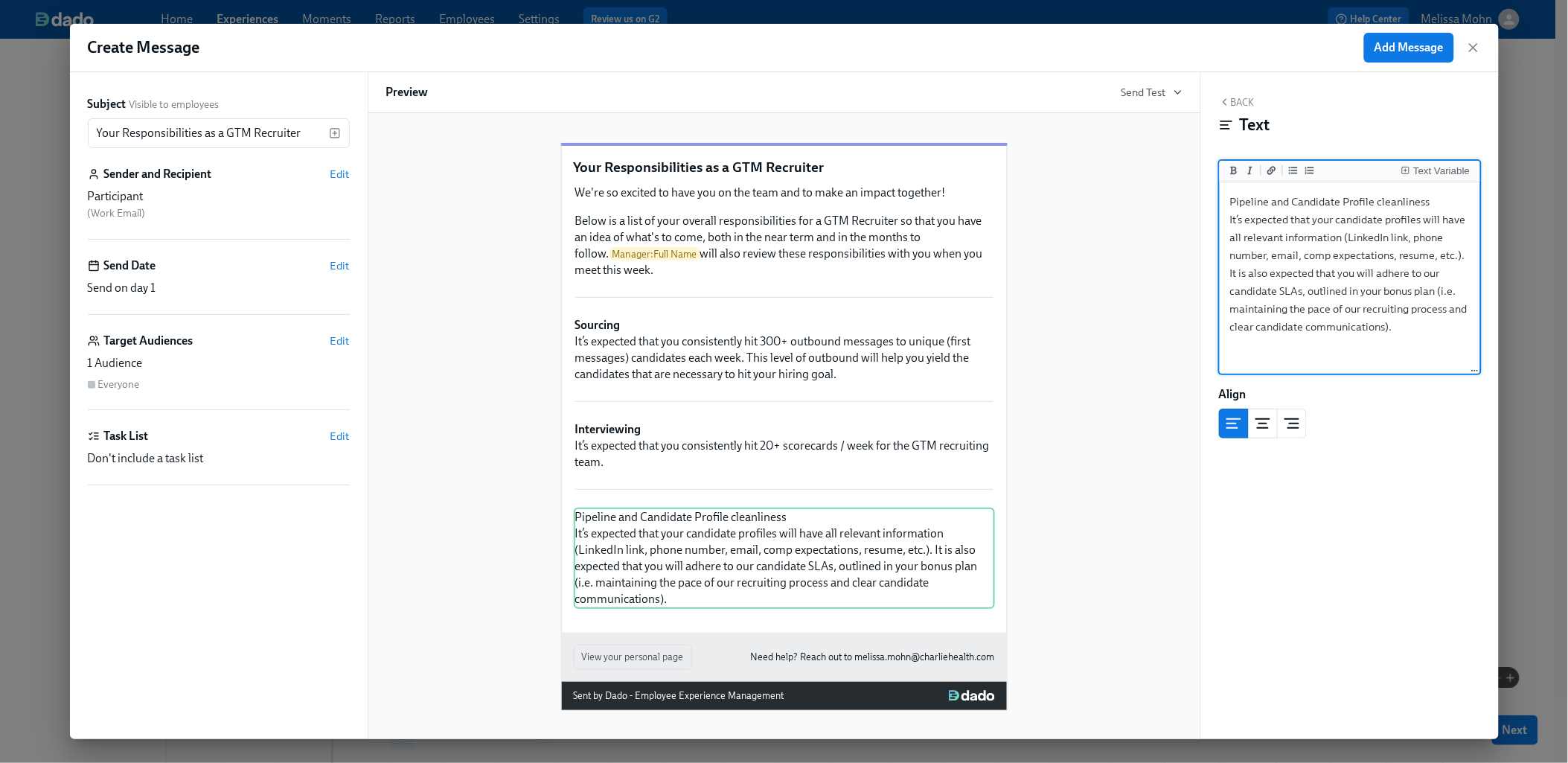 click on "Pipeline and Candidate Profile cleanliness
It’s expected that your candidate profiles will have all relevant information (LinkedIn link, phone number, email, comp expectations, resume, etc.). It is also expected that you will adhere to our candidate SLAs, outlined in your bonus plan (i.e. maintaining the pace of our recruiting process and clear candidate communications)." at bounding box center [1350, 278] 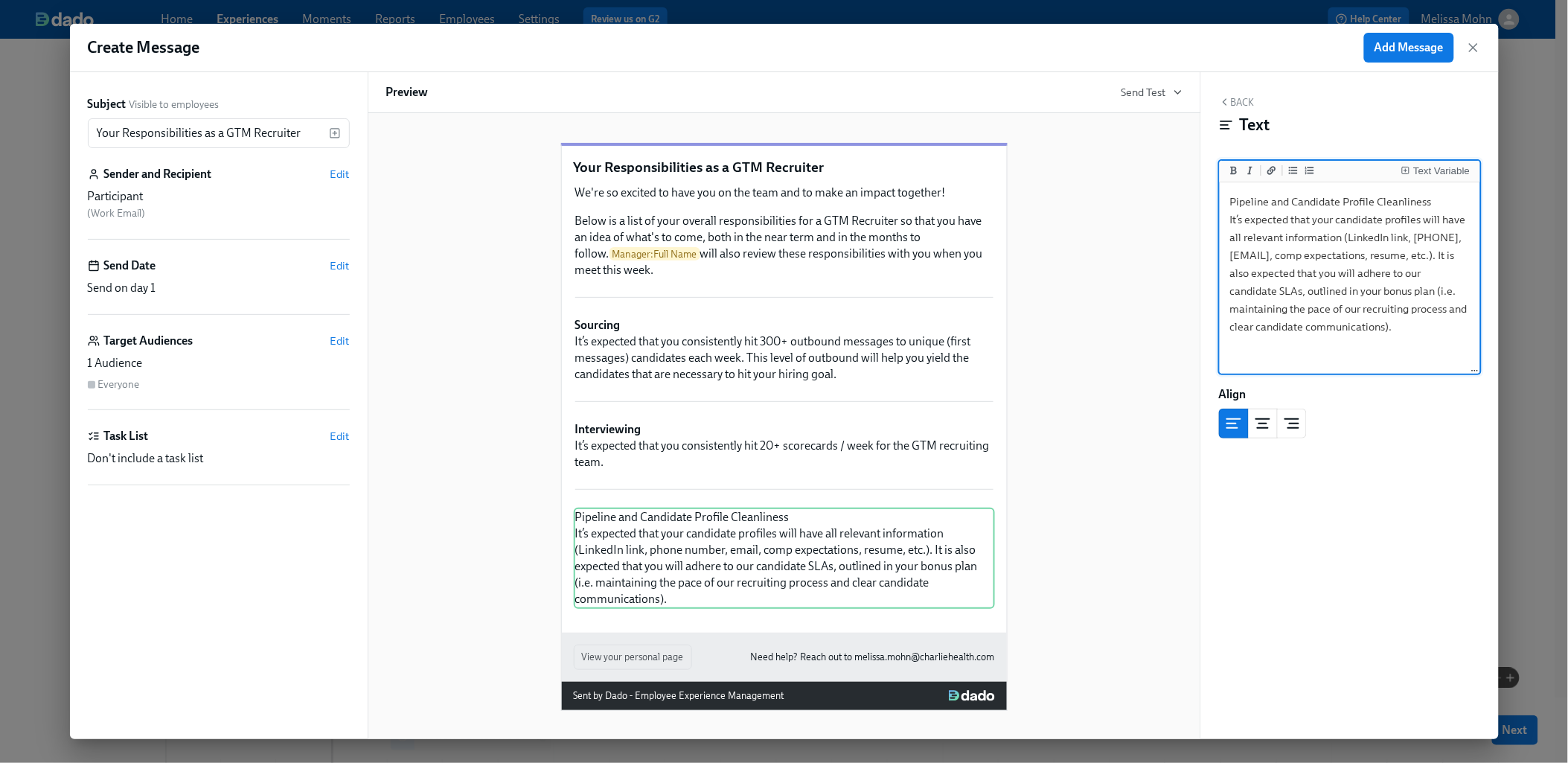 drag, startPoint x: 1432, startPoint y: 200, endPoint x: 1209, endPoint y: 202, distance: 223.00897 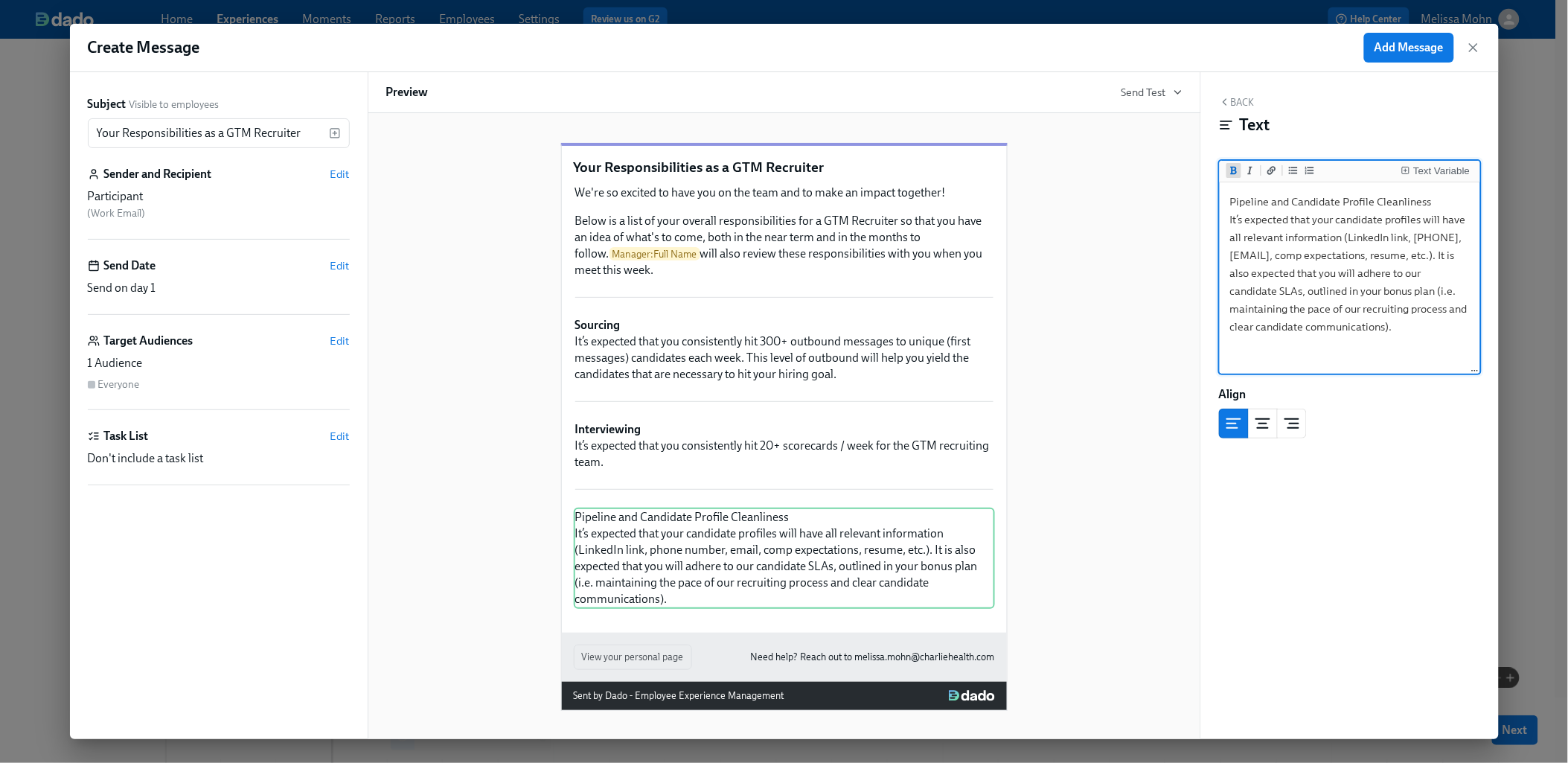 click 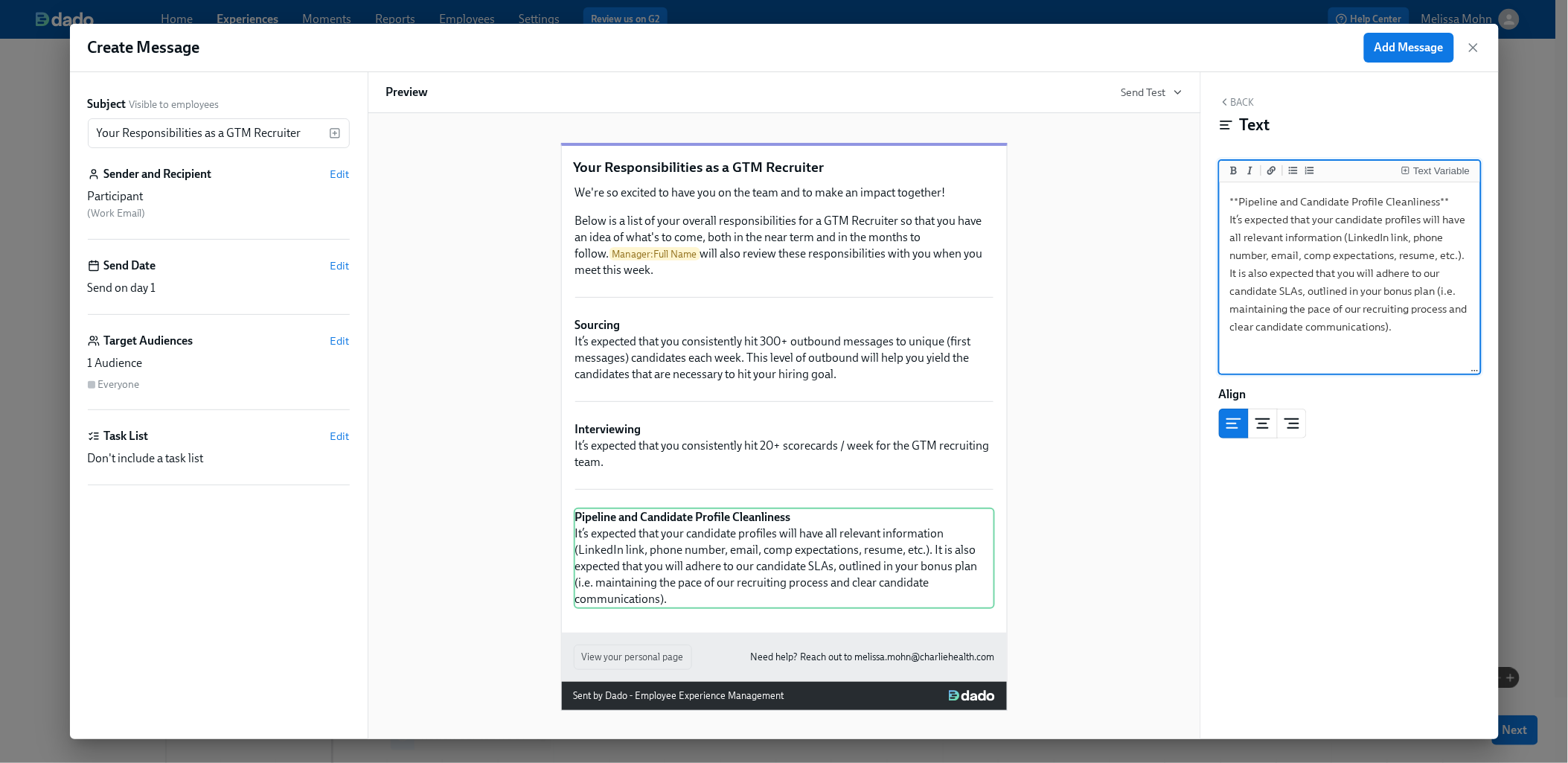 type on "**Pipeline and Candidate Profile Cleanliness**
It’s expected that your candidate profiles will have all relevant information (LinkedIn link, phone number, email, comp expectations, resume, etc.). It is also expected that you will adhere to our candidate SLAs, outlined in your bonus plan (i.e. maintaining the pace of our recruiting process and clear candidate communications)." 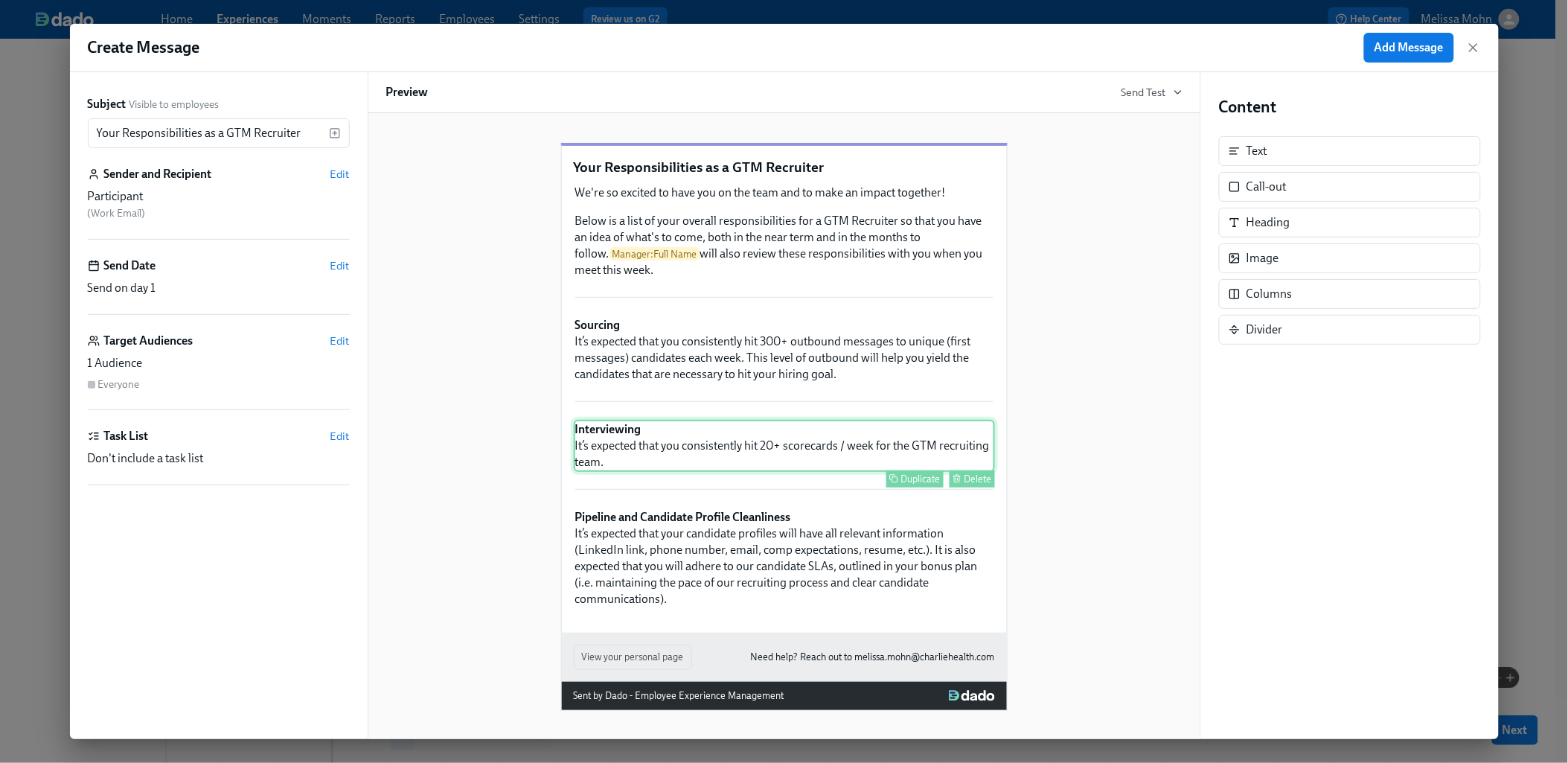 scroll, scrollTop: 10, scrollLeft: 0, axis: vertical 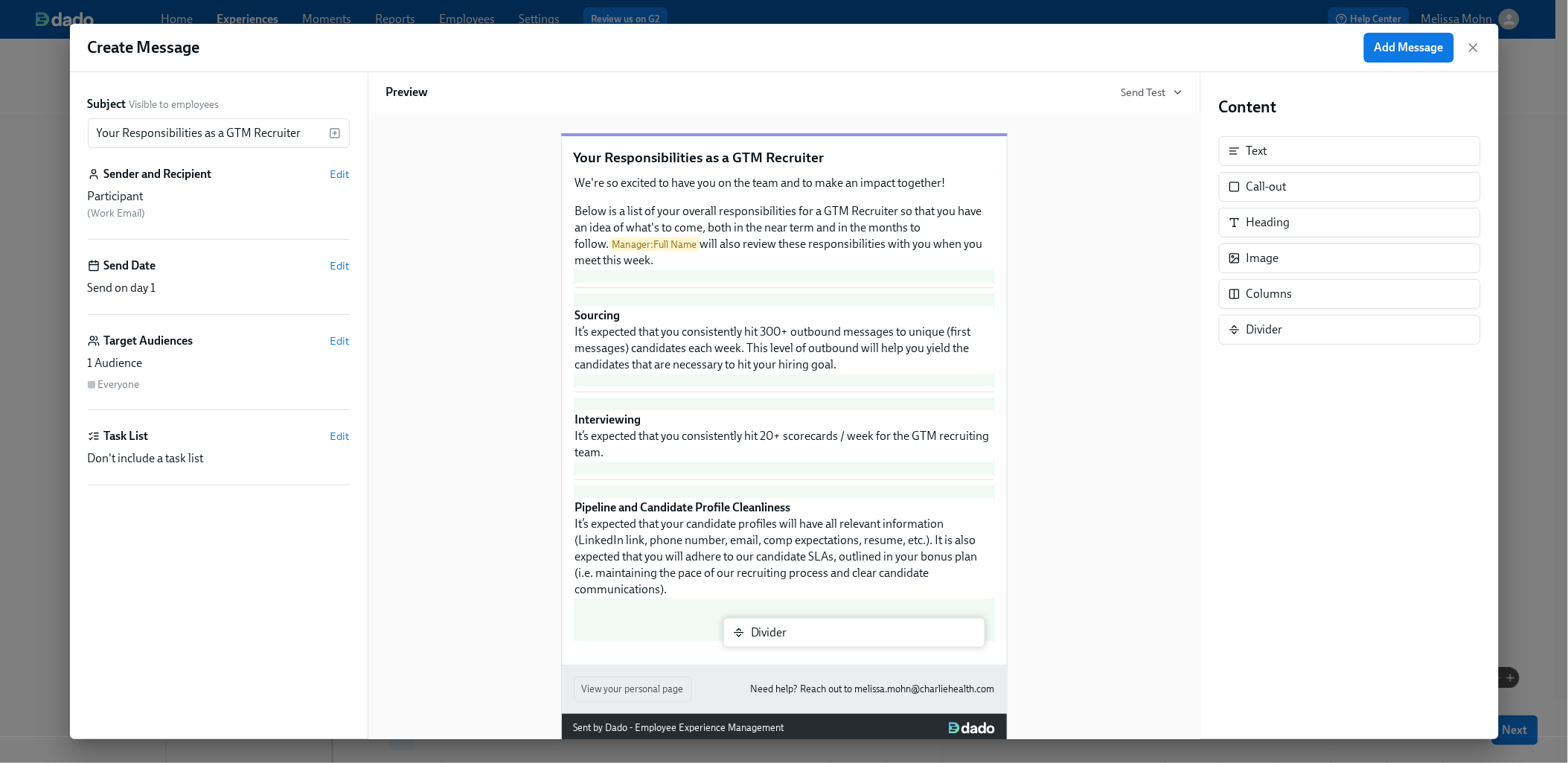 drag, startPoint x: 1275, startPoint y: 336, endPoint x: 764, endPoint y: 640, distance: 594.59 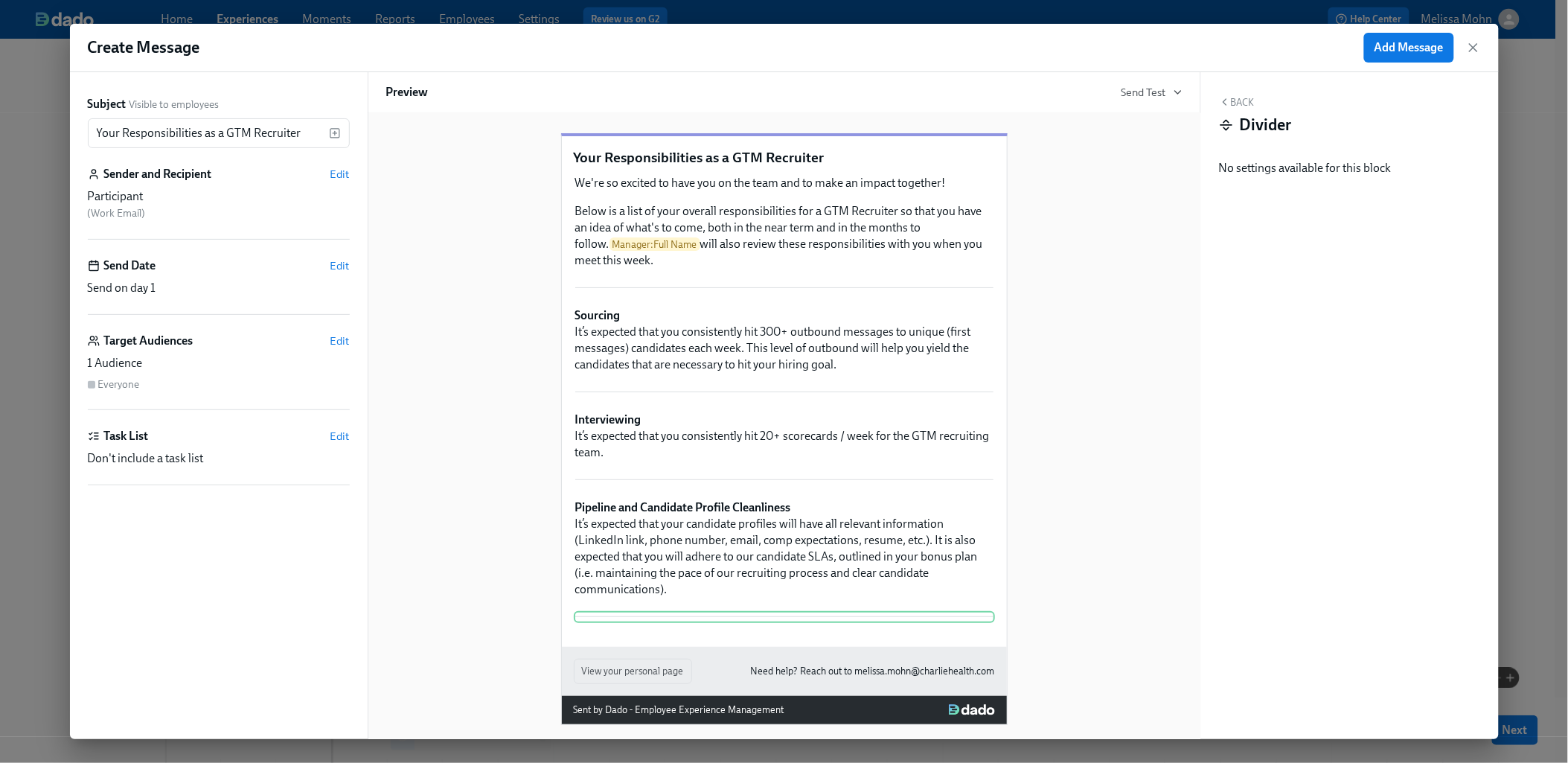 scroll, scrollTop: 33, scrollLeft: 0, axis: vertical 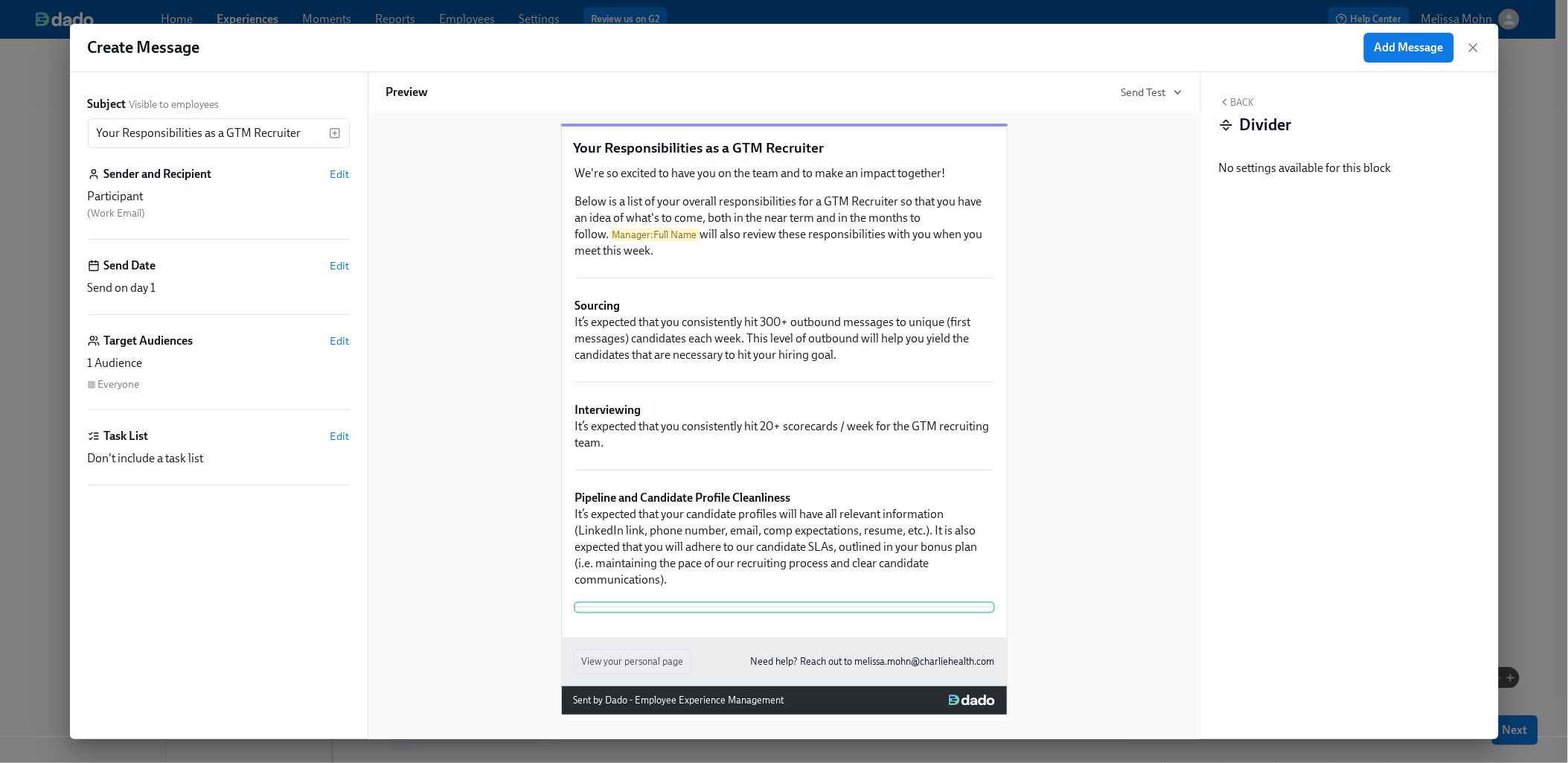 click on "Back" at bounding box center [1237, 102] 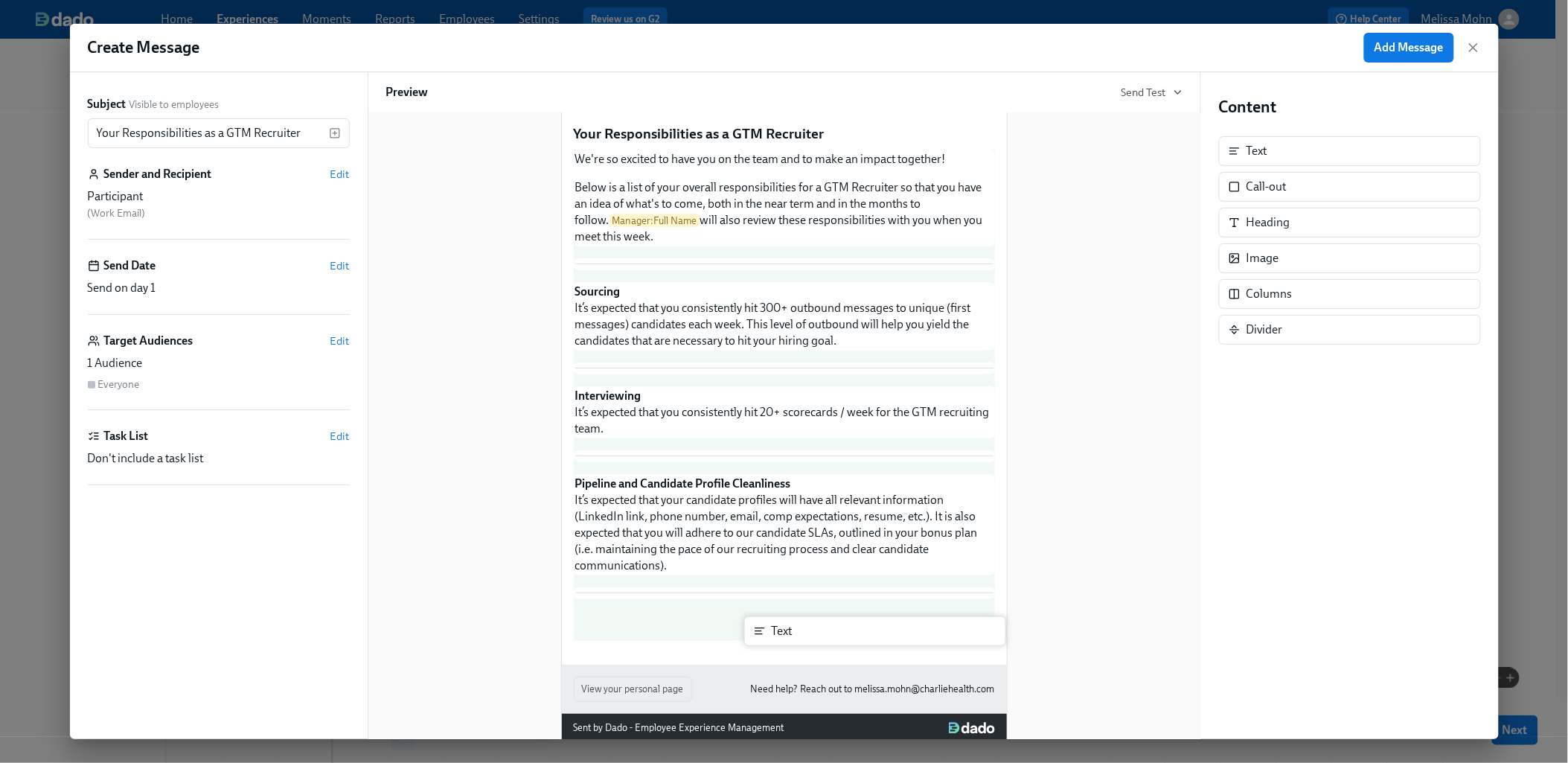 drag, startPoint x: 1261, startPoint y: 160, endPoint x: 774, endPoint y: 651, distance: 691.556 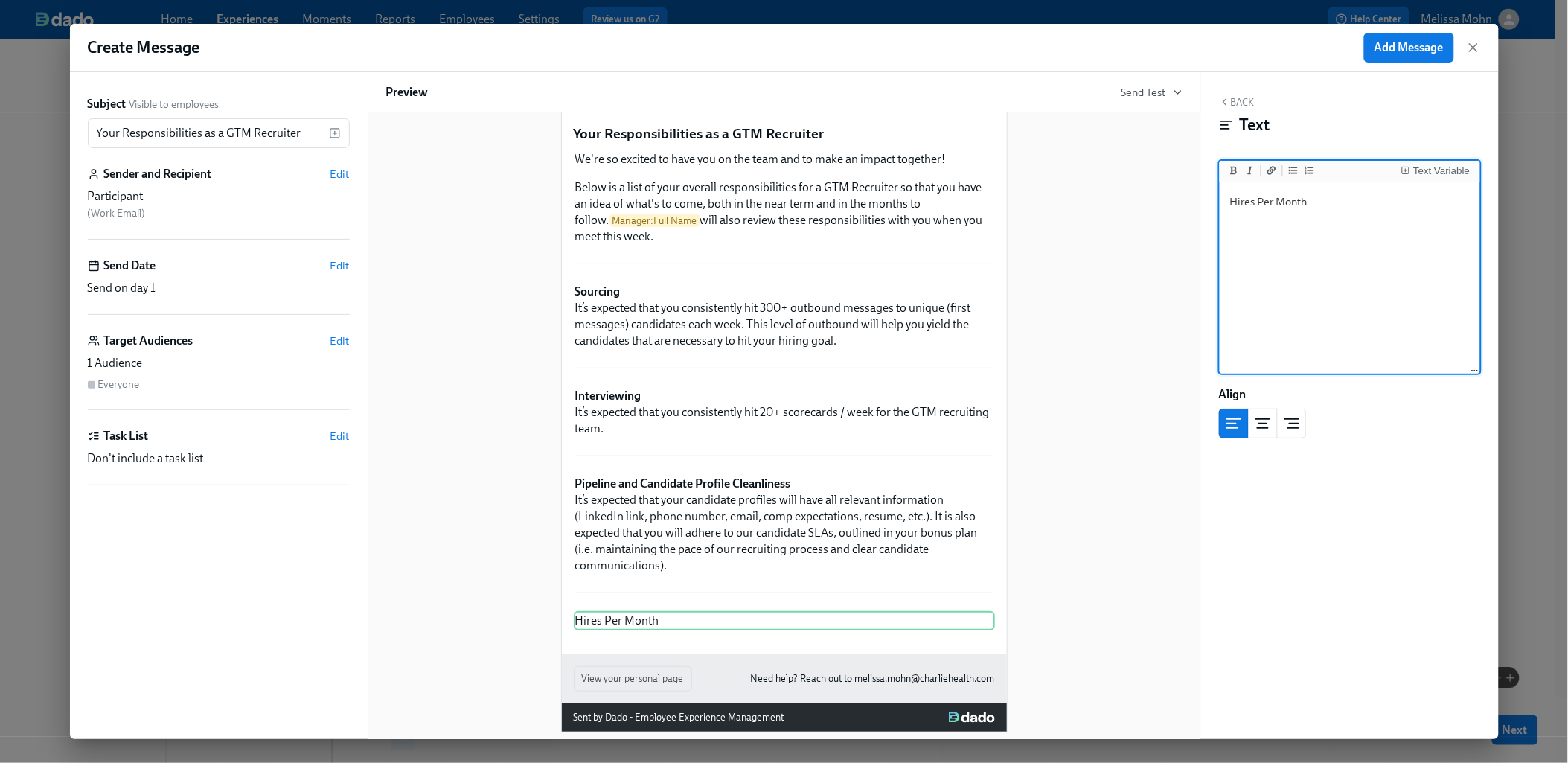 paste on "Your ramp goal is the following:
July = 0 hires
August = 1-2 hires
September = 2 hires
You are expected to hire at least 2+ Outreach team members per
month once fully ramped." 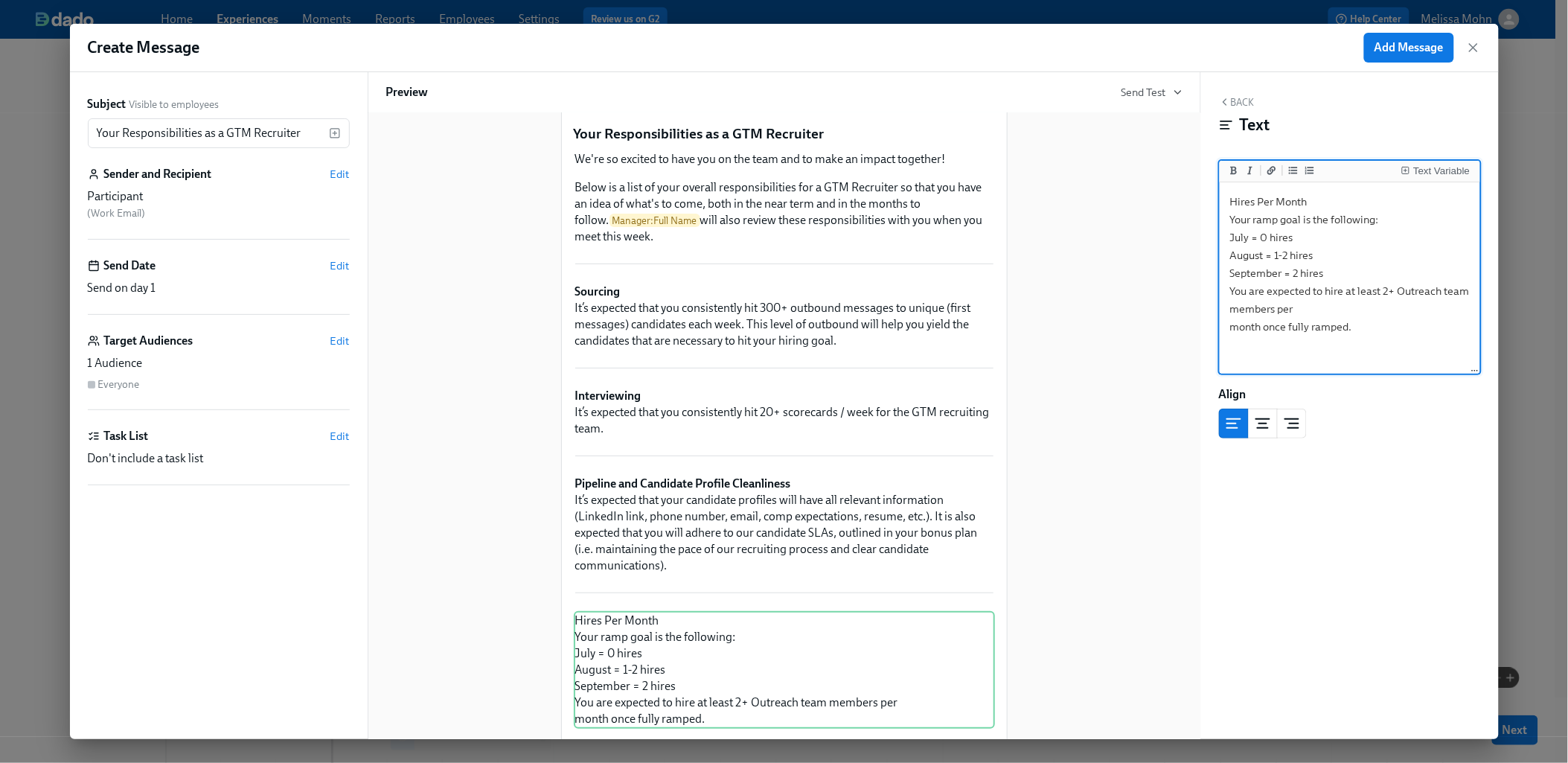 click on "Hires Per Month
Your ramp goal is the following:
July = 0 hires
August = 1-2 hires
September = 2 hires
You are expected to hire at least 2+ Outreach team members per
month once fully ramped." at bounding box center [1350, 278] 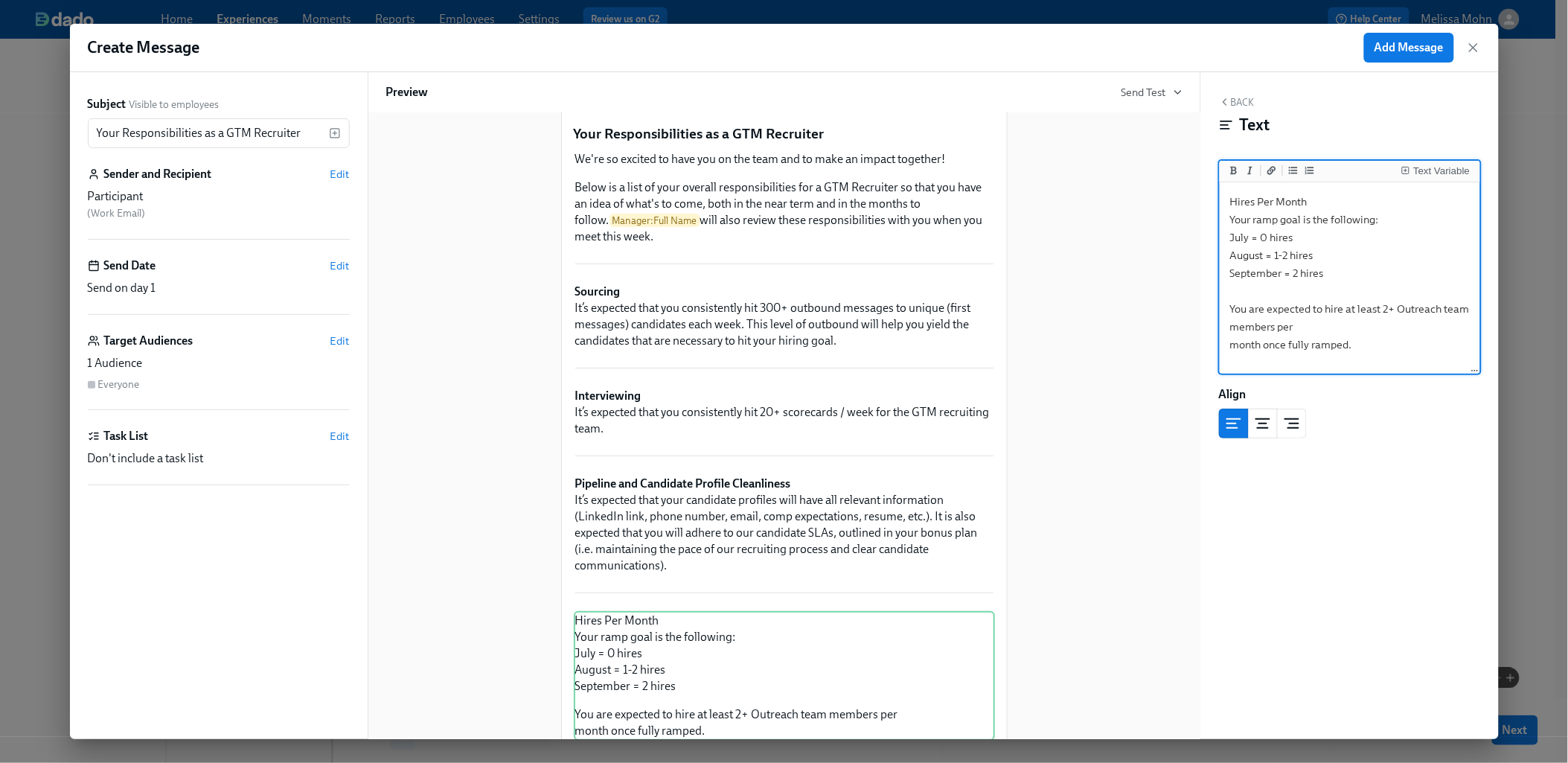 click on "Hires Per Month
Your ramp goal is the following:
July = 0 hires
August = 1-2 hires
September = 2 hires
You are expected to hire at least 2+ Outreach team members per
month once fully ramped." at bounding box center [1350, 278] 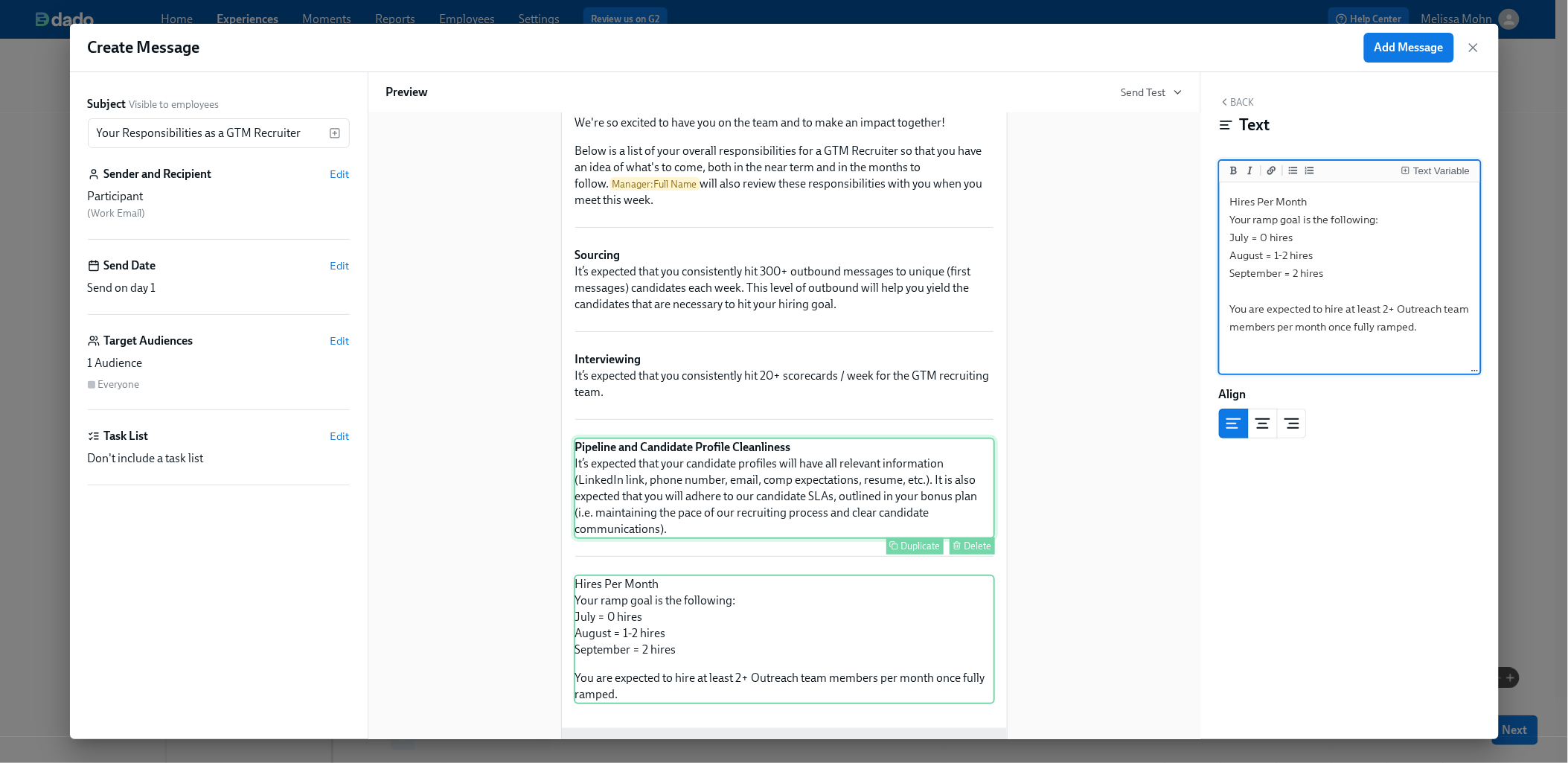 scroll, scrollTop: 71, scrollLeft: 0, axis: vertical 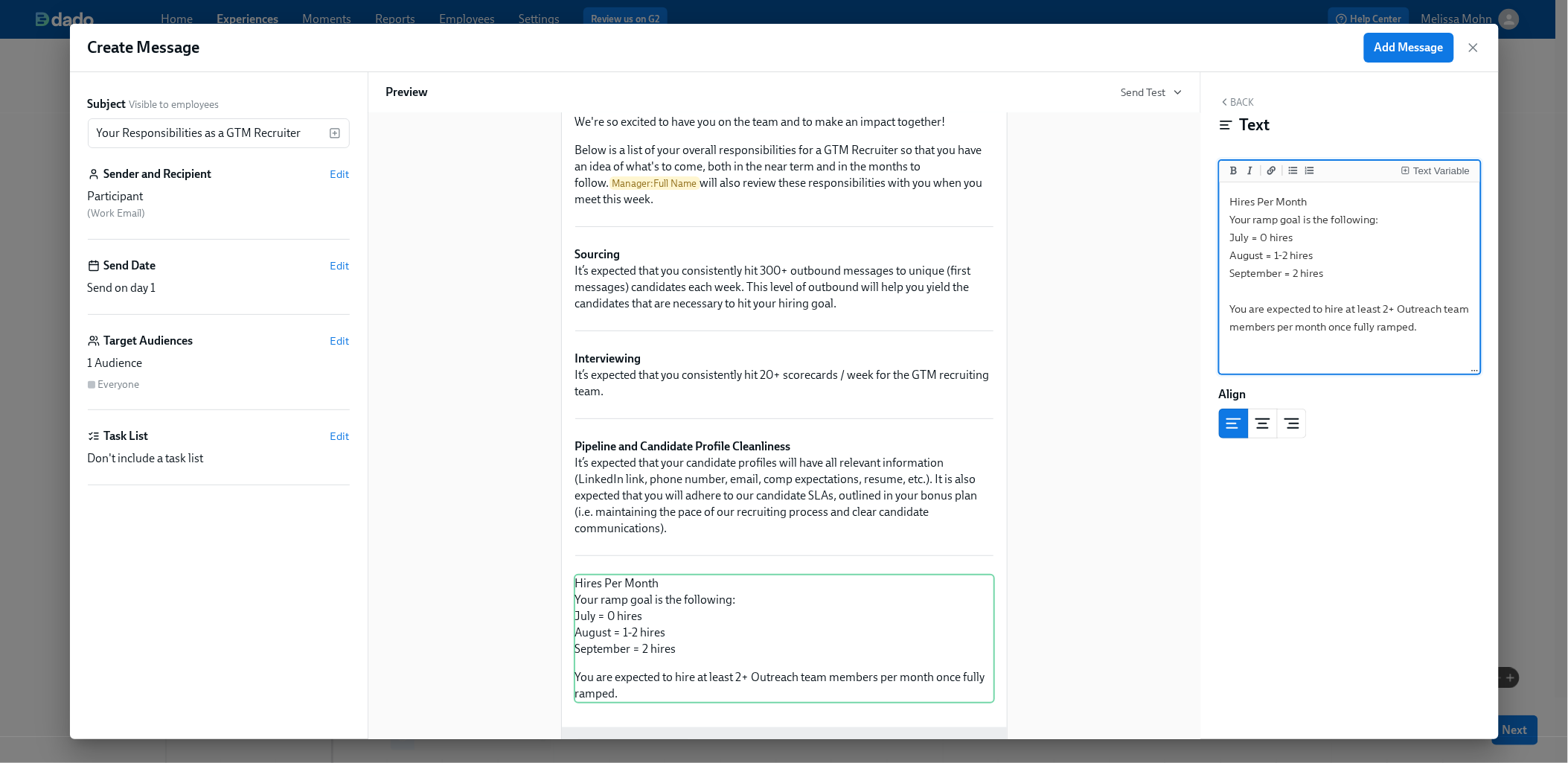 click on "Hires Per Month
Your ramp goal is the following:
July = 0 hires
August = 1-2 hires
September = 2 hires
You are expected to hire at least 2+ Outreach team members per month once fully ramped." at bounding box center (1350, 278) 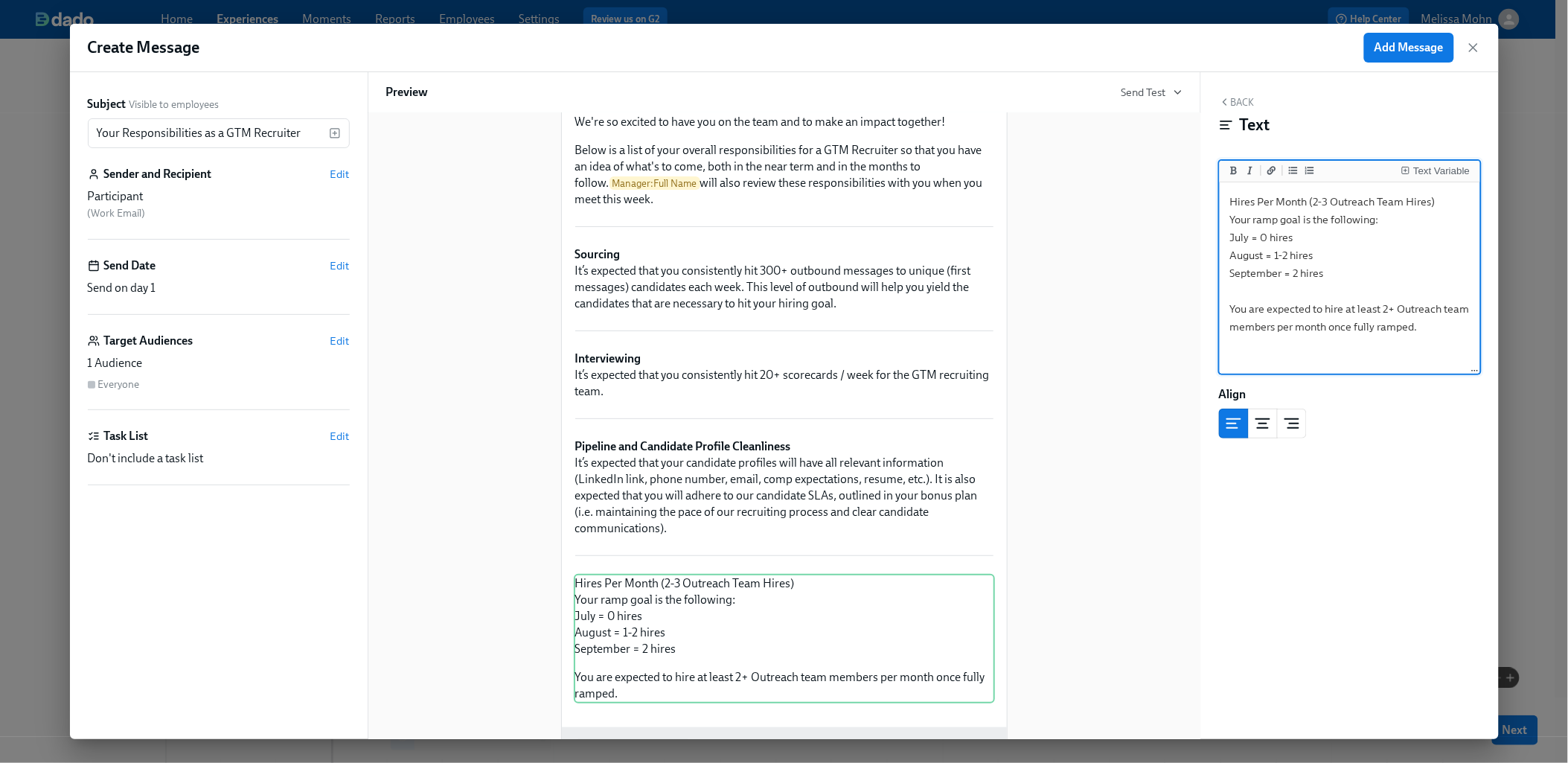 drag, startPoint x: 1444, startPoint y: 196, endPoint x: 1312, endPoint y: 196, distance: 132 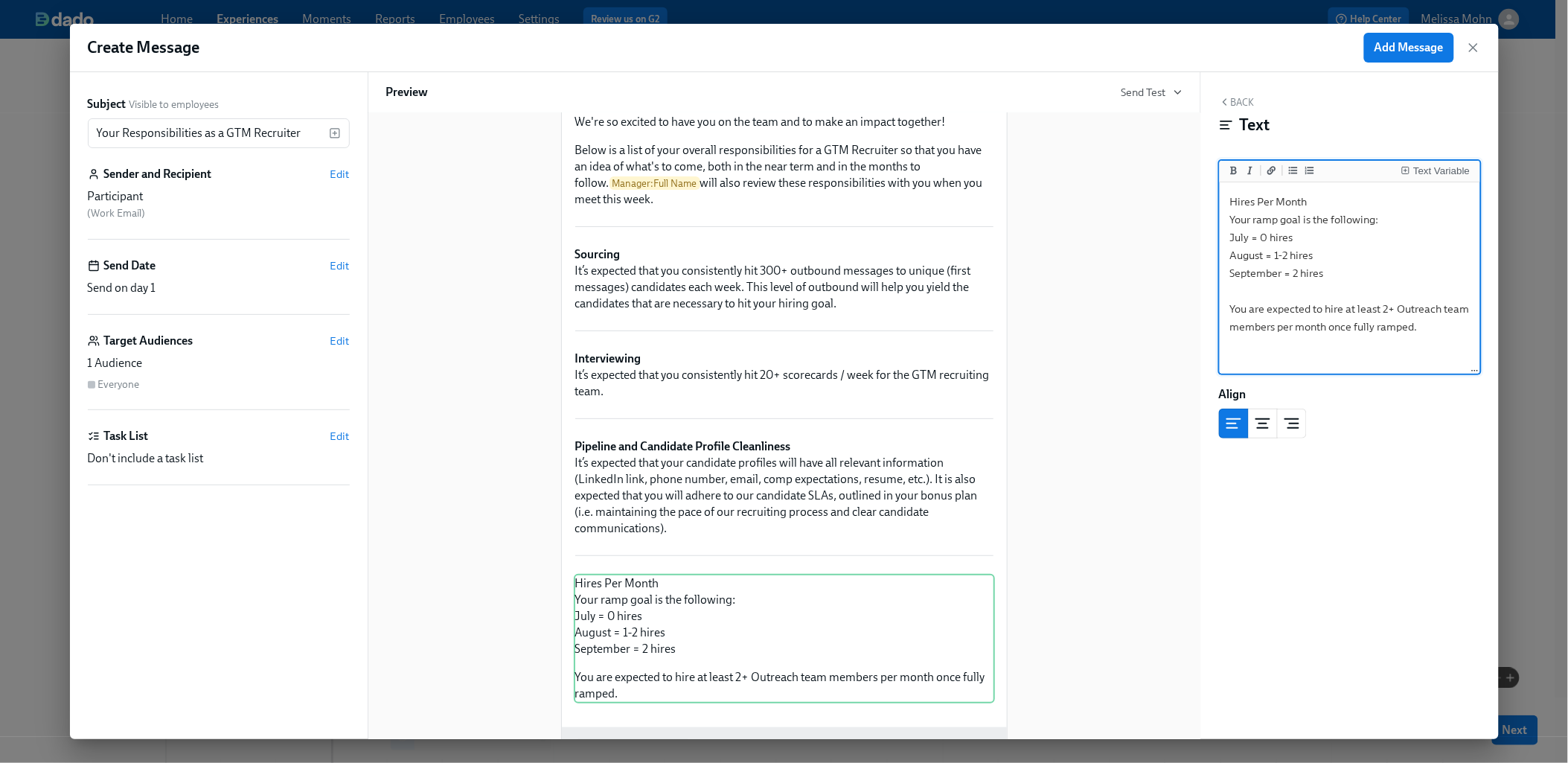 drag, startPoint x: 1335, startPoint y: 275, endPoint x: 1196, endPoint y: 240, distance: 143.33876 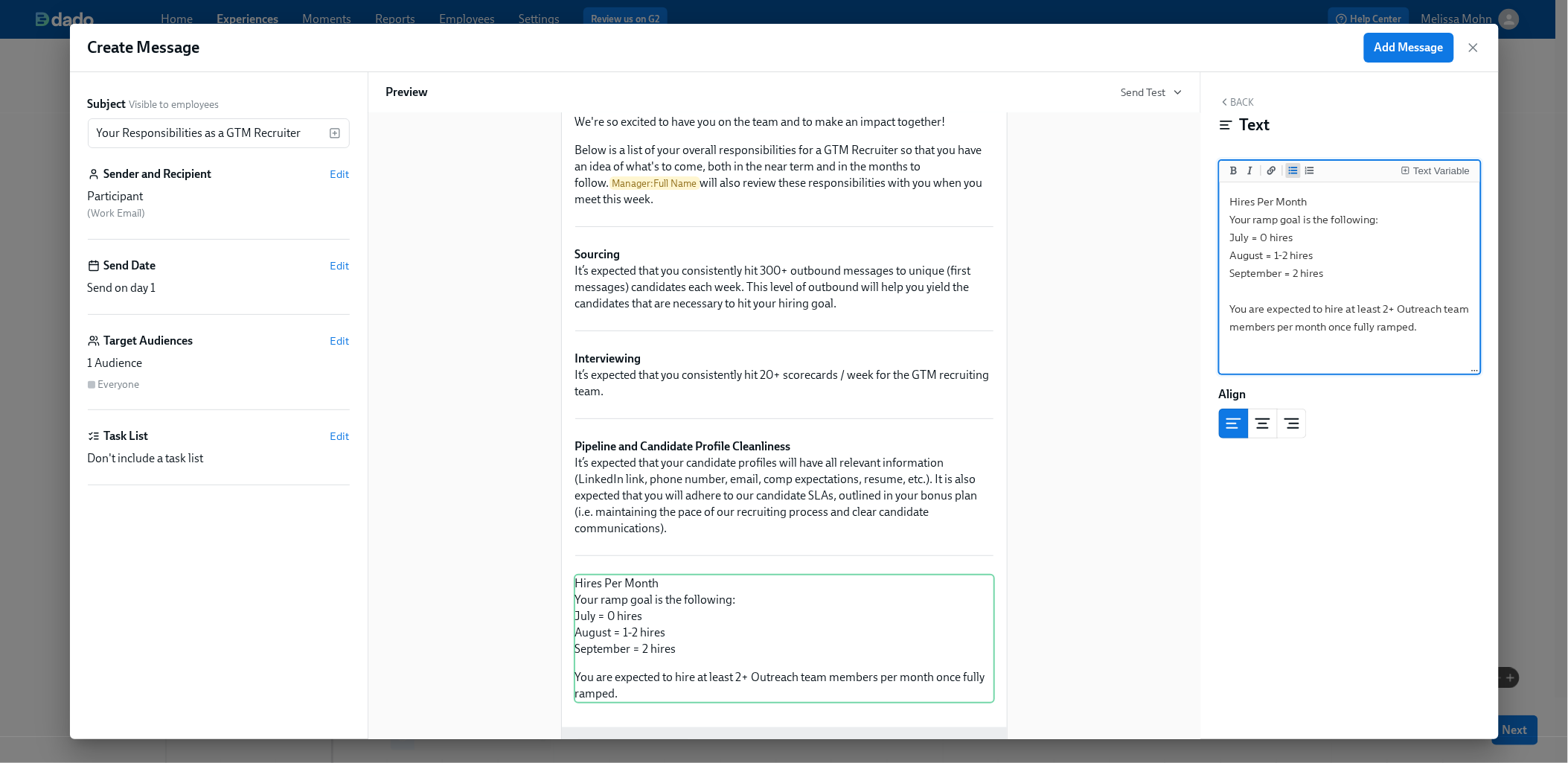 click 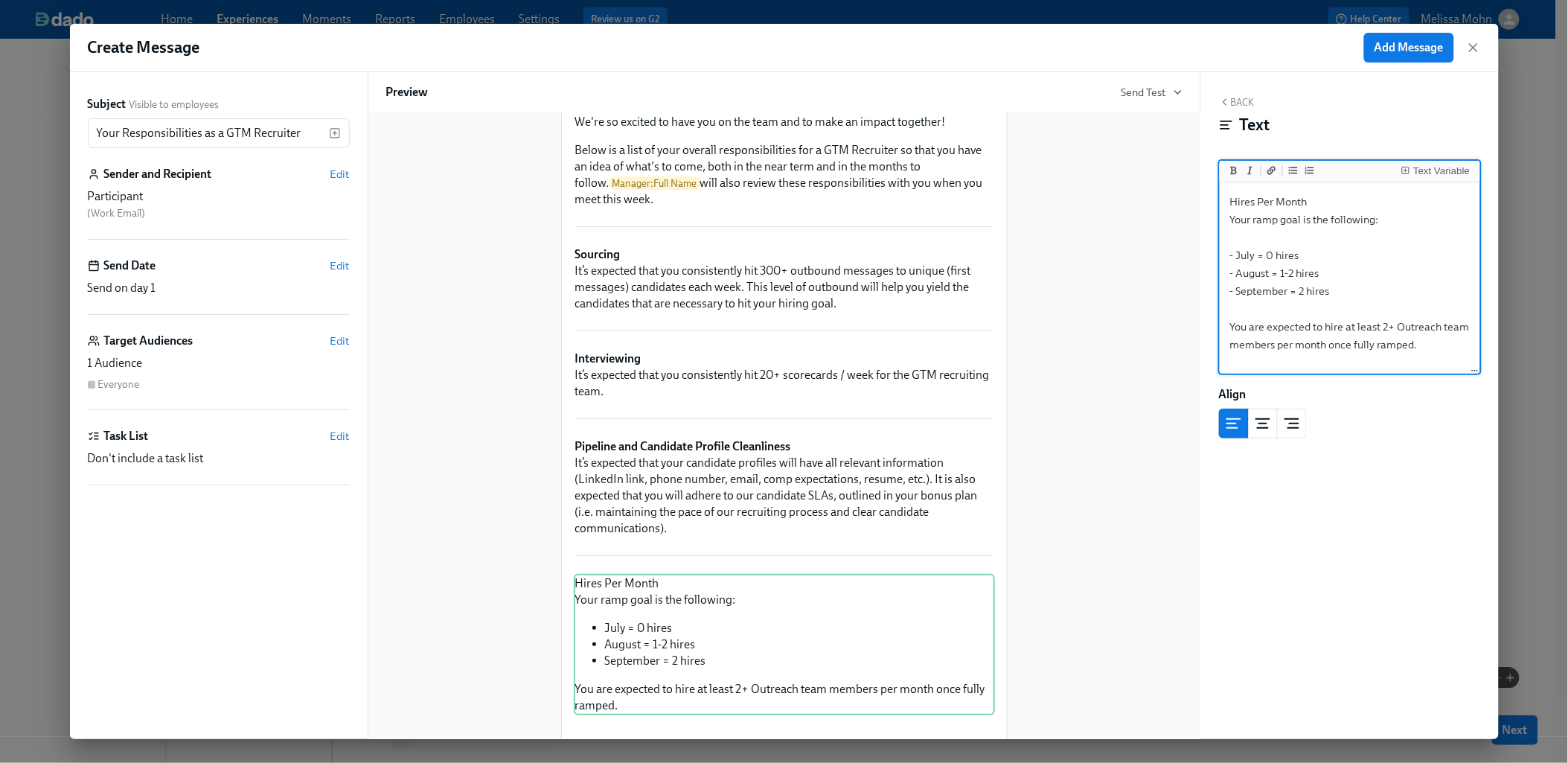 click on "Hires Per Month
Your ramp goal is the following:
- July = 0 hires
- August = 1-2 hires
- September = 2 hires
You are expected to hire at least 2+ Outreach team members per month once fully ramped." at bounding box center [1350, 278] 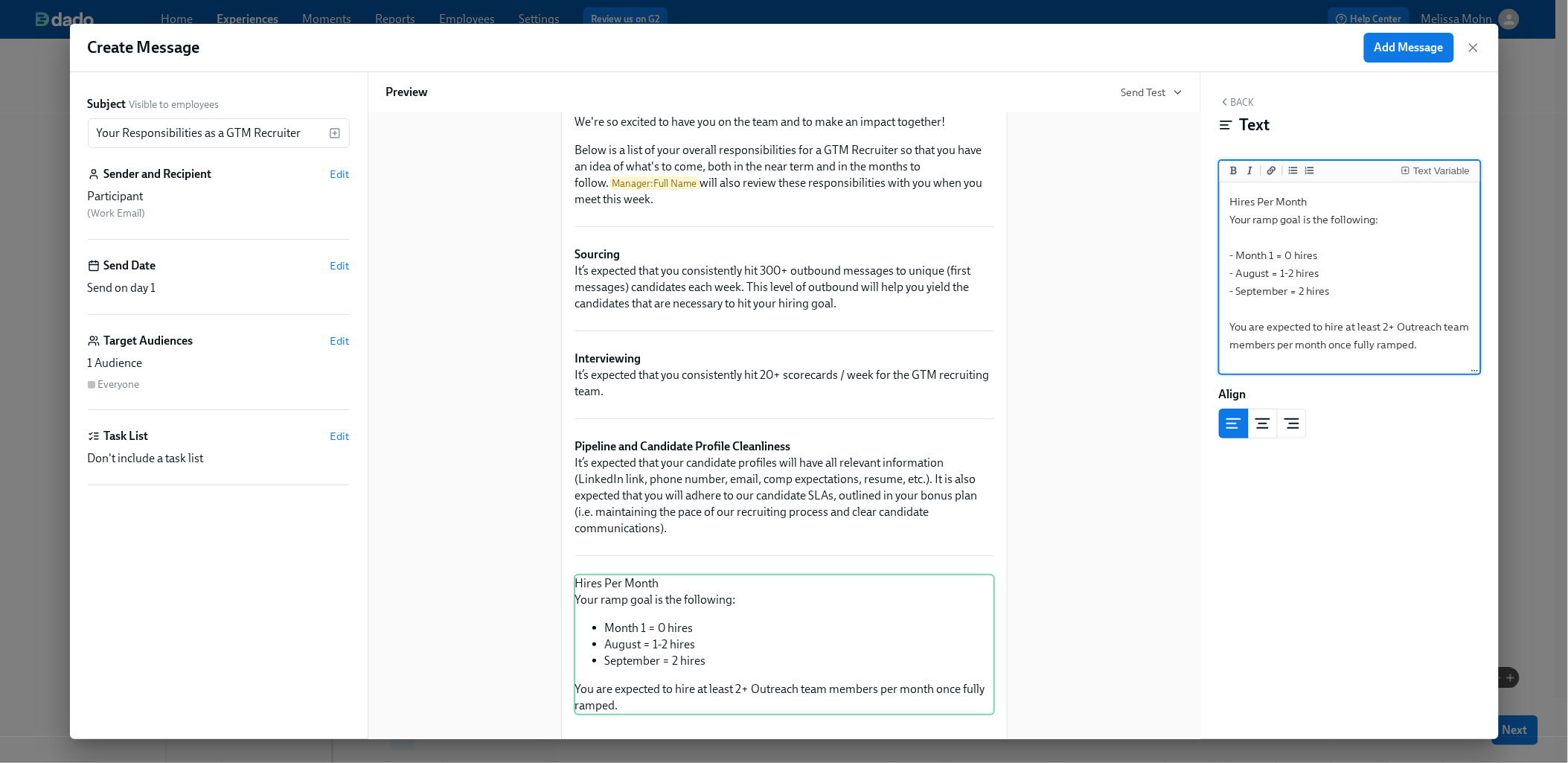 drag, startPoint x: 1270, startPoint y: 270, endPoint x: 1238, endPoint y: 270, distance: 32 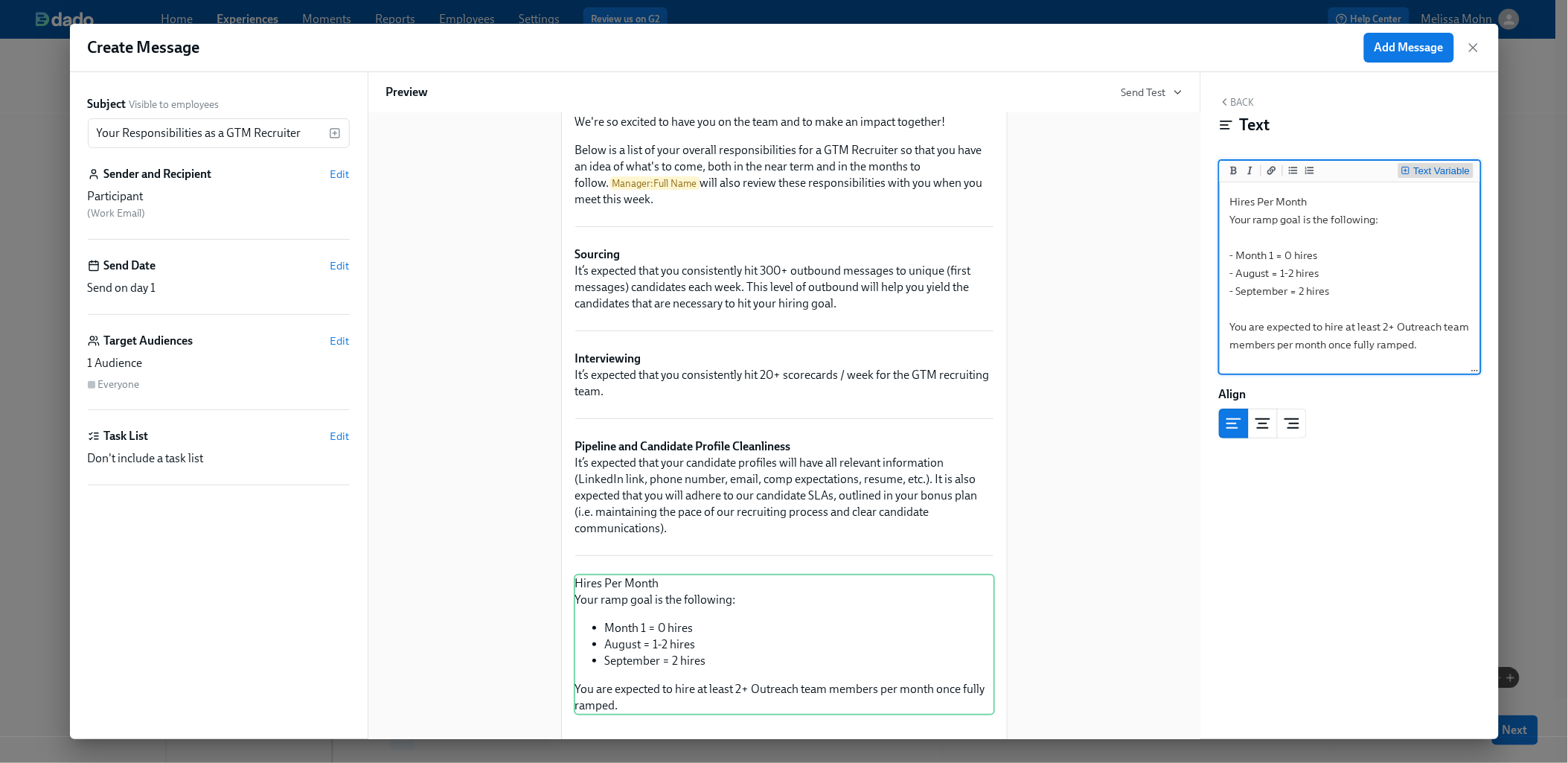 click on "Text Variable" at bounding box center (1441, 171) 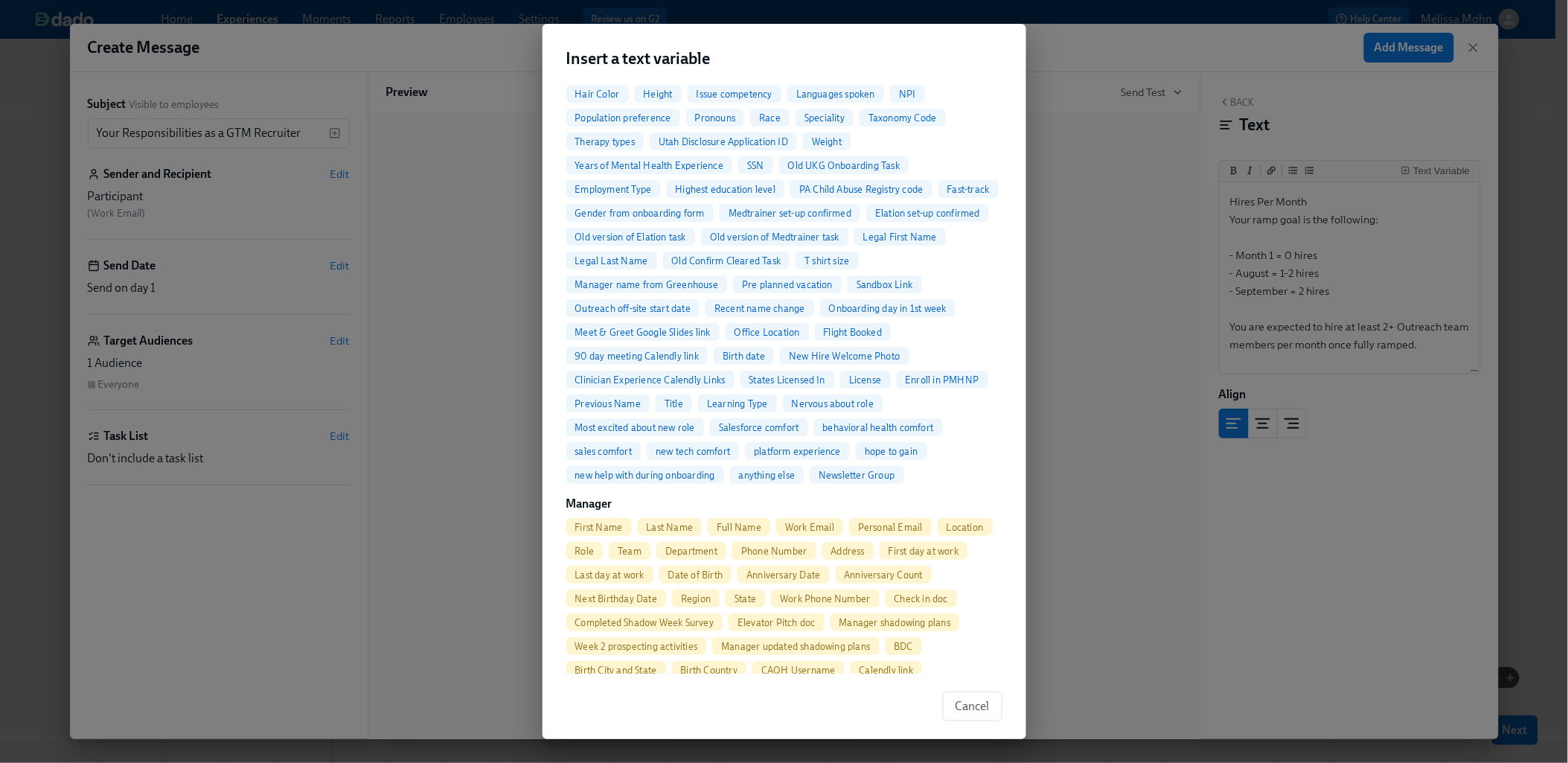 scroll, scrollTop: 370, scrollLeft: 0, axis: vertical 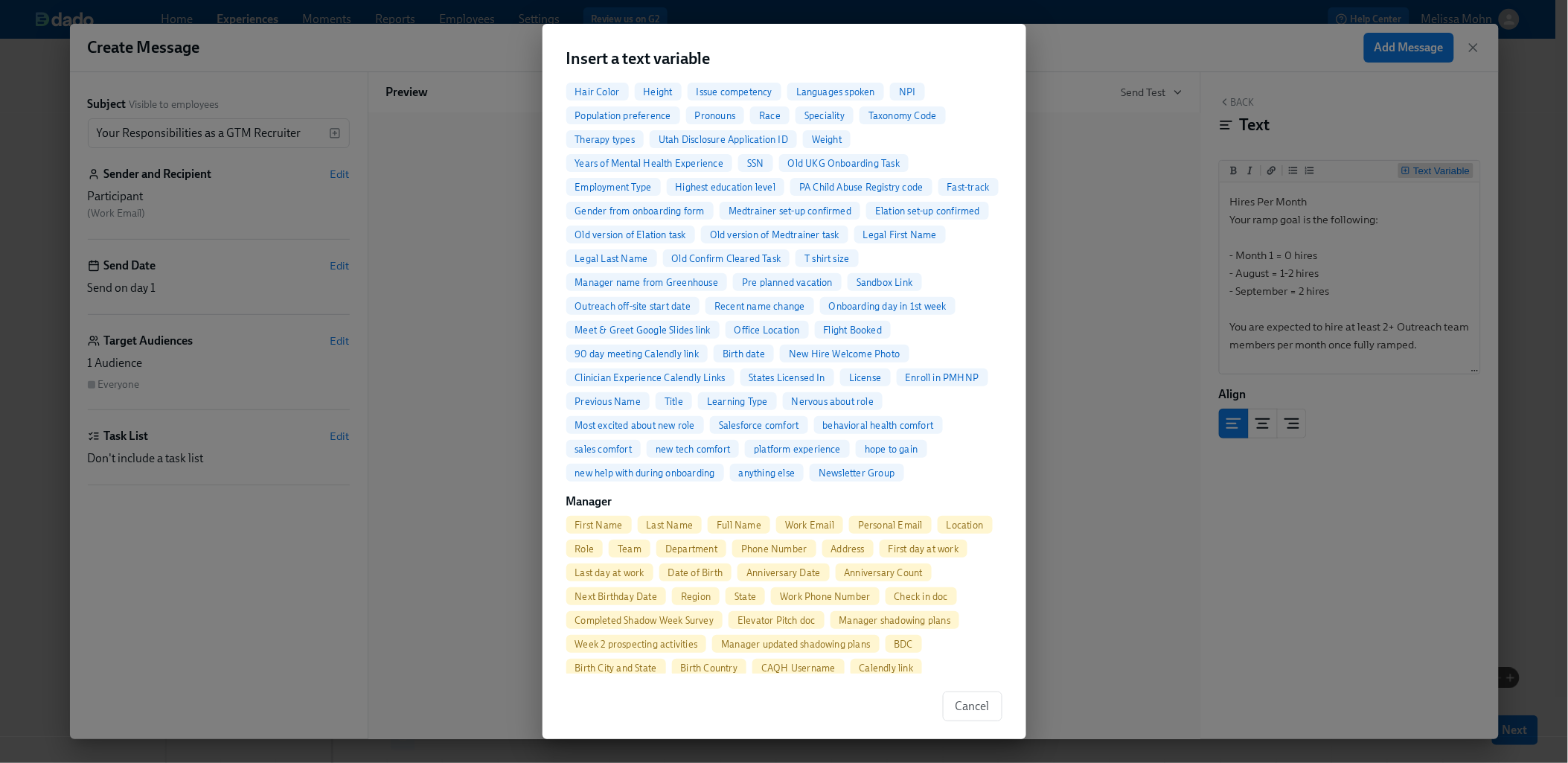 click on "Insert a text variable ​ Experience Title Org Name Participant First Name Last Name Full Name Work Email Personal Email Location Role Team Department Phone Number Address First day at work Last day at work Date of Birth Anniversary Date Anniversary Count Next Birthday Date Region State Work Phone Number Check in doc Completed Shadow Week Survey Elevator Pitch doc Manager shadowing plans Week 2 prospecting activities Manager updated shadowing plans BDC Birth City and State Birth Country CAQH Username Calendly link Check Out status Citizenship Cleared to start Ethnicity Eye Color Hair Color Height Issue competency Languages spoken NPI Population preference Pronouns Race Speciality Taxonomy Code Therapy types Utah Disclosure Application ID Weight Years of Mental Health Experience SSN Old UKG Onboarding Task Employment Type Highest education level PA Child Abuse Registry code Fast-track Gender from onboarding form Medtrainer set-up confirmed Elation set-up confirmed Old version of Elation task Legal First Name" at bounding box center (784, 381) 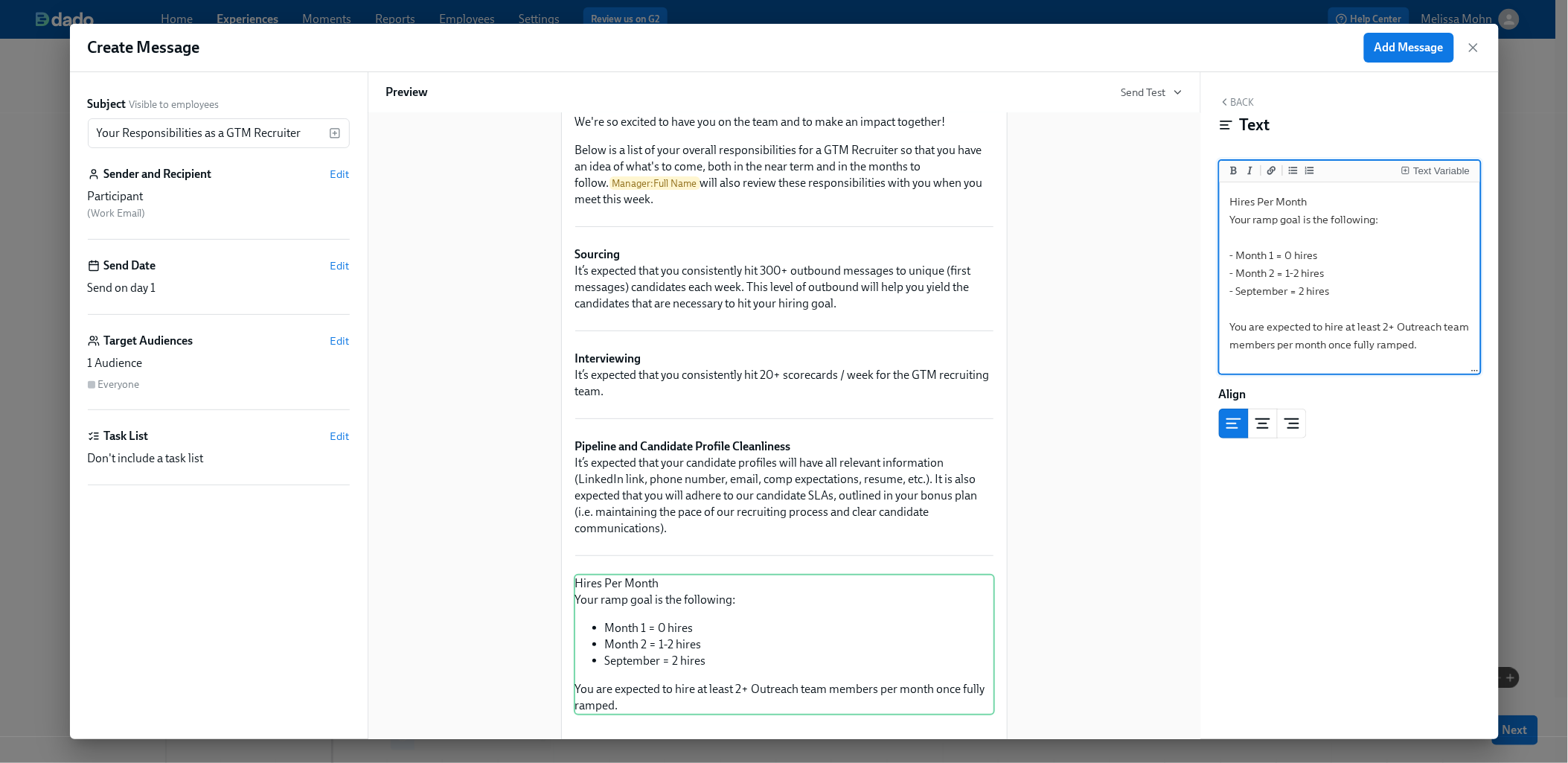 drag, startPoint x: 1287, startPoint y: 287, endPoint x: 1238, endPoint y: 287, distance: 49 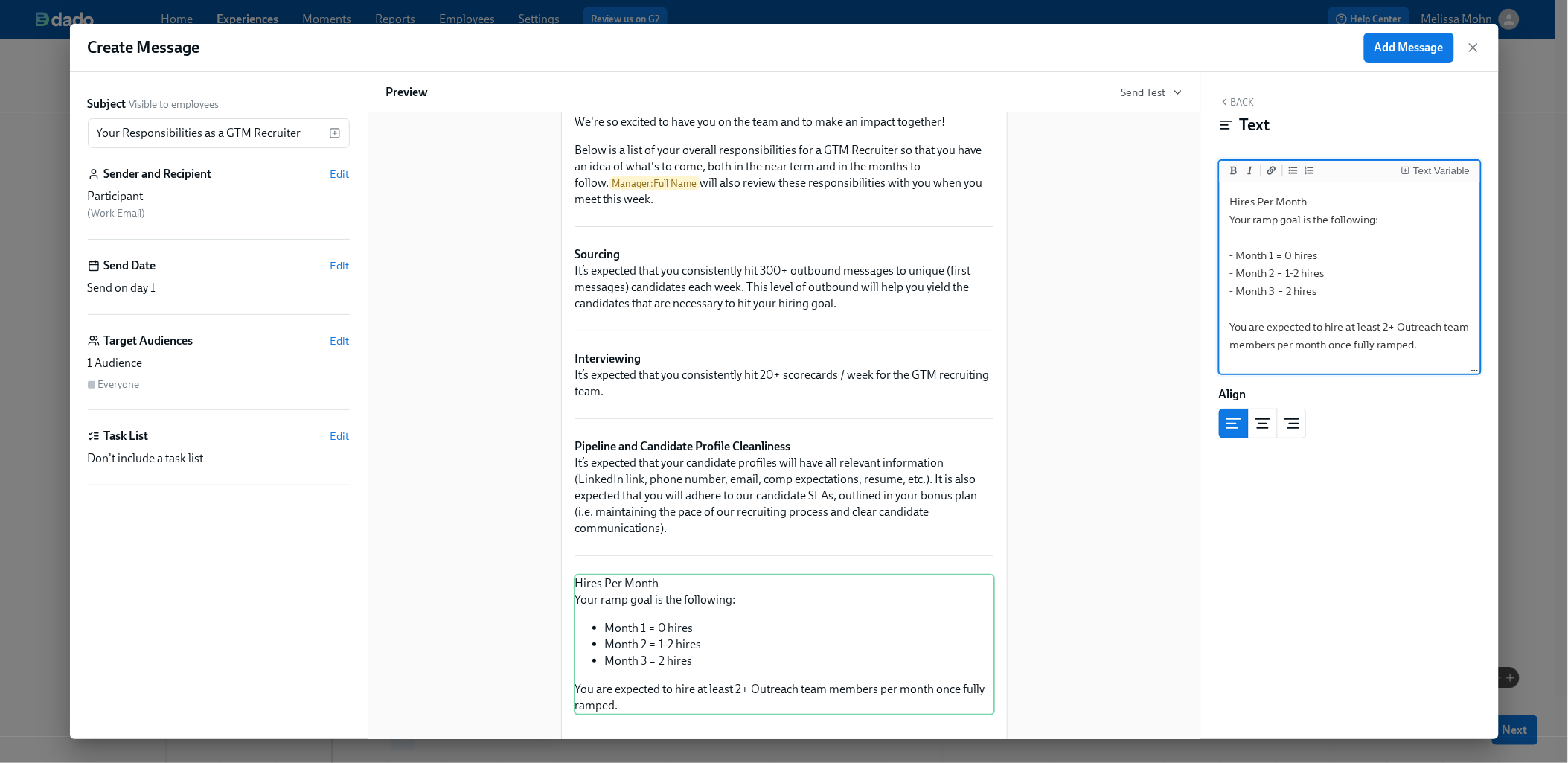 click on "Hires Per Month
Your ramp goal is the following:
- Month 1 = 0 hires
- Month 2 = 1-2 hires
- Month 3 = 2 hires
You are expected to hire at least 2+ Outreach team members per month once fully ramped." at bounding box center [1350, 278] 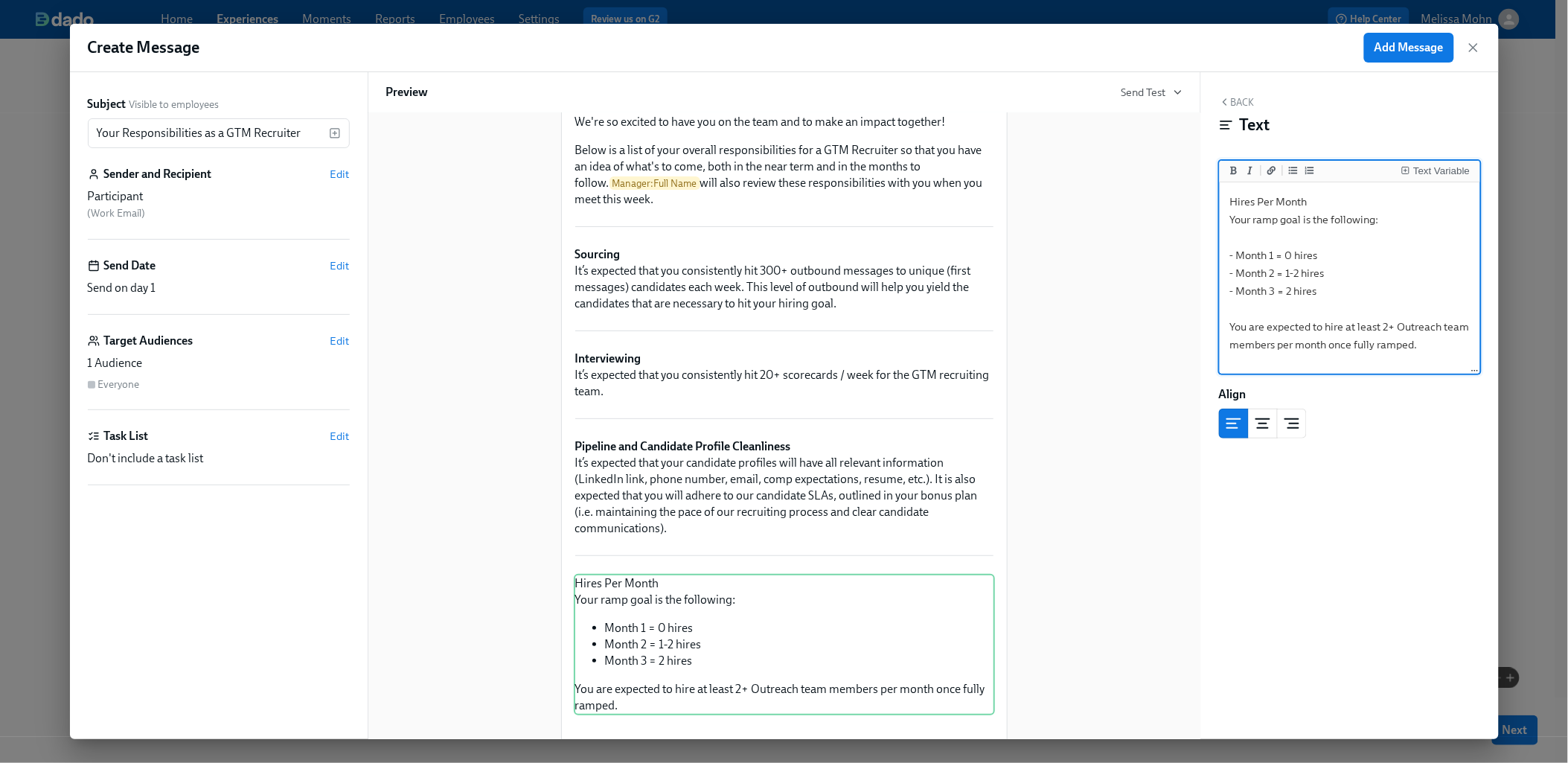 scroll, scrollTop: 413, scrollLeft: 0, axis: vertical 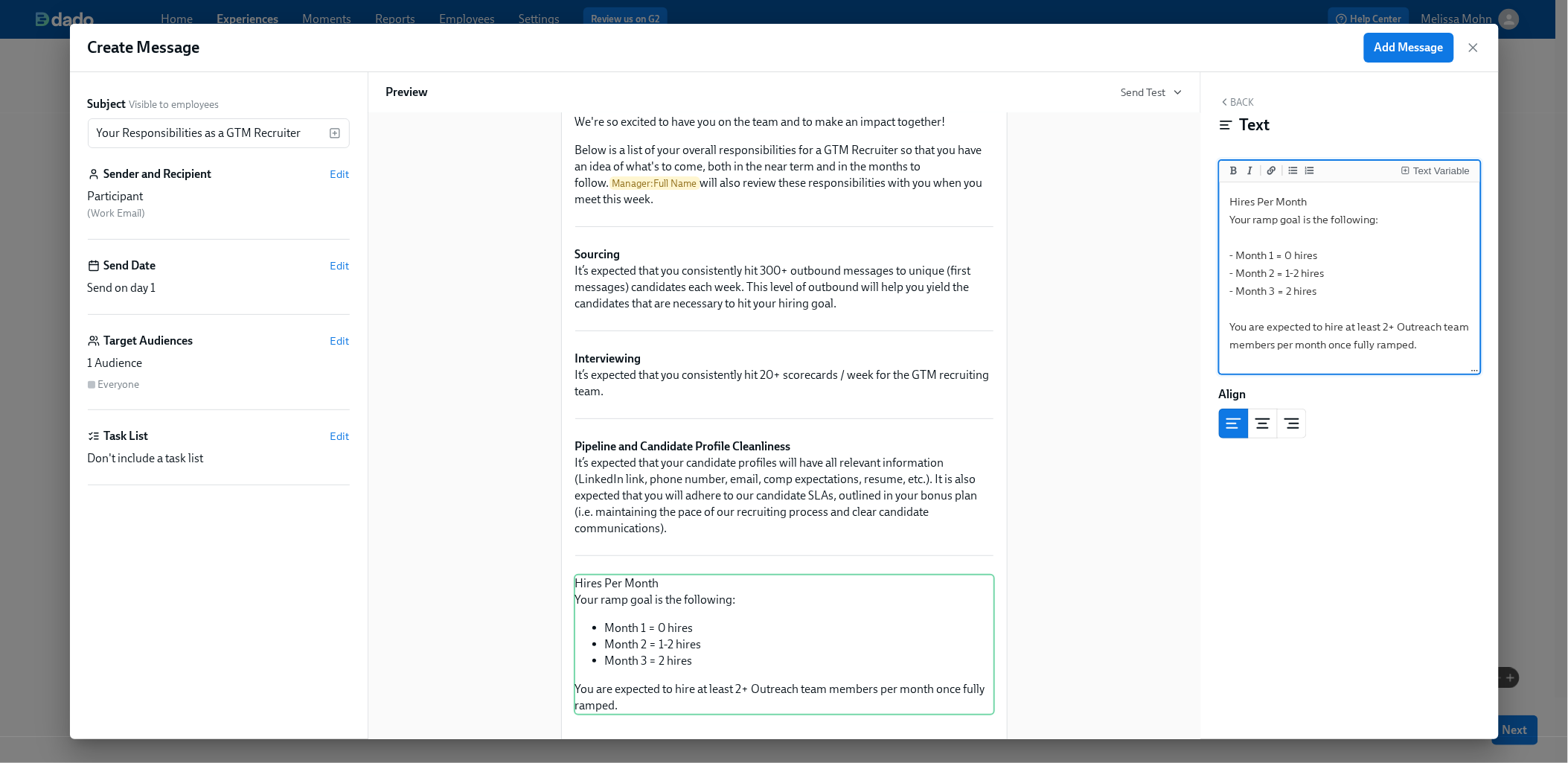 type on "Hires Per Month
Your ramp goal is the following:
- Month 1 = 0 hires
- Month 2 = 1-2 hires
- Month 3 = 2 hires
You are expected to hire at least 2+ Outreach team members per month once fully ramped." 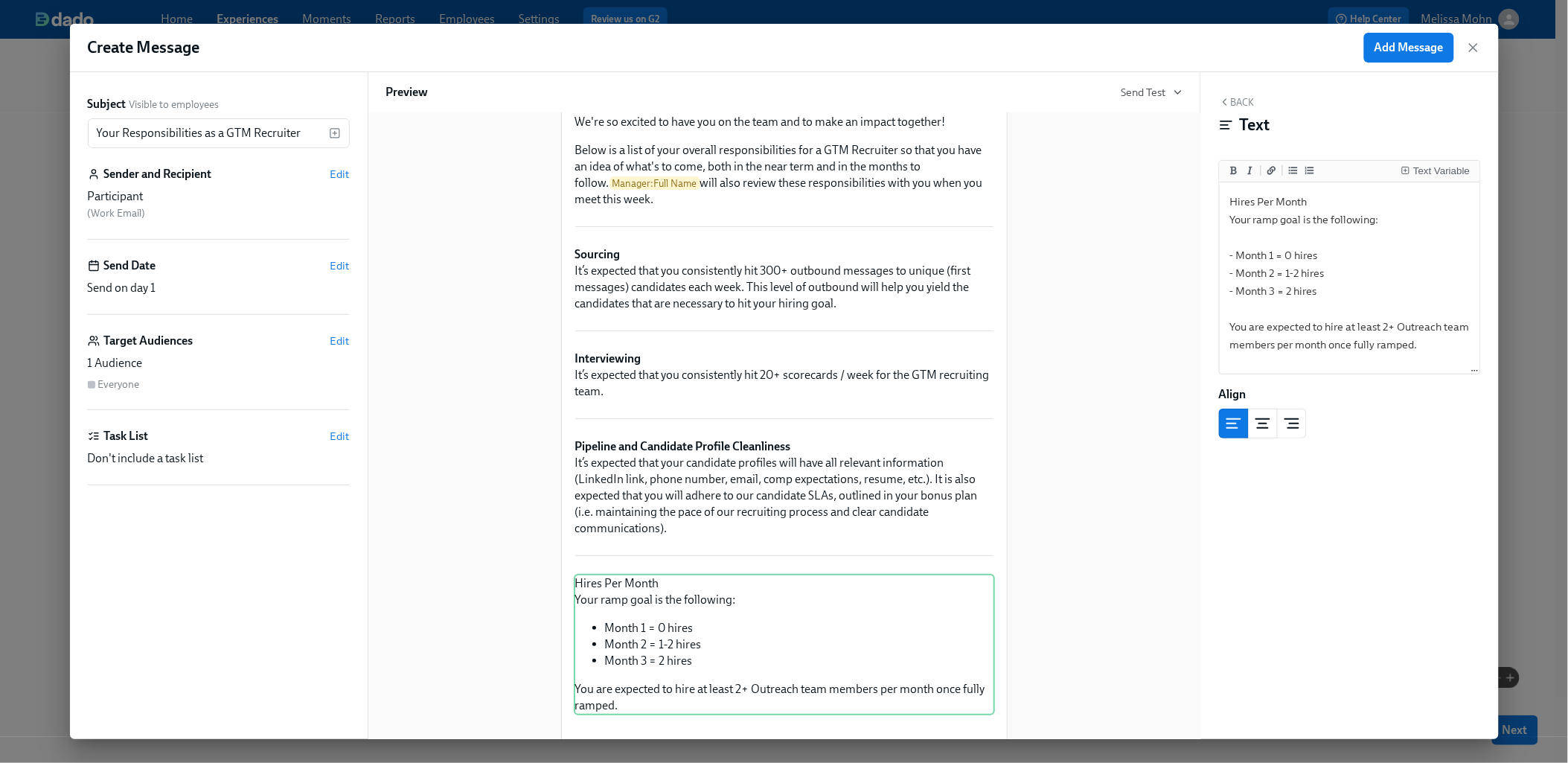 click on "Back" at bounding box center (1237, 102) 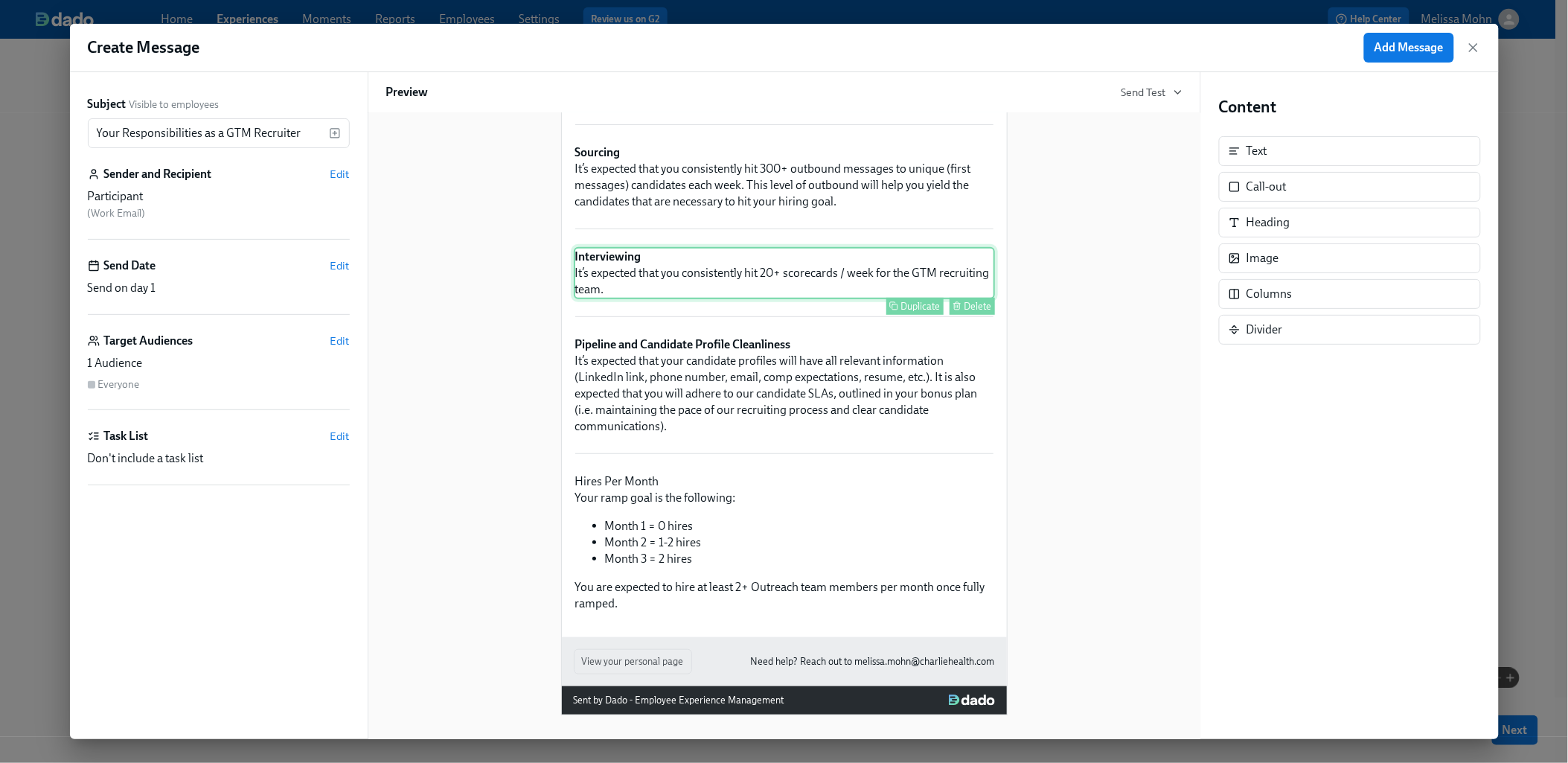 scroll, scrollTop: 0, scrollLeft: 0, axis: both 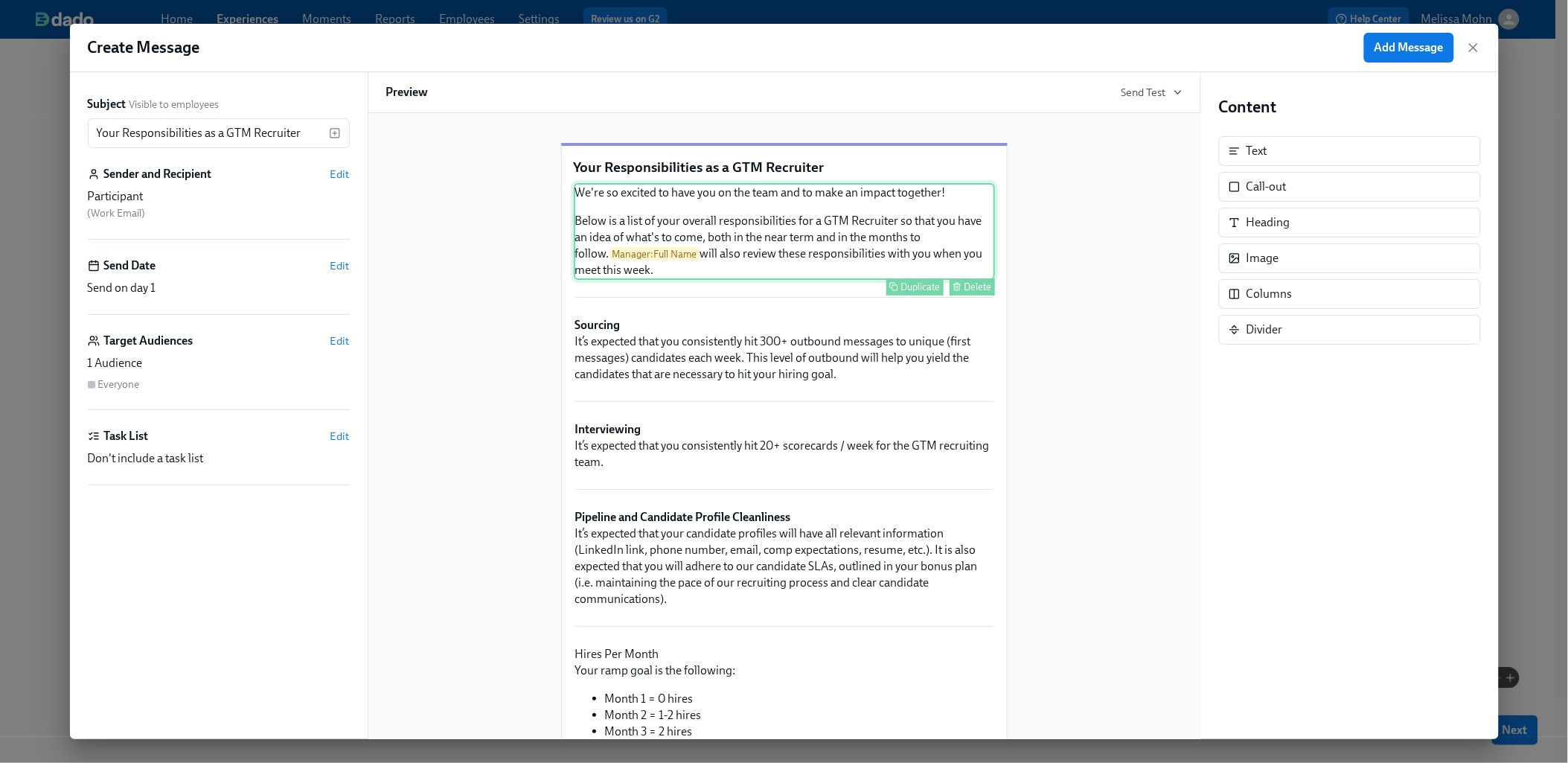 click on "We're so excited to have you on the team and to make an impact together!
Below is a list of your overall responsibilities for a GTM Recruiter so that you have an idea of what's to come, both in the near term and in the months to follow.  Manager :  Full Name  will also review these responsibilities with you when you meet this week.   Duplicate   Delete" at bounding box center [784, 232] 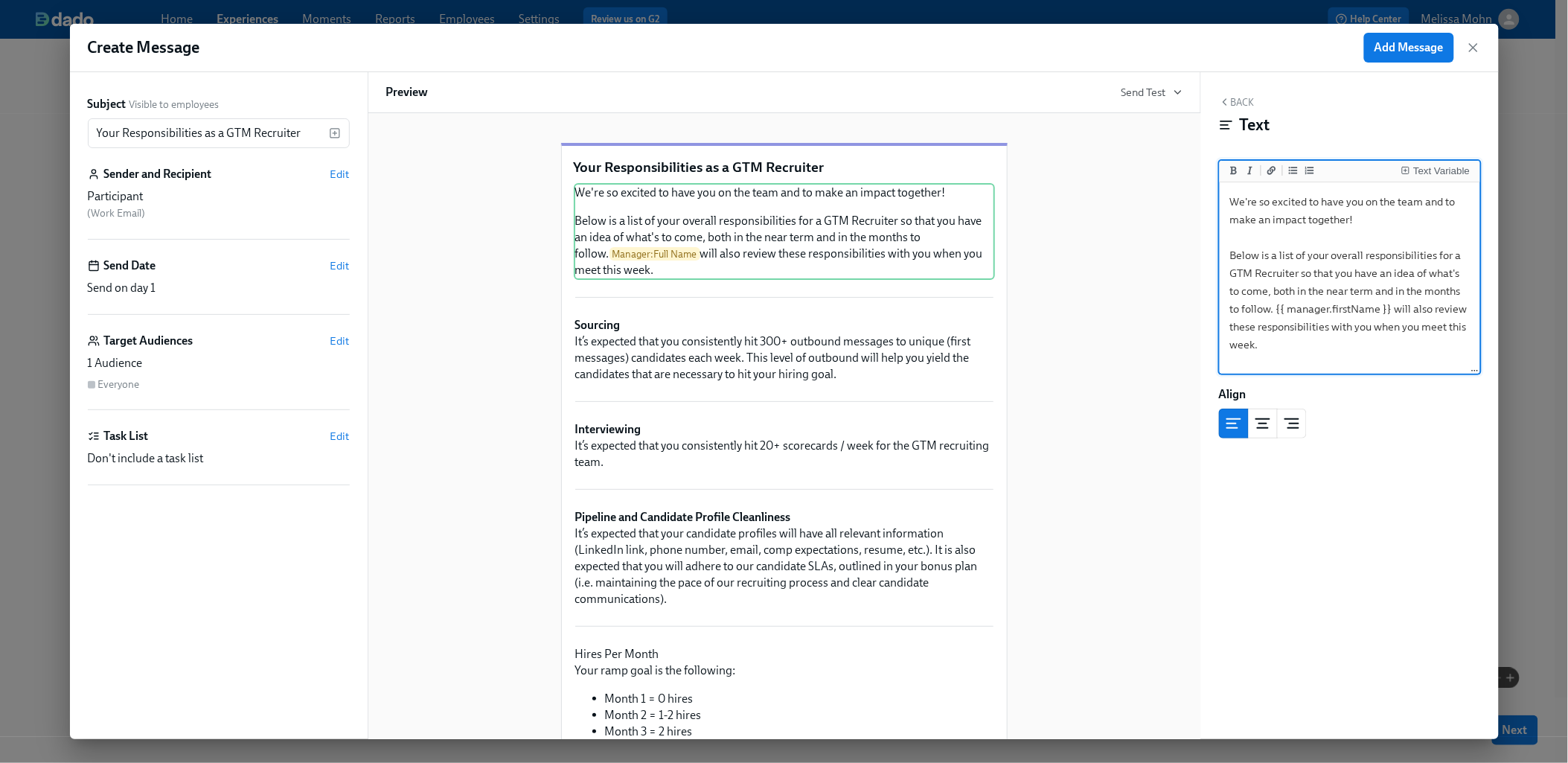 click on "We're so excited to have you on the team and to make an impact together!
Below is a list of your overall responsibilities for a GTM Recruiter so that you have an idea of what's to come, both in the near term and in the months to follow. {{ manager.firstName }} will also review these responsibilities with you when you meet this week." at bounding box center [1350, 278] 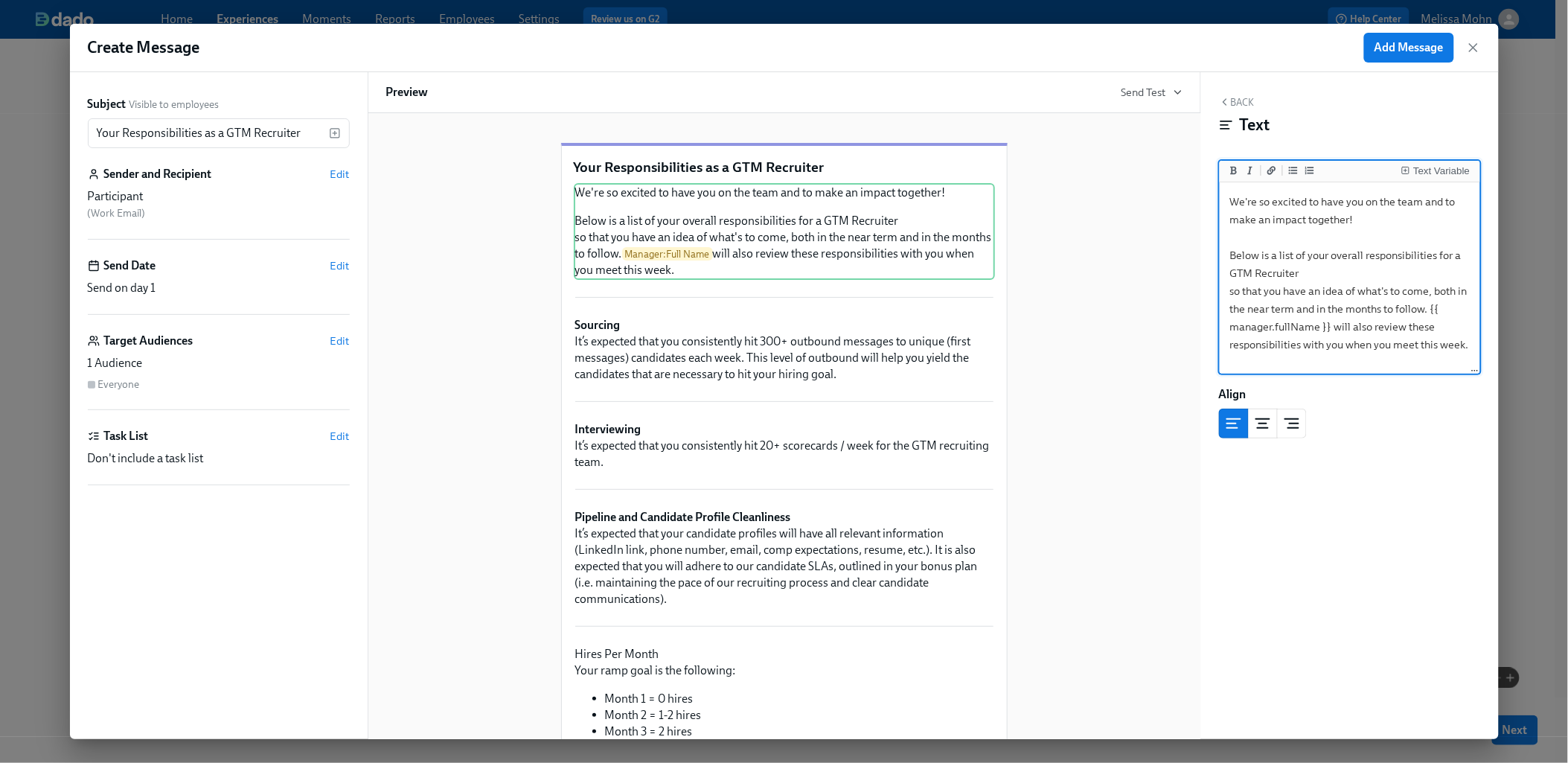 click on "We're so excited to have you on the team and to make an impact together!
Below is a list of your overall responsibilities for a GTM Recruiter
so that you have an idea of what's to come, both in the near term and in the months to follow. {{ manager.fullName }} will also review these responsibilities with you when you meet this week." at bounding box center [1350, 278] 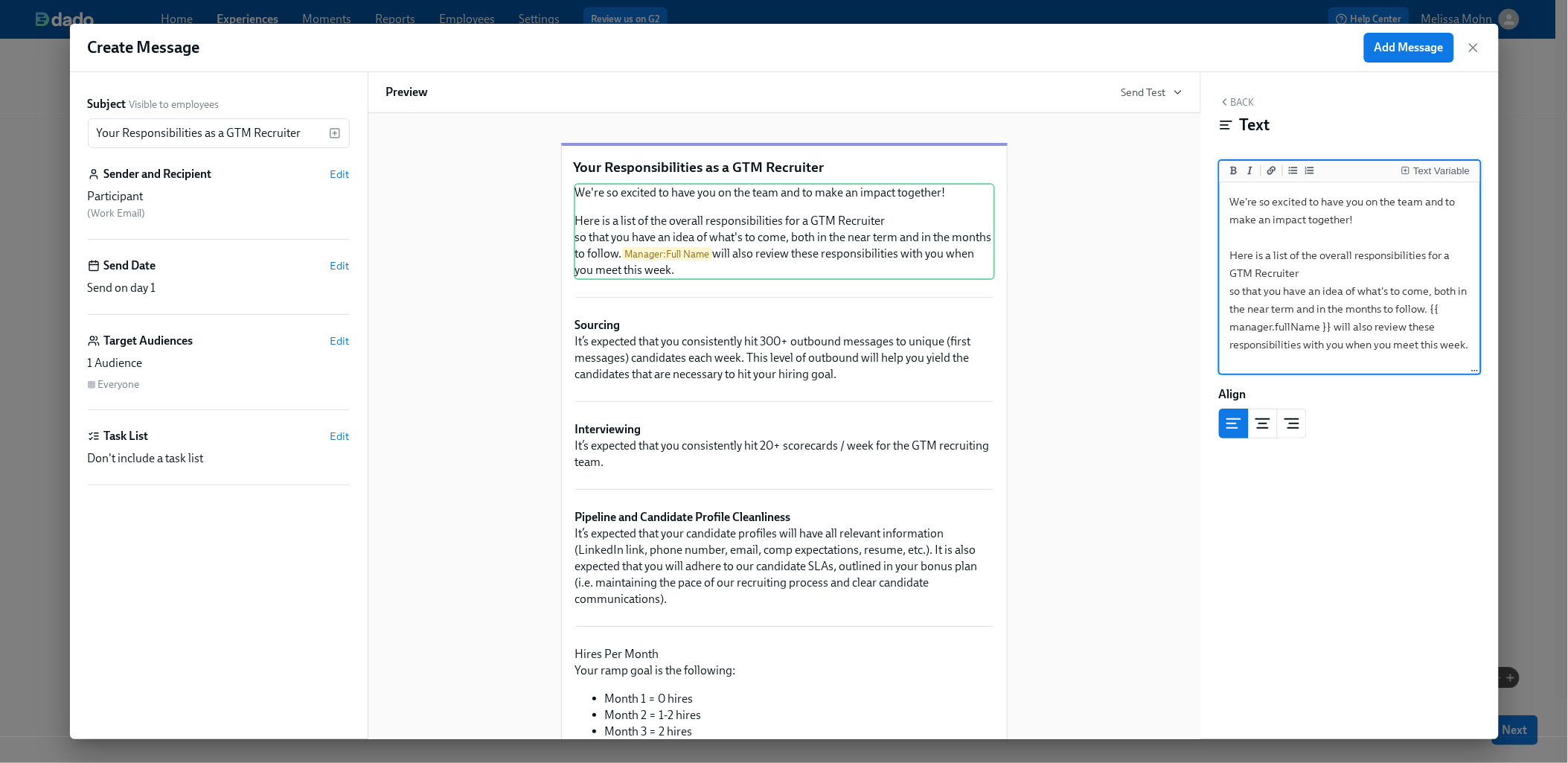 click on "We're so excited to have you on the team and to make an impact together!
Here is a list of the overall responsibilities for a GTM Recruiter
so that you have an idea of what's to come, both in the near term and in the months to follow. {{ manager.fullName }} will also review these responsibilities with you when you meet this week." at bounding box center [1350, 278] 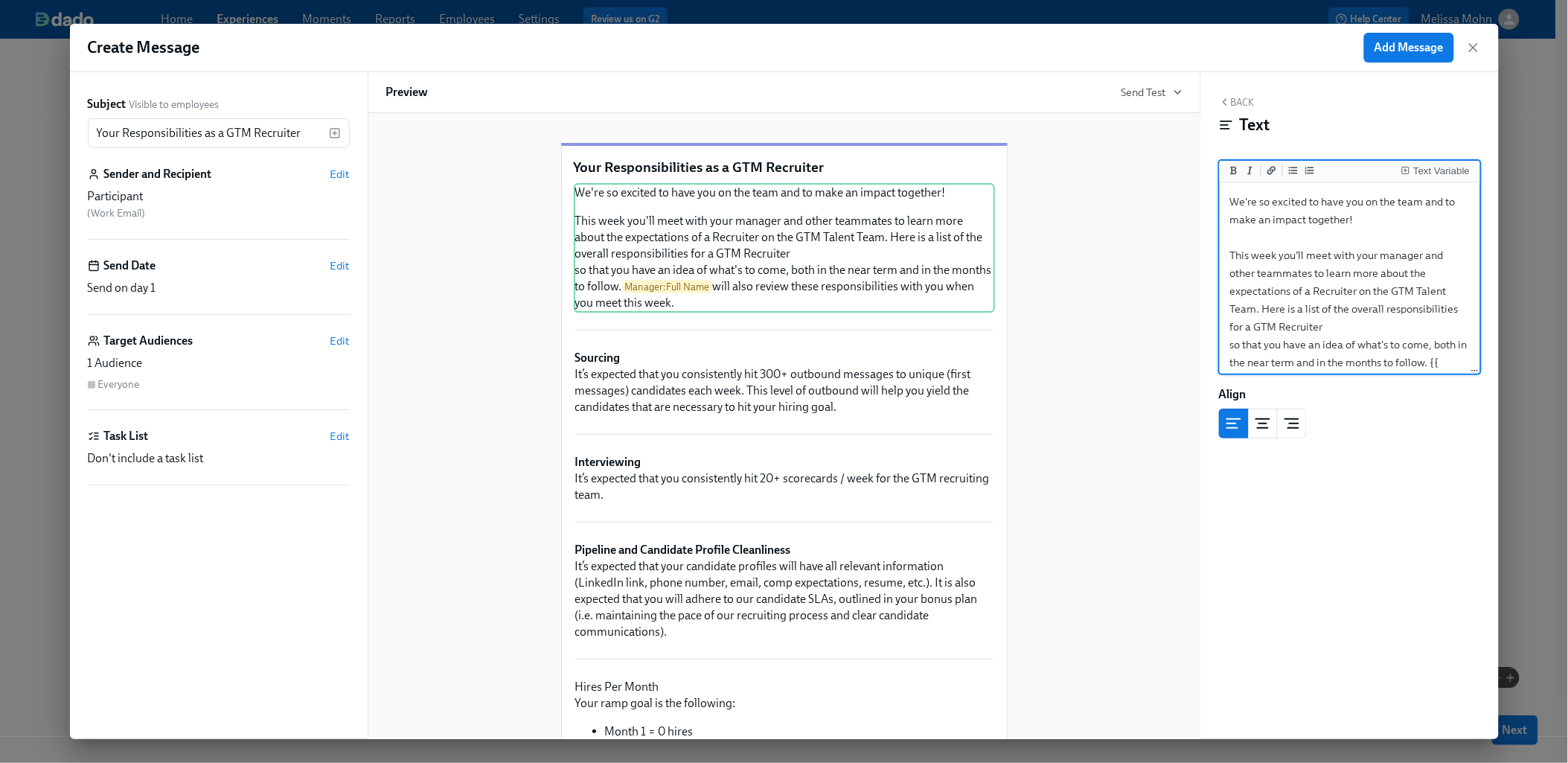 drag, startPoint x: 1283, startPoint y: 311, endPoint x: 1264, endPoint y: 311, distance: 19 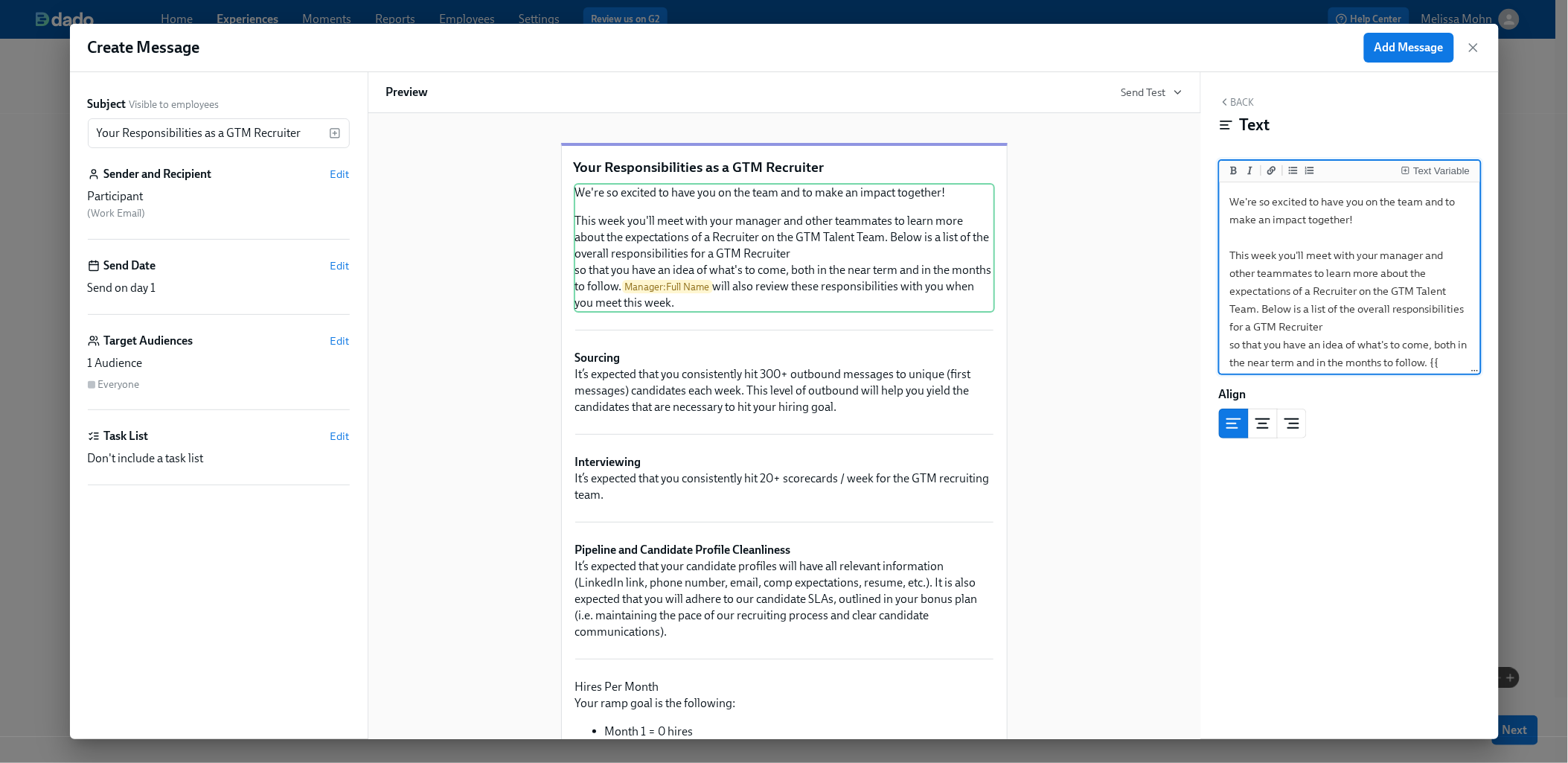 click on "We're so excited to have you on the team and to make an impact together!
This week you'll meet with your manager and other teammates to learn more about the expectations of a Recruiter on the GTM Talent Team. Below is a list of the overall responsibilities for a GTM Recruiter
so that you have an idea of what's to come, both in the near term and in the months to follow. {{ manager.fullName }} will also review these responsibilities with you when you meet this week." at bounding box center (1350, 300) 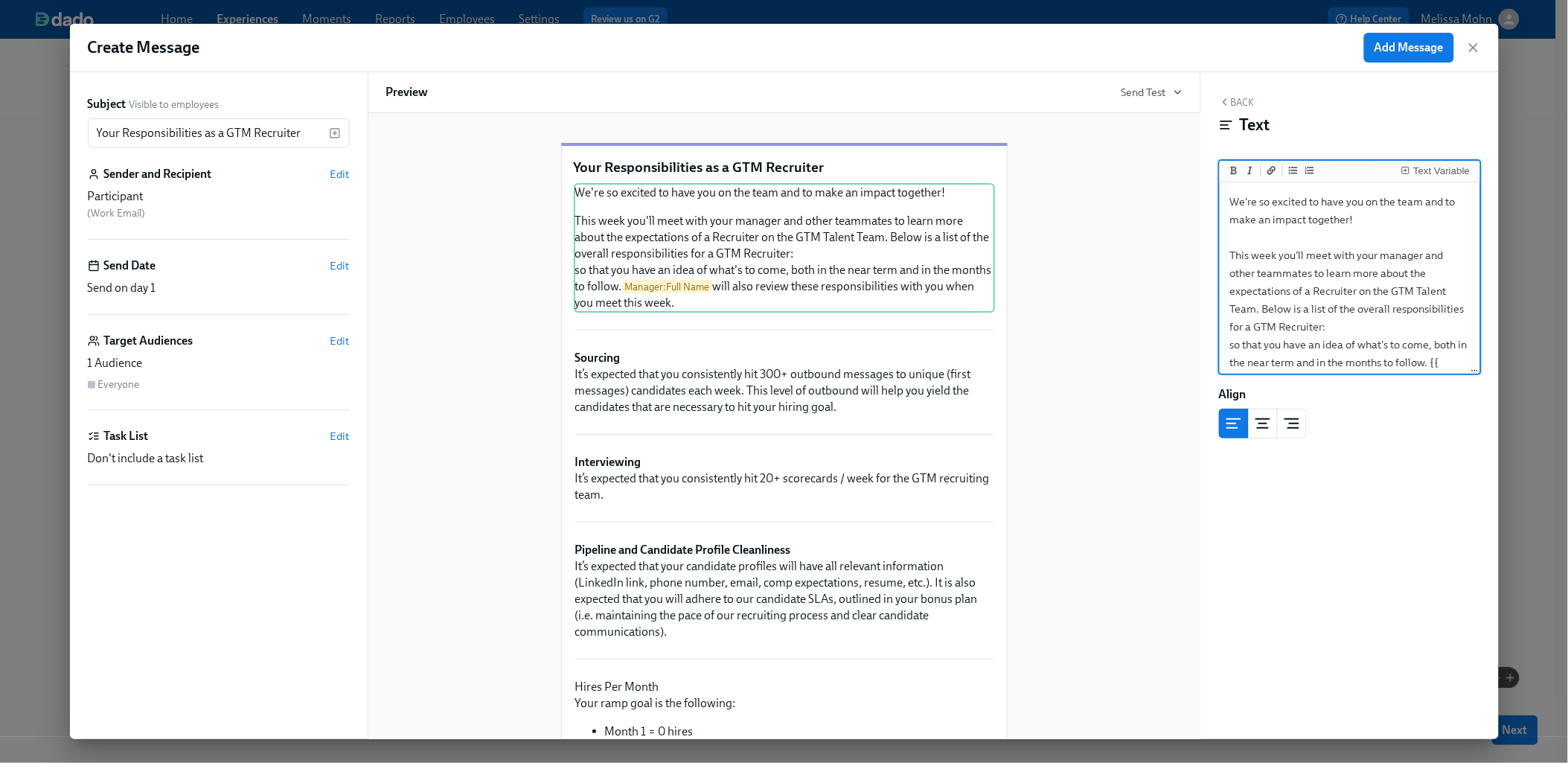 scroll, scrollTop: 60, scrollLeft: 0, axis: vertical 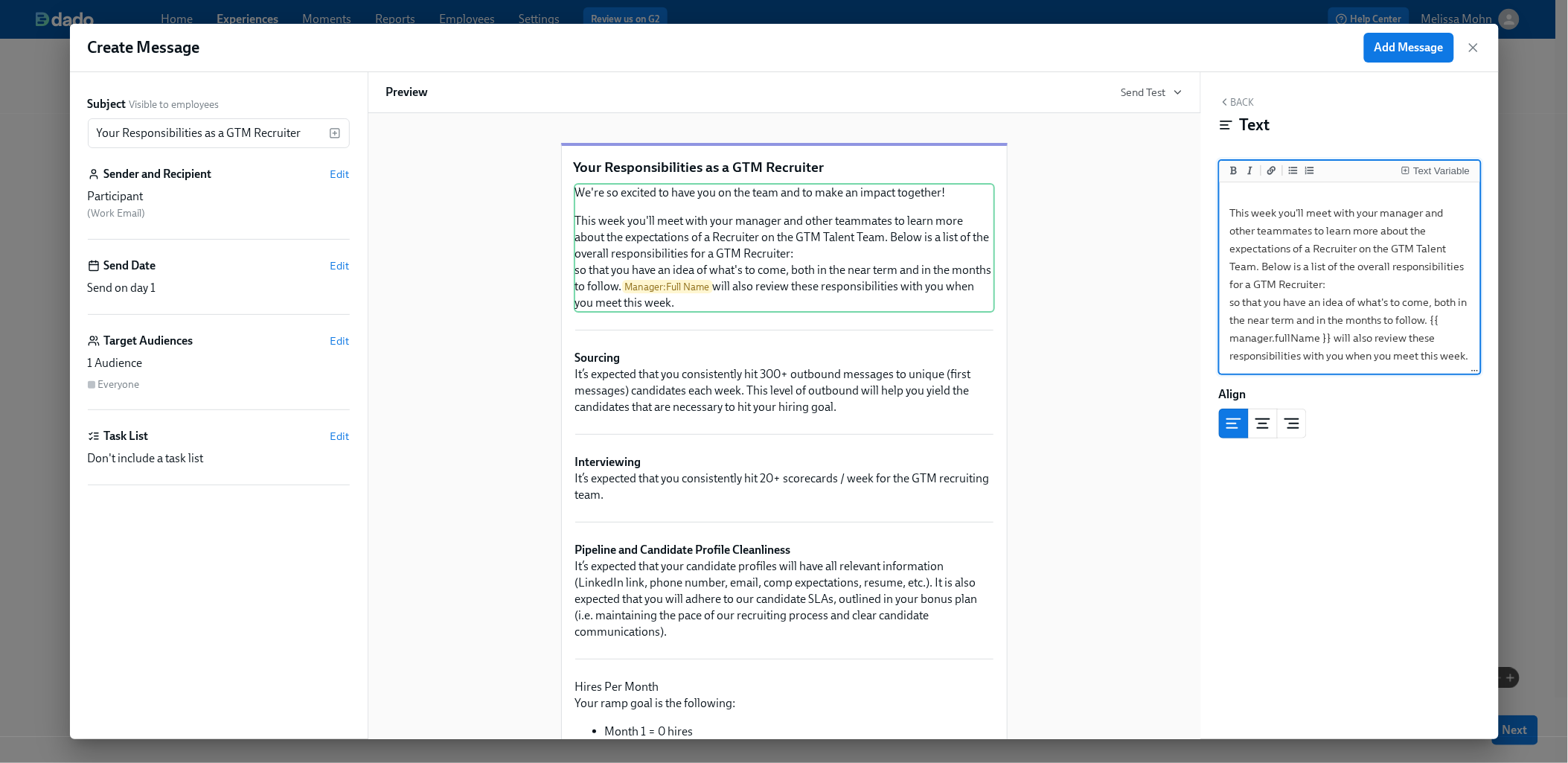 drag, startPoint x: 1228, startPoint y: 343, endPoint x: 1453, endPoint y: 438, distance: 244.23349 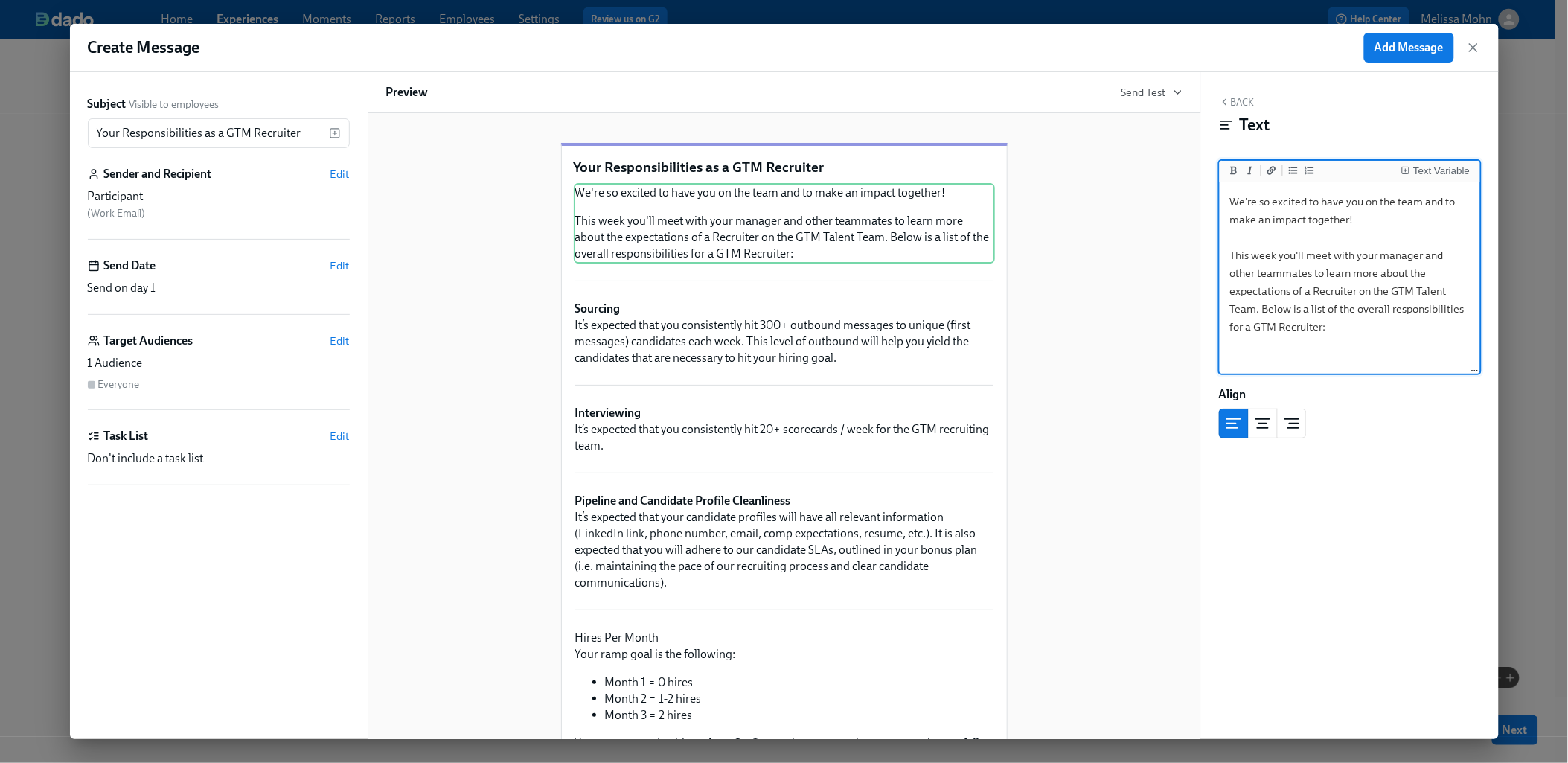 type on "We're so excited to have you on the team and to make an impact together!
This week you'll meet with your manager and other teammates to learn more about the expectations of a Recruiter on the GTM Talent Team. Below is a list of the overall responsibilities for a GTM Recruiter:" 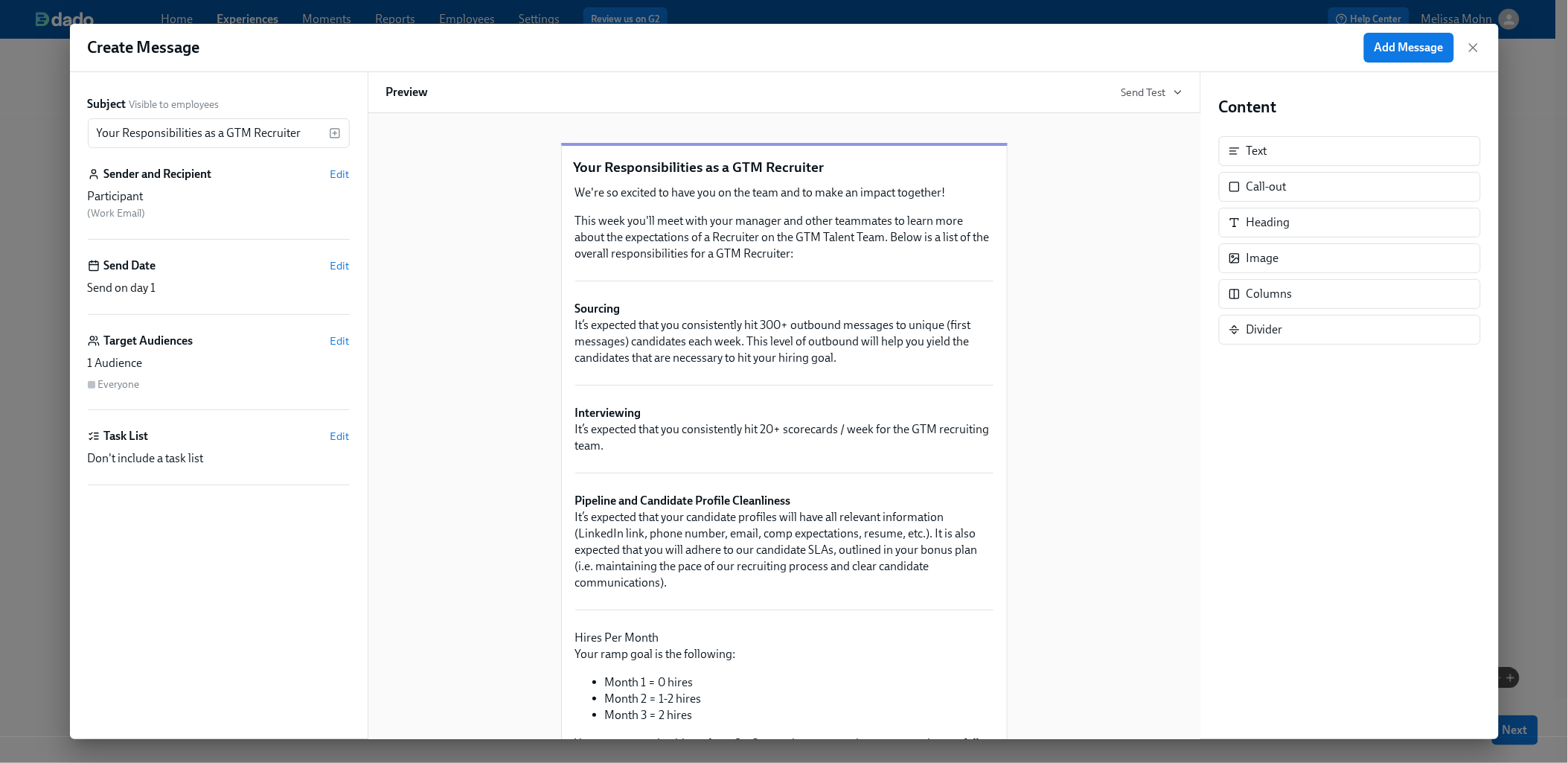 scroll, scrollTop: 168, scrollLeft: 0, axis: vertical 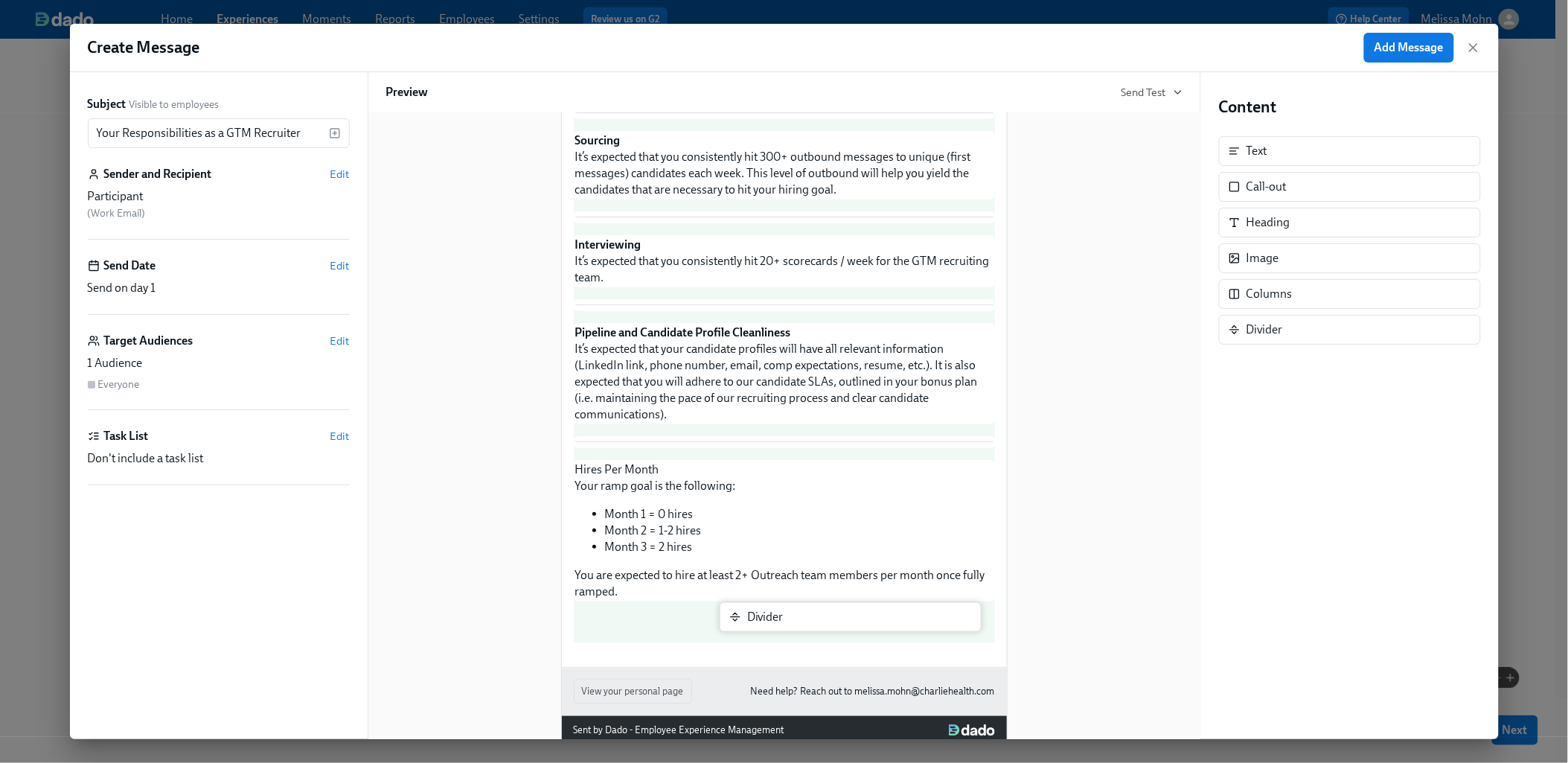 drag, startPoint x: 1264, startPoint y: 339, endPoint x: 749, endPoint y: 630, distance: 591.52853 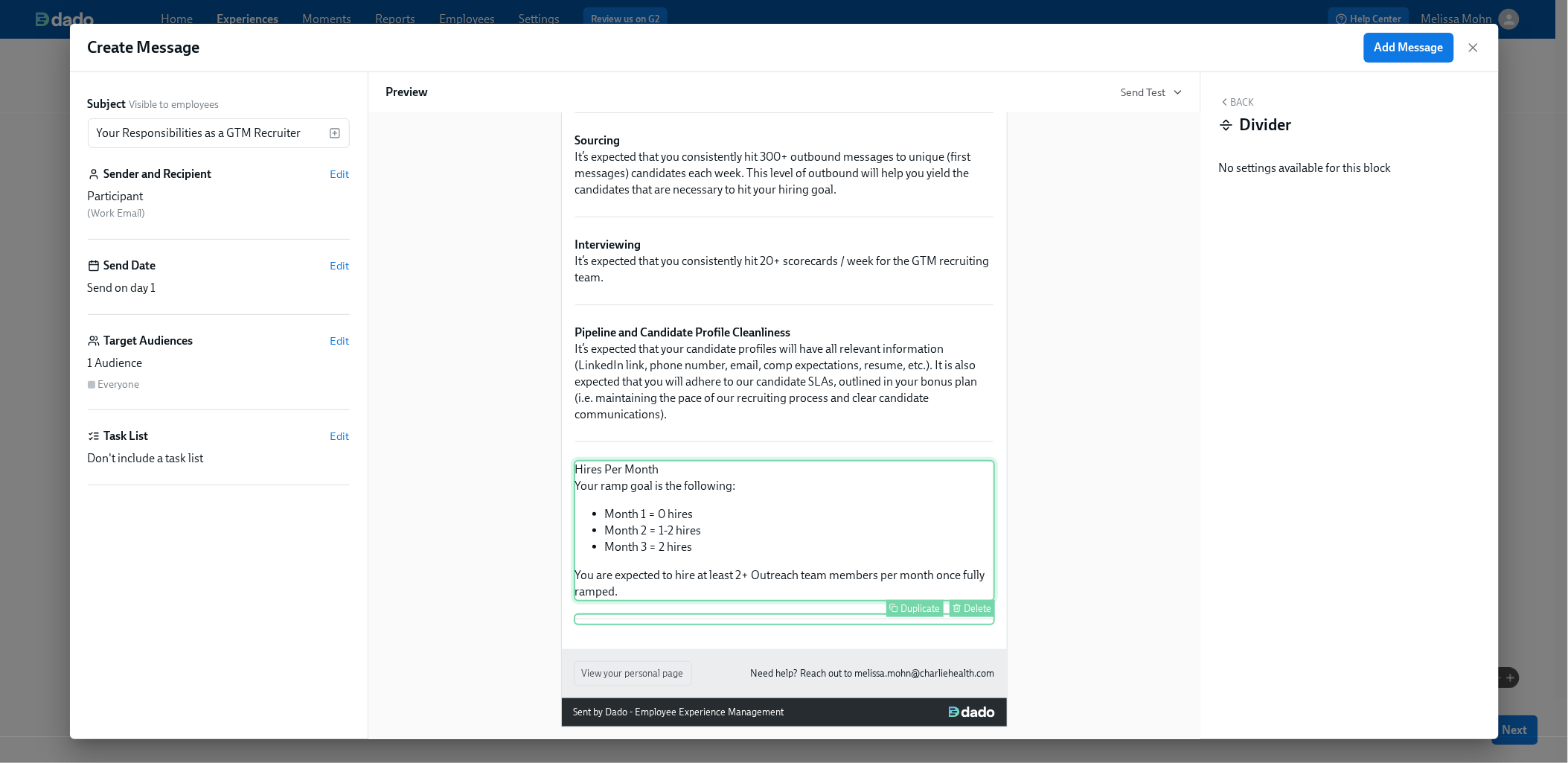 scroll, scrollTop: 191, scrollLeft: 0, axis: vertical 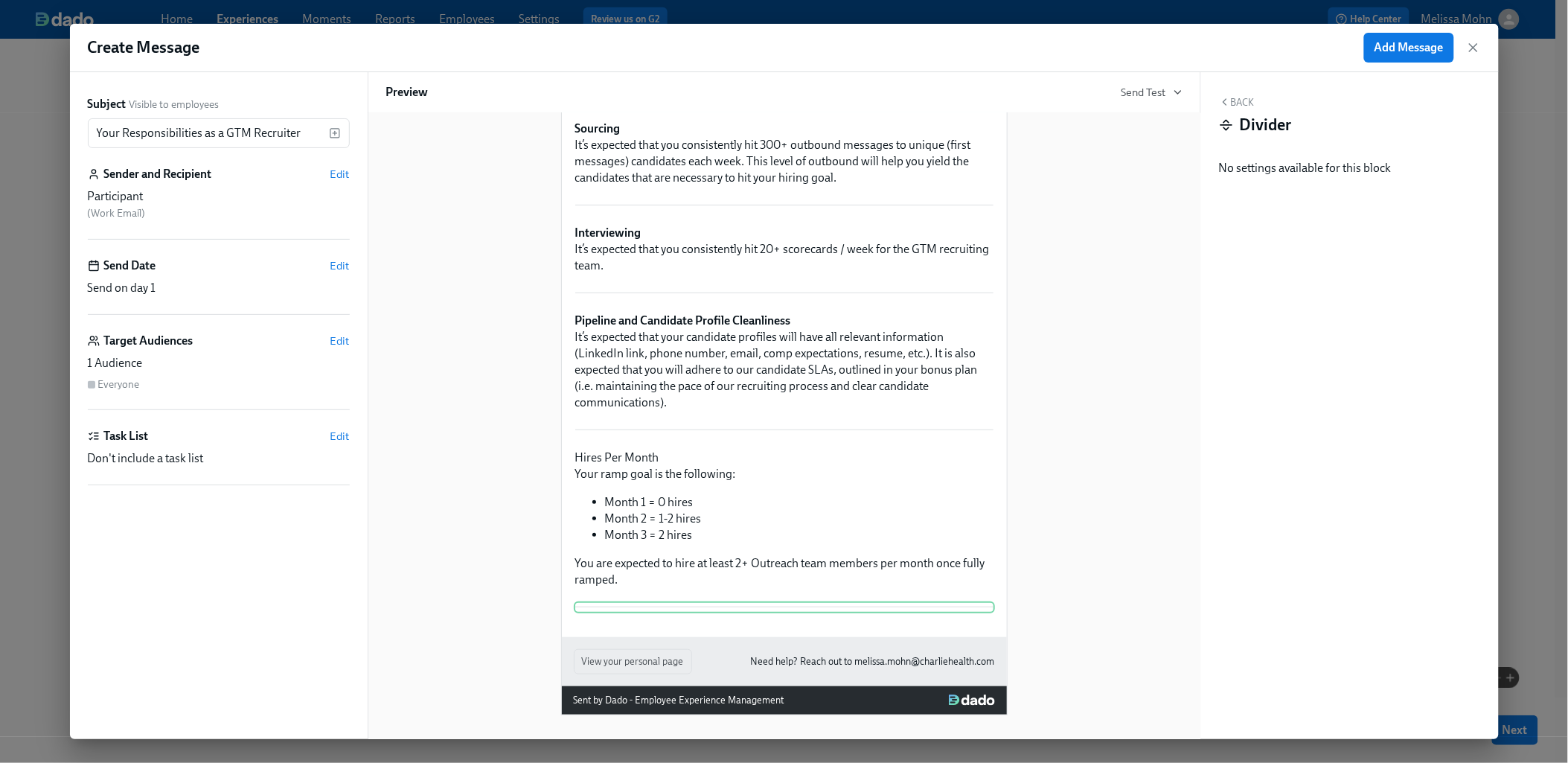 click on "Back" at bounding box center (1237, 102) 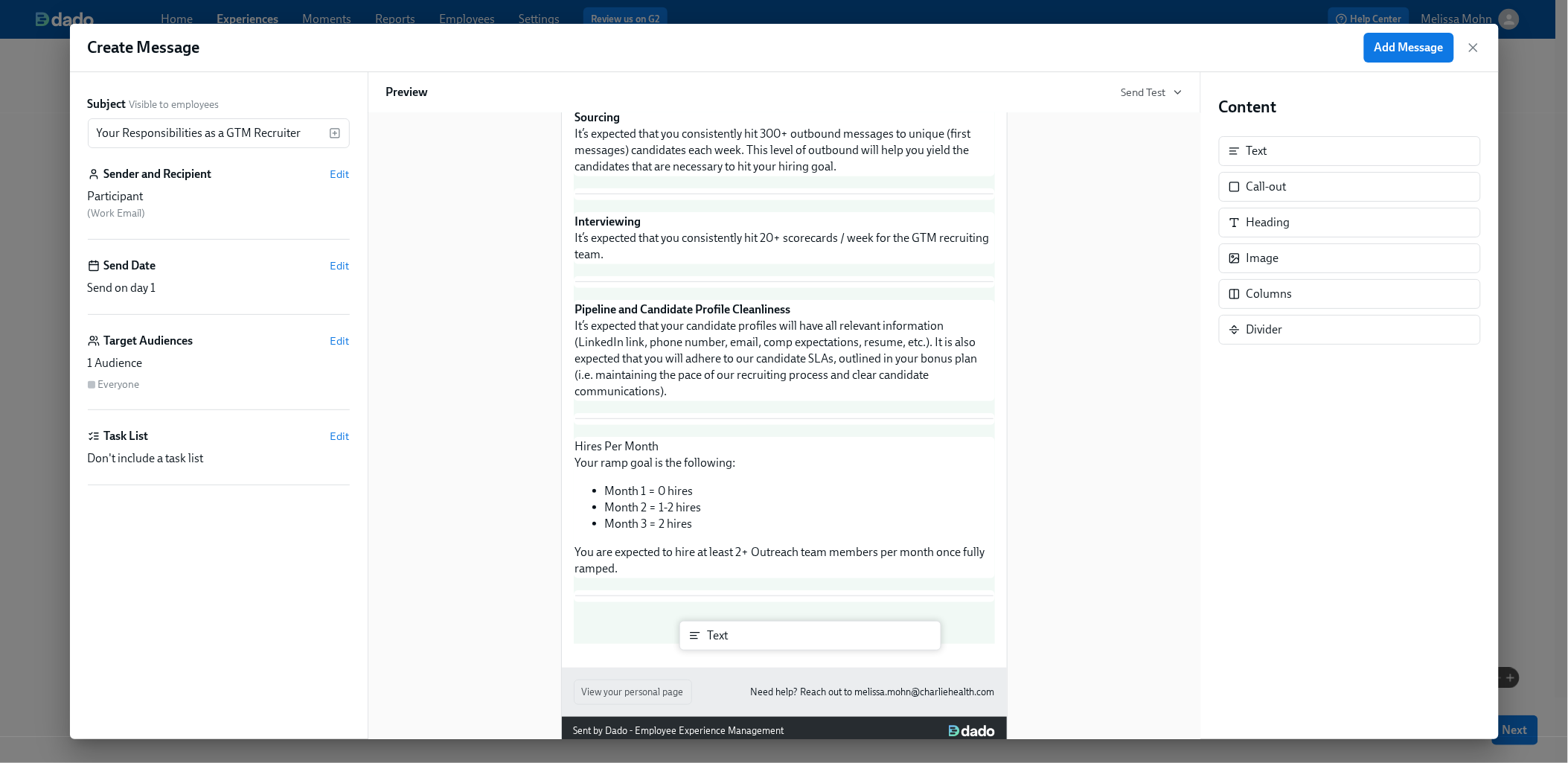 drag, startPoint x: 1264, startPoint y: 161, endPoint x: 708, endPoint y: 659, distance: 746.4181 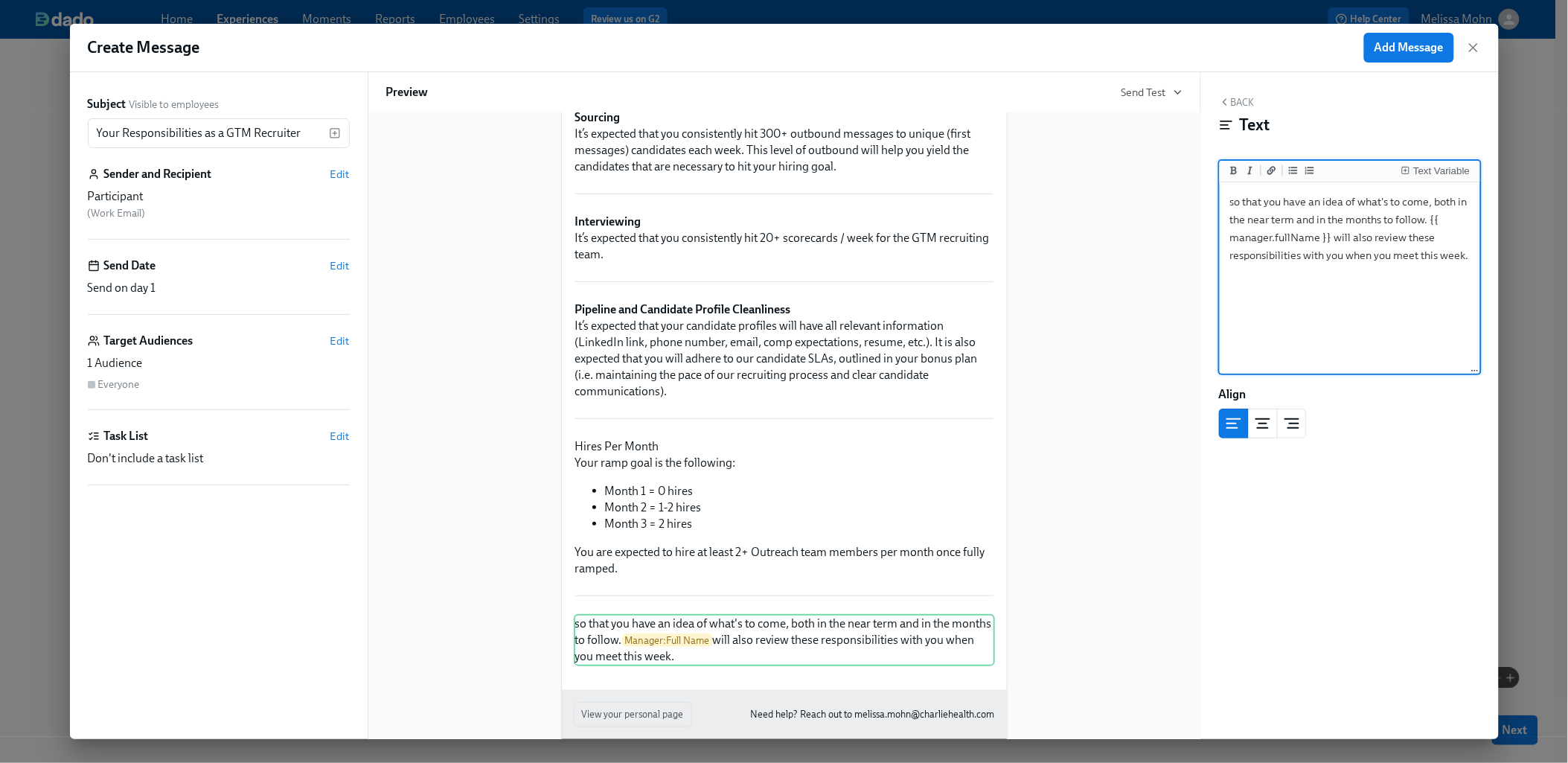 click on "so that you have an idea of what's to come, both in the near term and in the months to follow. {{ manager.fullName }} will also review these responsibilities with you when you meet this week." at bounding box center [1350, 278] 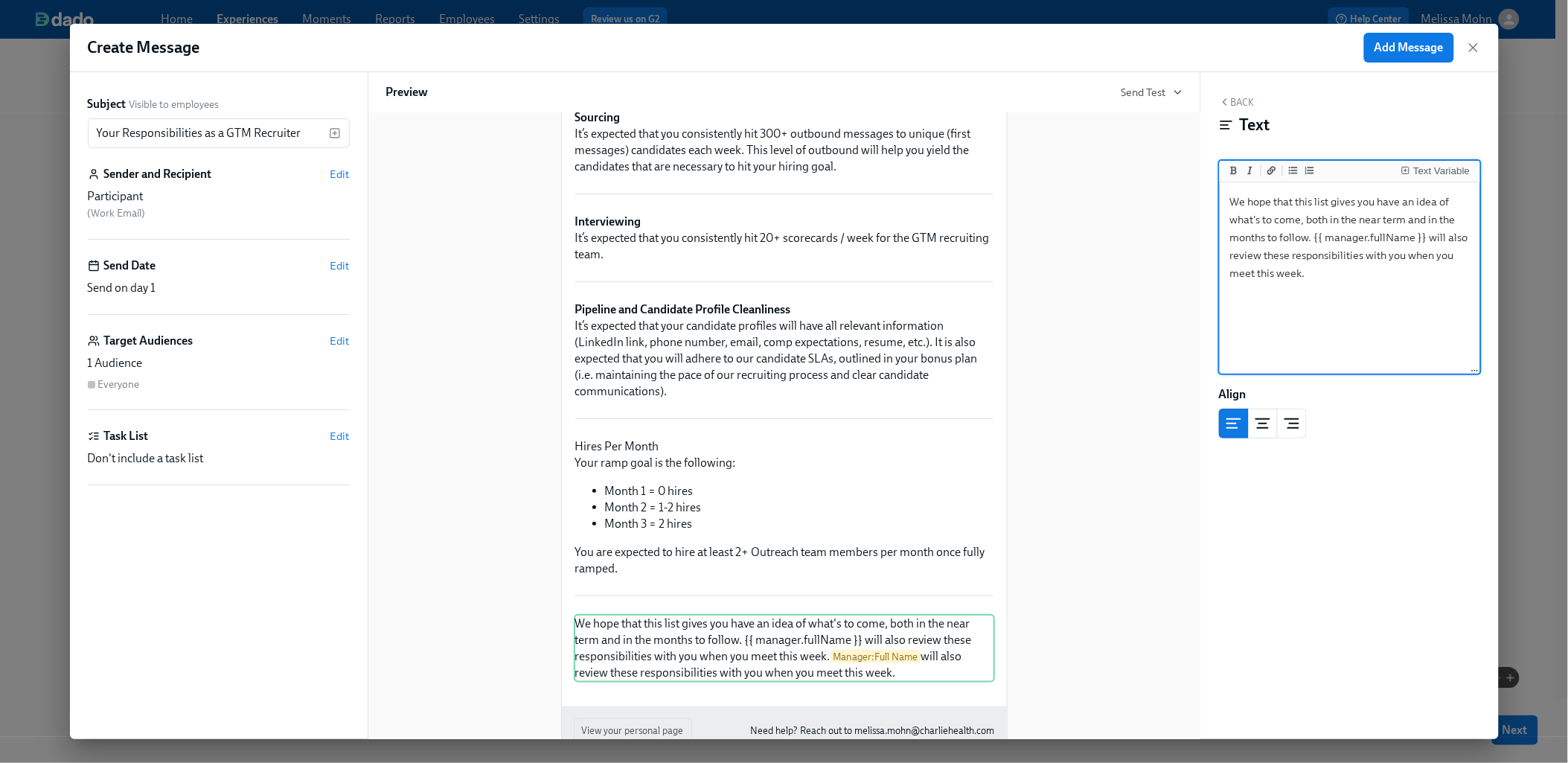 click on "We hope that this list gives you have an idea of what's to come, both in the near term and in the months to follow. {{ manager.fullName }} will also review these responsibilities with you when you meet this week." at bounding box center [1350, 278] 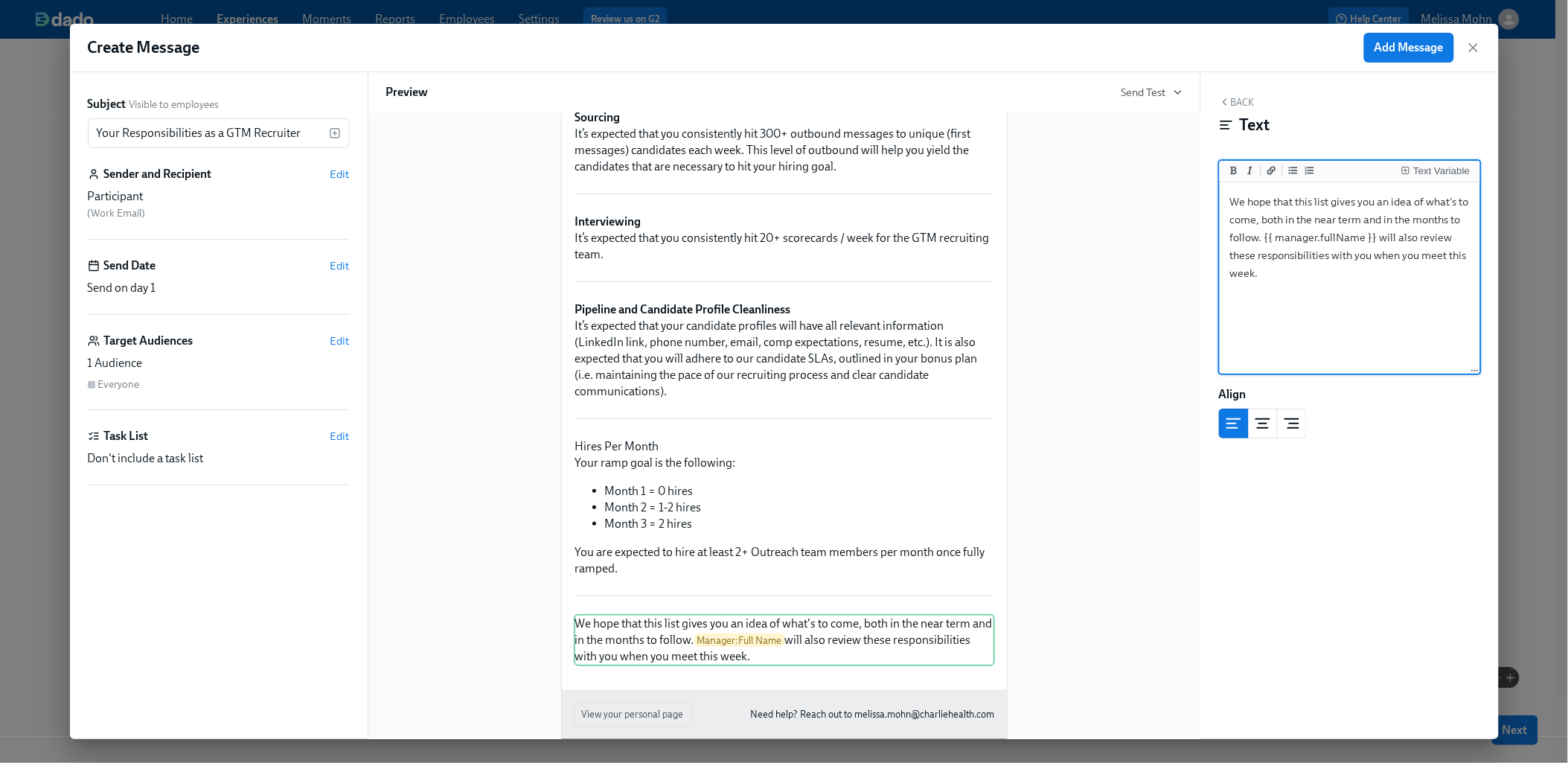 click on "We hope that this list gives you an idea of what's to come, both in the near term and in the months to follow. {{ manager.fullName }} will also review these responsibilities with you when you meet this week." at bounding box center [1350, 278] 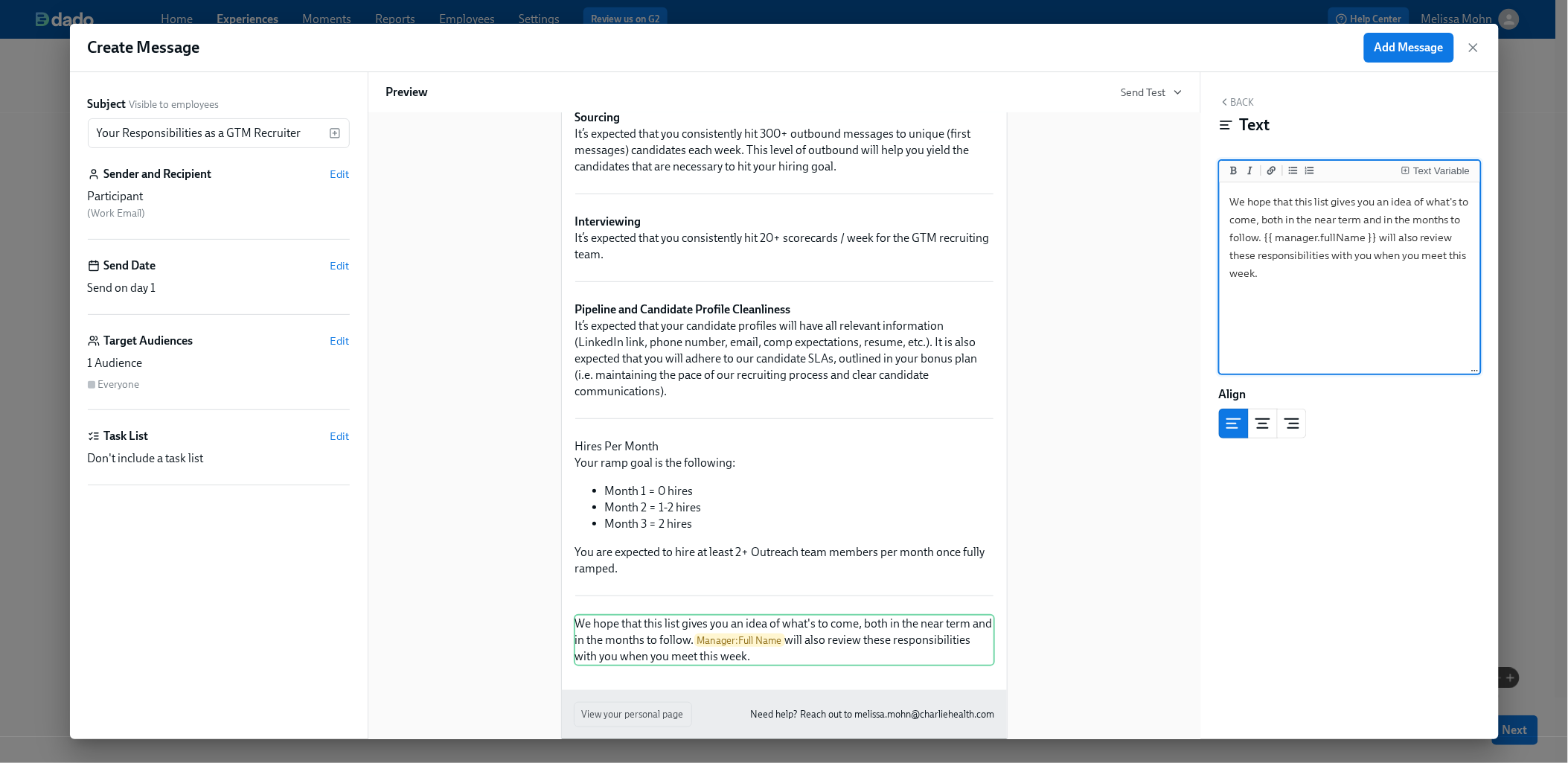 scroll, scrollTop: 444, scrollLeft: 0, axis: vertical 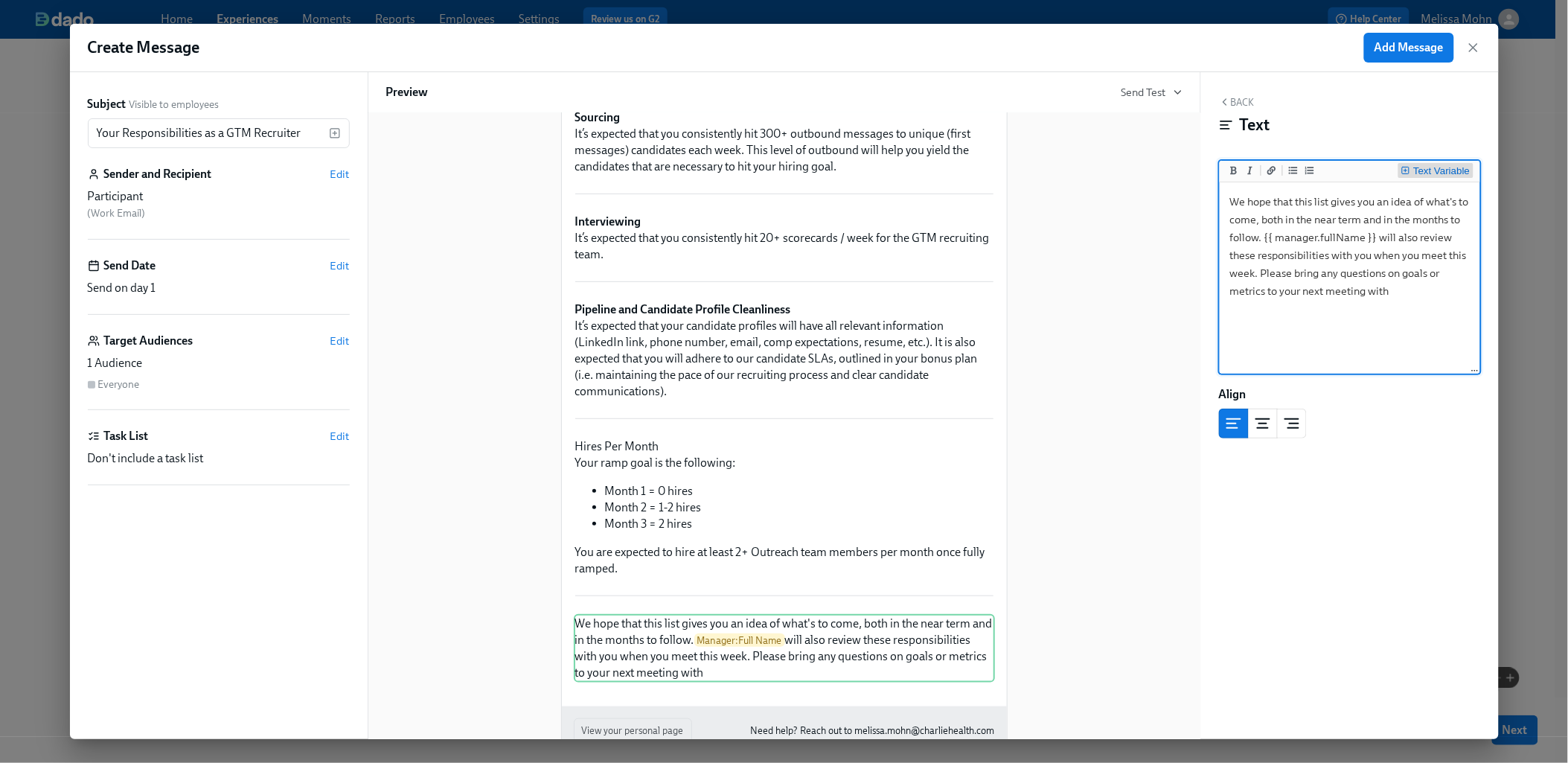 click on "Text Variable" at bounding box center (1441, 171) 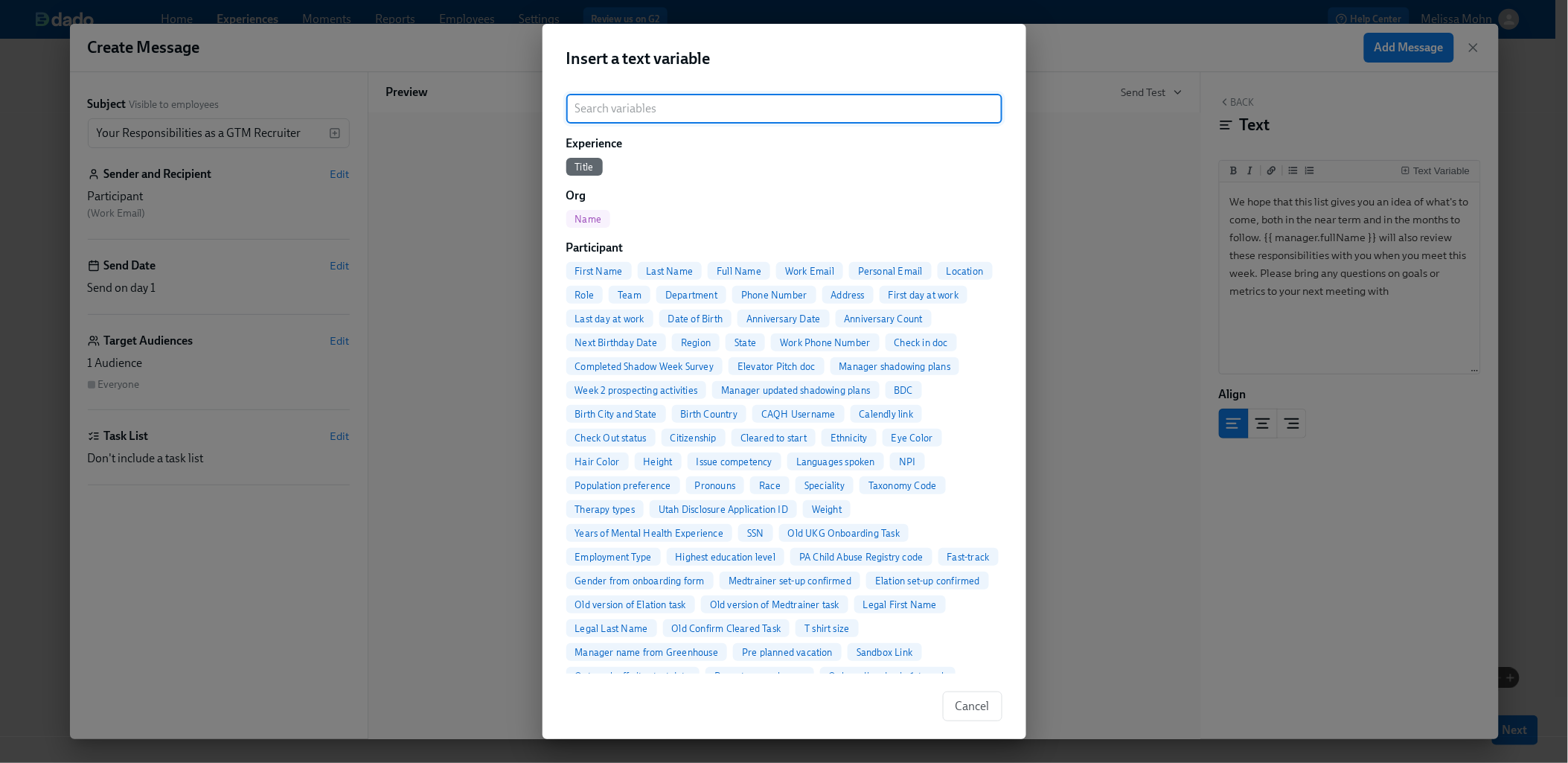 scroll, scrollTop: 317, scrollLeft: 0, axis: vertical 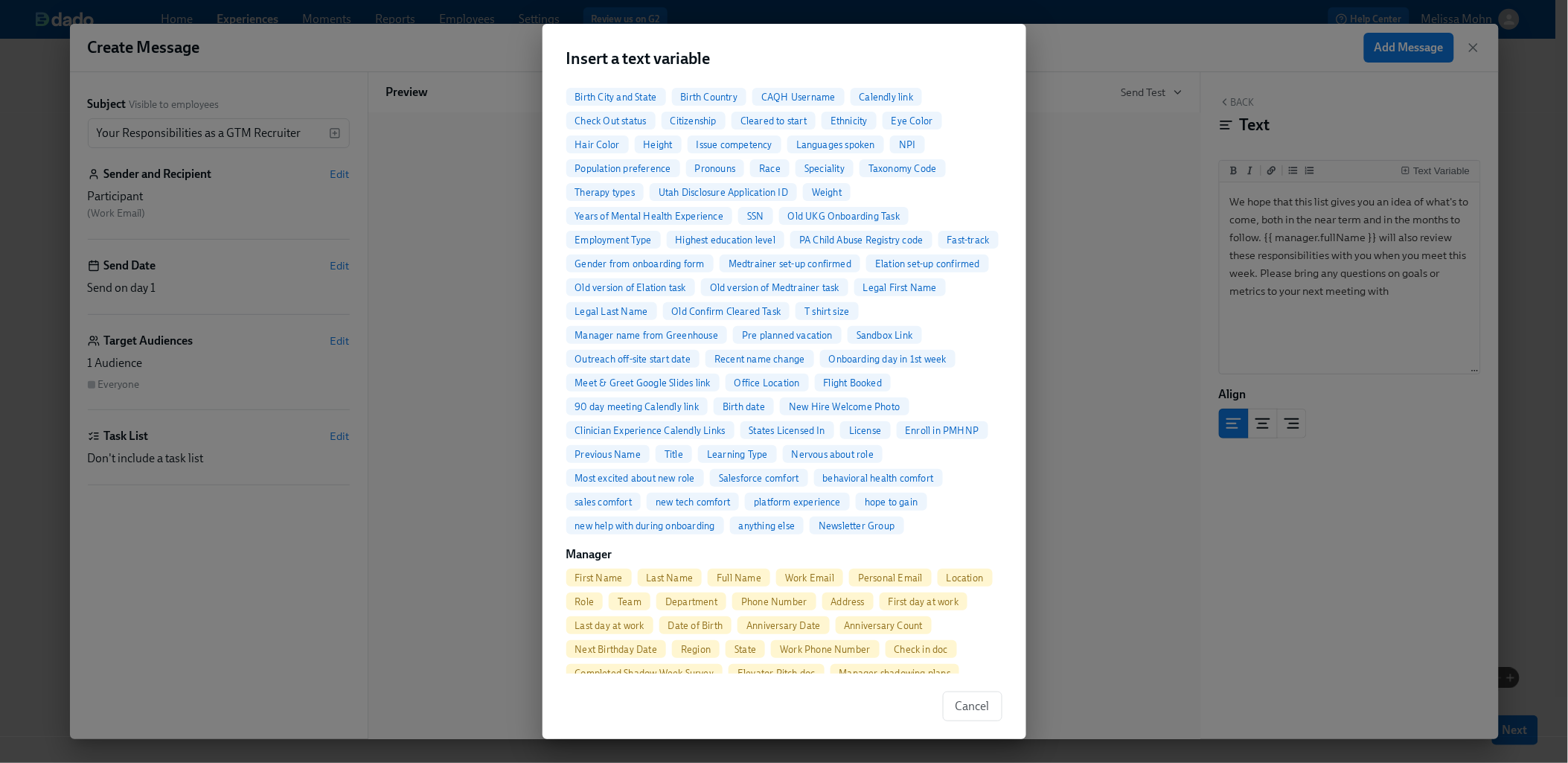 click on "First Name" at bounding box center [599, 578] 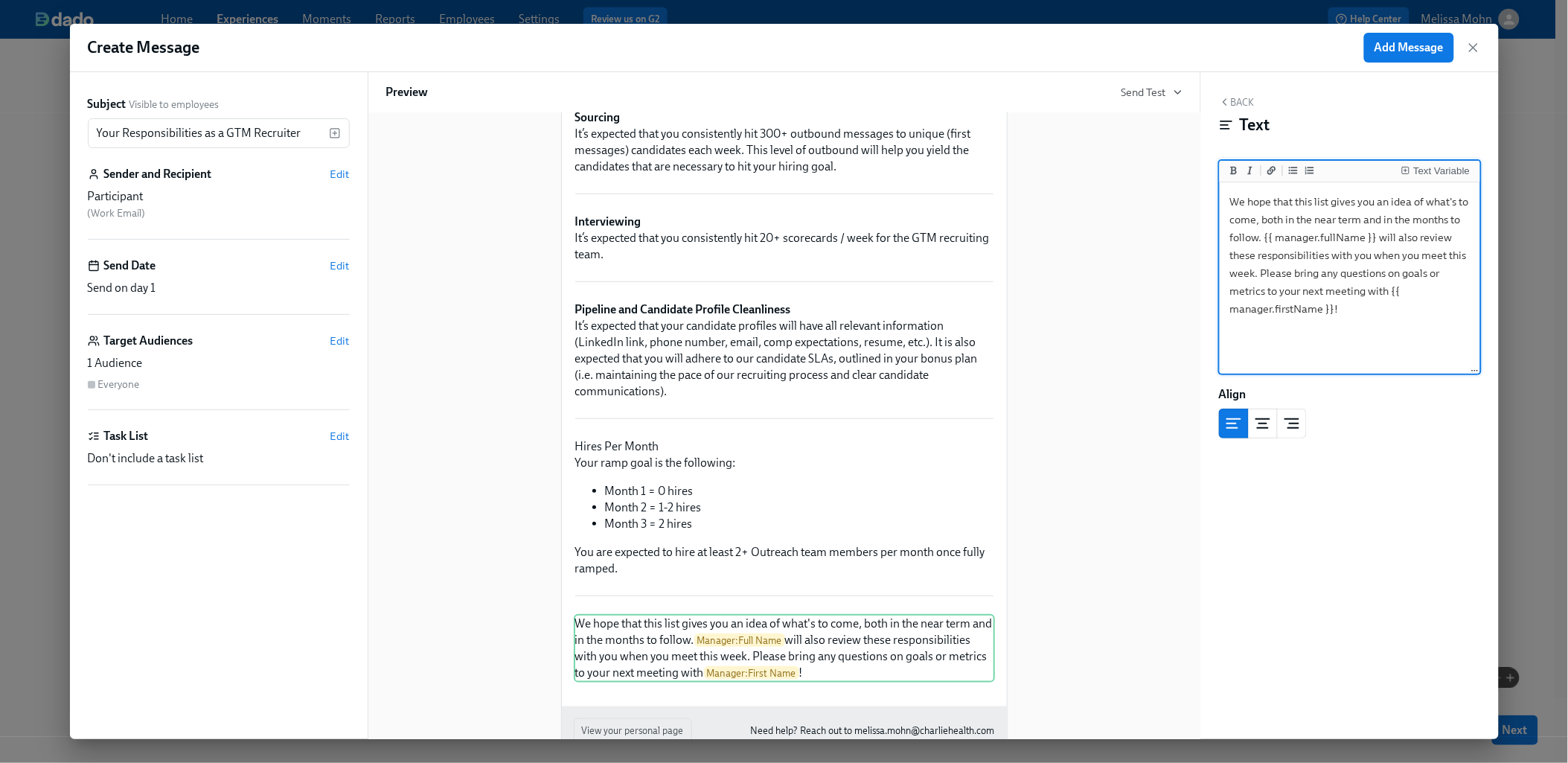 type on "We hope that this list gives you an idea of what's to come, both in the near term and in the months to follow. {{ manager.fullName }} will also review these responsibilities with you when you meet this week. Please bring any questions on goals or metrics to your next meeting with {{ manager.firstName }}!" 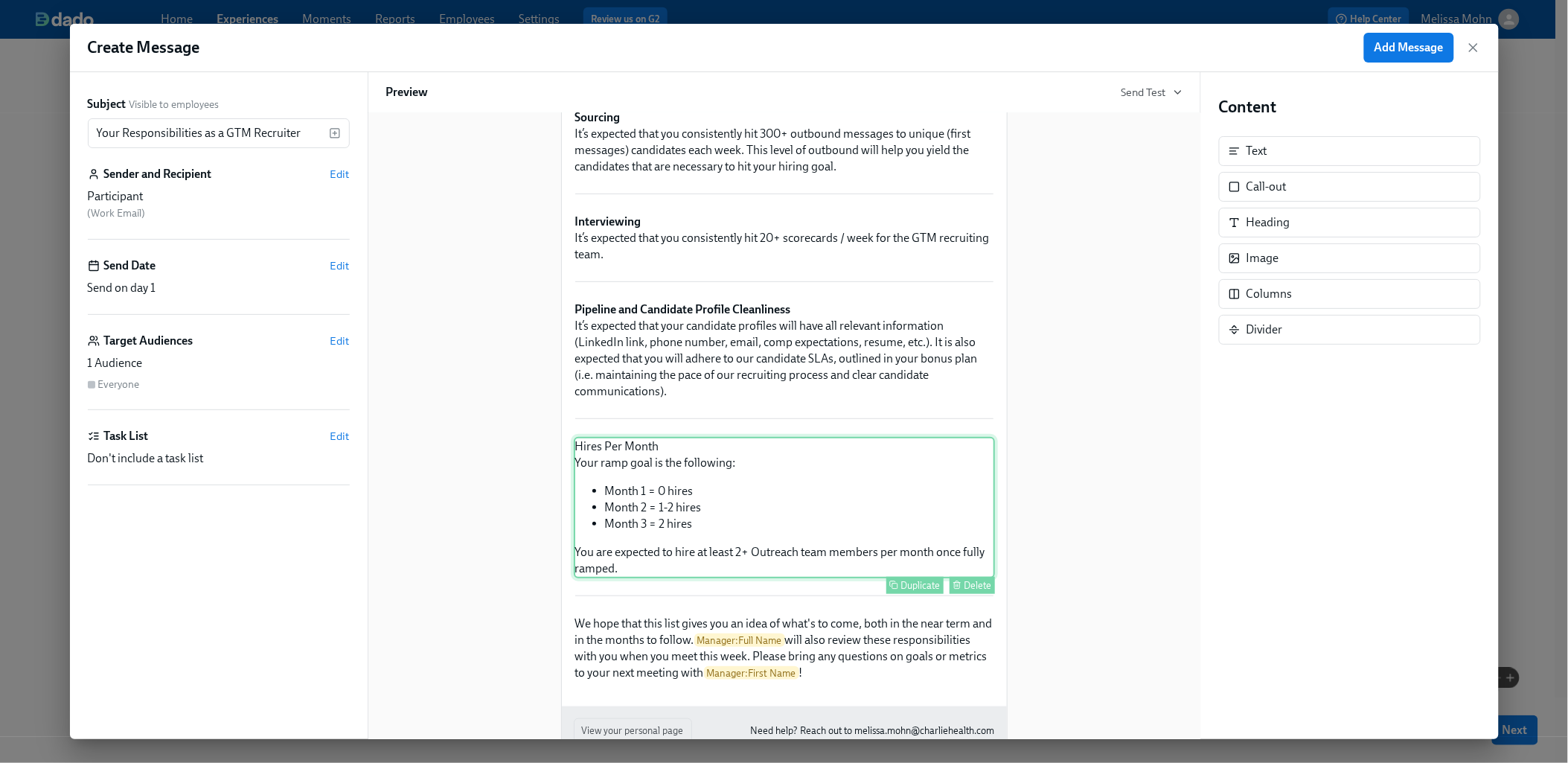 click on "Hires Per Month
Your ramp goal is the following:
Month 1 = 0 hires
Month 2 = 1-2 hires
Month 3 = 2 hires
You are expected to hire at least 2+ Outreach team members per month once fully ramped.   Duplicate   Delete" at bounding box center [784, 508] 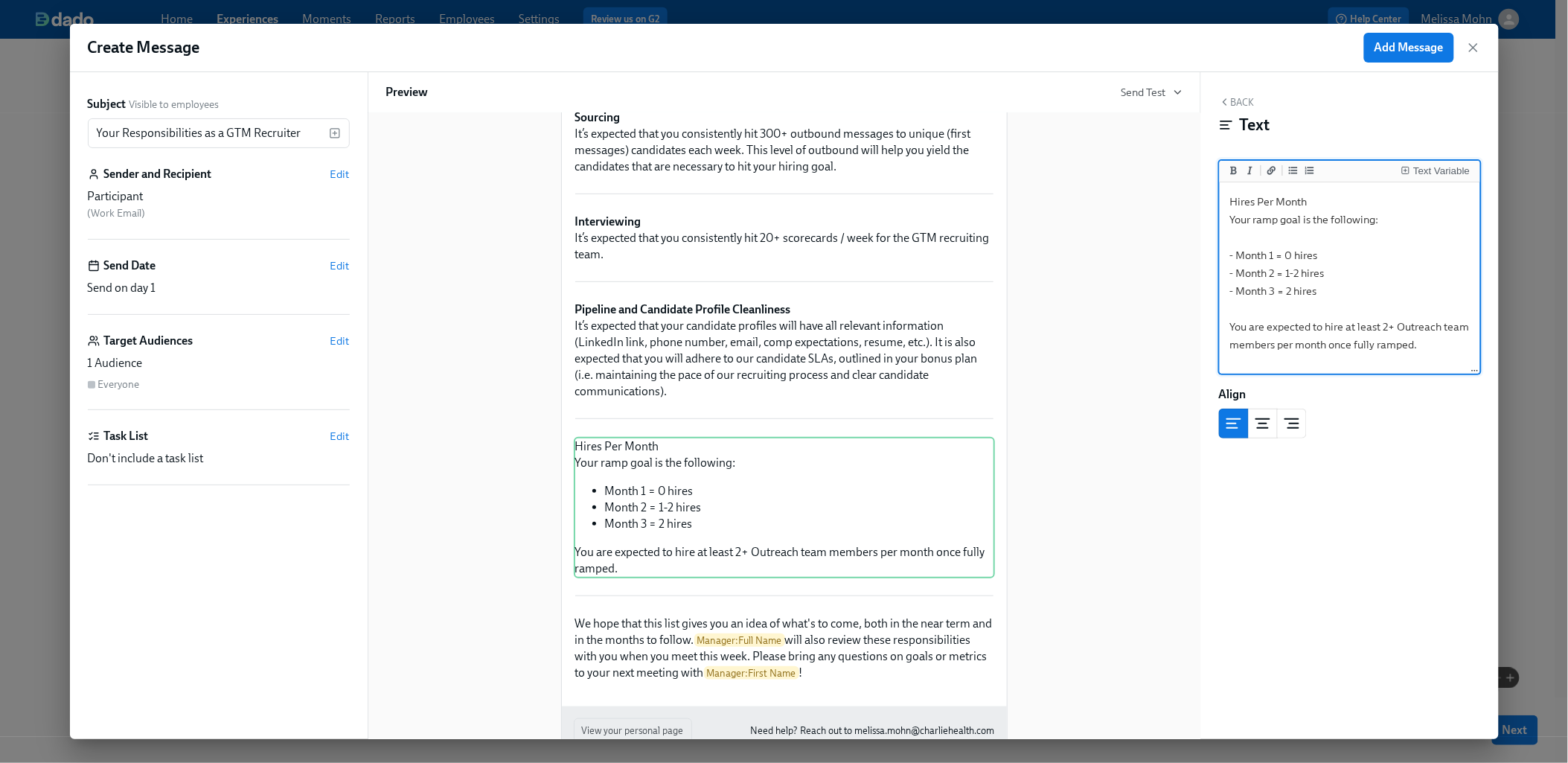 drag, startPoint x: 1318, startPoint y: 198, endPoint x: 1208, endPoint y: 205, distance: 110.2225 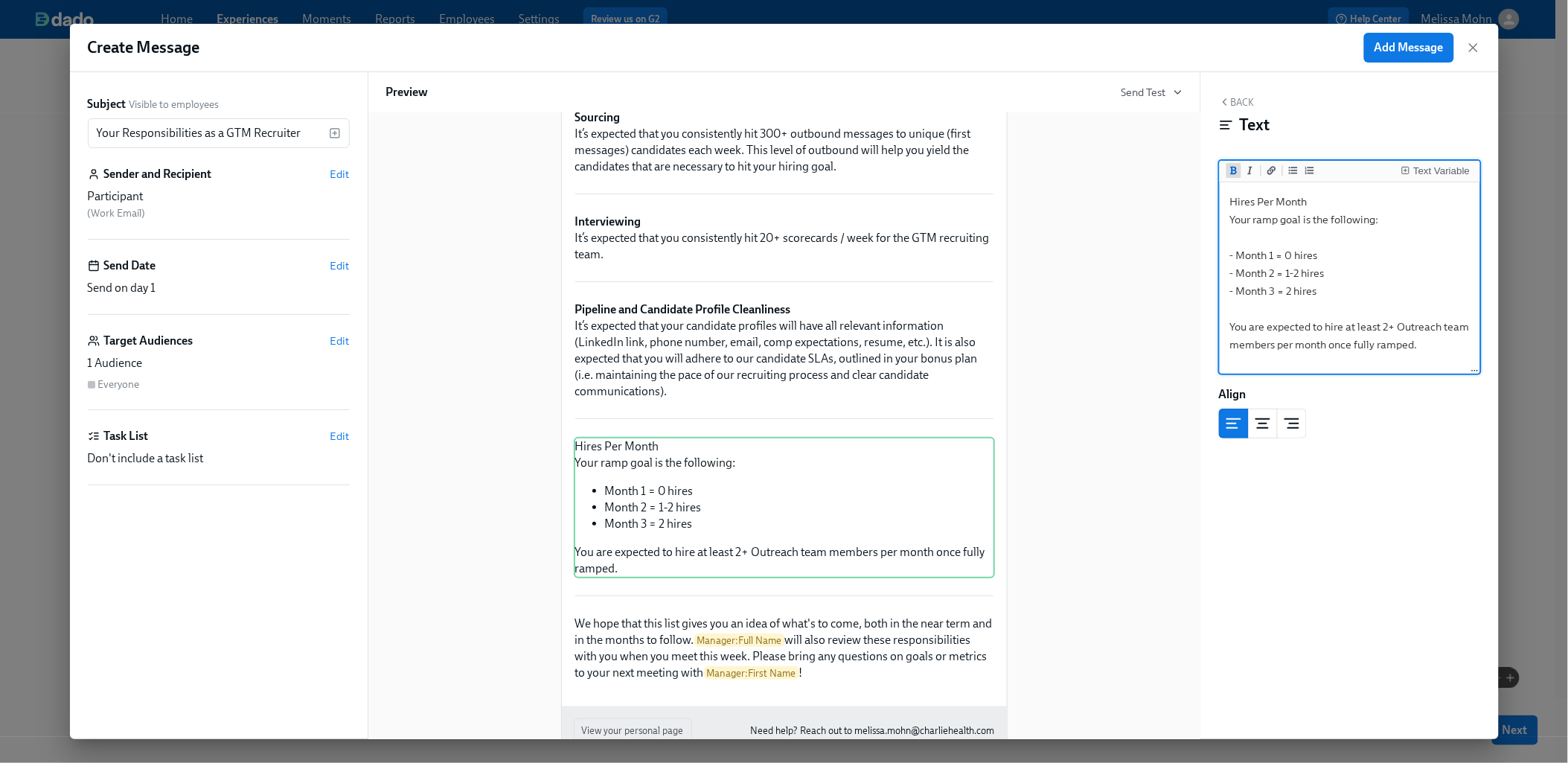 click 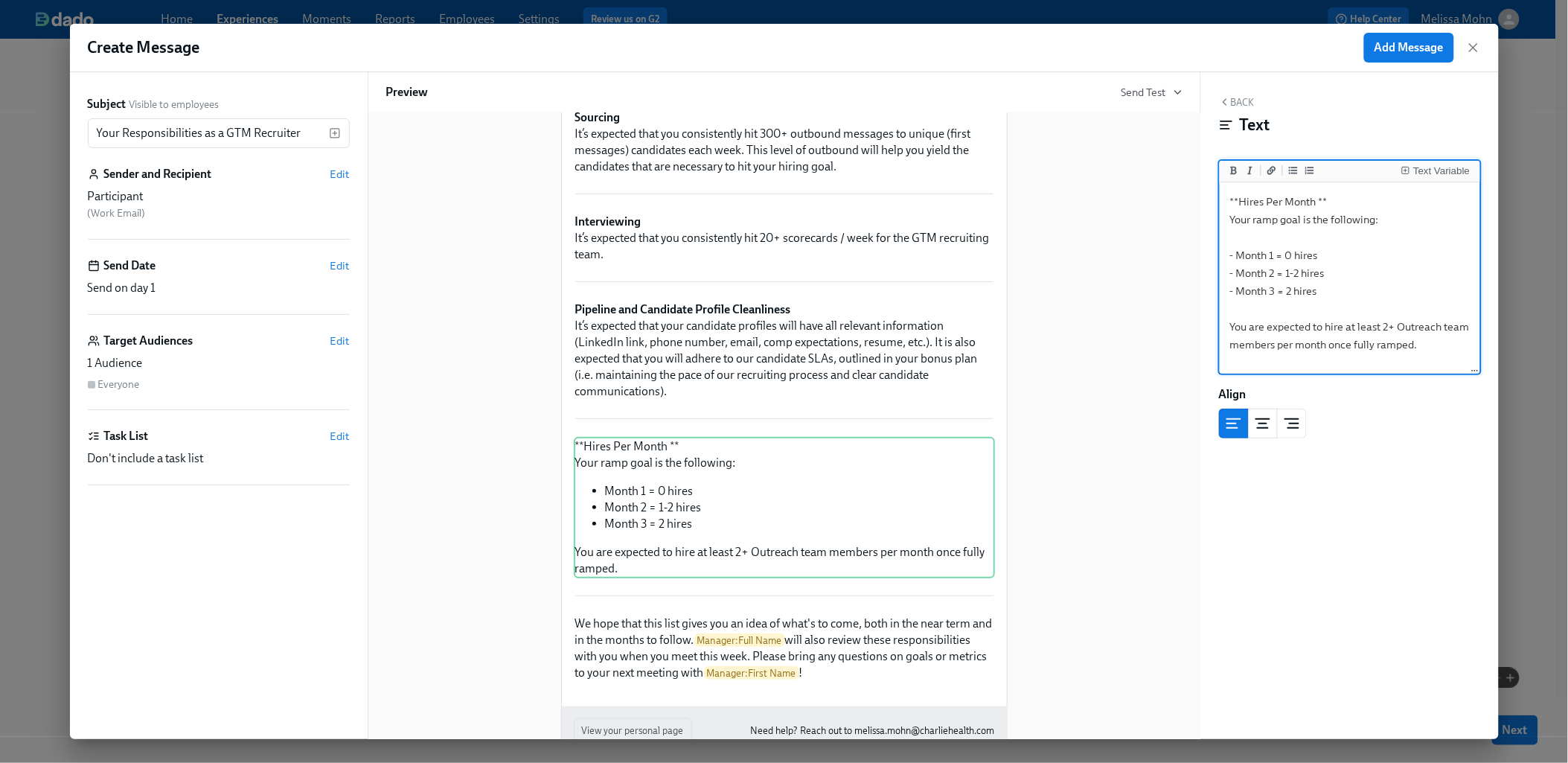 type on "**Hires Per Month **
Your ramp goal is the following:
- Month 1 = 0 hires
- Month 2 = 1-2 hires
- Month 3 = 2 hires
You are expected to hire at least 2+ Outreach team members per month once fully ramped." 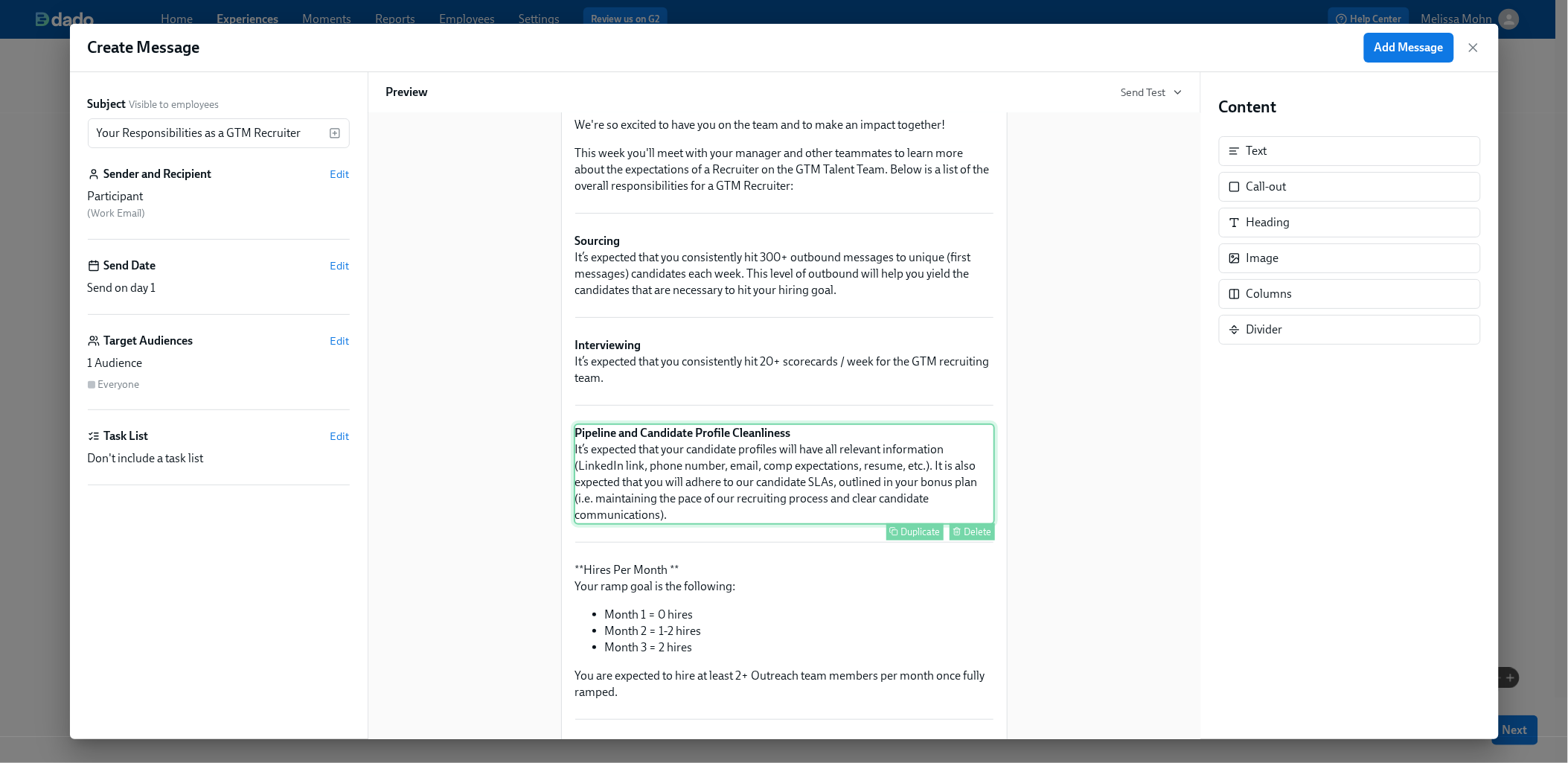 scroll, scrollTop: 0, scrollLeft: 0, axis: both 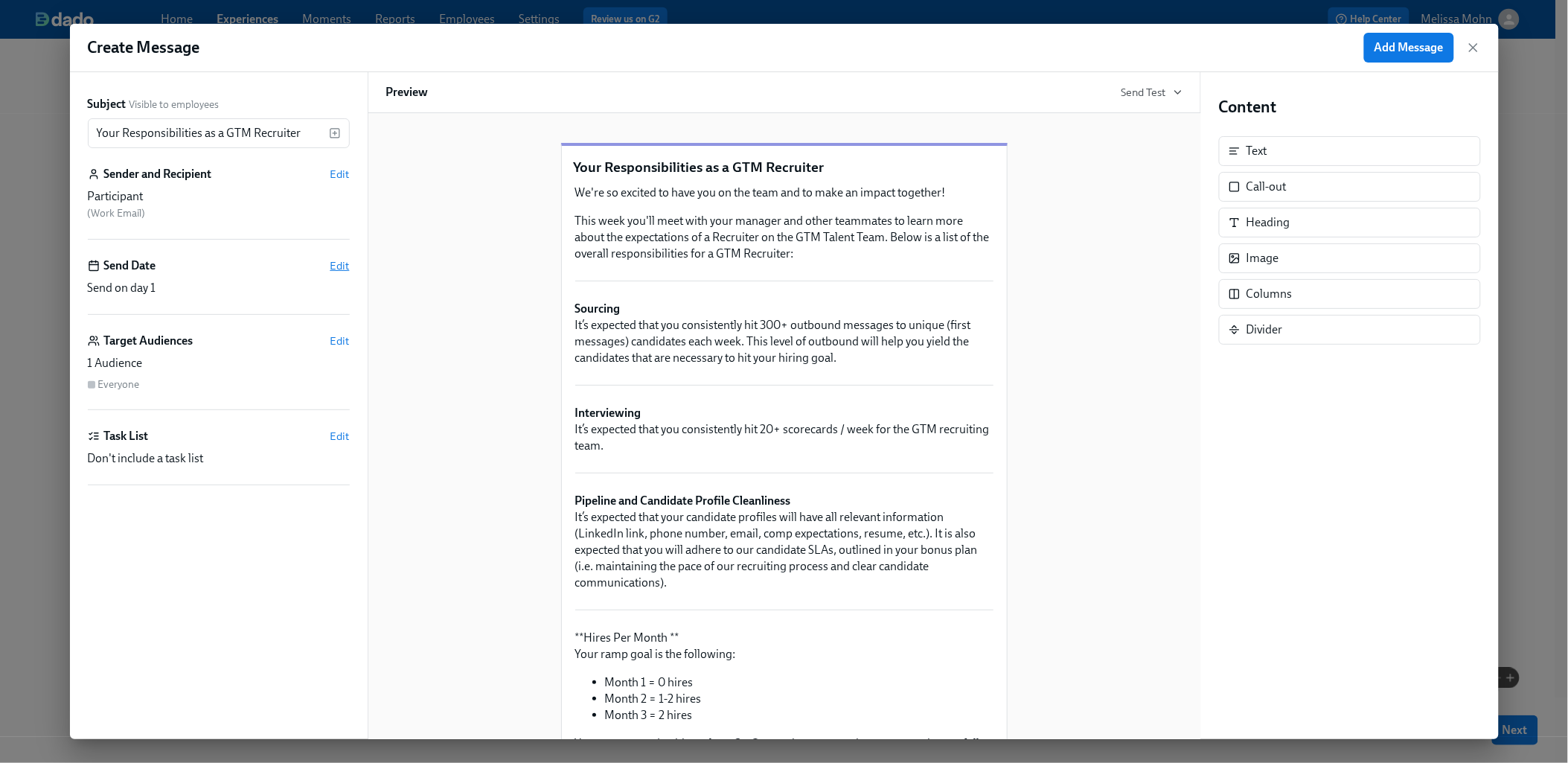 click on "Edit" at bounding box center (340, 266) 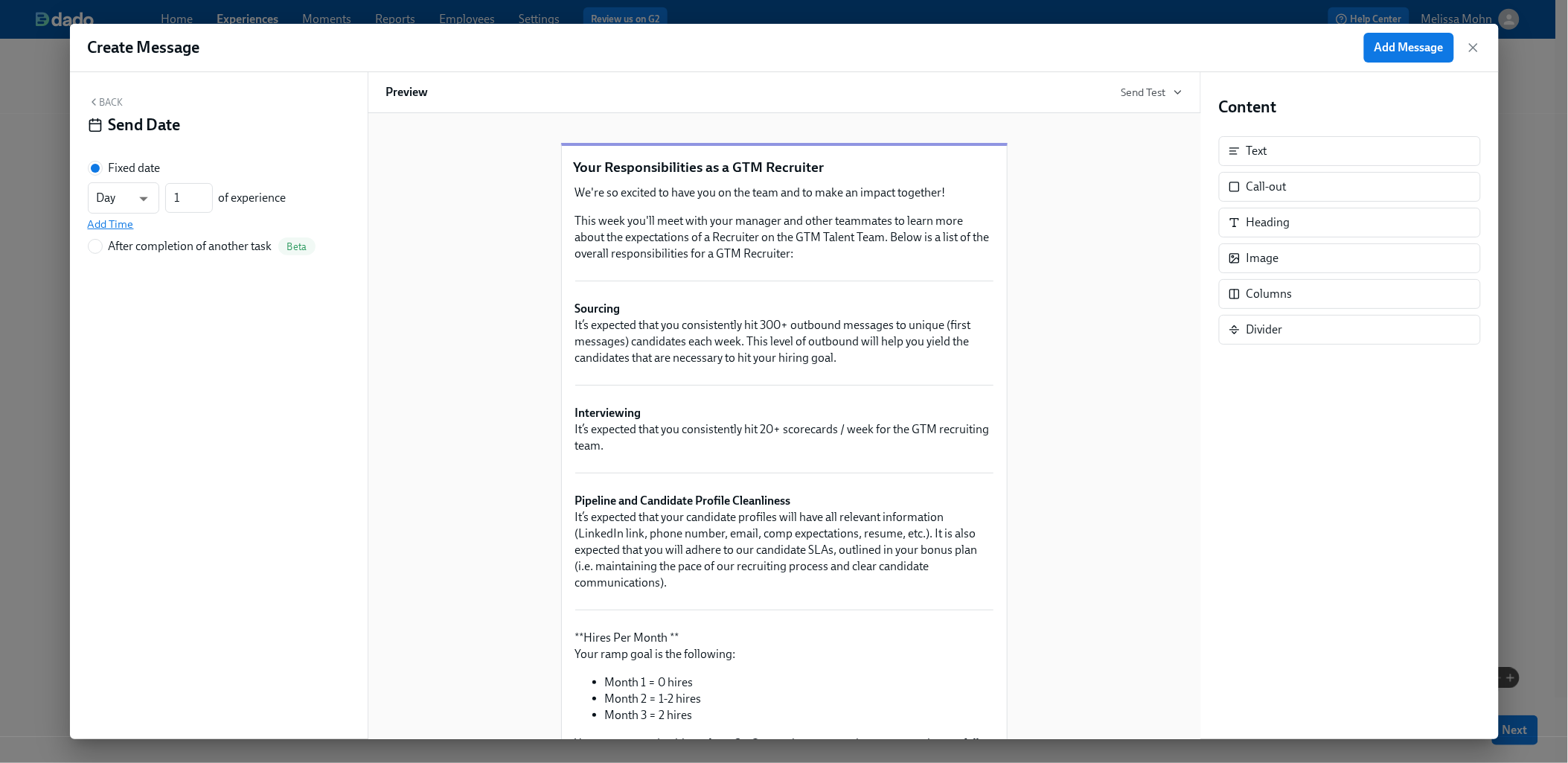click on "Add Time" at bounding box center [111, 224] 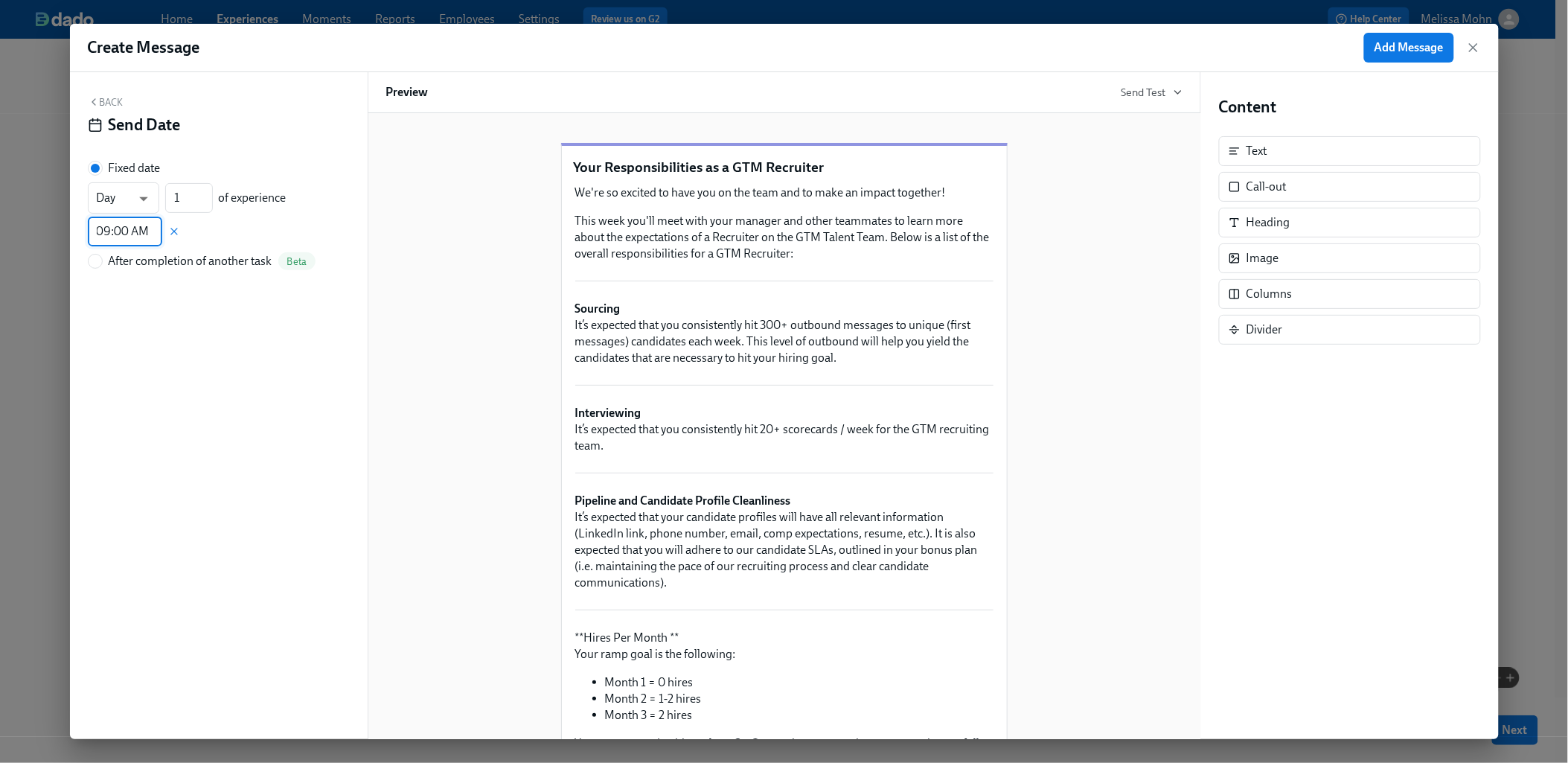 click on "09:00 AM" at bounding box center (125, 232) 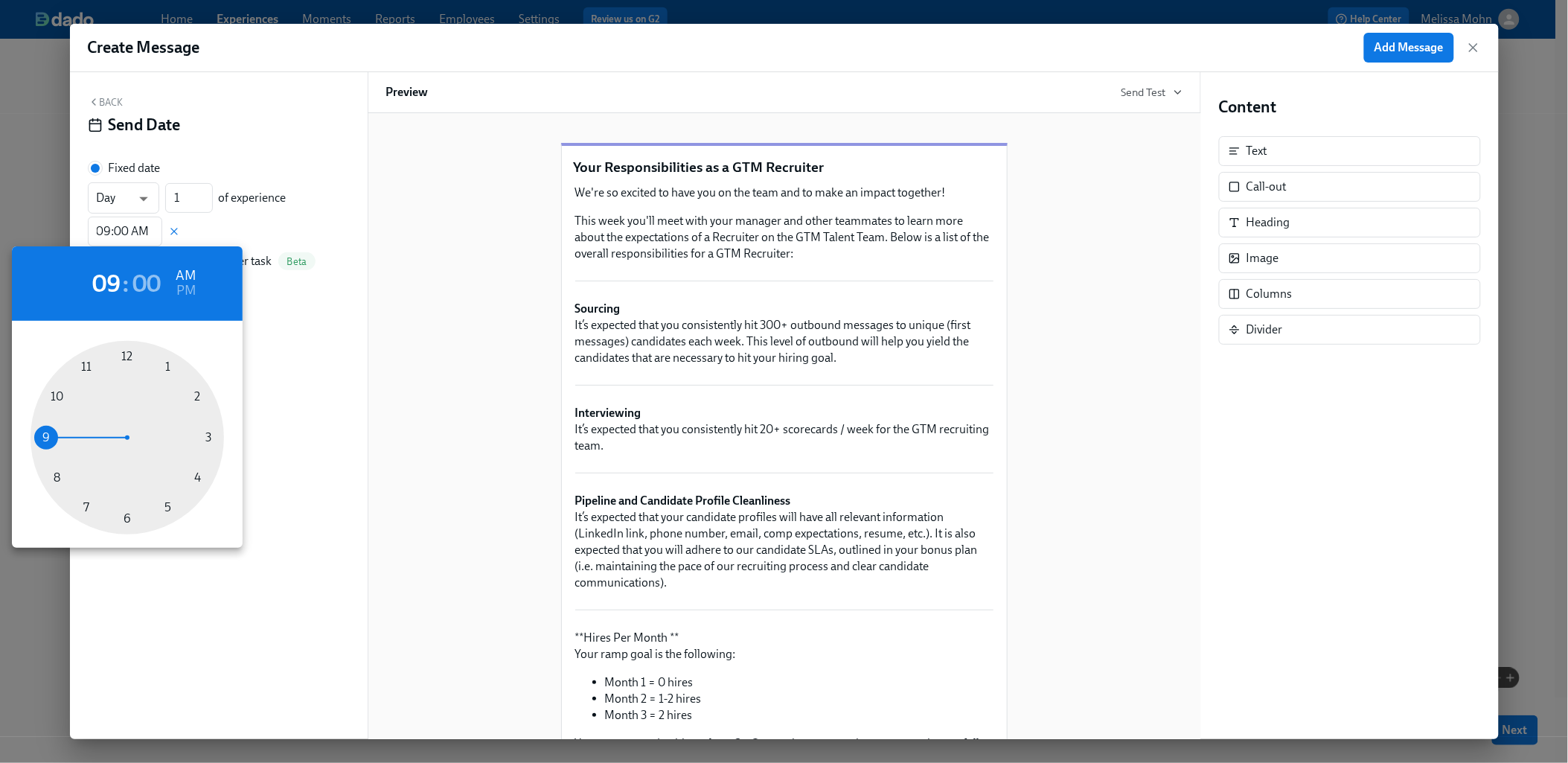 click at bounding box center [127, 438] 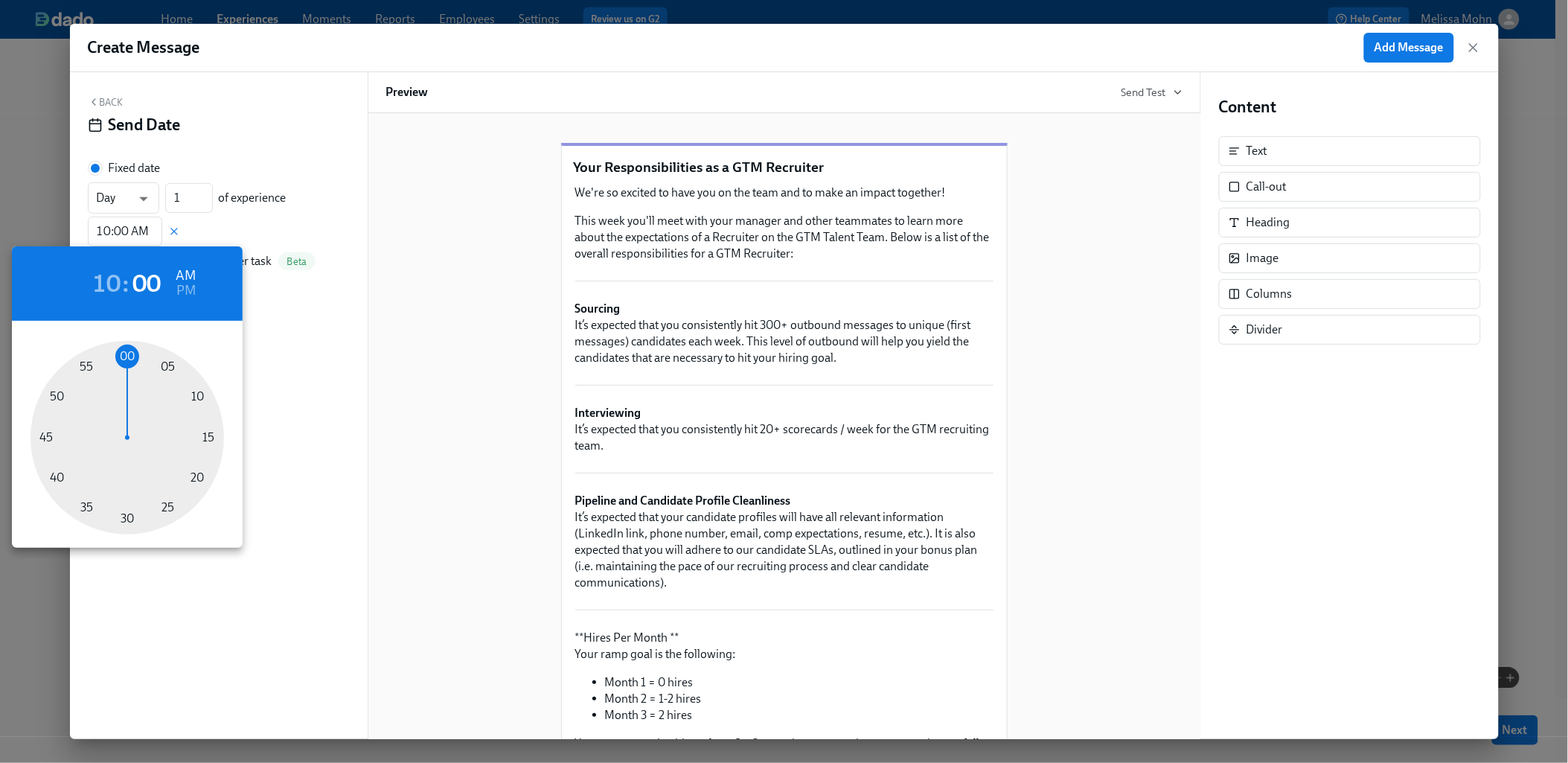 click at bounding box center [784, 381] 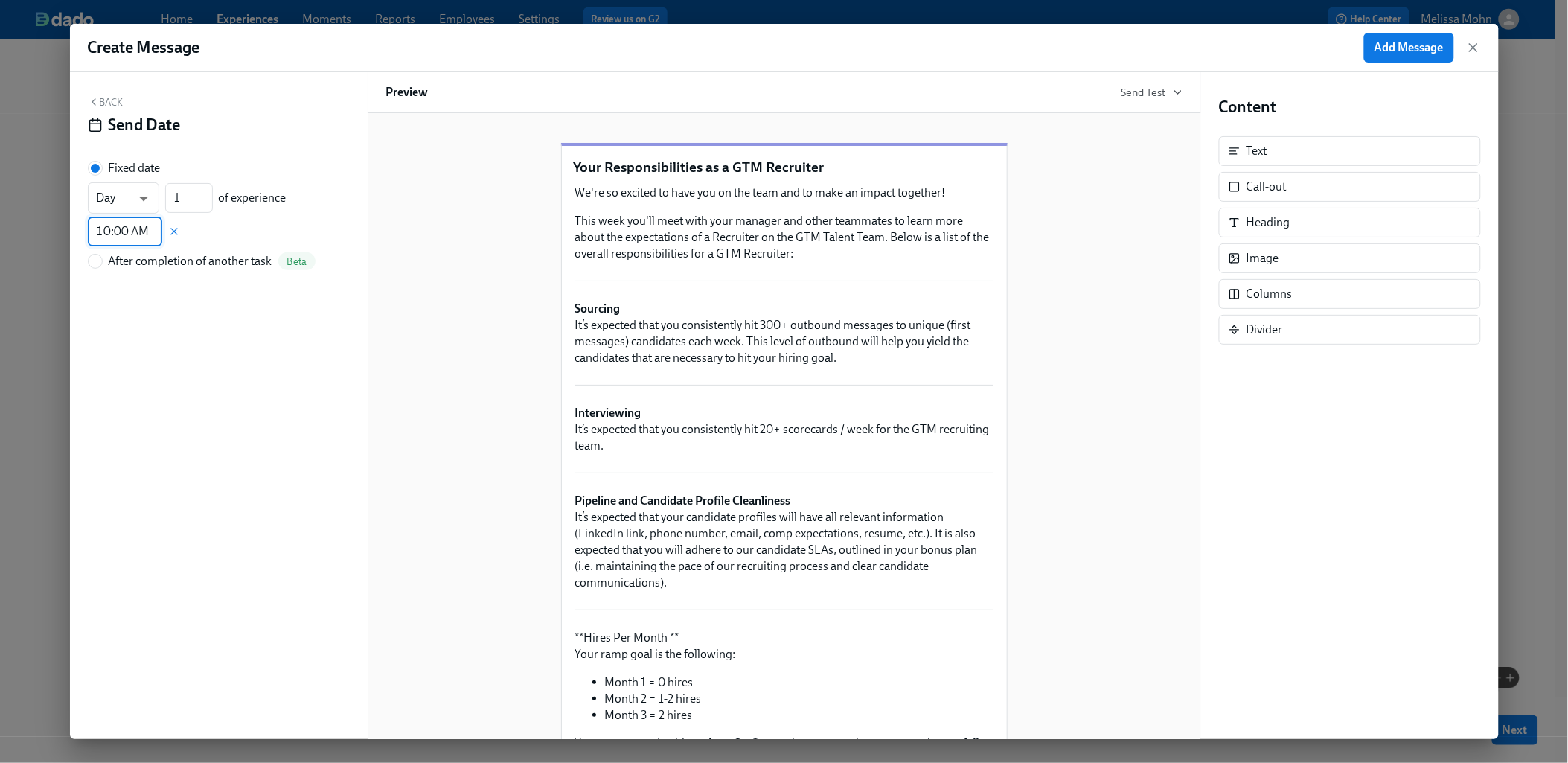 click on "Back" at bounding box center (106, 102) 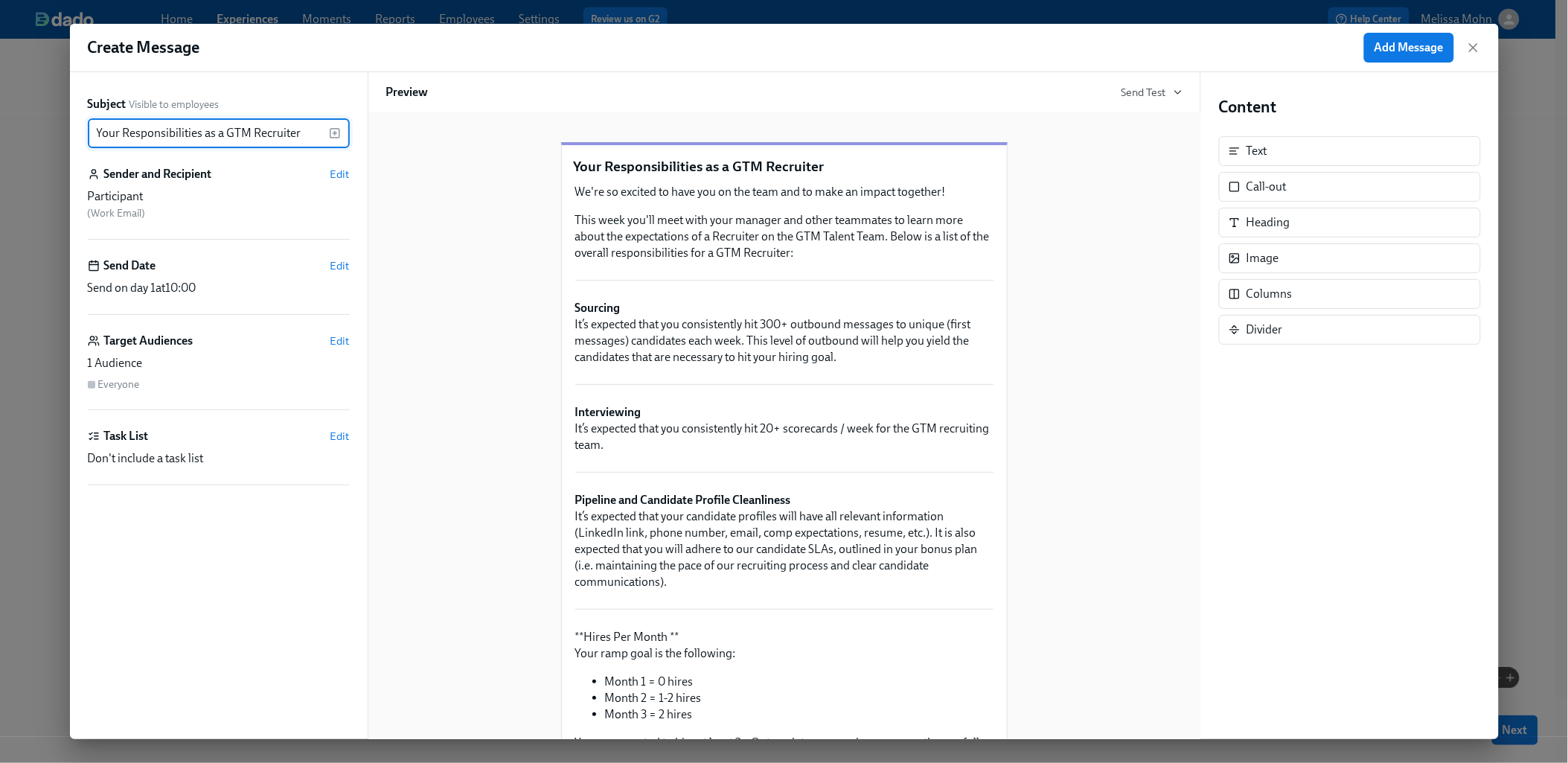 scroll, scrollTop: 0, scrollLeft: 0, axis: both 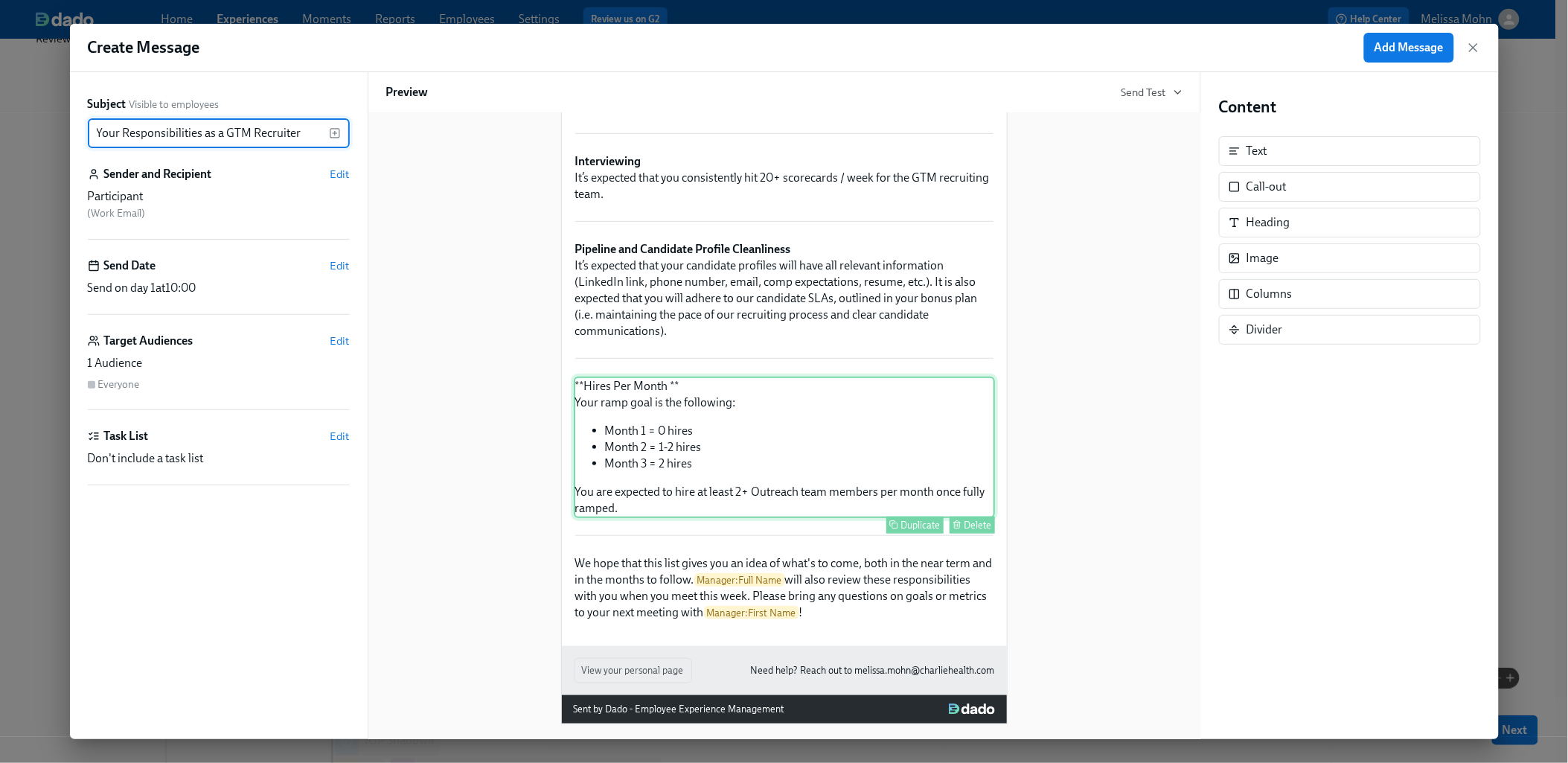 click on "**Hires Per Month **
Your ramp goal is the following:
Month 1 = 0 hires
Month 2 = 1-2 hires
Month 3 = 2 hires
You are expected to hire at least 2+ Outreach team members per month once fully ramped.   Duplicate   Delete" at bounding box center (784, 447) 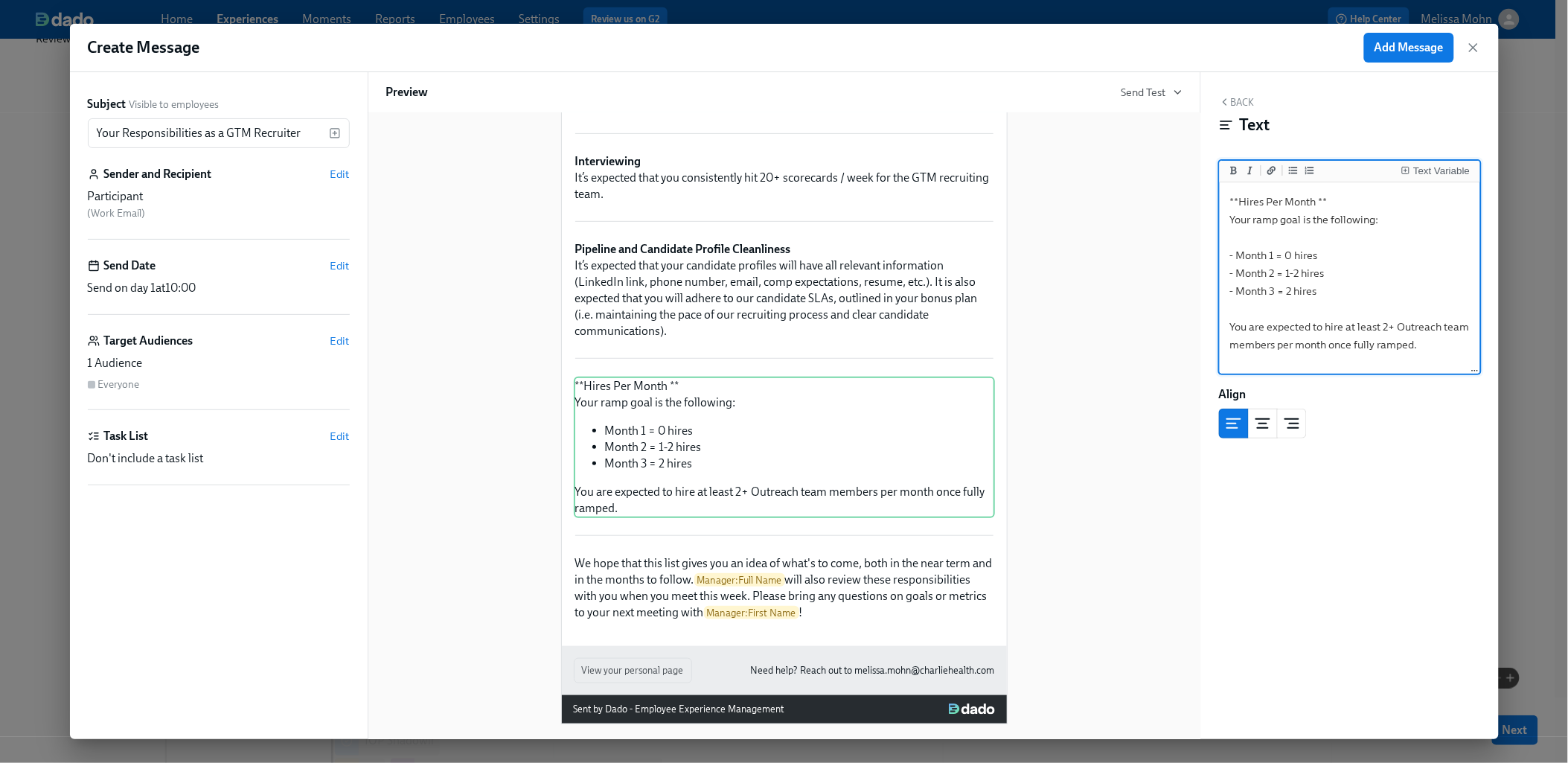 drag, startPoint x: 1338, startPoint y: 197, endPoint x: 1223, endPoint y: 192, distance: 115.10864 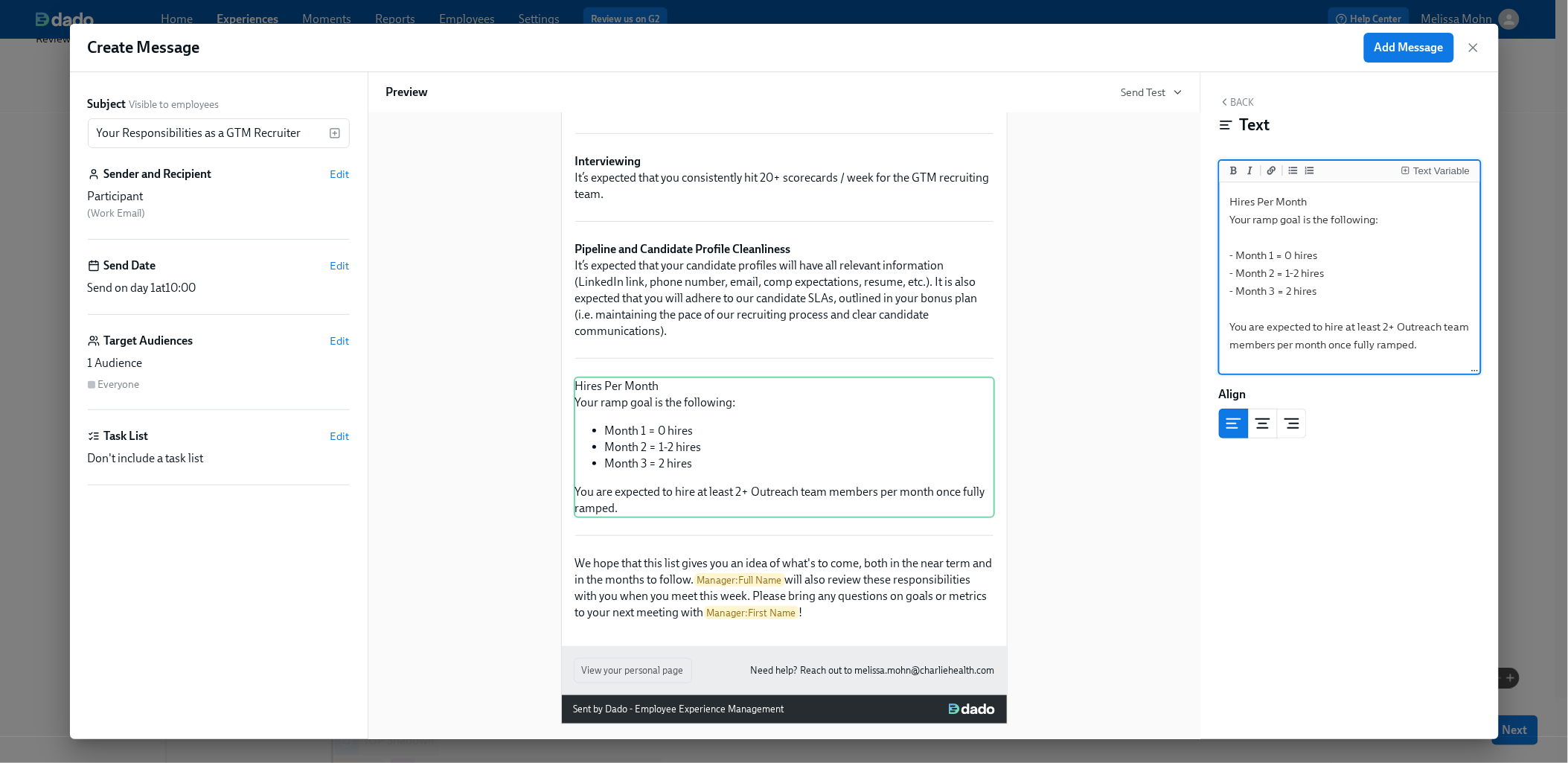 drag, startPoint x: 1319, startPoint y: 200, endPoint x: 1228, endPoint y: 199, distance: 91.0055 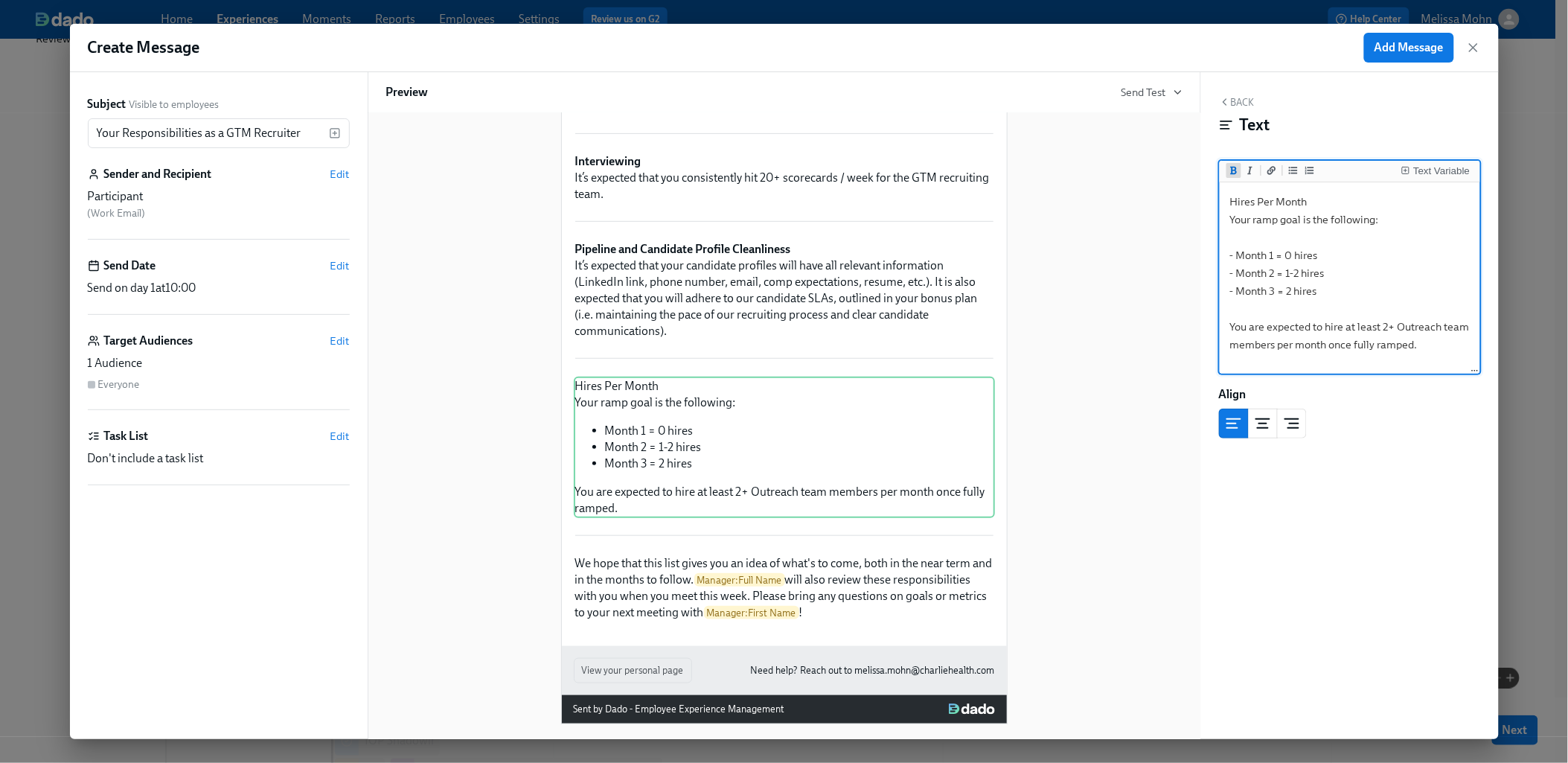 click 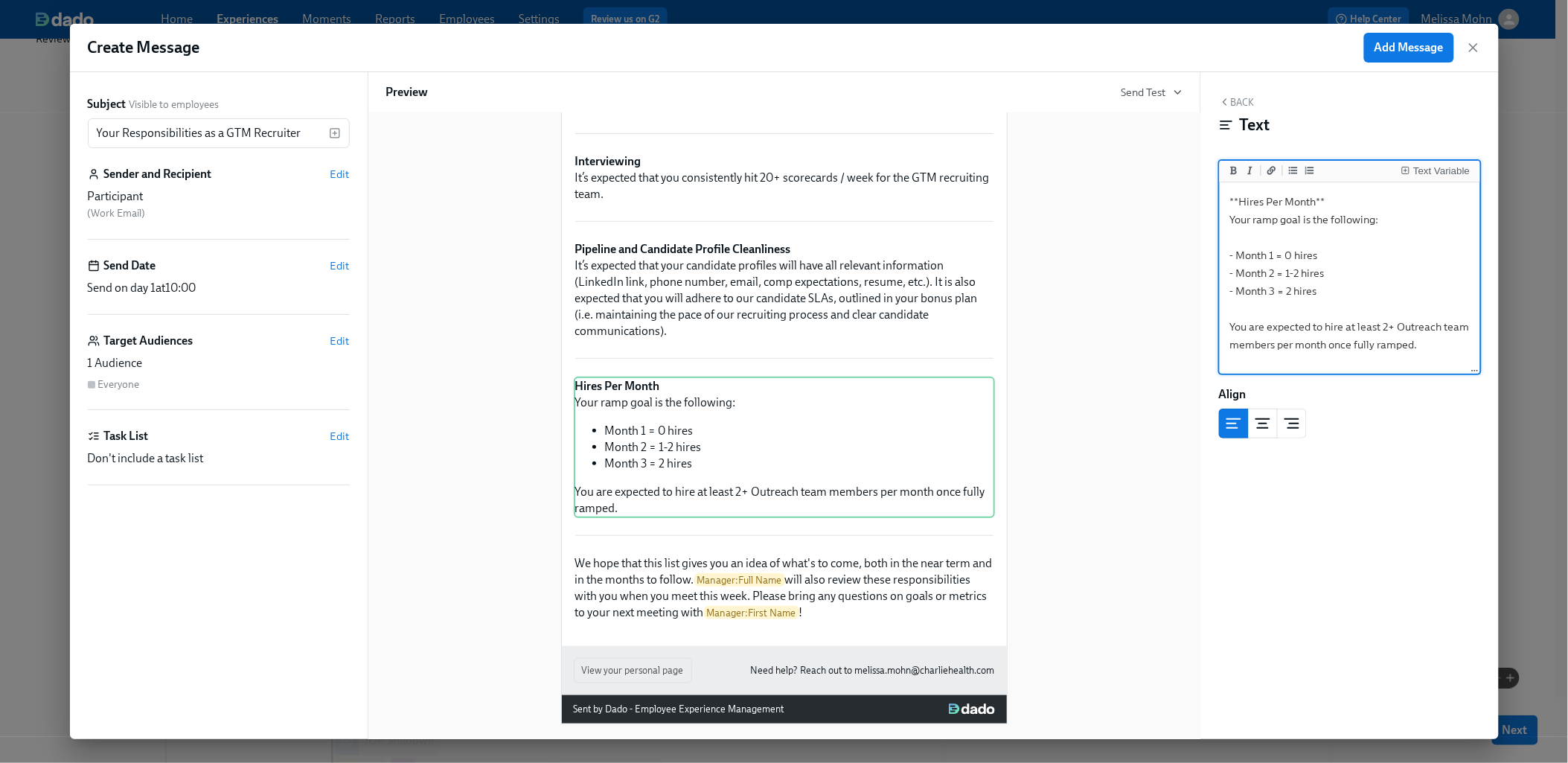 type on "**Hires Per Month**
Your ramp goal is the following:
- Month 1 = 0 hires
- Month 2 = 1-2 hires
- Month 3 = 2 hires
You are expected to hire at least 2+ Outreach team members per month once fully ramped." 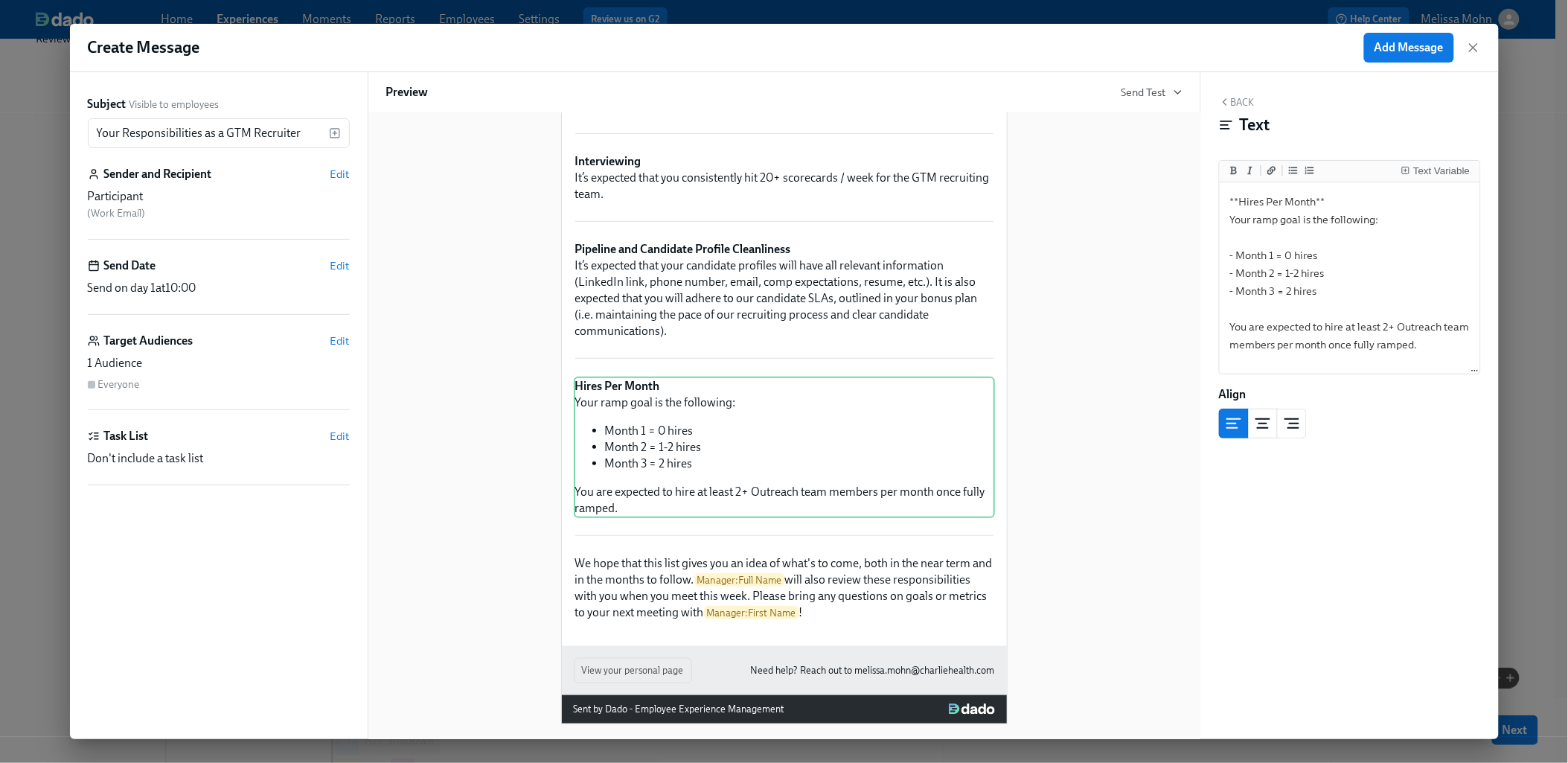 click on "Back" at bounding box center (1237, 102) 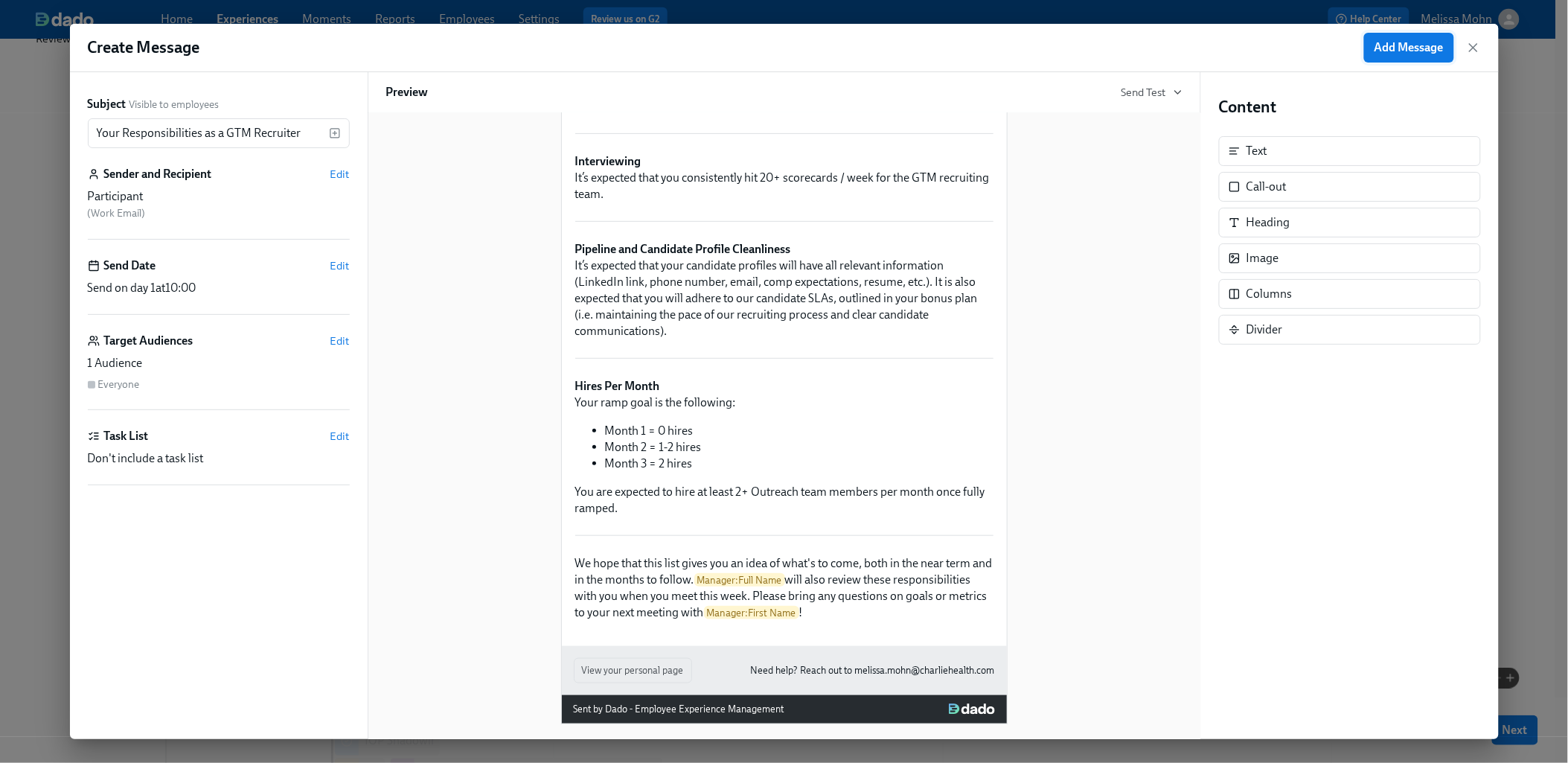 click on "Add Message" at bounding box center (1409, 48) 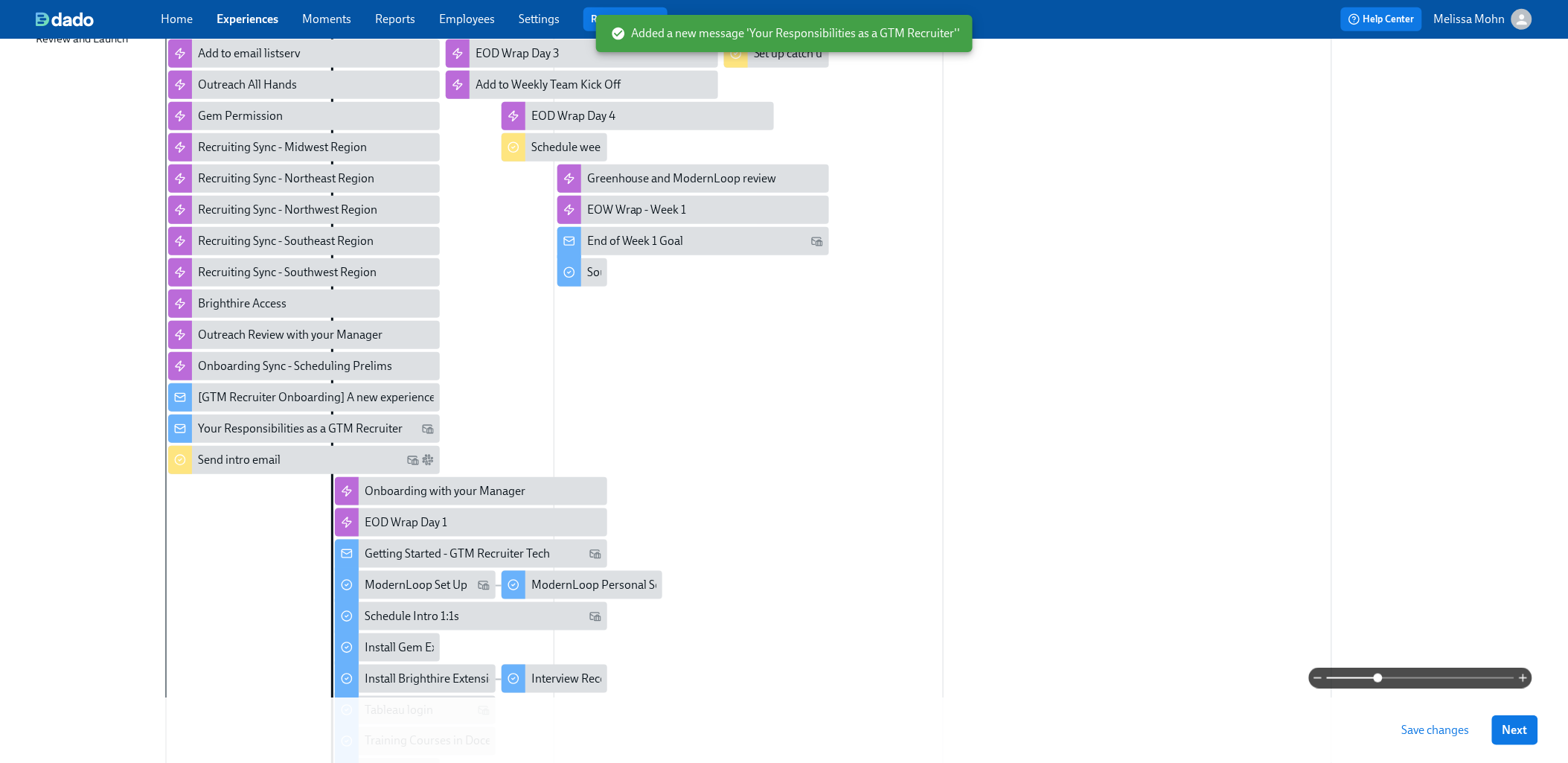 click on "Save changes" at bounding box center (1436, 730) 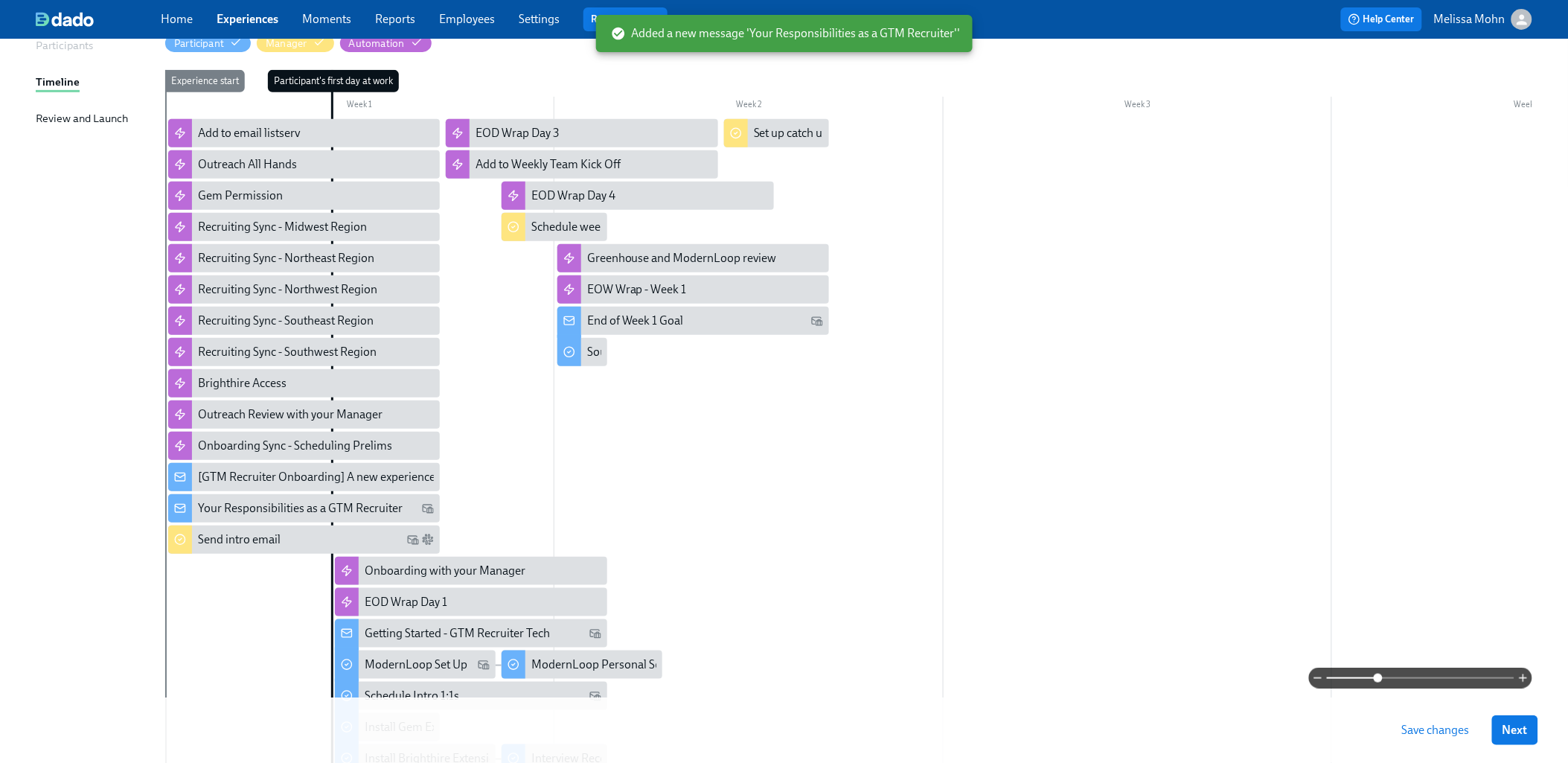 scroll, scrollTop: 144, scrollLeft: 0, axis: vertical 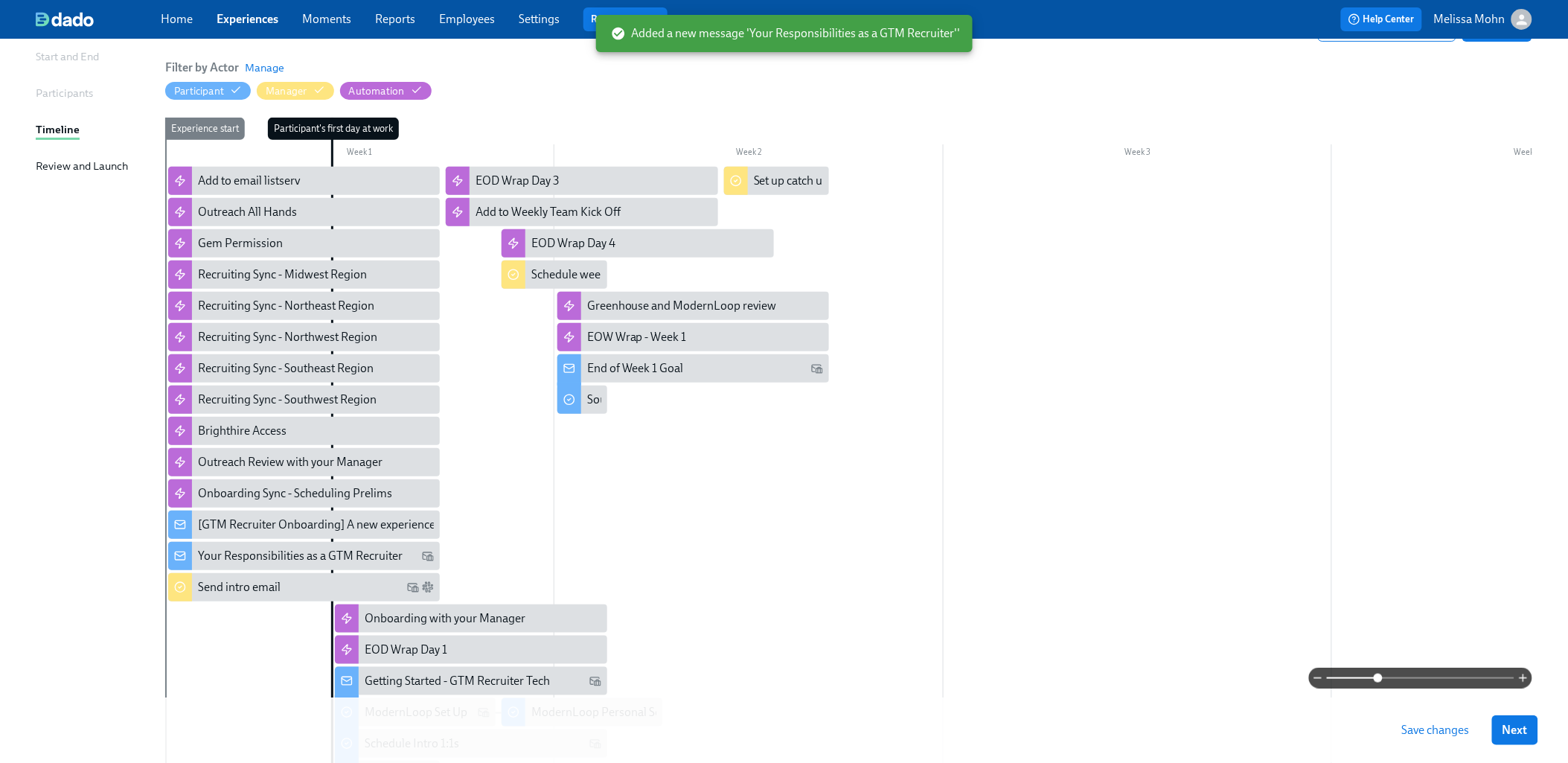 click on "Save changes" at bounding box center (1436, 730) 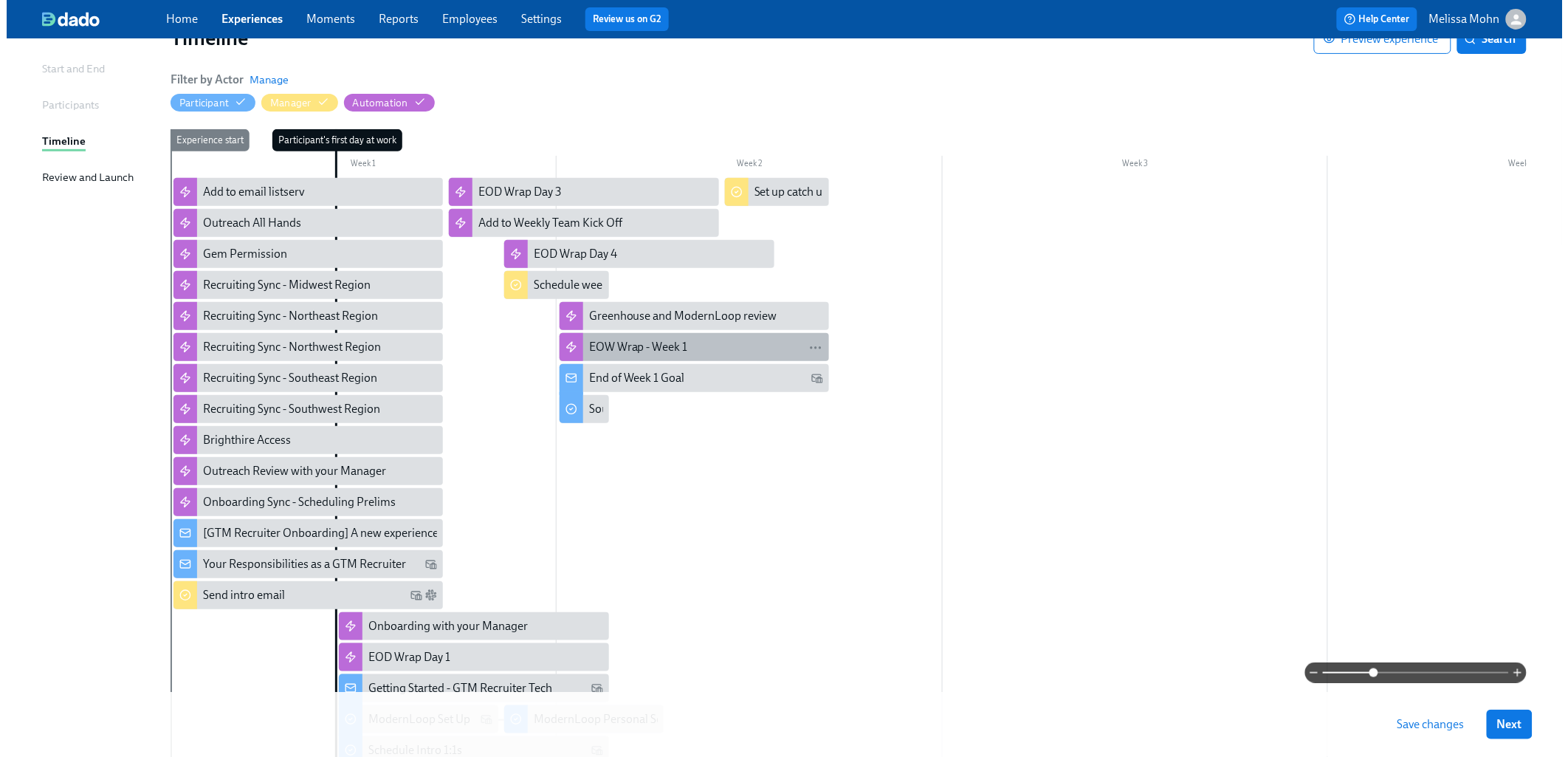 scroll, scrollTop: 133, scrollLeft: 0, axis: vertical 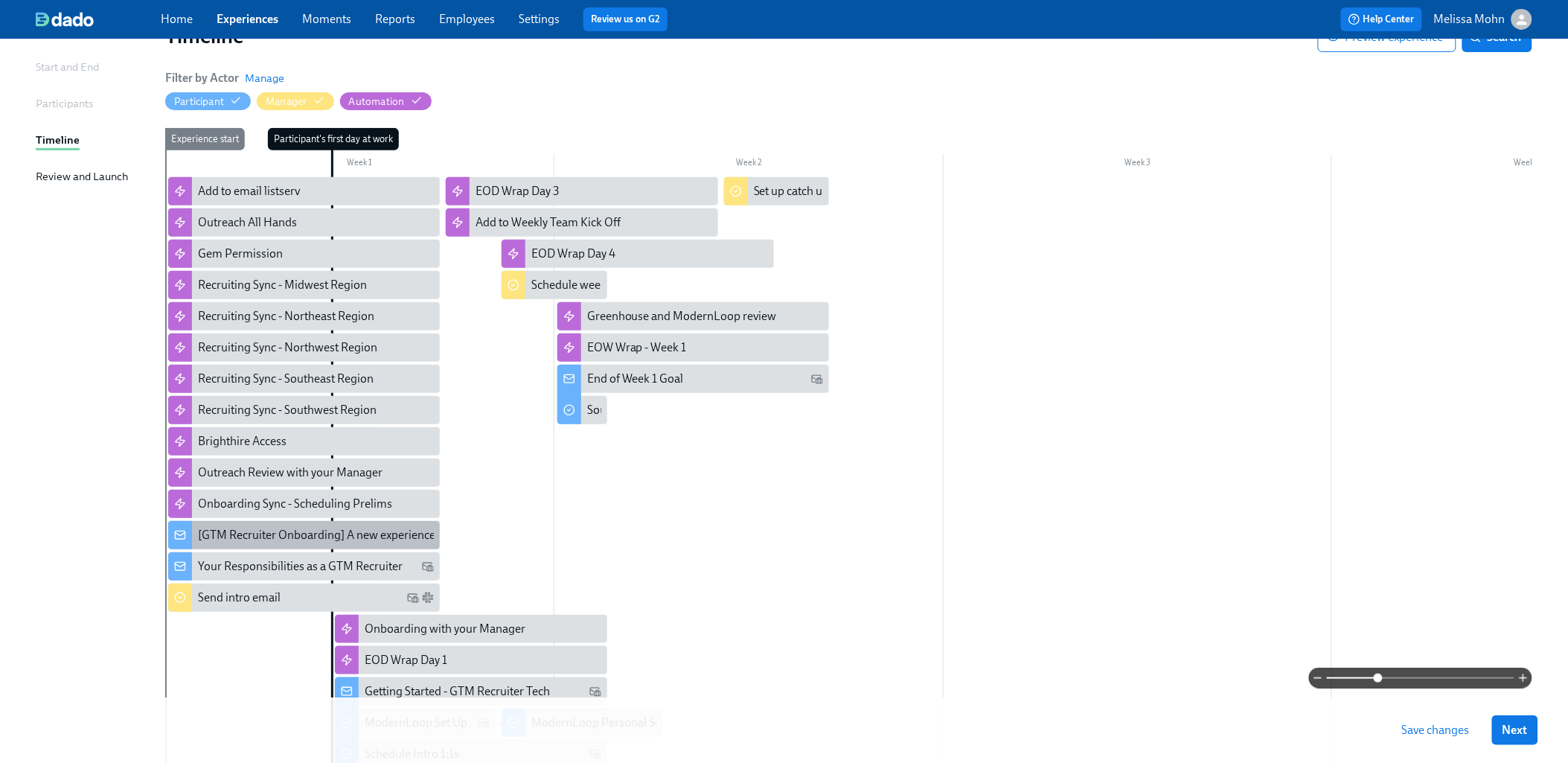 click on "[GTM Recruiter Onboarding] A new experience starts today!" at bounding box center [349, 535] 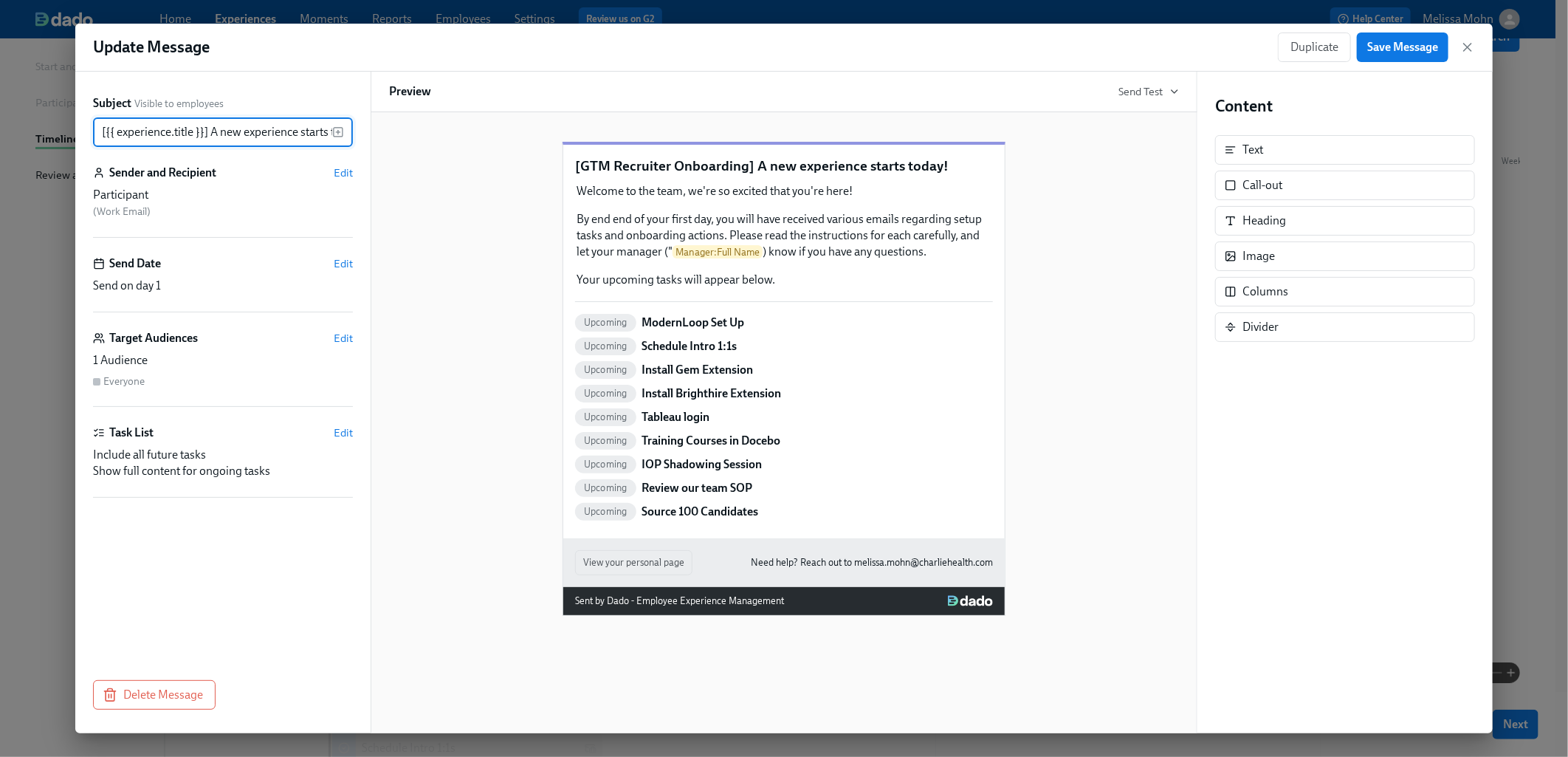 scroll, scrollTop: 0, scrollLeft: 32, axis: horizontal 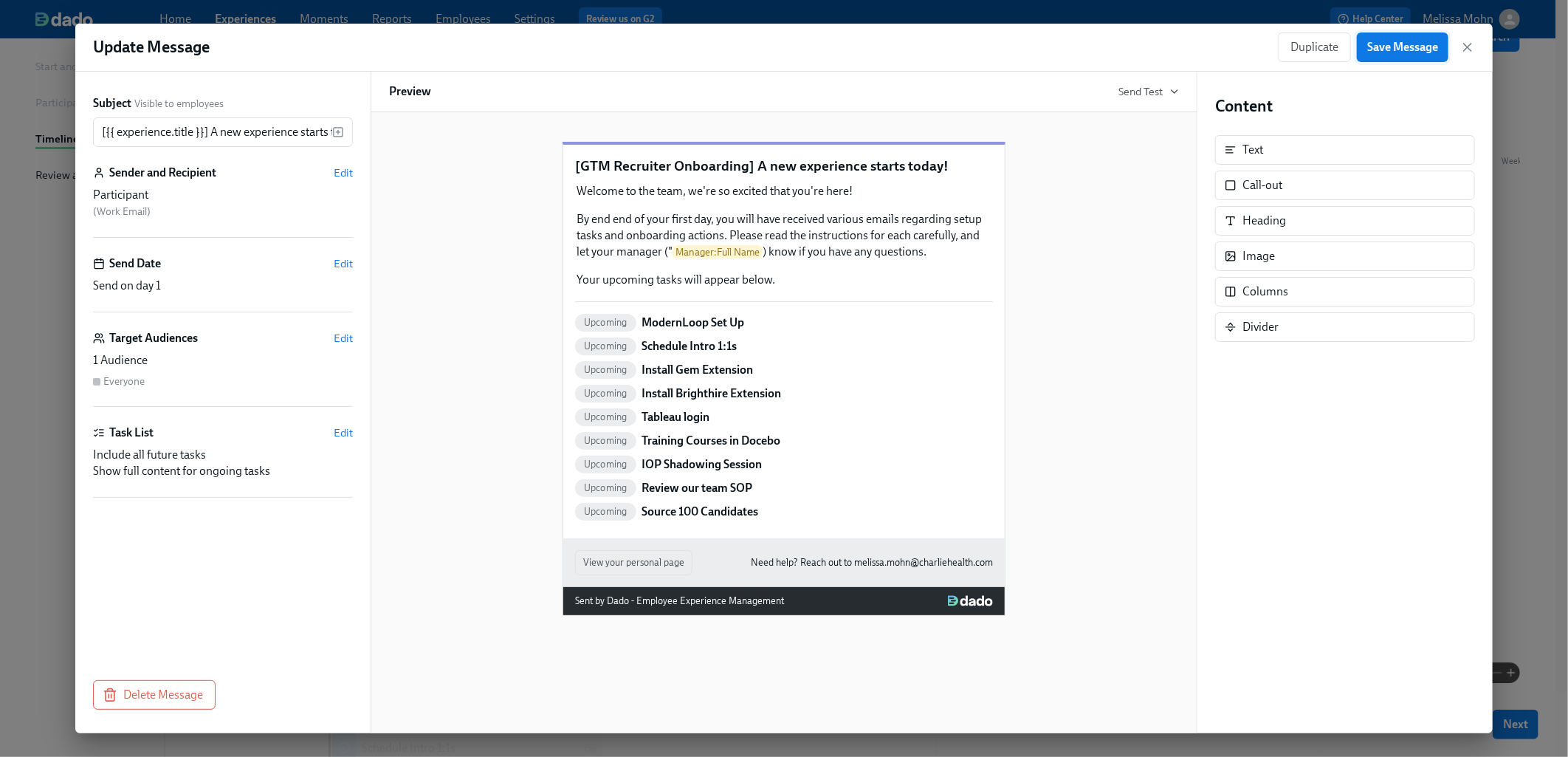 click on "Save Message" at bounding box center (1403, 47) 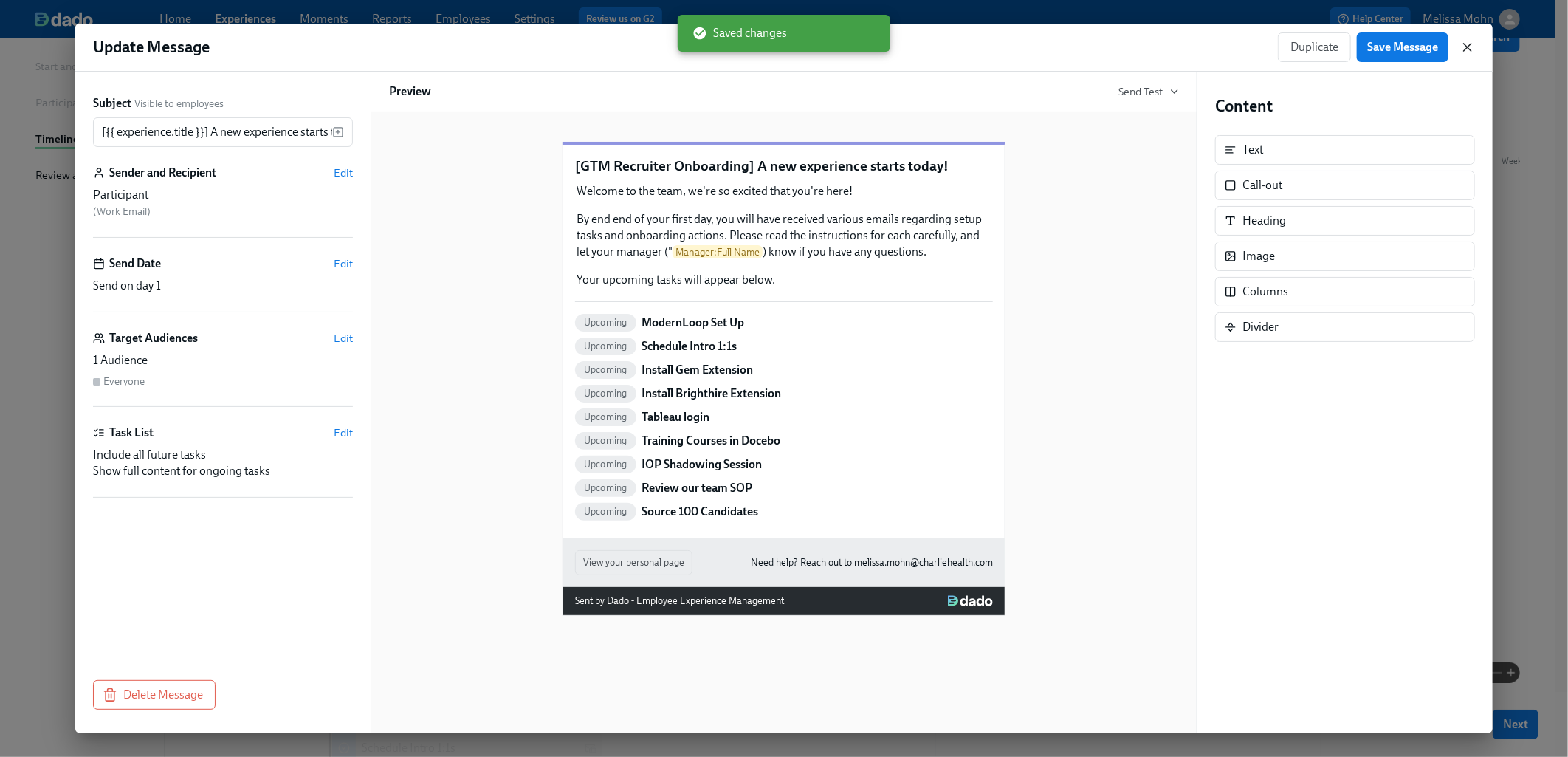 click 